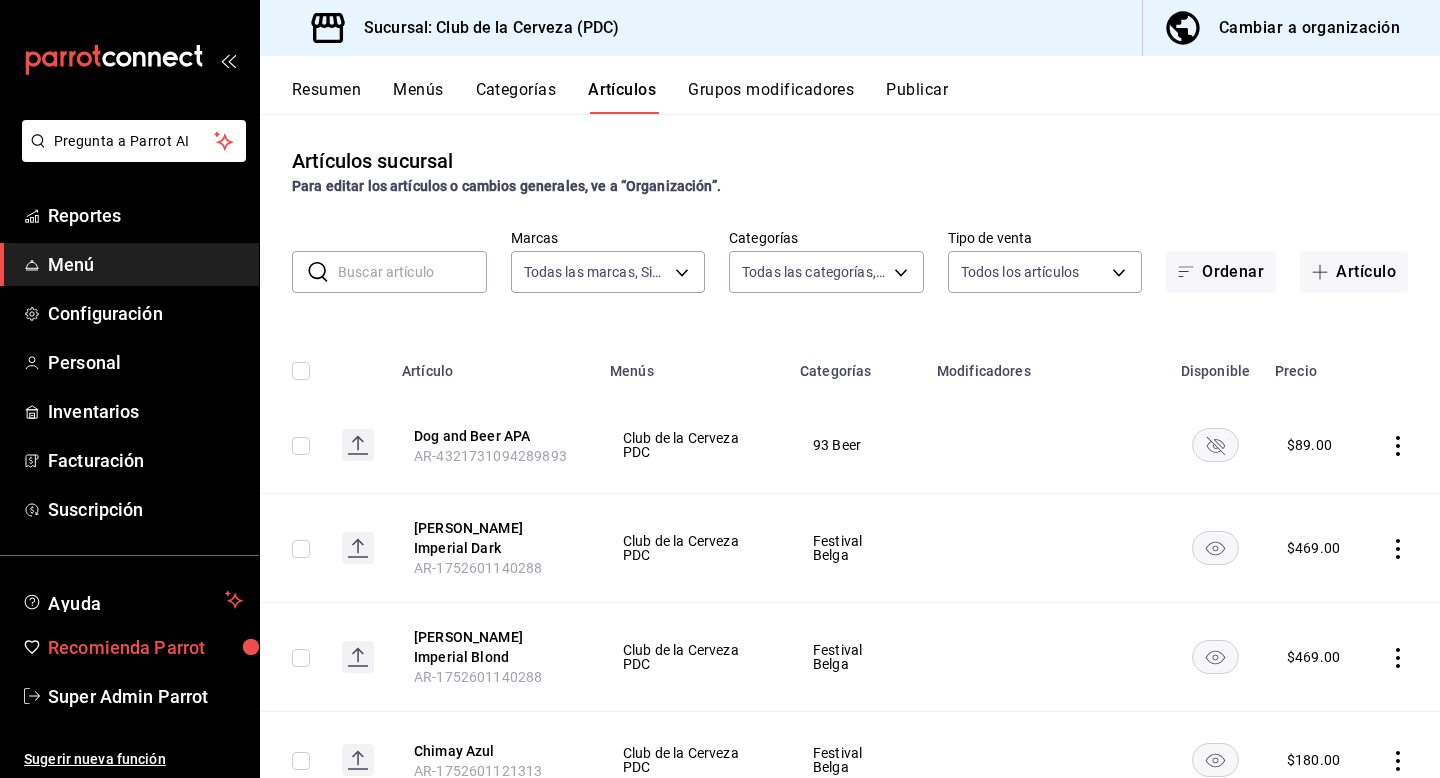 scroll, scrollTop: 0, scrollLeft: 0, axis: both 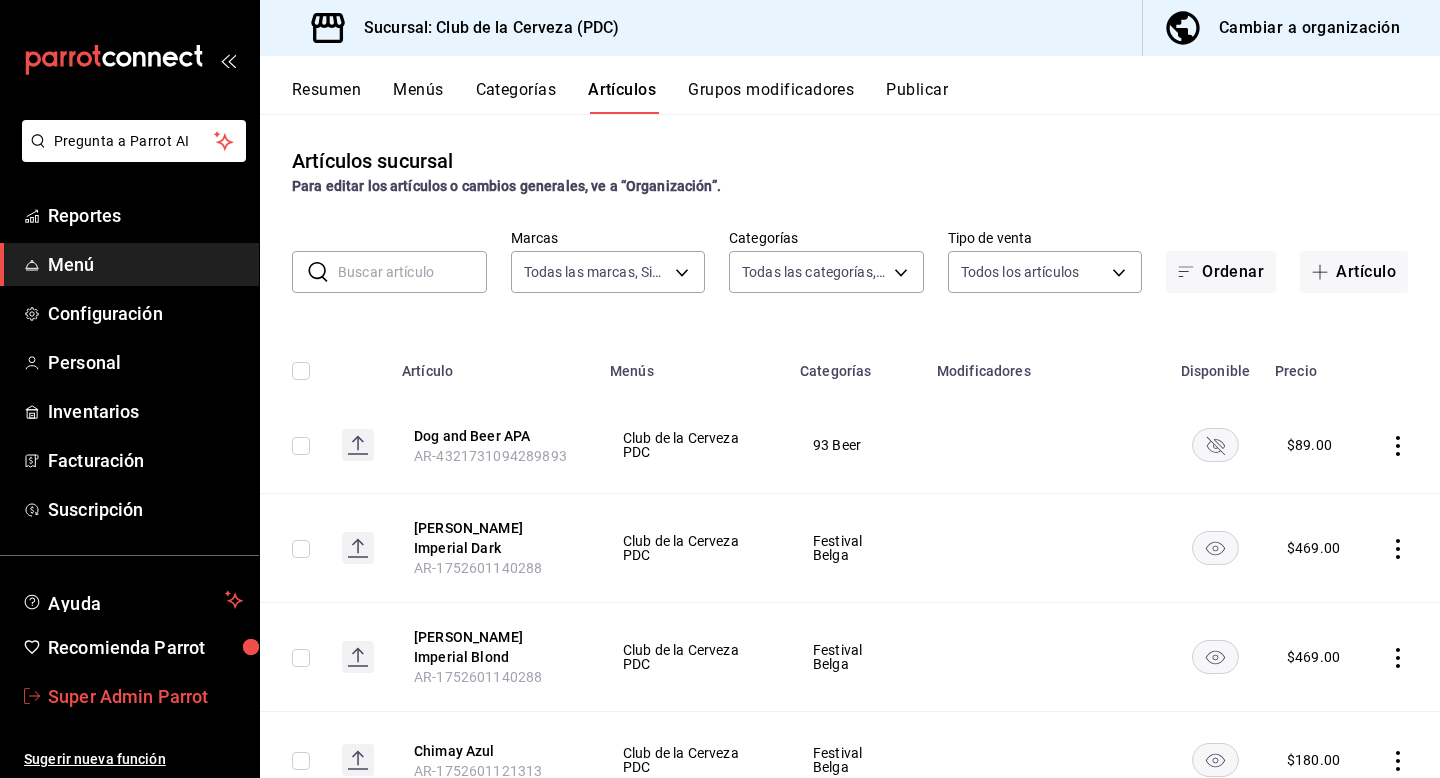 click on "Super Admin Parrot" at bounding box center [145, 696] 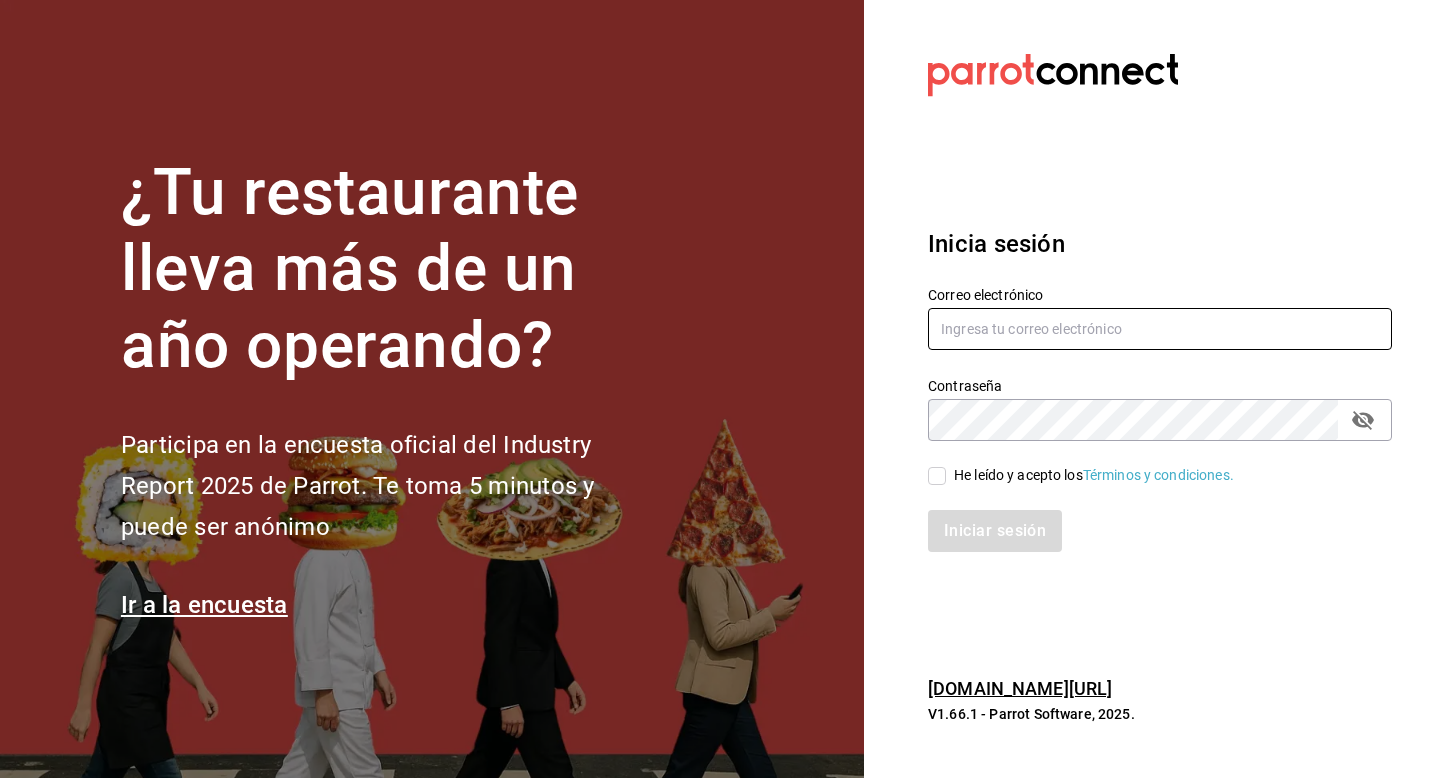 click at bounding box center (1160, 329) 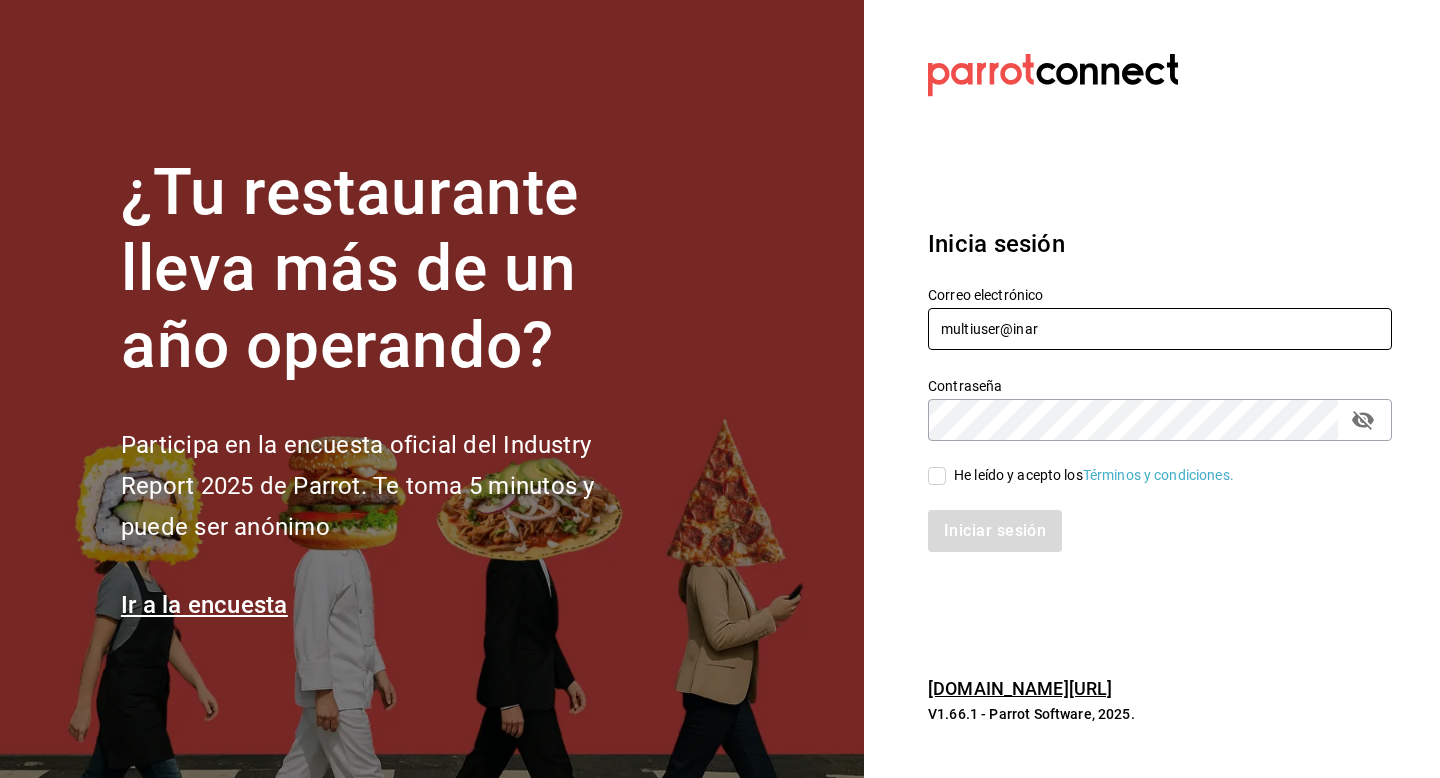 type on "[EMAIL_ADDRESS][DOMAIN_NAME]" 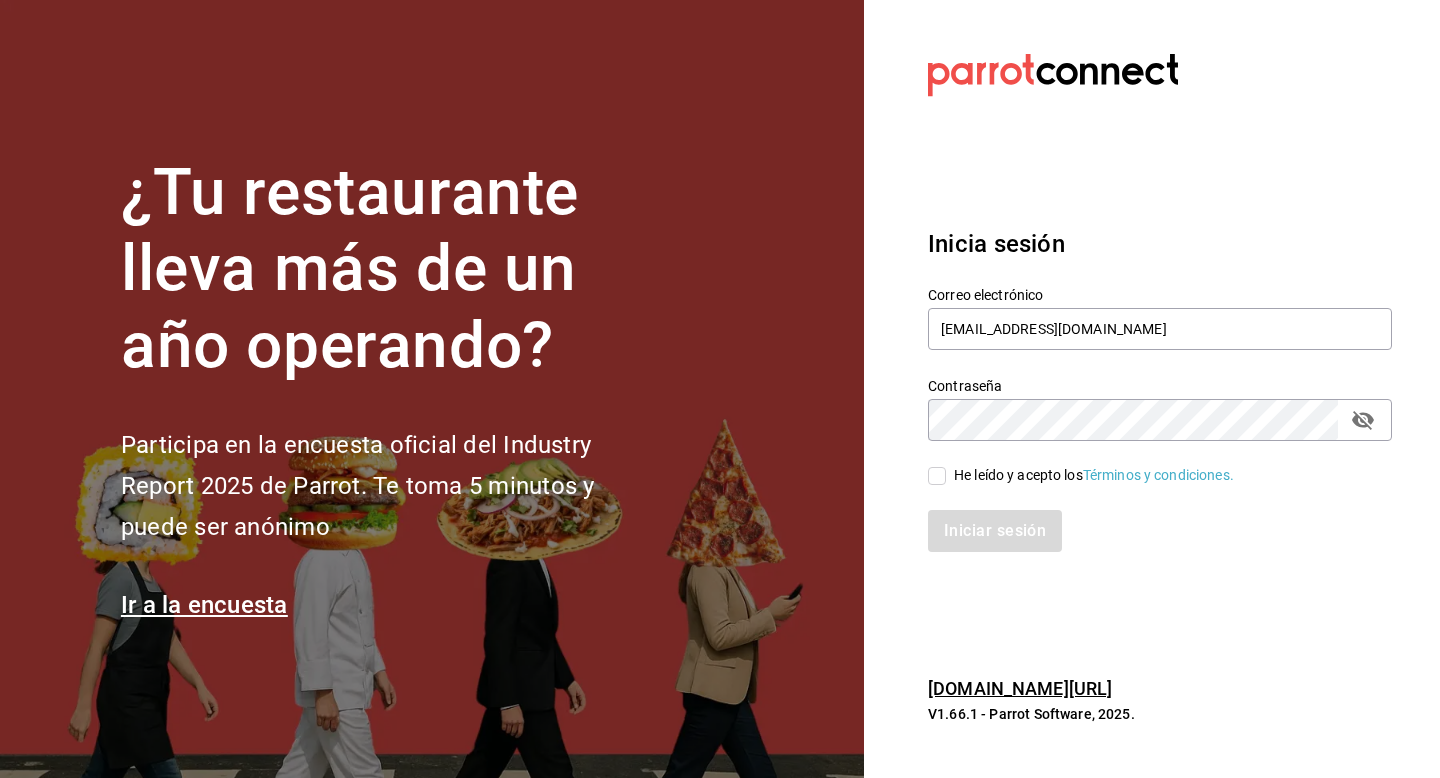 click on "He leído y acepto los  Términos y condiciones." at bounding box center (1094, 475) 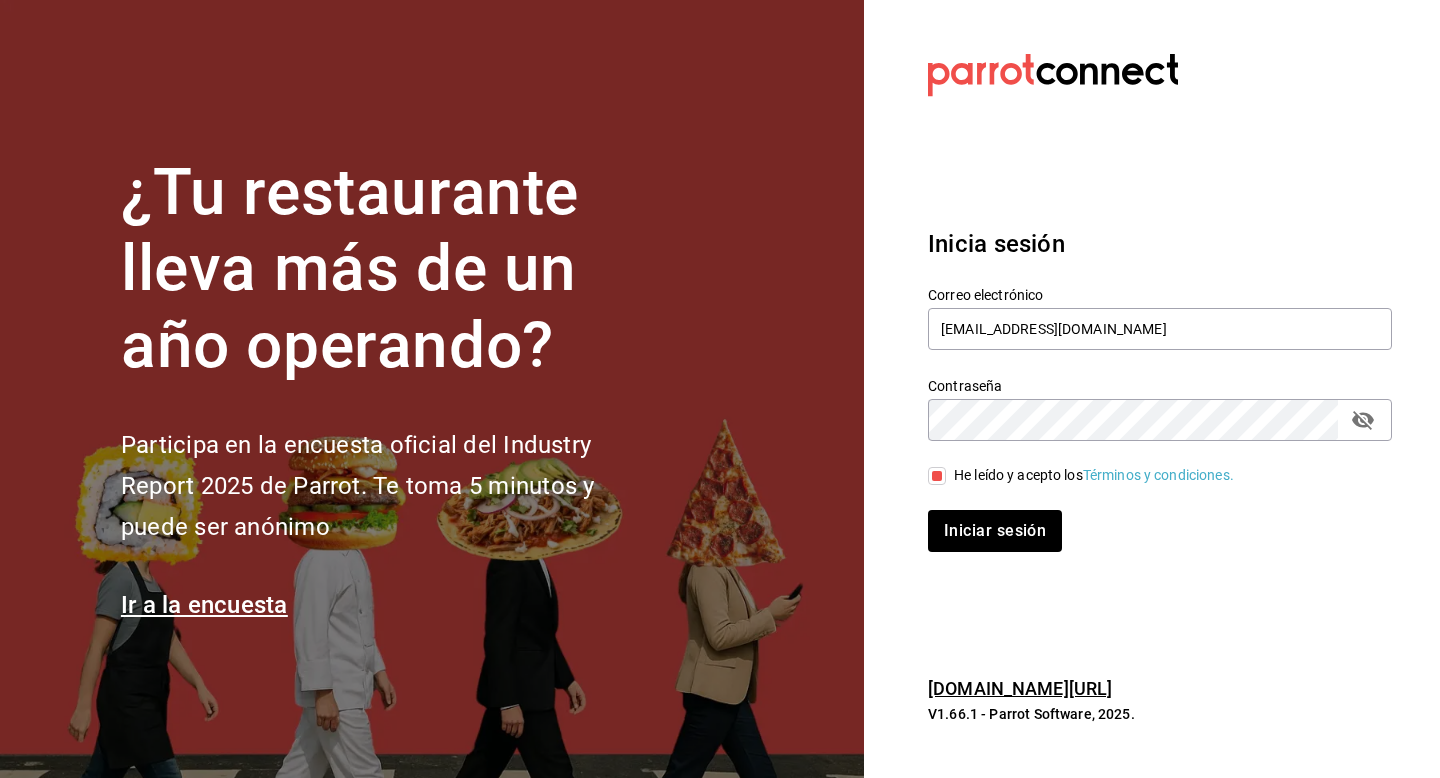 click on "Iniciar sesión" at bounding box center [1148, 519] 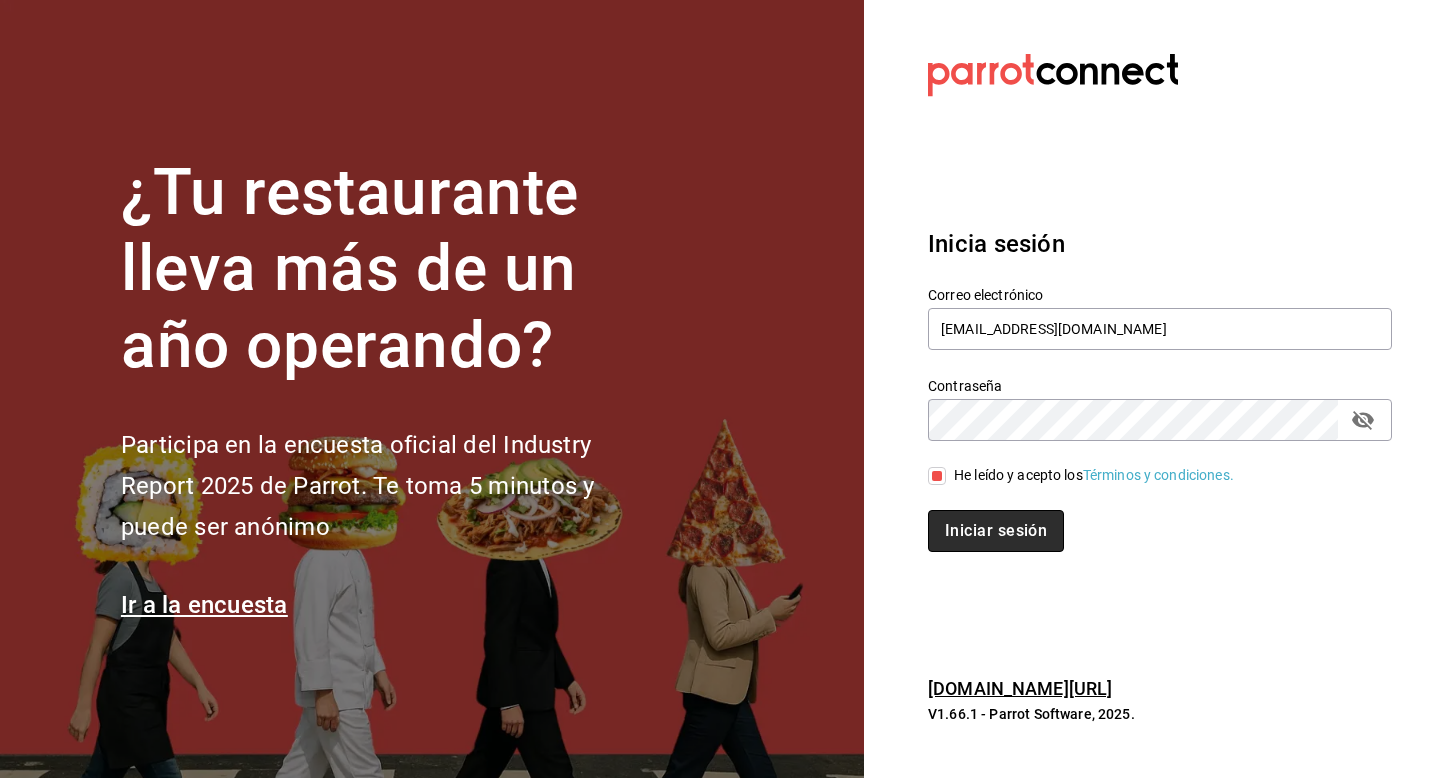 click on "Iniciar sesión" at bounding box center [996, 531] 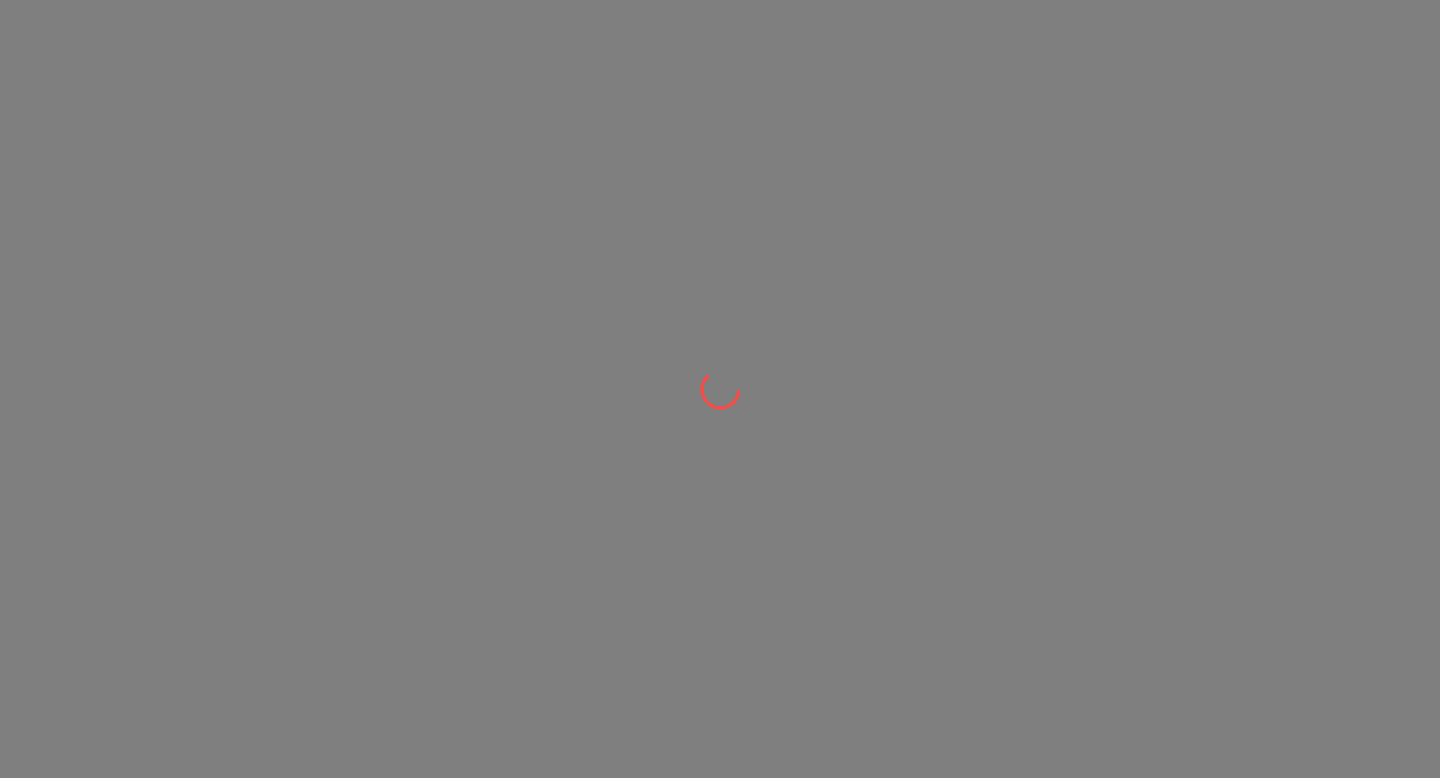 scroll, scrollTop: 0, scrollLeft: 0, axis: both 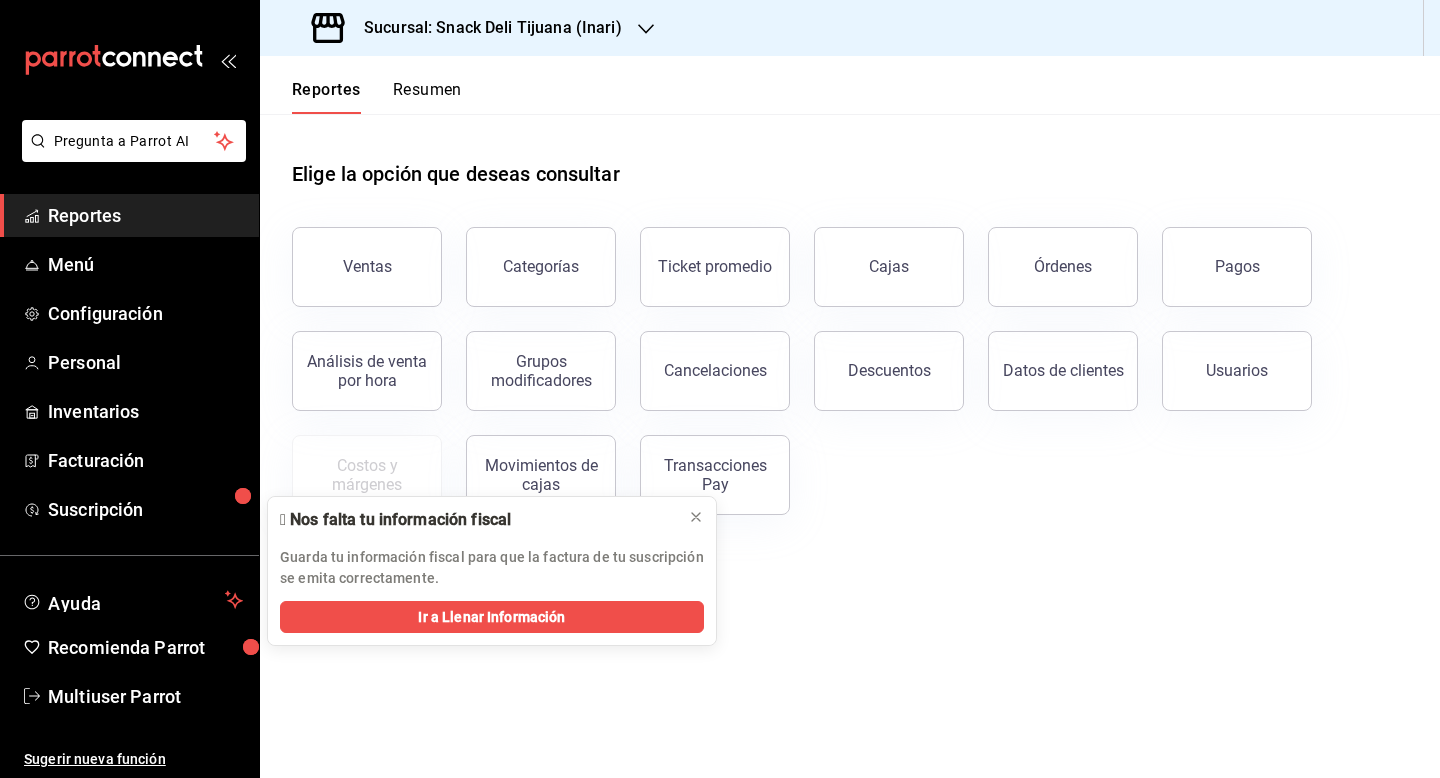 click on "Sucursal: Snack Deli Tijuana (Inari)" at bounding box center [485, 28] 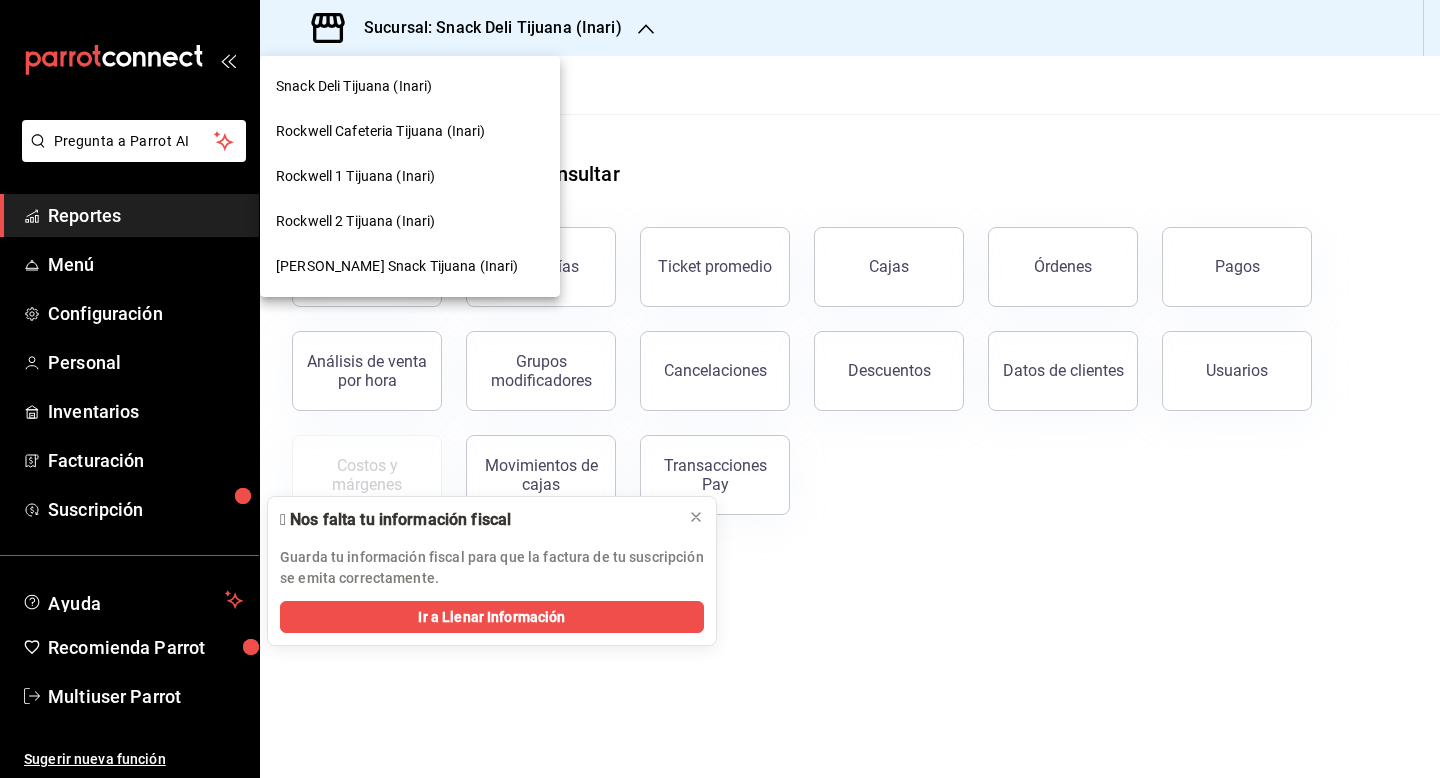 click on "Schneider Snack Tijuana (Inari)" at bounding box center [397, 266] 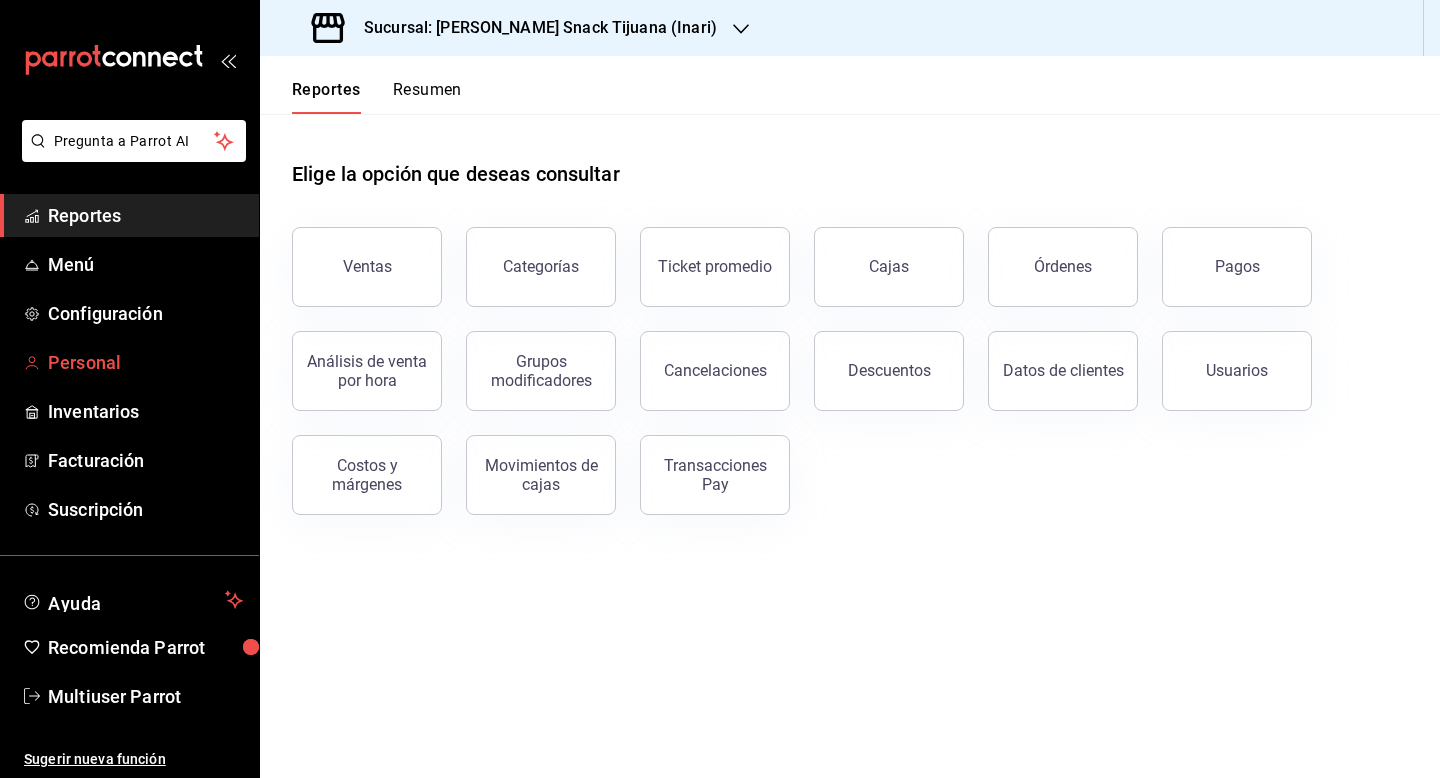 click on "Personal" at bounding box center [145, 362] 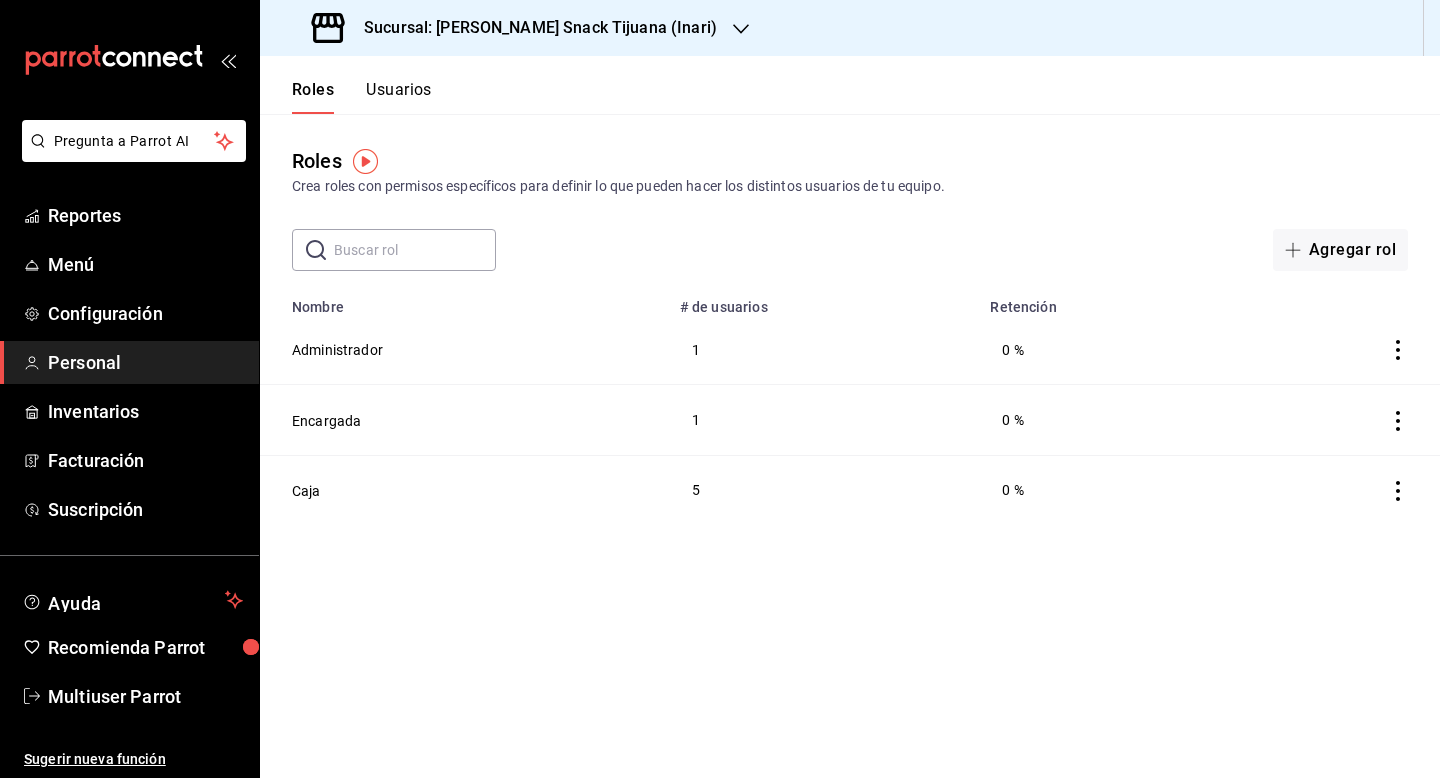 click on "Usuarios" at bounding box center [399, 97] 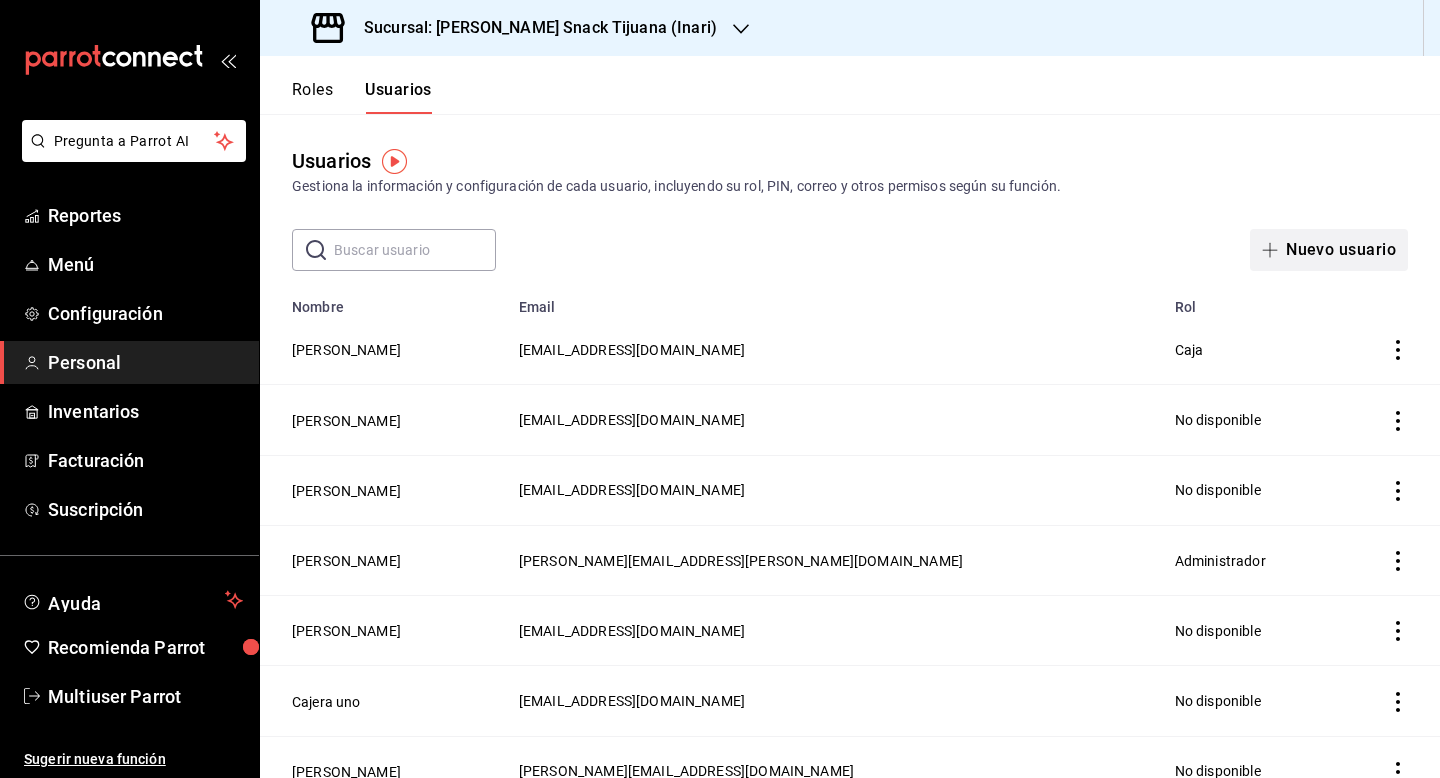 click on "Nuevo usuario" at bounding box center (1329, 250) 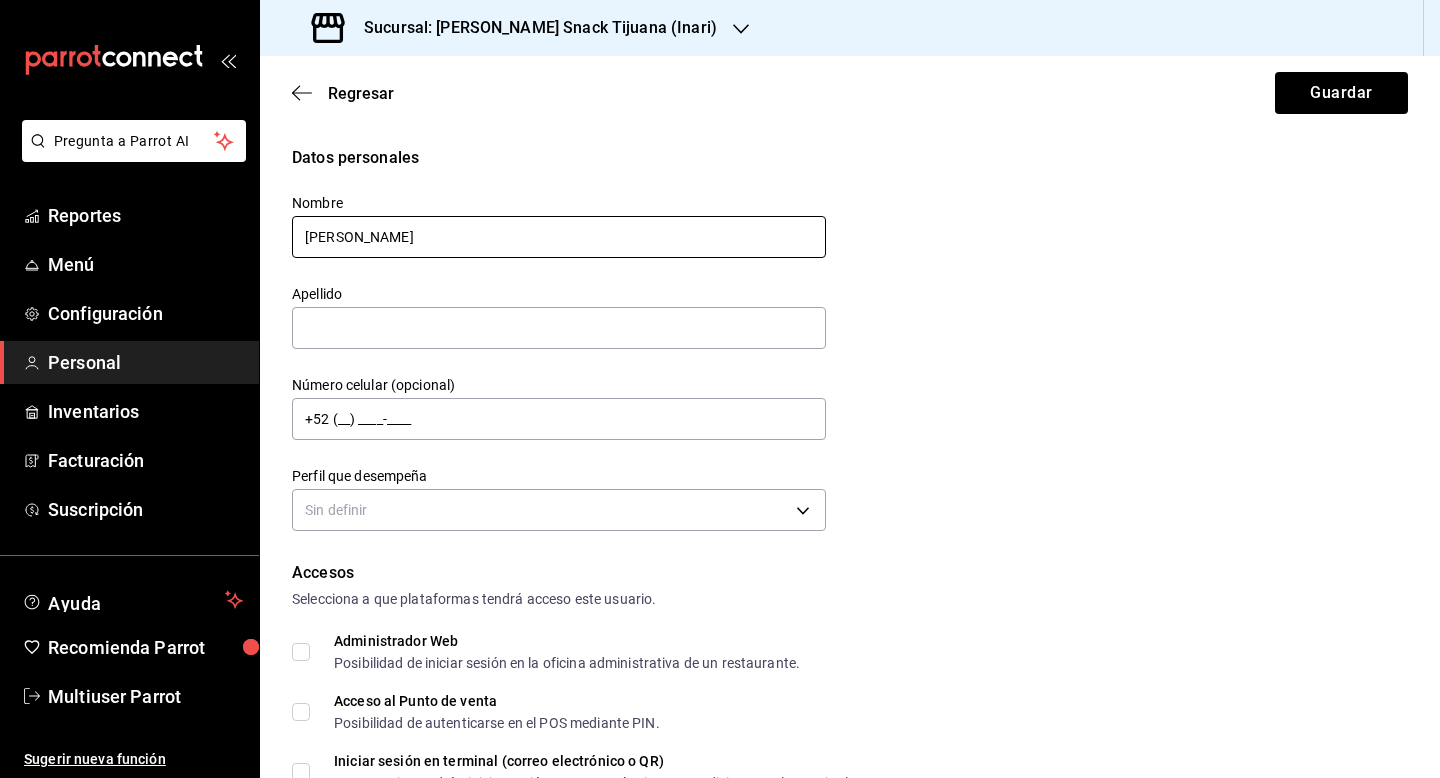 drag, startPoint x: 413, startPoint y: 236, endPoint x: 533, endPoint y: 235, distance: 120.004166 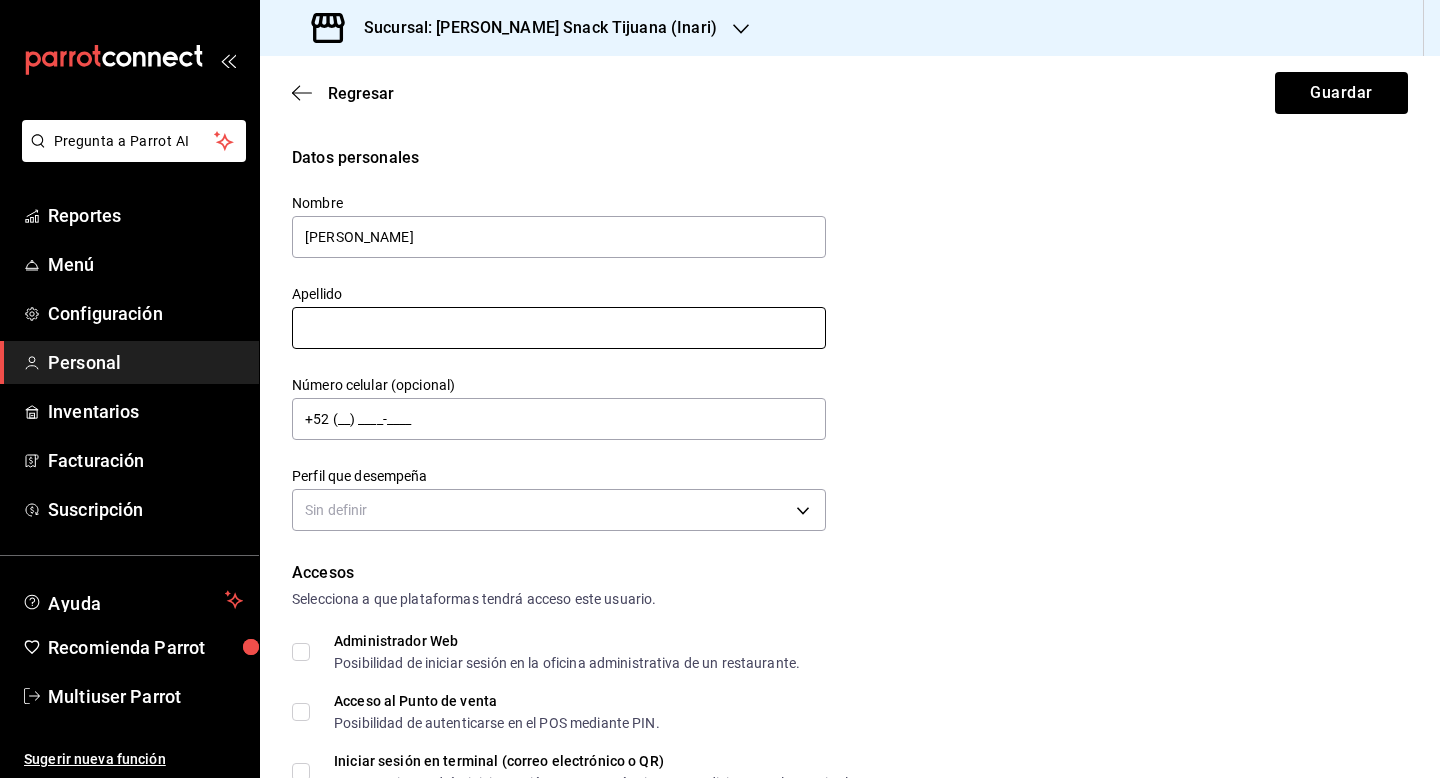 type on "Claudia berenise" 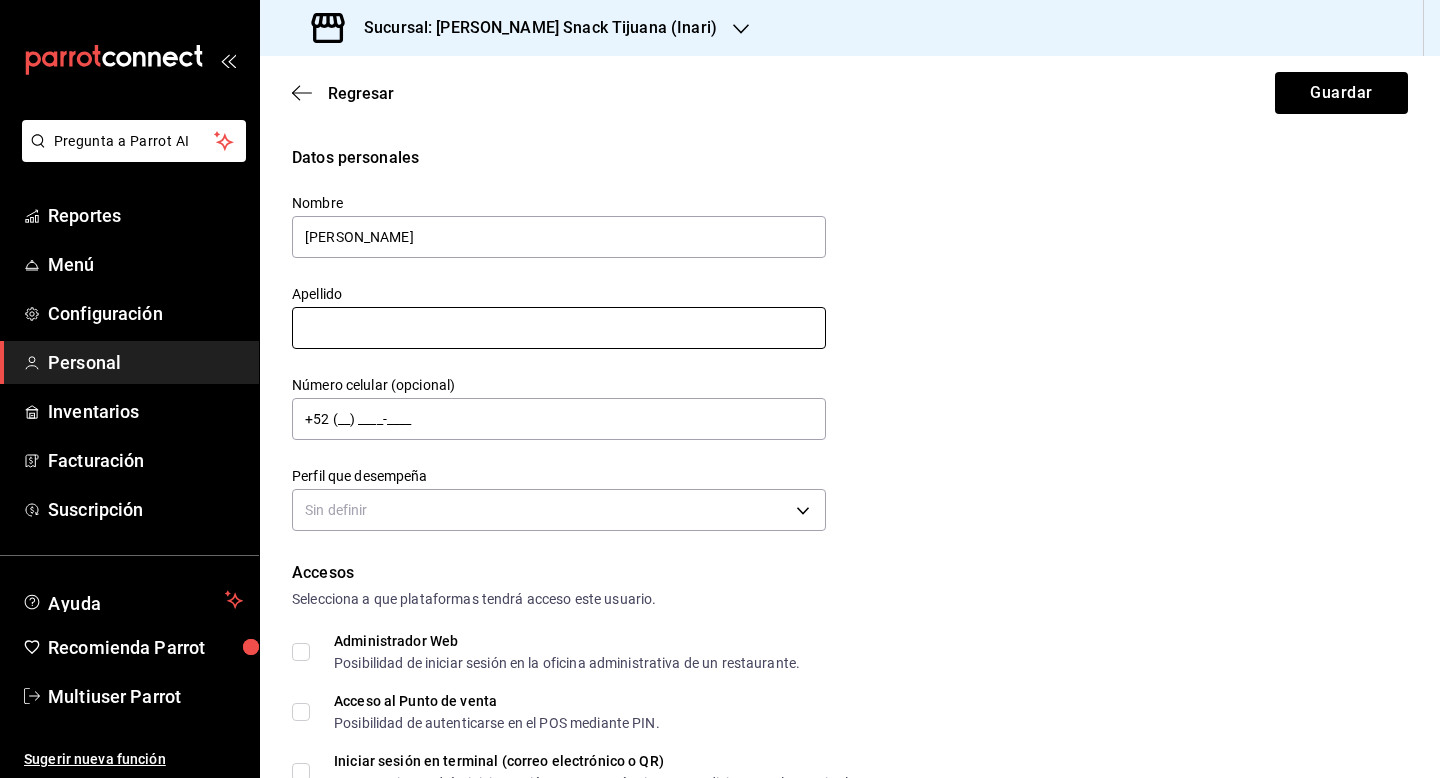 paste on "flores garcia" 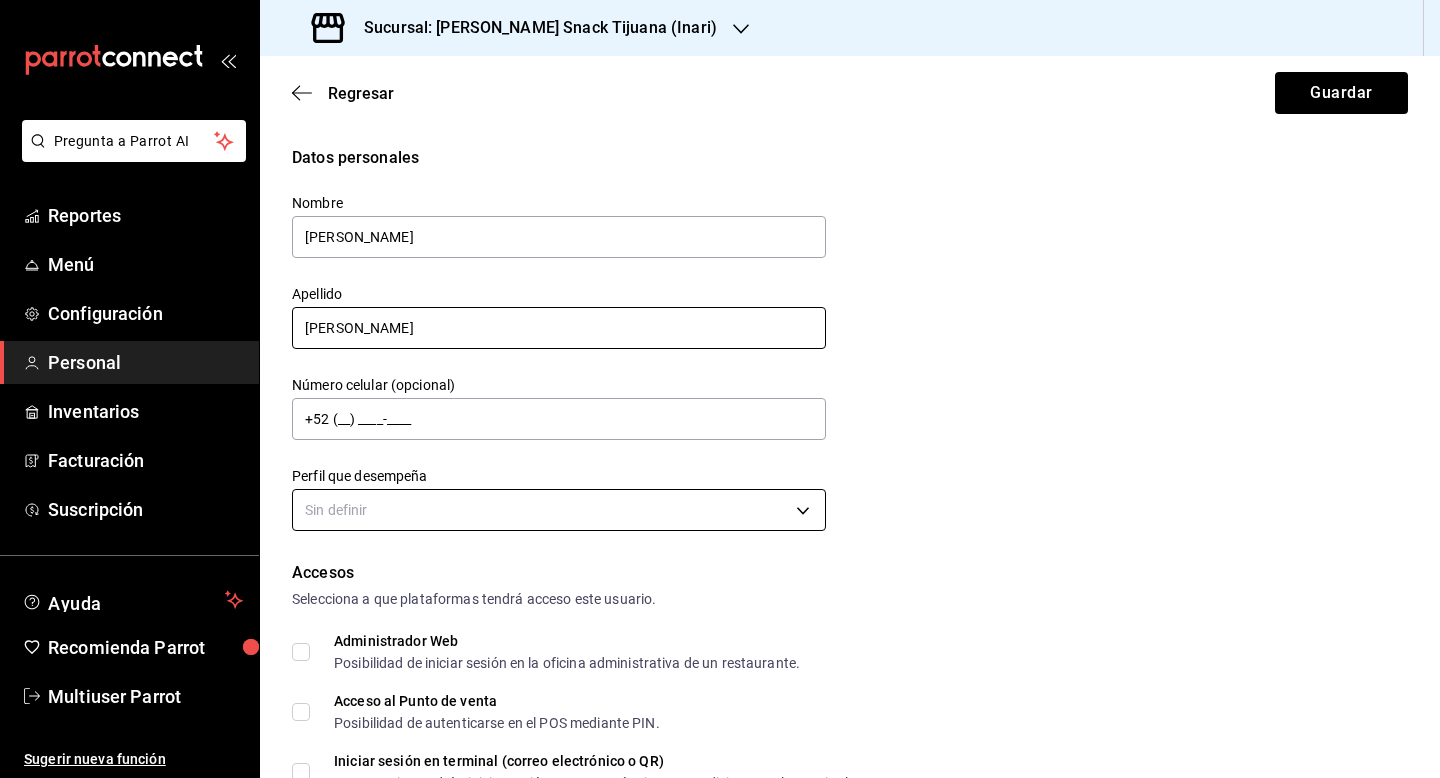 type on "flores garcia" 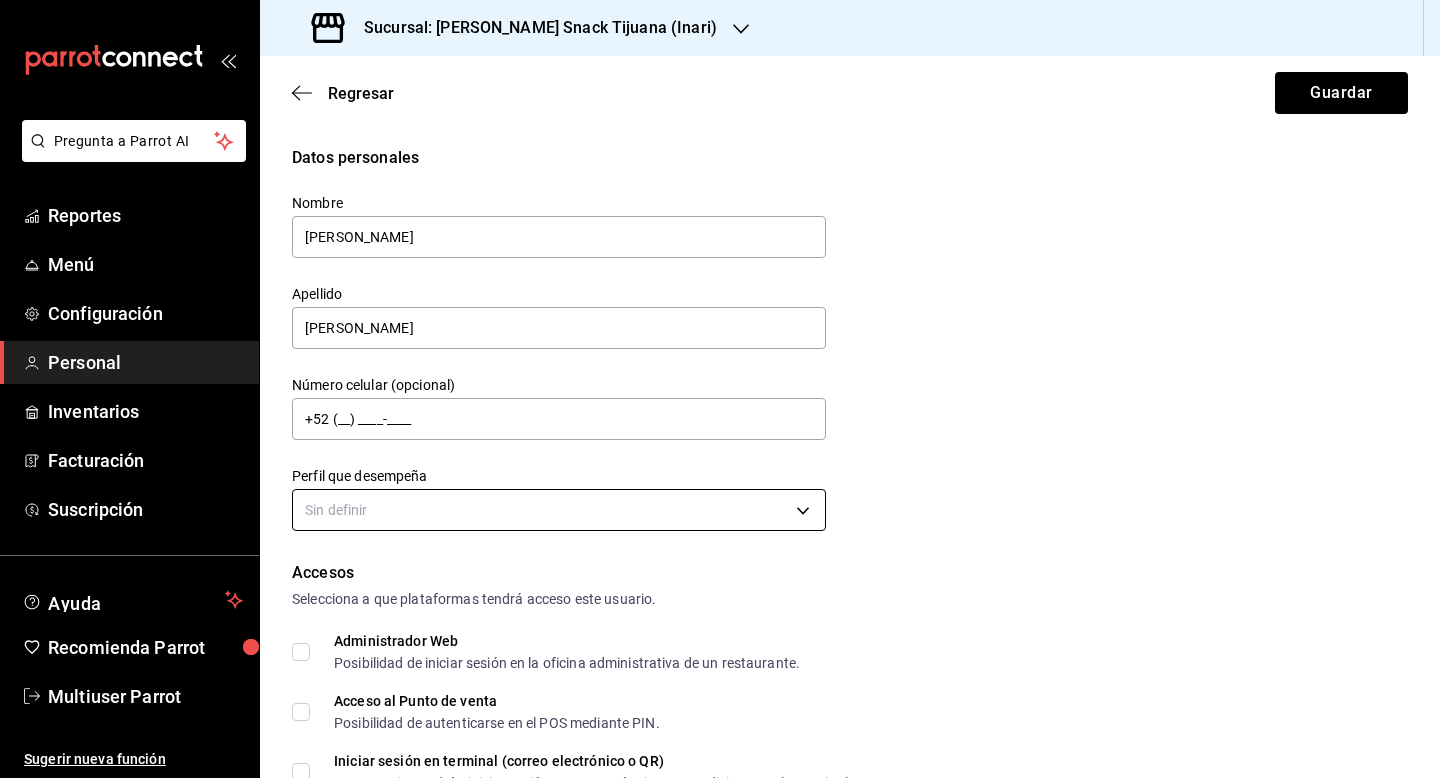 click on "Pregunta a Parrot AI Reportes   Menú   Configuración   Personal   Inventarios   Facturación   Suscripción   Ayuda Recomienda Parrot   Multiuser Parrot   Sugerir nueva función   Sucursal: Schneider Snack Tijuana (Inari) Regresar Guardar Datos personales Nombre Claudia berenise Apellido flores garcia Número celular (opcional) +52 (__) ____-____ Perfil que desempeña Sin definir Accesos Selecciona a que plataformas tendrá acceso este usuario. Administrador Web Posibilidad de iniciar sesión en la oficina administrativa de un restaurante.  Acceso al Punto de venta Posibilidad de autenticarse en el POS mediante PIN.  Iniciar sesión en terminal (correo electrónico o QR) Los usuarios podrán iniciar sesión y aceptar términos y condiciones en la terminal. Acceso uso de terminal Los usuarios podrán acceder y utilizar la terminal para visualizar y procesar pagos de sus órdenes. Correo electrónico Se volverá obligatorio al tener ciertos accesos activados. Contraseña Contraseña Repetir contraseña PIN" at bounding box center (720, 389) 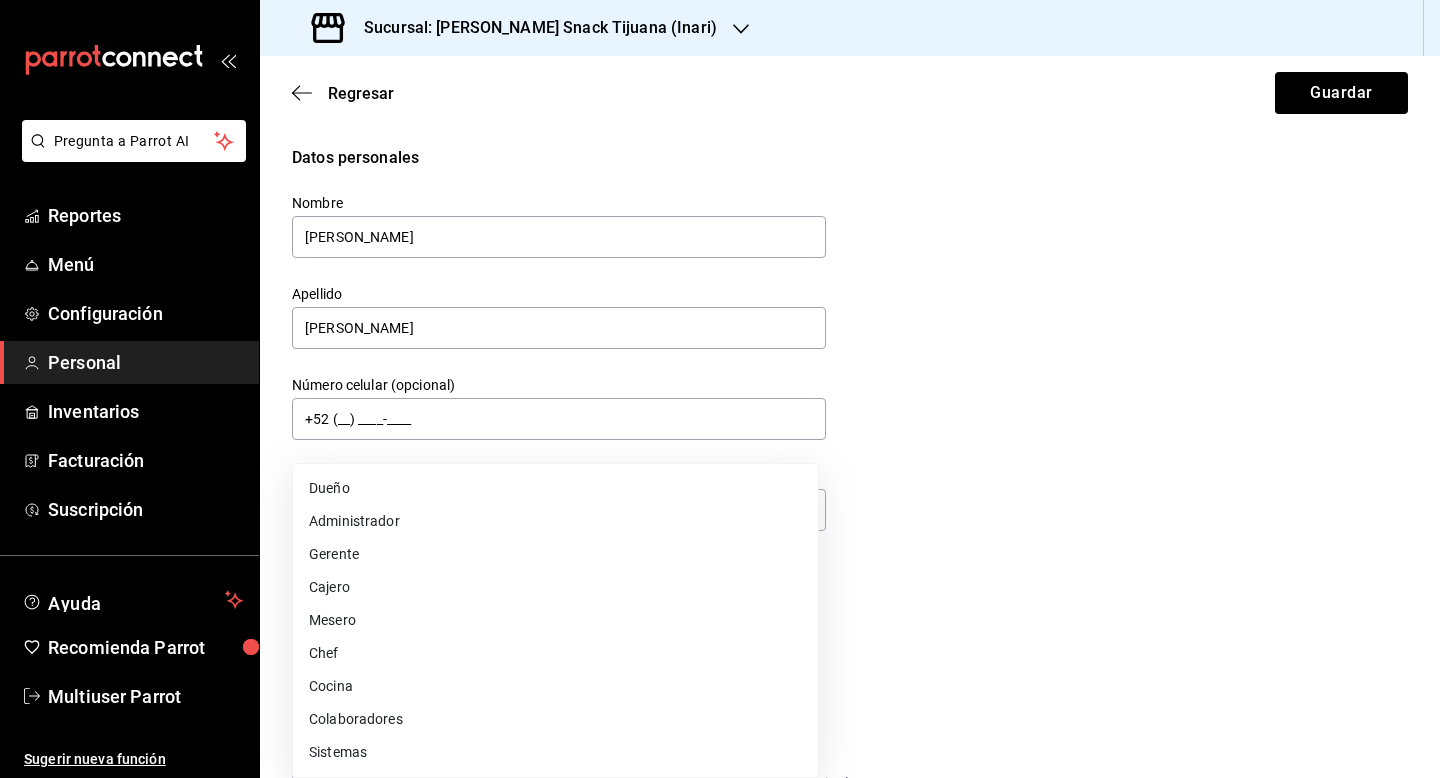 click on "Mesero" at bounding box center (555, 620) 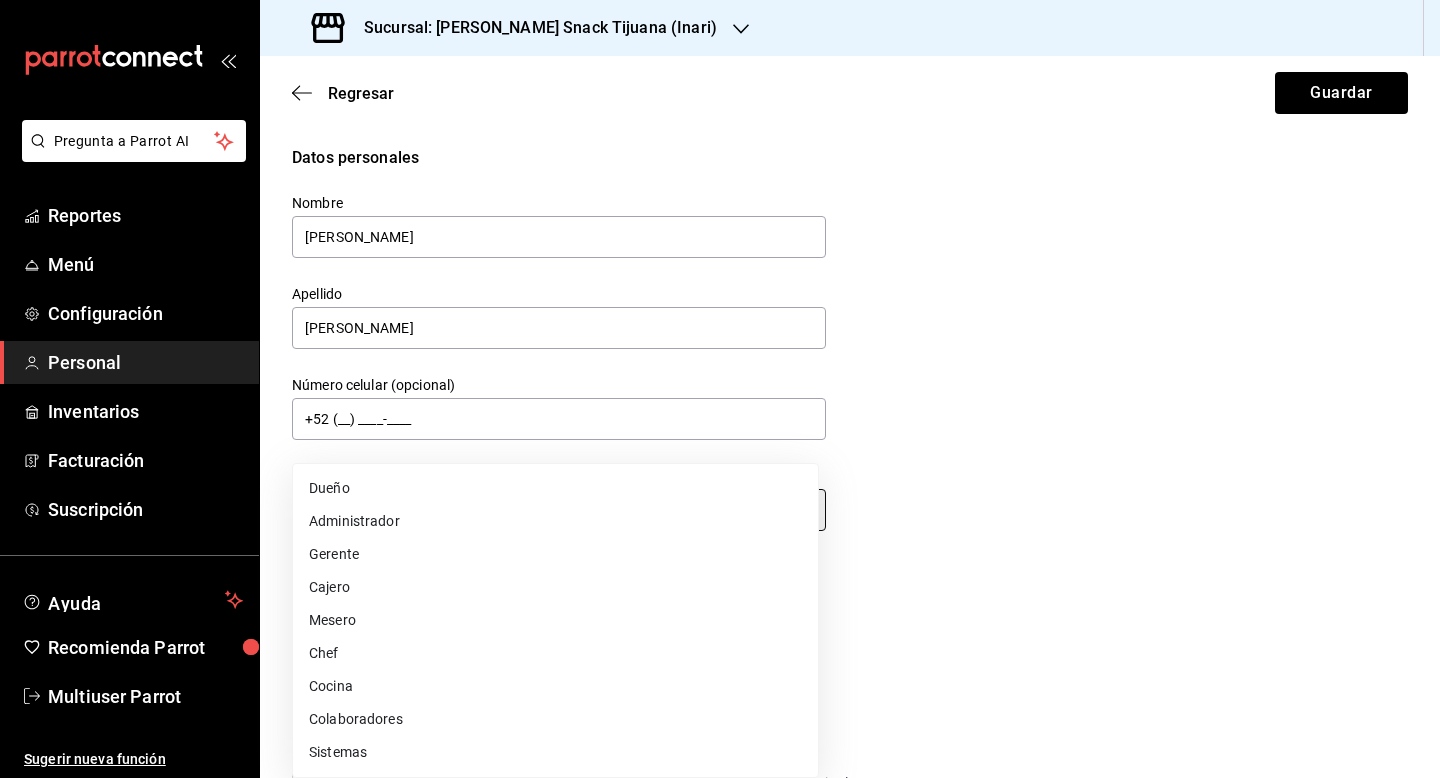 type on "WAITER" 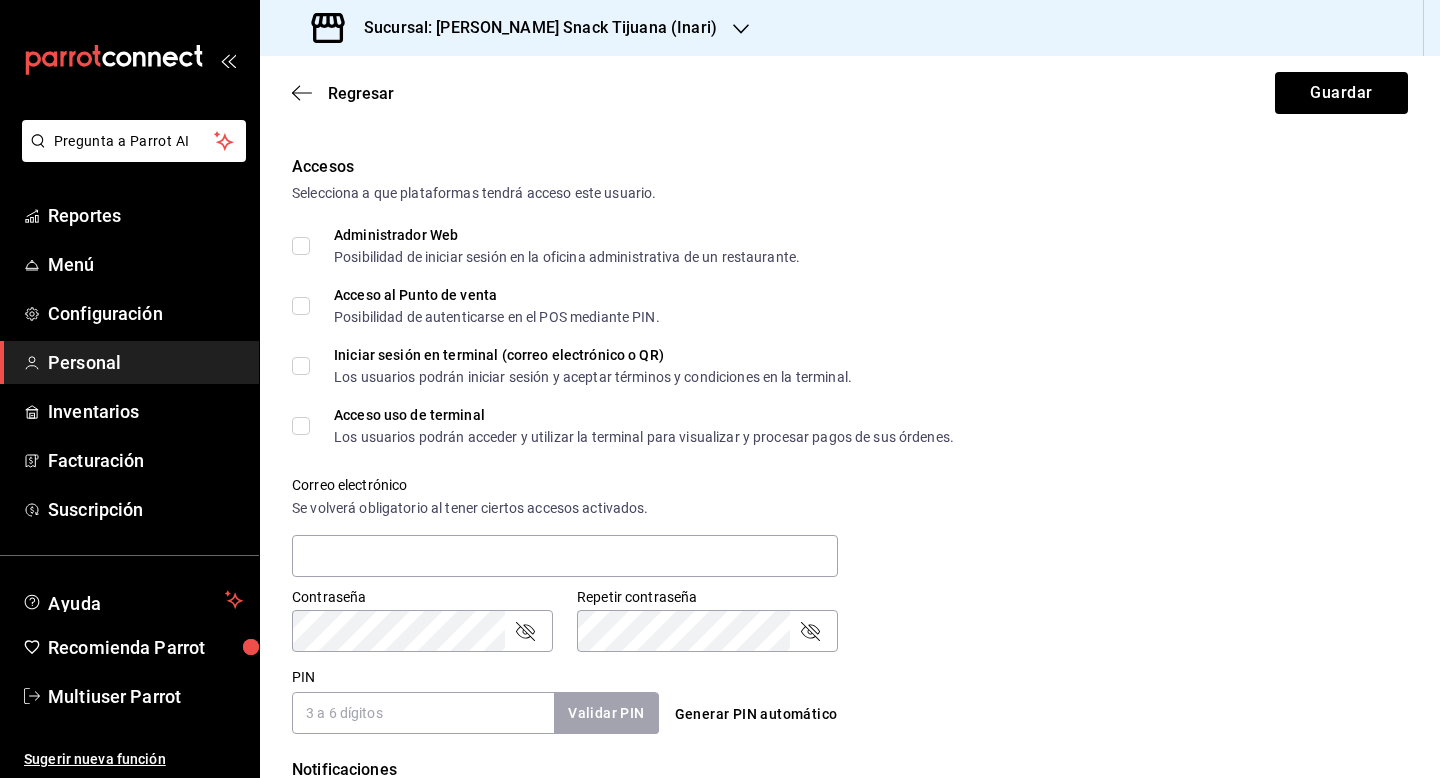 scroll, scrollTop: 467, scrollLeft: 0, axis: vertical 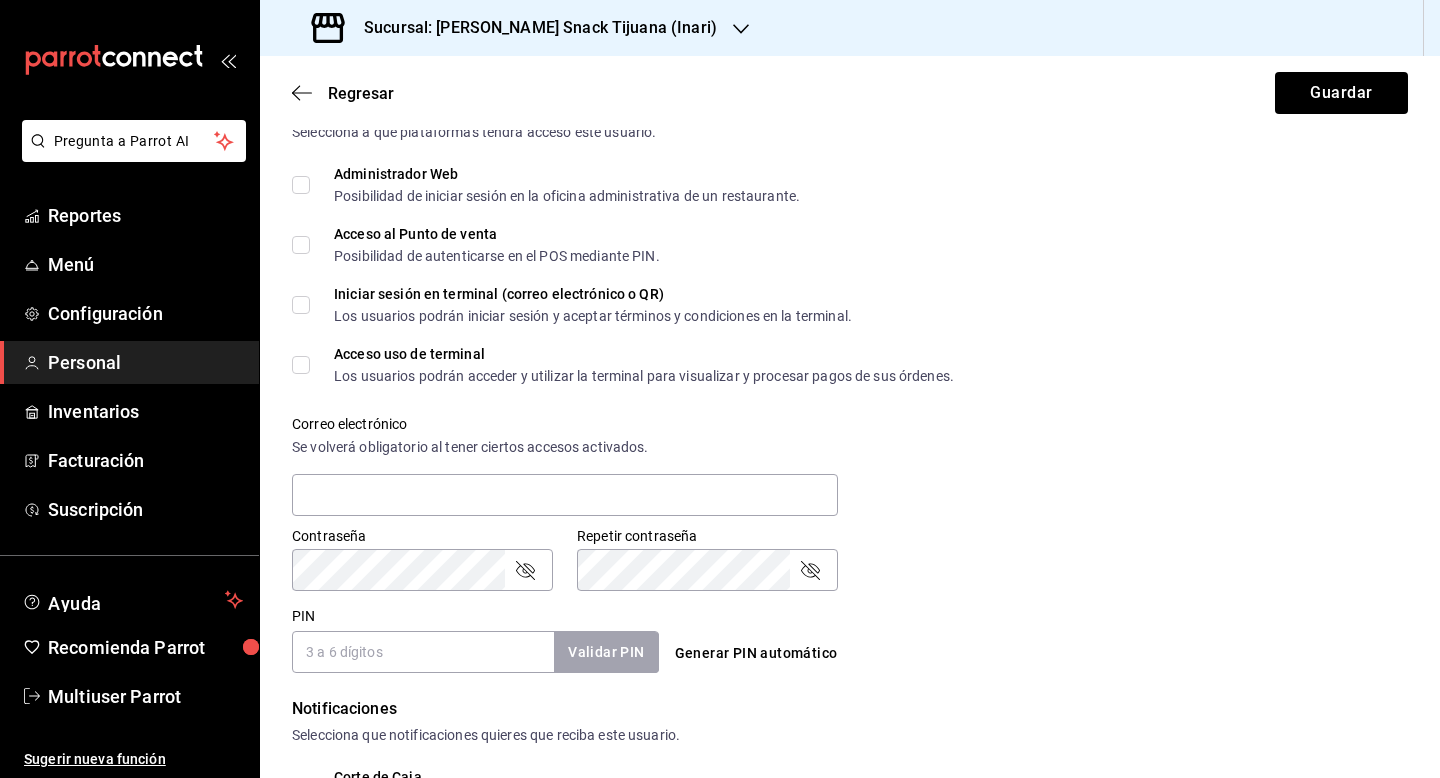 click on "Generar PIN automático" at bounding box center (756, 653) 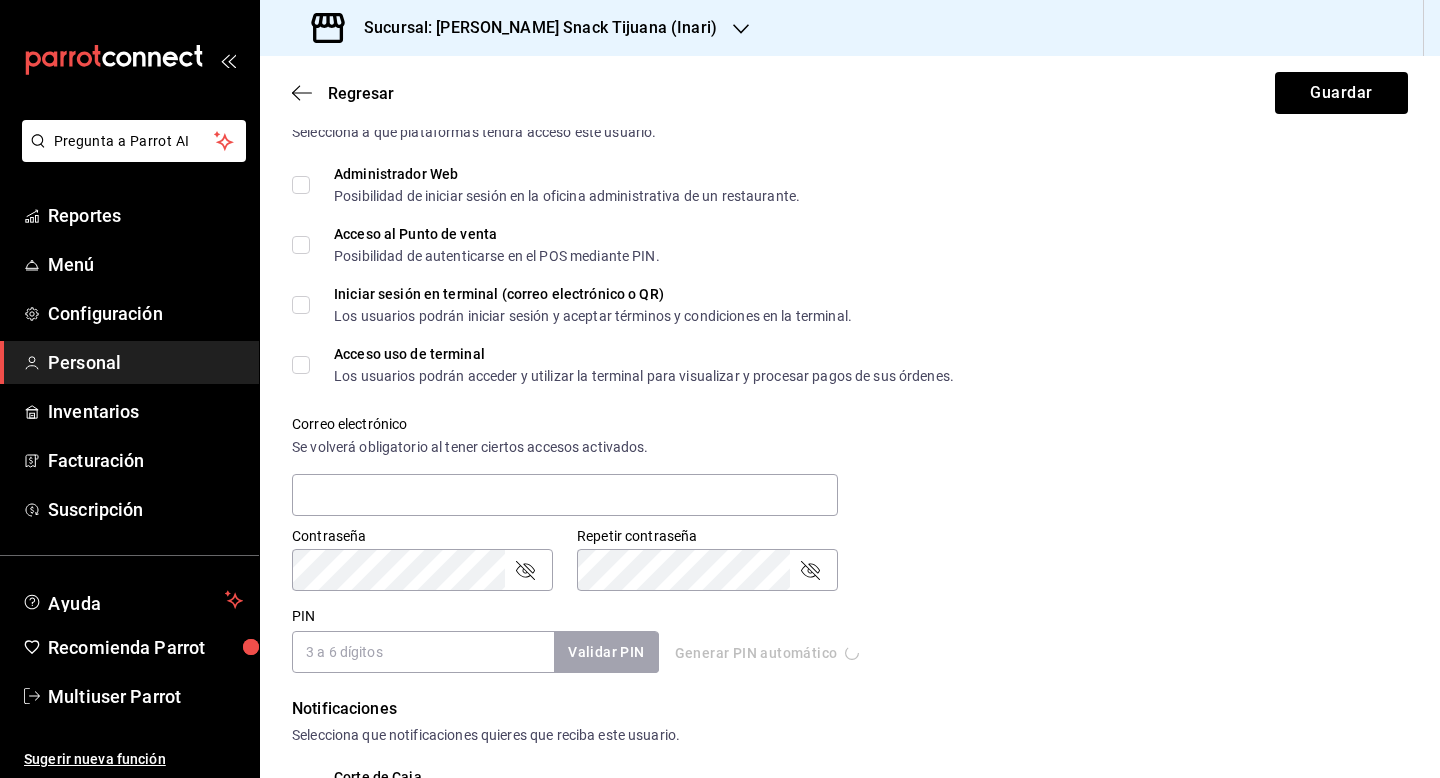 type on "5813" 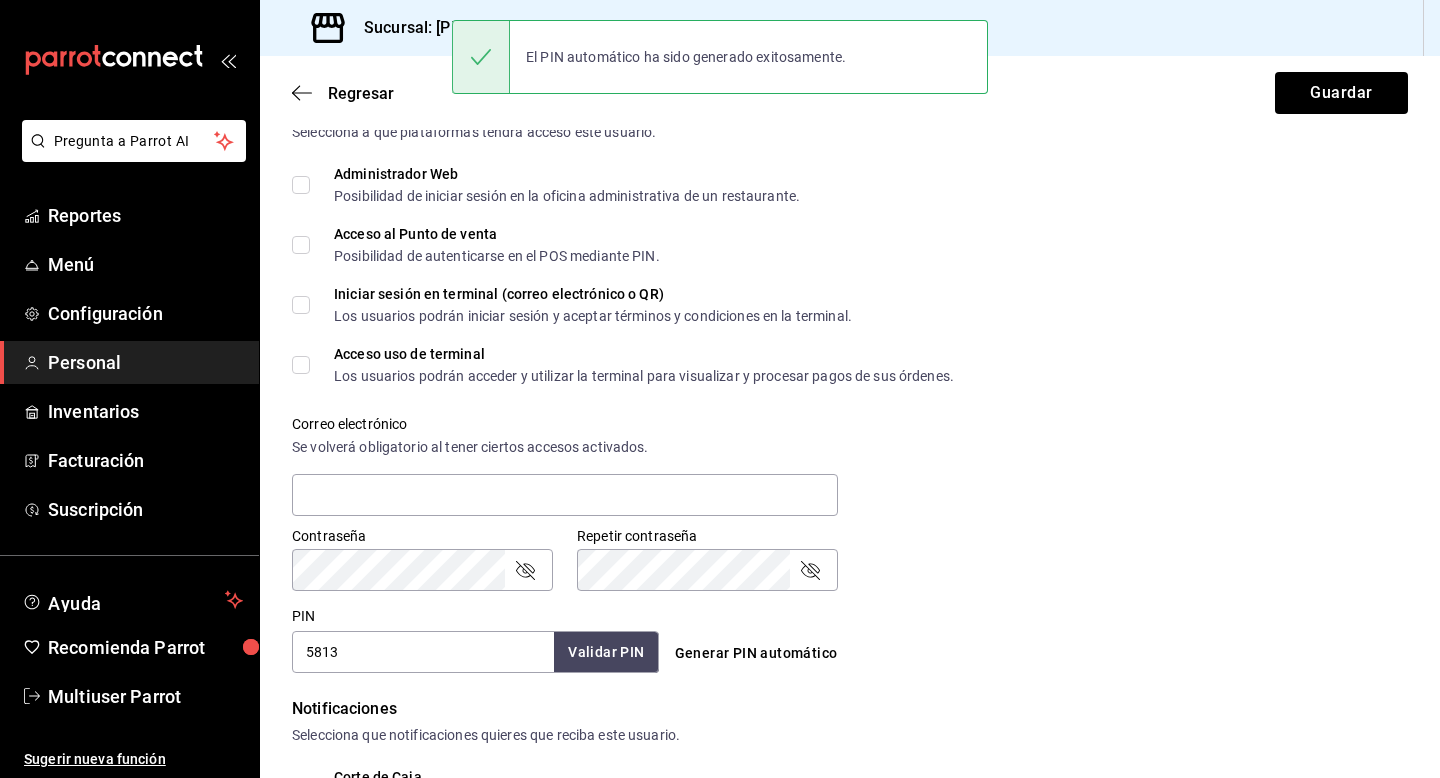 click on "5813" at bounding box center (423, 652) 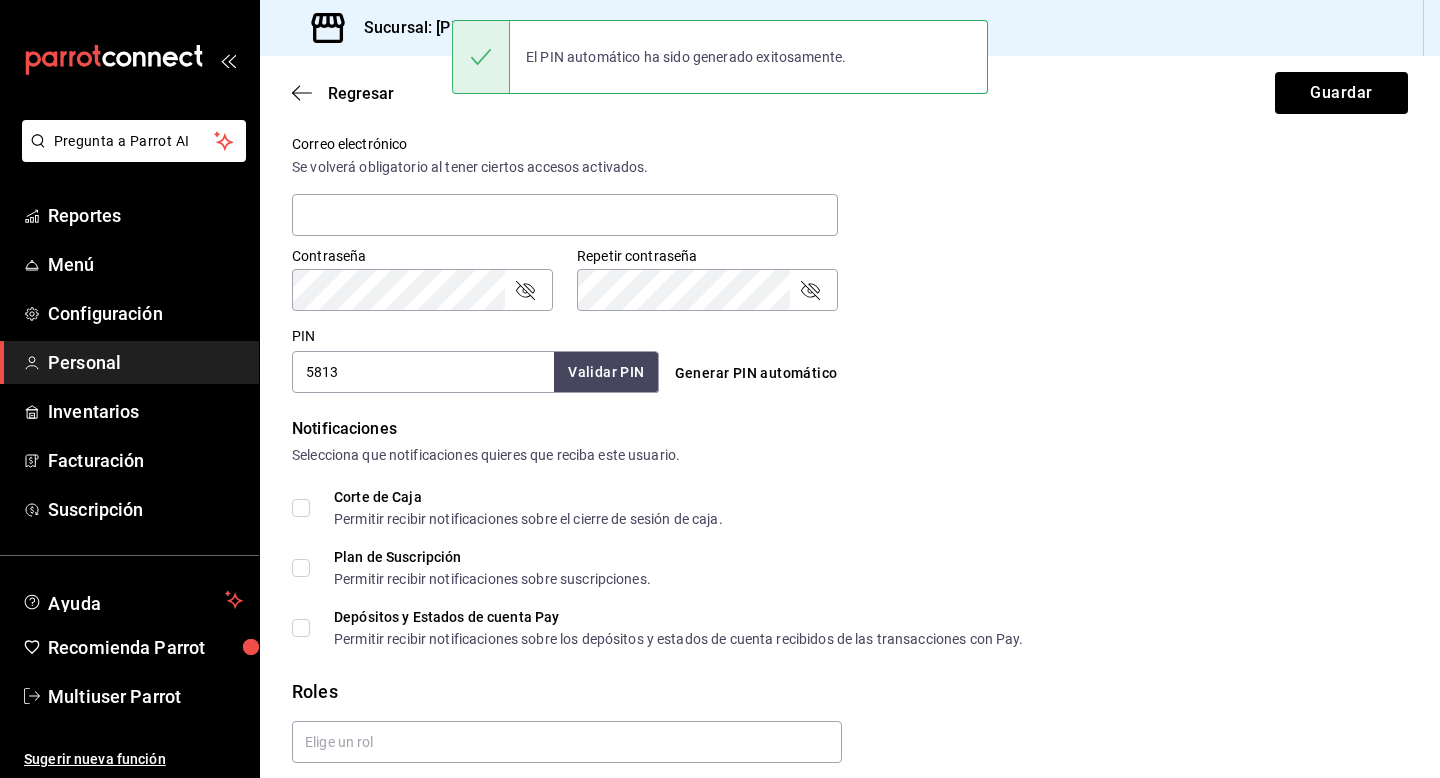 scroll, scrollTop: 820, scrollLeft: 0, axis: vertical 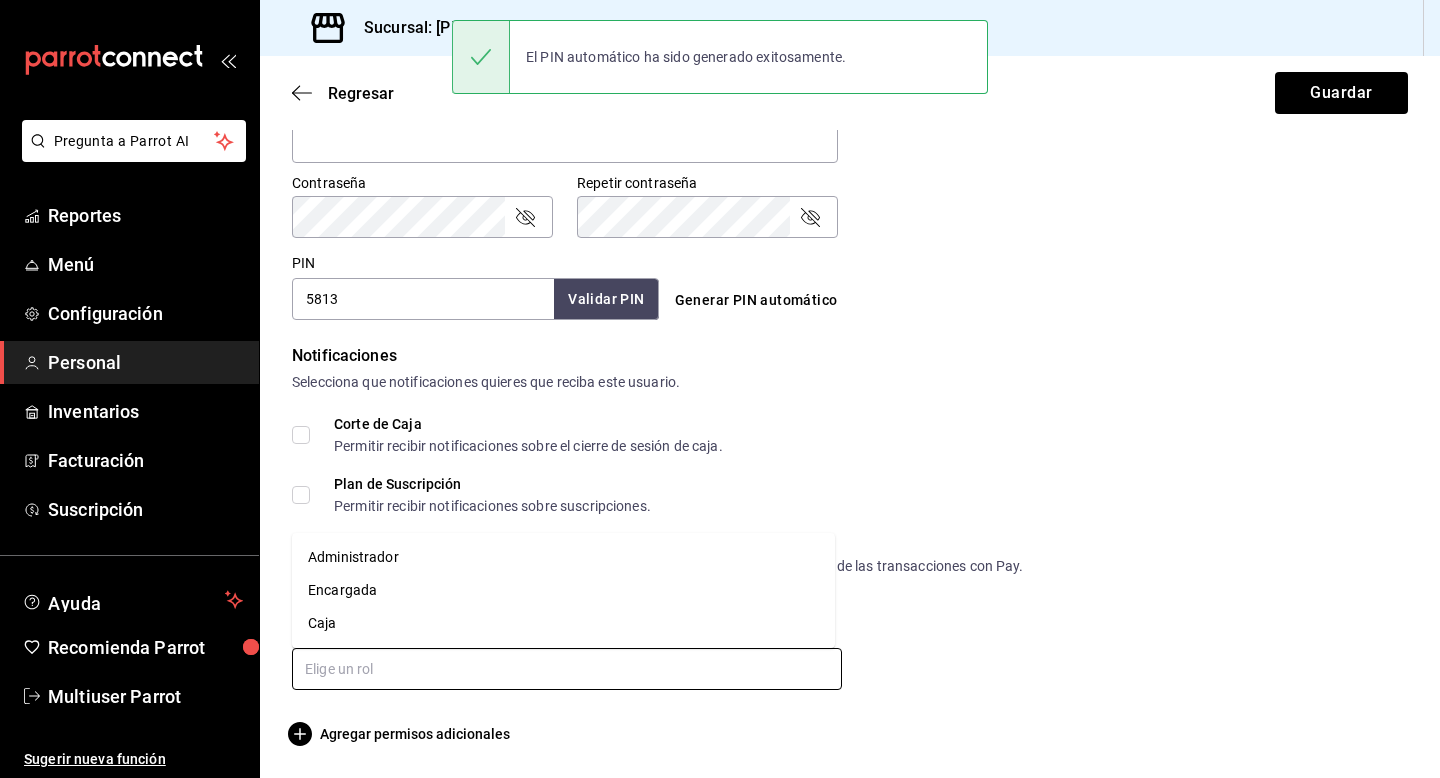 click at bounding box center [567, 669] 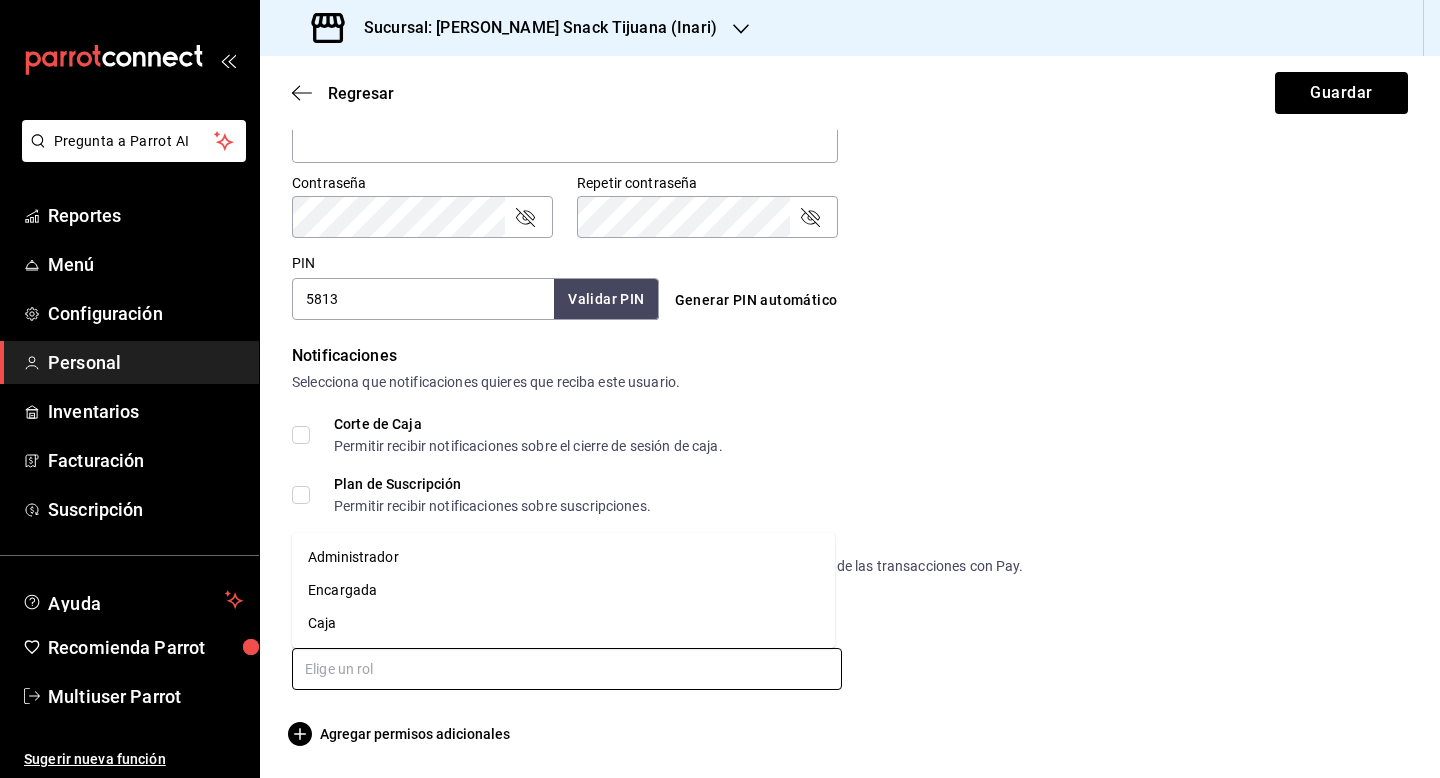 click on "Caja" at bounding box center [563, 623] 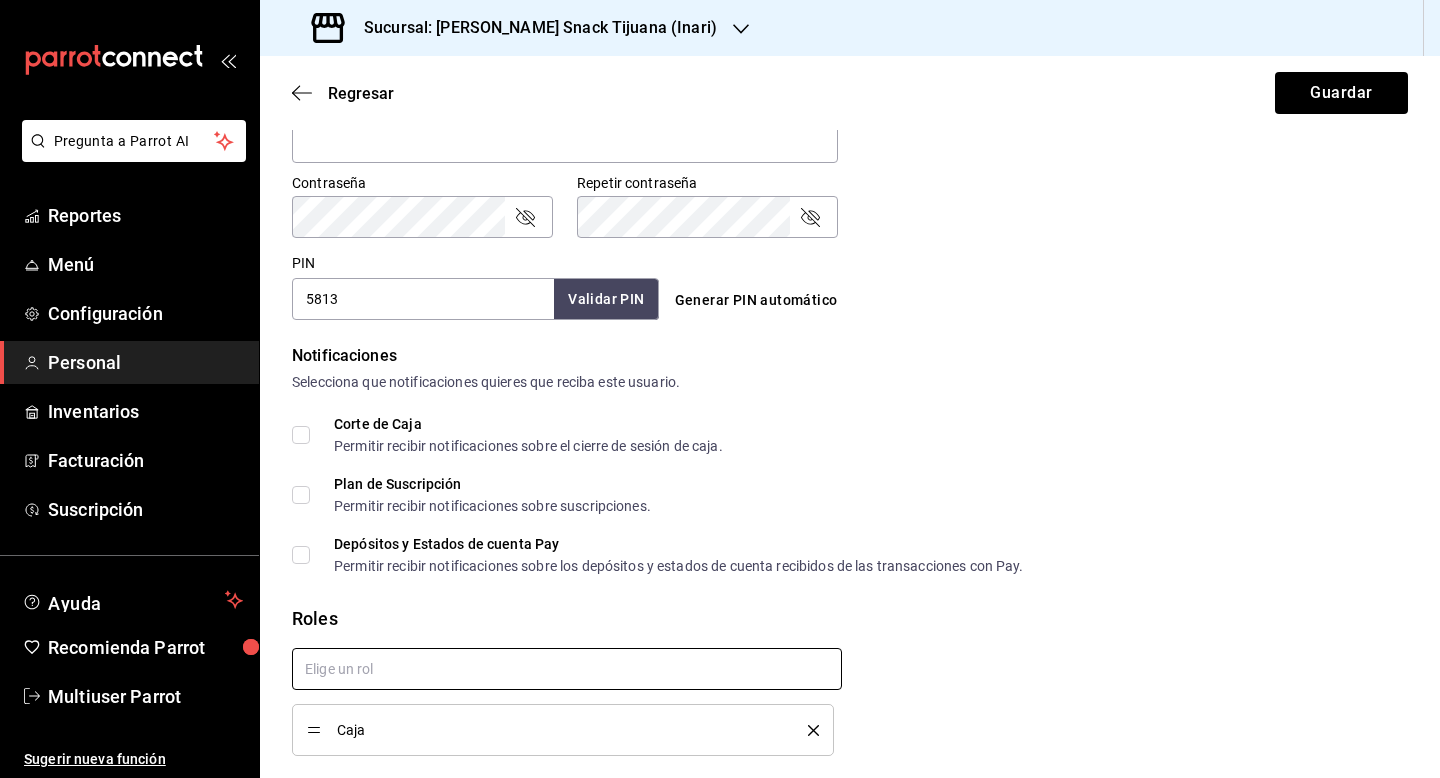 checkbox on "true" 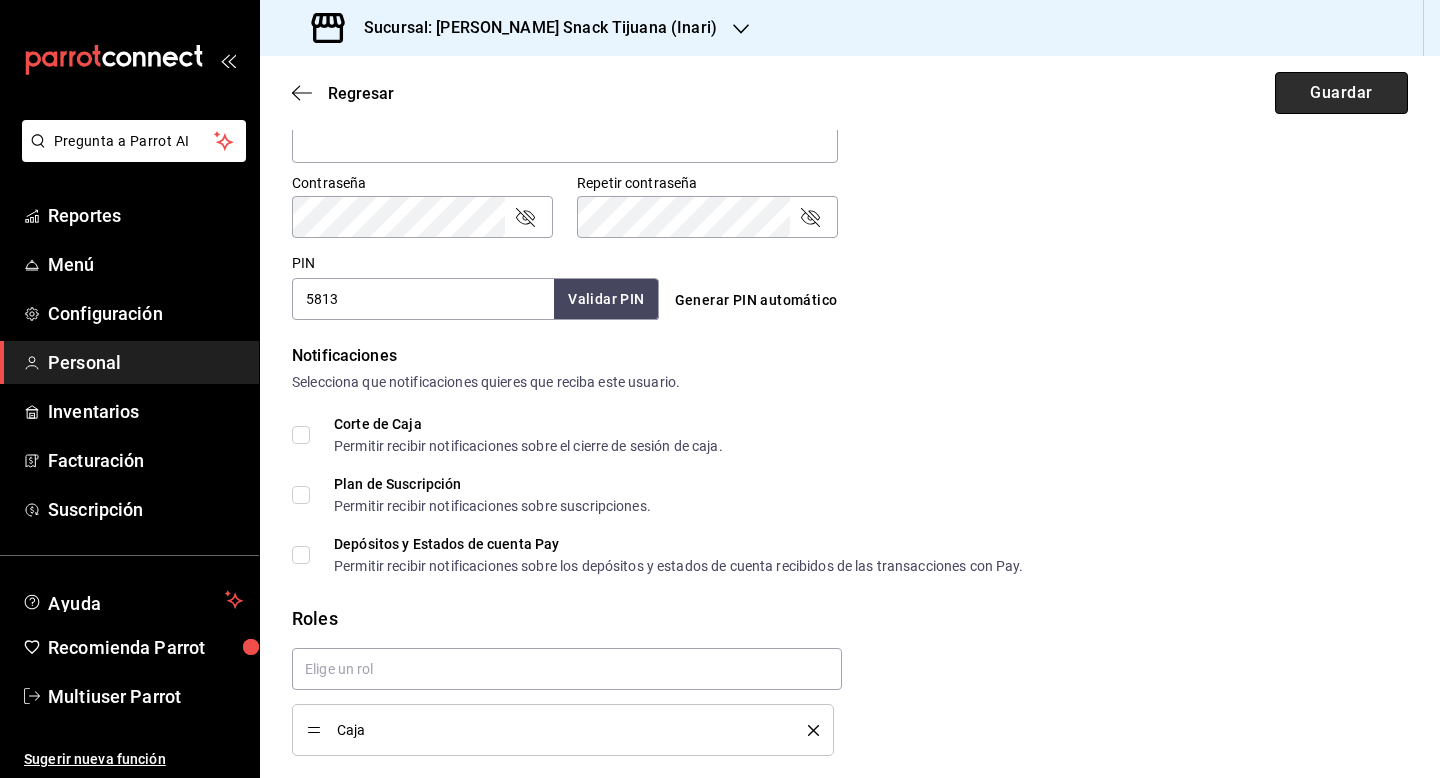click on "Guardar" at bounding box center [1341, 93] 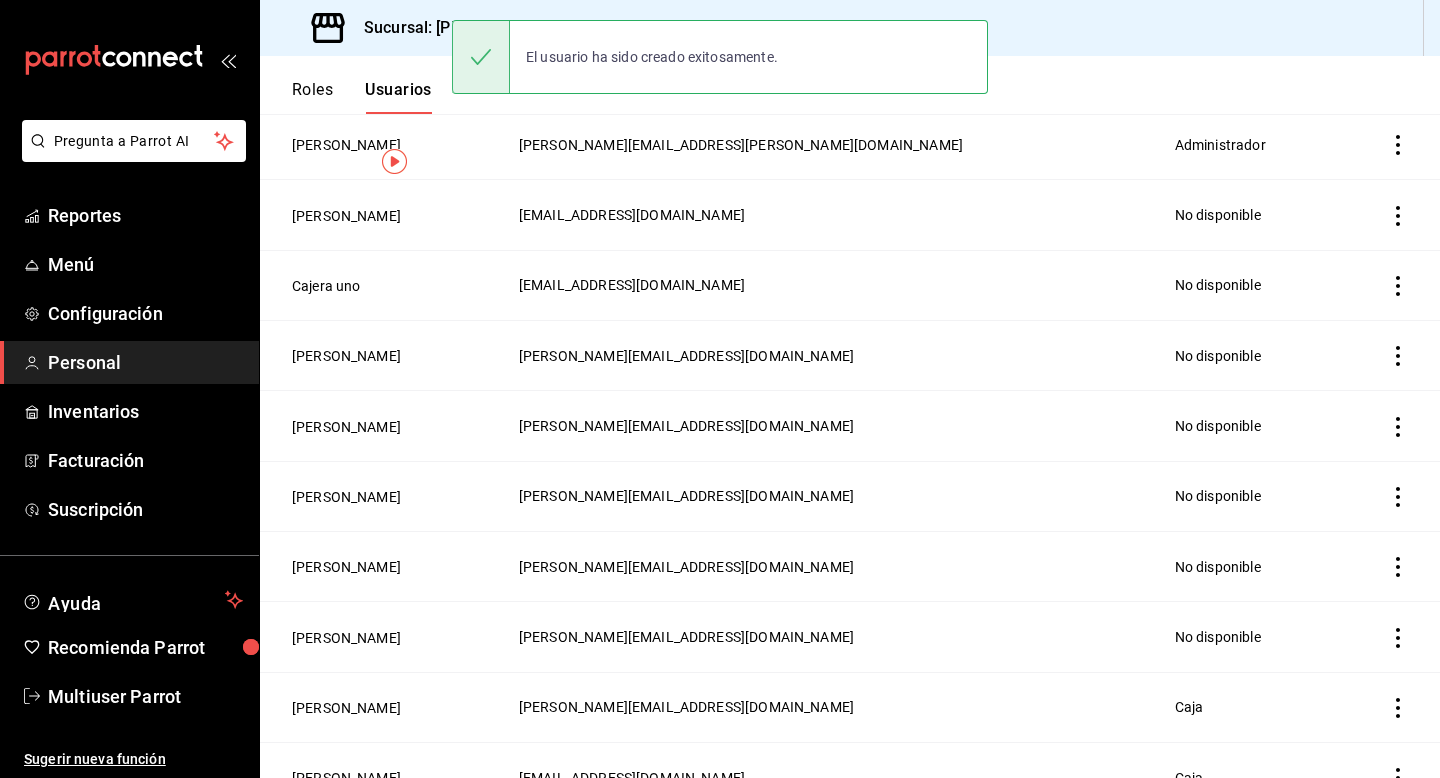 scroll, scrollTop: 0, scrollLeft: 0, axis: both 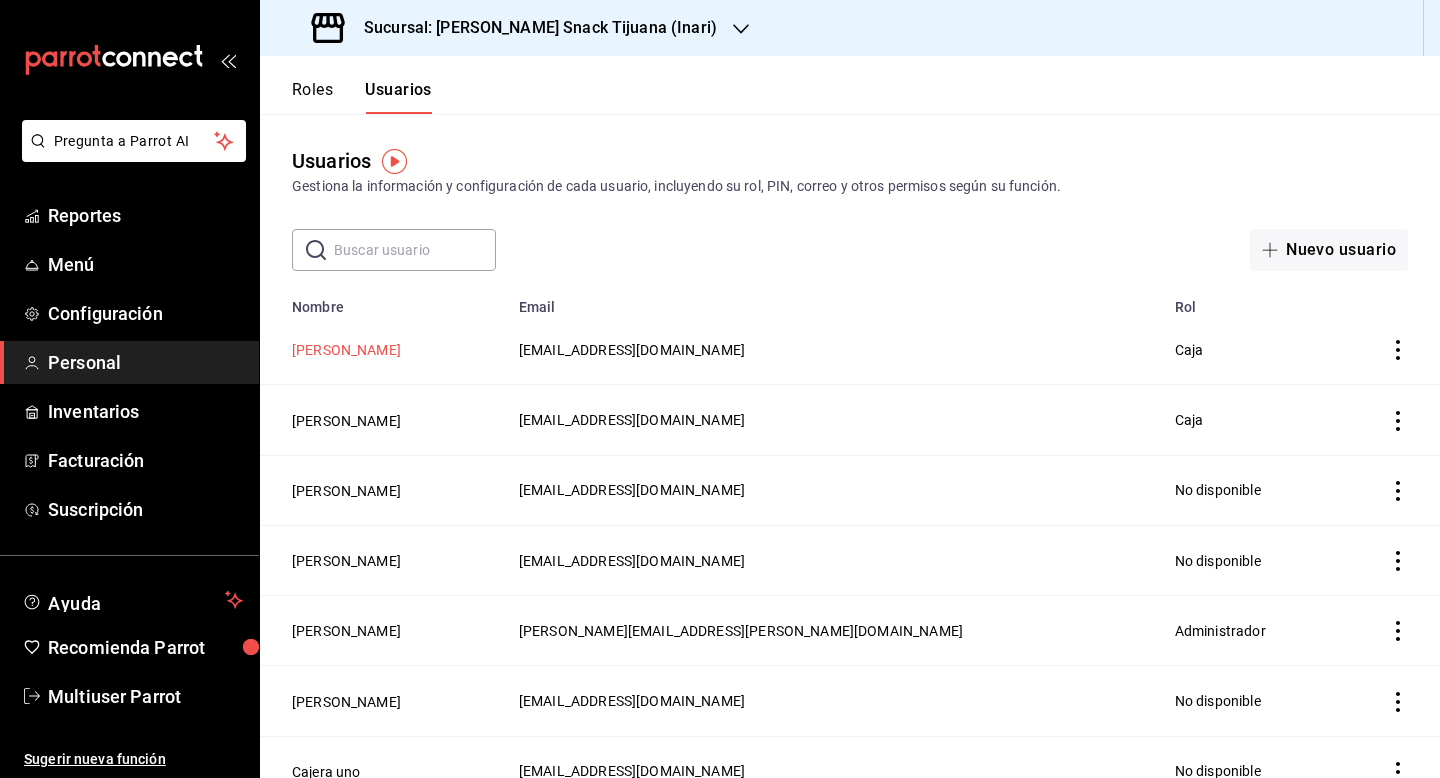 click on "Claudia berenise flores garcia" at bounding box center [346, 350] 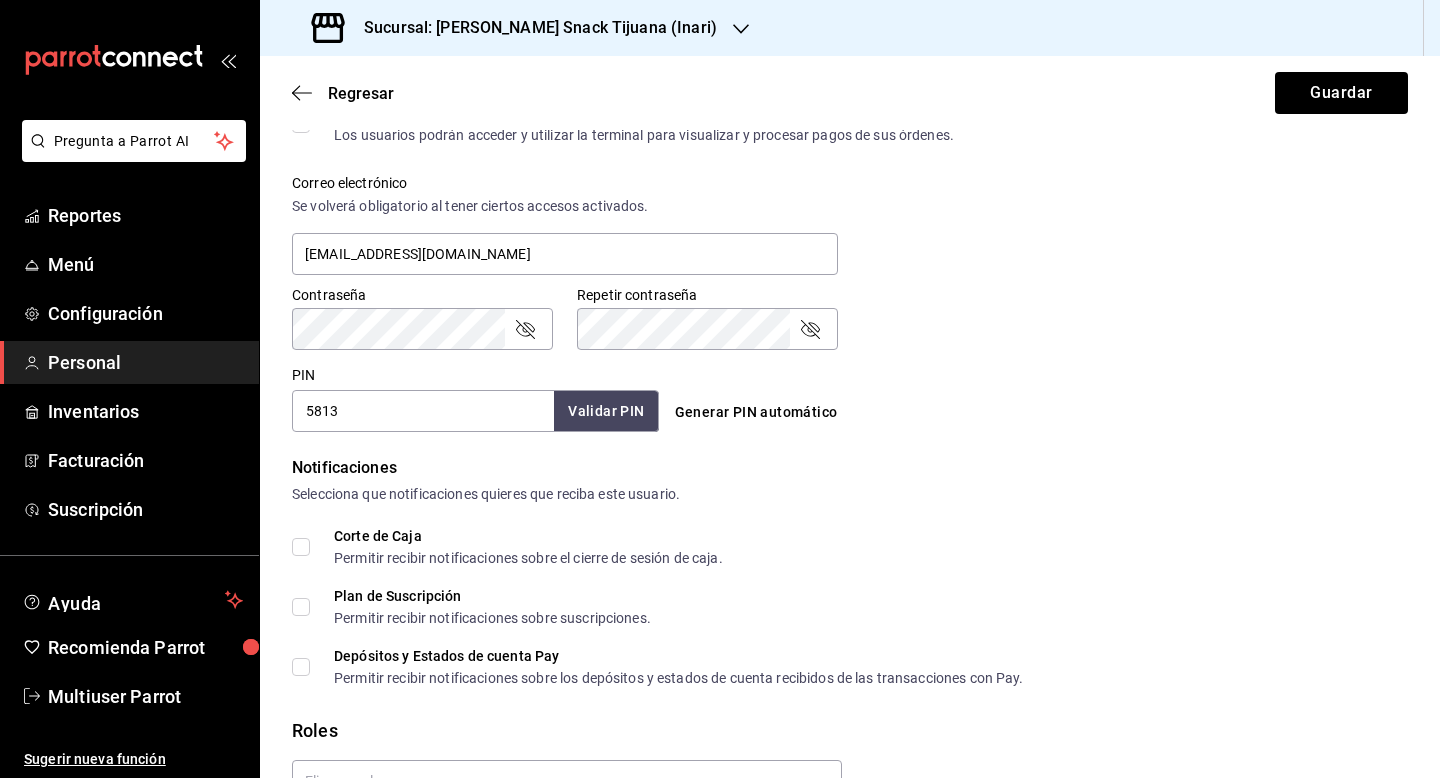 scroll, scrollTop: 716, scrollLeft: 0, axis: vertical 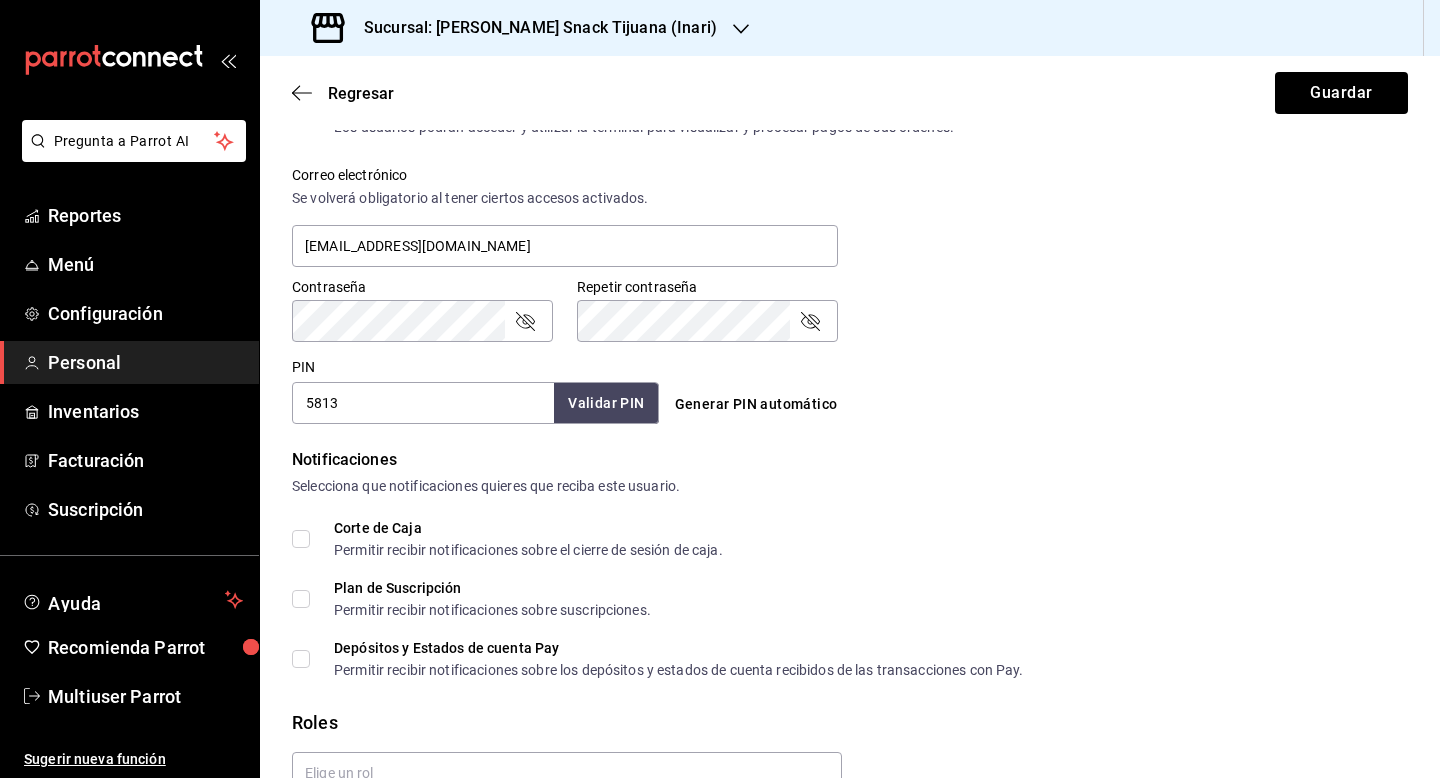 click on "5813" at bounding box center (423, 403) 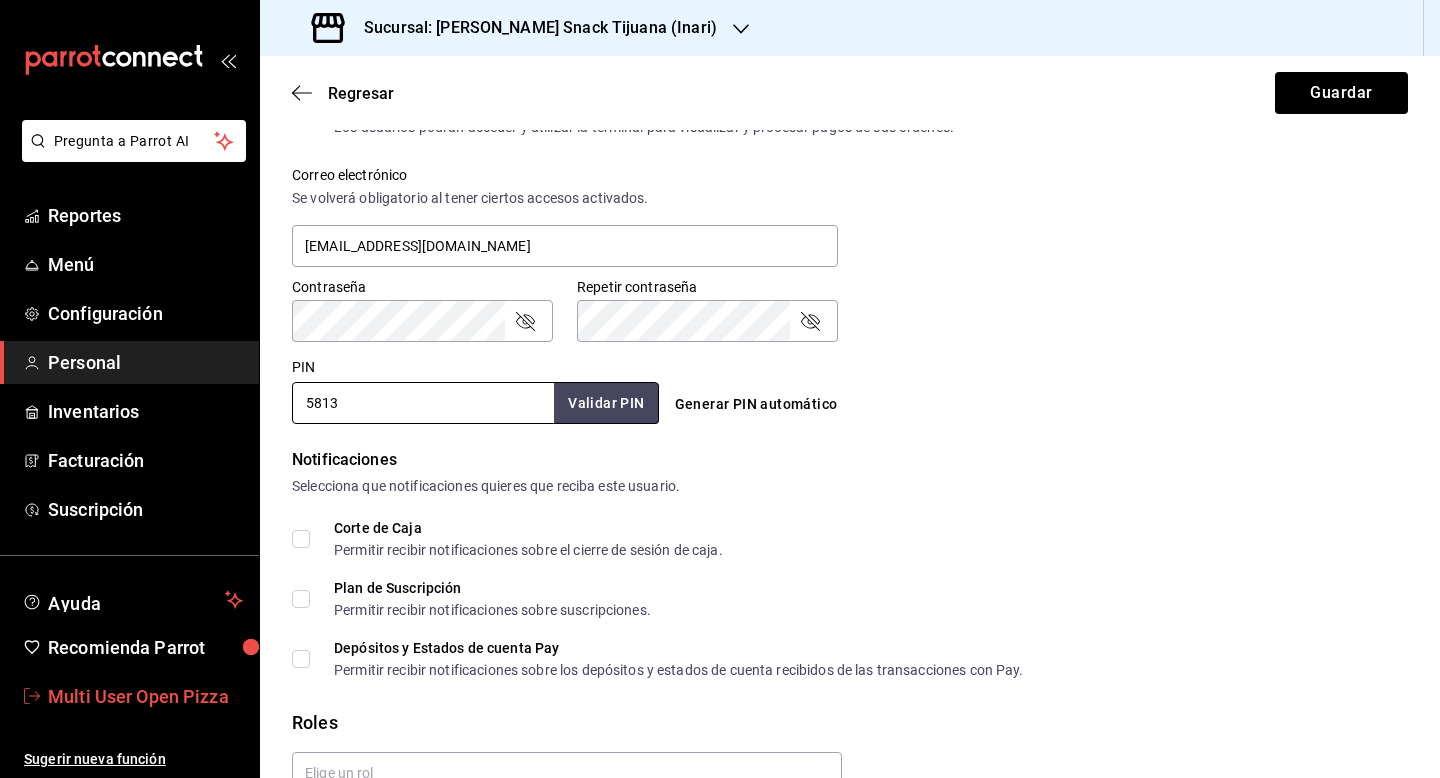 click on "Multi User Open Pizza" at bounding box center [145, 696] 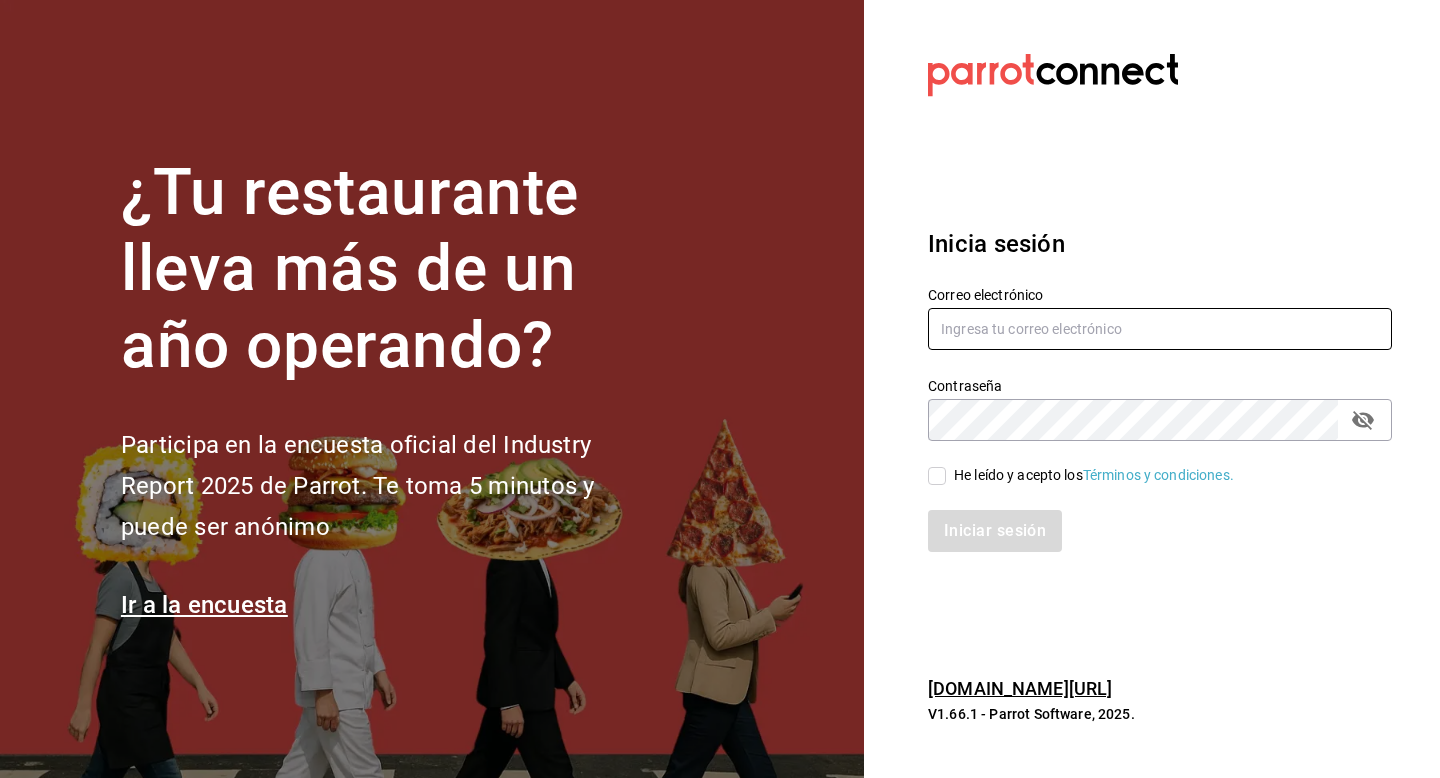 click at bounding box center (1160, 329) 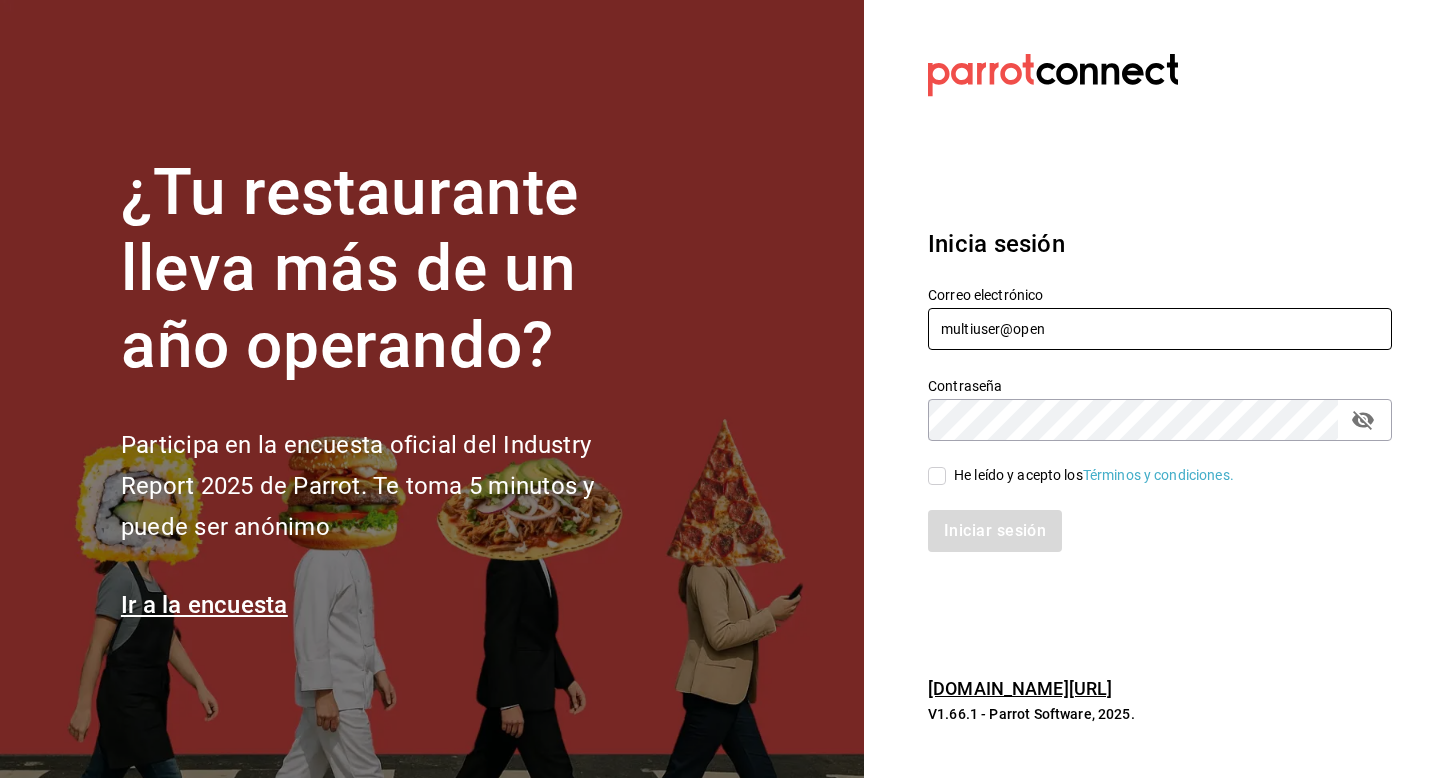 type on "multiuser@openpizza.com" 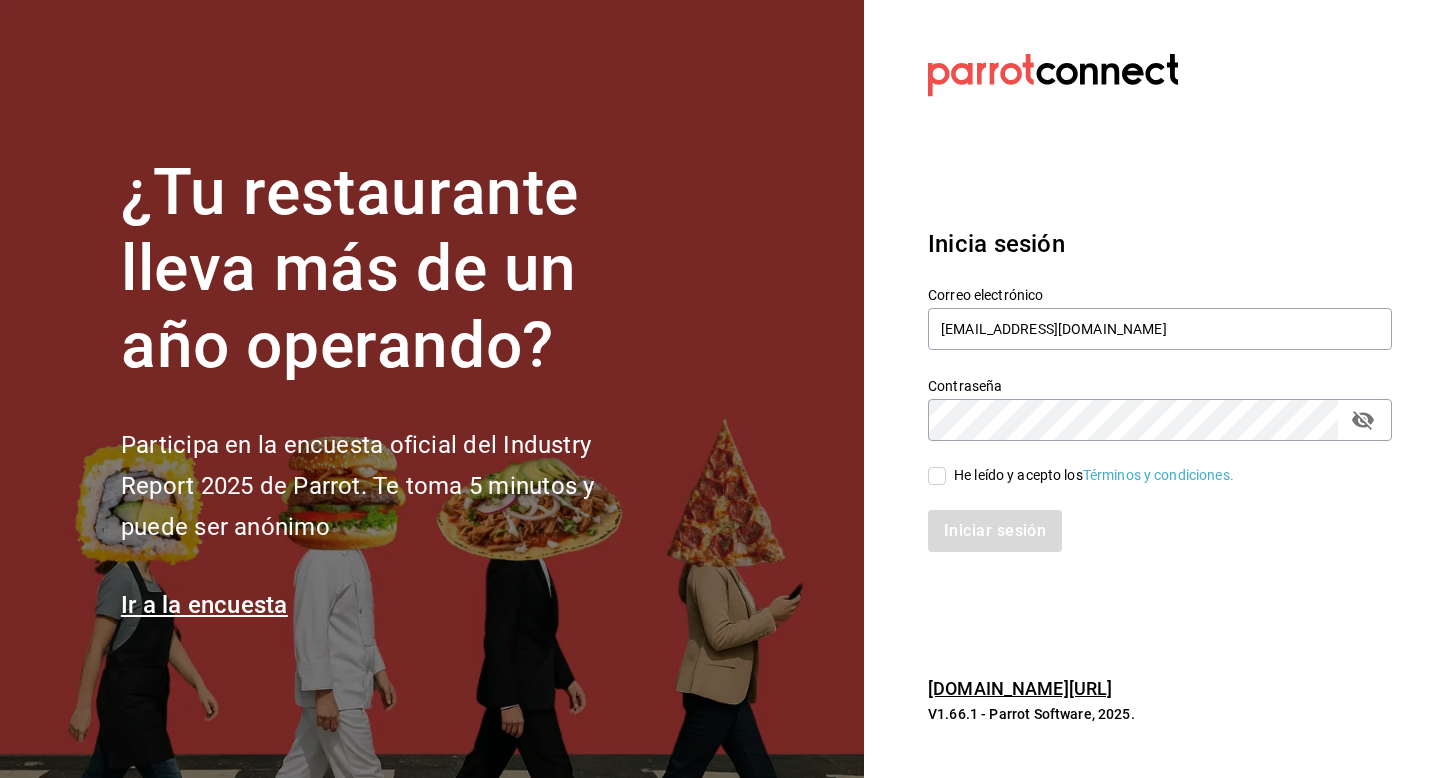click on "He leído y acepto los  Términos y condiciones." at bounding box center (1094, 475) 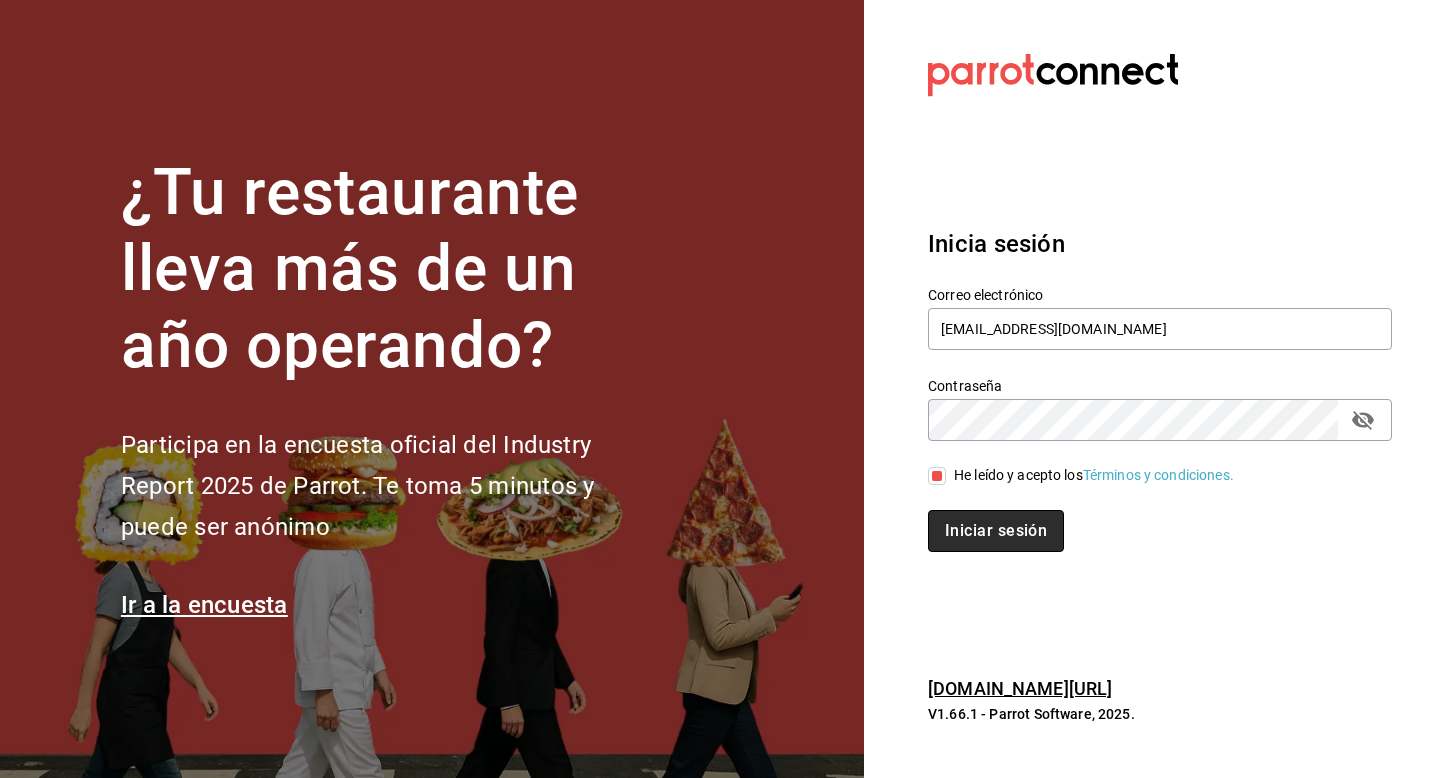 click on "Iniciar sesión" at bounding box center [996, 531] 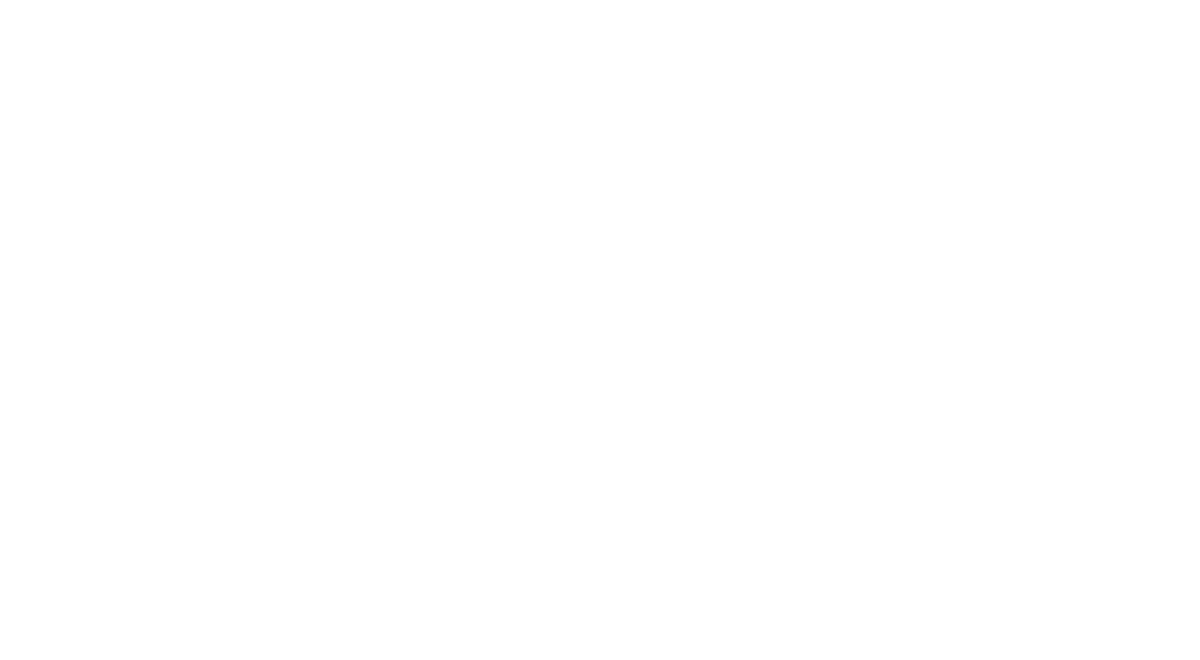 scroll, scrollTop: 0, scrollLeft: 0, axis: both 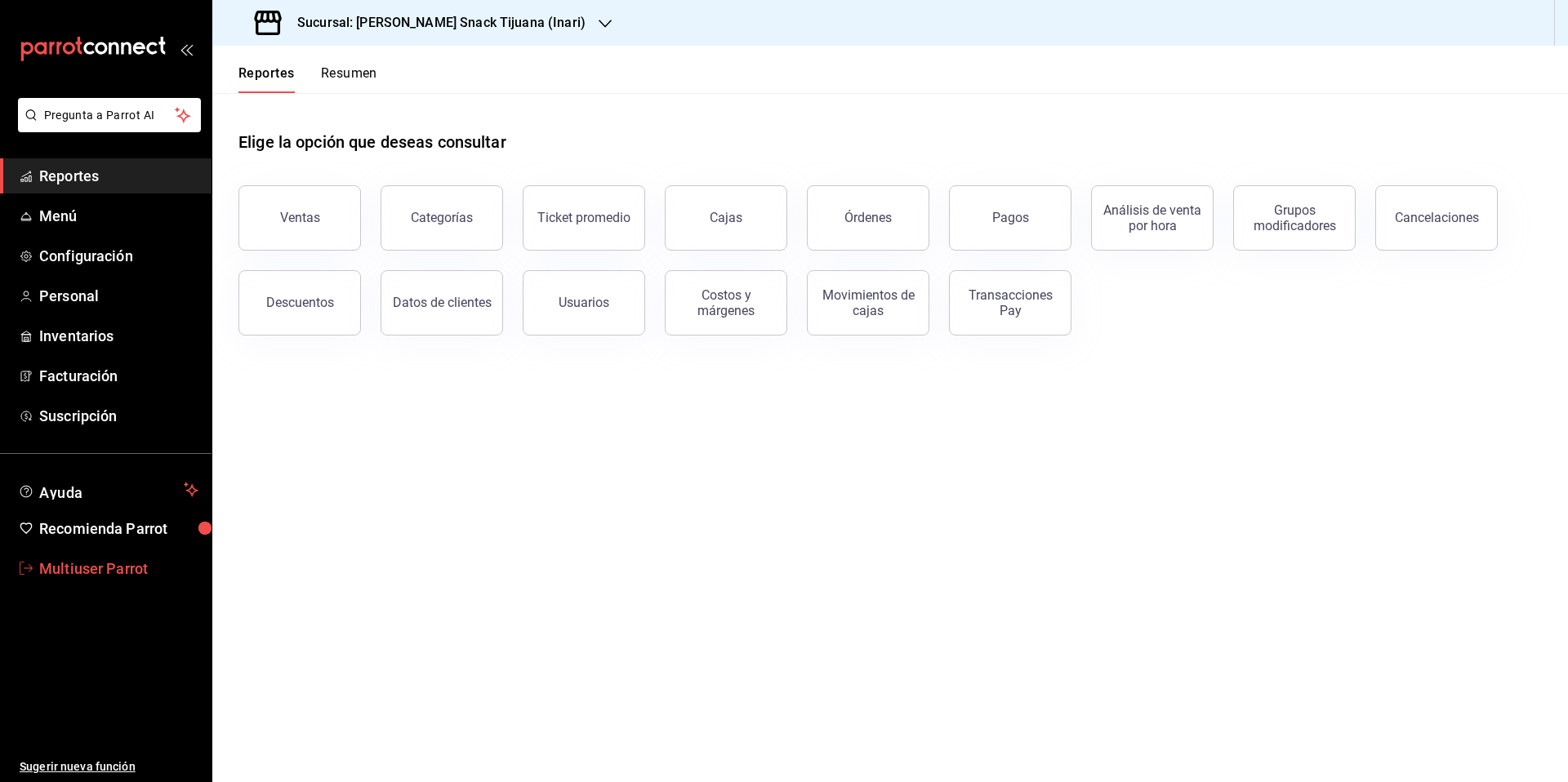click on "Multiuser Parrot" at bounding box center (118, 568) 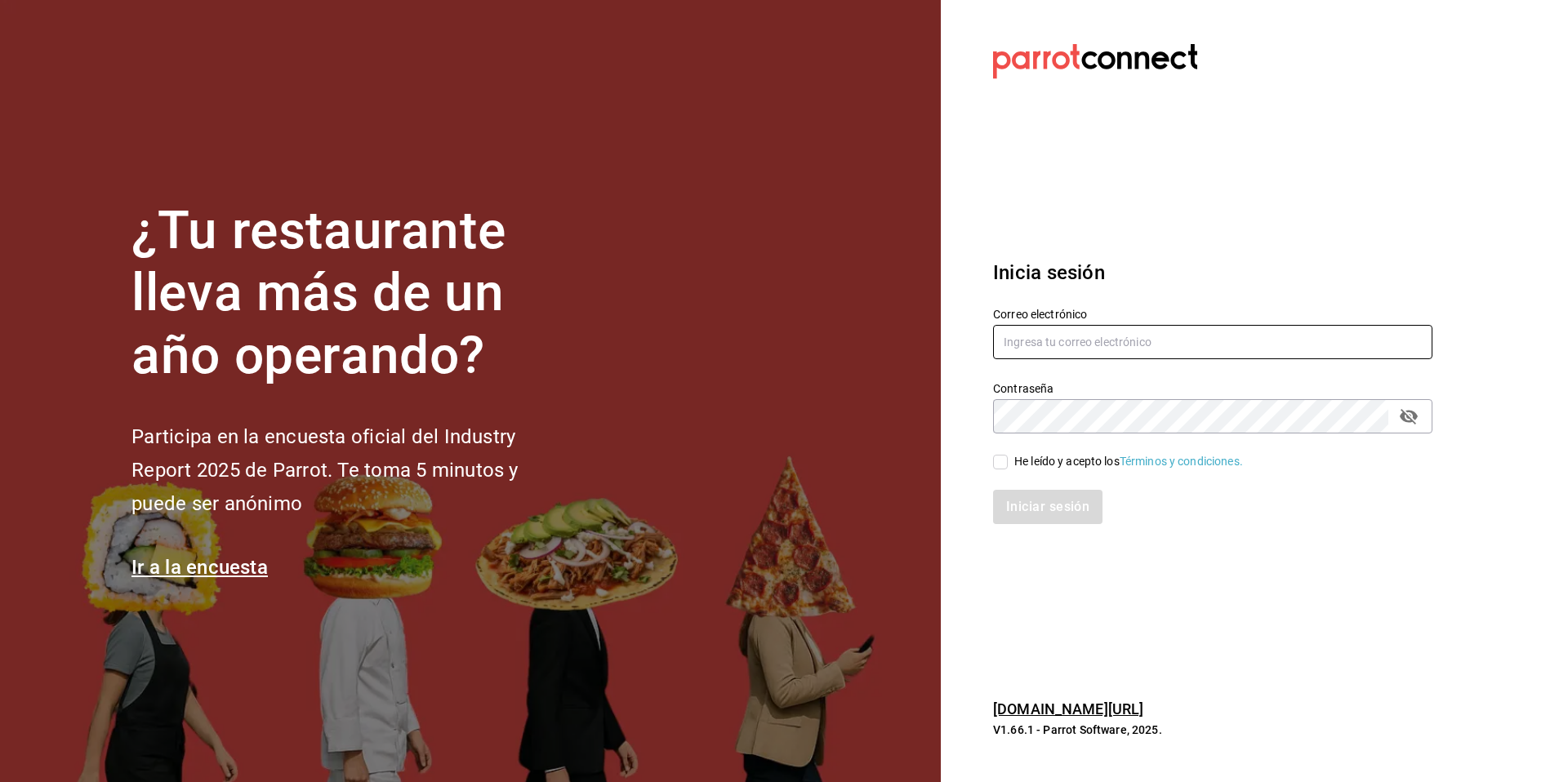 click at bounding box center (1213, 342) 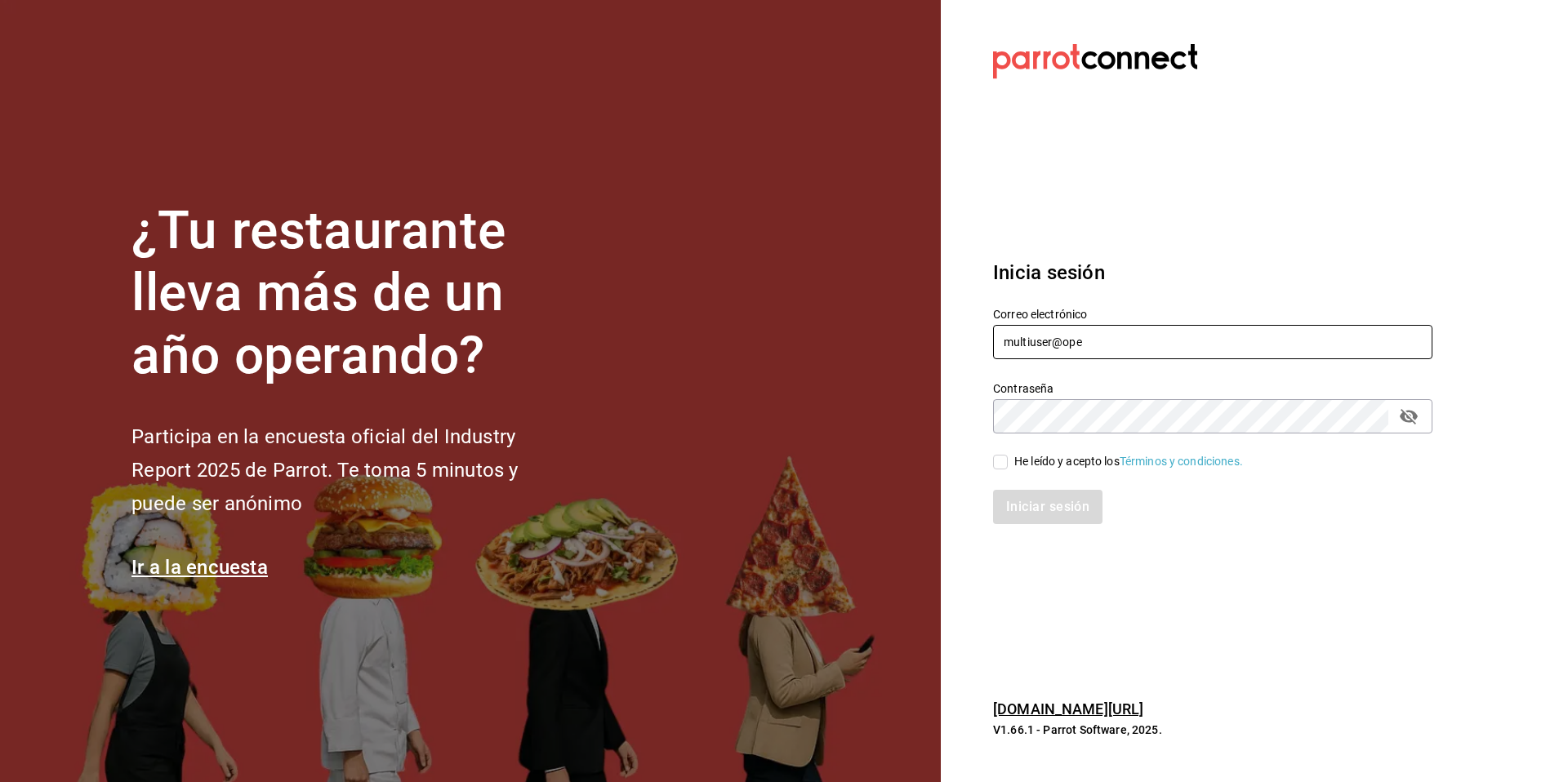 type on "multiuser@openpizza.com" 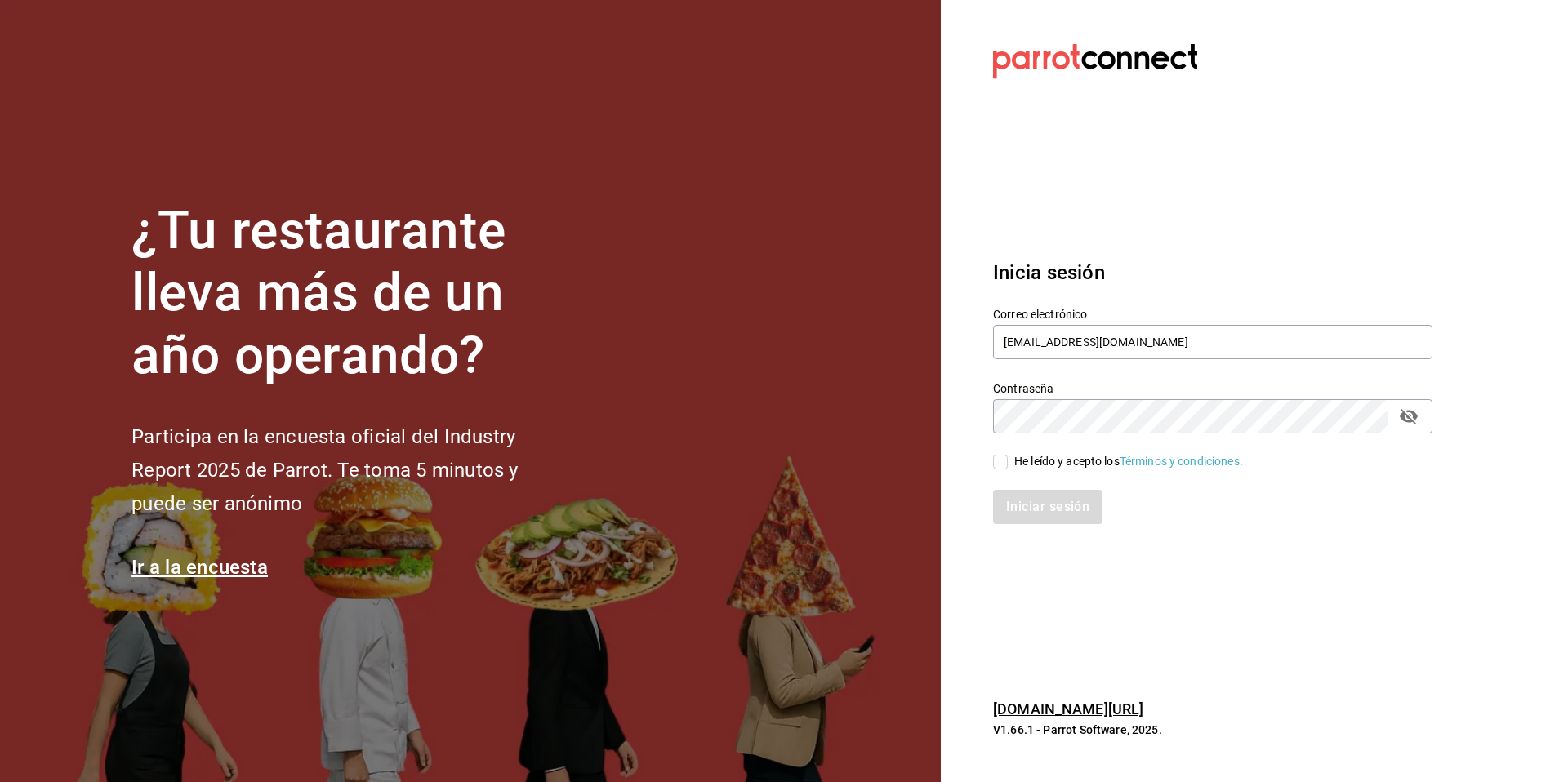 click on "He leído y acepto los  Términos y condiciones." at bounding box center [1129, 461] 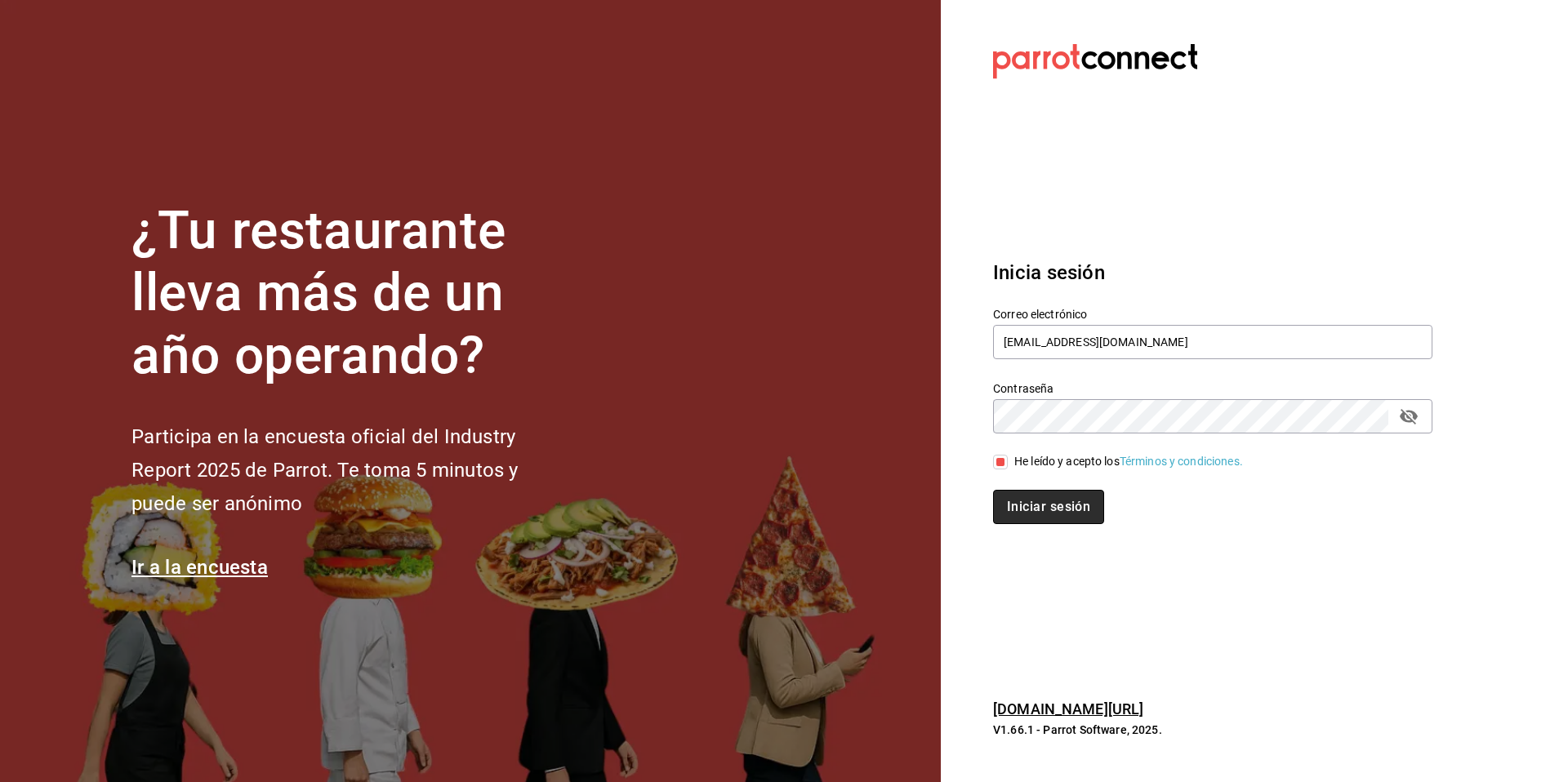 click on "Iniciar sesión" at bounding box center (1049, 507) 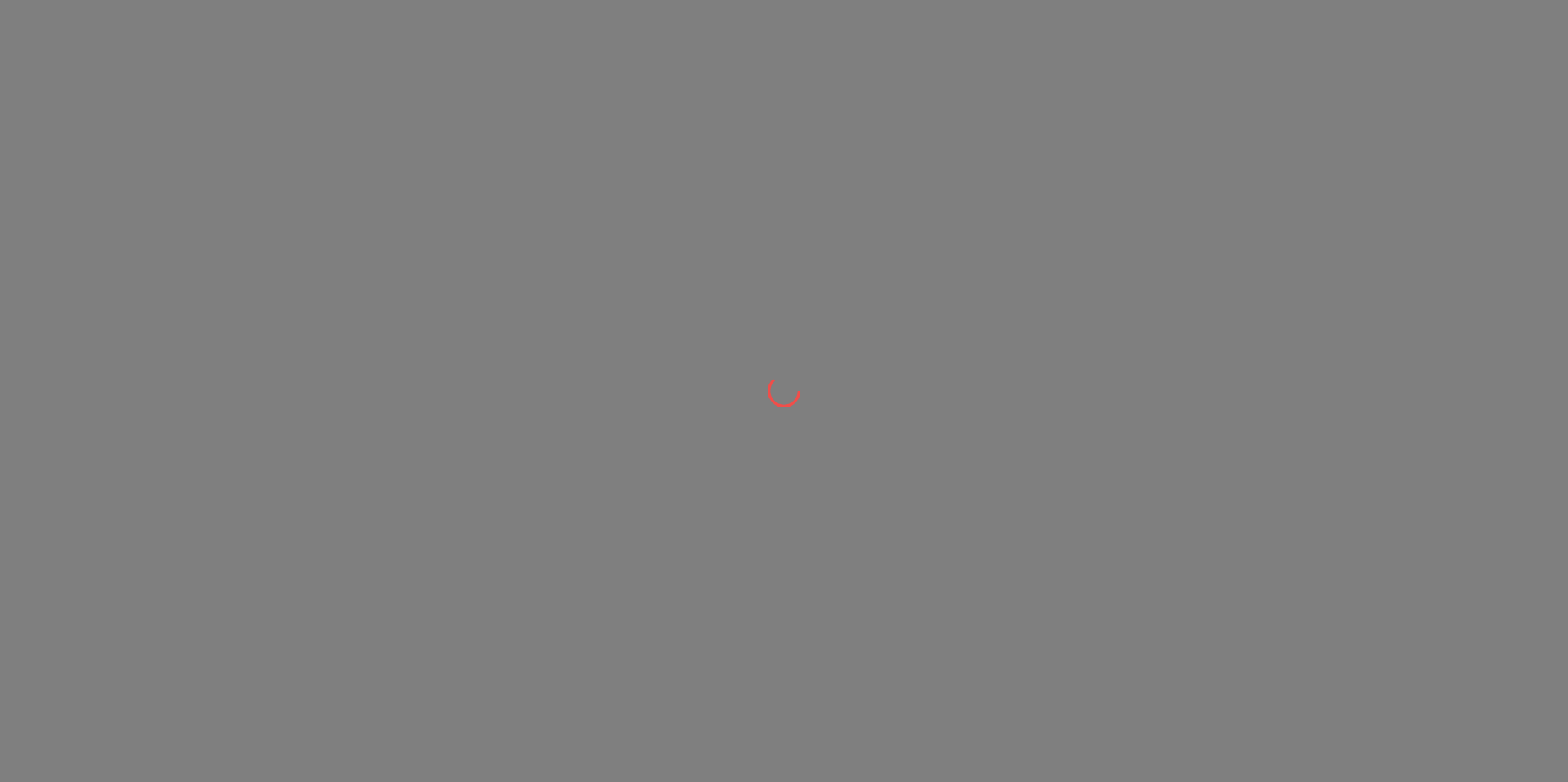 scroll, scrollTop: 0, scrollLeft: 0, axis: both 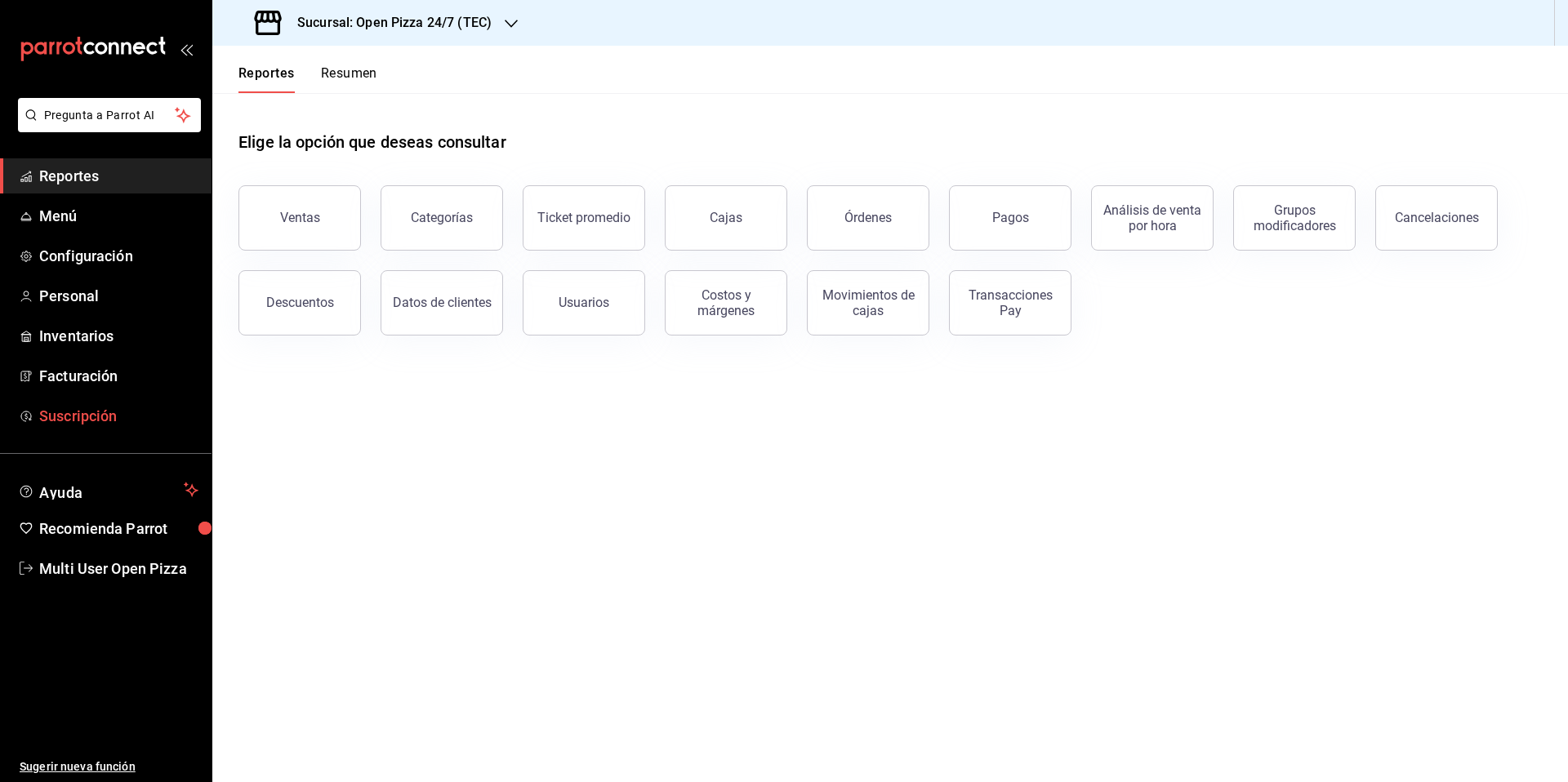 click on "Suscripción" at bounding box center [118, 415] 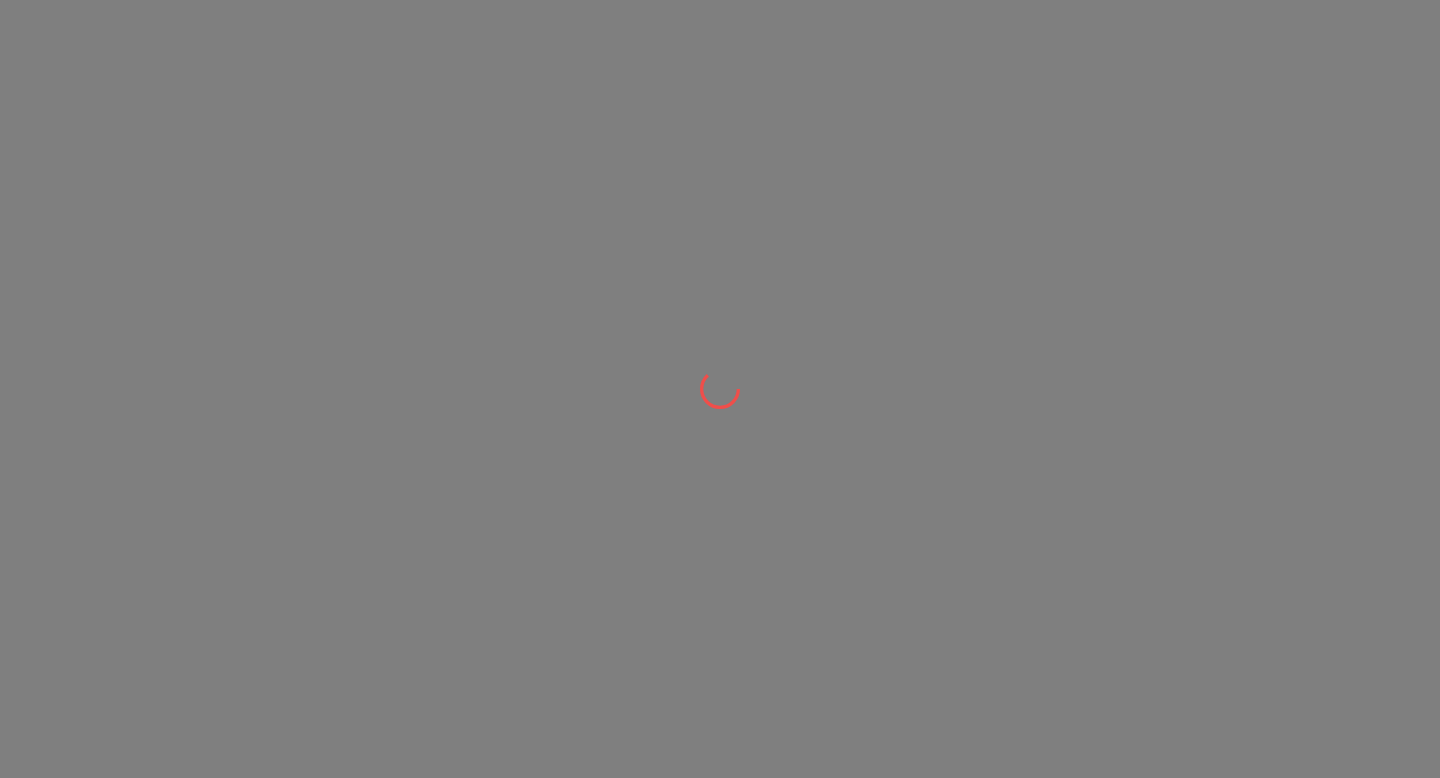scroll, scrollTop: 0, scrollLeft: 0, axis: both 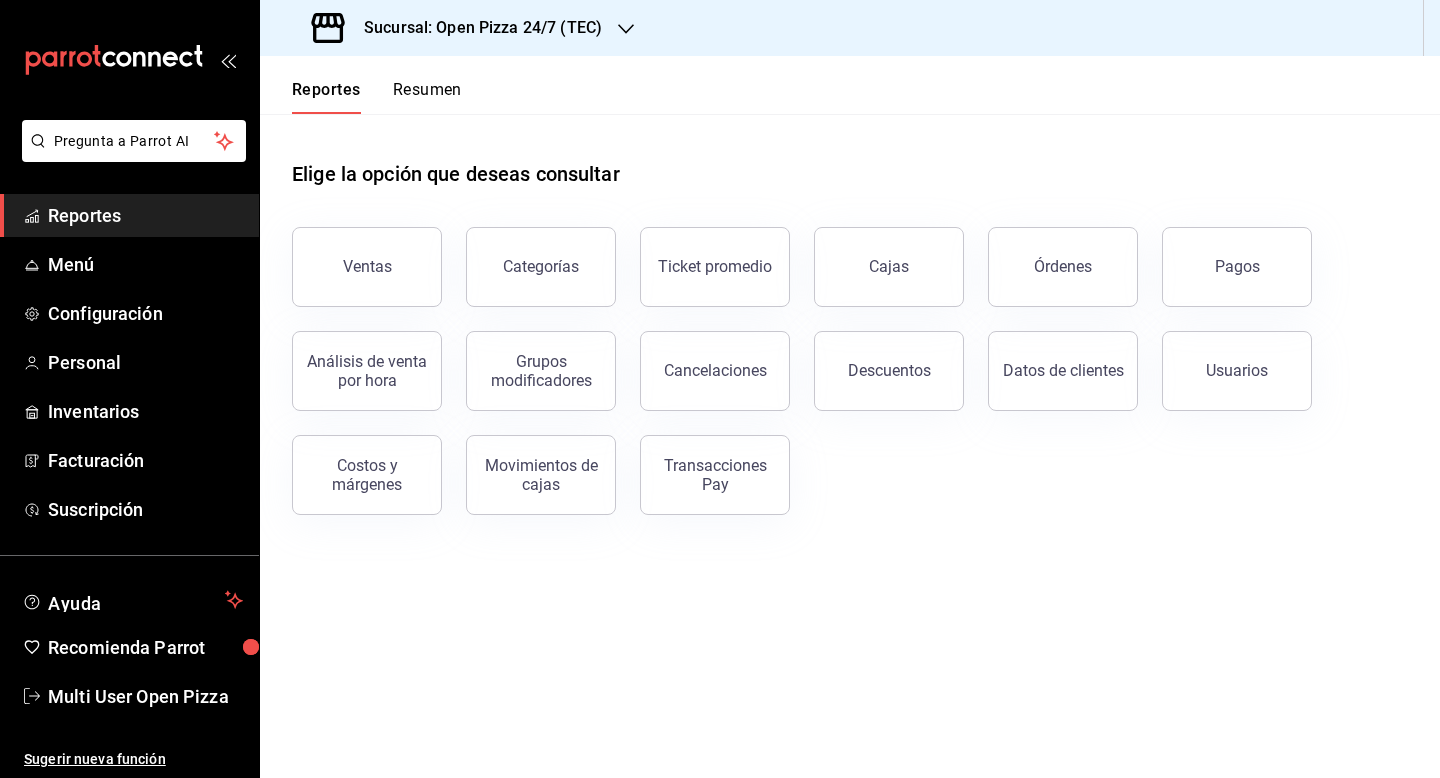 click on "Sucursal: Open Pizza 24/7 (TEC)" at bounding box center [459, 28] 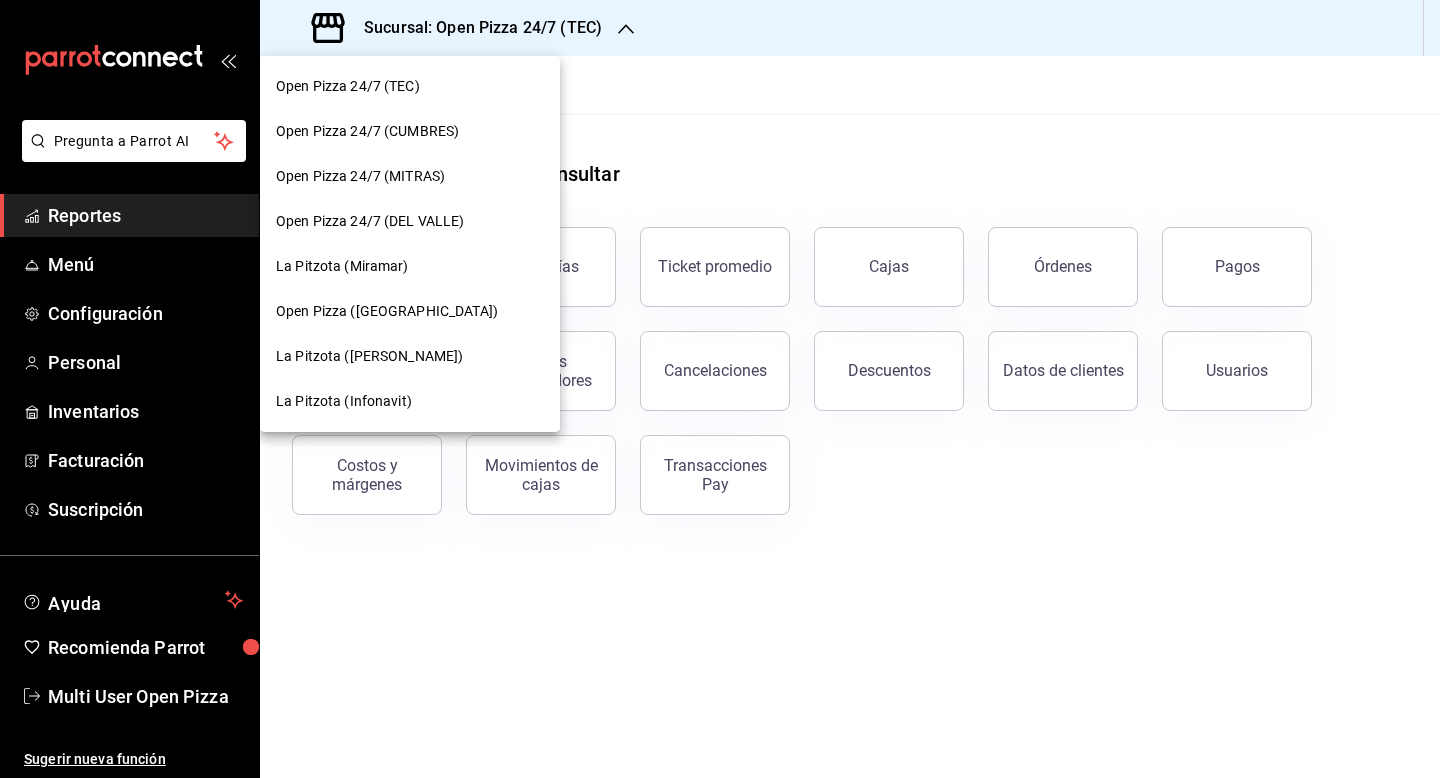 click on "Open Pizza ([GEOGRAPHIC_DATA])" at bounding box center [387, 311] 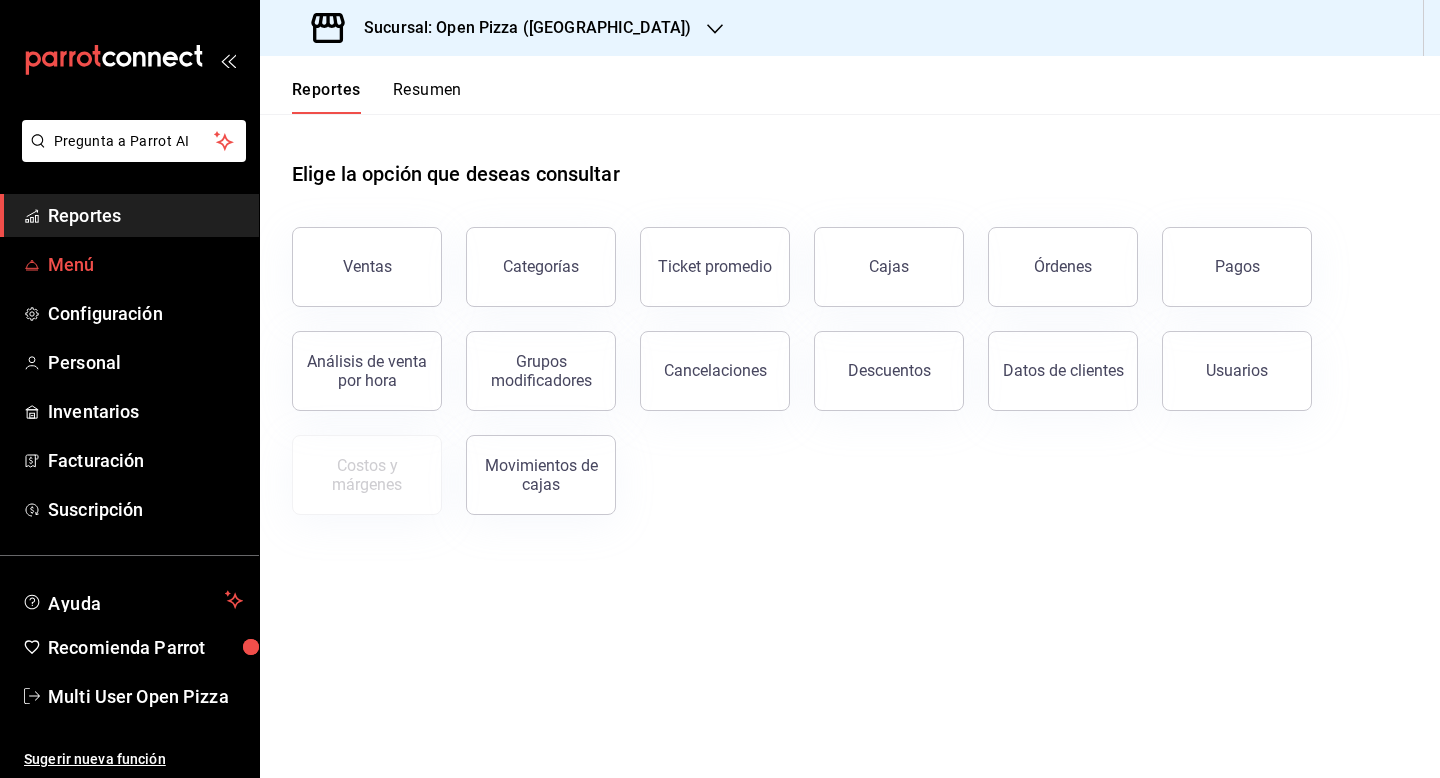 click on "Menú" at bounding box center (145, 264) 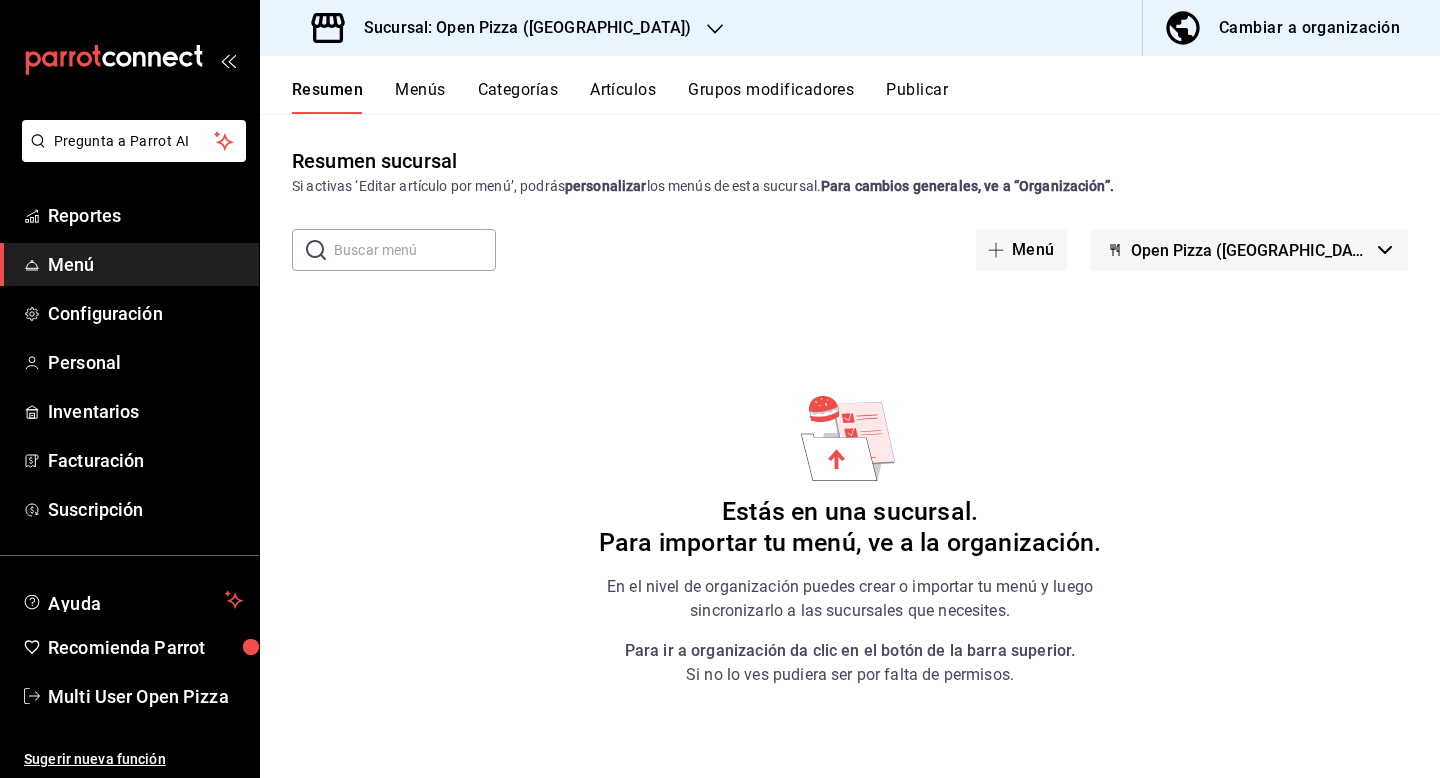 click on "Cambiar a organización" at bounding box center [1283, 28] 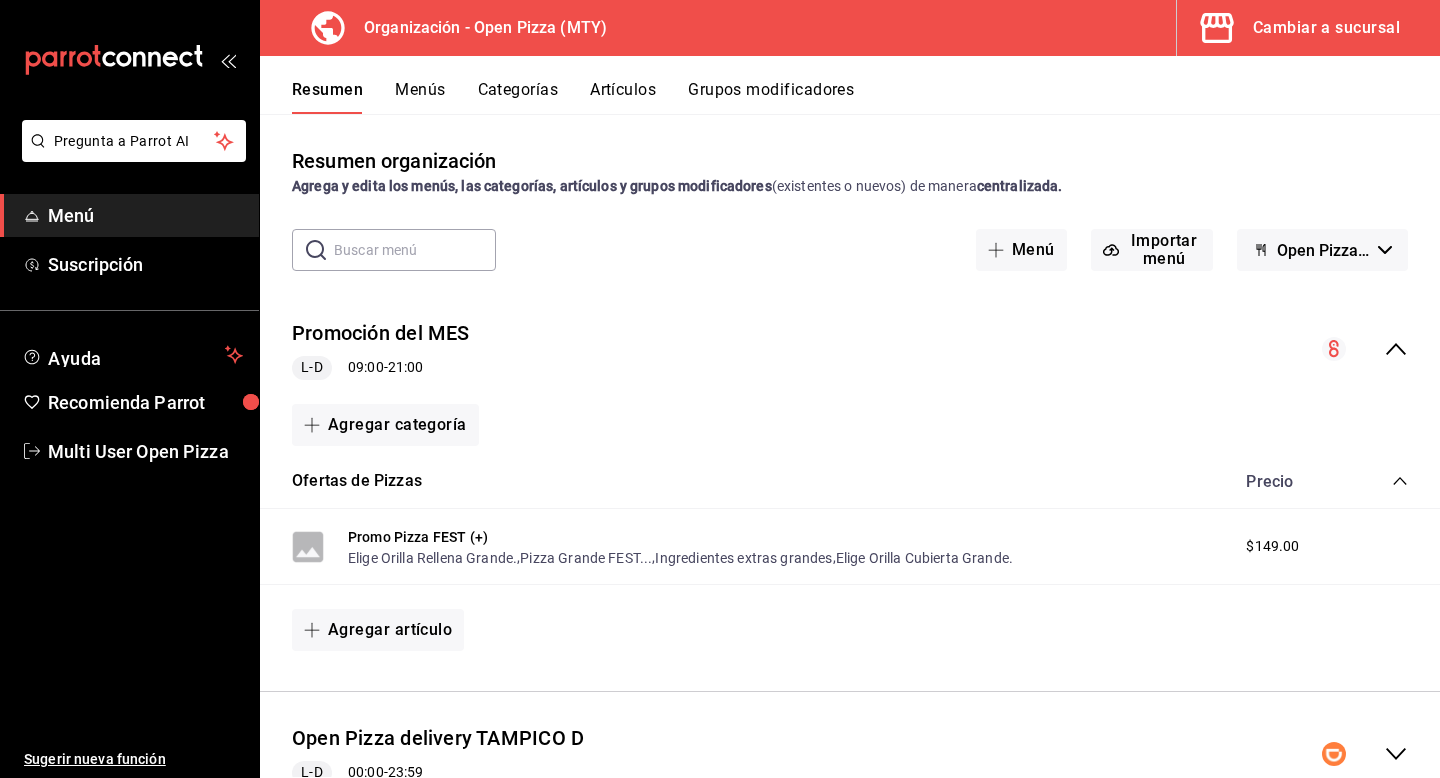 click 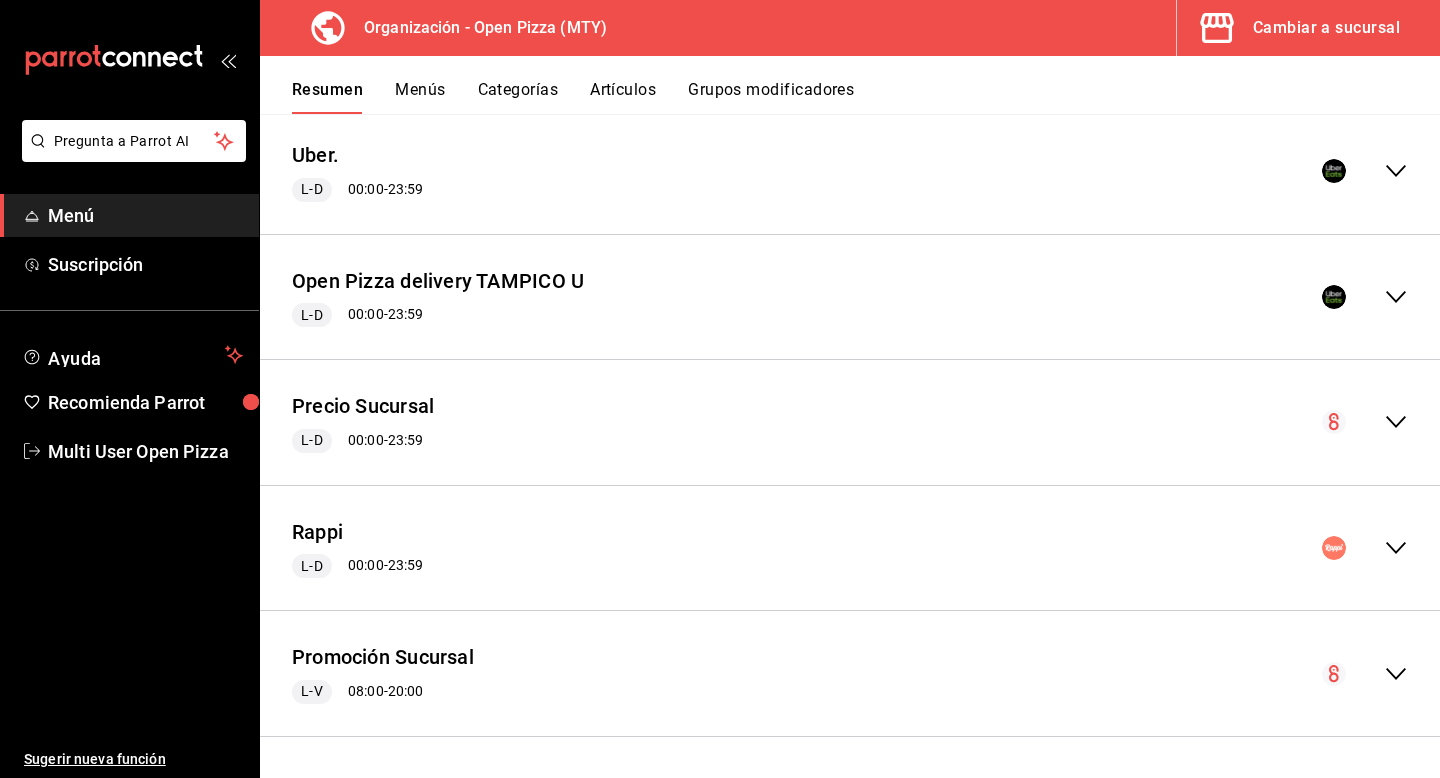 scroll, scrollTop: 0, scrollLeft: 0, axis: both 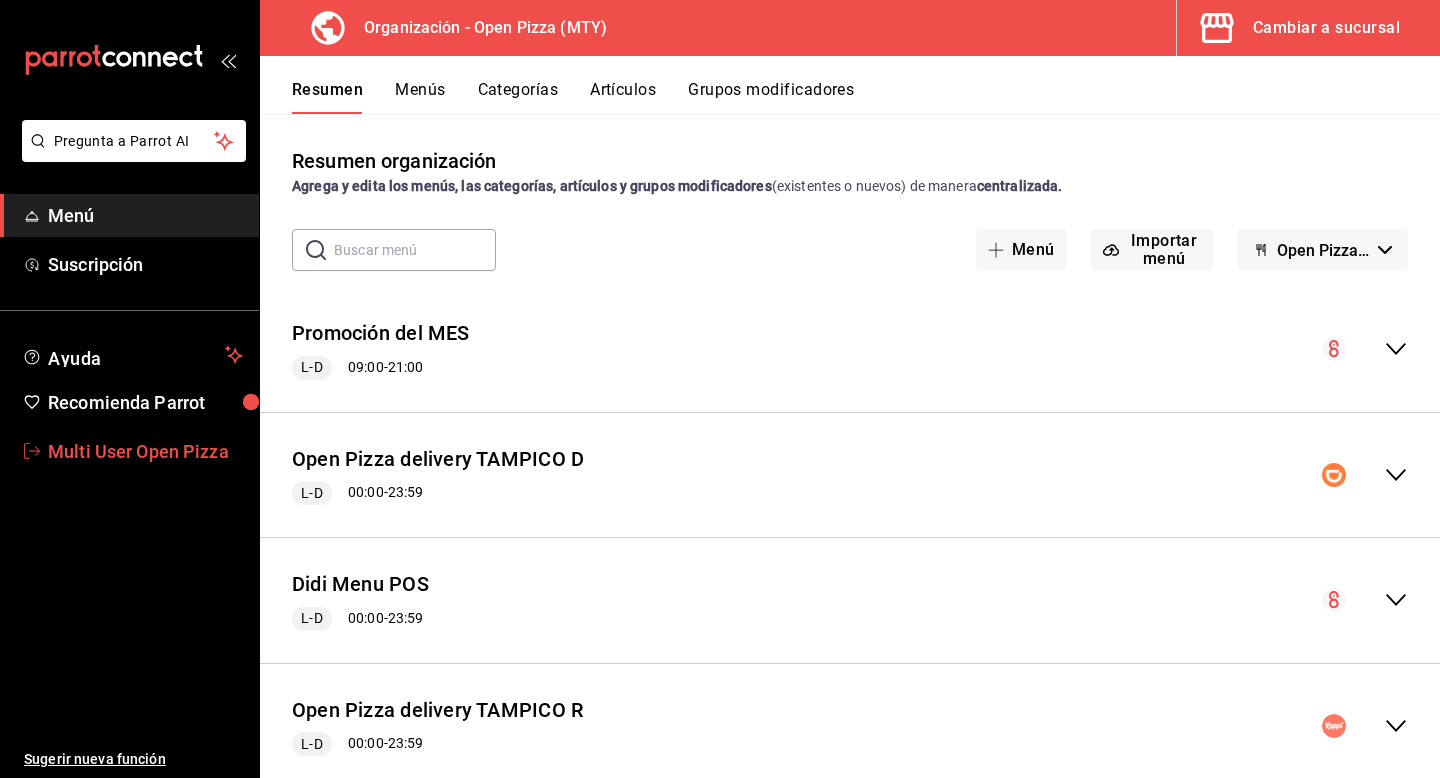 click on "Multi User Open Pizza" at bounding box center (145, 451) 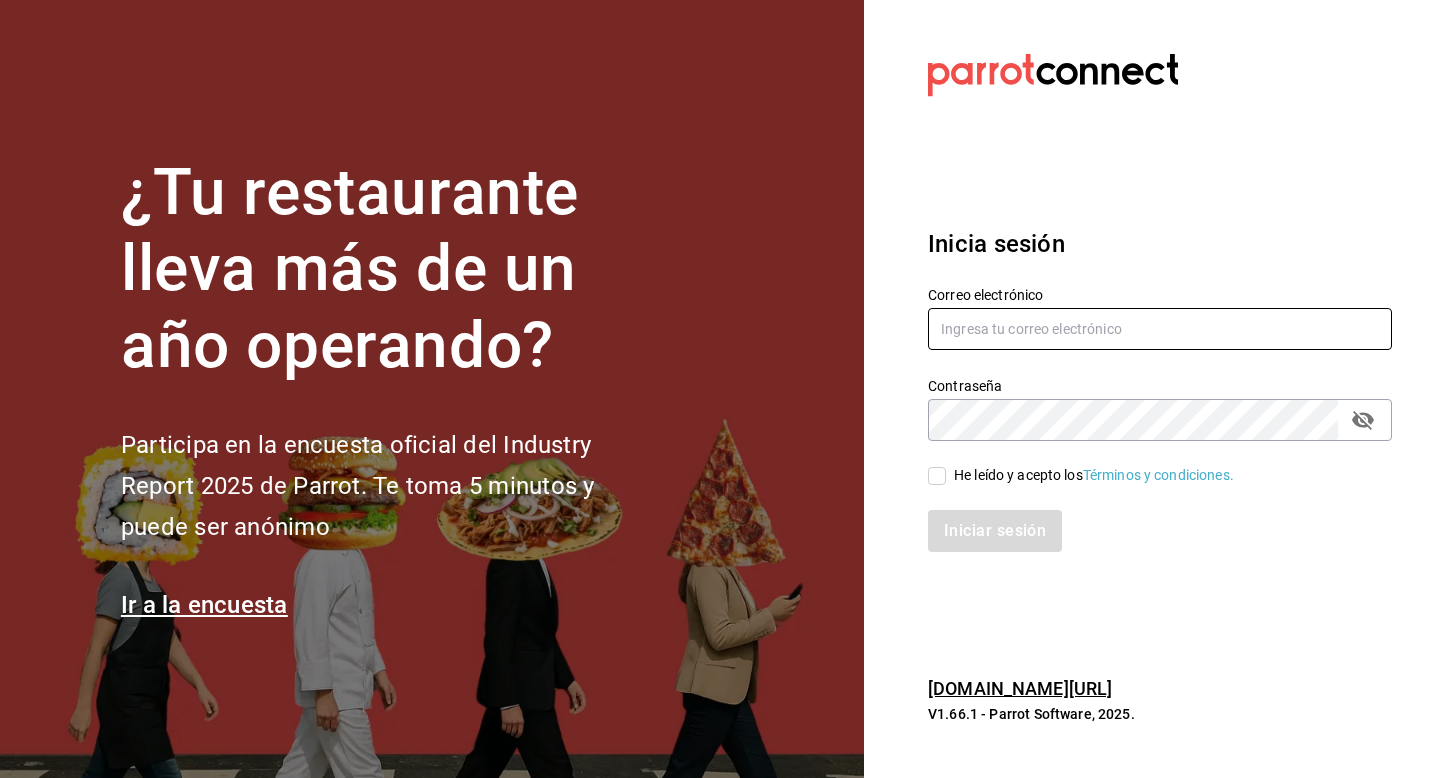 click at bounding box center [1160, 329] 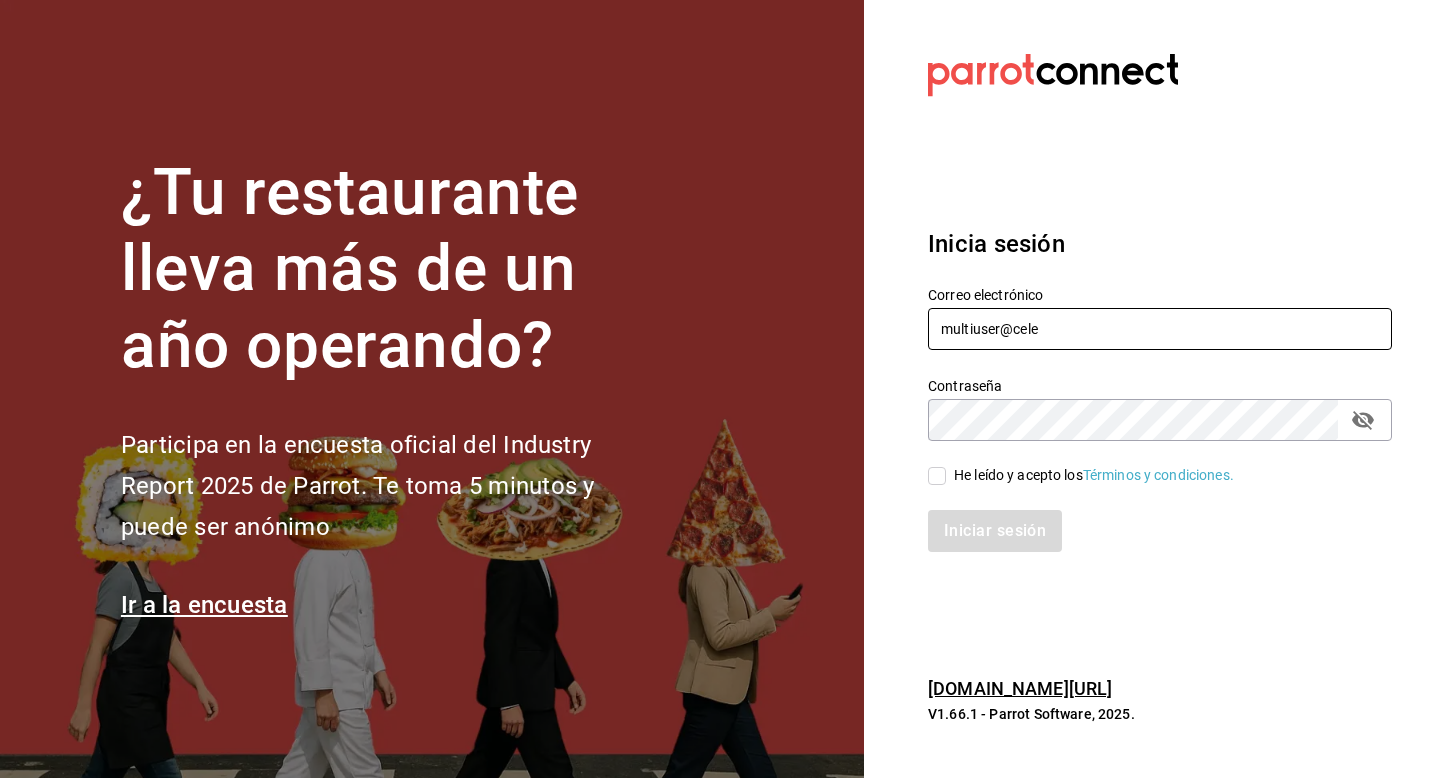 type on "multiuser@celestica.com" 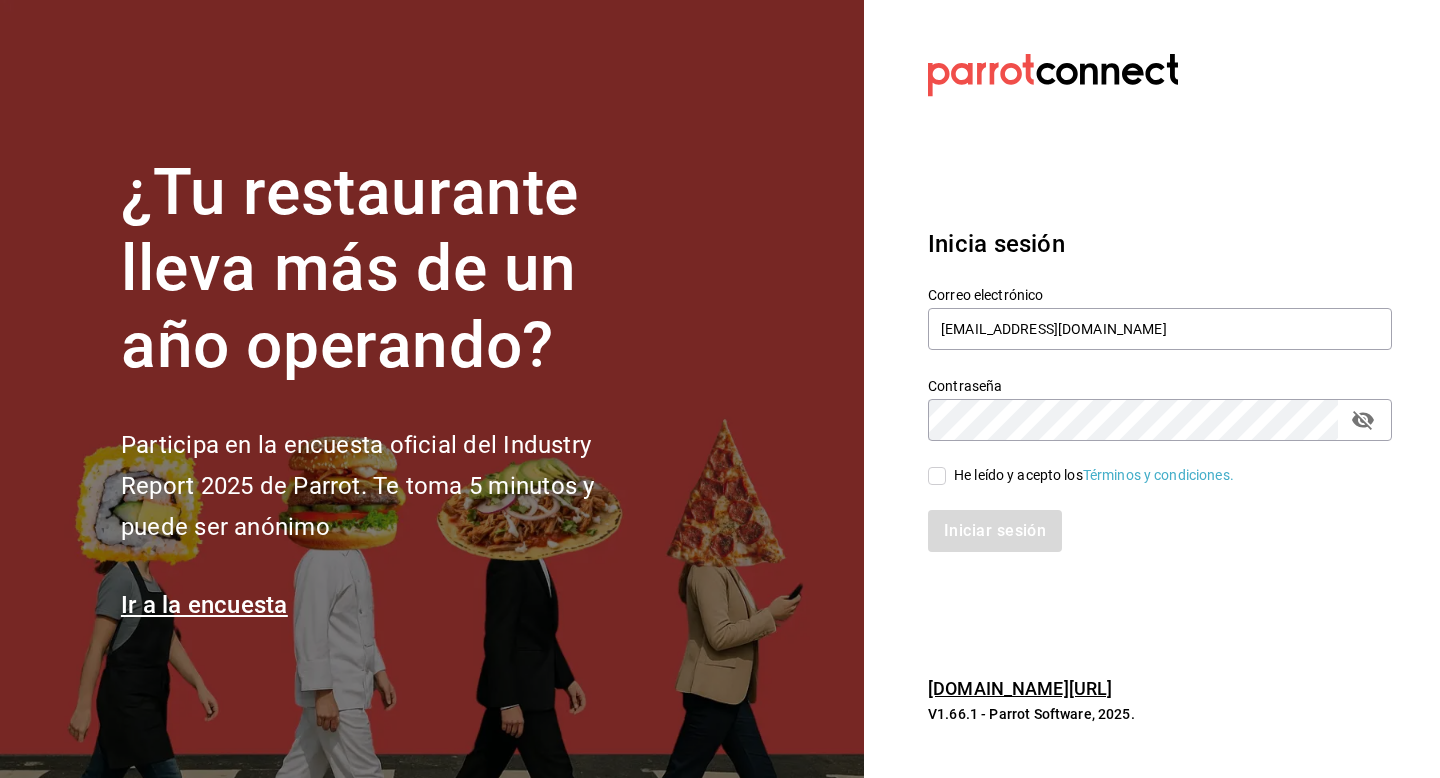 click on "He leído y acepto los  Términos y condiciones." at bounding box center (1090, 475) 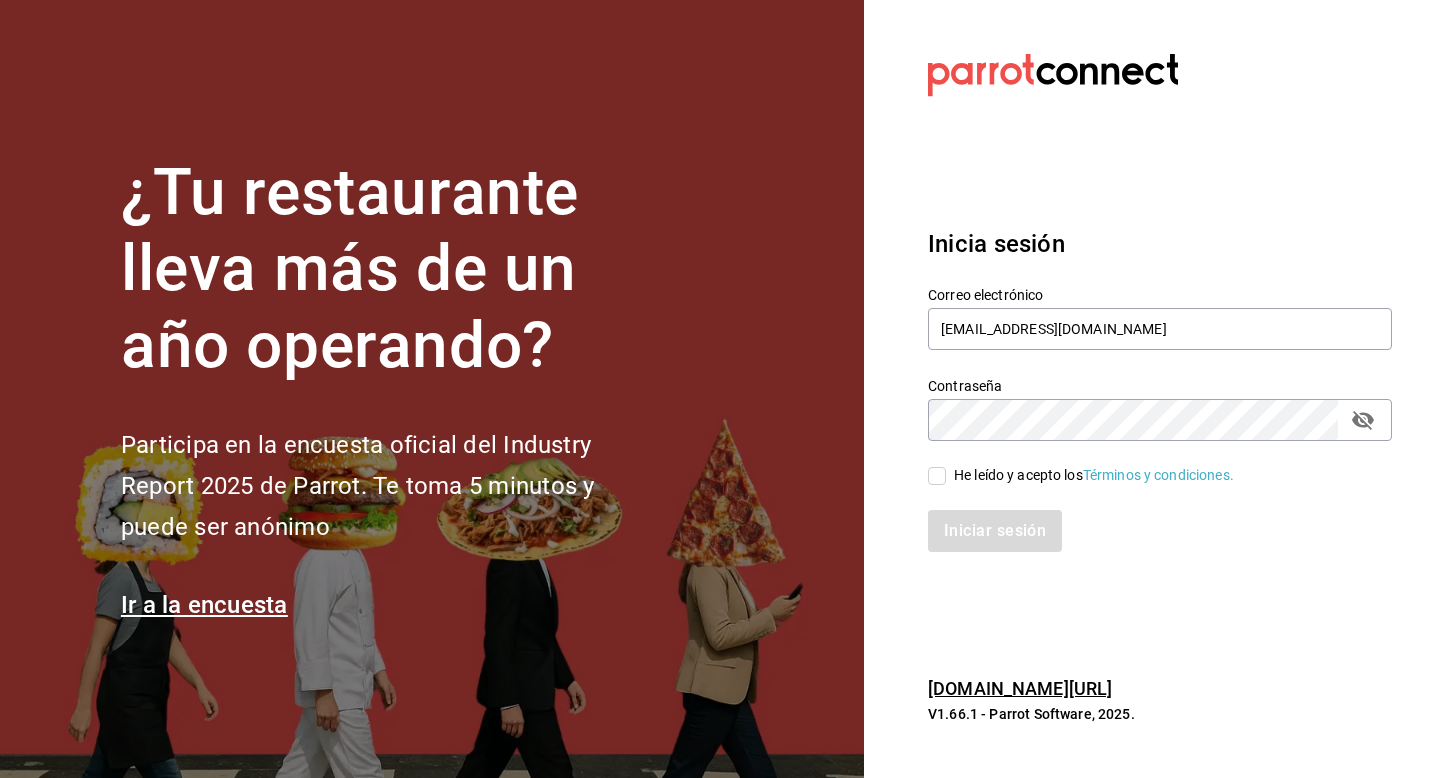 checkbox on "true" 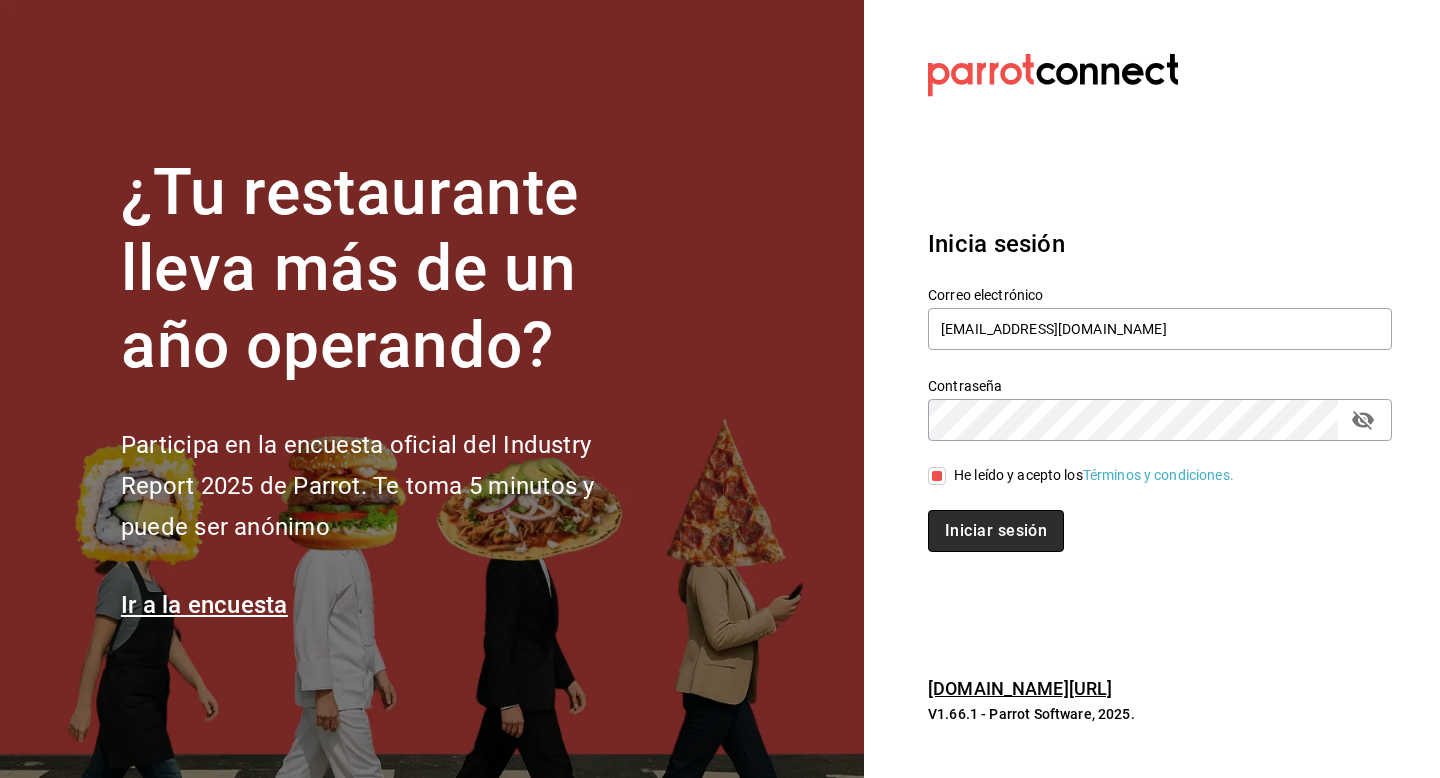 click on "Iniciar sesión" at bounding box center [996, 531] 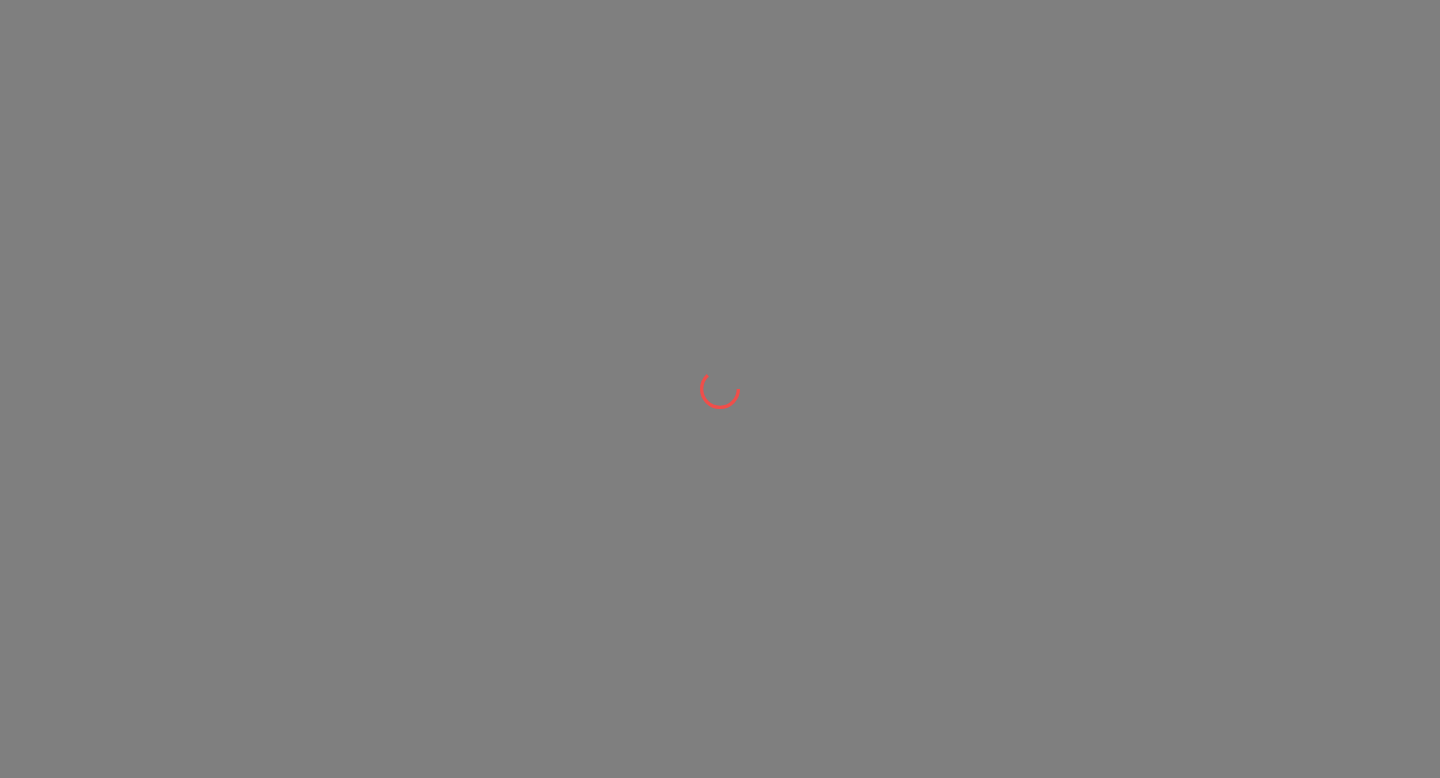 scroll, scrollTop: 0, scrollLeft: 0, axis: both 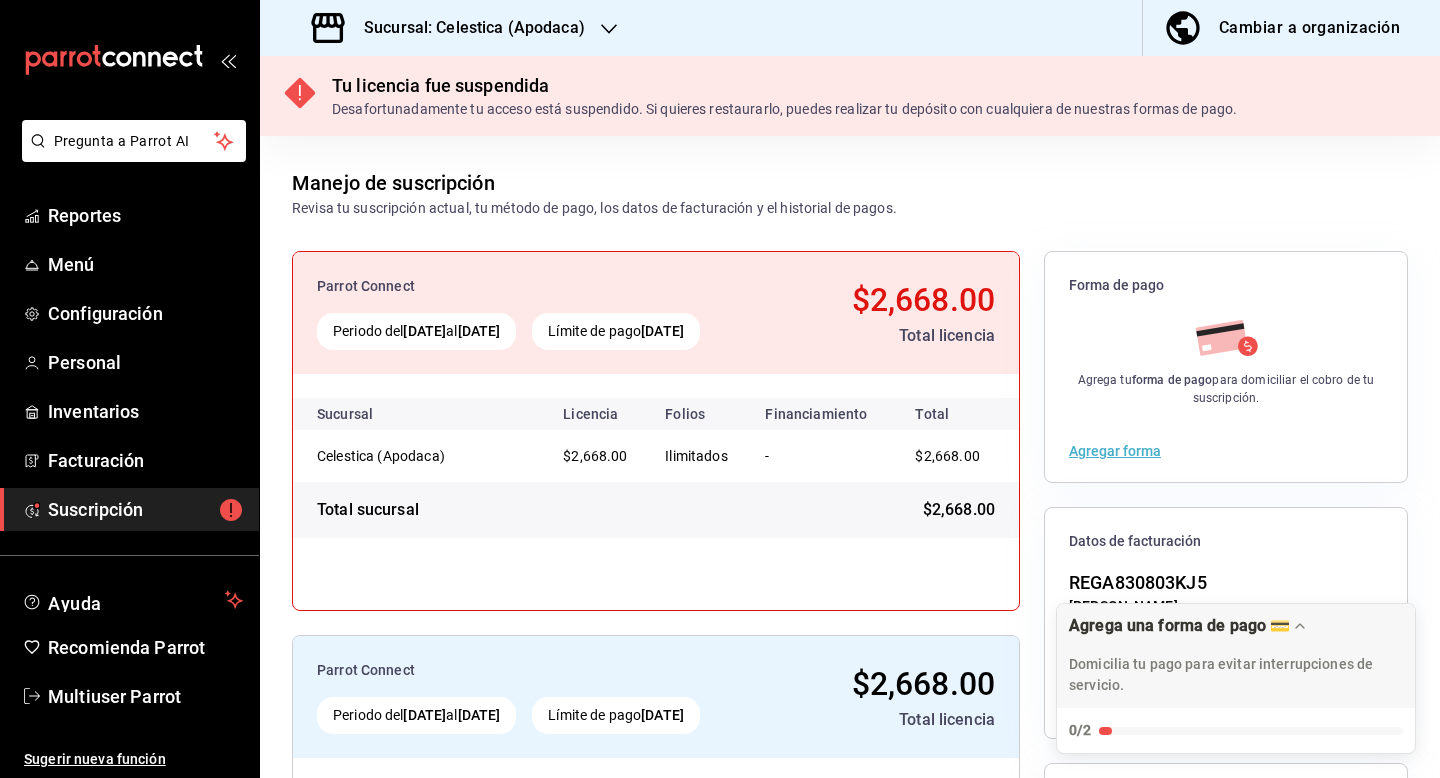 click on "Sucursal: Celestica (Apodaca)" at bounding box center (466, 28) 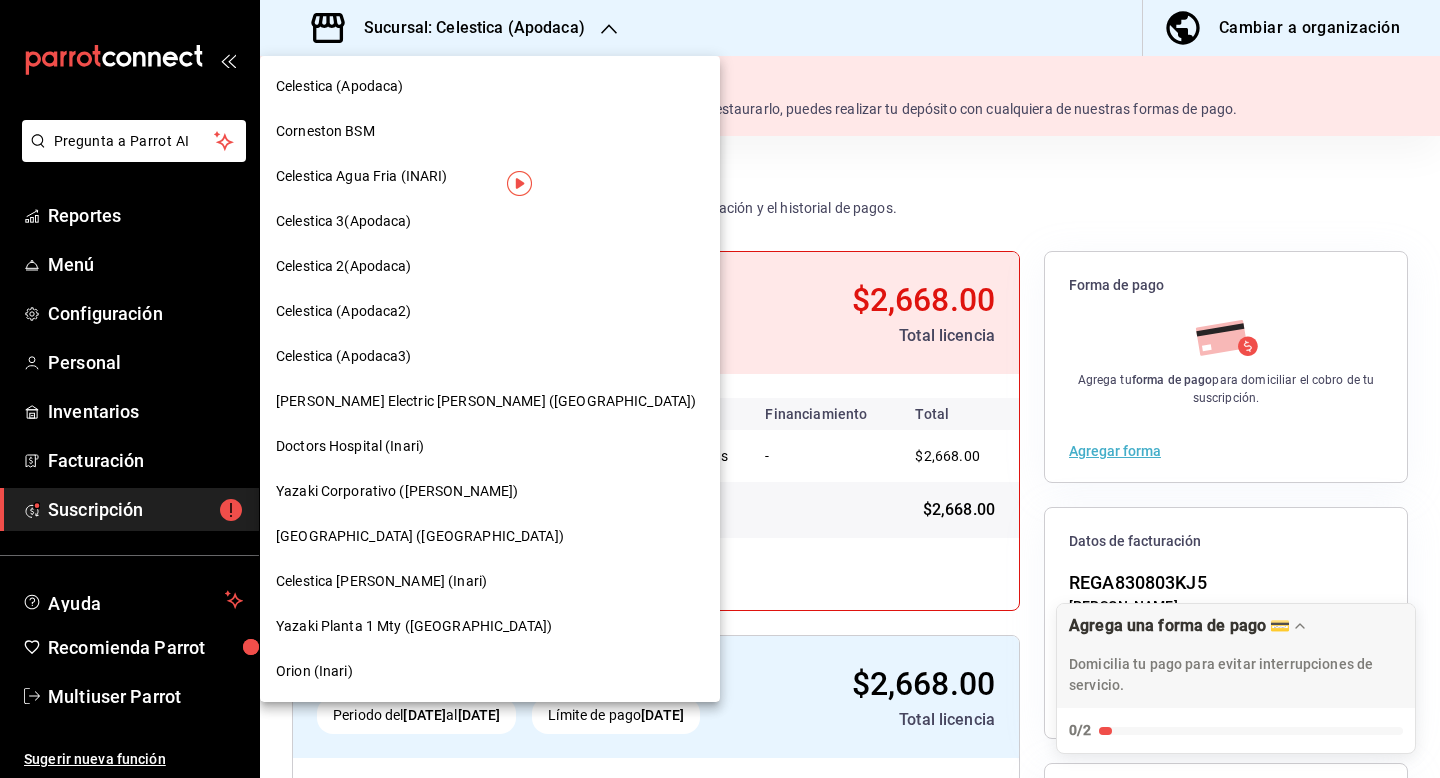 click on "Orion (Inari)" at bounding box center [490, 671] 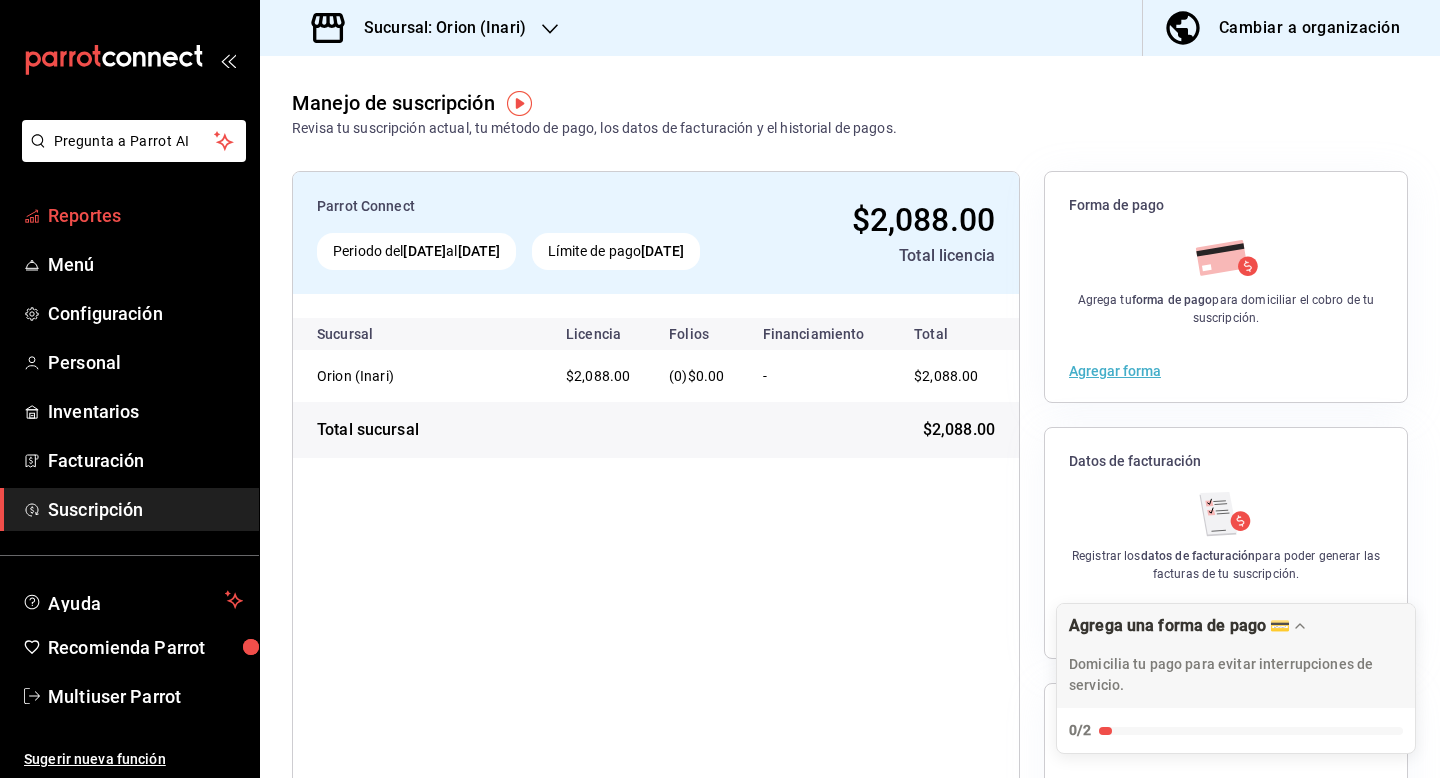 click on "Reportes" at bounding box center [145, 215] 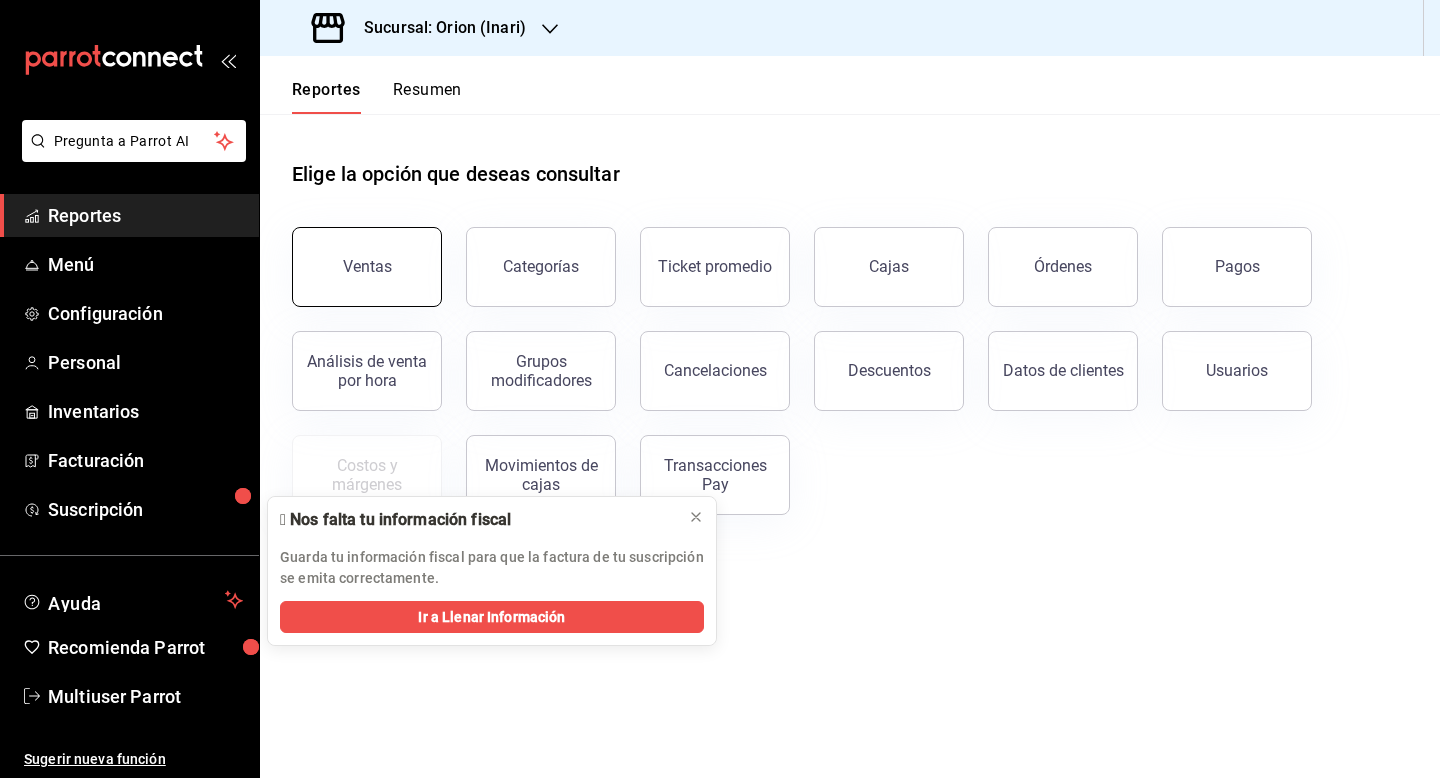 click on "Ventas" at bounding box center [367, 266] 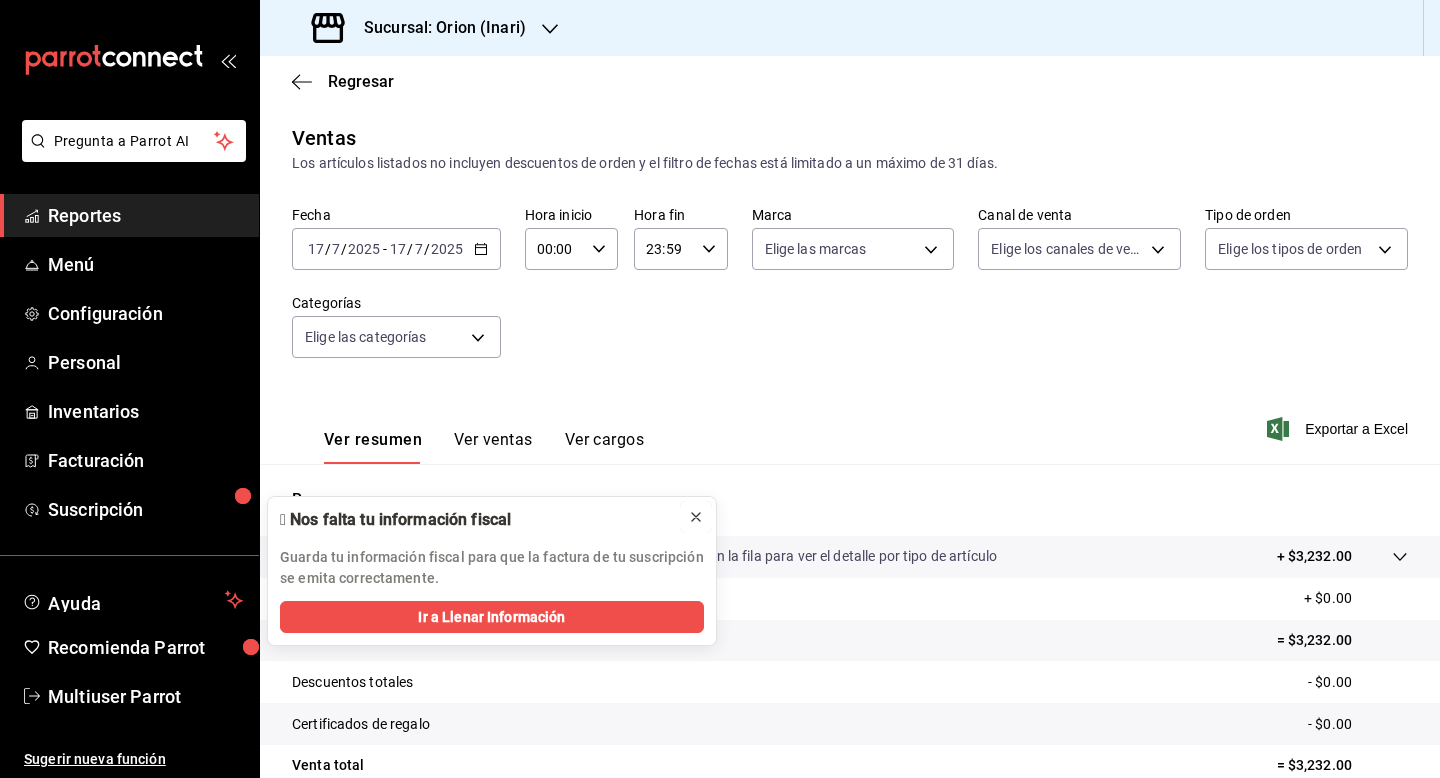 click 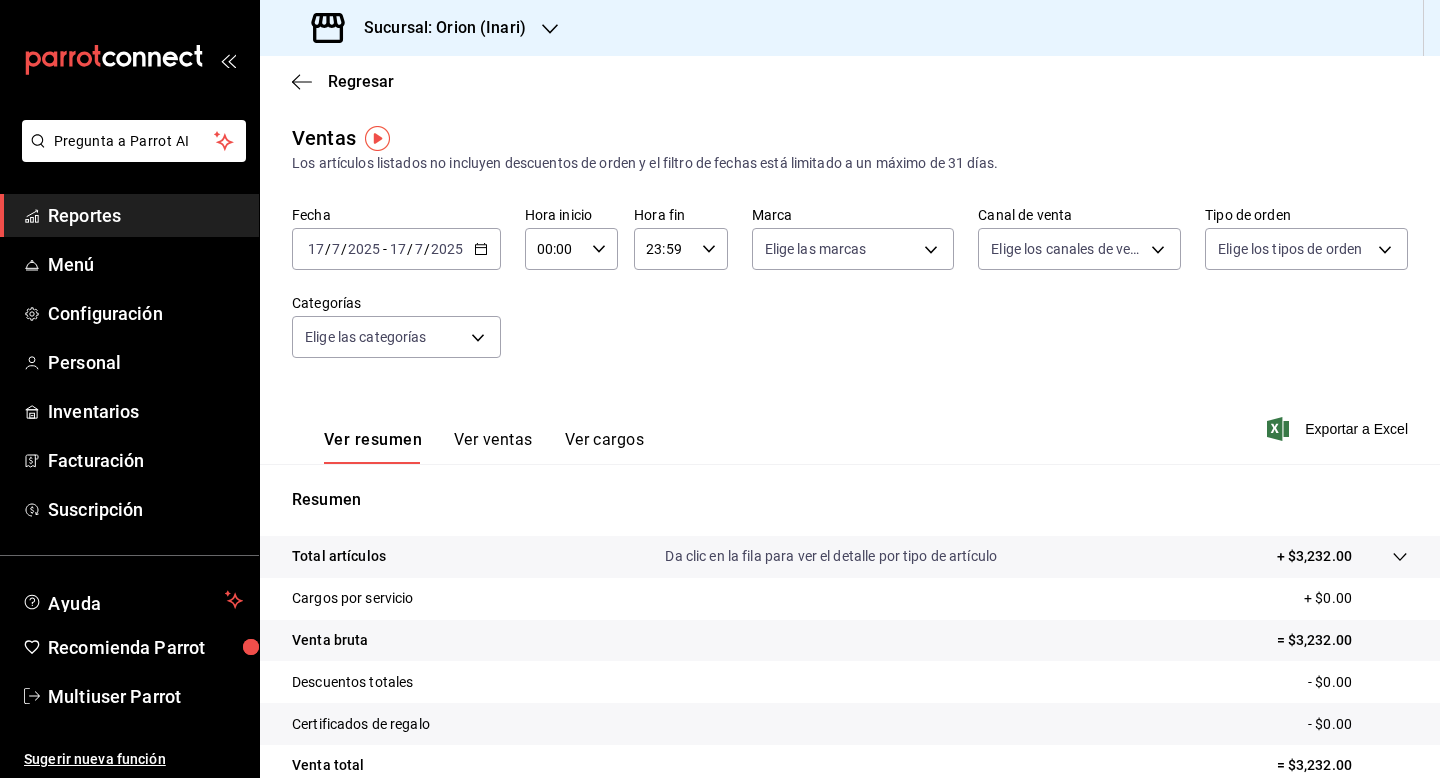 click 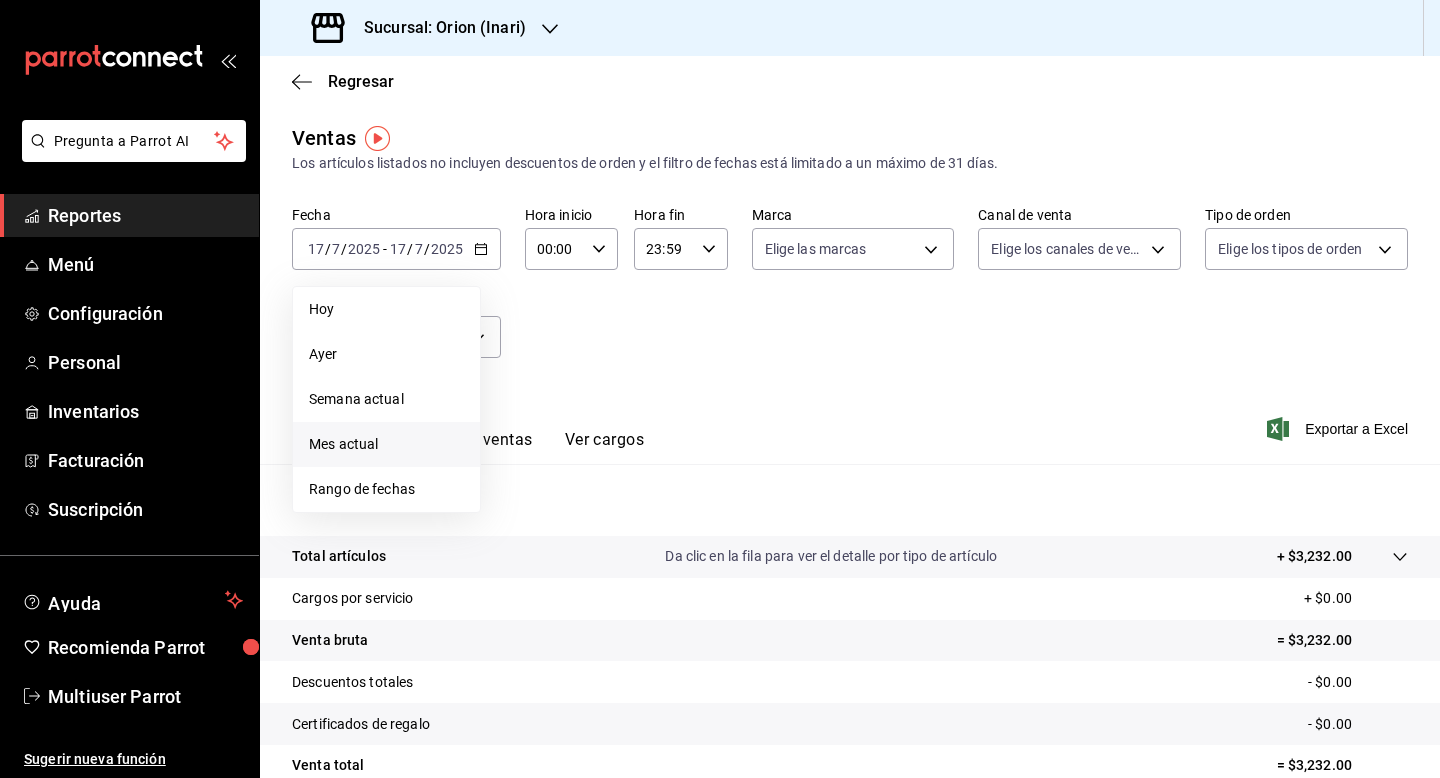 click on "Mes actual" at bounding box center [386, 444] 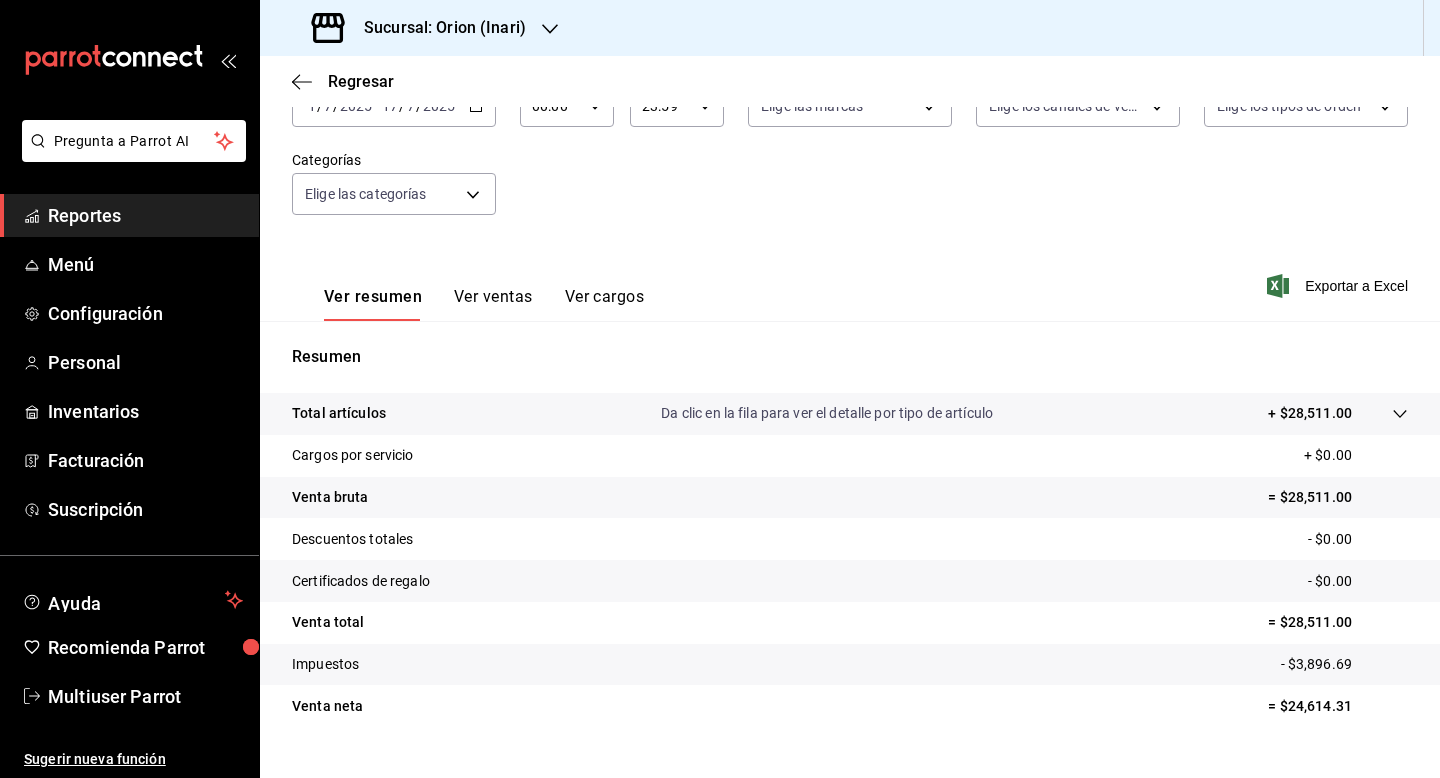 scroll, scrollTop: 180, scrollLeft: 0, axis: vertical 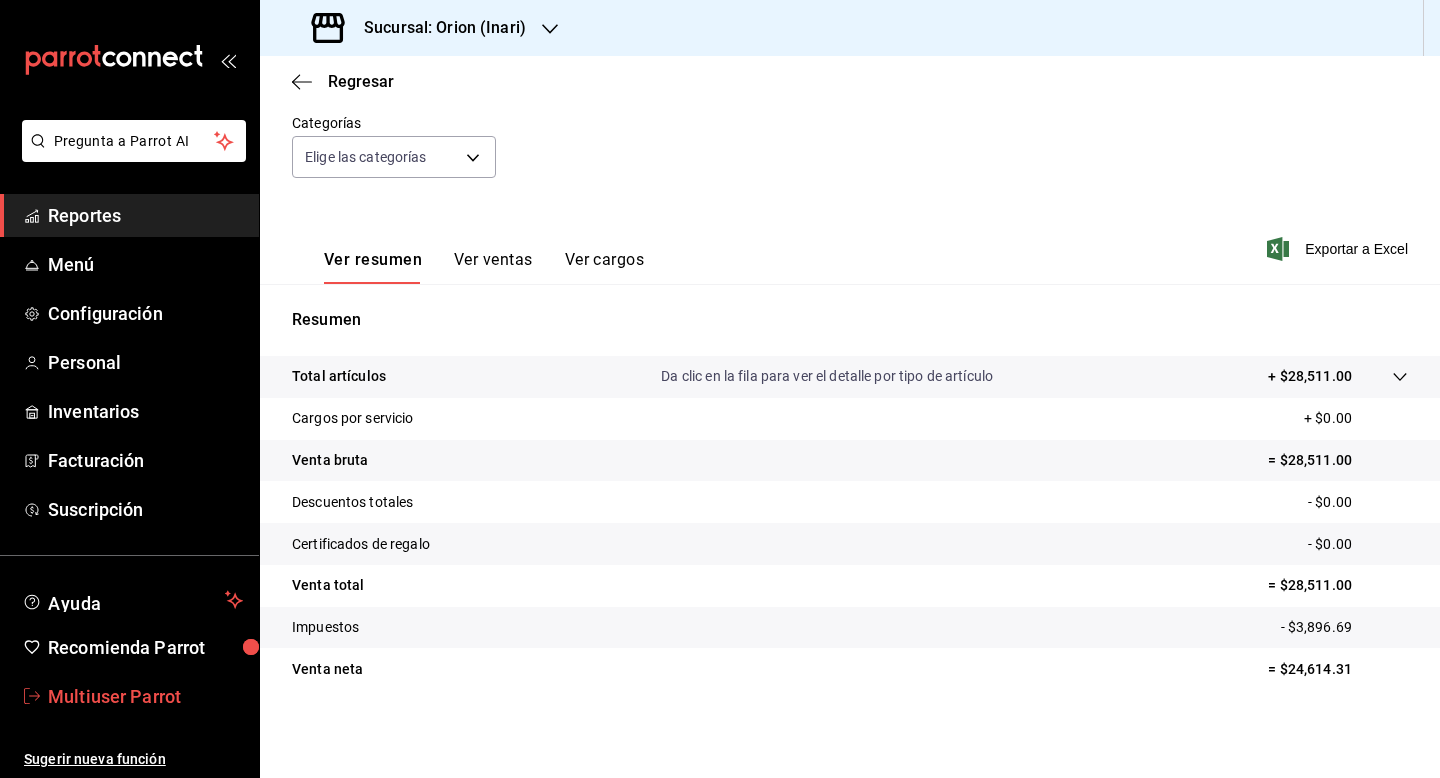 click on "Multiuser Parrot" at bounding box center [145, 696] 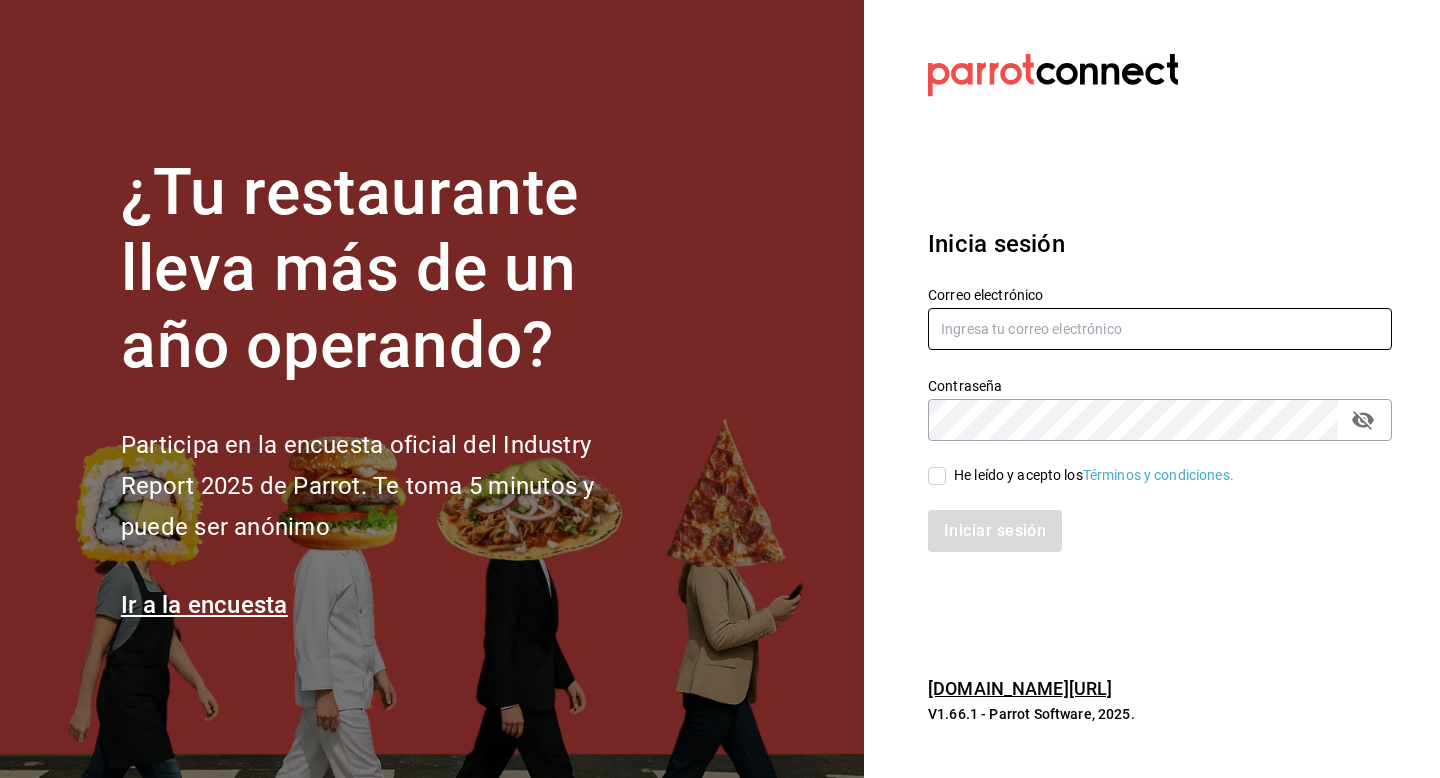 click at bounding box center [1160, 329] 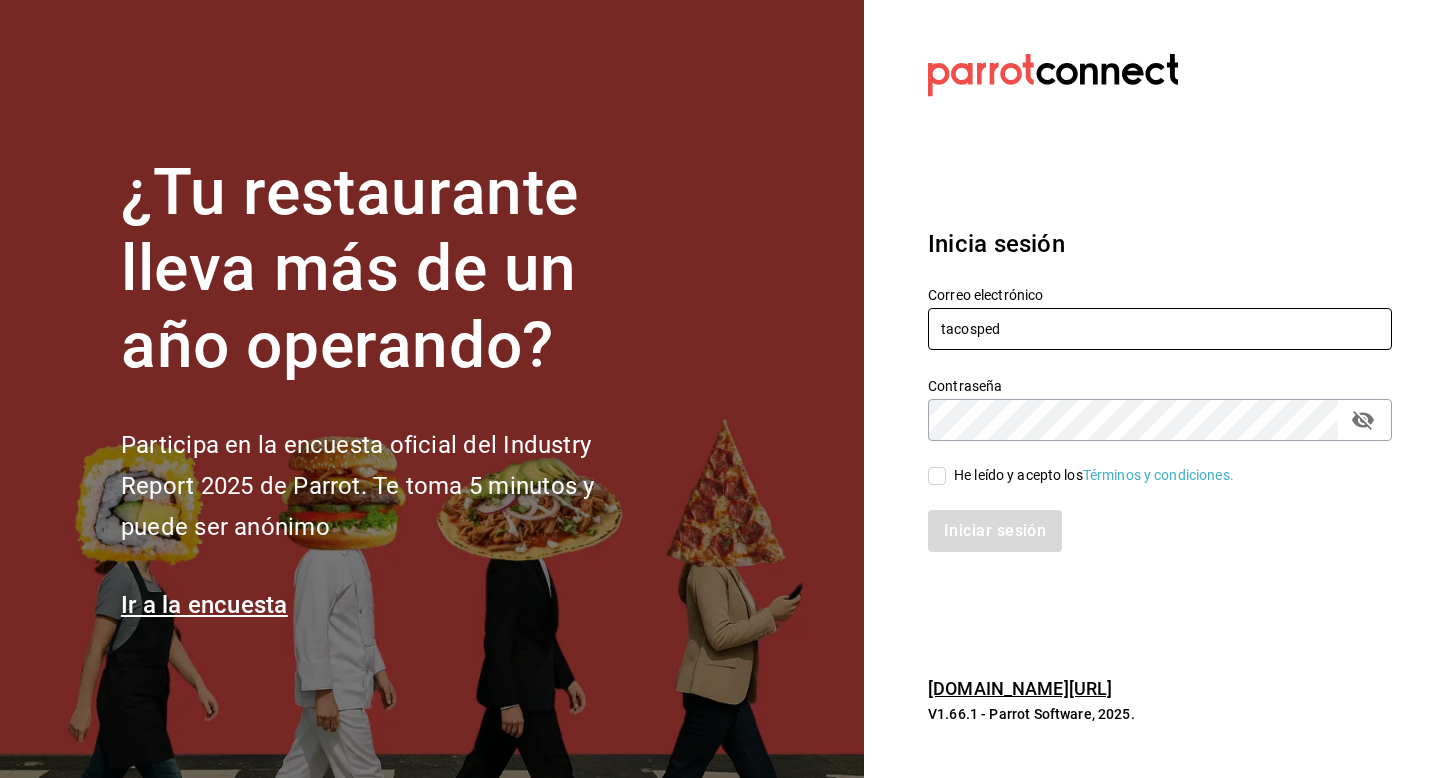 type on "tacospedro@cordillera.com" 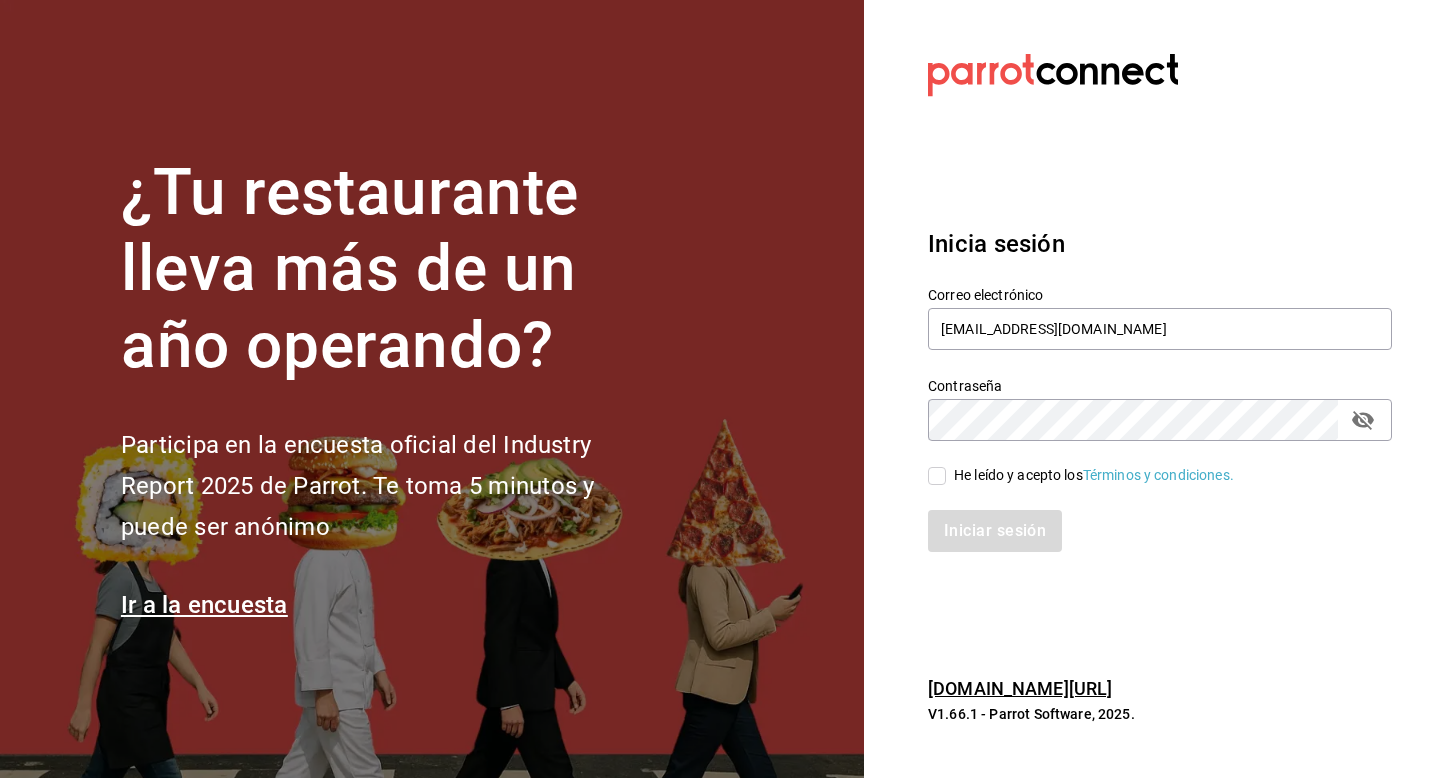 click on "He leído y acepto los  Términos y condiciones." at bounding box center [1090, 475] 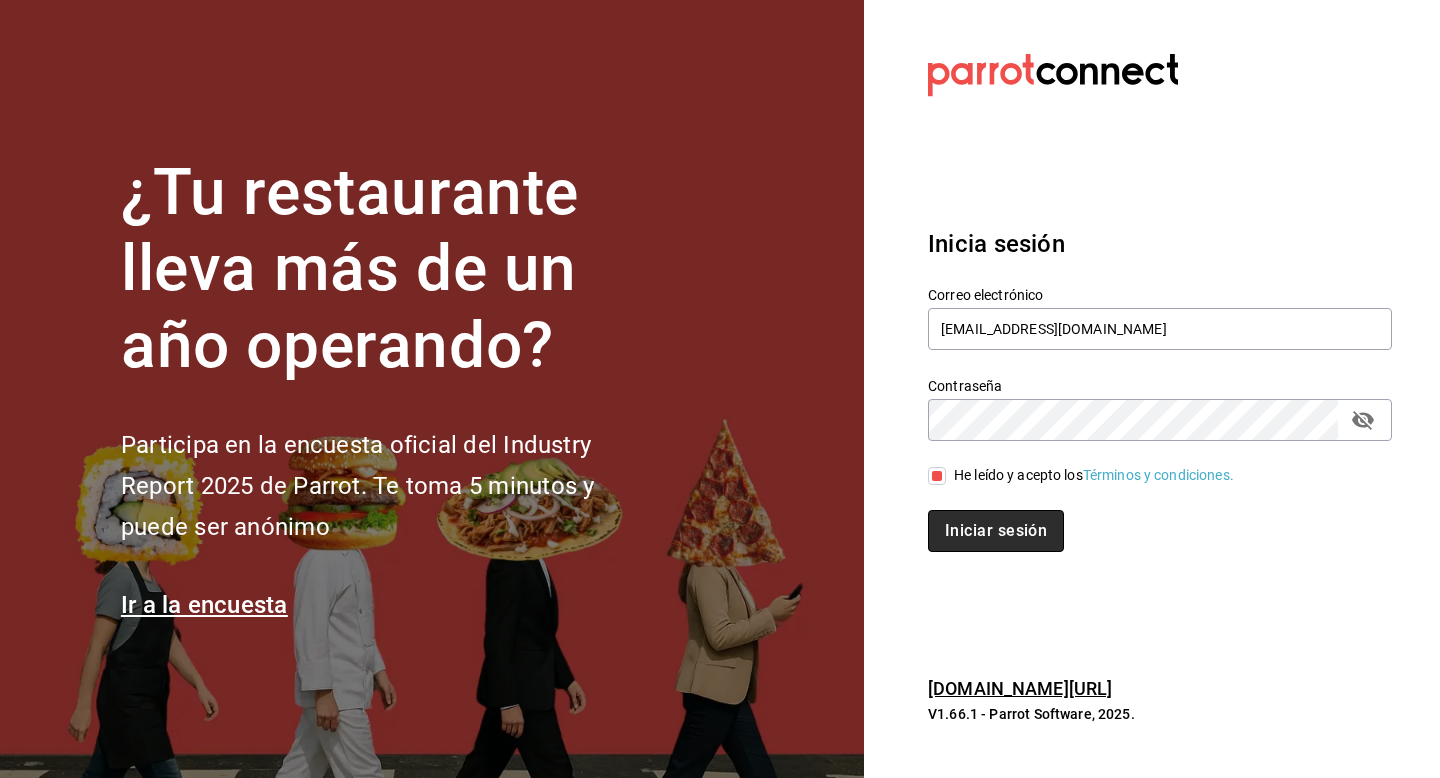 click on "Iniciar sesión" at bounding box center [996, 531] 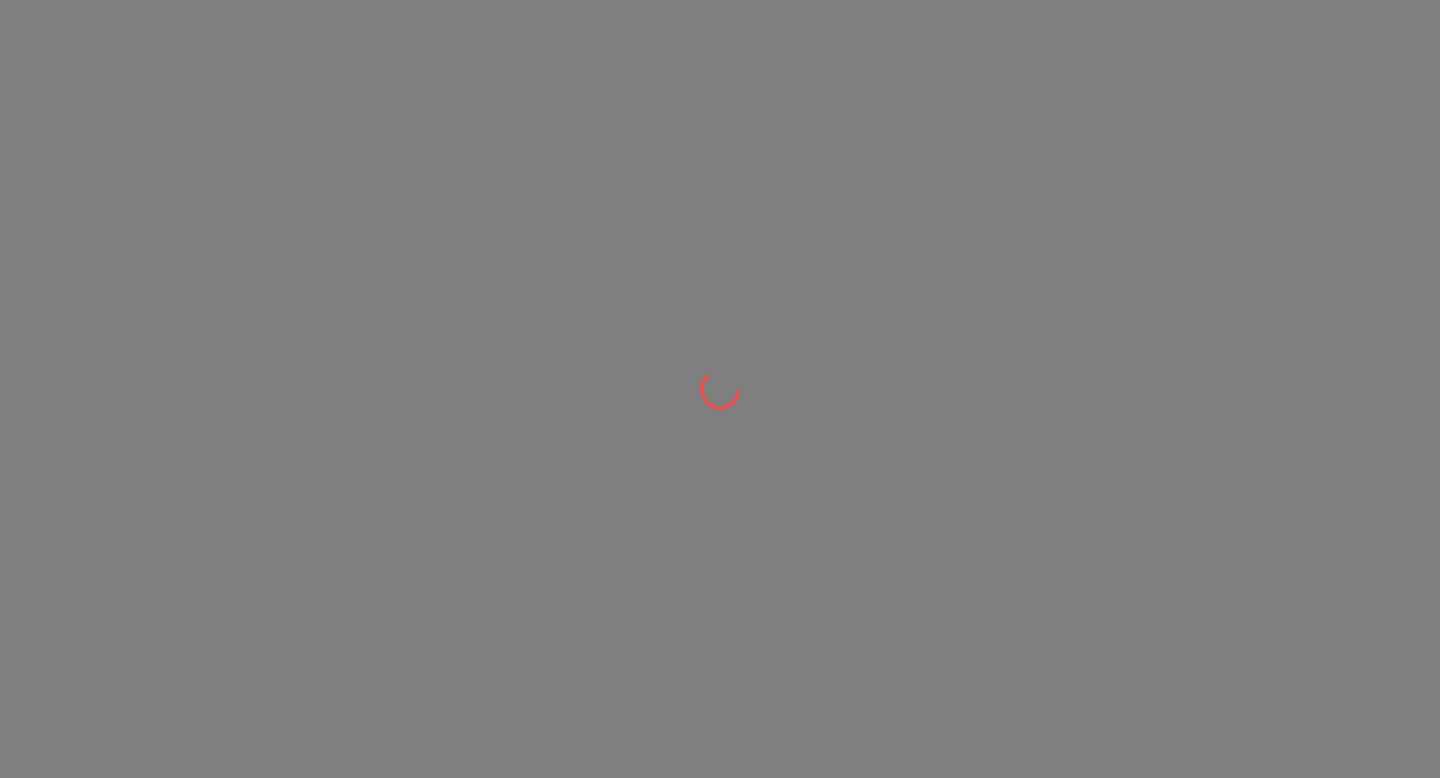 scroll, scrollTop: 0, scrollLeft: 0, axis: both 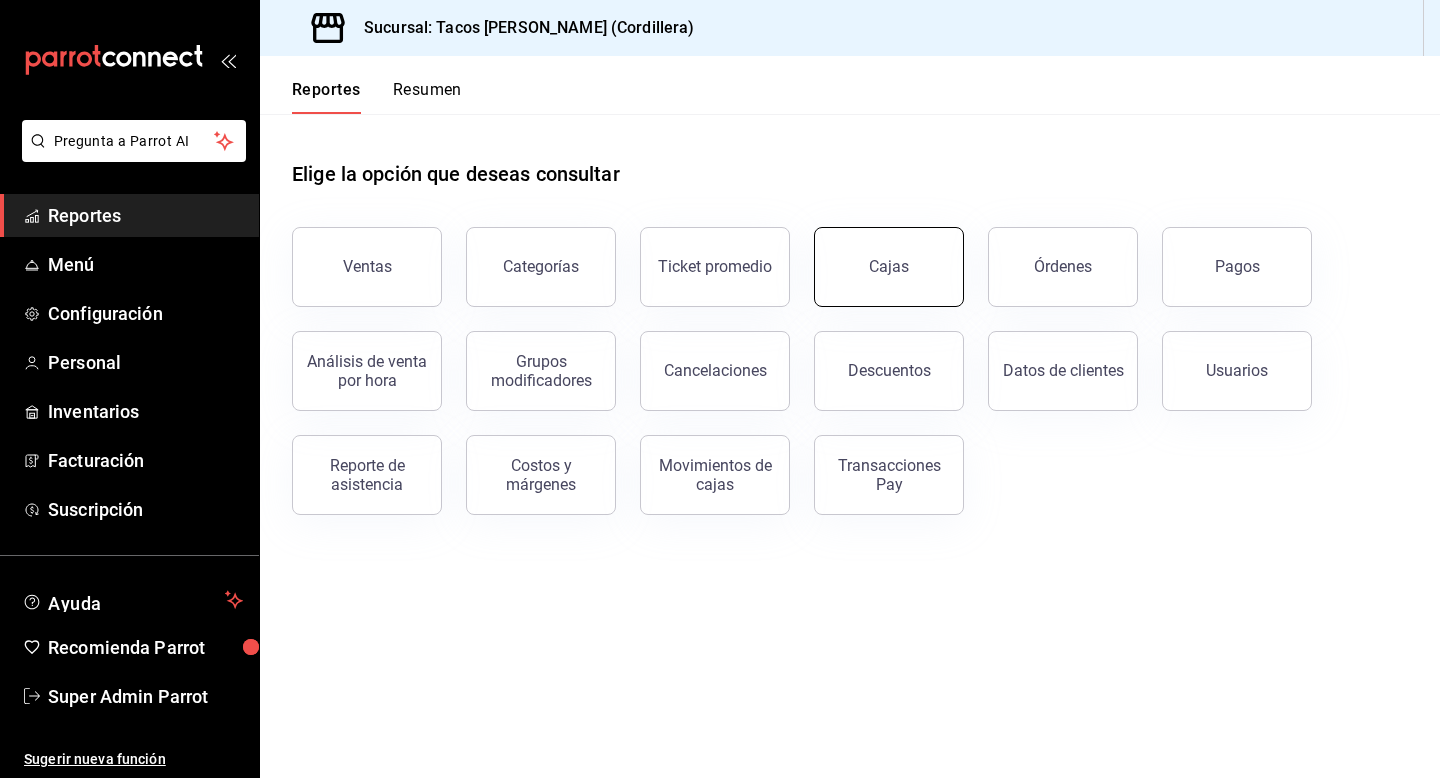 click on "Cajas" at bounding box center (889, 267) 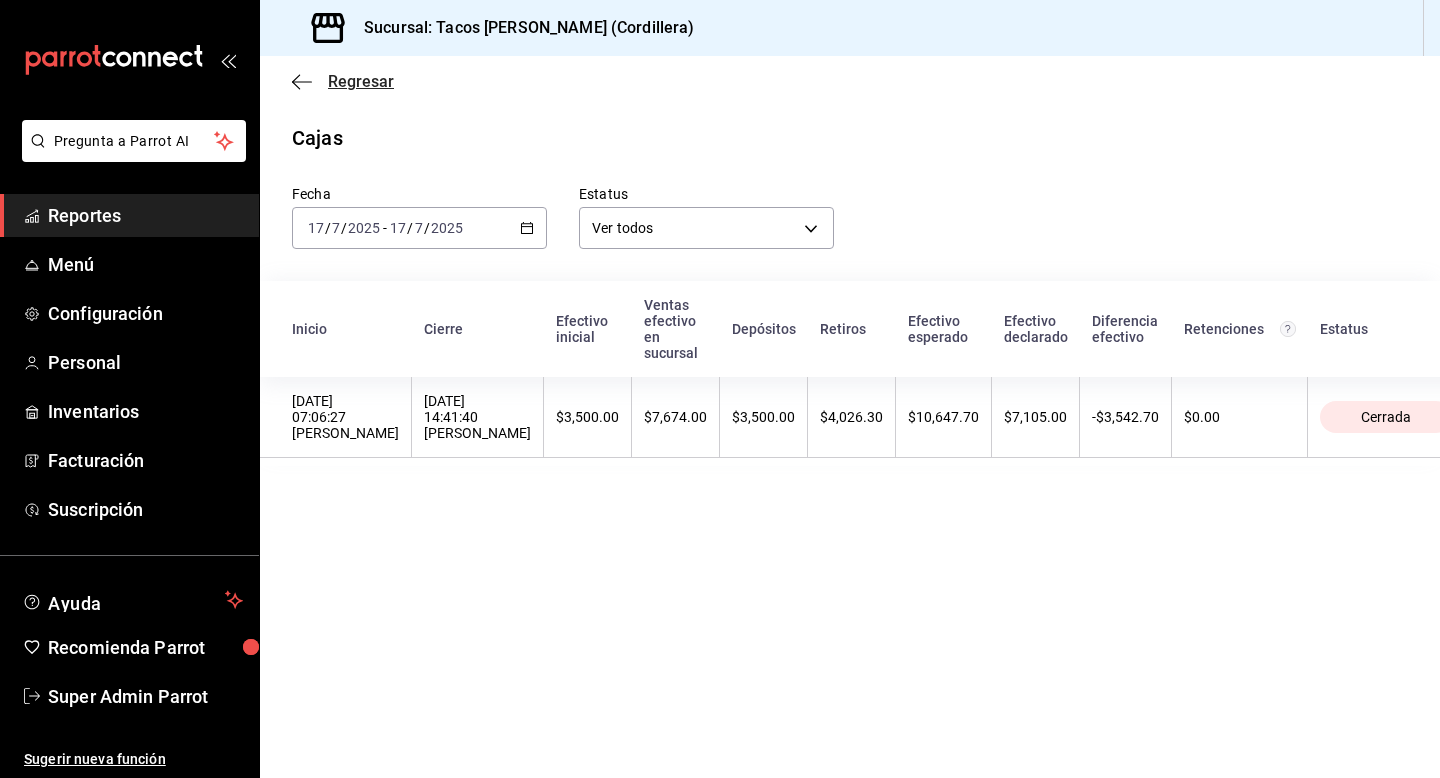 click on "Regresar" at bounding box center [361, 81] 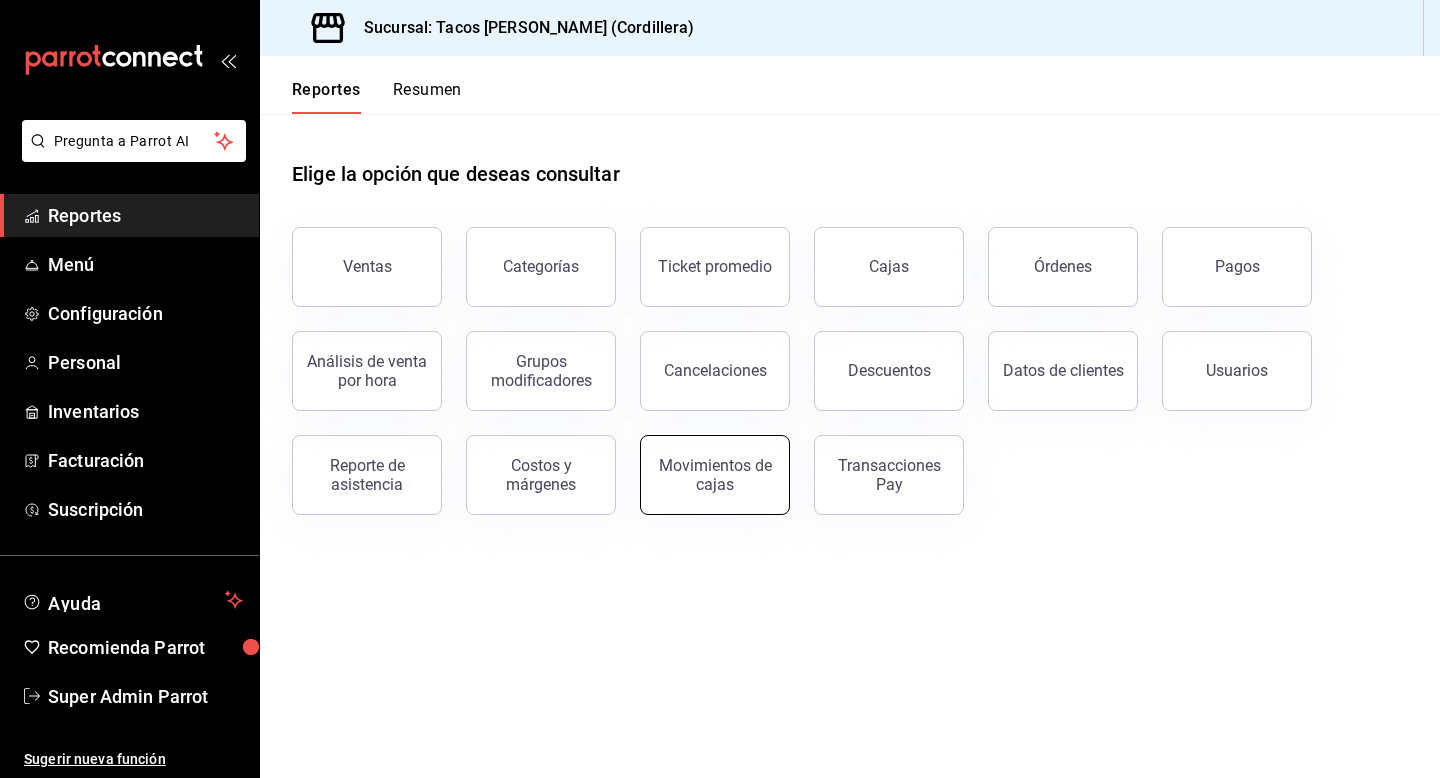 click on "Movimientos de cajas" at bounding box center (715, 475) 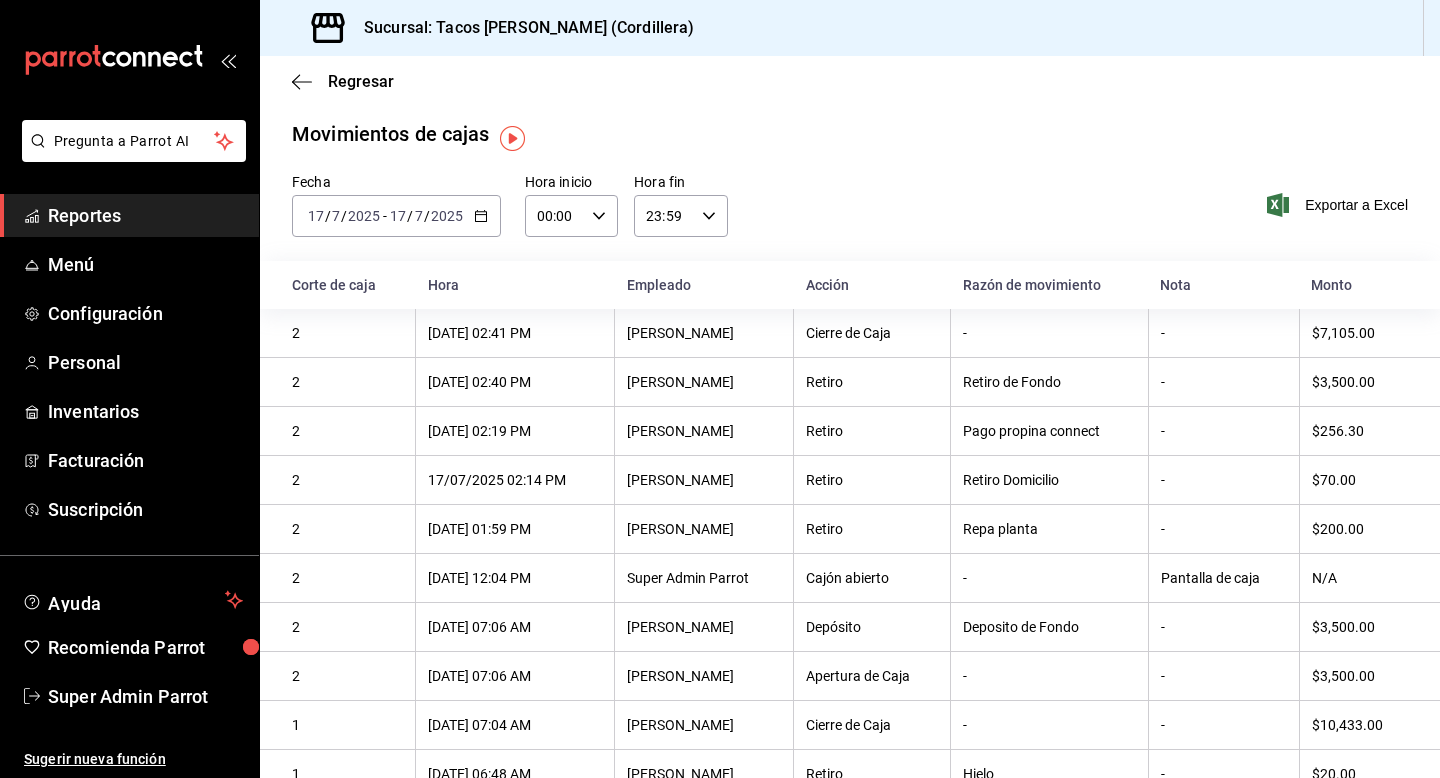 scroll, scrollTop: 0, scrollLeft: 0, axis: both 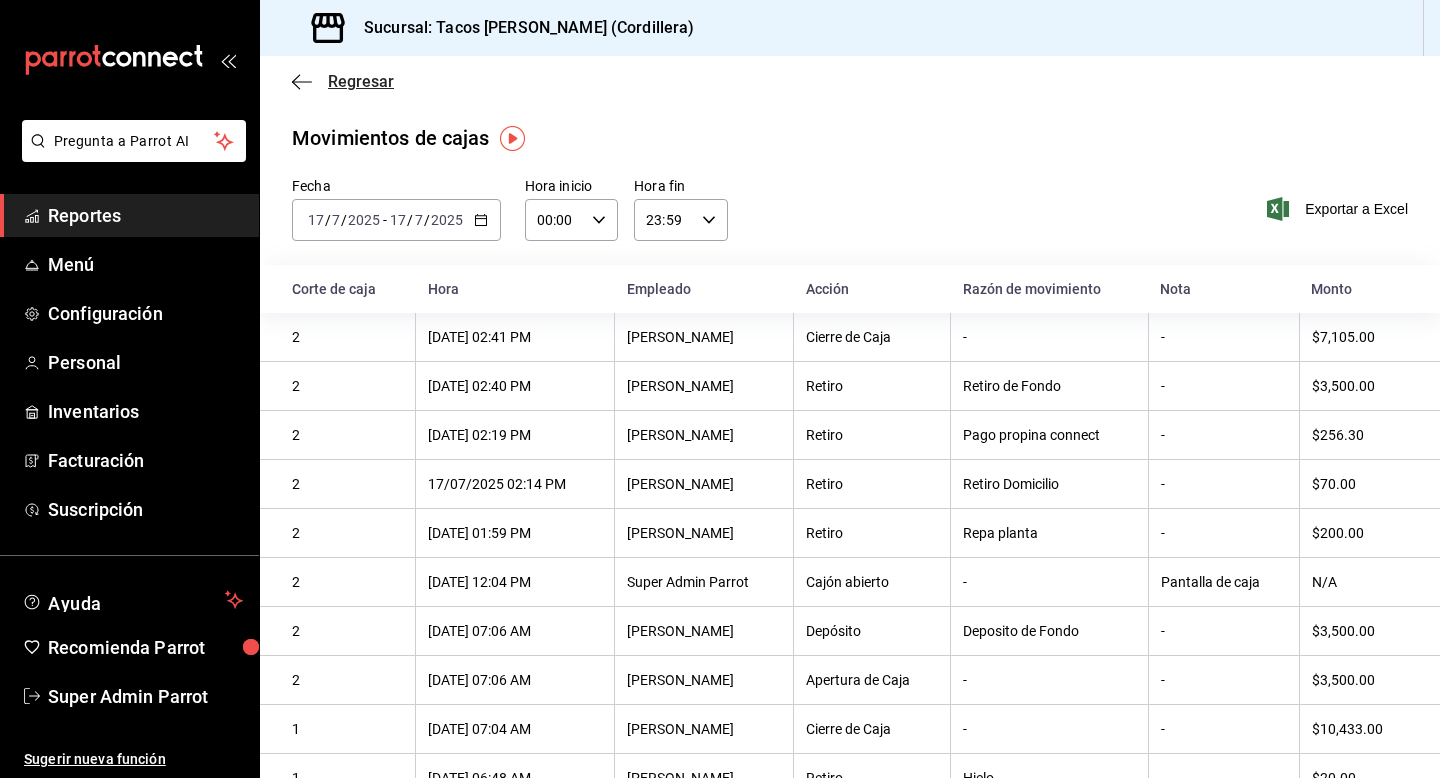 click on "Regresar" at bounding box center [361, 81] 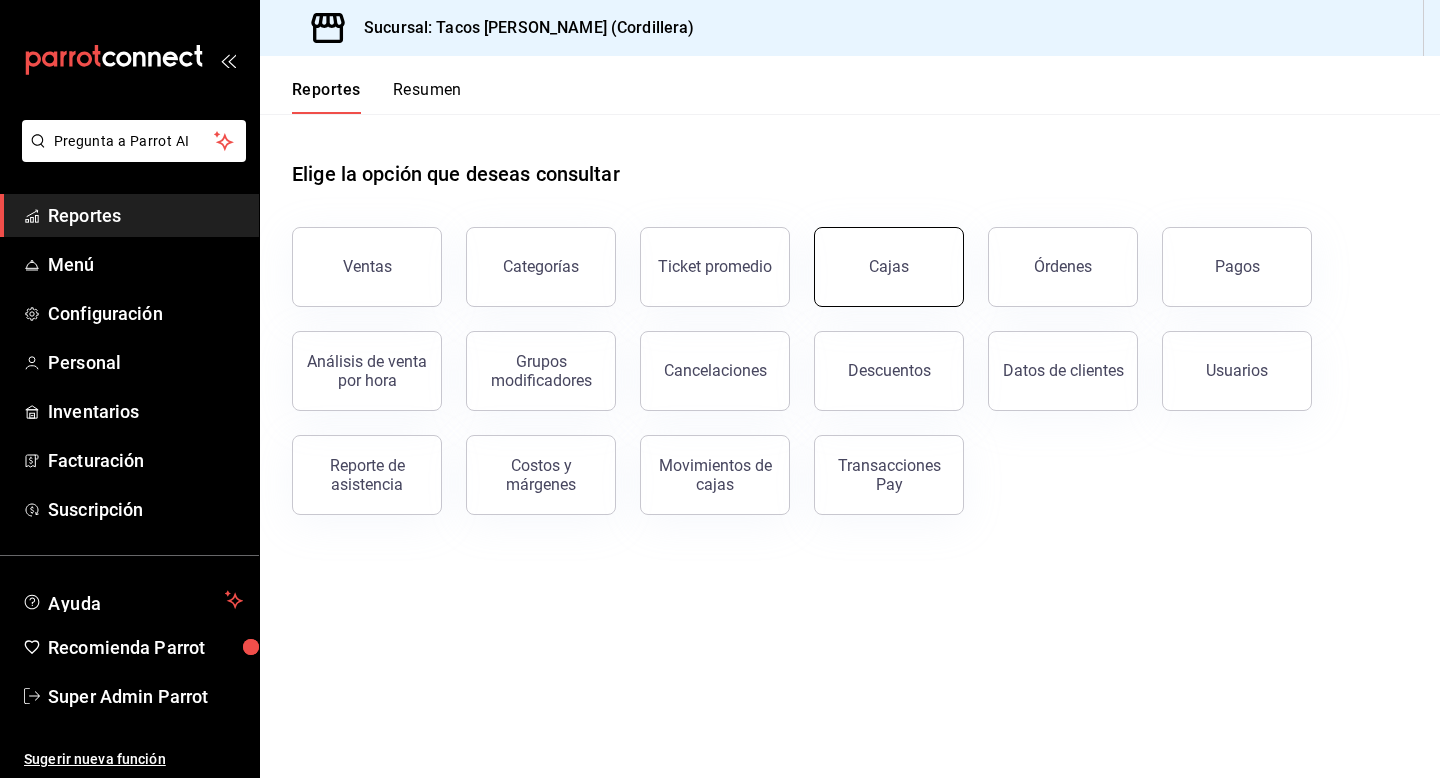 click on "Cajas" at bounding box center (889, 267) 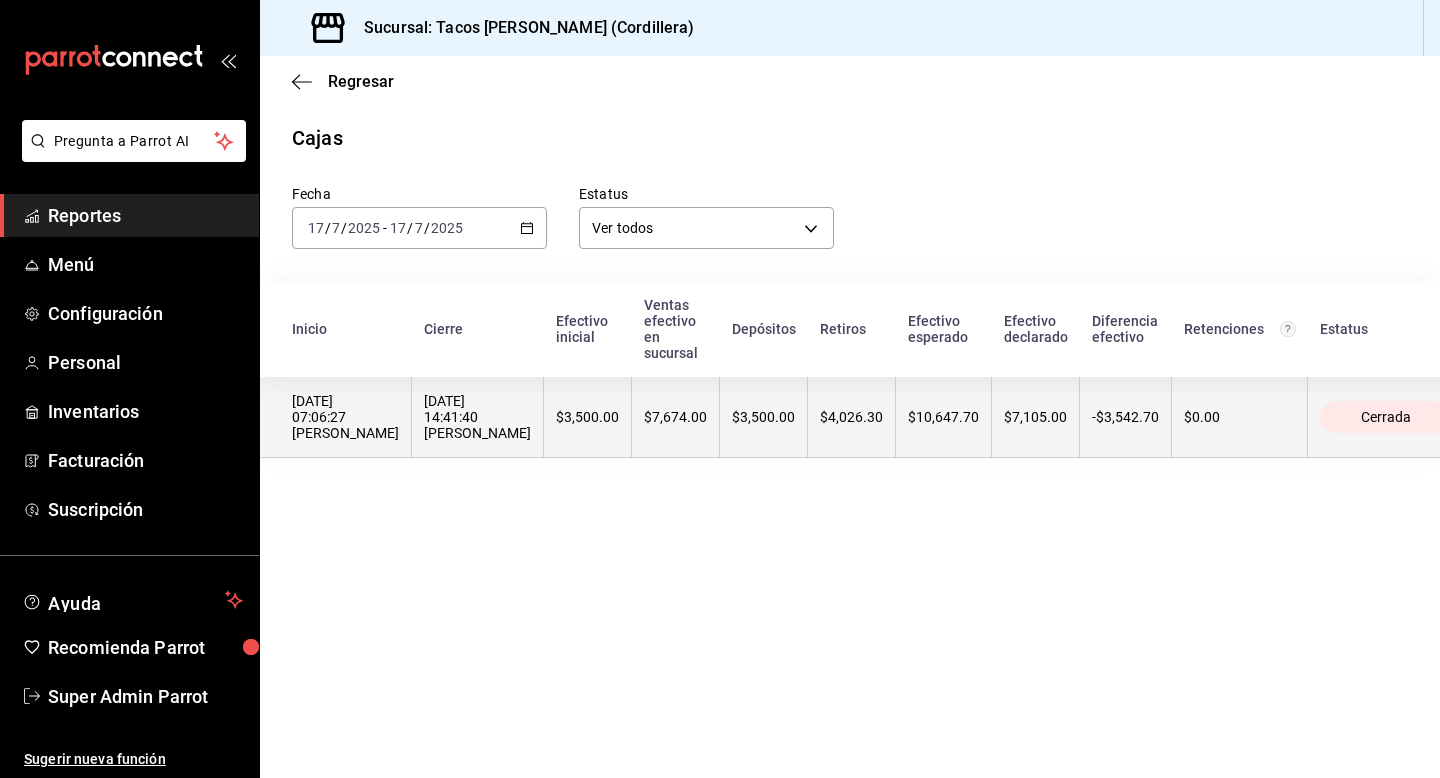 click on "$7,674.00" at bounding box center (676, 417) 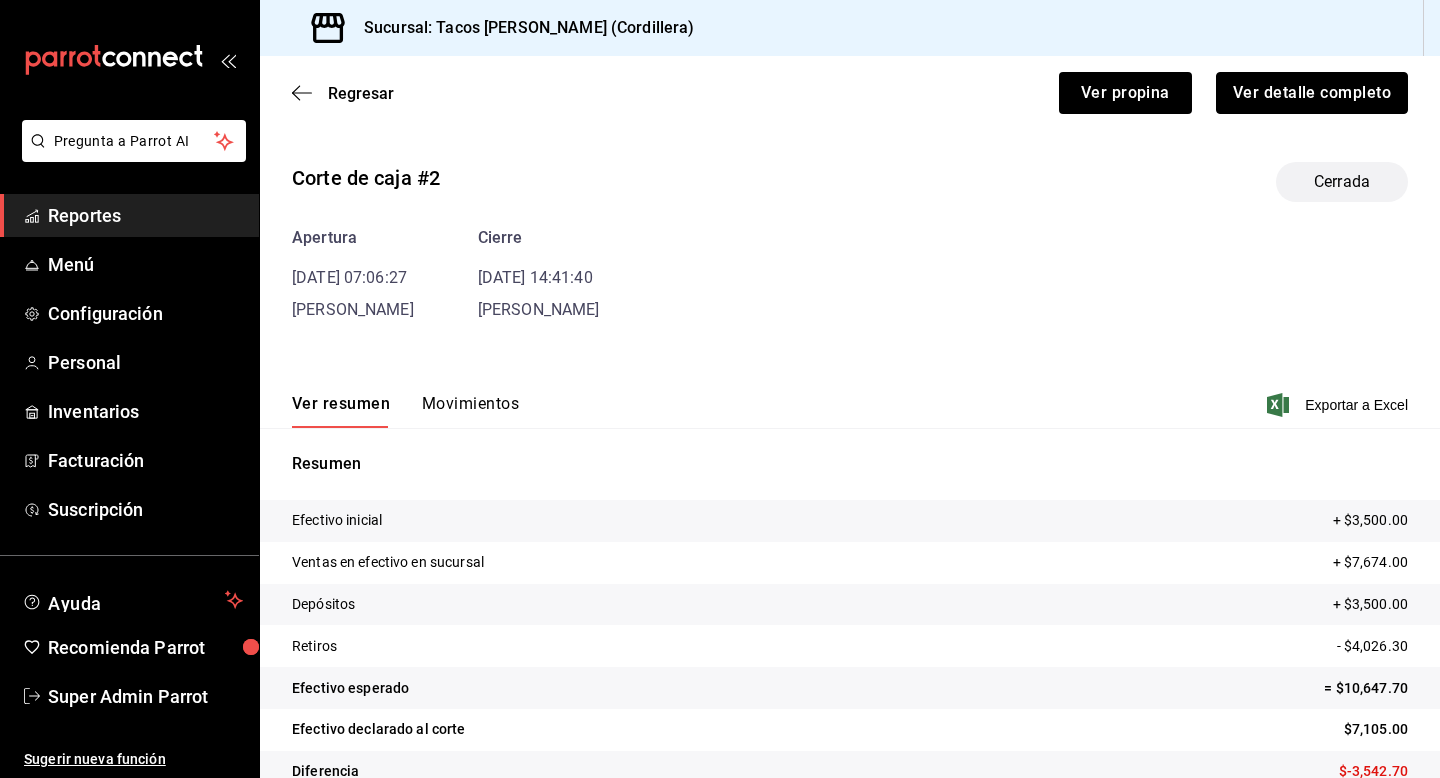 drag, startPoint x: 1252, startPoint y: 81, endPoint x: 1108, endPoint y: 221, distance: 200.83824 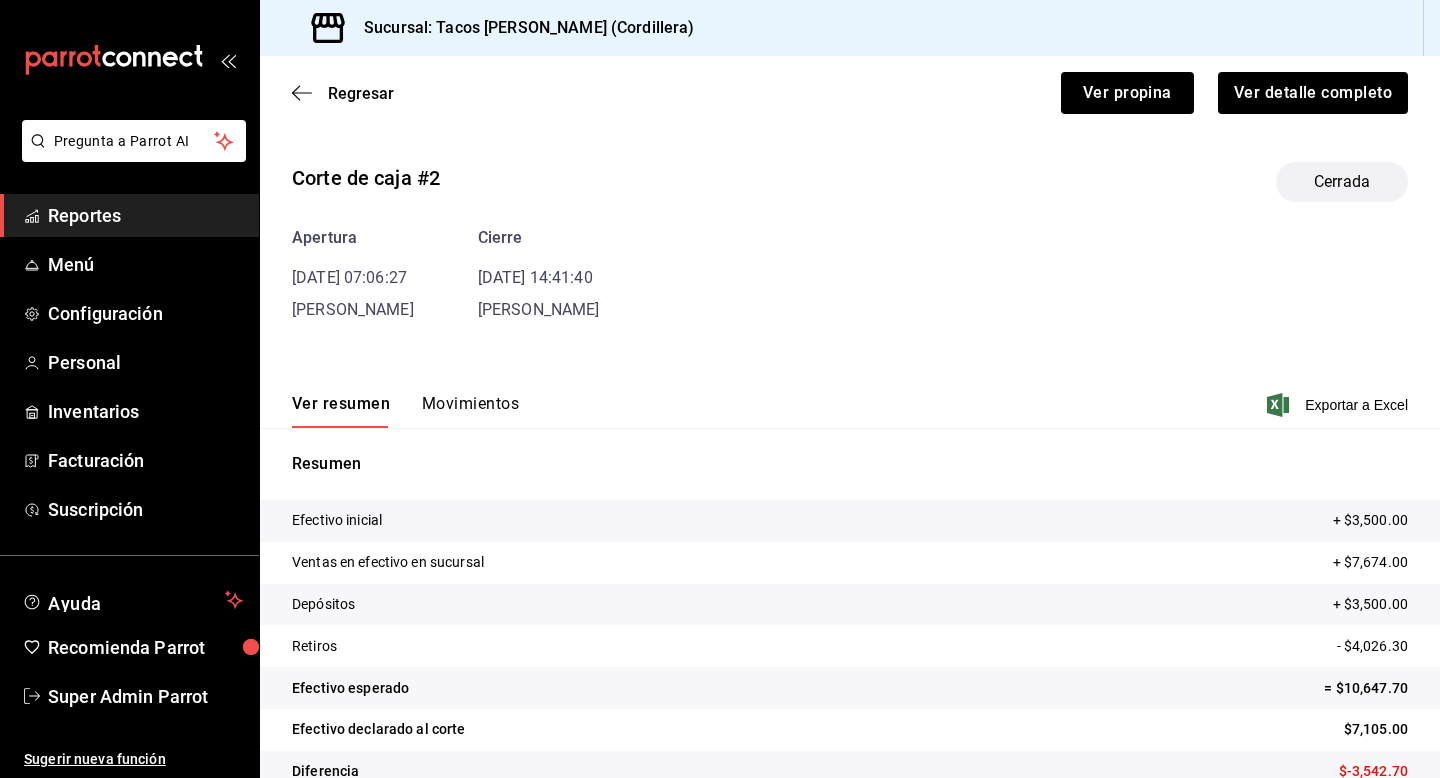 click on "Movimientos" at bounding box center [470, 411] 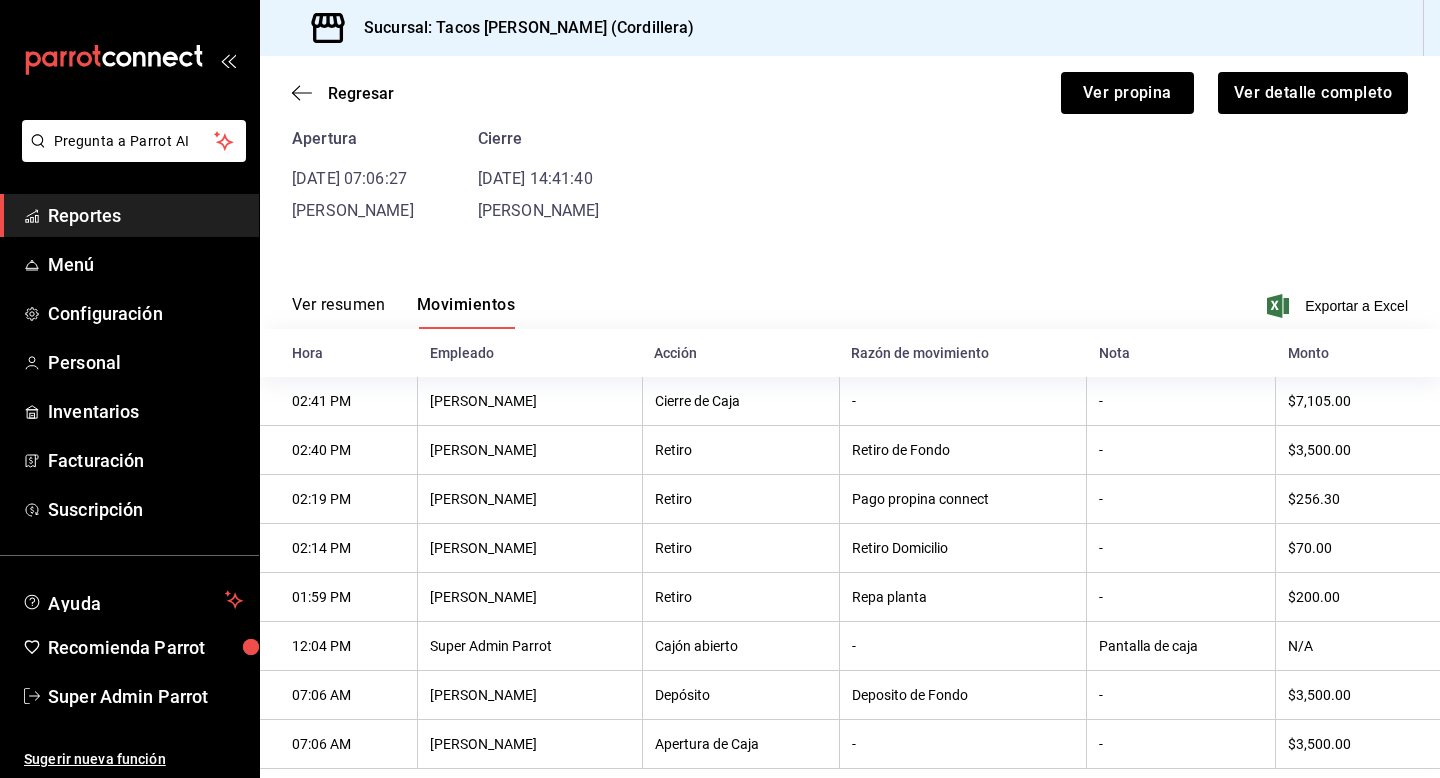 scroll, scrollTop: 142, scrollLeft: 0, axis: vertical 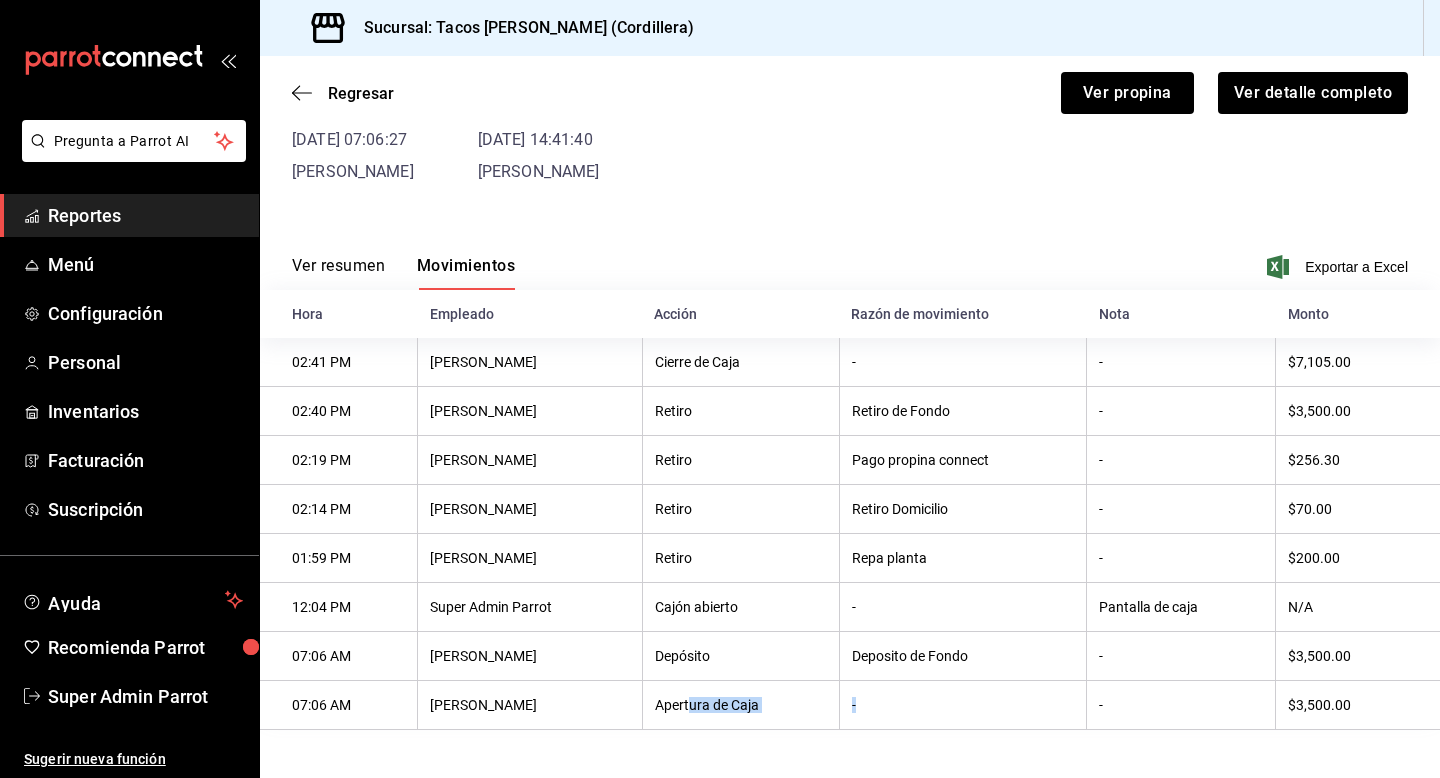 drag, startPoint x: 685, startPoint y: 710, endPoint x: 938, endPoint y: 704, distance: 253.07114 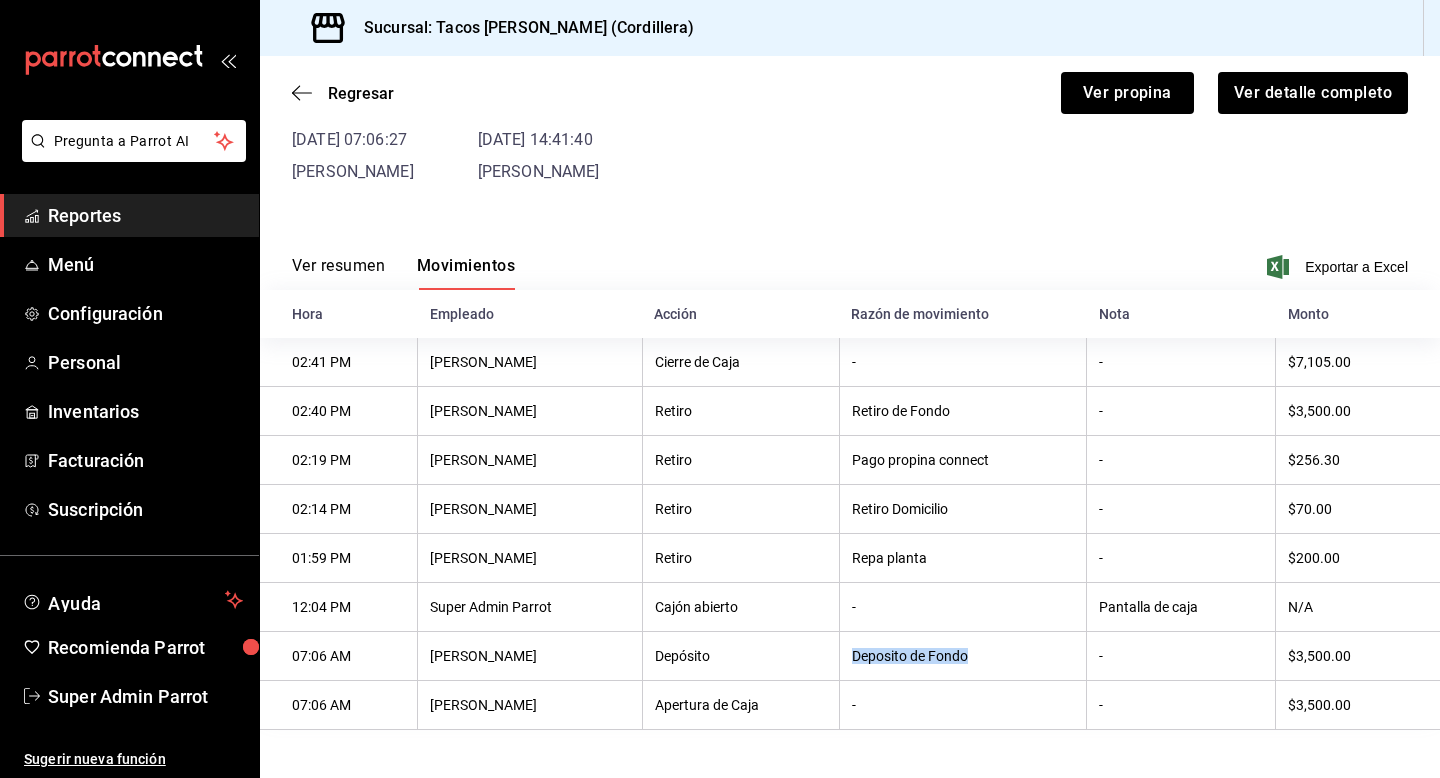drag, startPoint x: 889, startPoint y: 653, endPoint x: 1048, endPoint y: 653, distance: 159 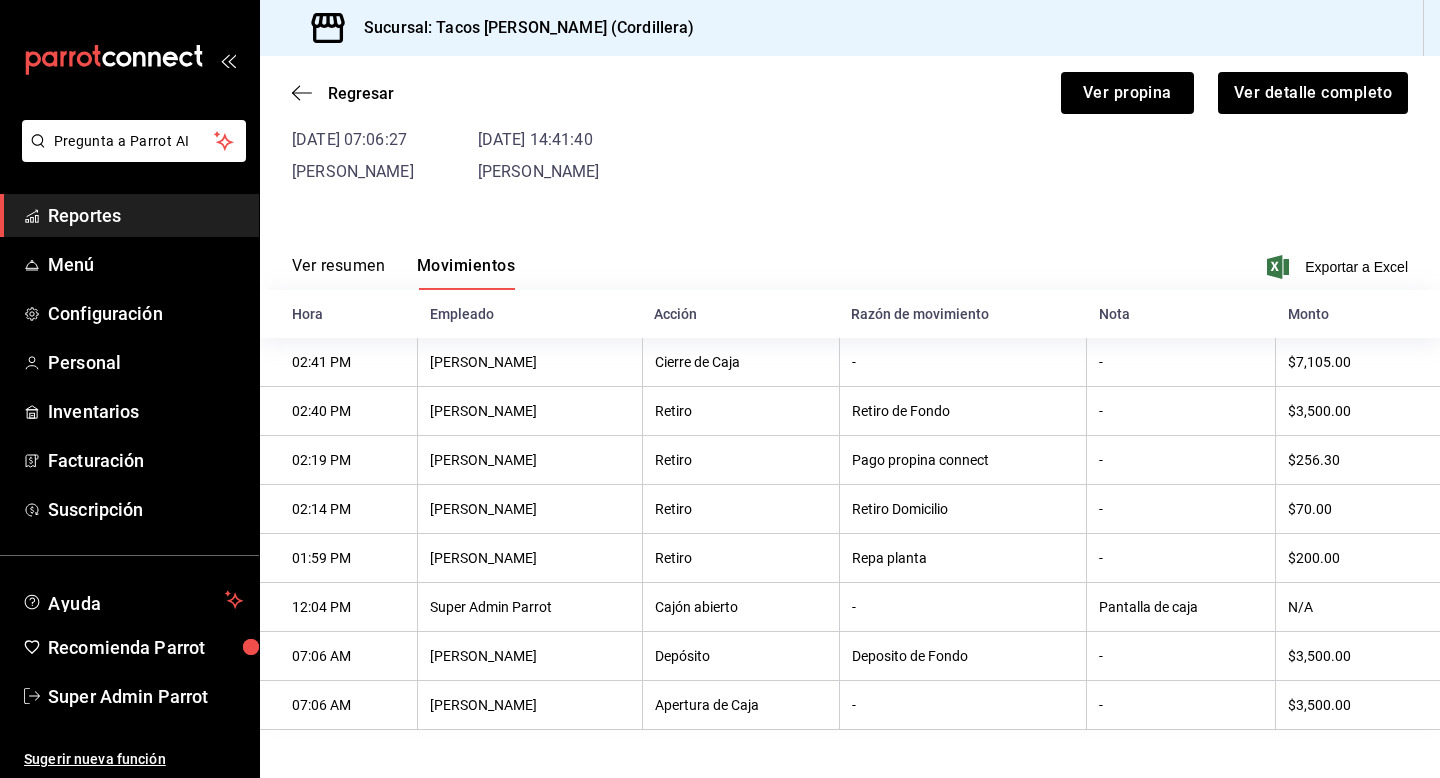 click on "-" at bounding box center [962, 705] 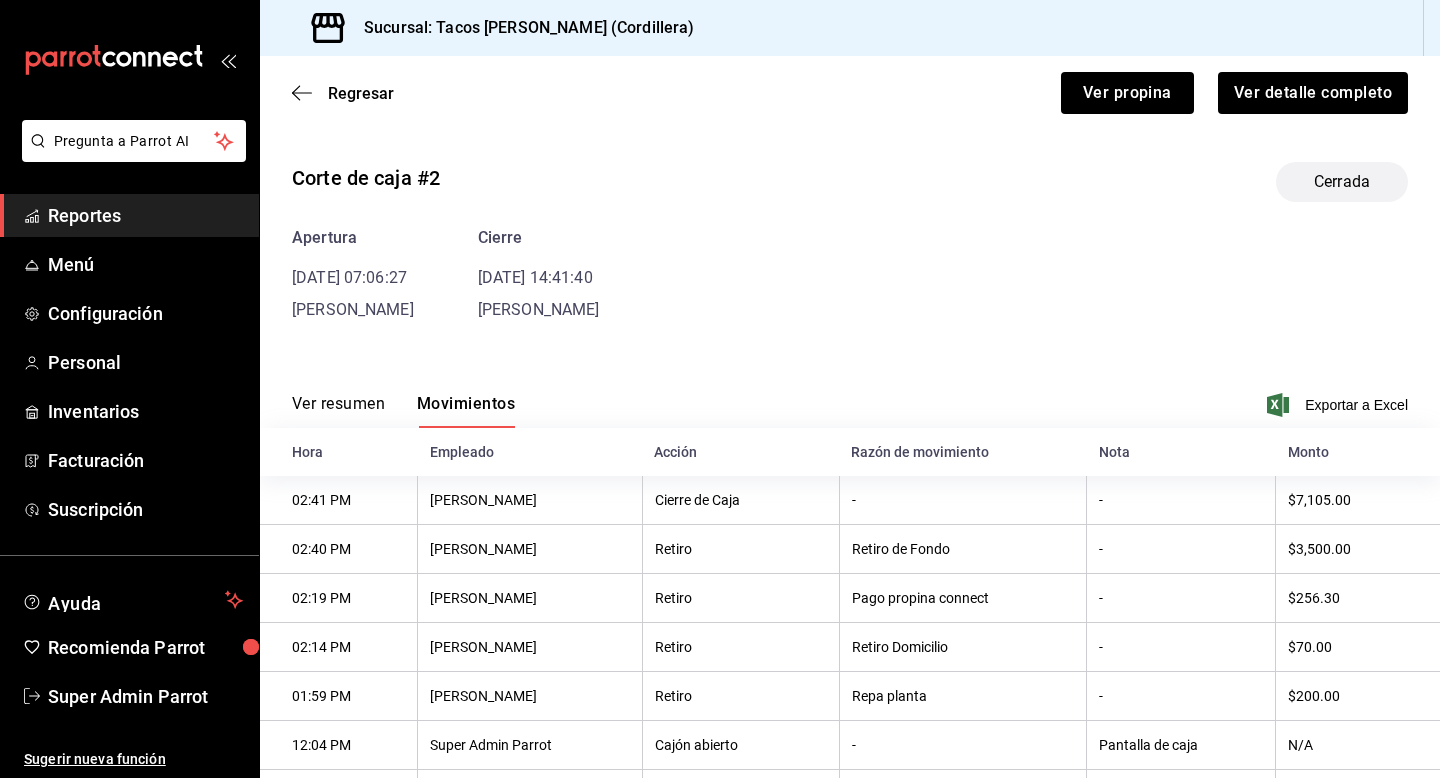 click on "Ver resumen Movimientos Exportar a Excel" at bounding box center (850, 399) 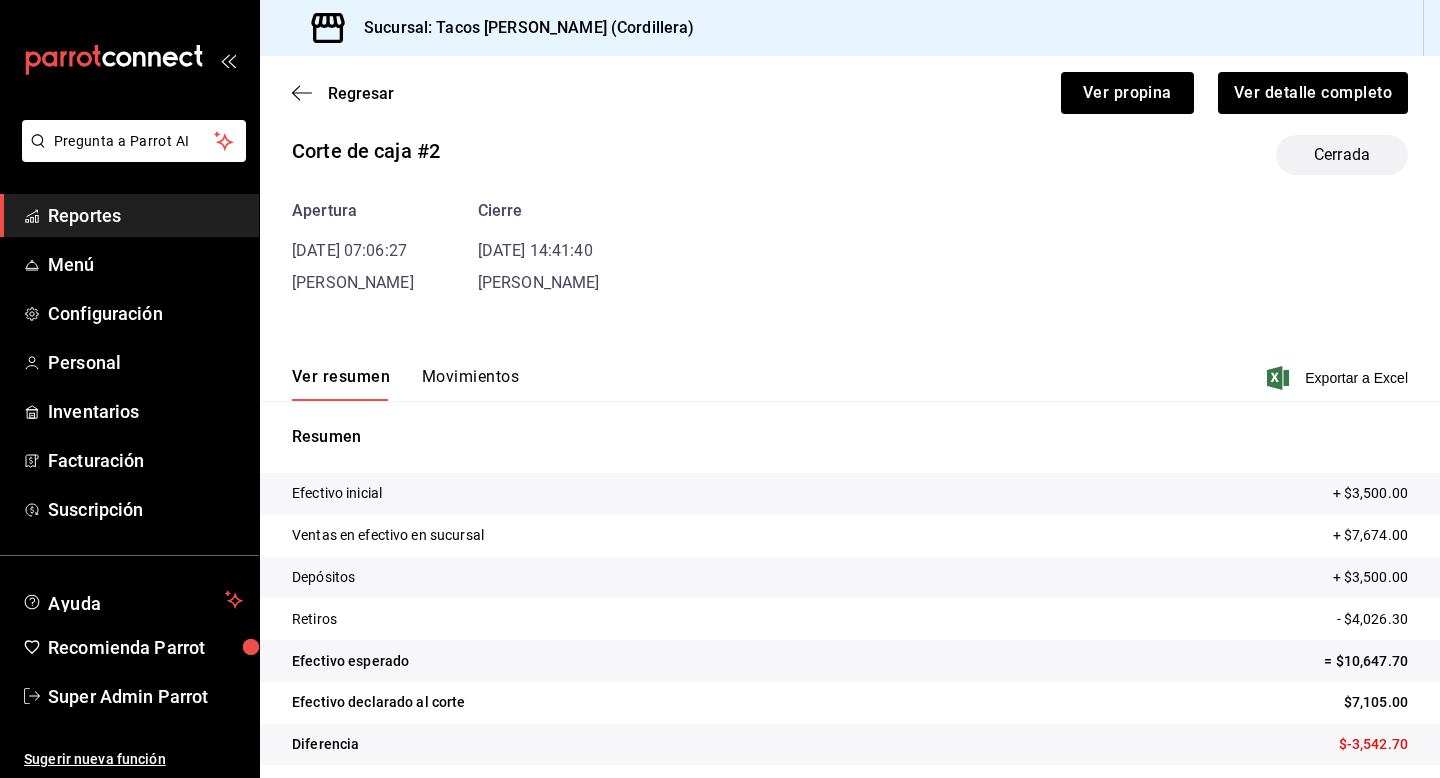 scroll, scrollTop: 26, scrollLeft: 0, axis: vertical 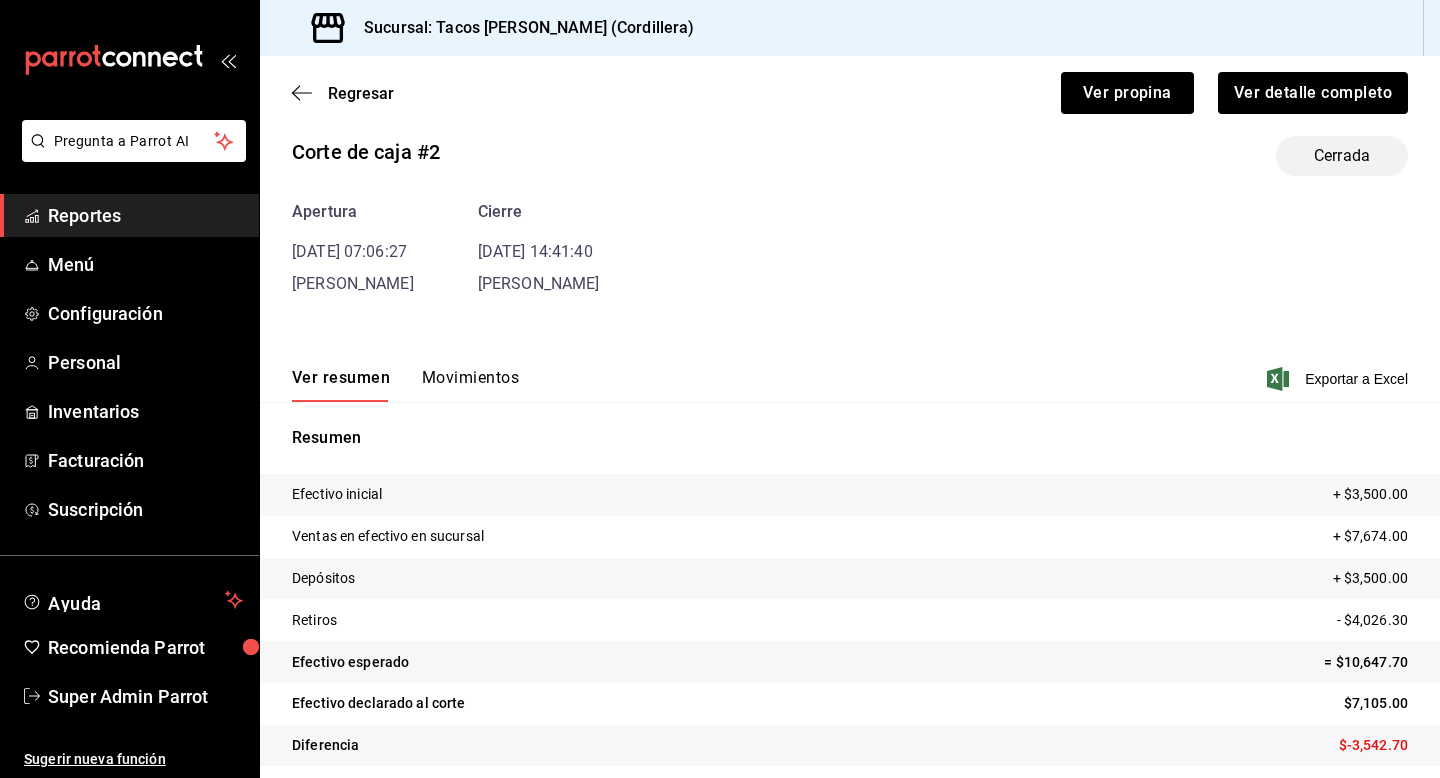 click on "Ver resumen Movimientos Exportar a Excel" at bounding box center (850, 373) 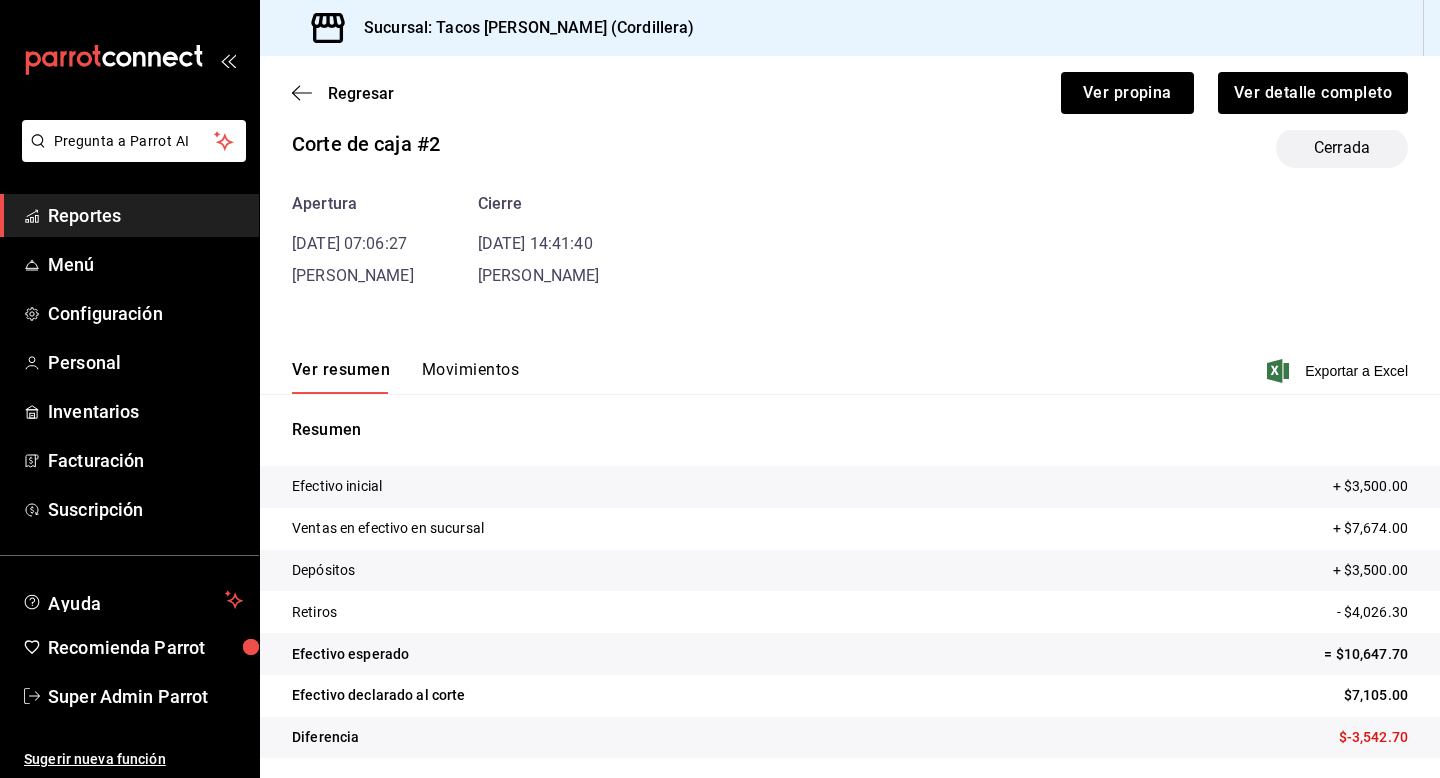 scroll, scrollTop: 38, scrollLeft: 0, axis: vertical 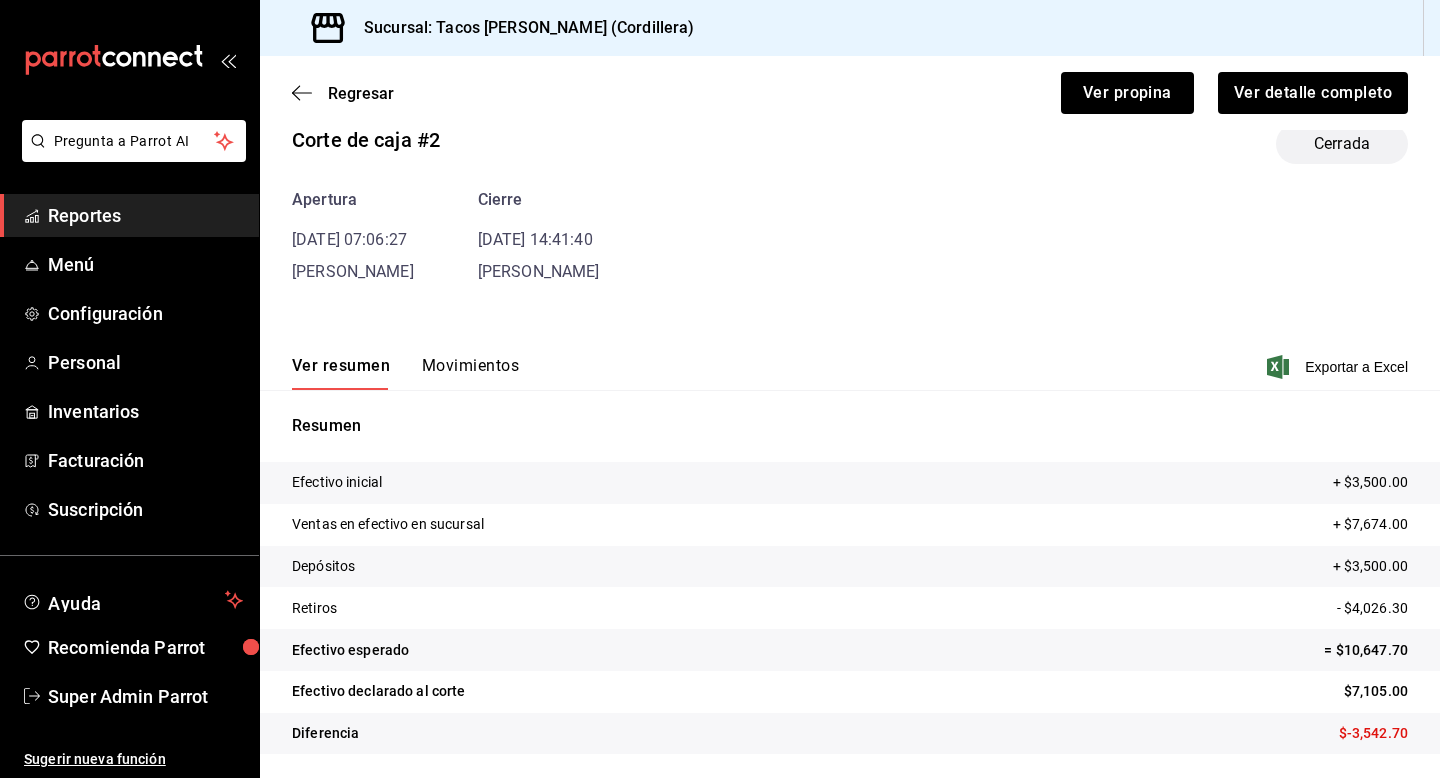 click on "Movimientos" at bounding box center (470, 373) 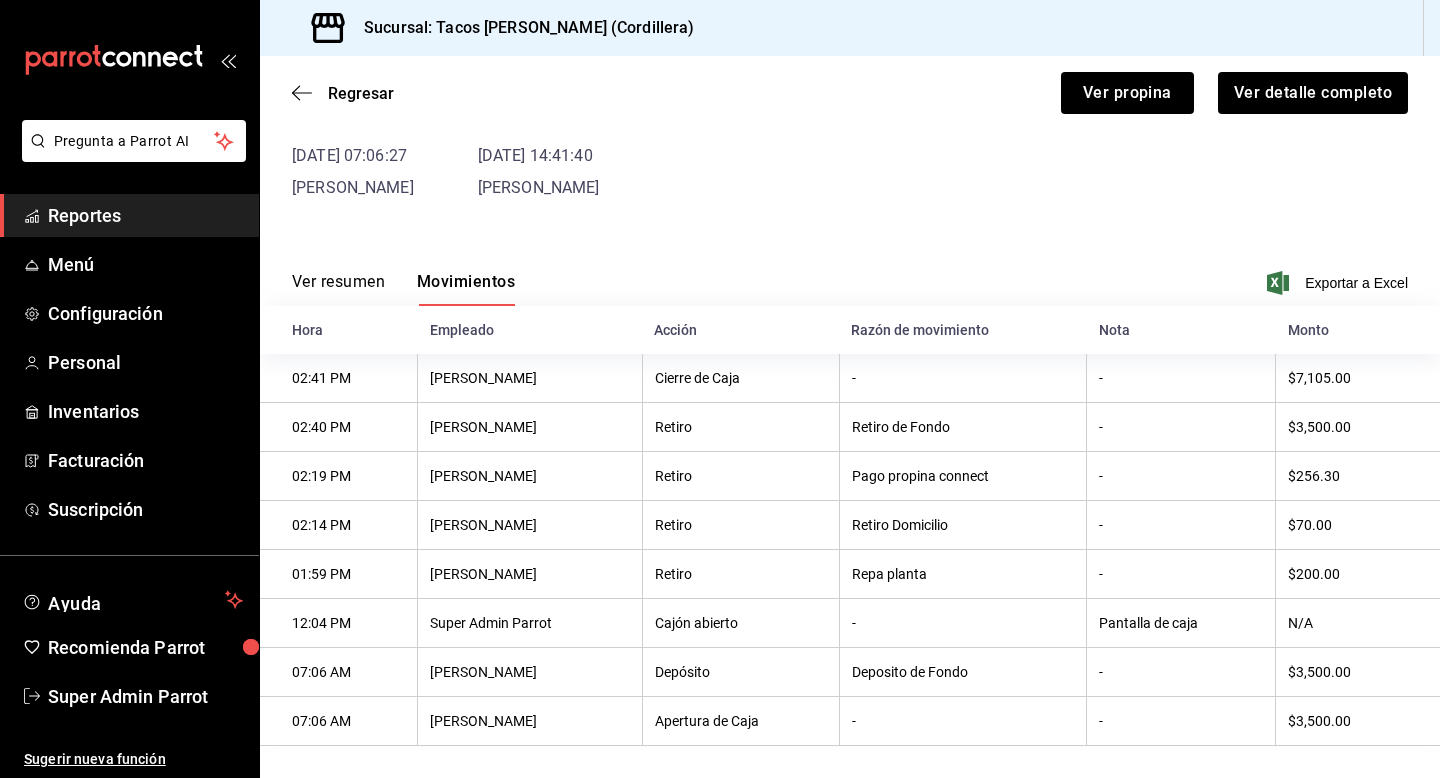 scroll, scrollTop: 142, scrollLeft: 0, axis: vertical 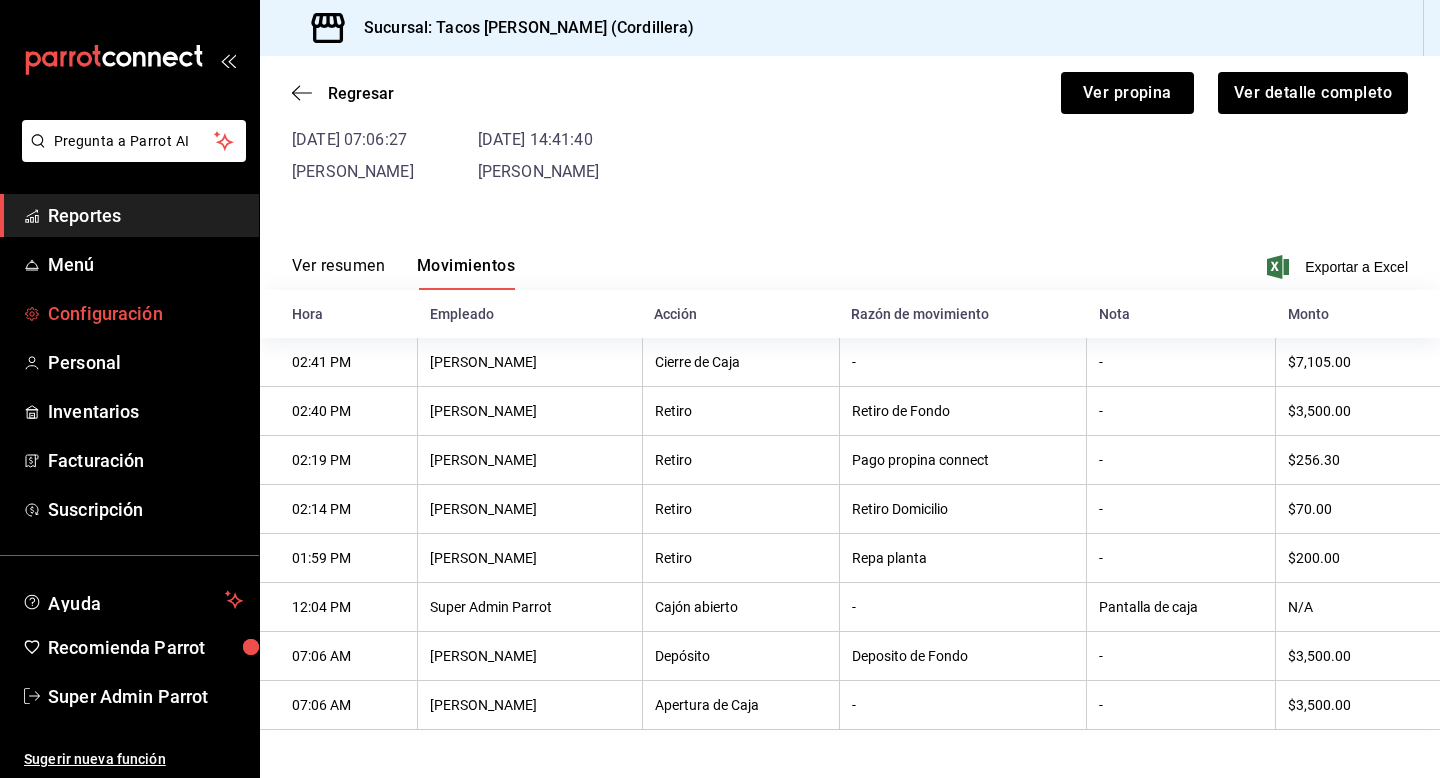 click on "Configuración" at bounding box center [145, 313] 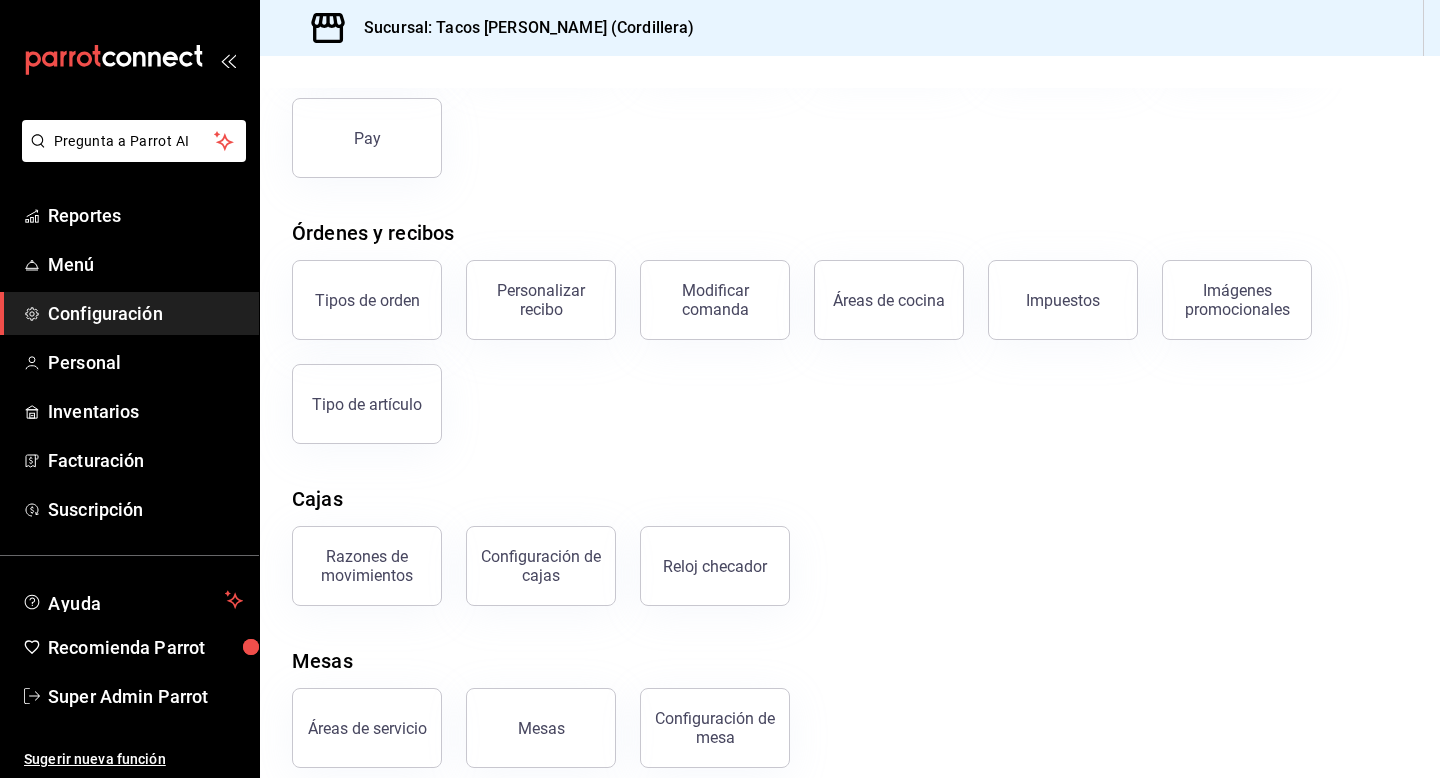 scroll, scrollTop: 215, scrollLeft: 0, axis: vertical 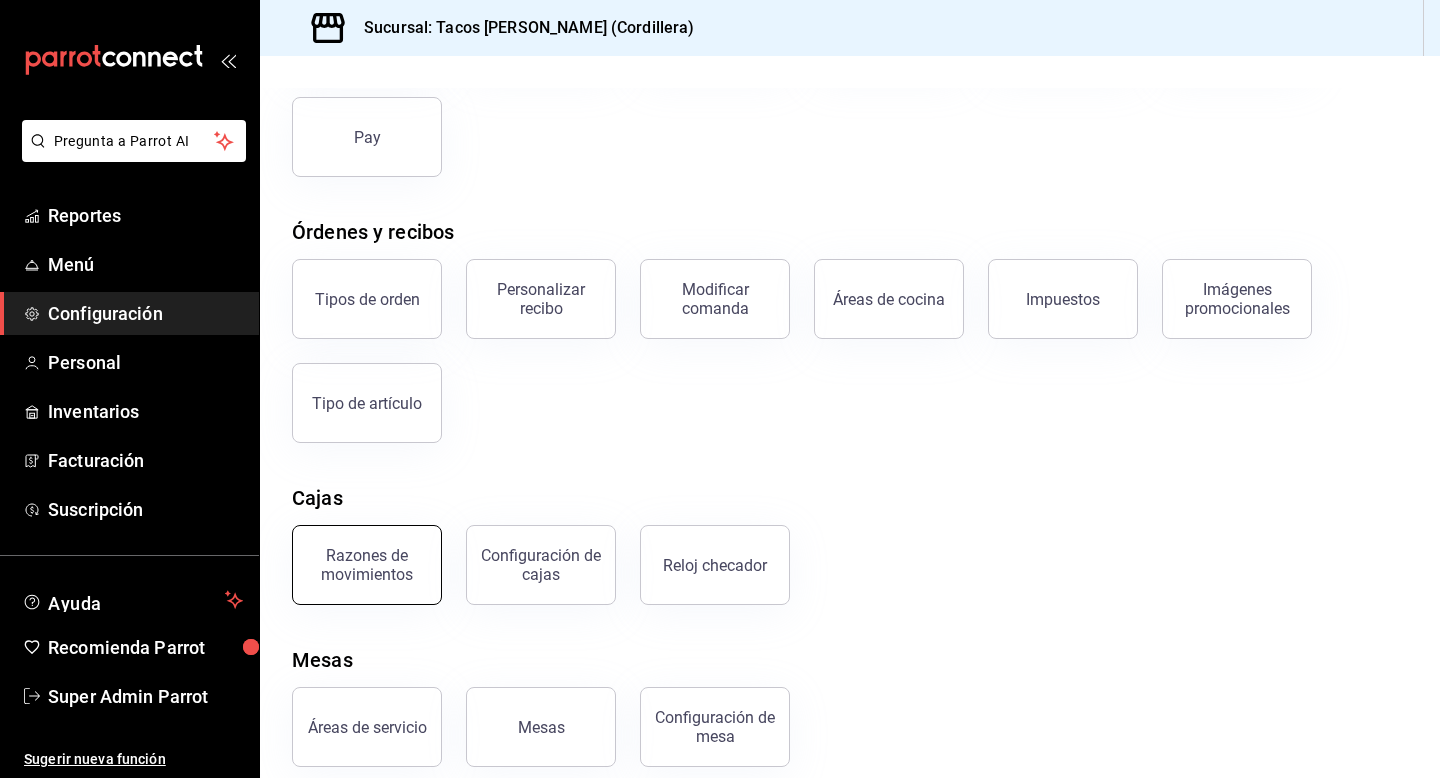 click on "Razones de movimientos" at bounding box center [367, 565] 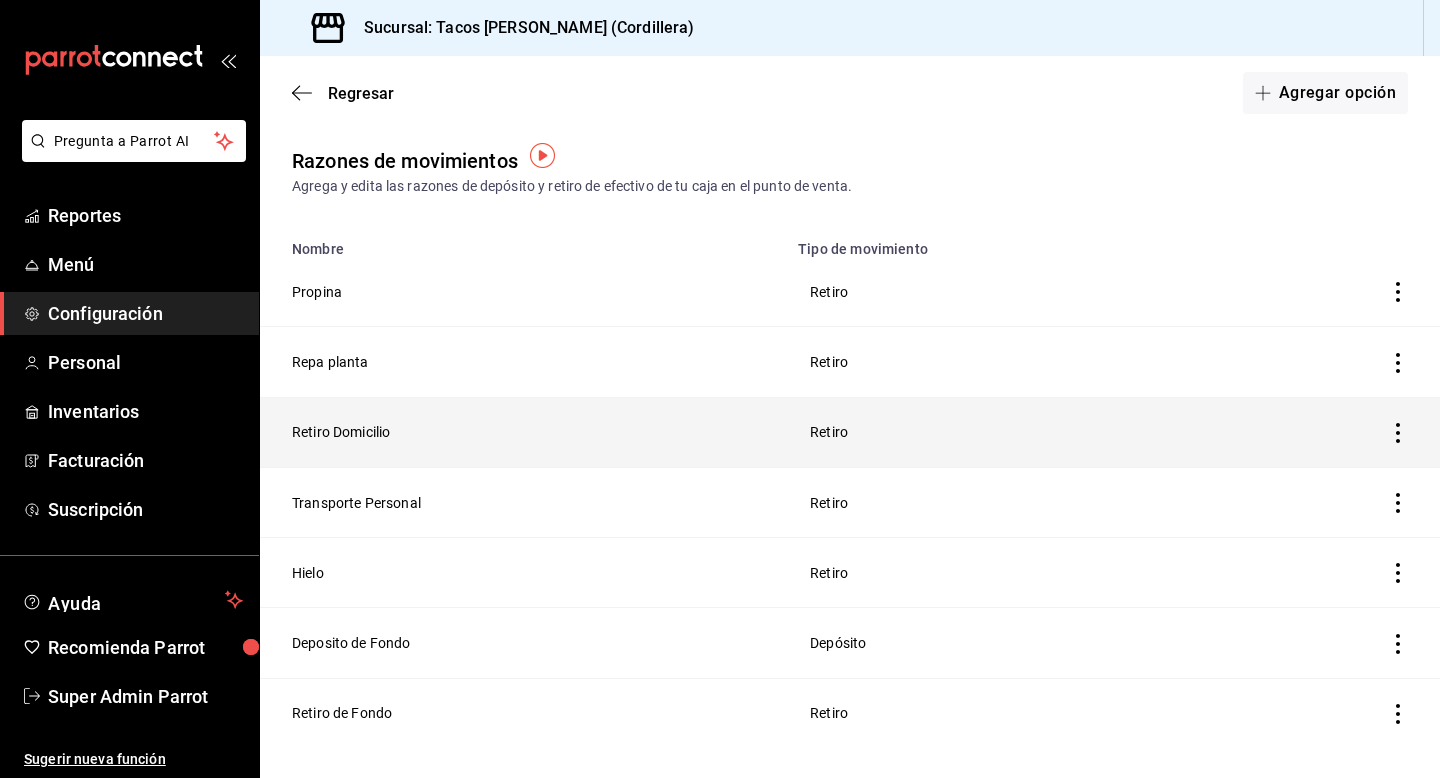 scroll, scrollTop: 31, scrollLeft: 0, axis: vertical 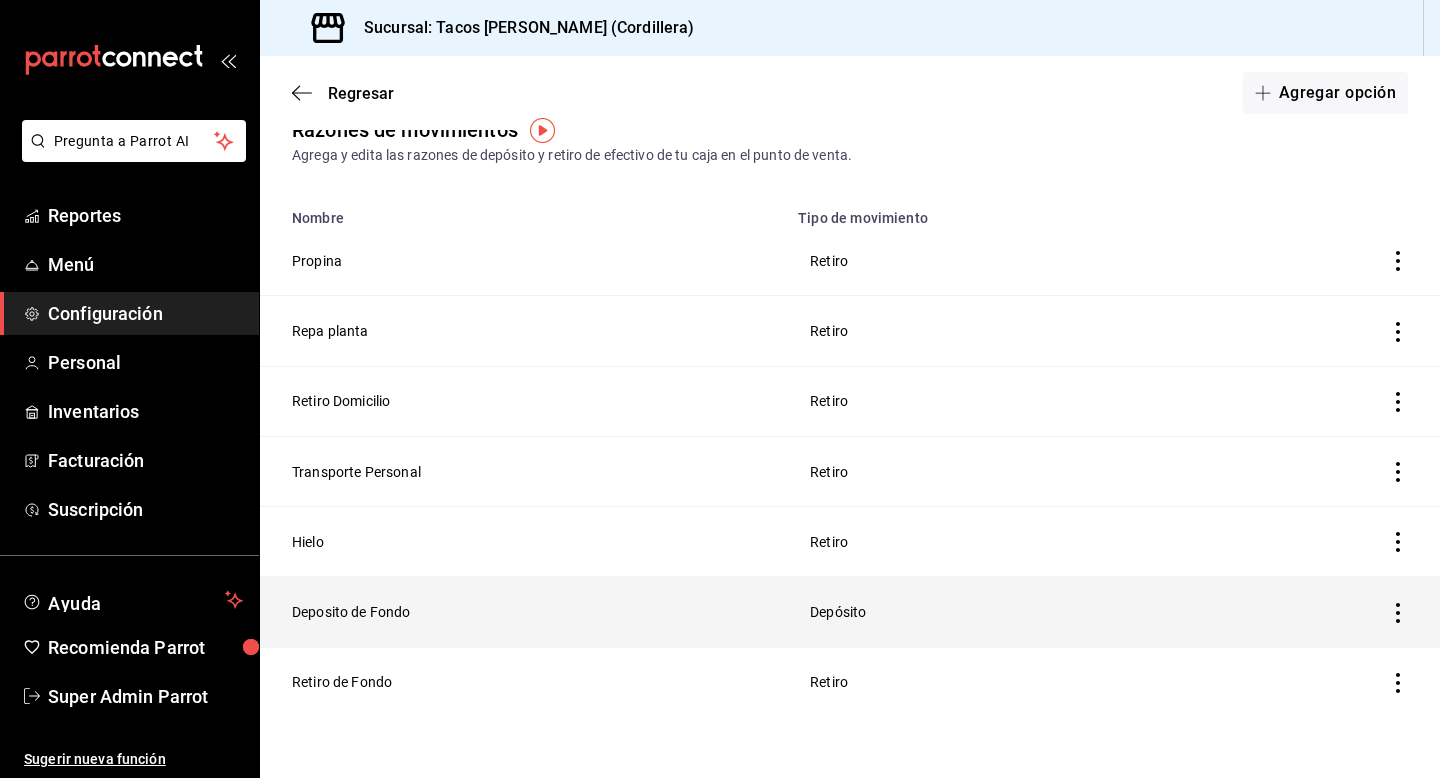 click 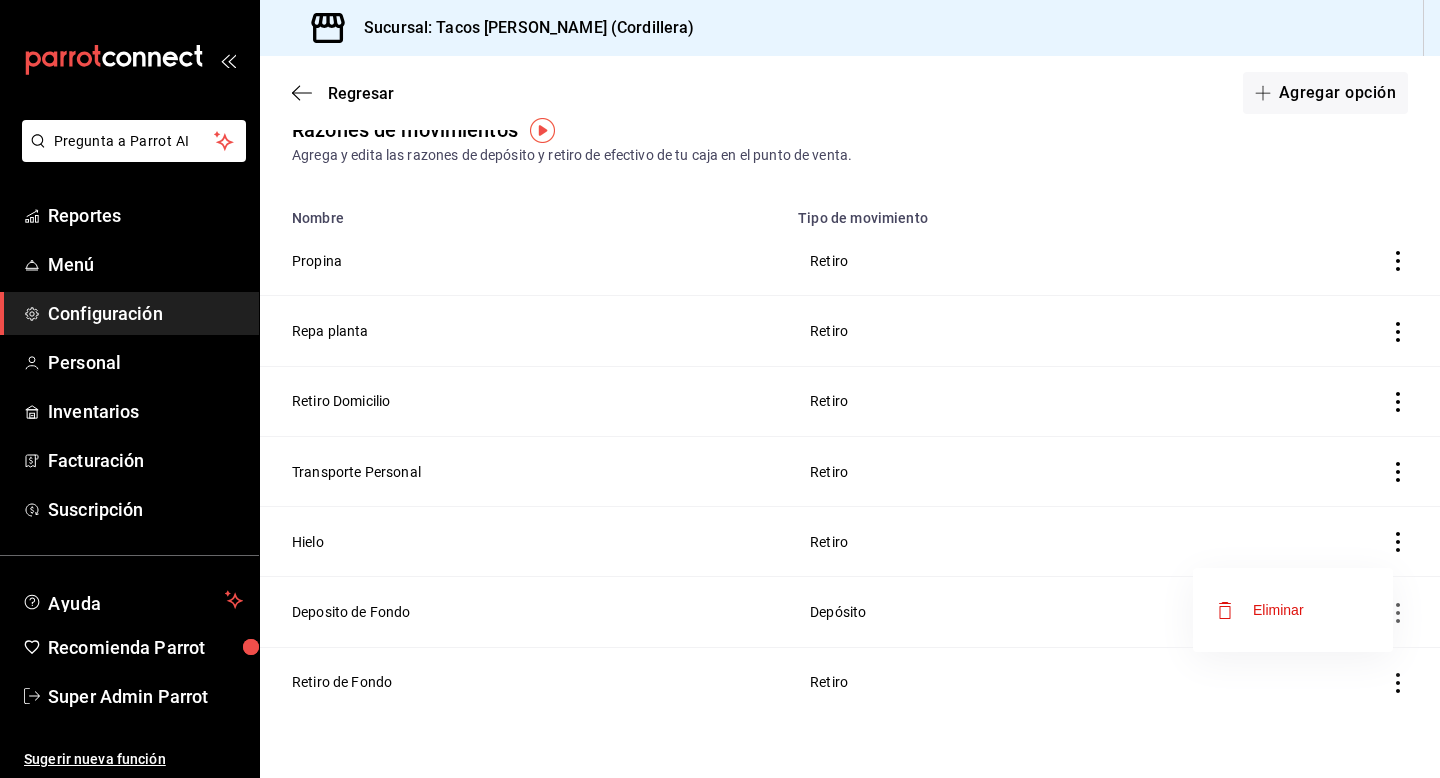click on "Eliminar" at bounding box center (1293, 610) 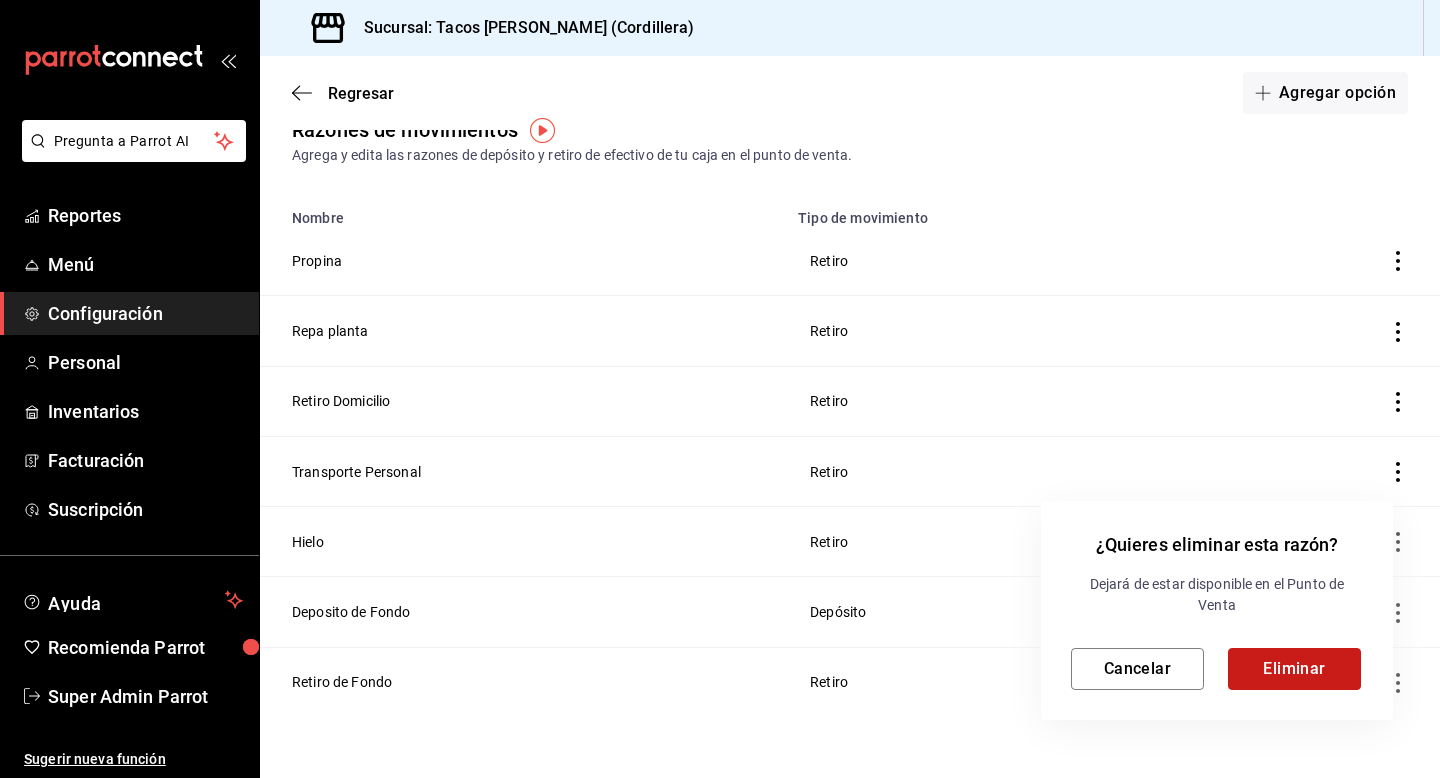 click on "Eliminar" at bounding box center [1294, 669] 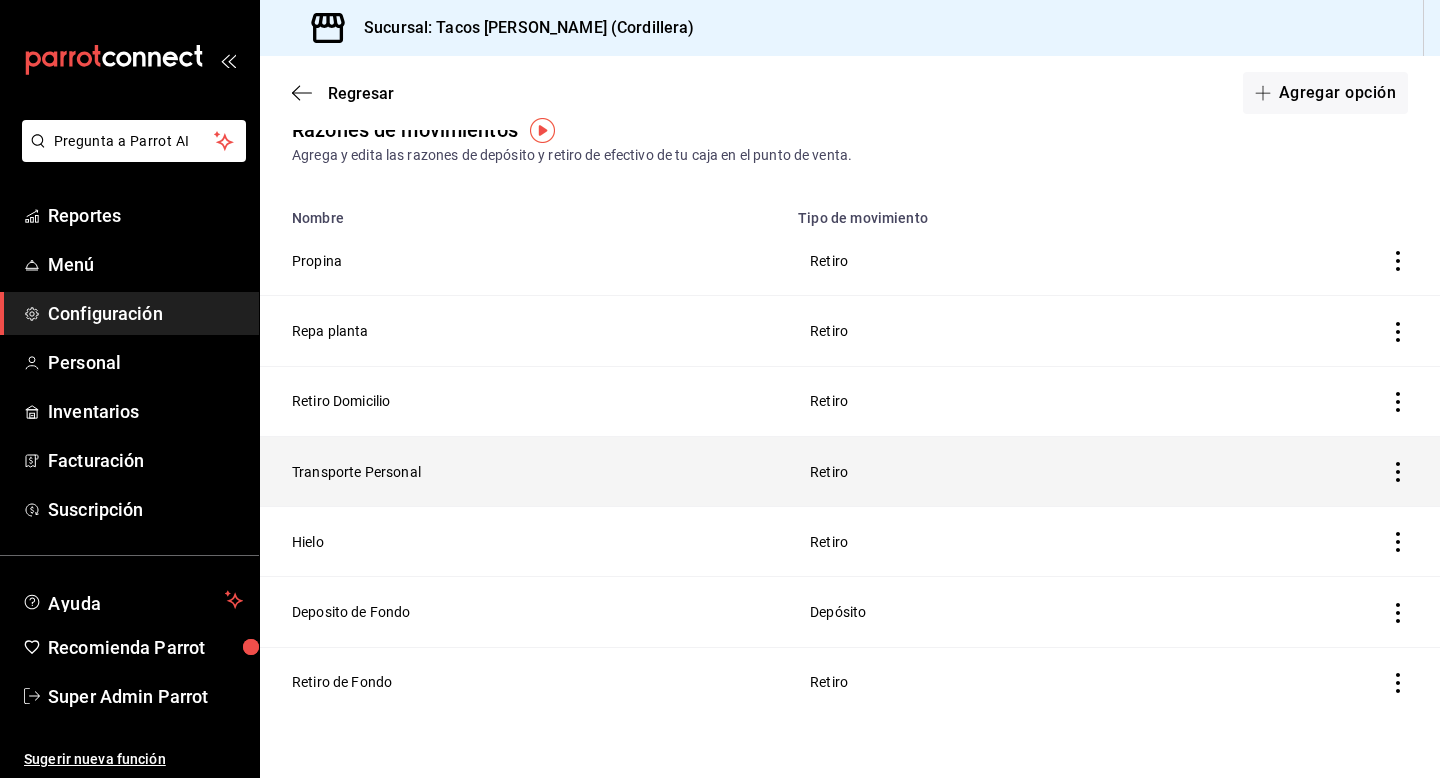 scroll, scrollTop: 0, scrollLeft: 0, axis: both 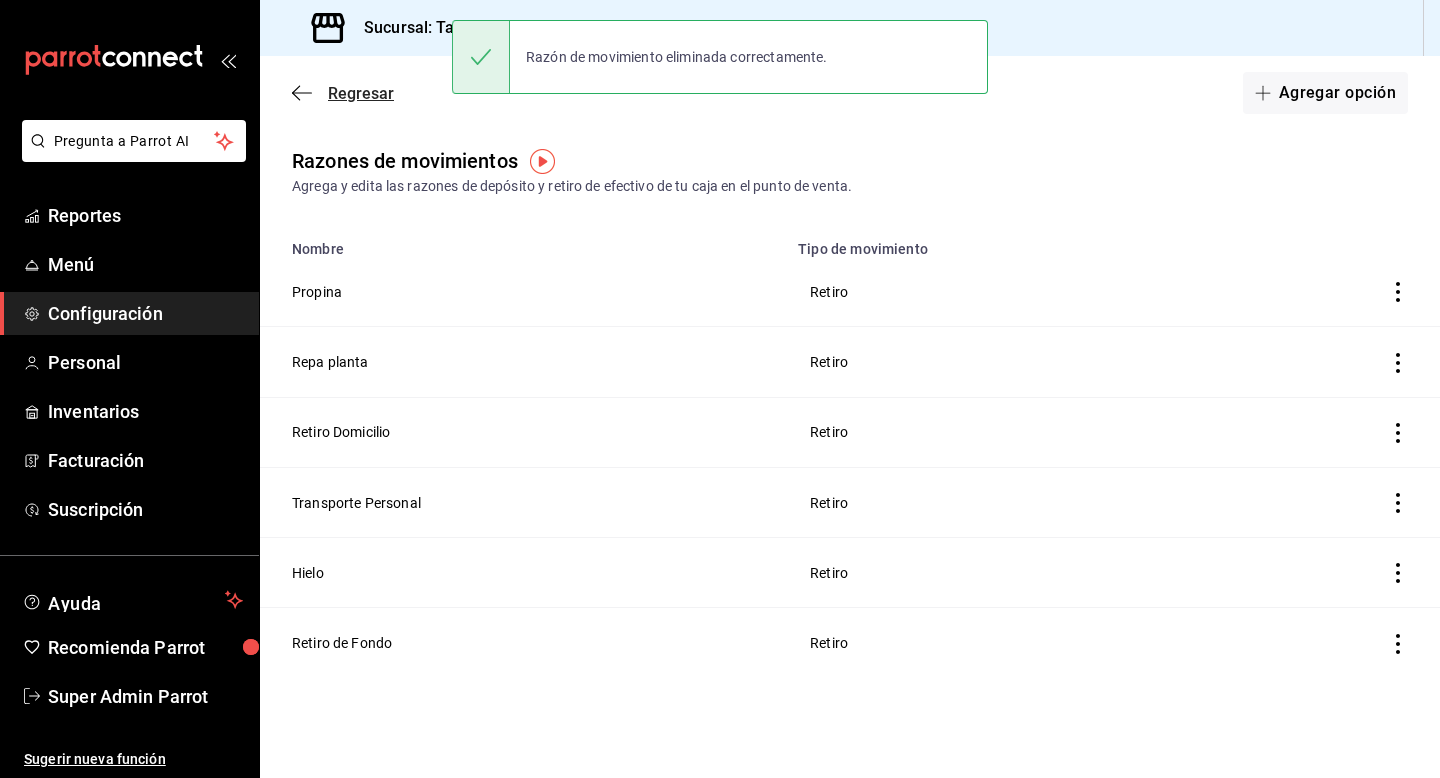 click on "Regresar" at bounding box center [361, 93] 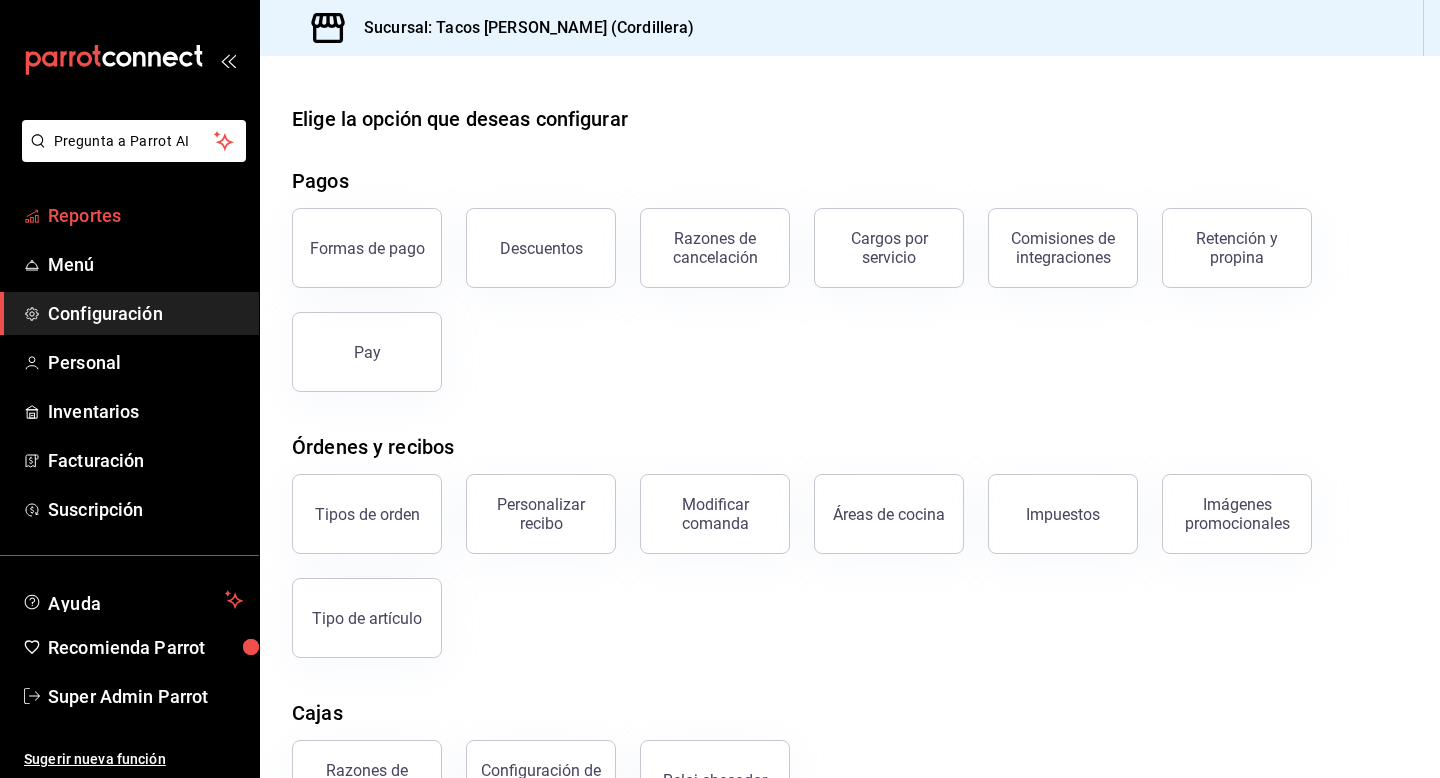 click on "Reportes" at bounding box center (145, 215) 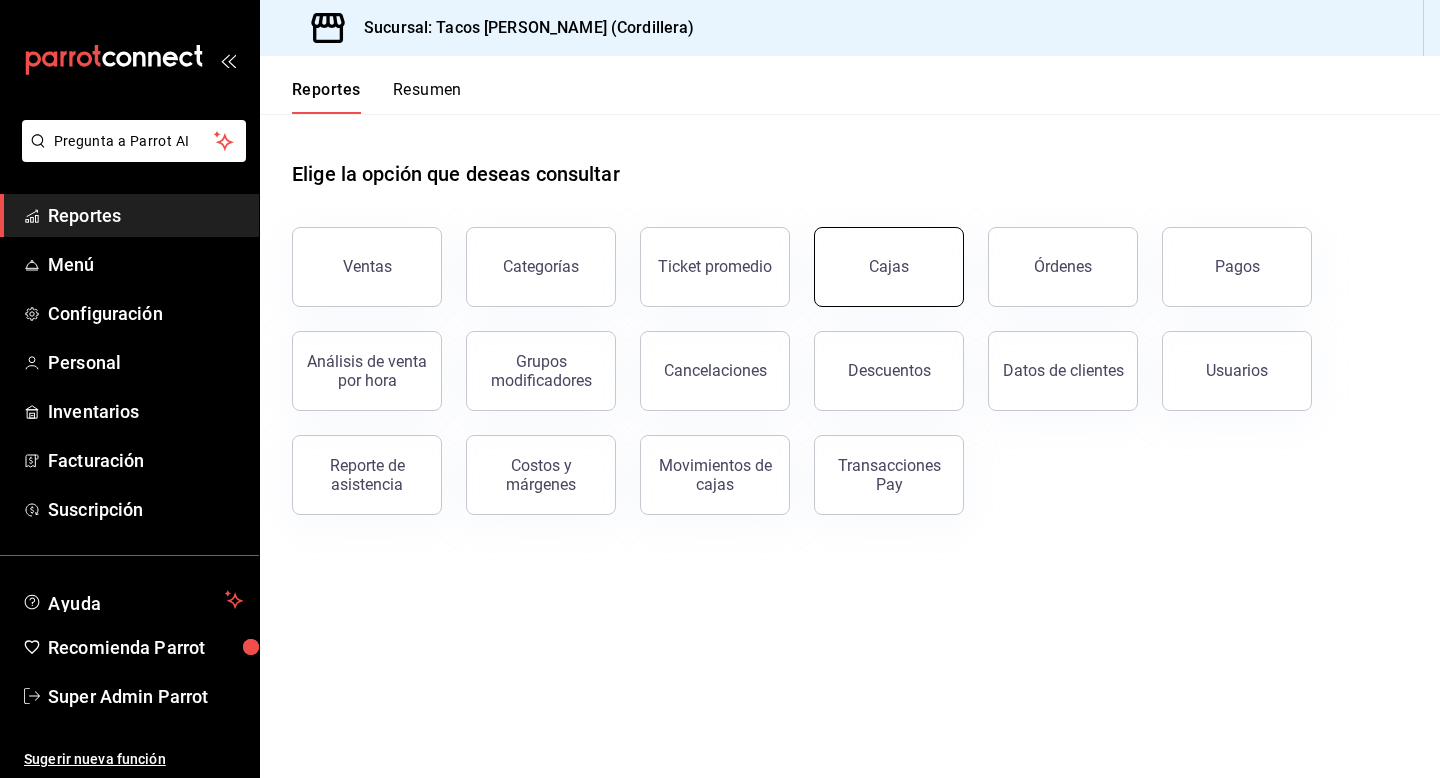 click on "Cajas" at bounding box center (889, 267) 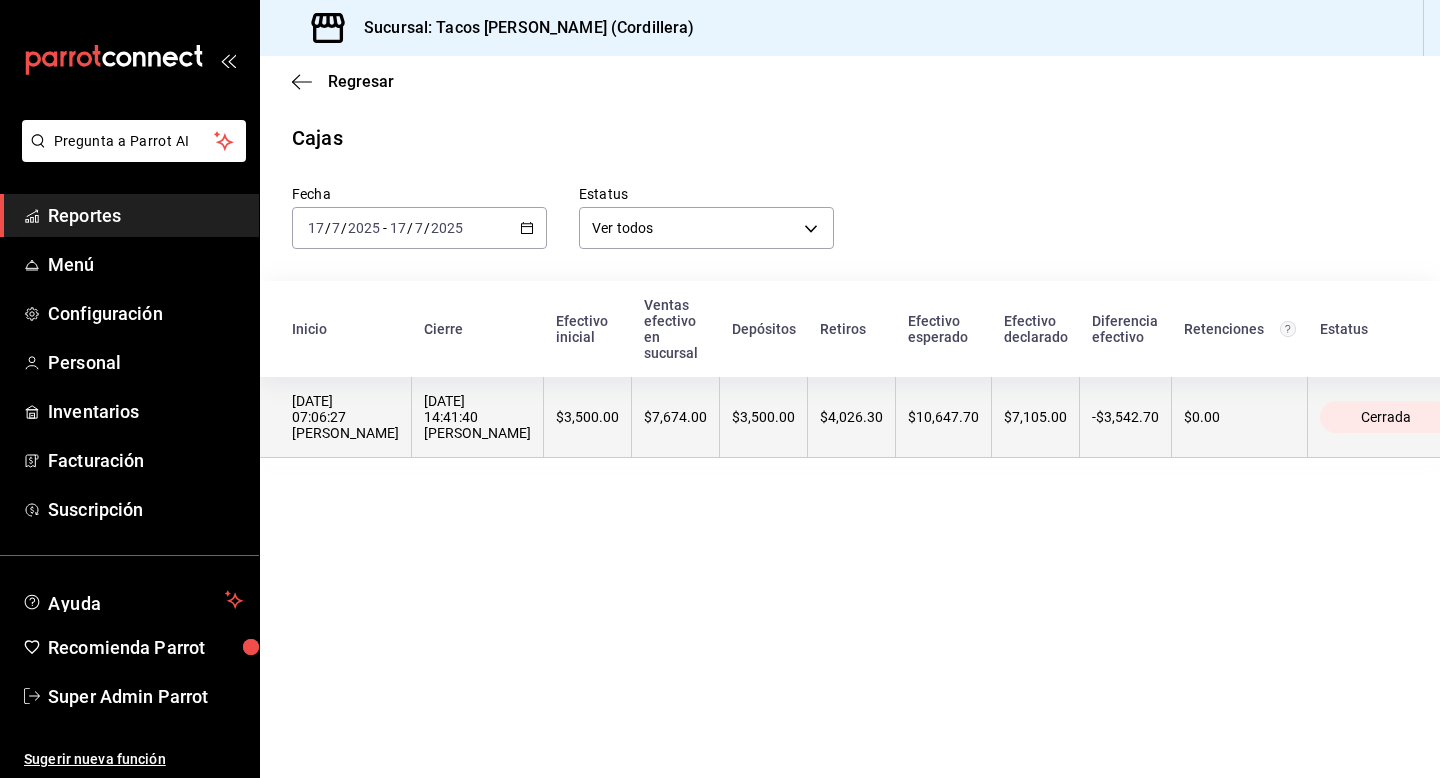 click on "17/07/2025
14:41:40
Martha Chapa" at bounding box center (477, 417) 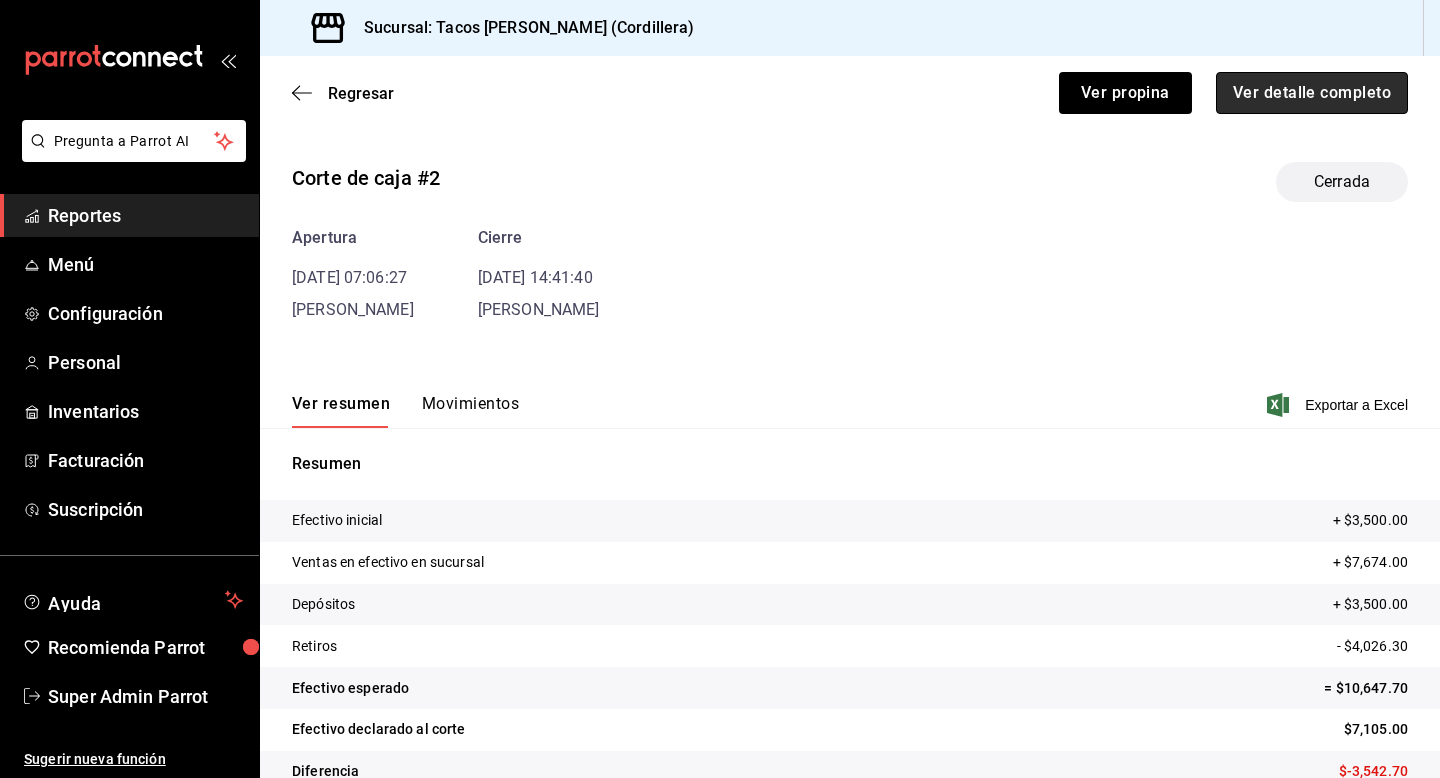 click on "Ver detalle completo" at bounding box center [1312, 93] 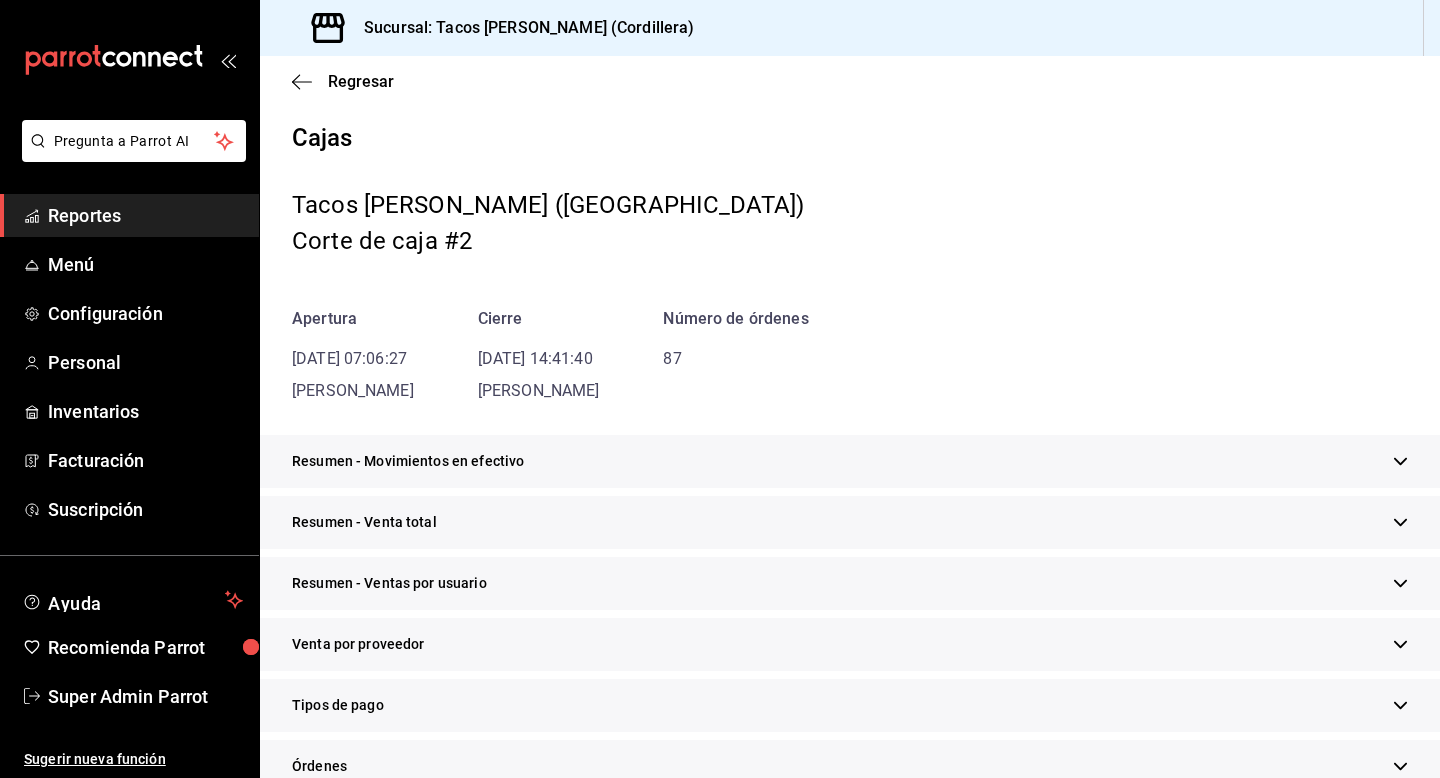 click on "Resumen - Venta total" at bounding box center [850, 522] 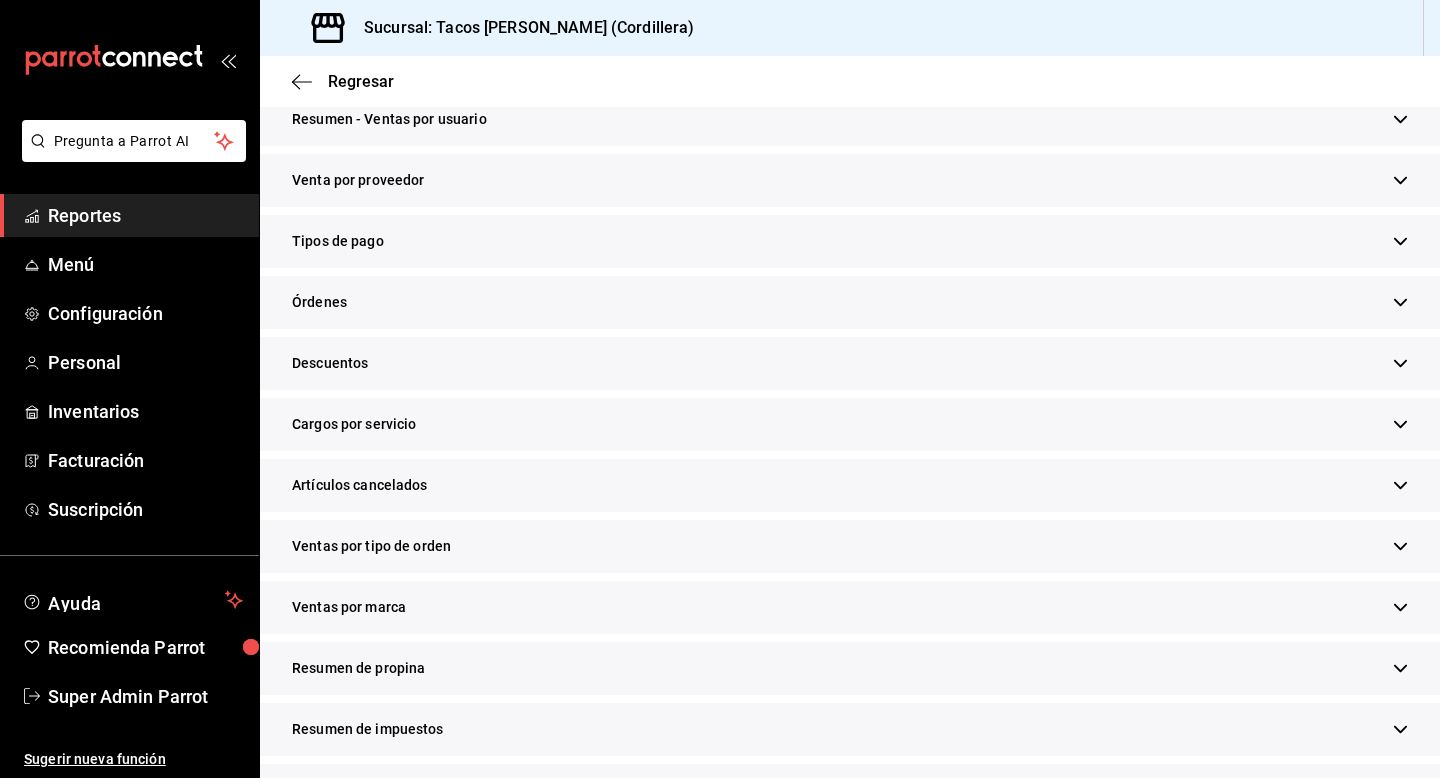 scroll, scrollTop: 674, scrollLeft: 0, axis: vertical 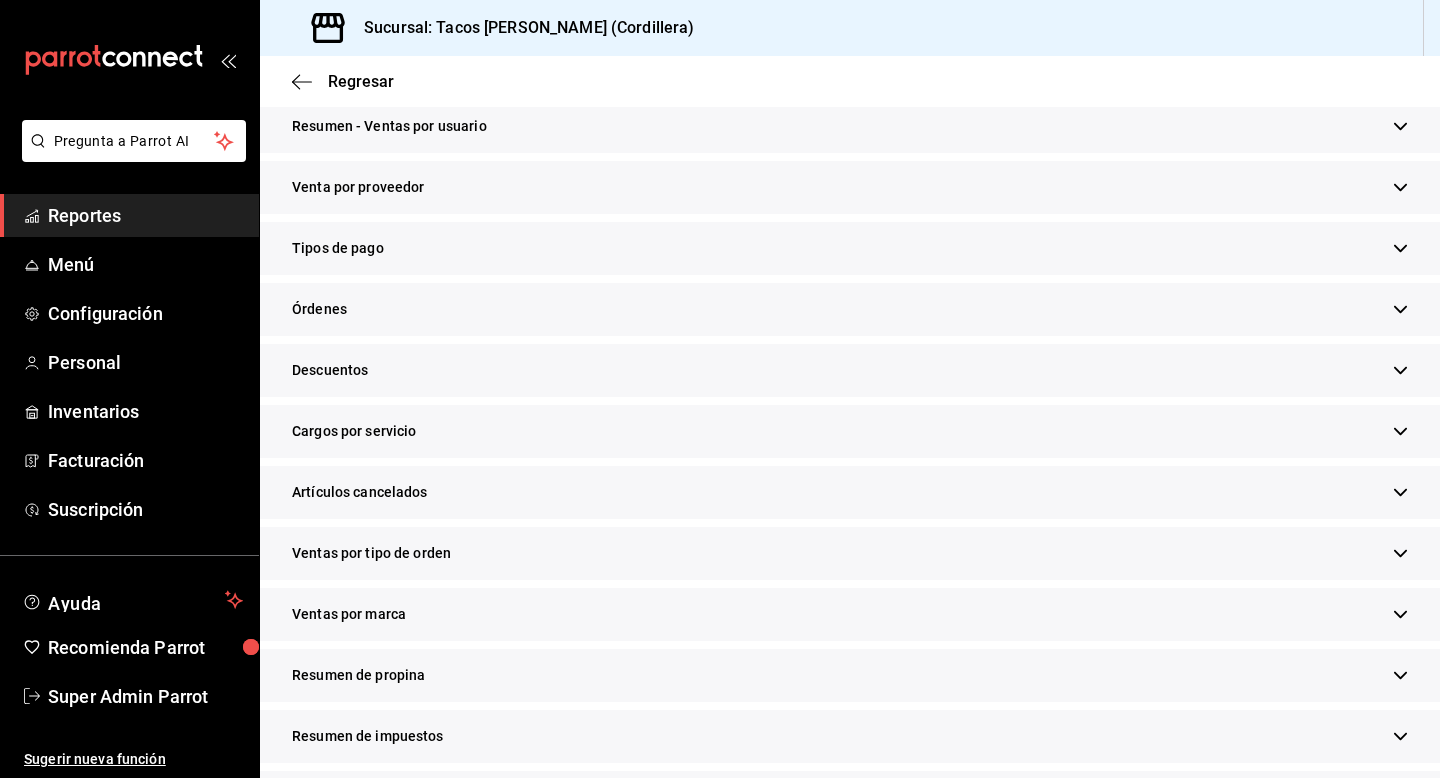click on "Cargos por servicio" at bounding box center [850, 431] 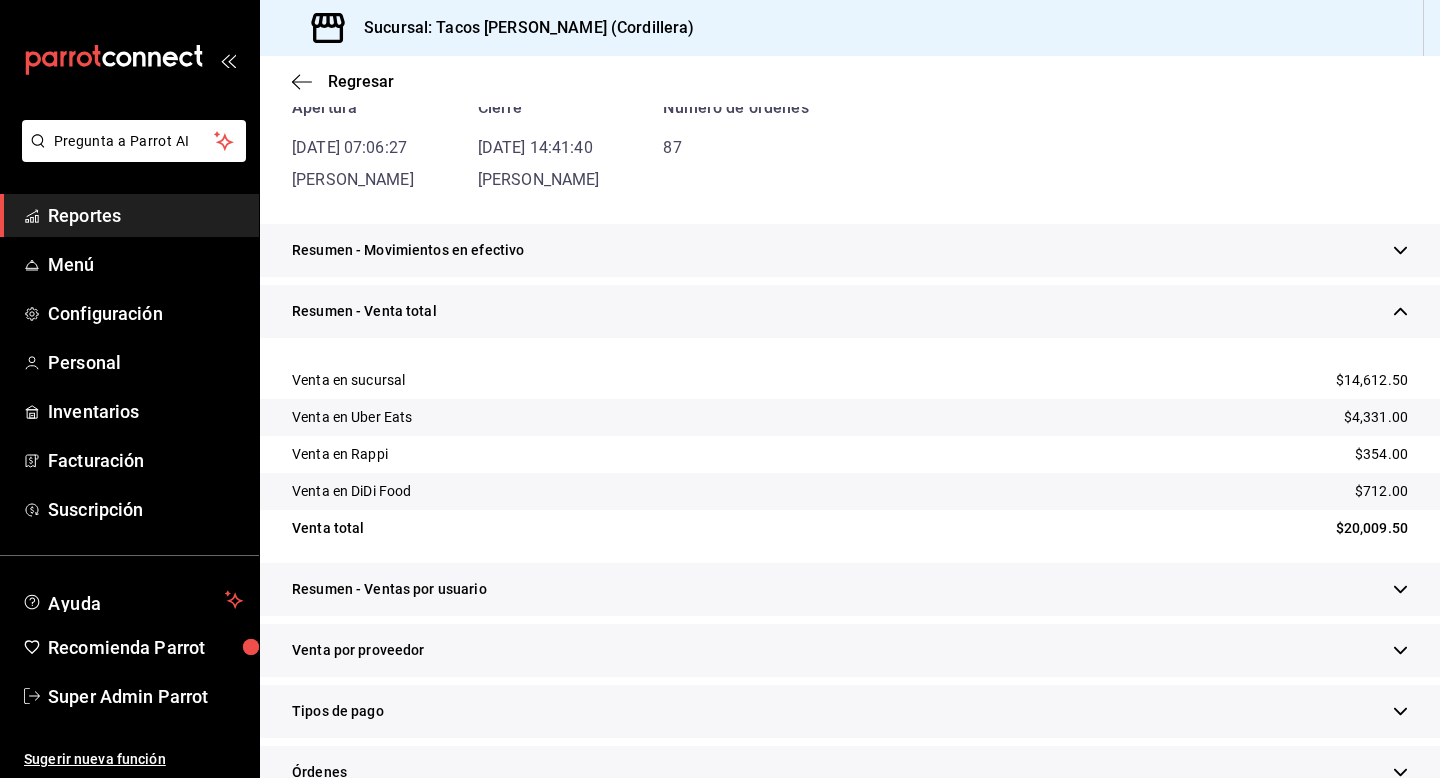 scroll, scrollTop: 210, scrollLeft: 0, axis: vertical 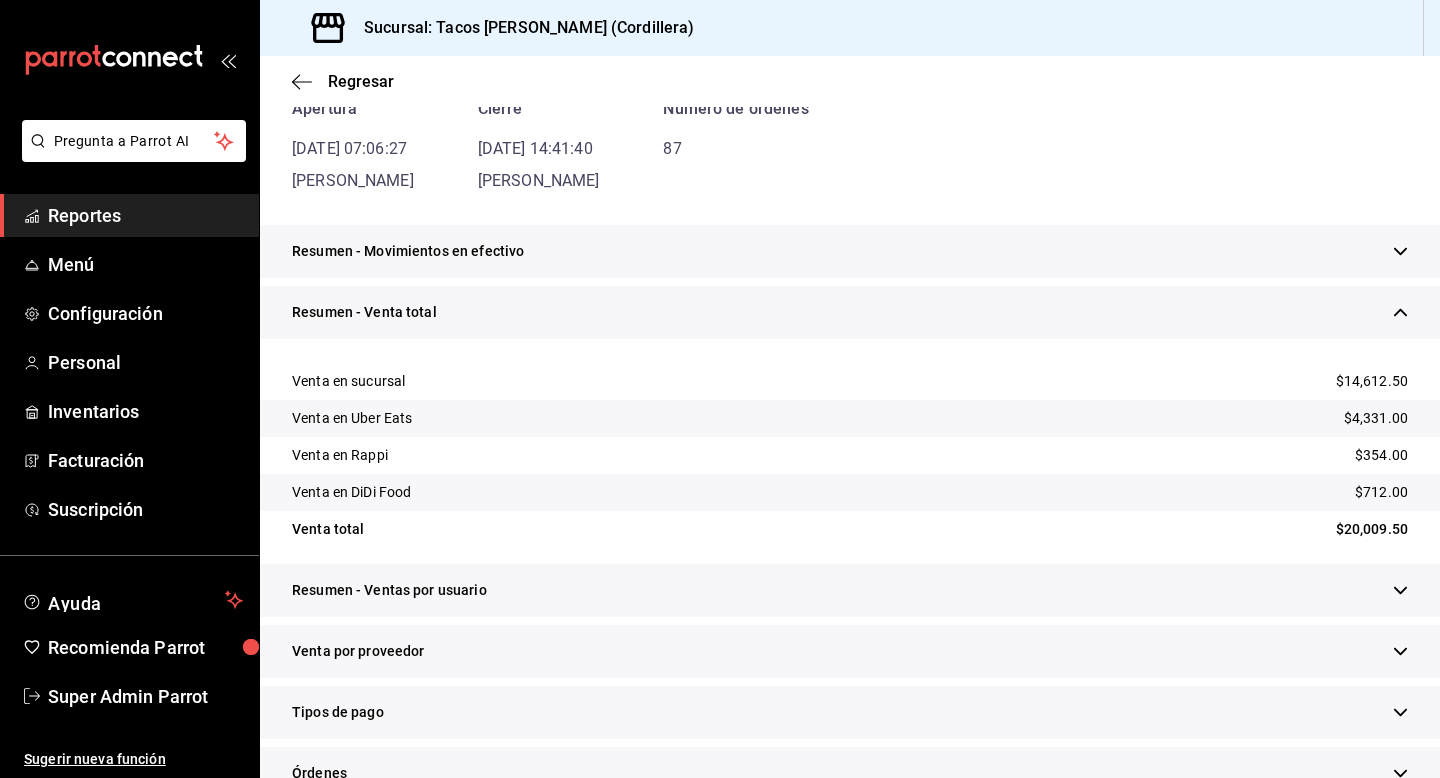 click on "Resumen - Venta total" at bounding box center [850, 312] 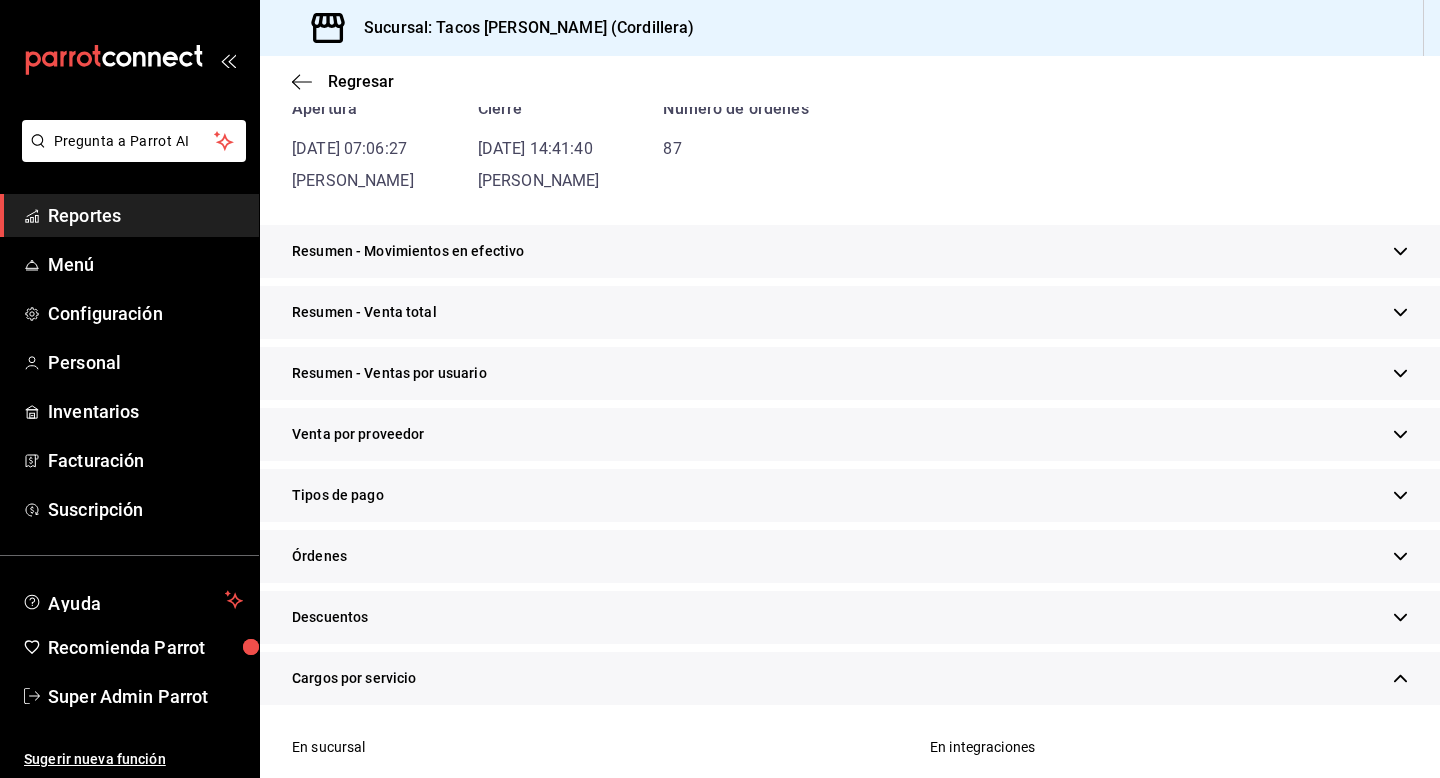 click on "Resumen - Movimientos en efectivo" at bounding box center [850, 251] 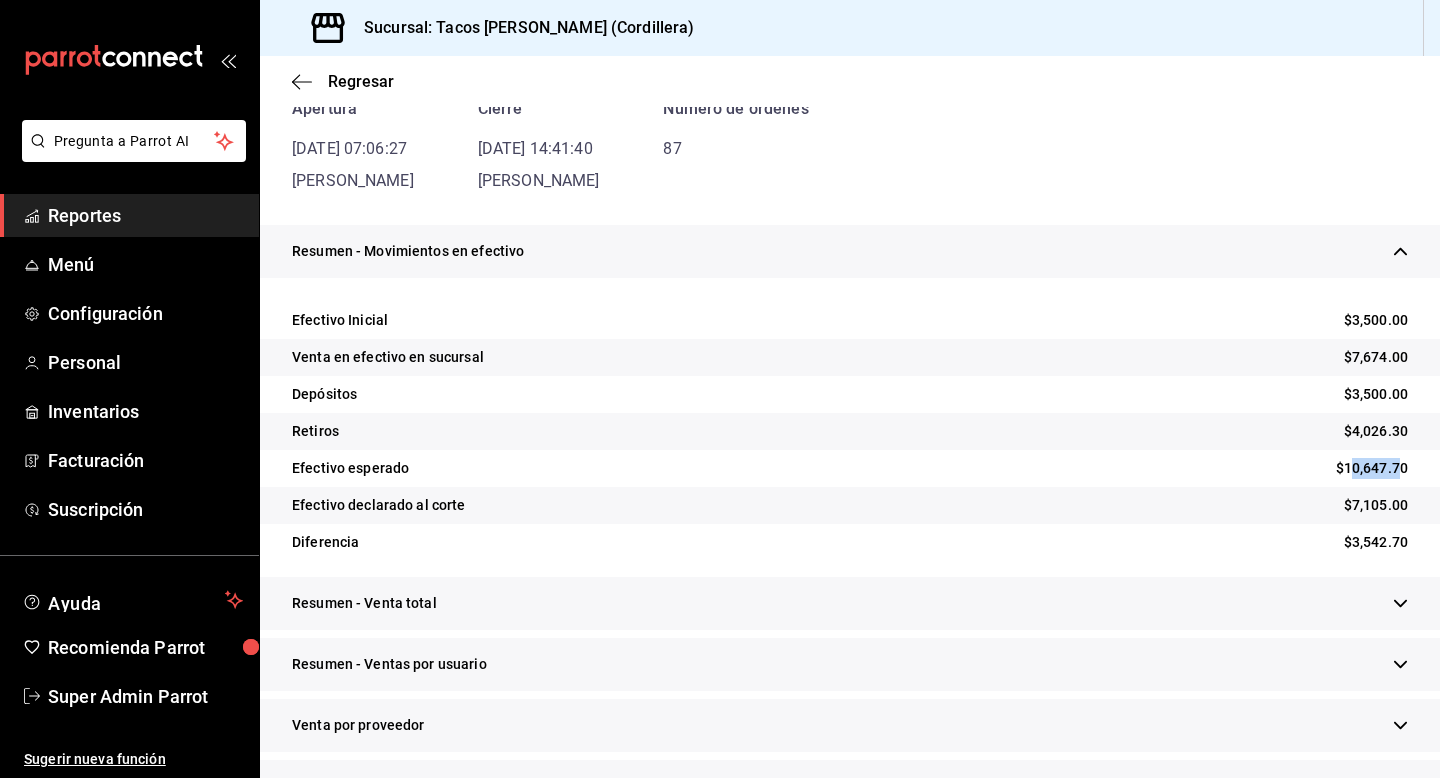 drag, startPoint x: 1333, startPoint y: 463, endPoint x: 1388, endPoint y: 463, distance: 55 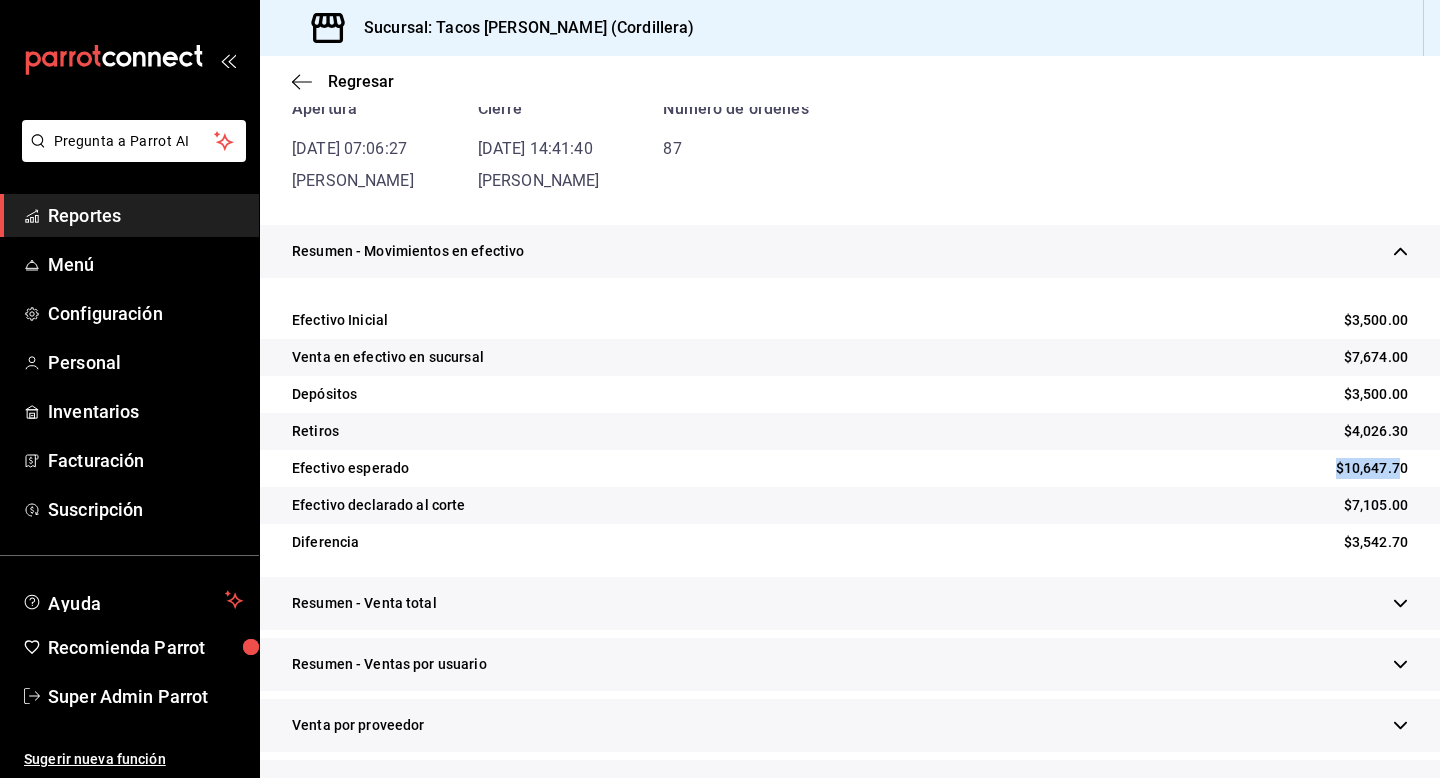 drag, startPoint x: 1324, startPoint y: 471, endPoint x: 1388, endPoint y: 471, distance: 64 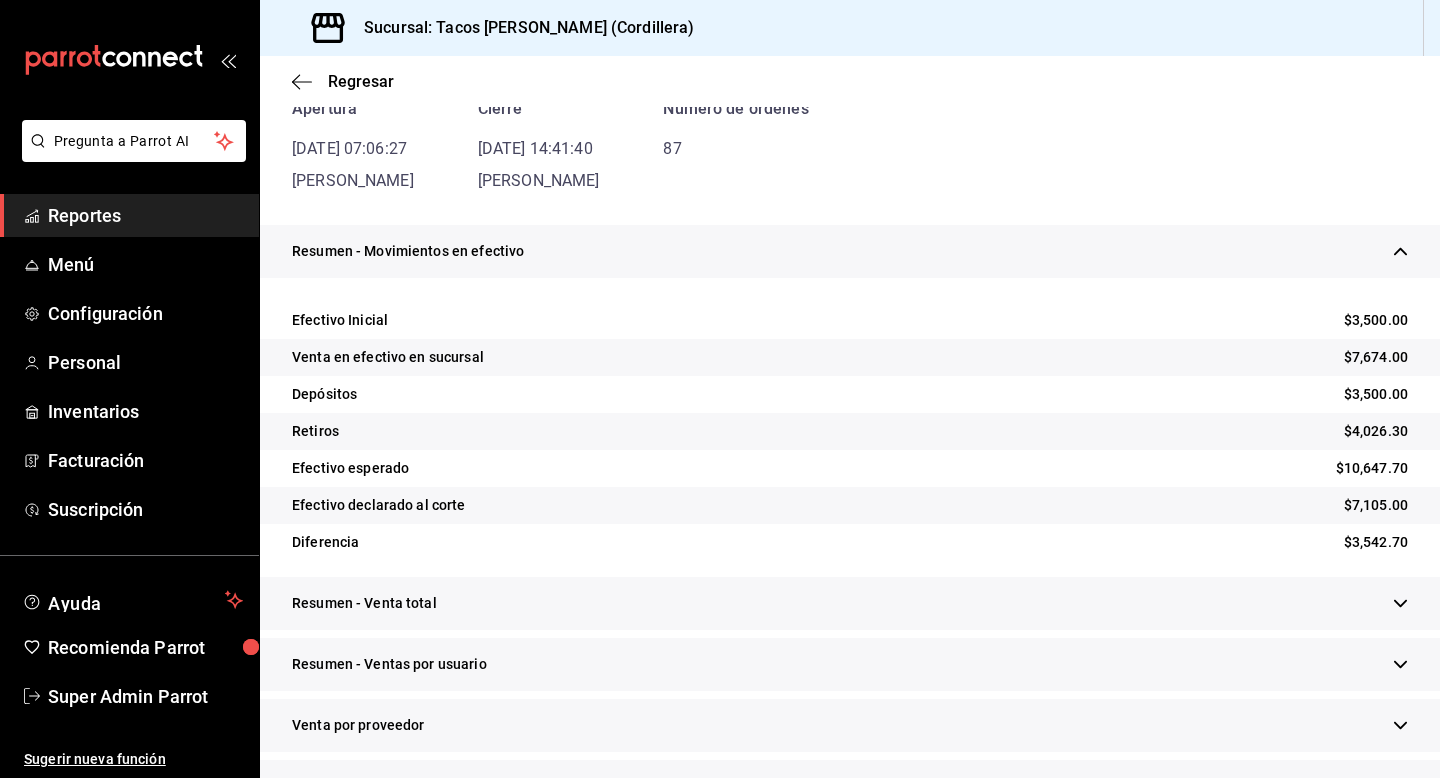 click on "Efectivo declarado al corte $7,105.00" at bounding box center [850, 505] 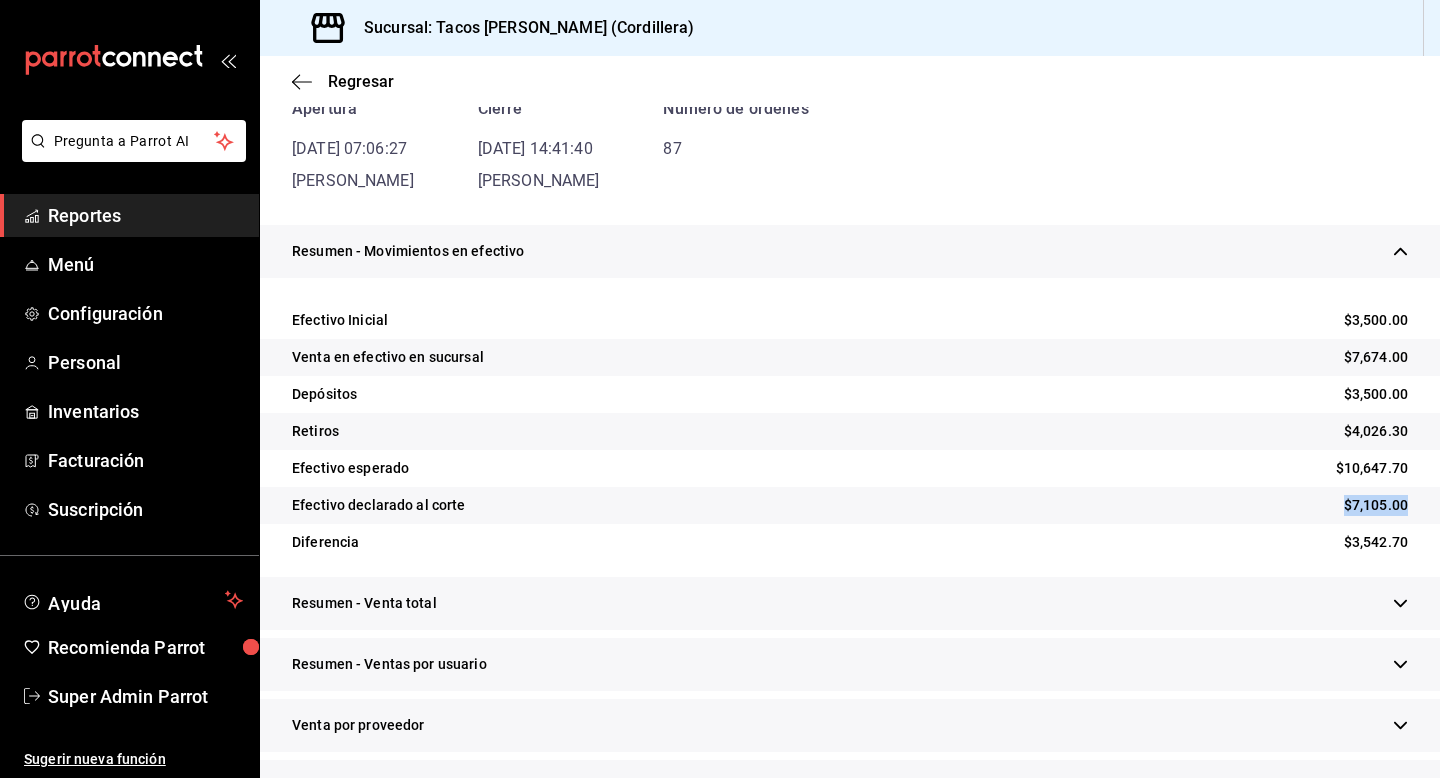 drag, startPoint x: 1321, startPoint y: 505, endPoint x: 1395, endPoint y: 502, distance: 74.06078 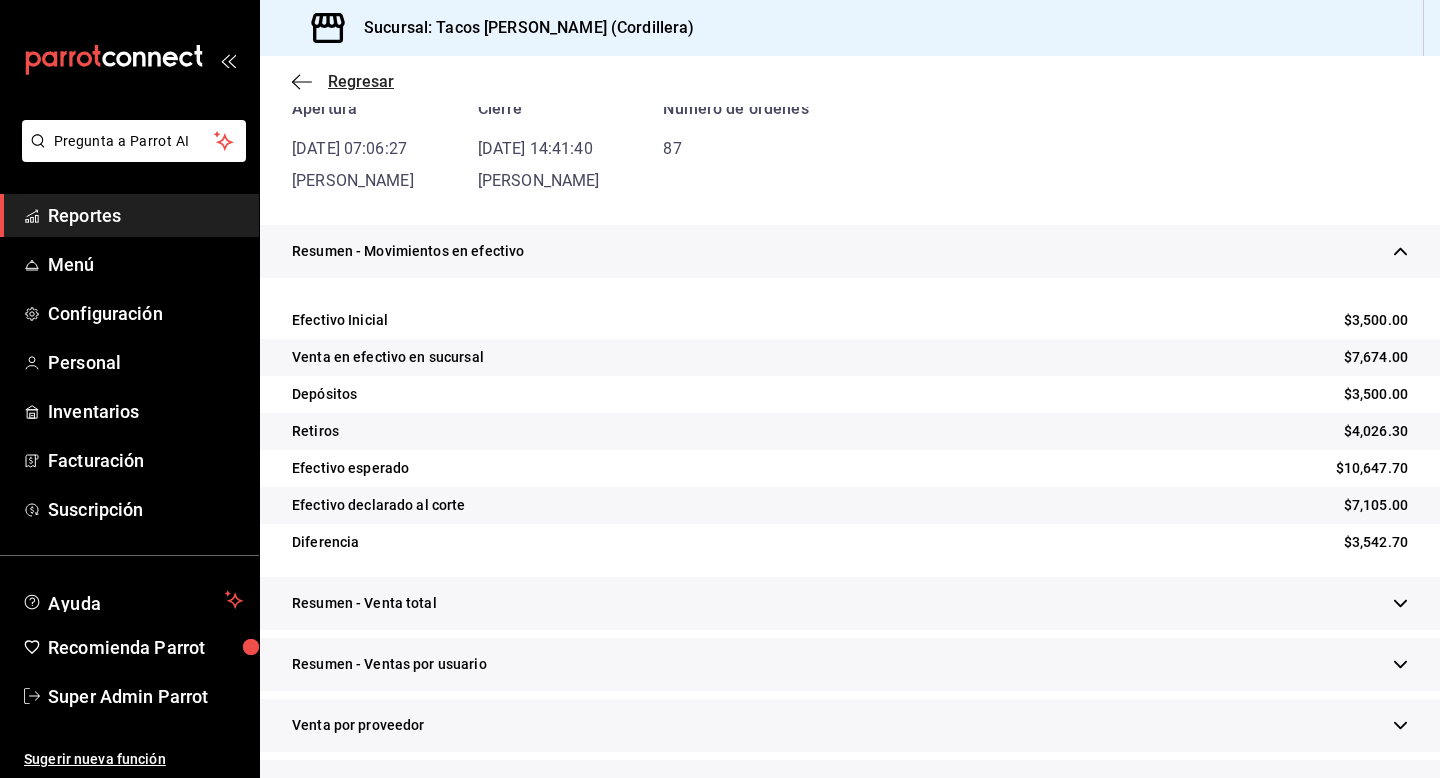 click on "Regresar" at bounding box center (361, 81) 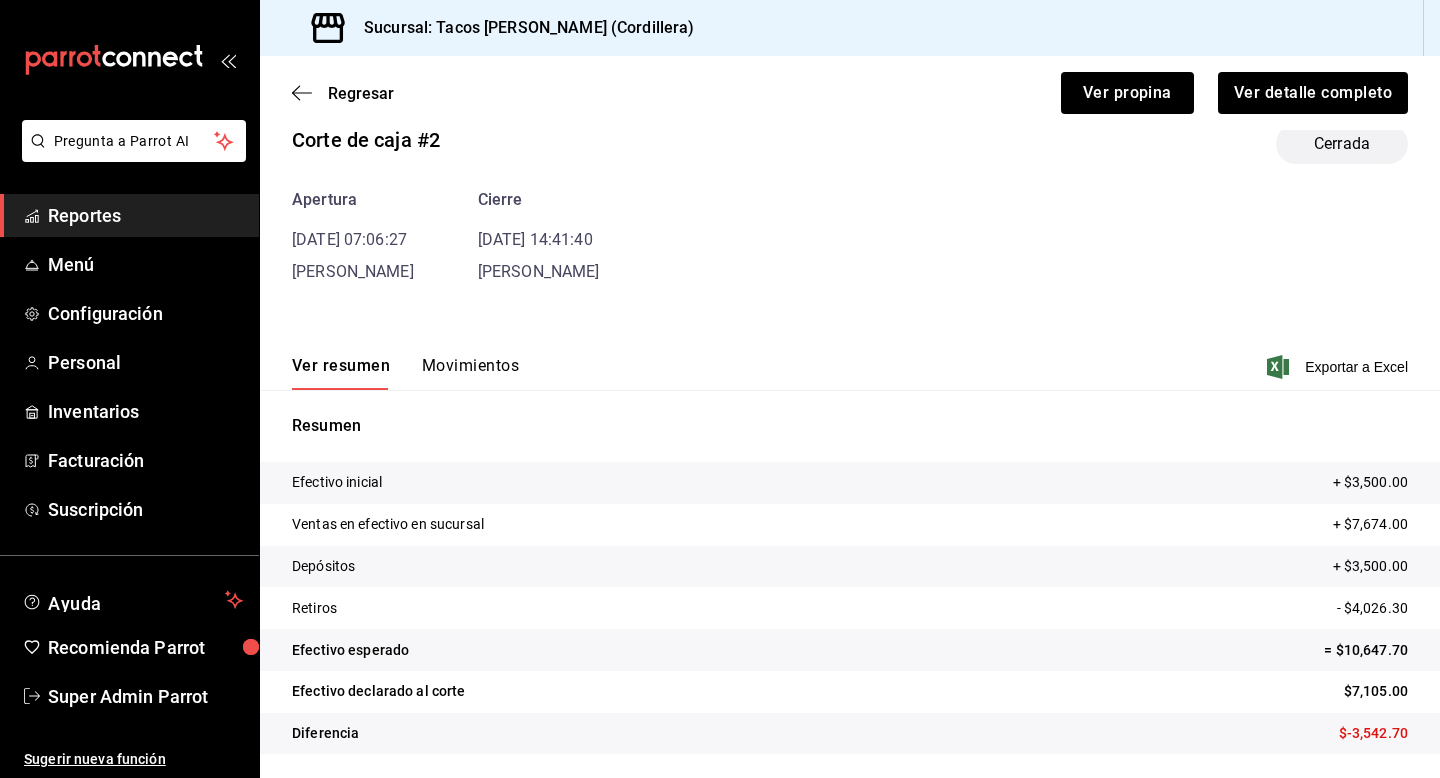 scroll, scrollTop: 38, scrollLeft: 0, axis: vertical 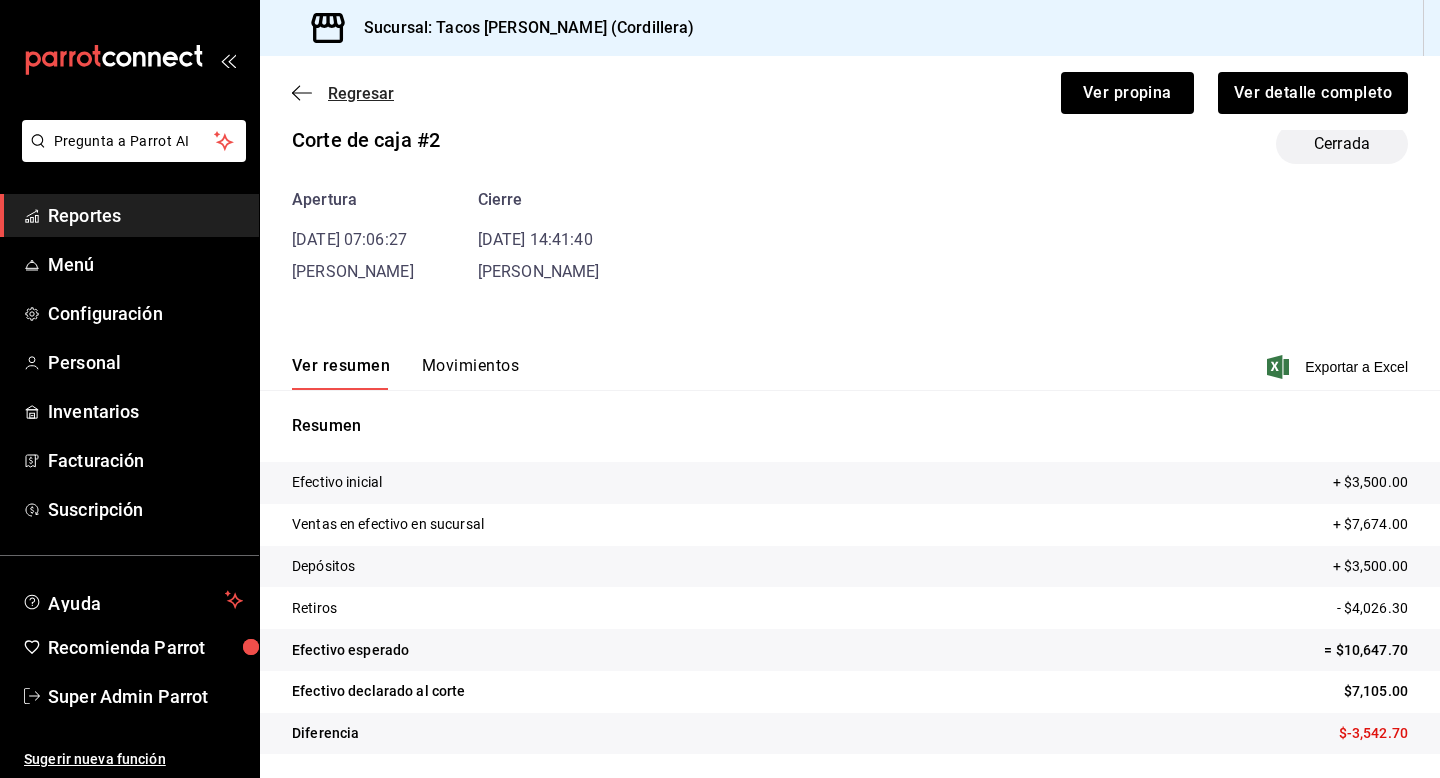 click on "Regresar" at bounding box center (361, 93) 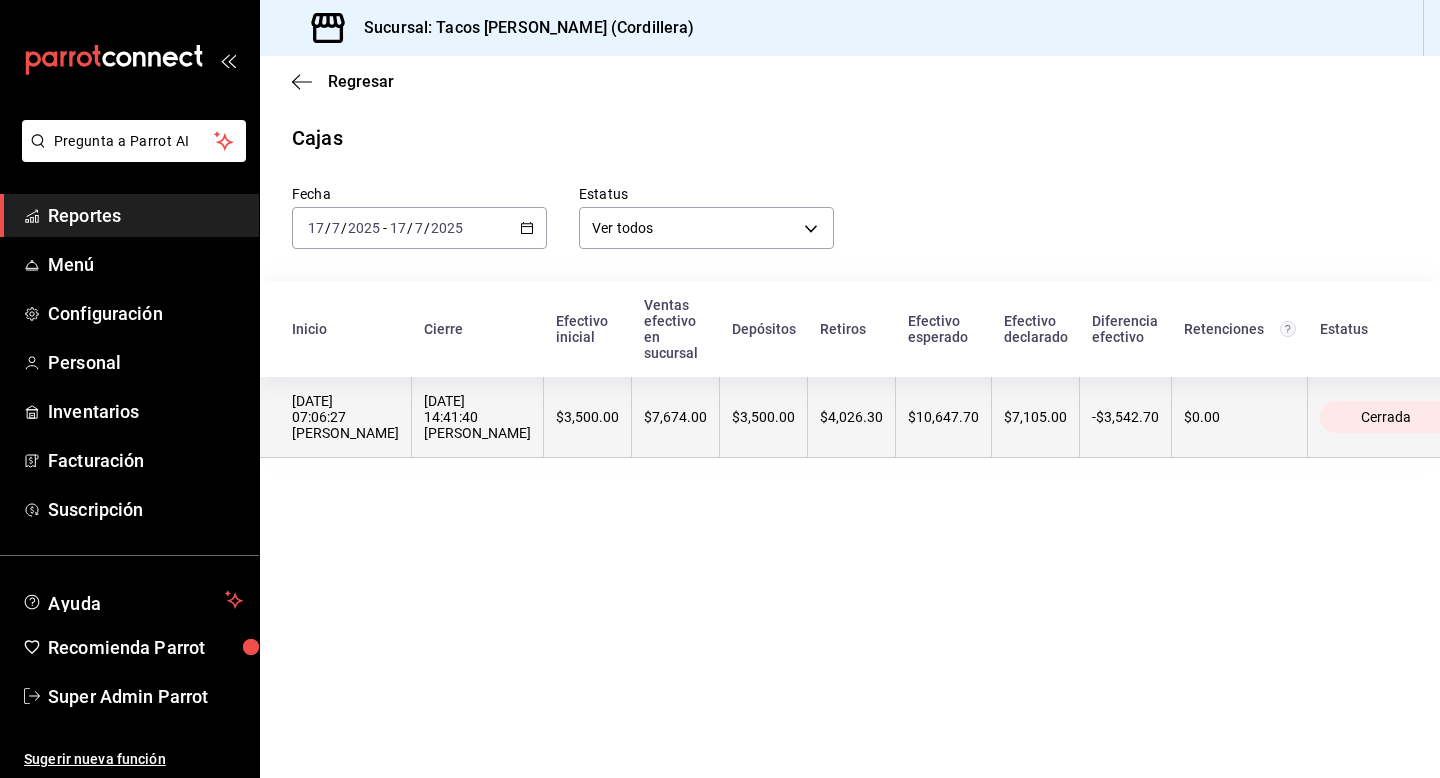 click on "$3,500.00" at bounding box center [587, 417] 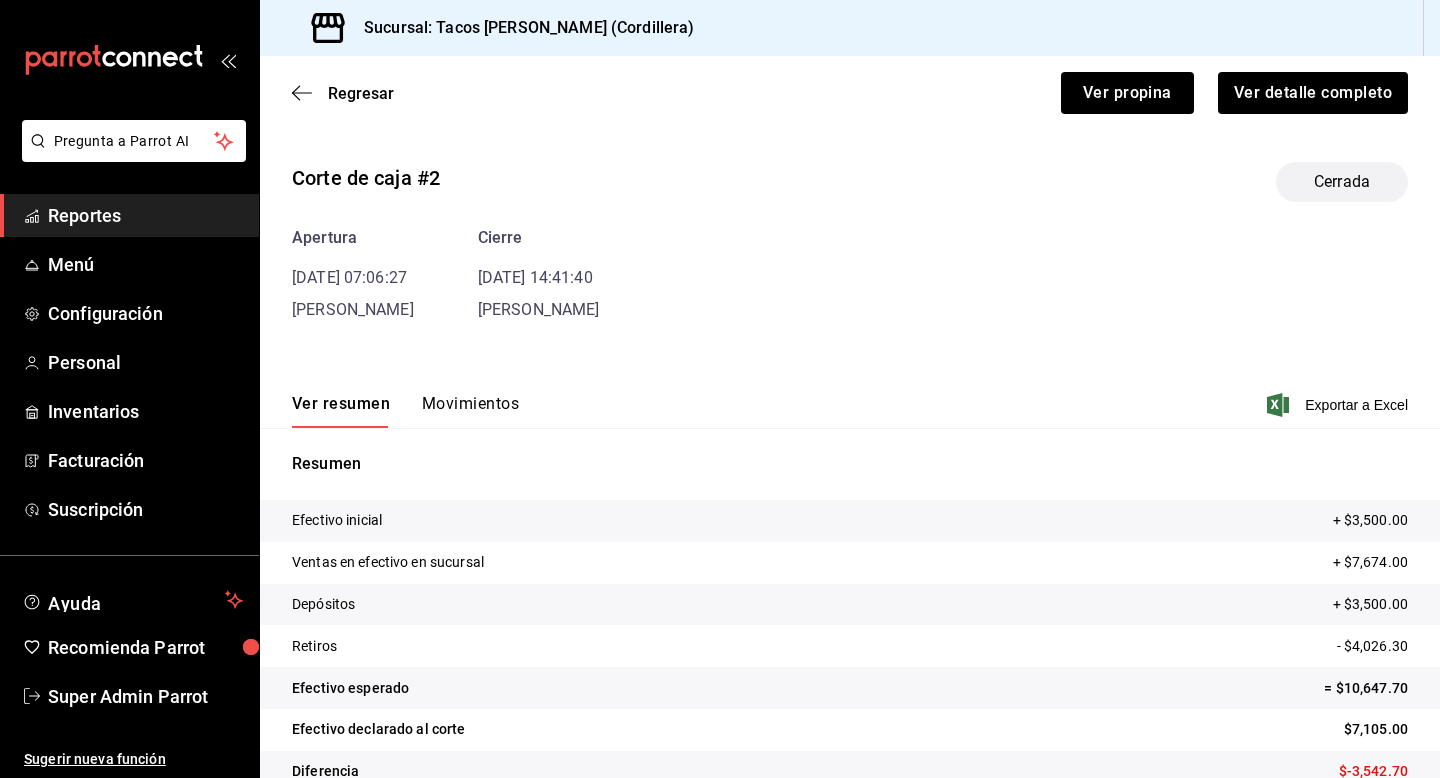 click on "Movimientos" at bounding box center [470, 411] 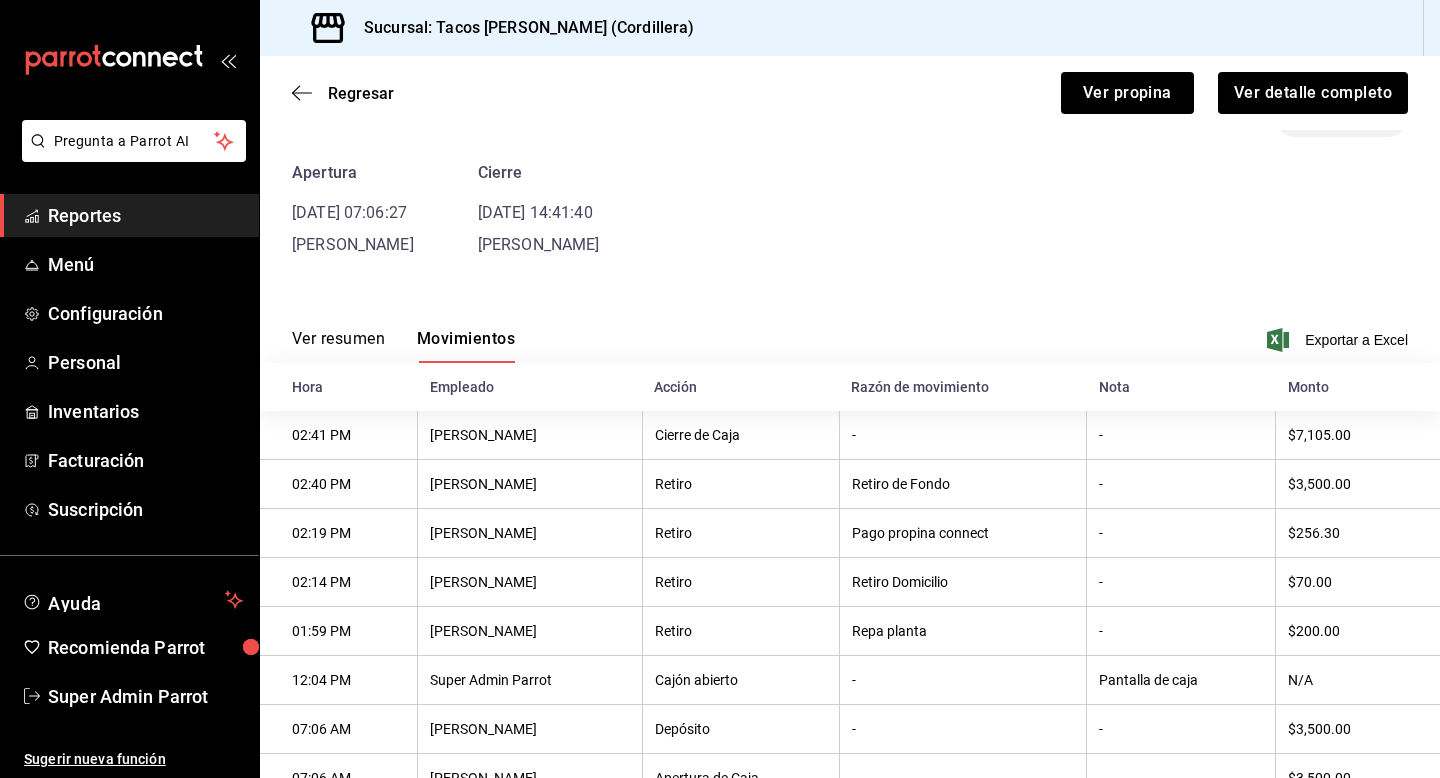 scroll, scrollTop: 62, scrollLeft: 0, axis: vertical 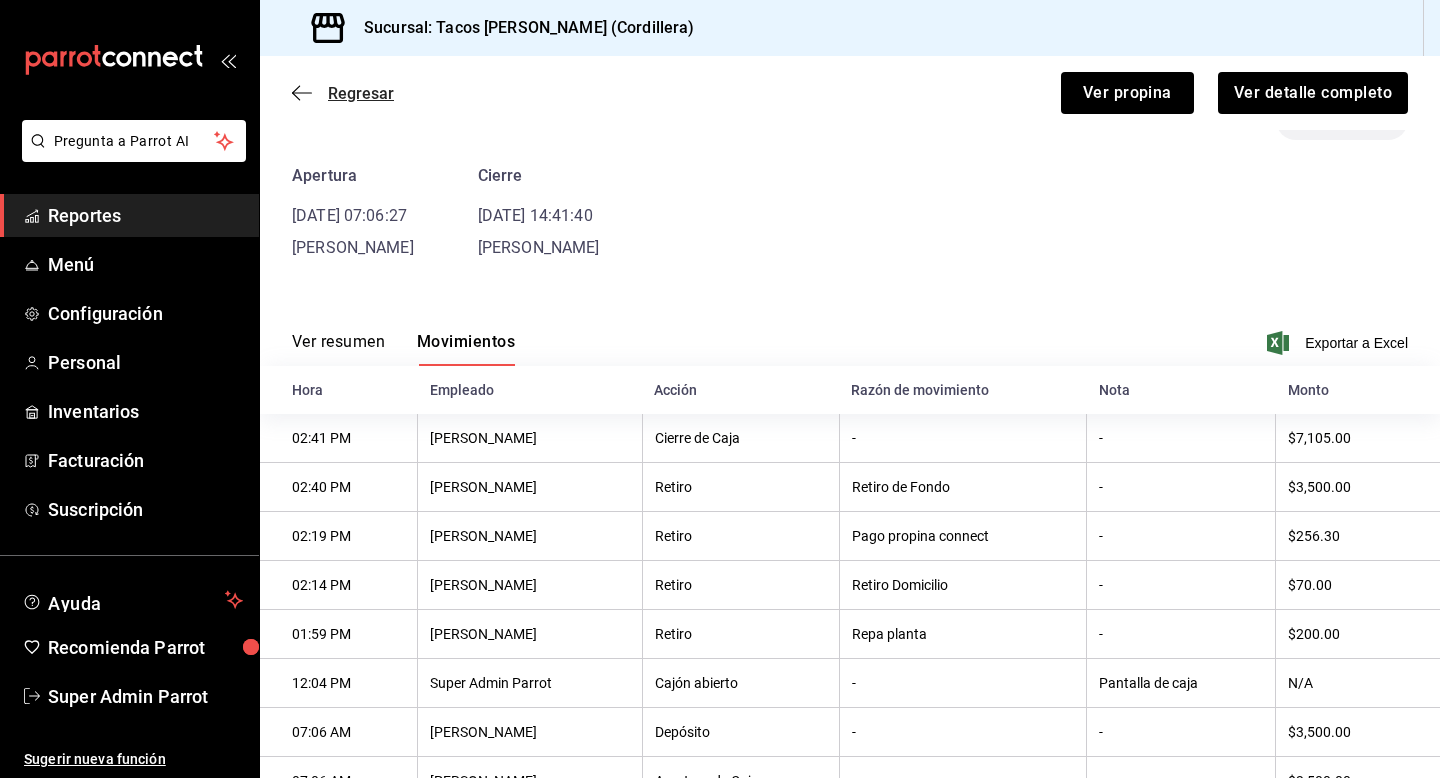 click on "Regresar" at bounding box center (361, 93) 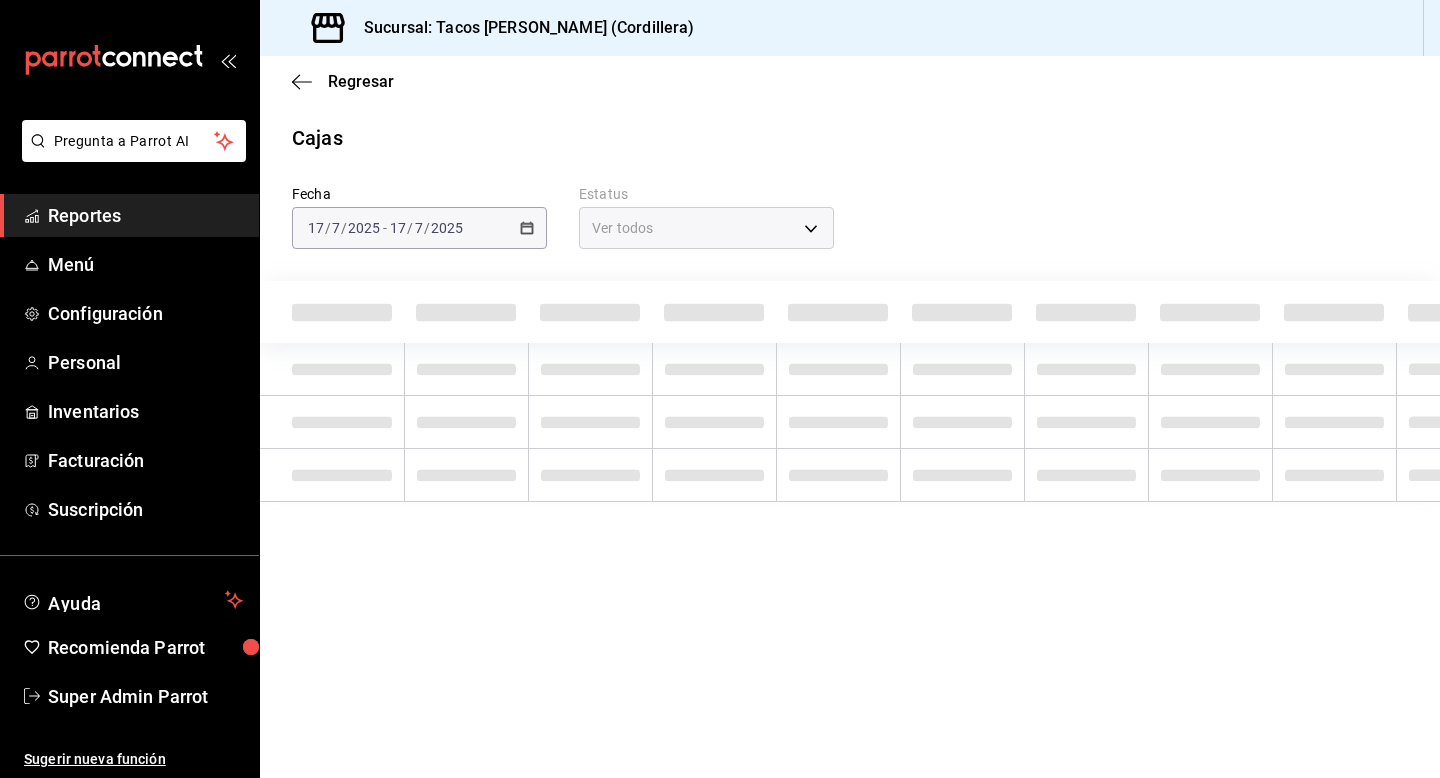 scroll, scrollTop: 0, scrollLeft: 0, axis: both 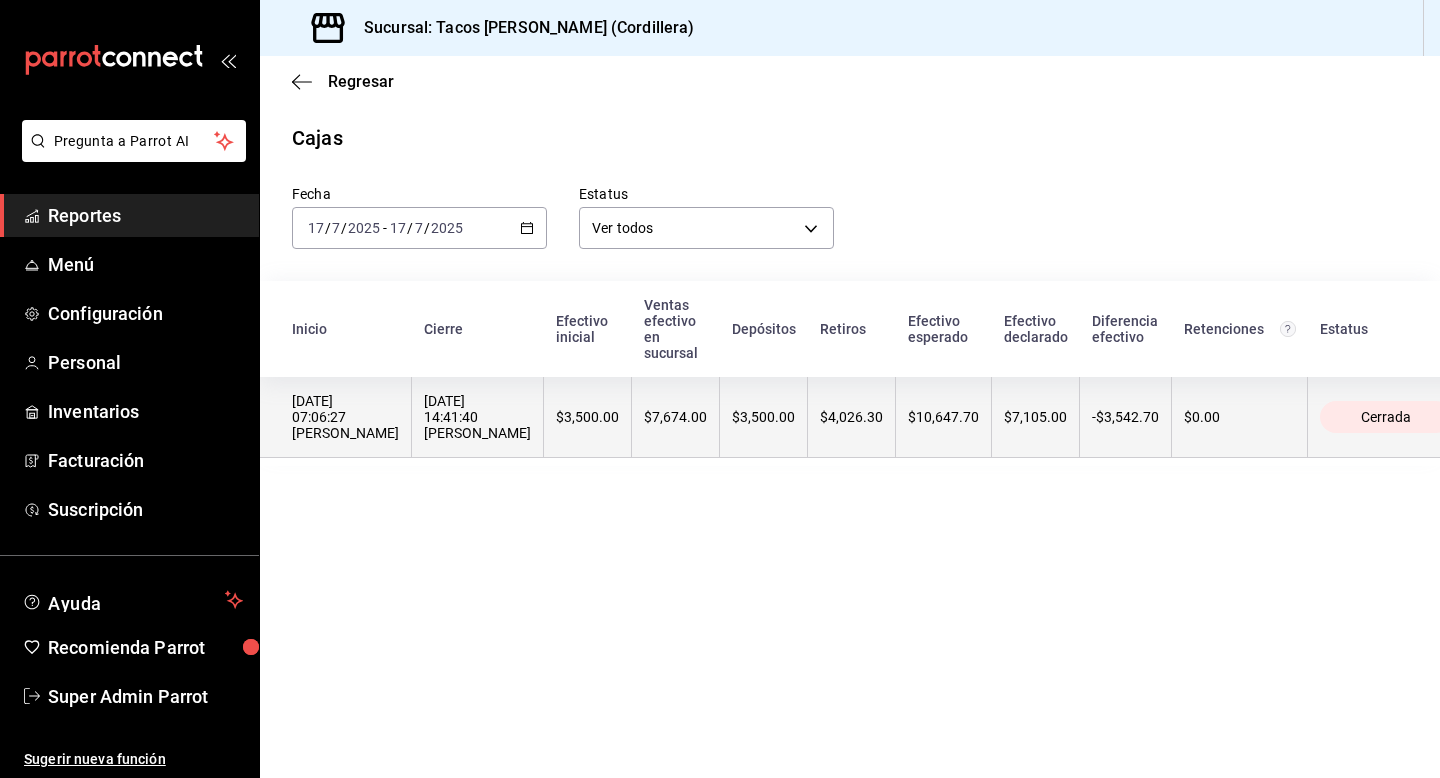 click on "$10,647.70" at bounding box center (944, 417) 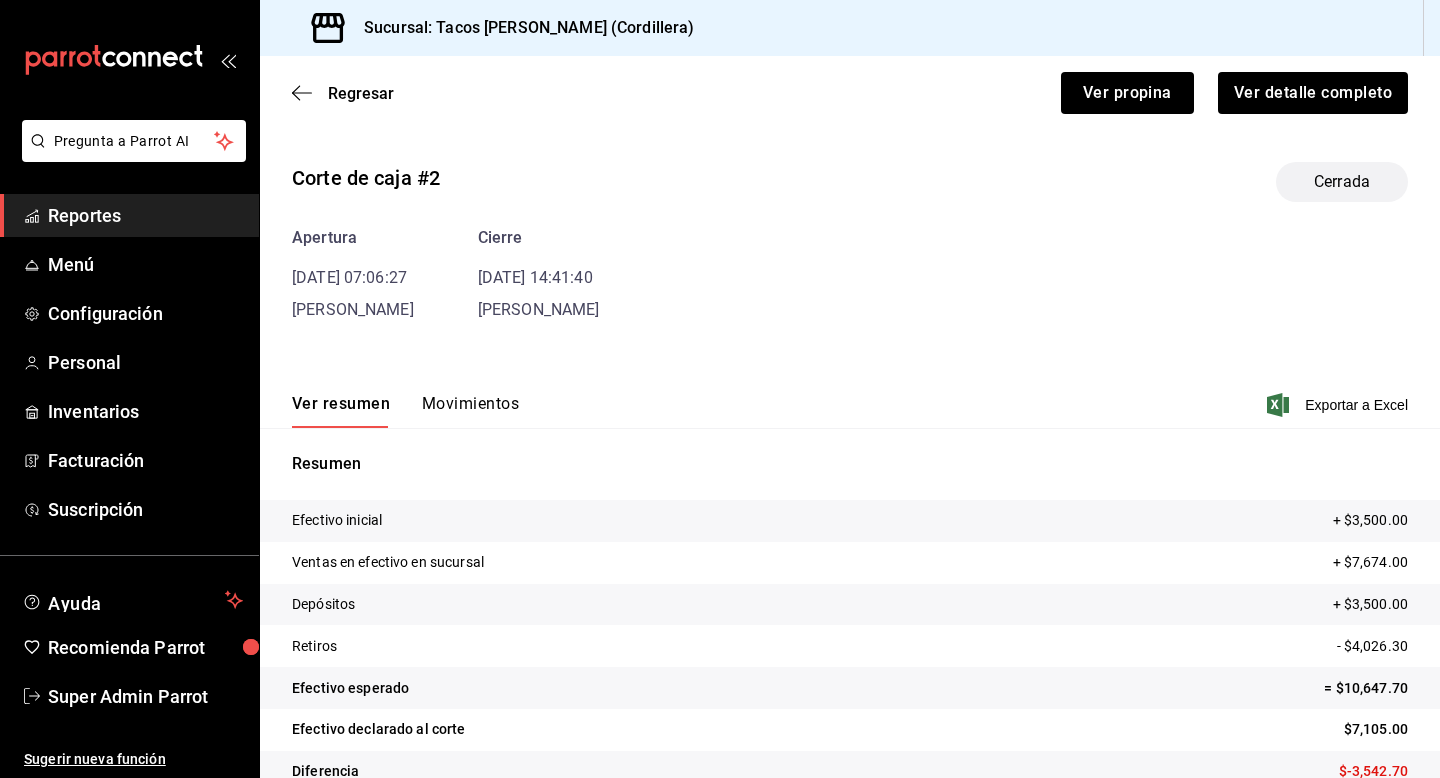 click on "Movimientos" at bounding box center [470, 411] 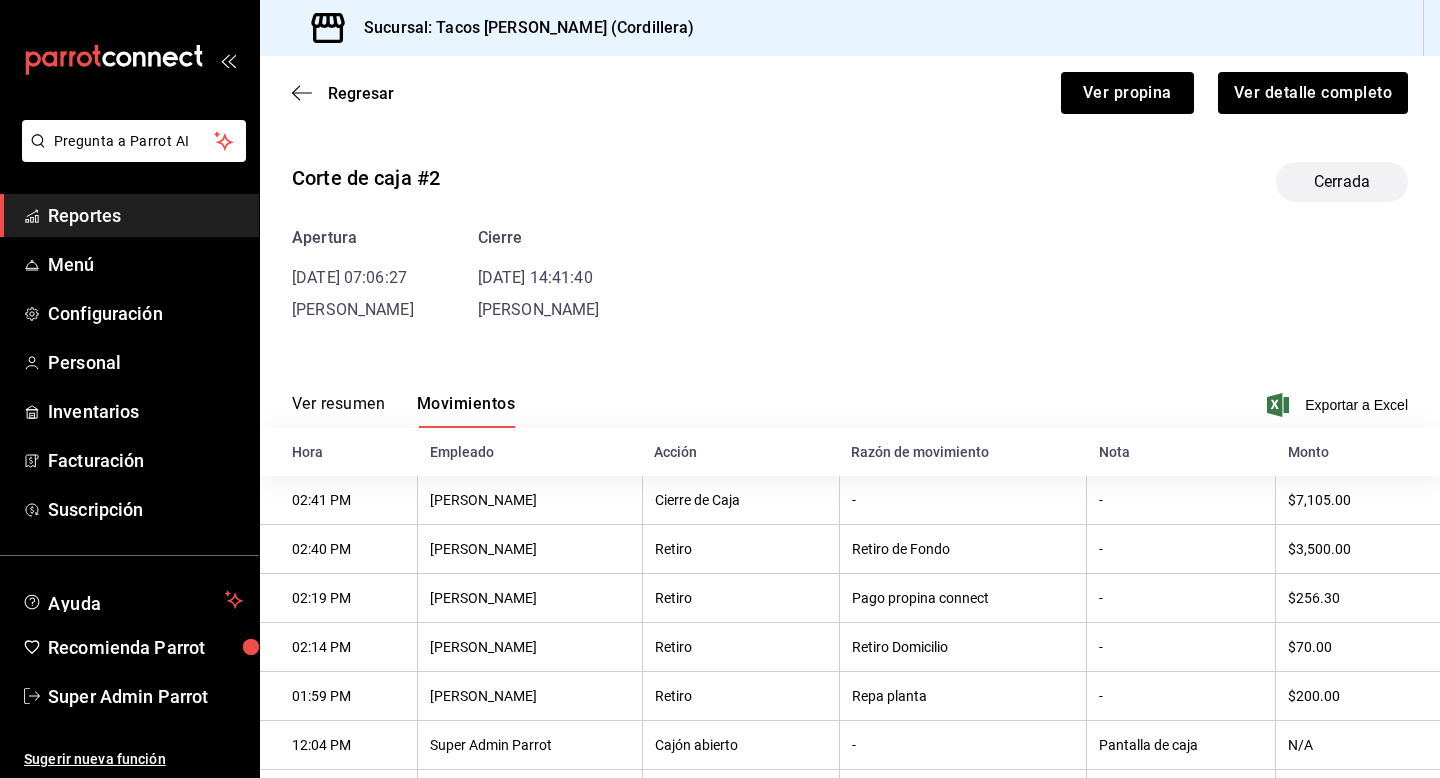 scroll, scrollTop: 142, scrollLeft: 0, axis: vertical 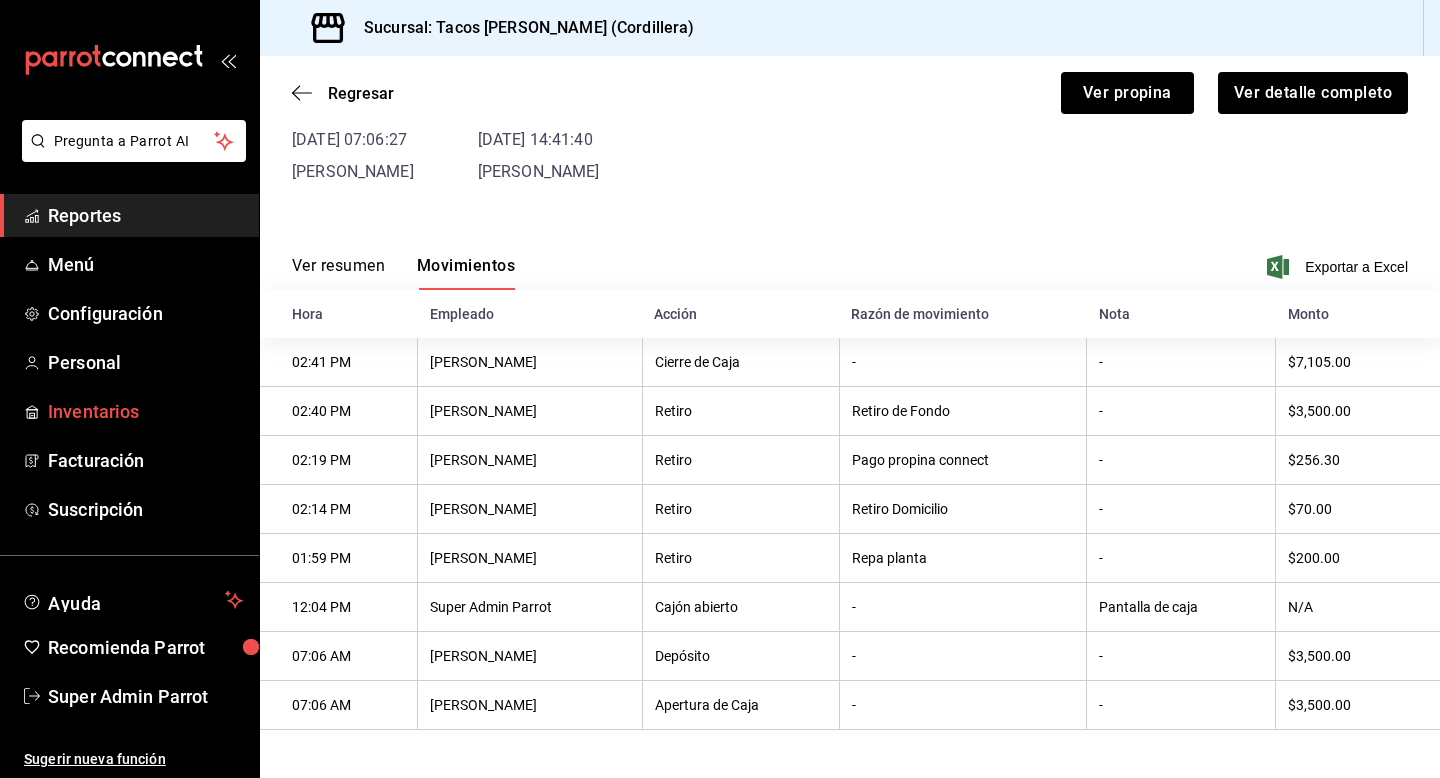 type 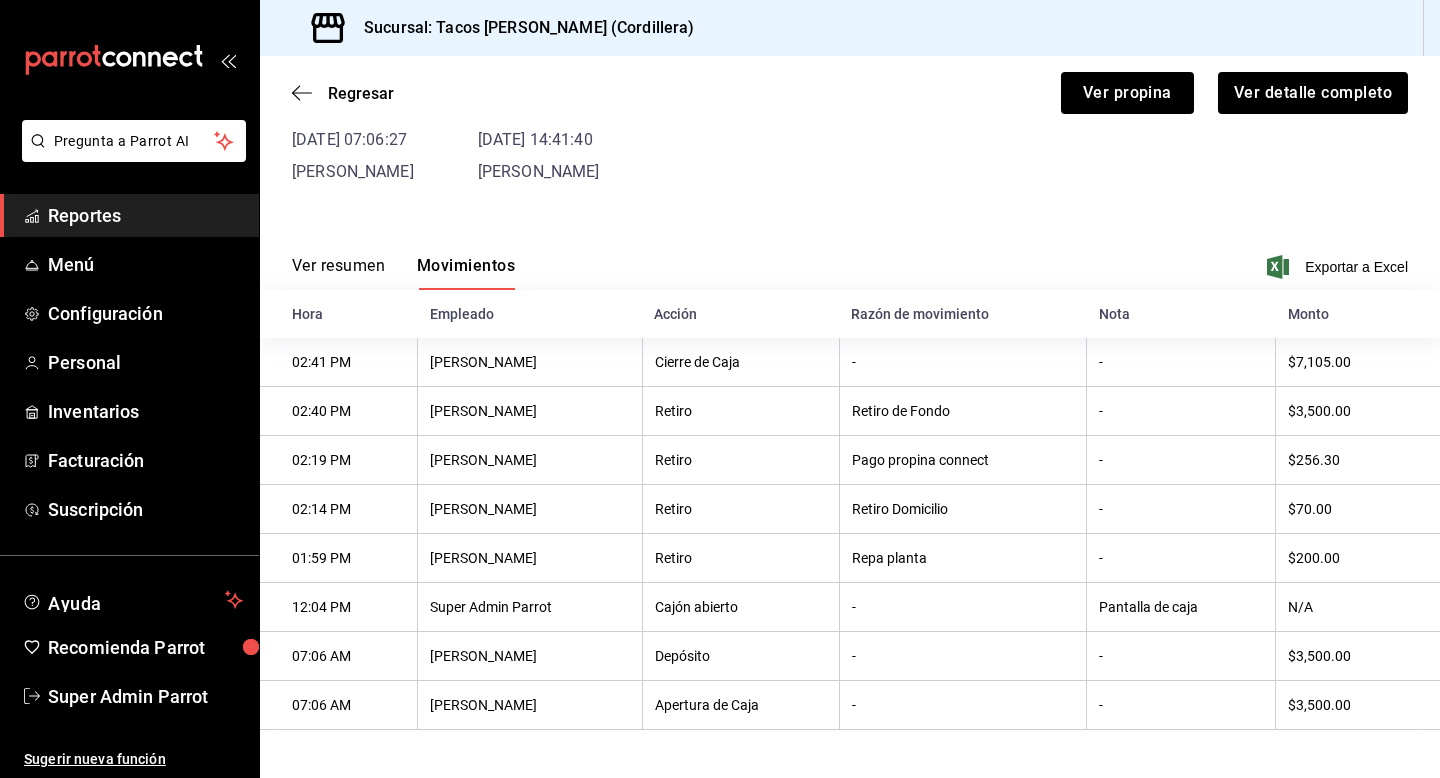 click on "Ver resumen" at bounding box center [338, 273] 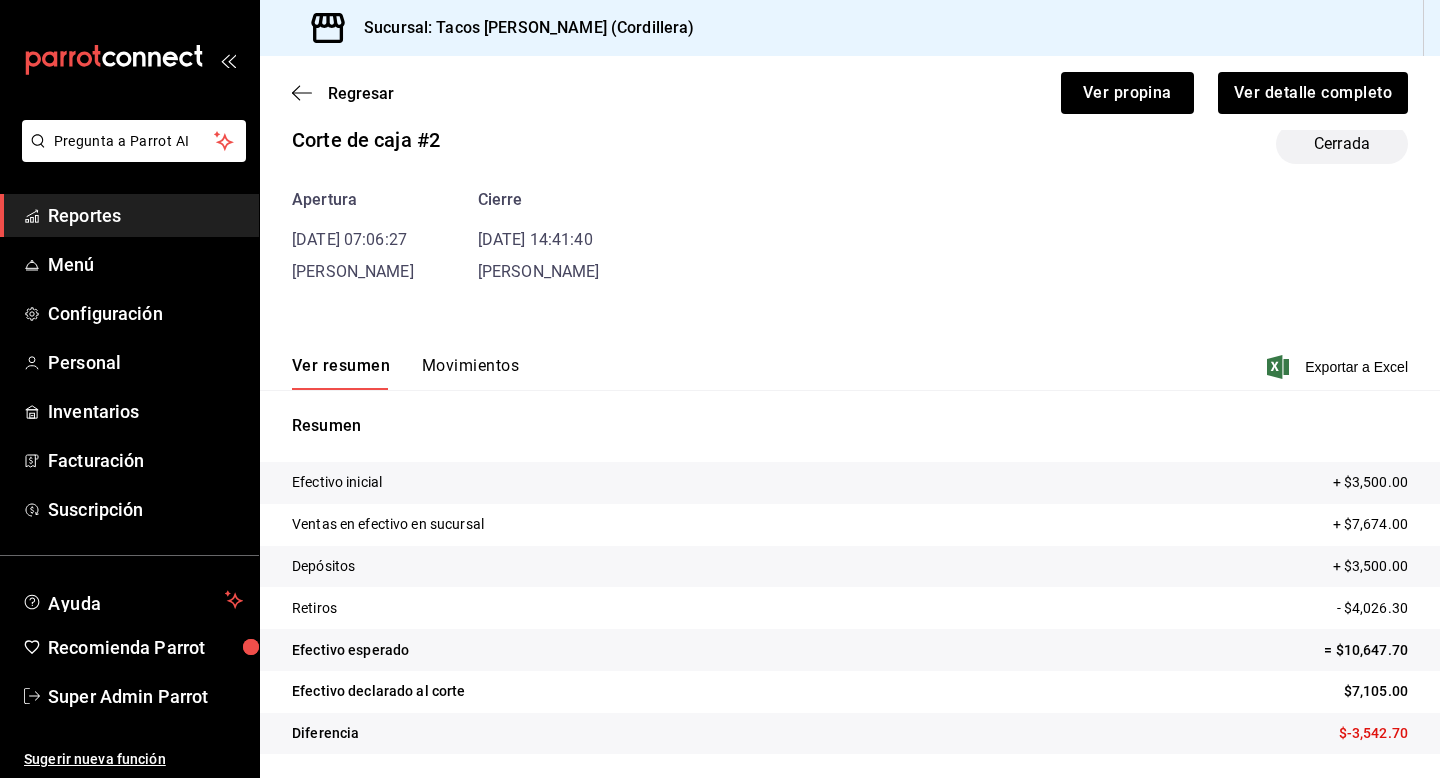 click on "Movimientos" at bounding box center (470, 373) 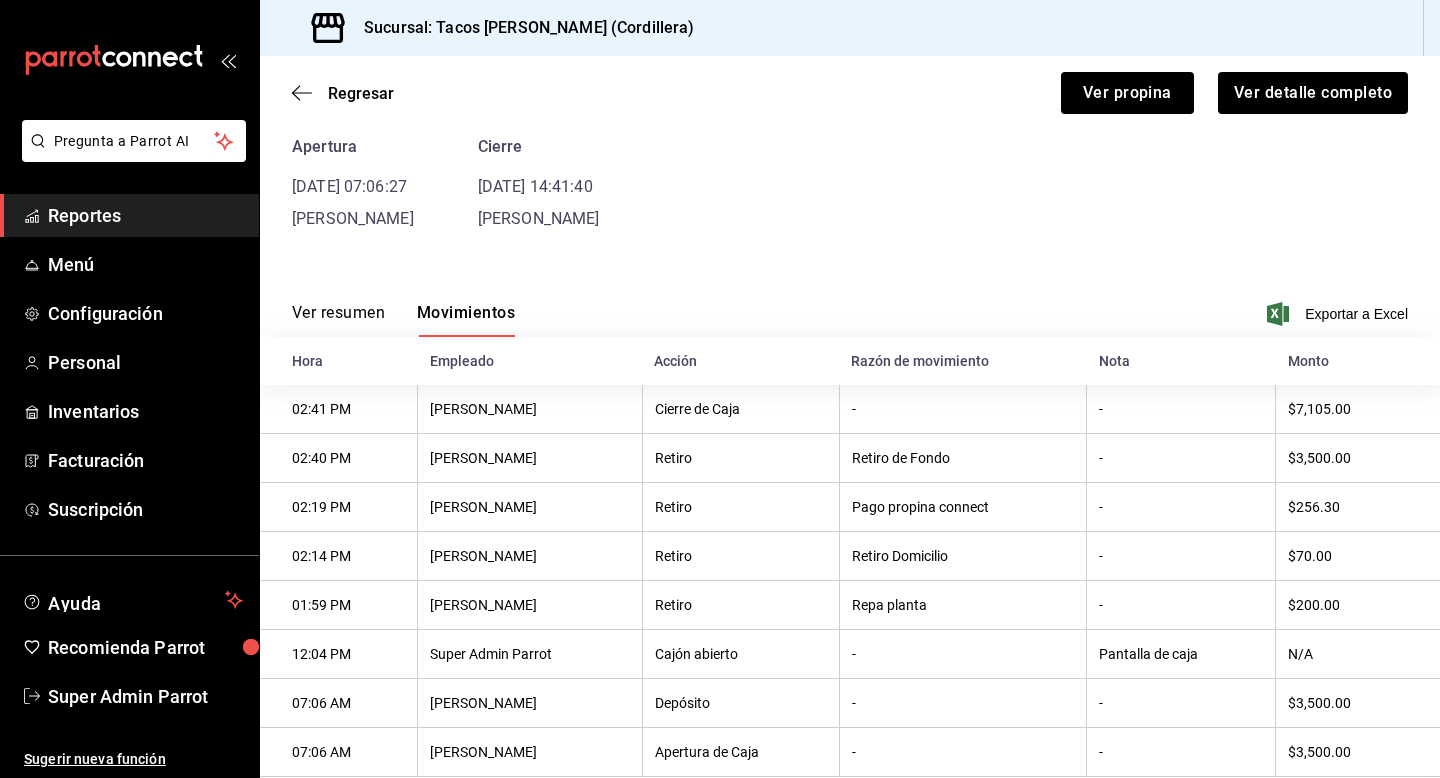 scroll, scrollTop: 94, scrollLeft: 0, axis: vertical 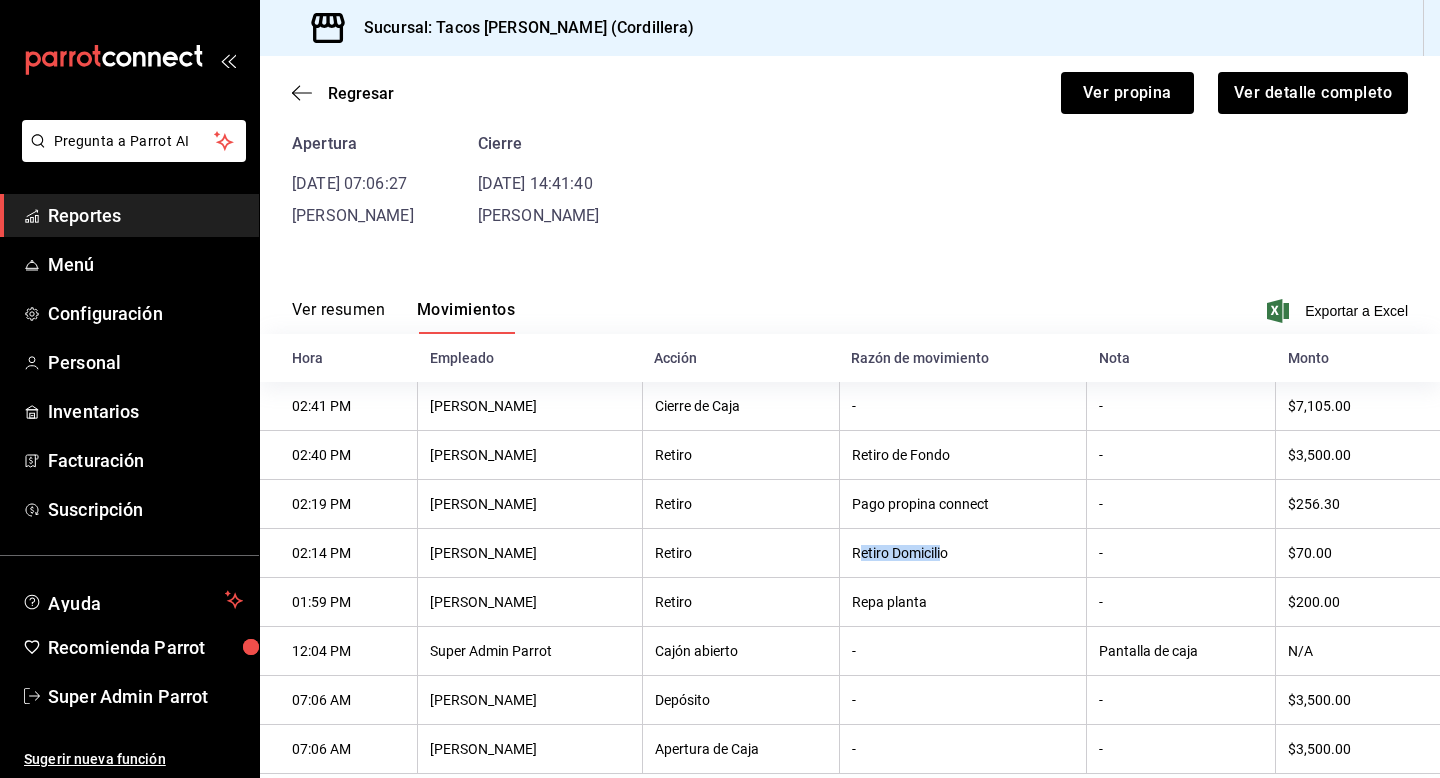 drag, startPoint x: 854, startPoint y: 556, endPoint x: 940, endPoint y: 560, distance: 86.09297 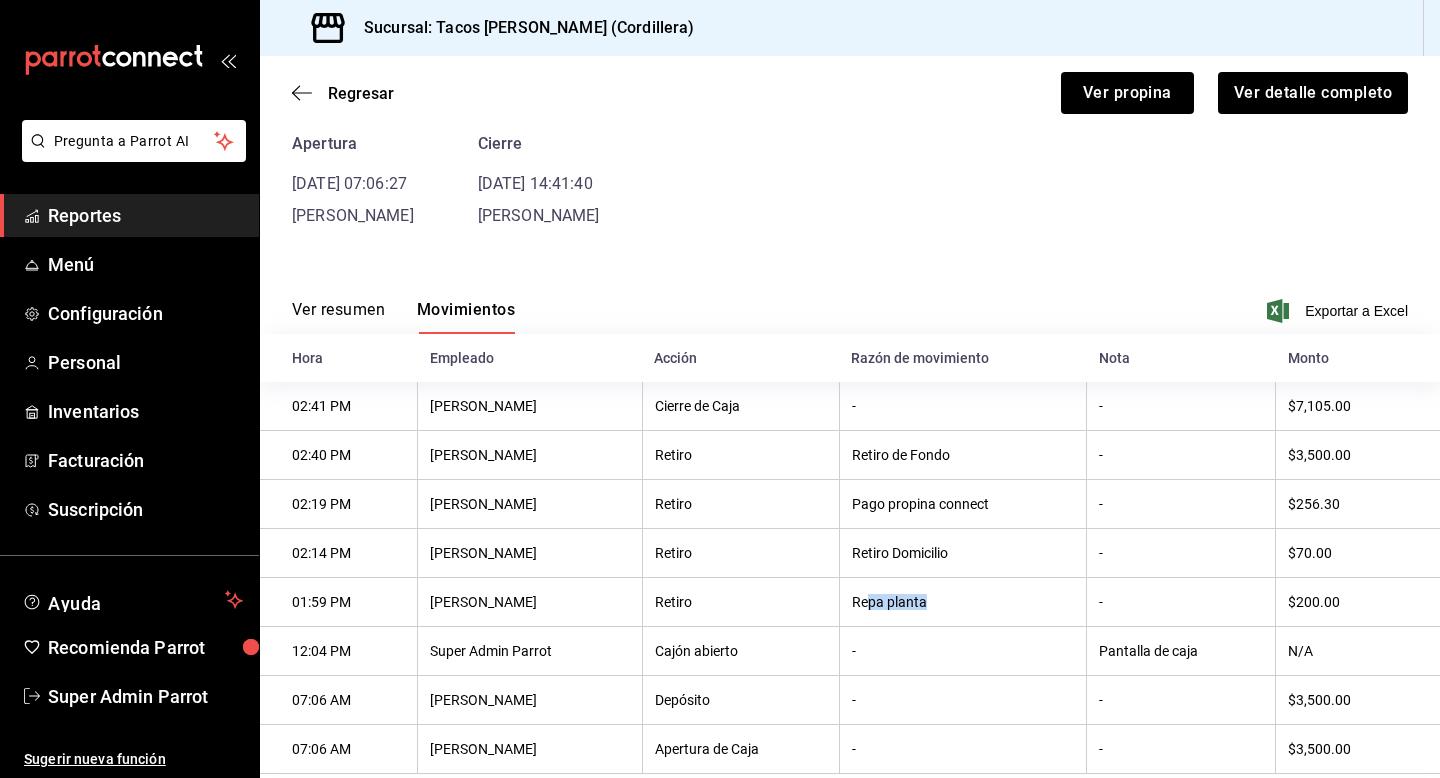 drag, startPoint x: 860, startPoint y: 603, endPoint x: 934, endPoint y: 606, distance: 74.06078 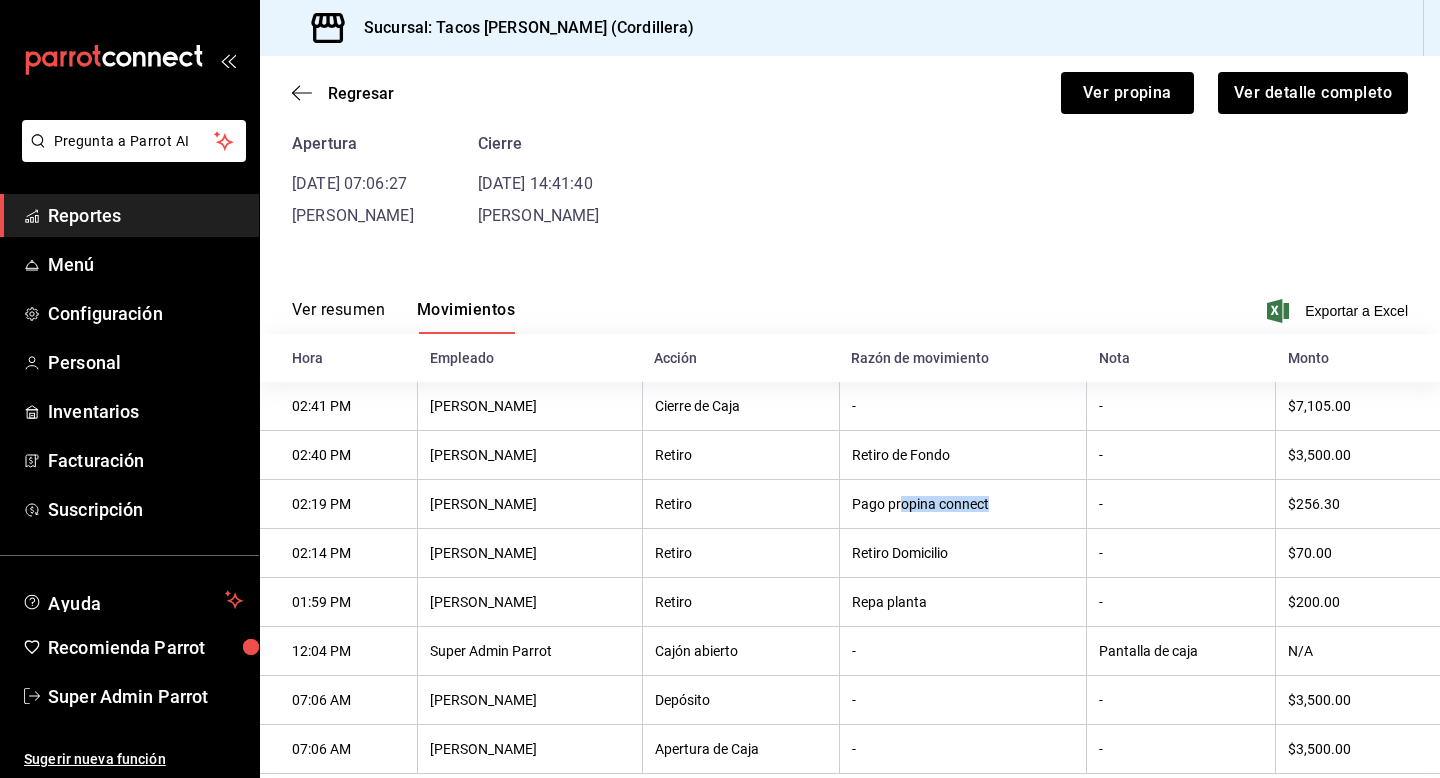 drag, startPoint x: 892, startPoint y: 505, endPoint x: 1010, endPoint y: 512, distance: 118.20744 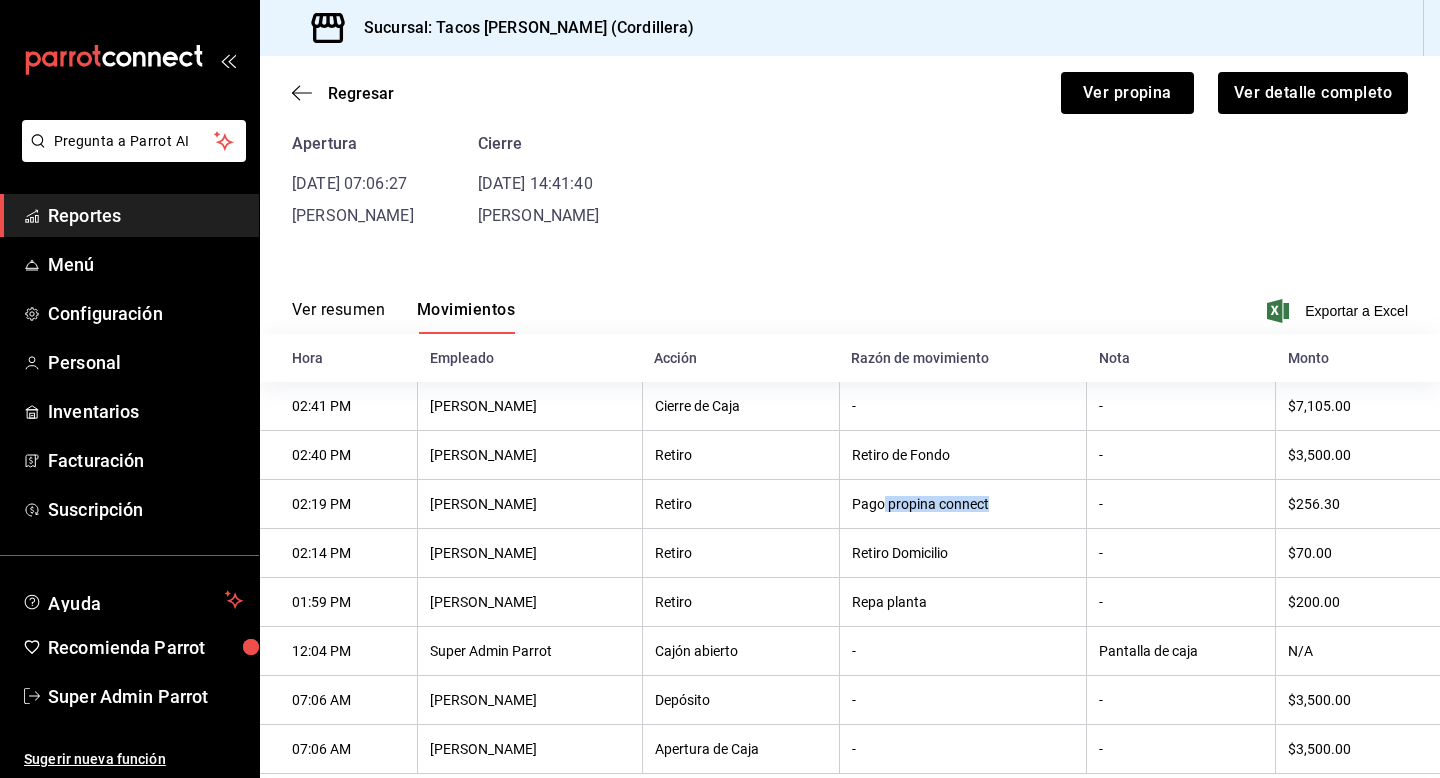 drag, startPoint x: 1003, startPoint y: 511, endPoint x: 880, endPoint y: 511, distance: 123 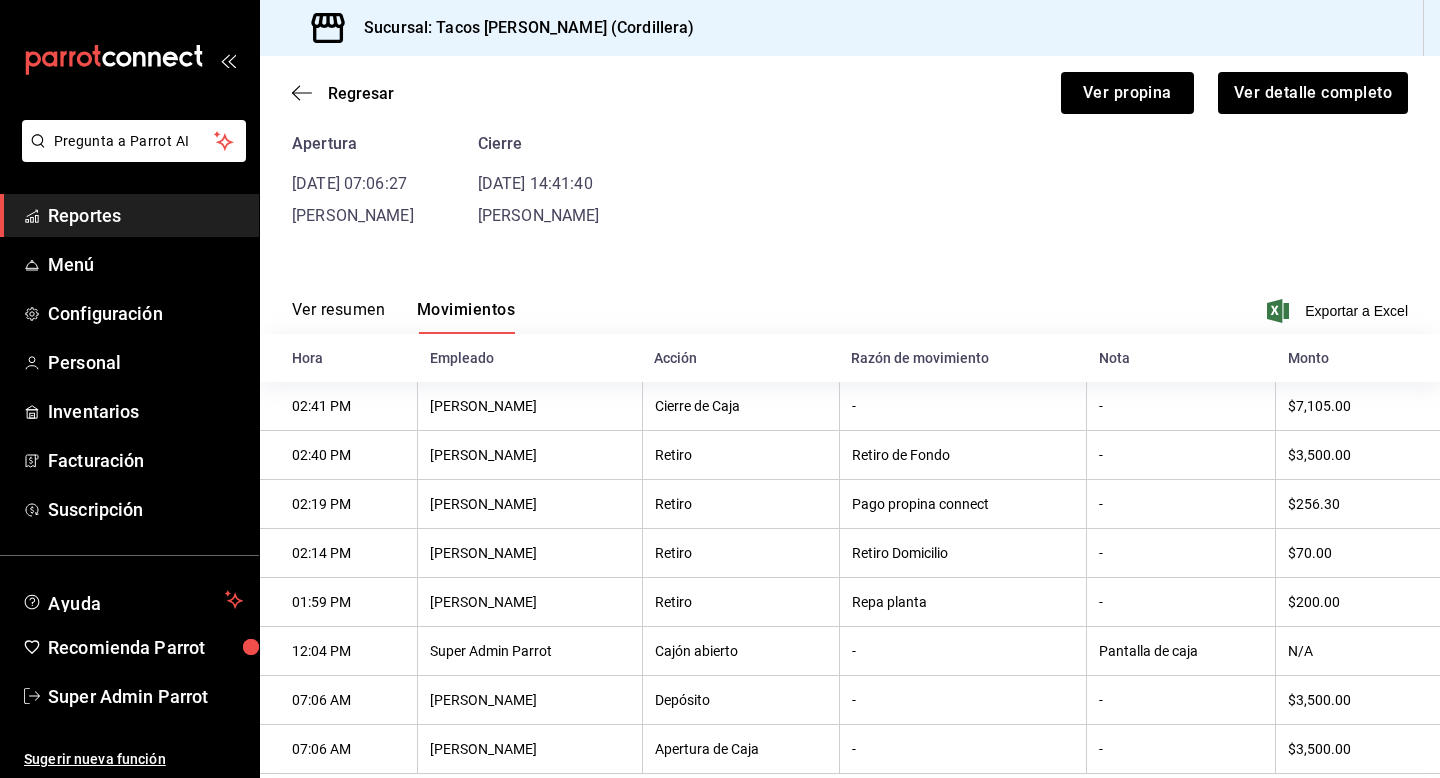 click on "Retiro Domicilio" at bounding box center (962, 553) 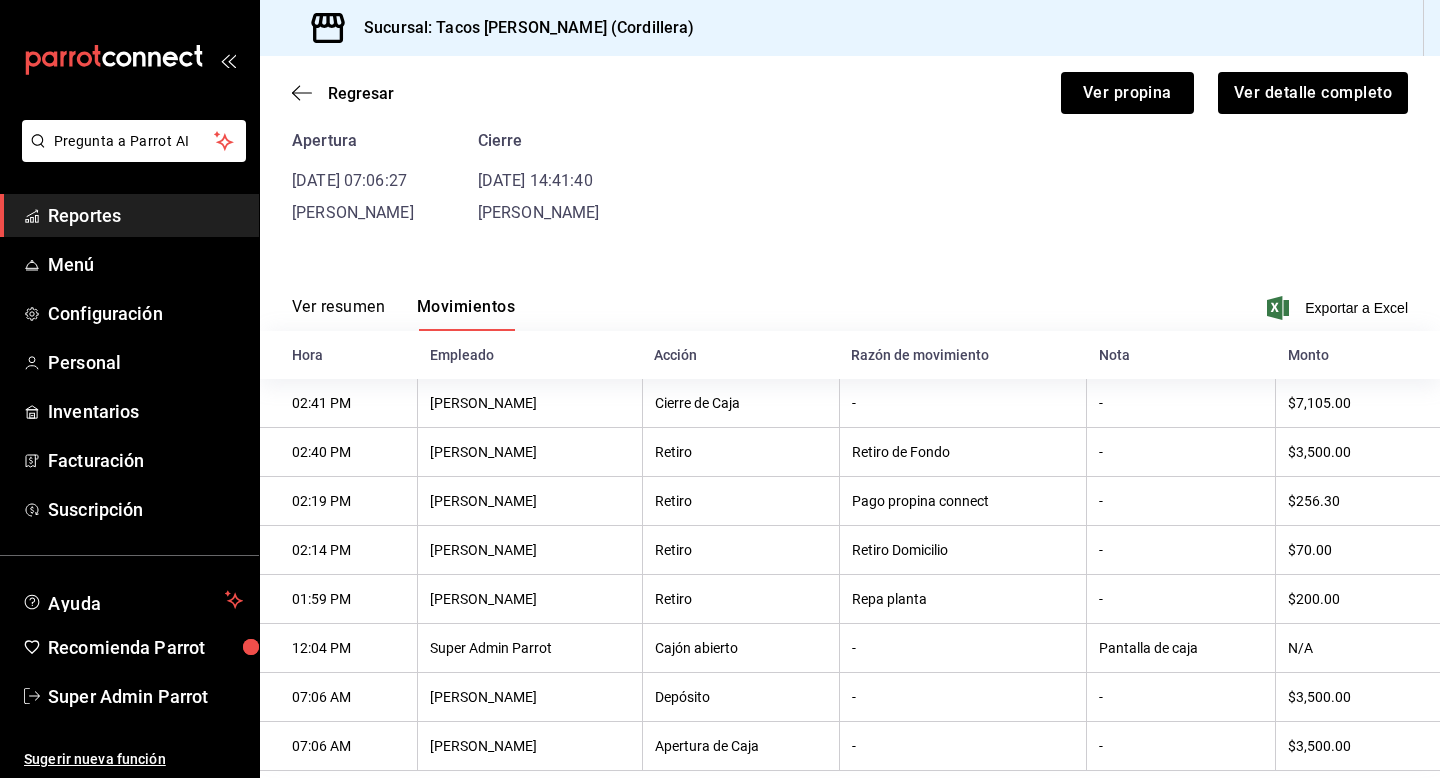 scroll, scrollTop: 89, scrollLeft: 0, axis: vertical 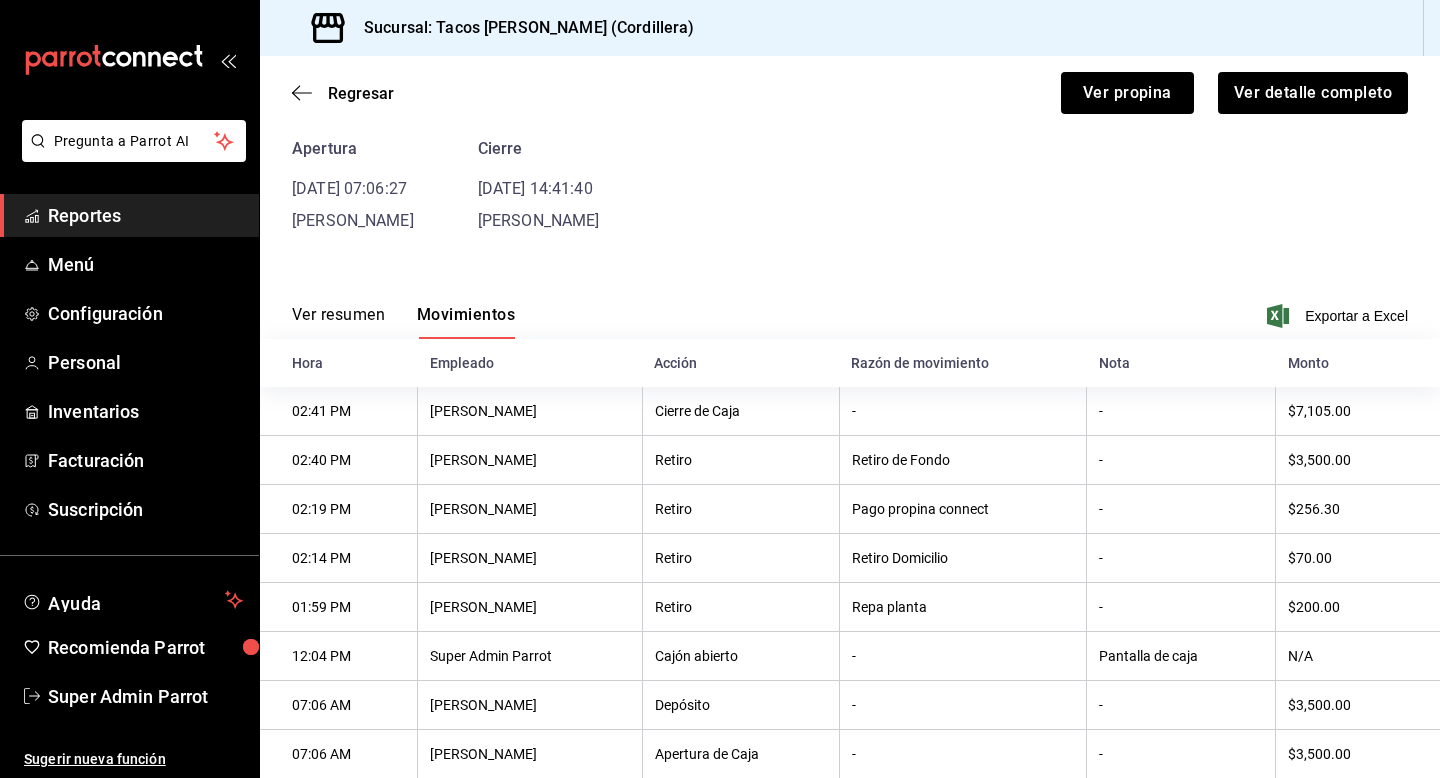 click on "Ver resumen" at bounding box center (338, 322) 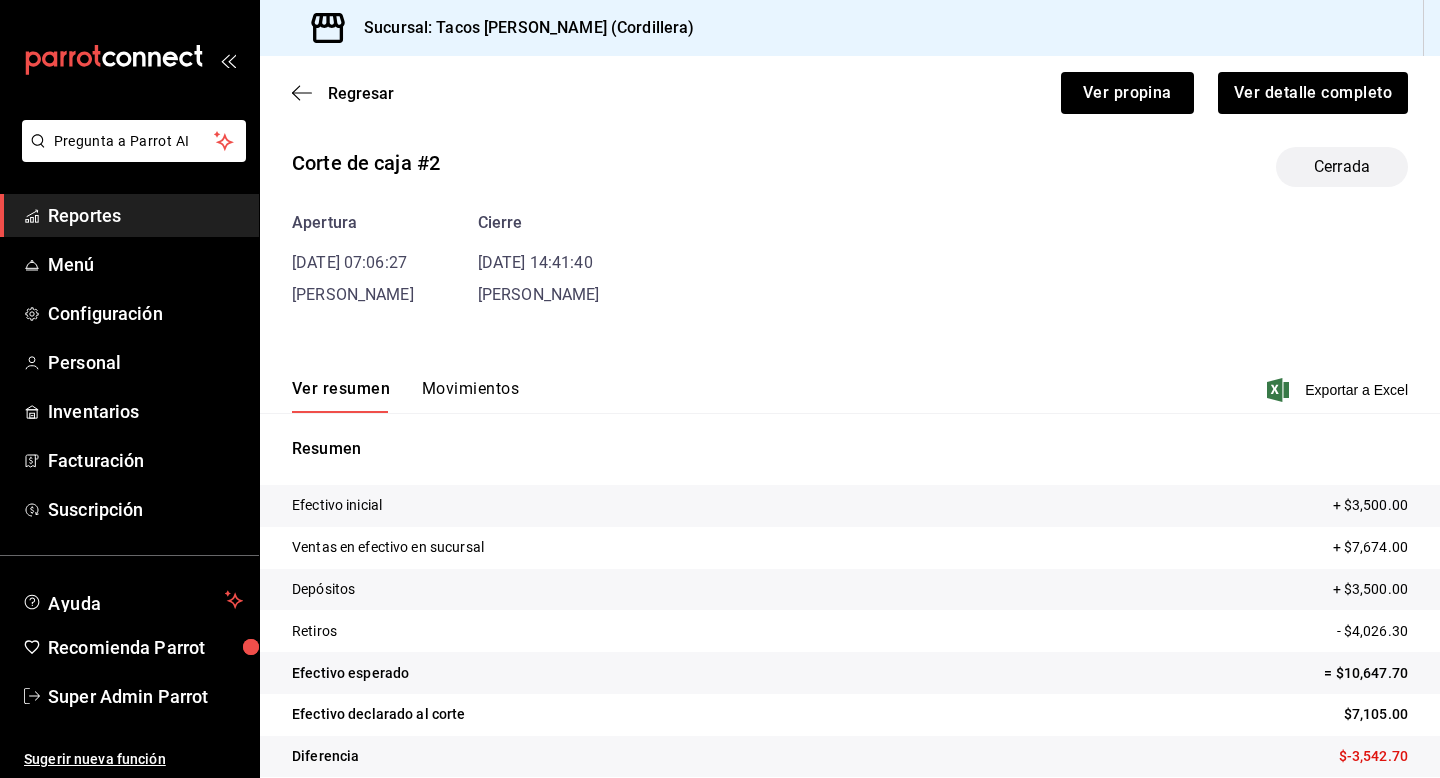 scroll, scrollTop: 38, scrollLeft: 0, axis: vertical 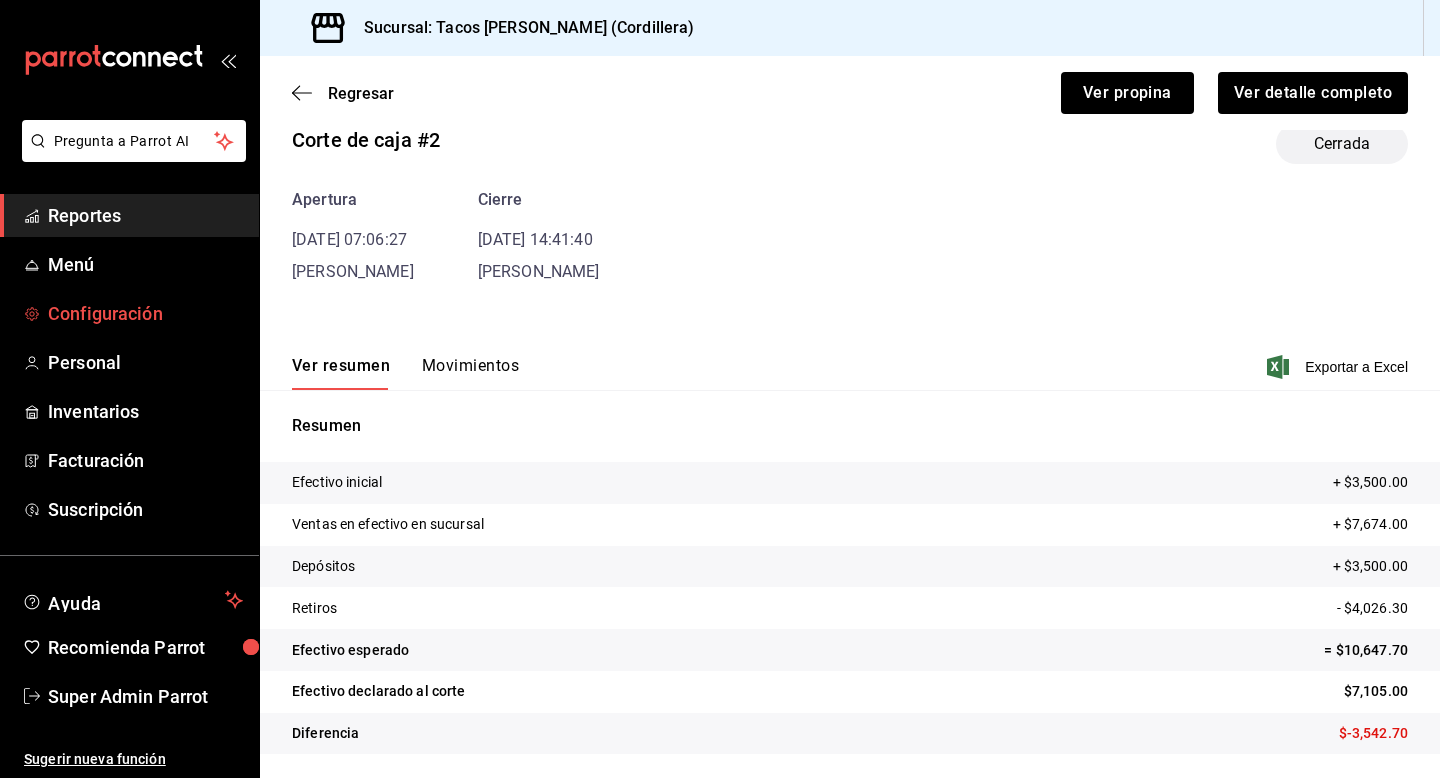 click on "Configuración" at bounding box center (145, 313) 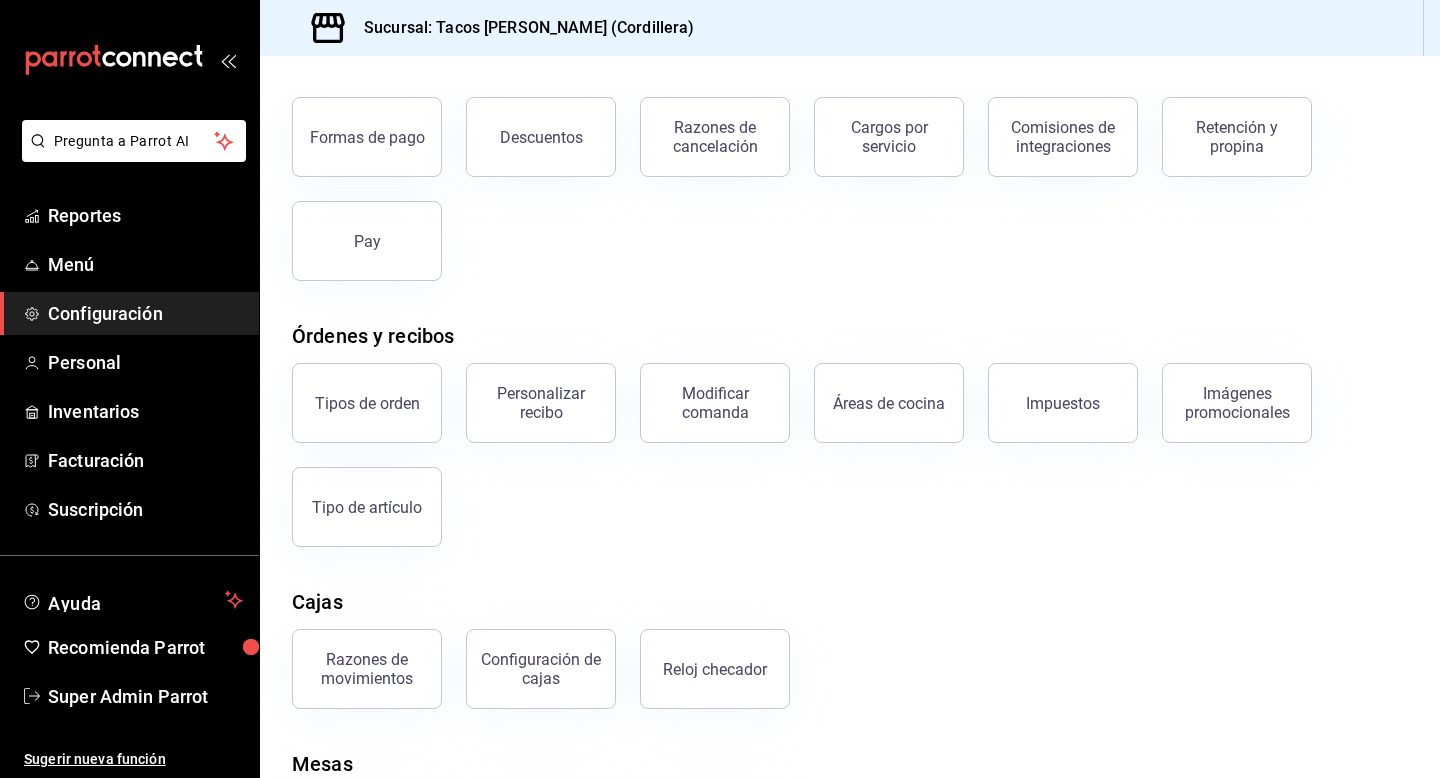 scroll, scrollTop: 128, scrollLeft: 0, axis: vertical 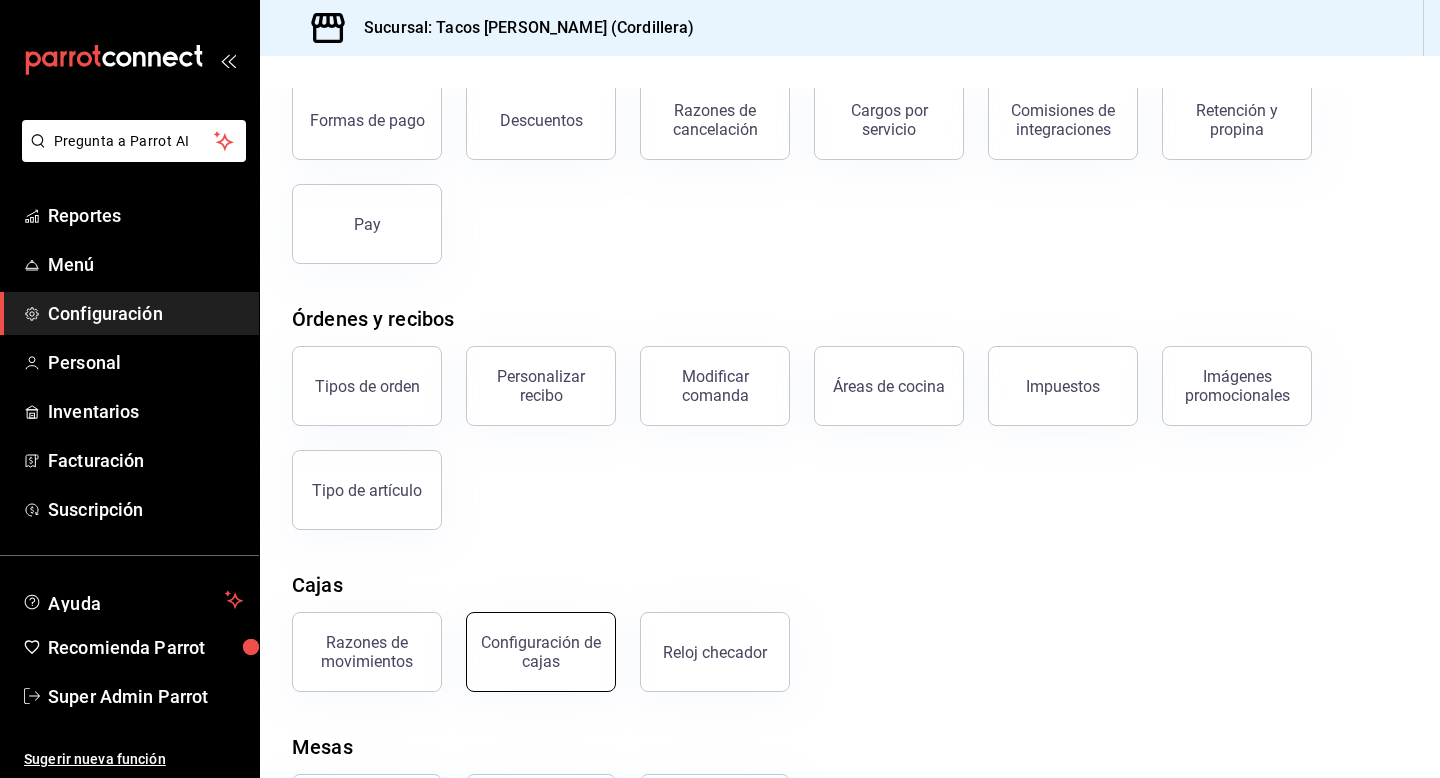 click on "Configuración de cajas" at bounding box center [541, 652] 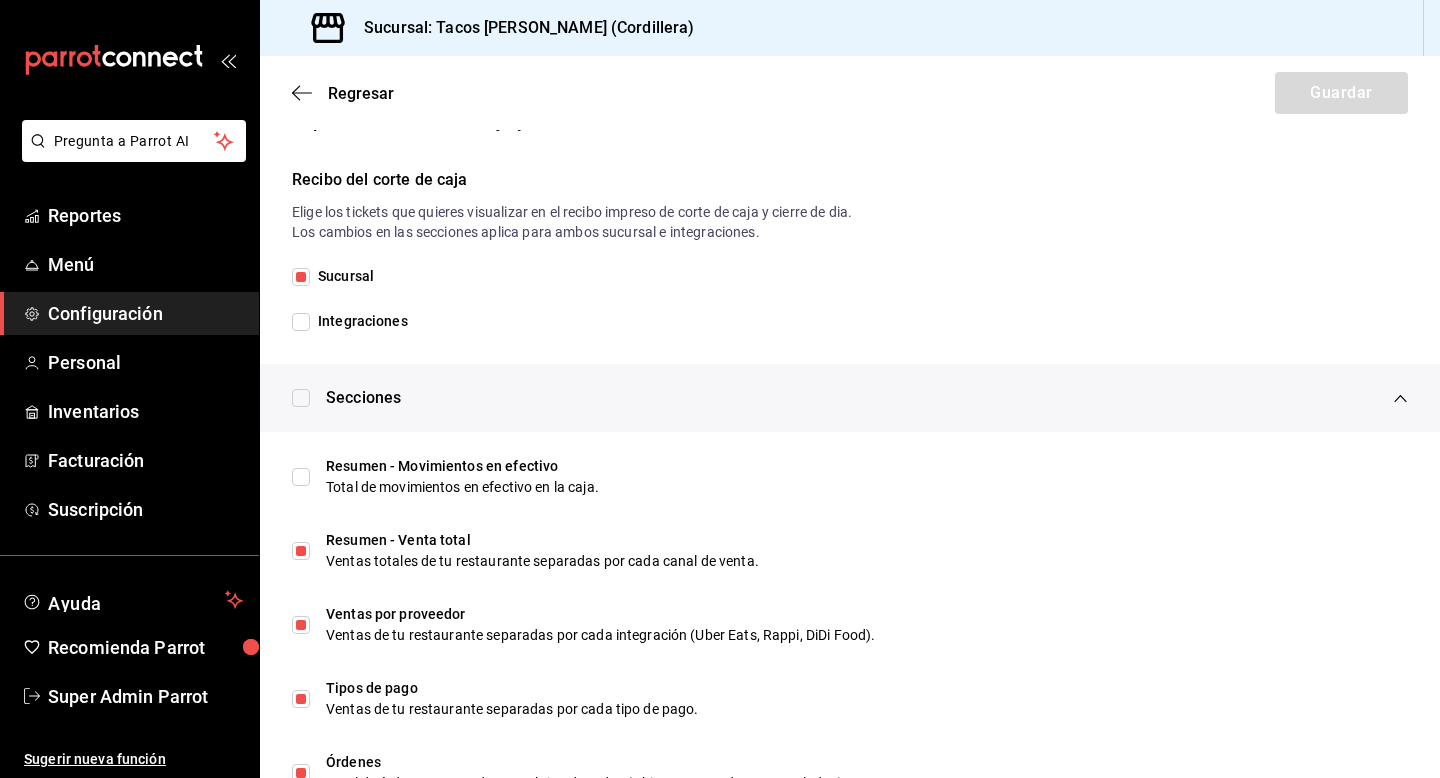 scroll, scrollTop: 462, scrollLeft: 0, axis: vertical 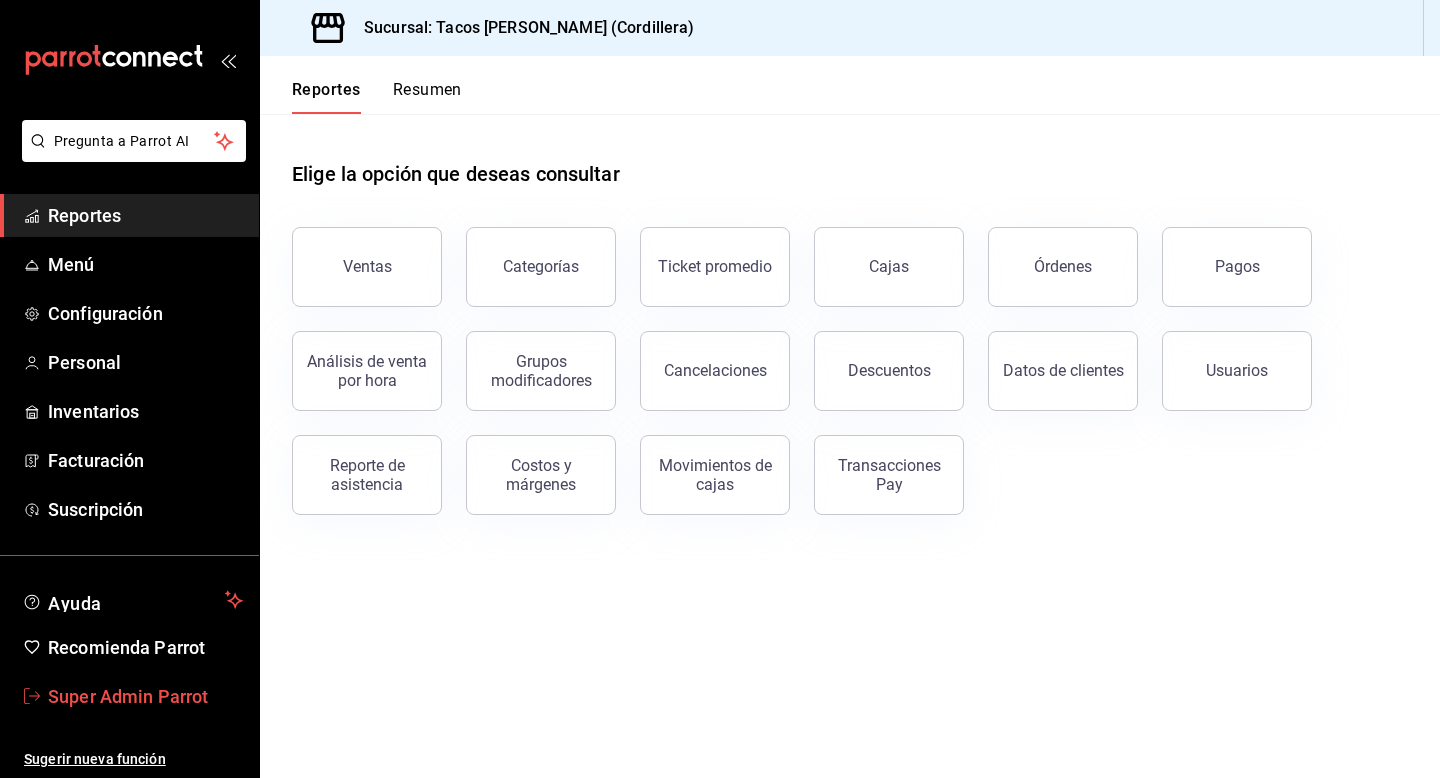 click on "Super Admin Parrot" at bounding box center (145, 696) 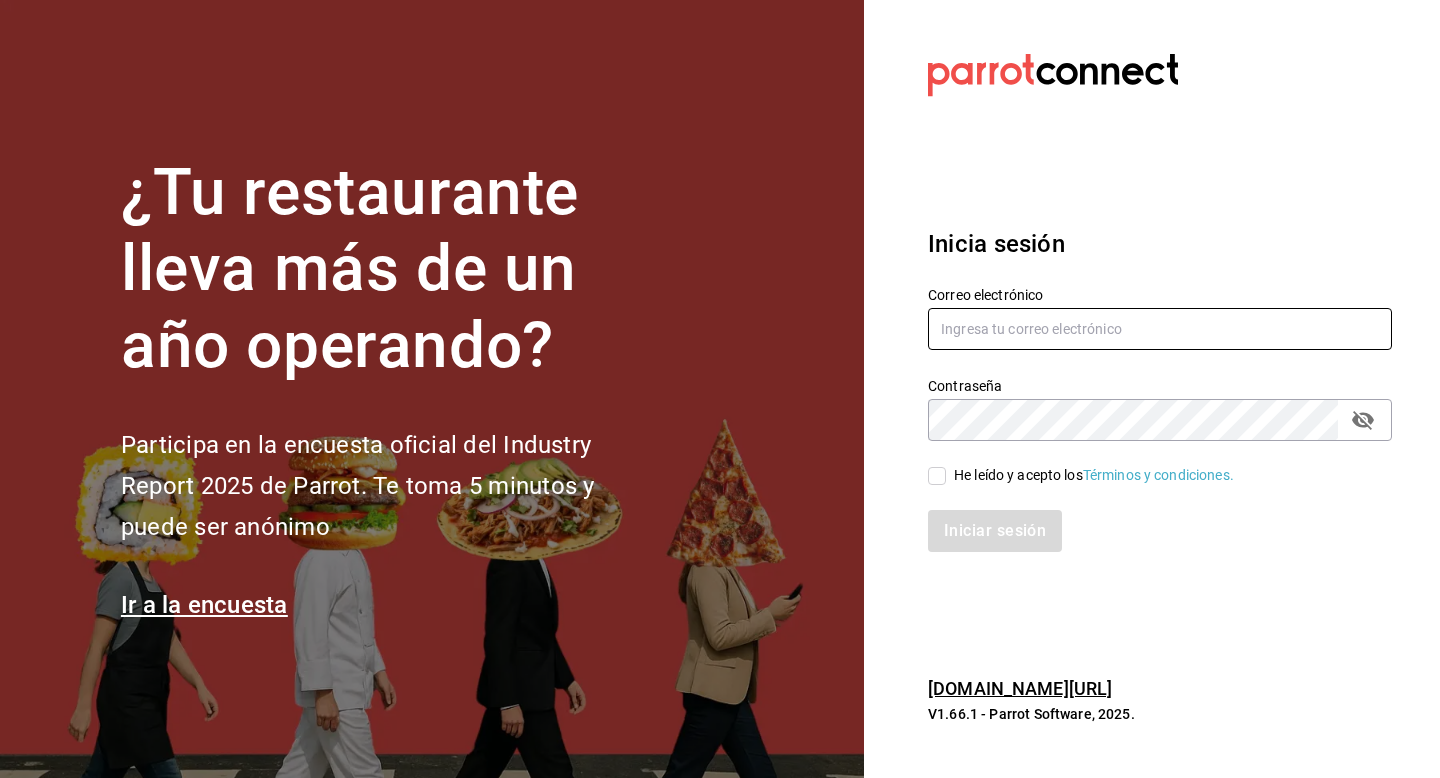 click at bounding box center [1160, 329] 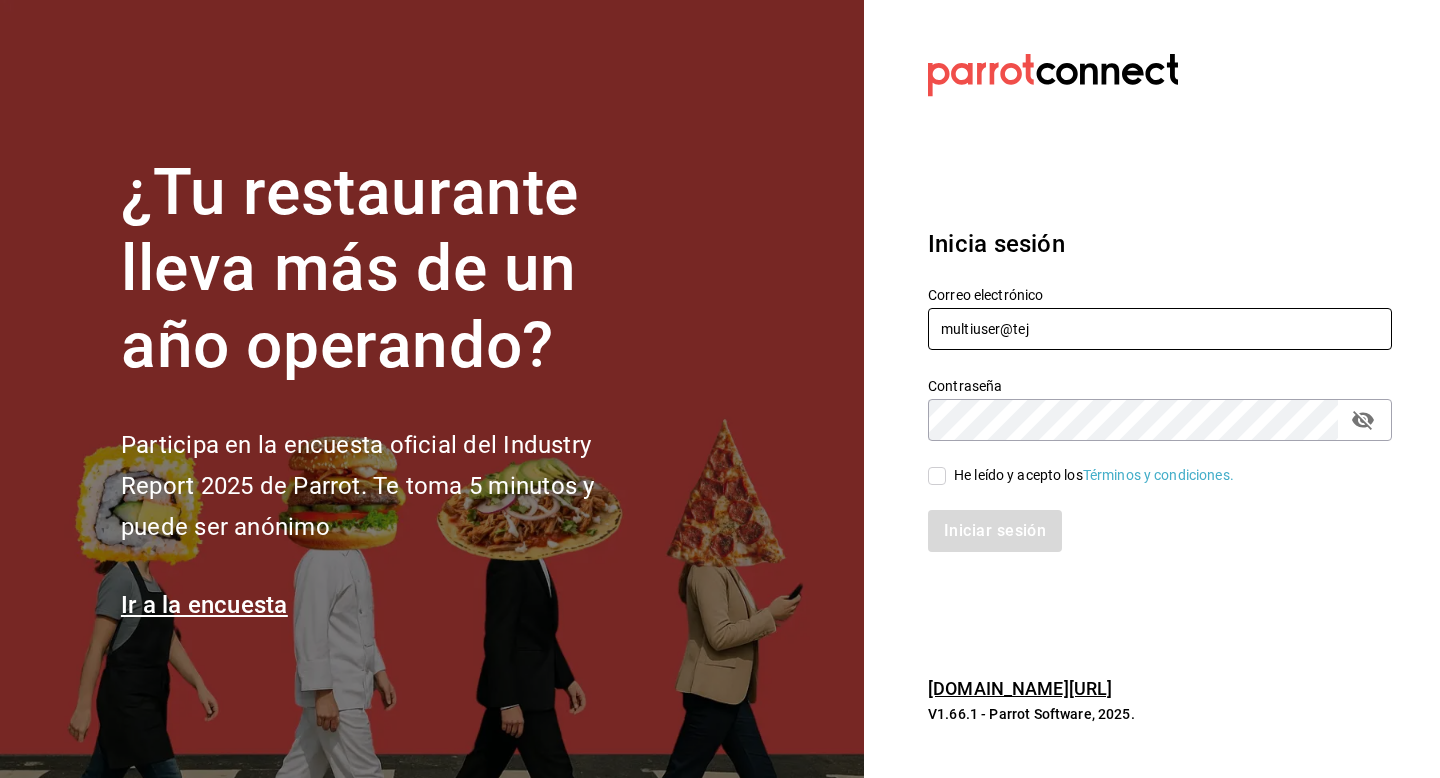 type on "[EMAIL_ADDRESS][DOMAIN_NAME]" 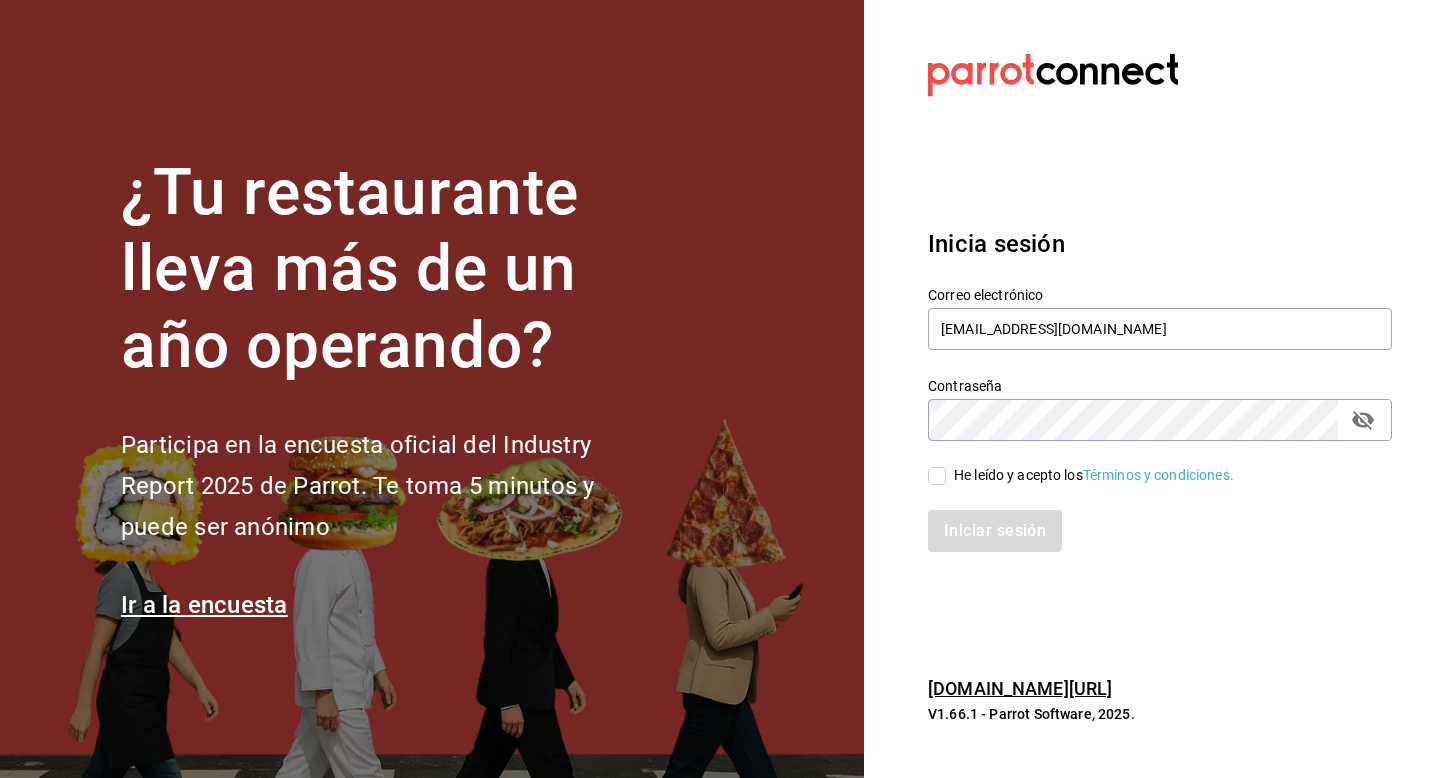 click on "He leído y acepto los  Términos y condiciones." at bounding box center (937, 476) 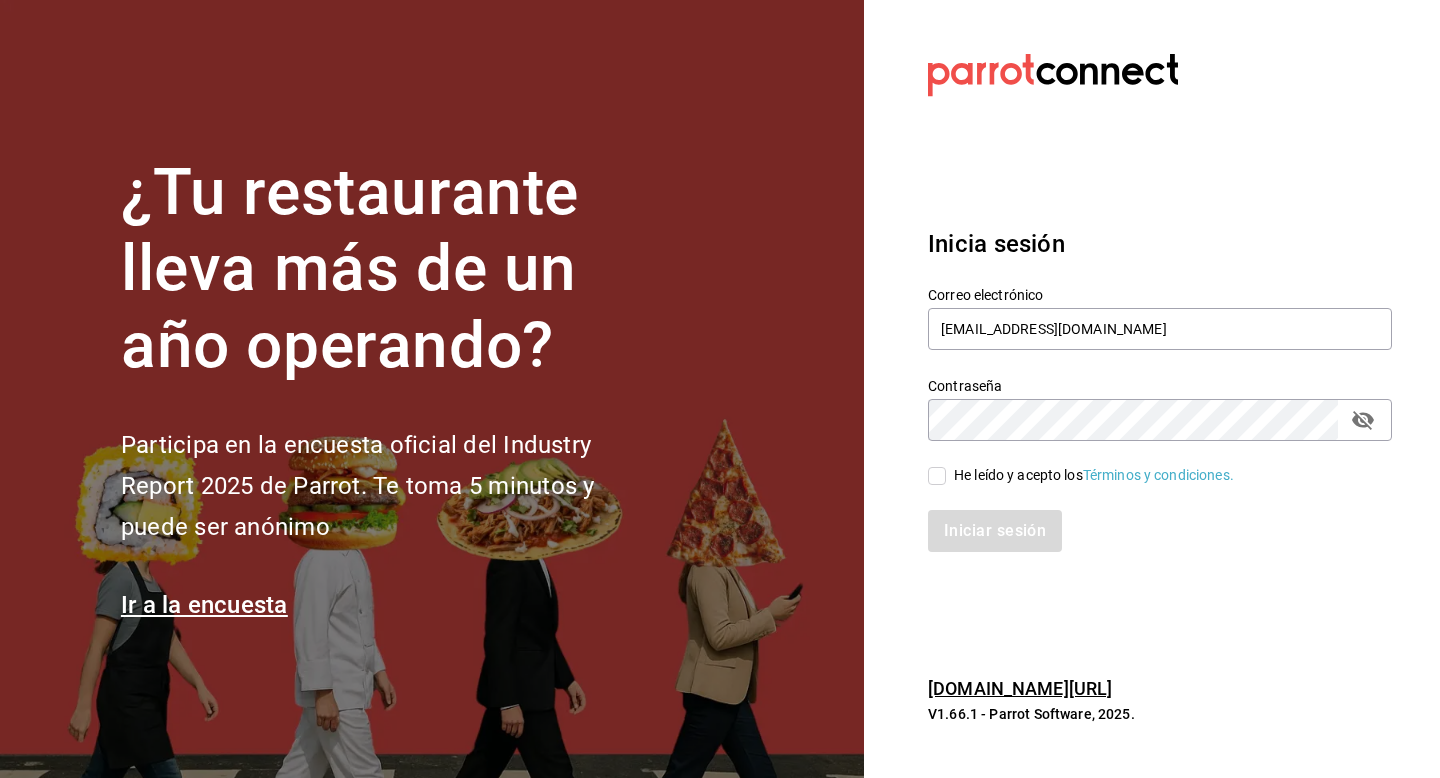 checkbox on "true" 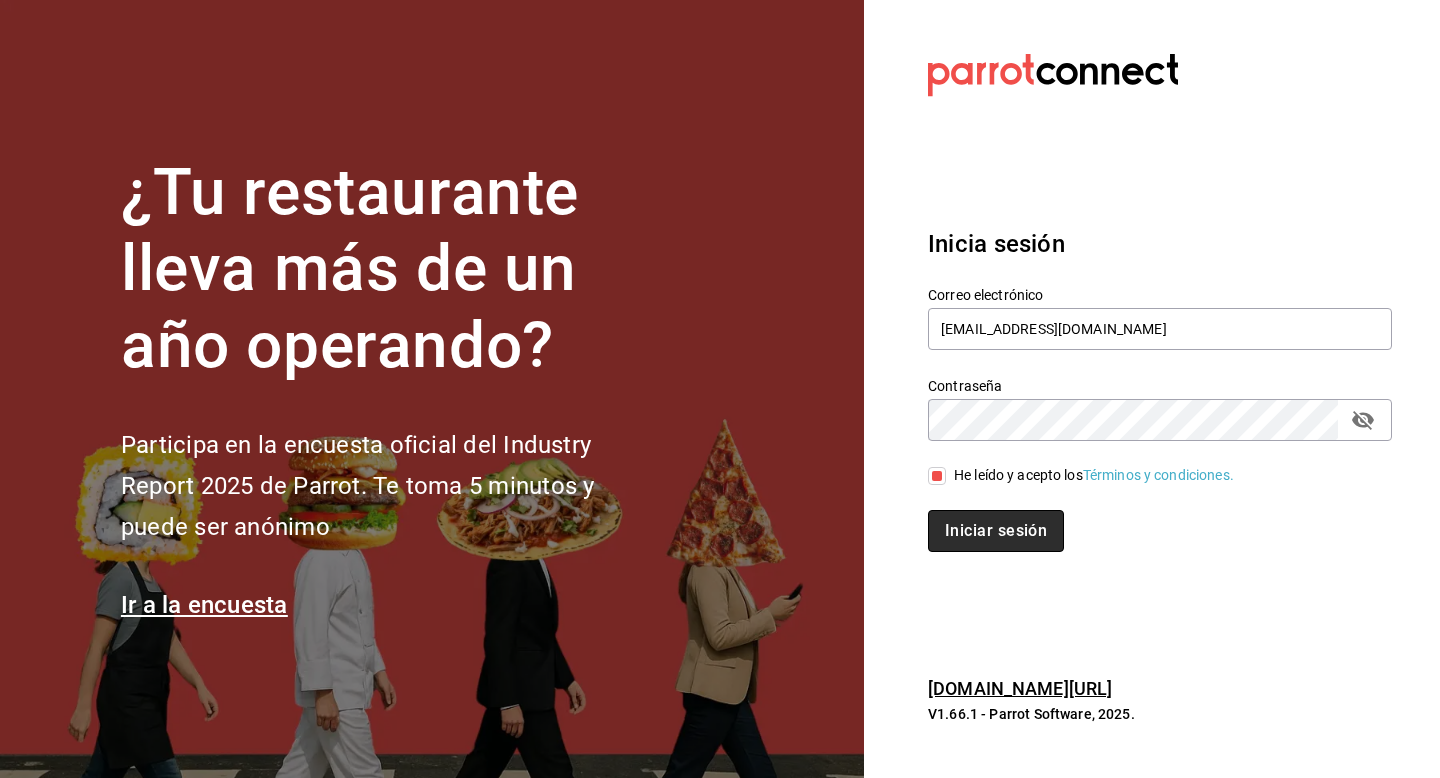 click on "Iniciar sesión" at bounding box center [996, 531] 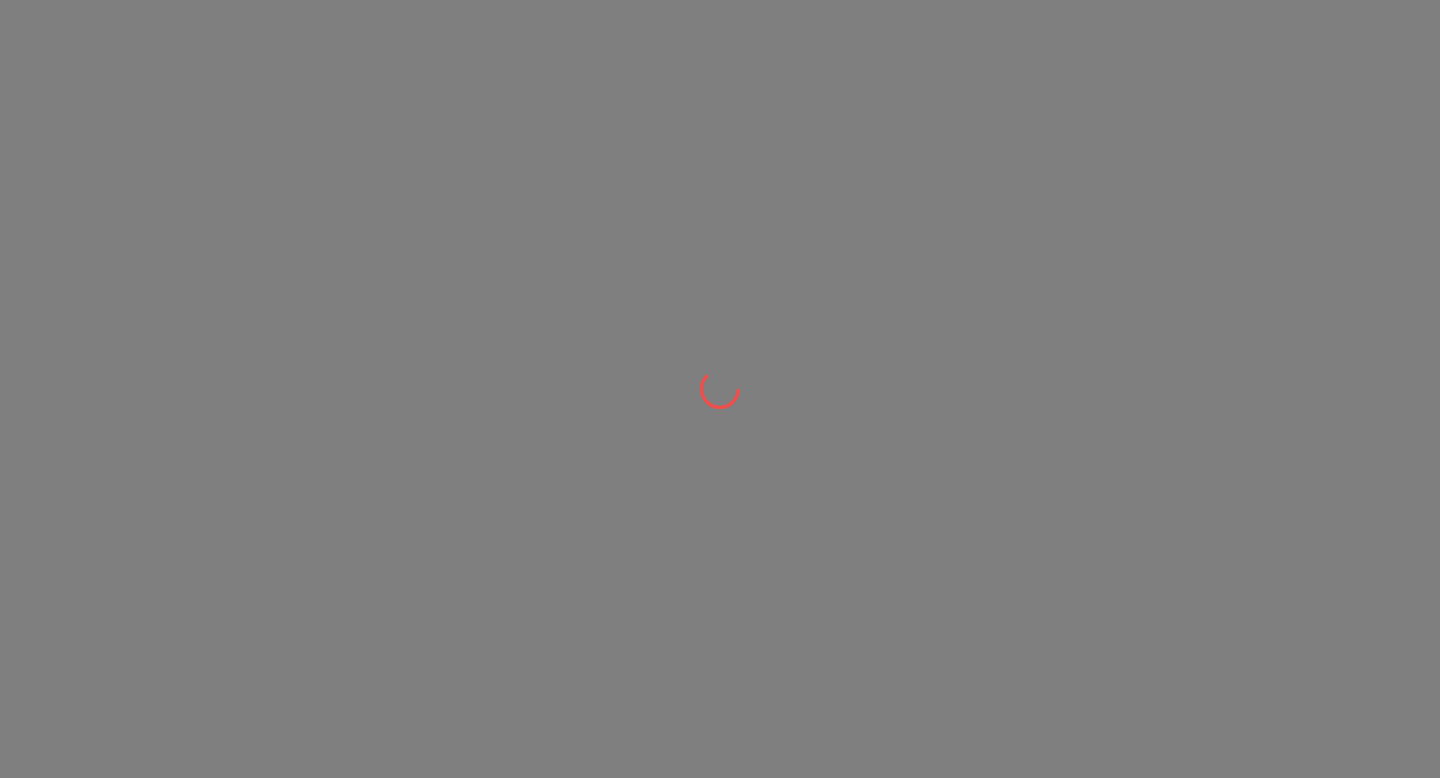 scroll, scrollTop: 0, scrollLeft: 0, axis: both 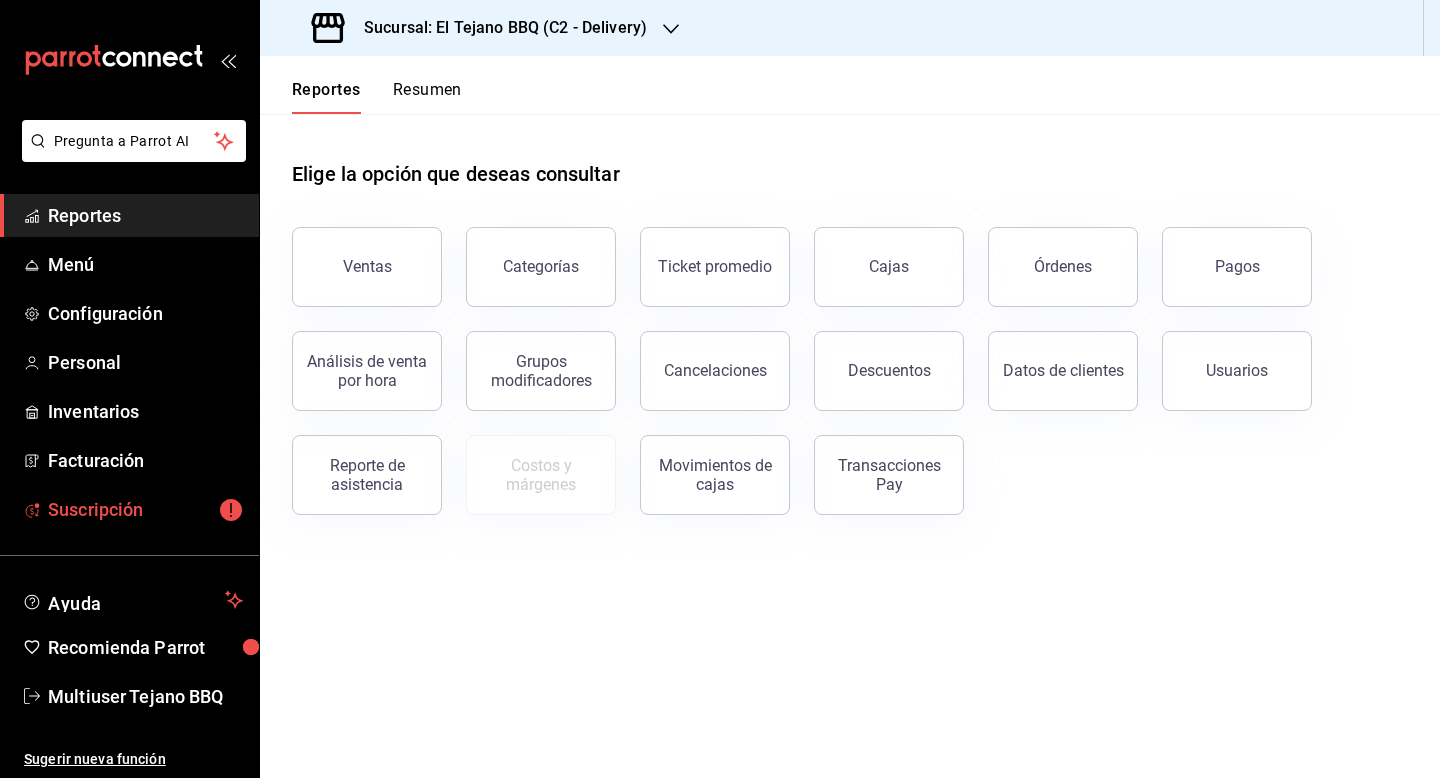 click on "Suscripción" at bounding box center (145, 509) 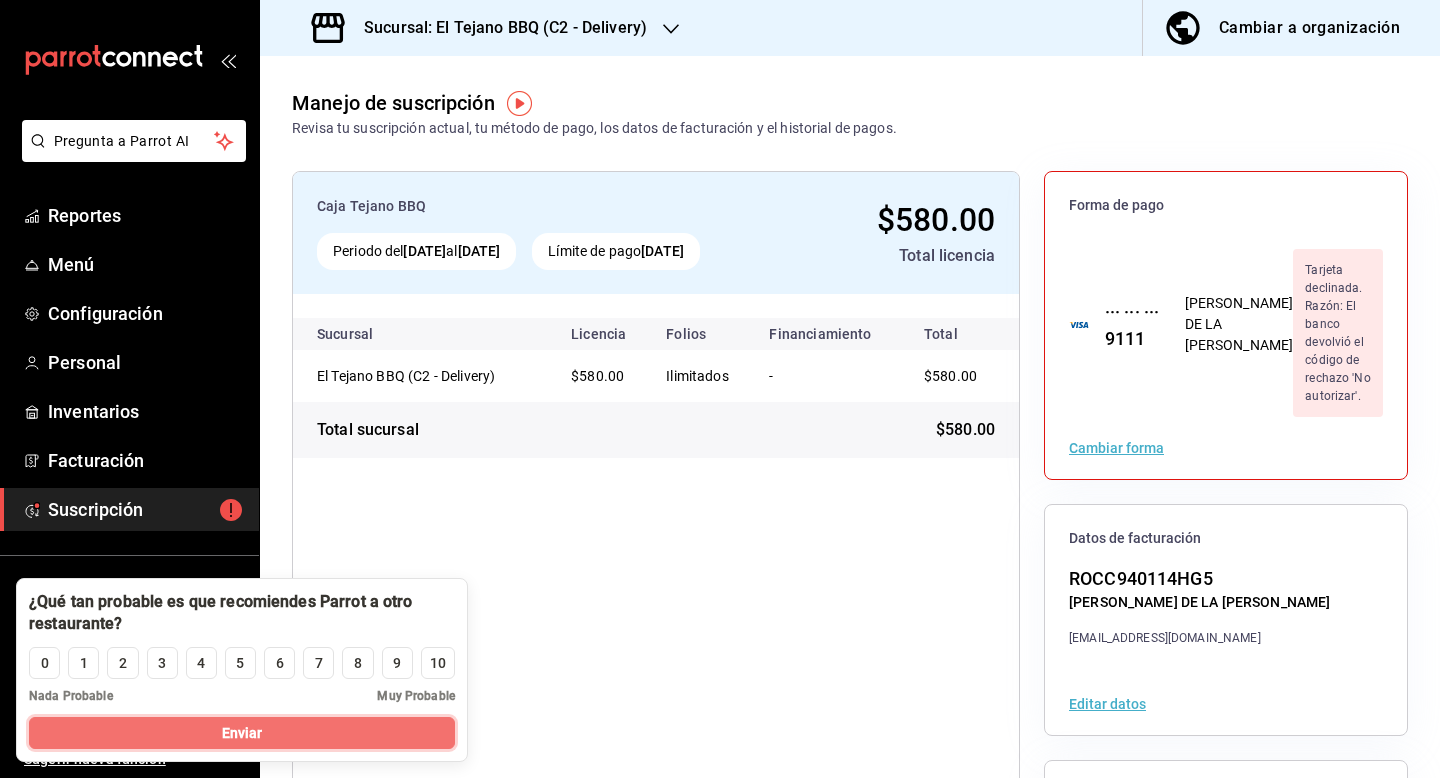 click on "Enviar" at bounding box center (242, 733) 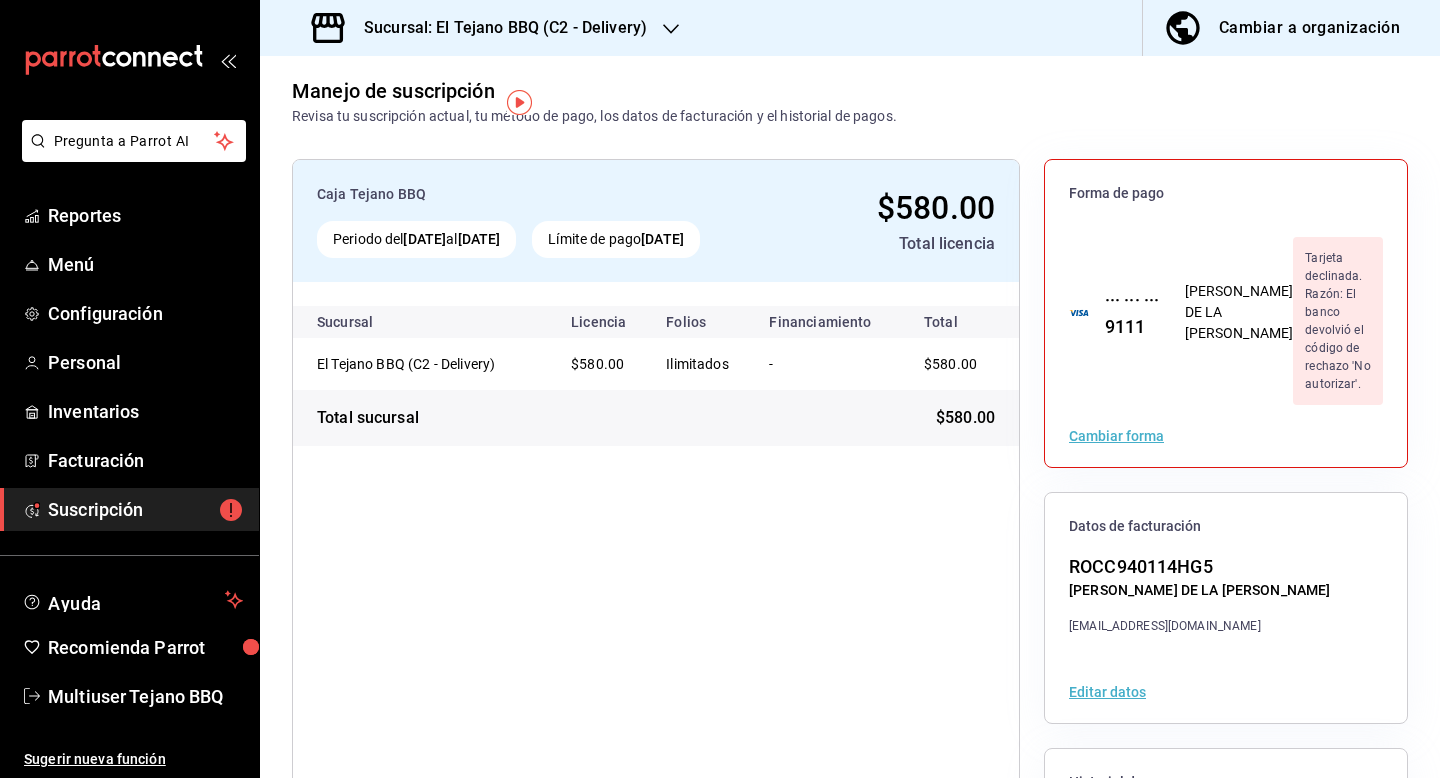 scroll, scrollTop: 0, scrollLeft: 0, axis: both 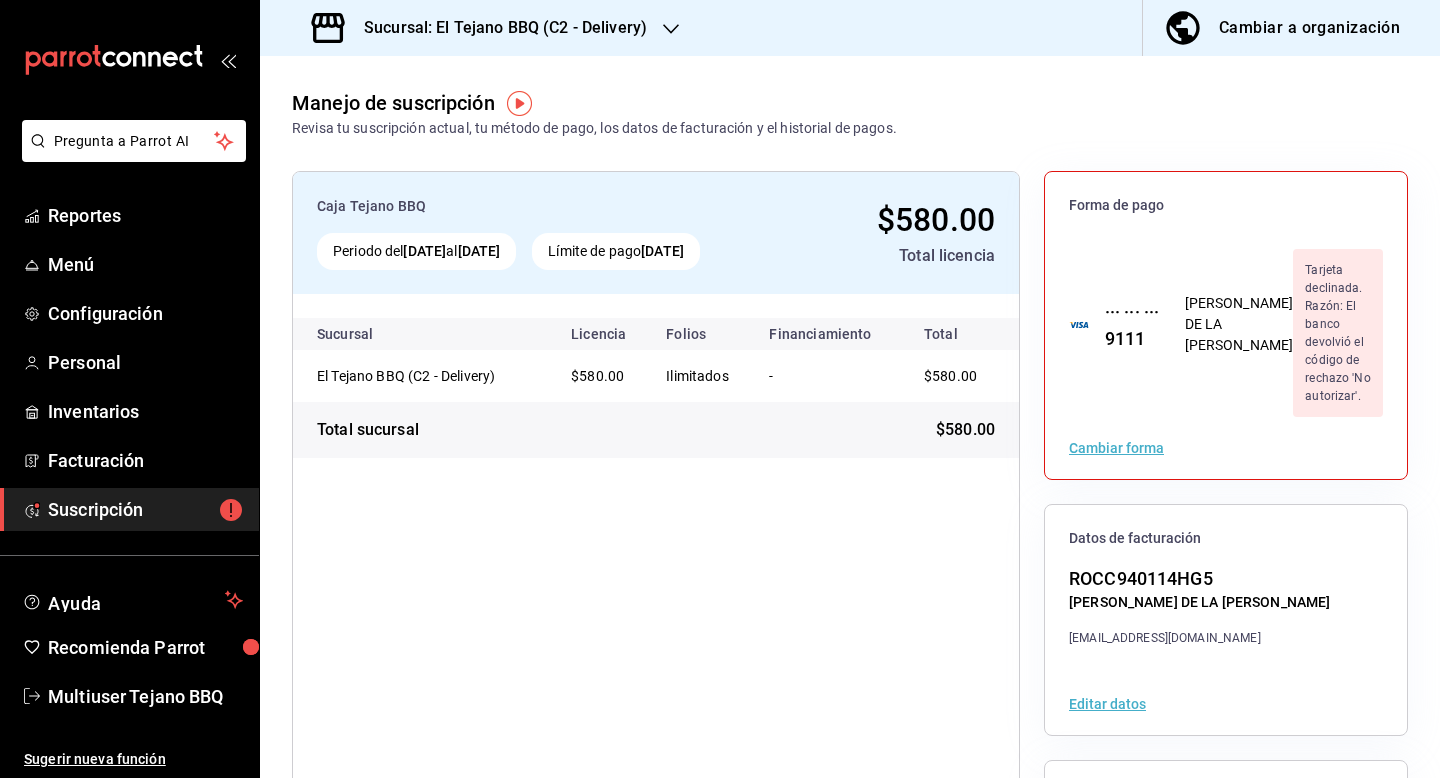 click on "Sucursal: El Tejano BBQ (C2 - Delivery)" at bounding box center [497, 28] 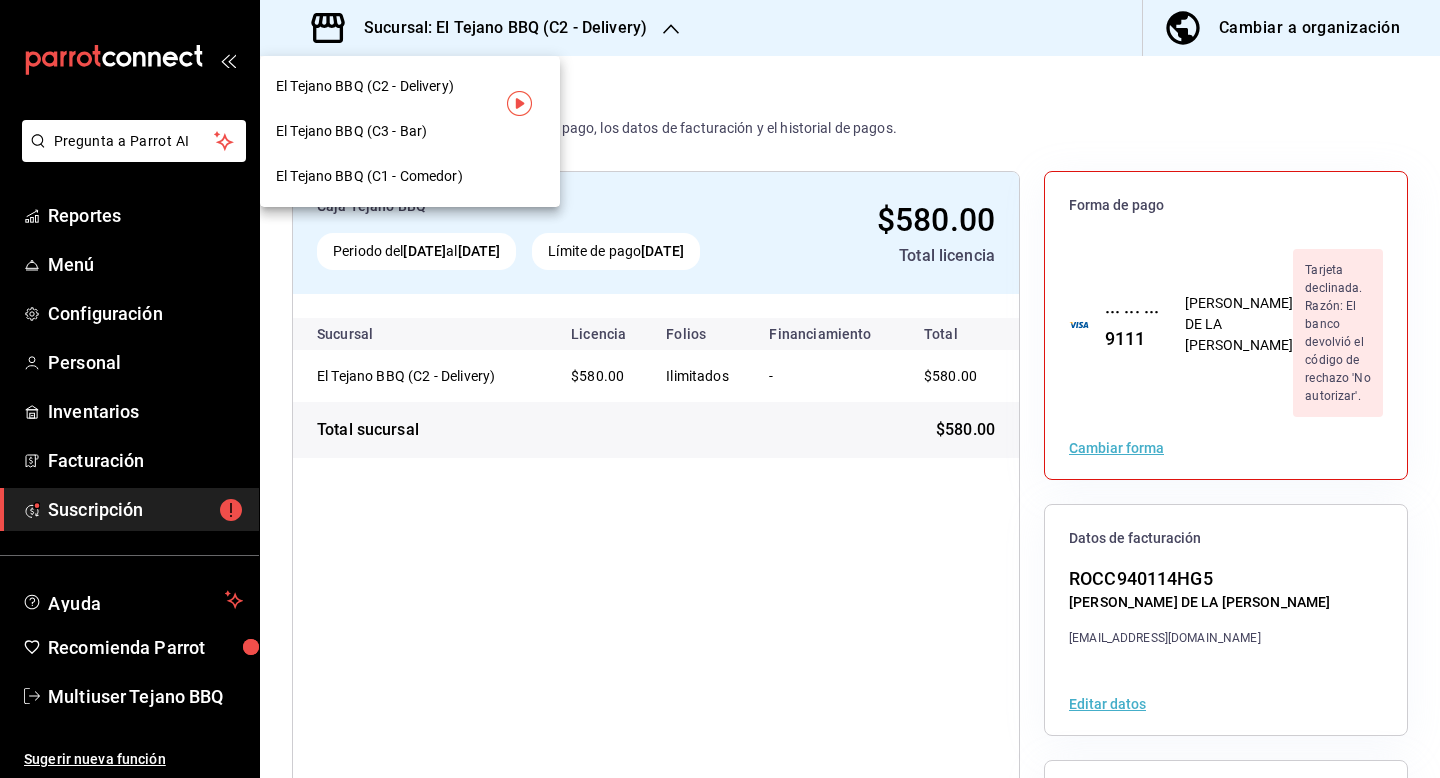 click on "El Tejano BBQ  (C3 - Bar)" at bounding box center [410, 131] 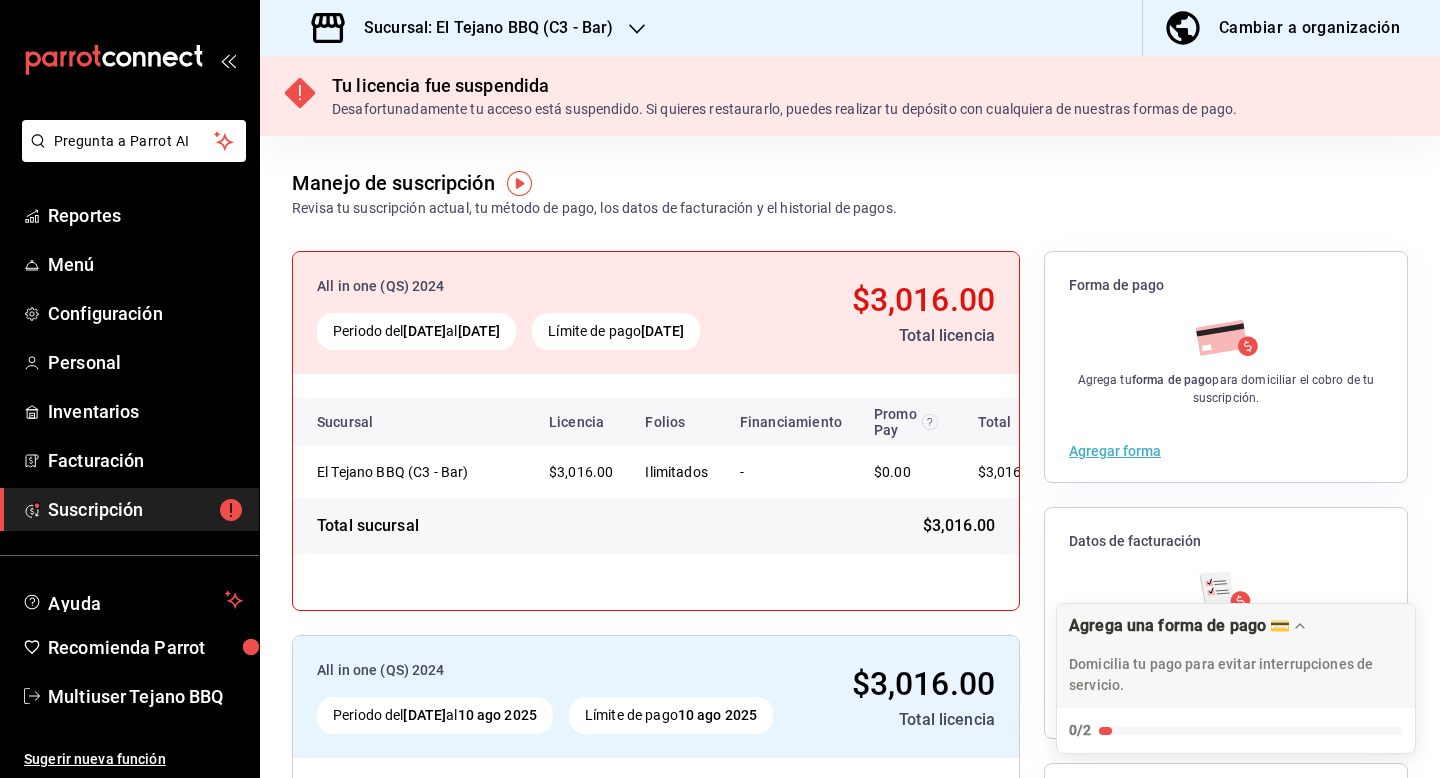 click on "Sucursal: El Tejano BBQ  (C3 - Bar)" at bounding box center (480, 28) 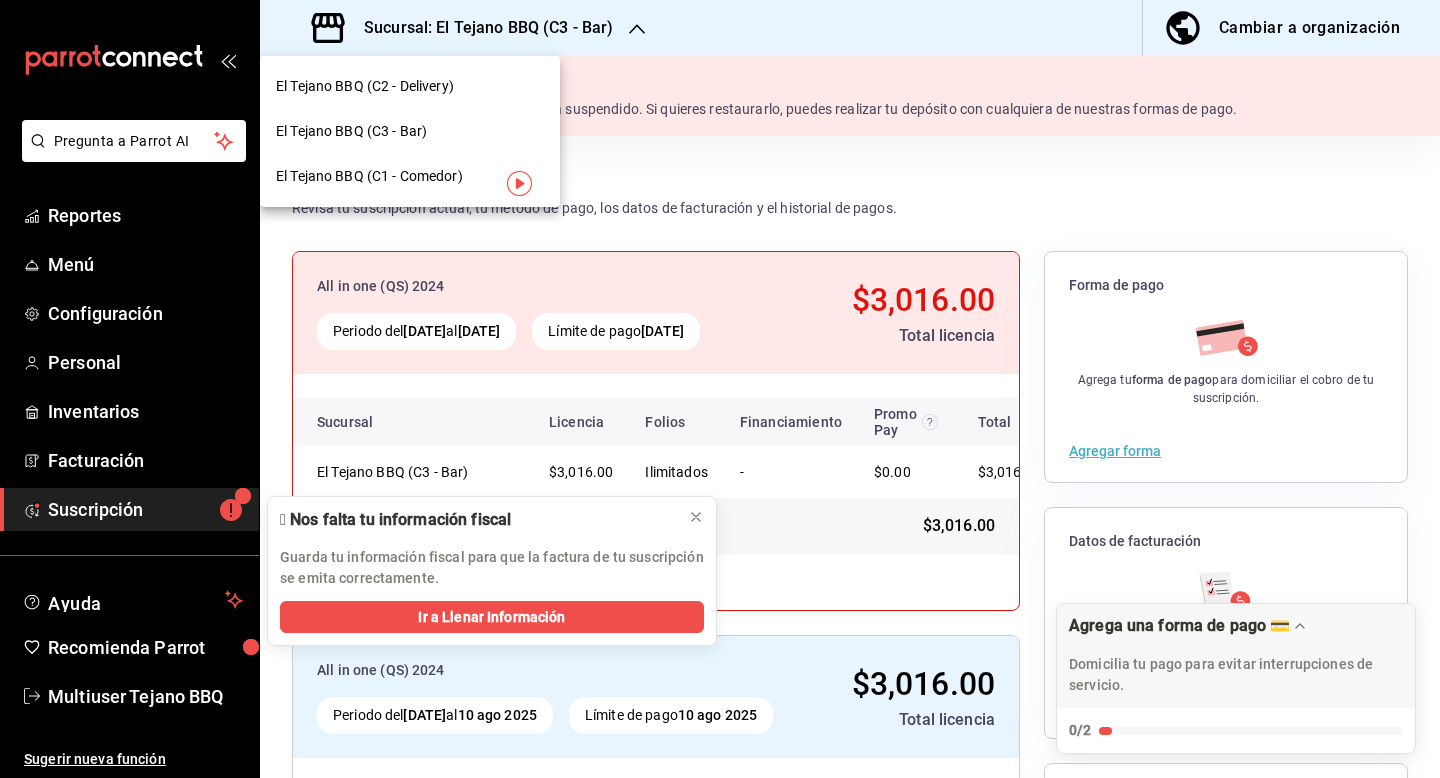 click on "El Tejano BBQ (C1 - Comedor)" at bounding box center (369, 176) 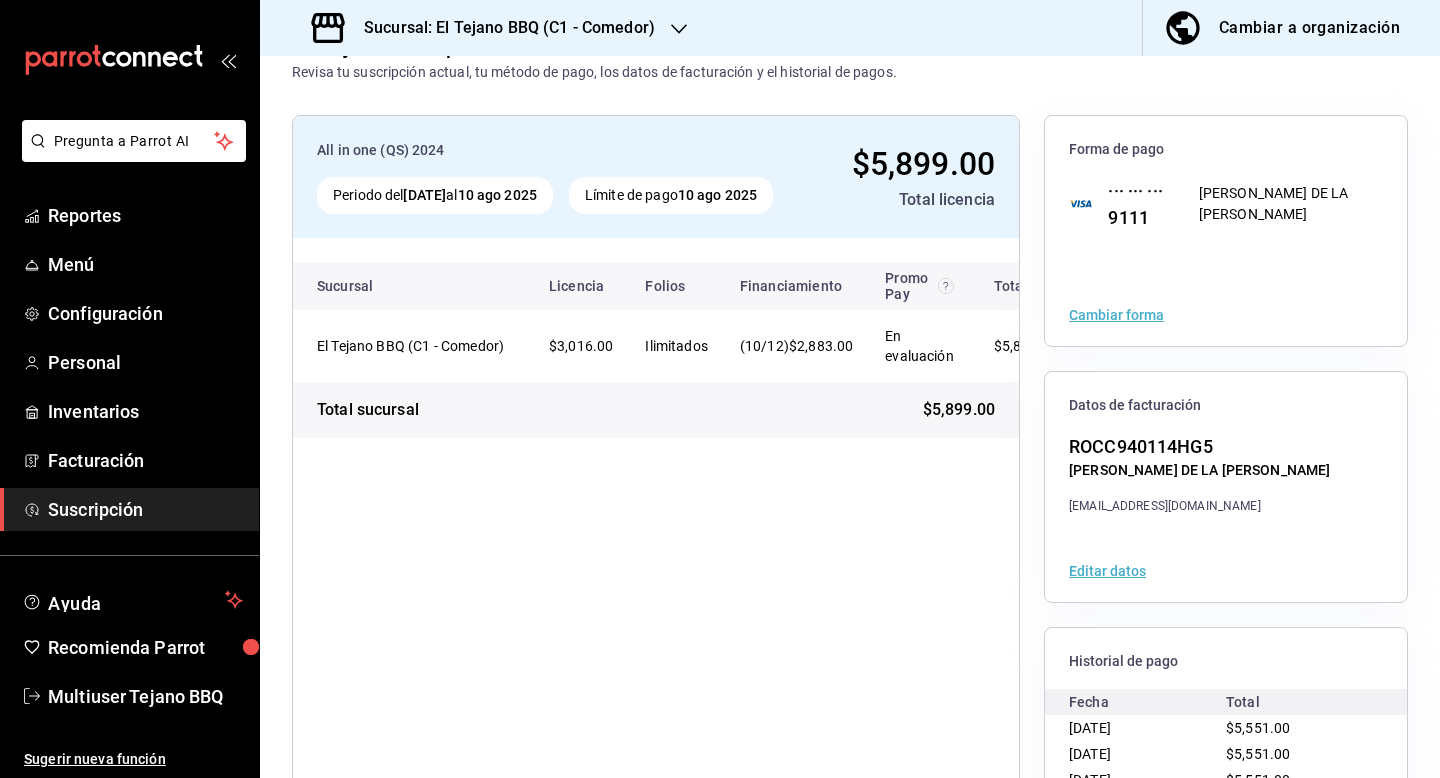 scroll, scrollTop: 0, scrollLeft: 0, axis: both 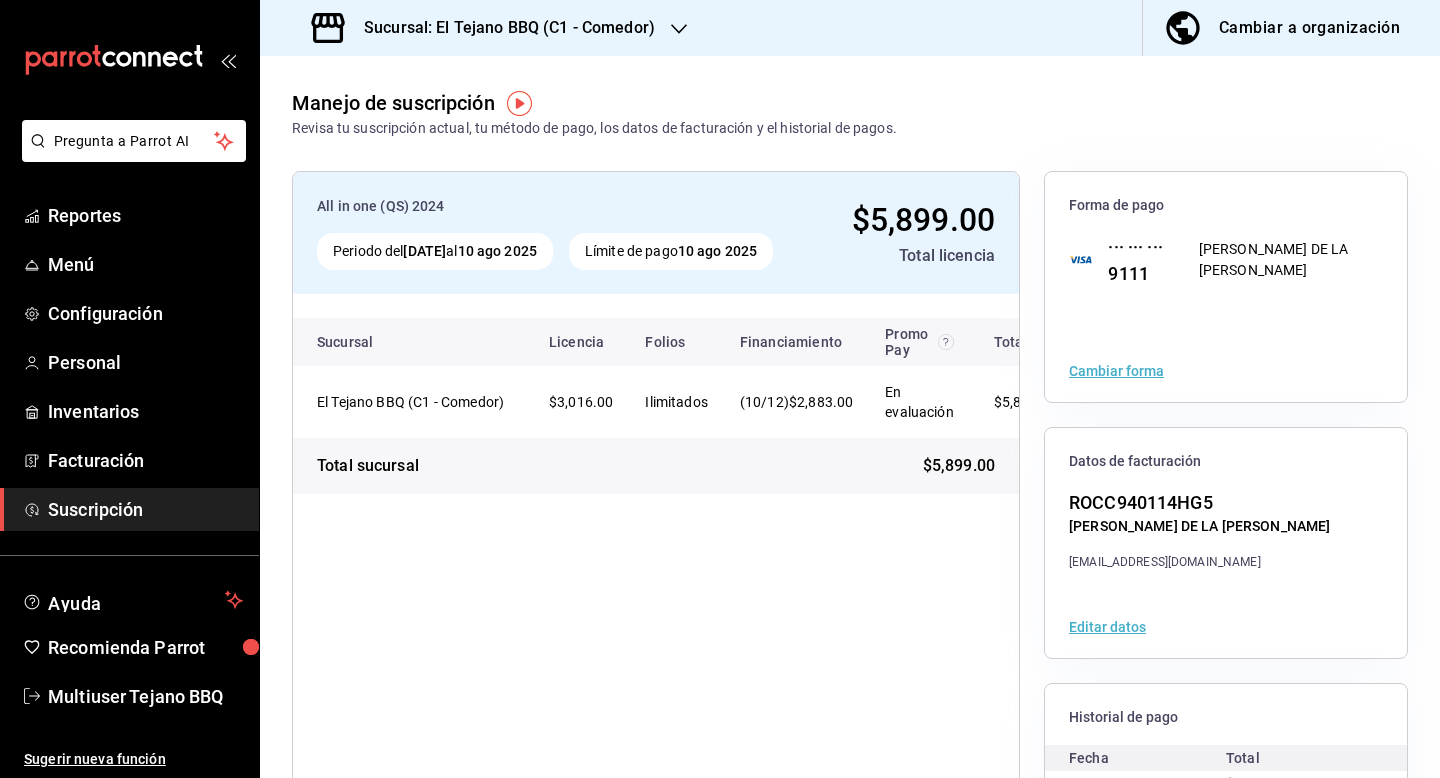 click on "Sucursal: El Tejano BBQ (C1 - Comedor)" at bounding box center [485, 28] 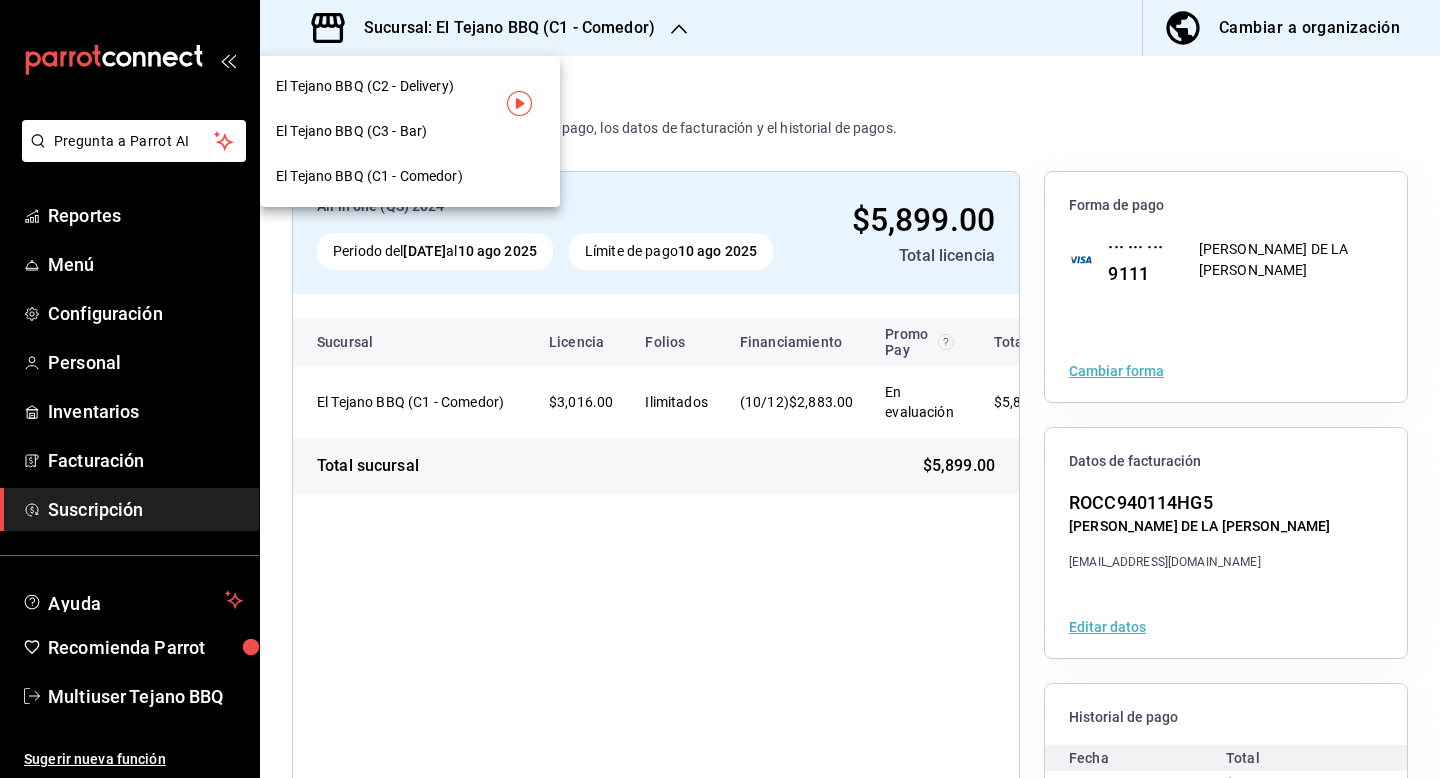 click at bounding box center [720, 389] 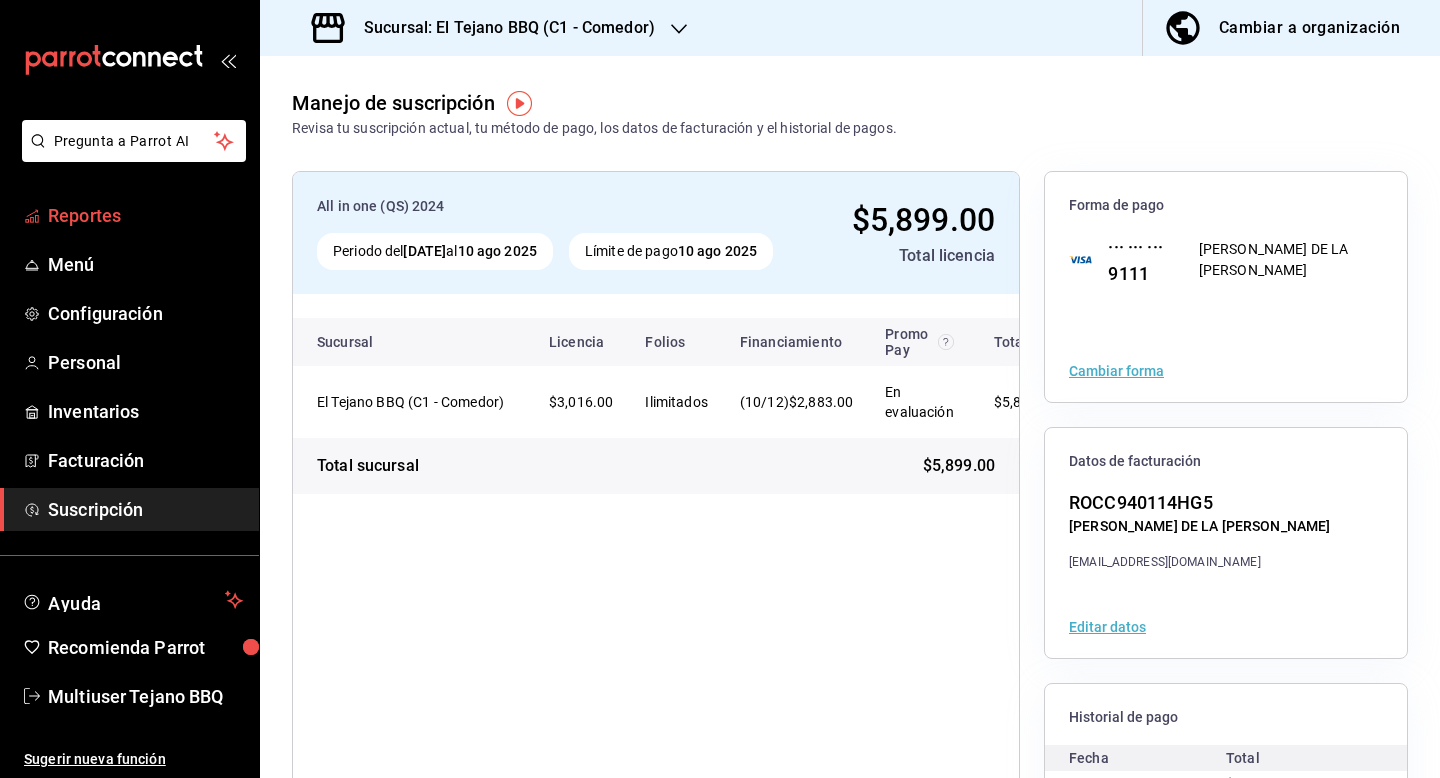 click on "Reportes" at bounding box center (145, 215) 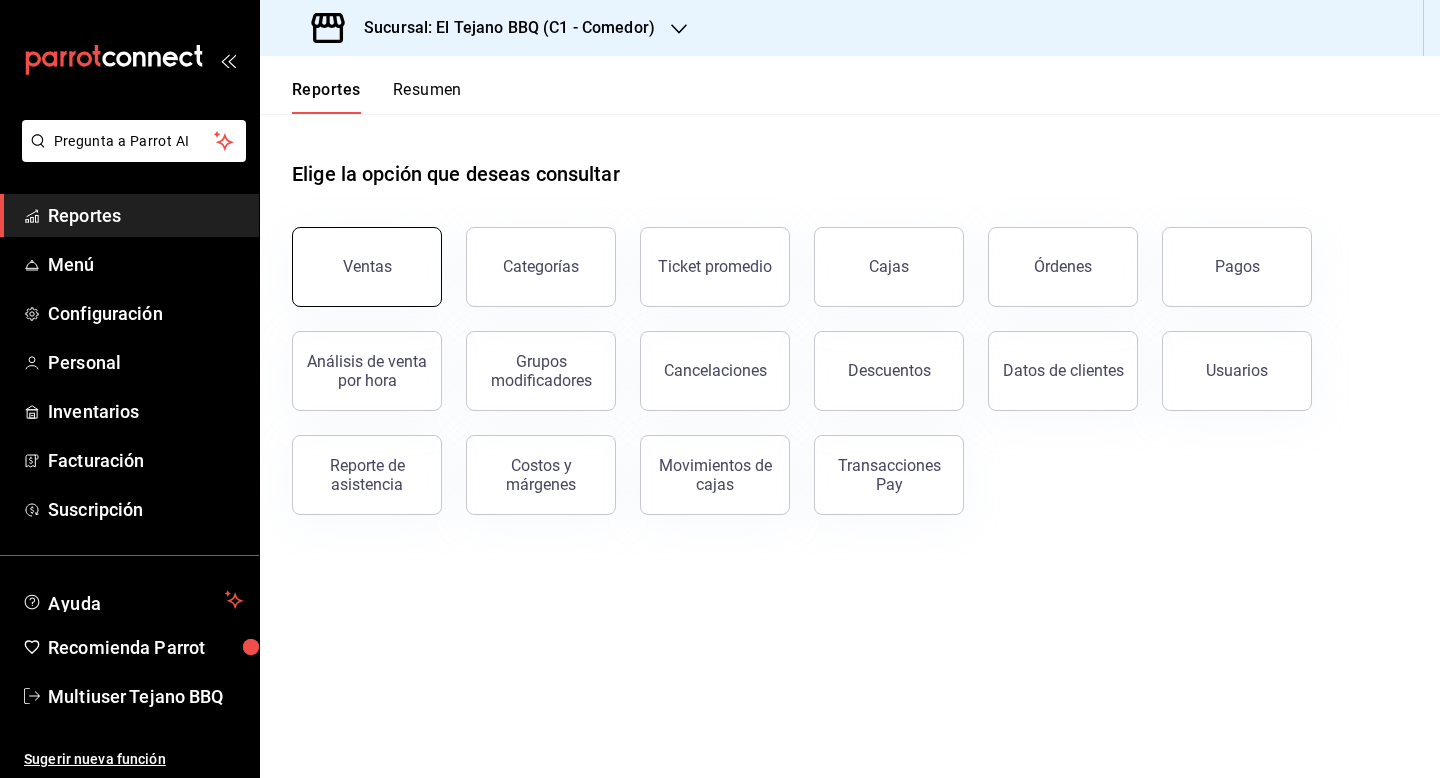 click on "Ventas" at bounding box center (367, 266) 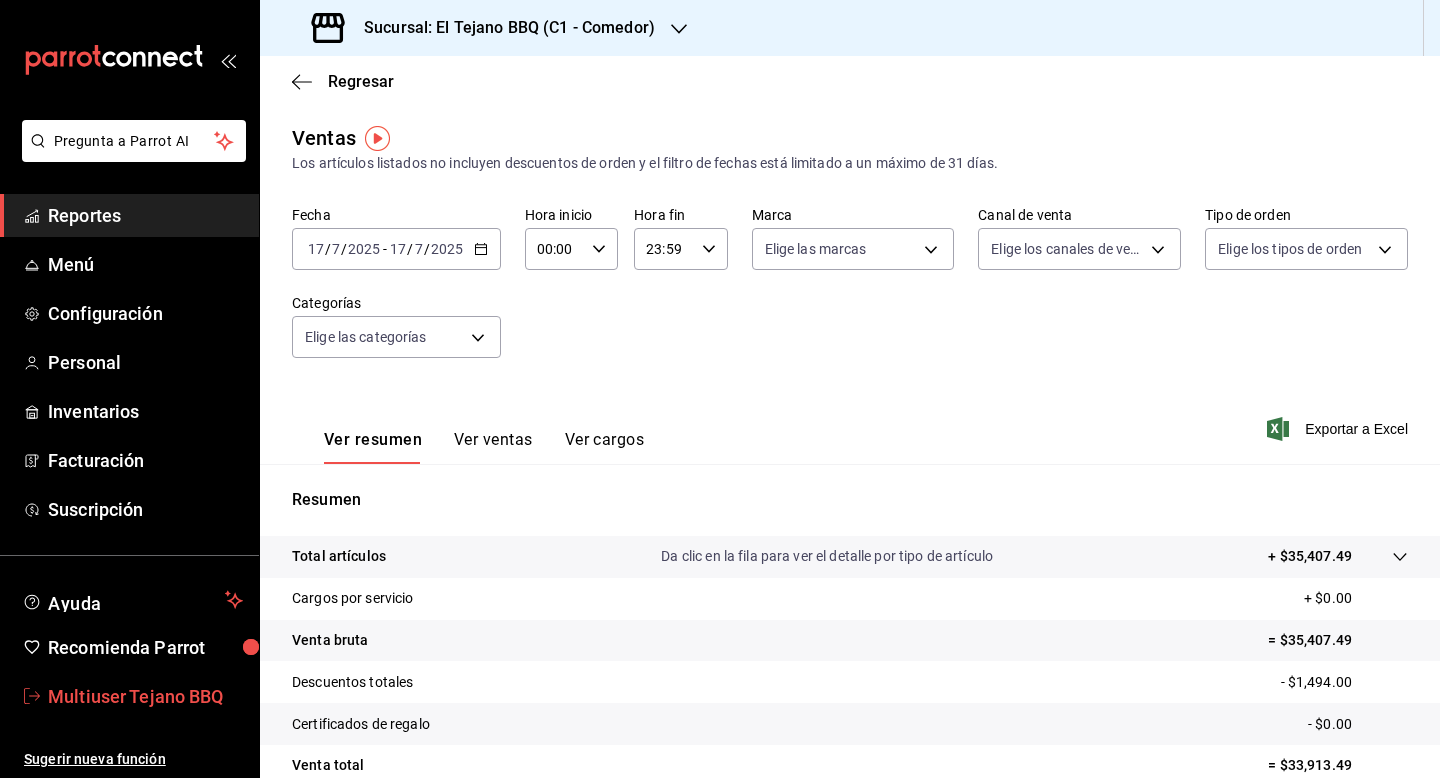 click on "Multiuser Tejano BBQ" at bounding box center [145, 696] 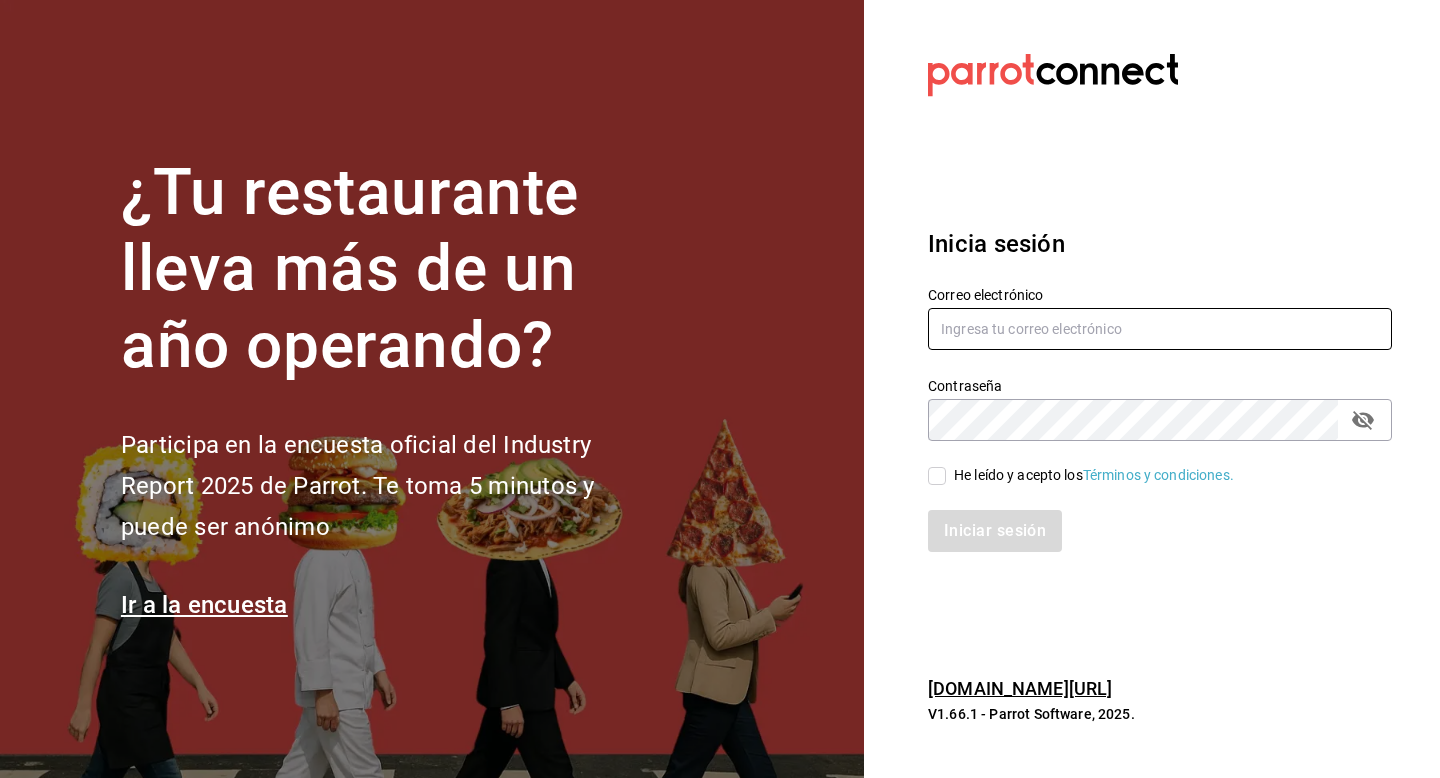 click at bounding box center [1160, 329] 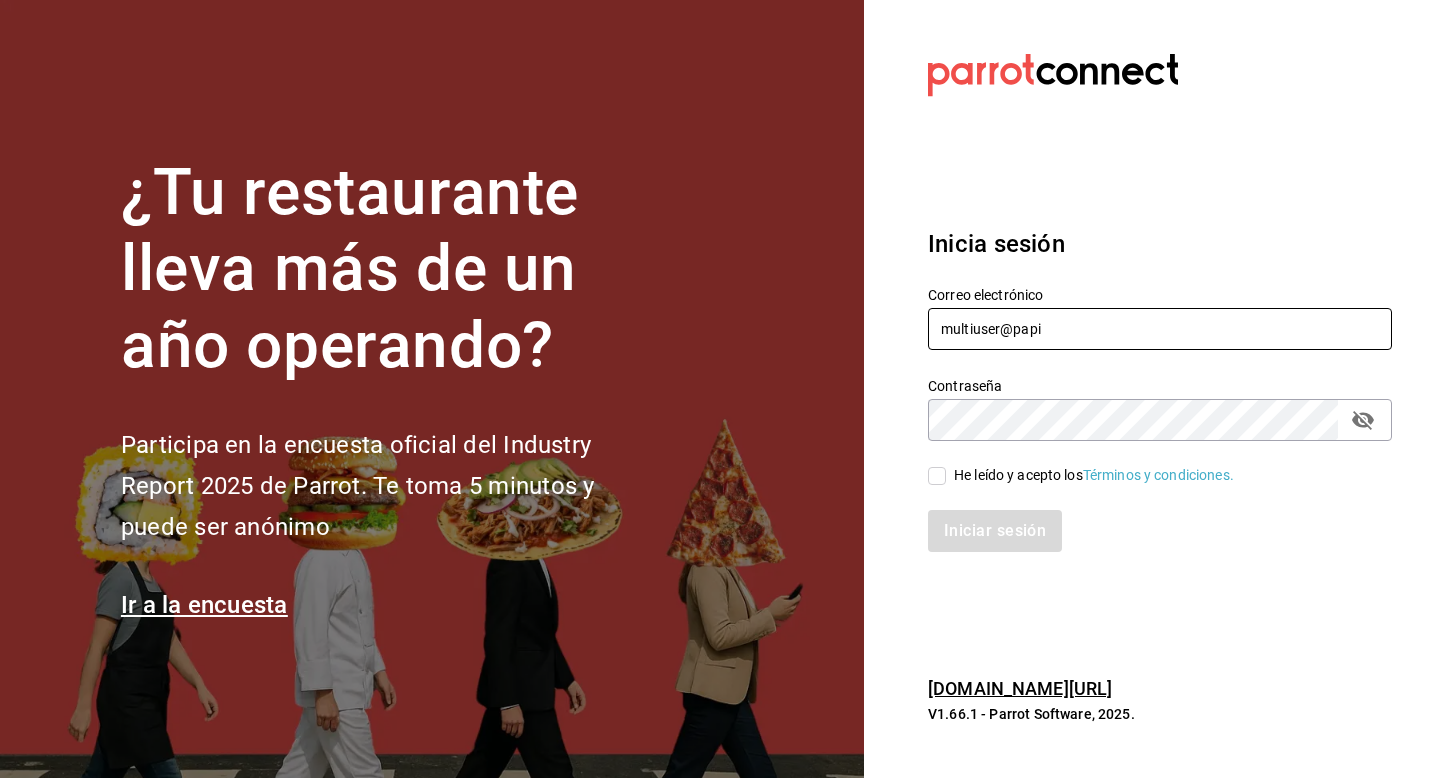 type on "[EMAIL_ADDRESS][DOMAIN_NAME]" 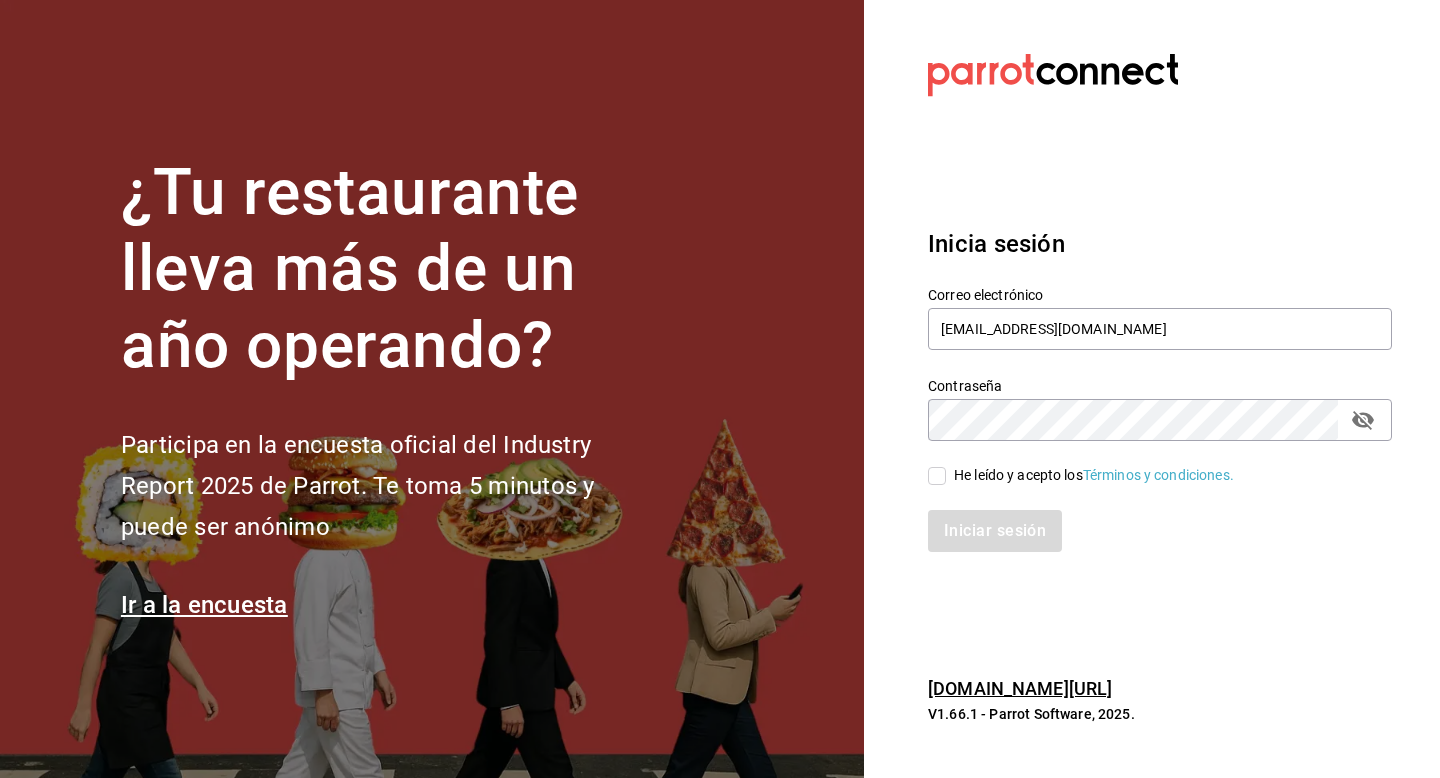 click on "He leído y acepto los  Términos y condiciones." at bounding box center [1094, 475] 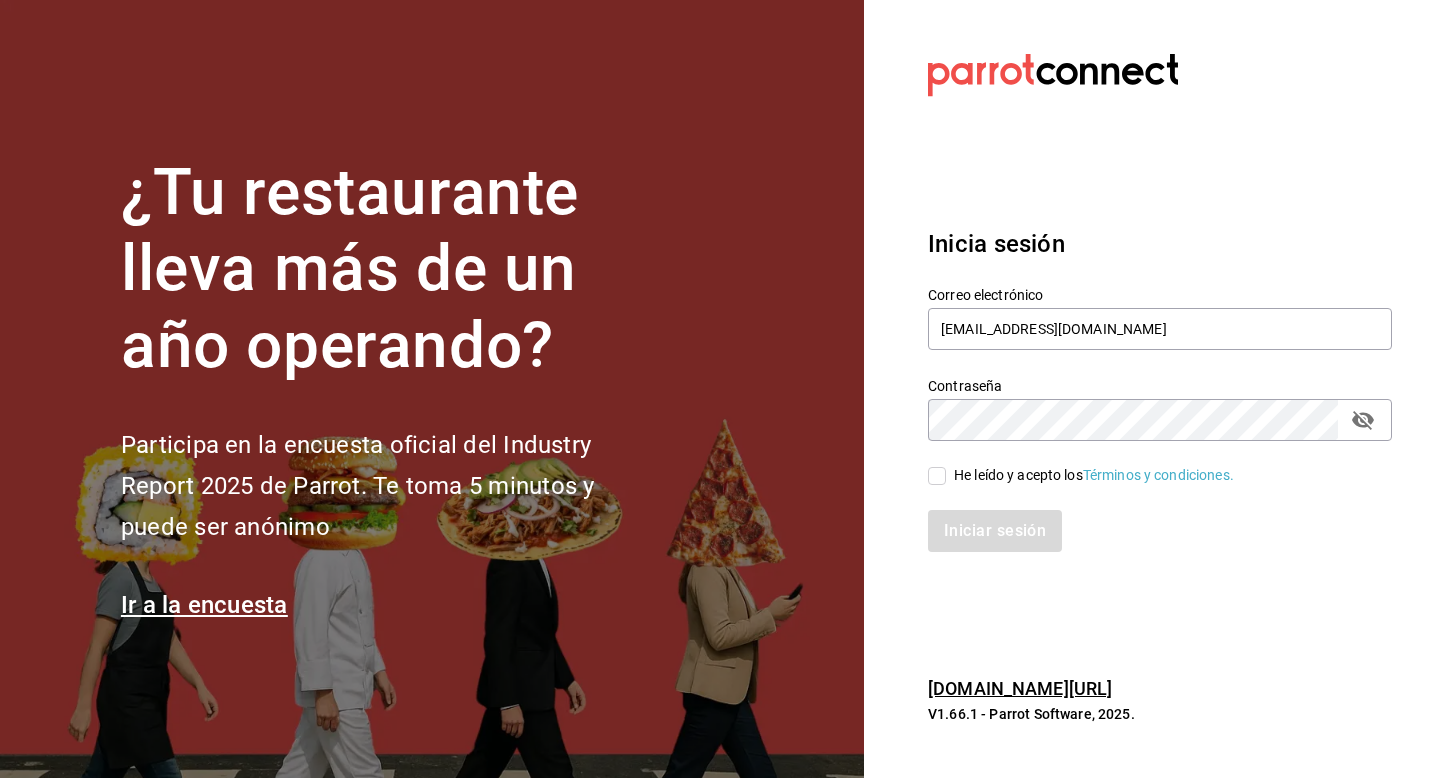 checkbox on "true" 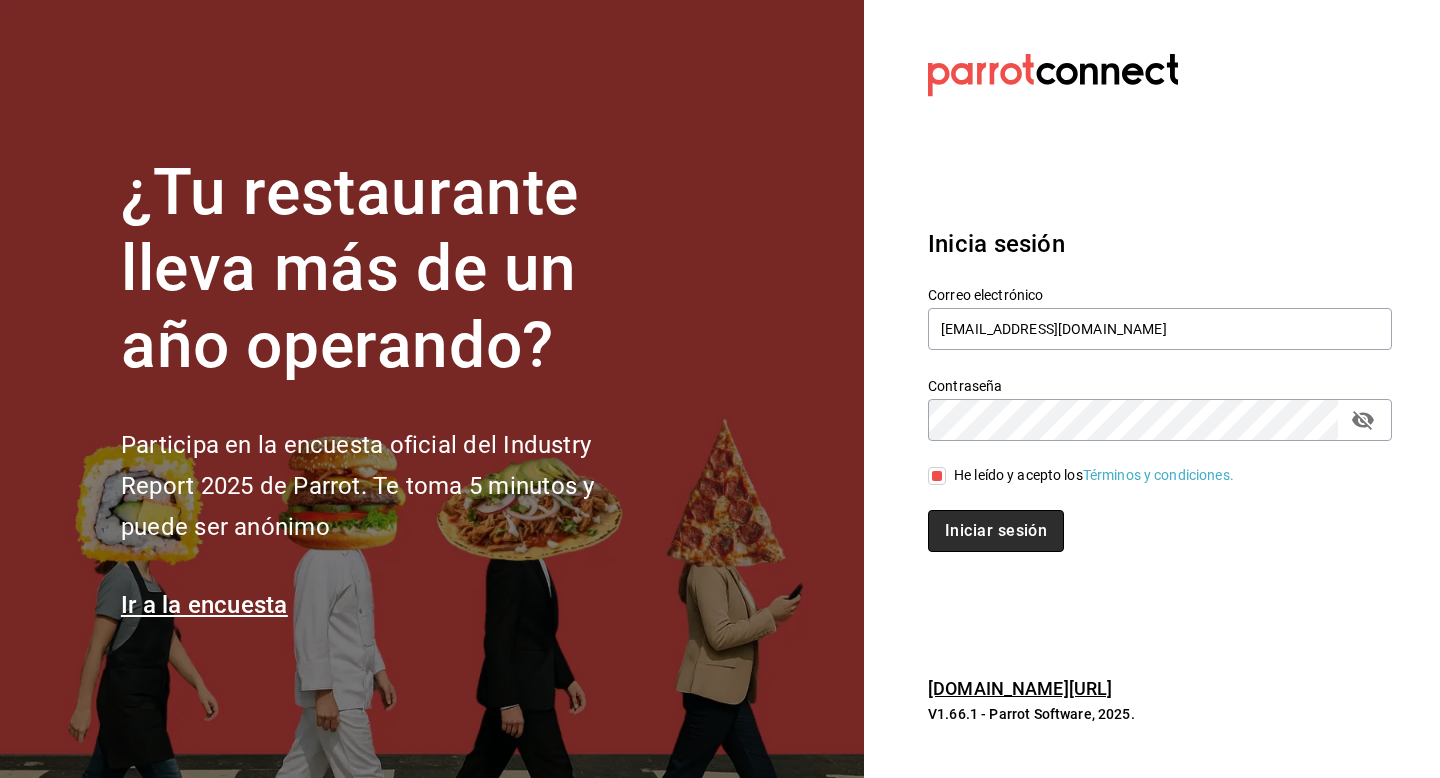 click on "Iniciar sesión" at bounding box center (996, 531) 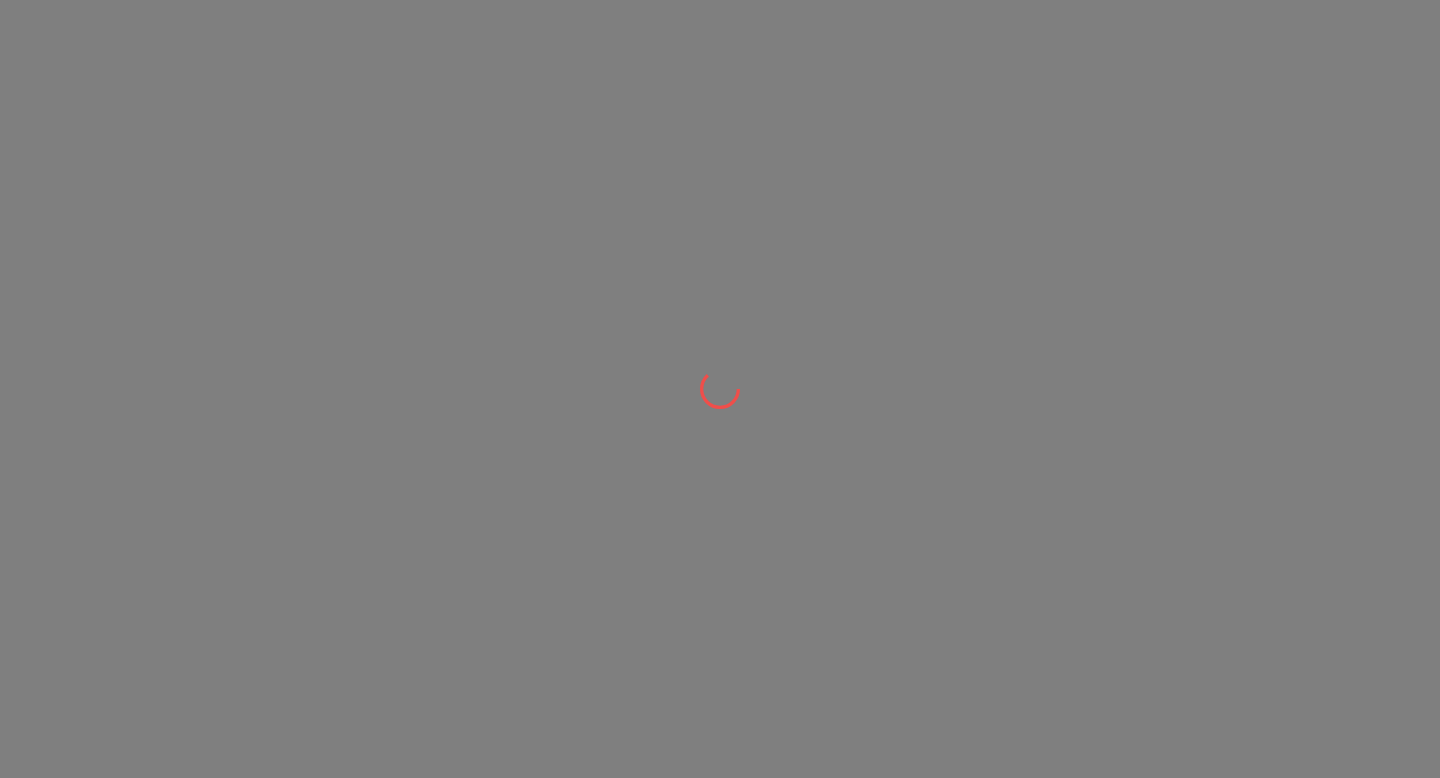 scroll, scrollTop: 0, scrollLeft: 0, axis: both 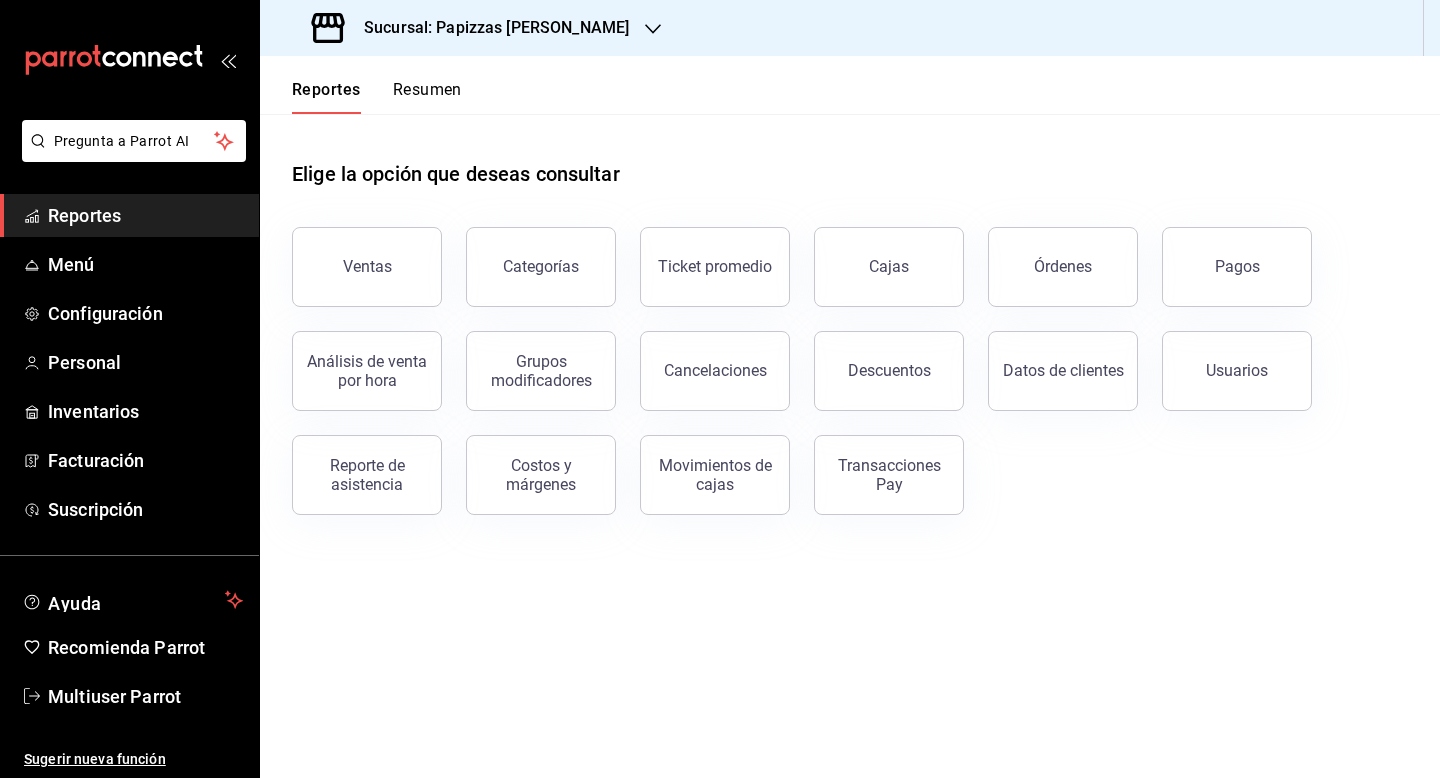 click on "Sucursal: Papizzas [PERSON_NAME]" at bounding box center (472, 28) 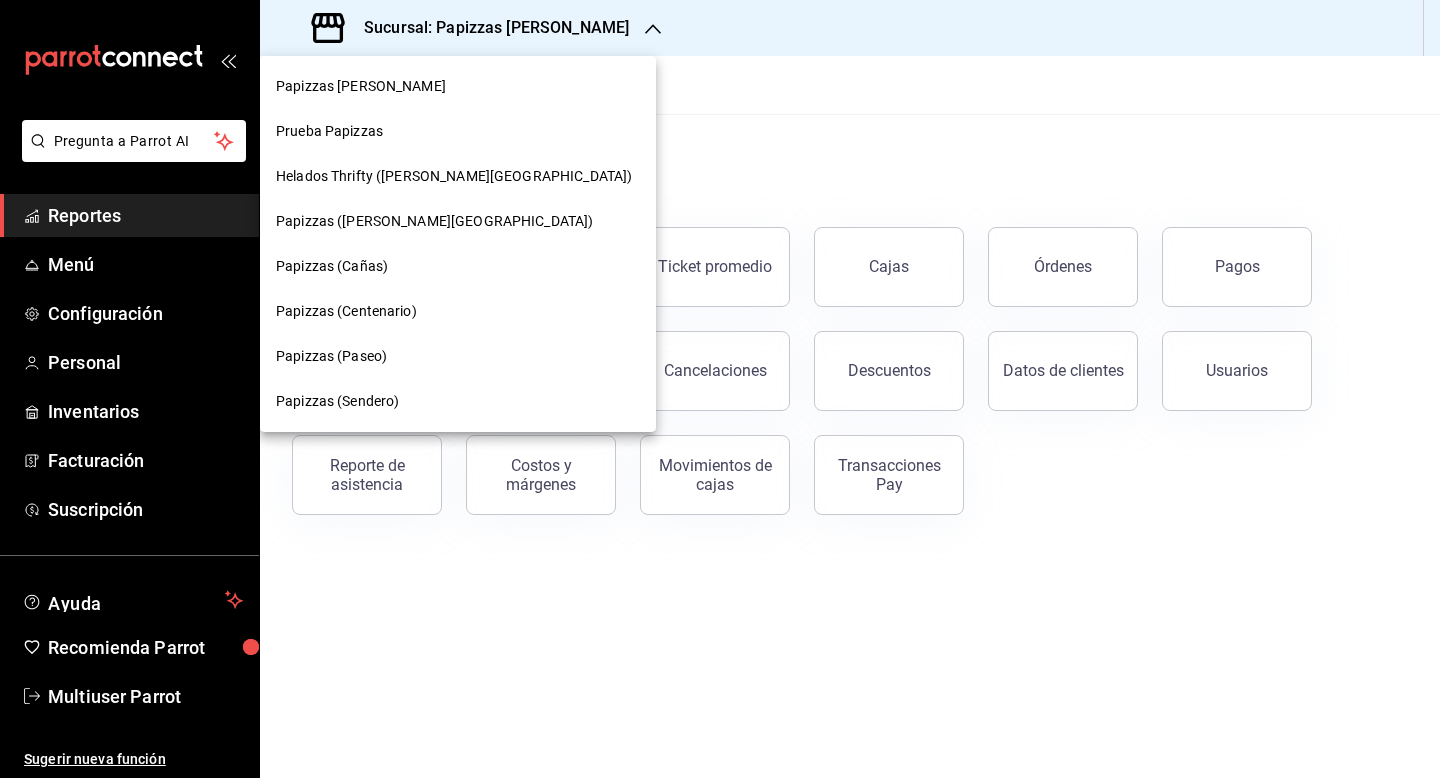 click at bounding box center [720, 389] 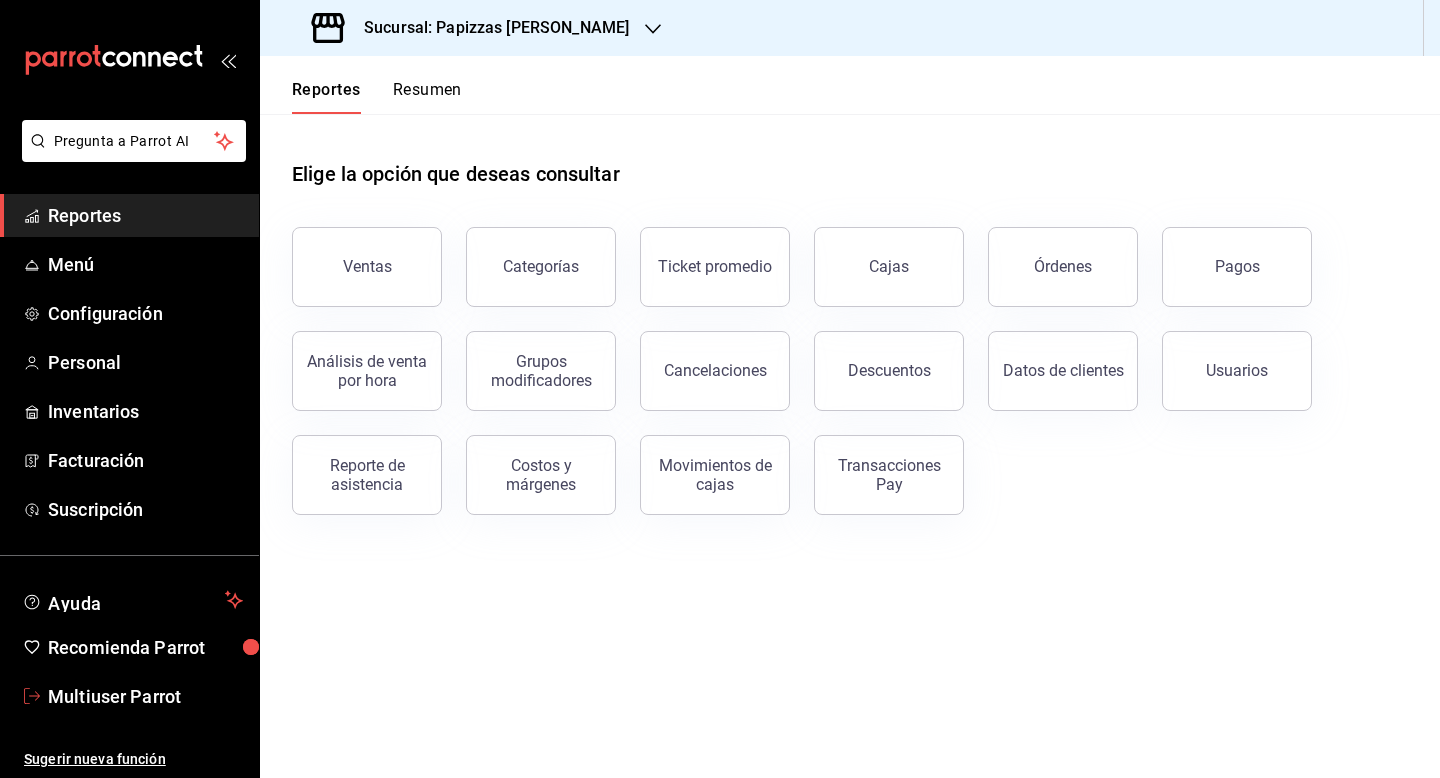 click on "Multiuser Parrot" at bounding box center [145, 696] 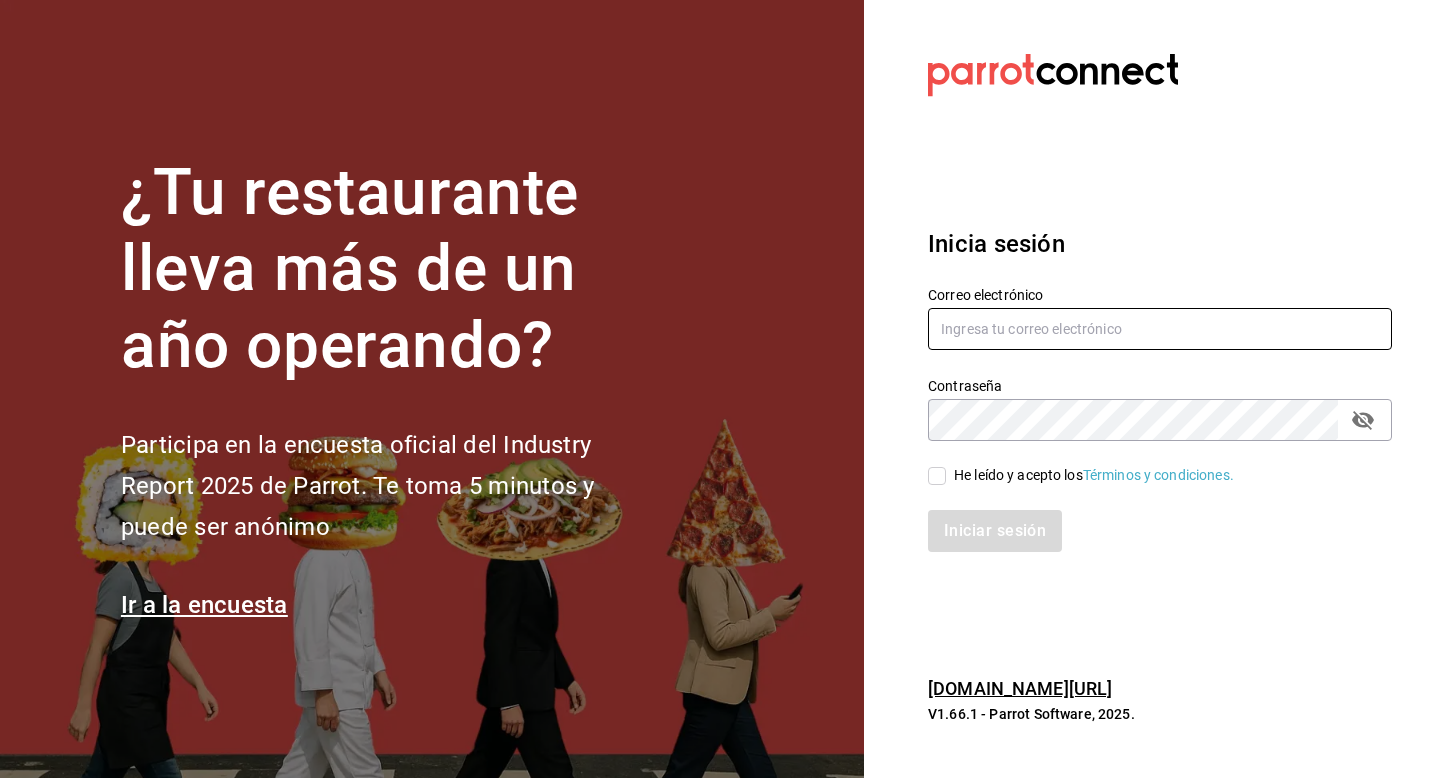 click at bounding box center [1160, 329] 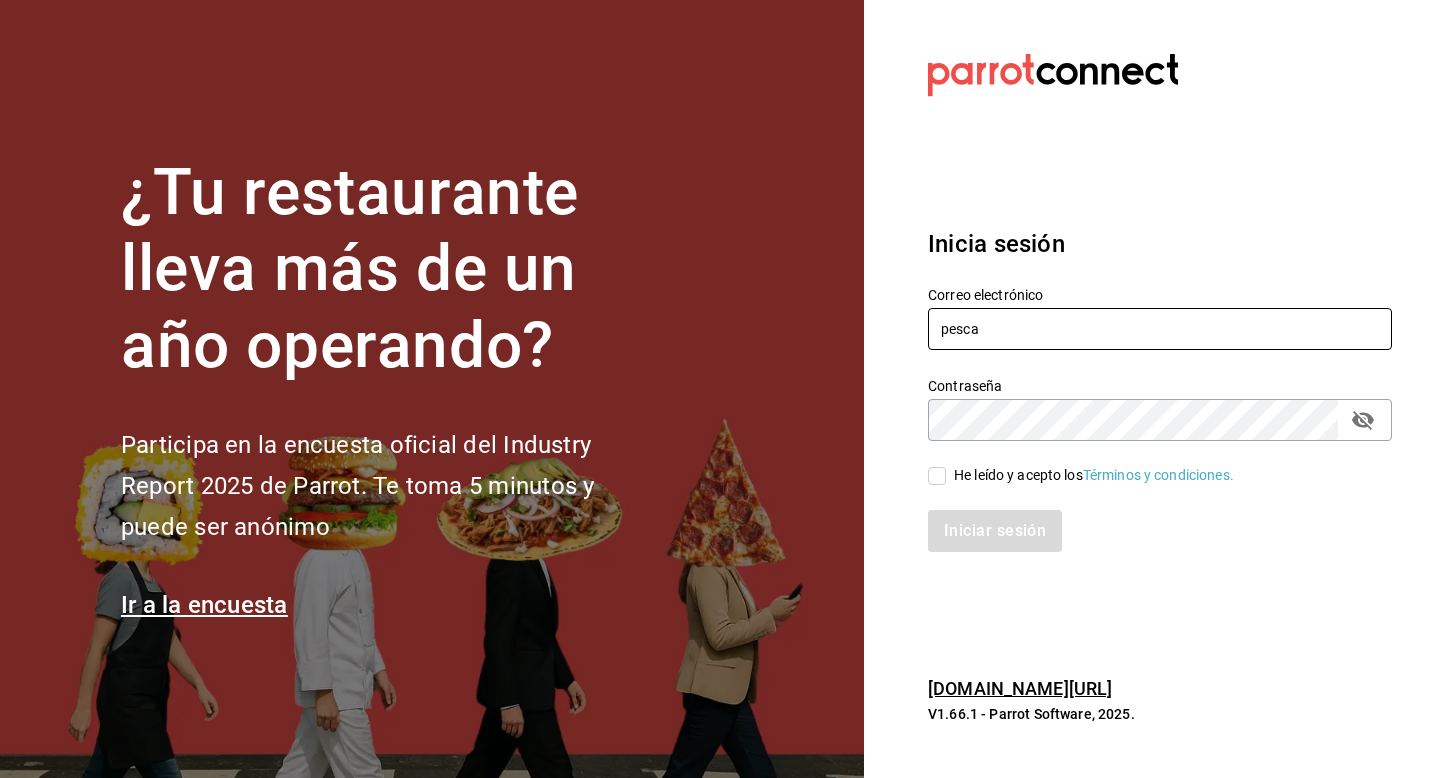 type on "pescadito@canas.com" 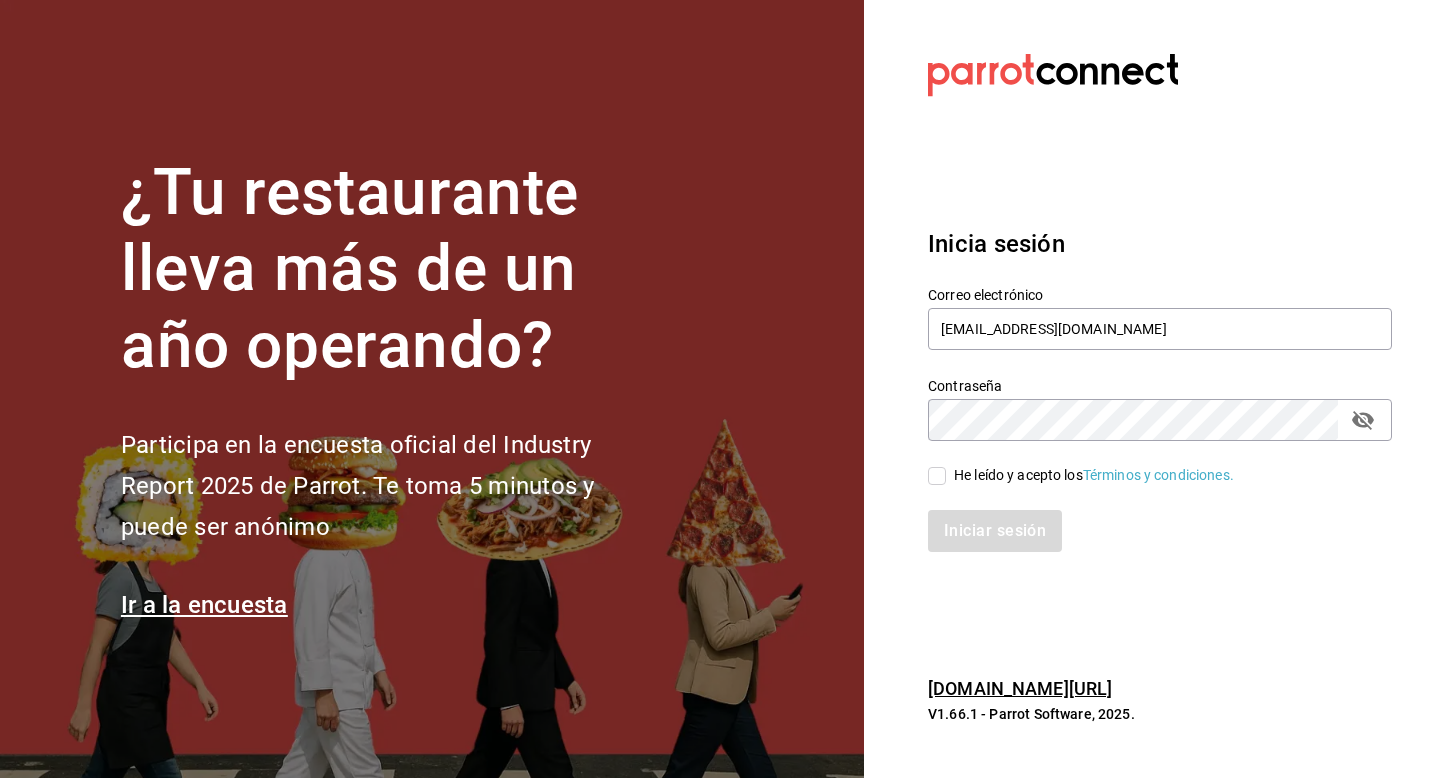 click on "He leído y acepto los  Términos y condiciones." at bounding box center (1094, 475) 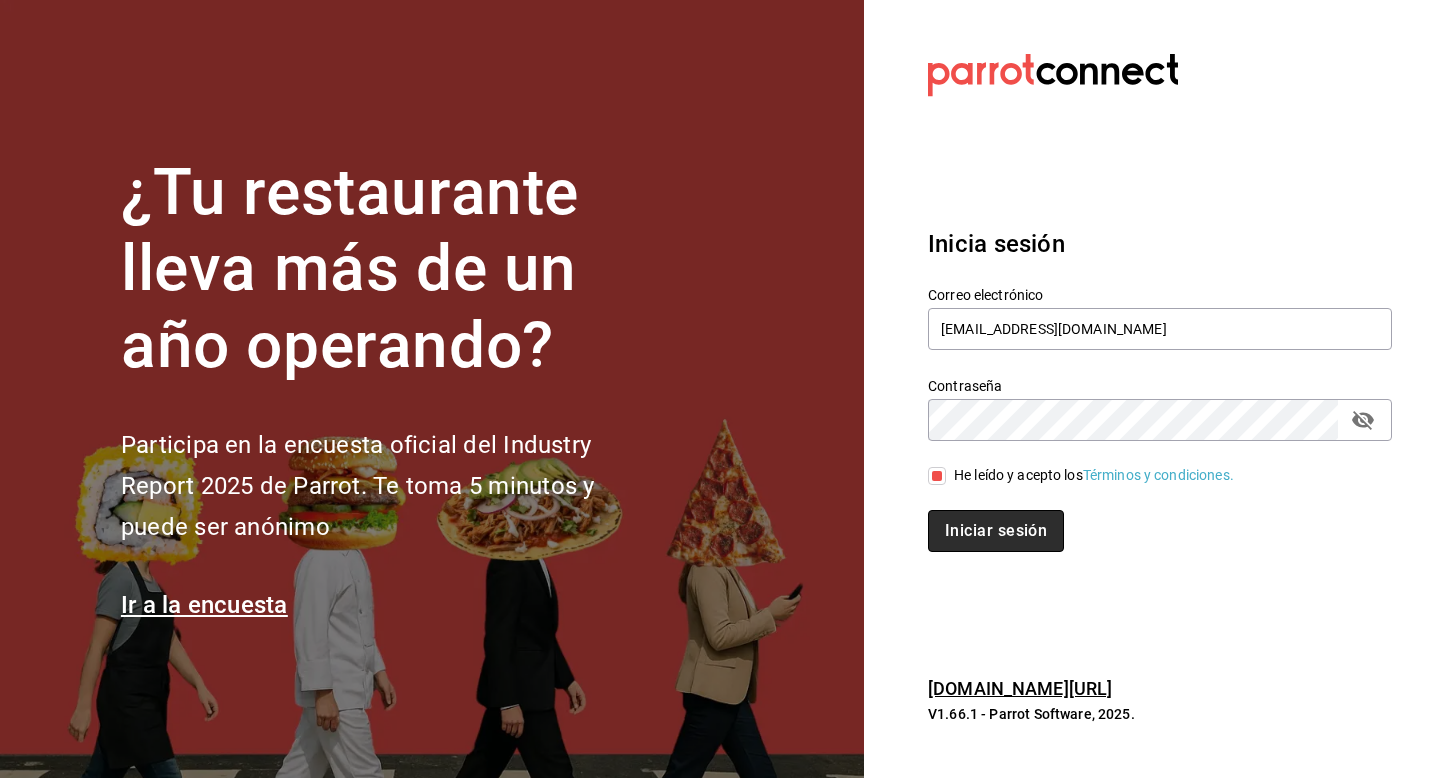click on "Iniciar sesión" at bounding box center (996, 531) 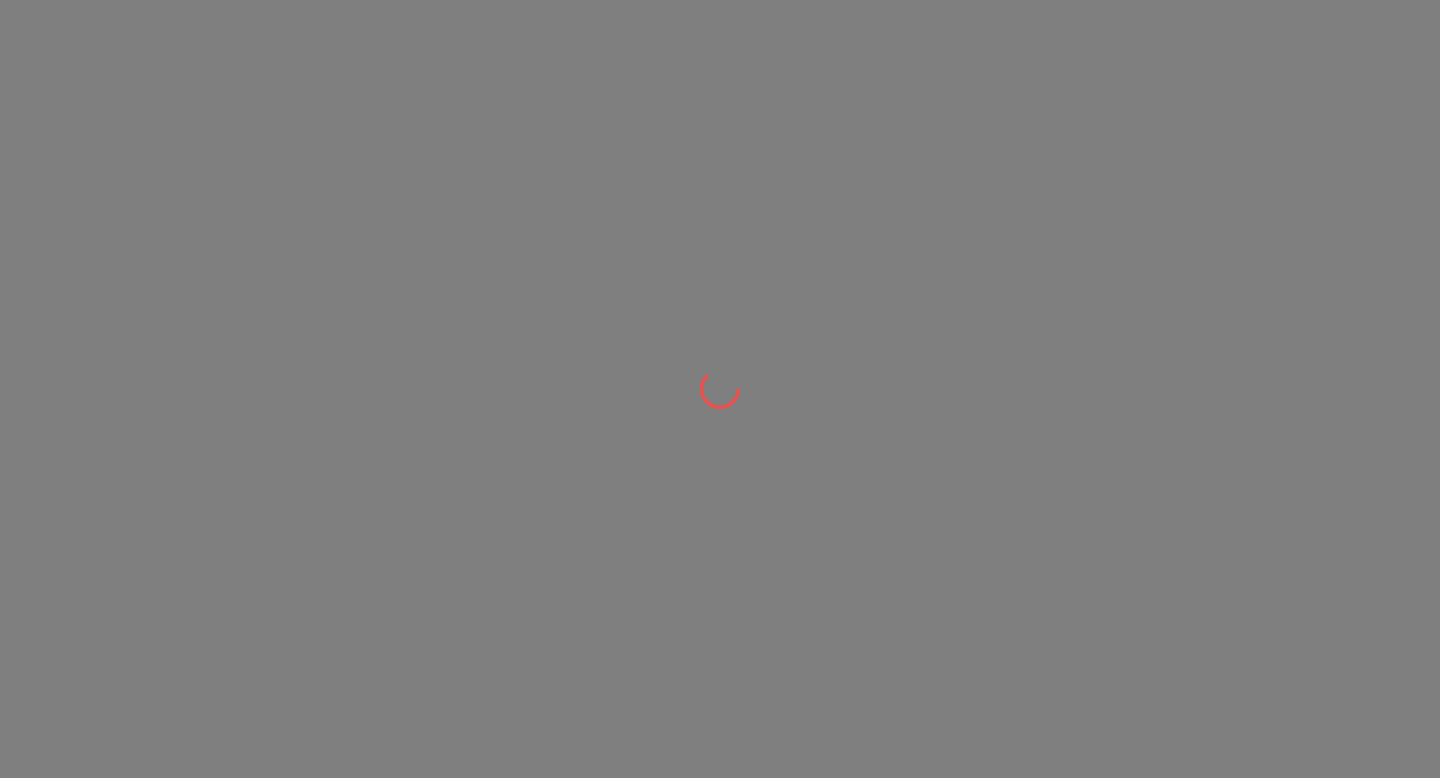 scroll, scrollTop: 0, scrollLeft: 0, axis: both 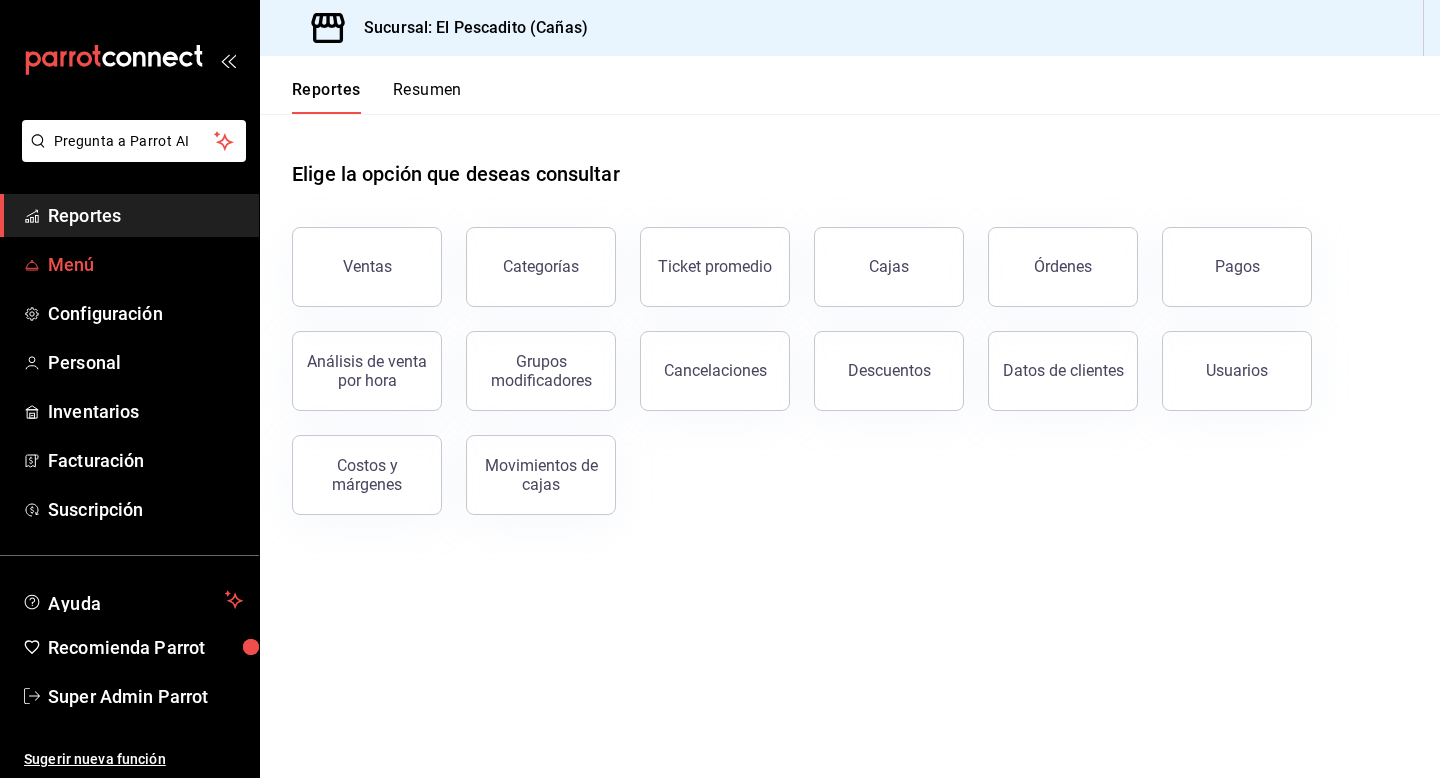click on "Menú" at bounding box center (145, 264) 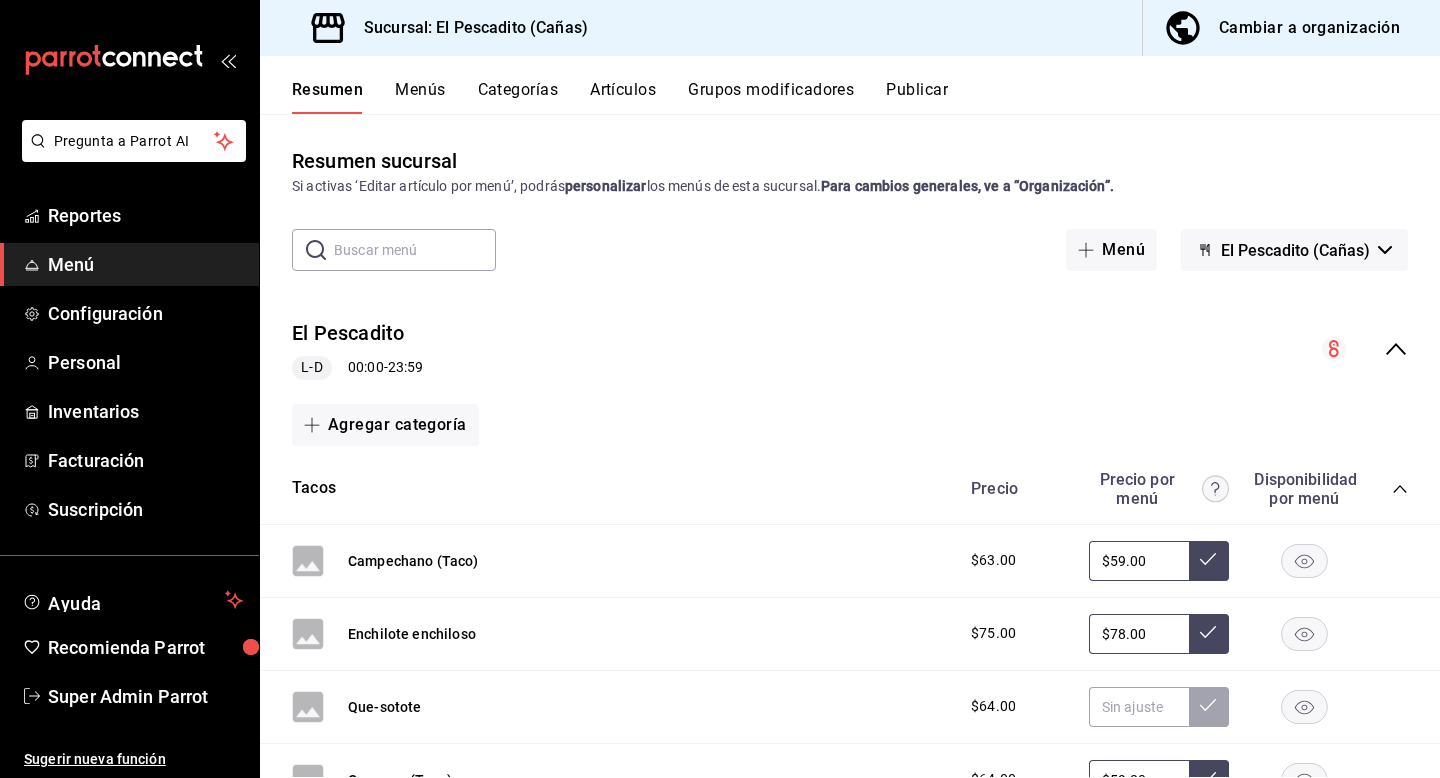 click 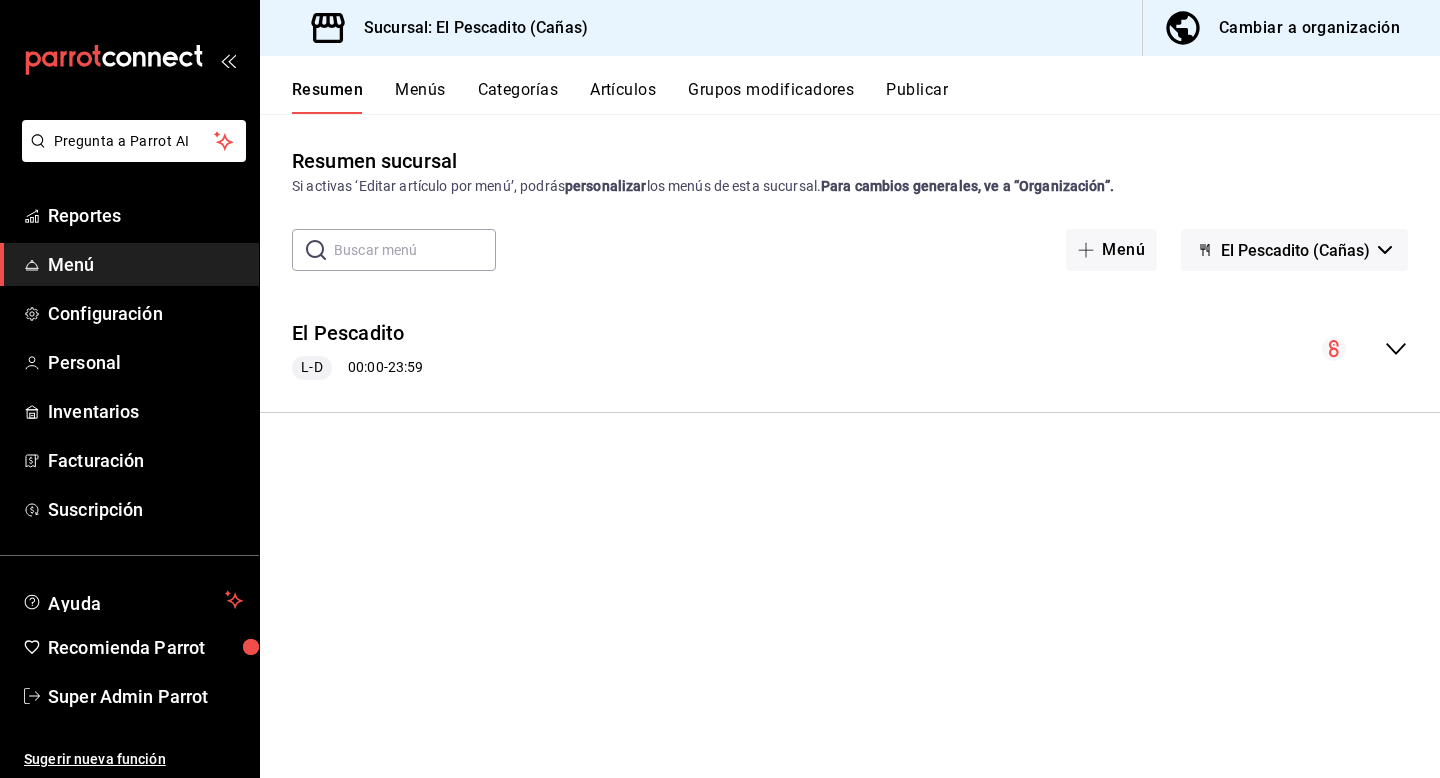 click on "Cambiar a organización" at bounding box center [1283, 28] 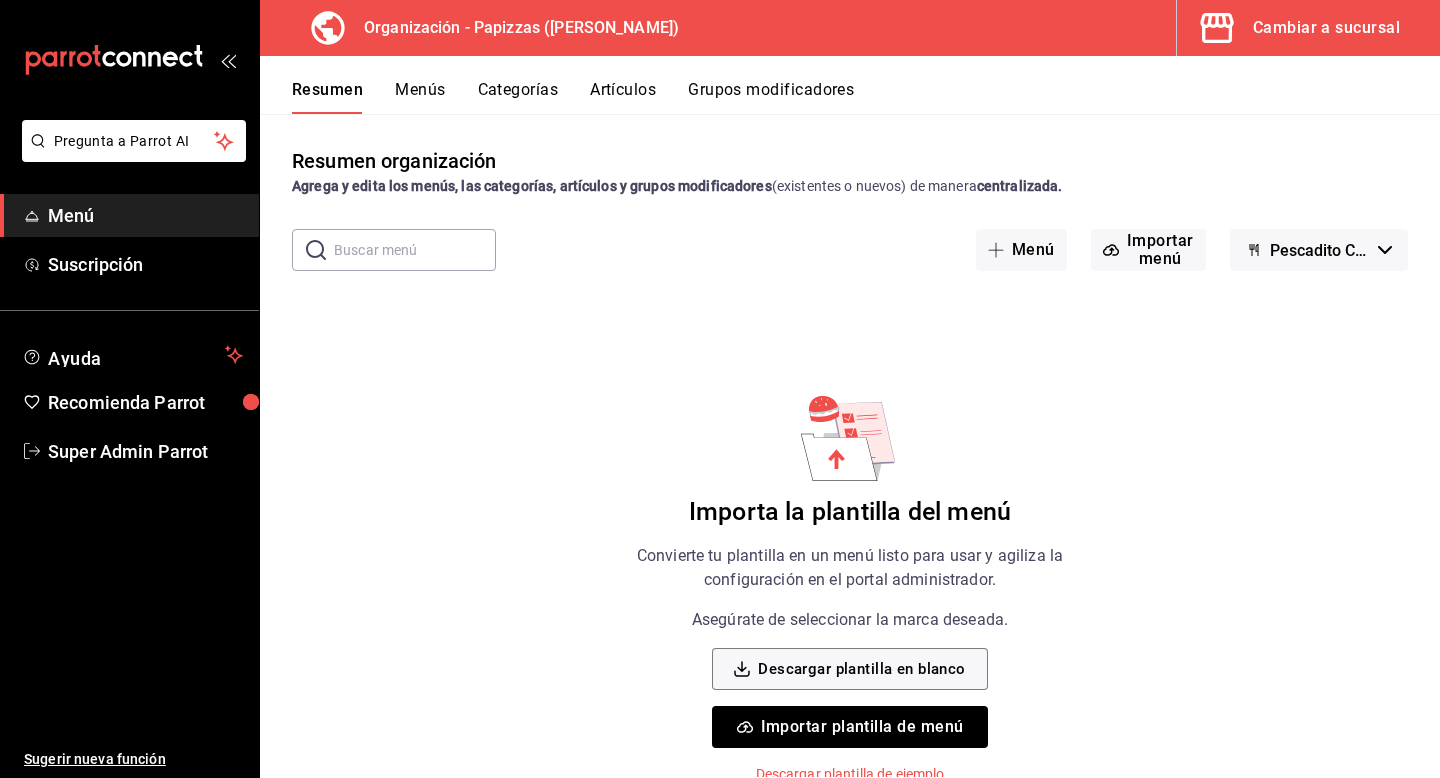 click on "Cambiar a sucursal" at bounding box center (1326, 28) 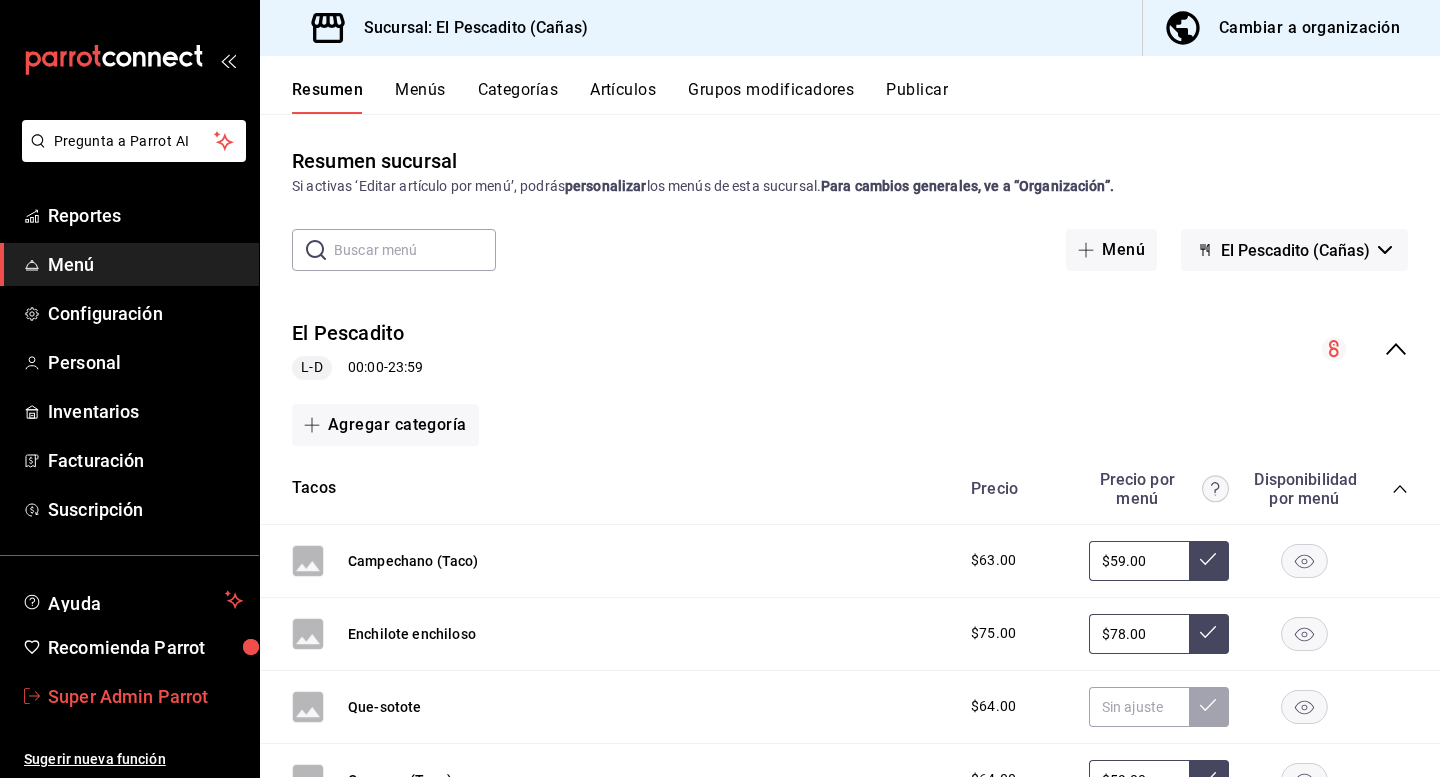 click on "Super Admin Parrot" at bounding box center (145, 696) 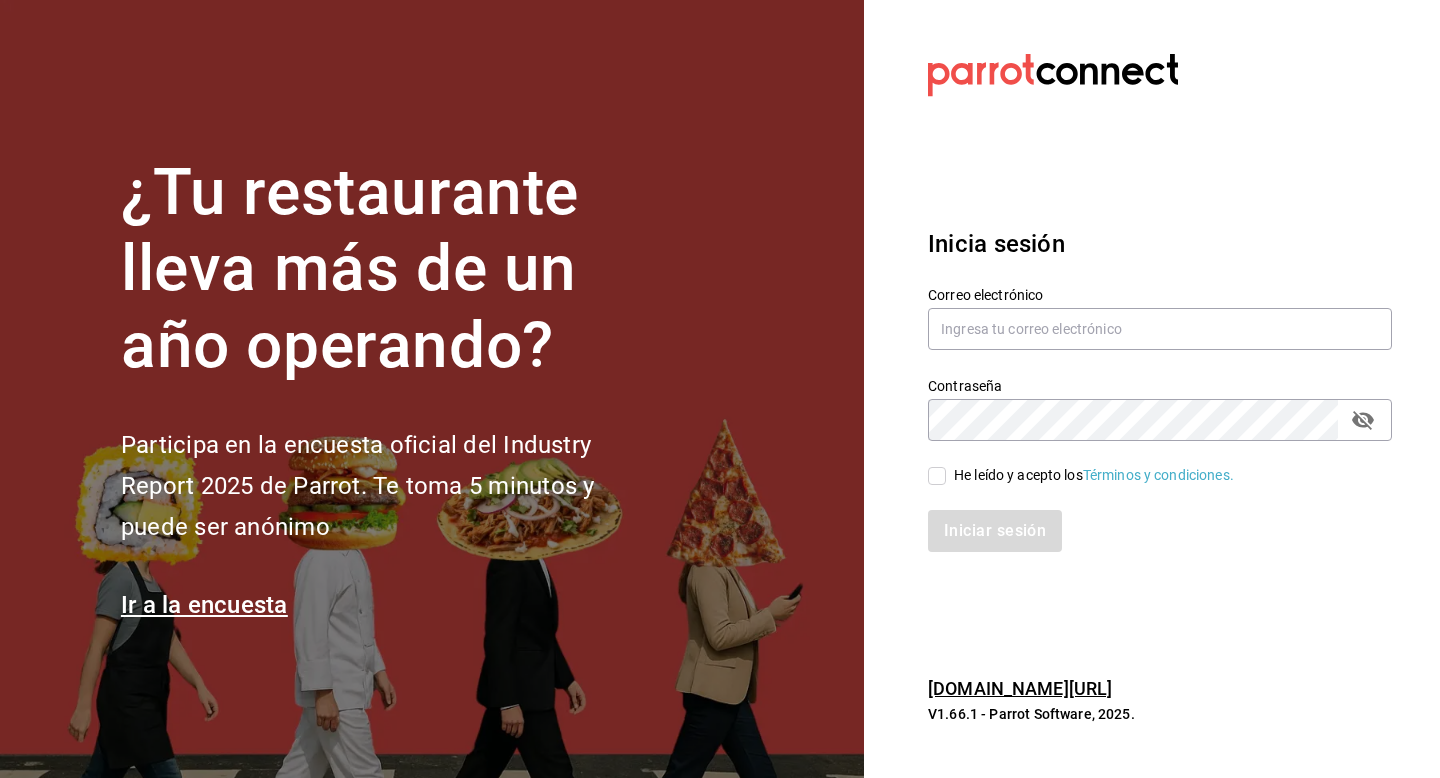 click on "Contraseña Contraseña" at bounding box center [1148, 397] 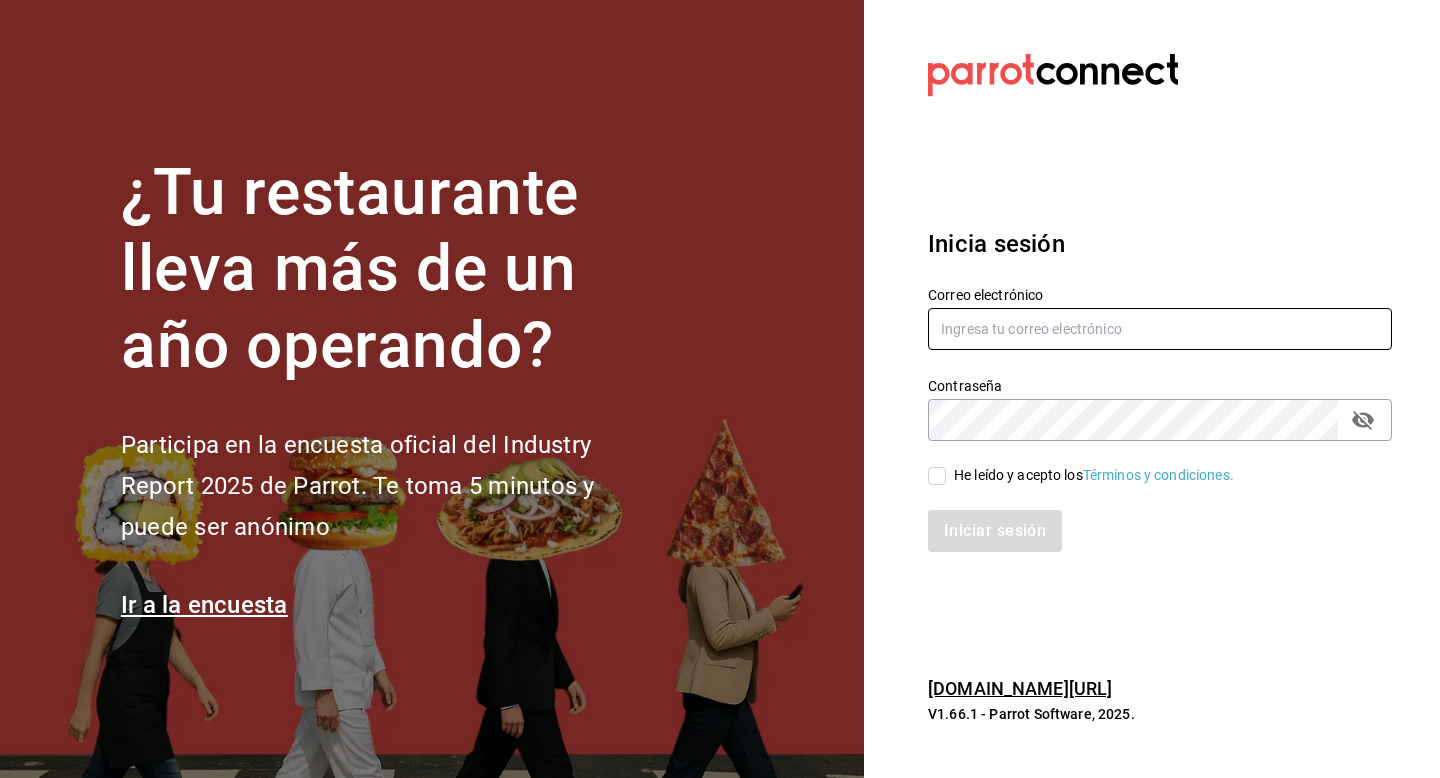 click at bounding box center (1160, 329) 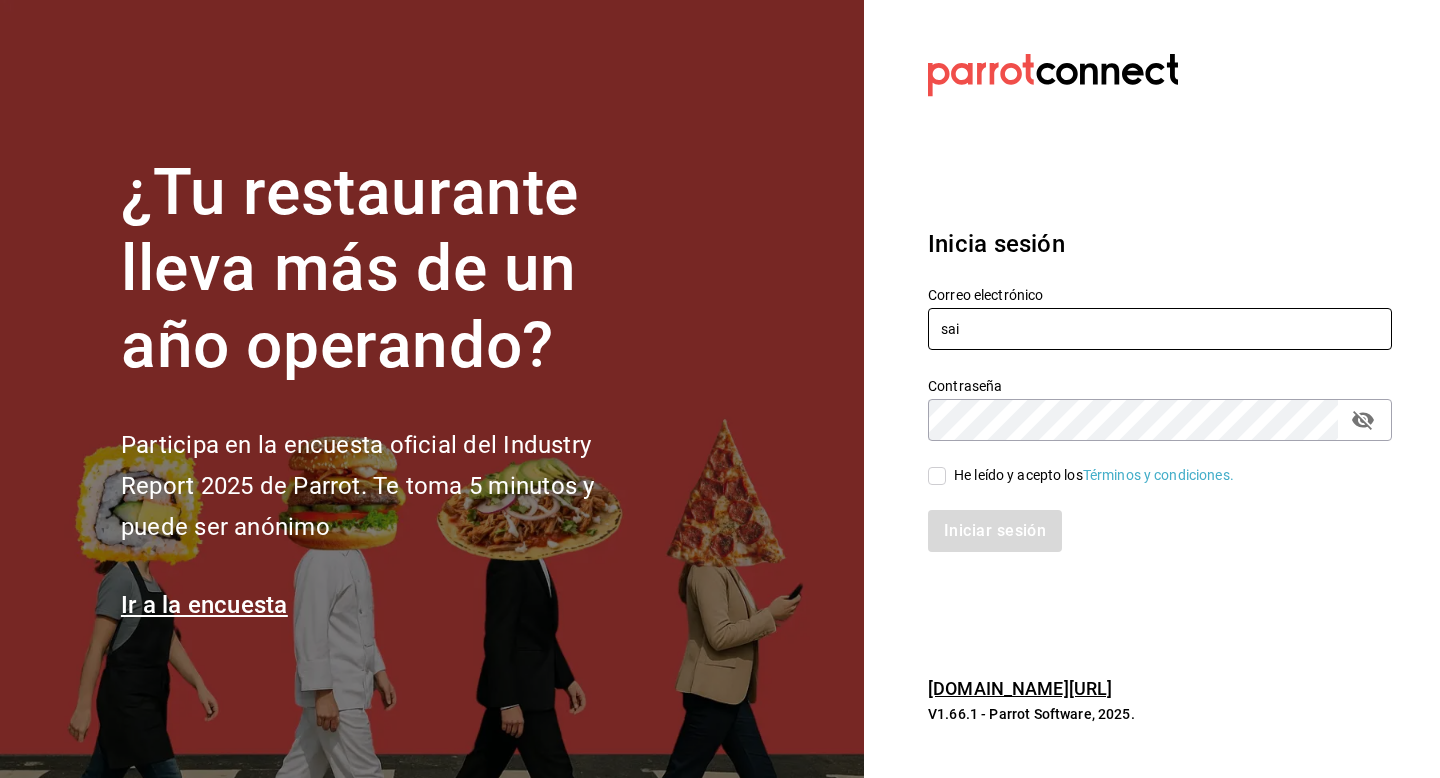 type on "saitamaramen@cdmx.com" 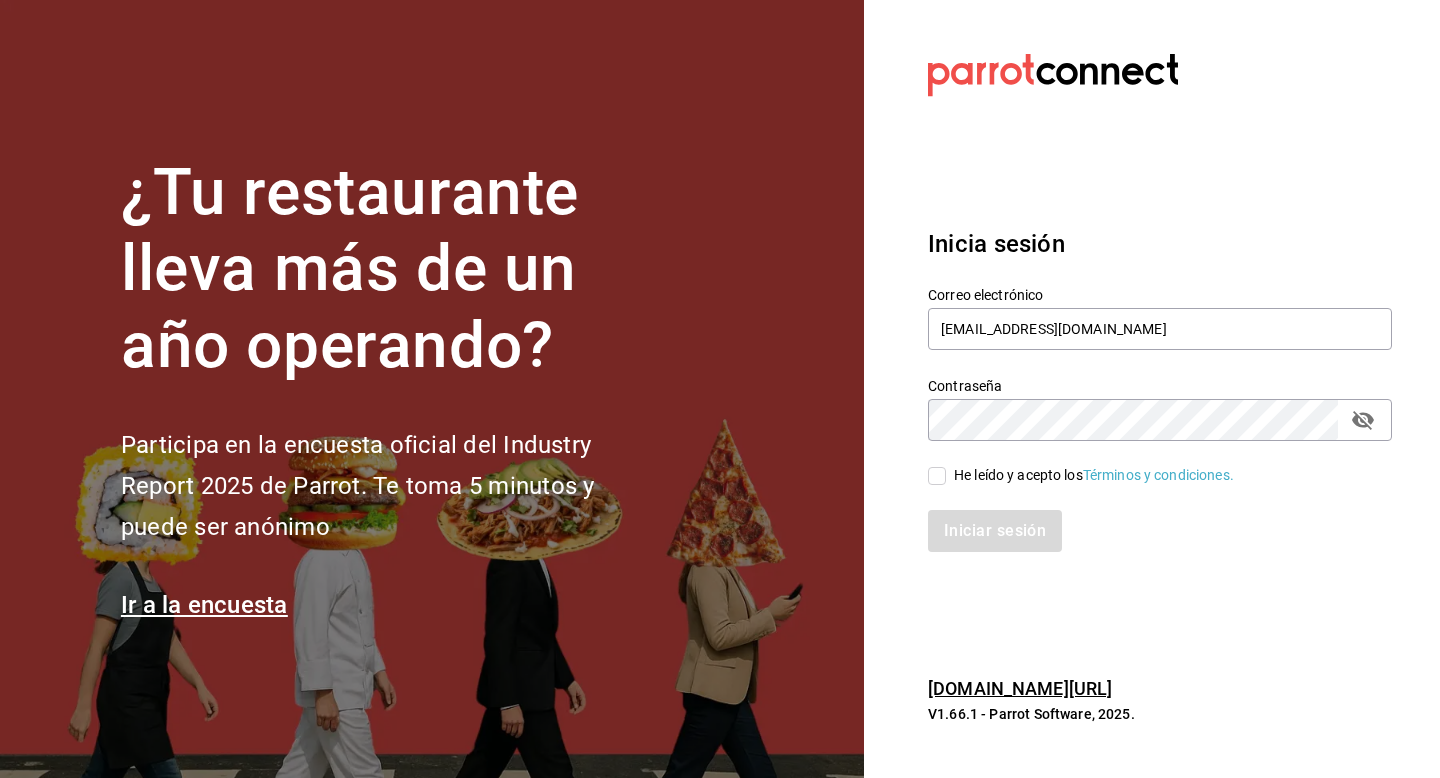 click on "He leído y acepto los  Términos y condiciones." at bounding box center [937, 476] 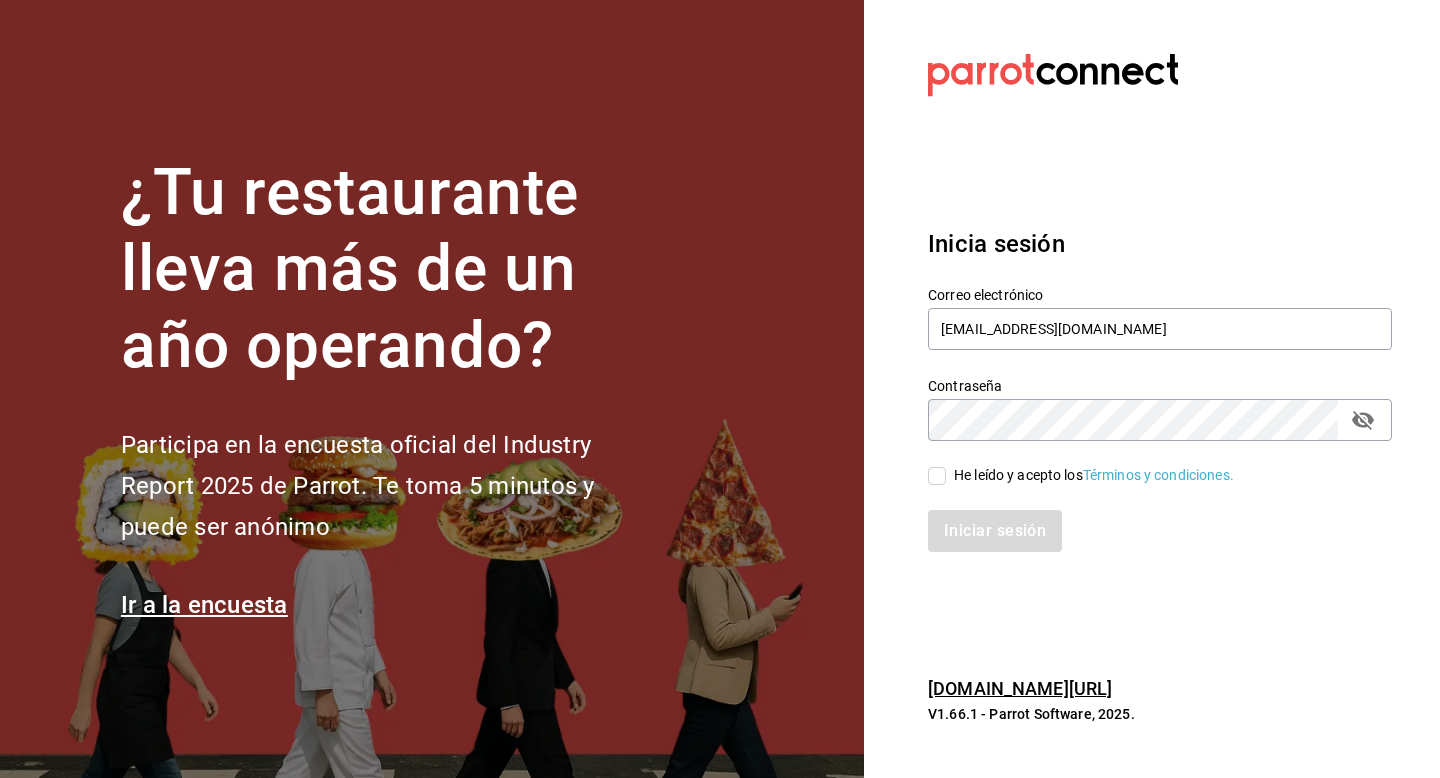 checkbox on "true" 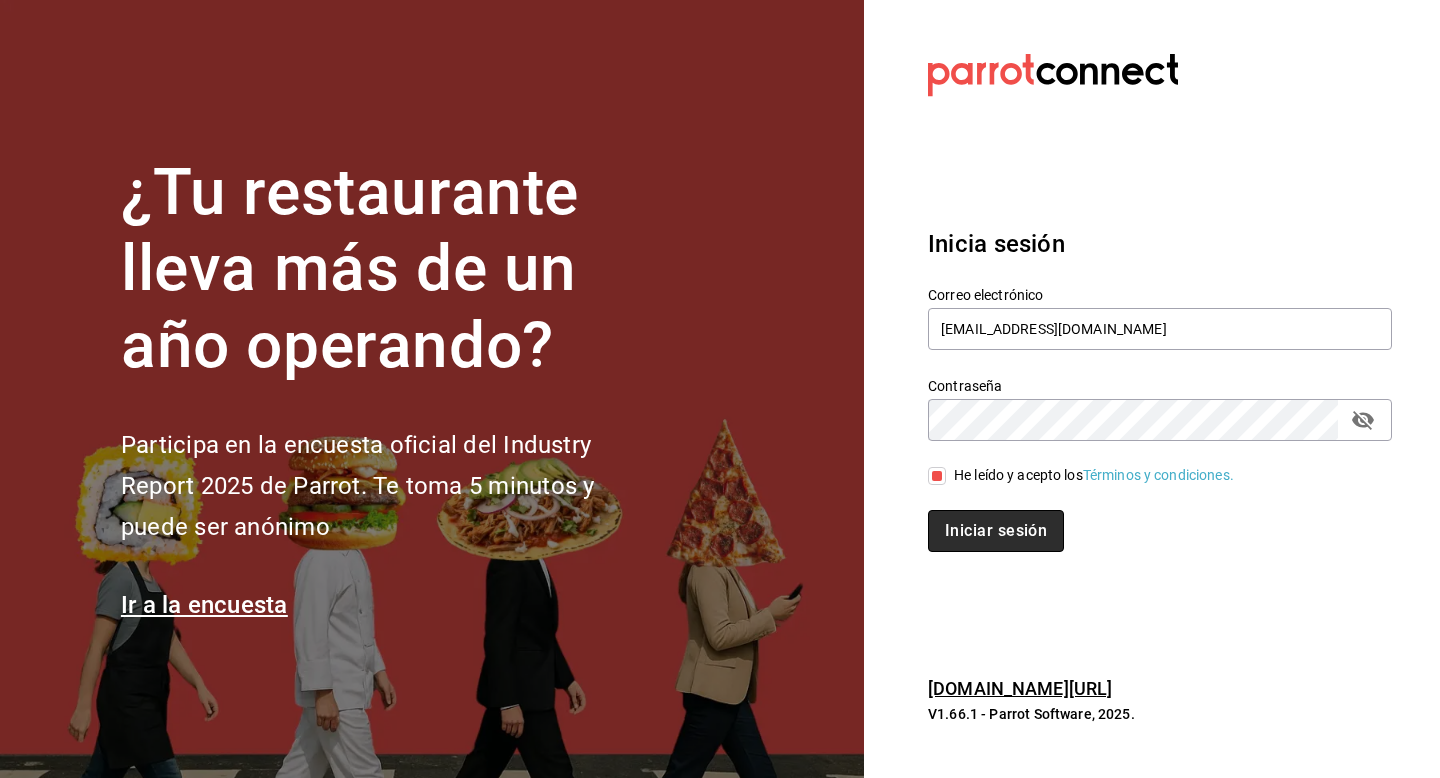 click on "Iniciar sesión" at bounding box center [996, 531] 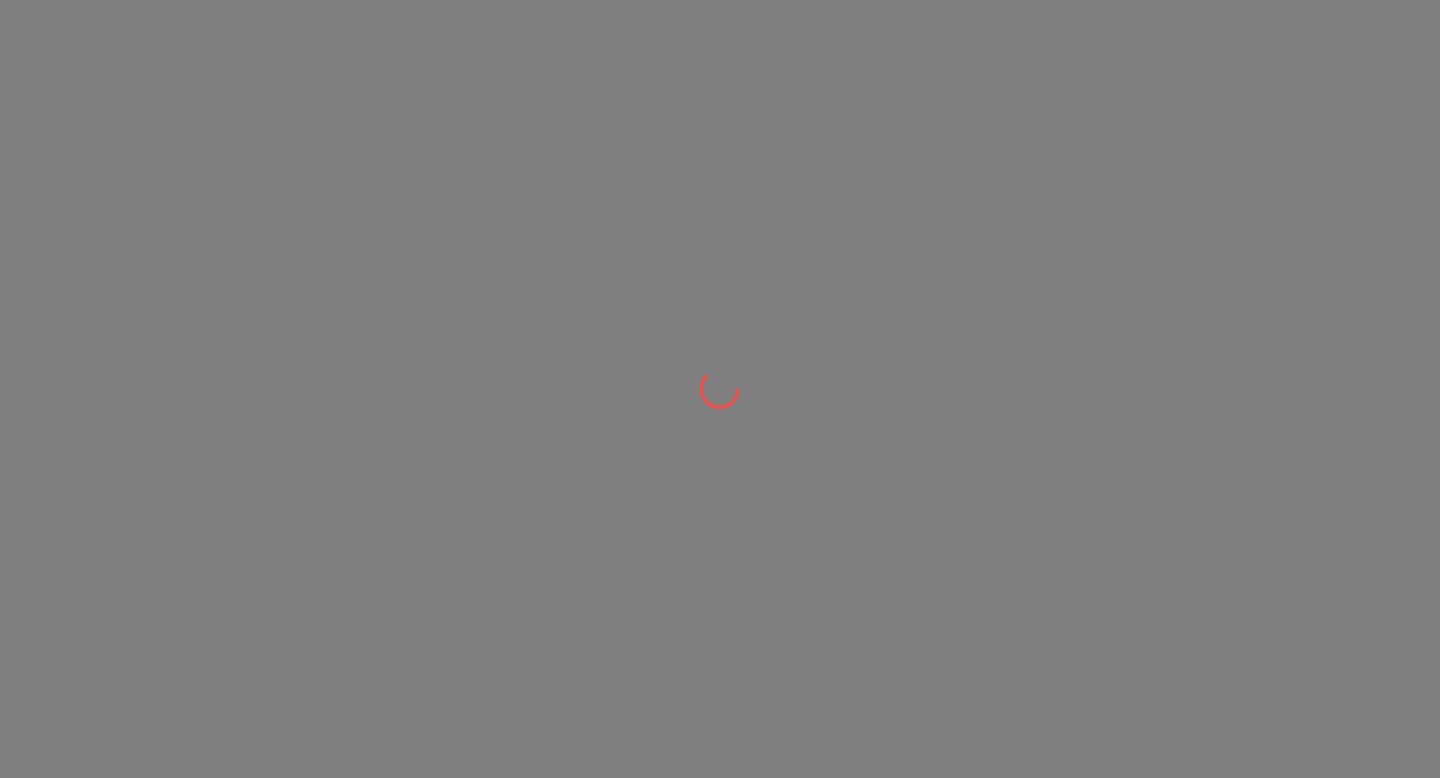 scroll, scrollTop: 0, scrollLeft: 0, axis: both 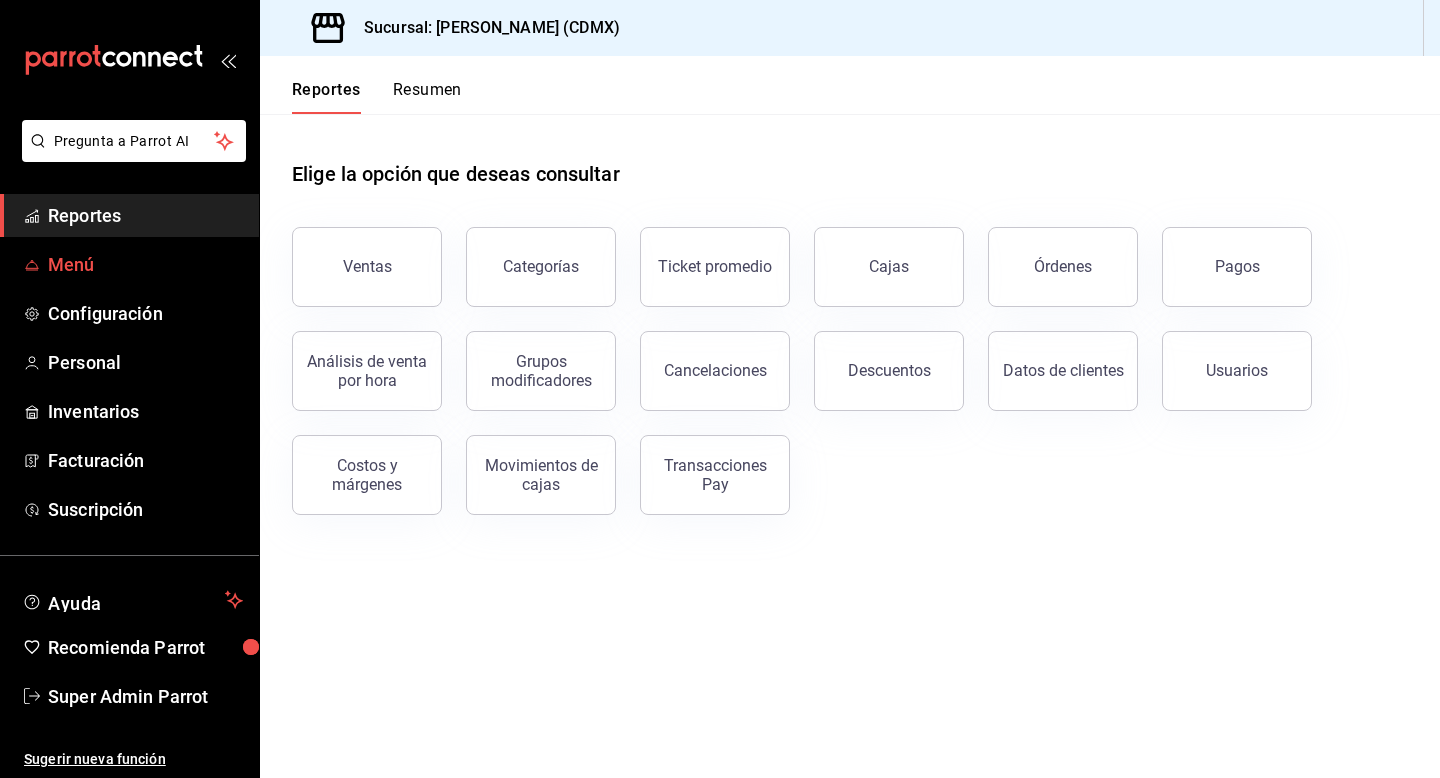 click on "Menú" at bounding box center (145, 264) 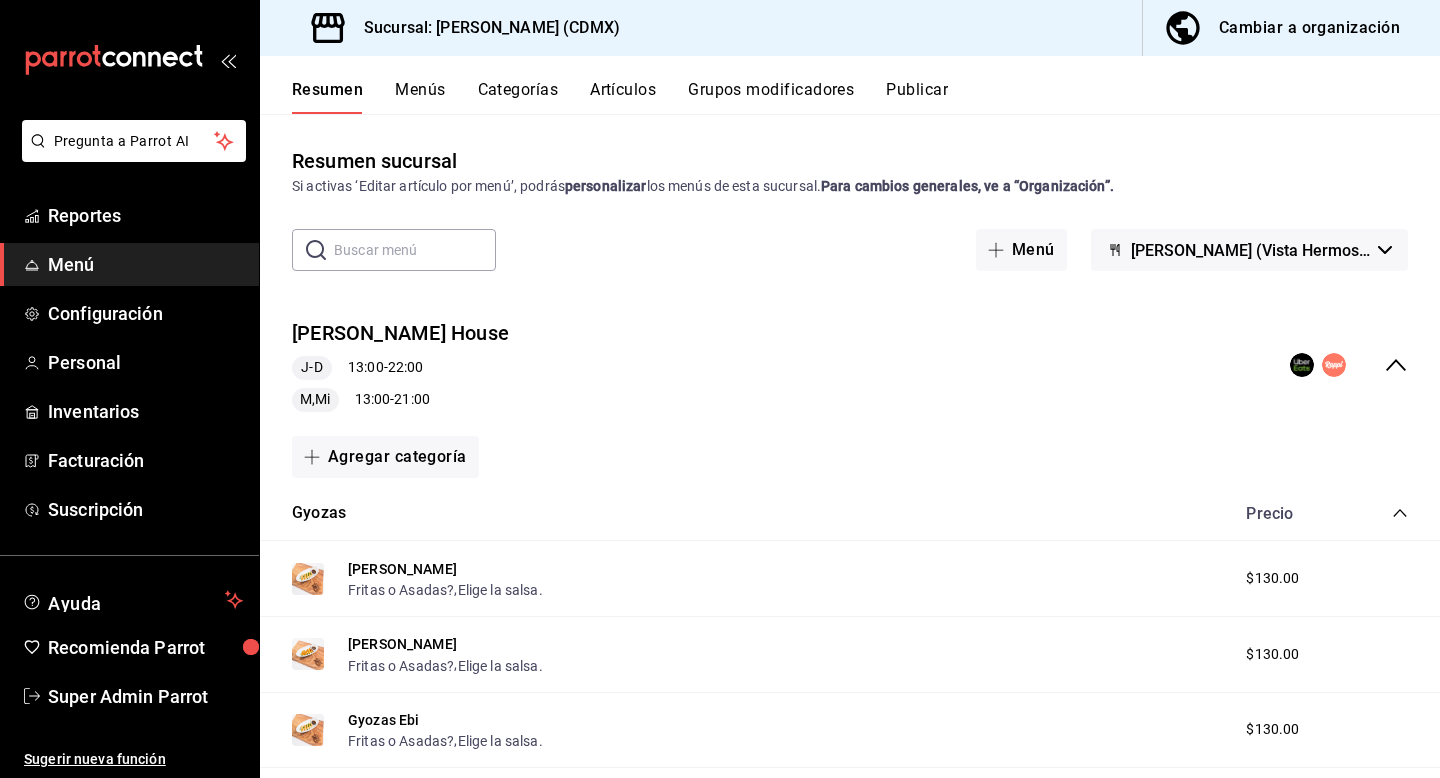 click on "[PERSON_NAME] (Vista Hermosa)" at bounding box center (1250, 250) 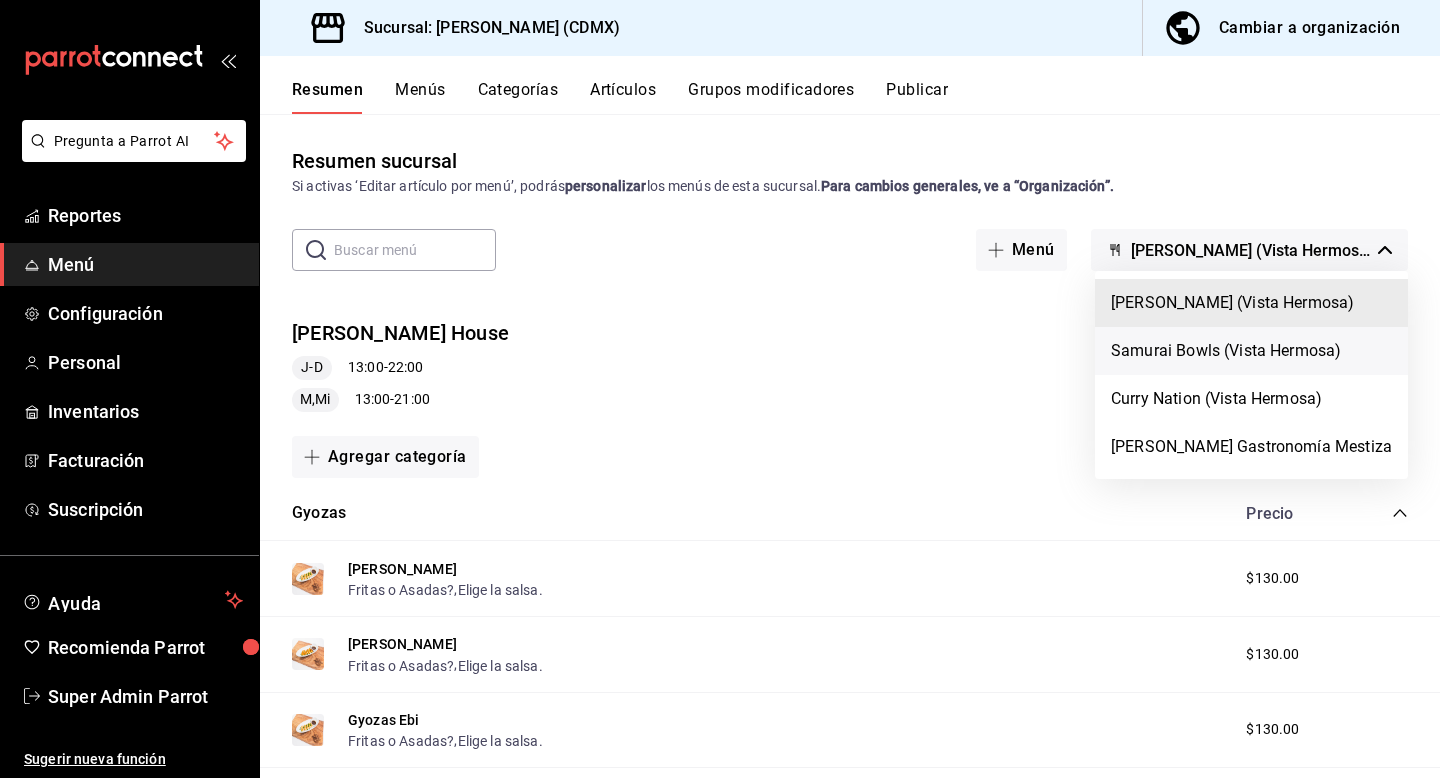 click on "Samurai Bowls (Vista Hermosa)" at bounding box center [1251, 351] 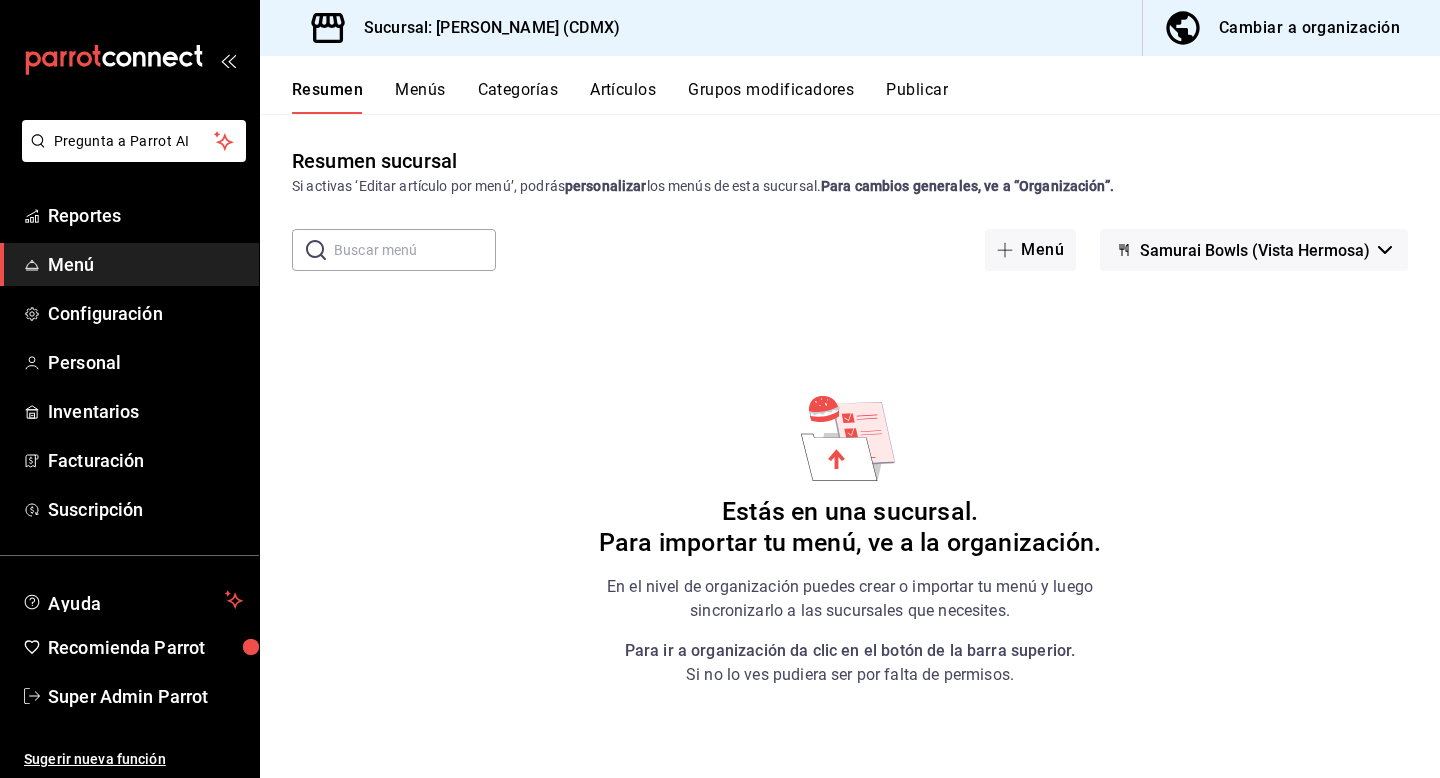 type 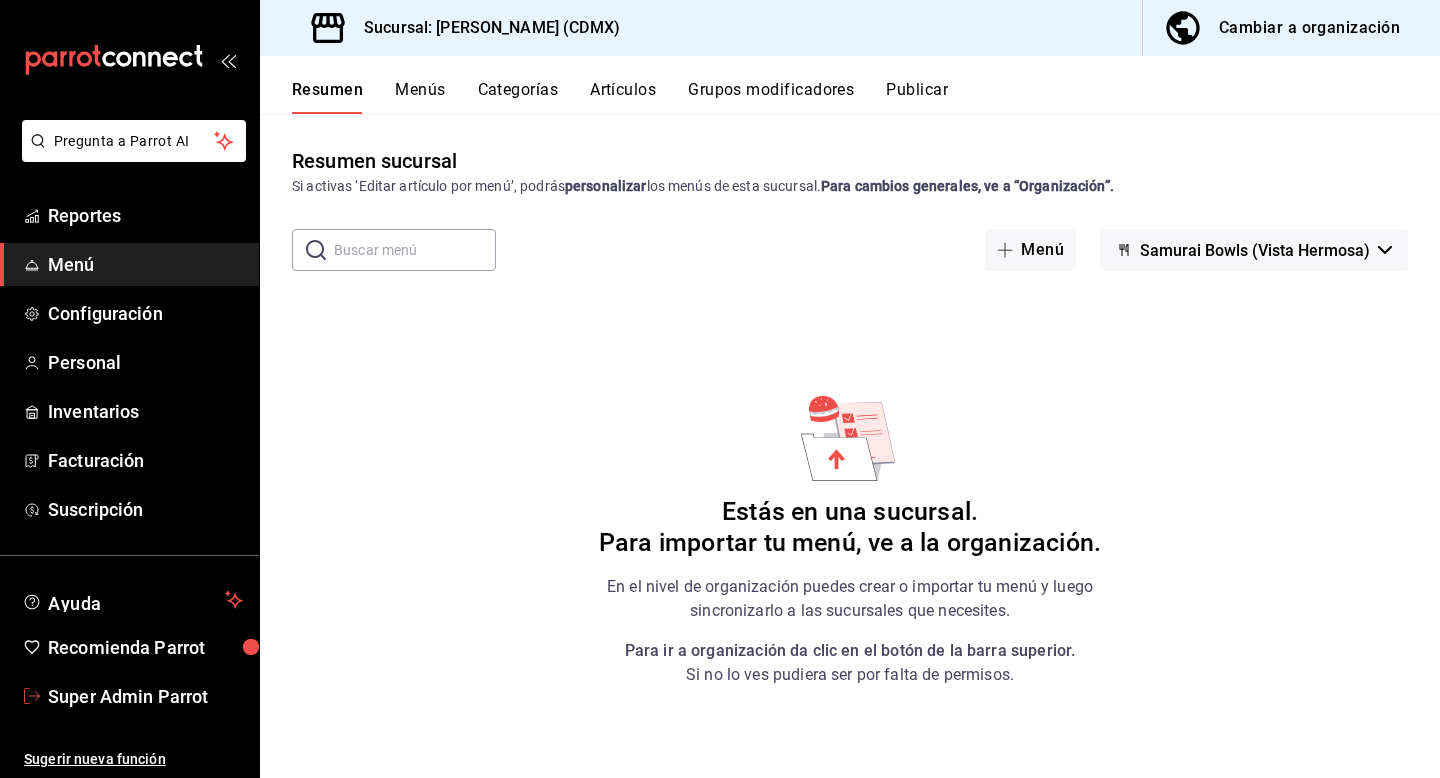 drag, startPoint x: 136, startPoint y: 699, endPoint x: 300, endPoint y: 606, distance: 188.53381 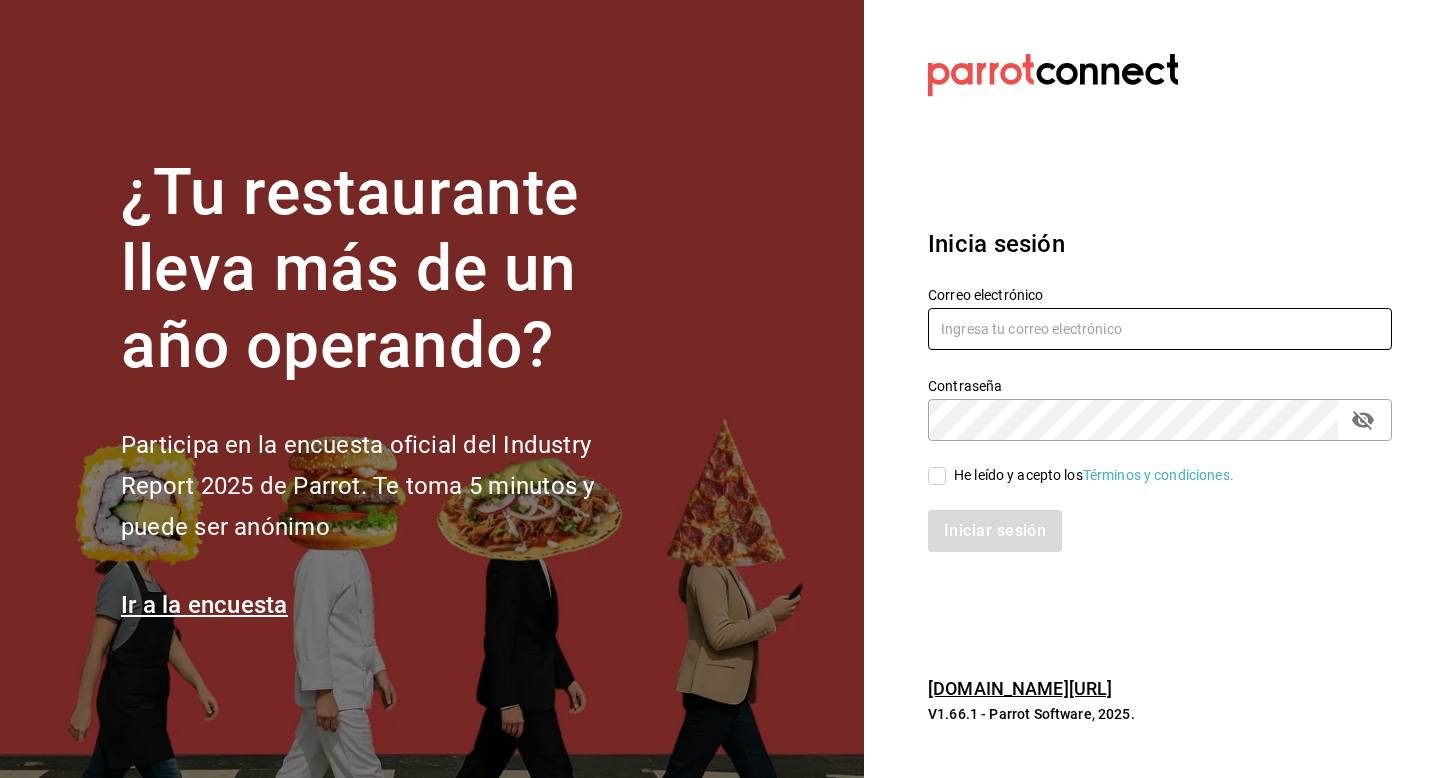 click at bounding box center [1160, 329] 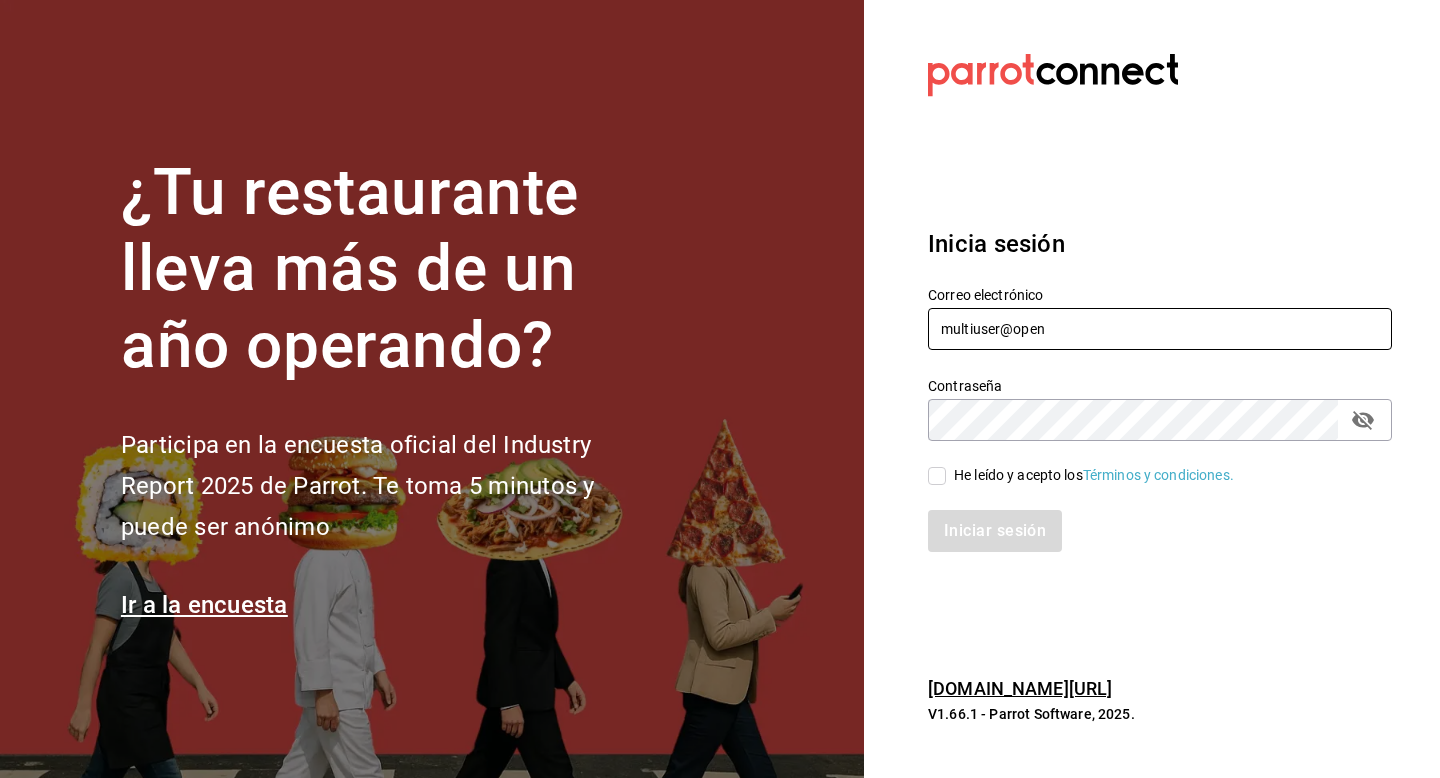 type on "[EMAIL_ADDRESS][DOMAIN_NAME]" 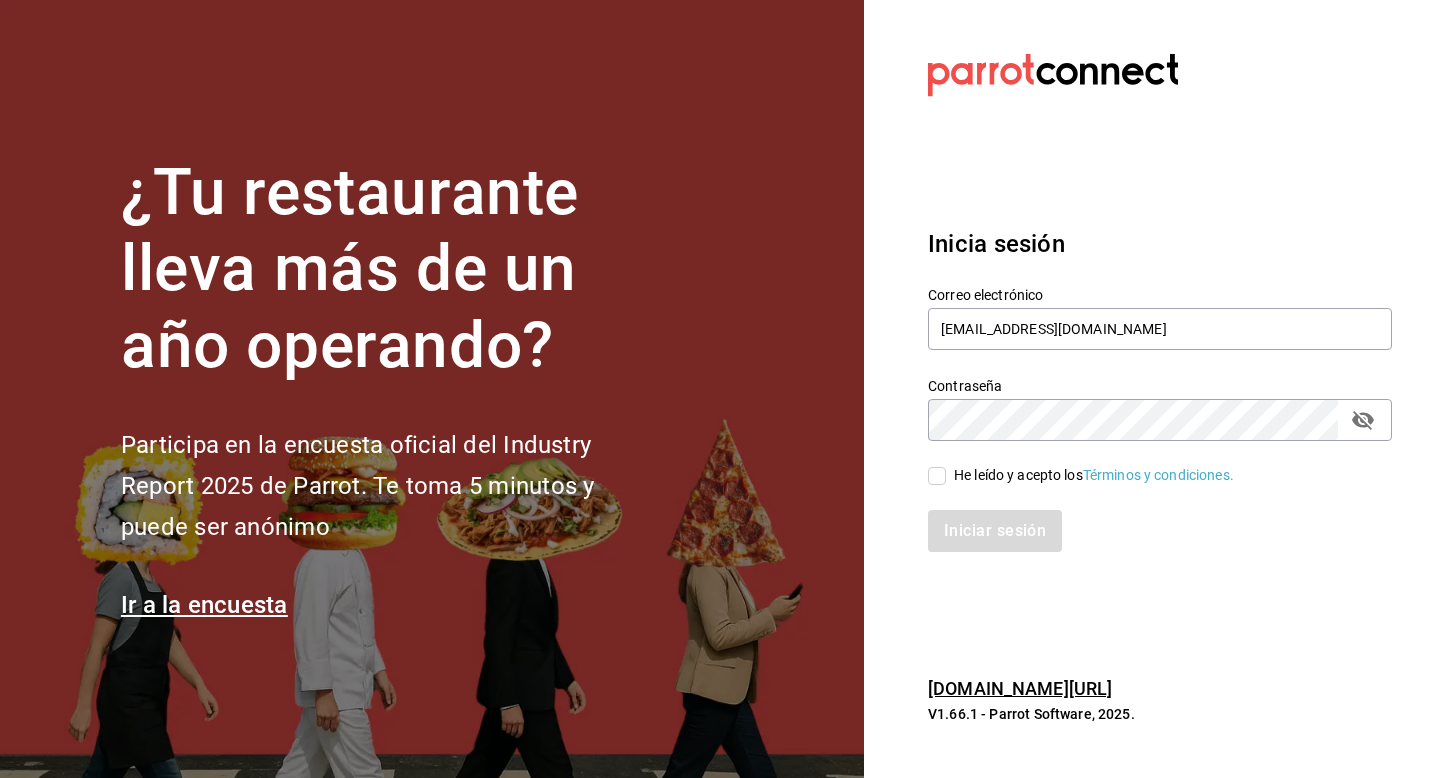 click on "He leído y acepto los  Términos y condiciones." at bounding box center [1094, 475] 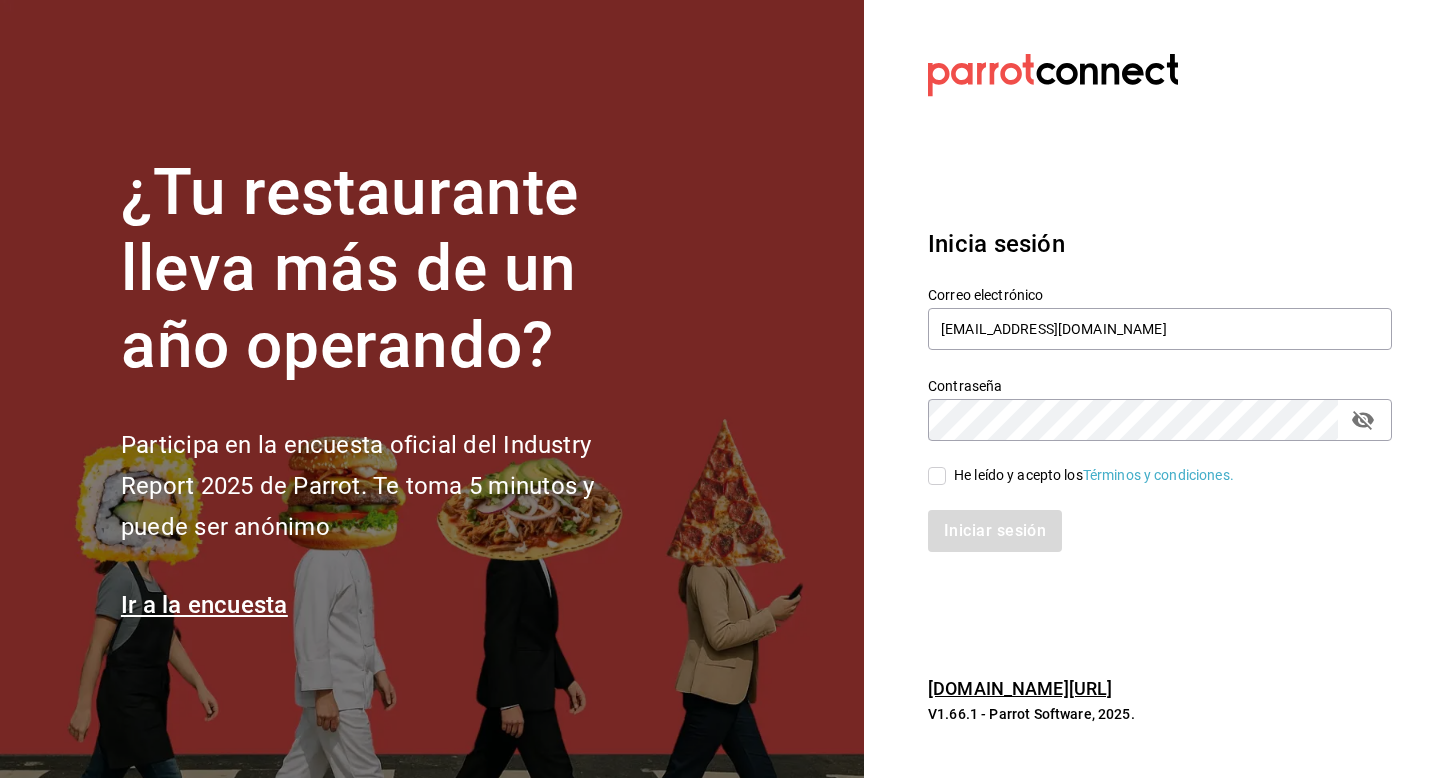 checkbox on "true" 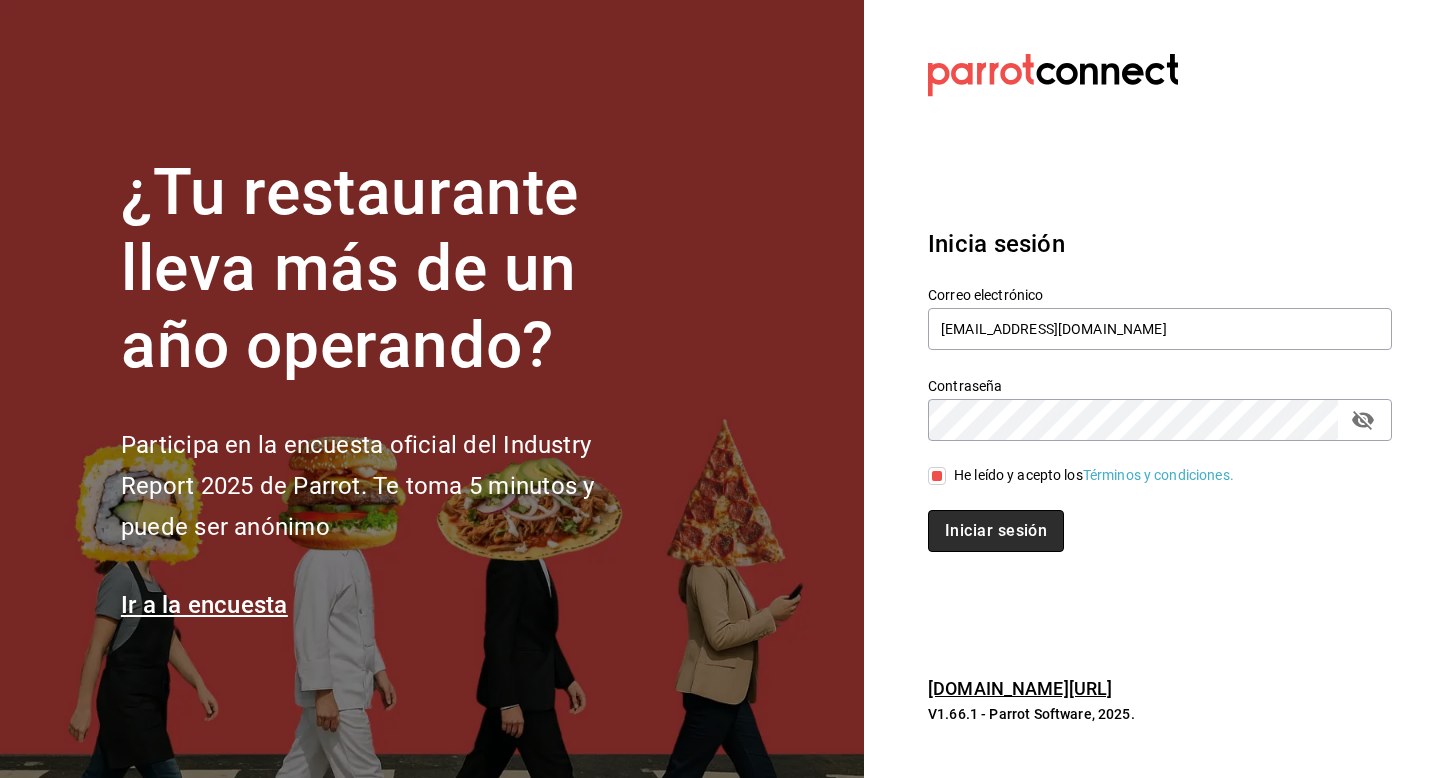 click on "Iniciar sesión" at bounding box center (996, 531) 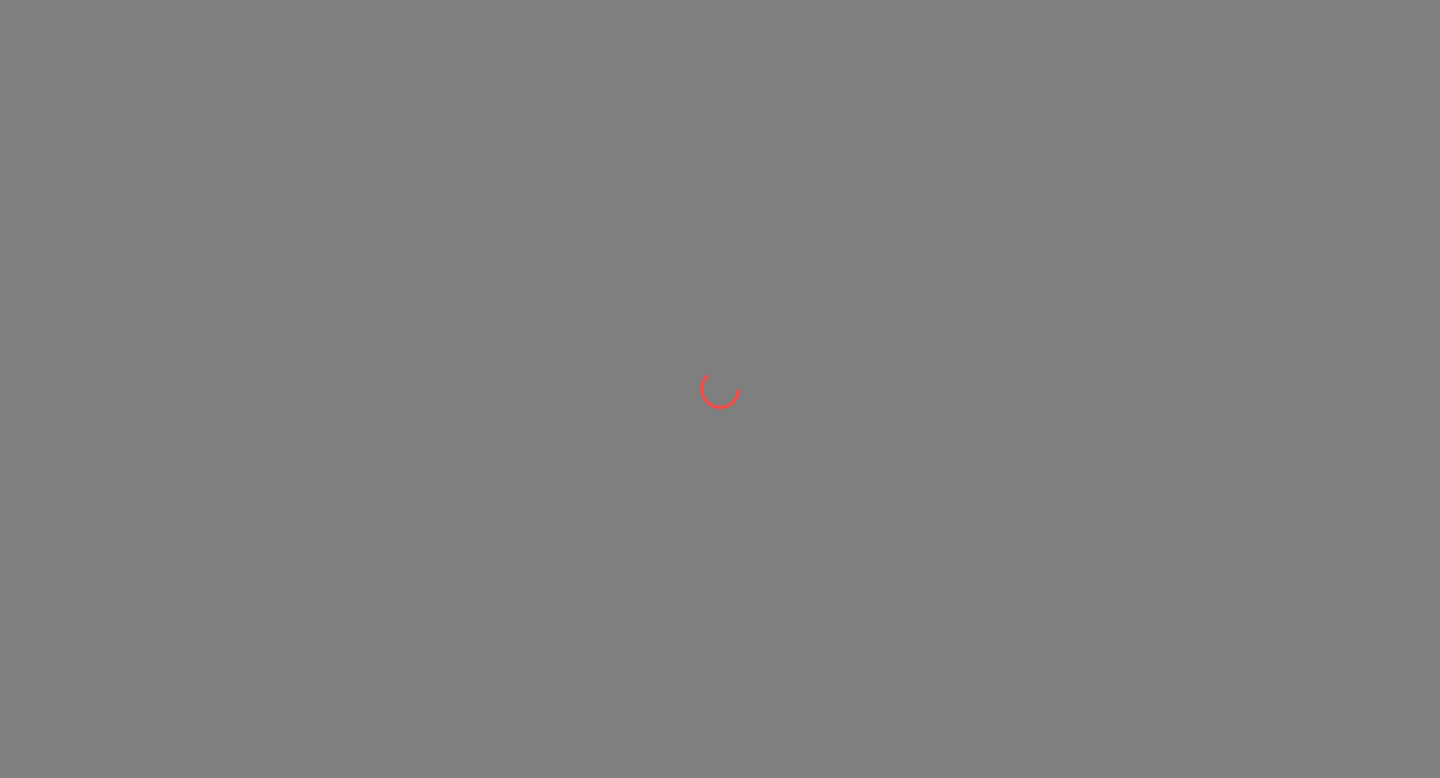 scroll, scrollTop: 0, scrollLeft: 0, axis: both 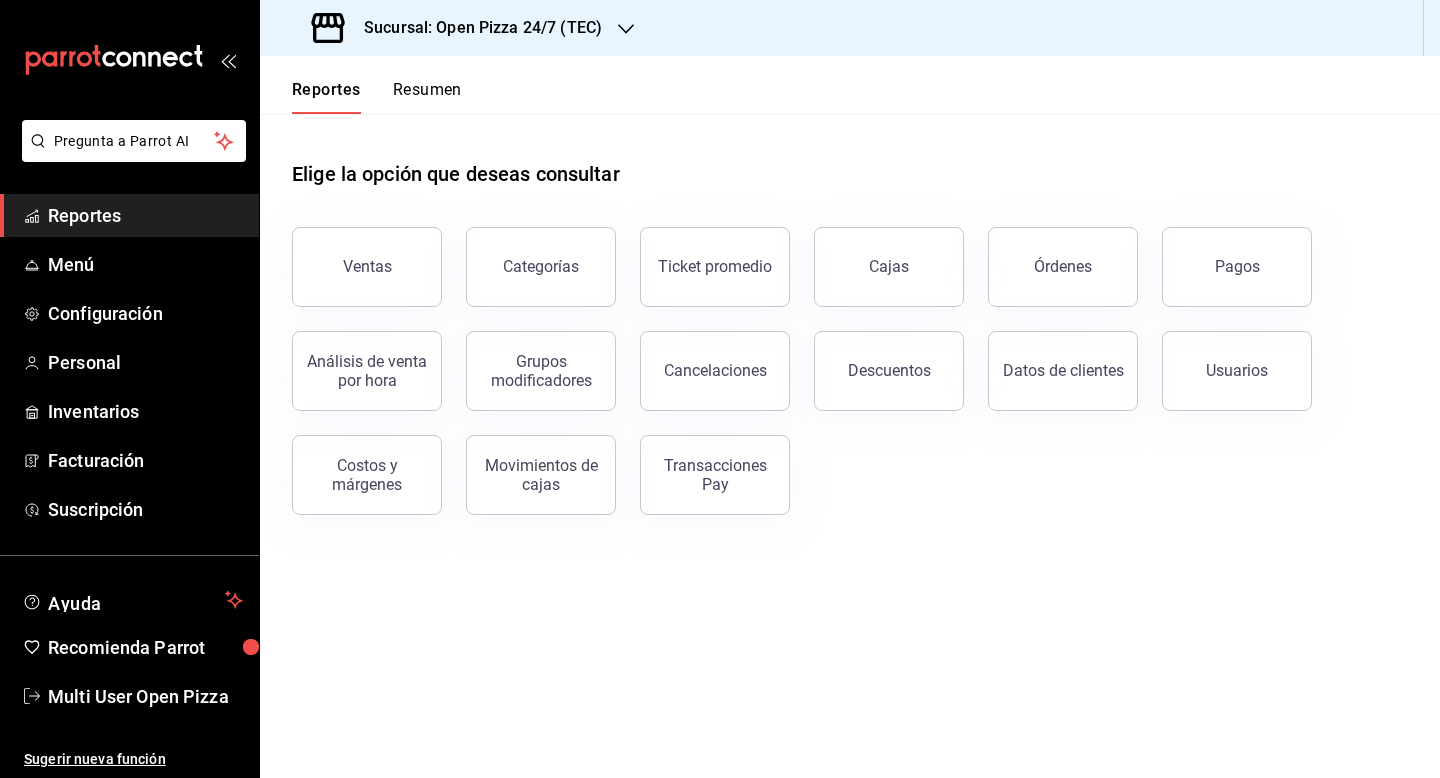 click on "Sucursal: Open Pizza 24/7 (TEC)" at bounding box center [459, 28] 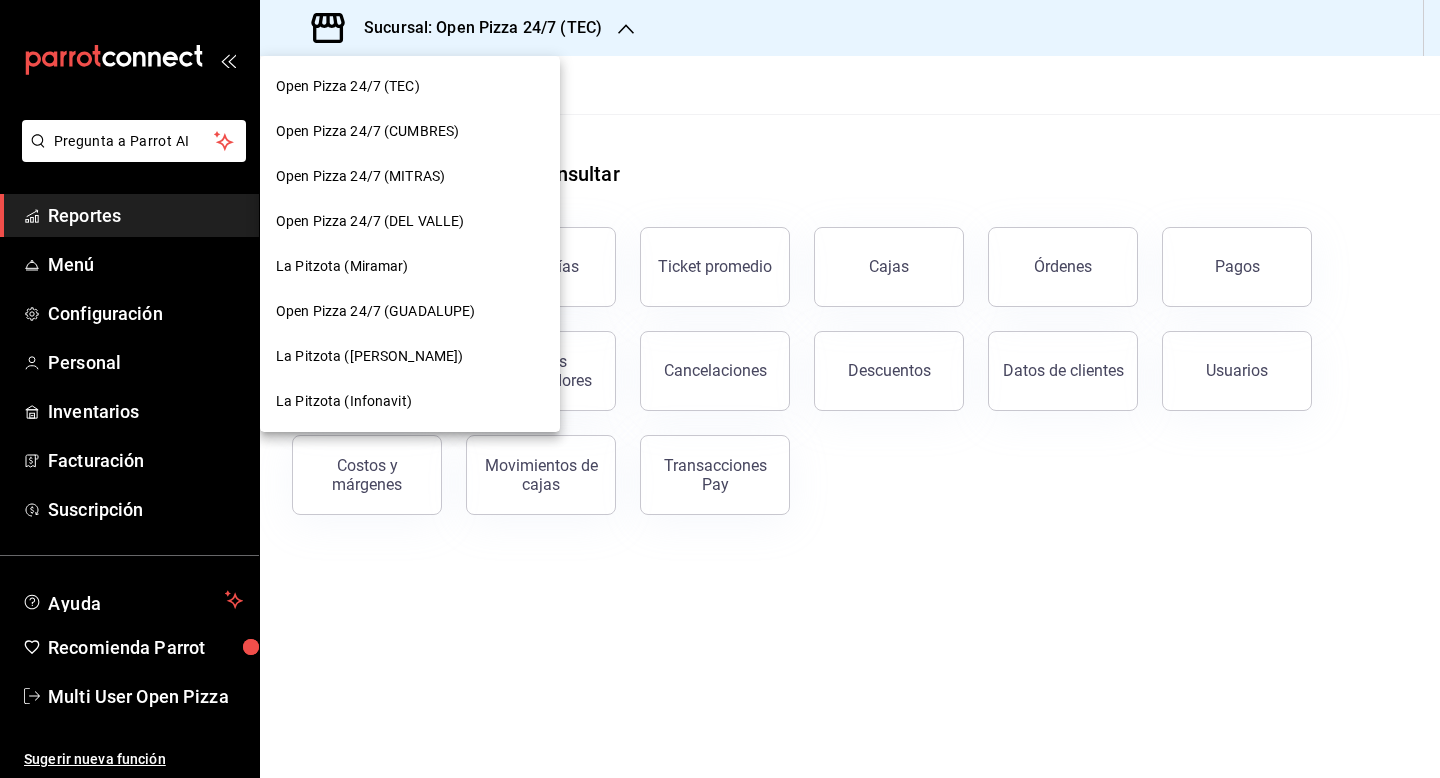 click on "Open Pizza 24/7 (GUADALUPE)" at bounding box center [410, 311] 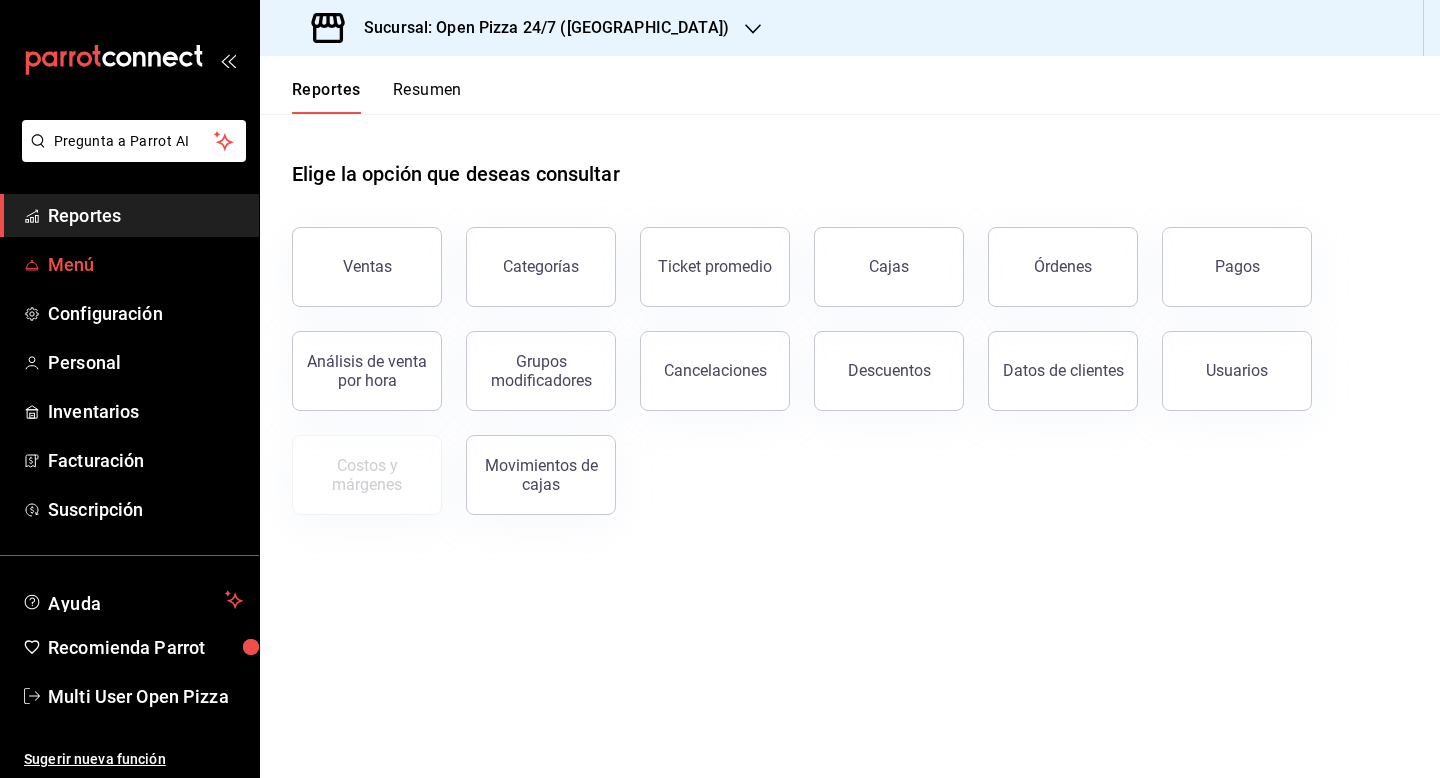 click on "Menú" at bounding box center (145, 264) 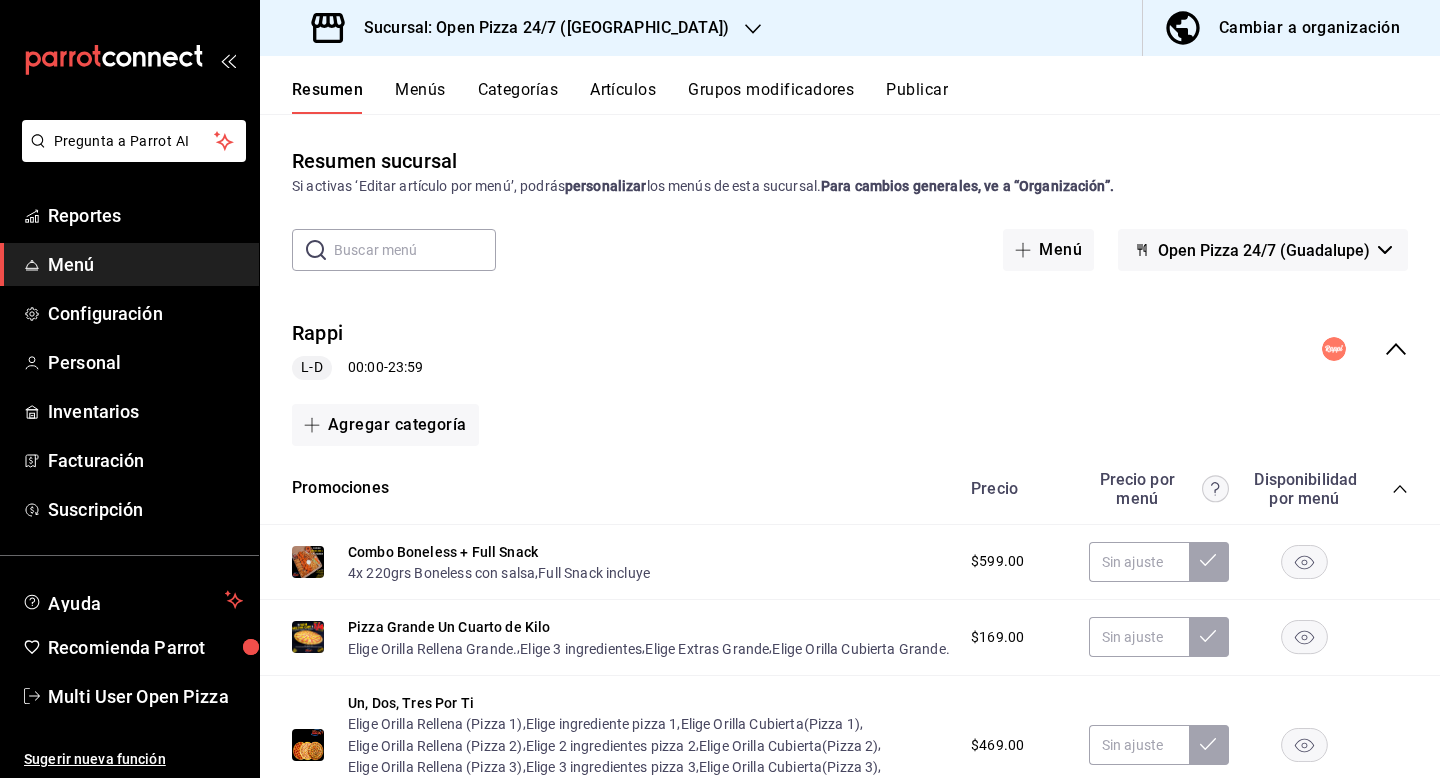 click 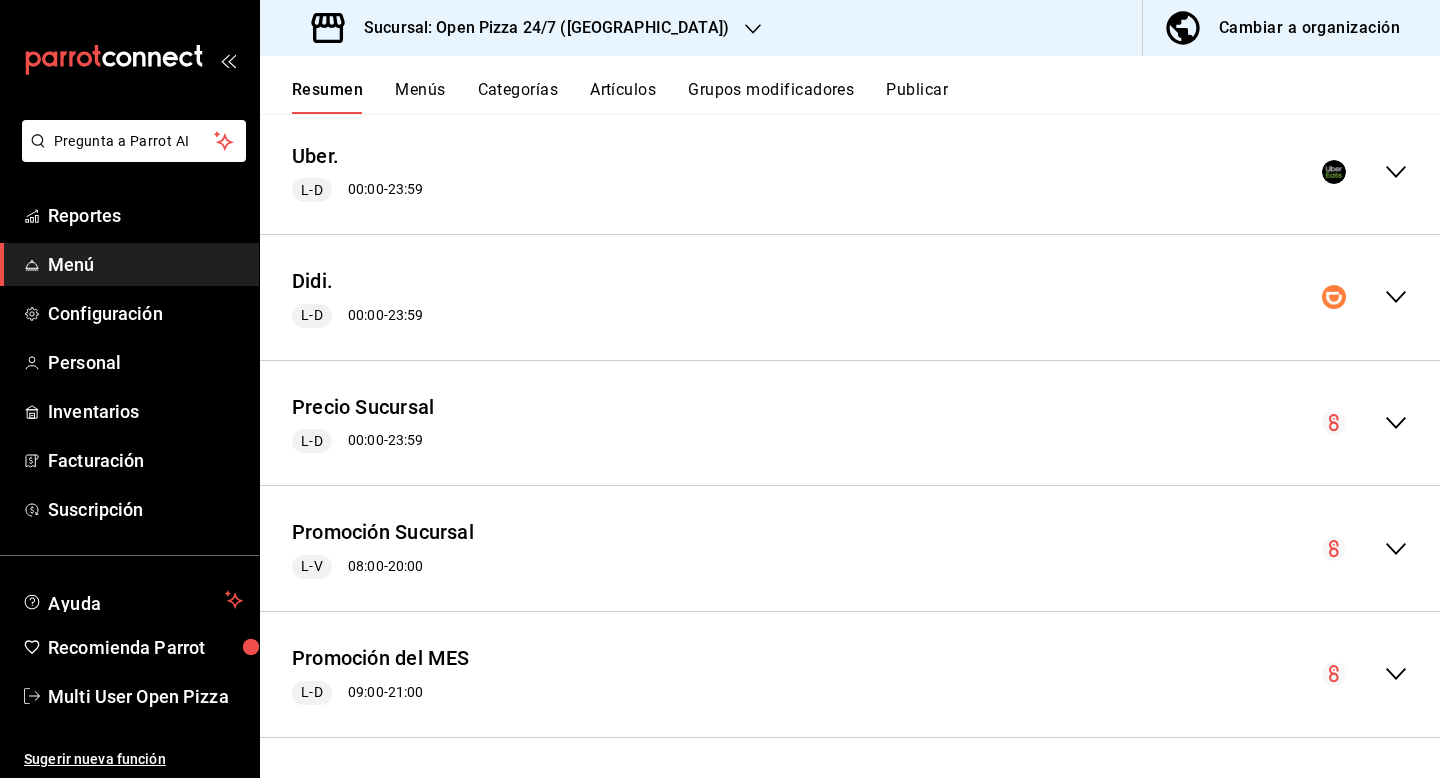 scroll, scrollTop: 0, scrollLeft: 0, axis: both 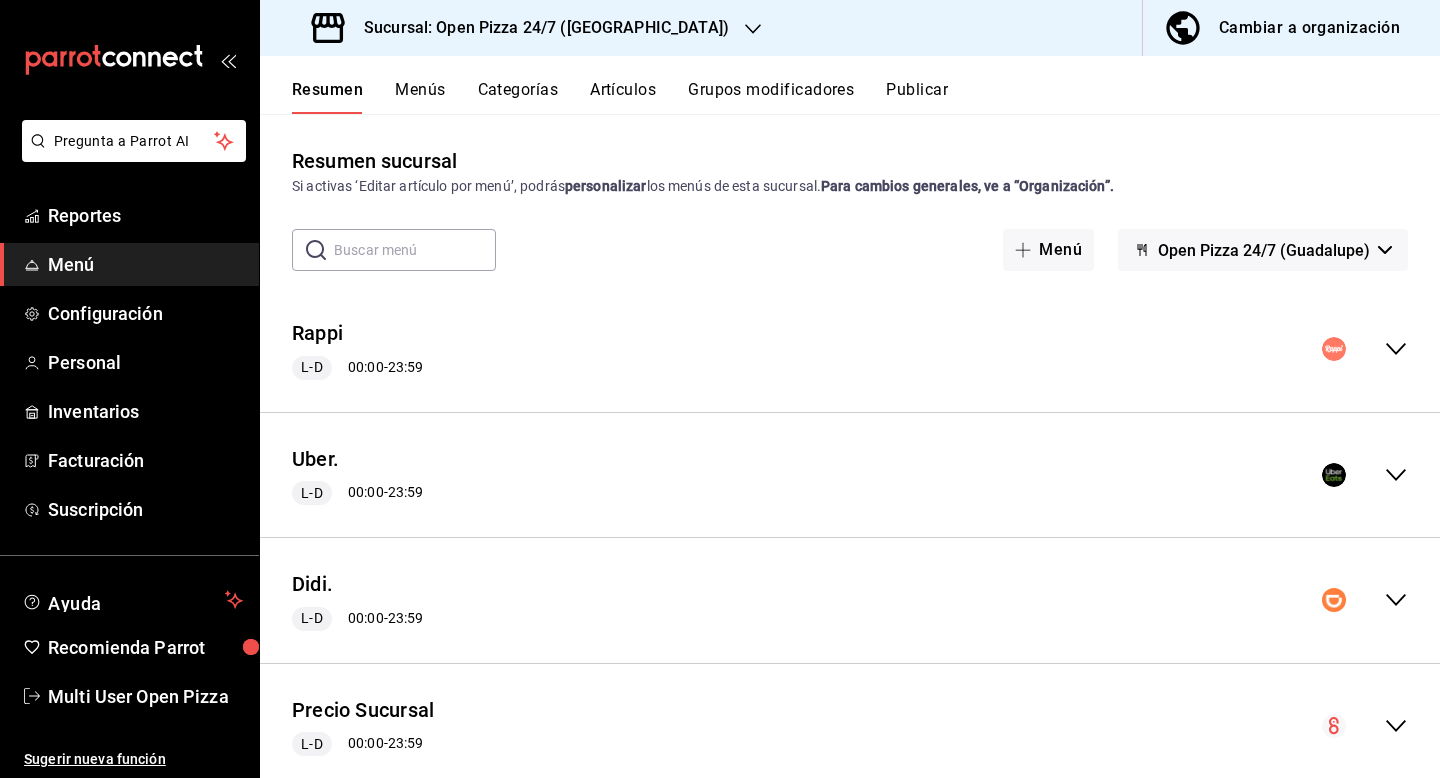 click on "Publicar" at bounding box center [917, 97] 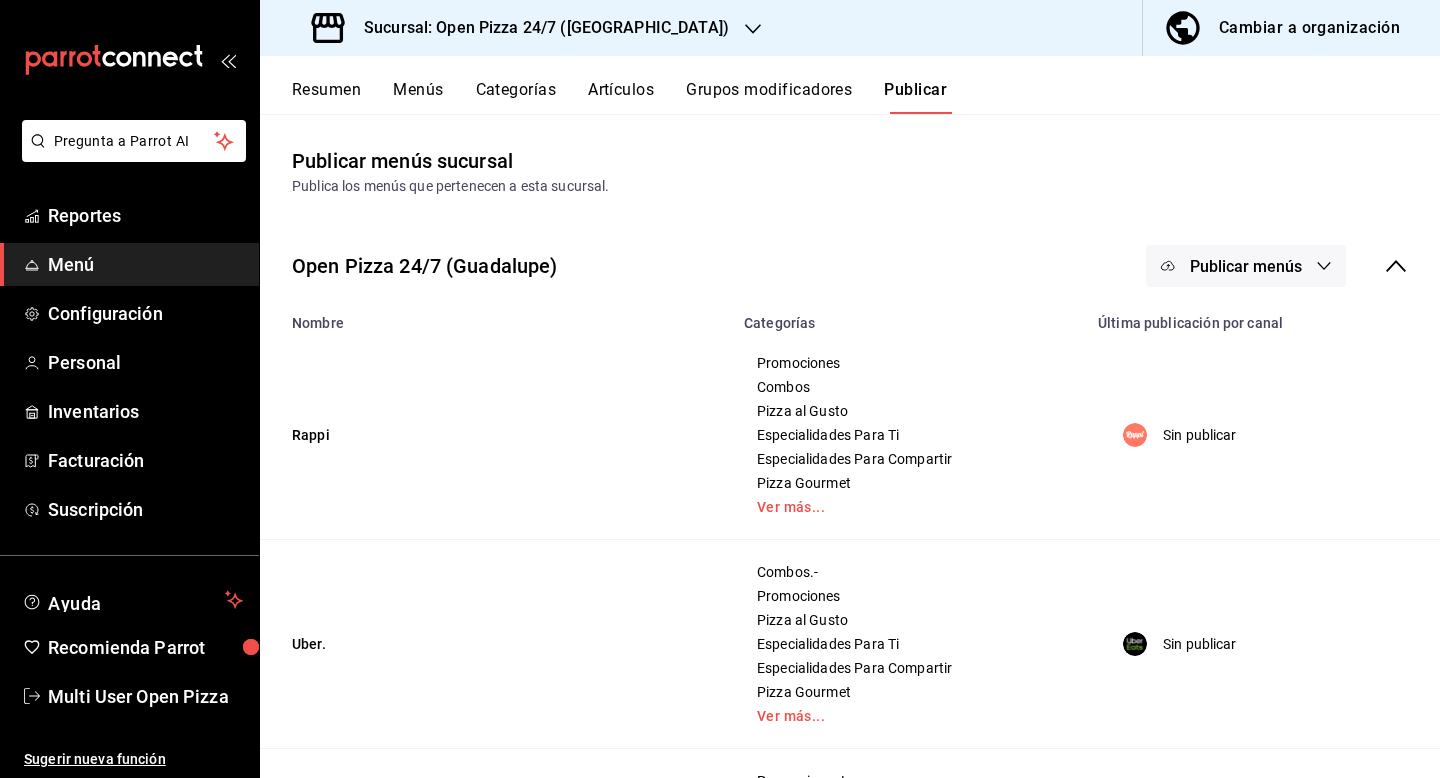 click on "Publicar menús" at bounding box center [1246, 266] 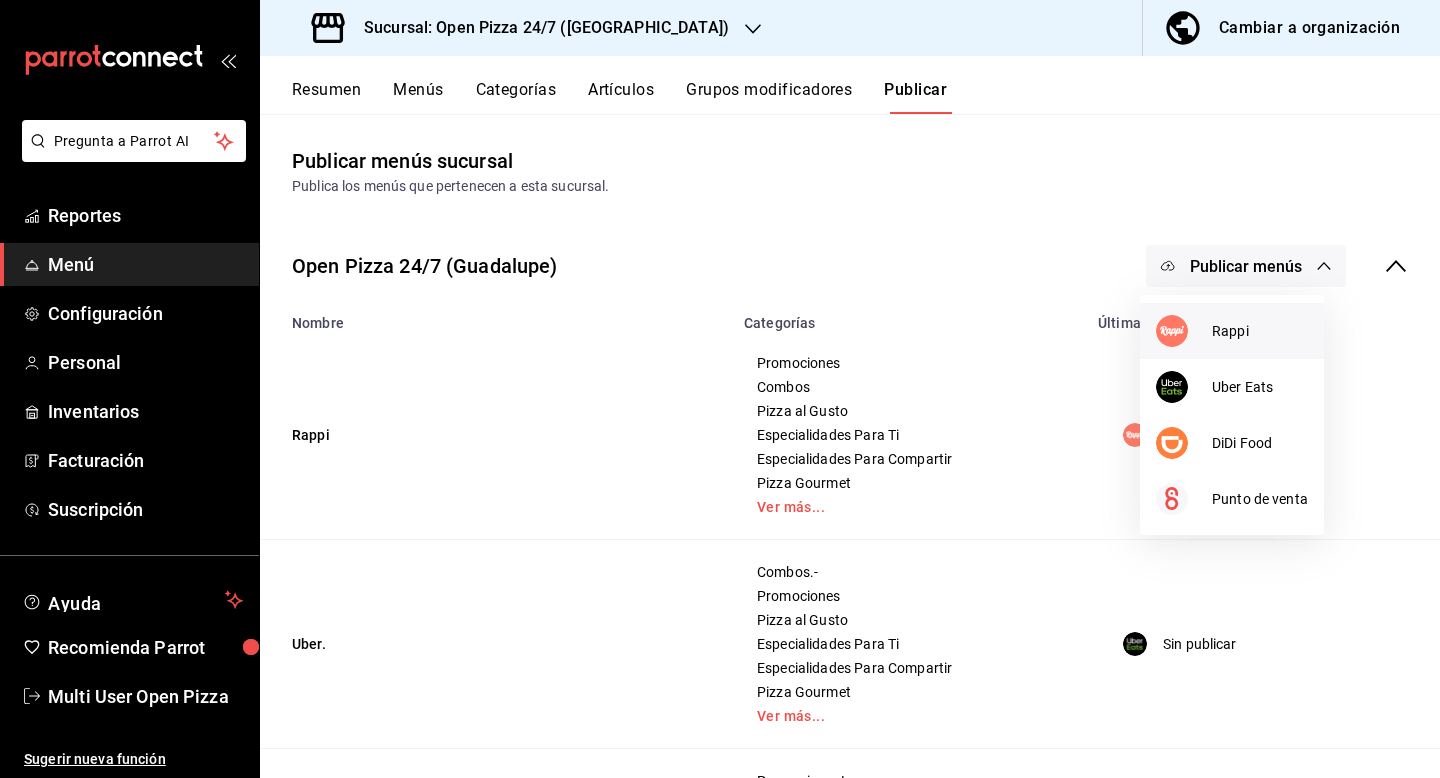 click at bounding box center (1184, 331) 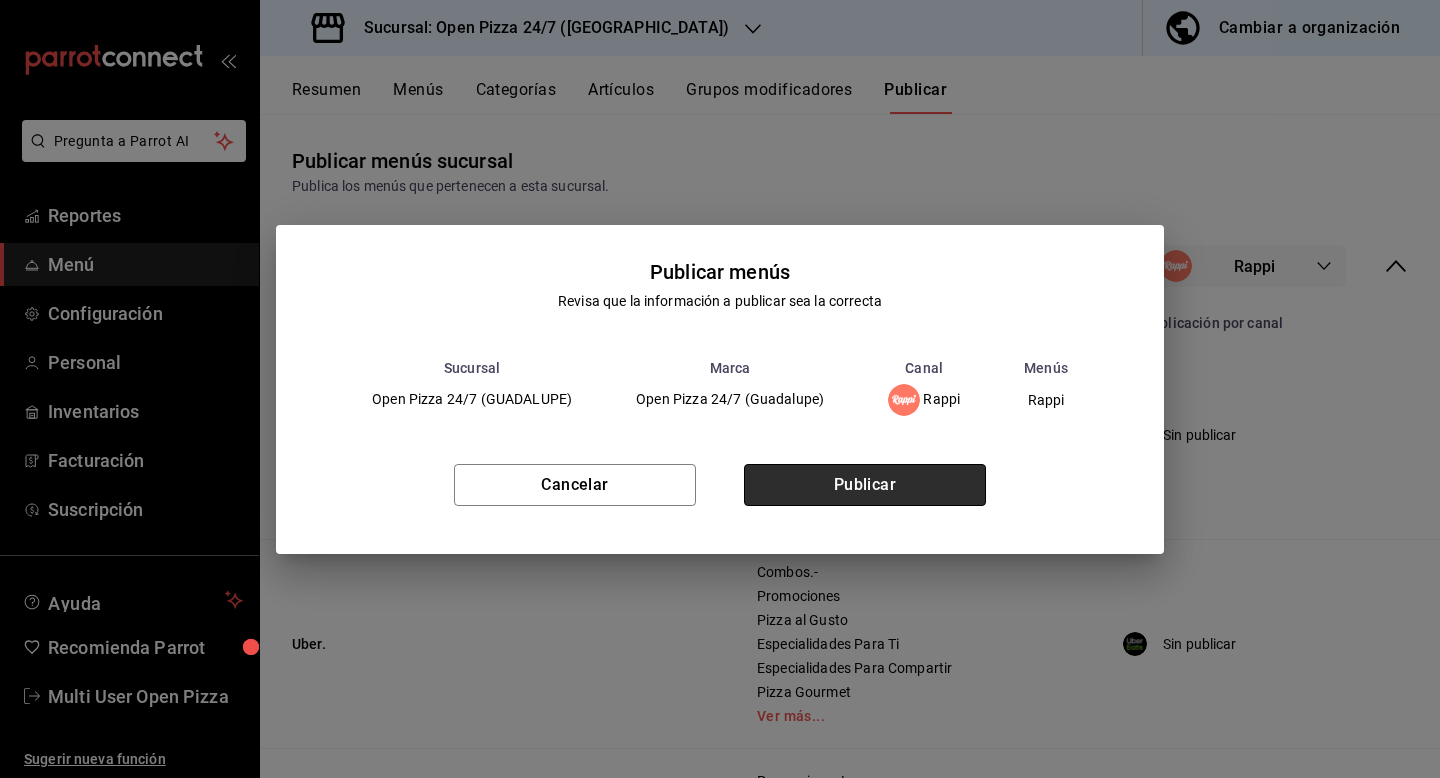 click on "Publicar" at bounding box center [865, 485] 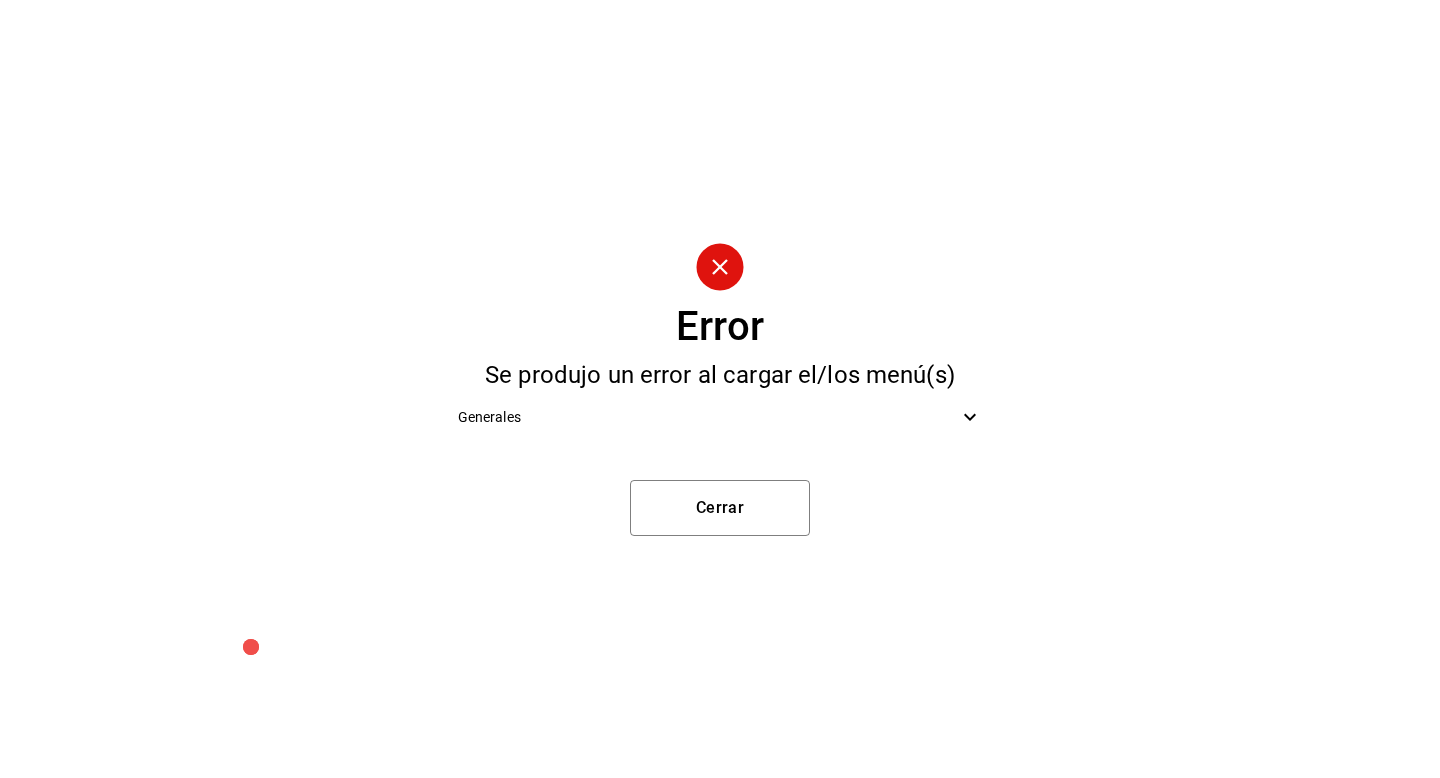 click on "Generales" at bounding box center (720, 417) 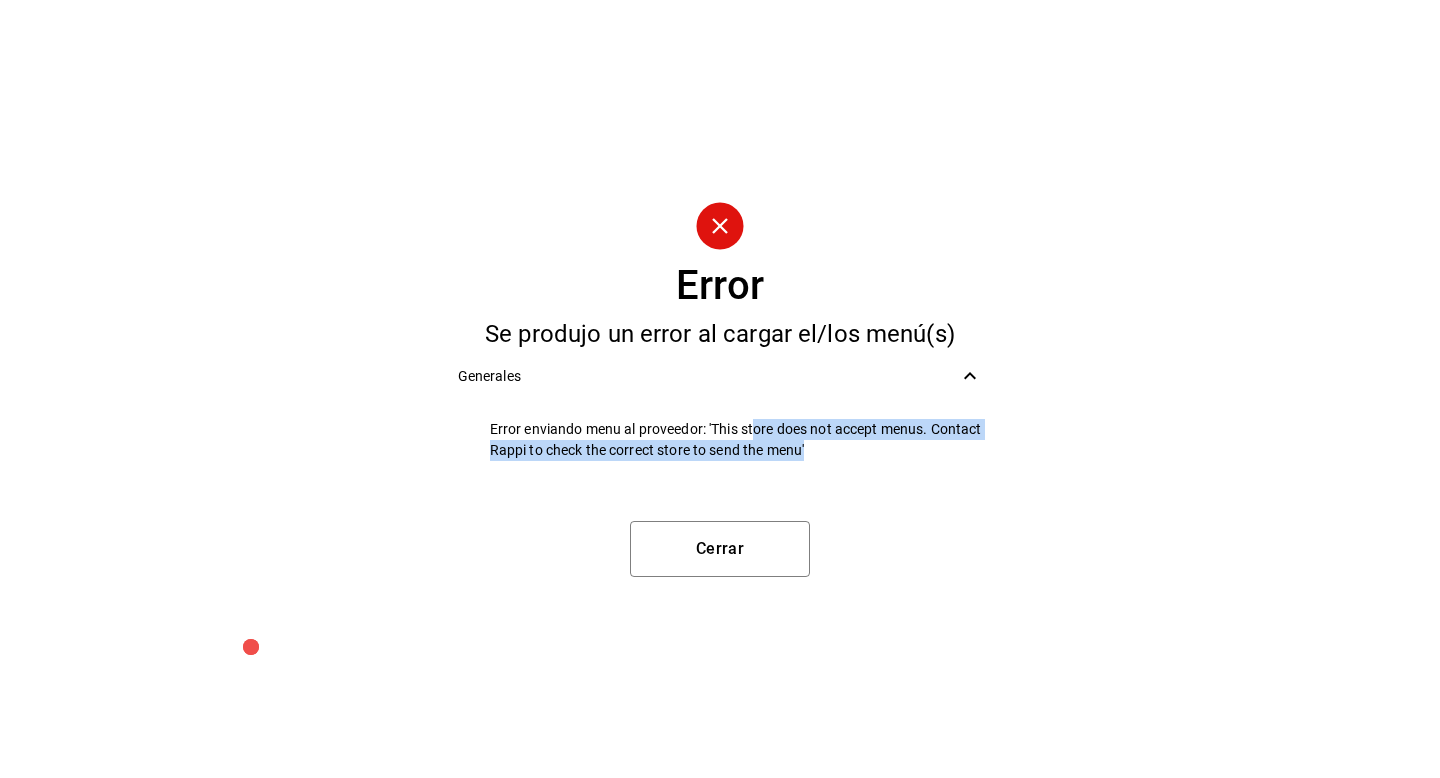 drag, startPoint x: 803, startPoint y: 444, endPoint x: 845, endPoint y: 492, distance: 63.780876 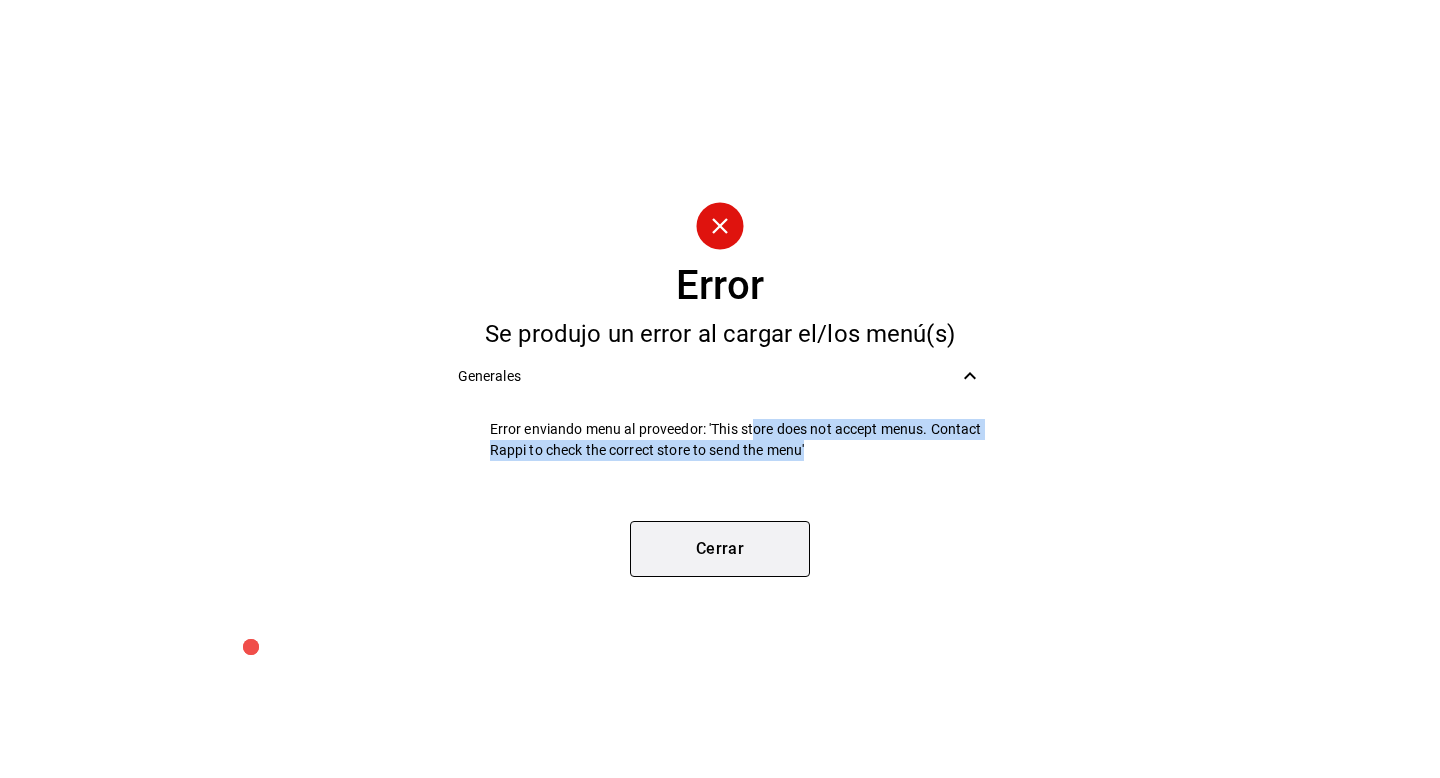 click on "Cerrar" at bounding box center (720, 549) 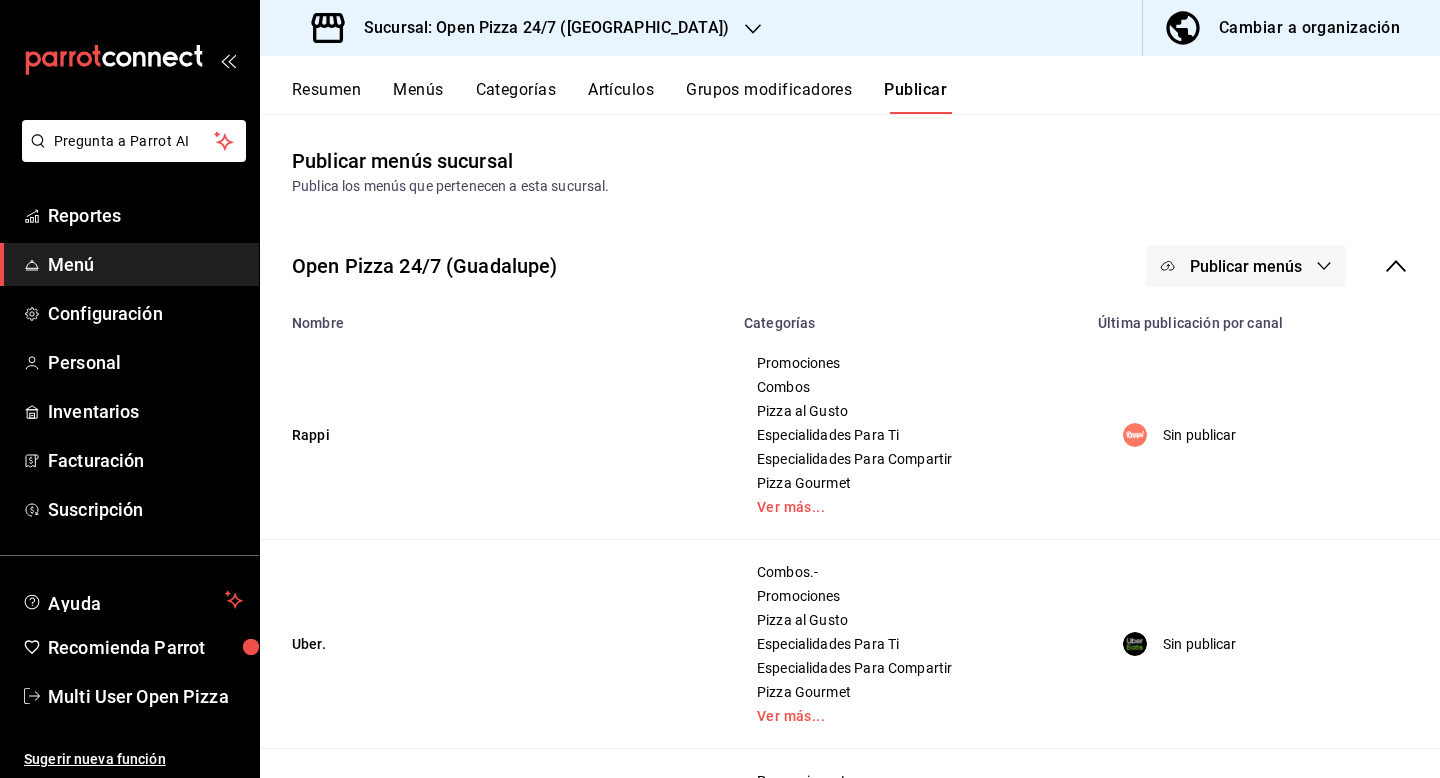 click on "Publicar menús" at bounding box center [1246, 266] 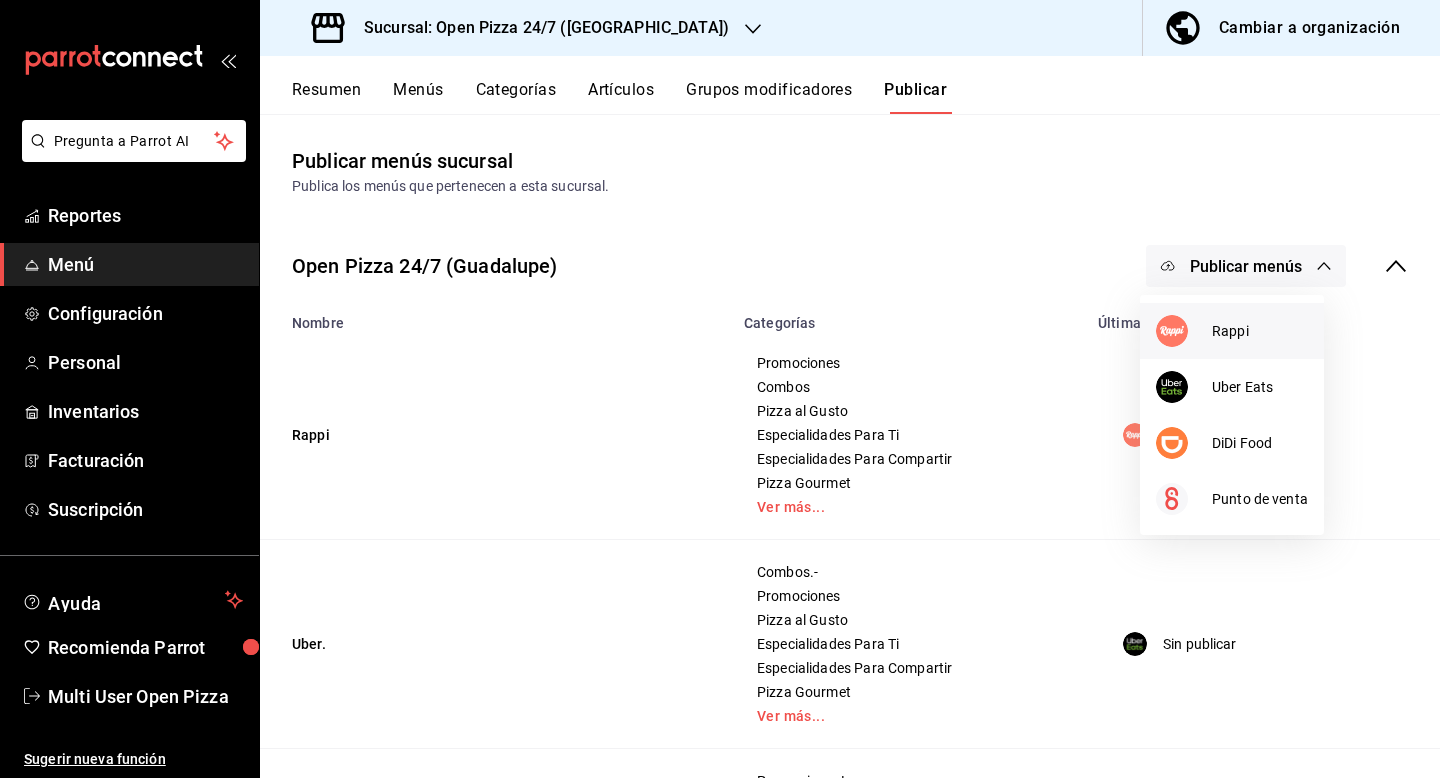 click on "Rappi" at bounding box center (1232, 331) 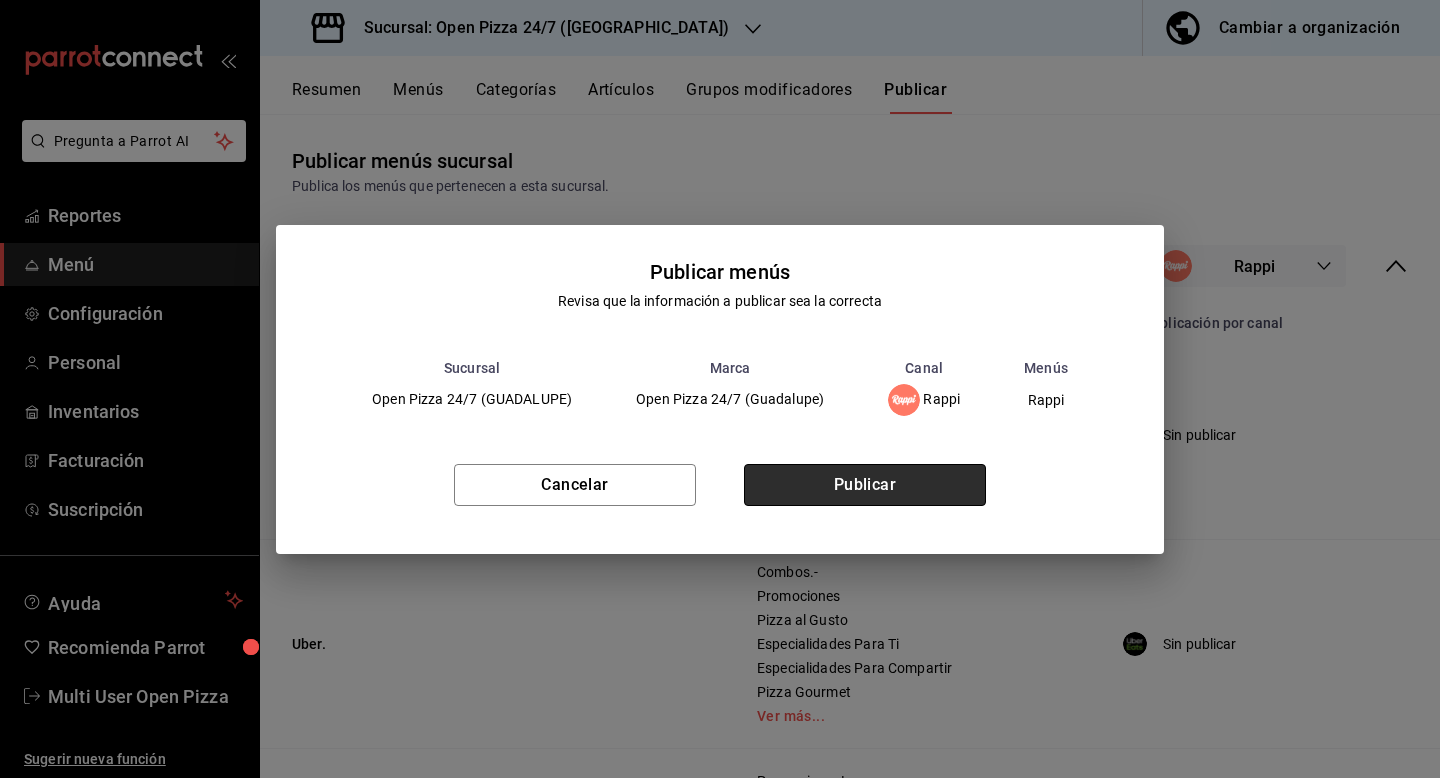 click on "Publicar" at bounding box center (865, 485) 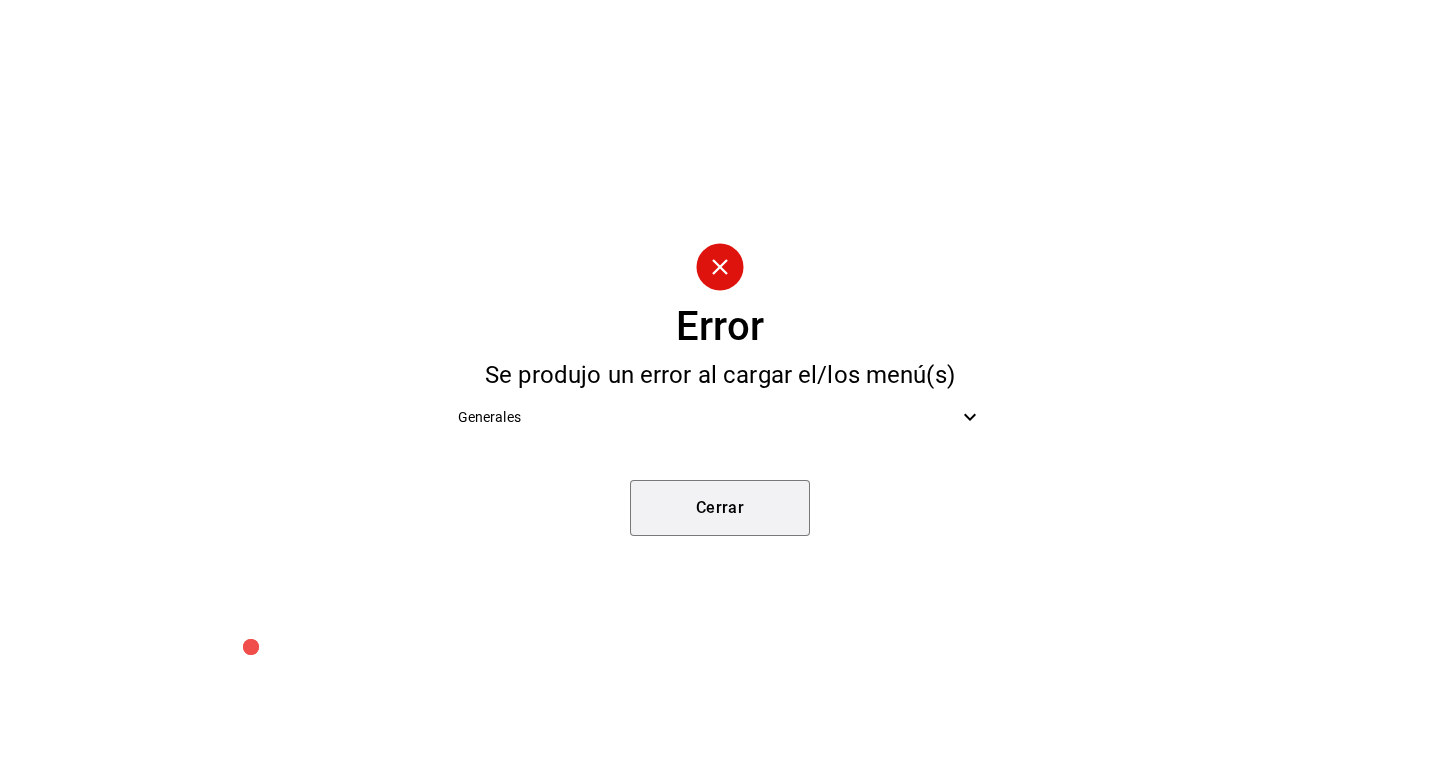 click on "Cerrar" at bounding box center (720, 508) 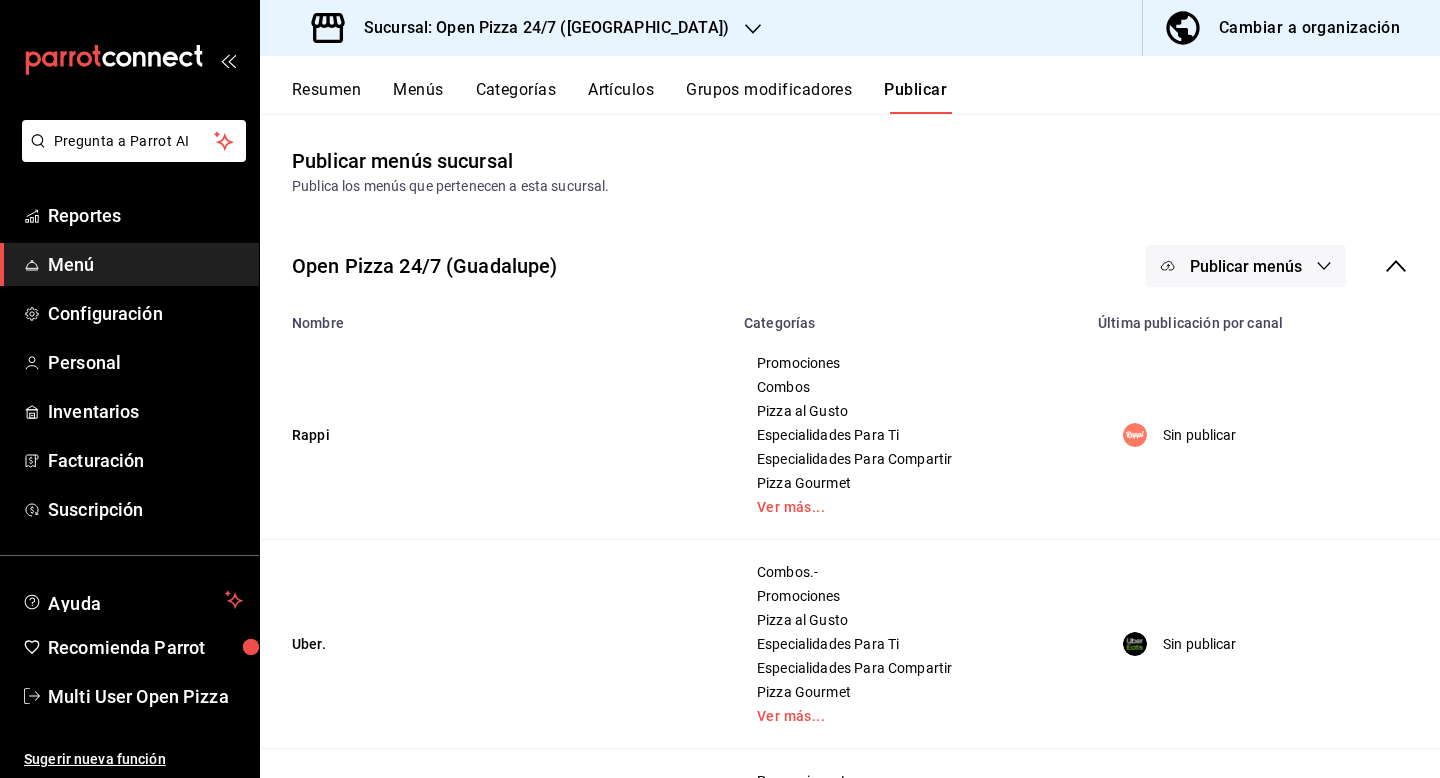 click on "Publicar menús" at bounding box center [1277, 266] 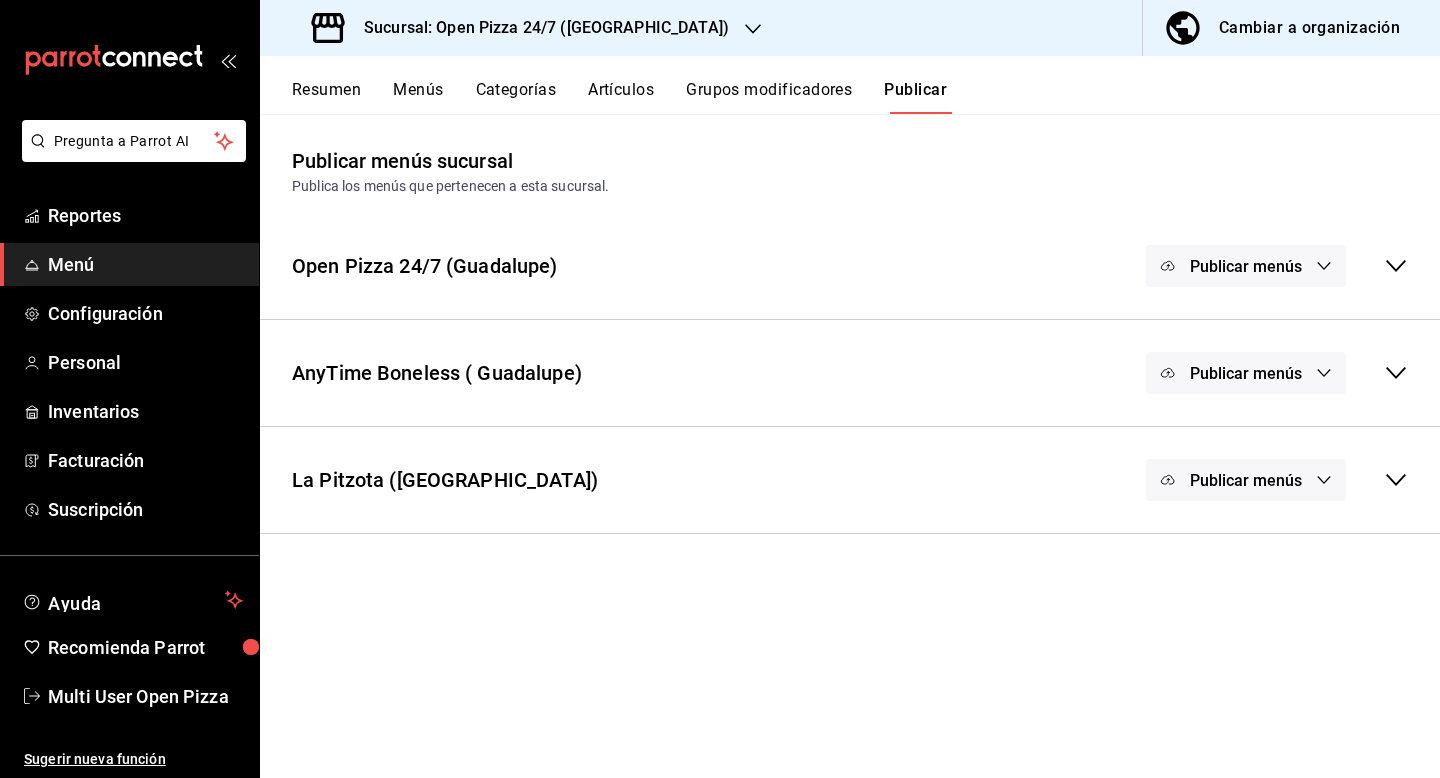 click 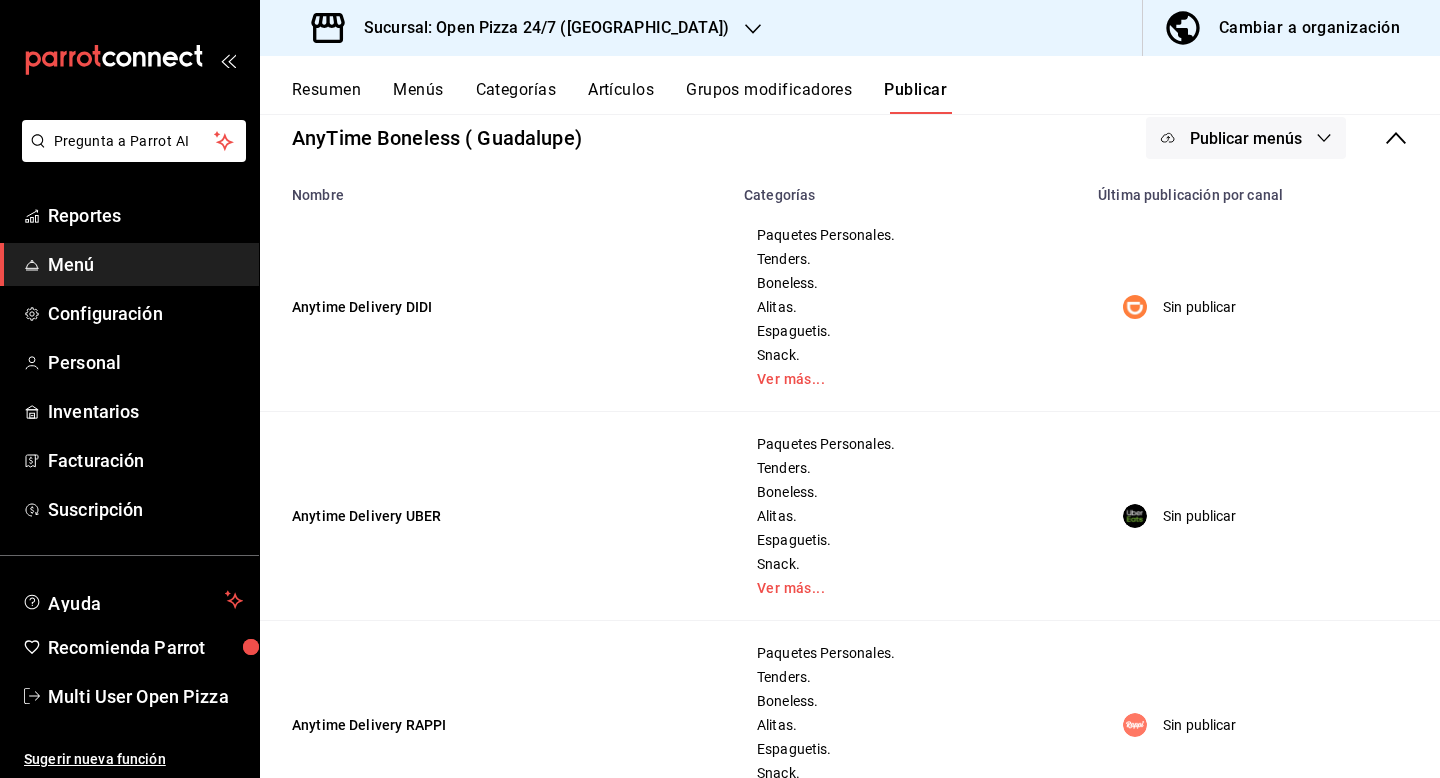 scroll, scrollTop: 173, scrollLeft: 0, axis: vertical 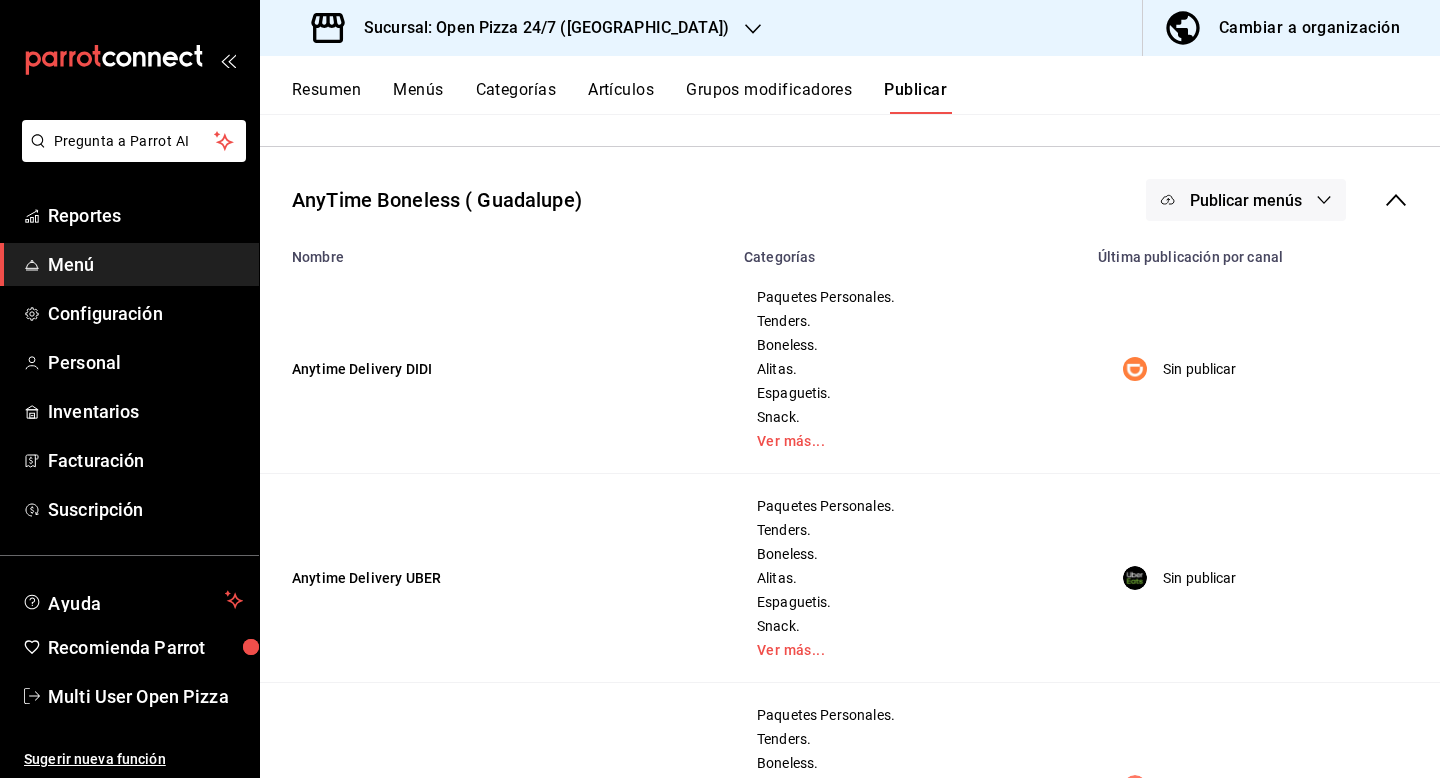 click on "Publicar menús" at bounding box center [1246, 200] 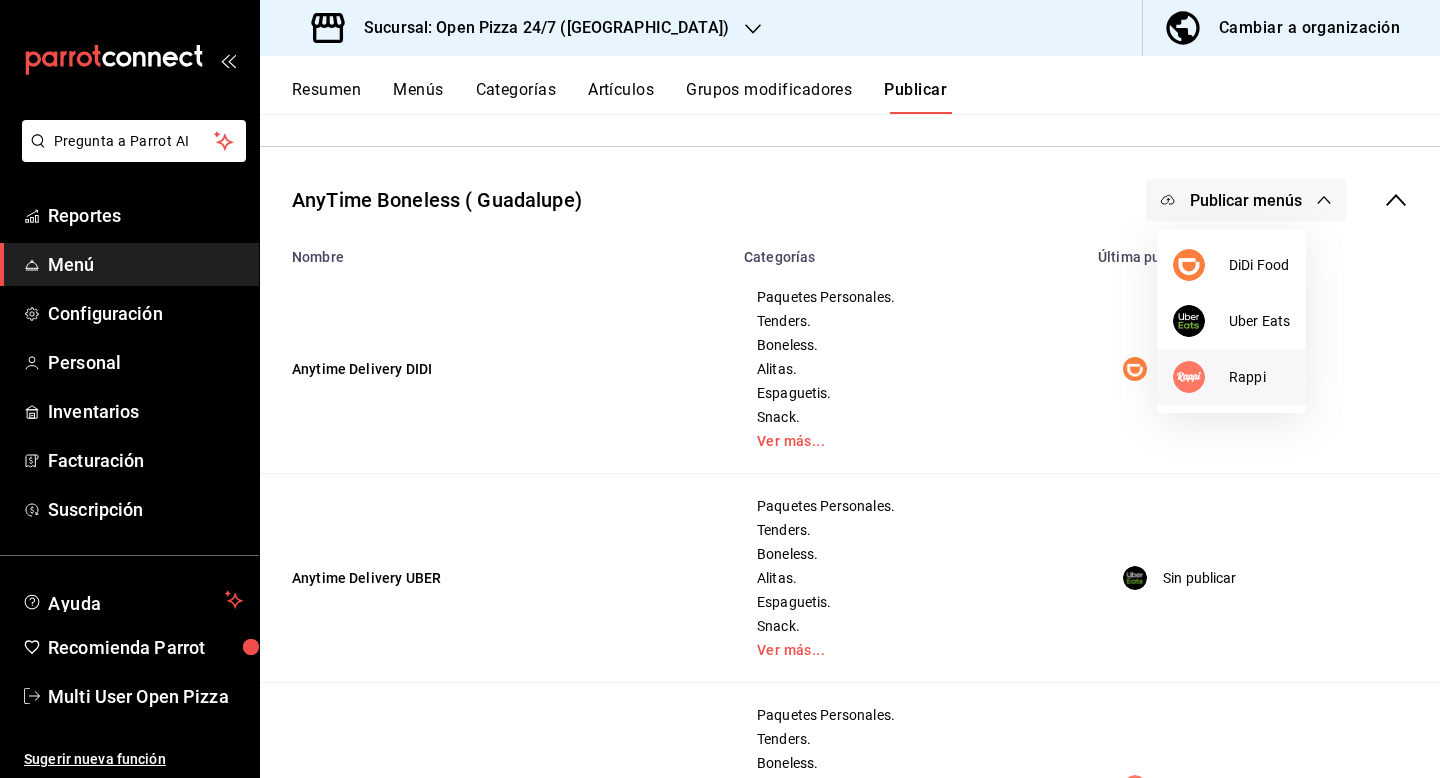 click at bounding box center (1189, 377) 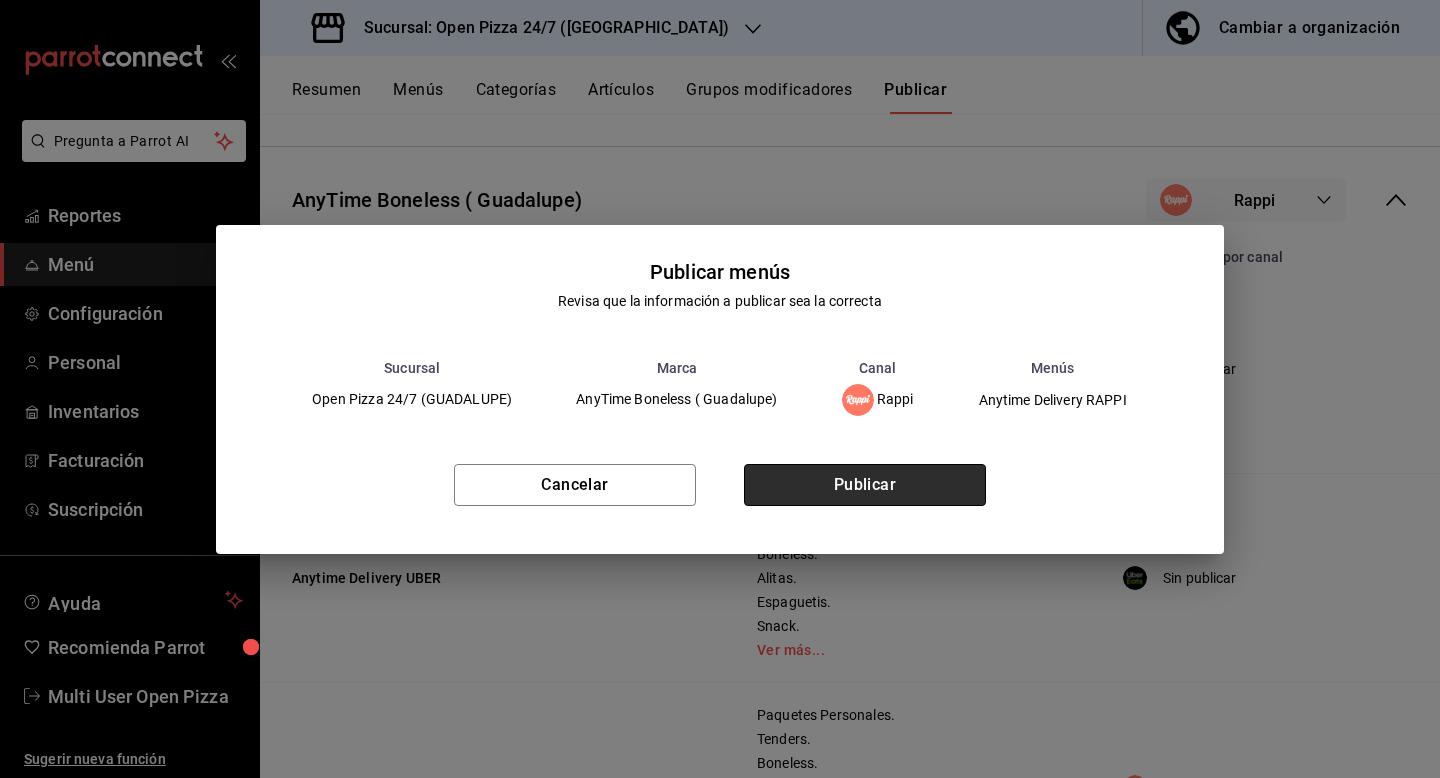 click on "Publicar" at bounding box center (865, 485) 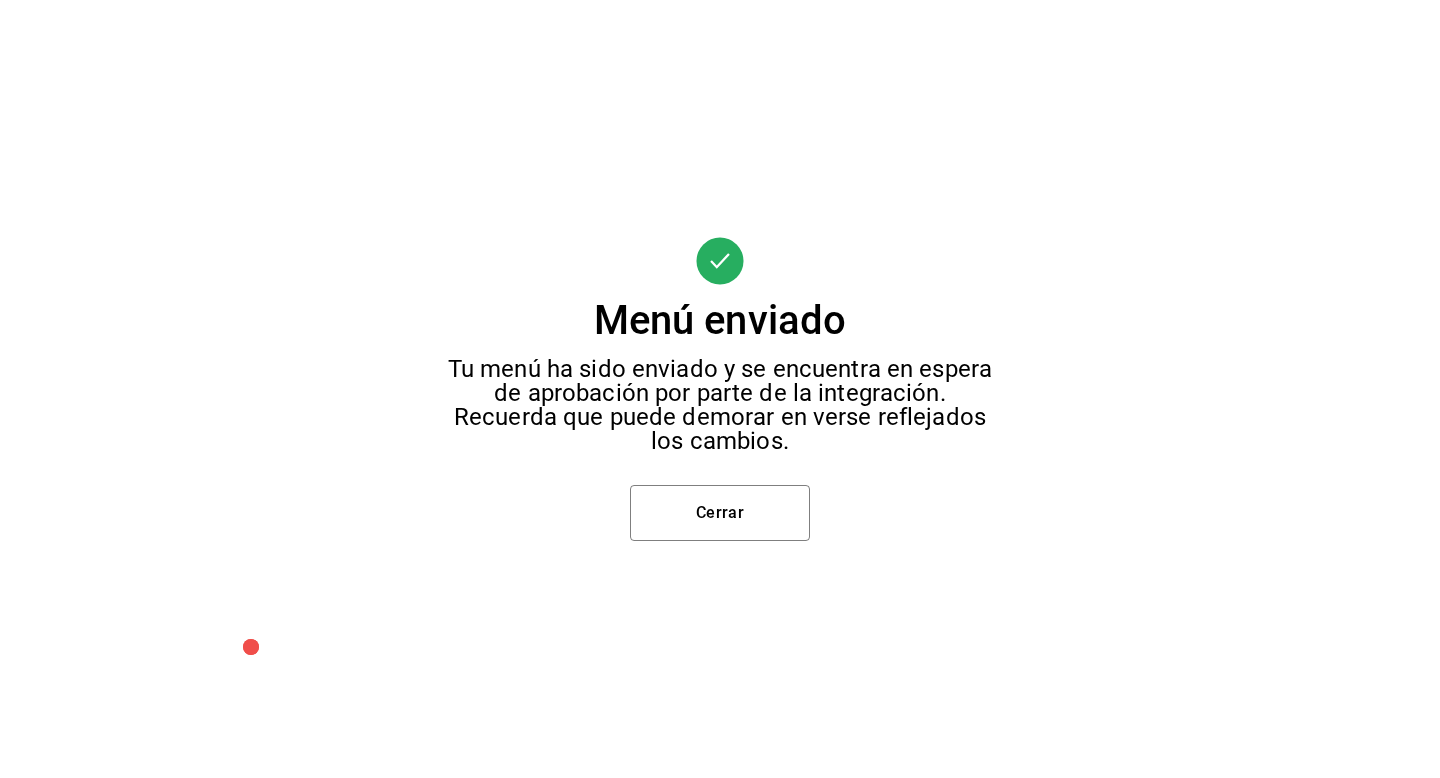 scroll, scrollTop: 0, scrollLeft: 0, axis: both 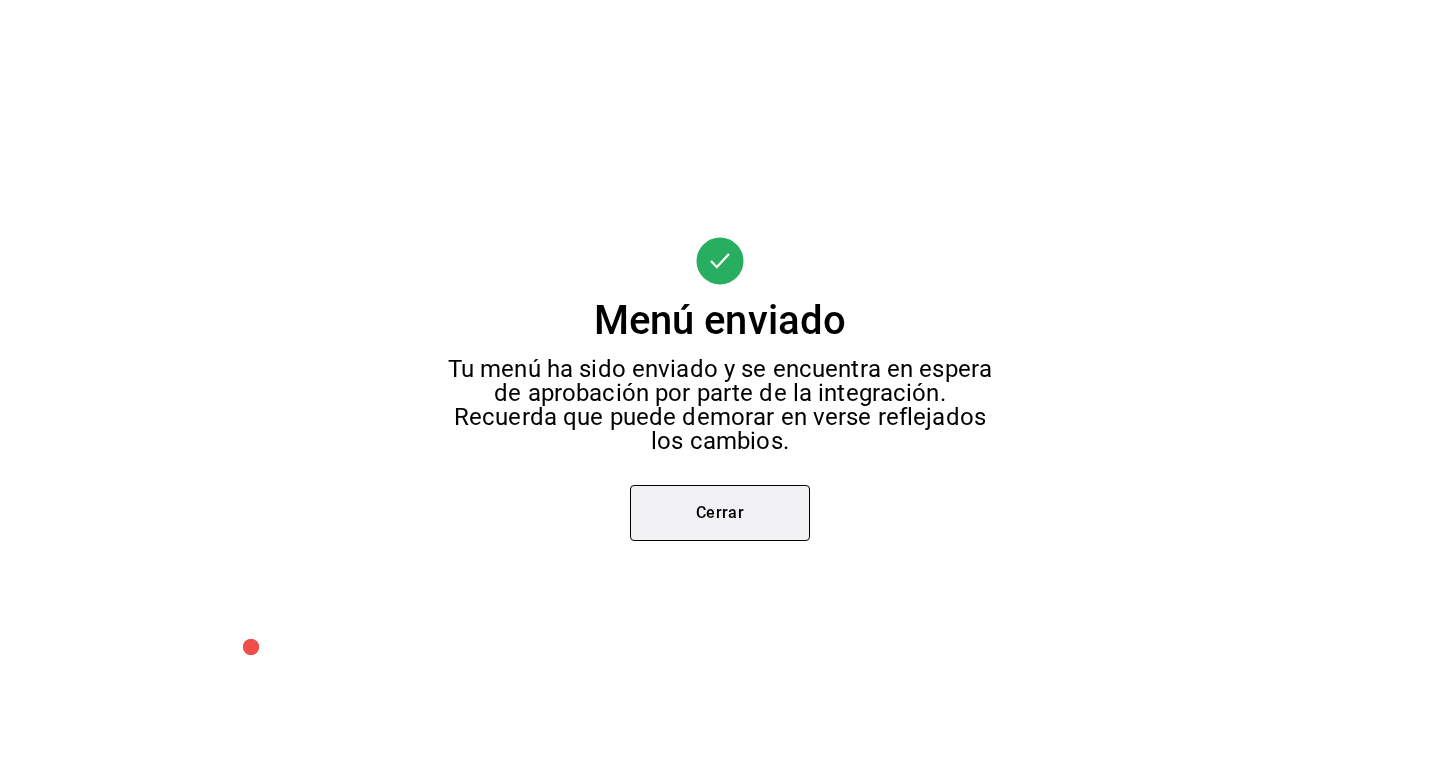 click on "Cerrar" at bounding box center [720, 513] 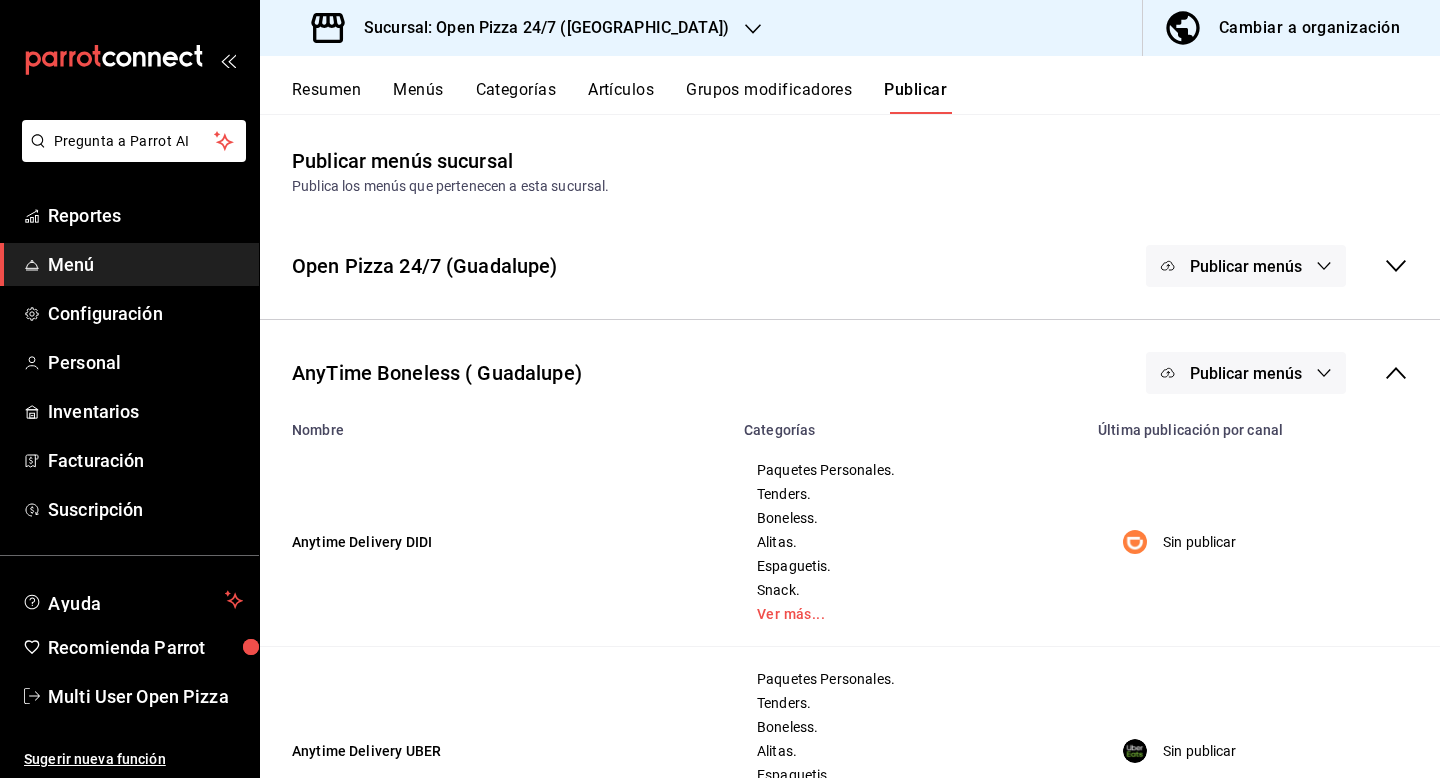 click on "Ayuda Recomienda Parrot   Multi User Open Pizza" at bounding box center (129, 649) 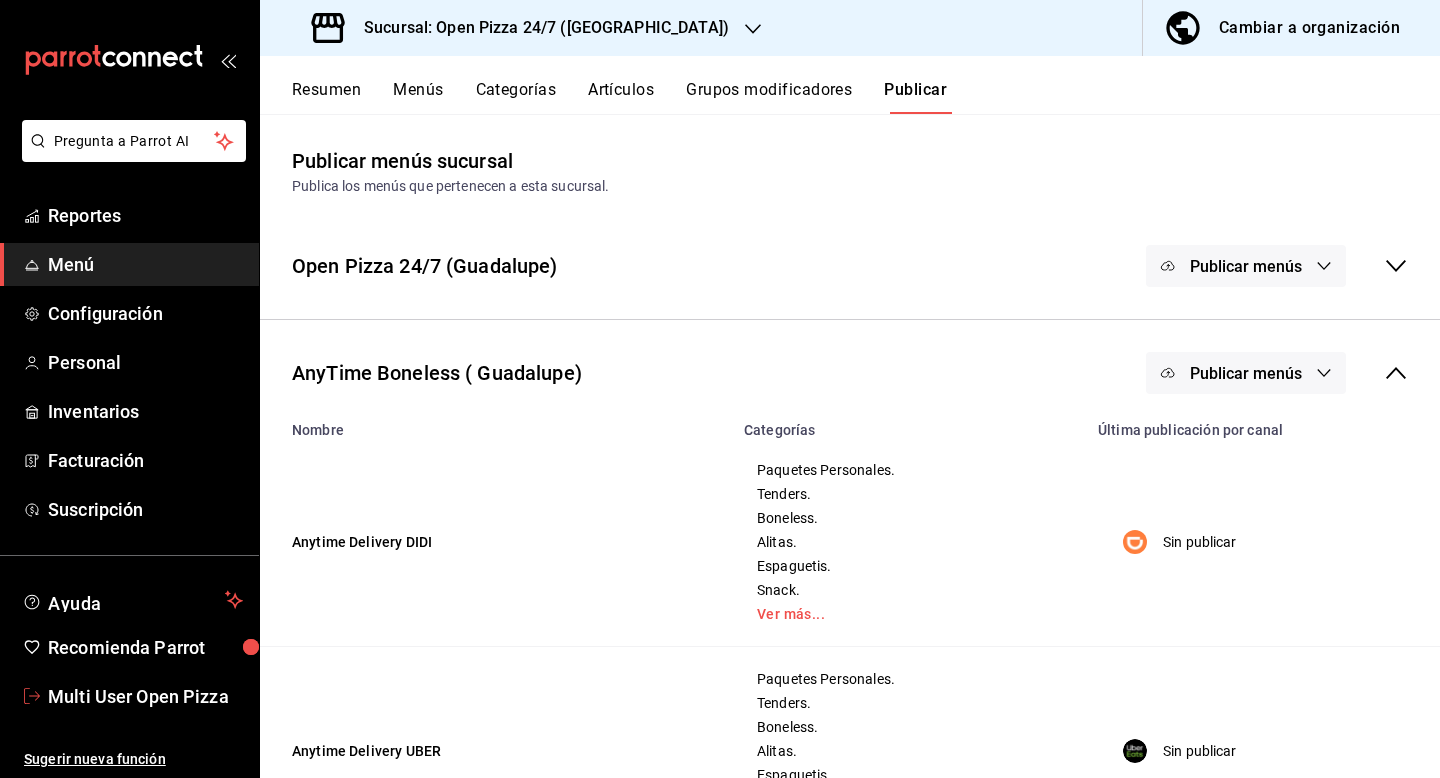 click on "Multi User Open Pizza" at bounding box center [145, 696] 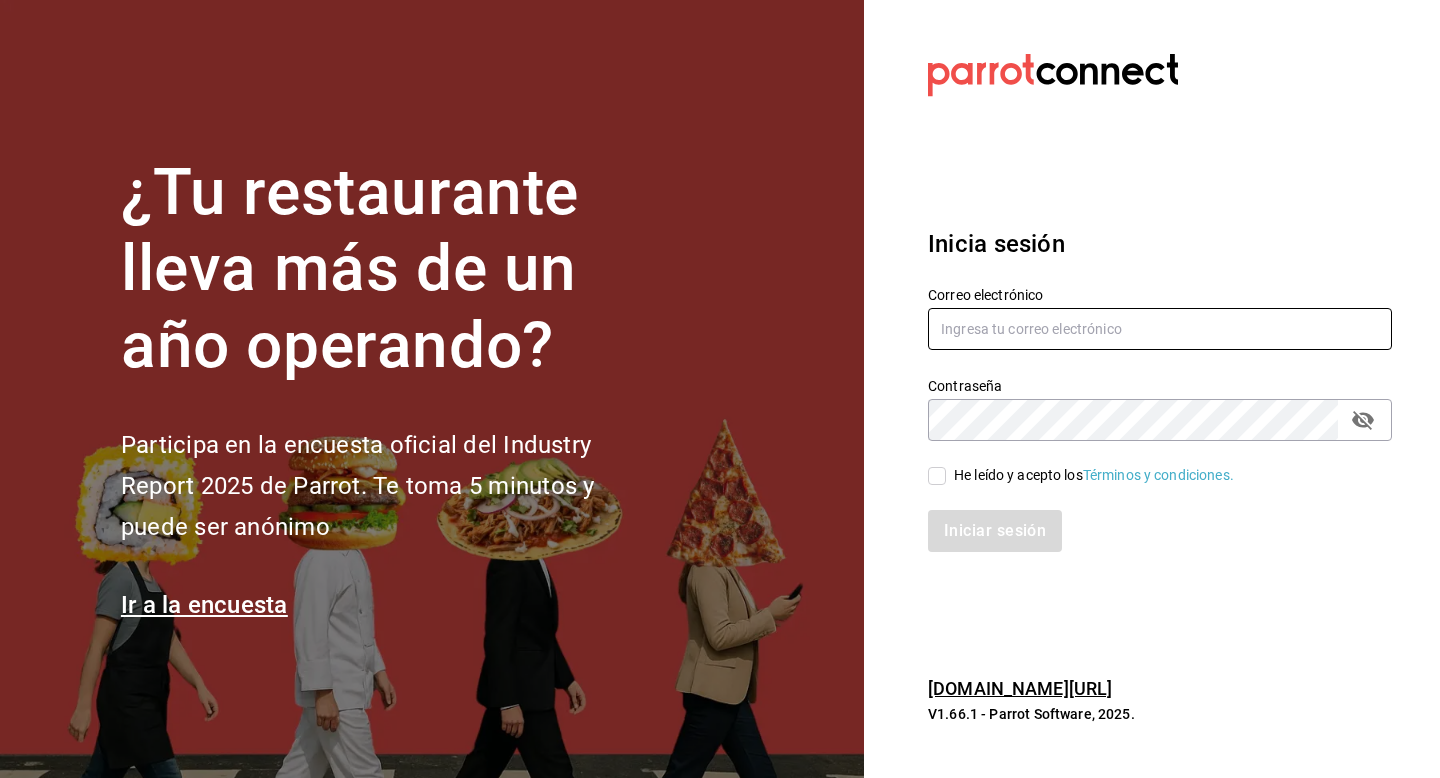 click at bounding box center [1160, 329] 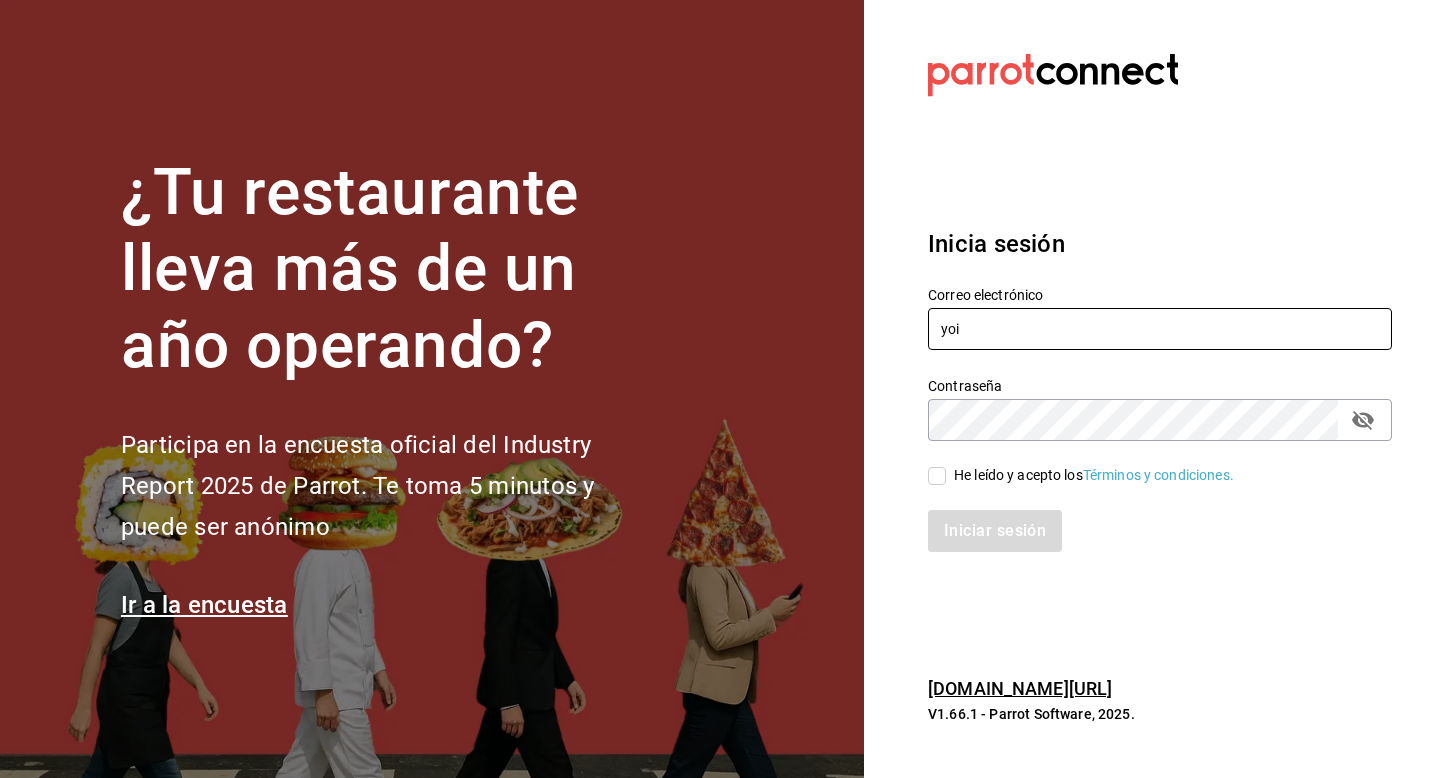 type on "yoi@cdmx.com" 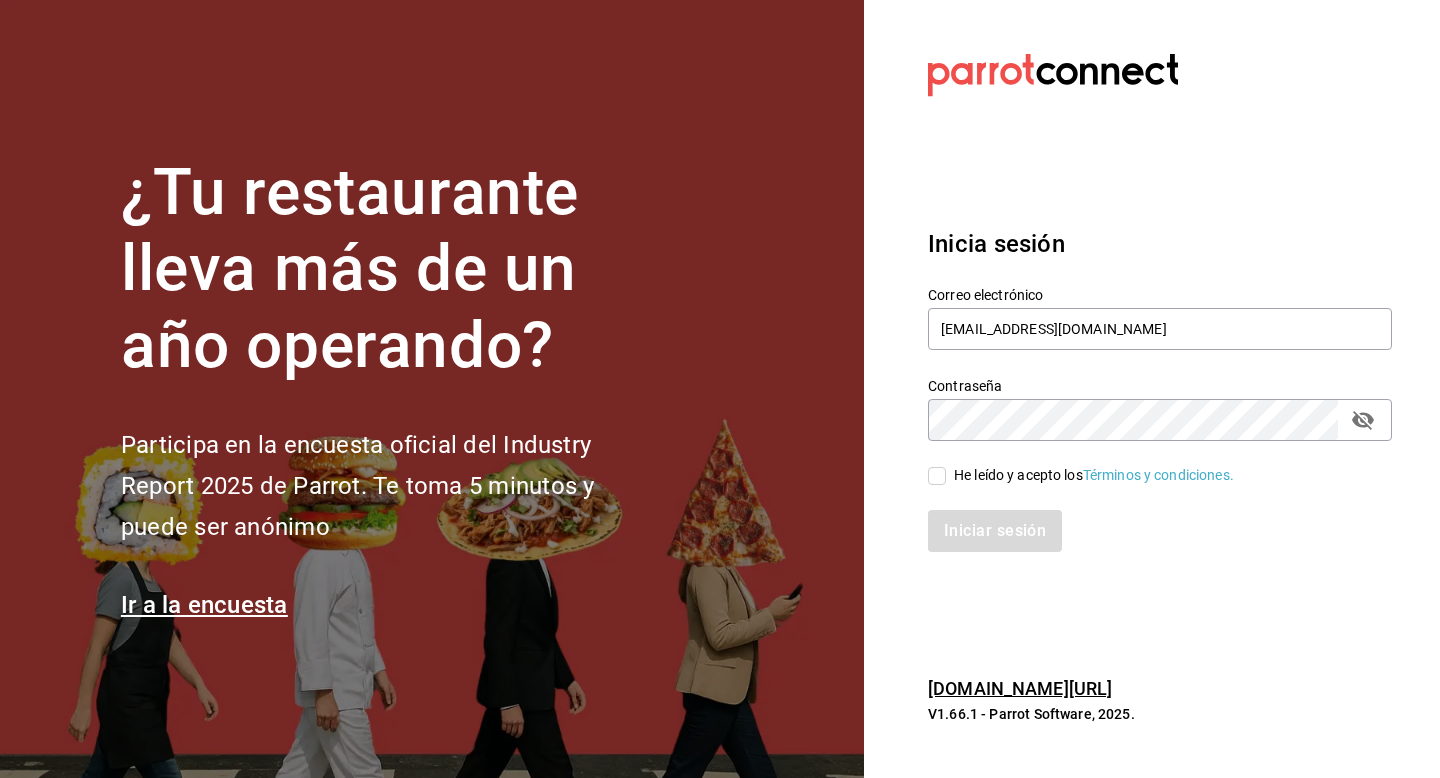 click on "He leído y acepto los  Términos y condiciones." at bounding box center [1090, 475] 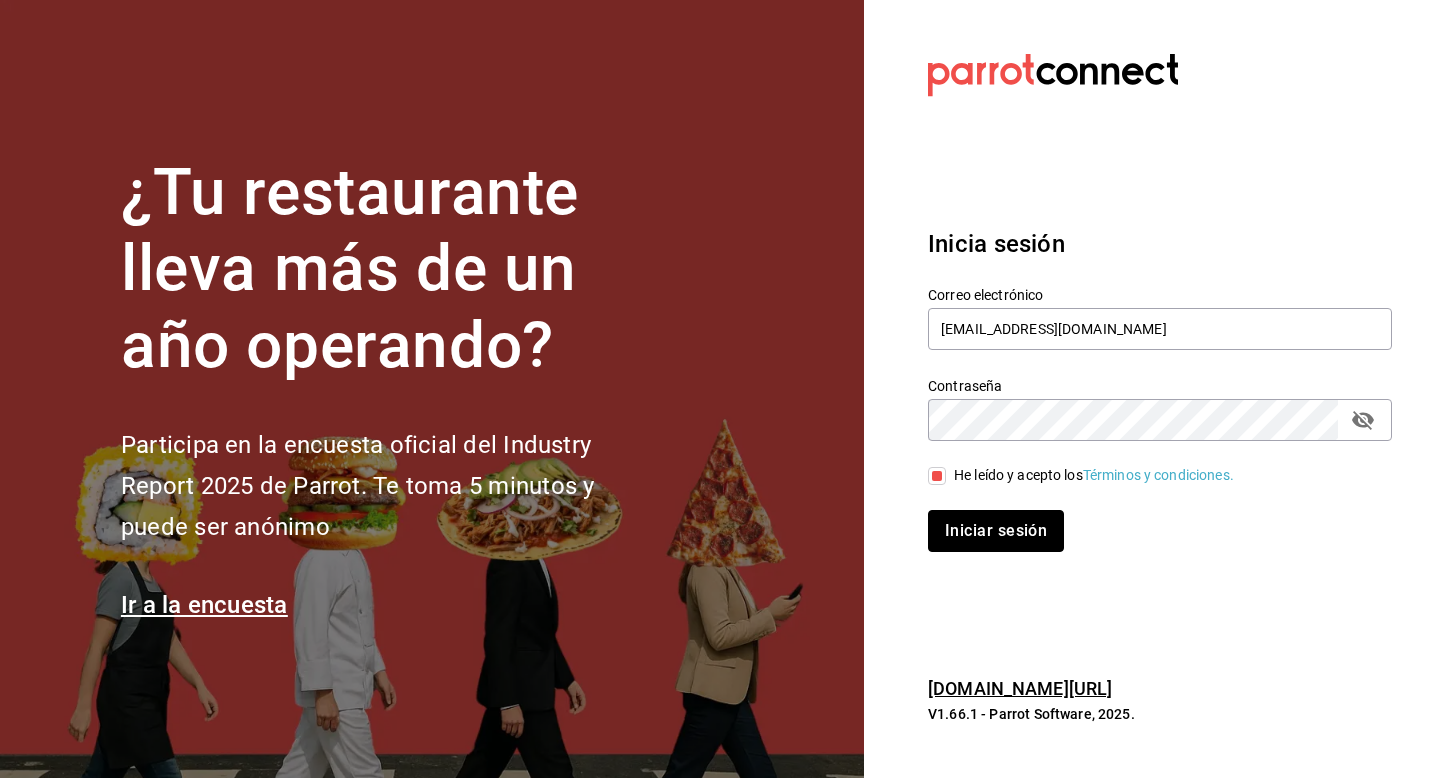 click on "Iniciar sesión" at bounding box center (996, 531) 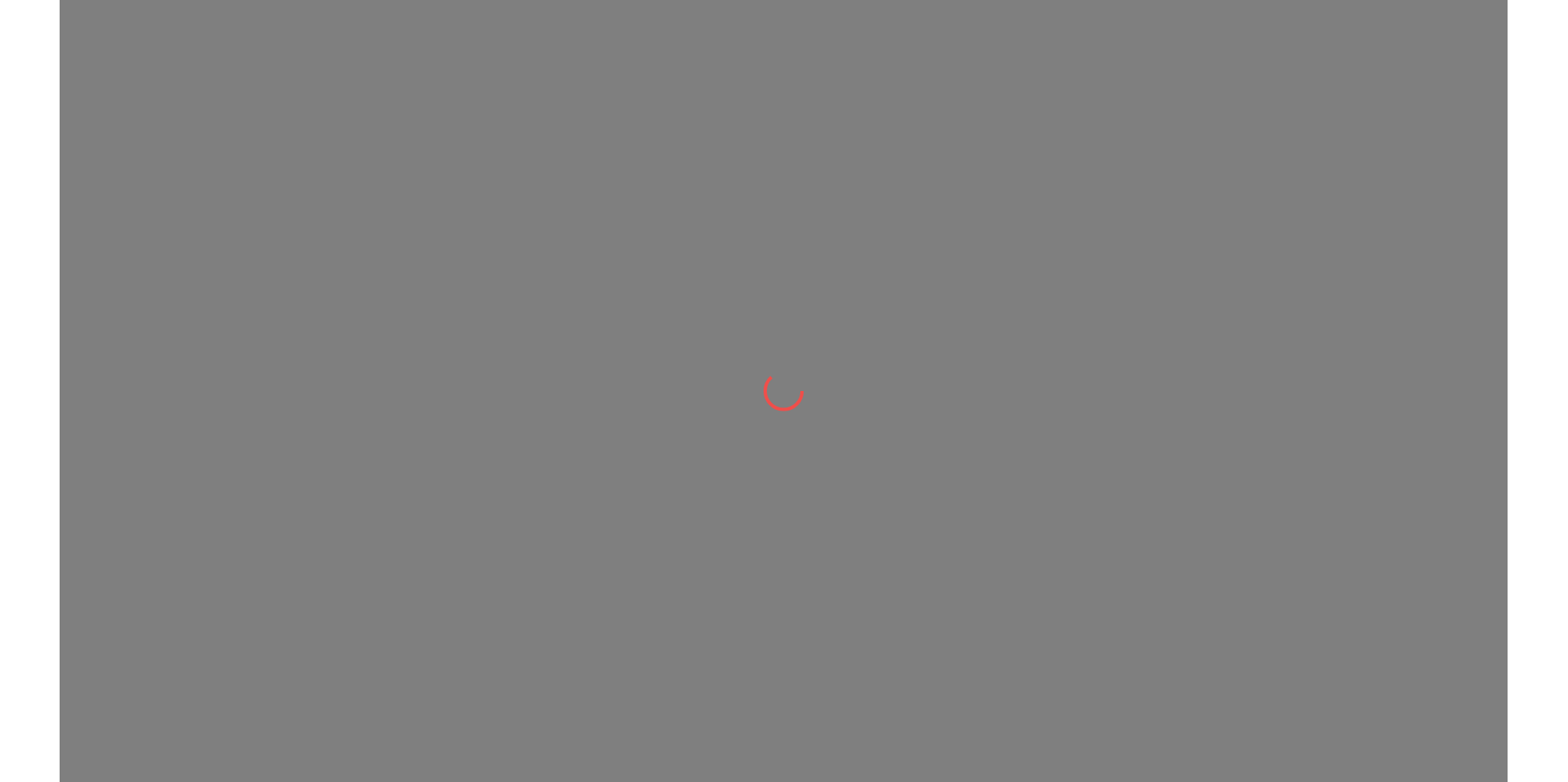 scroll, scrollTop: 0, scrollLeft: 0, axis: both 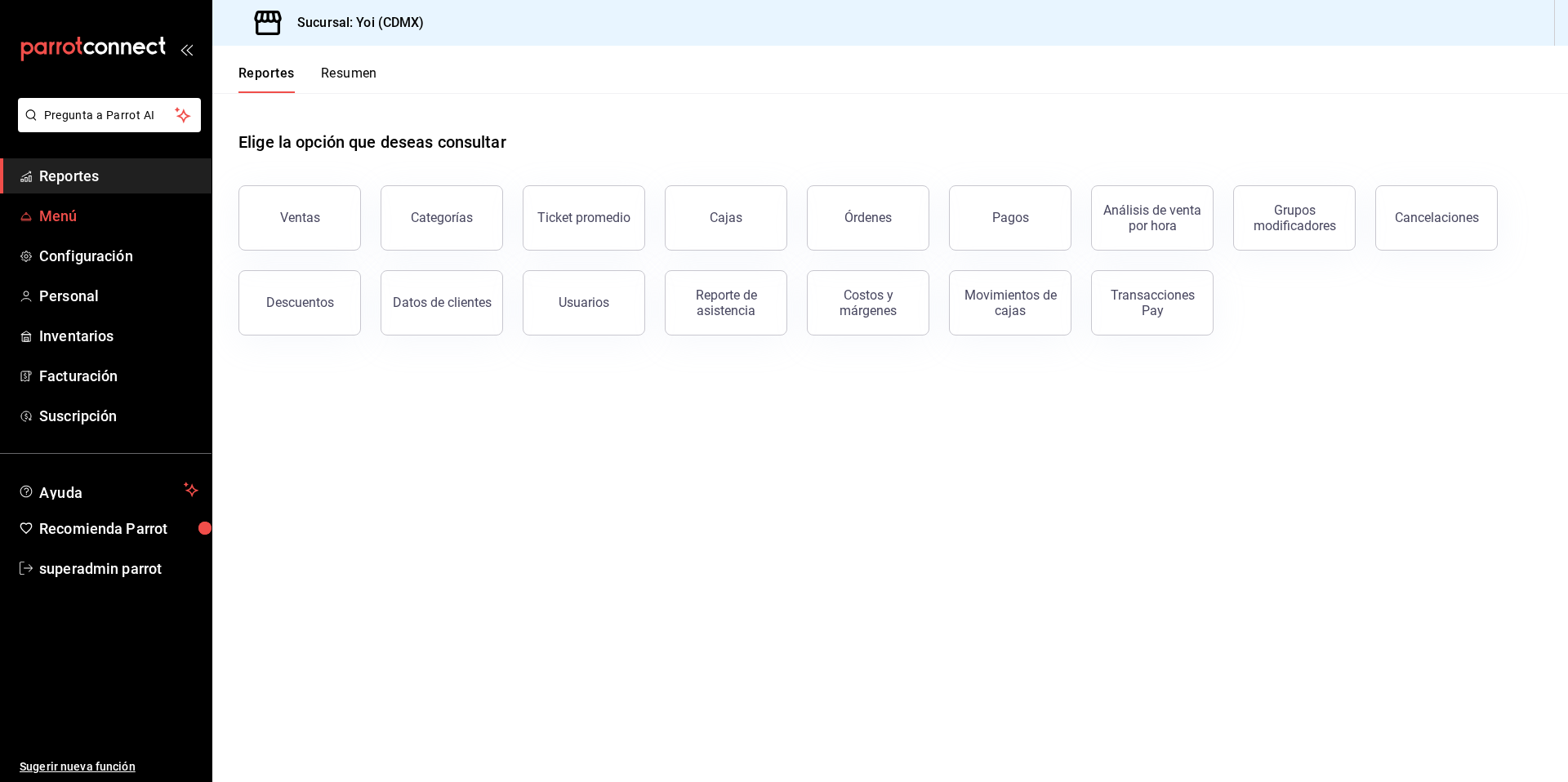 click on "Menú" at bounding box center [118, 215] 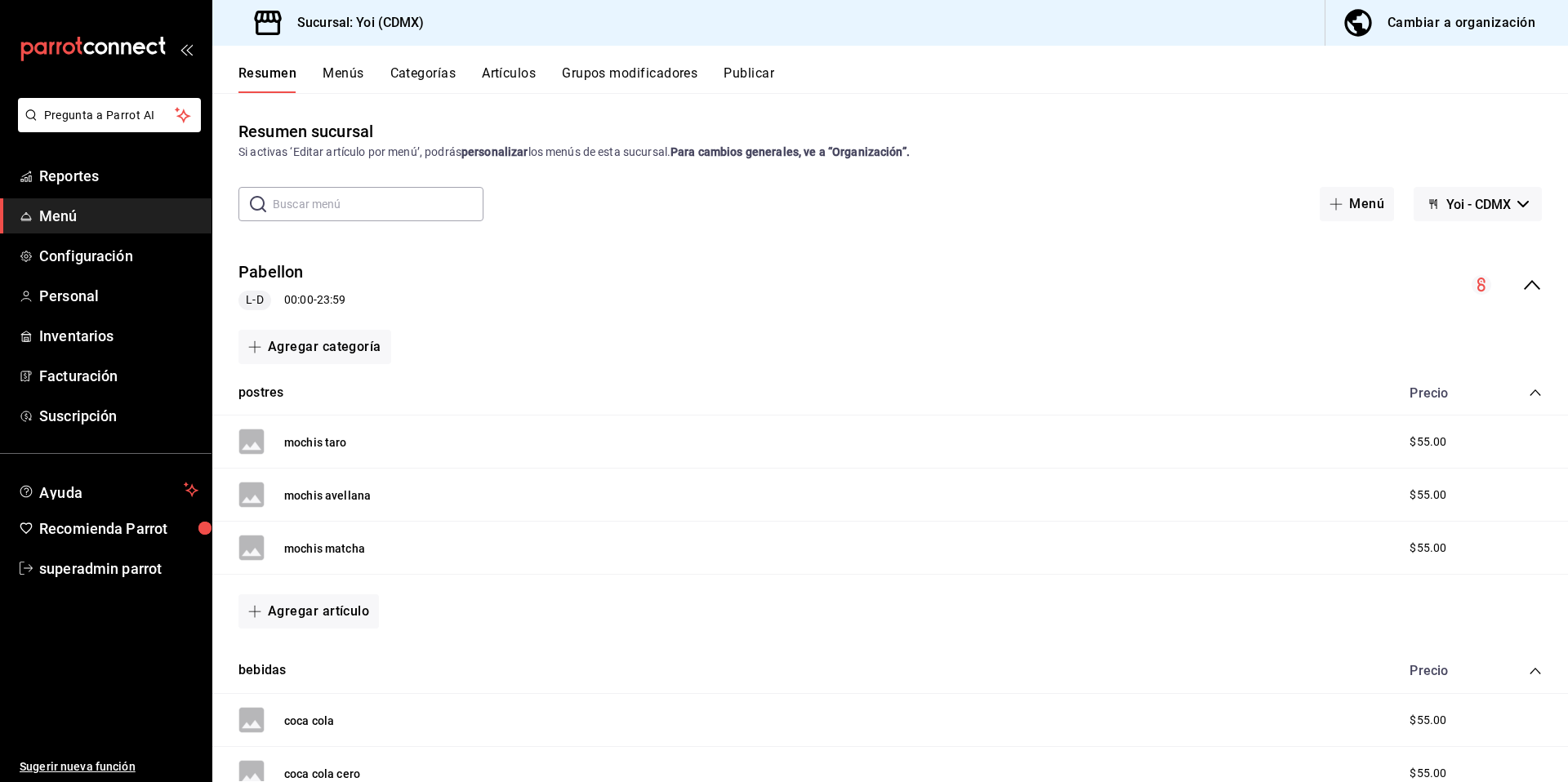 click 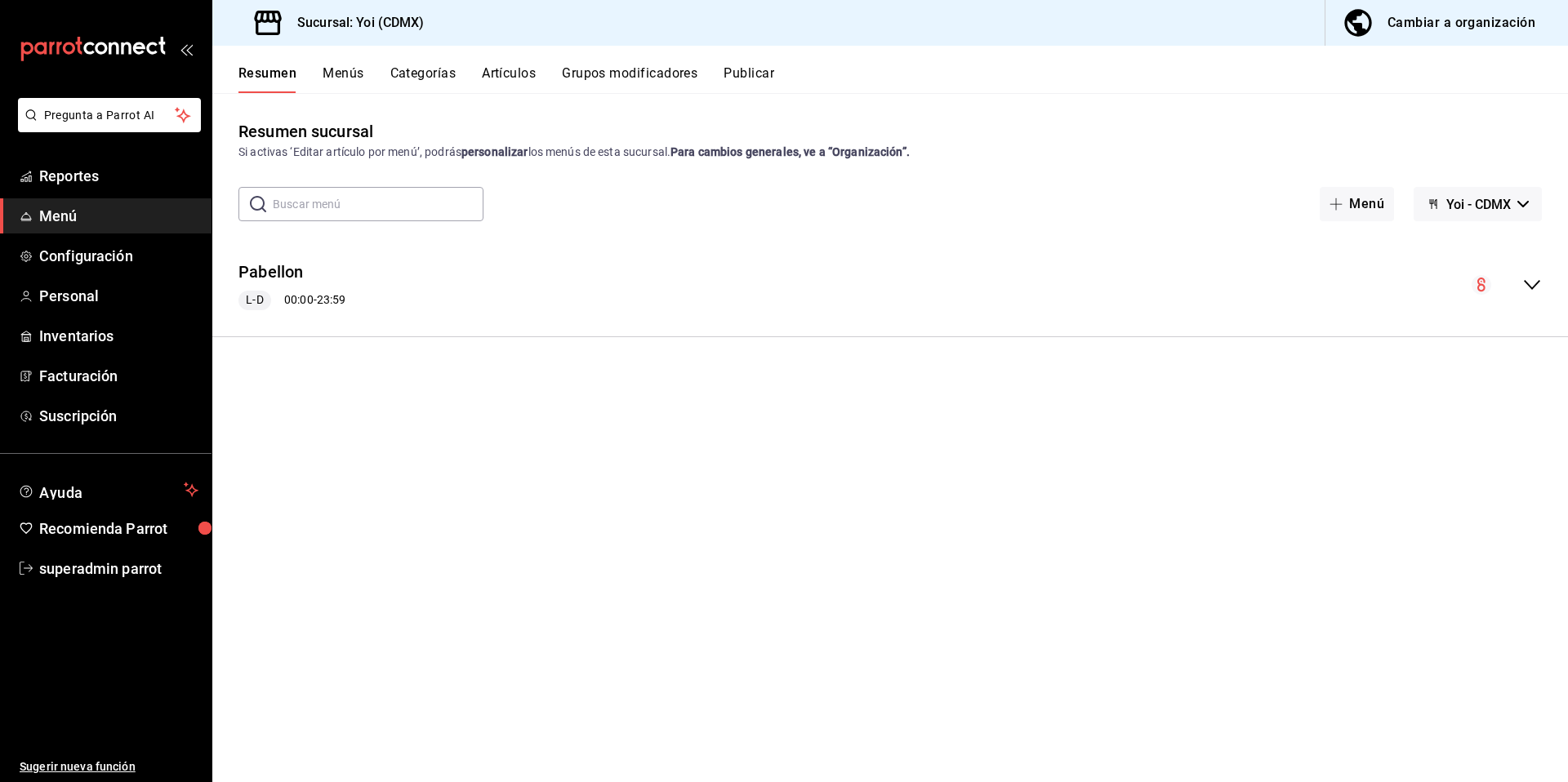 click on "Cambiar a organización" at bounding box center [1440, 23] 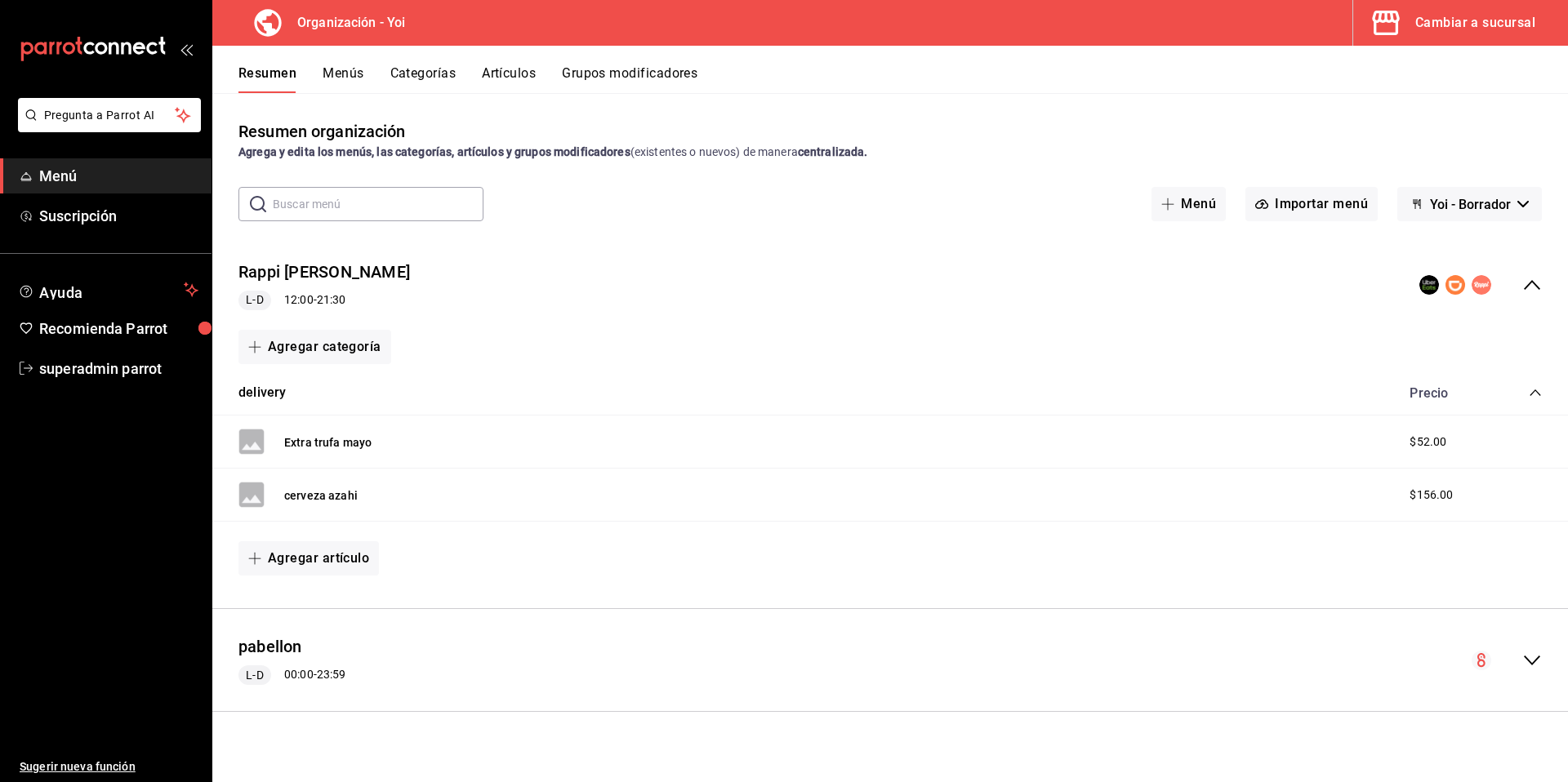 click 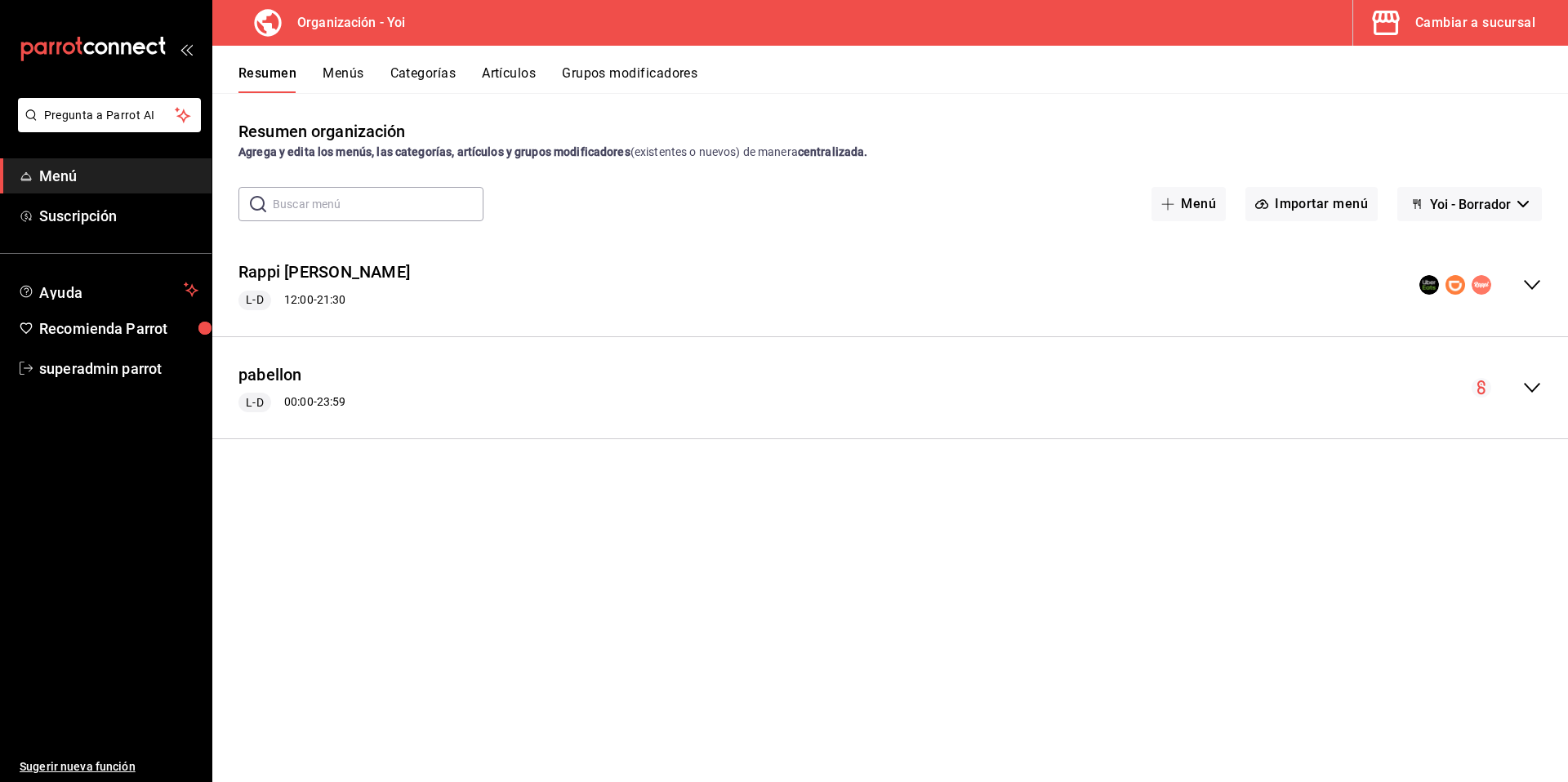 click 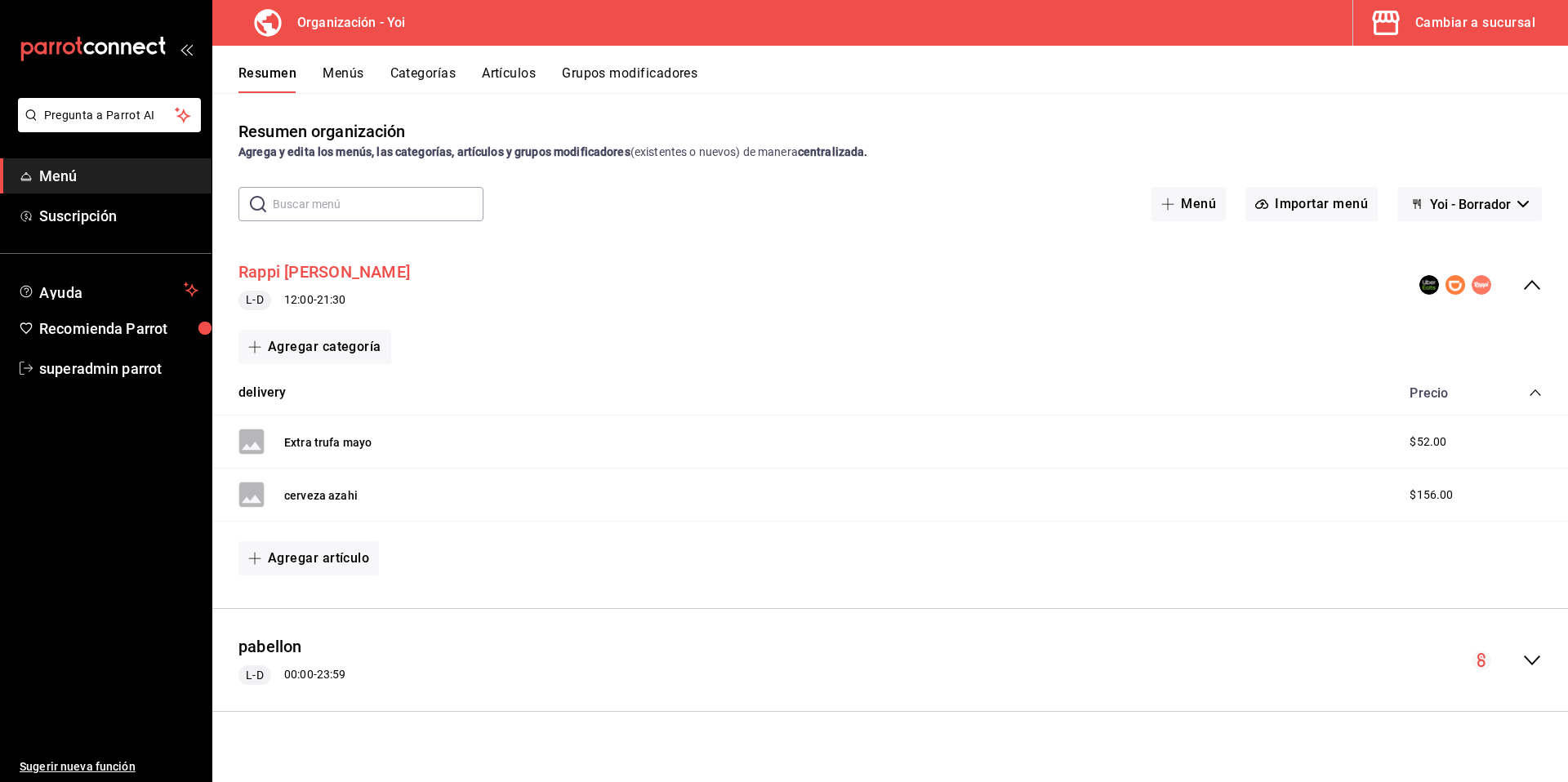 click on "Rappi Uber Didi" at bounding box center (324, 272) 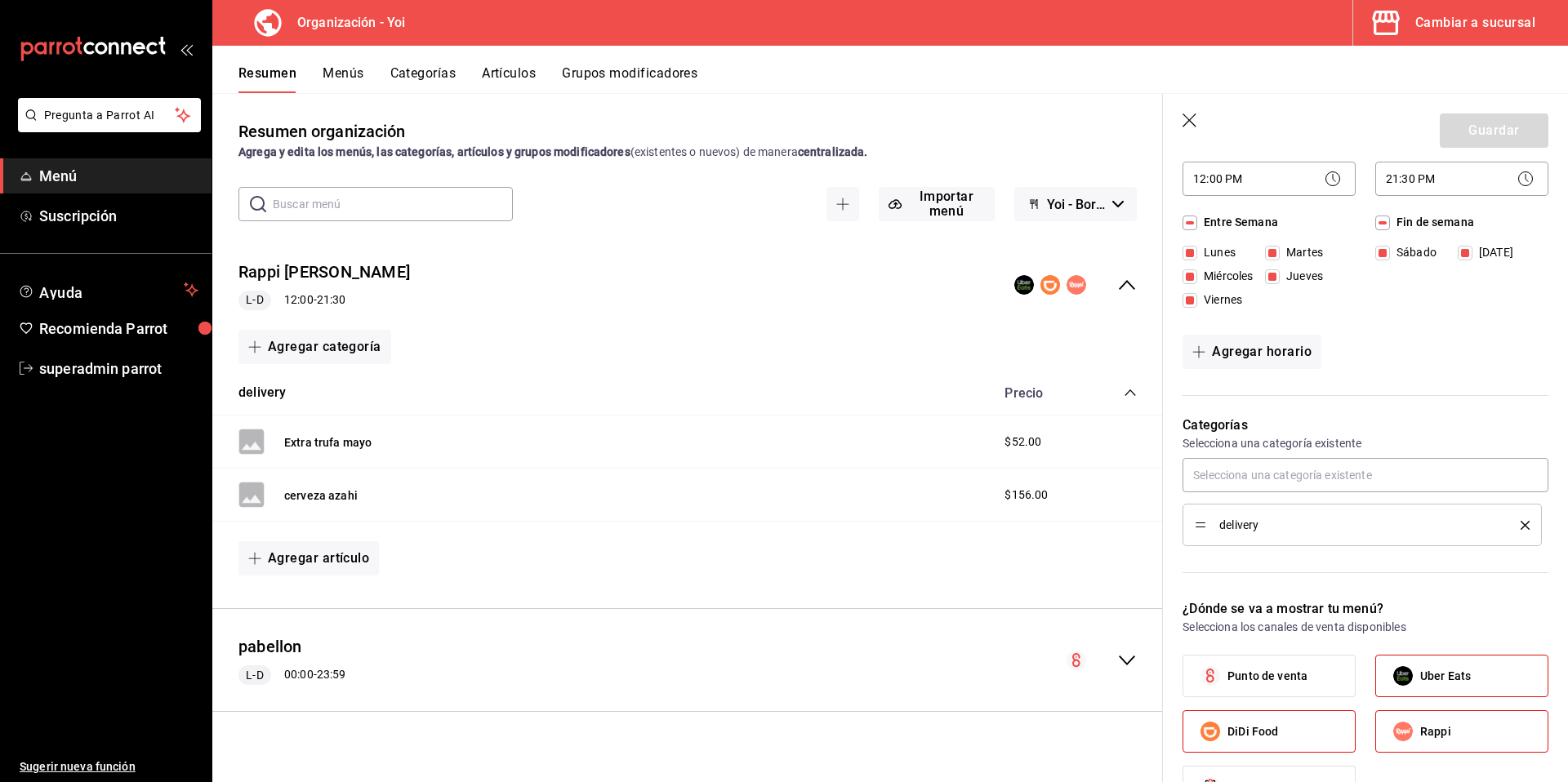 scroll, scrollTop: 226, scrollLeft: 0, axis: vertical 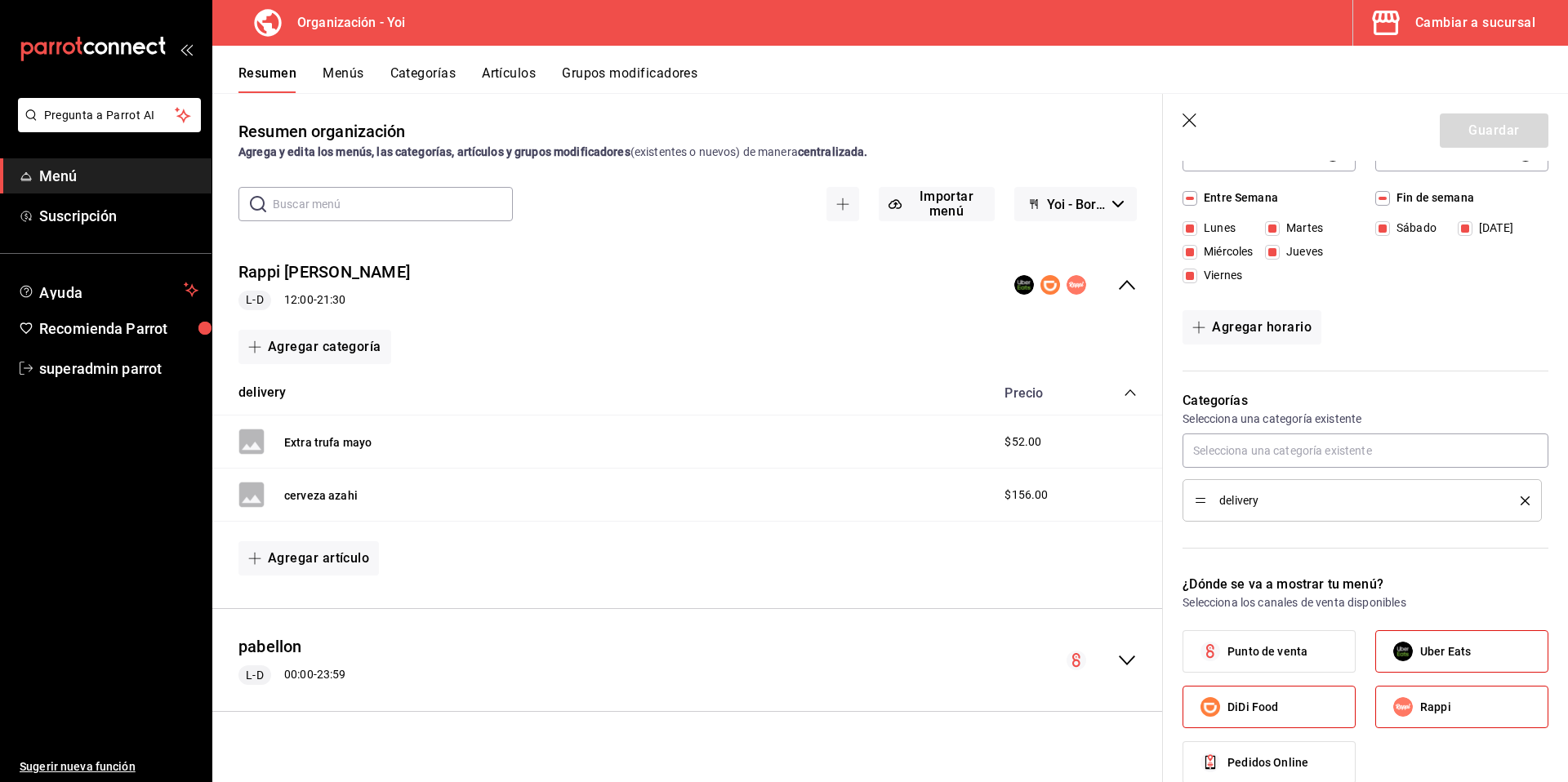 click on "Resumen organización Agrega y edita los menús, las categorías, artículos y grupos modificadores  (existentes o nuevos) de manera  centralizada. ​ ​ Importar menú Yoi - Borrador Rappi Uber Didi L-D 12:00  -  21:30 Agregar categoría delivery Precio Extra trufa mayo $52.00 cerveza azahi $156.00 Agregar artículo pabellon L-D 00:00  -  23:59 Agregar categoría" at bounding box center [688, 450] 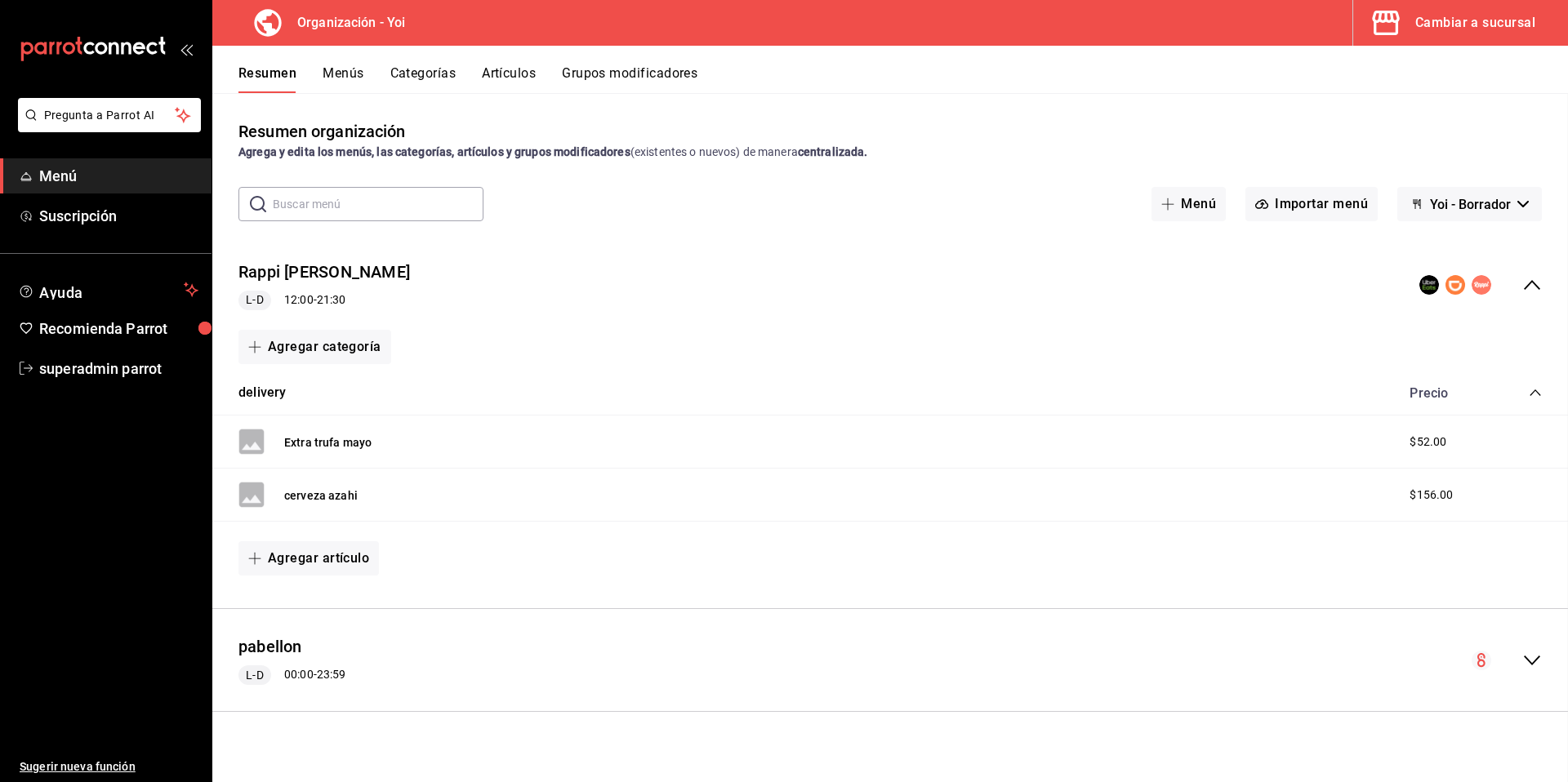 checkbox on "false" 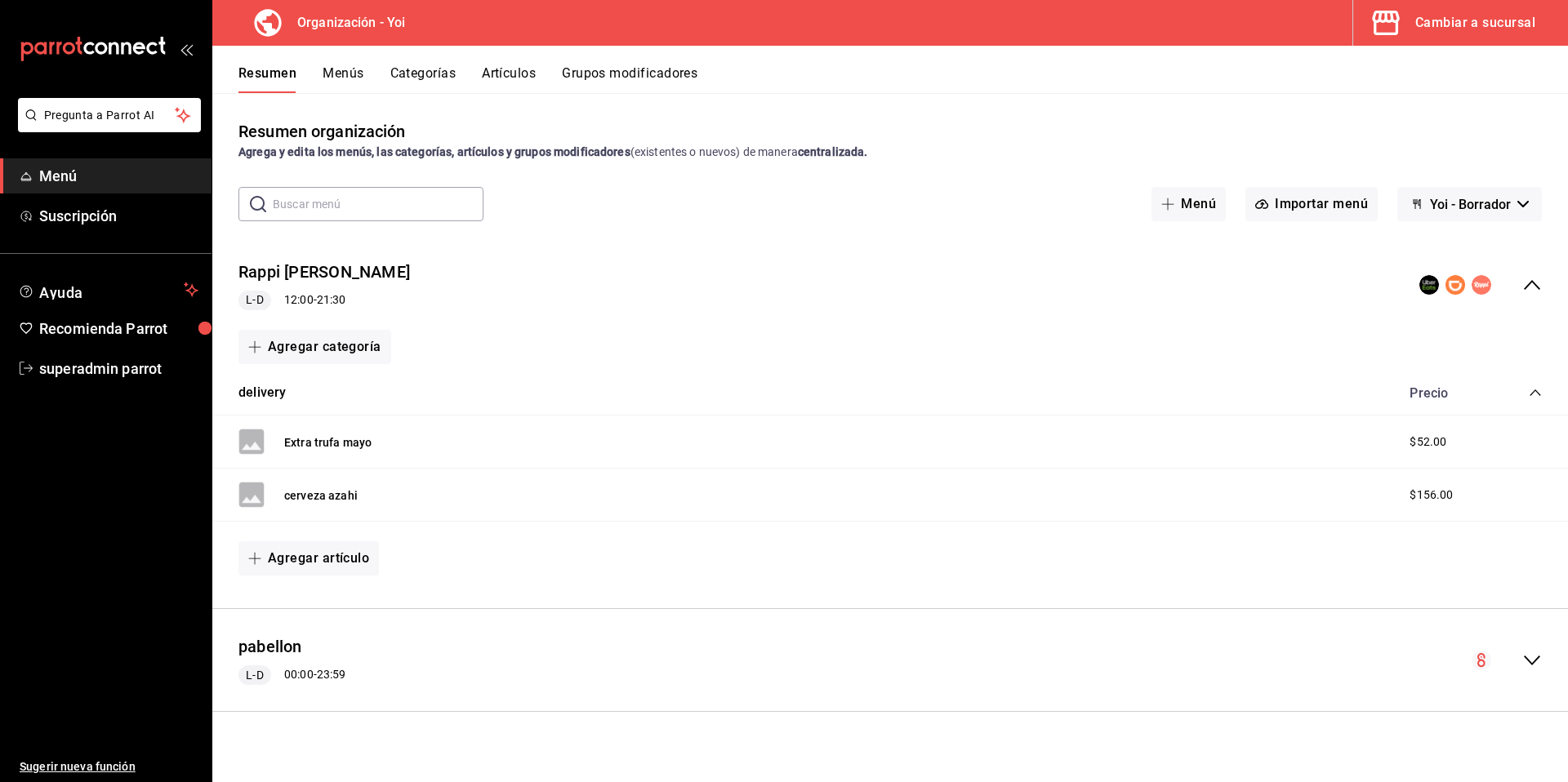 click on "Menús" at bounding box center [343, 79] 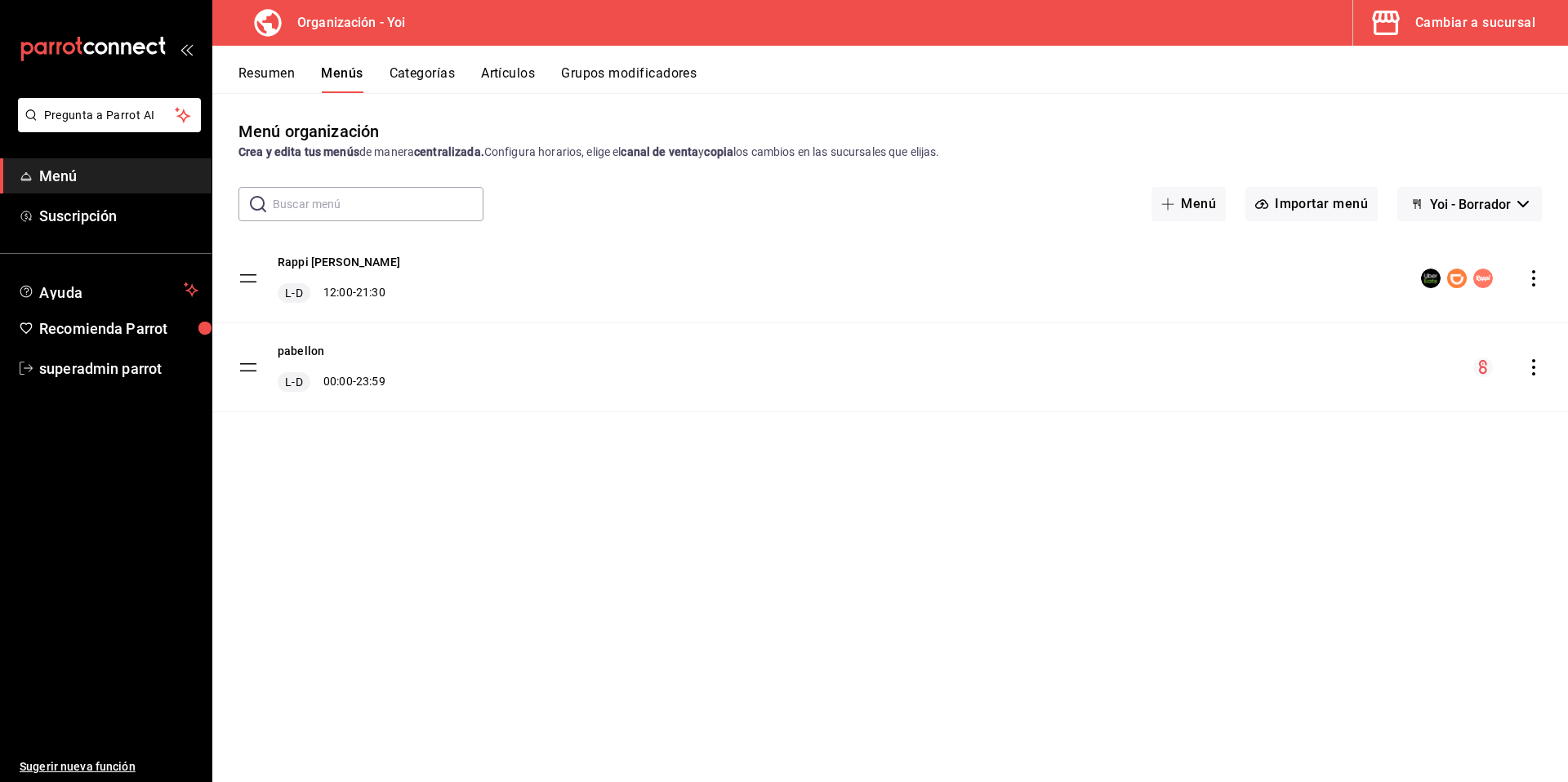 click 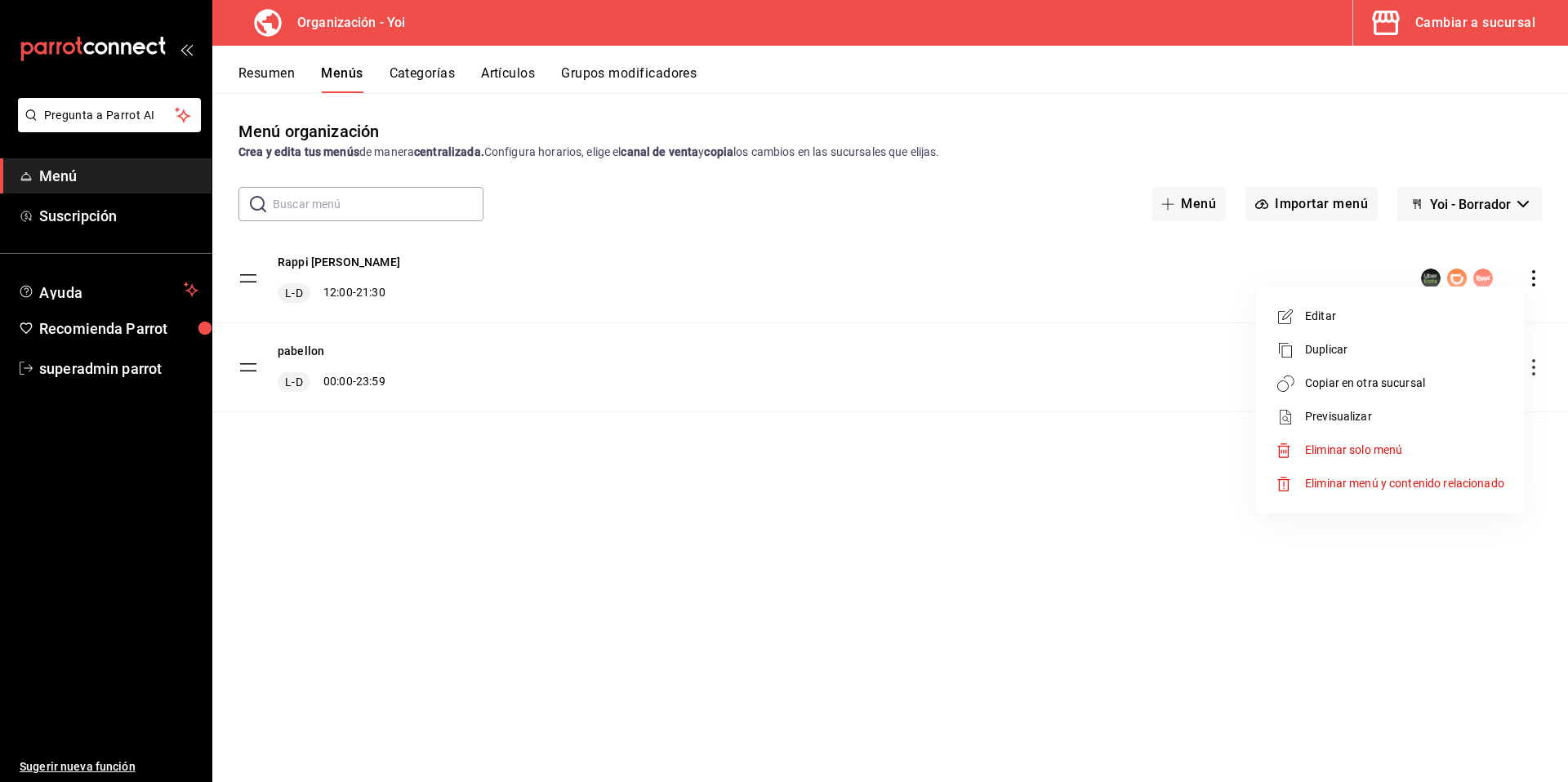click on "Eliminar menú y contenido relacionado" at bounding box center (1405, 483) 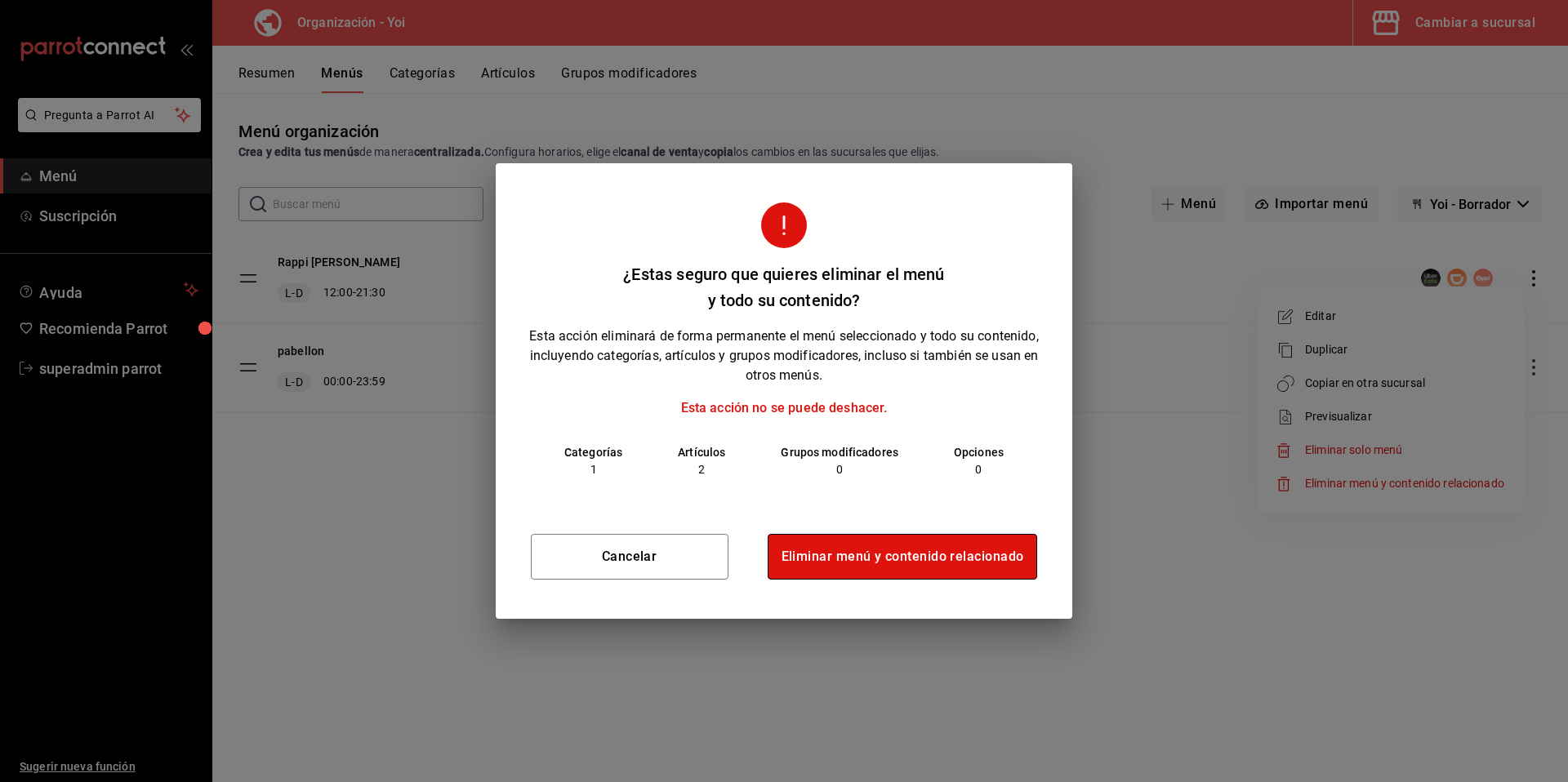 click on "Eliminar menú y contenido relacionado" at bounding box center [902, 557] 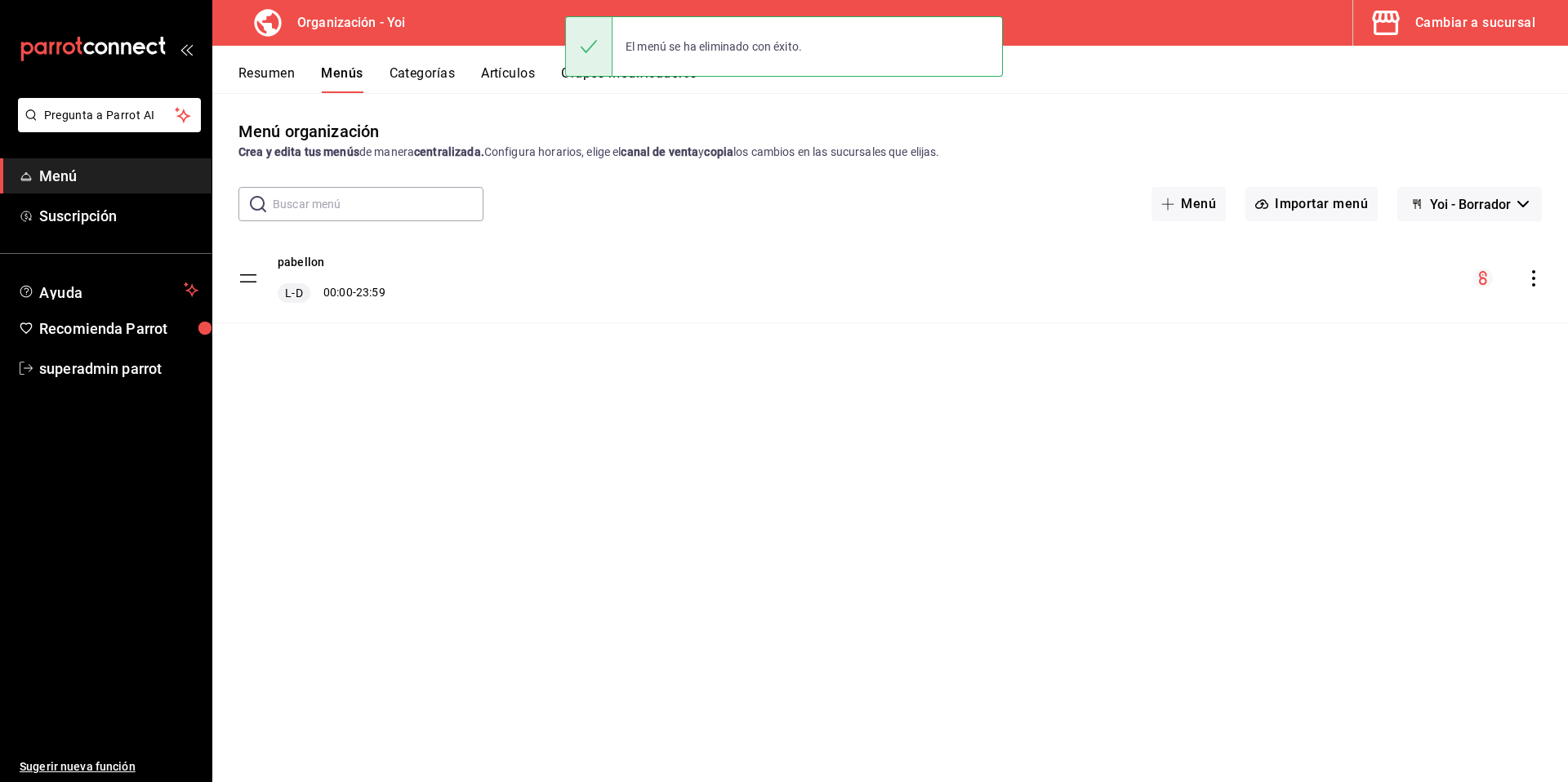 click 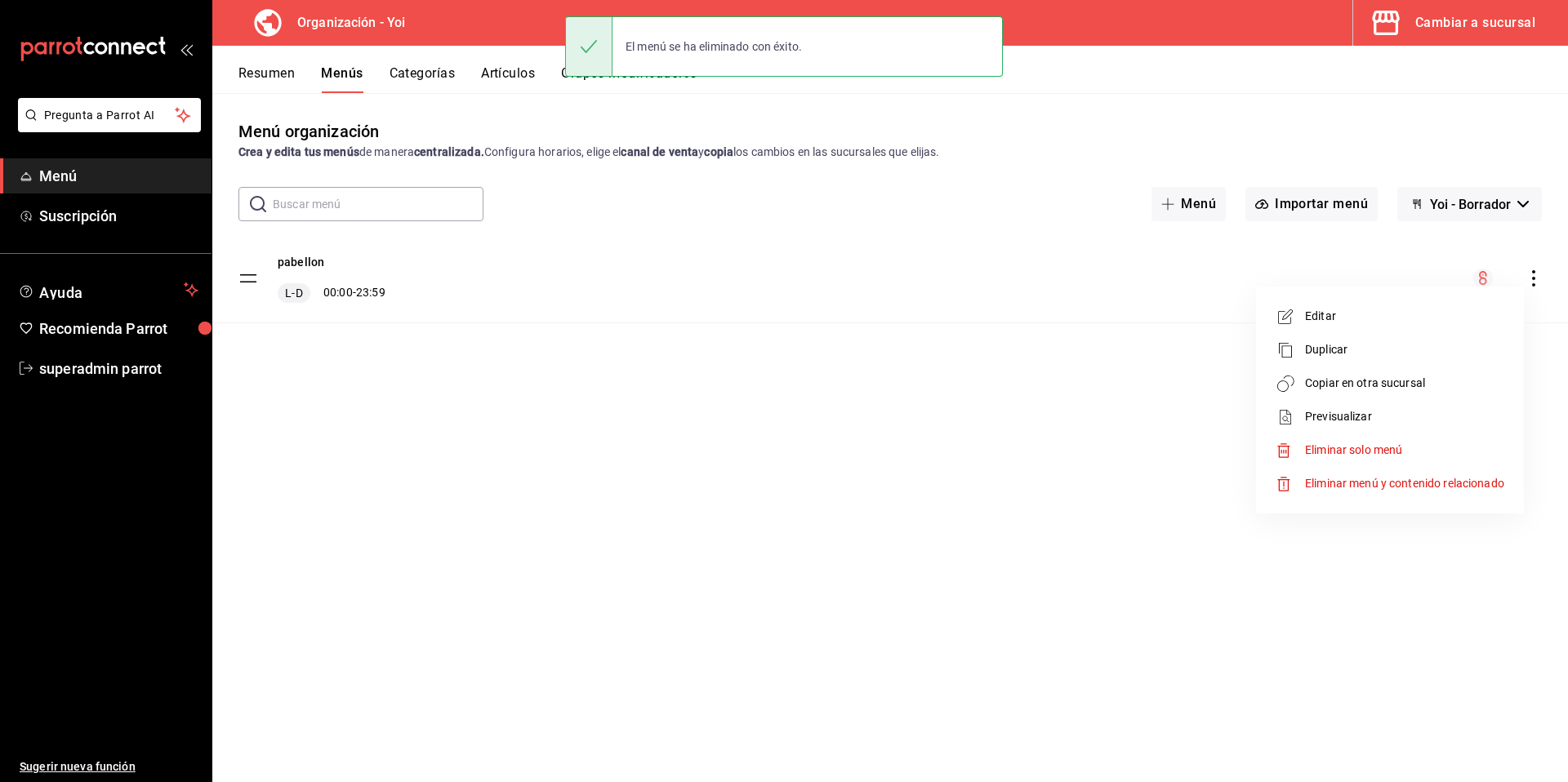 click on "Duplicar" at bounding box center (1390, 349) 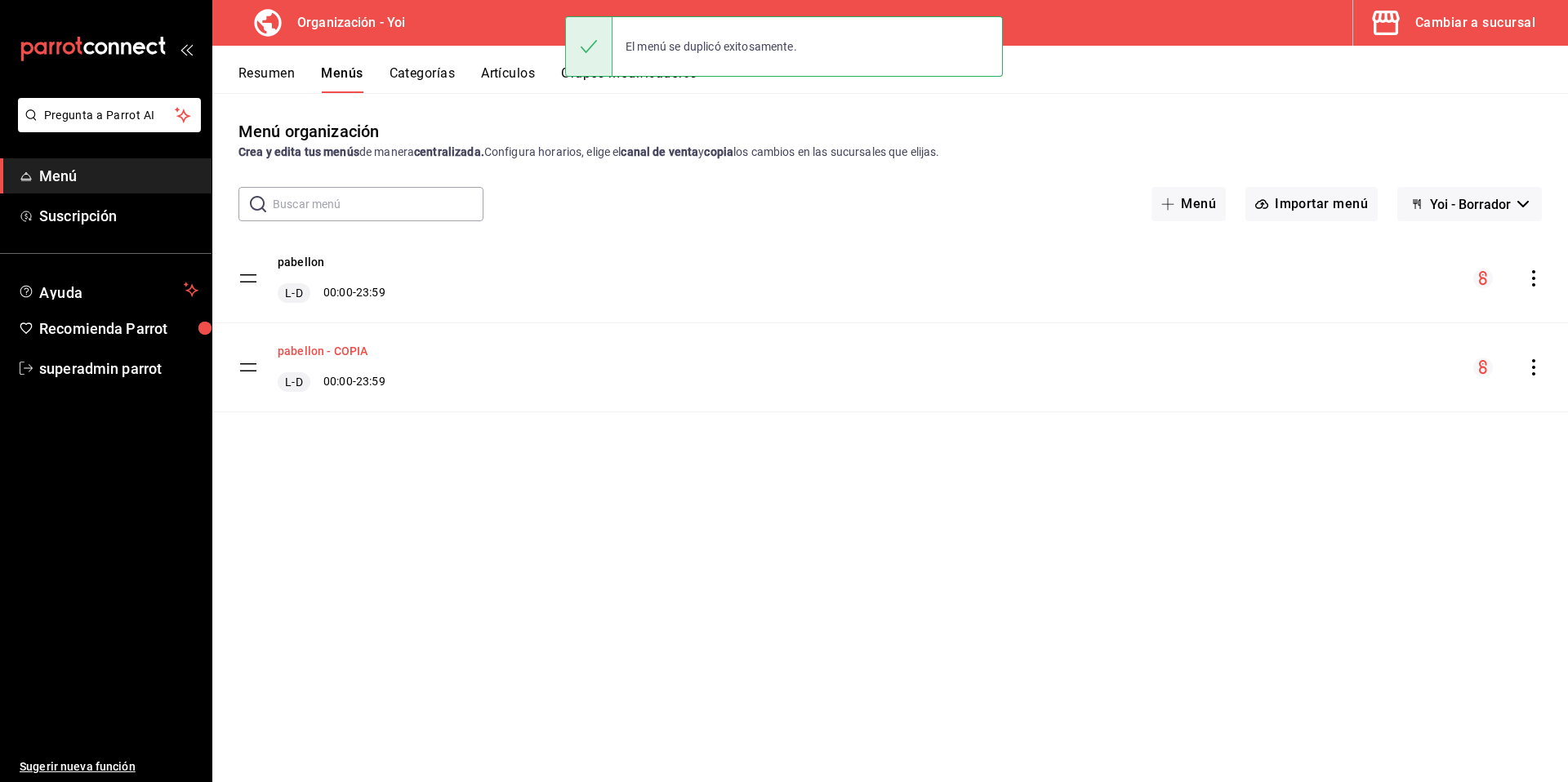 click on "pabellon - COPIA" at bounding box center [323, 351] 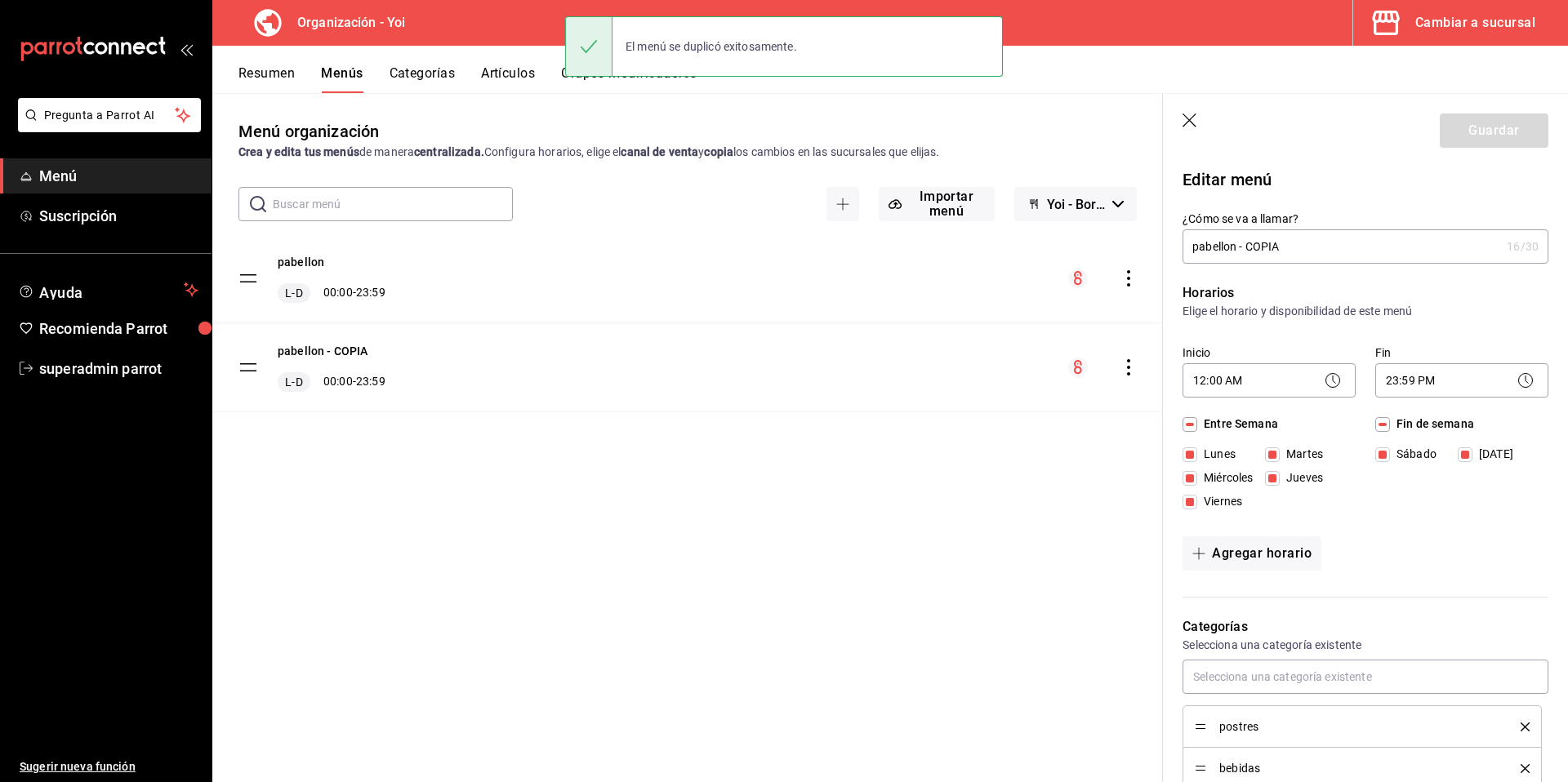 click on "pabellon - COPIA" at bounding box center (1341, 247) 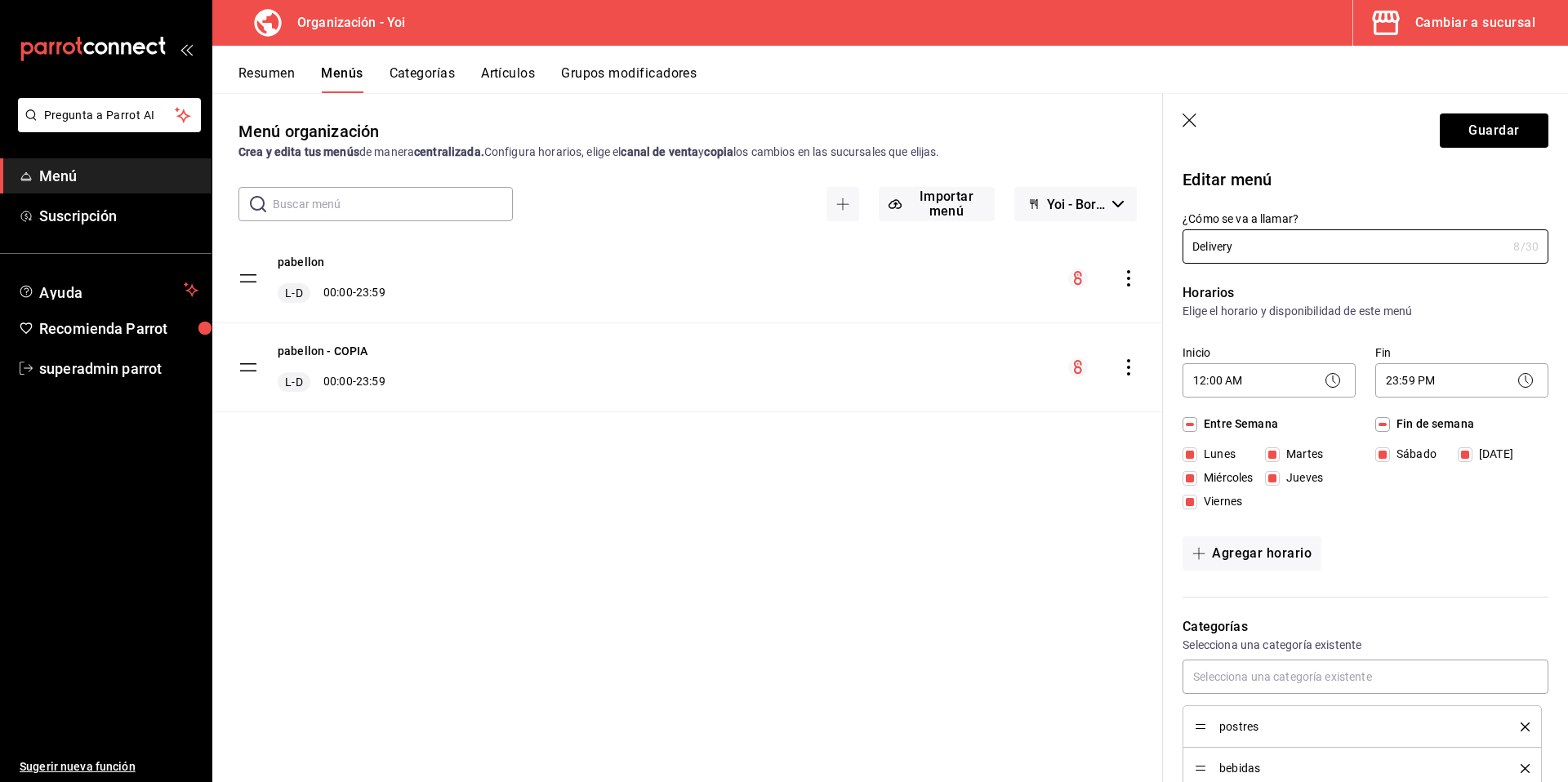 type on "Delivery" 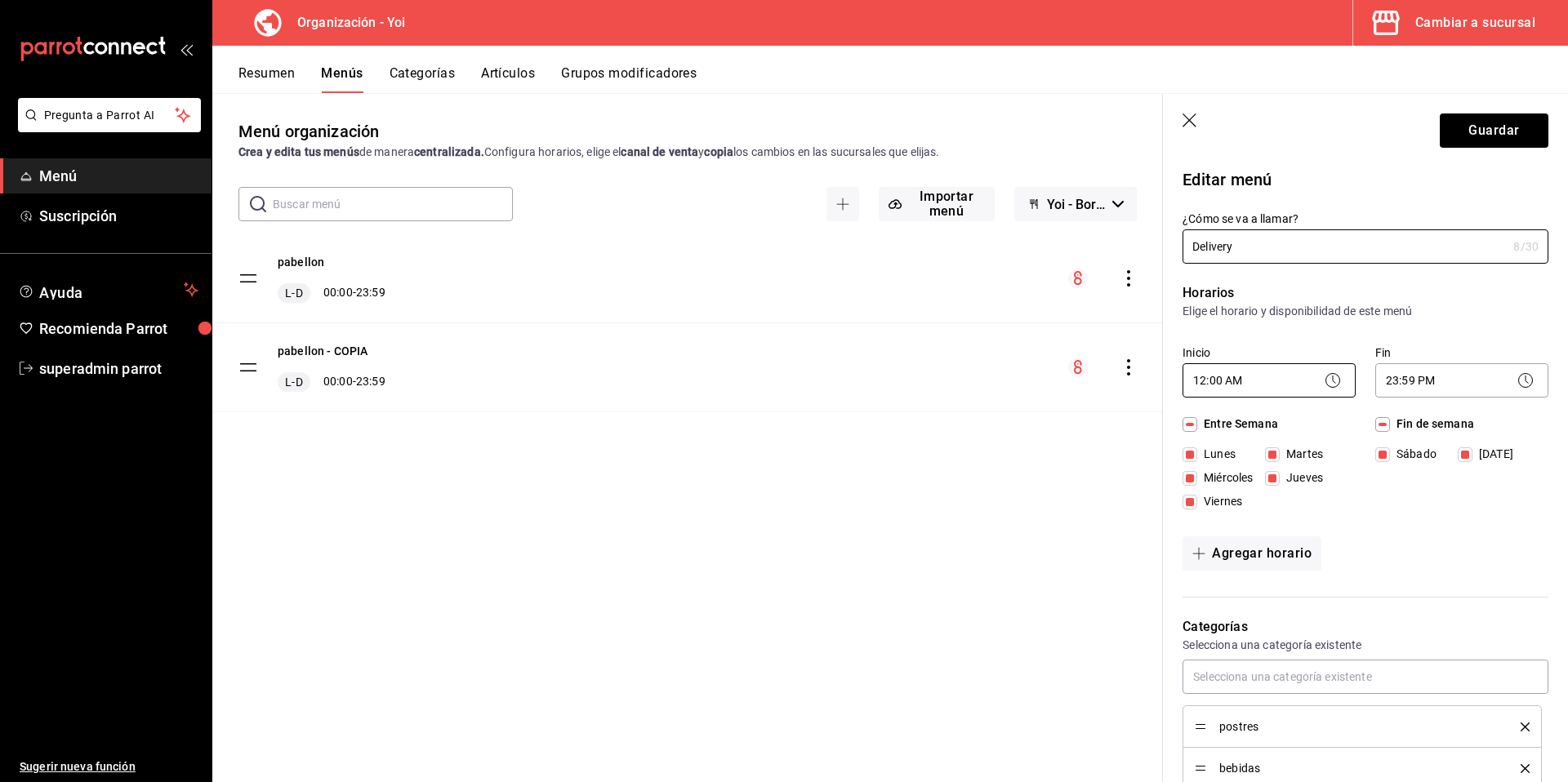 click on "Pregunta a Parrot AI Menú   Suscripción   Ayuda Recomienda Parrot   superadmin parrot   Sugerir nueva función   Organización - Yoi Cambiar a sucursal Resumen Menús Categorías Artículos Grupos modificadores Menú organización Crea y edita tus menús  de manera  centralizada.  Configura horarios, elige el  canal de venta  y  copia  los cambios en las sucursales que elijas. ​ ​ Importar menú Yoi - Borrador pabellon L-D 00:00  -  23:59 pabellon - COPIA L-D 00:00  -  23:59 Guardar Editar menú ¿Cómo se va a llamar? Delivery 8 /30 ¿Cómo se va a llamar? Horarios Elige el horario y disponibilidad de este menú Inicio 12:00 AM 00:00 Fin 23:59 PM 23:59 Entre Semana Lunes Martes Miércoles Jueves Viernes Fin de semana Sábado Domingo Agregar horario Categorías Selecciona una categoría existente postres bebidas frias calientes temaki pokes ¿Dónde se va a mostrar tu menú? Selecciona los canales de venta disponibles Punto de venta Uber Eats DiDi Food Rappi Pedidos Online Editar artículos por menú Si" at bounding box center (784, 391) 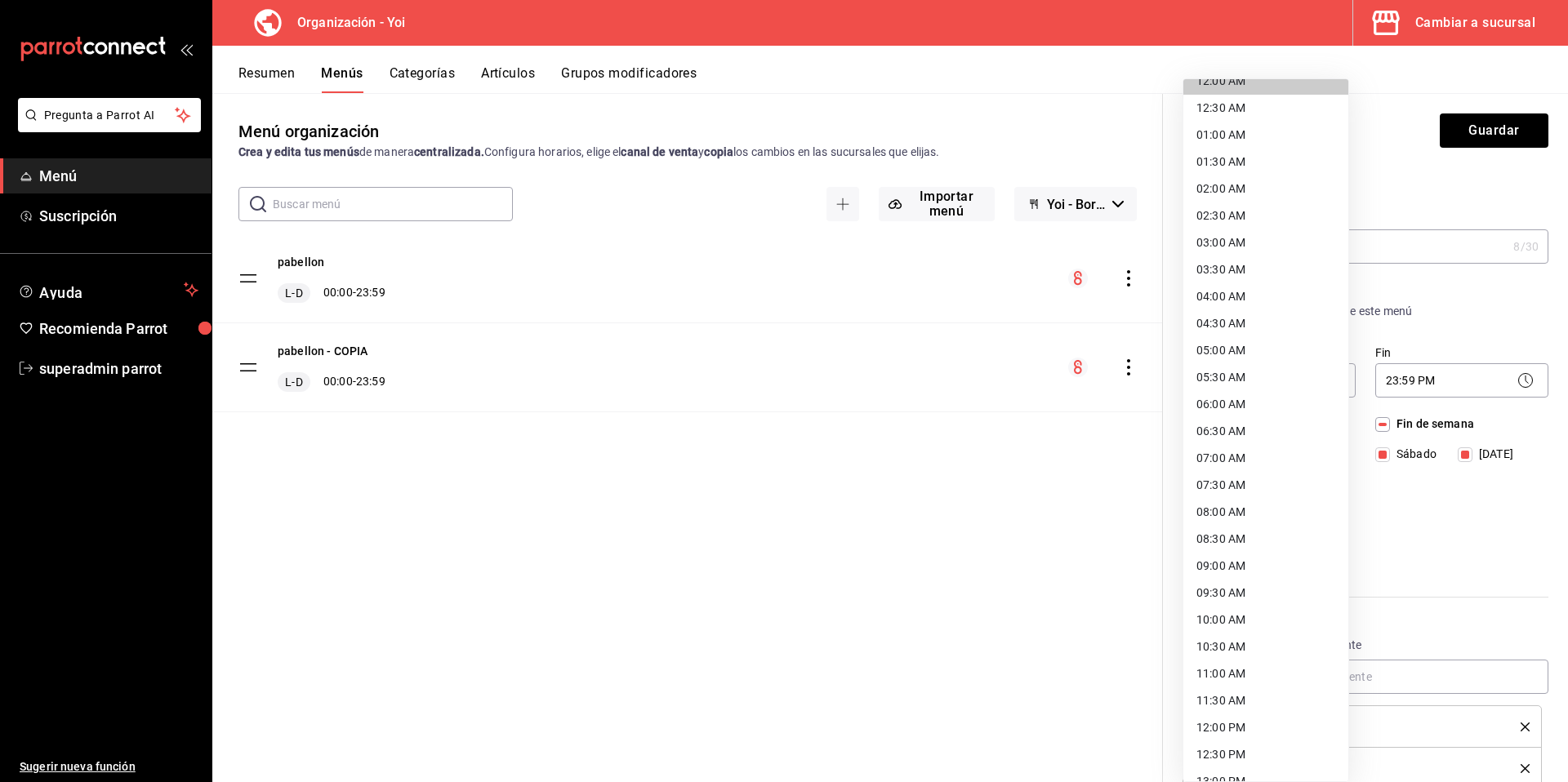 scroll, scrollTop: 33, scrollLeft: 0, axis: vertical 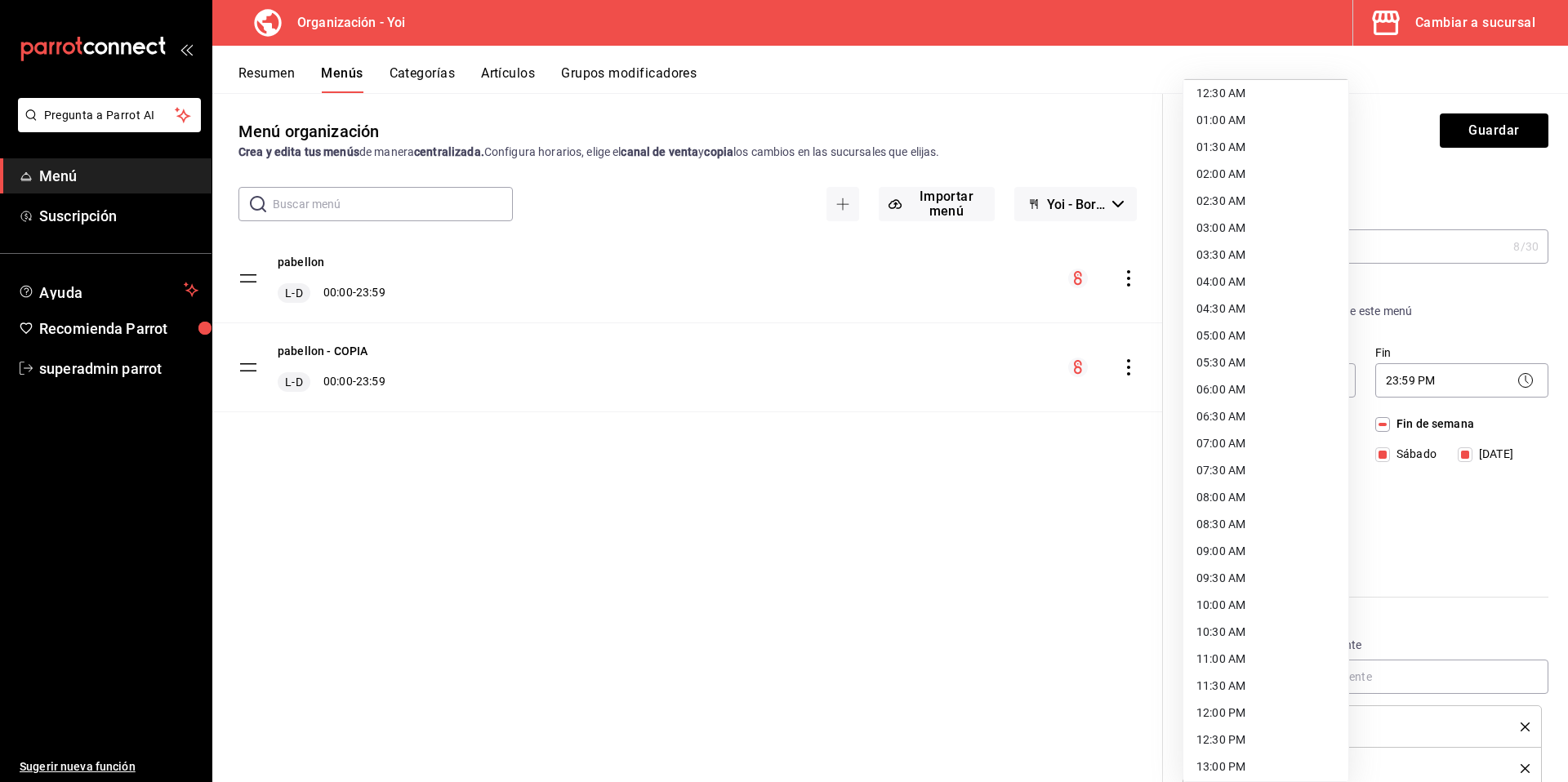 click on "12:00 PM" at bounding box center [1266, 713] 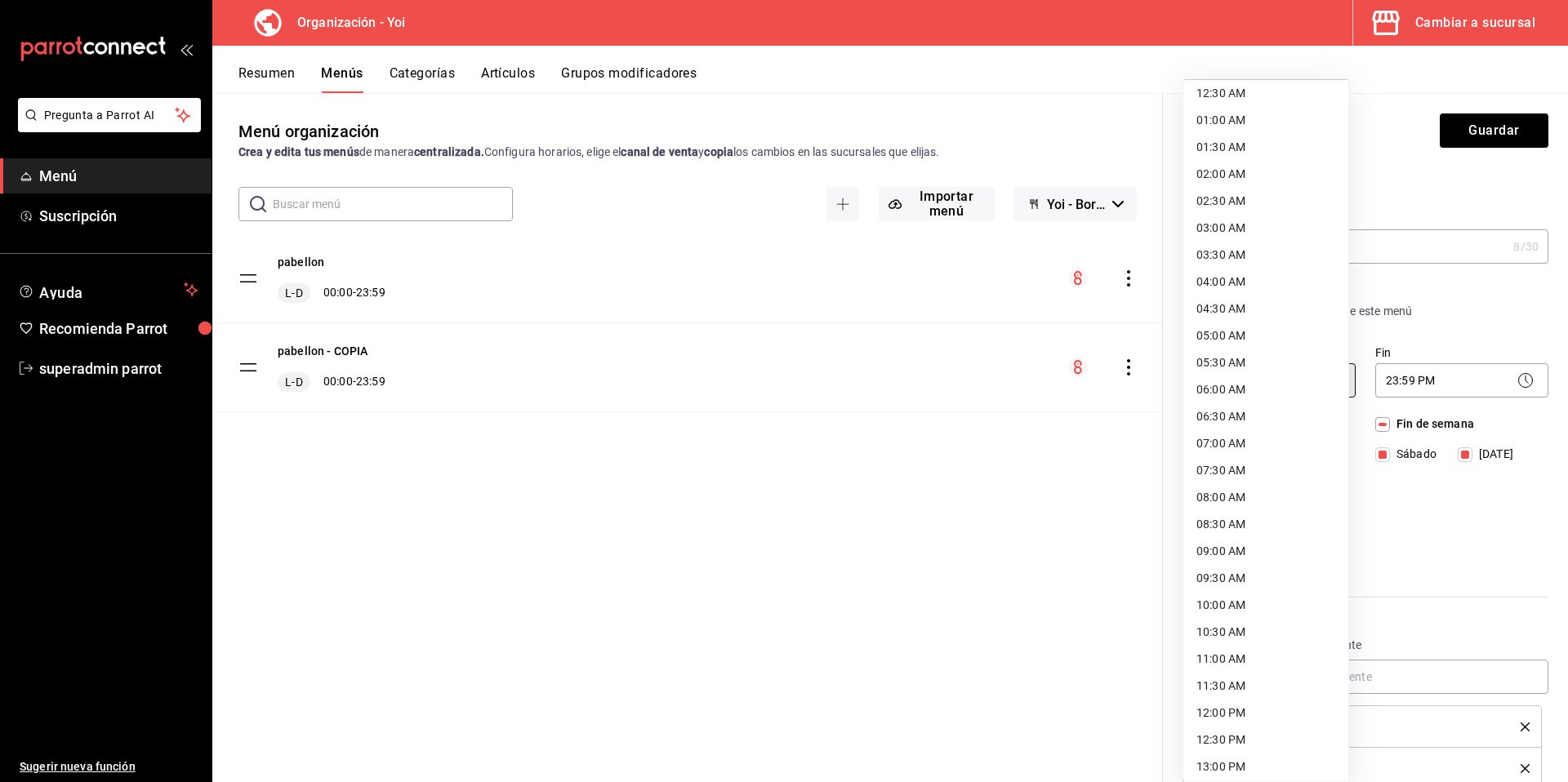 type on "12:00" 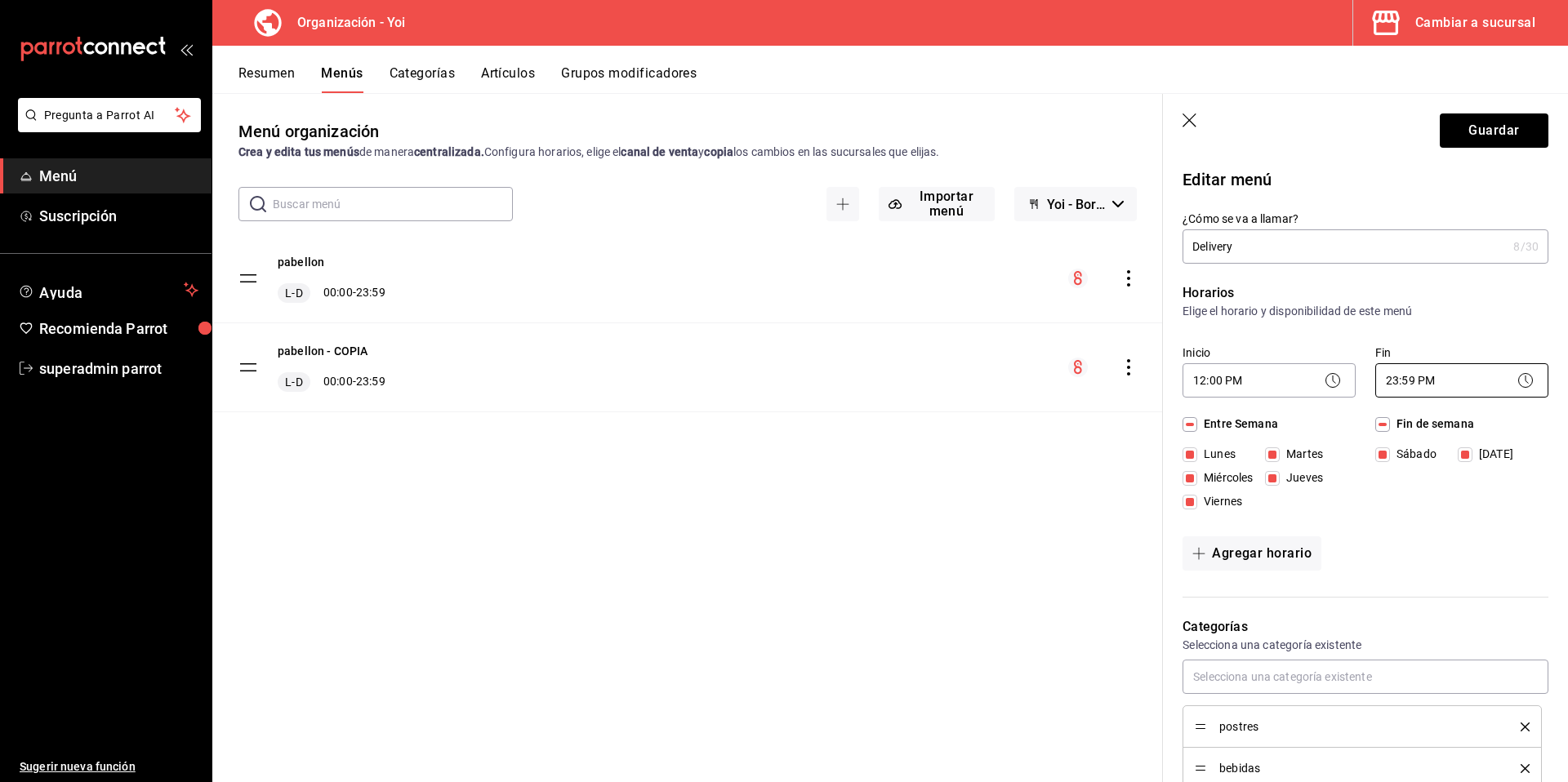 click on "Pregunta a Parrot AI Menú   Suscripción   Ayuda Recomienda Parrot   superadmin parrot   Sugerir nueva función   Organización - Yoi Cambiar a sucursal Resumen Menús Categorías Artículos Grupos modificadores Menú organización Crea y edita tus menús  de manera  centralizada.  Configura horarios, elige el  canal de venta  y  copia  los cambios en las sucursales que elijas. ​ ​ Importar menú Yoi - Borrador pabellon L-D 00:00  -  23:59 pabellon - COPIA L-D 00:00  -  23:59 Guardar Editar menú ¿Cómo se va a llamar? Delivery 8 /30 ¿Cómo se va a llamar? Horarios Elige el horario y disponibilidad de este menú Inicio 12:00 PM 12:00 Fin 23:59 PM 23:59 Entre Semana Lunes Martes Miércoles Jueves Viernes Fin de semana Sábado Domingo Agregar horario Categorías Selecciona una categoría existente postres bebidas frias calientes temaki pokes ¿Dónde se va a mostrar tu menú? Selecciona los canales de venta disponibles Punto de venta Uber Eats DiDi Food Rappi Pedidos Online Editar artículos por menú Si" at bounding box center (784, 391) 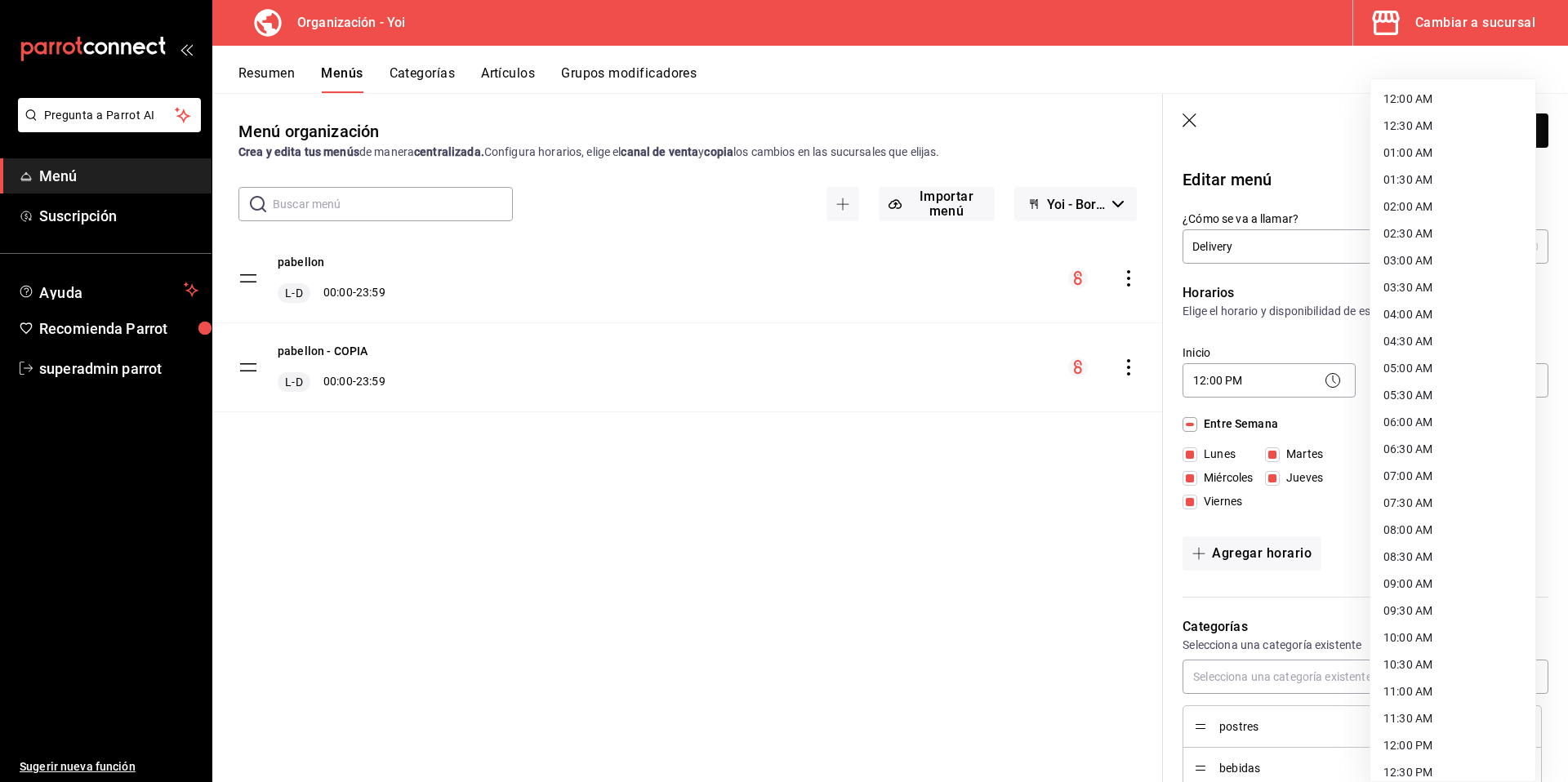 scroll, scrollTop: 631, scrollLeft: 0, axis: vertical 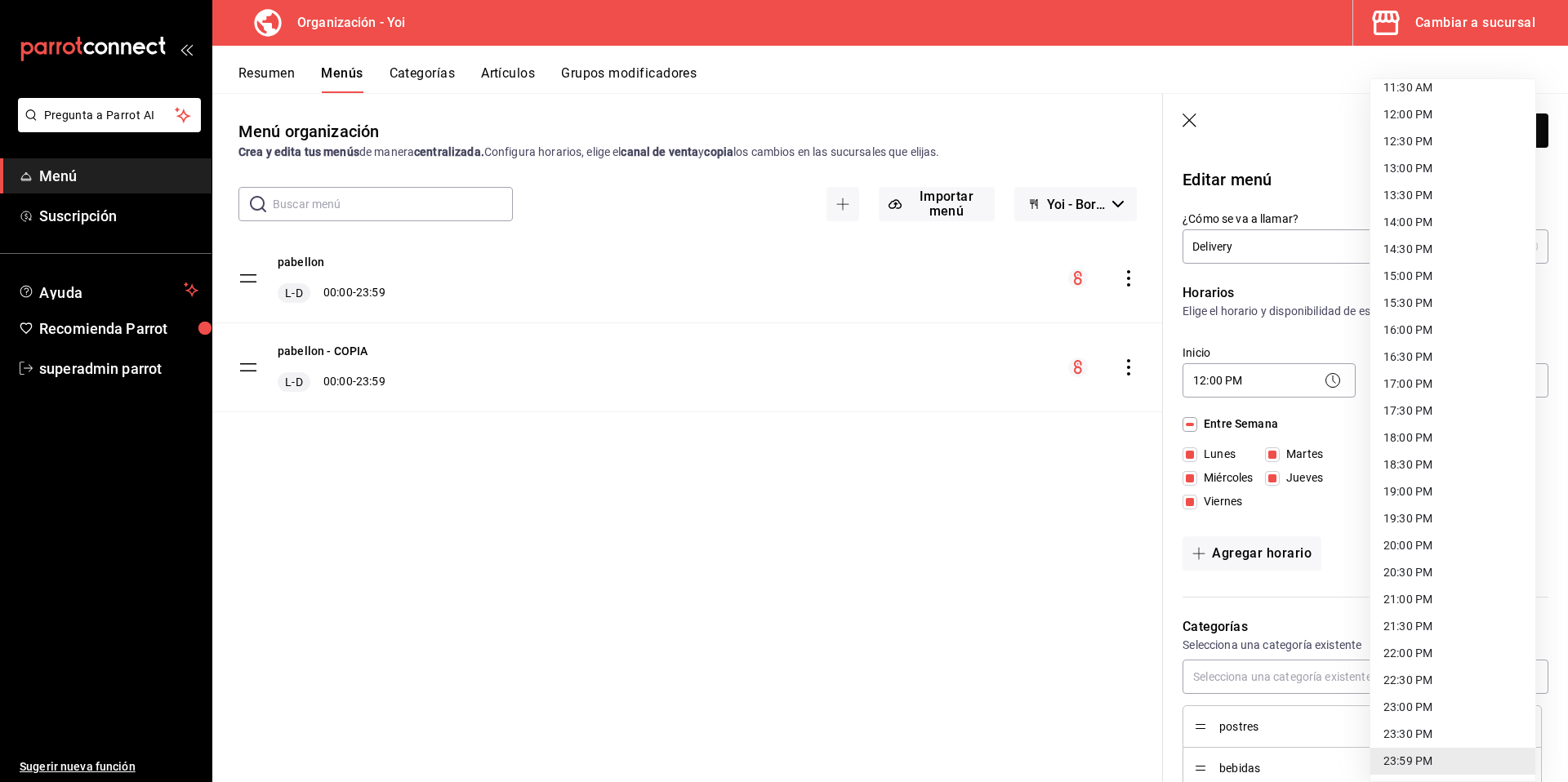 click on "20:30 PM" at bounding box center [1453, 572] 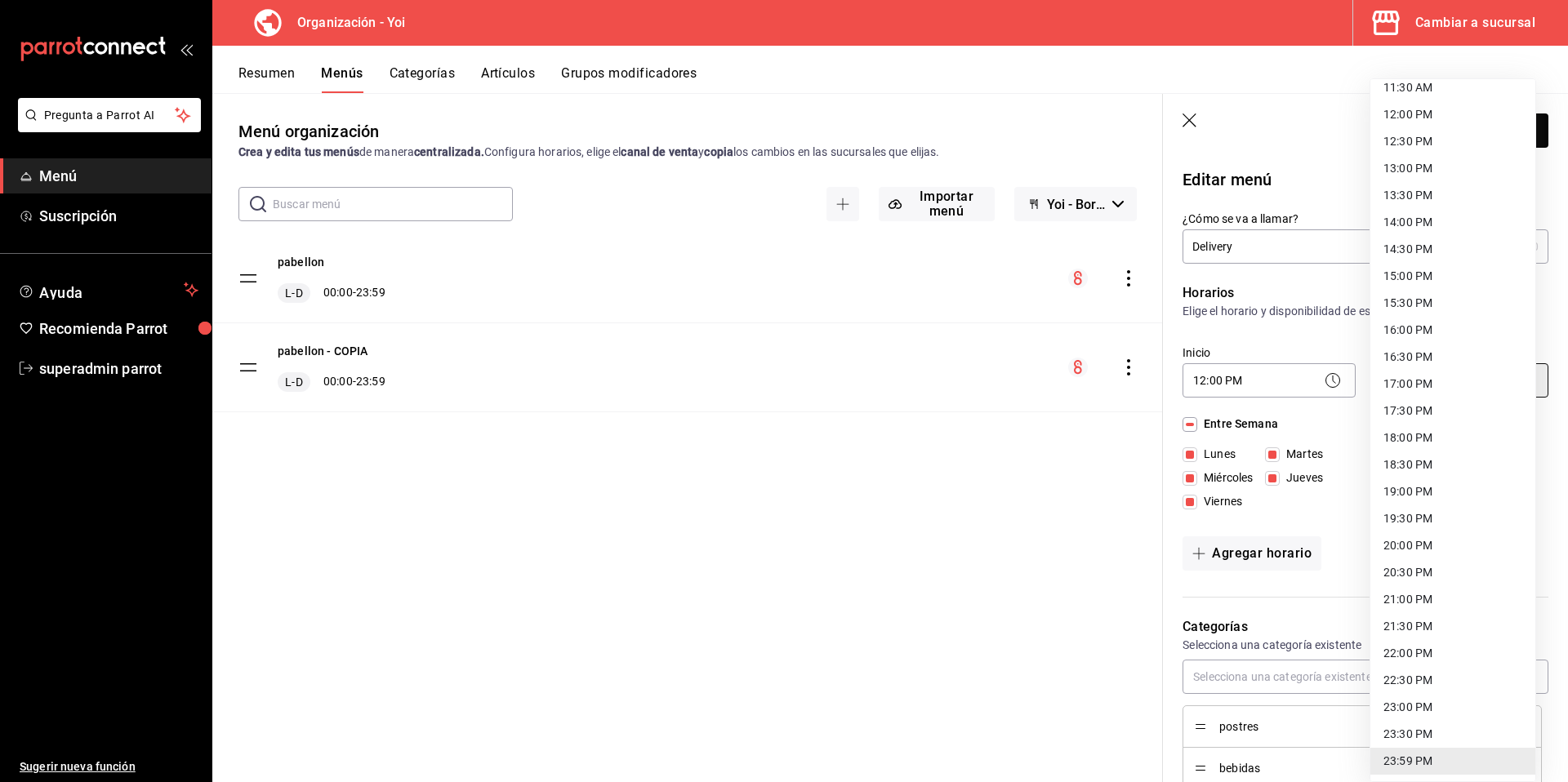 type on "20:30" 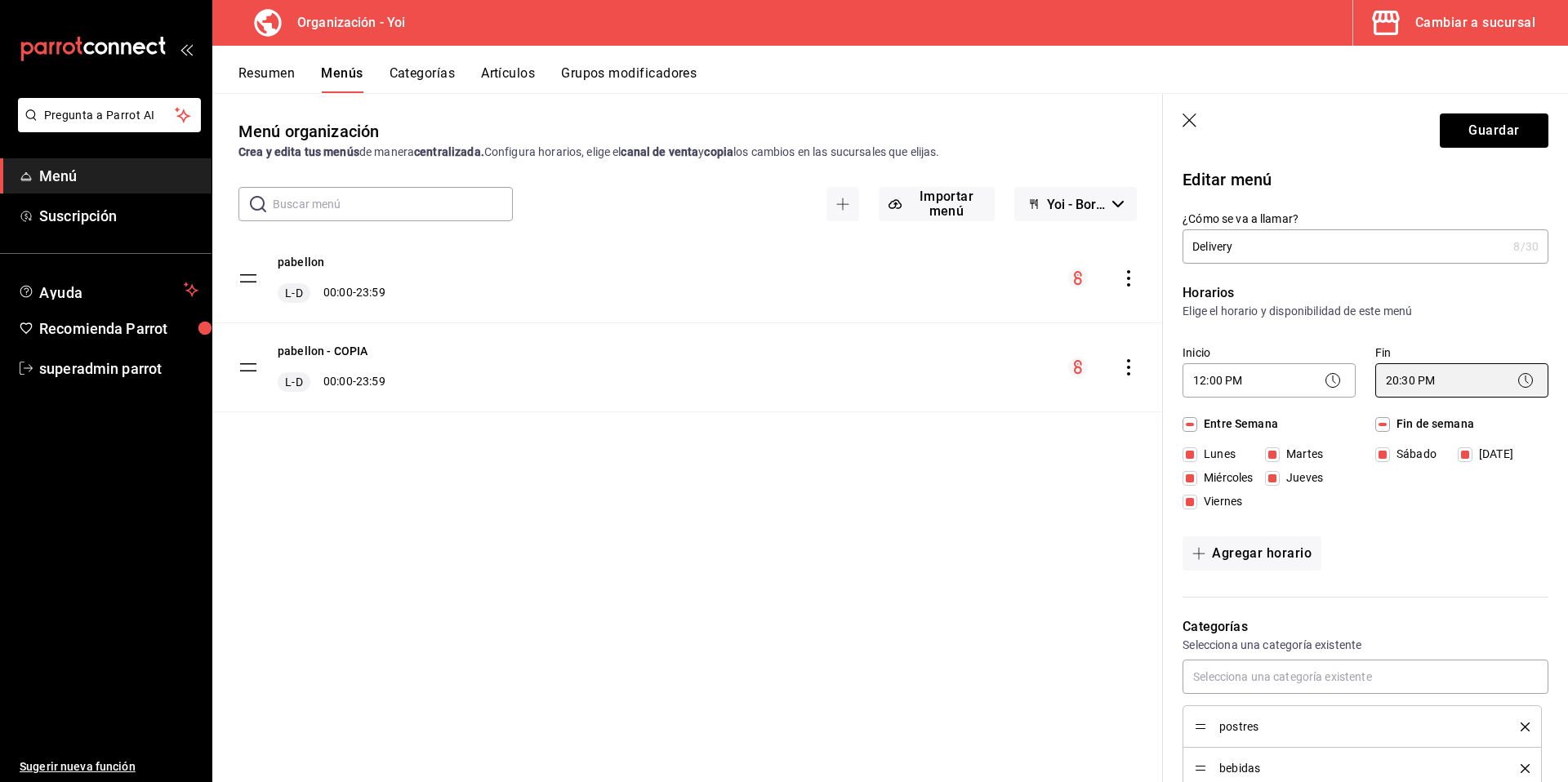 scroll, scrollTop: 272, scrollLeft: 0, axis: vertical 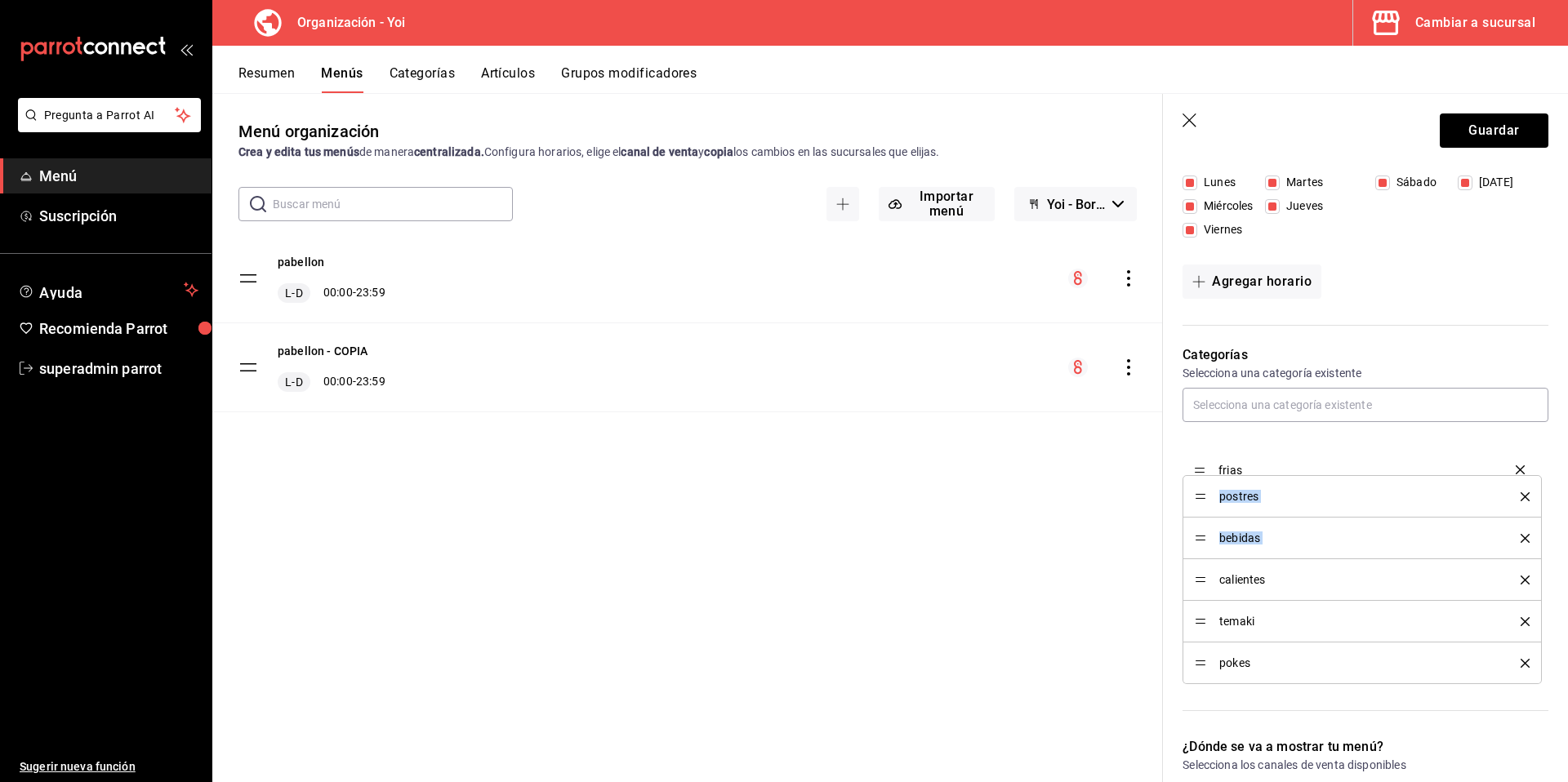 drag, startPoint x: 1205, startPoint y: 538, endPoint x: 1202, endPoint y: 468, distance: 70.06426 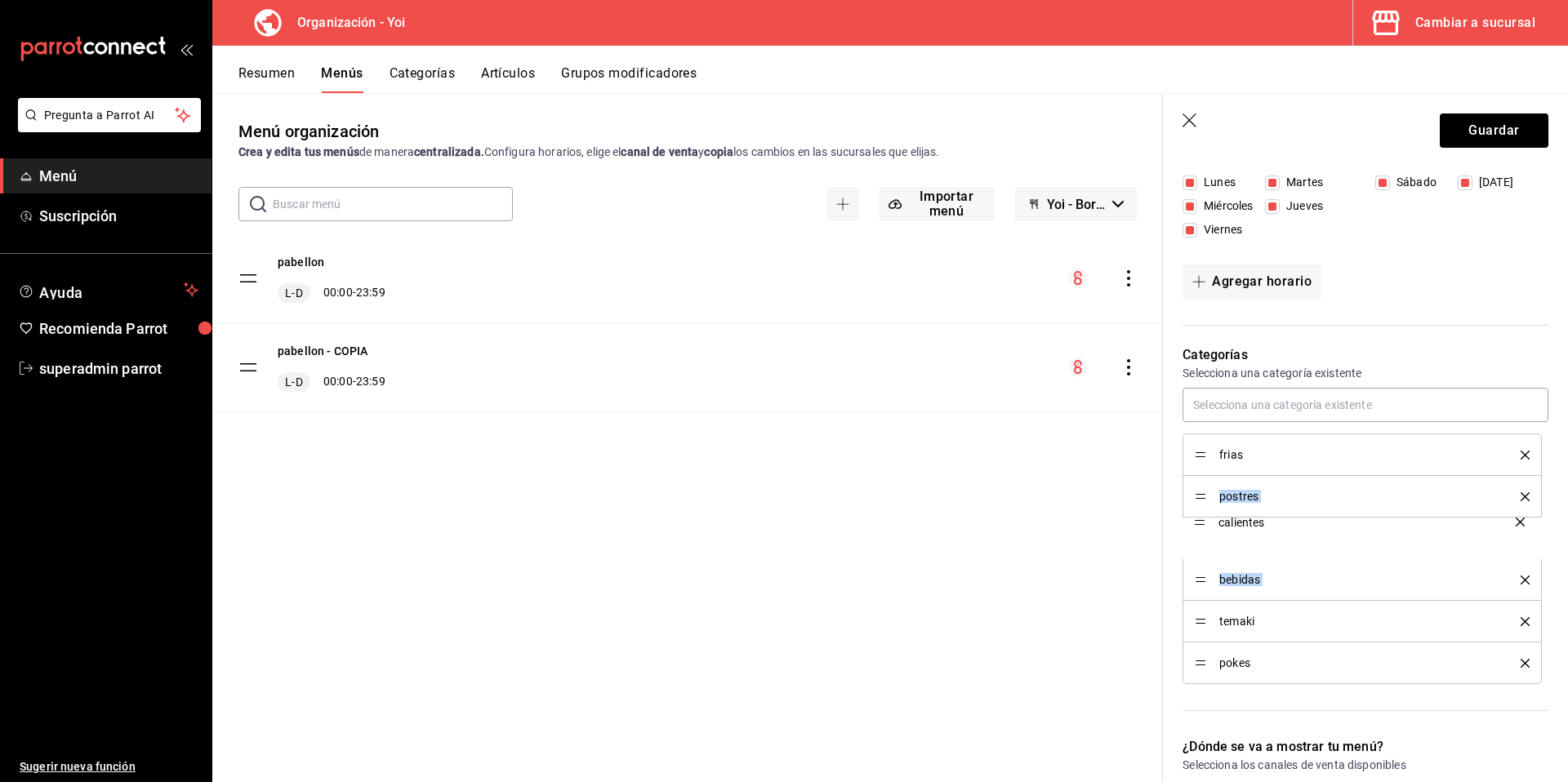 drag, startPoint x: 1202, startPoint y: 558, endPoint x: 1203, endPoint y: 509, distance: 49.010203 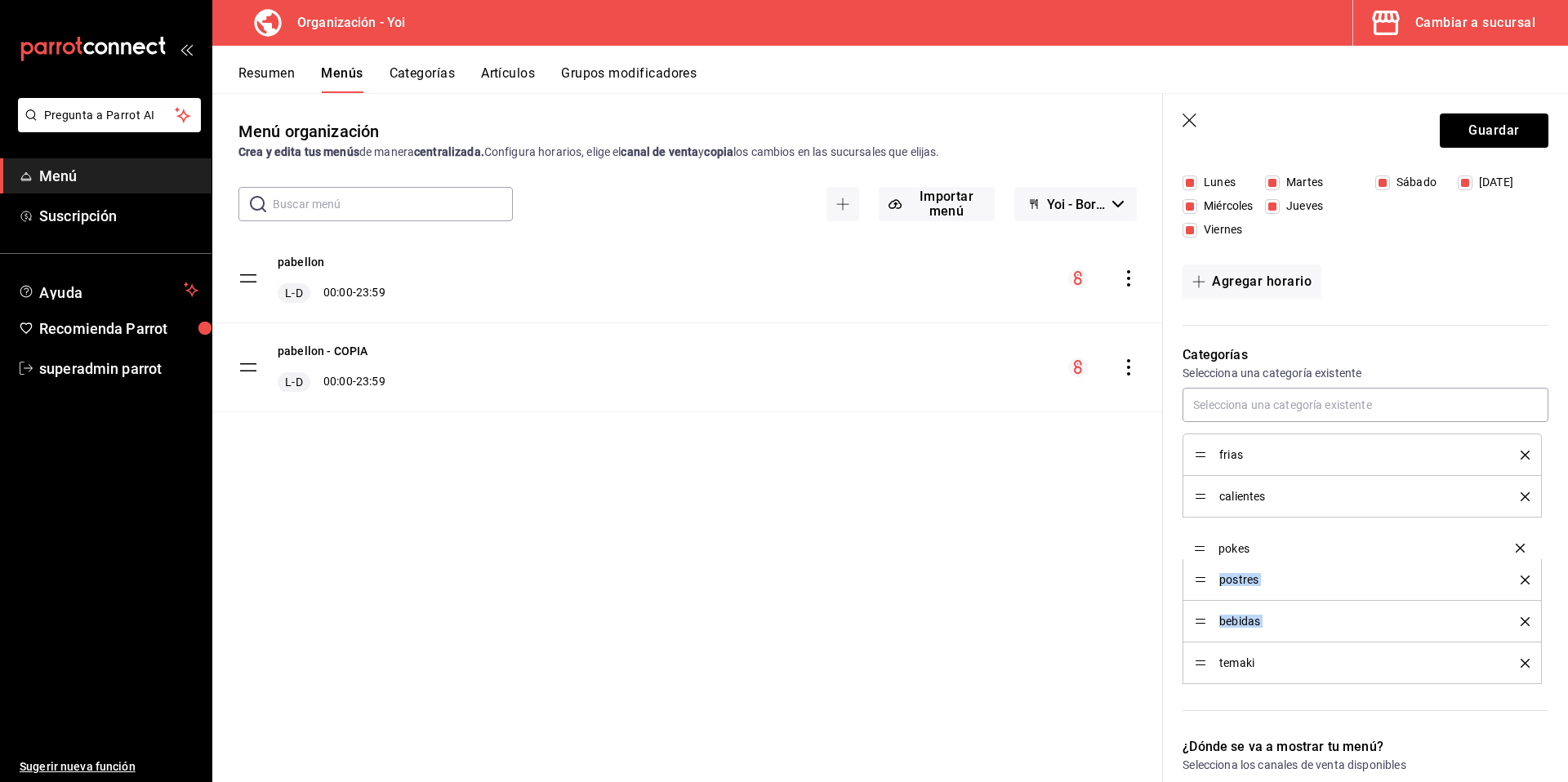 drag, startPoint x: 1200, startPoint y: 663, endPoint x: 1202, endPoint y: 548, distance: 115.01739 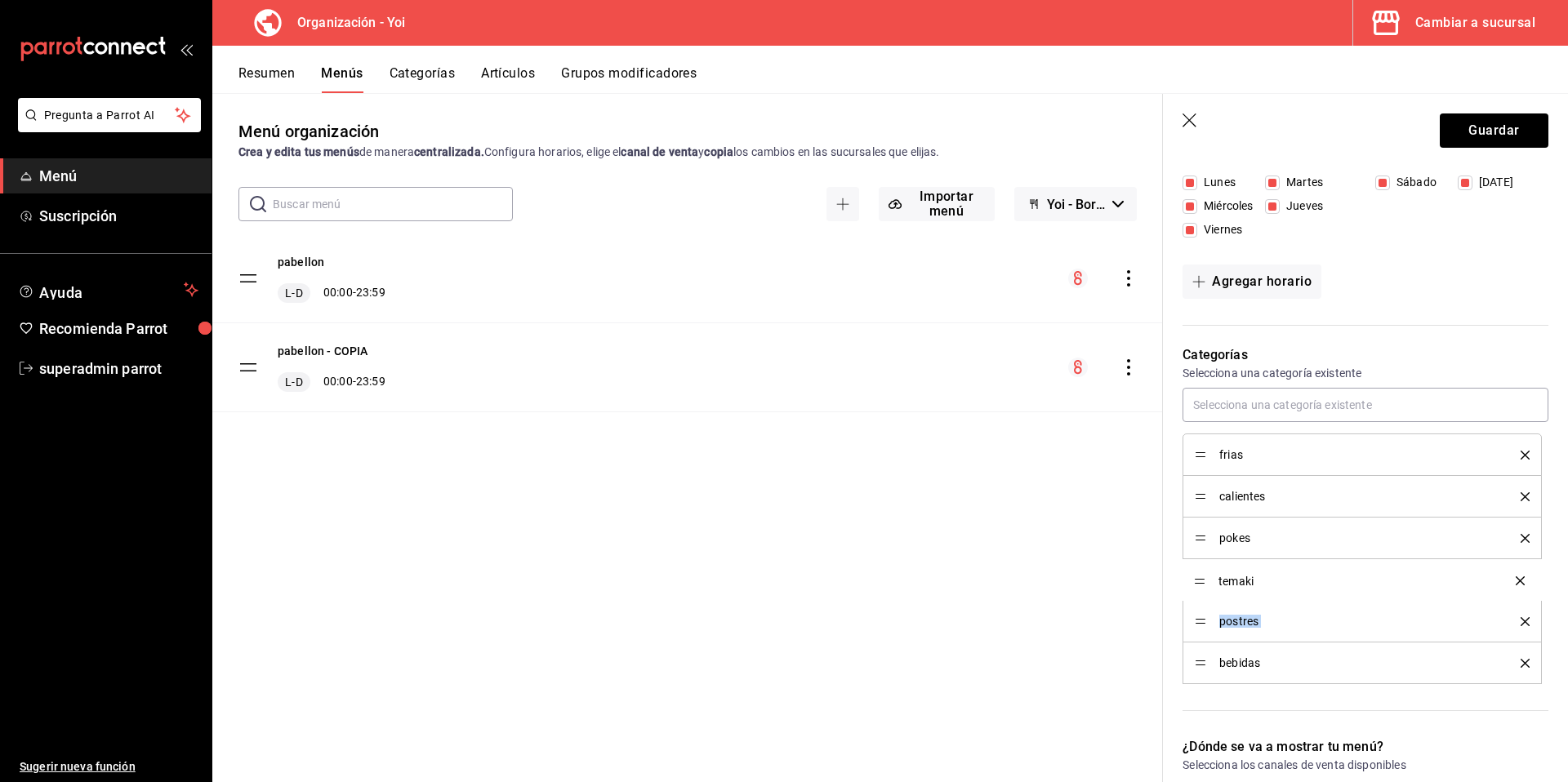 drag, startPoint x: 1205, startPoint y: 668, endPoint x: 1205, endPoint y: 585, distance: 83 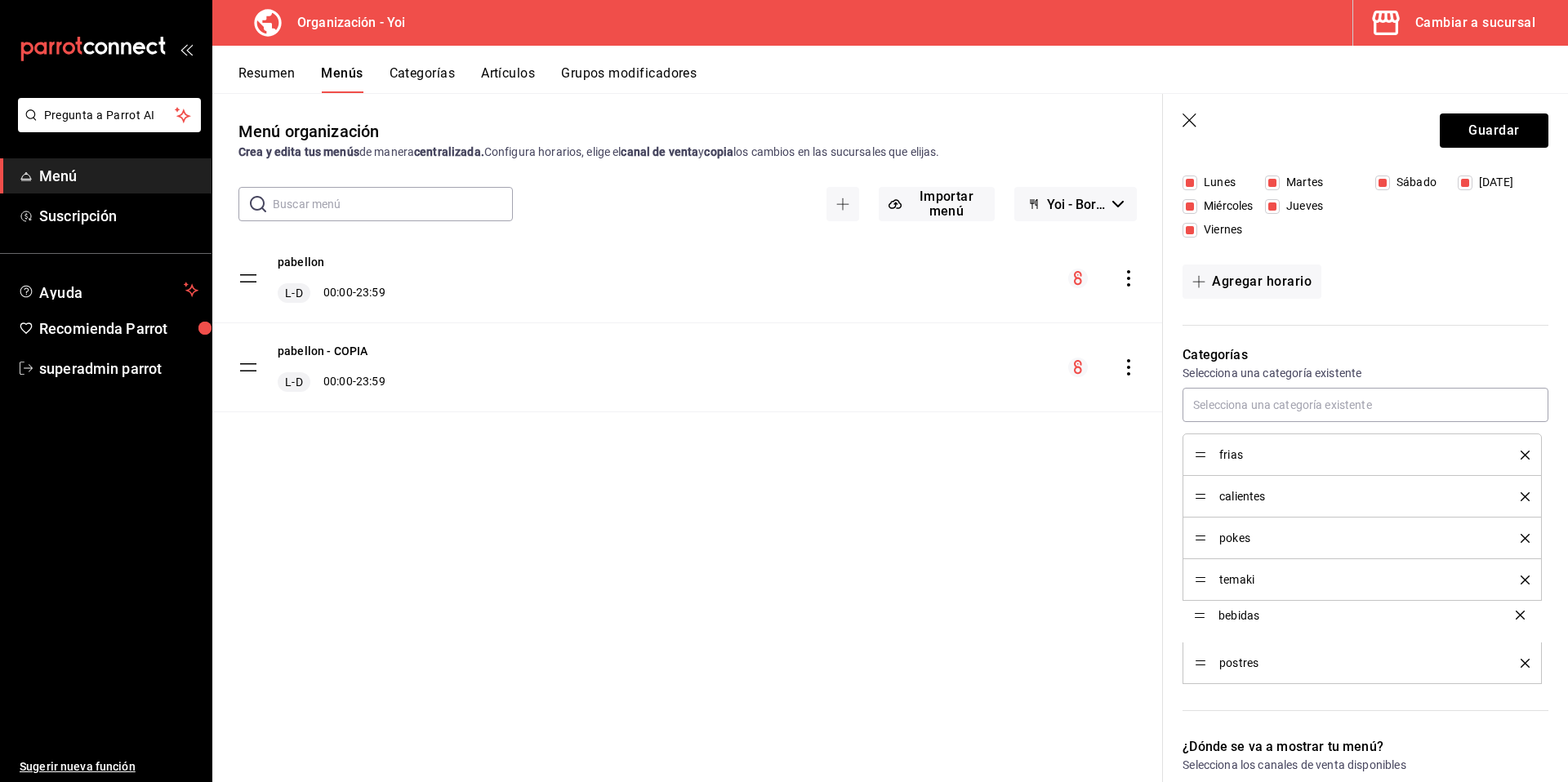 drag, startPoint x: 1199, startPoint y: 662, endPoint x: 1205, endPoint y: 614, distance: 48.3735 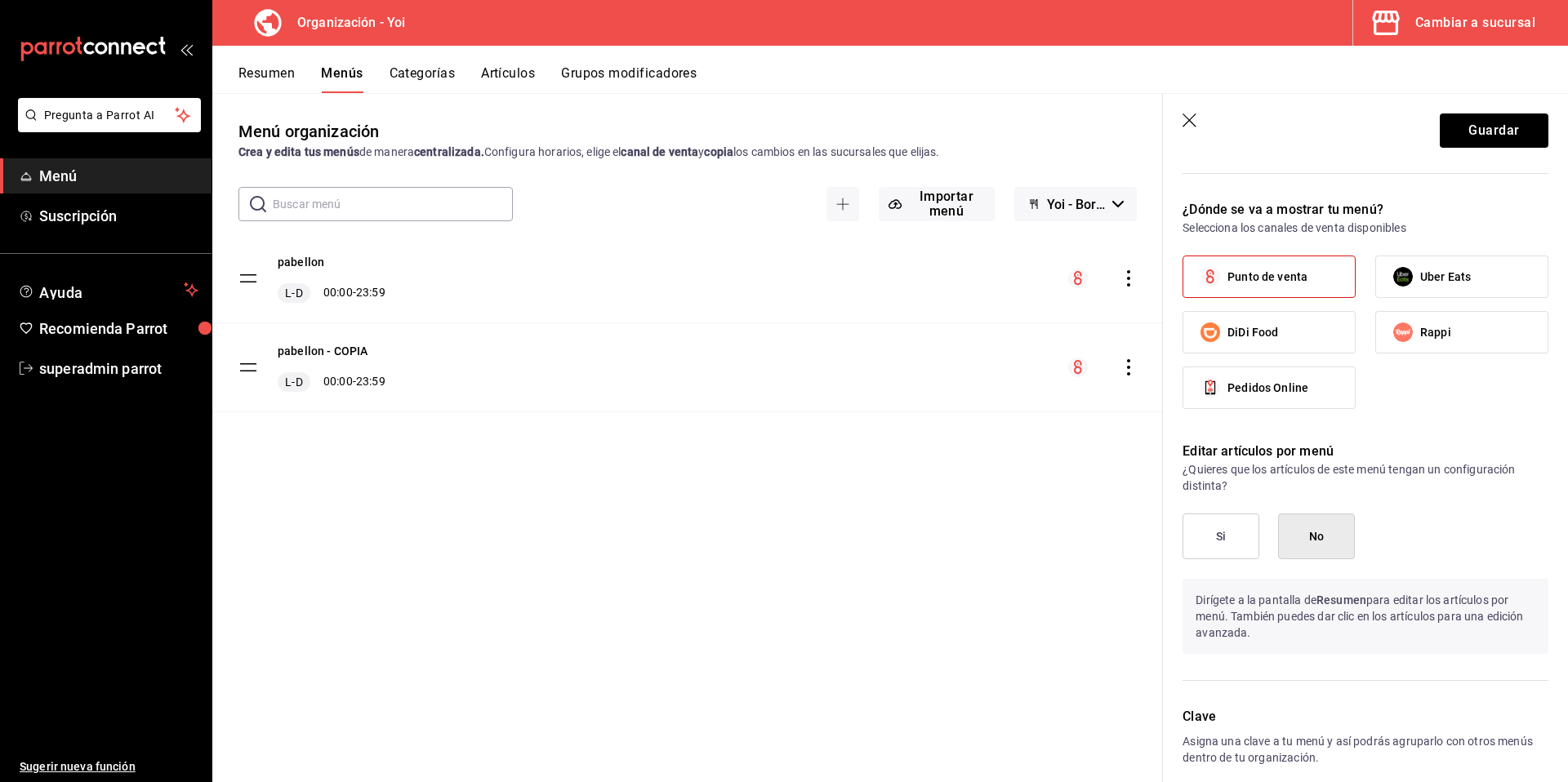 scroll, scrollTop: 815, scrollLeft: 0, axis: vertical 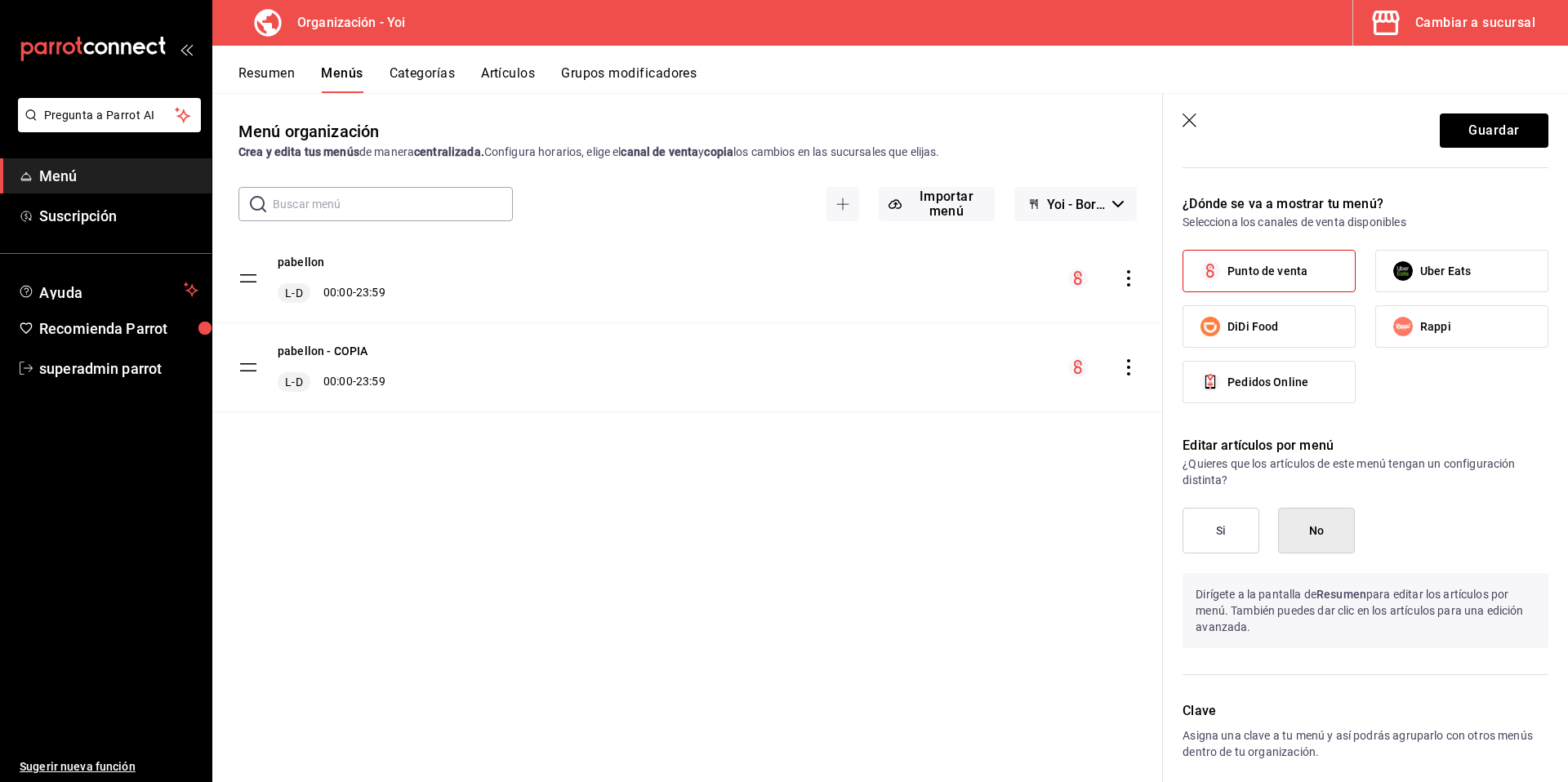 click on "Uber Eats" at bounding box center (1403, 271) 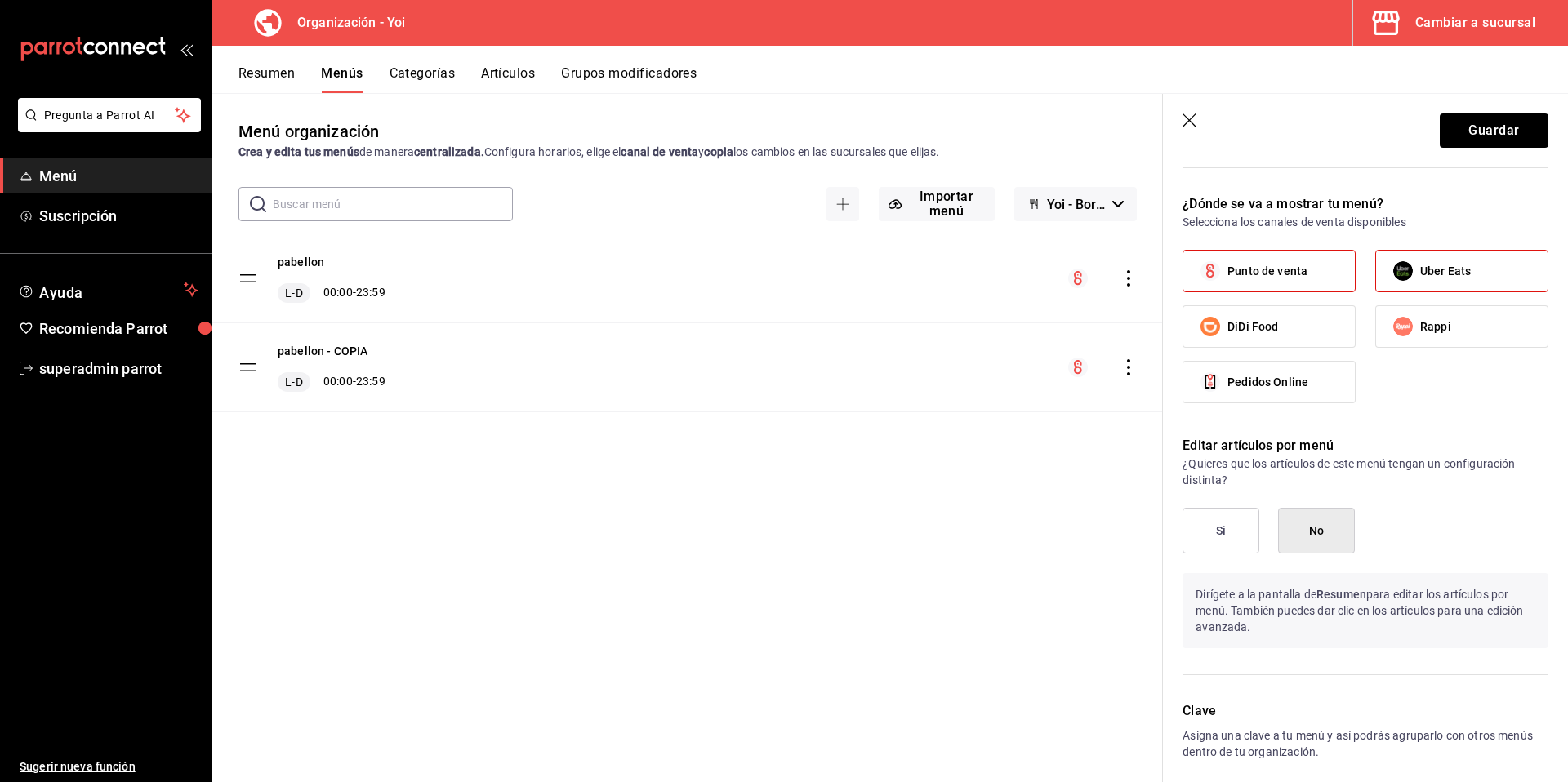 click on "Punto de venta" at bounding box center (1267, 271) 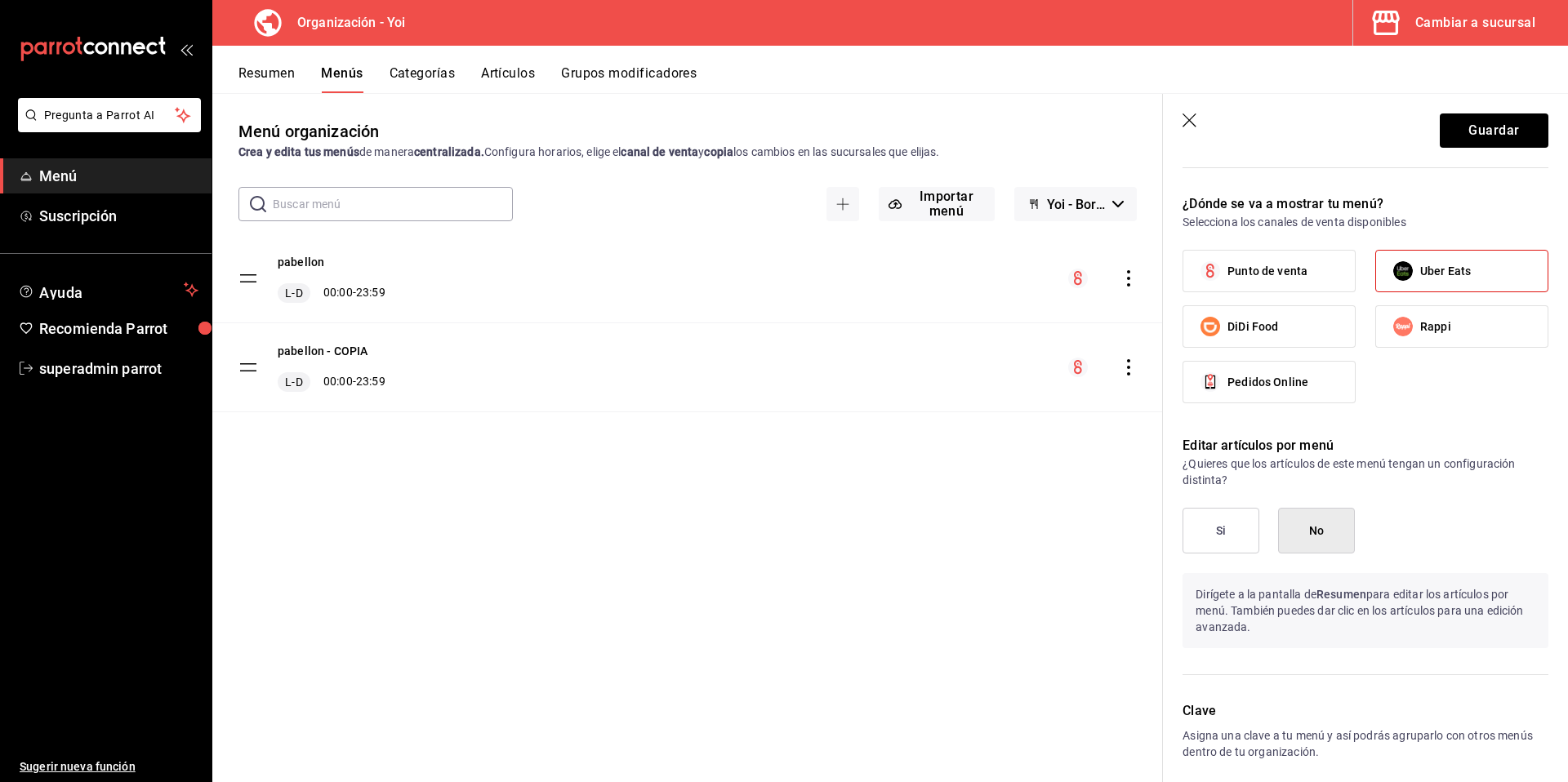 click on "Rappi" at bounding box center [1436, 327] 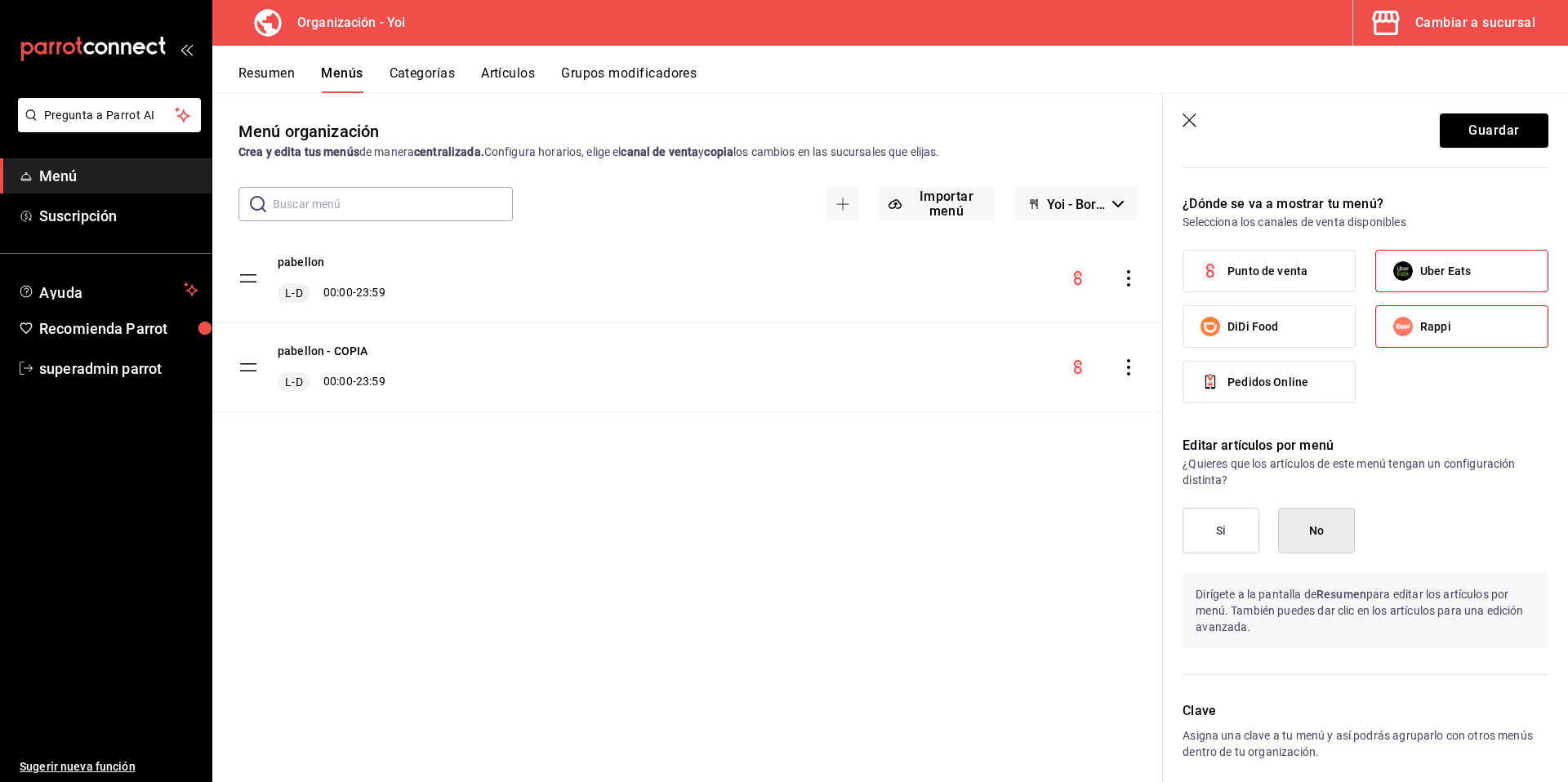 click on "DiDi Food" at bounding box center (1269, 327) 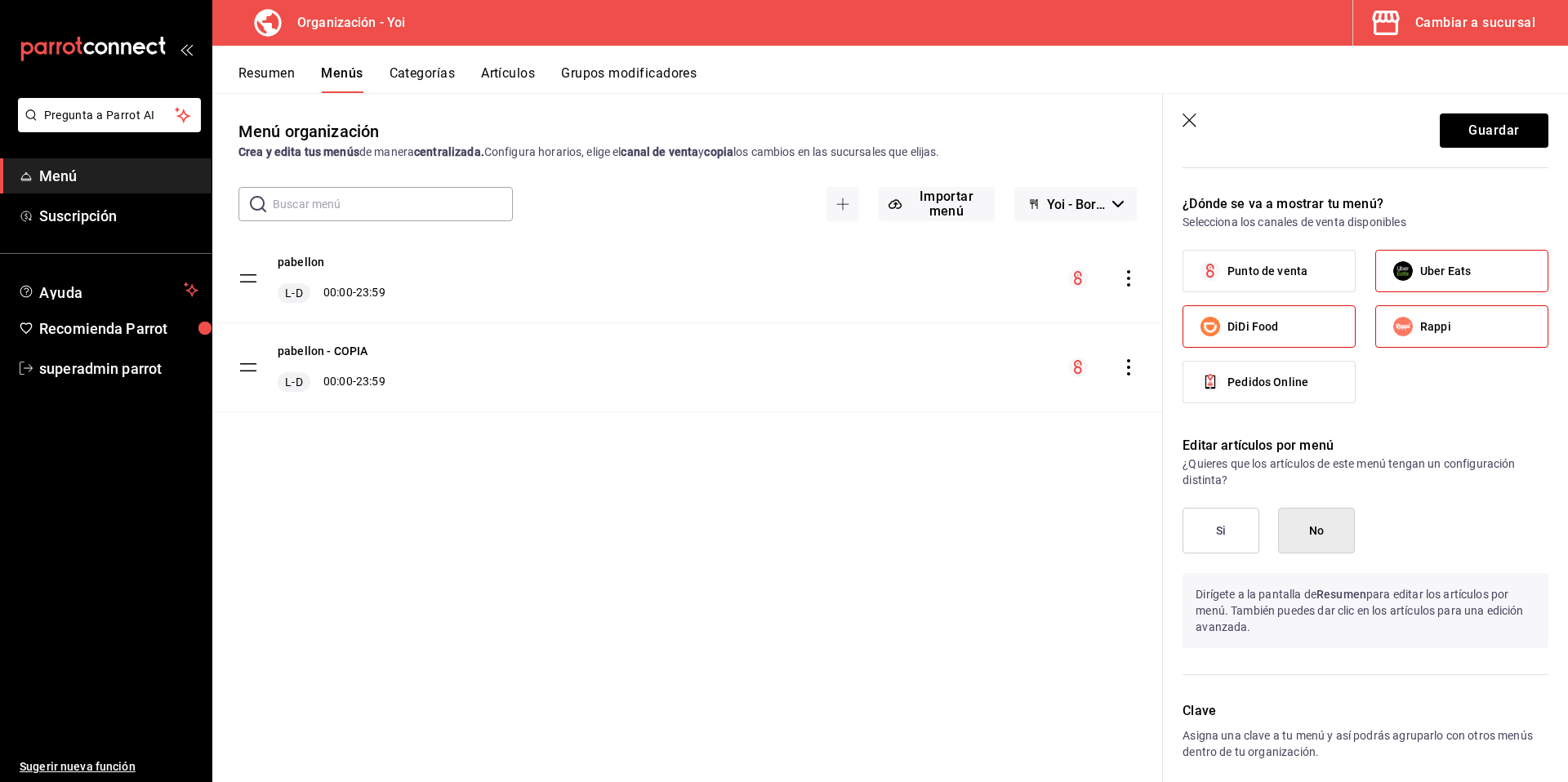 click on "Si" at bounding box center [1221, 531] 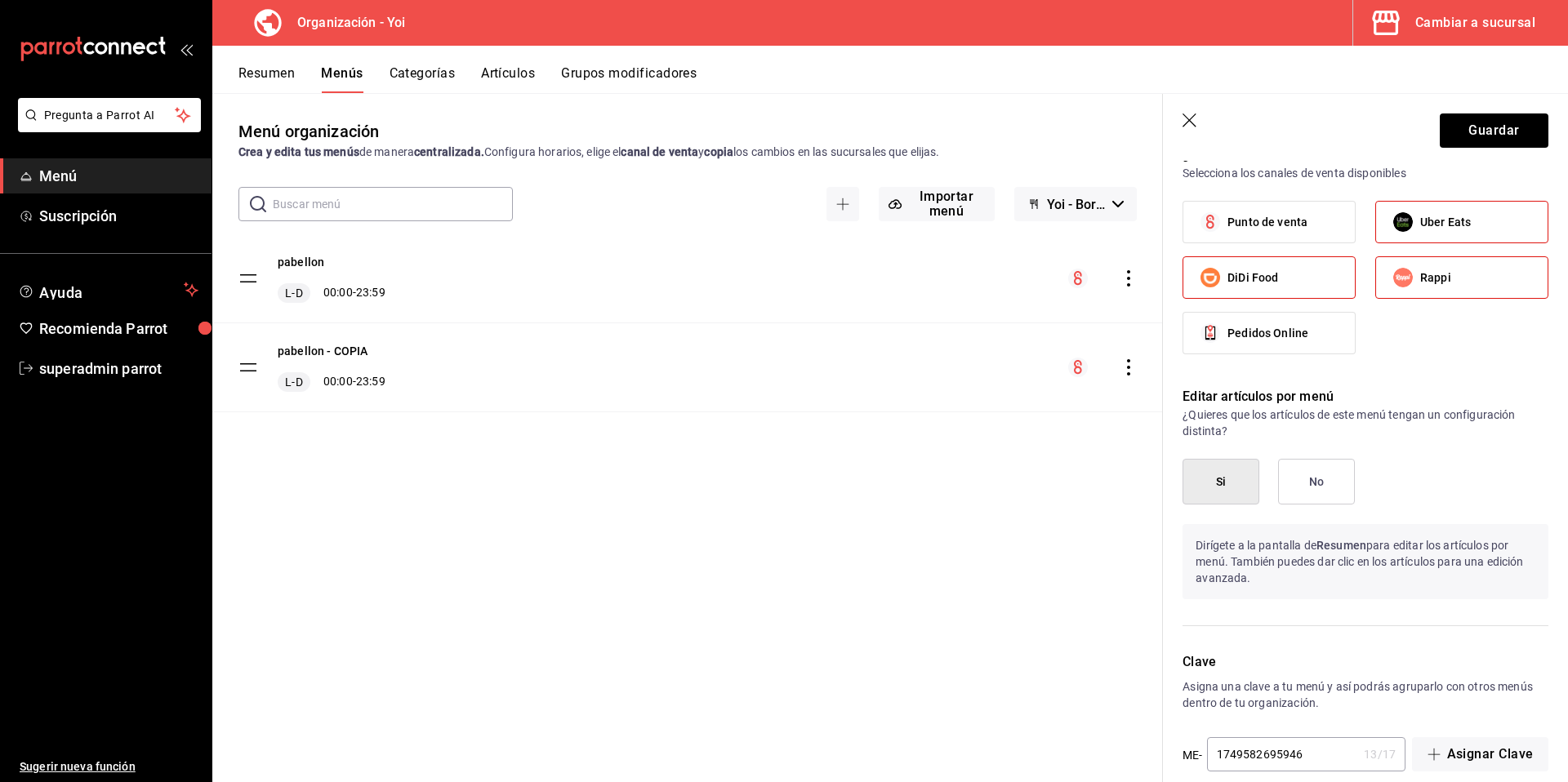 scroll, scrollTop: 887, scrollLeft: 0, axis: vertical 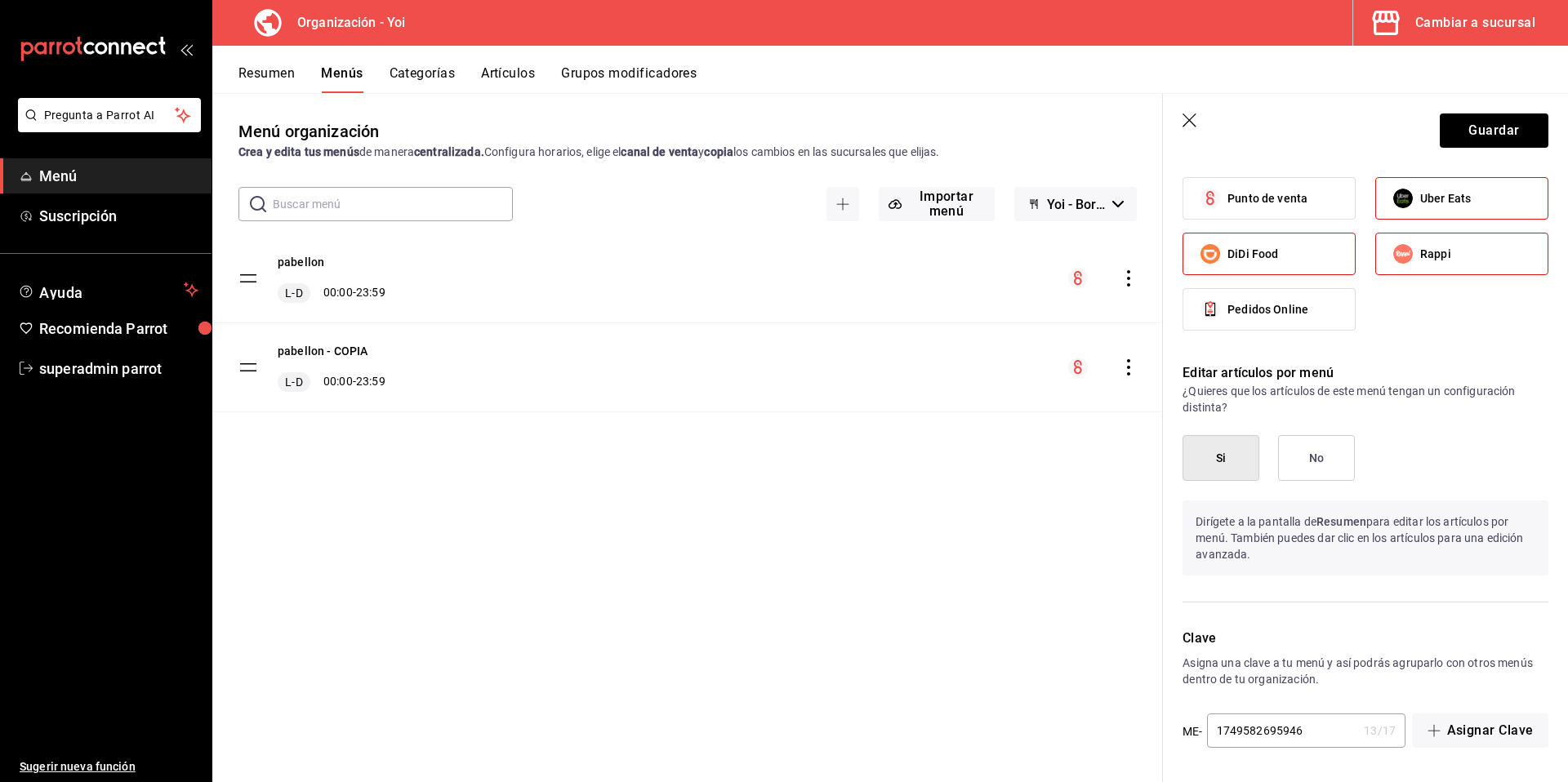 click on "1749582695946" at bounding box center (1282, 731) 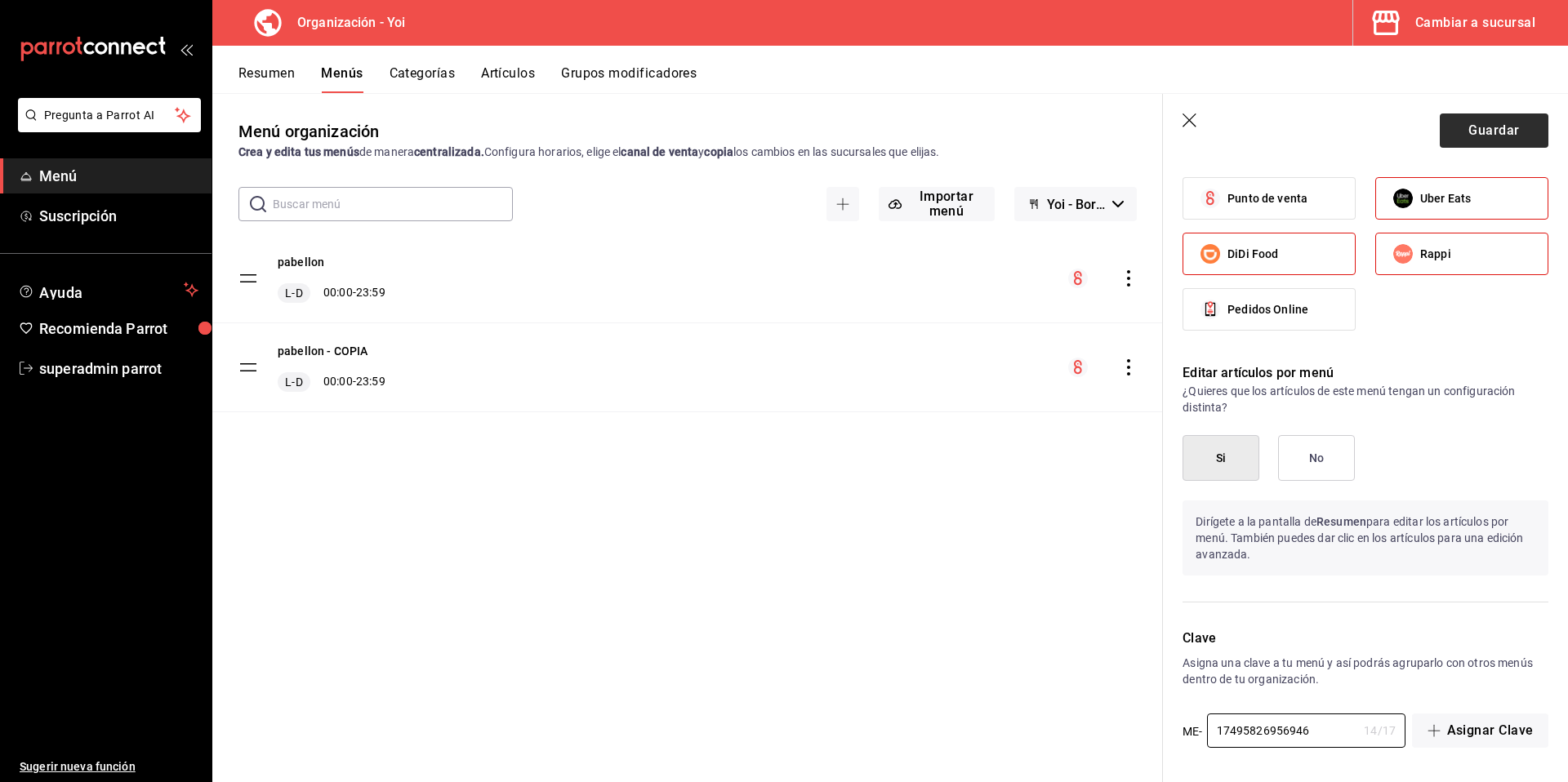 type on "17495826956946" 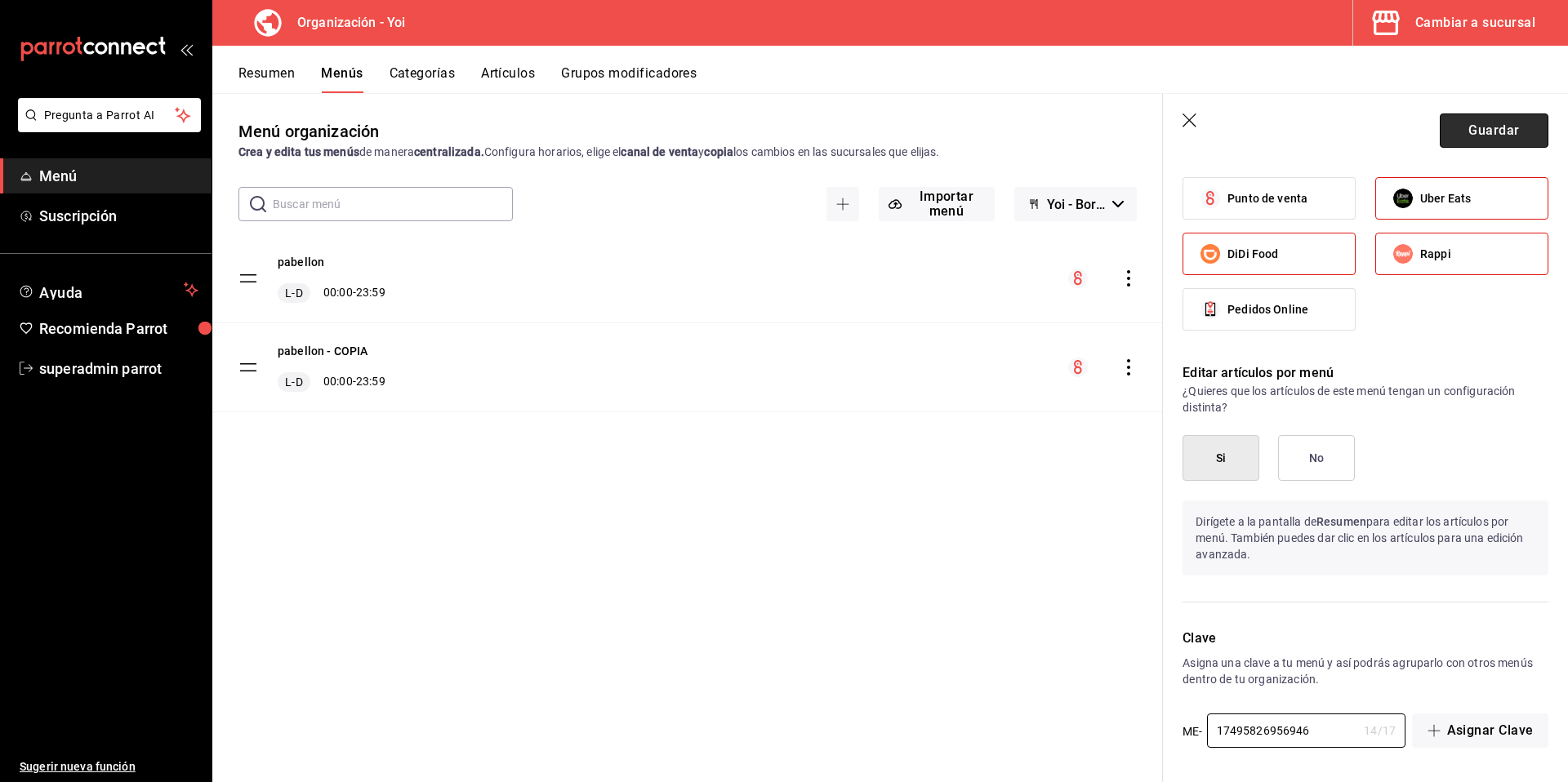 click on "Guardar" at bounding box center [1494, 131] 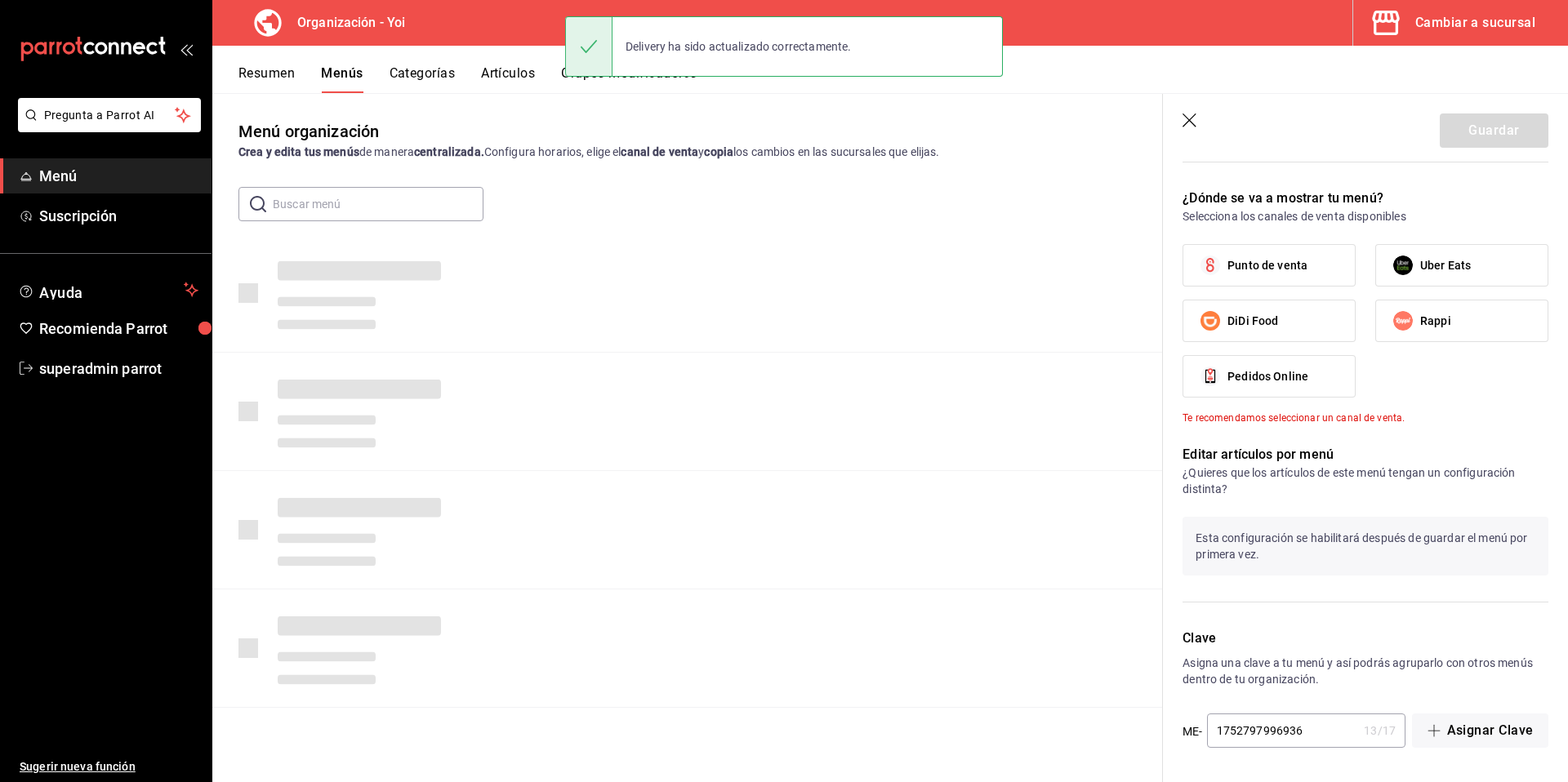 scroll, scrollTop: 0, scrollLeft: 0, axis: both 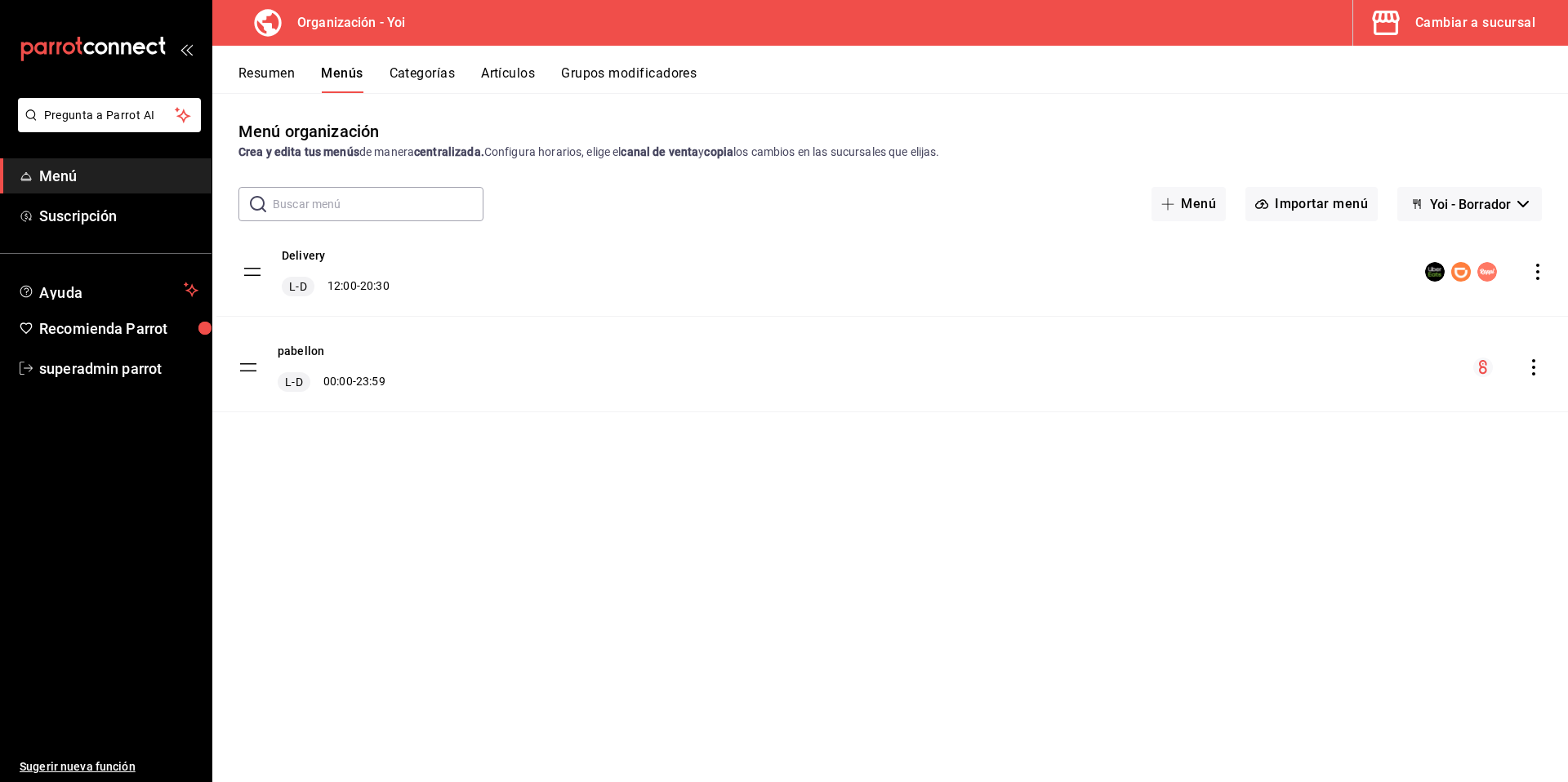 drag, startPoint x: 250, startPoint y: 364, endPoint x: 254, endPoint y: 269, distance: 95.08417 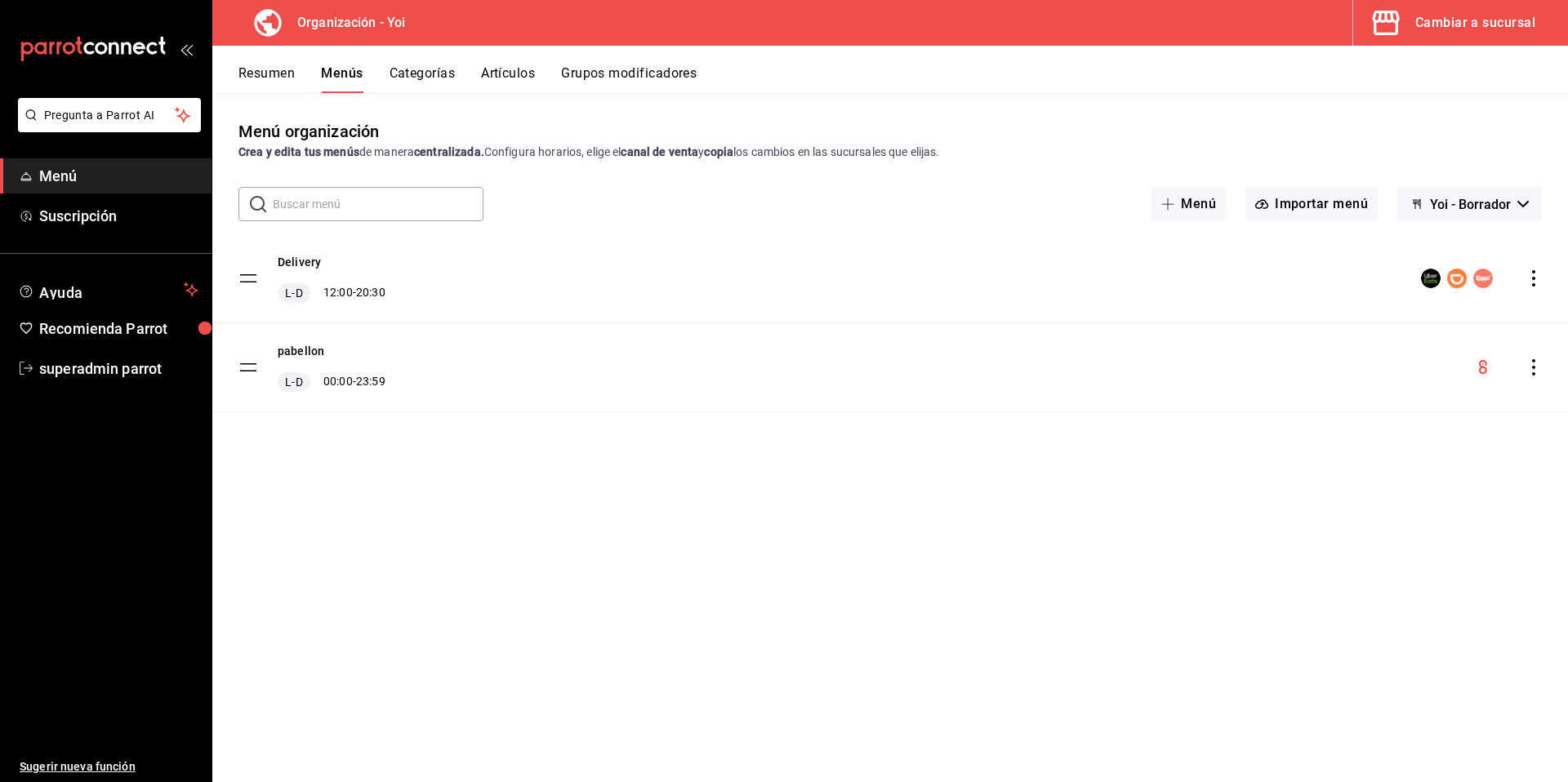 click on "Resumen Menús Categorías Artículos Grupos modificadores" at bounding box center (890, 69) 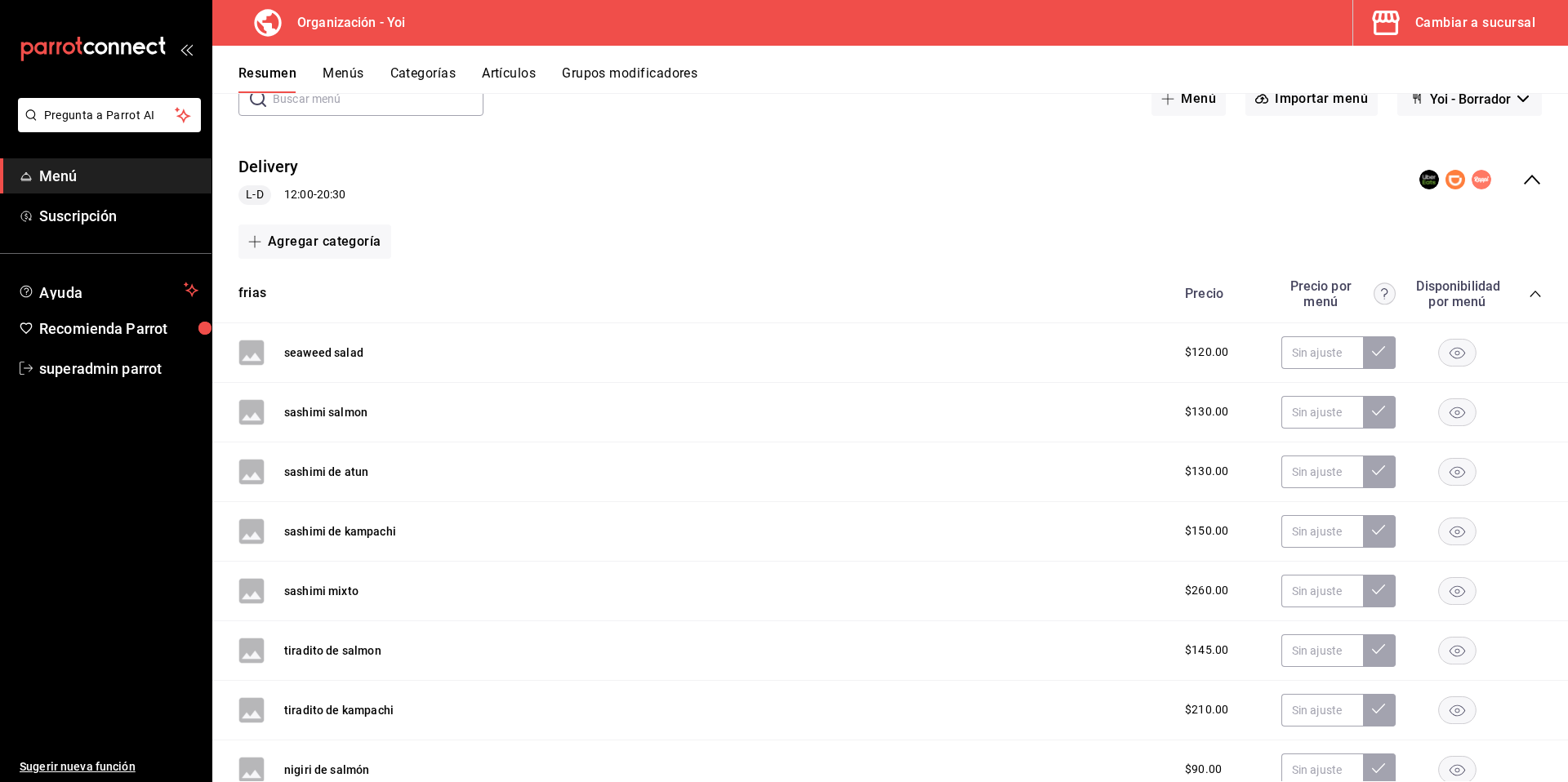 scroll, scrollTop: 109, scrollLeft: 0, axis: vertical 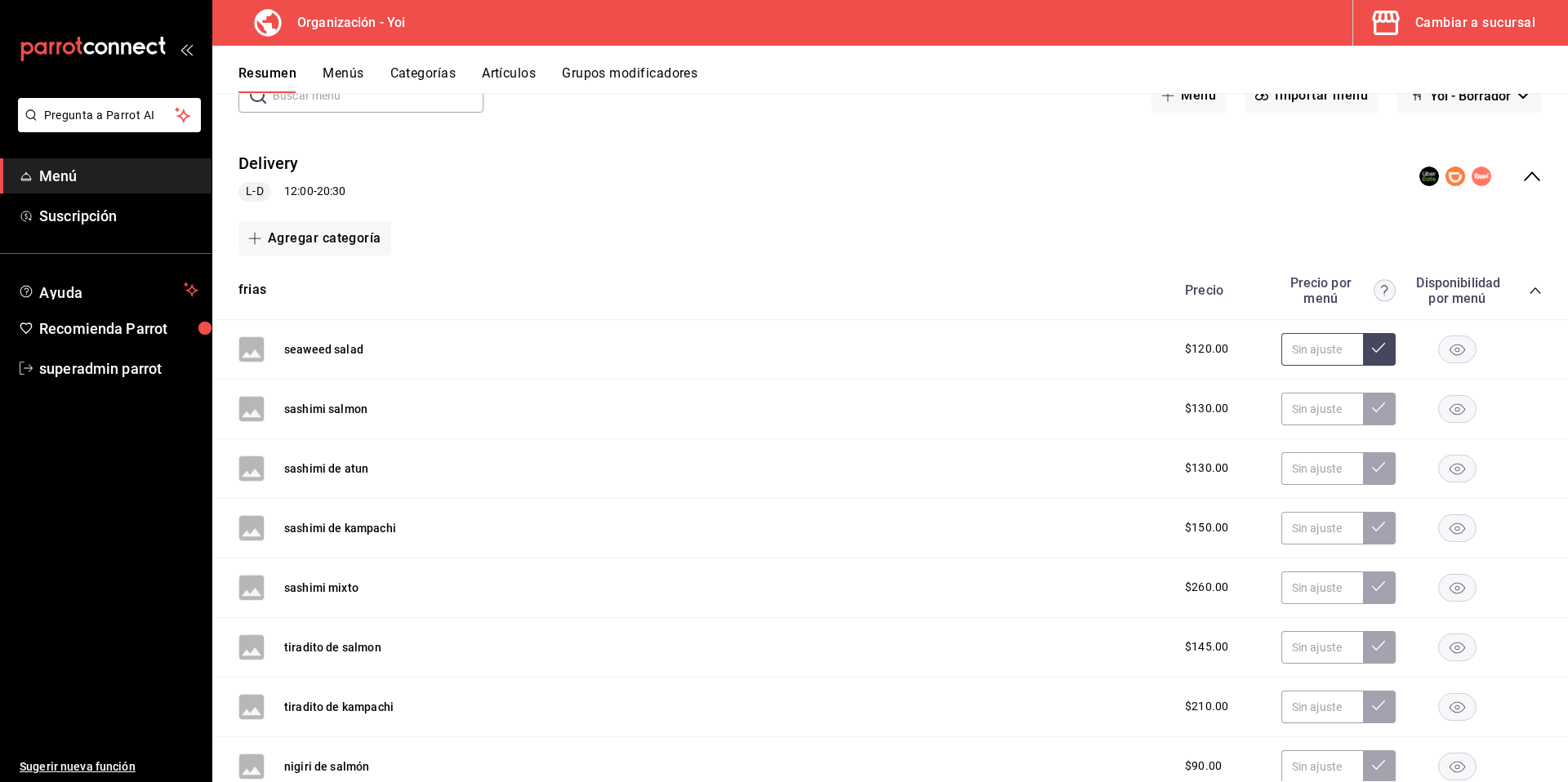 click at bounding box center [1322, 349] 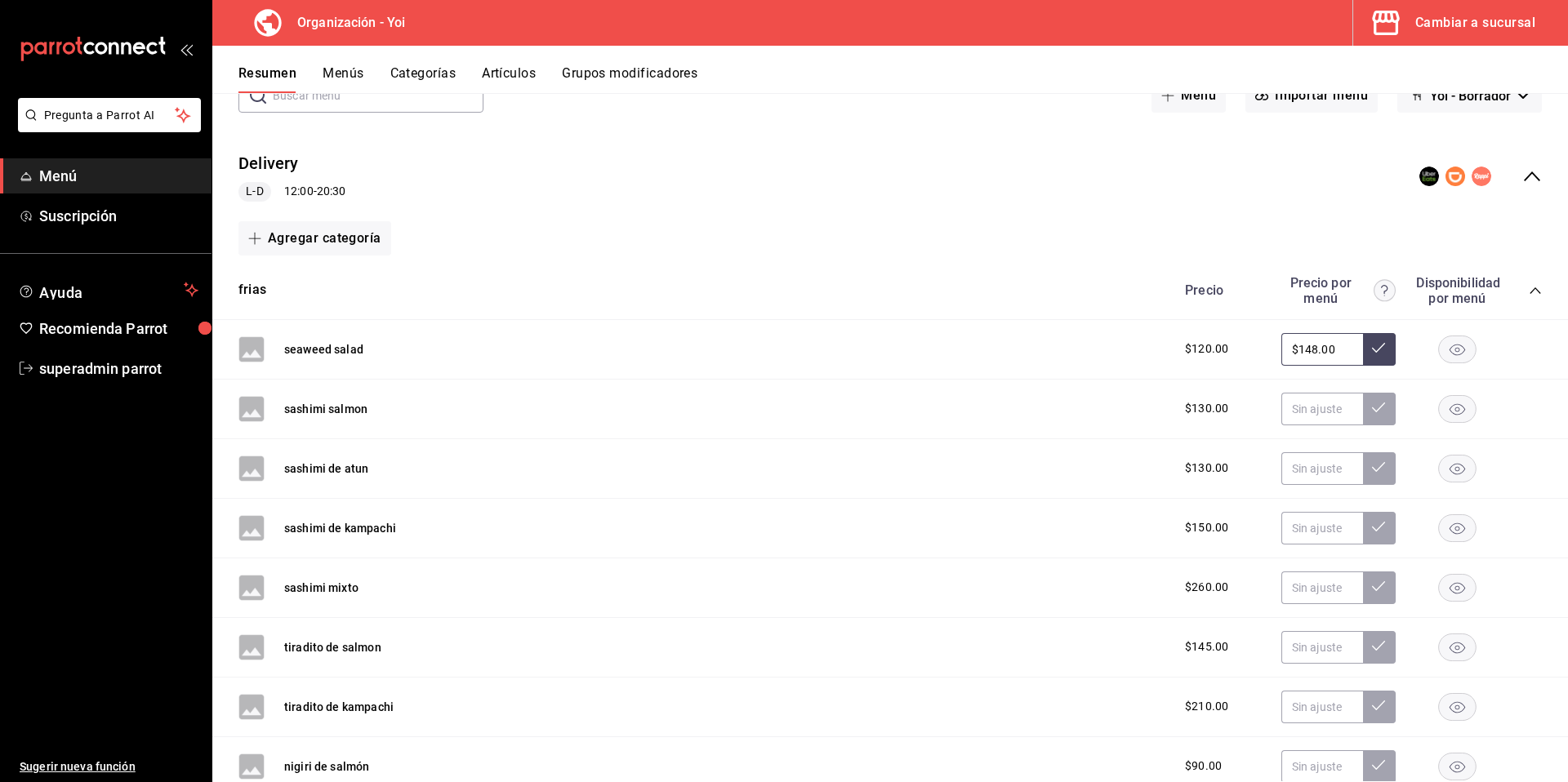 type on "$148.00" 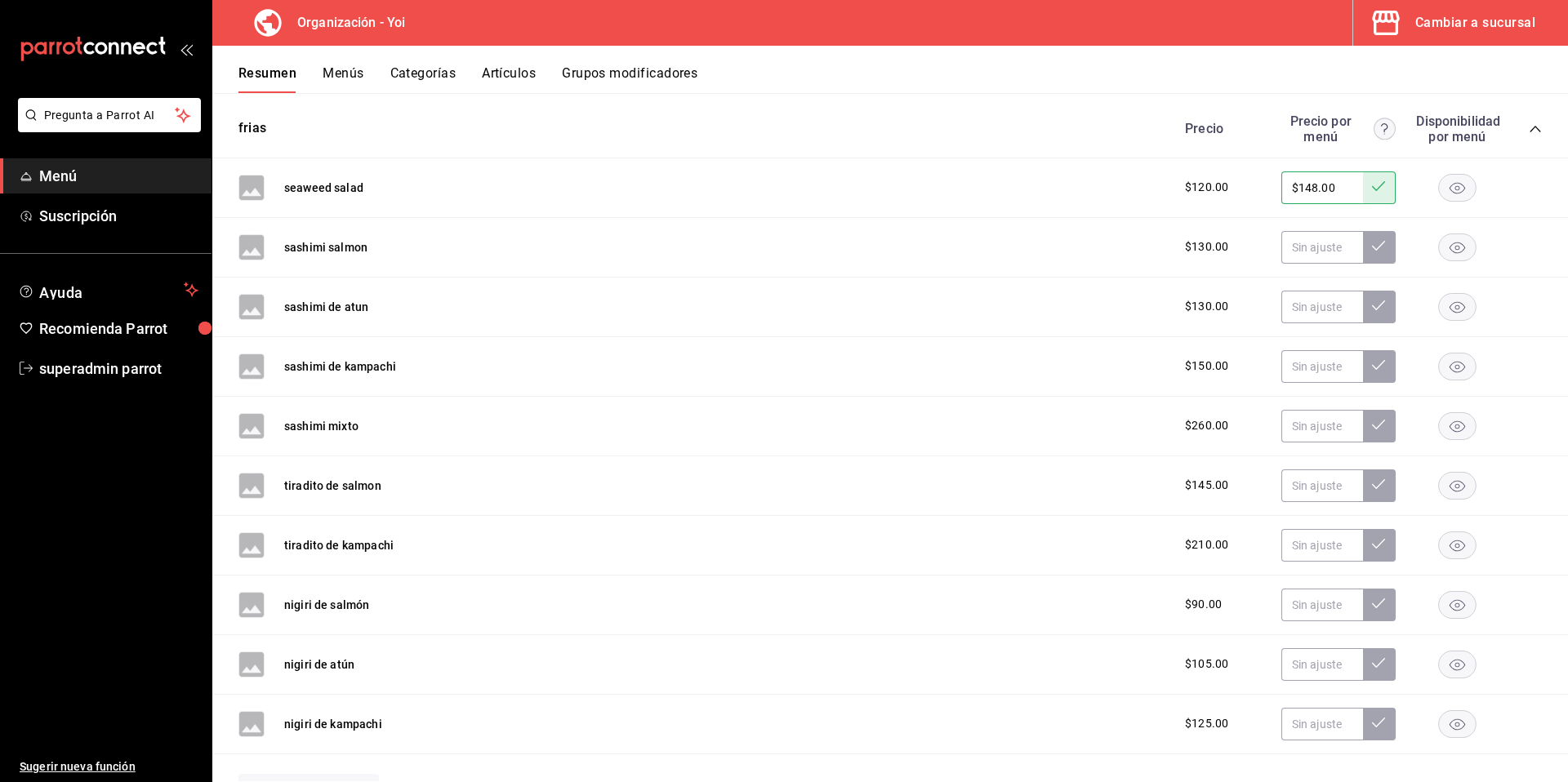 scroll, scrollTop: 278, scrollLeft: 0, axis: vertical 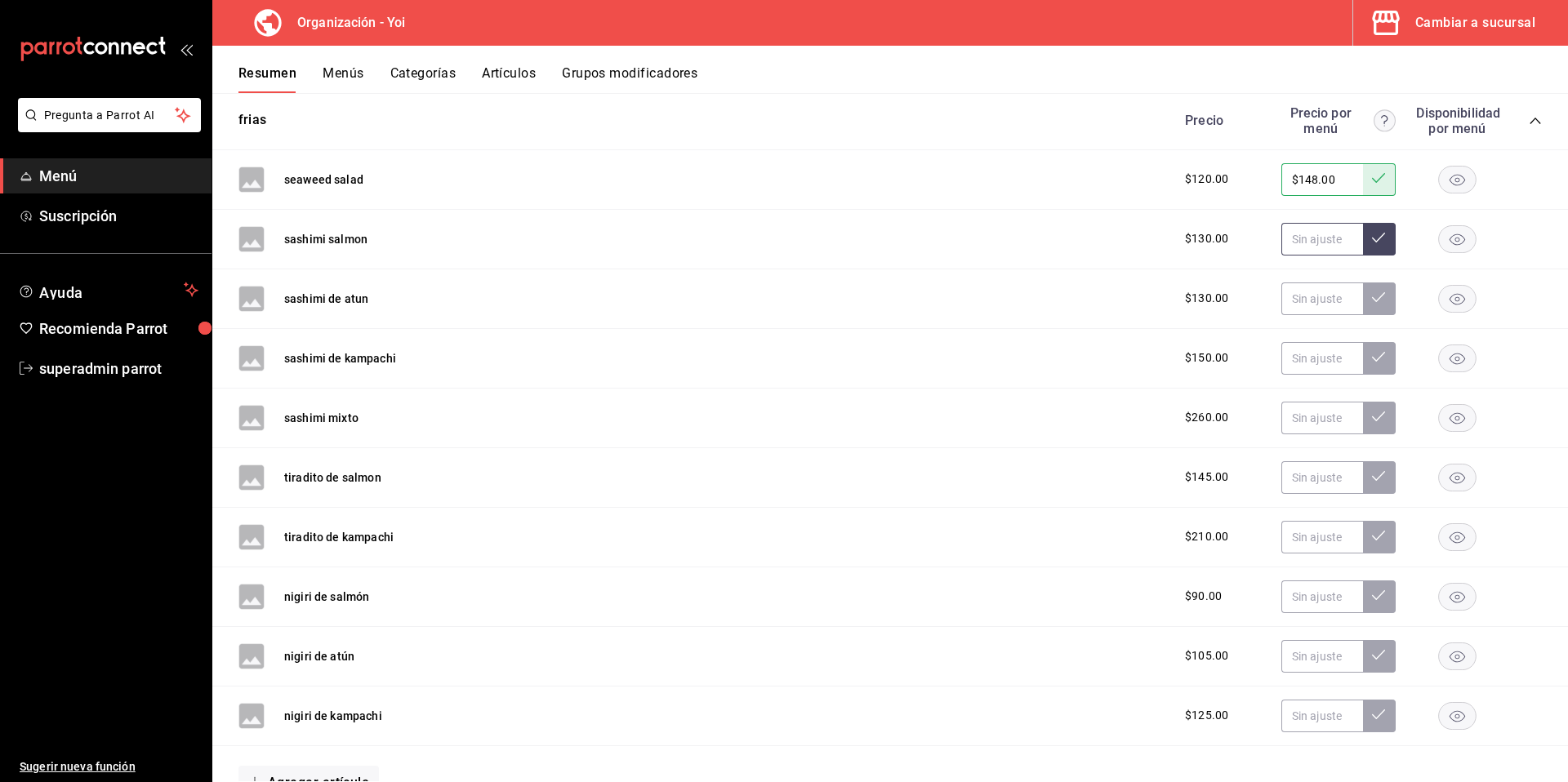 click at bounding box center (1322, 239) 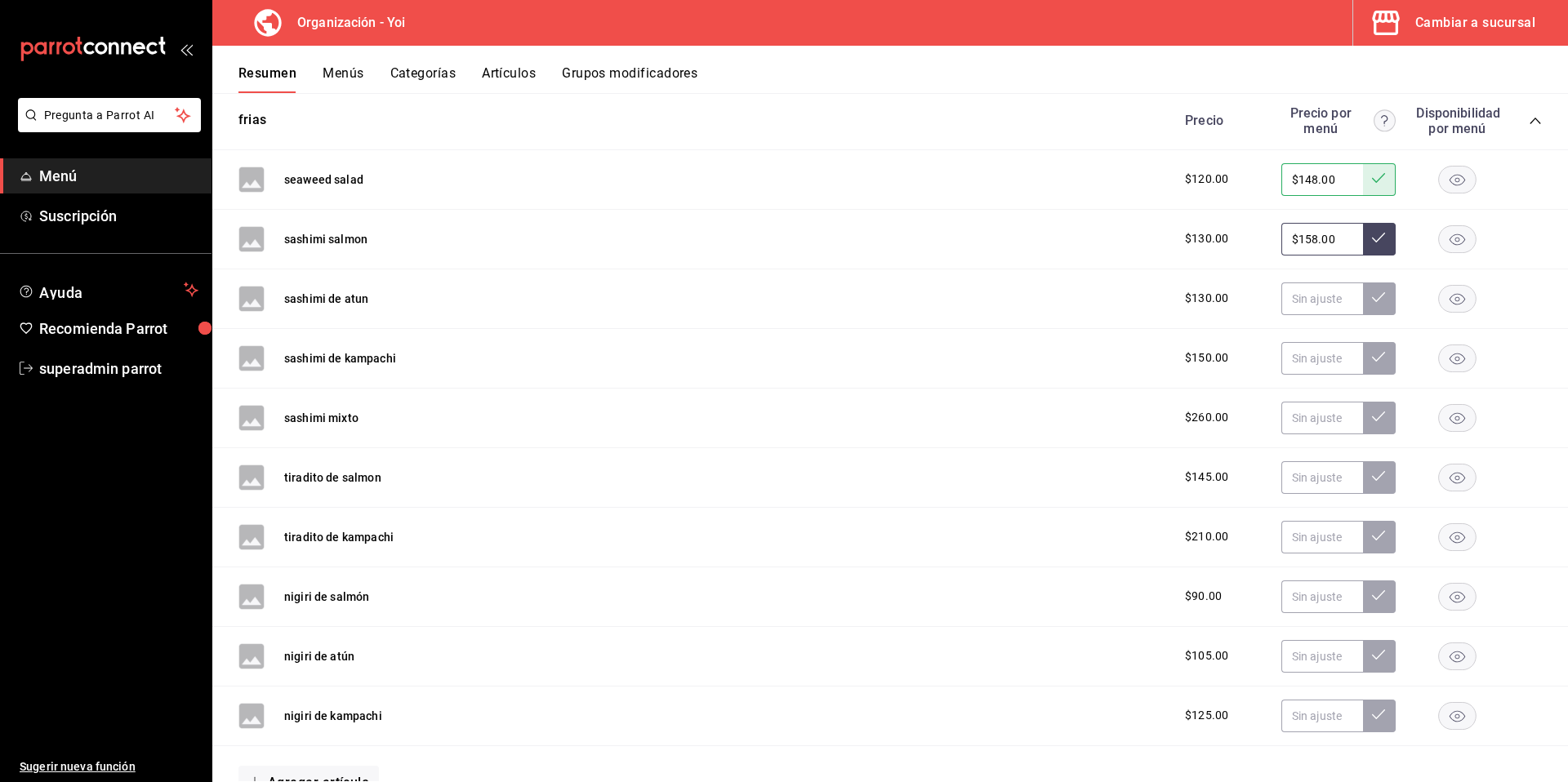 type on "$158.00" 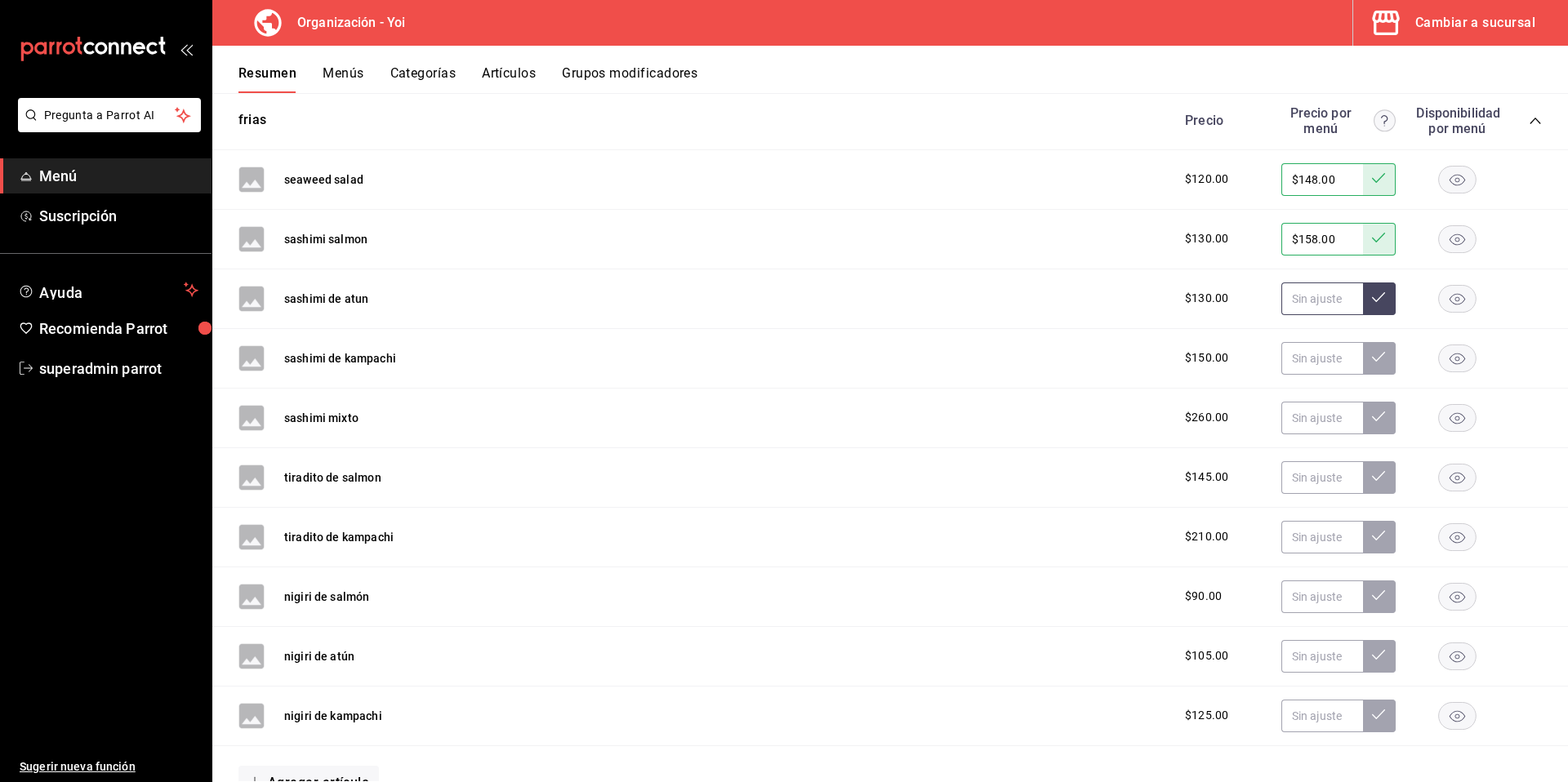 click at bounding box center [1322, 299] 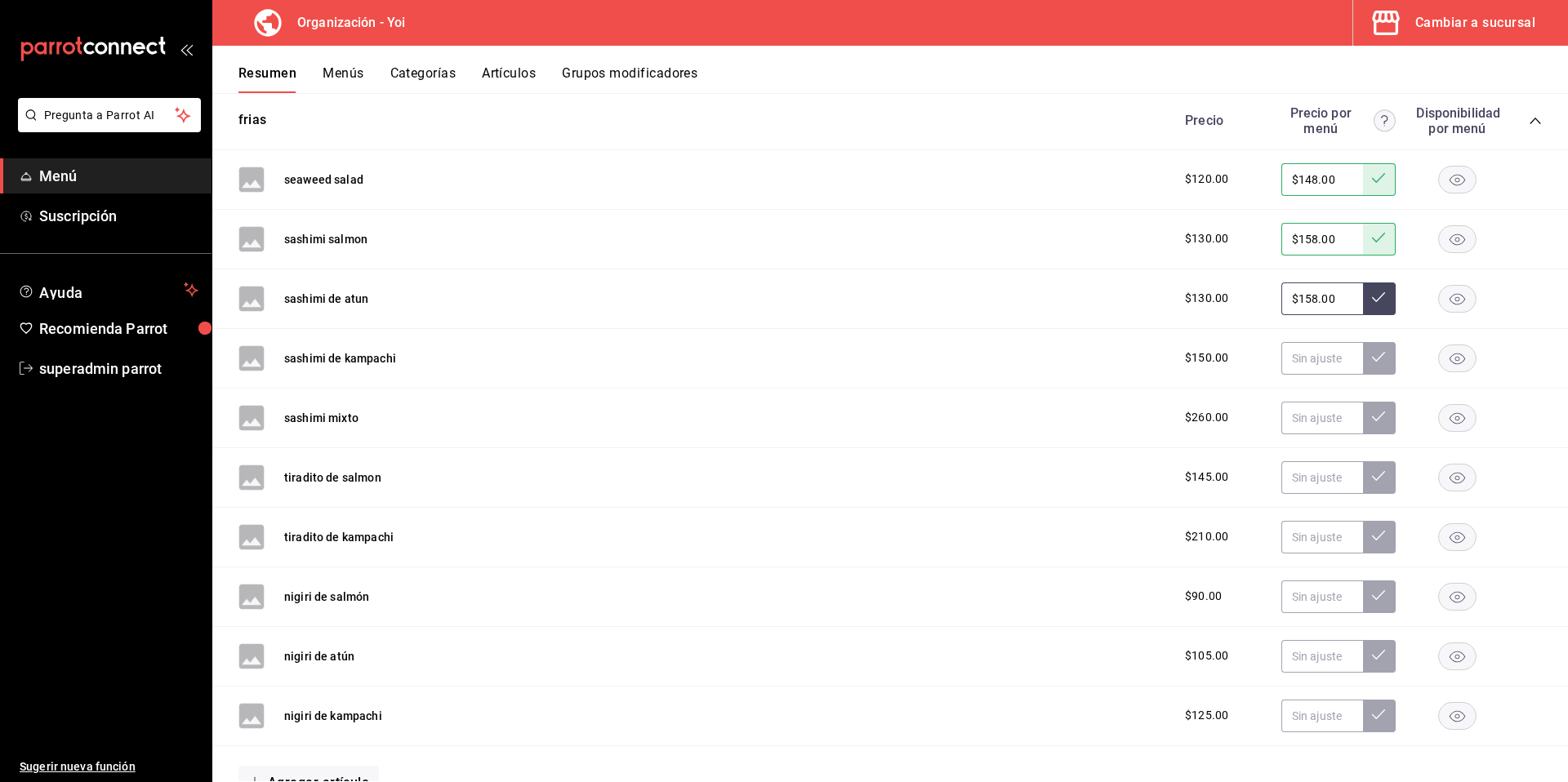 type on "$158.00" 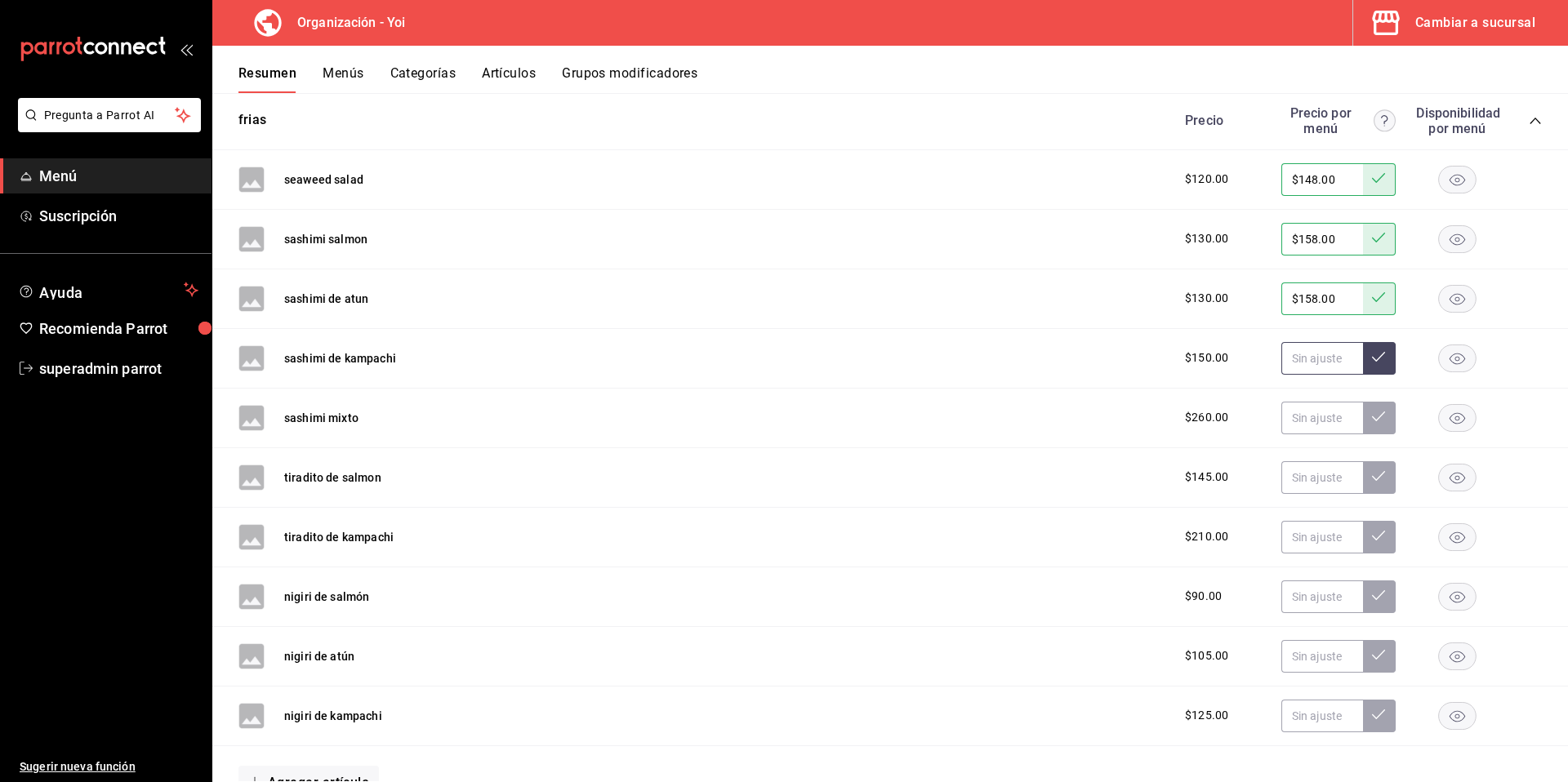 click at bounding box center (1322, 358) 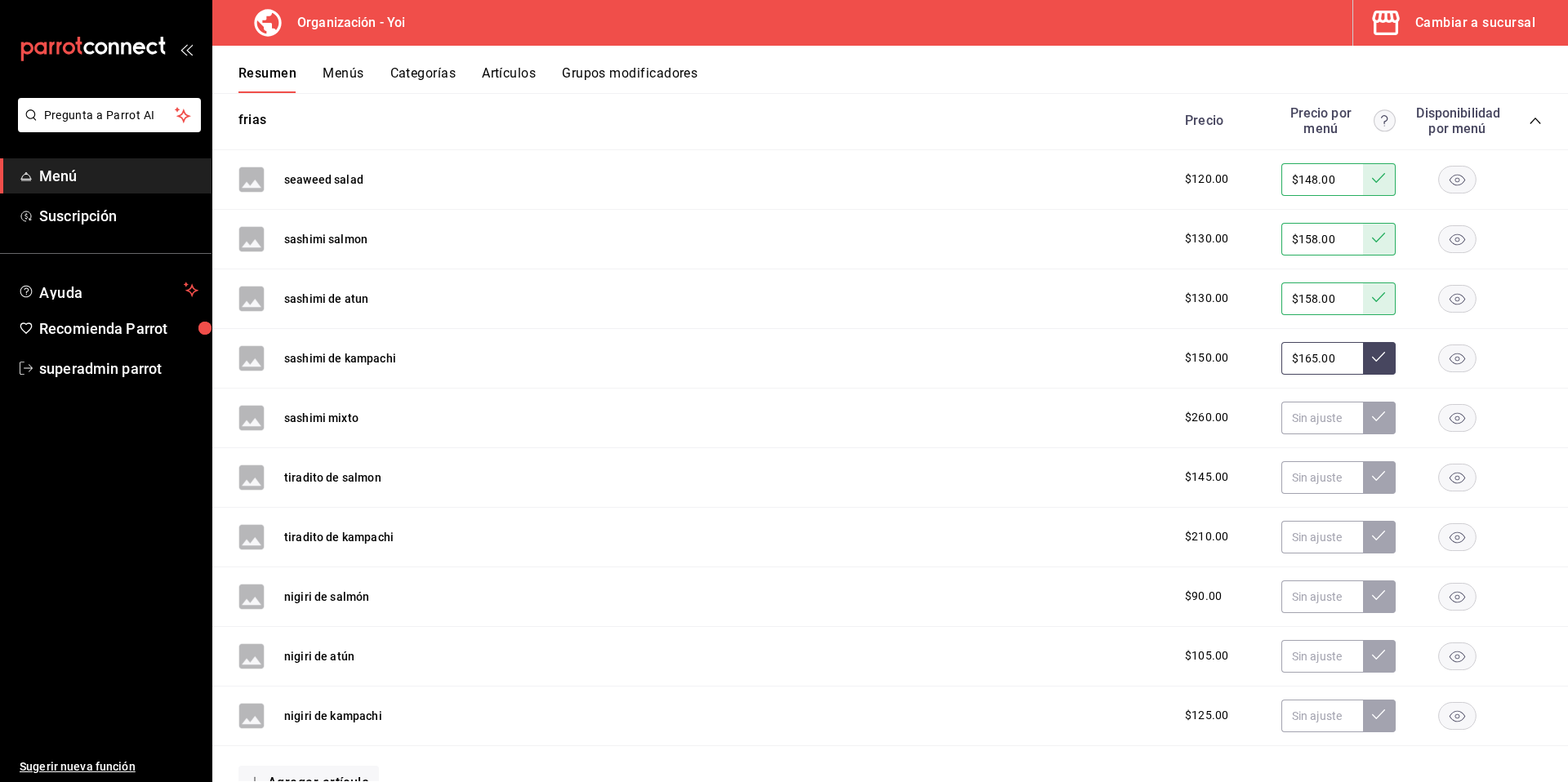 type on "$165.00" 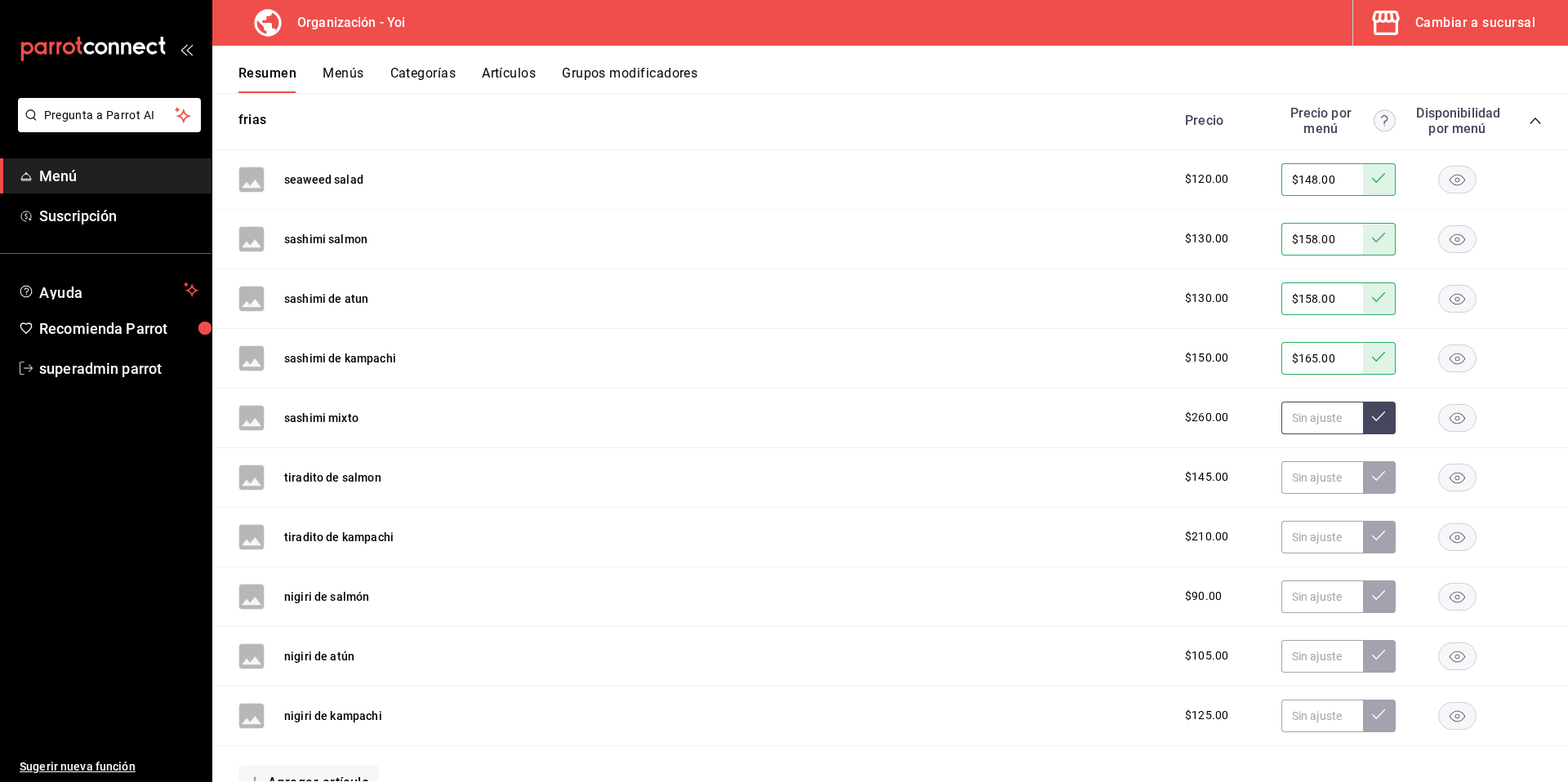 click at bounding box center (1322, 418) 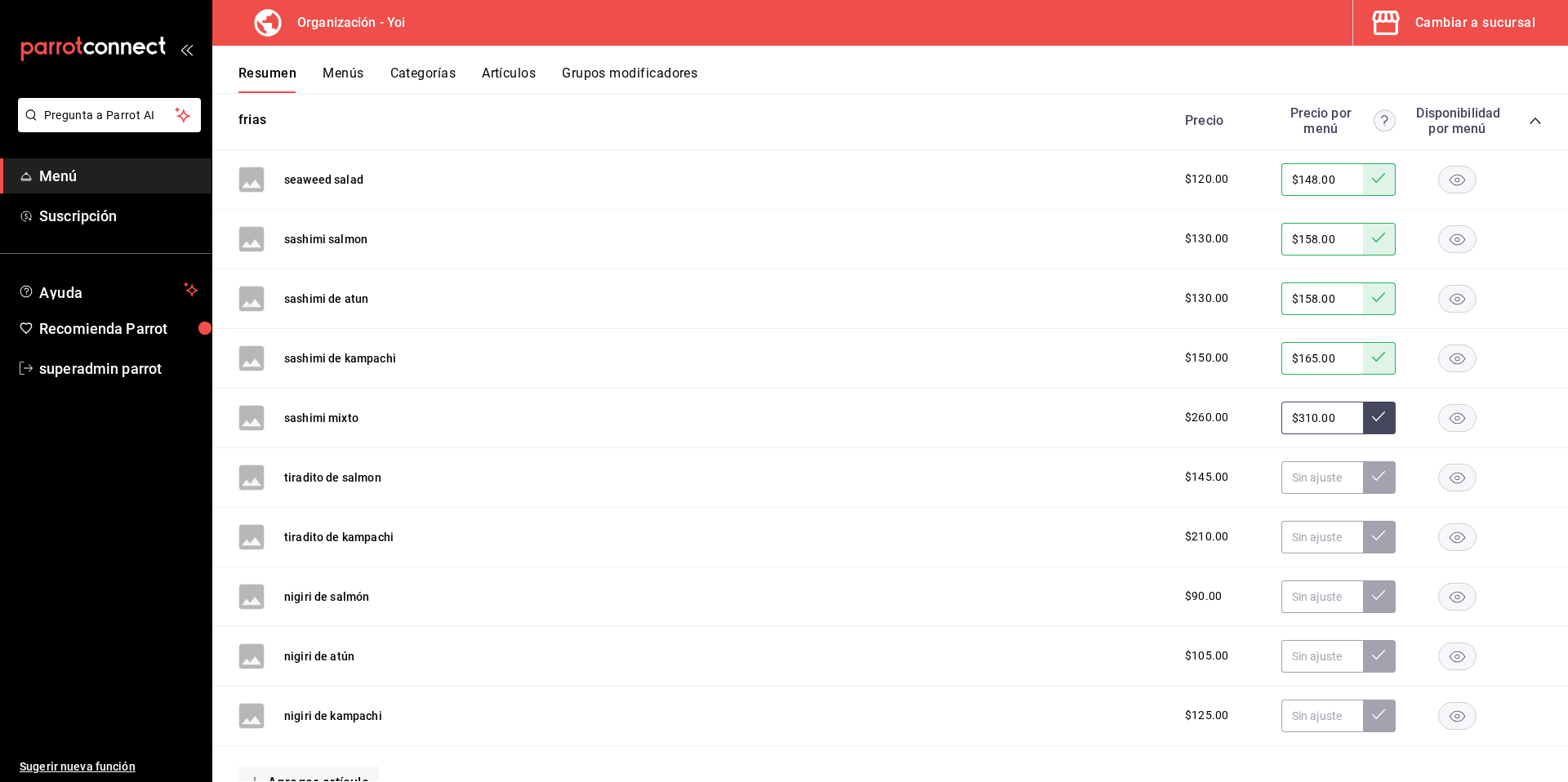 type on "$310.00" 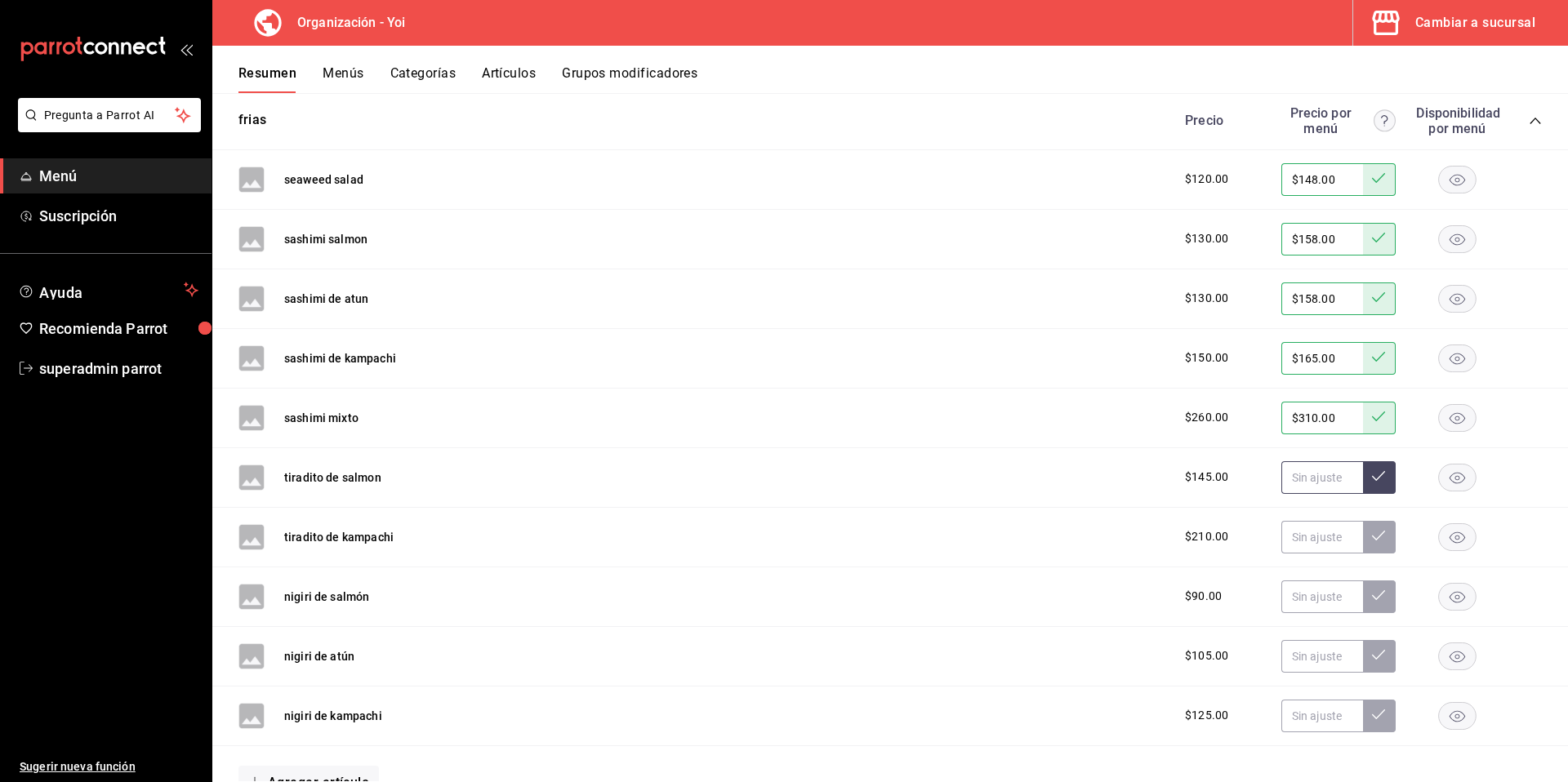 click at bounding box center [1322, 478] 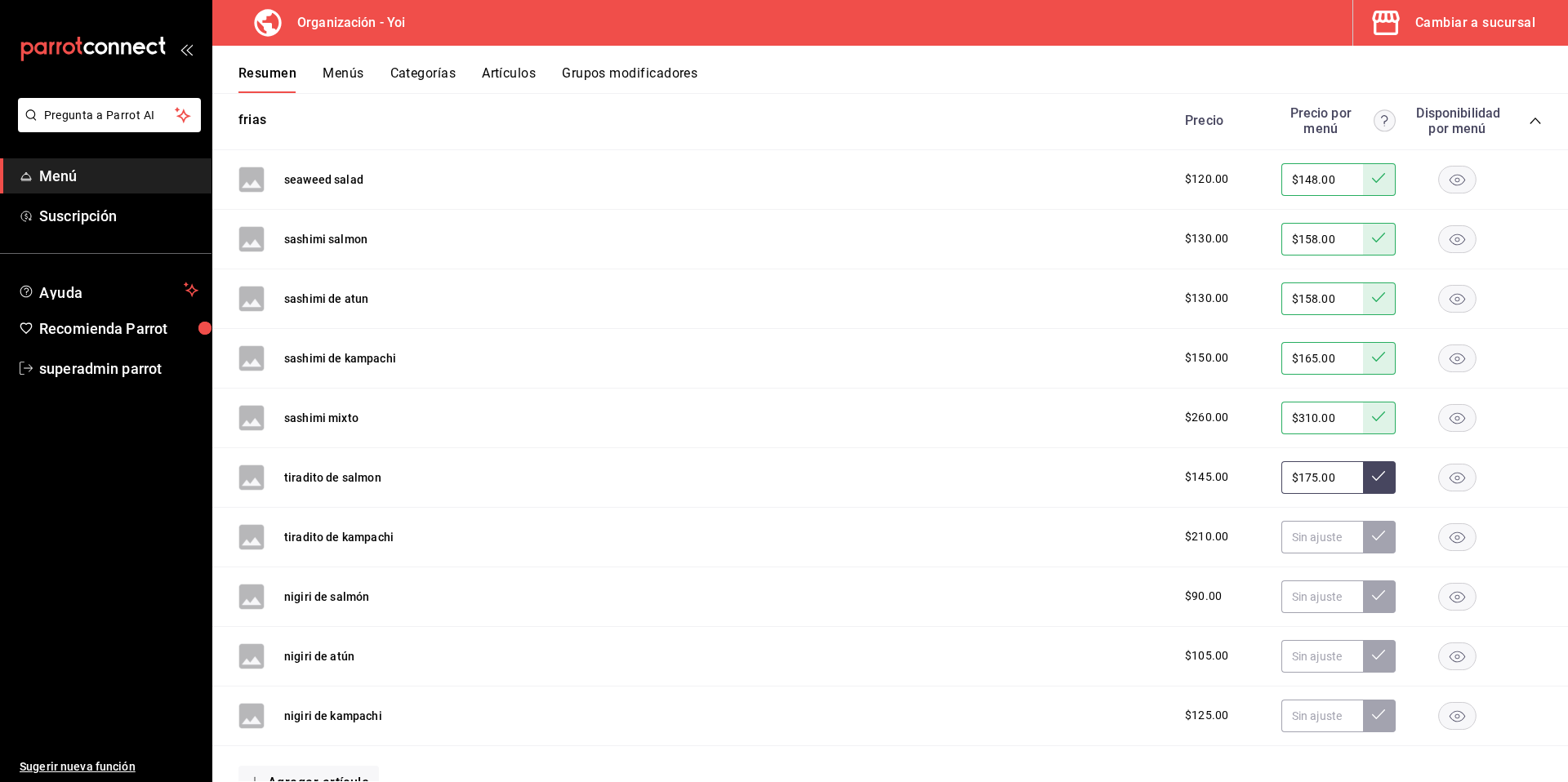 type on "$175.00" 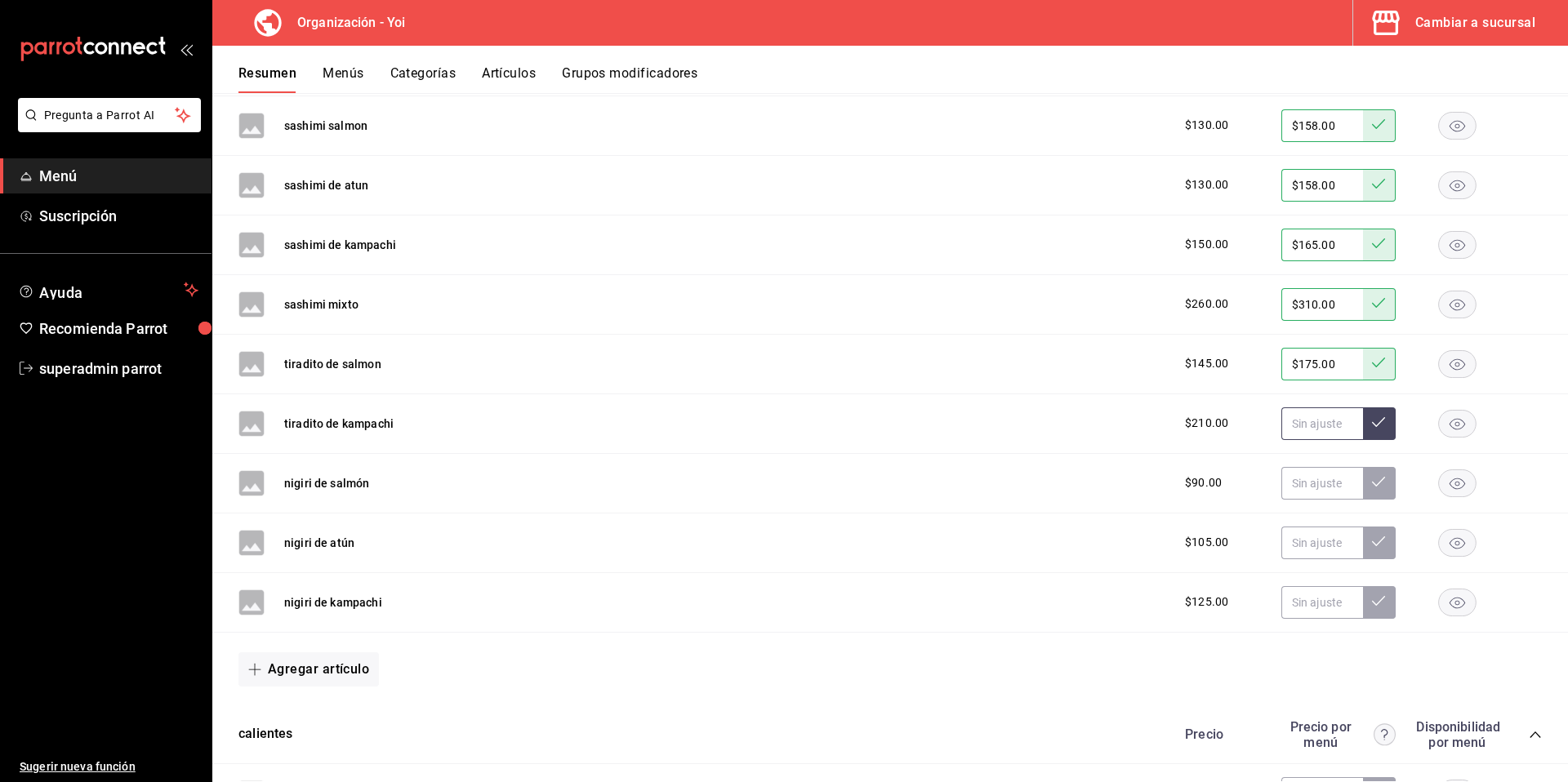 scroll, scrollTop: 431, scrollLeft: 0, axis: vertical 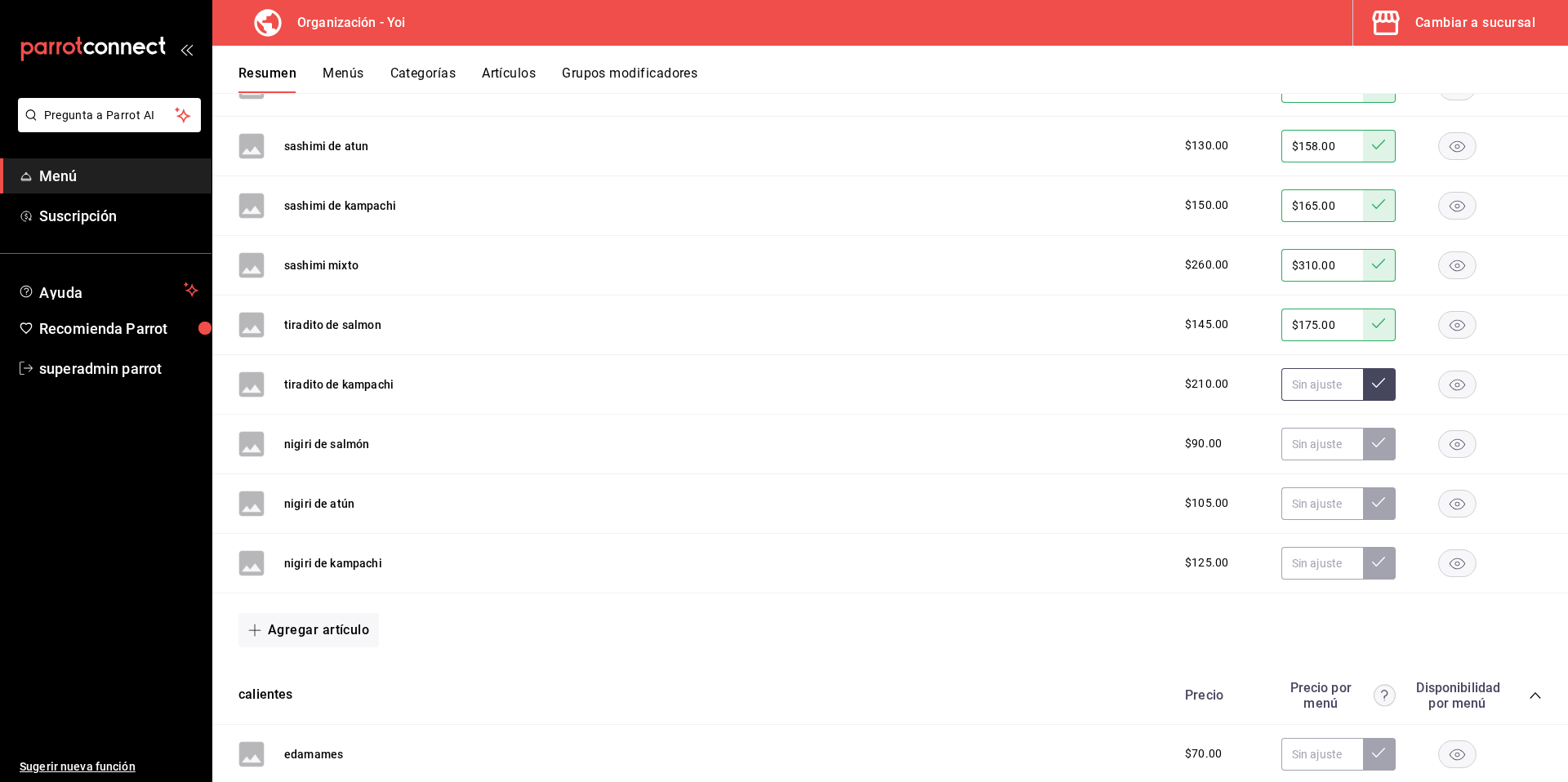 click at bounding box center (1322, 384) 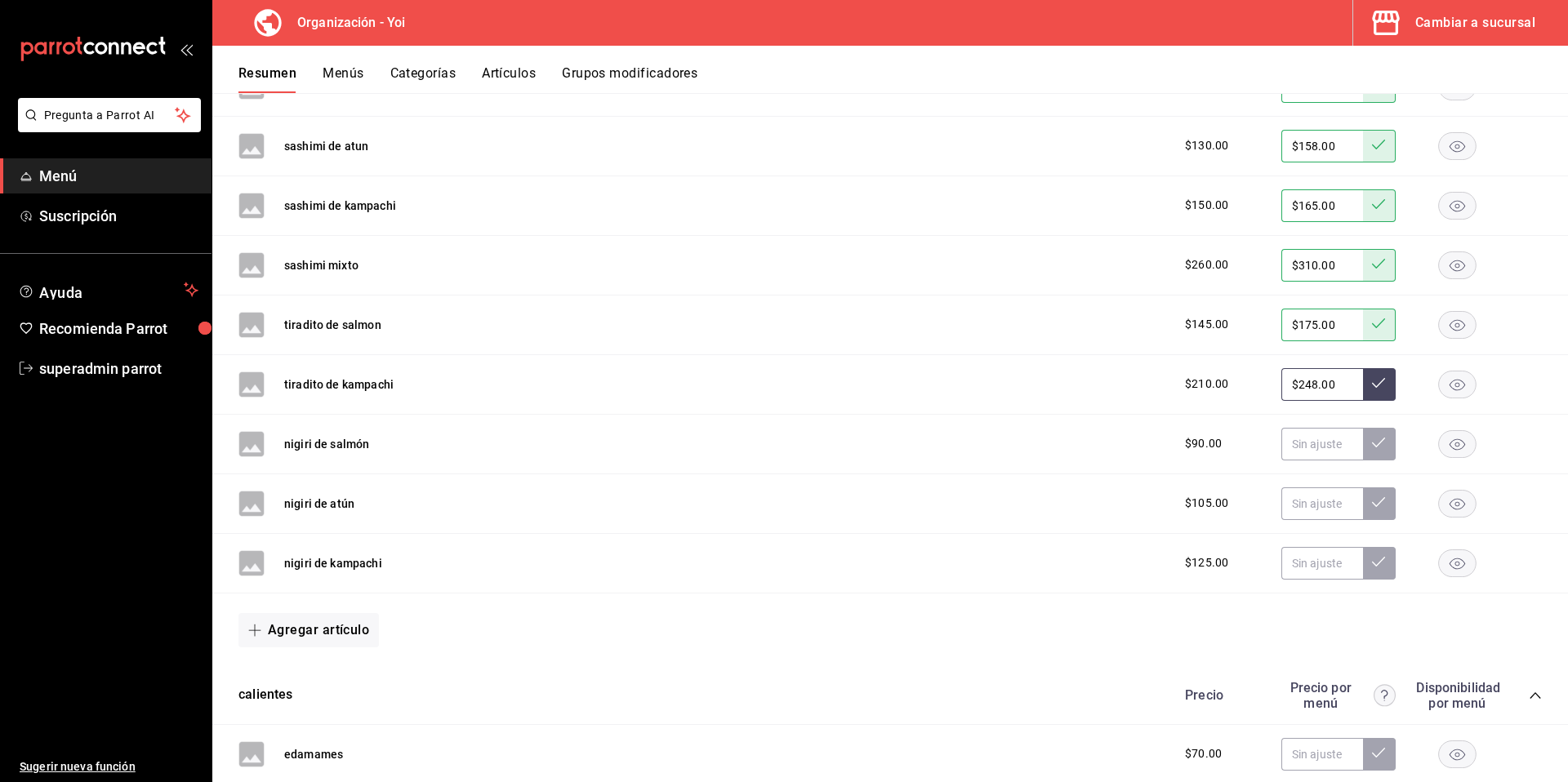type on "$248.00" 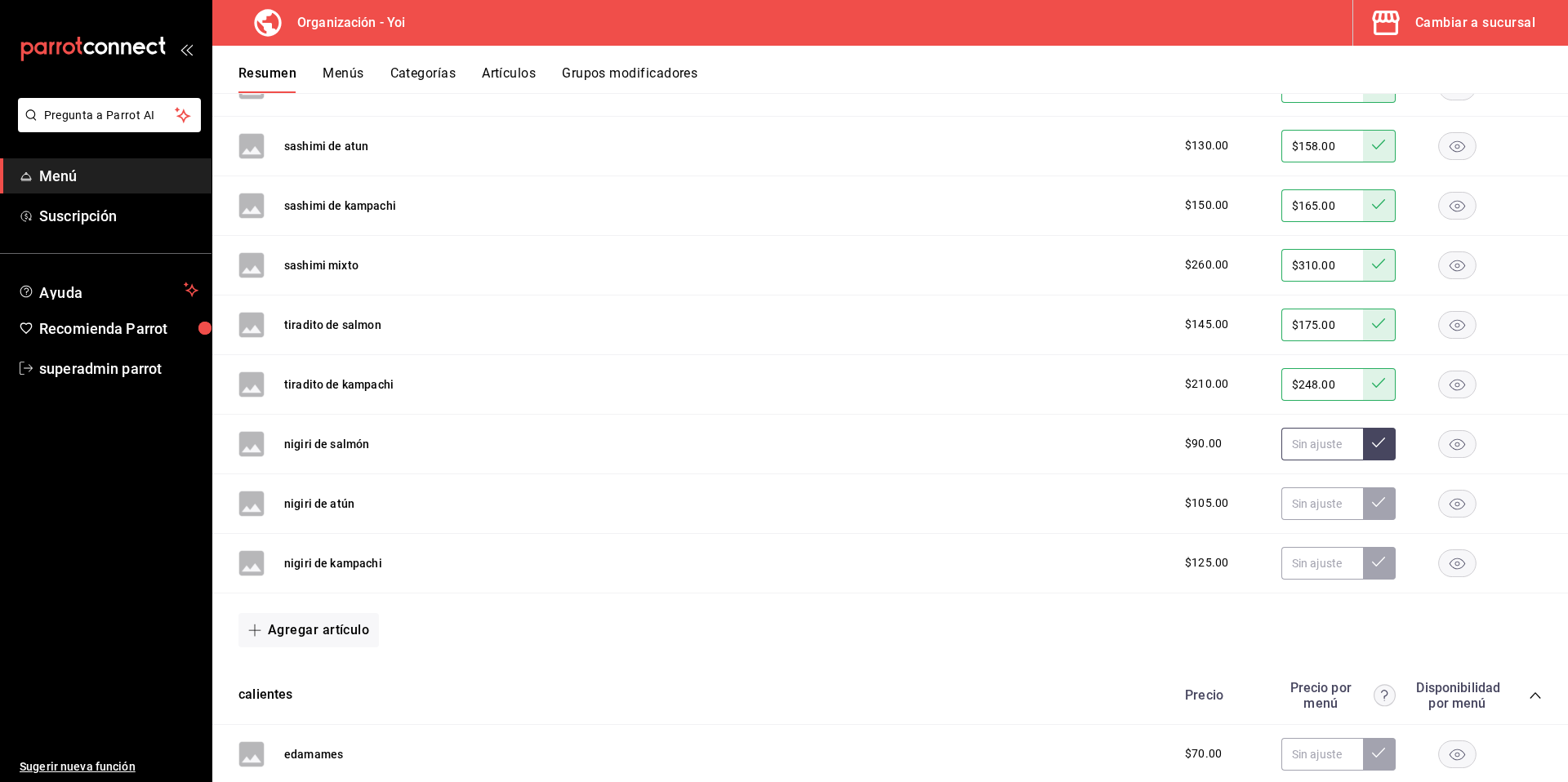 click at bounding box center [1322, 444] 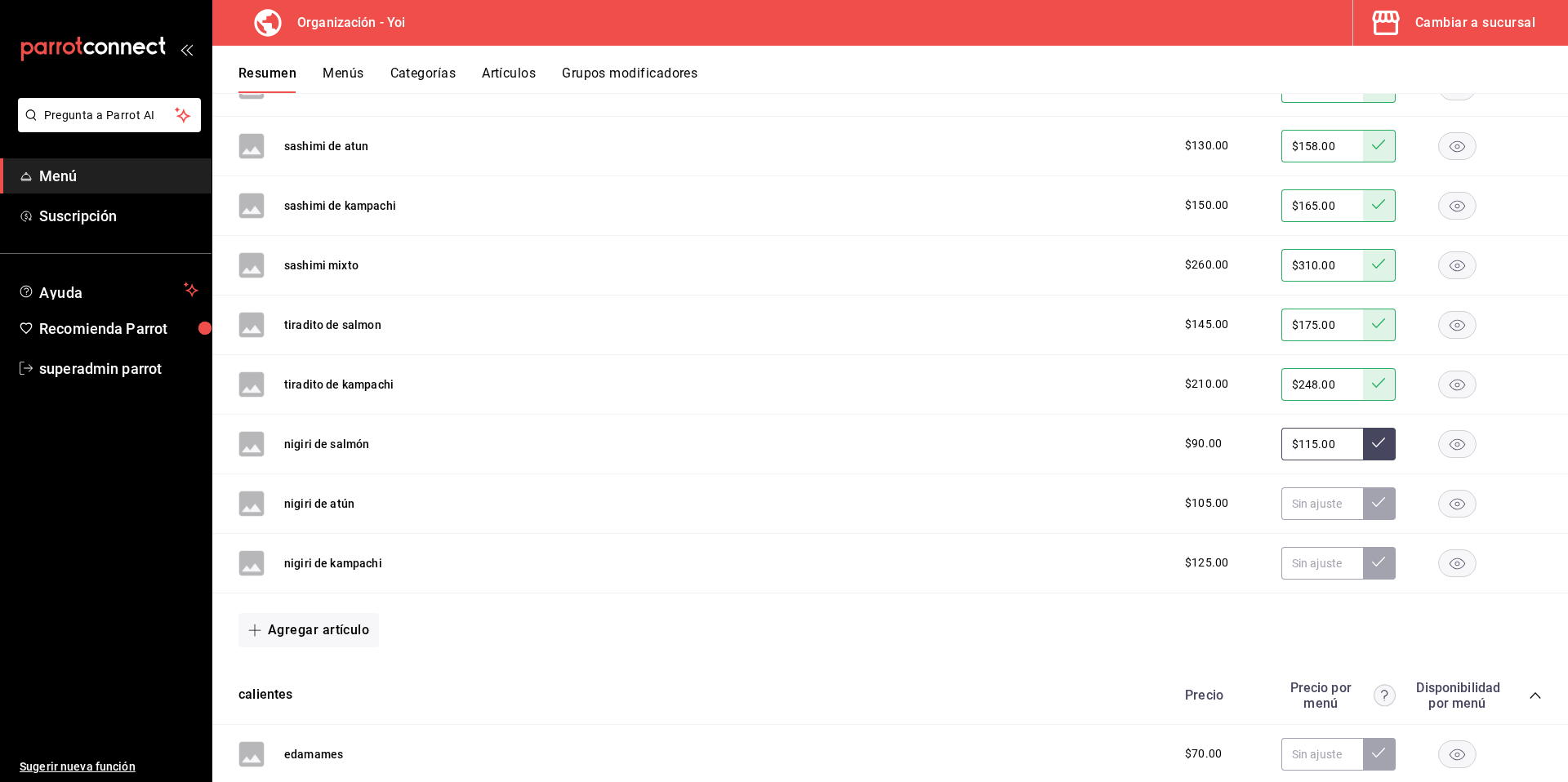 type on "$115.00" 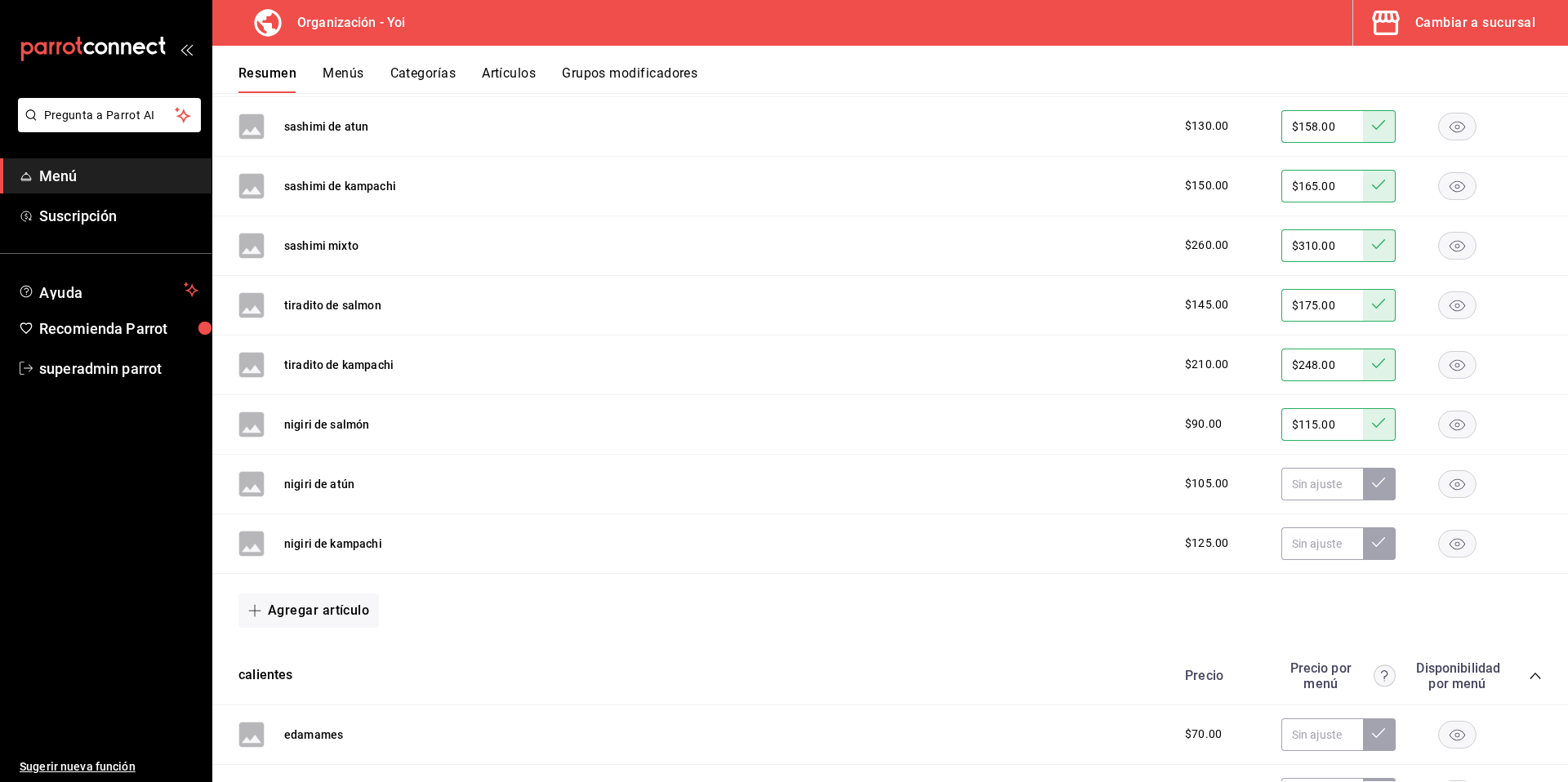 scroll, scrollTop: 454, scrollLeft: 0, axis: vertical 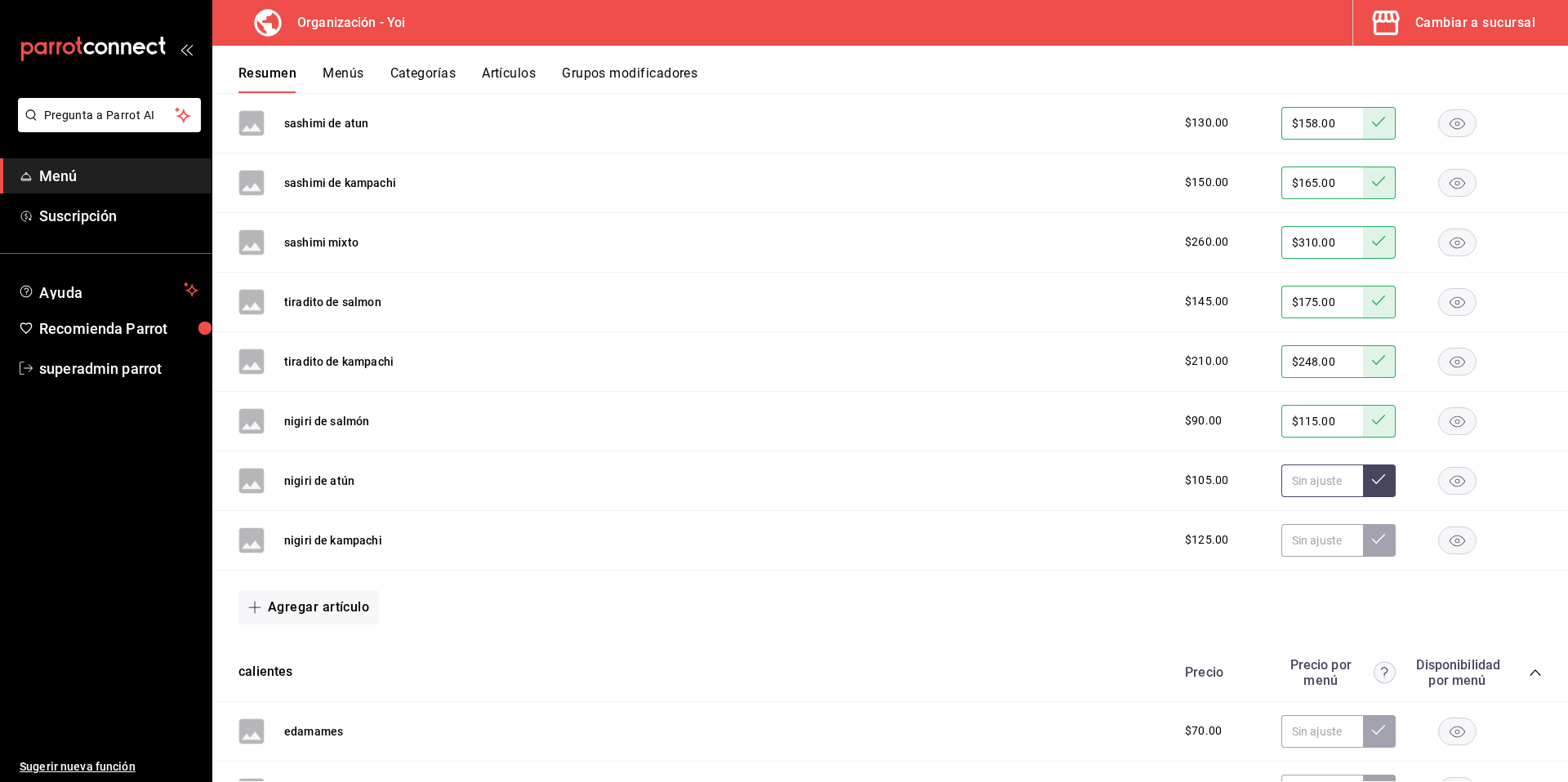 click at bounding box center (1322, 481) 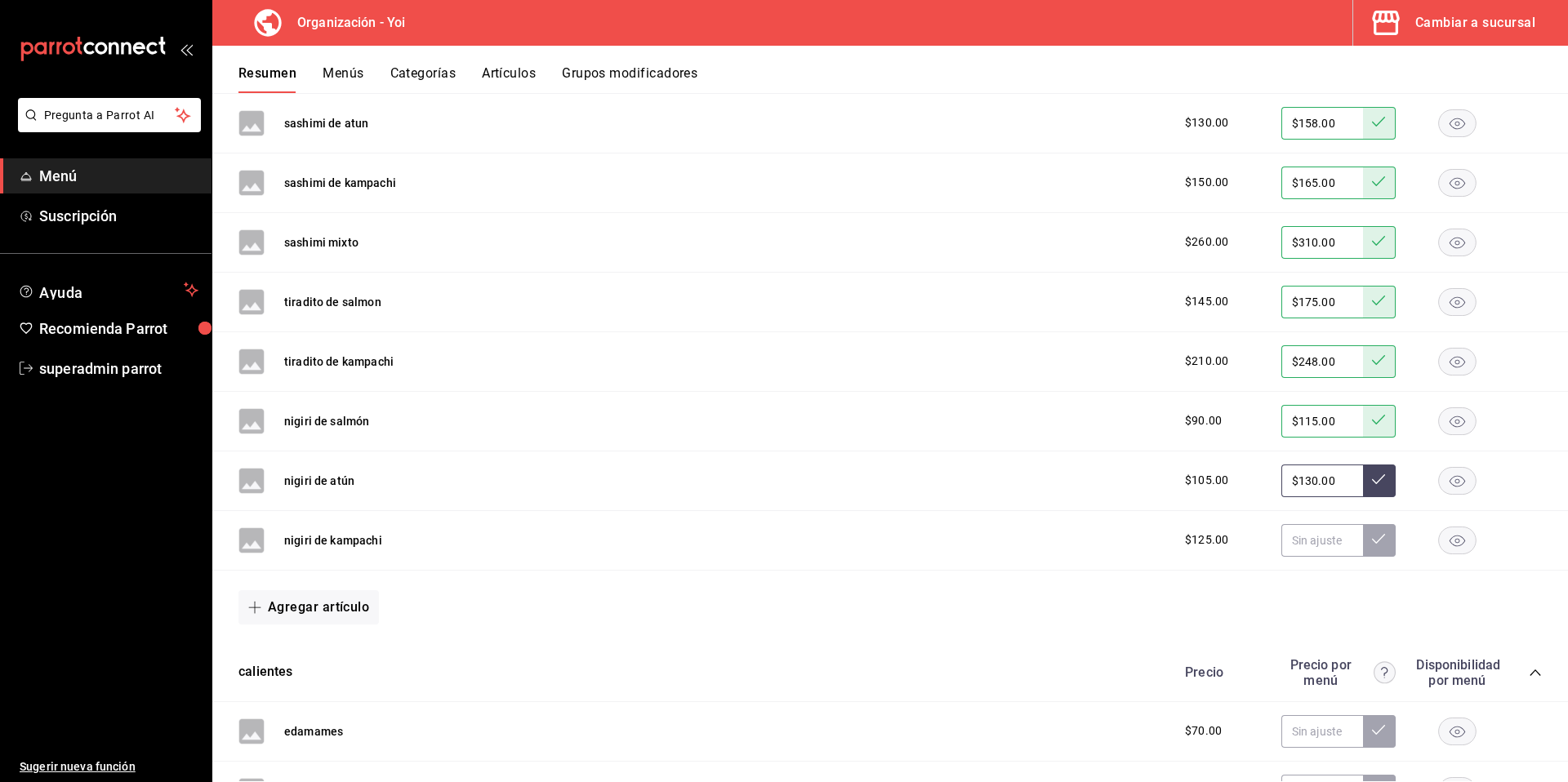 type on "$130.00" 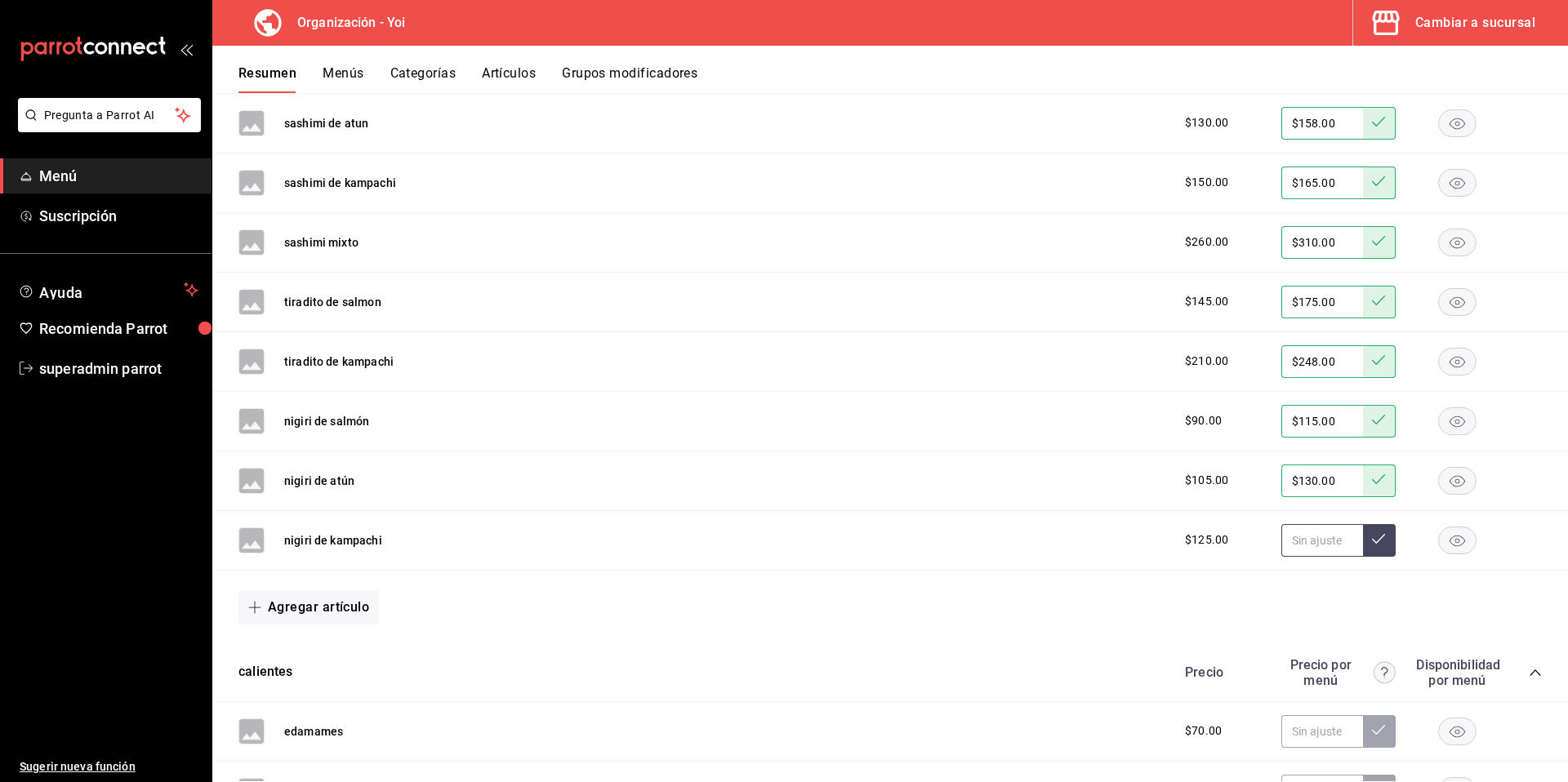 click at bounding box center (1322, 540) 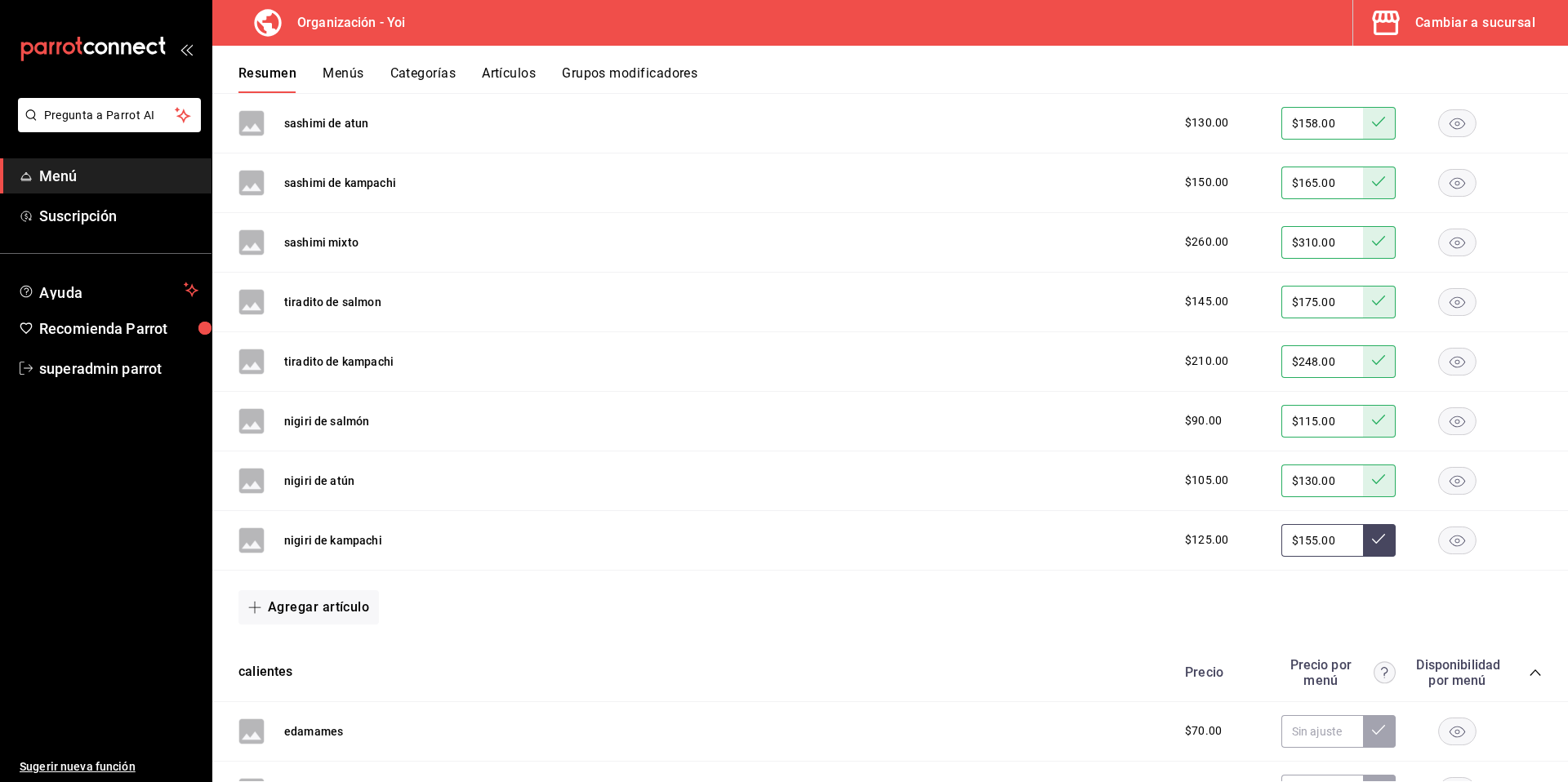 type on "$155.00" 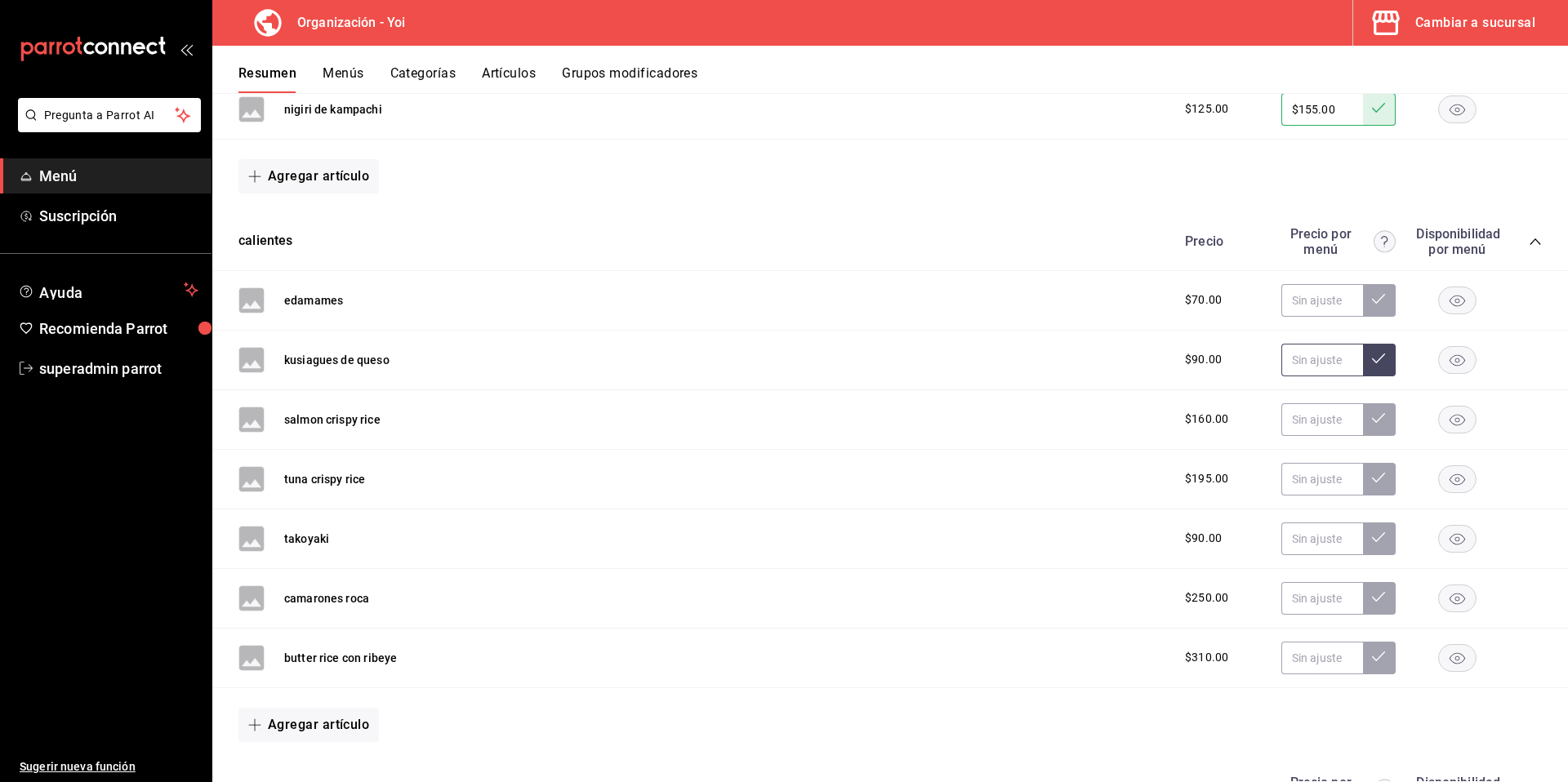 scroll, scrollTop: 893, scrollLeft: 0, axis: vertical 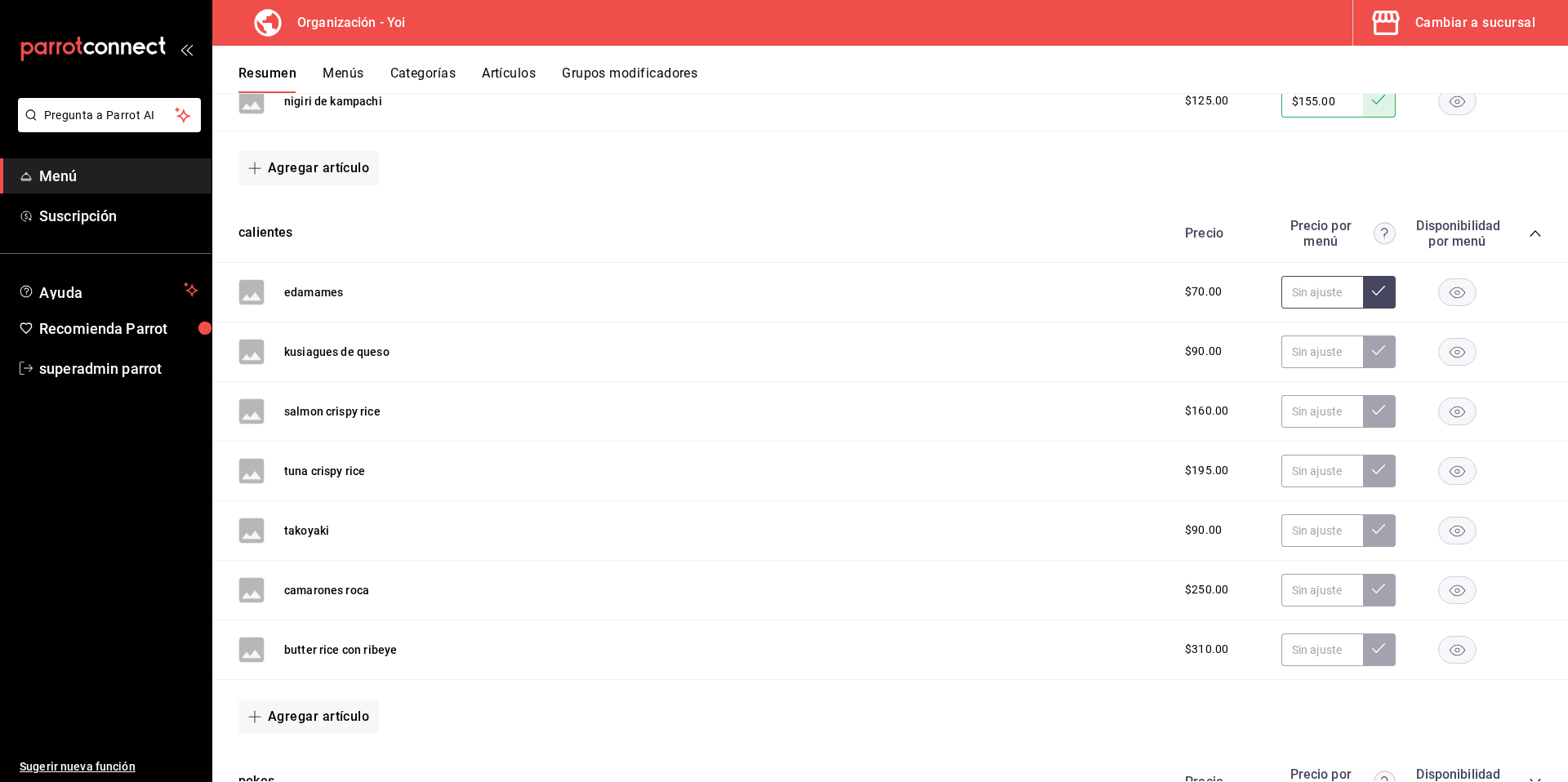drag, startPoint x: 1303, startPoint y: 297, endPoint x: 1304, endPoint y: 282, distance: 15.033296 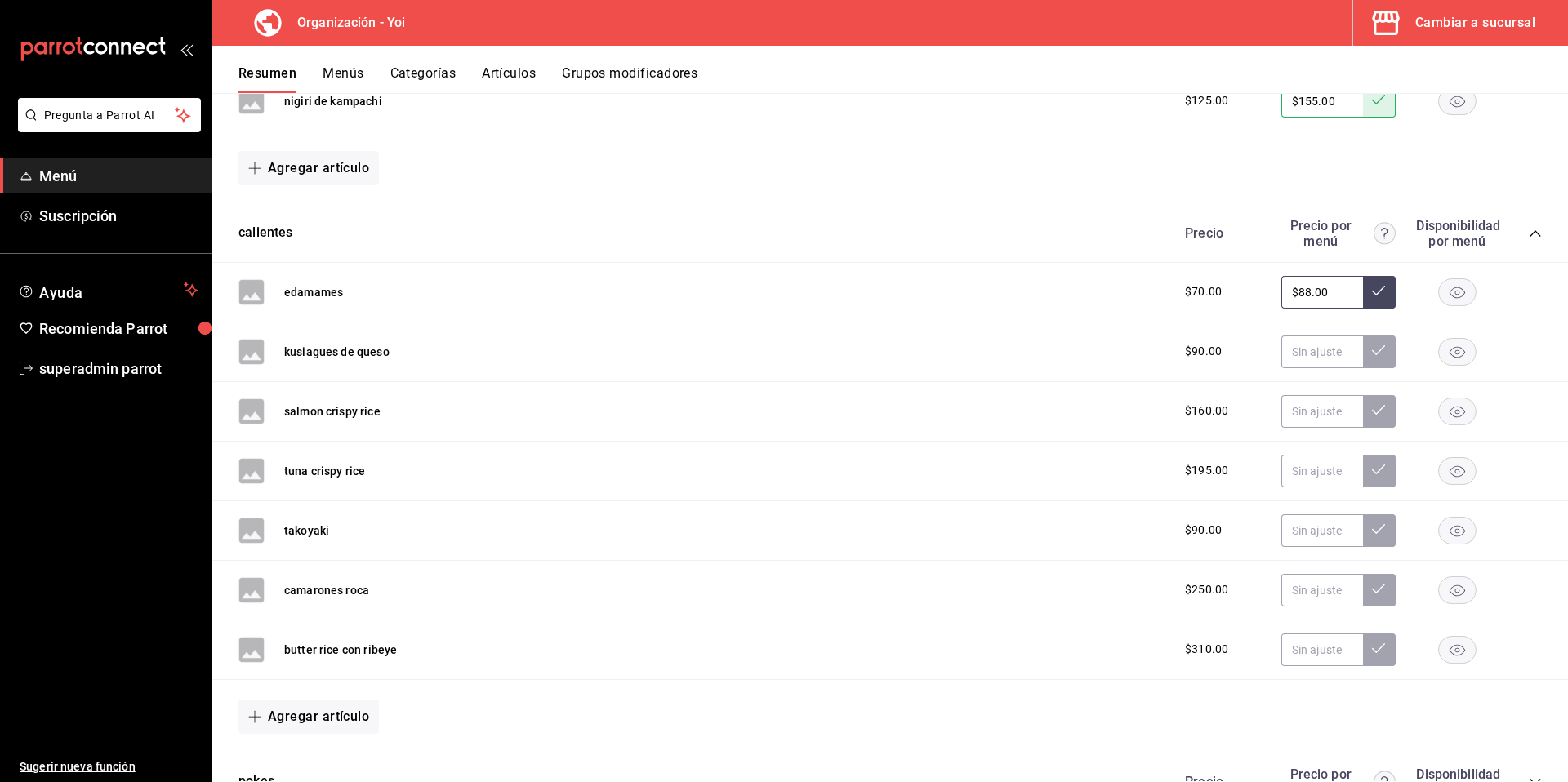 type on "$88.00" 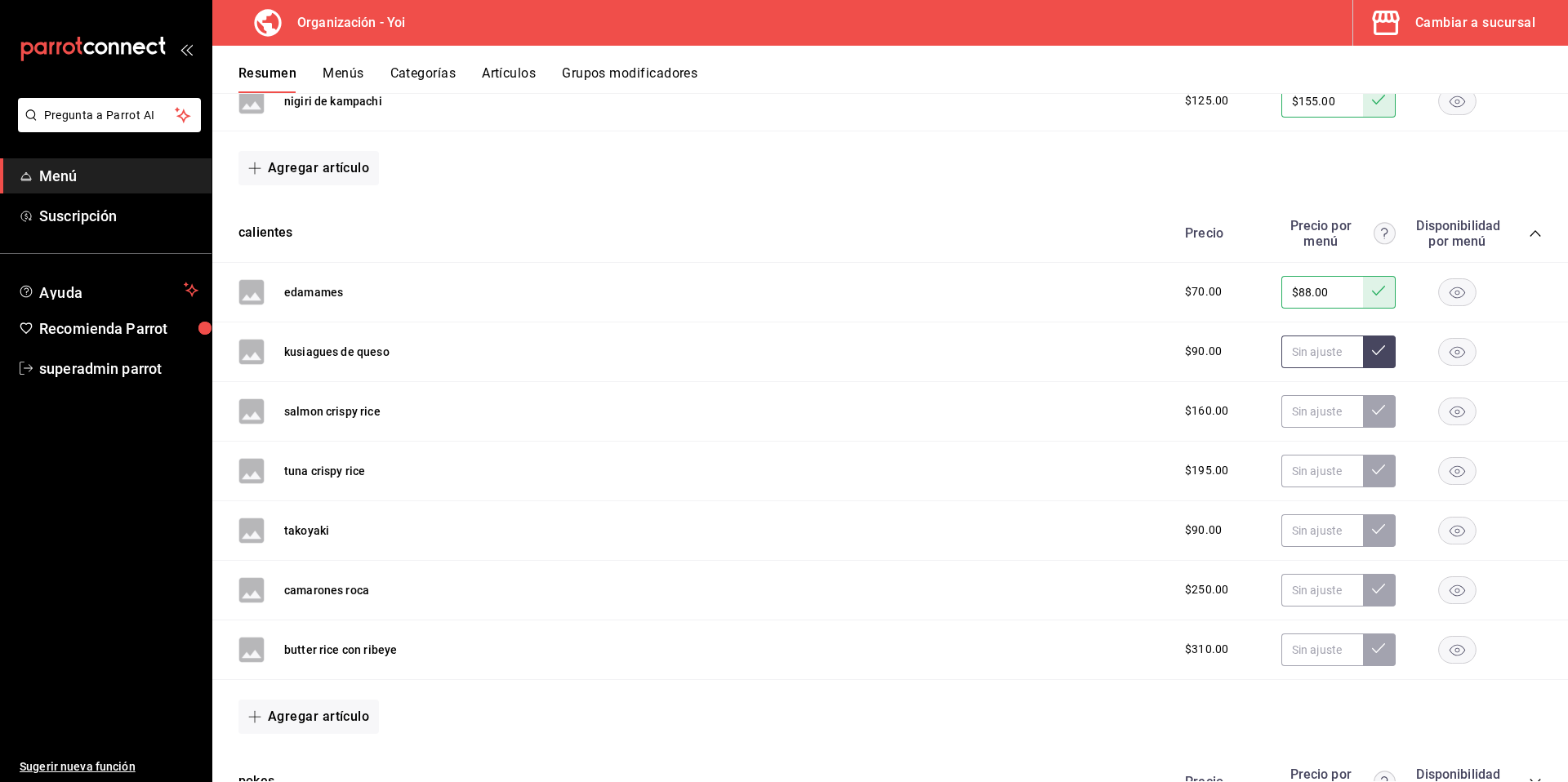 click at bounding box center [1322, 352] 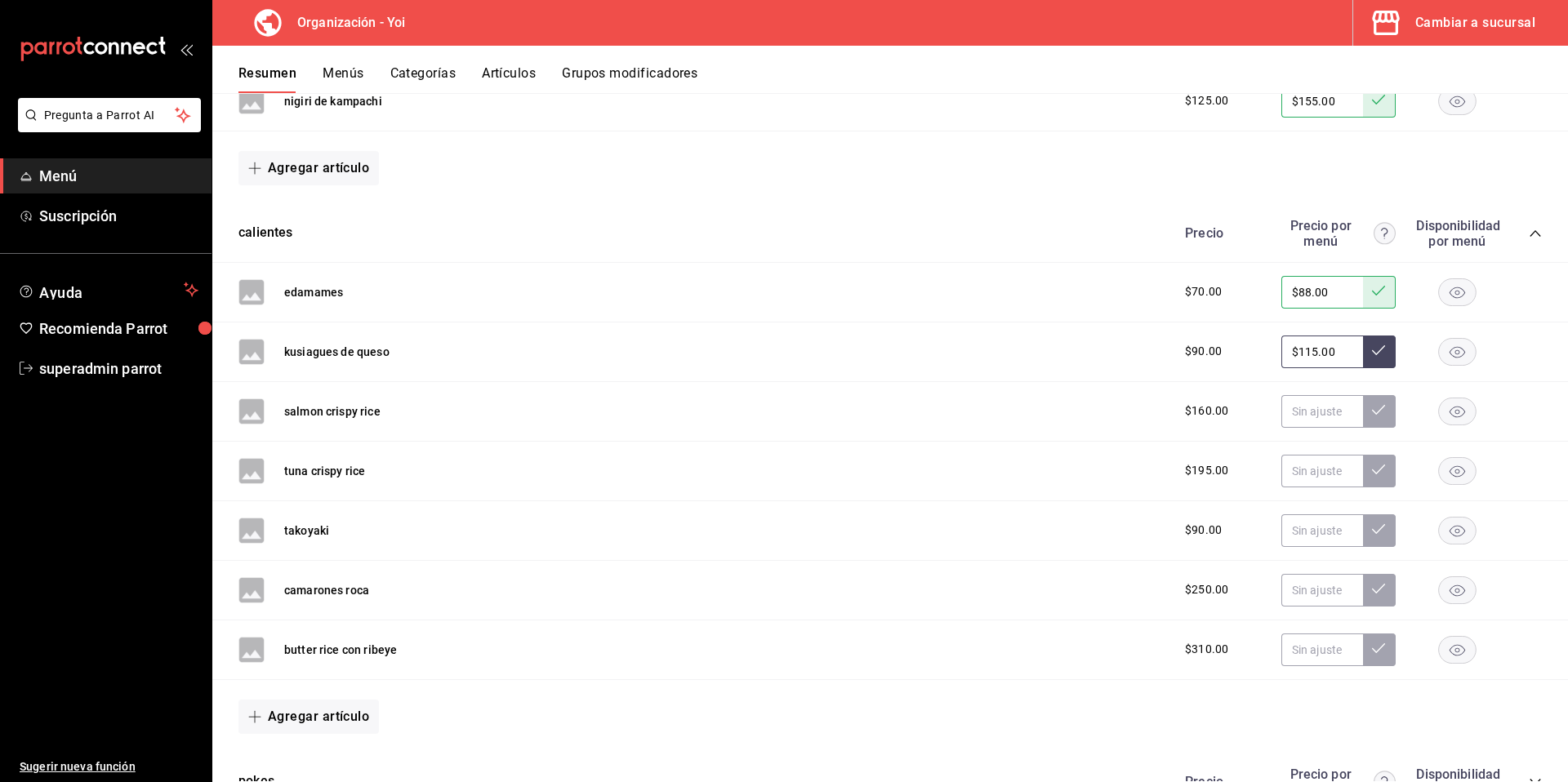 type on "$115.00" 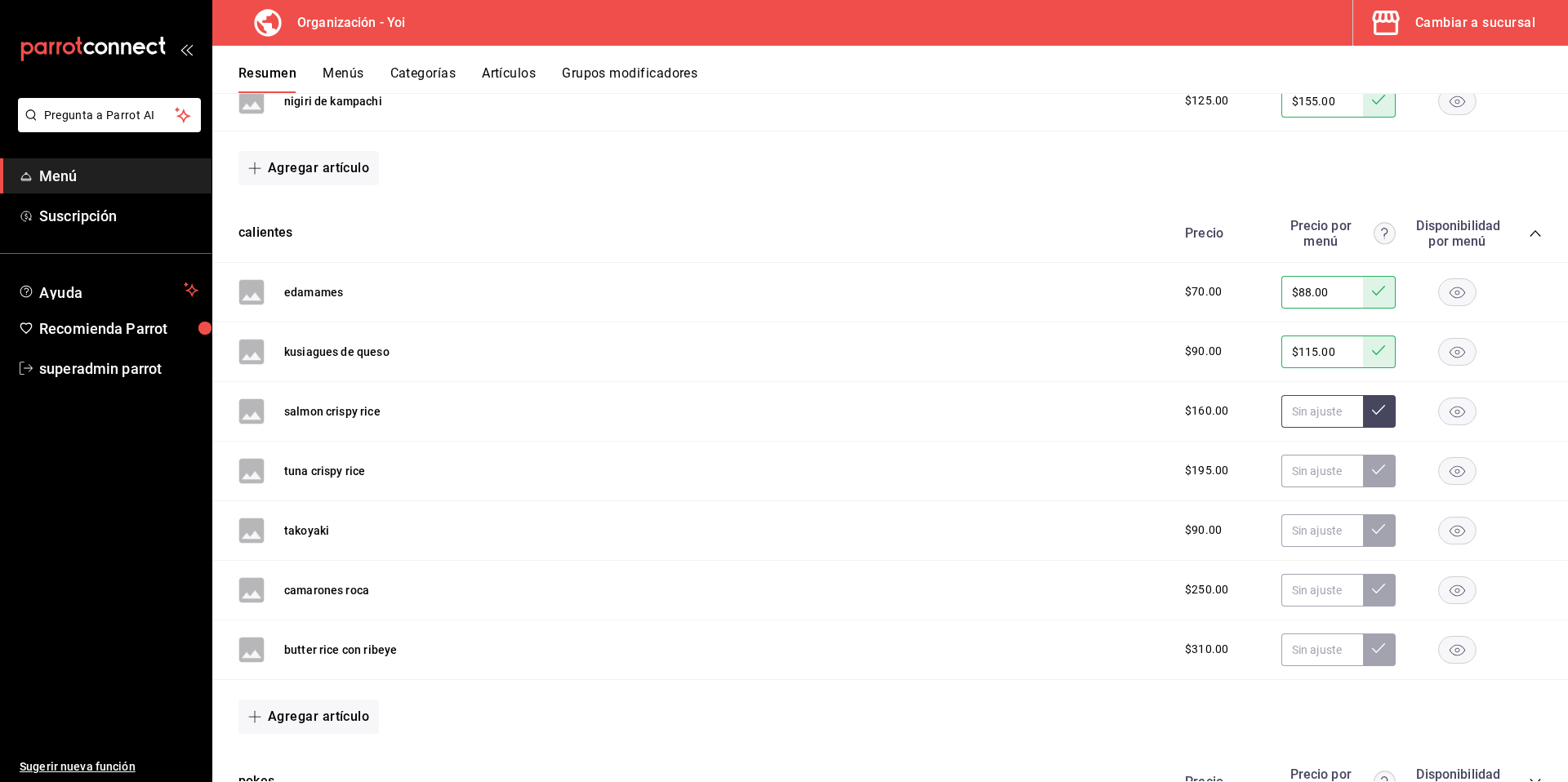 click at bounding box center (1322, 411) 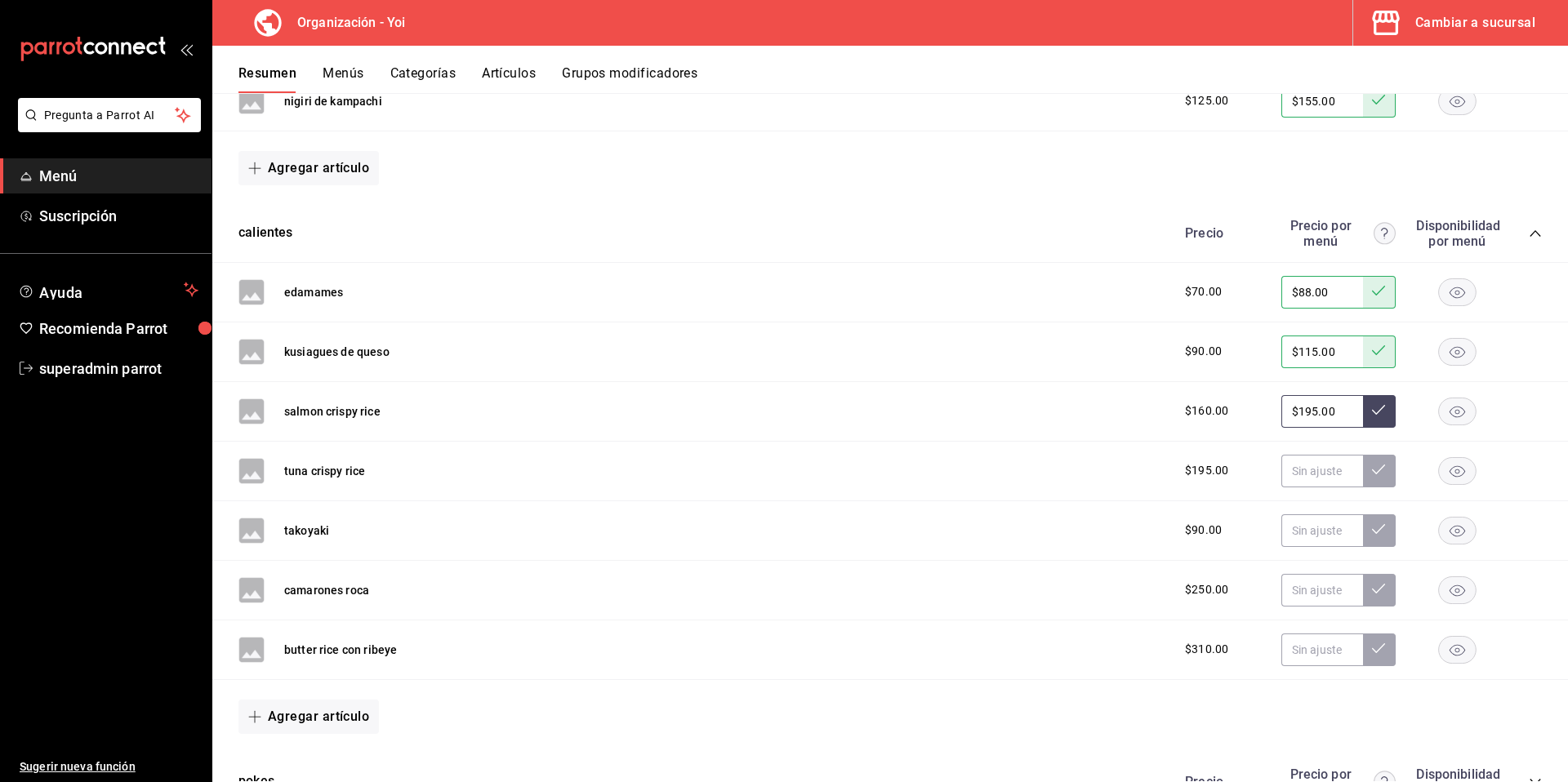 type on "$195.00" 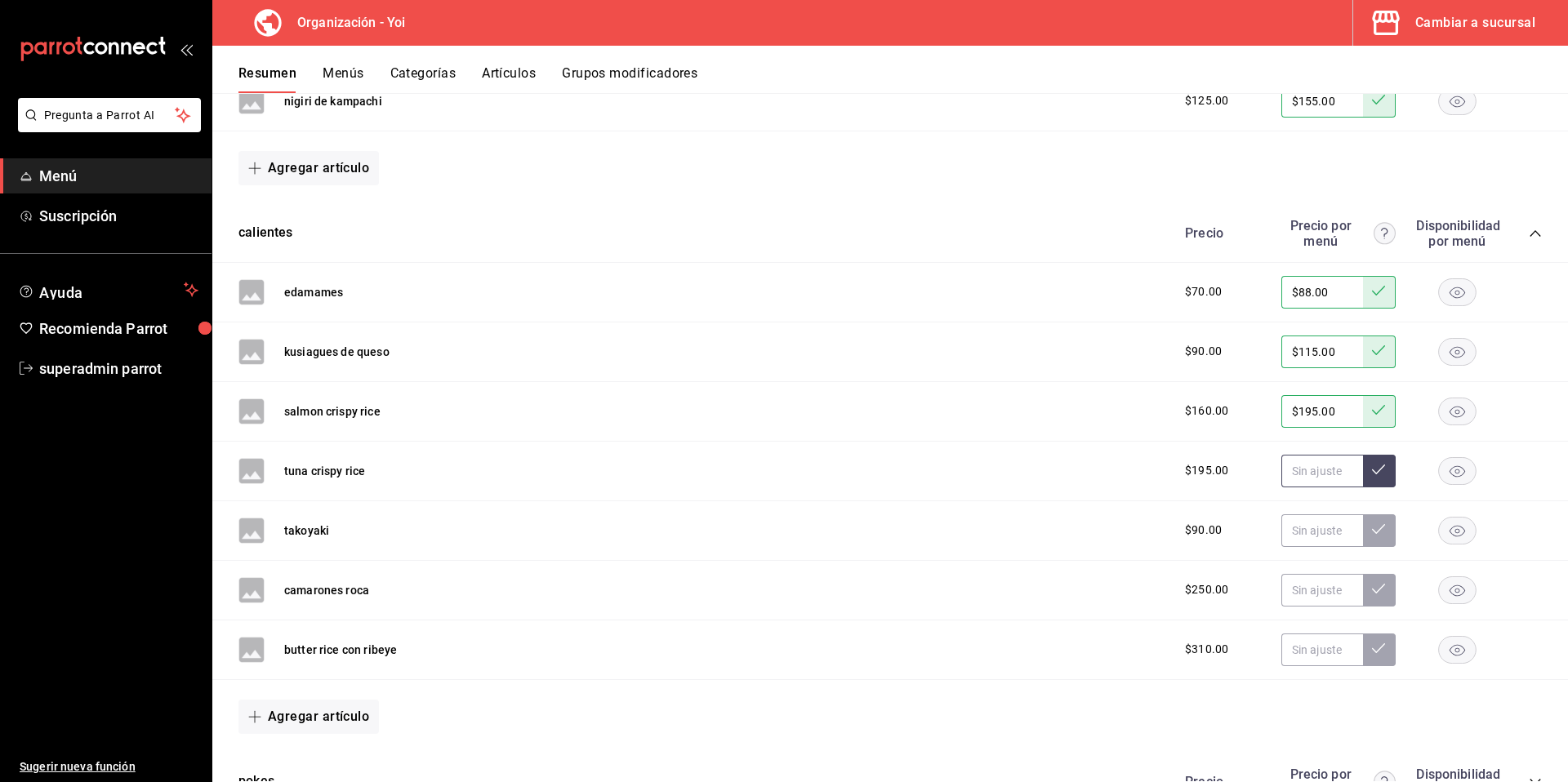 click at bounding box center (1322, 471) 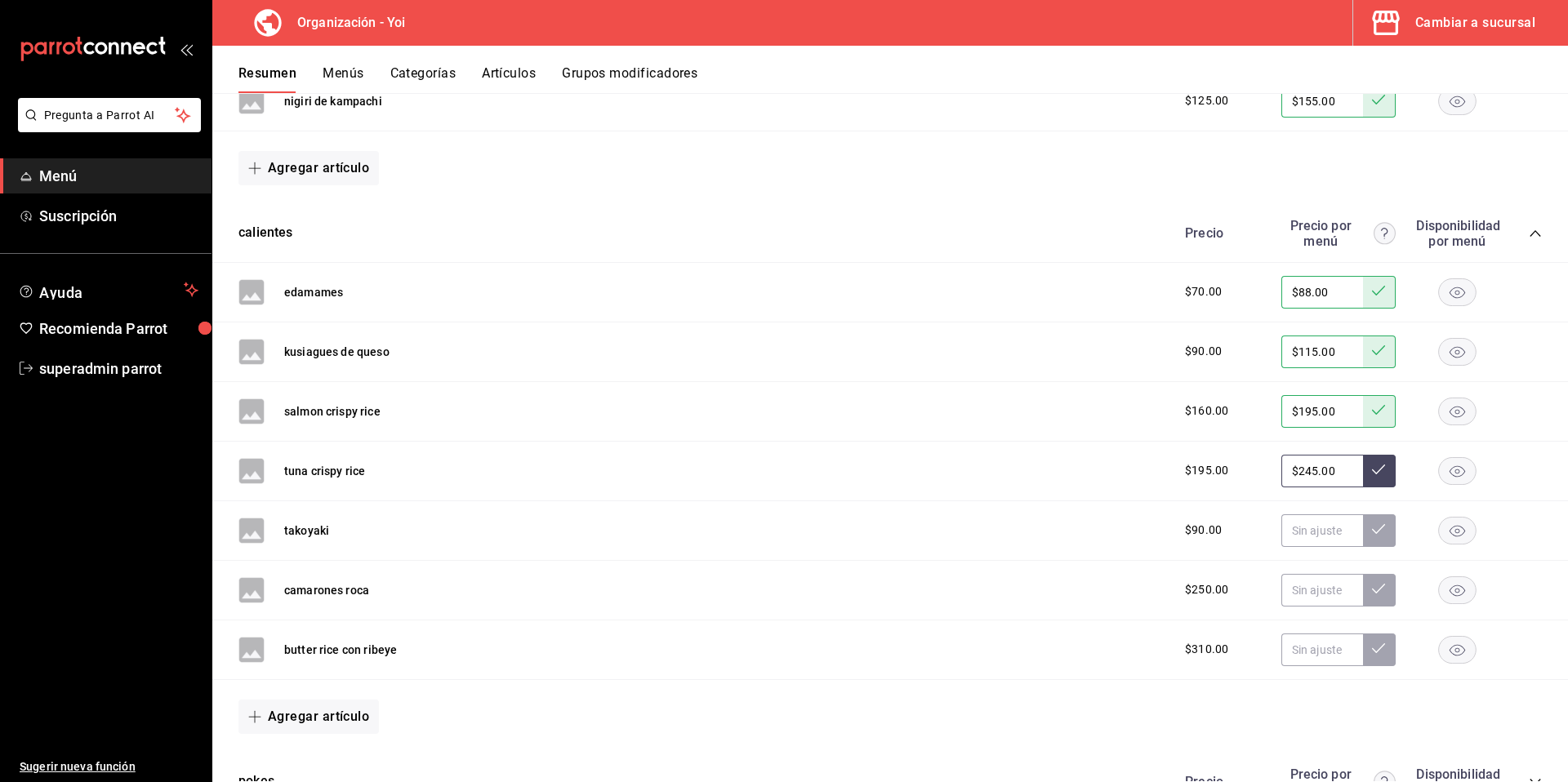 type on "$245.00" 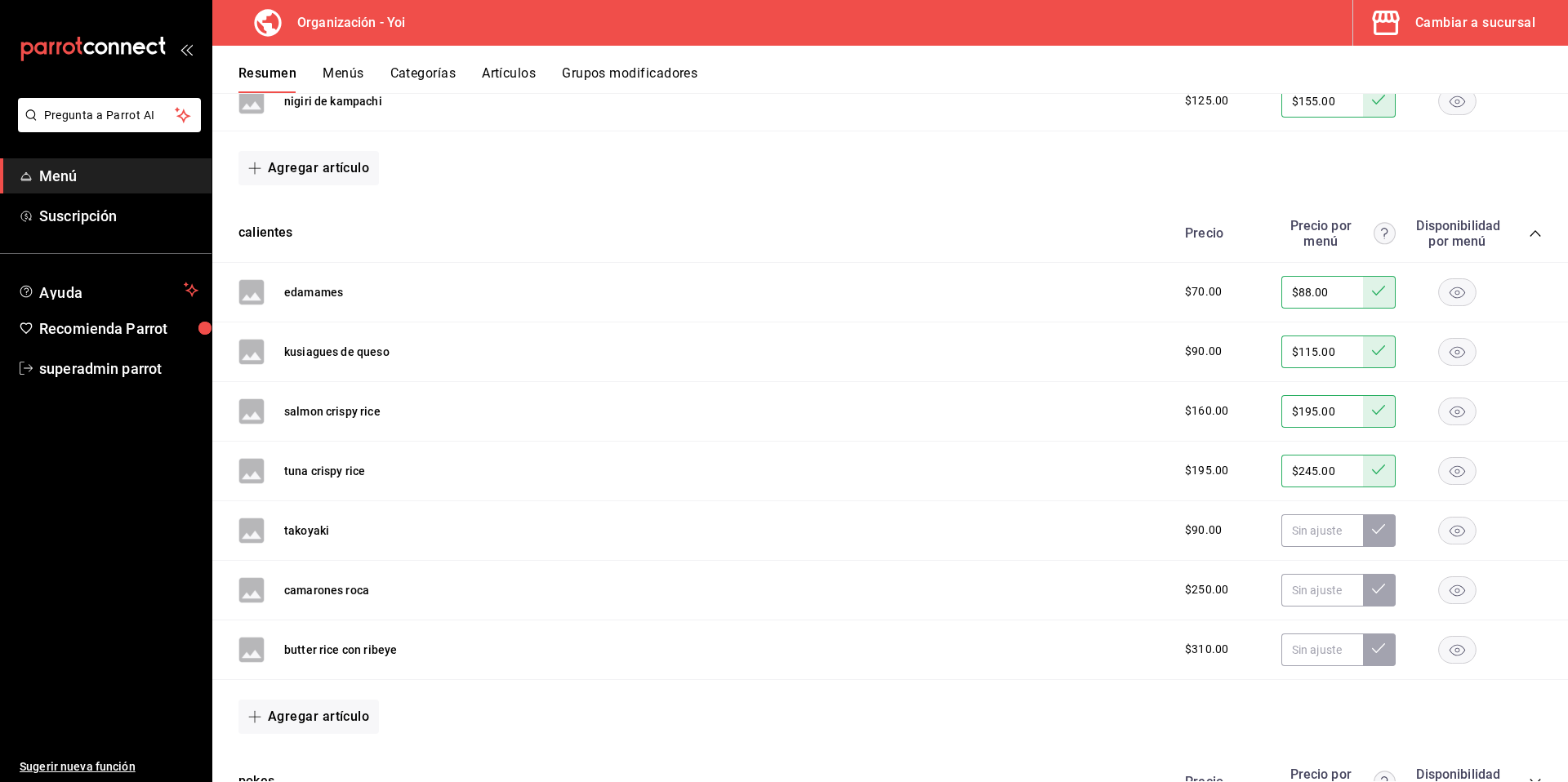 click 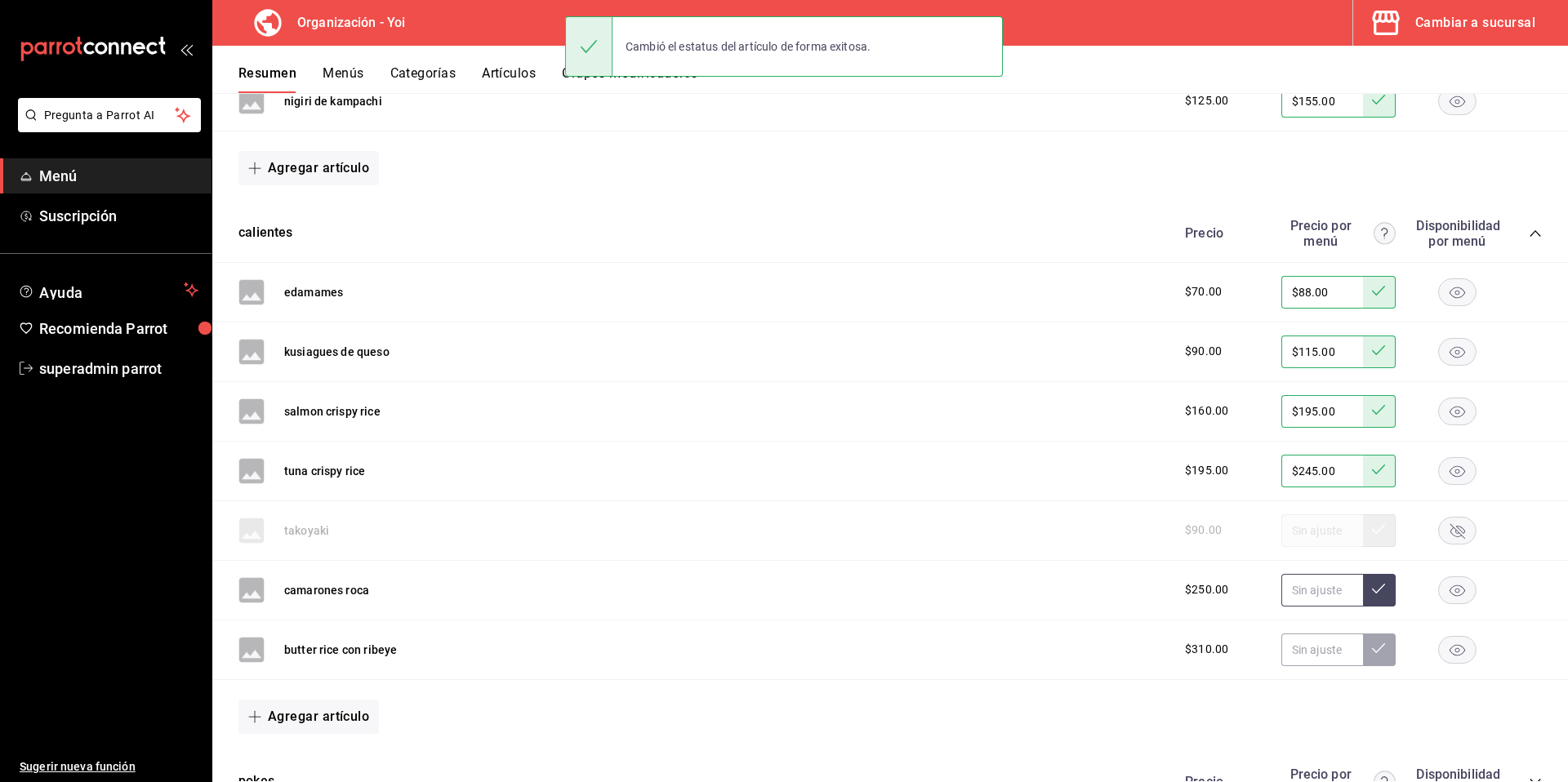 click at bounding box center (1322, 590) 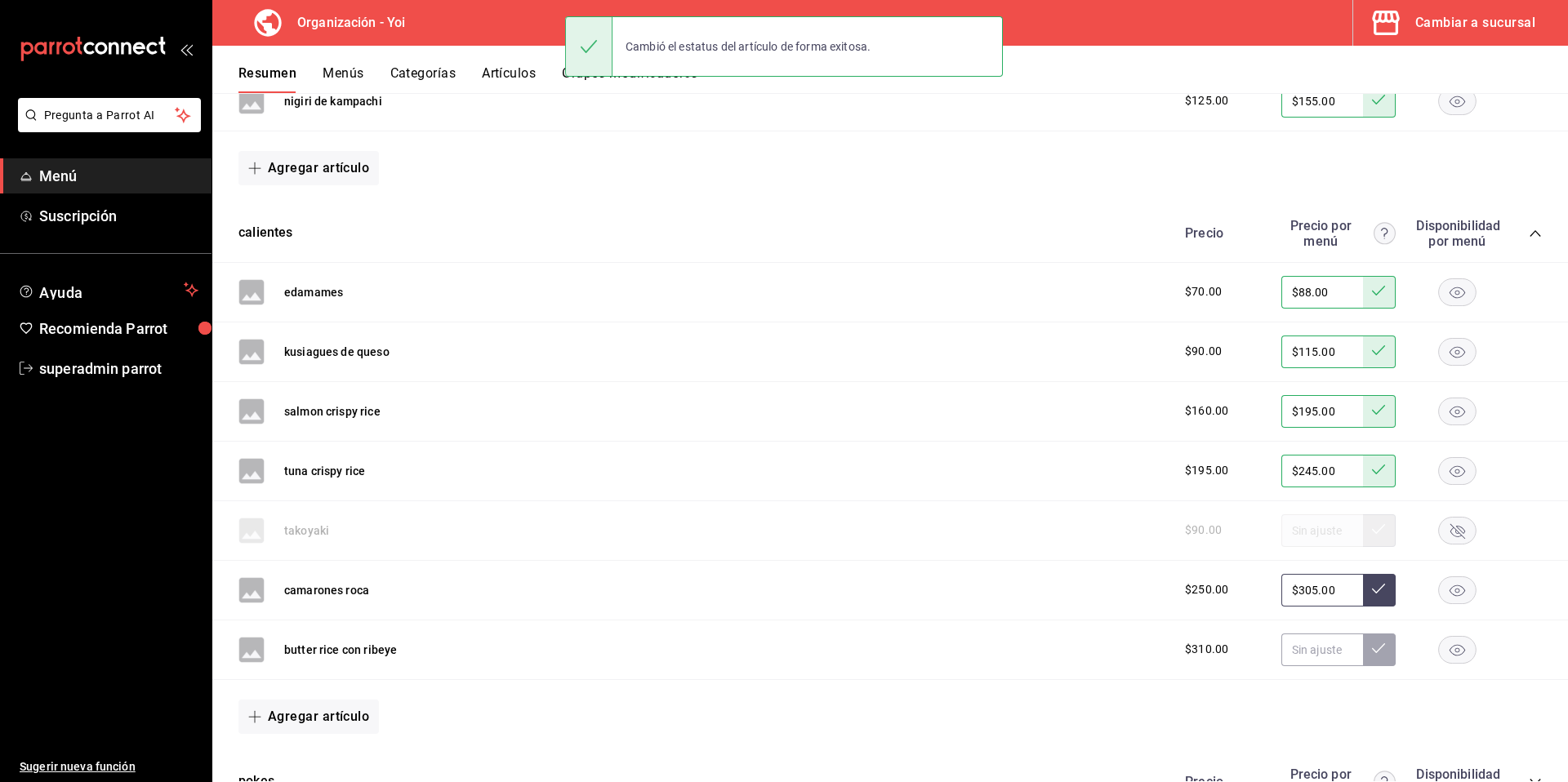 type on "$305.00" 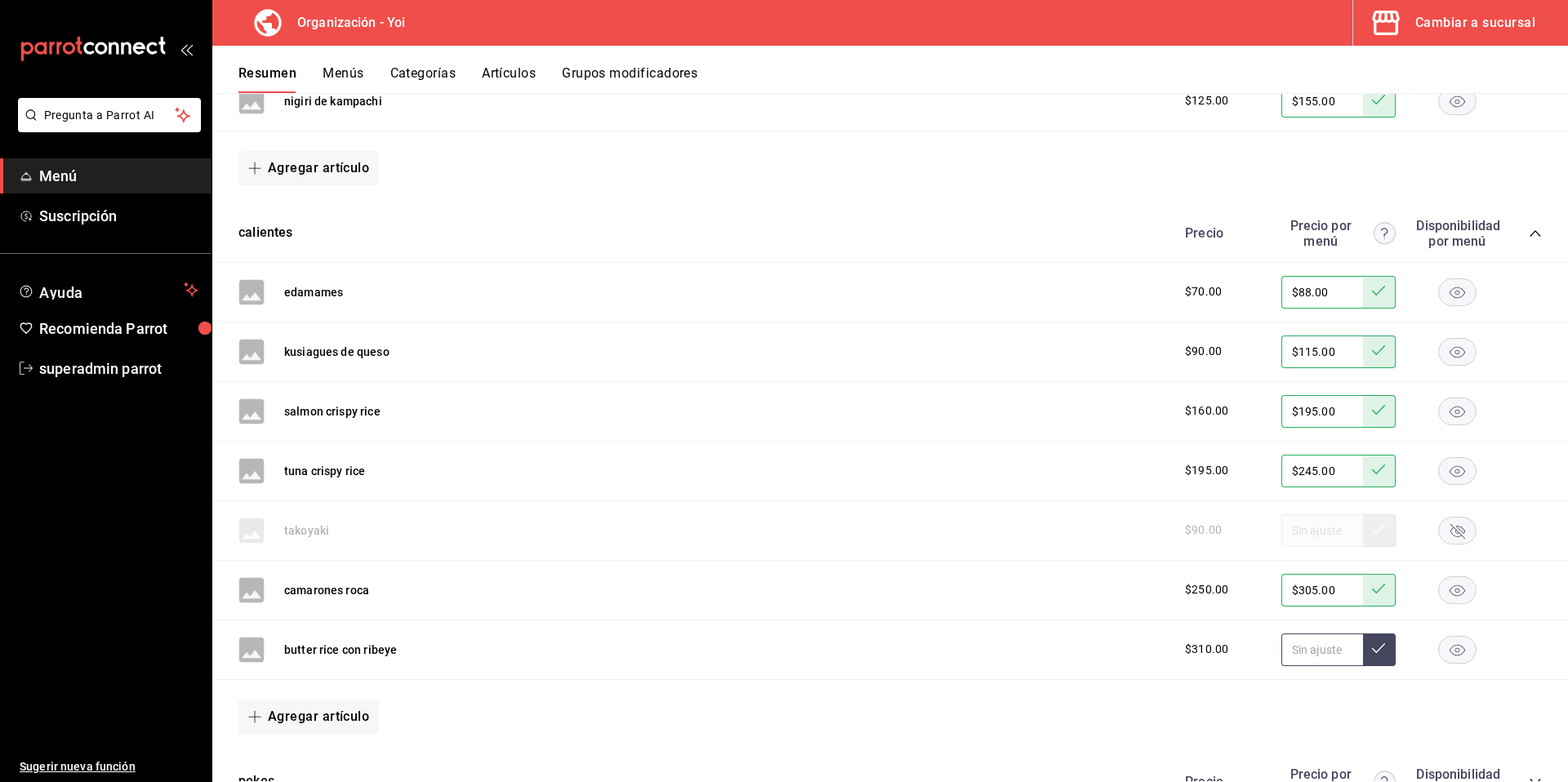 click at bounding box center (1322, 650) 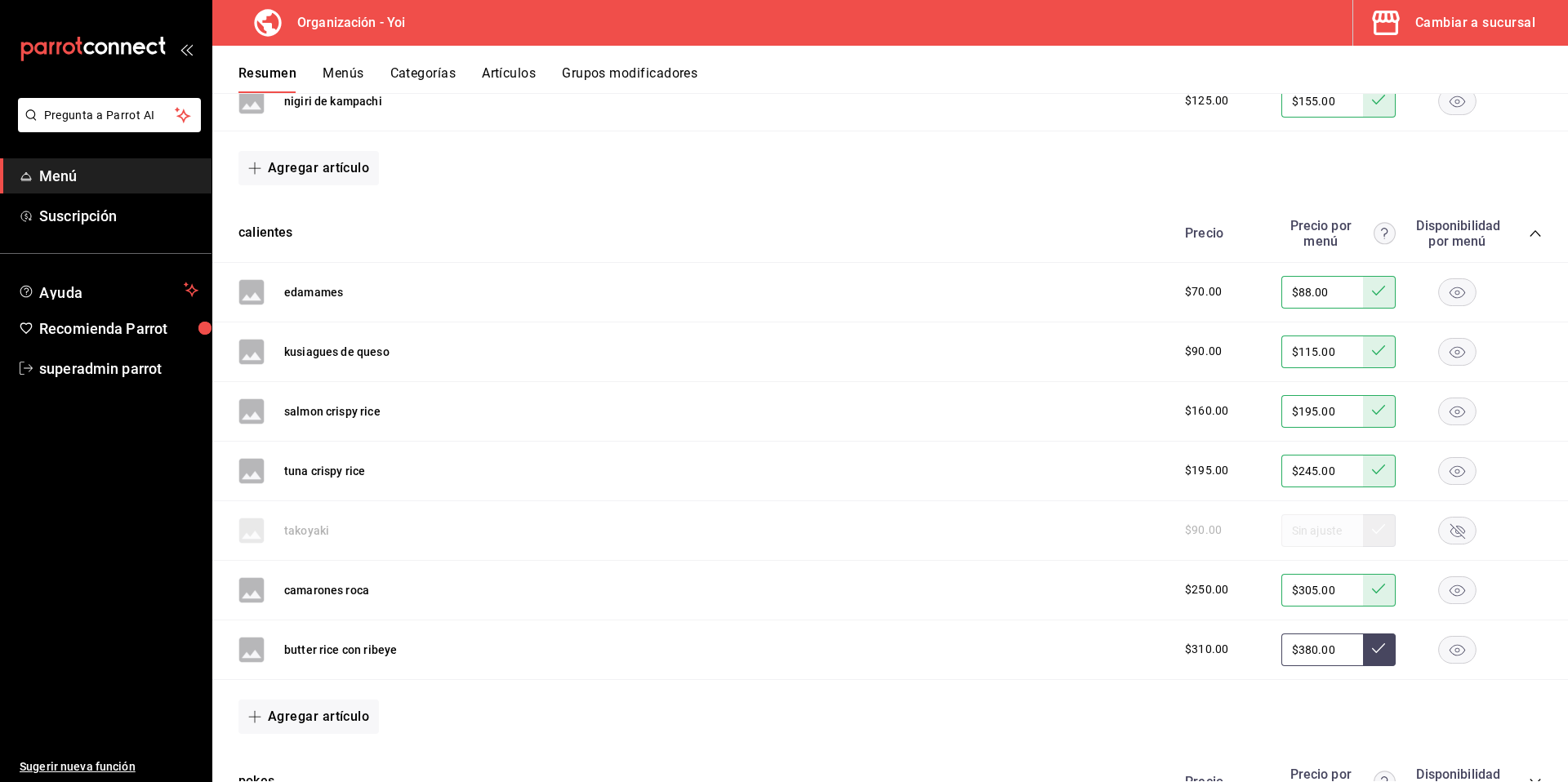 type on "$380.00" 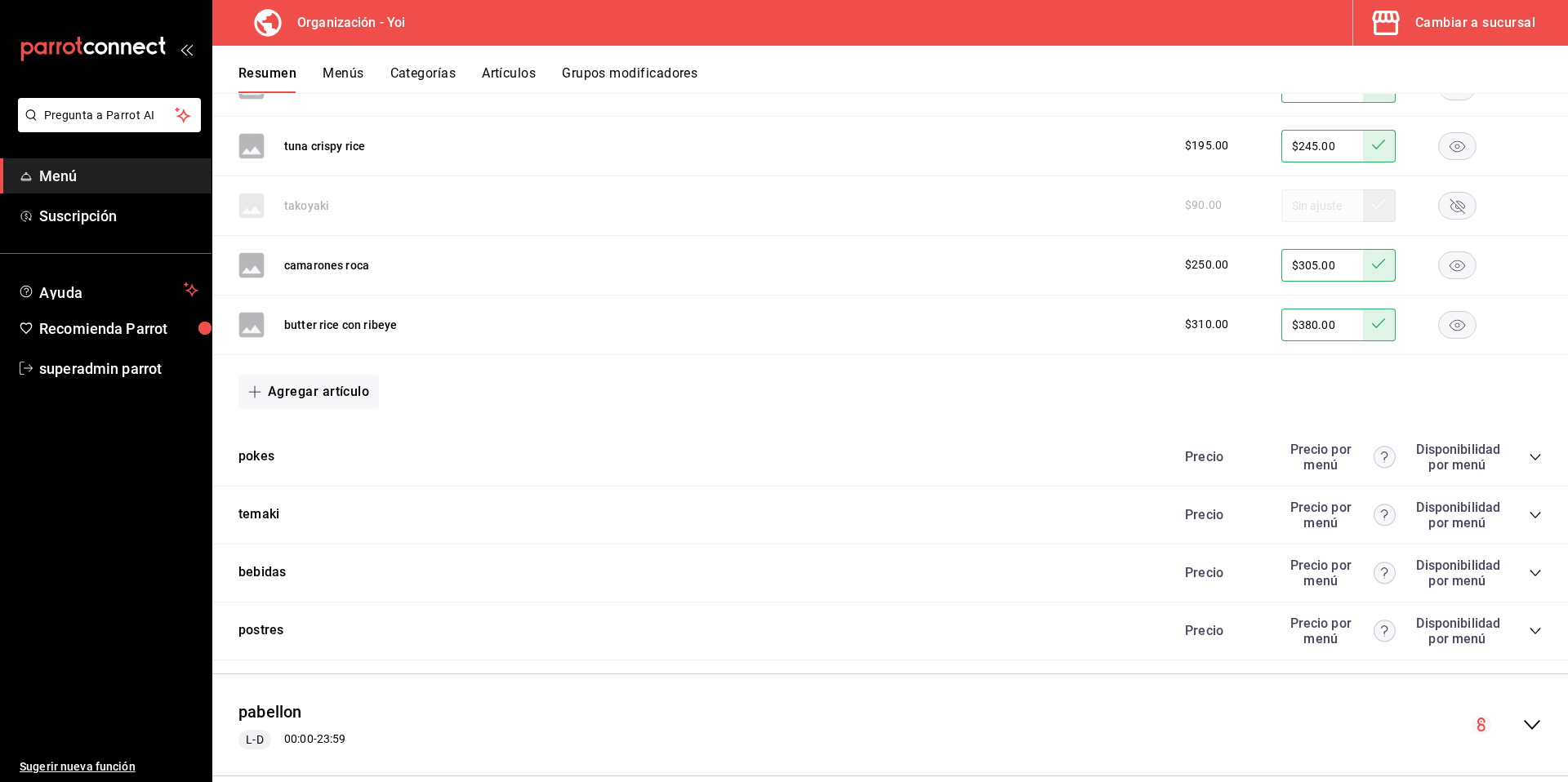 scroll, scrollTop: 1243, scrollLeft: 0, axis: vertical 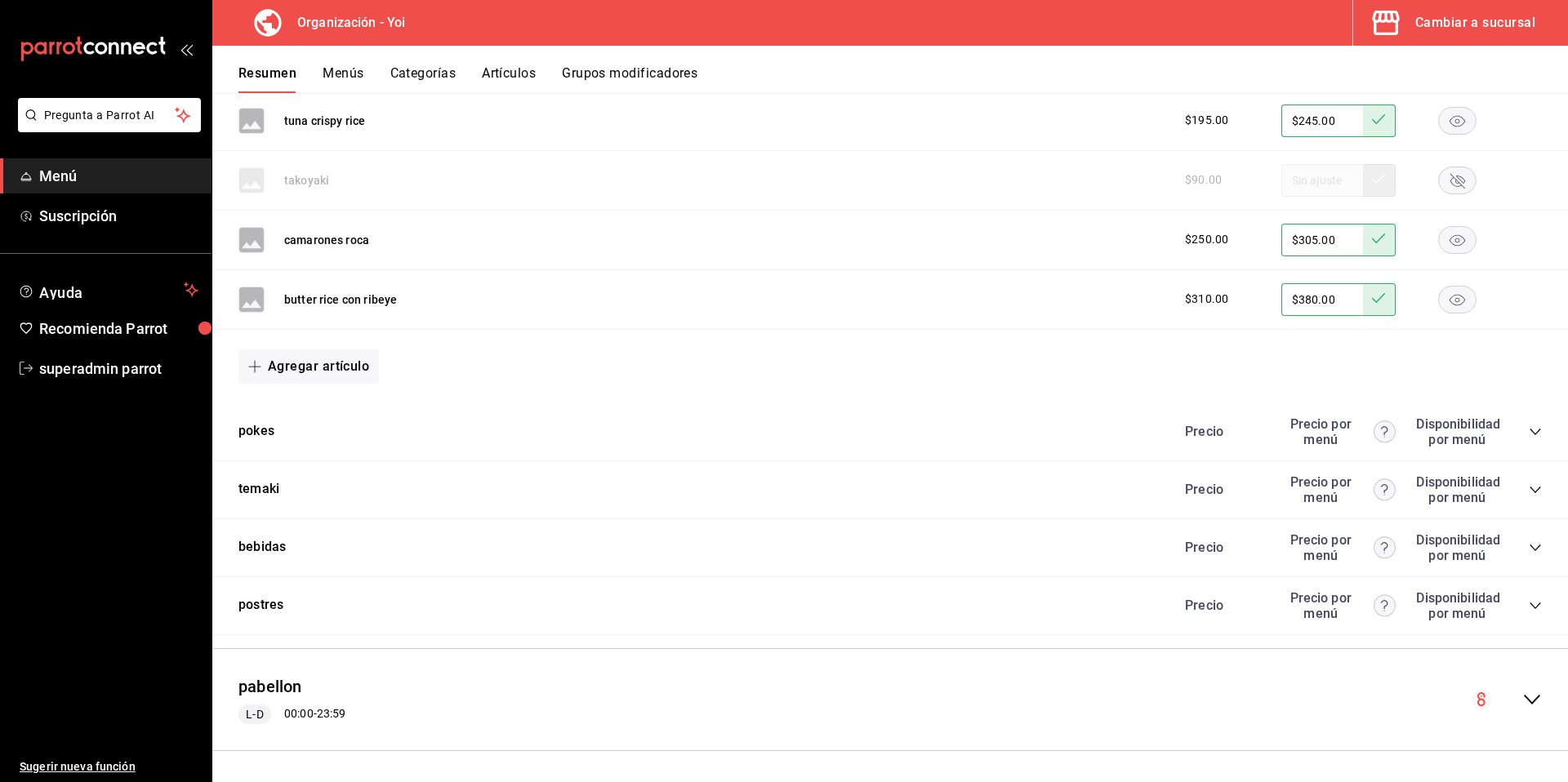 click 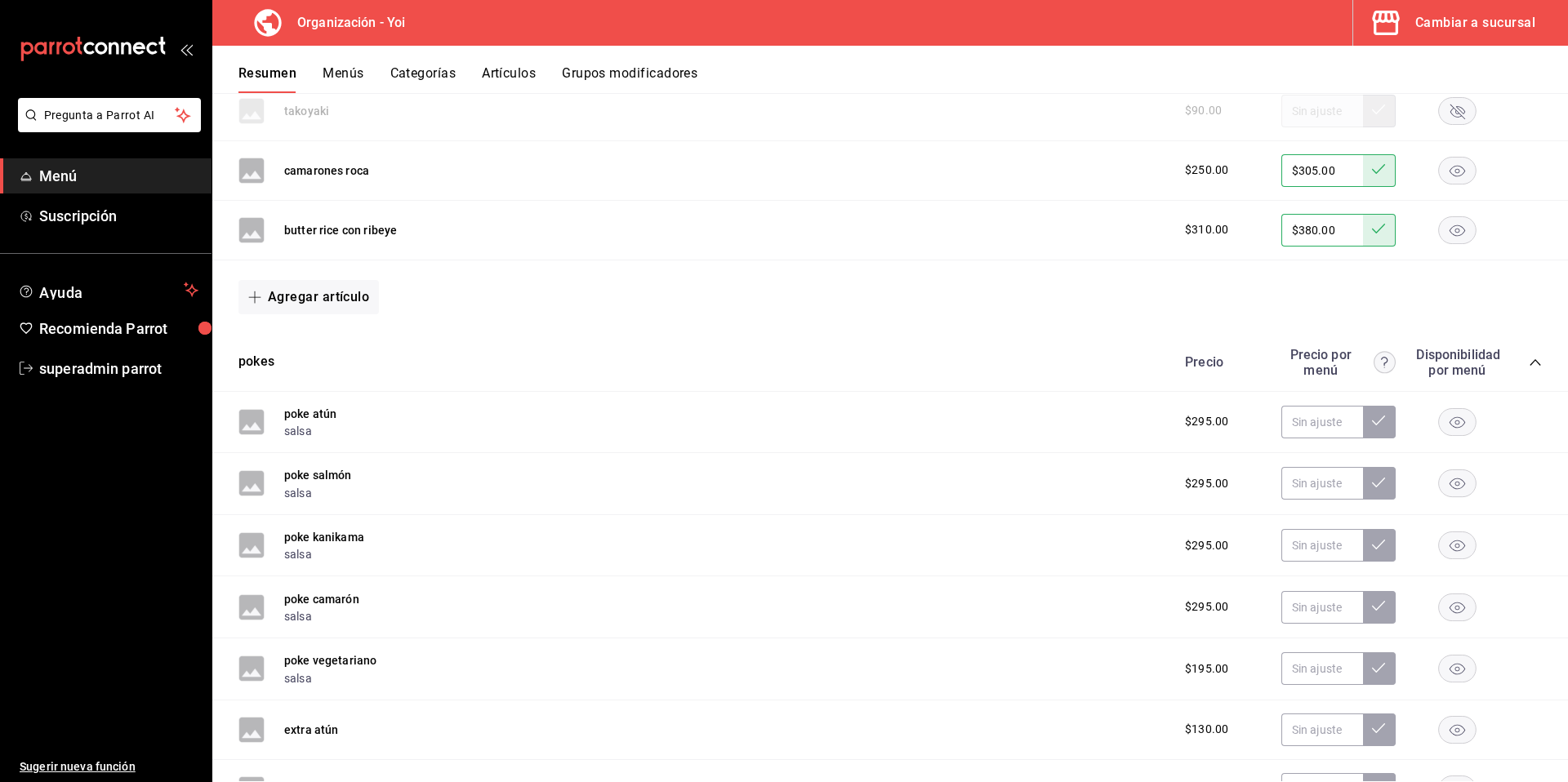 scroll, scrollTop: 1317, scrollLeft: 0, axis: vertical 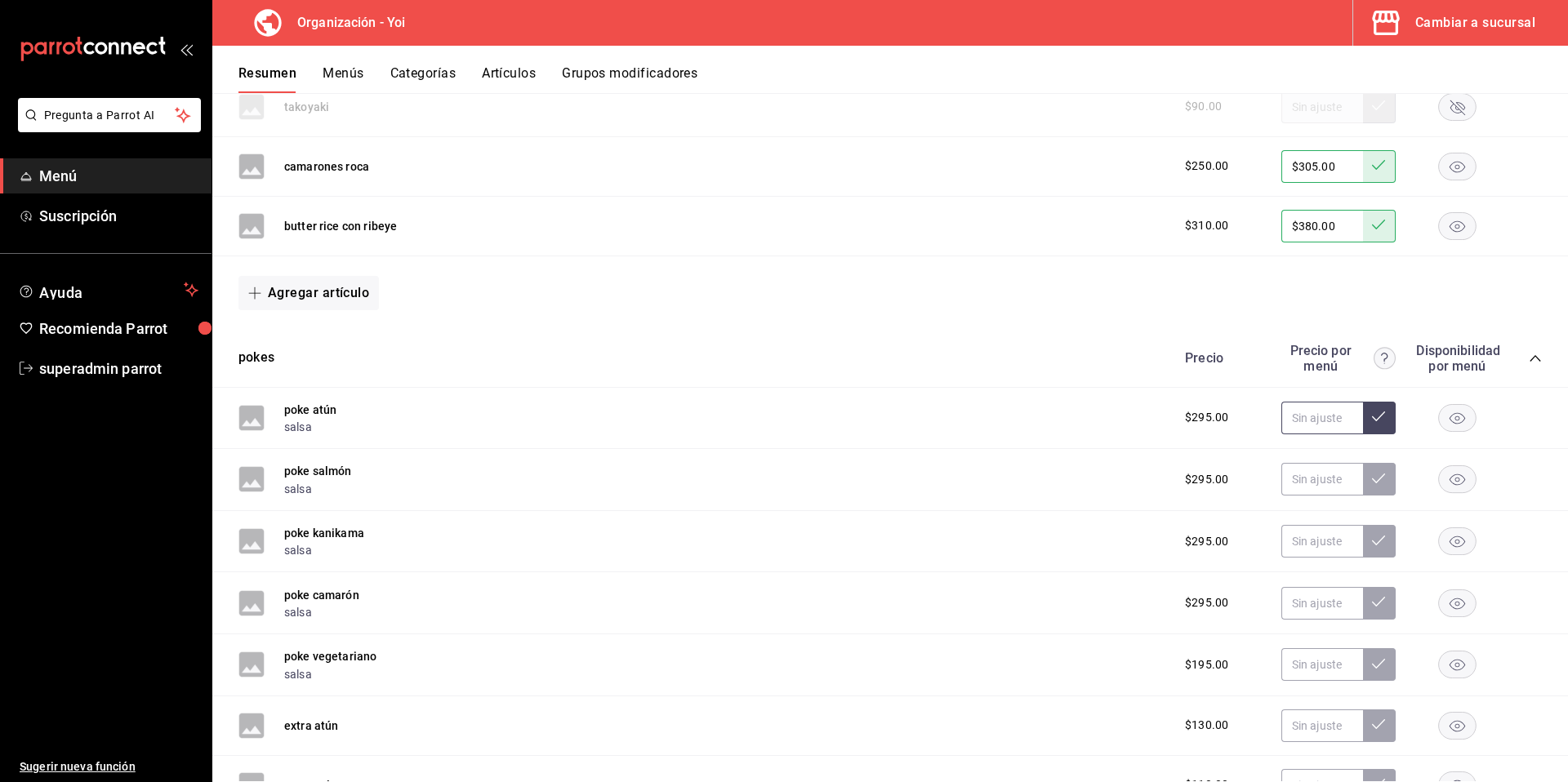 click at bounding box center [1322, 418] 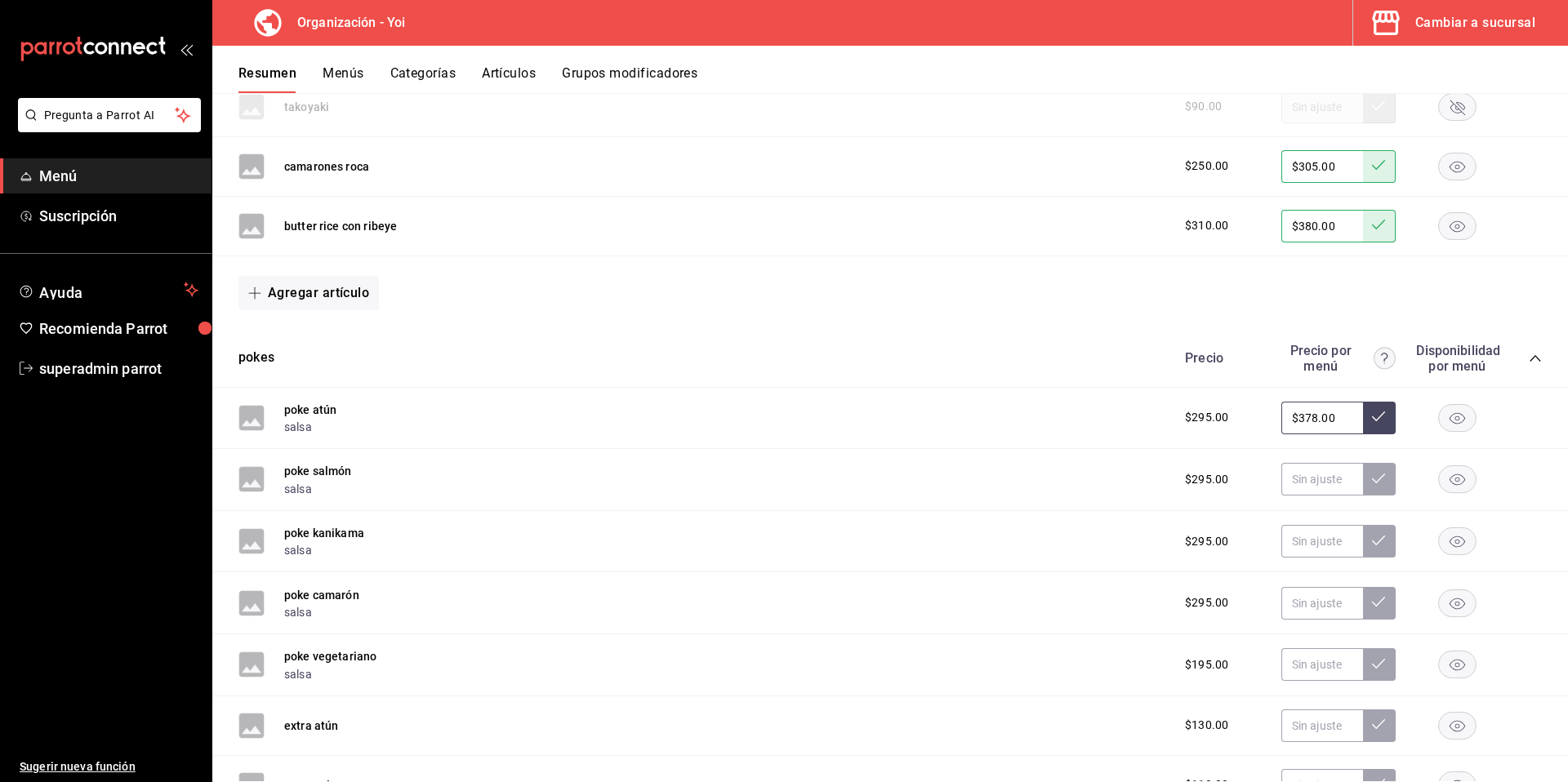 type on "$378.00" 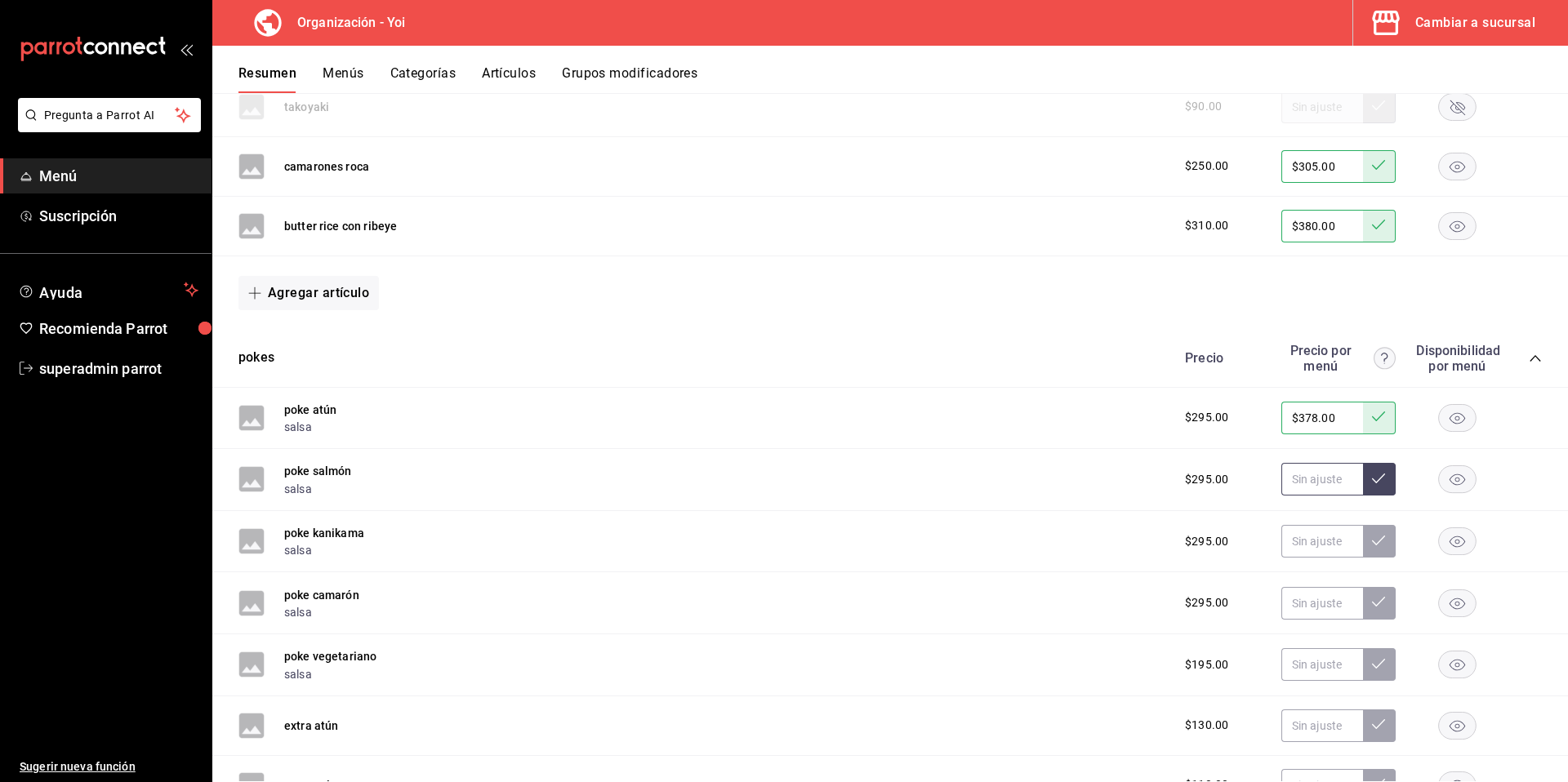 click at bounding box center (1322, 479) 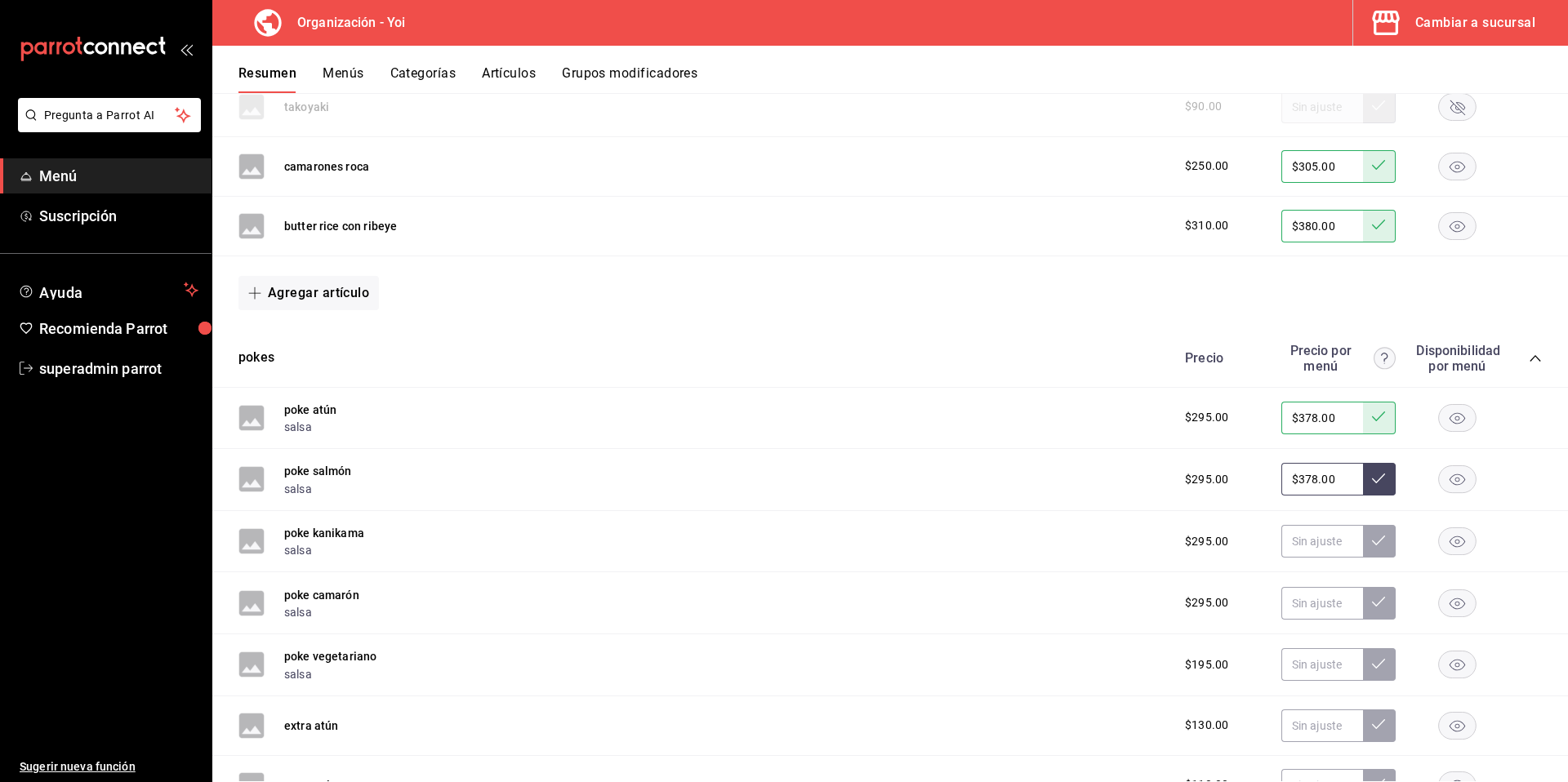 type on "$378.00" 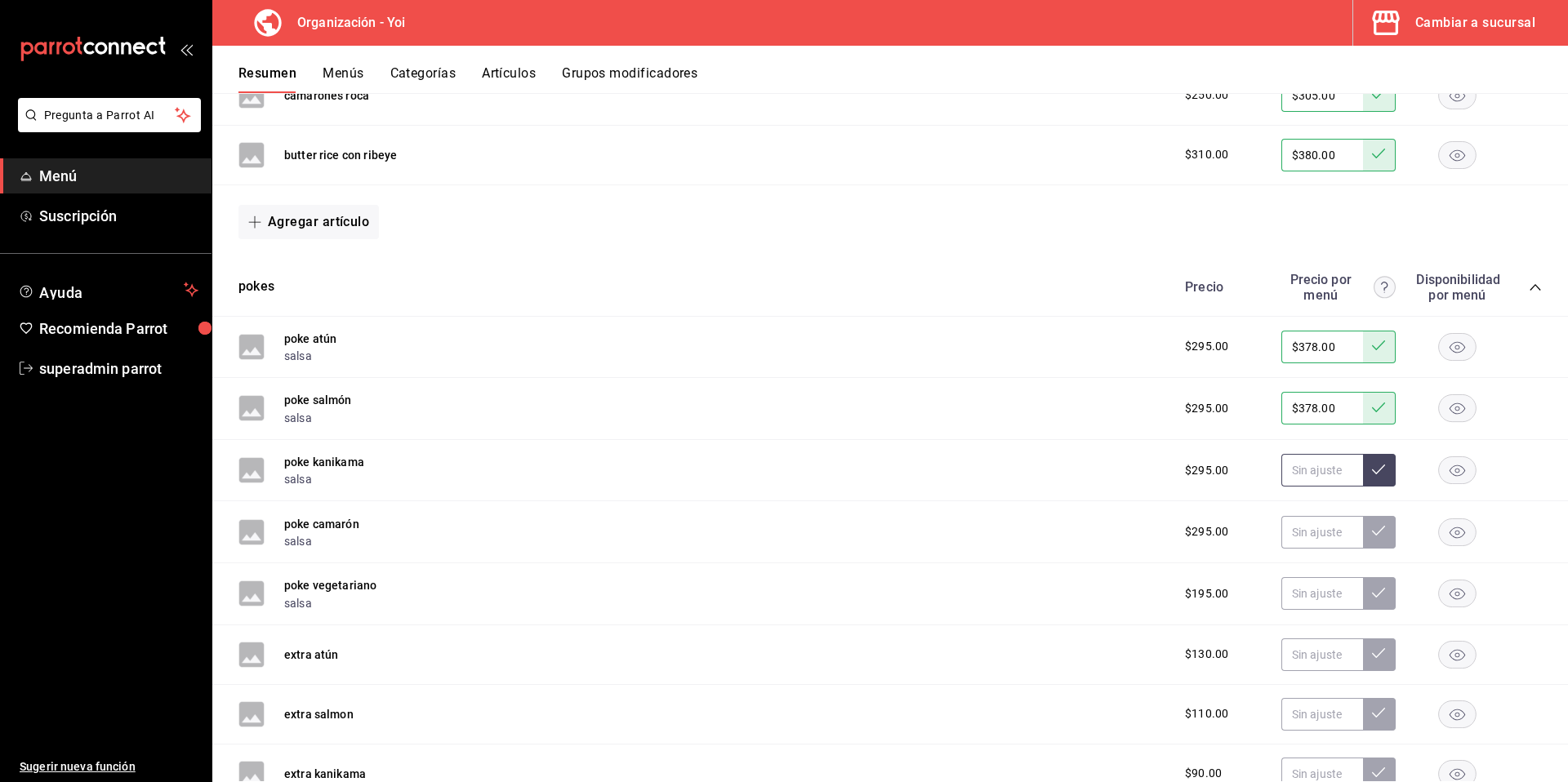 scroll, scrollTop: 1422, scrollLeft: 0, axis: vertical 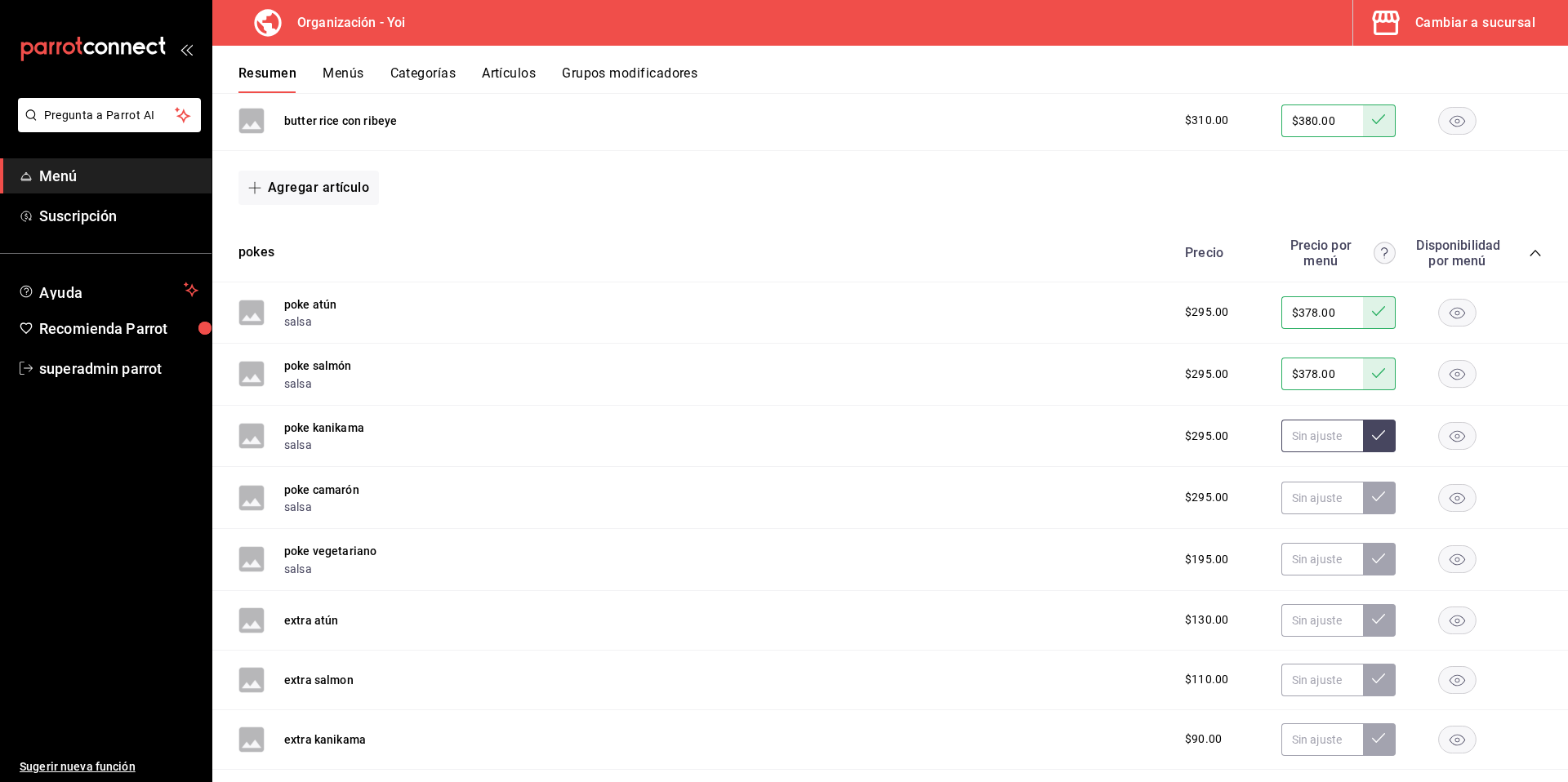 click at bounding box center (1322, 436) 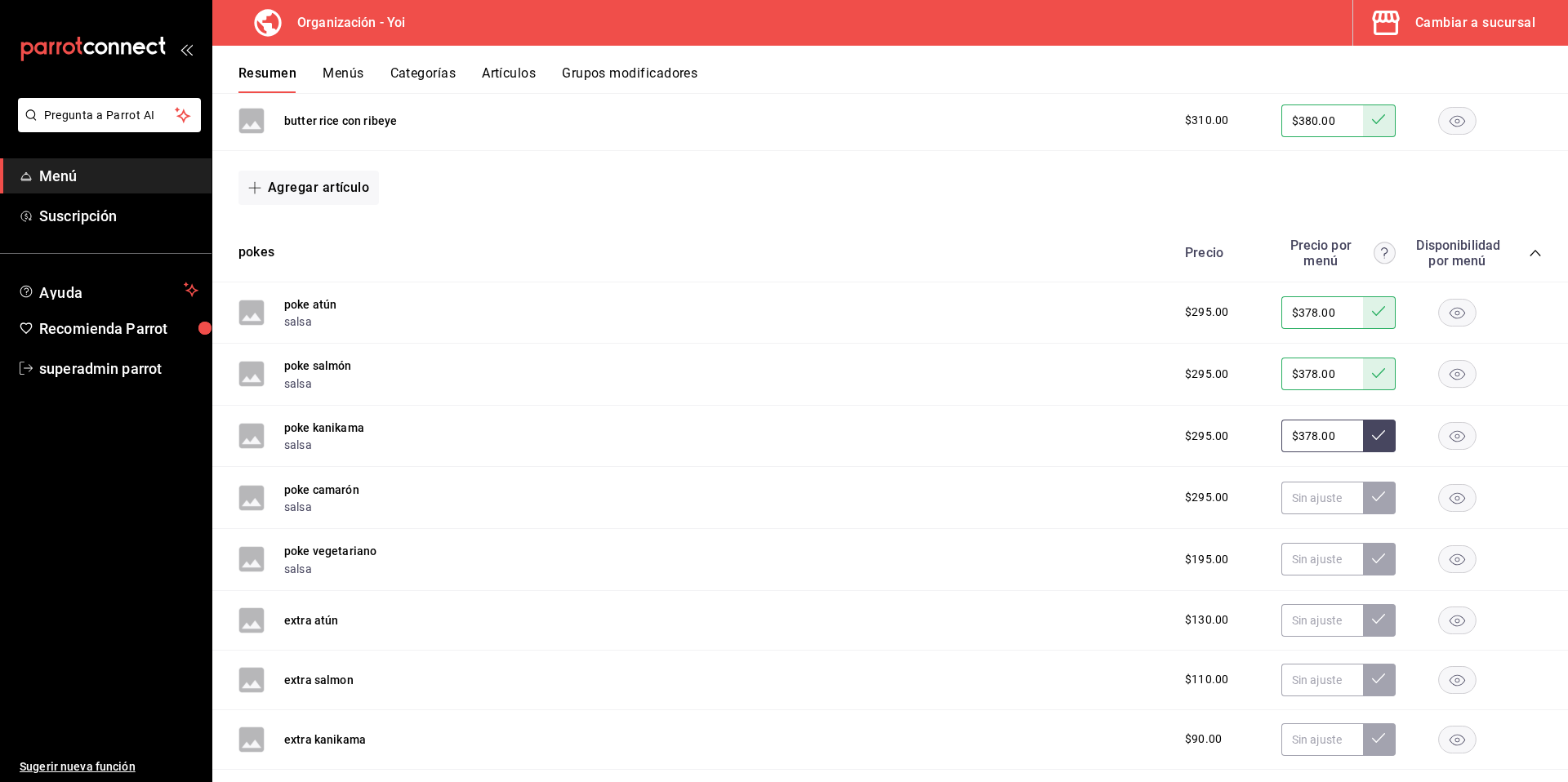 type on "$378.00" 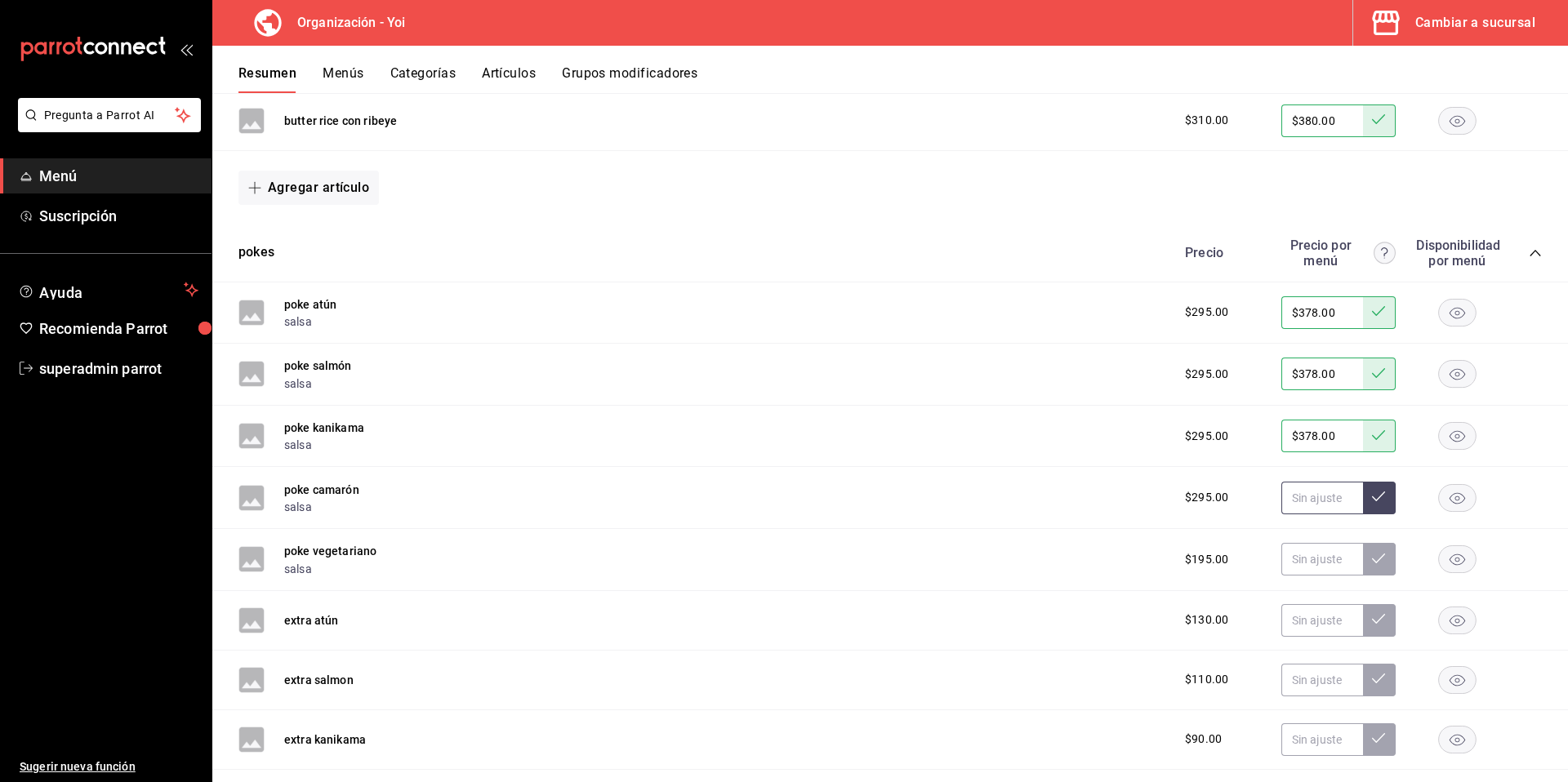 click at bounding box center [1322, 498] 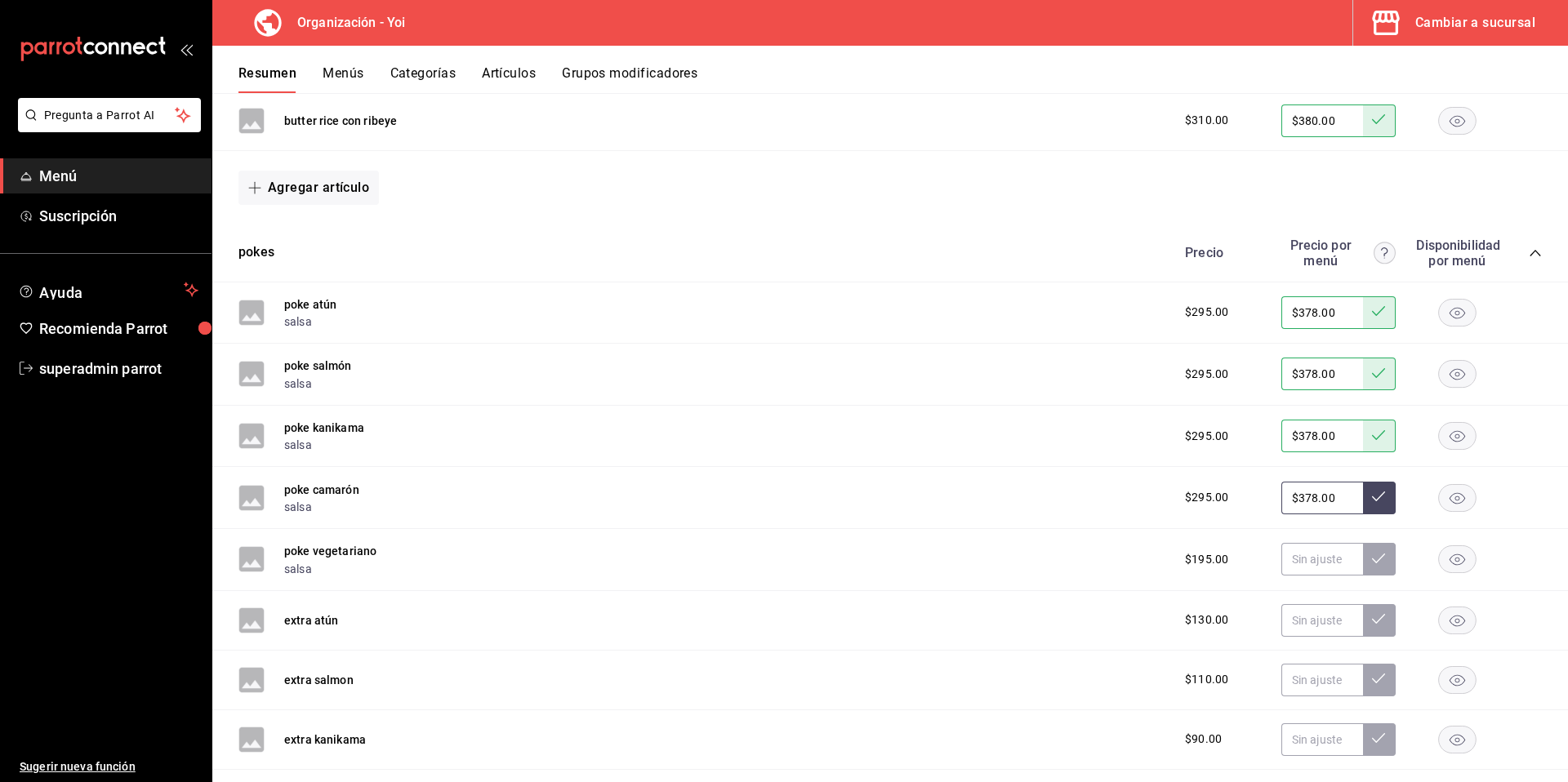 type on "$378.00" 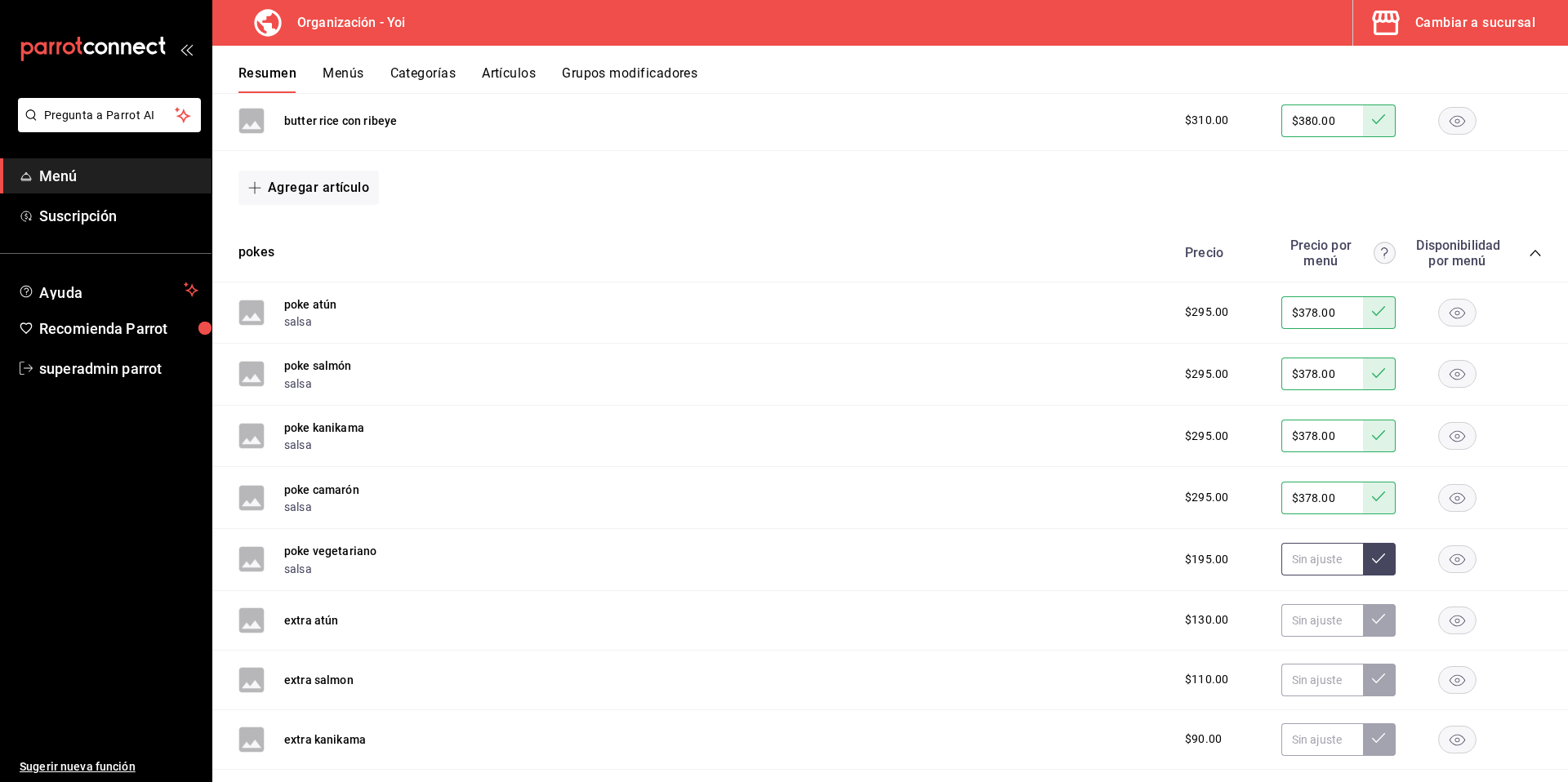 click at bounding box center (1322, 559) 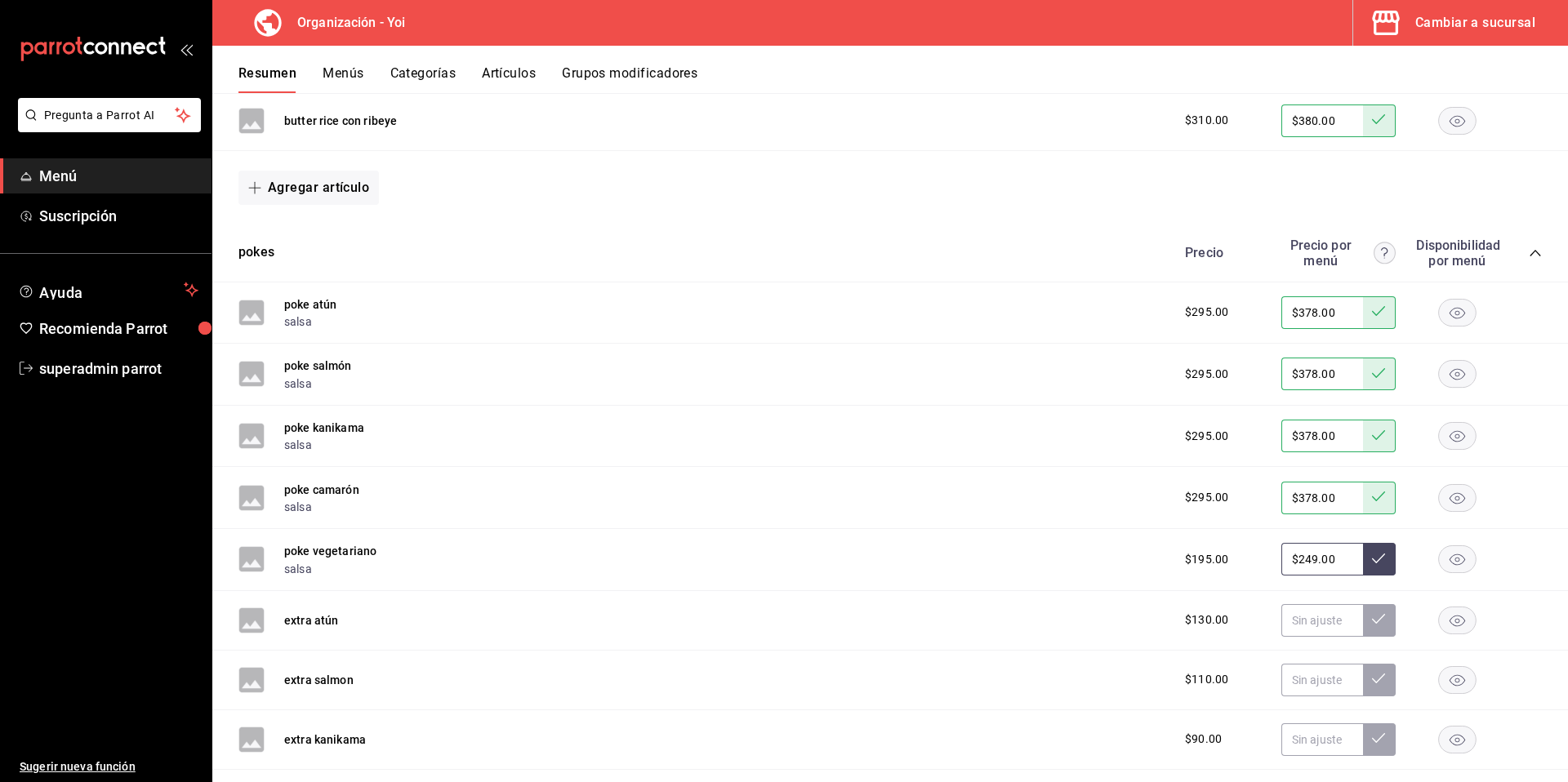 type on "$249.00" 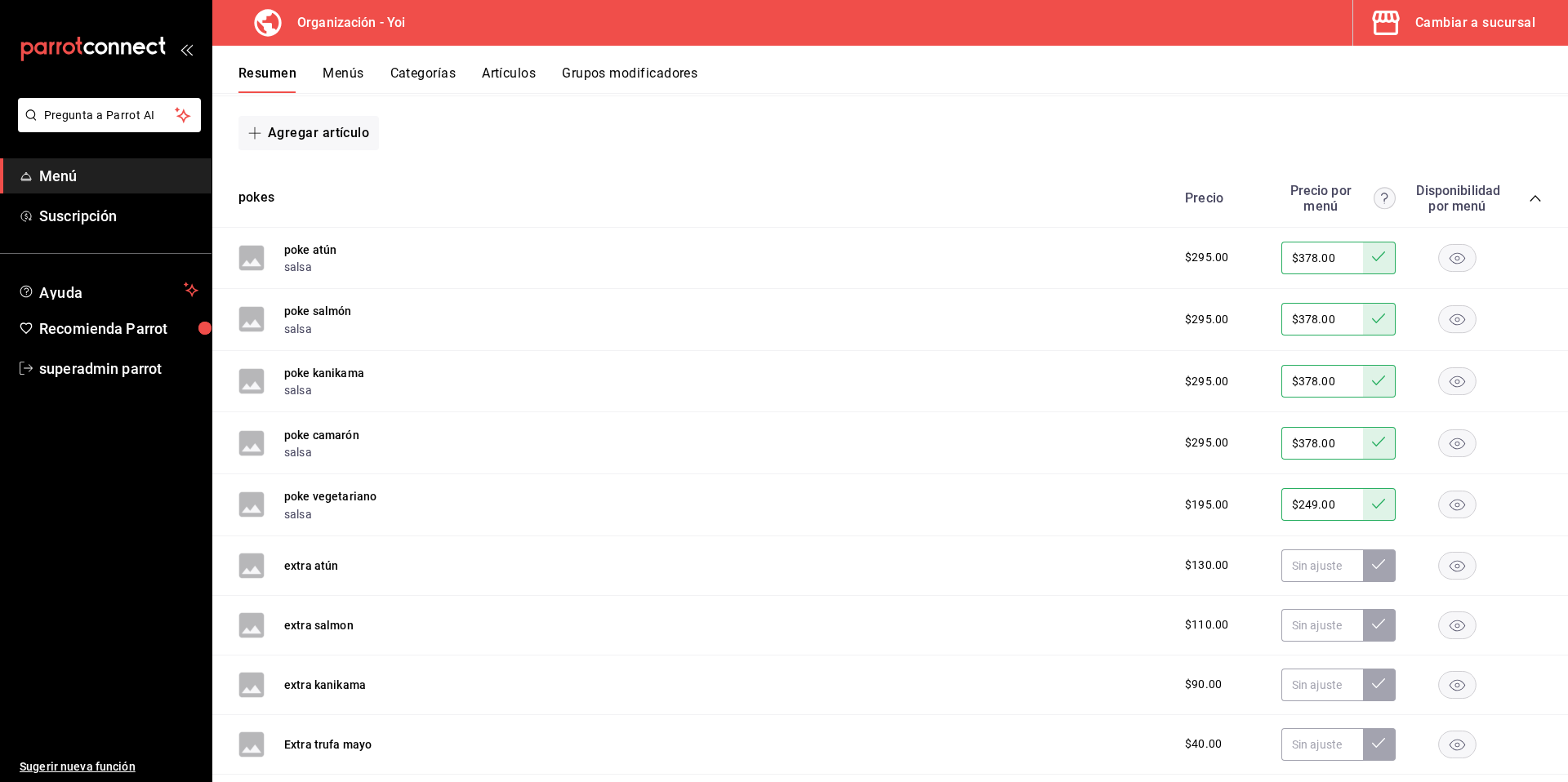 scroll, scrollTop: 1517, scrollLeft: 0, axis: vertical 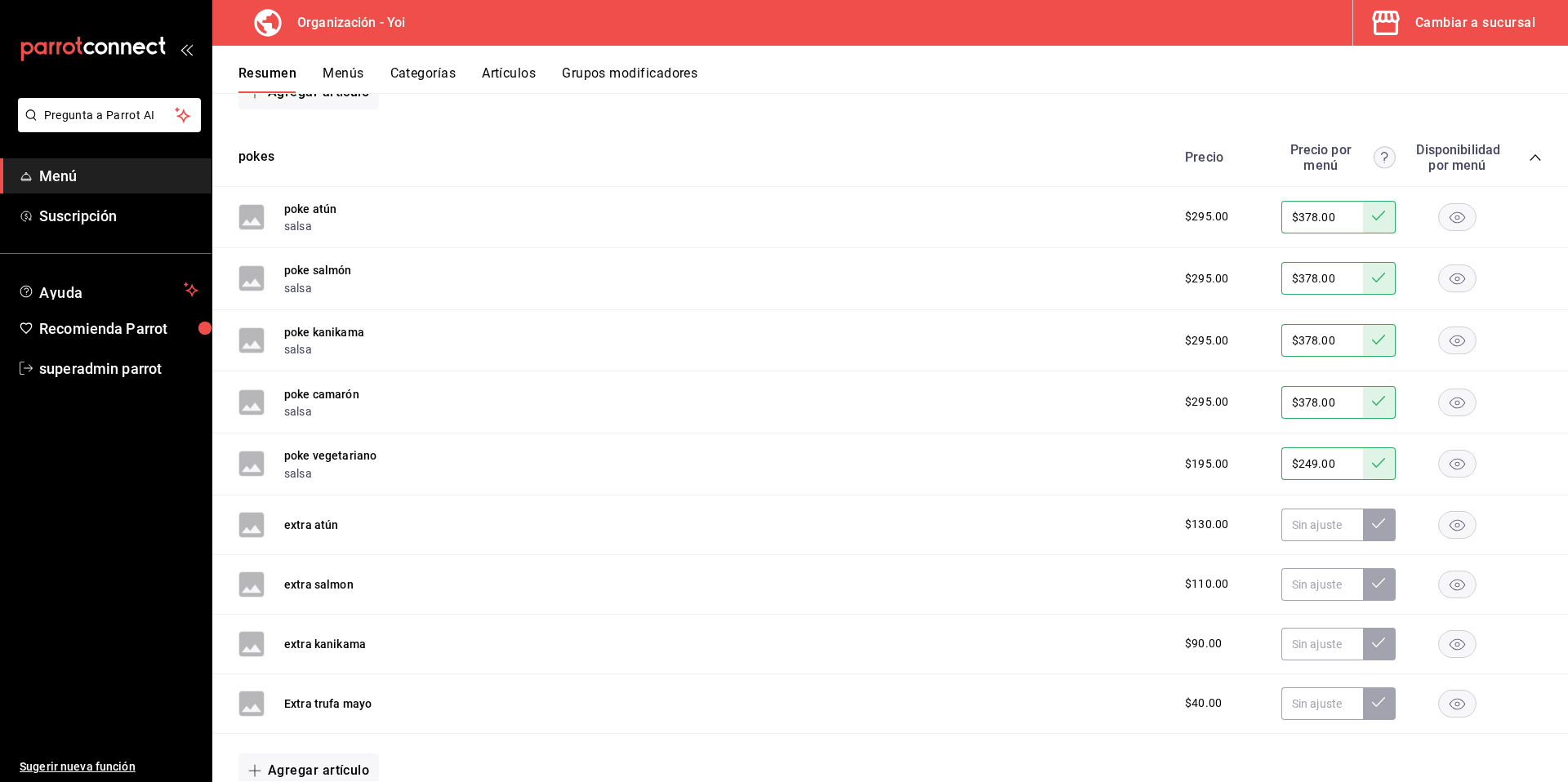 click 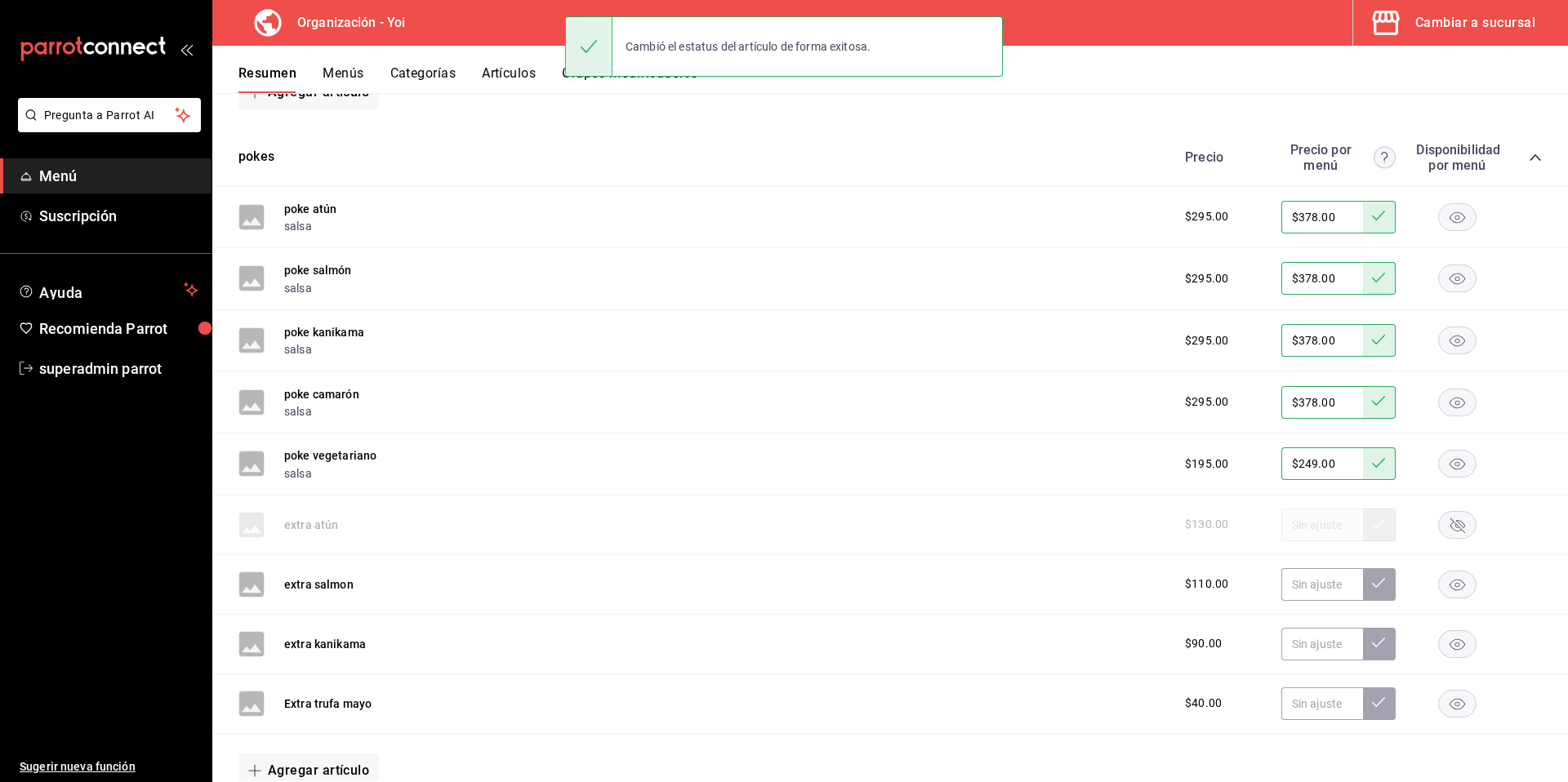 click 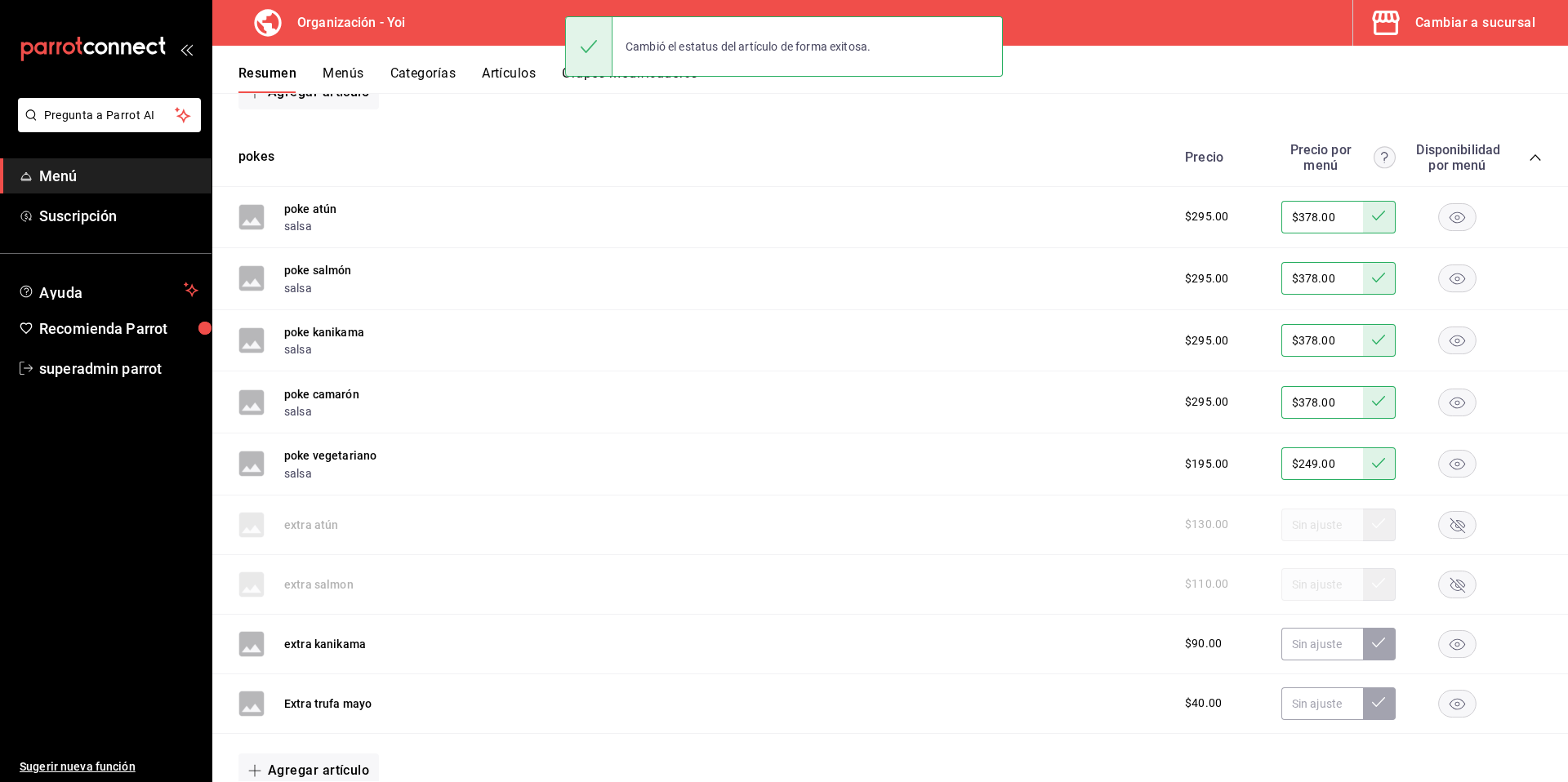 click 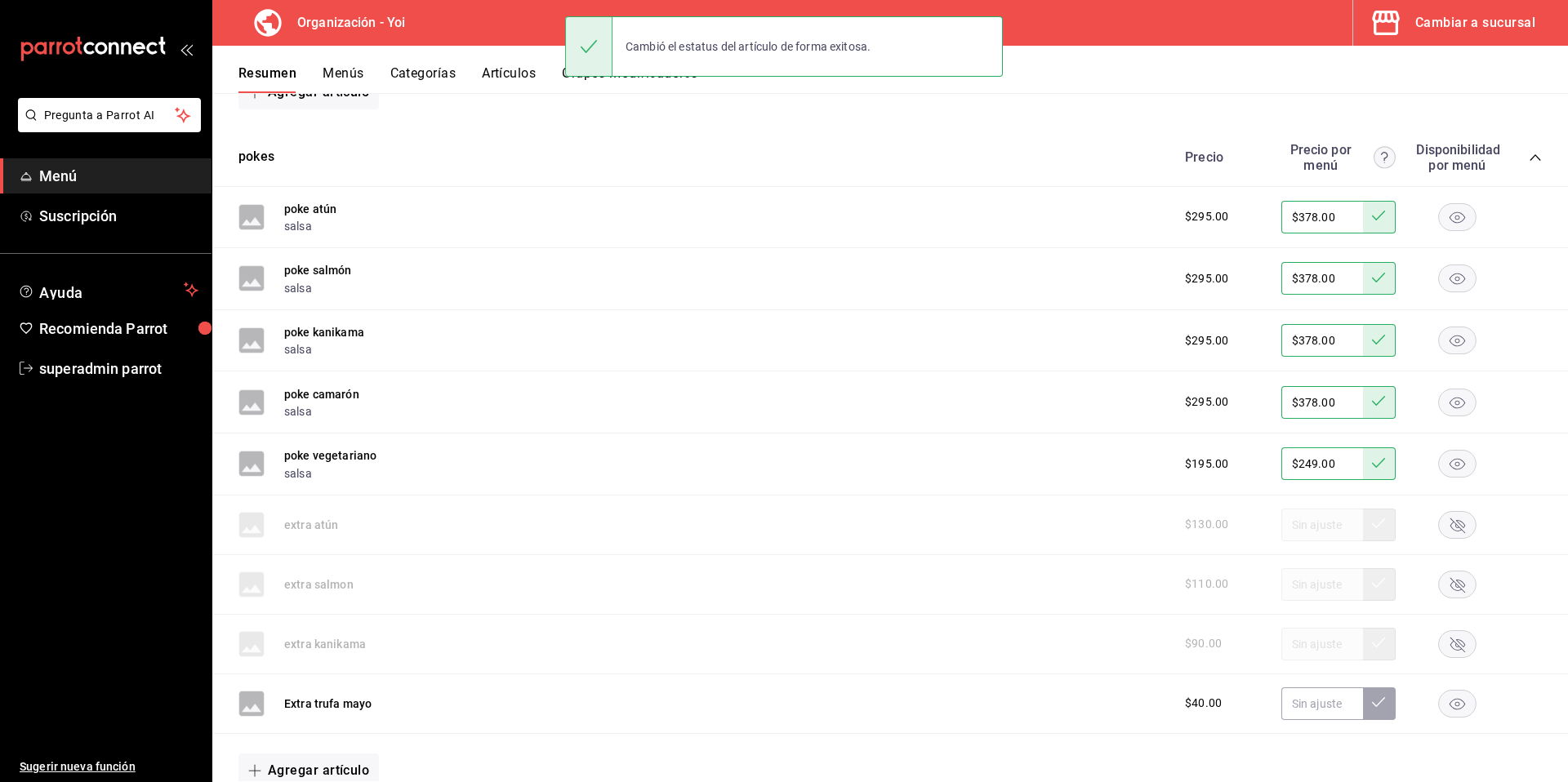 click 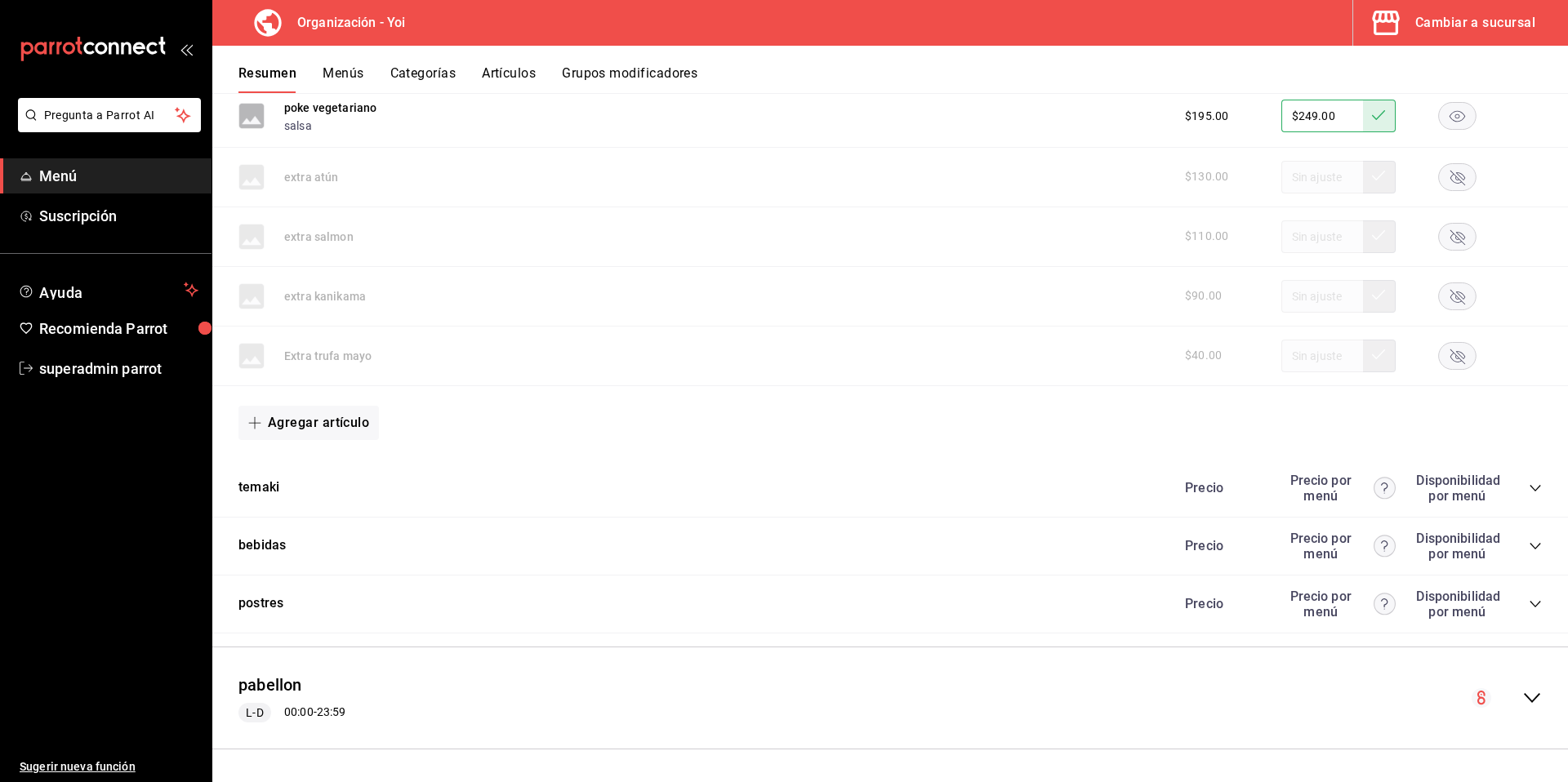 scroll, scrollTop: 1866, scrollLeft: 0, axis: vertical 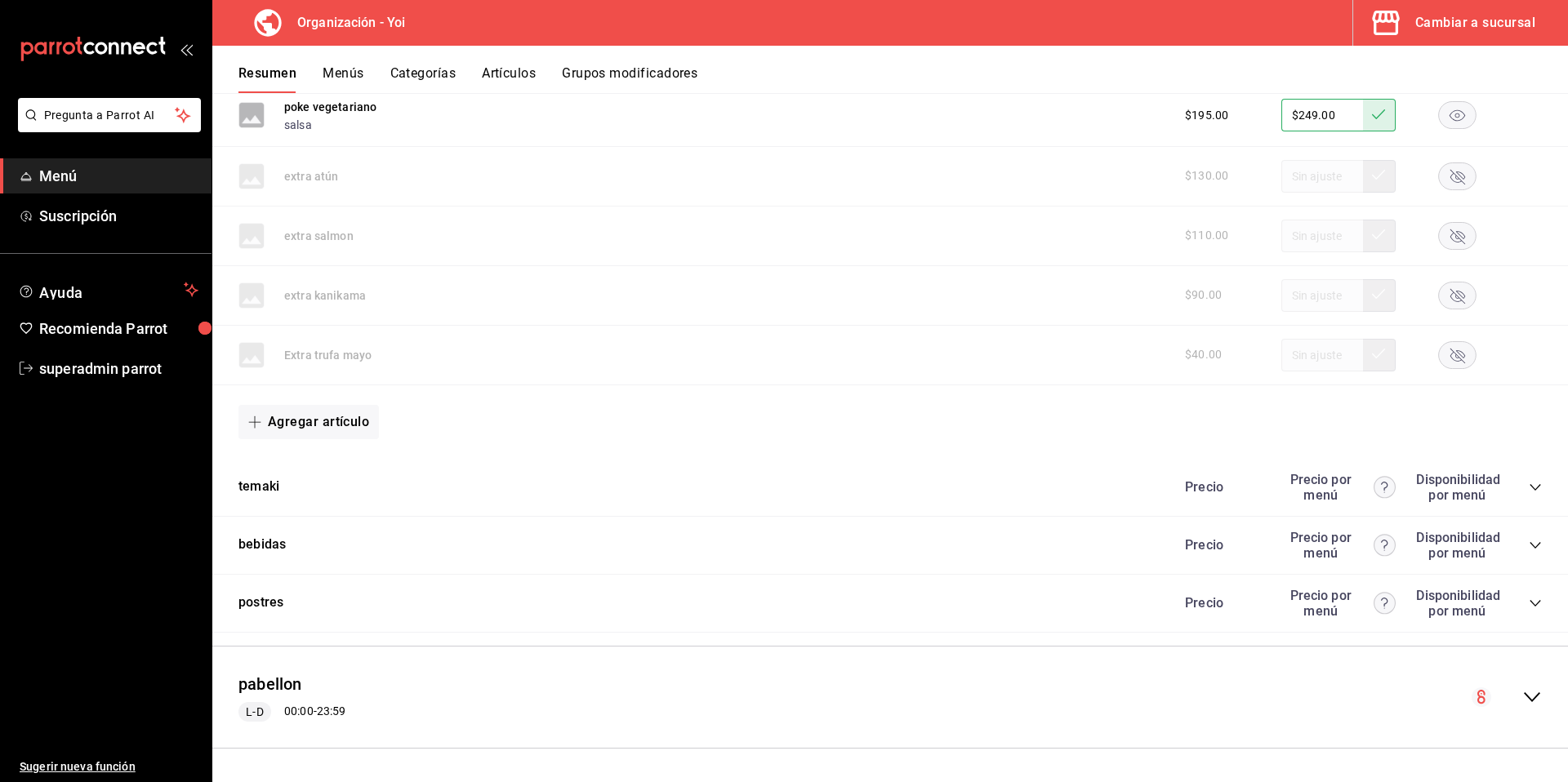 click 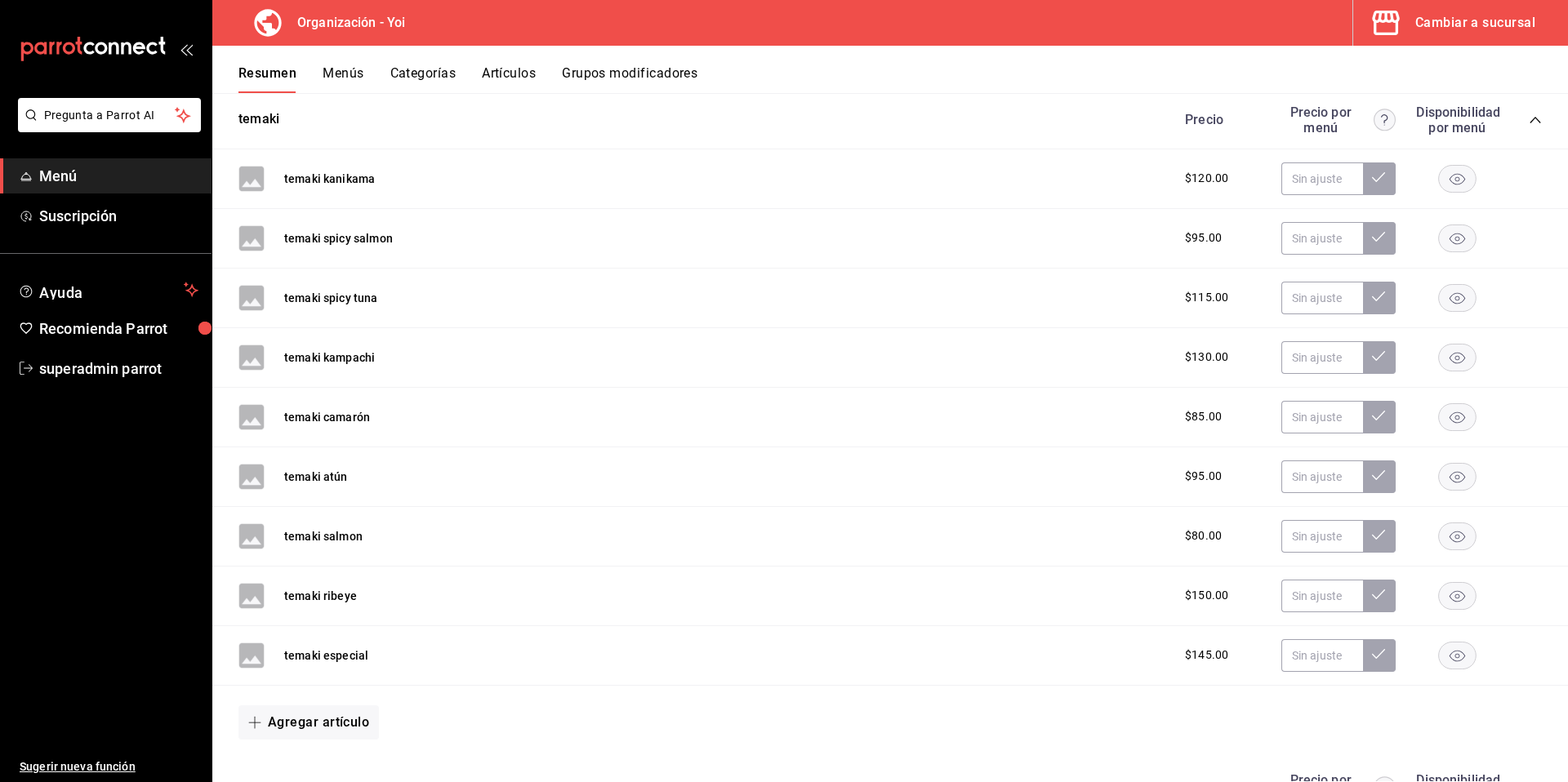 scroll, scrollTop: 2232, scrollLeft: 0, axis: vertical 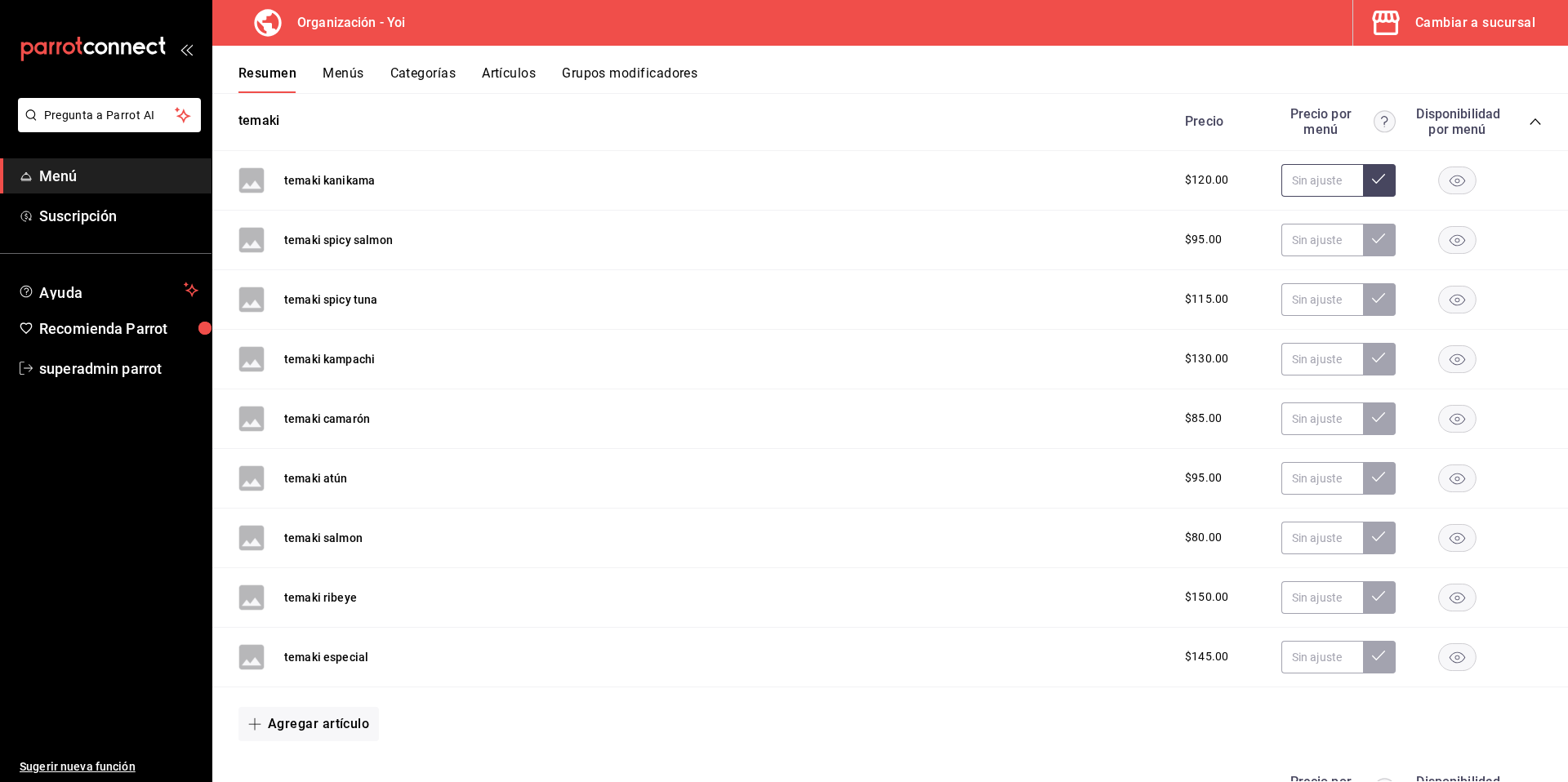 click at bounding box center [1322, 180] 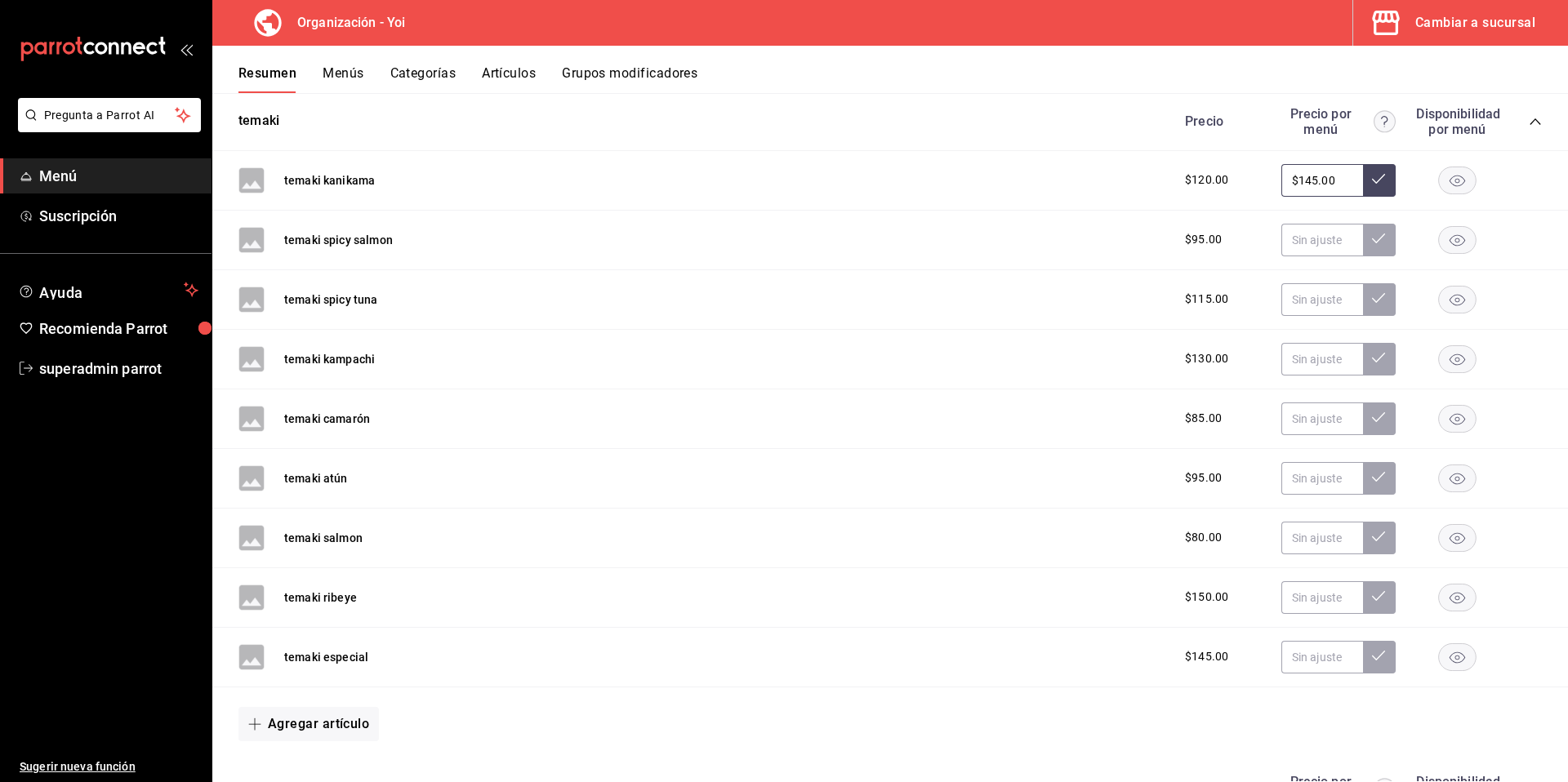 type on "$145.00" 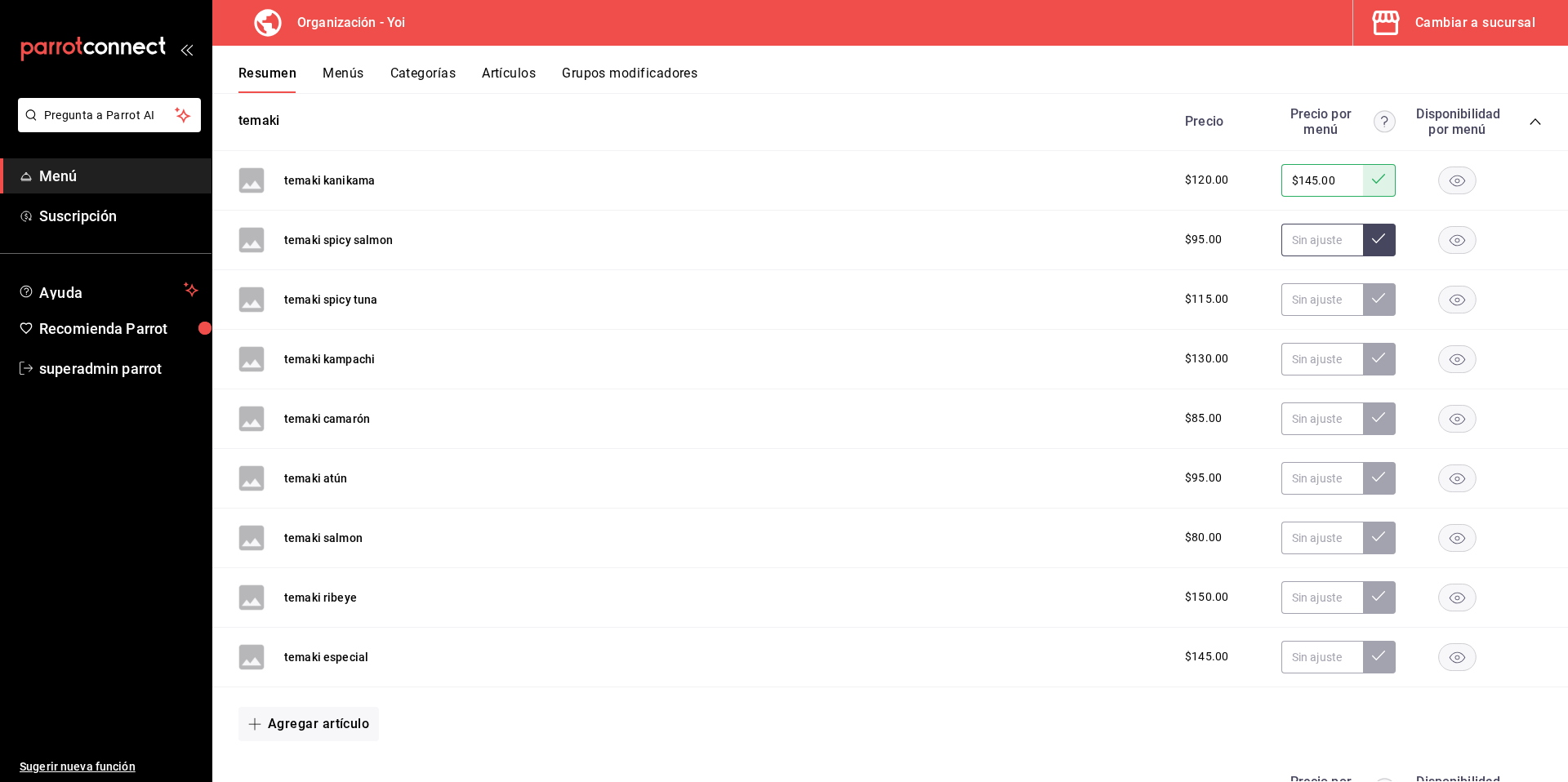 click at bounding box center [1322, 240] 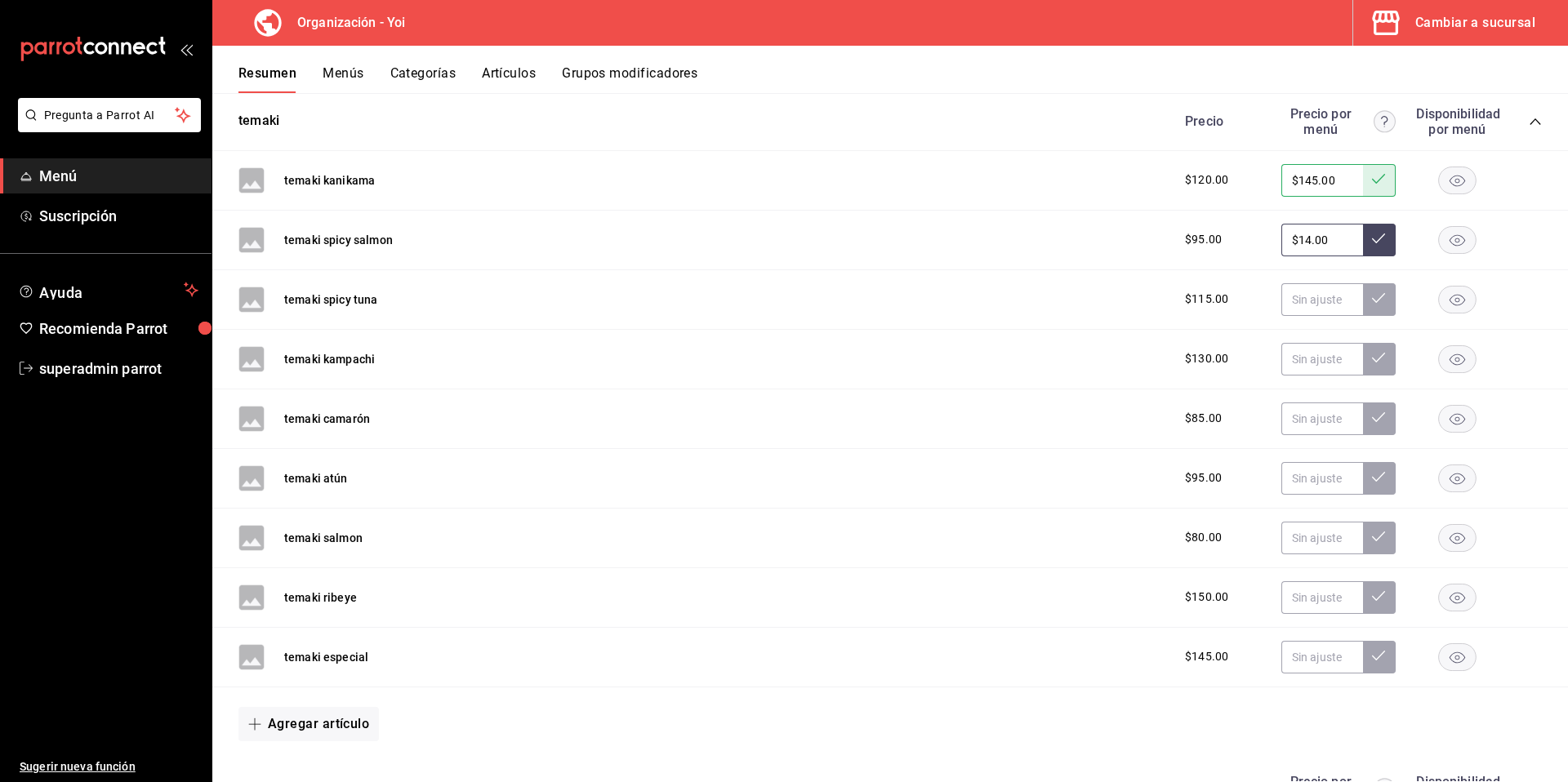 type on "$1.00" 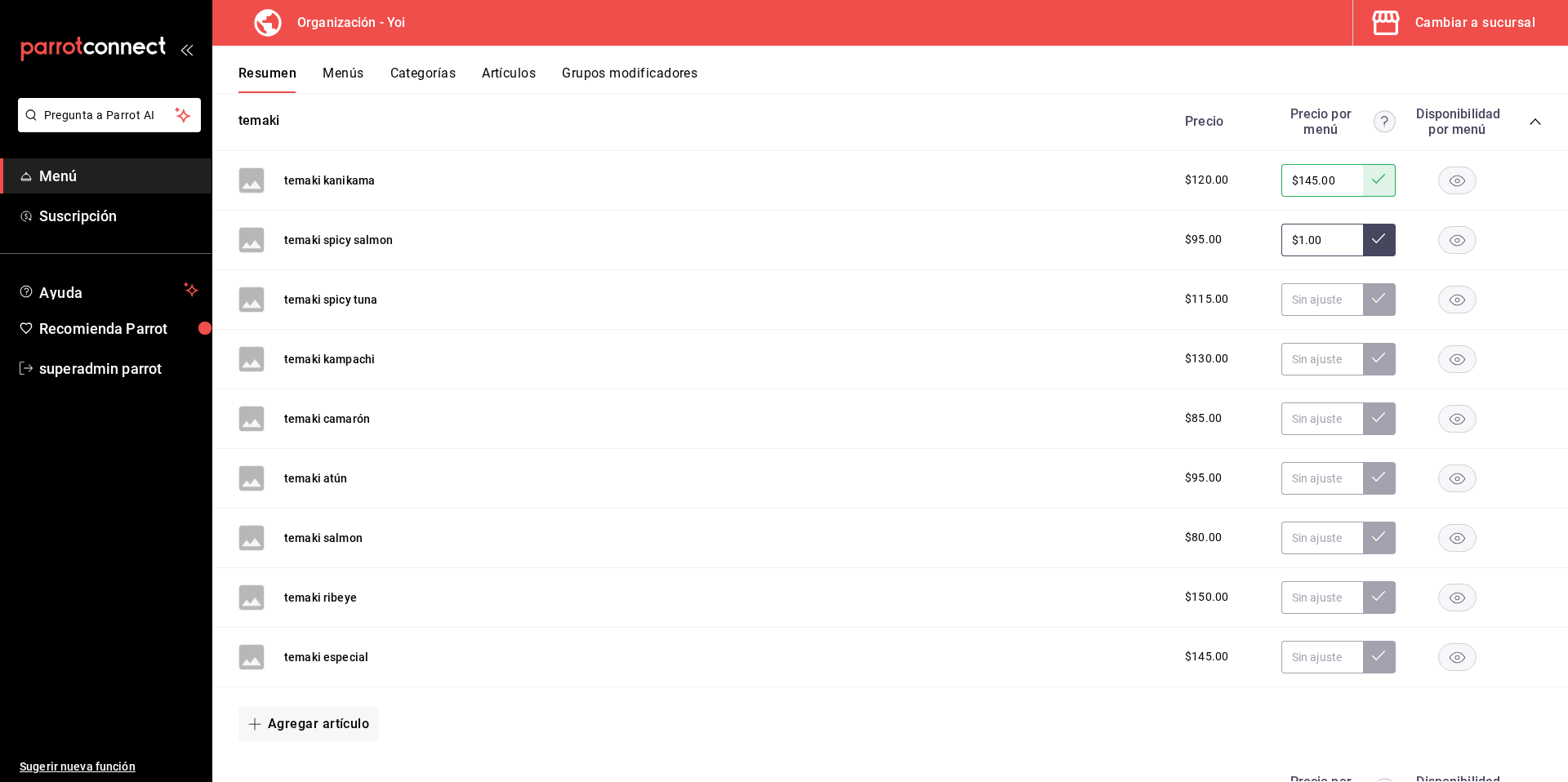 type 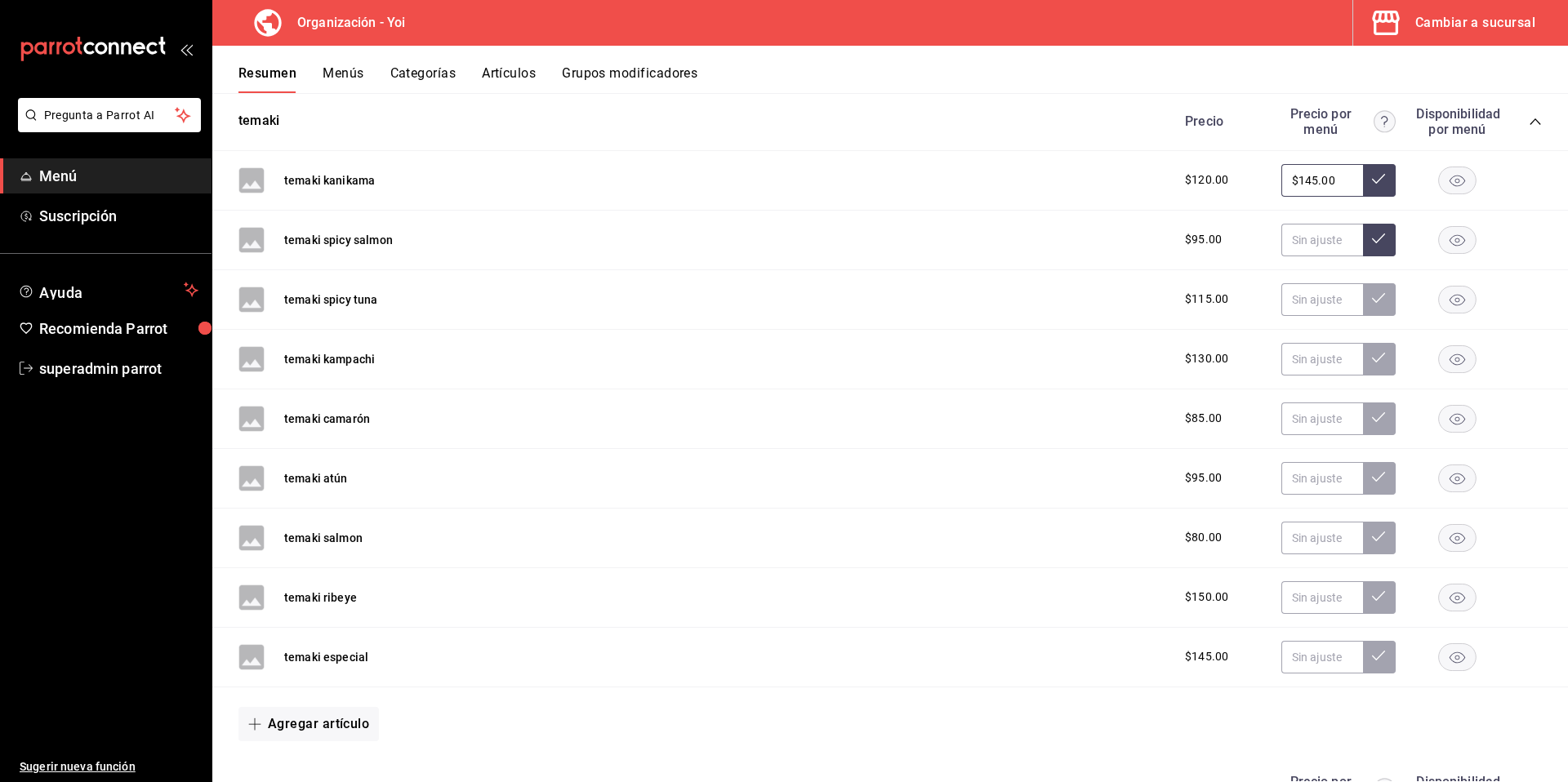 click on "$145.00" at bounding box center (1322, 180) 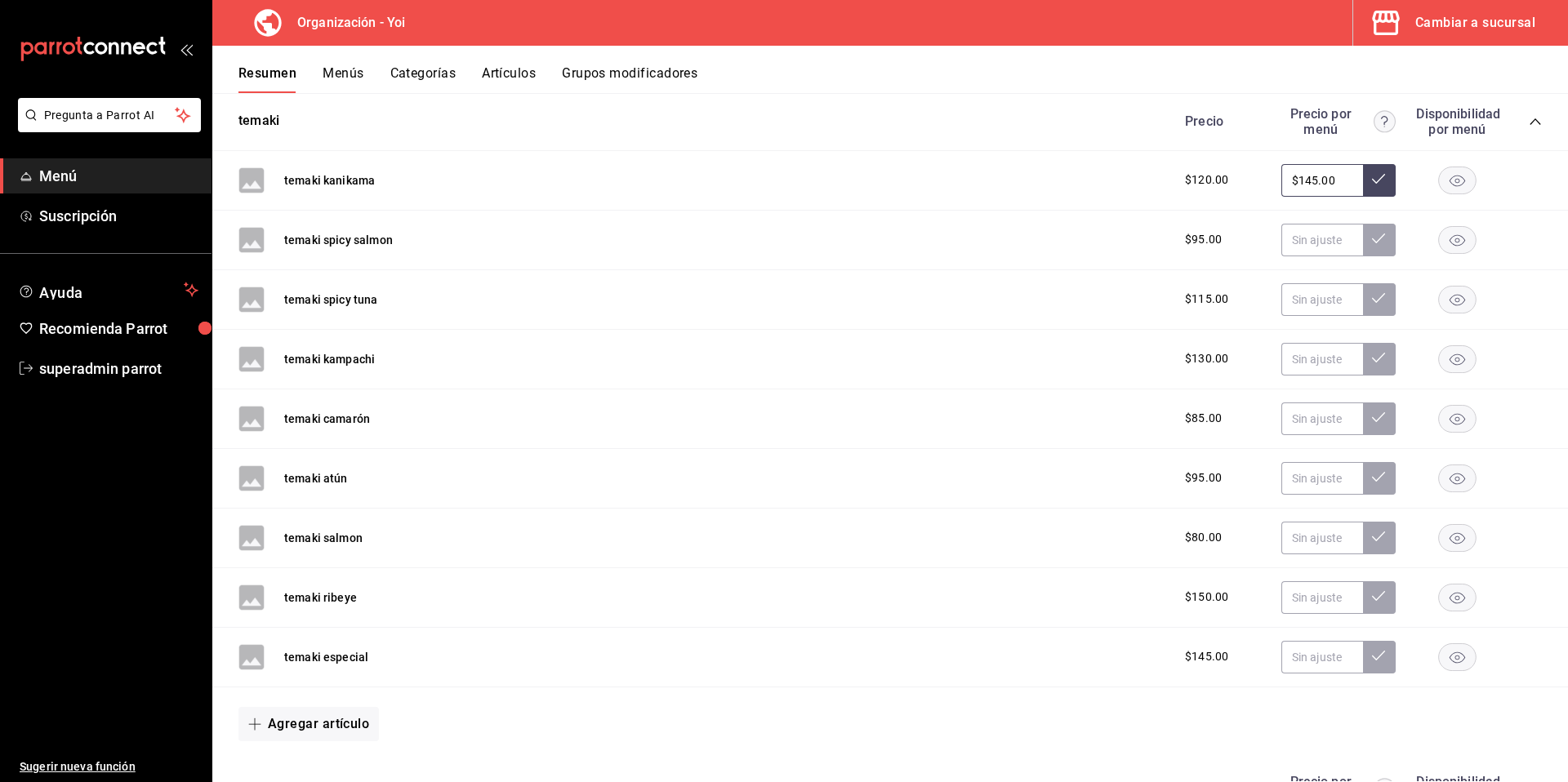 click on "$145.00" at bounding box center (1322, 180) 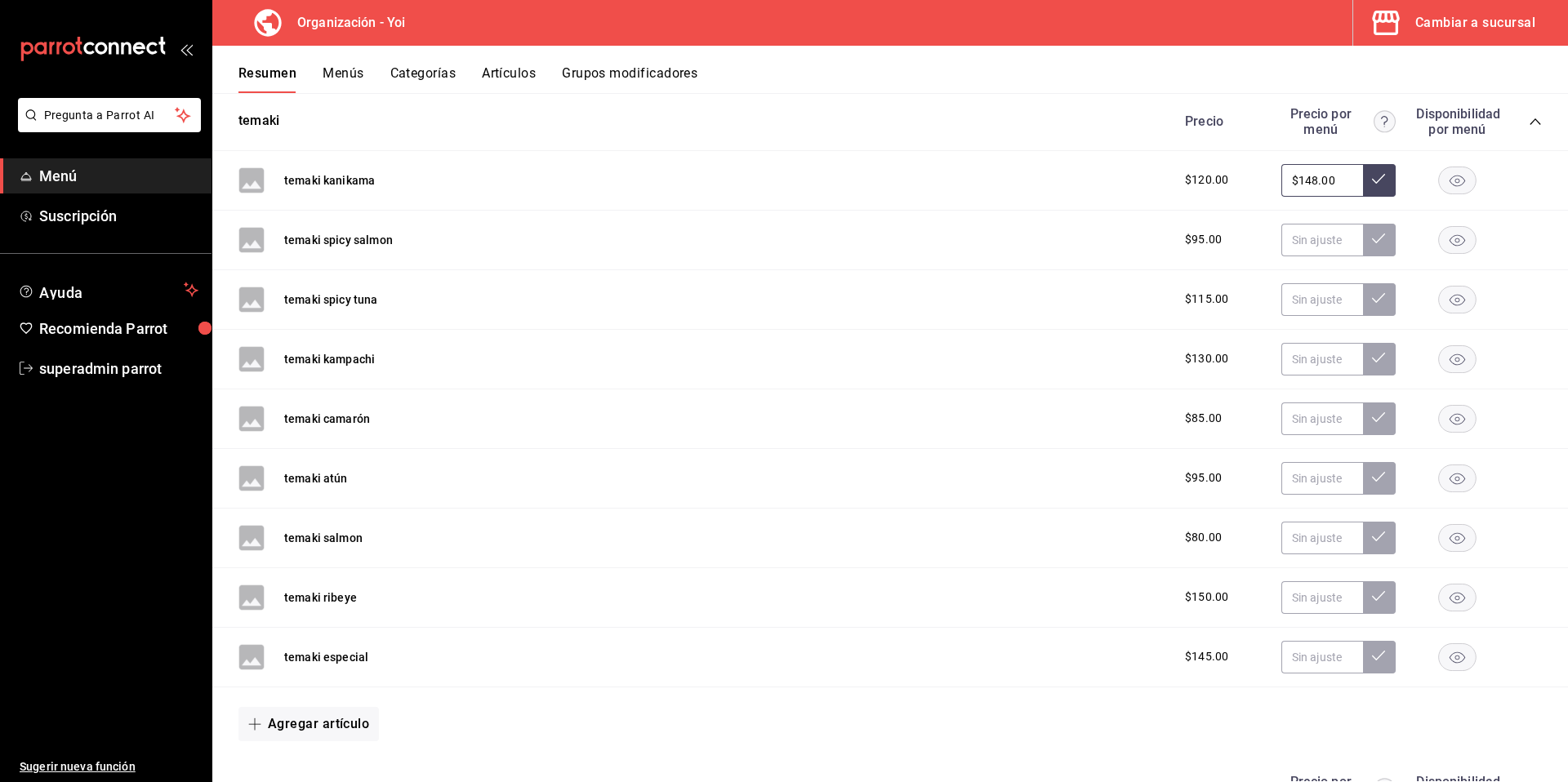 type on "$148.00" 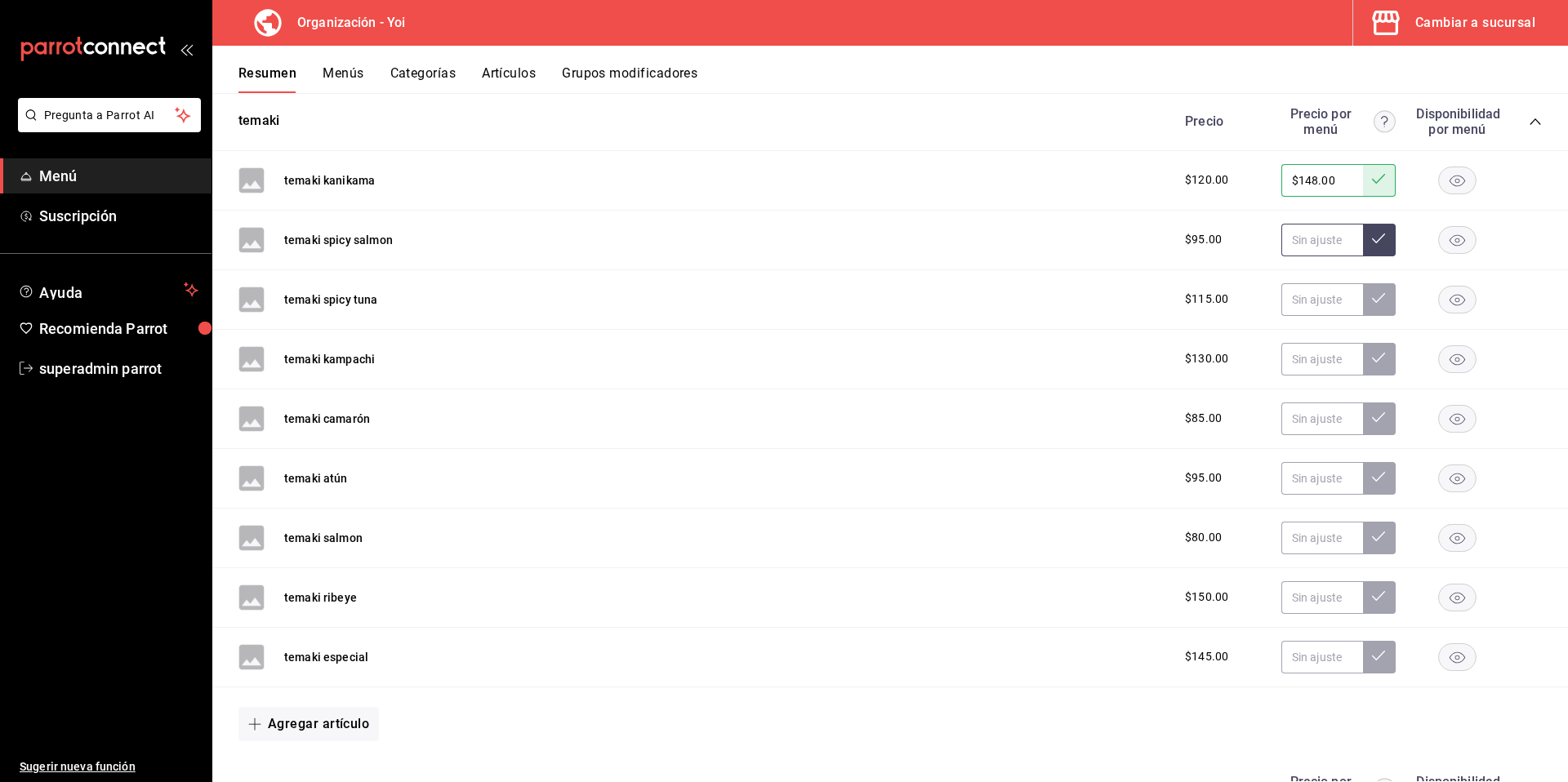 click at bounding box center (1322, 240) 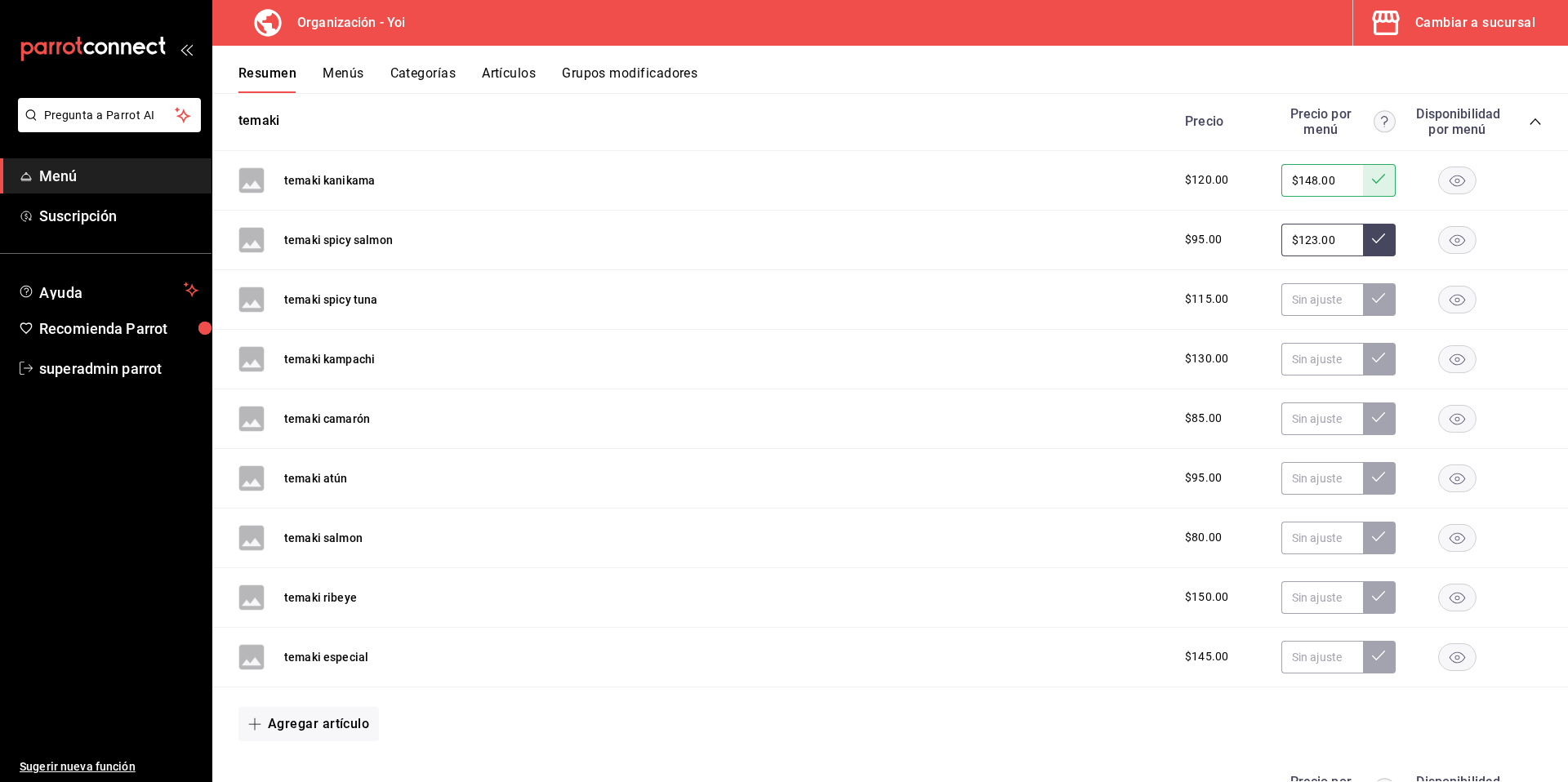 type on "$123.00" 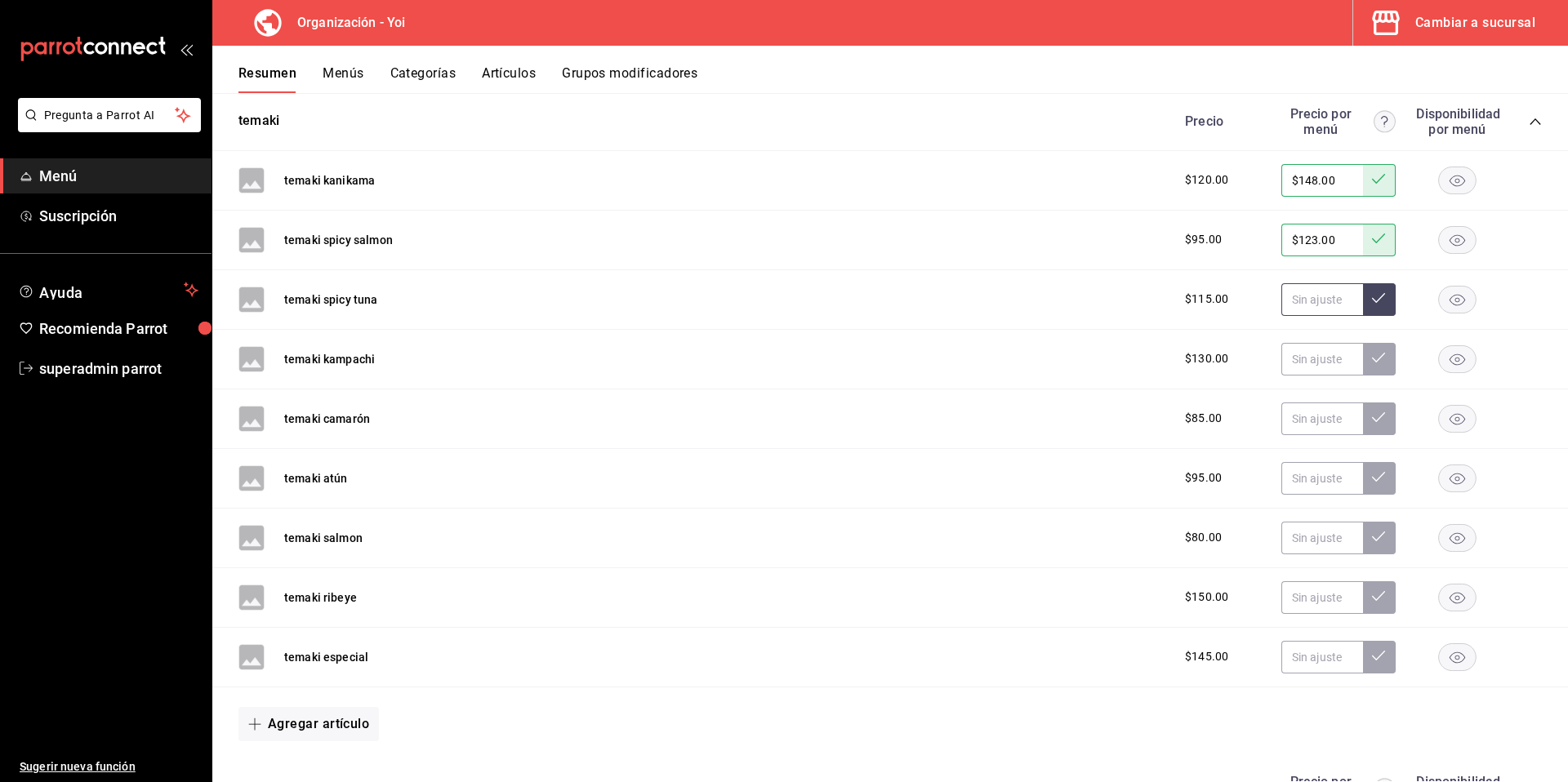 click at bounding box center [1322, 300] 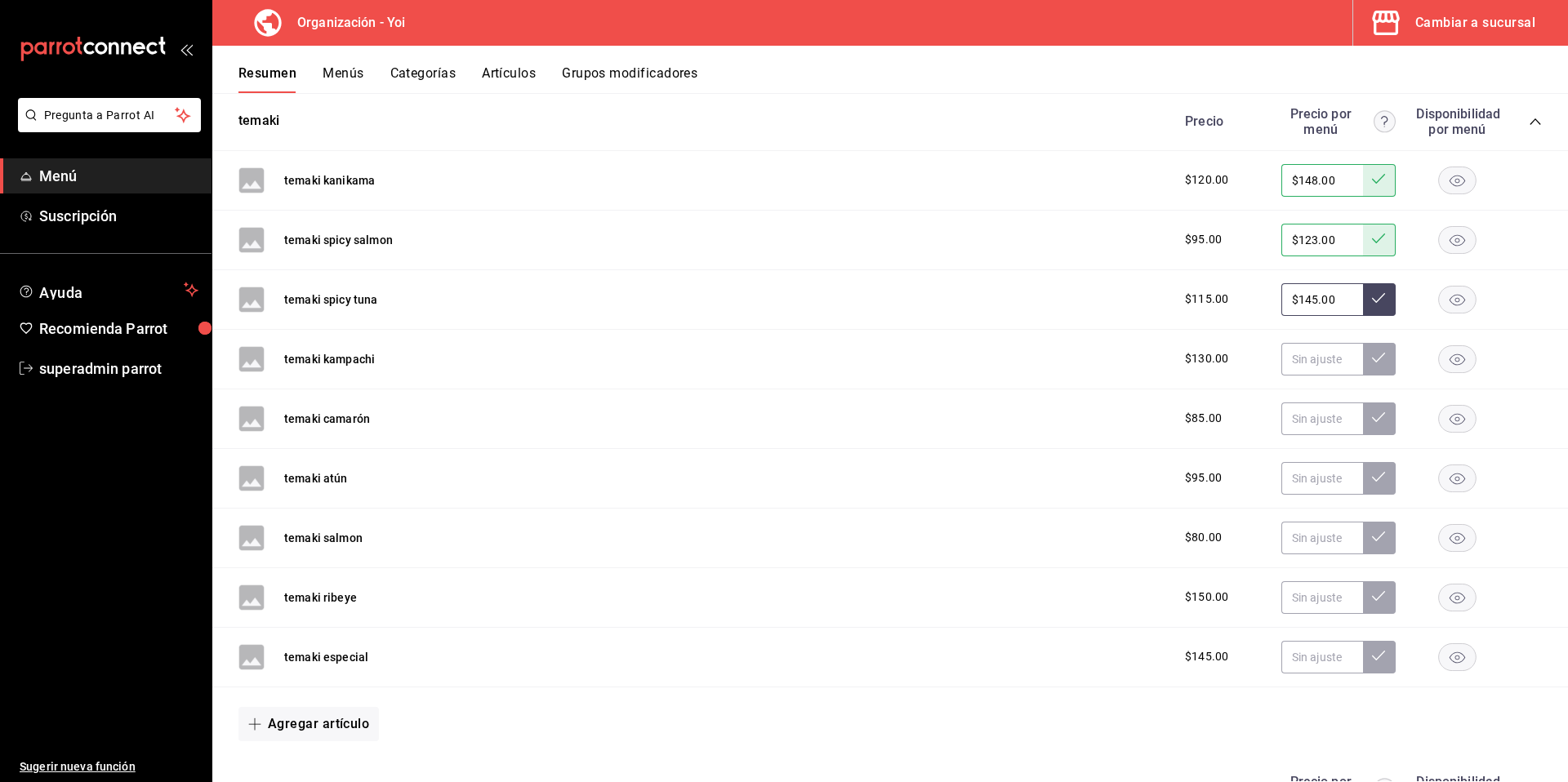 type on "$145.00" 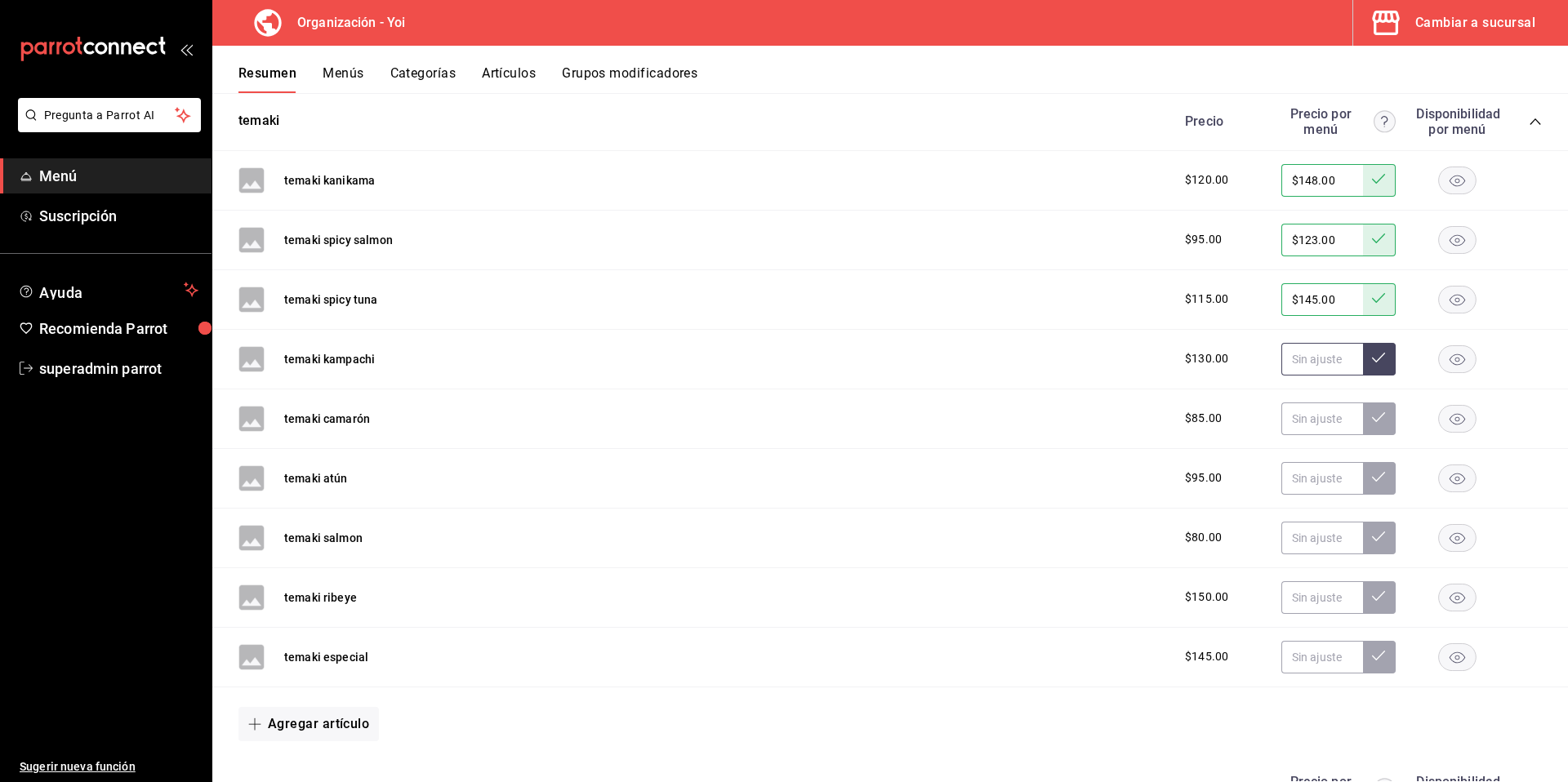 click at bounding box center (1322, 359) 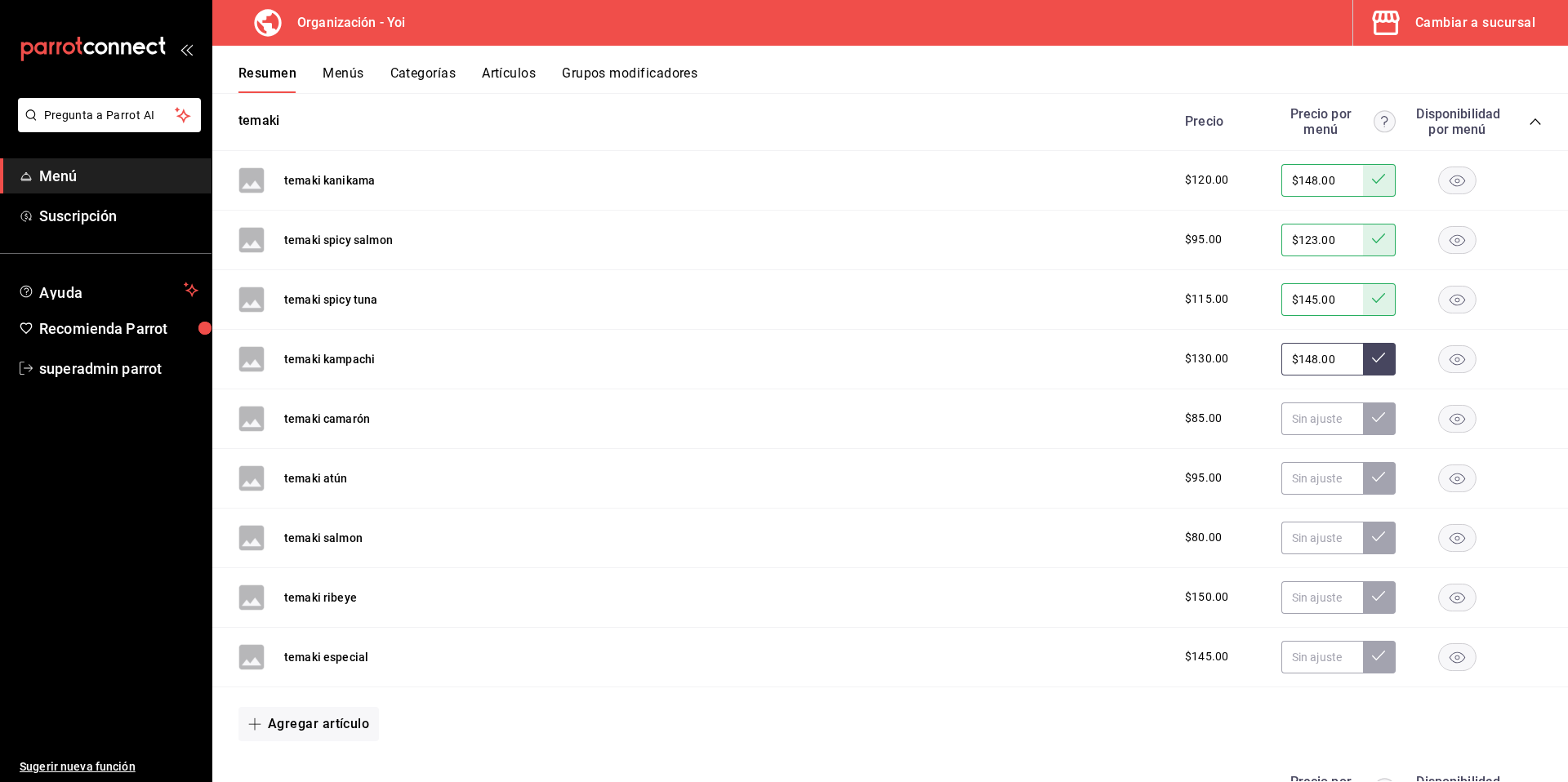 type on "$148.00" 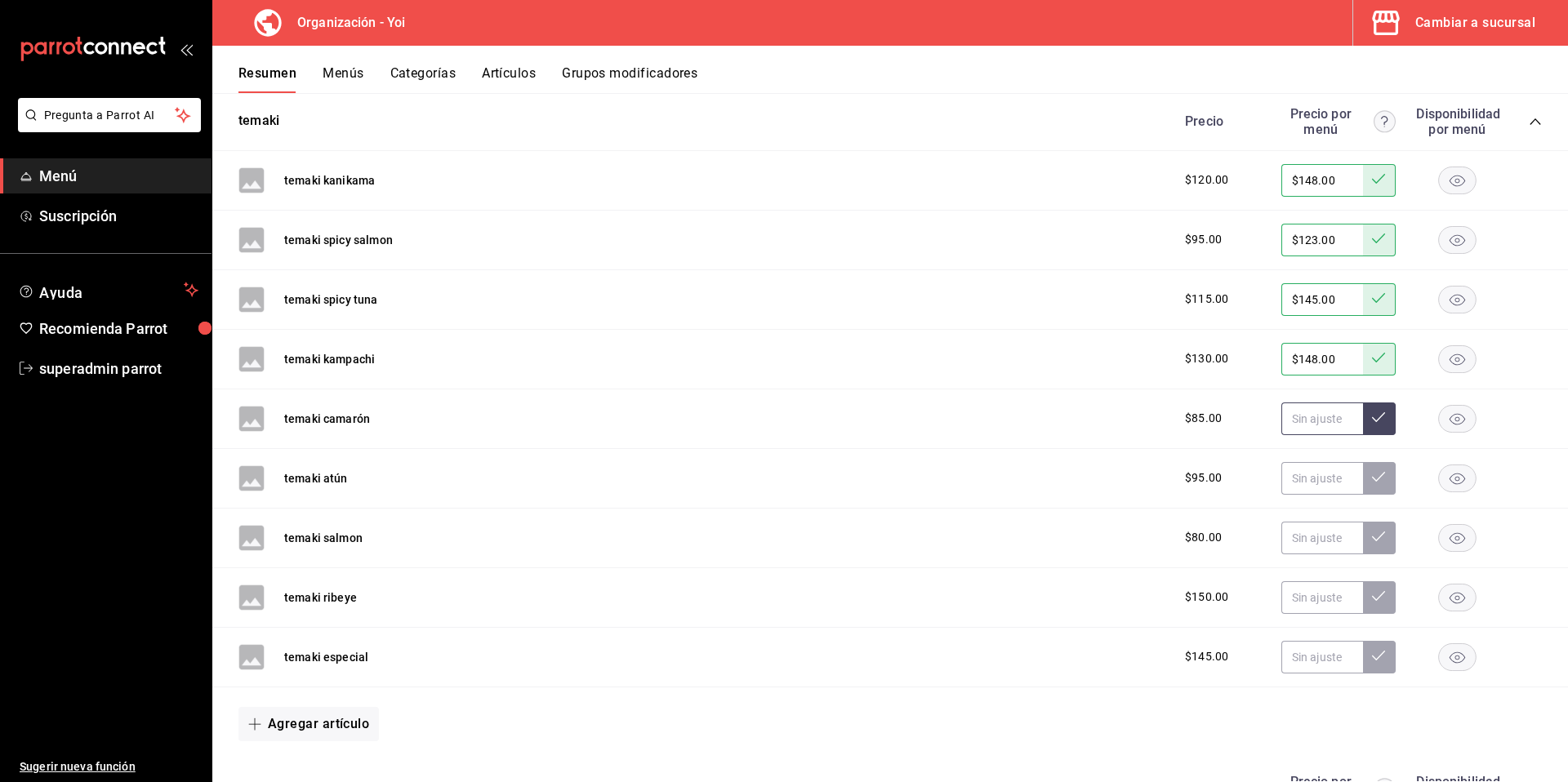 click at bounding box center (1322, 419) 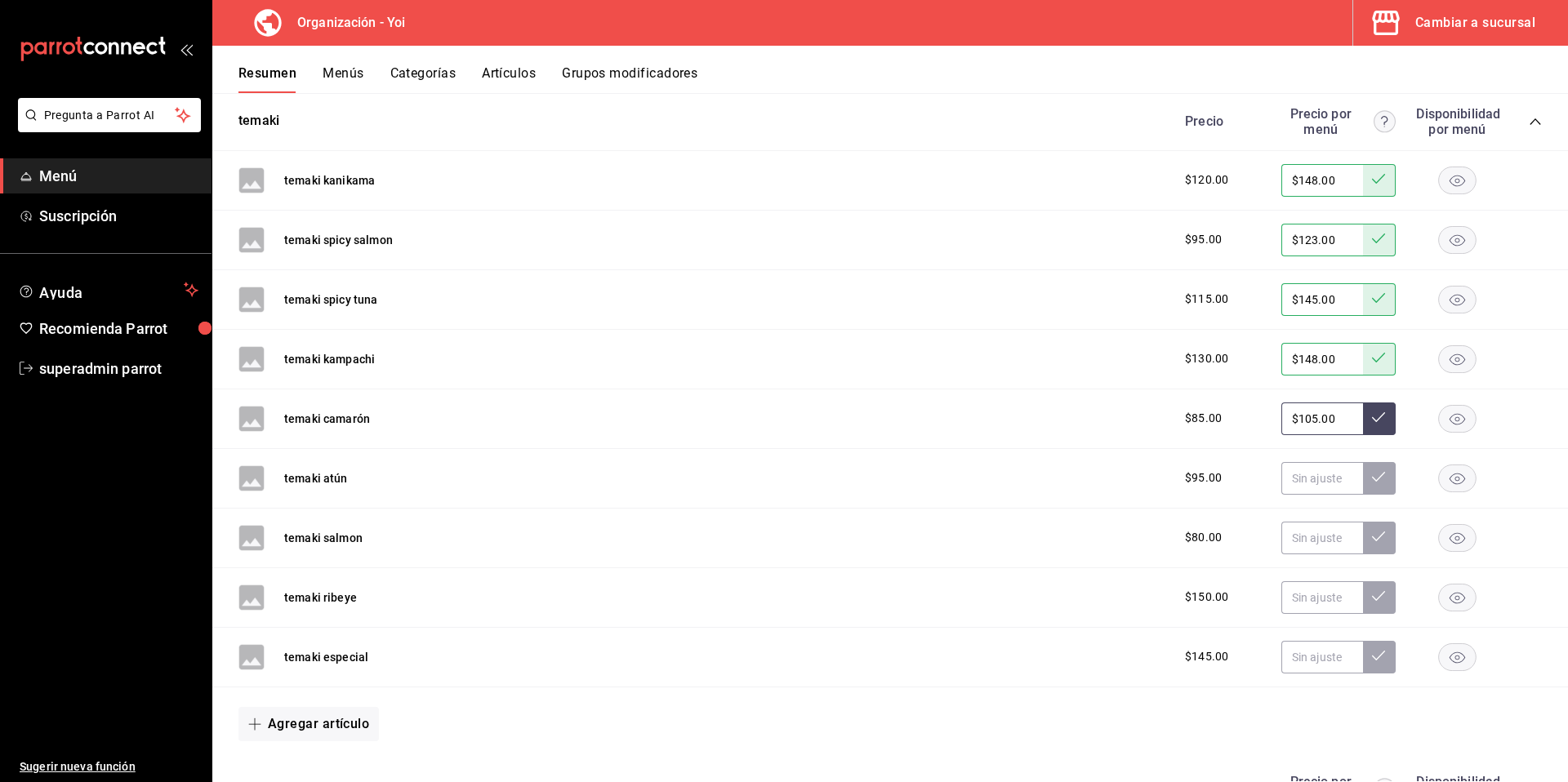type on "$105.00" 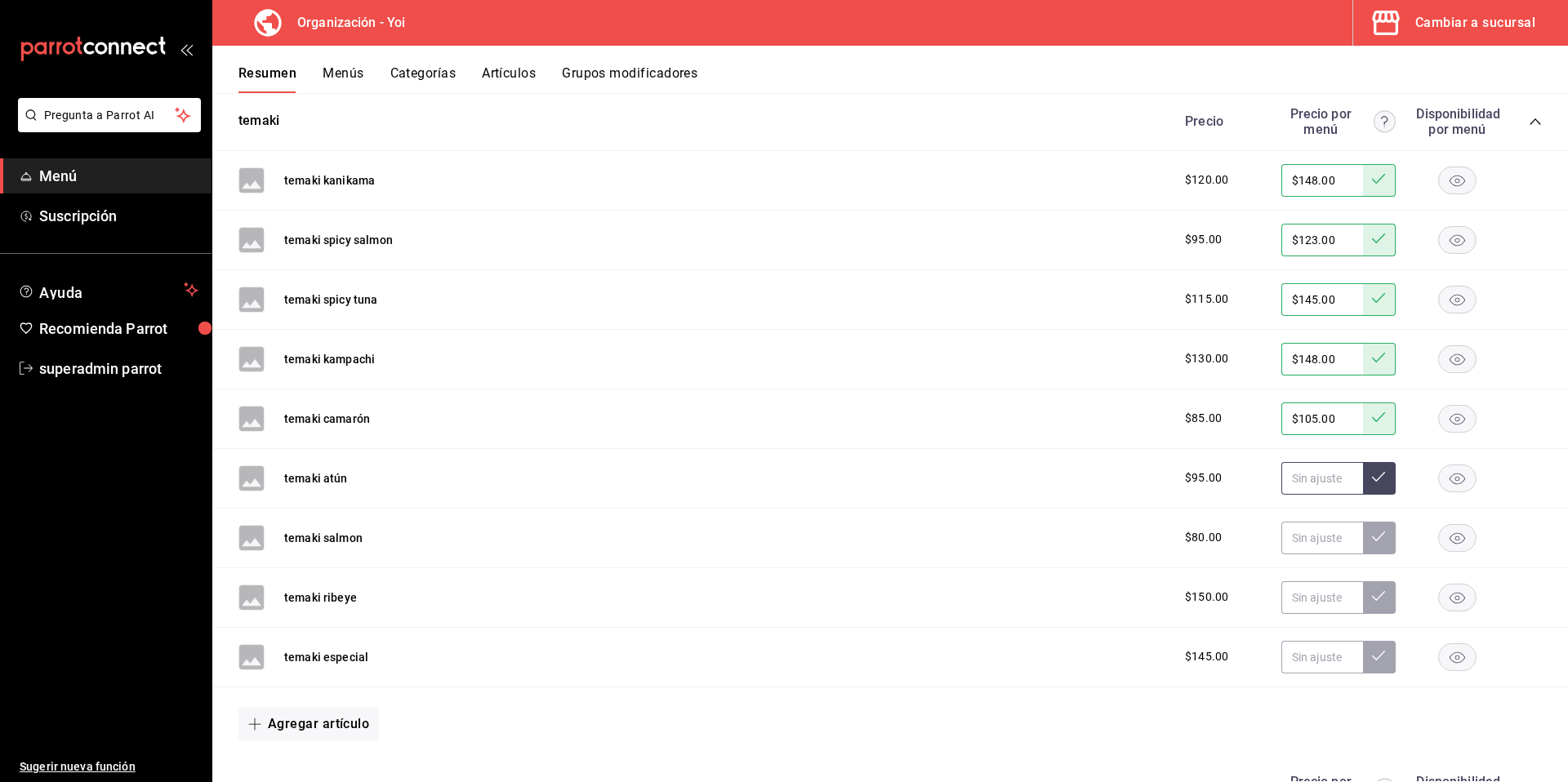 click at bounding box center (1322, 478) 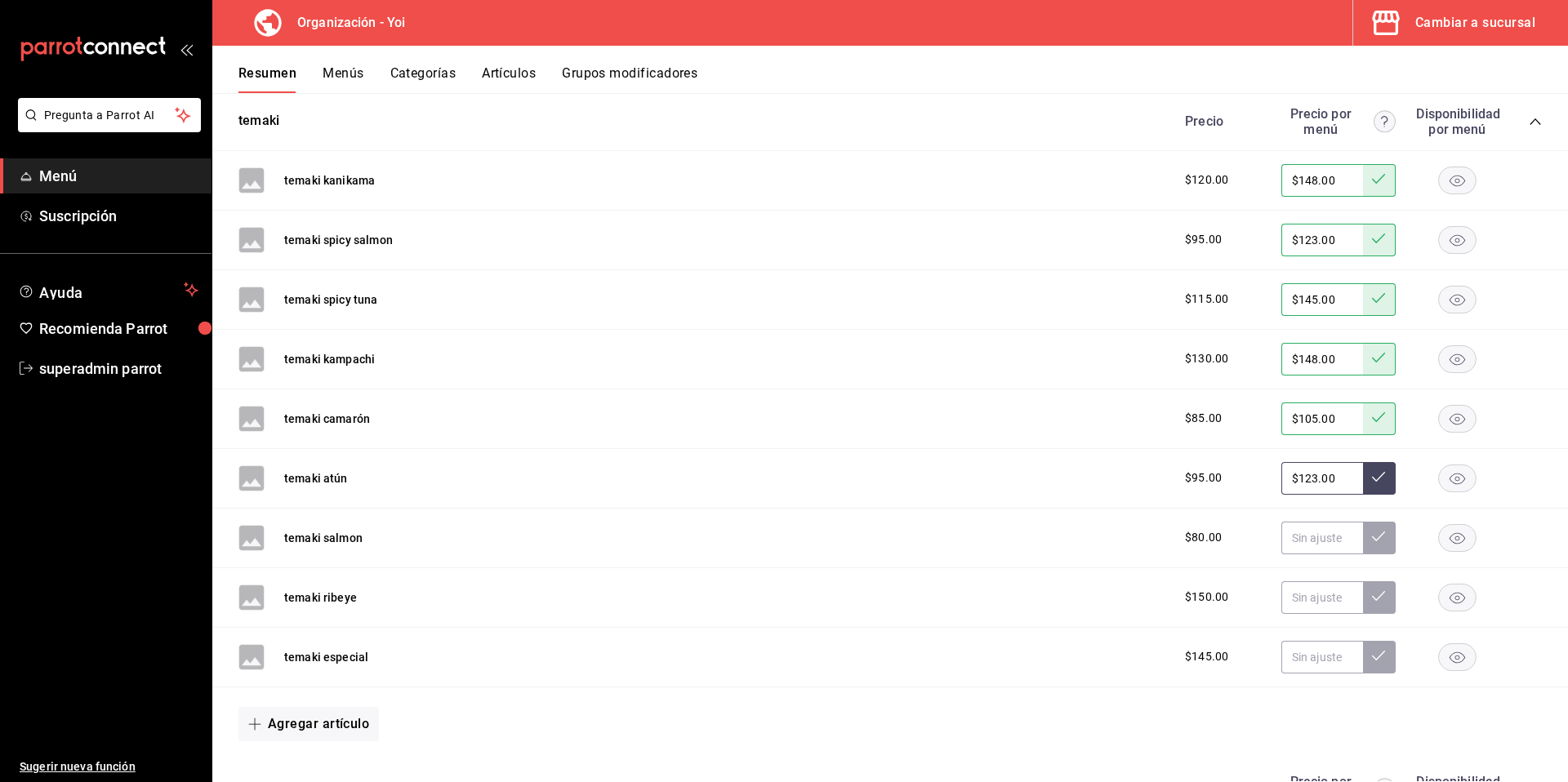 type on "$123.00" 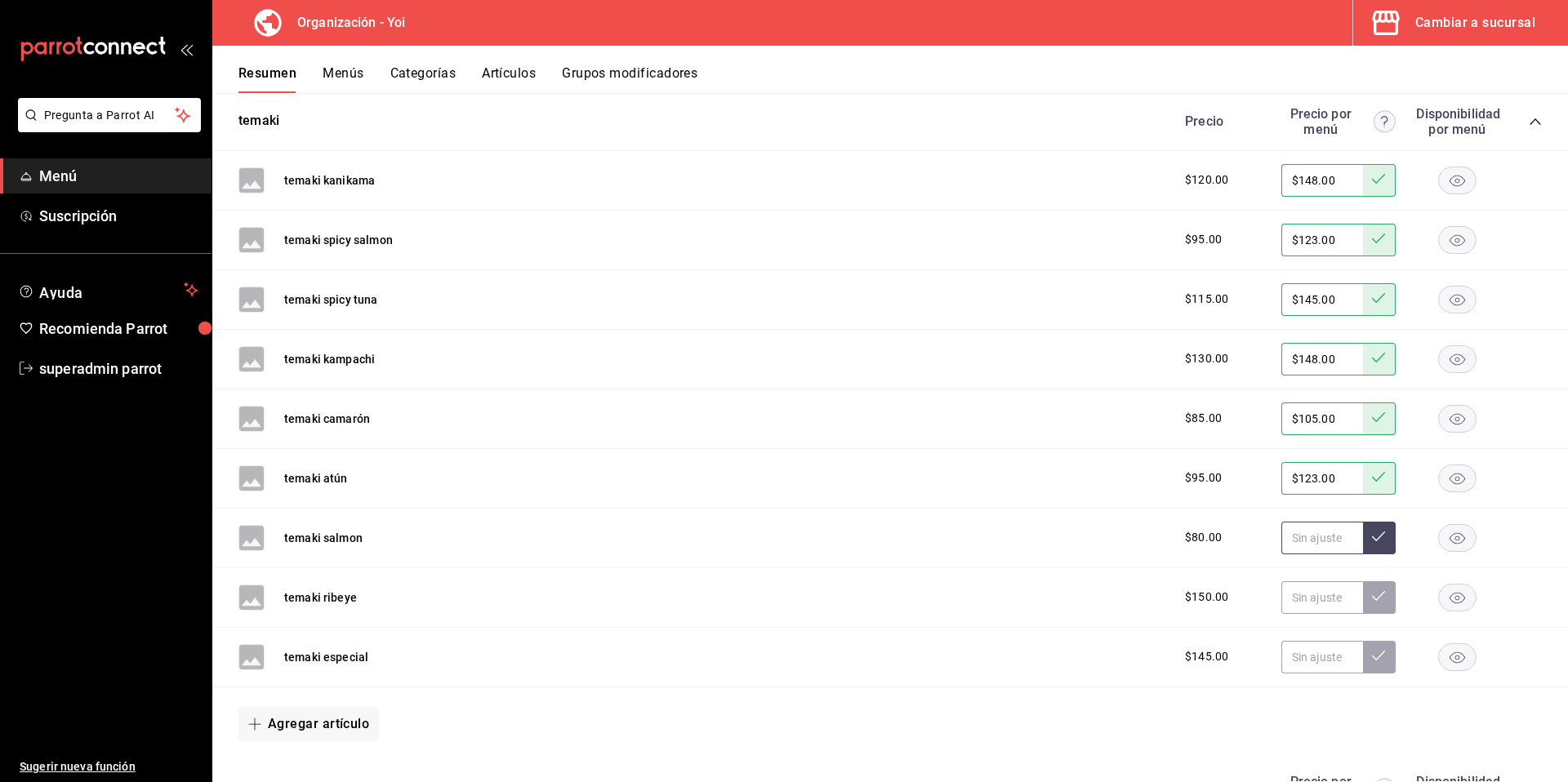 click at bounding box center (1322, 538) 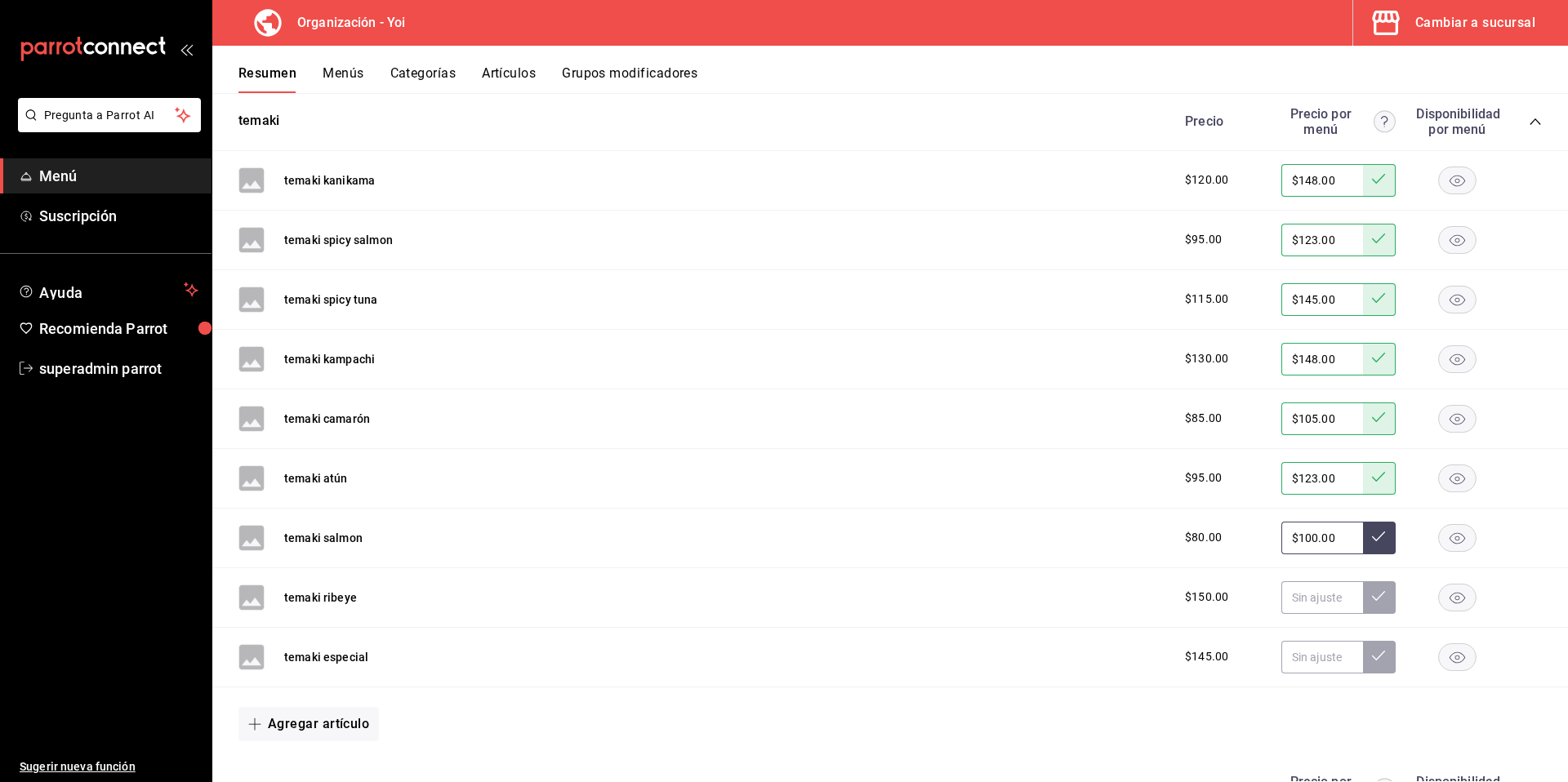type on "$100.00" 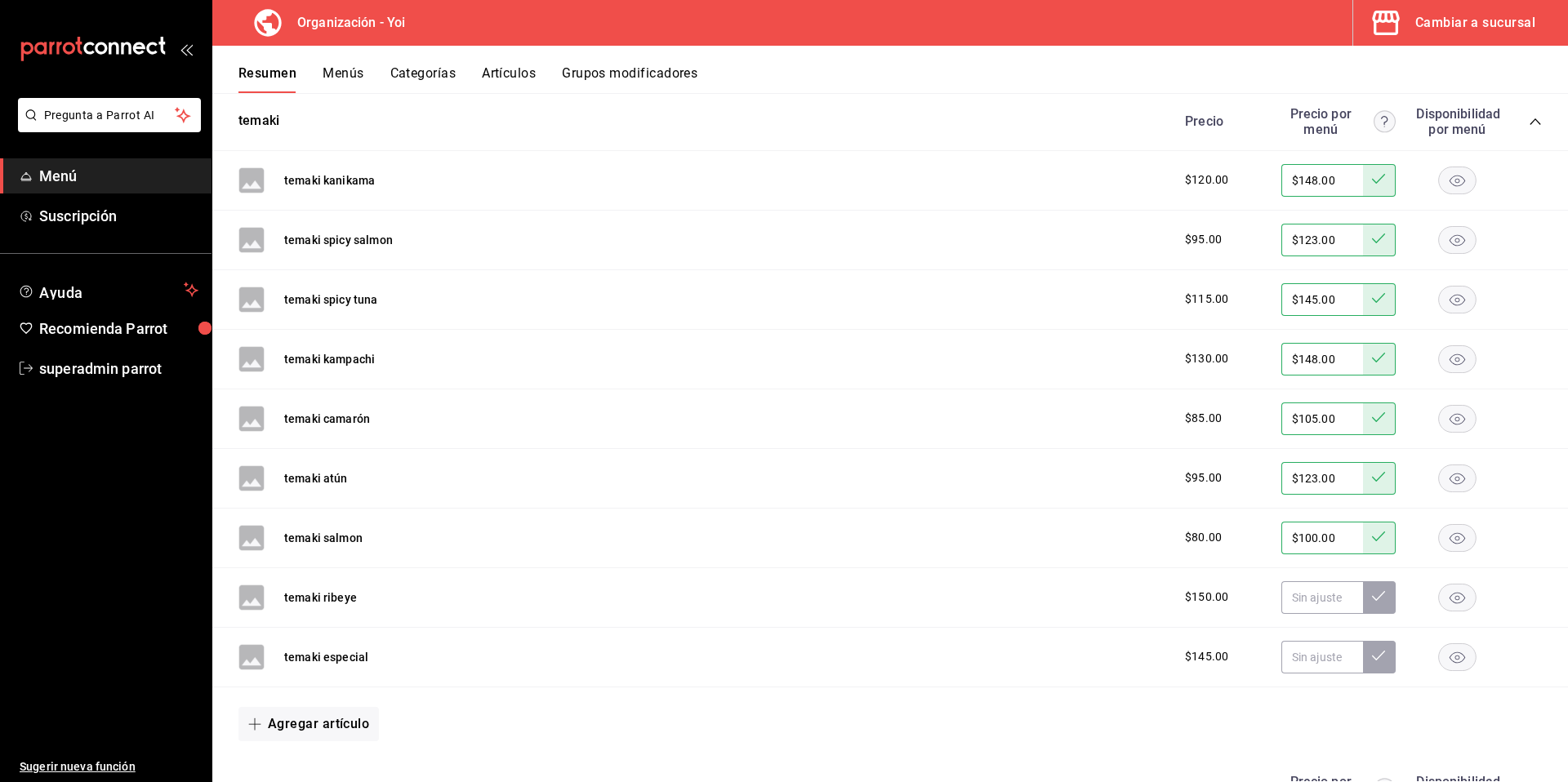 click 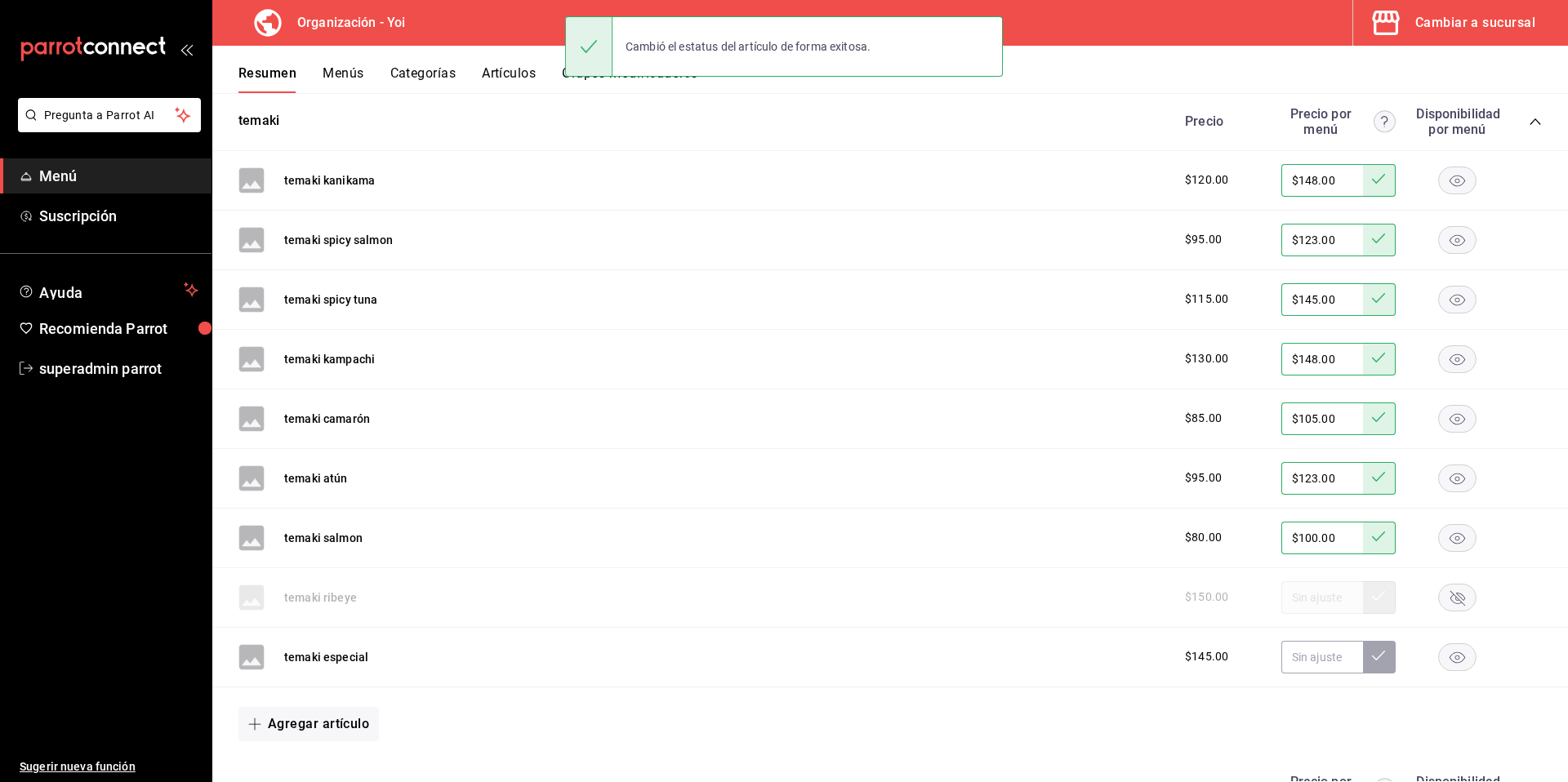 click 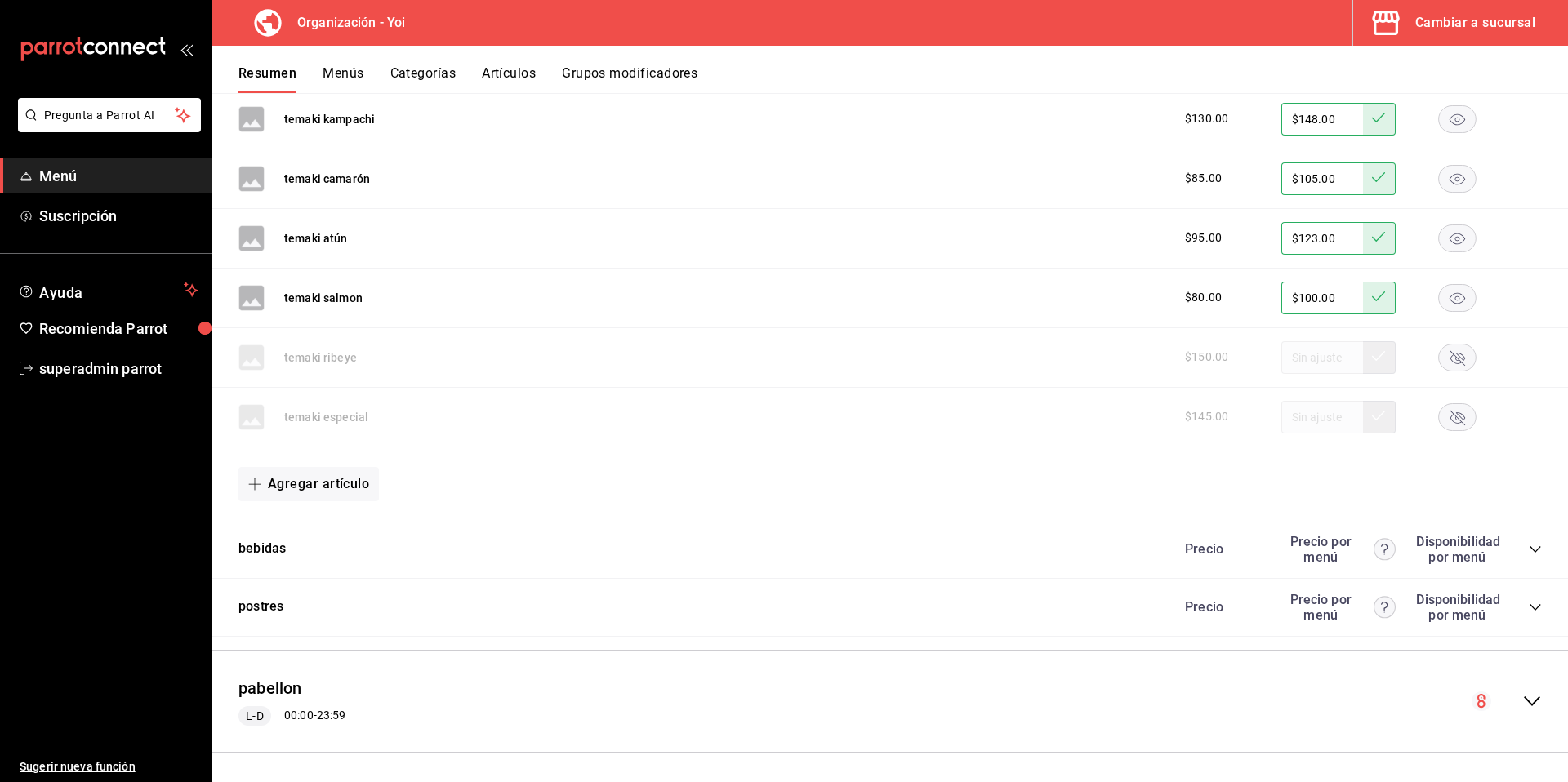 scroll, scrollTop: 2474, scrollLeft: 0, axis: vertical 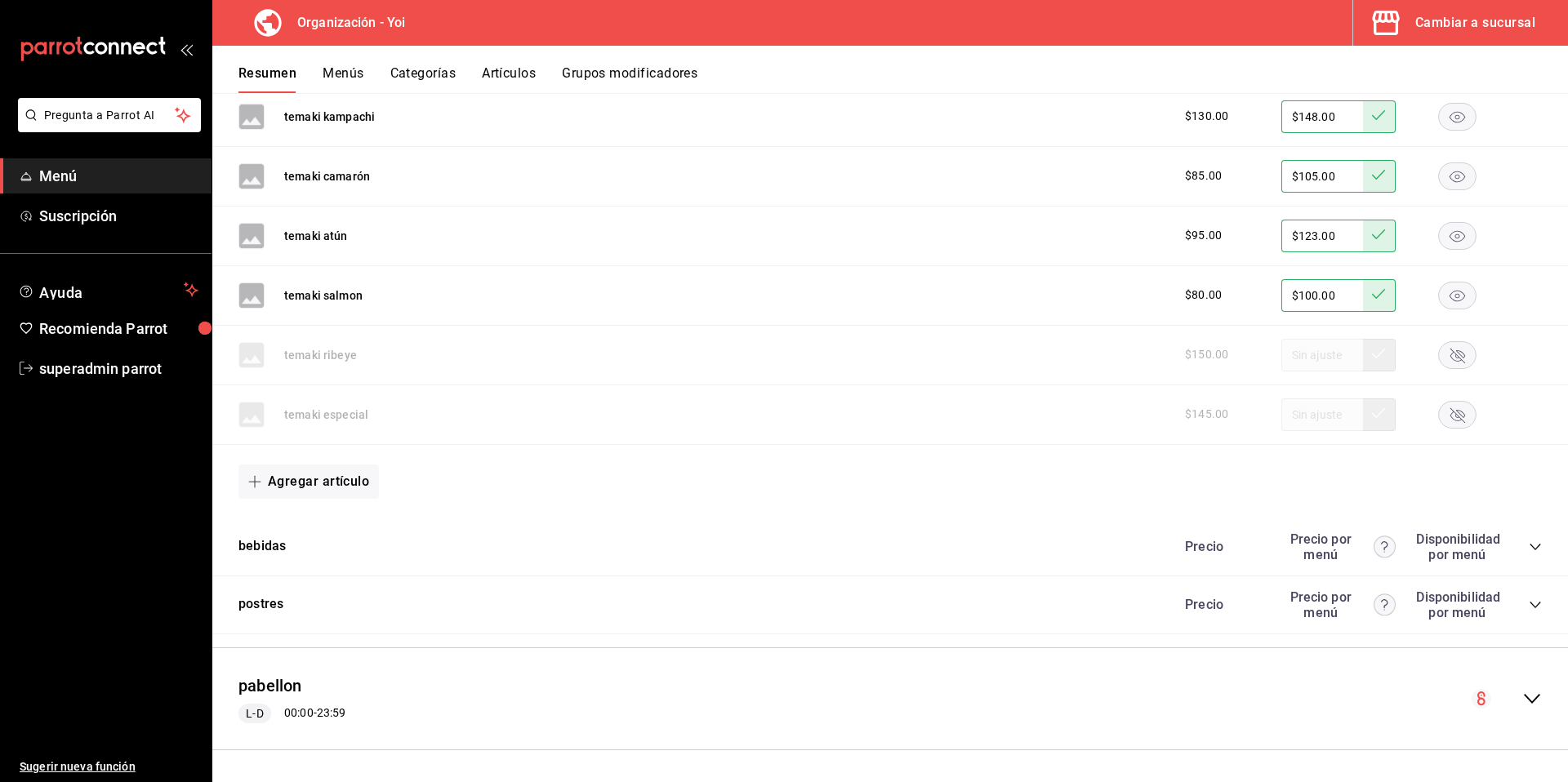 click 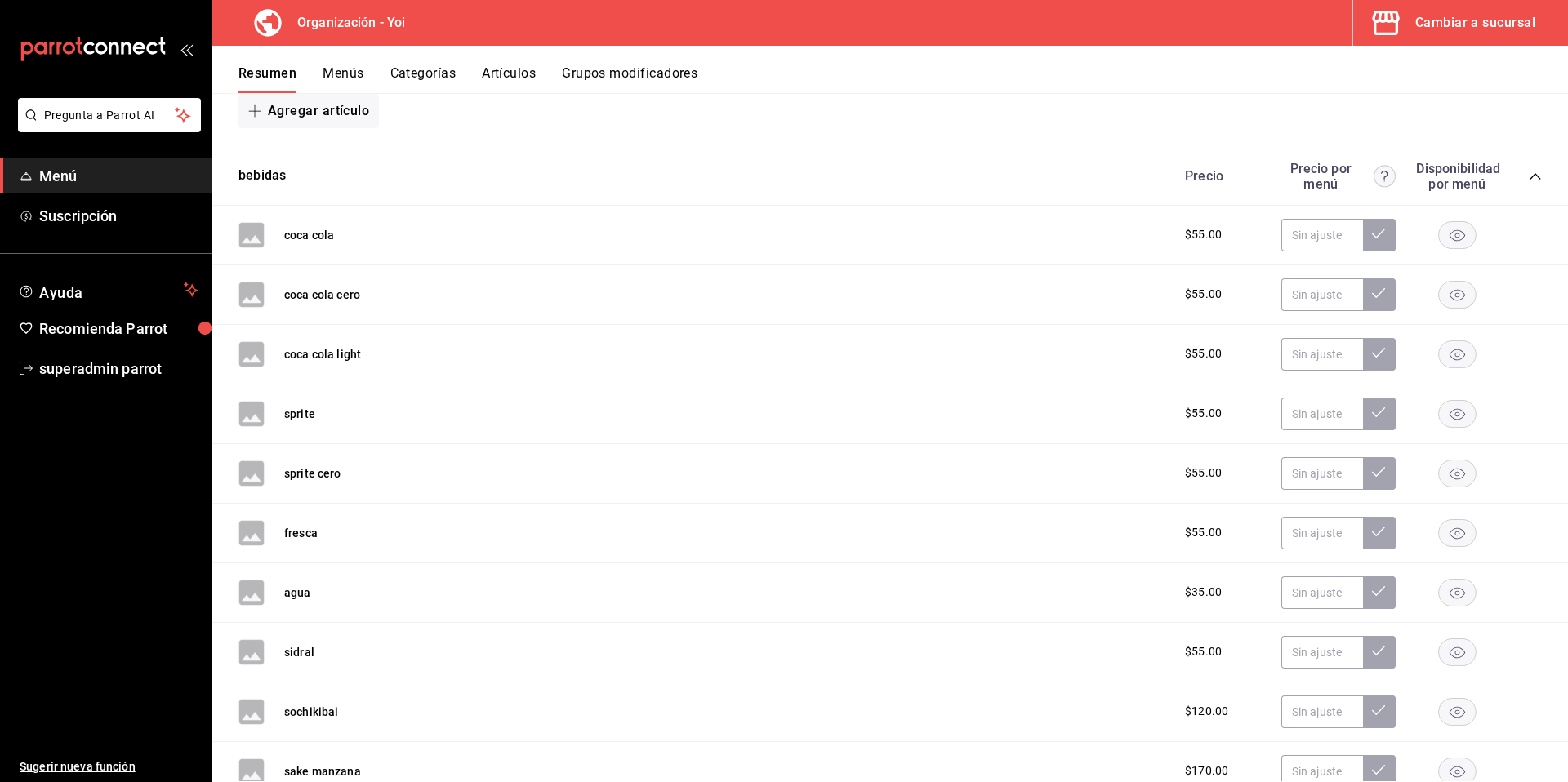 scroll, scrollTop: 2849, scrollLeft: 0, axis: vertical 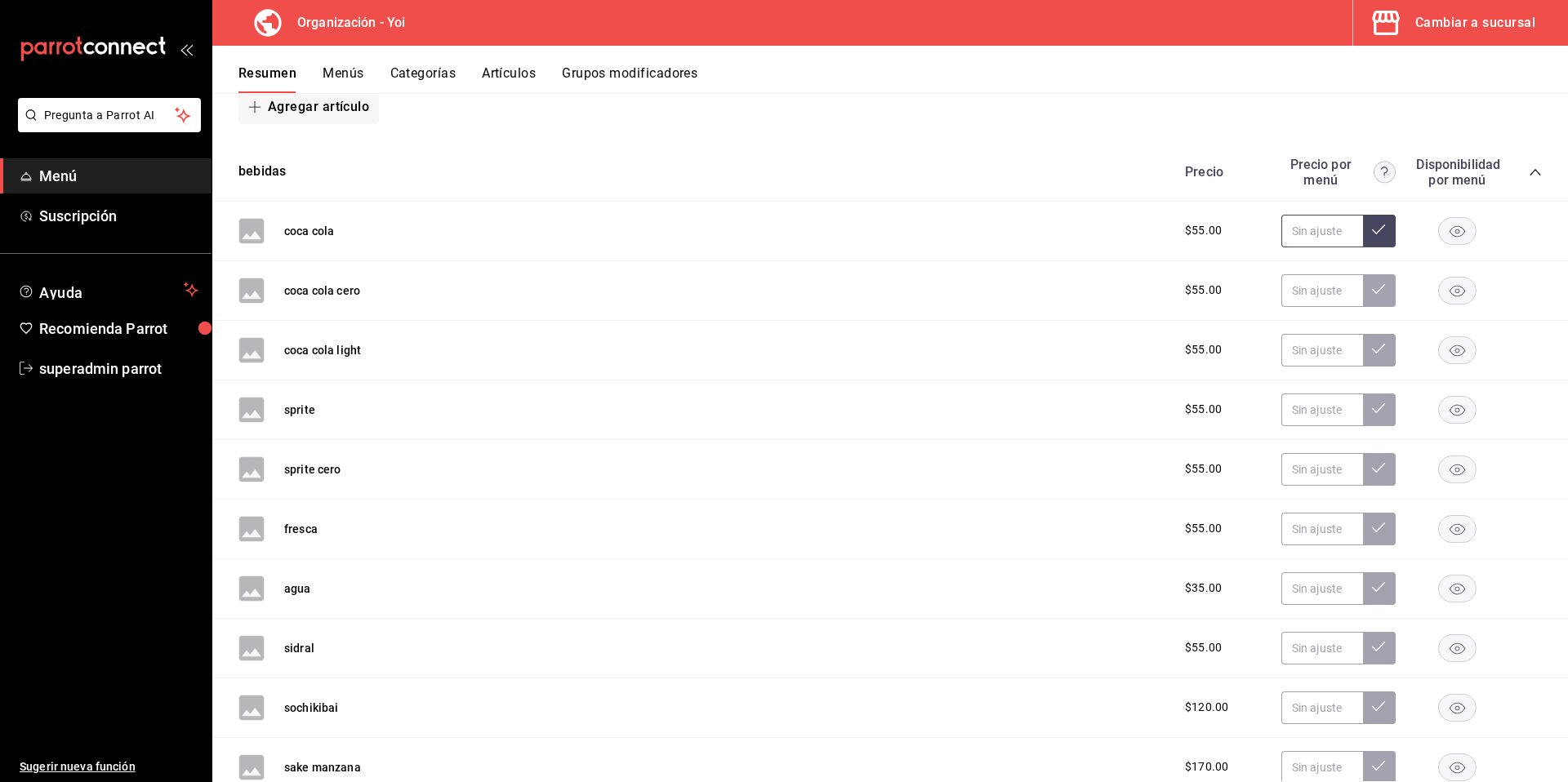 click at bounding box center [1322, 231] 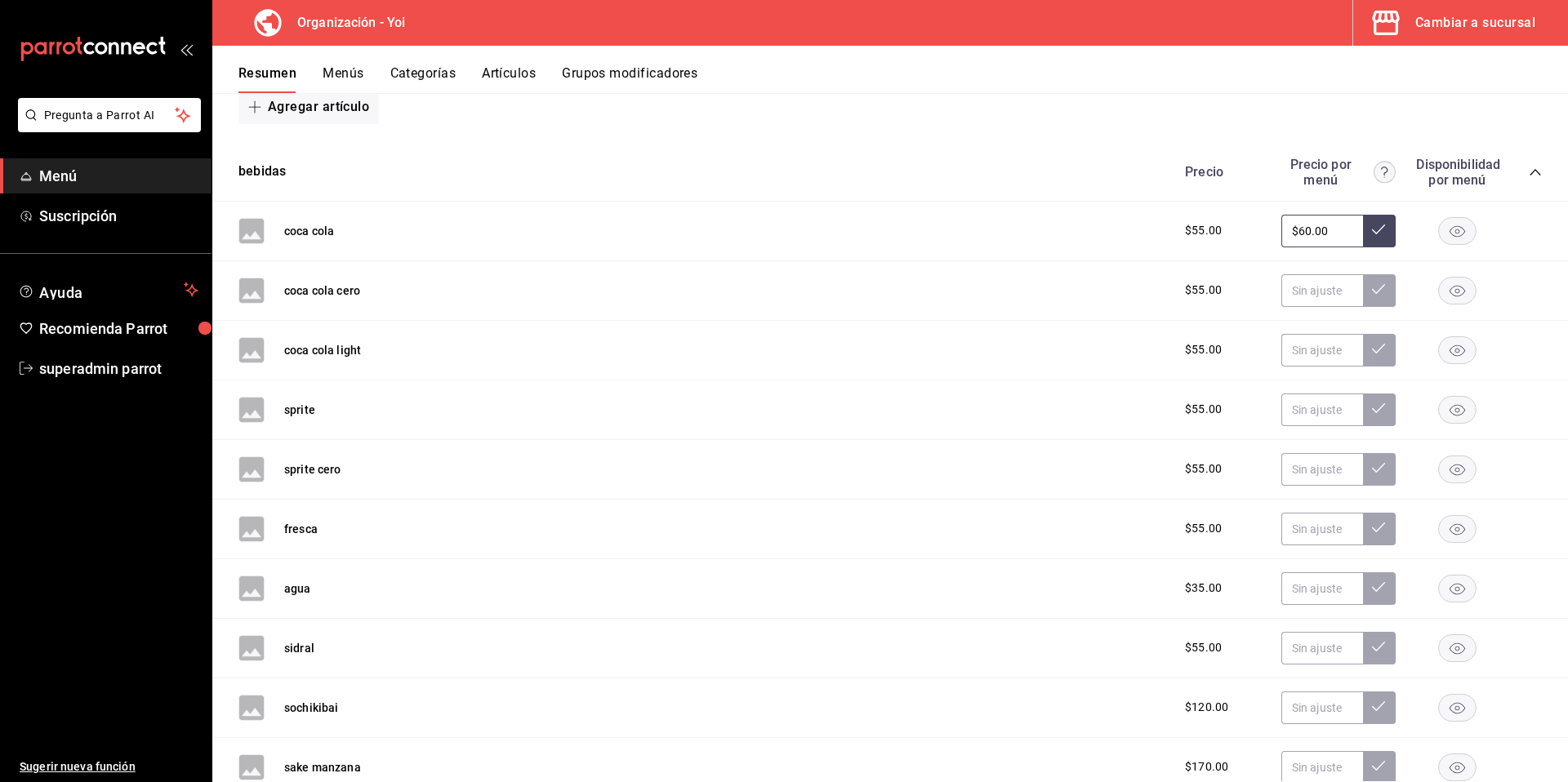 type on "$60.00" 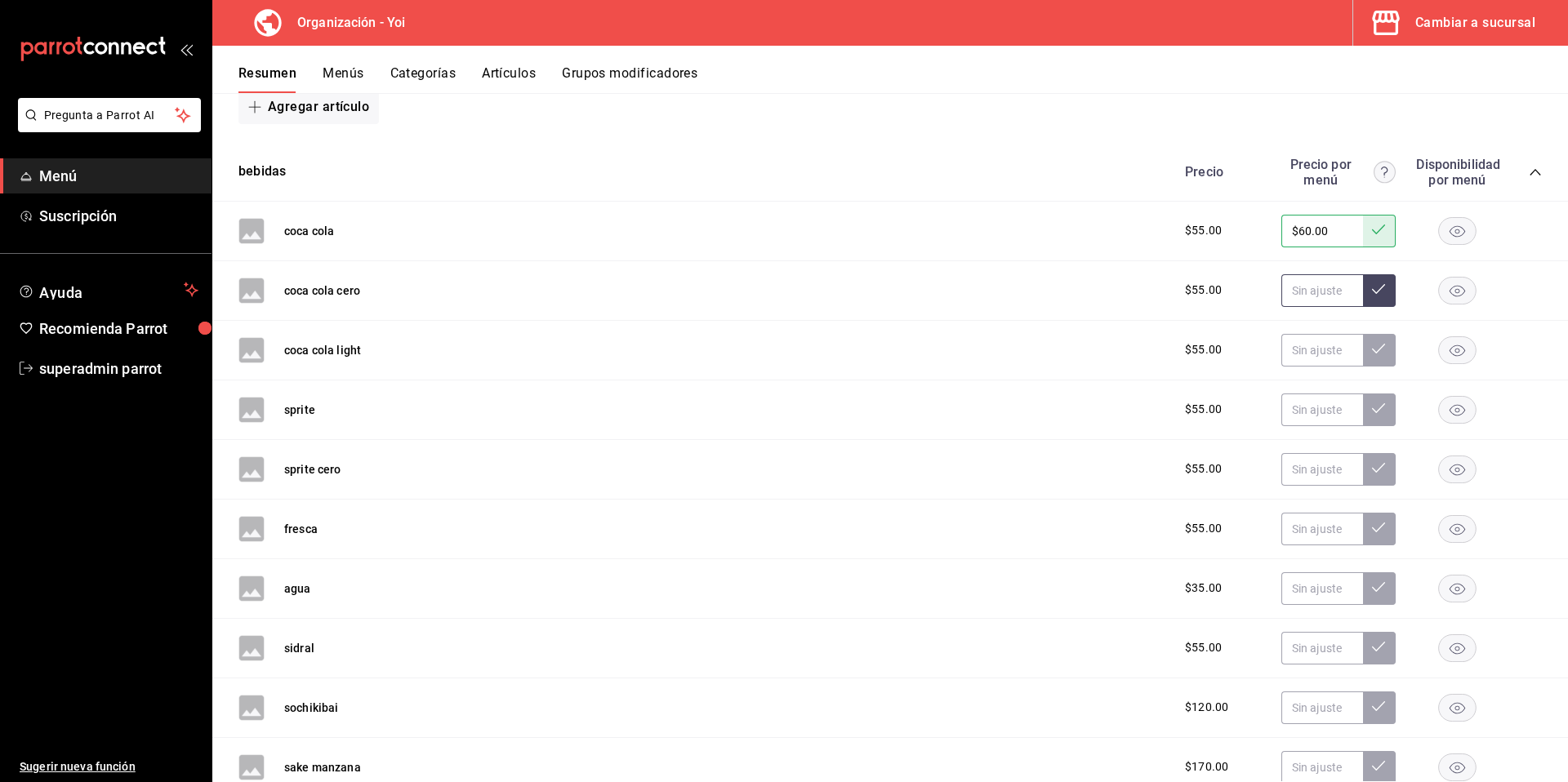 click at bounding box center (1322, 291) 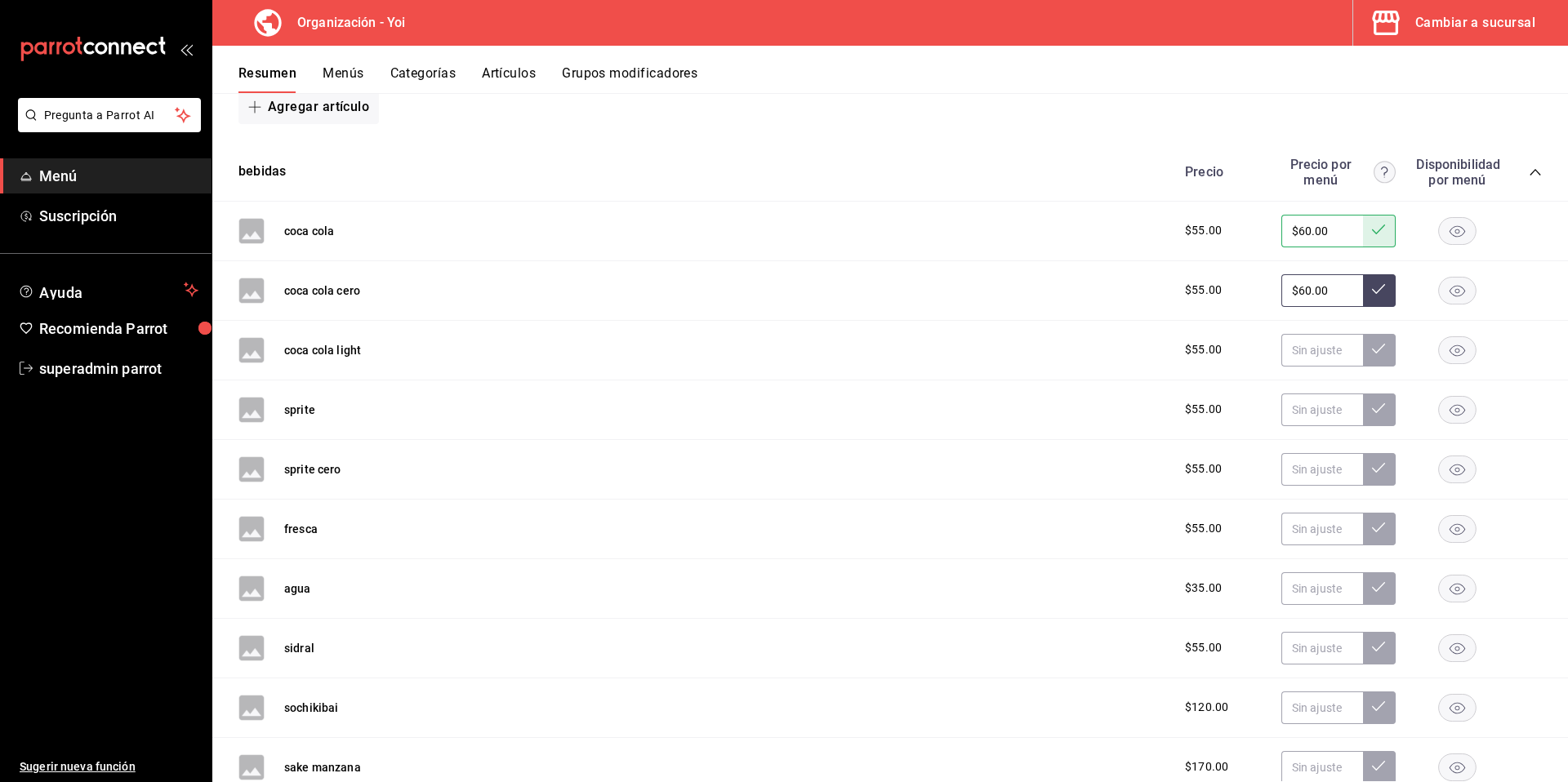 type on "$60.00" 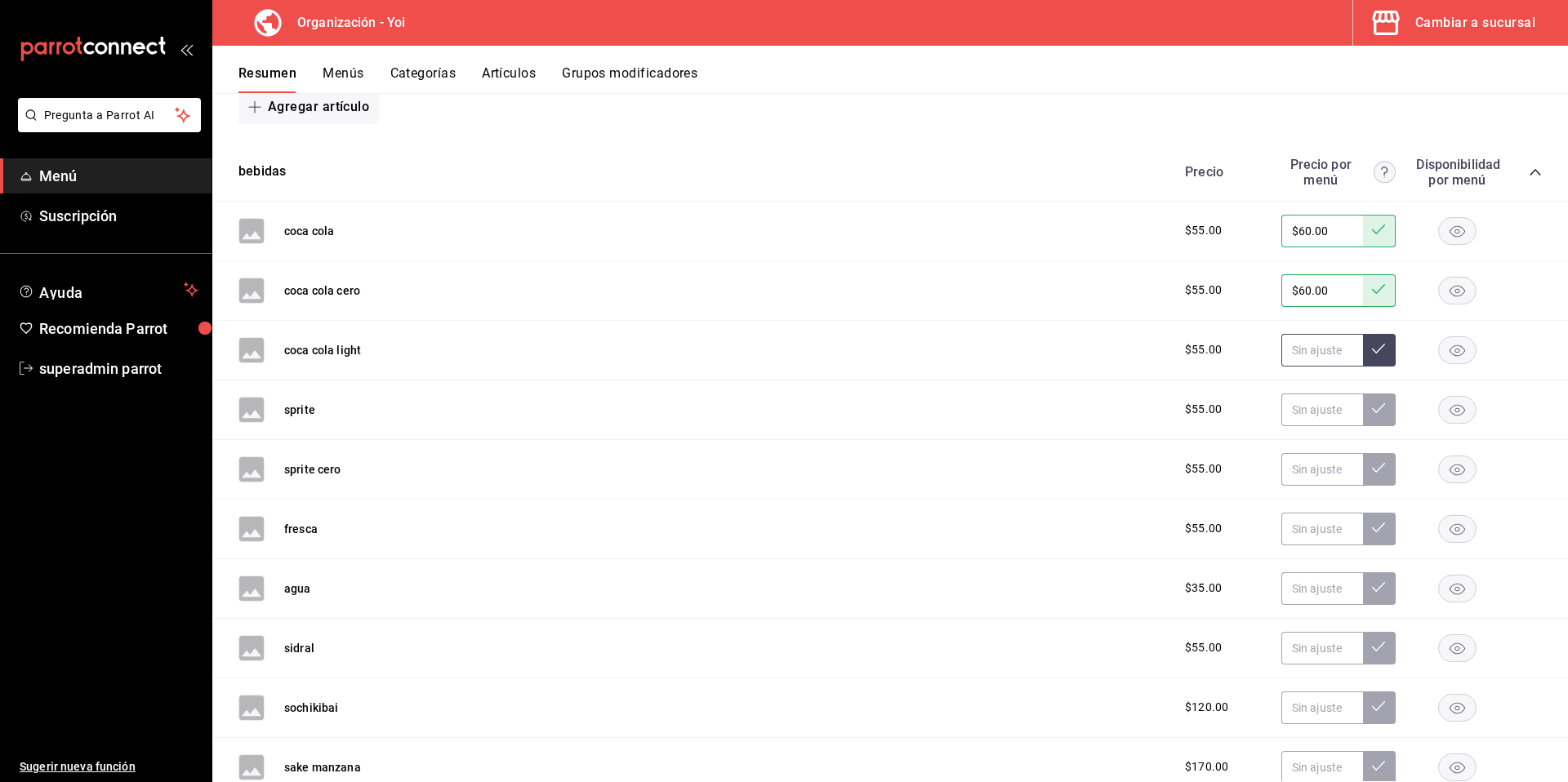 click at bounding box center (1322, 350) 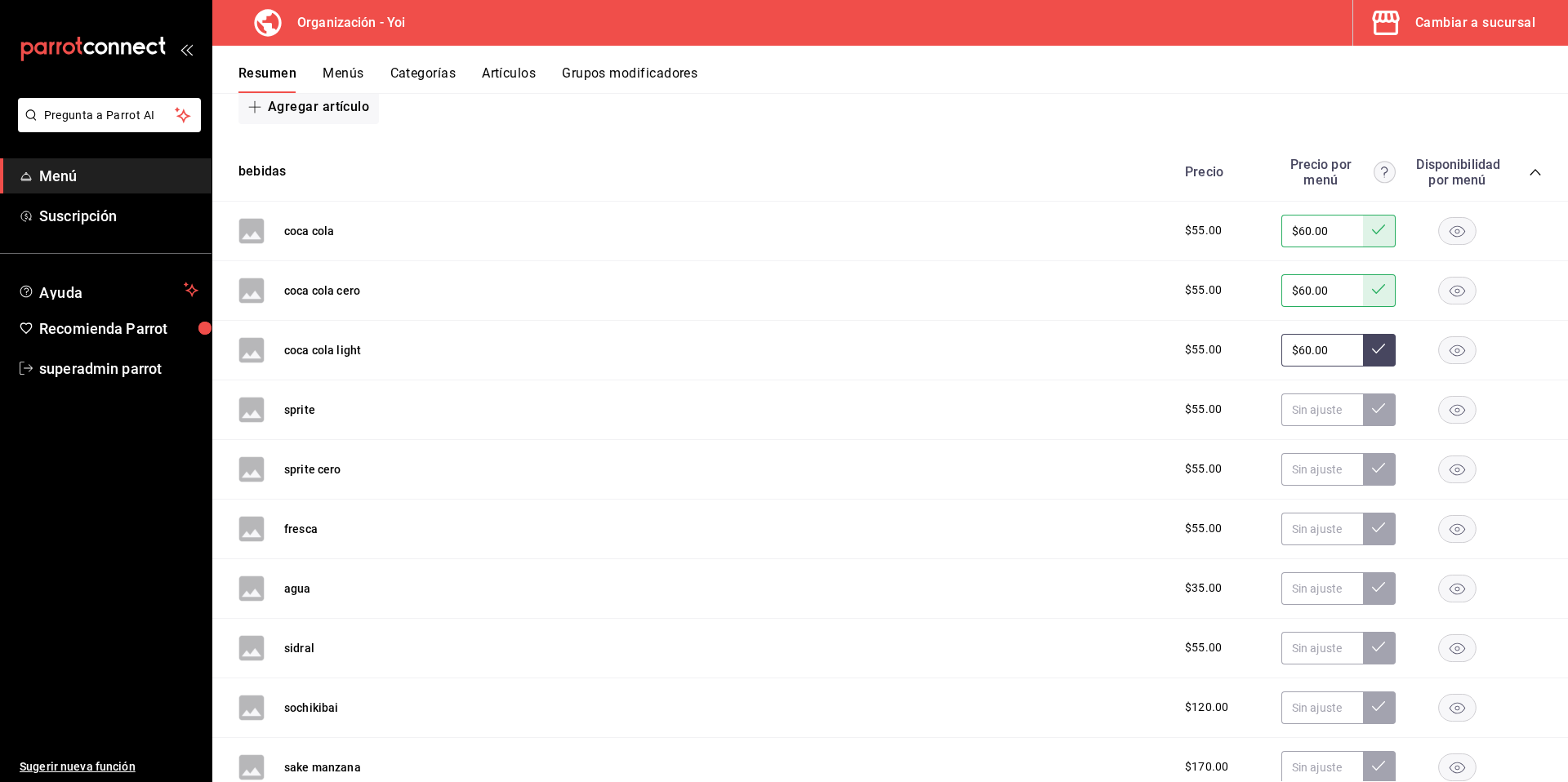 type on "$60.00" 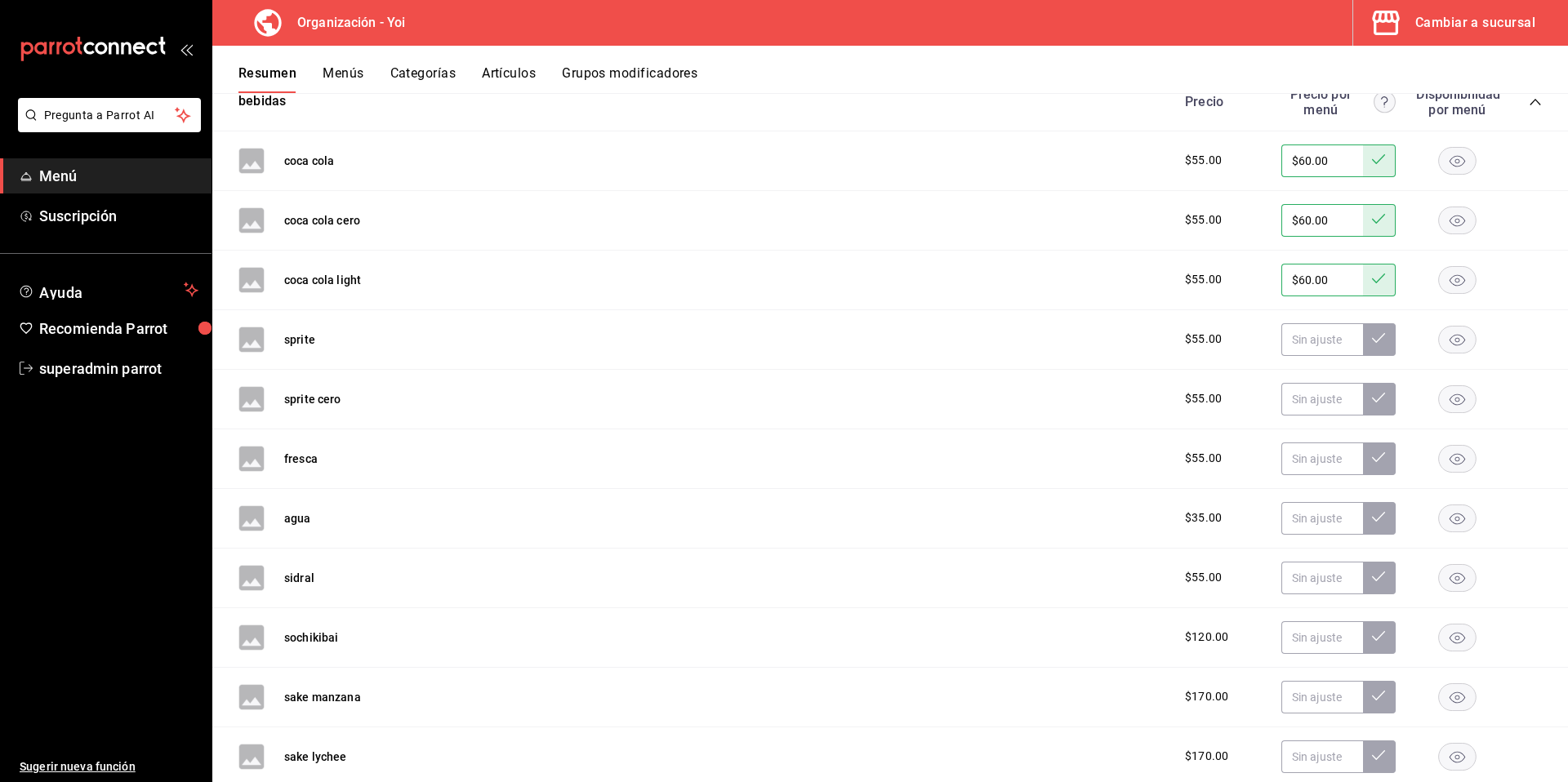 scroll, scrollTop: 2926, scrollLeft: 0, axis: vertical 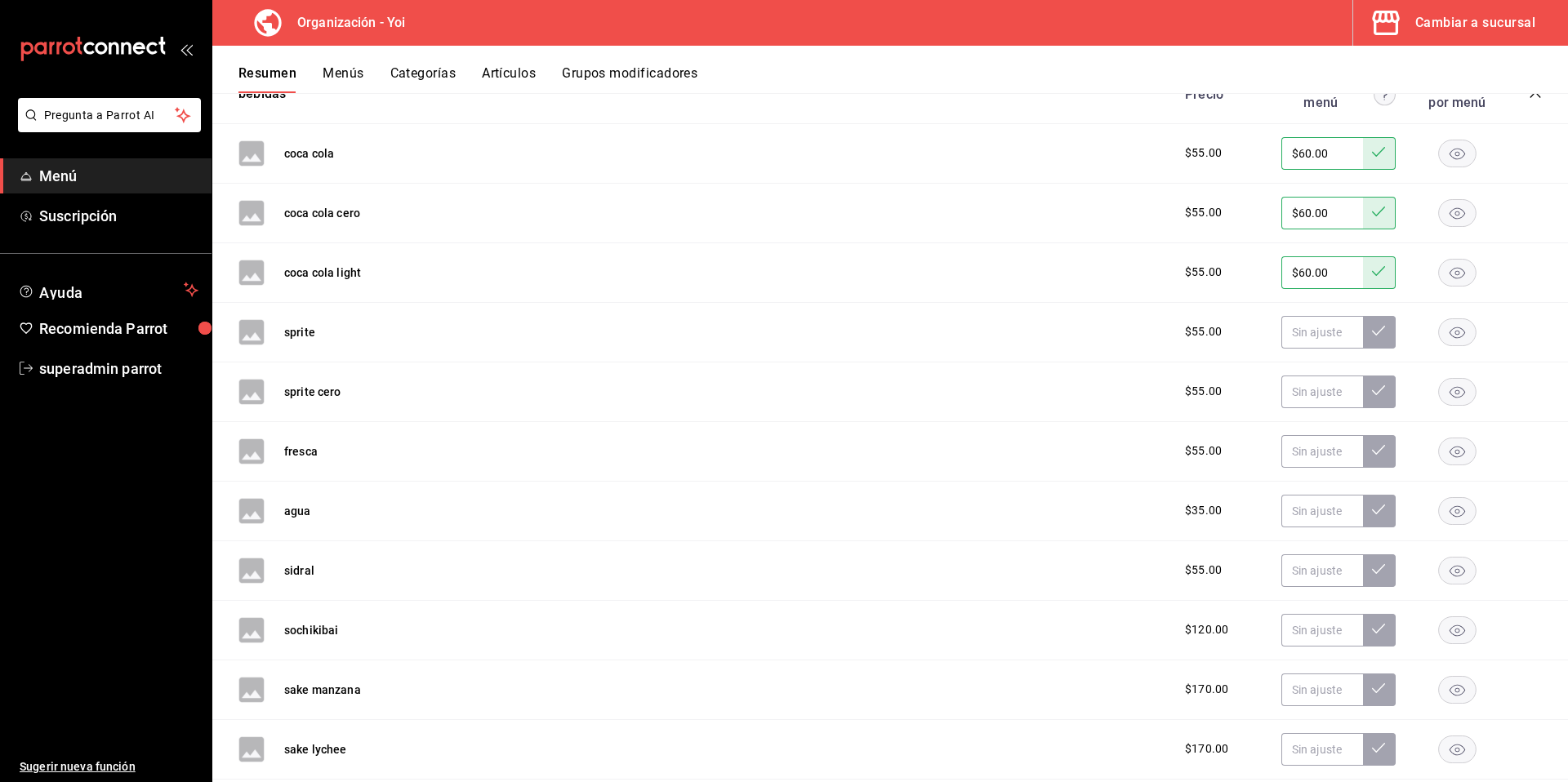 click on "sprite $55.00" at bounding box center [890, 332] 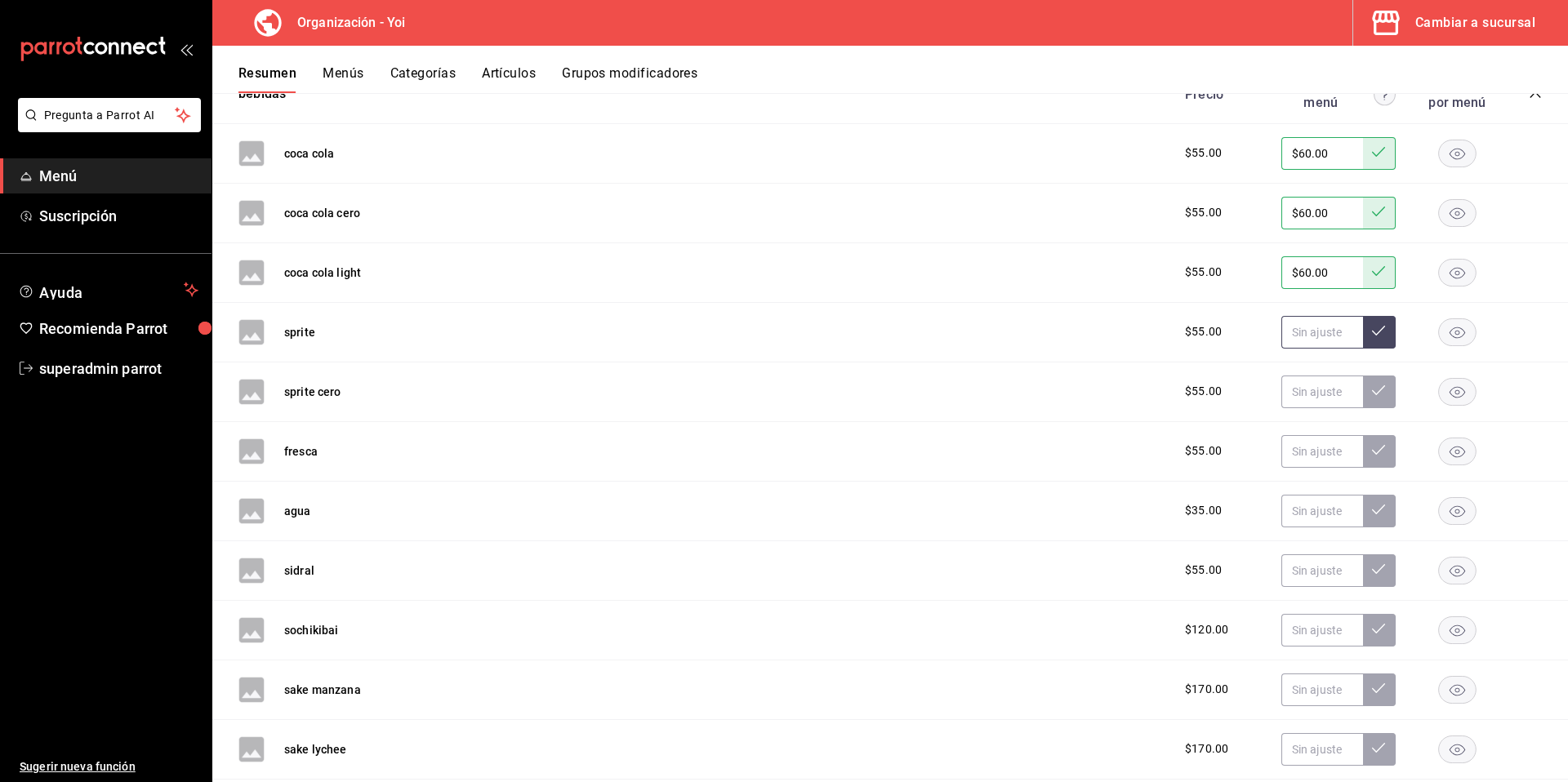 click at bounding box center (1322, 332) 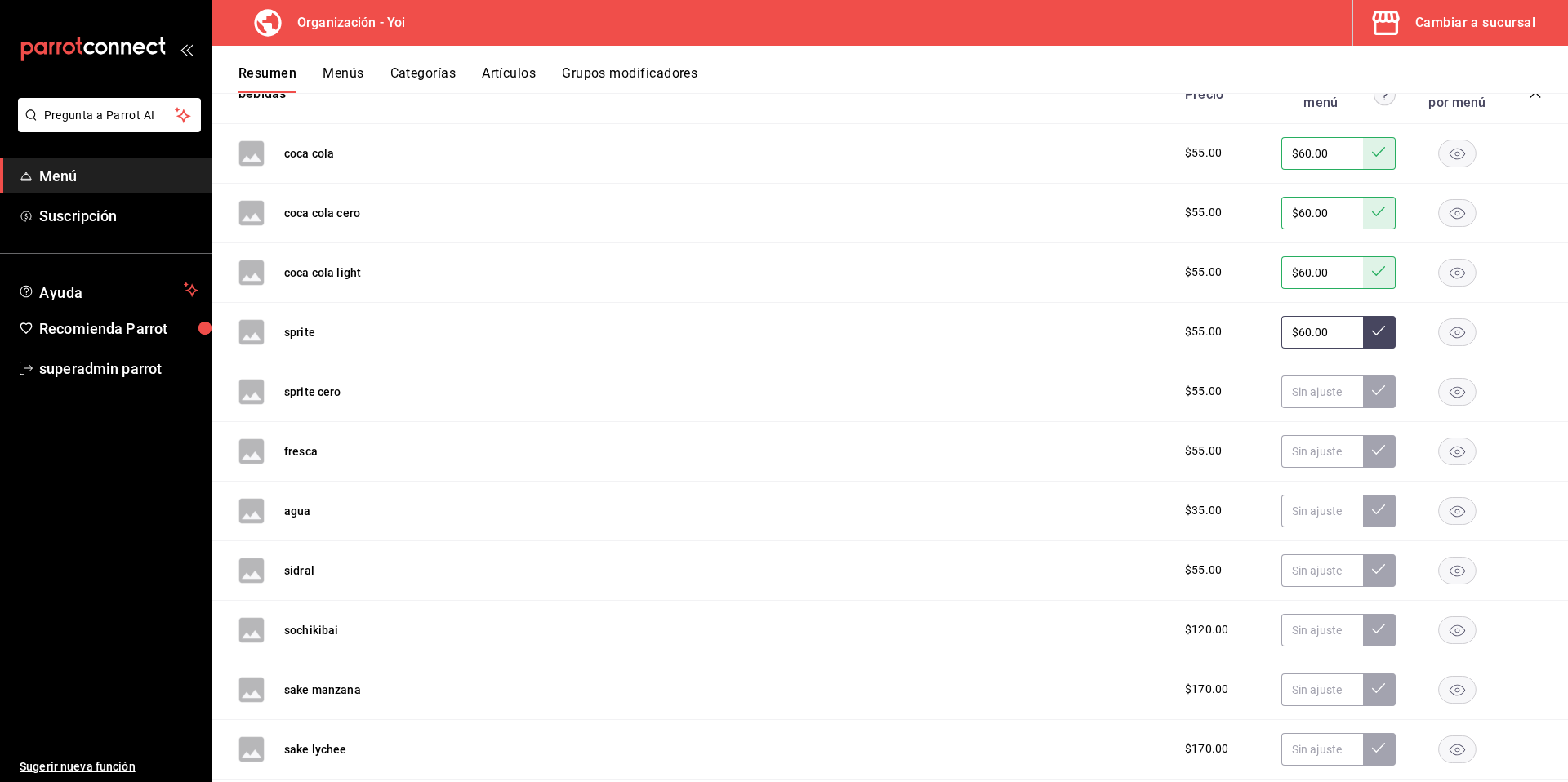 type on "$60.00" 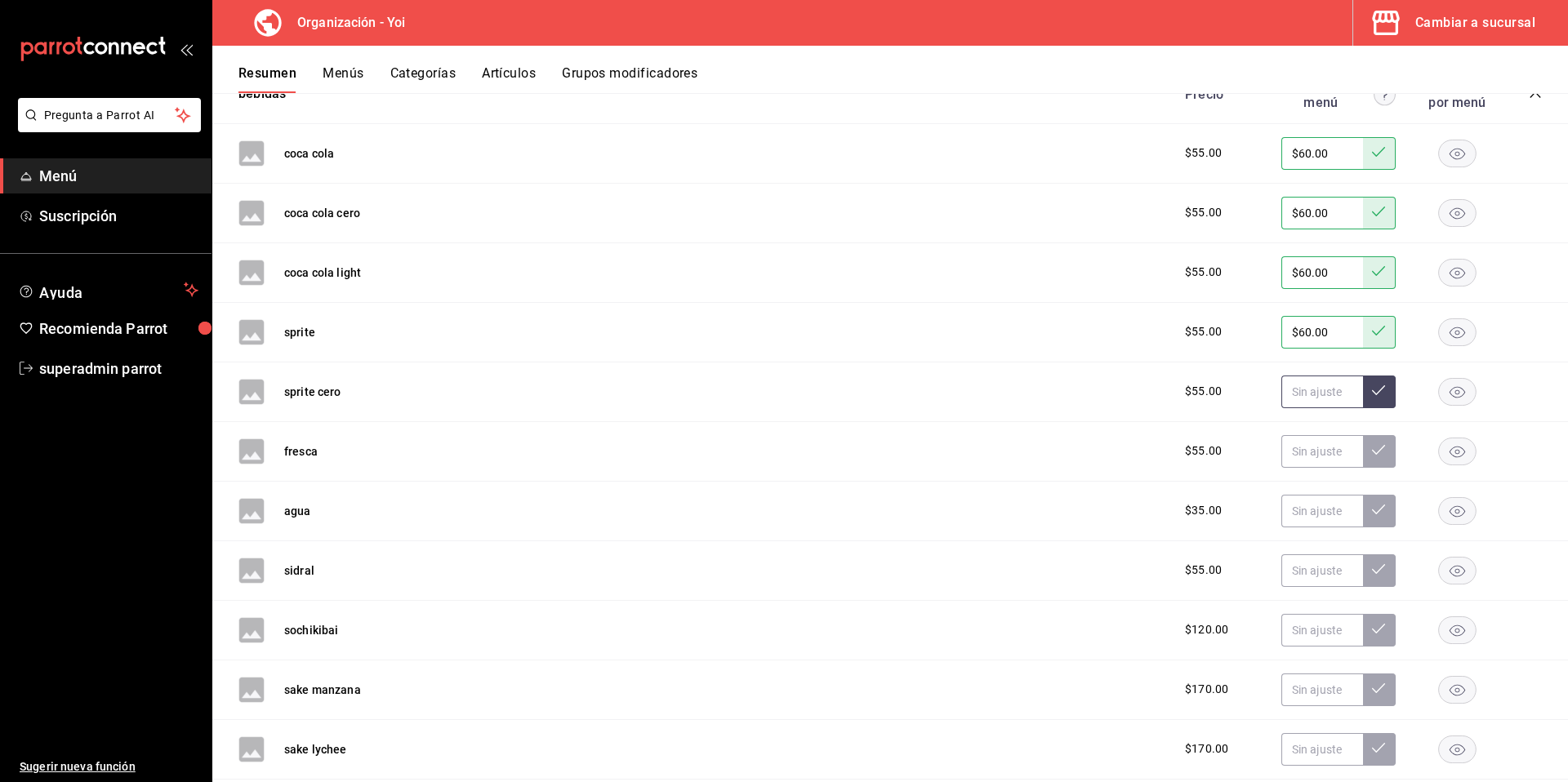 click at bounding box center (1322, 392) 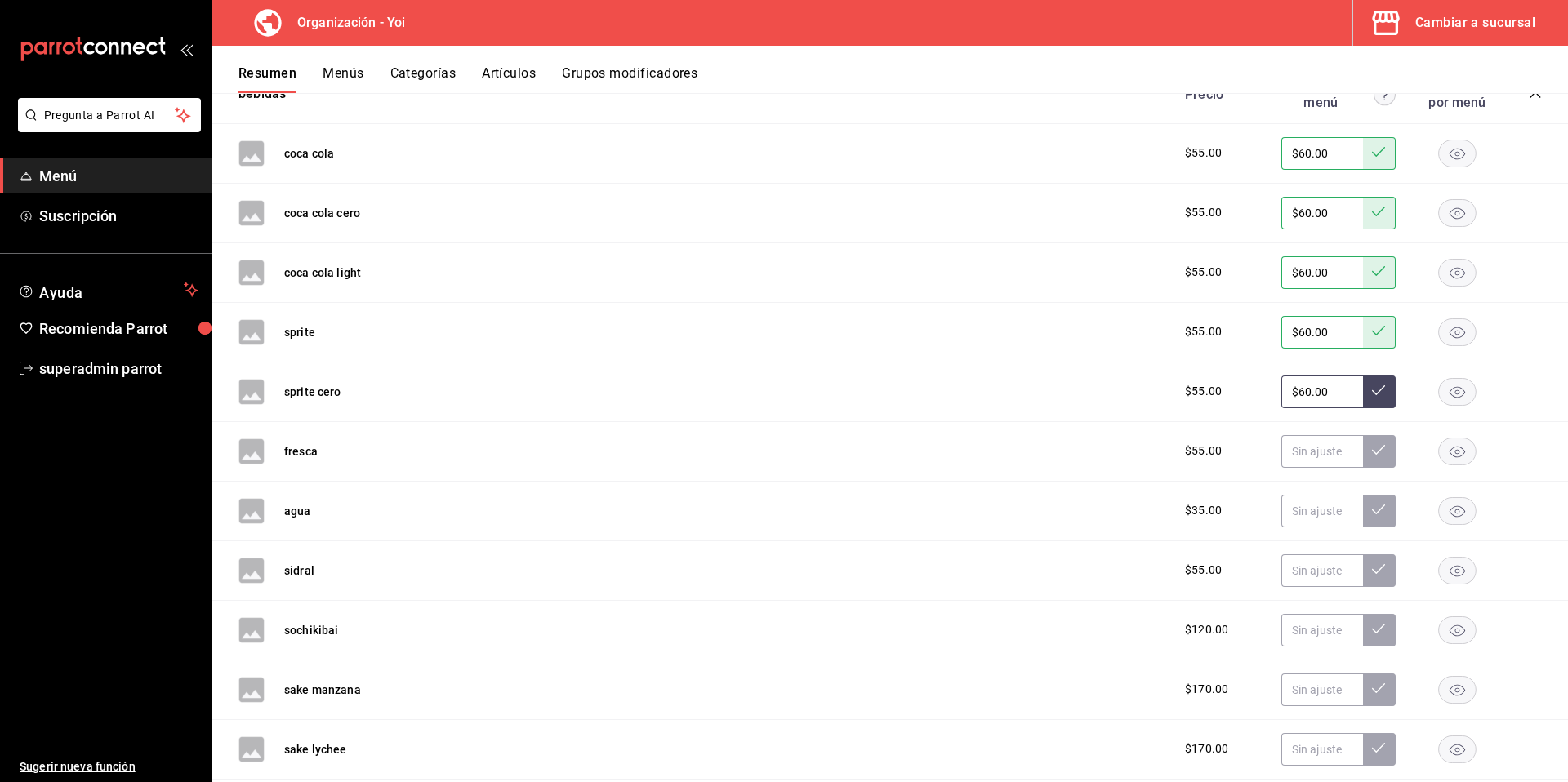 type on "$60.00" 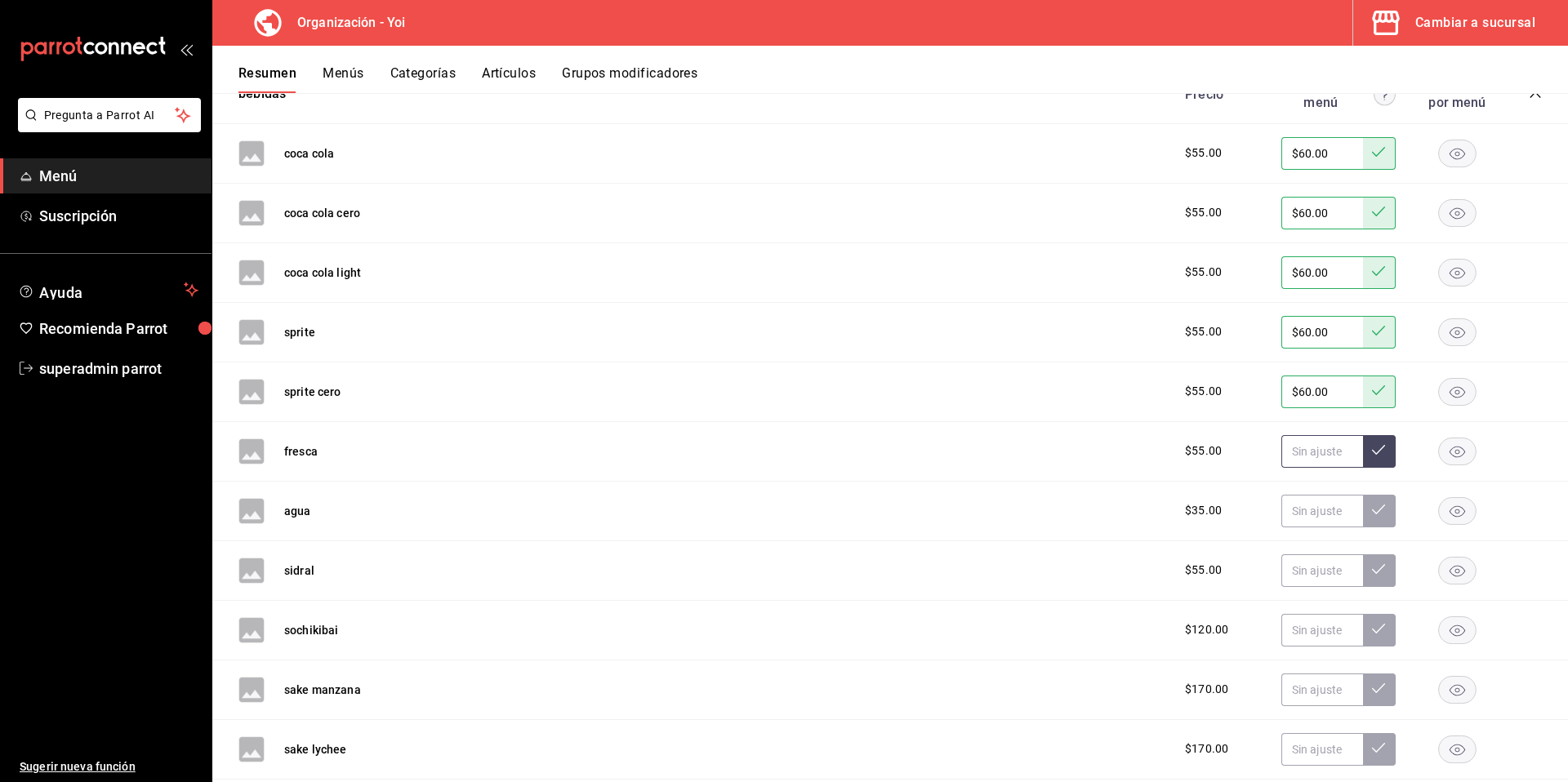 click at bounding box center (1322, 451) 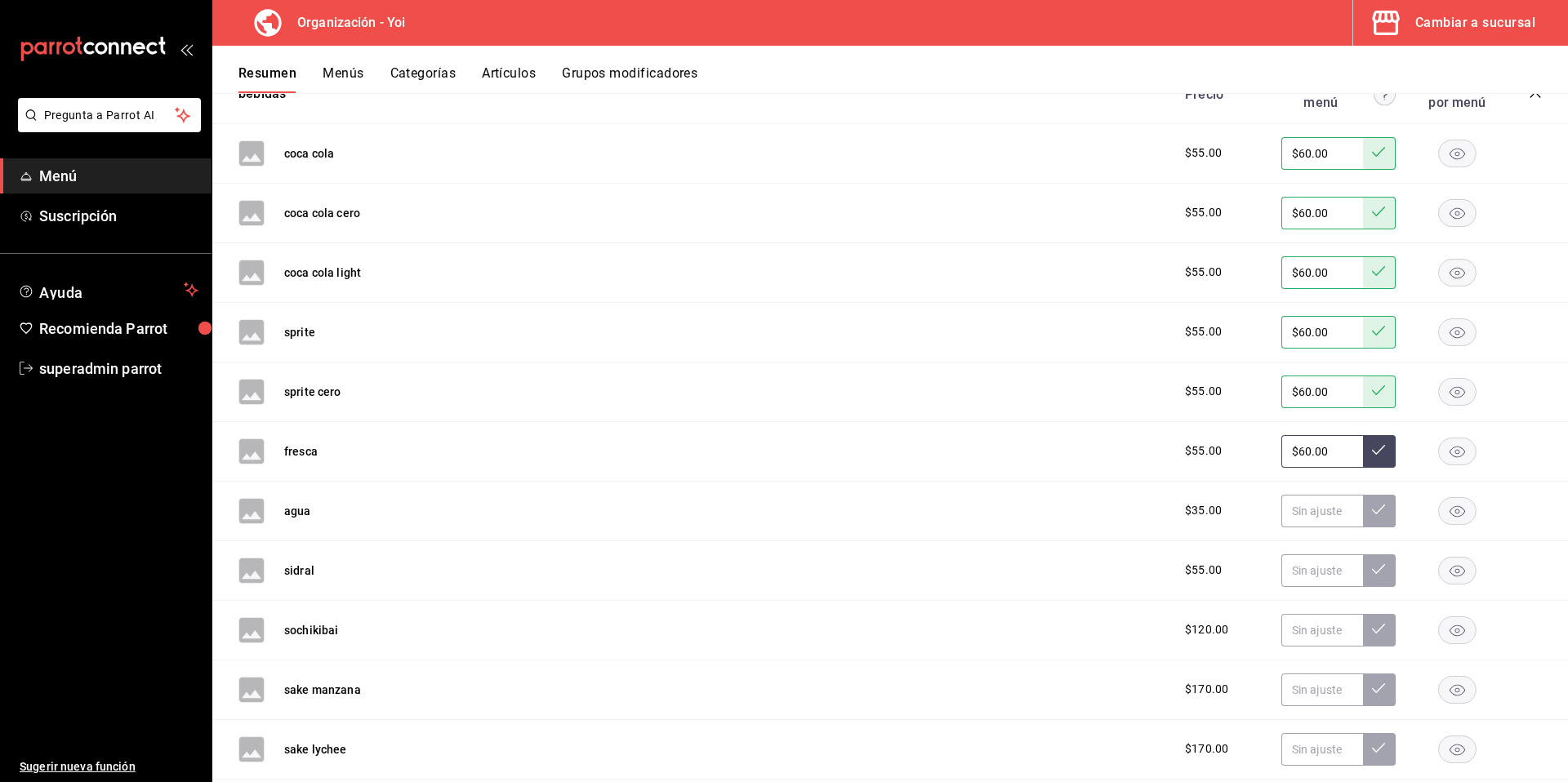 type on "$60.00" 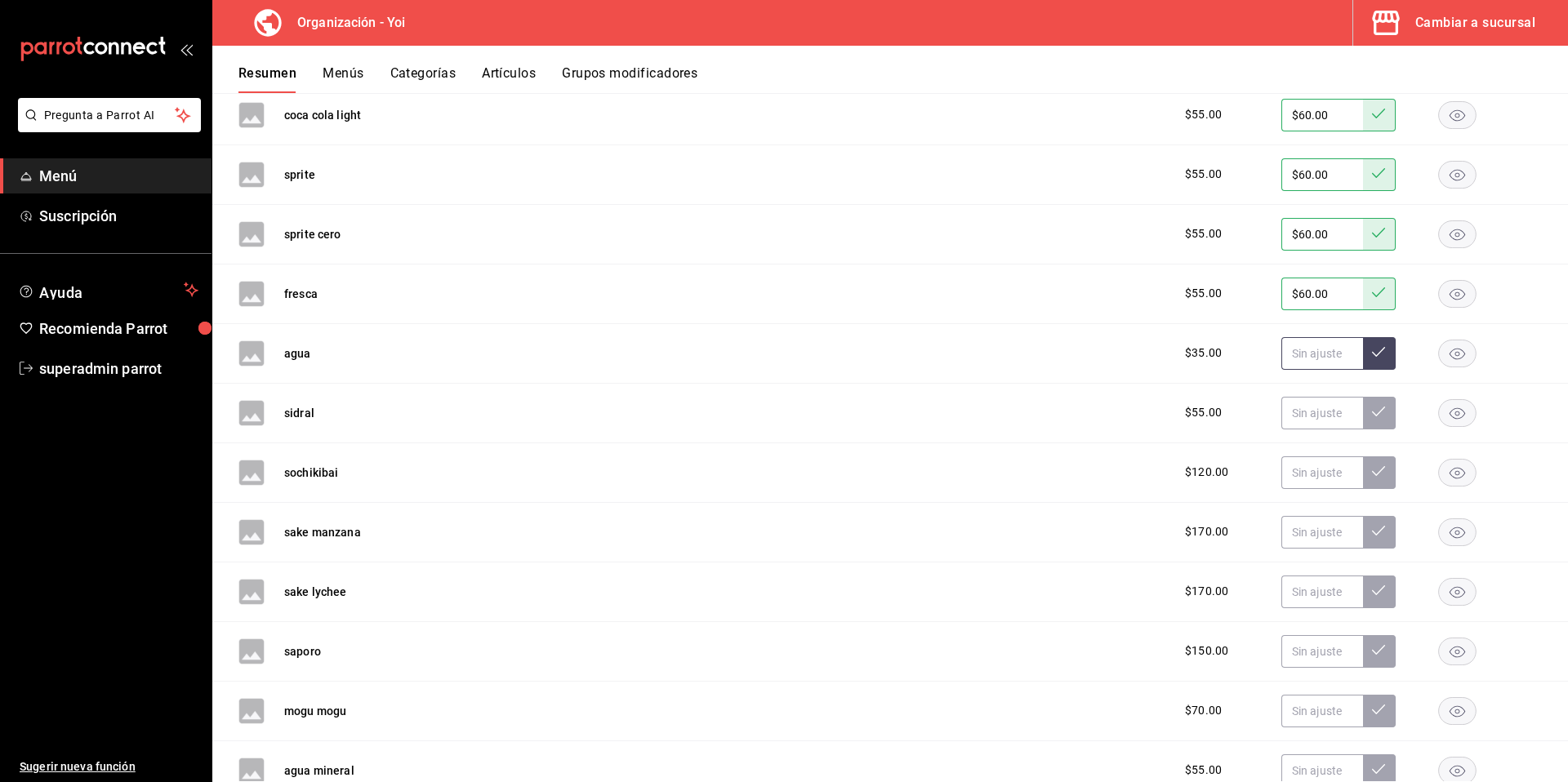 scroll, scrollTop: 3098, scrollLeft: 0, axis: vertical 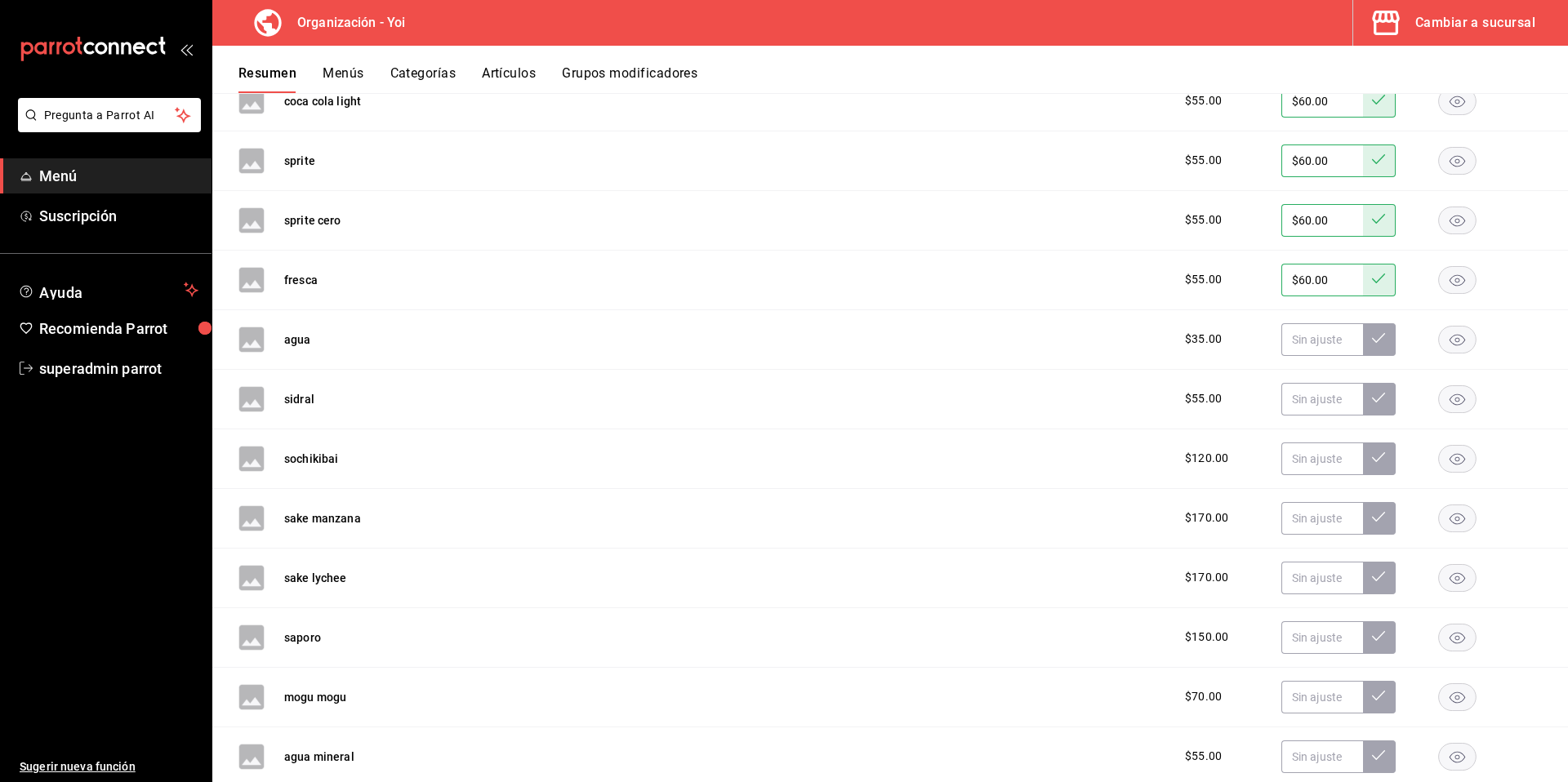 click 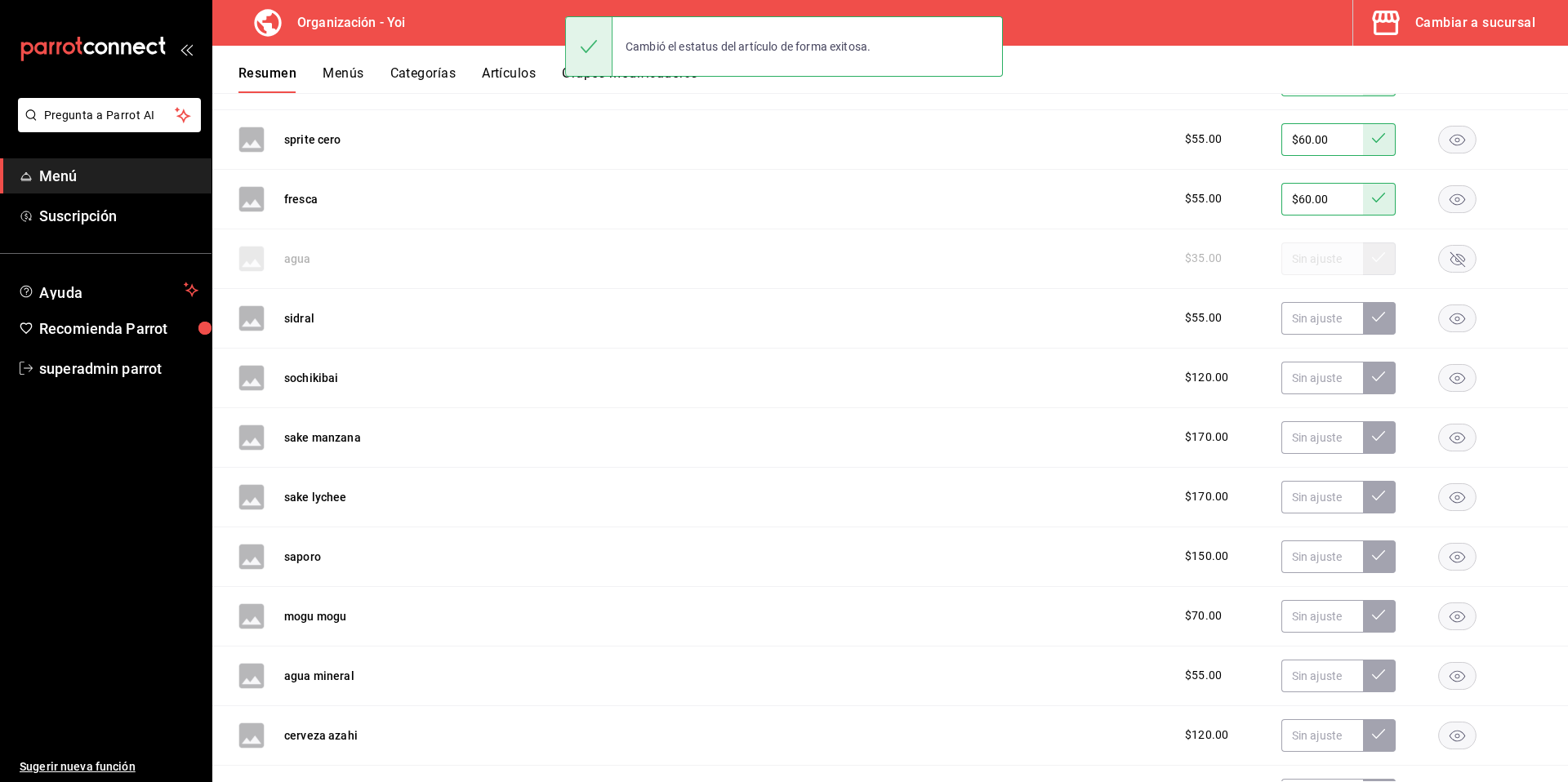 scroll, scrollTop: 3197, scrollLeft: 0, axis: vertical 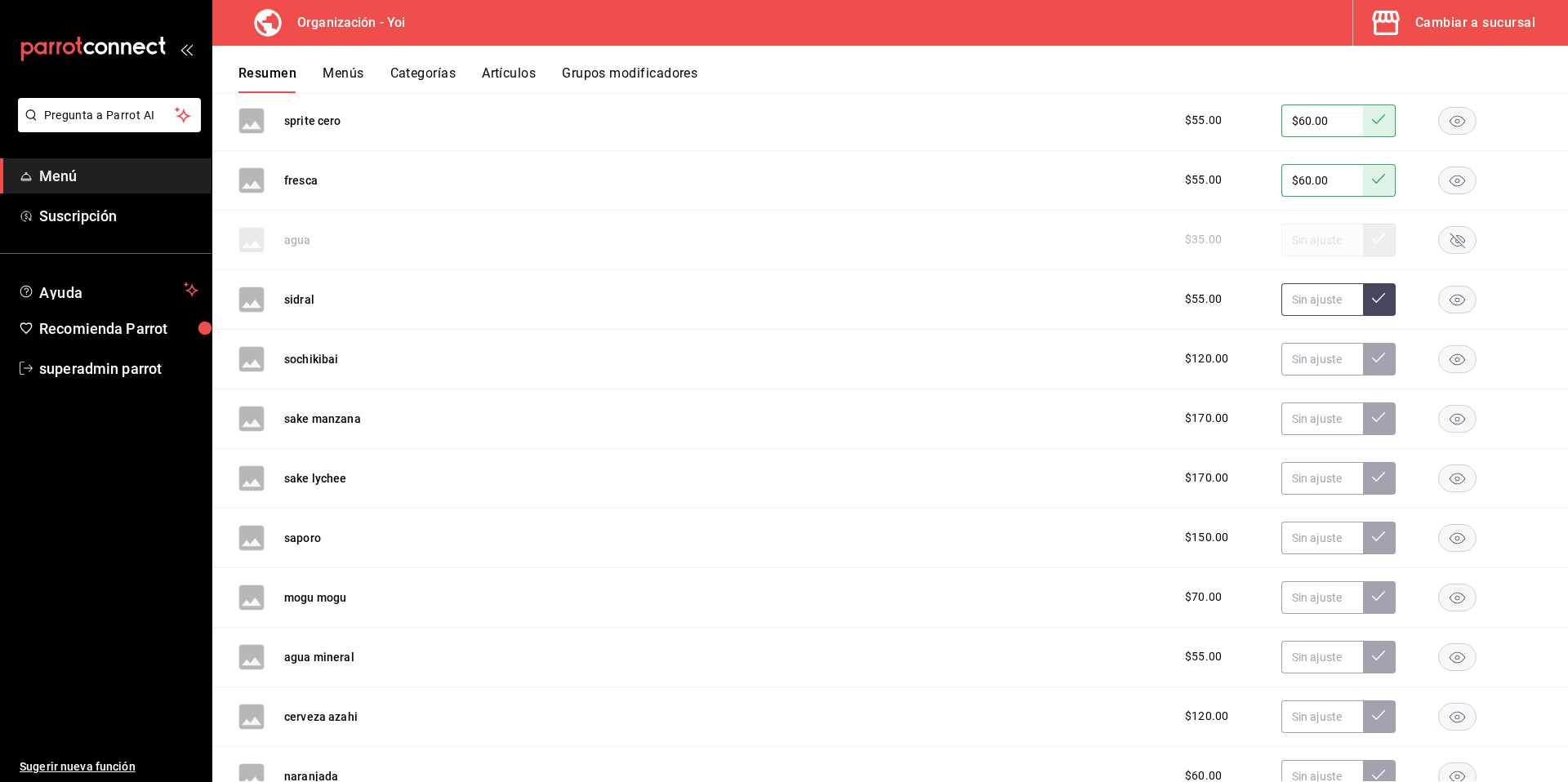 click at bounding box center [1322, 300] 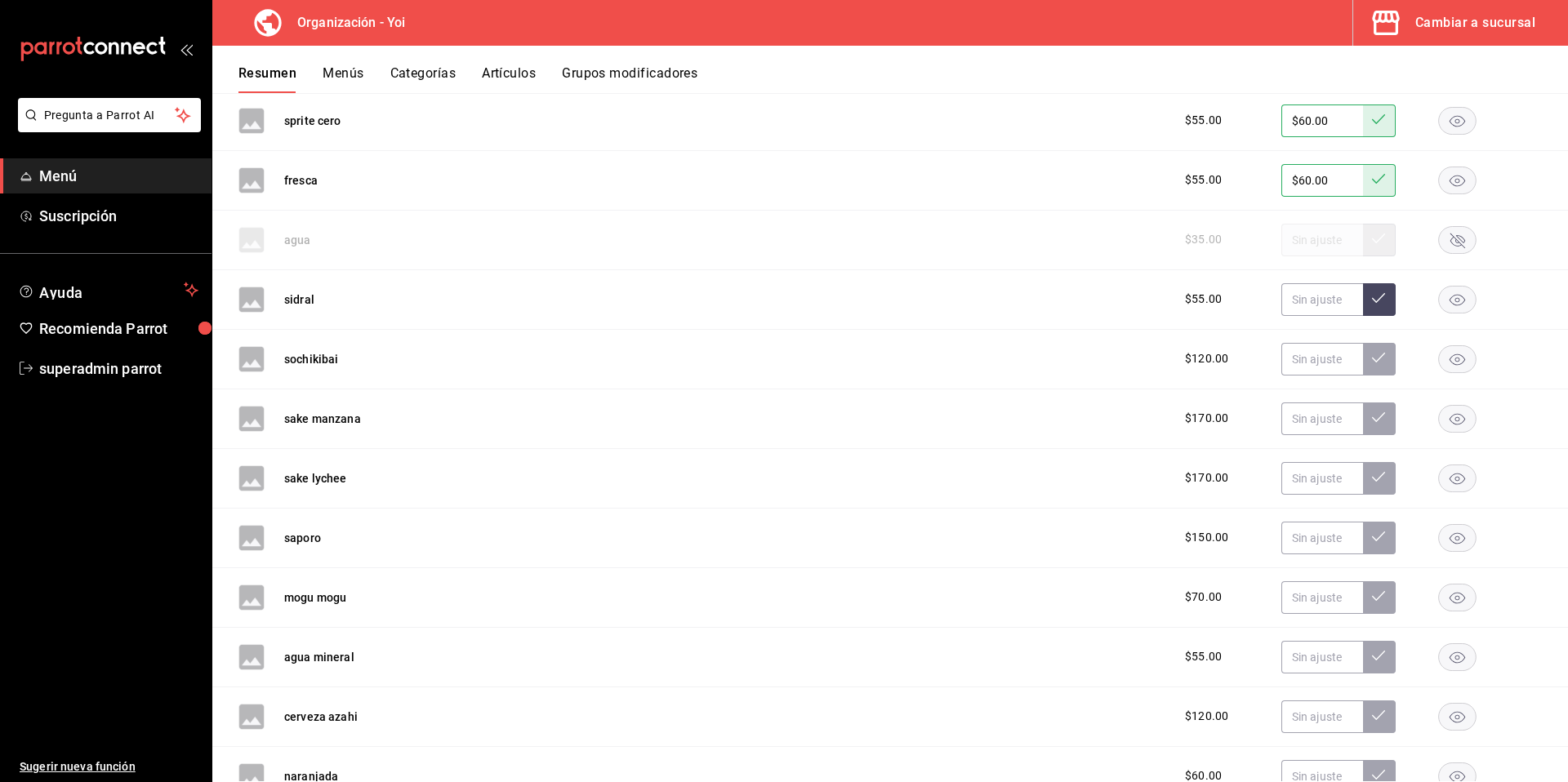 click 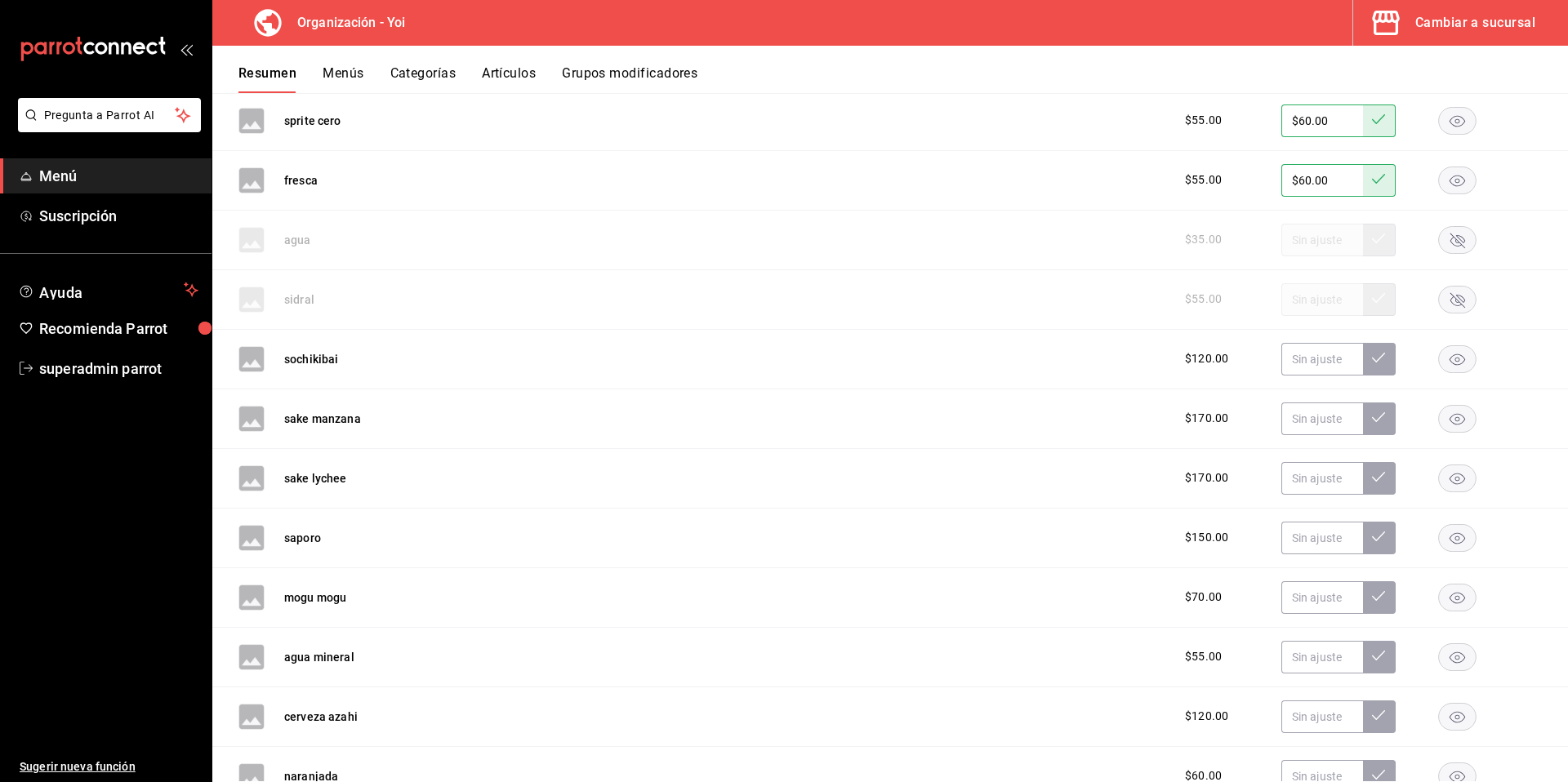 click 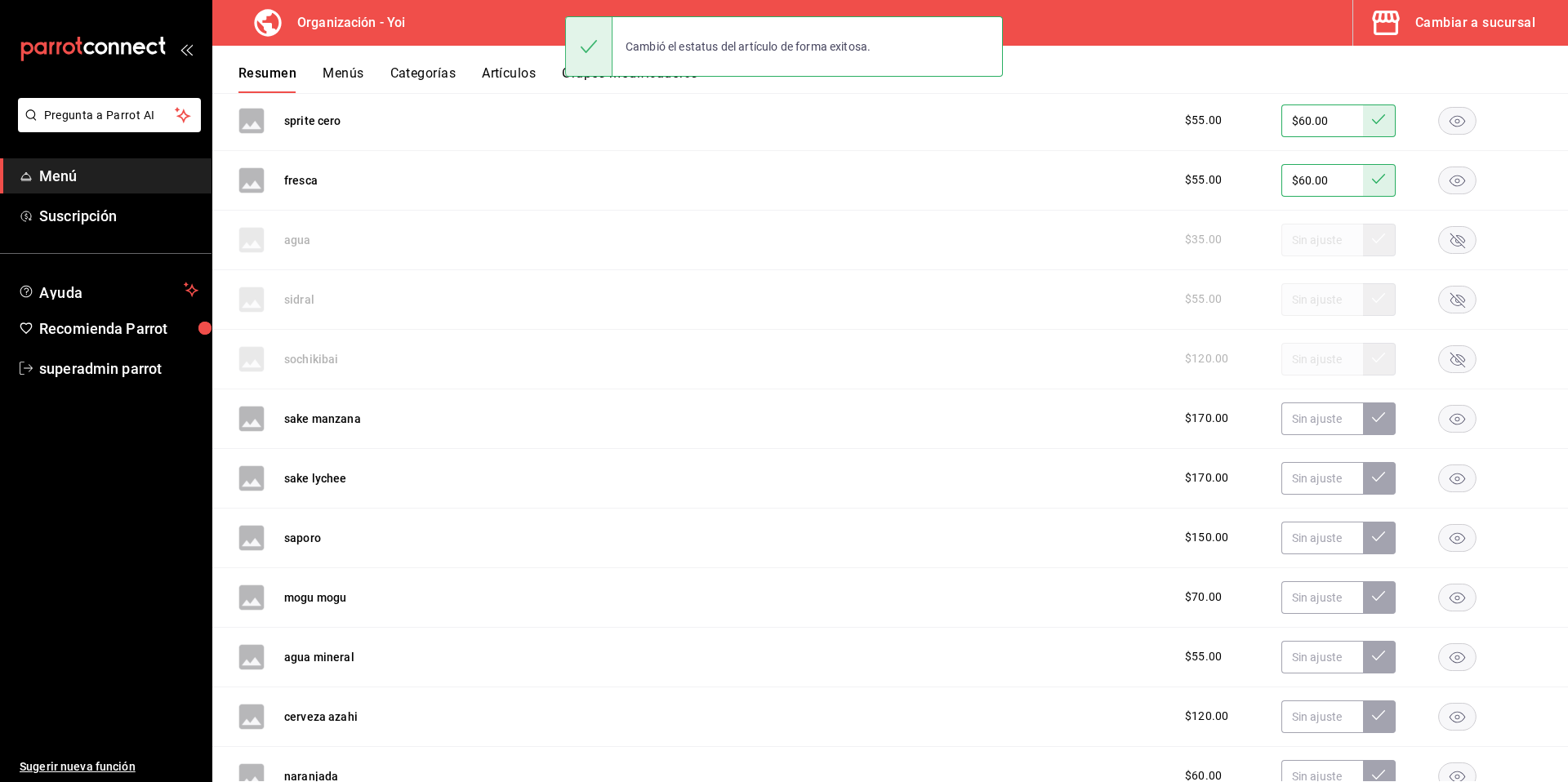 click 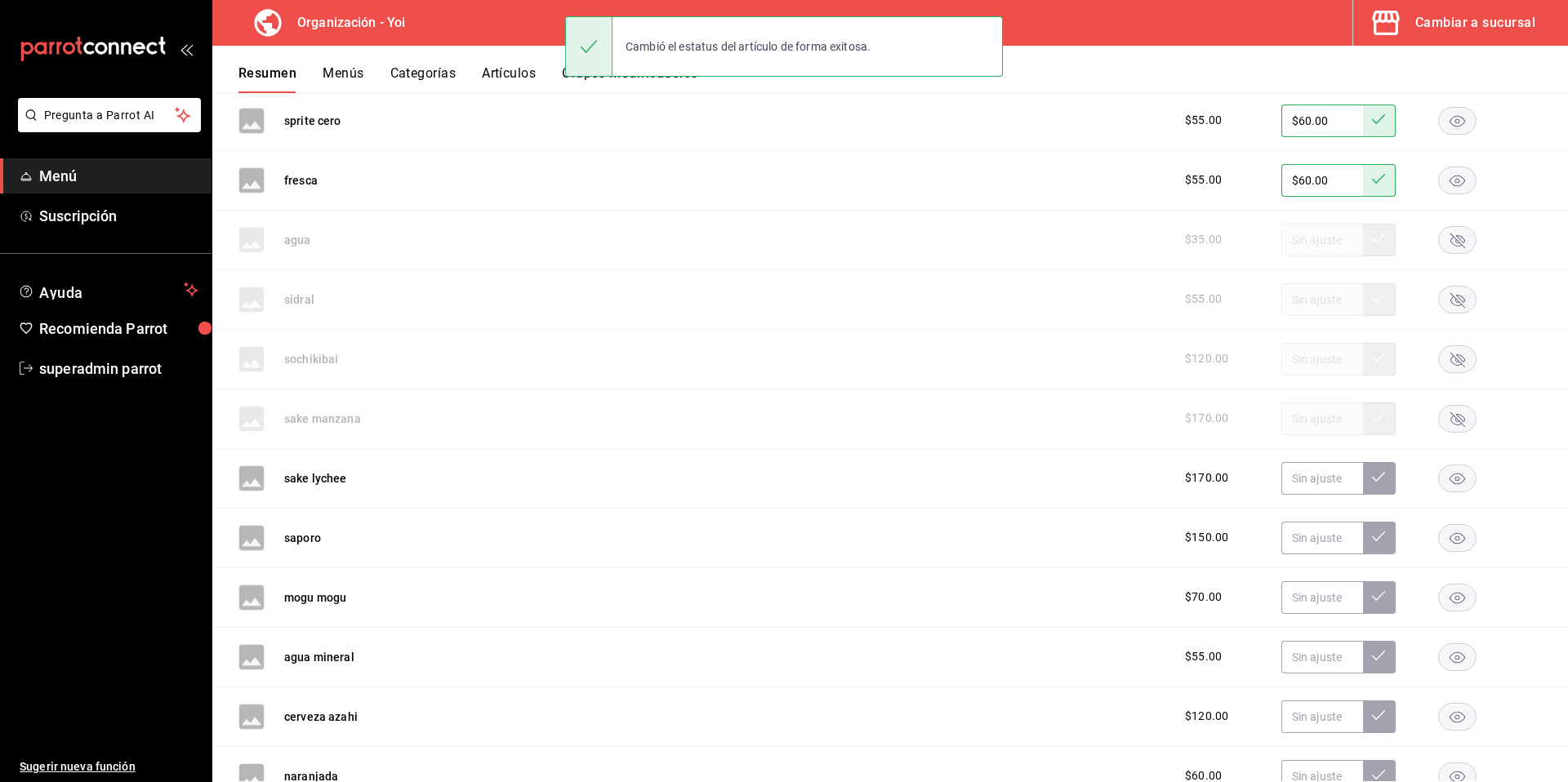 click 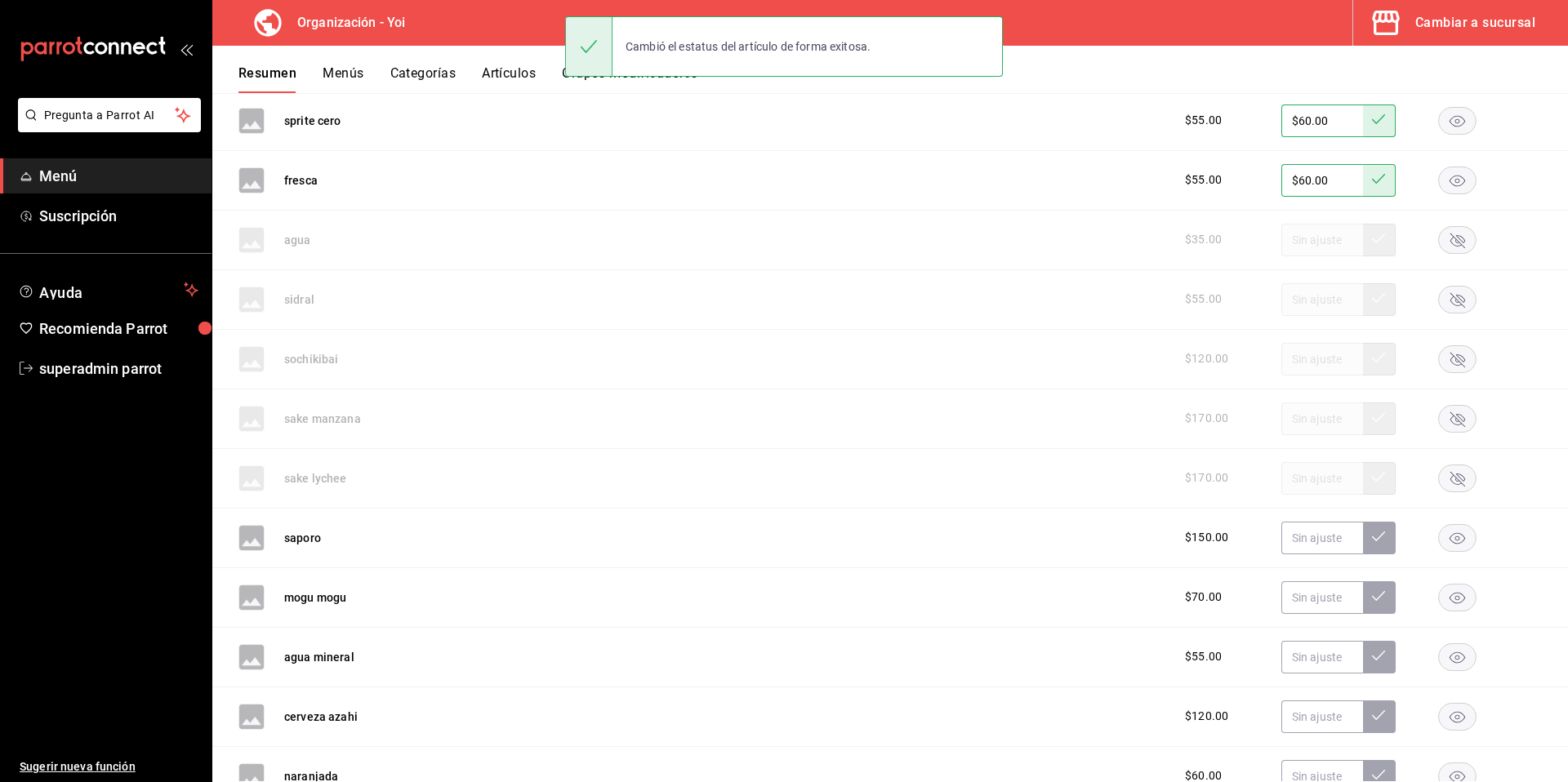 click 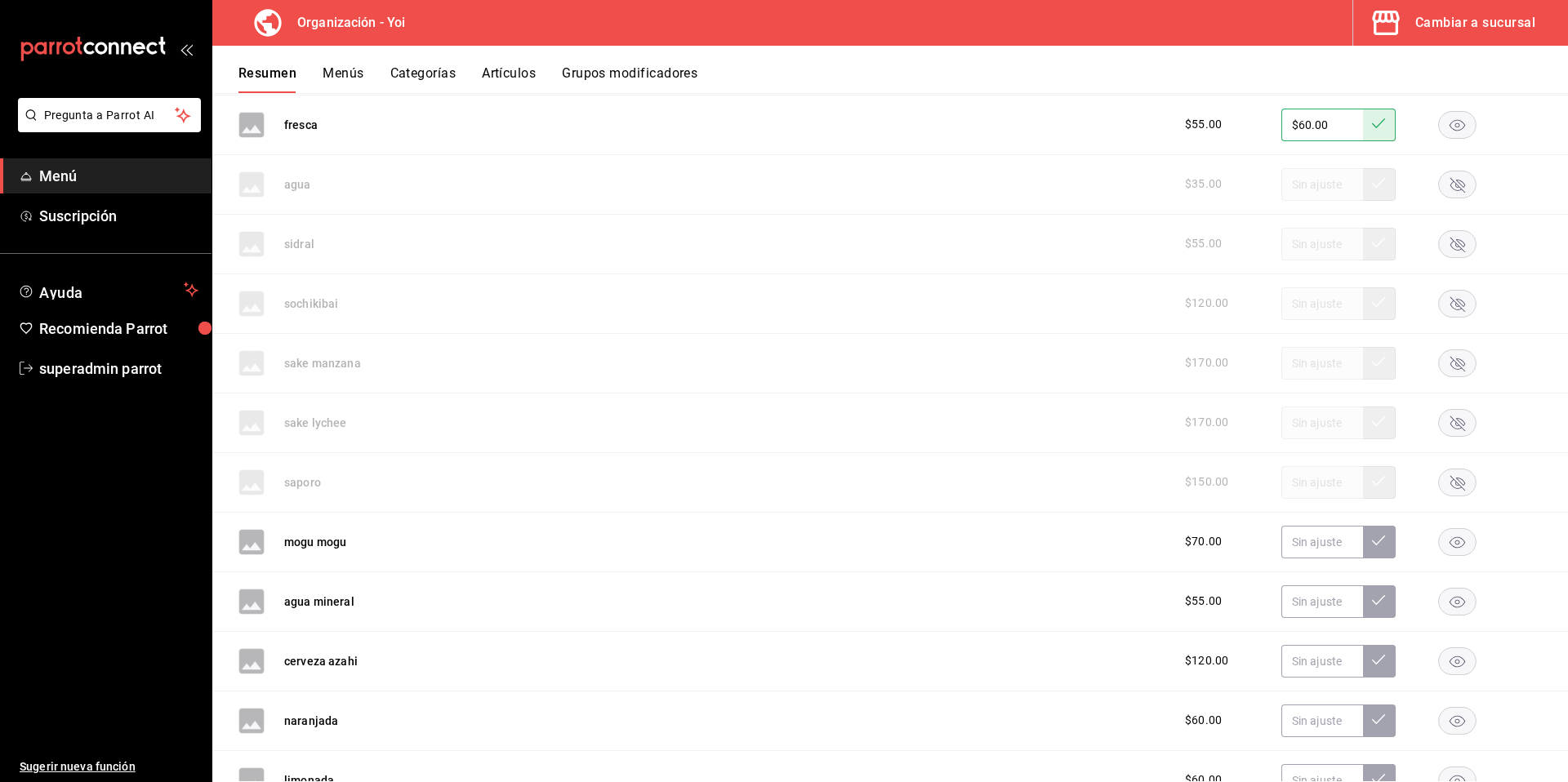 scroll, scrollTop: 3259, scrollLeft: 0, axis: vertical 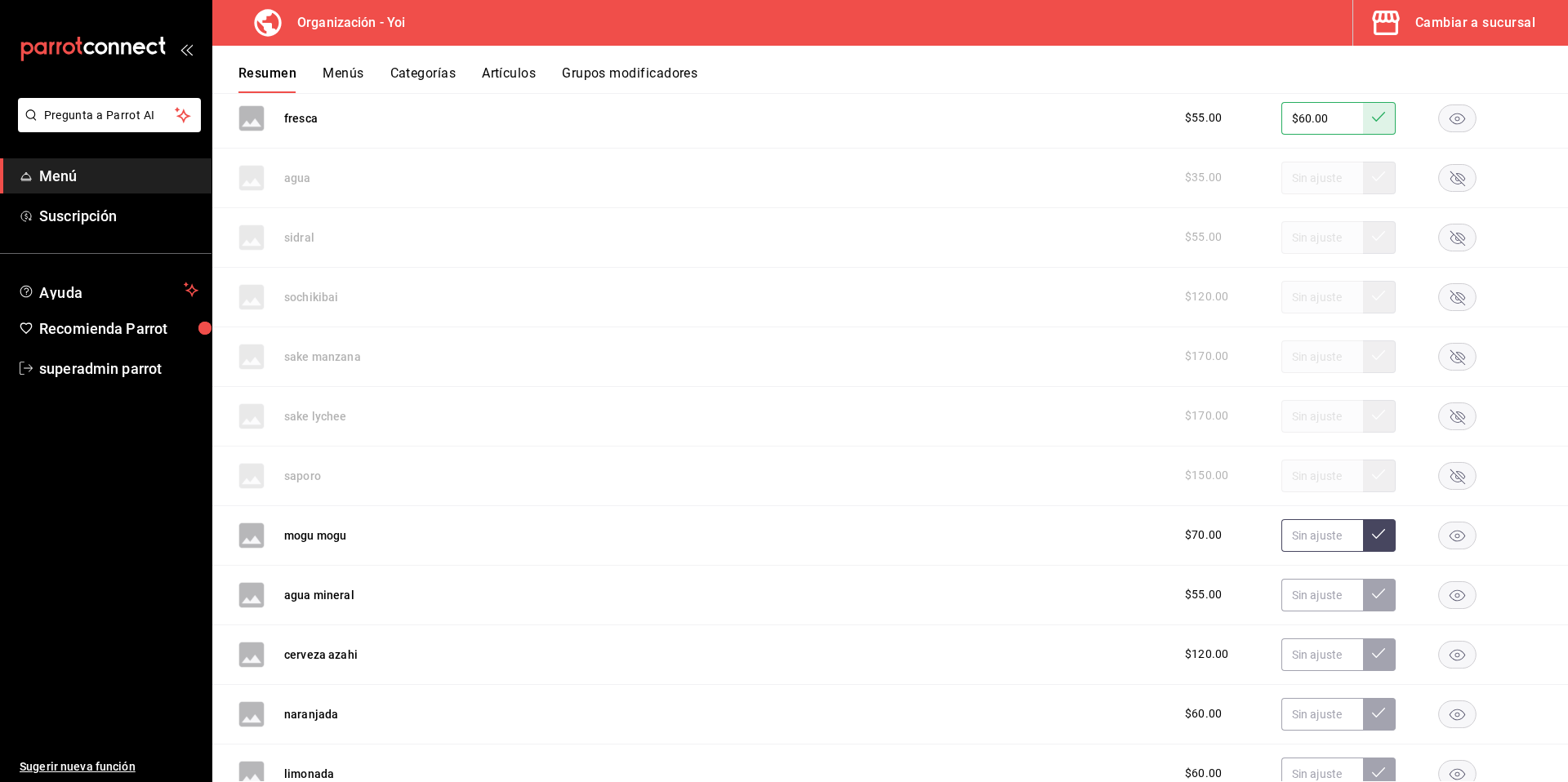 click at bounding box center [1322, 535] 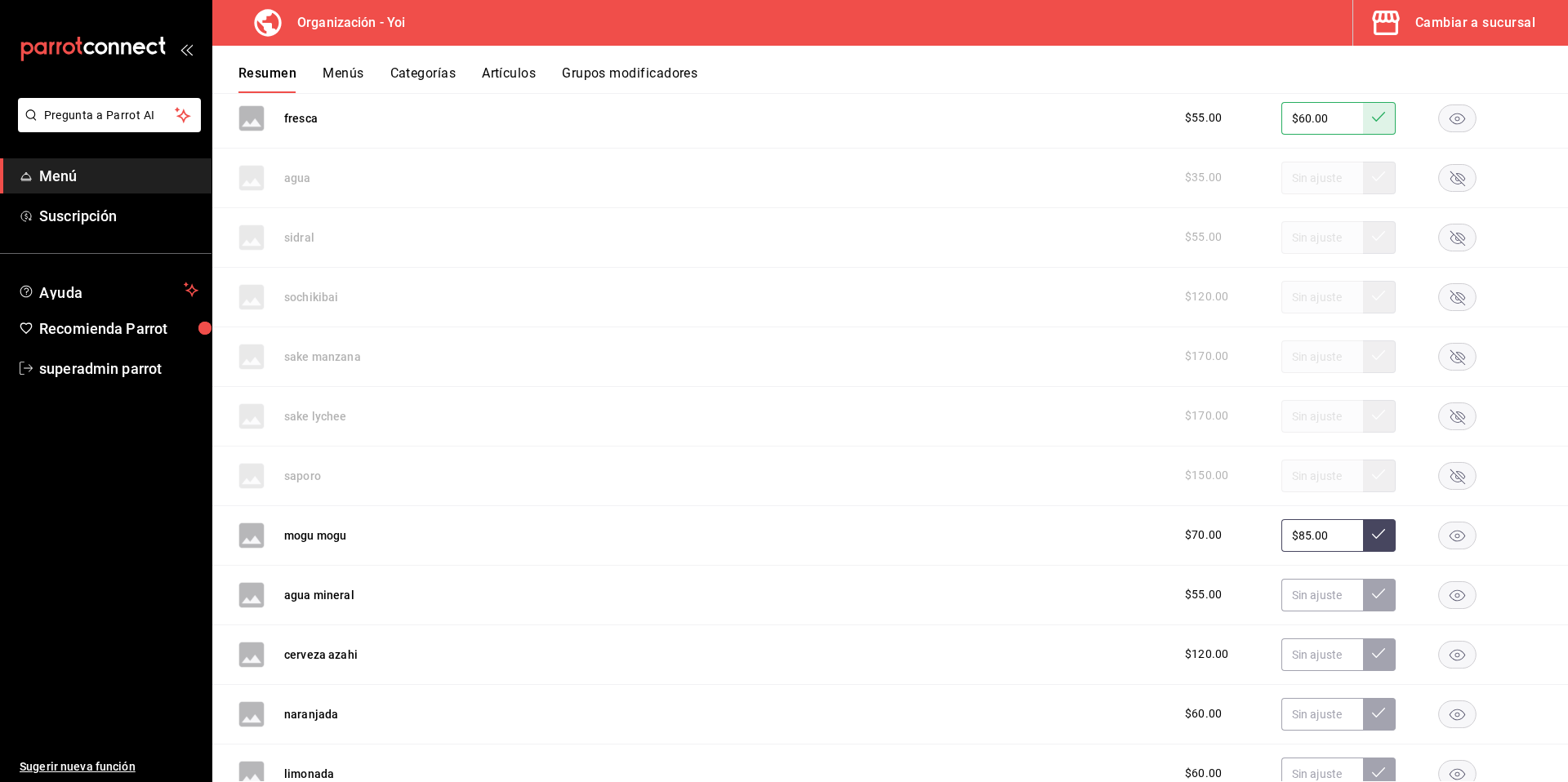 type on "$85.00" 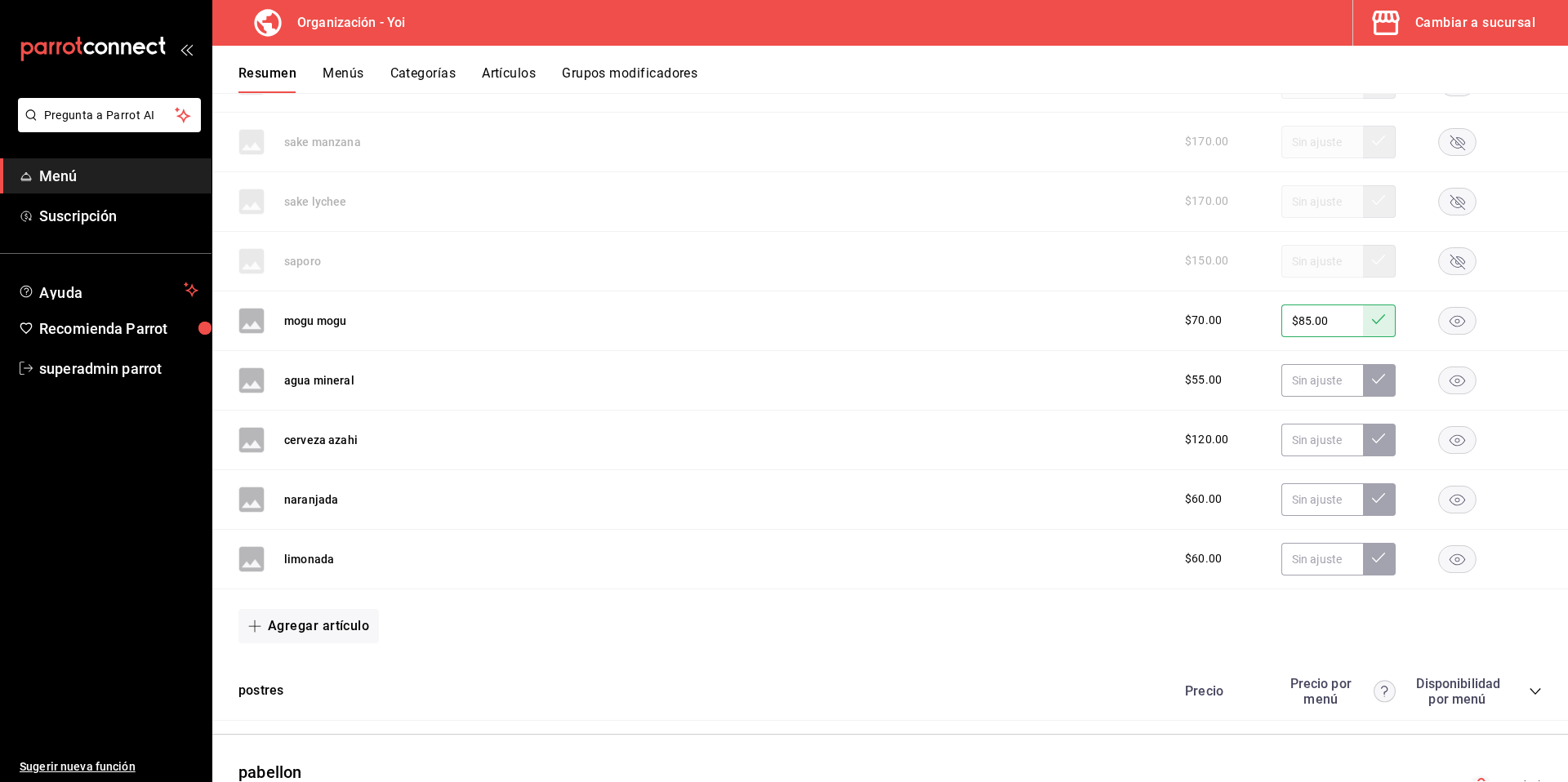 scroll, scrollTop: 3507, scrollLeft: 0, axis: vertical 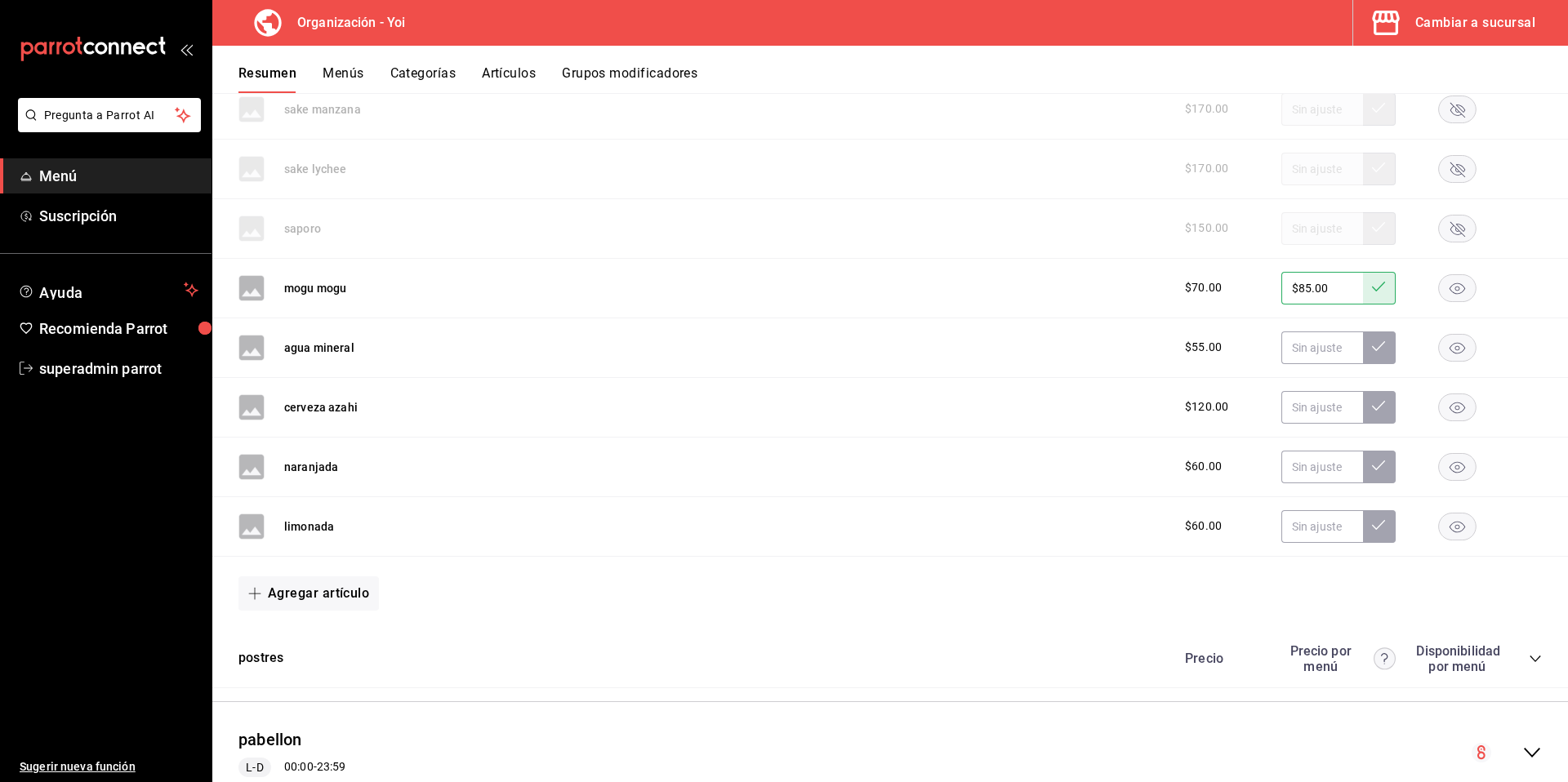 click 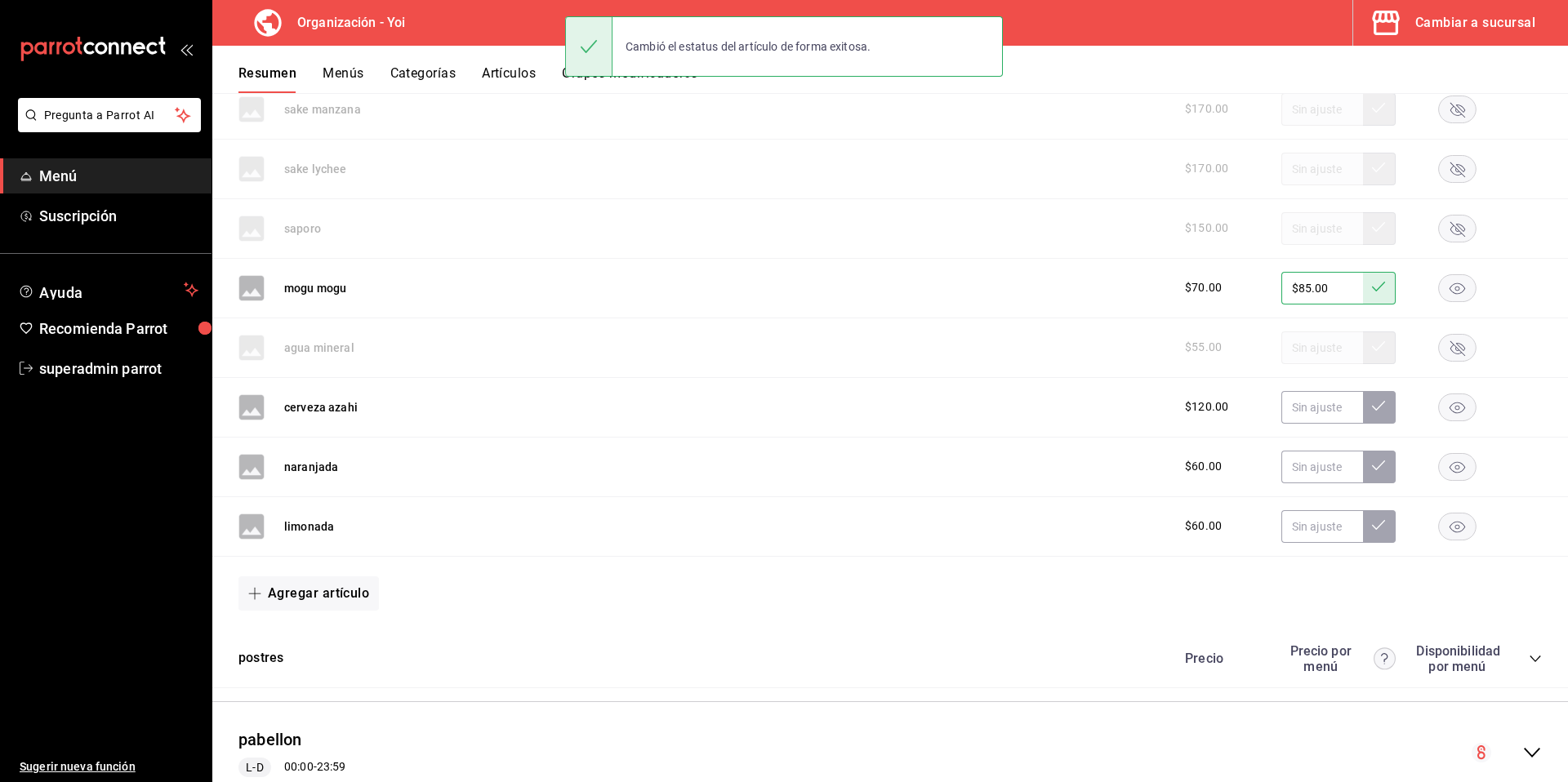 click 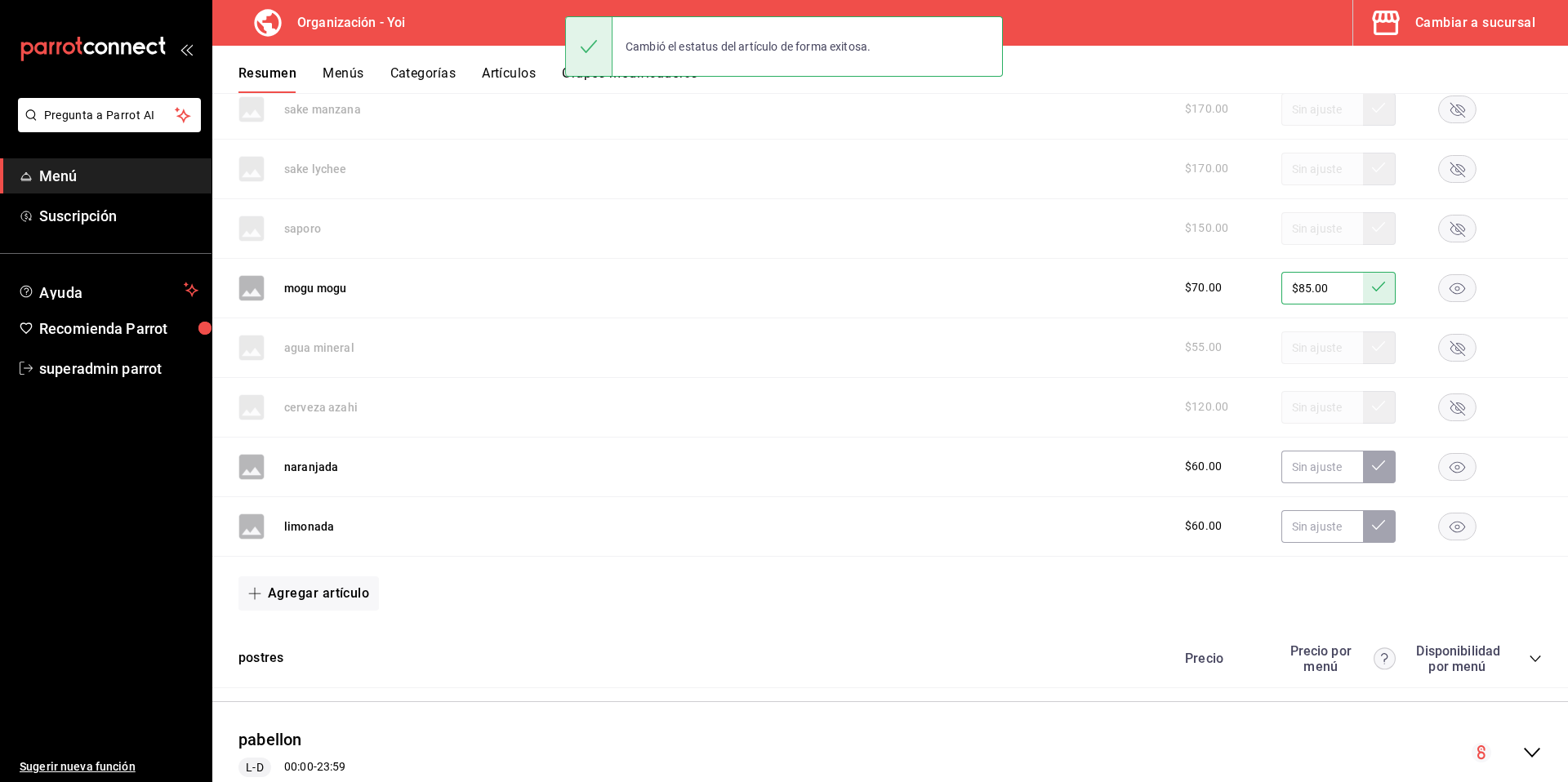click 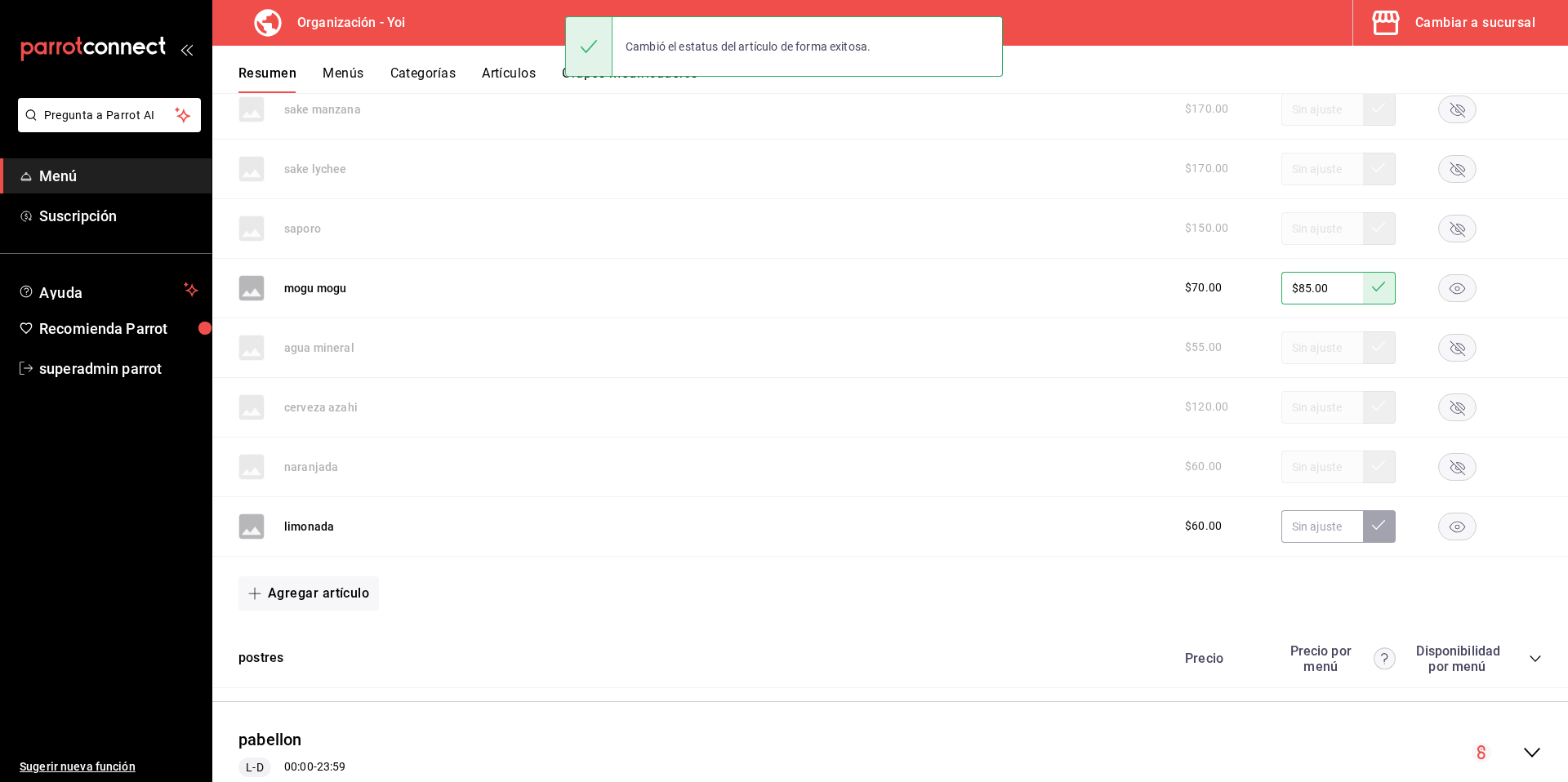 click 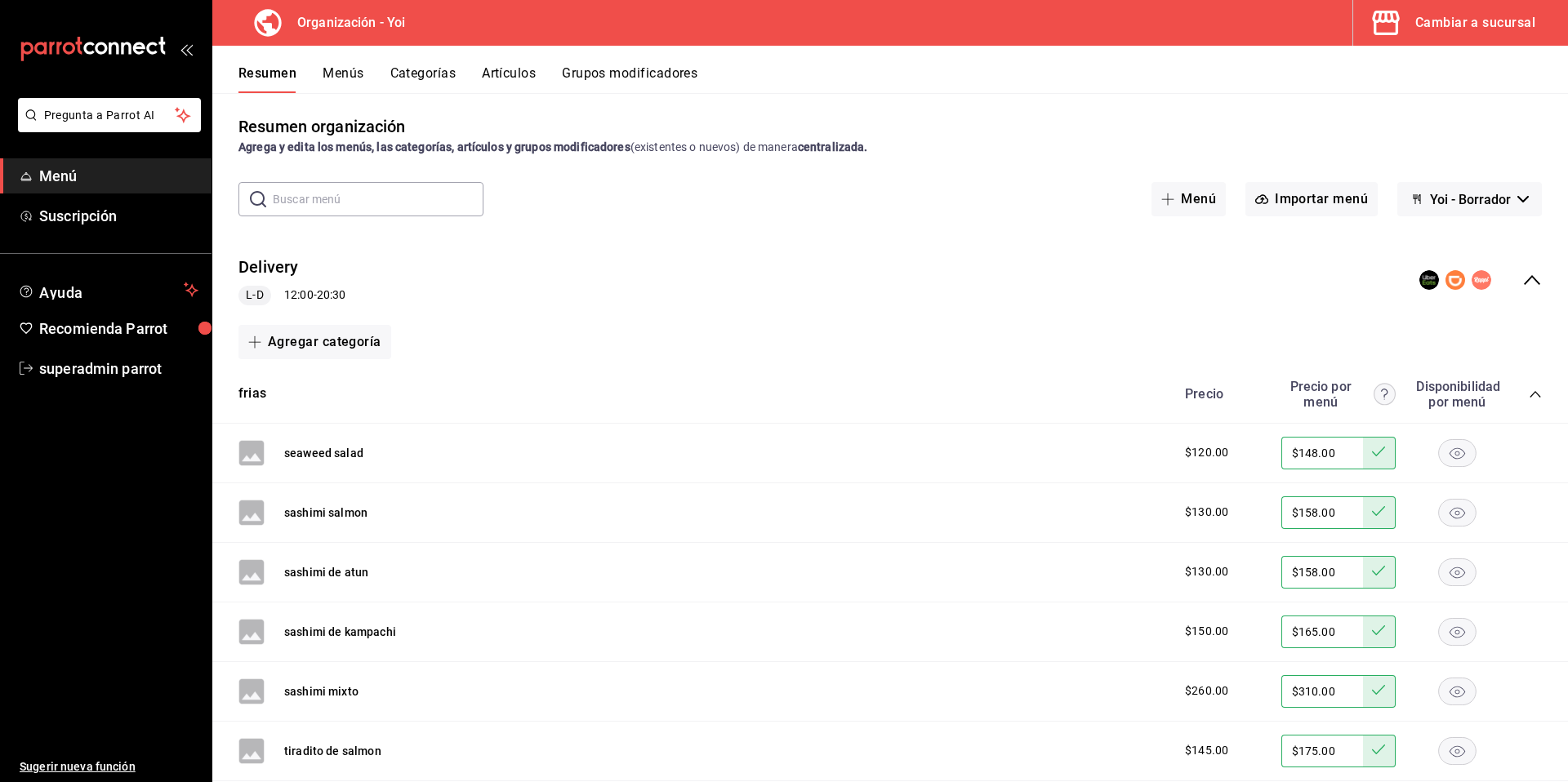 scroll, scrollTop: 0, scrollLeft: 0, axis: both 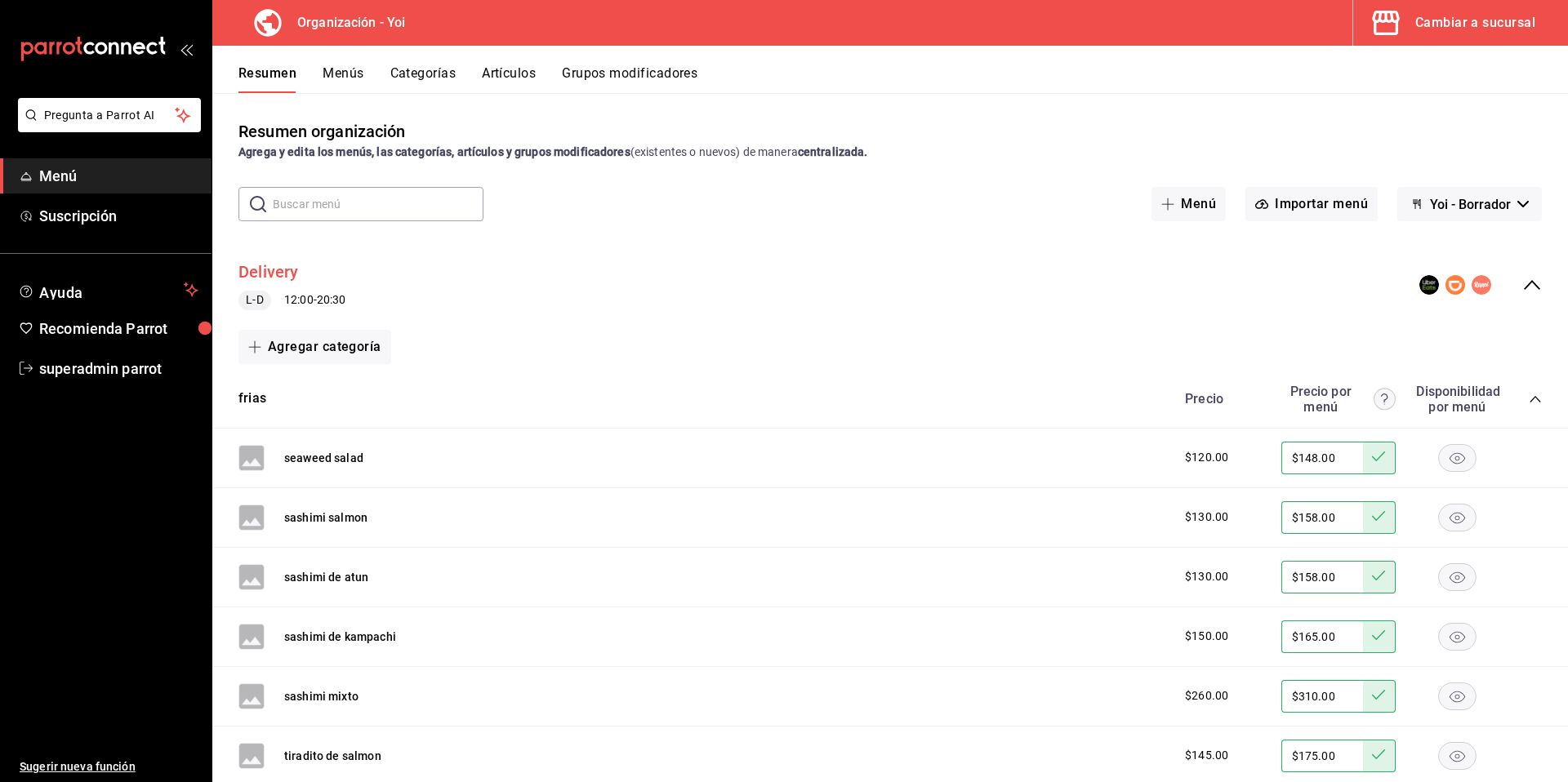 click on "Delivery" at bounding box center (269, 272) 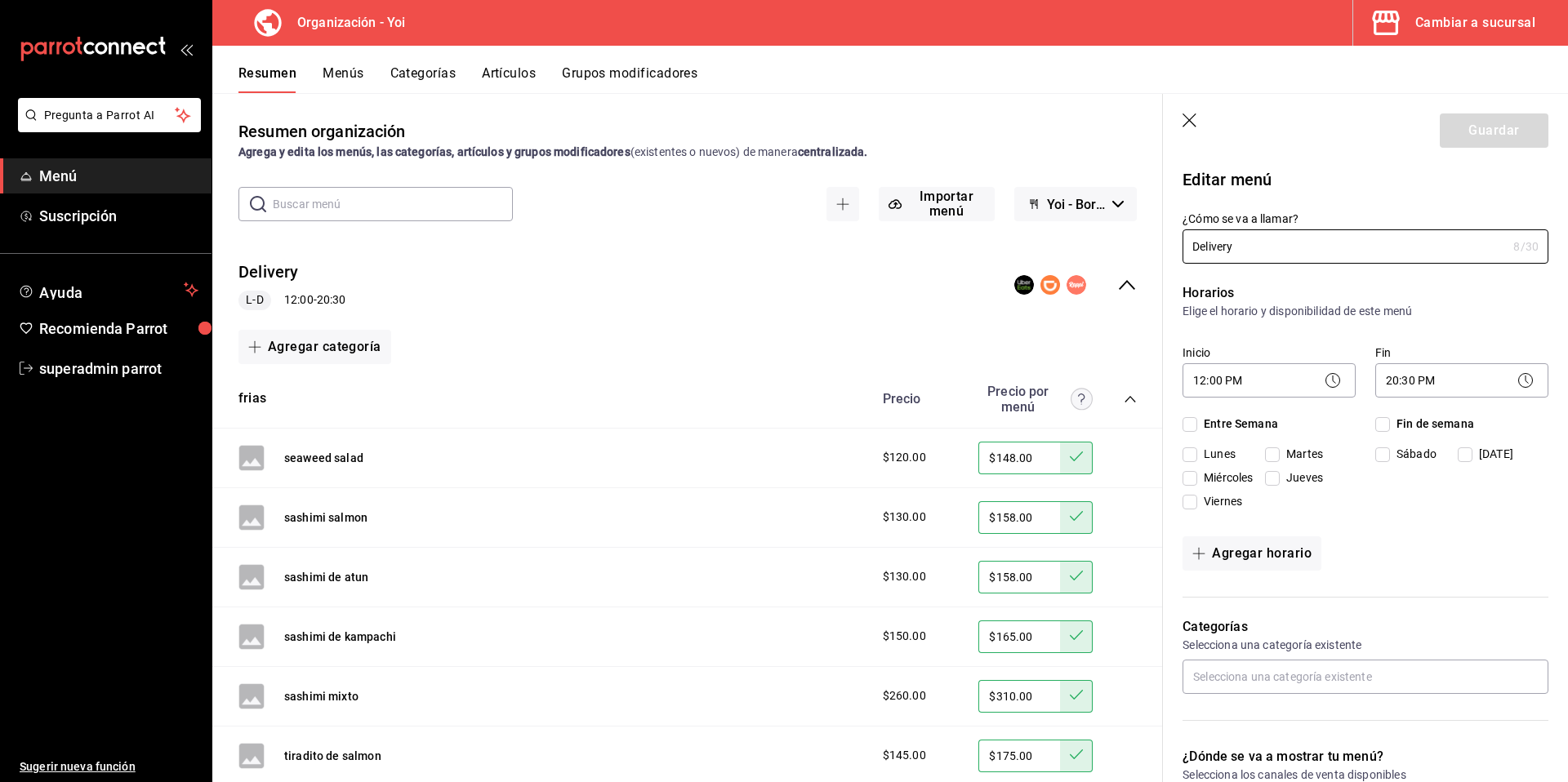 checkbox on "true" 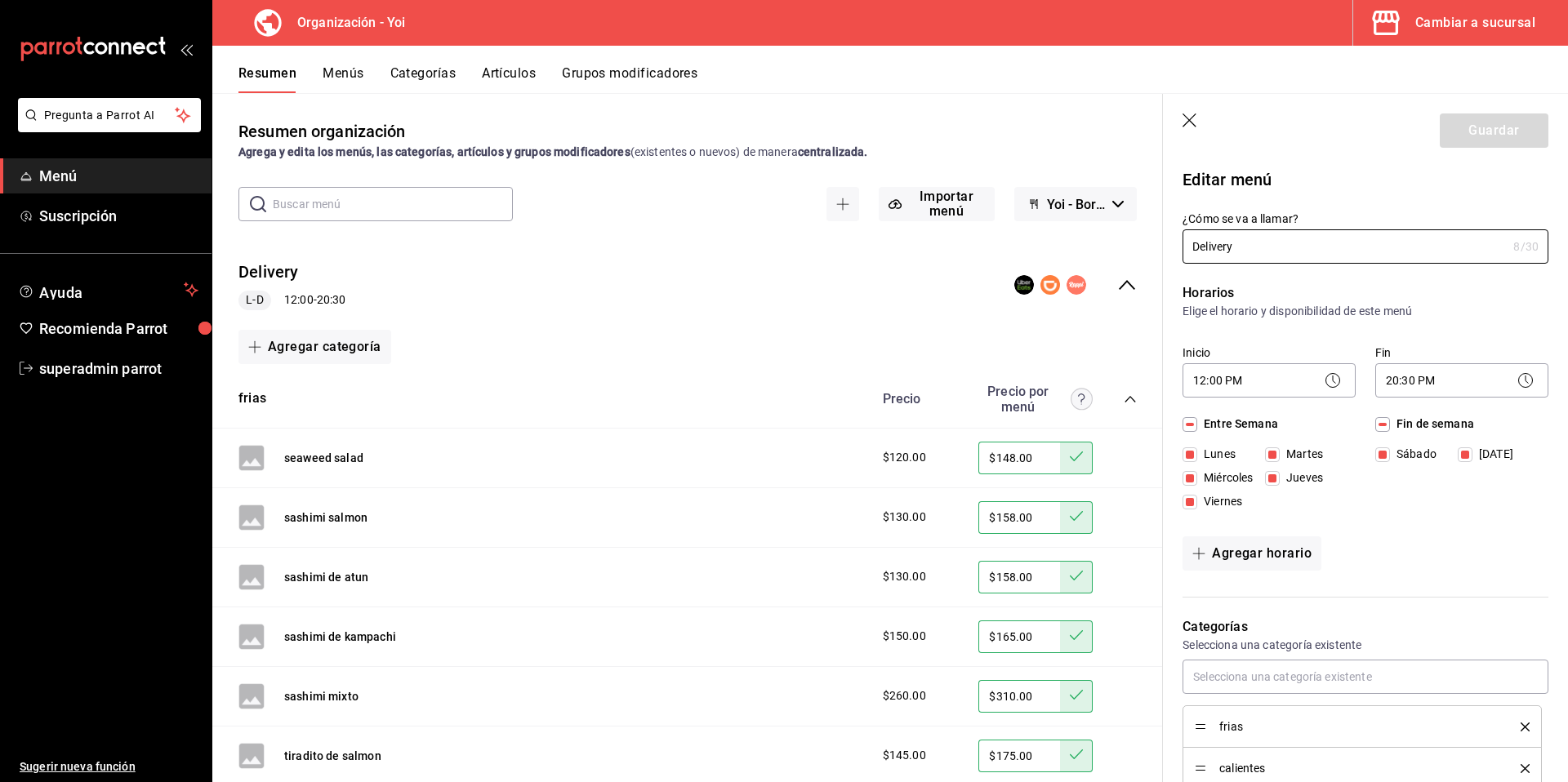 scroll, scrollTop: 208, scrollLeft: 0, axis: vertical 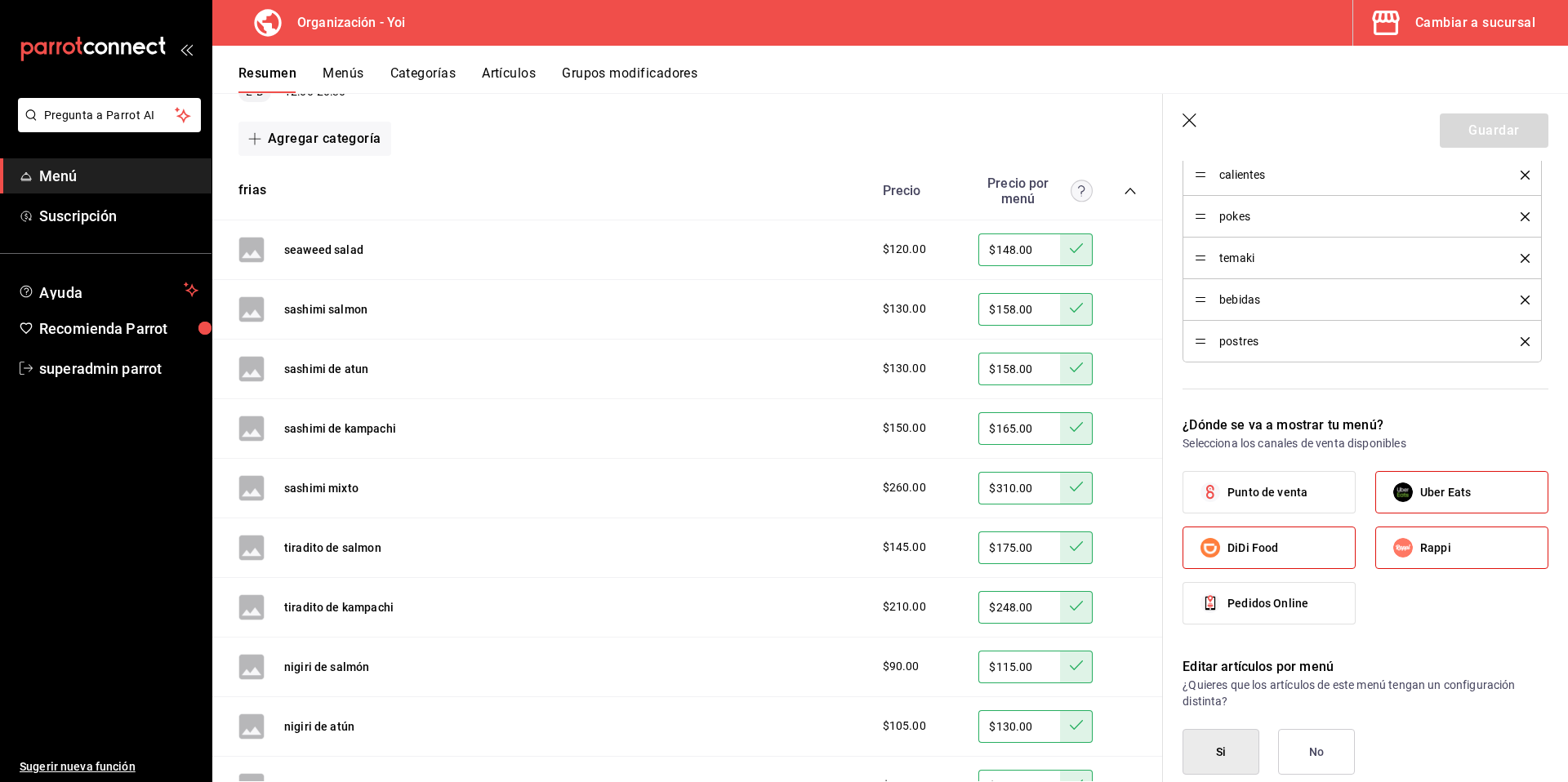 click 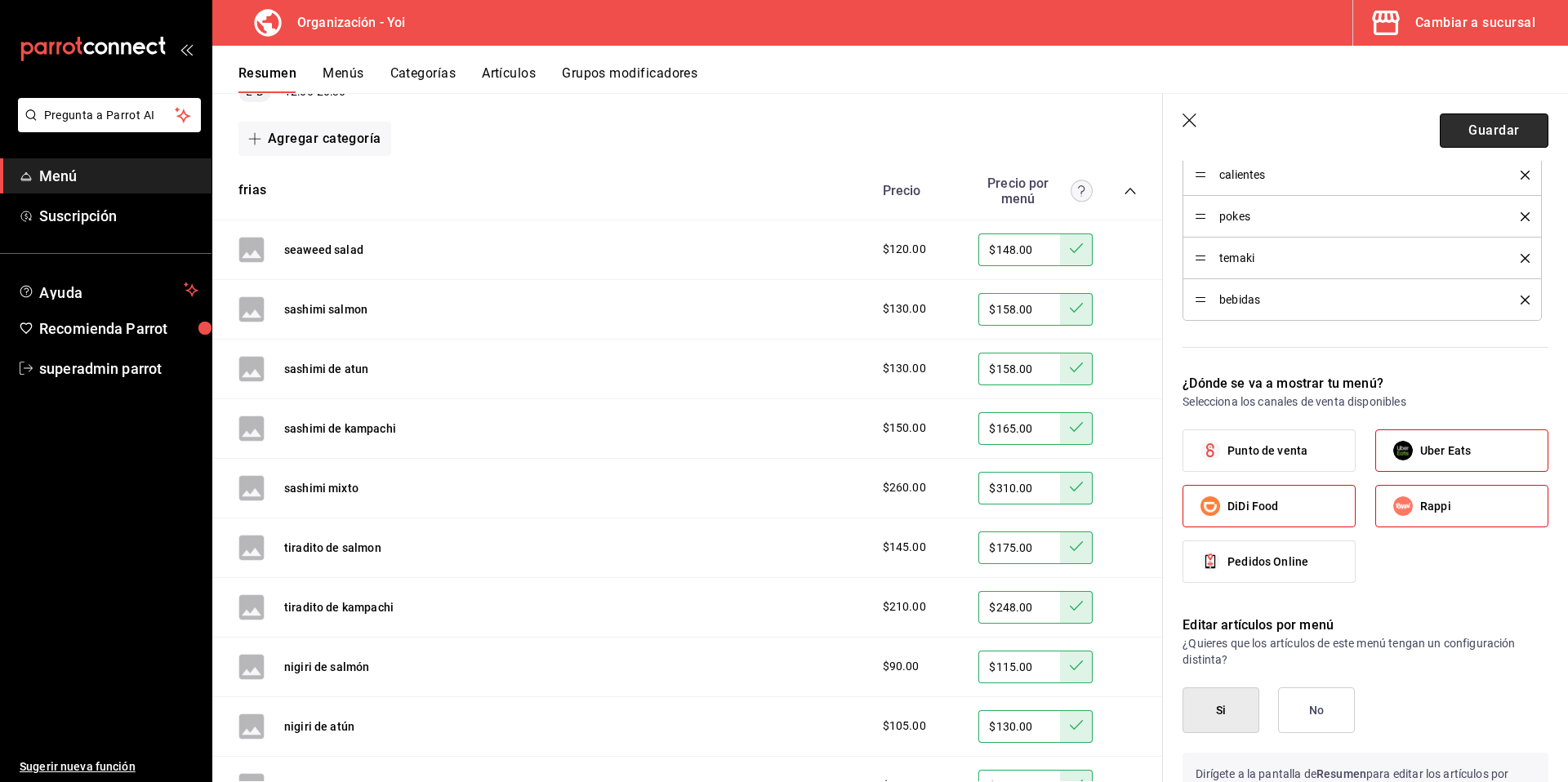 click on "Guardar" at bounding box center (1494, 131) 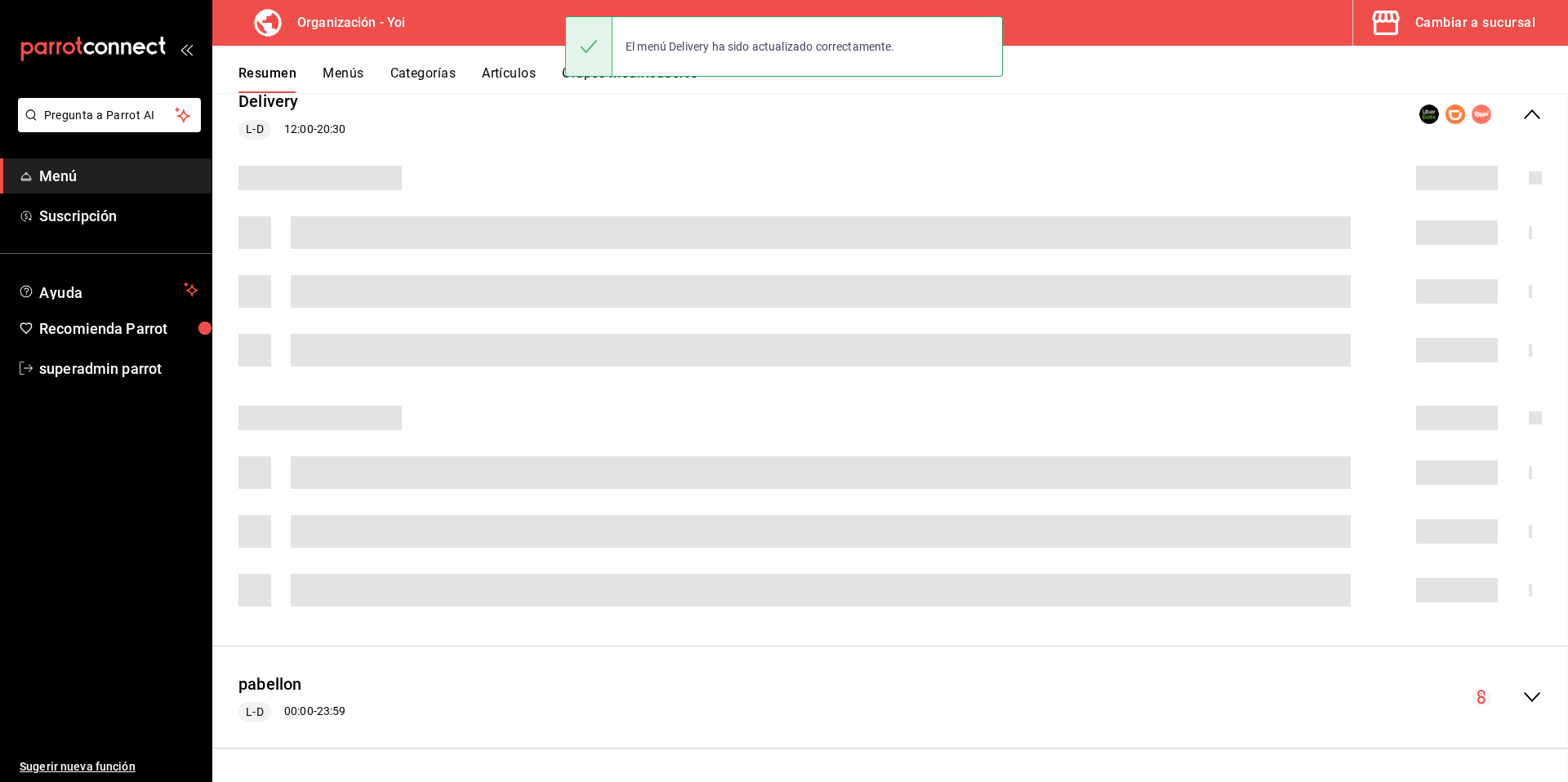 scroll, scrollTop: 0, scrollLeft: 0, axis: both 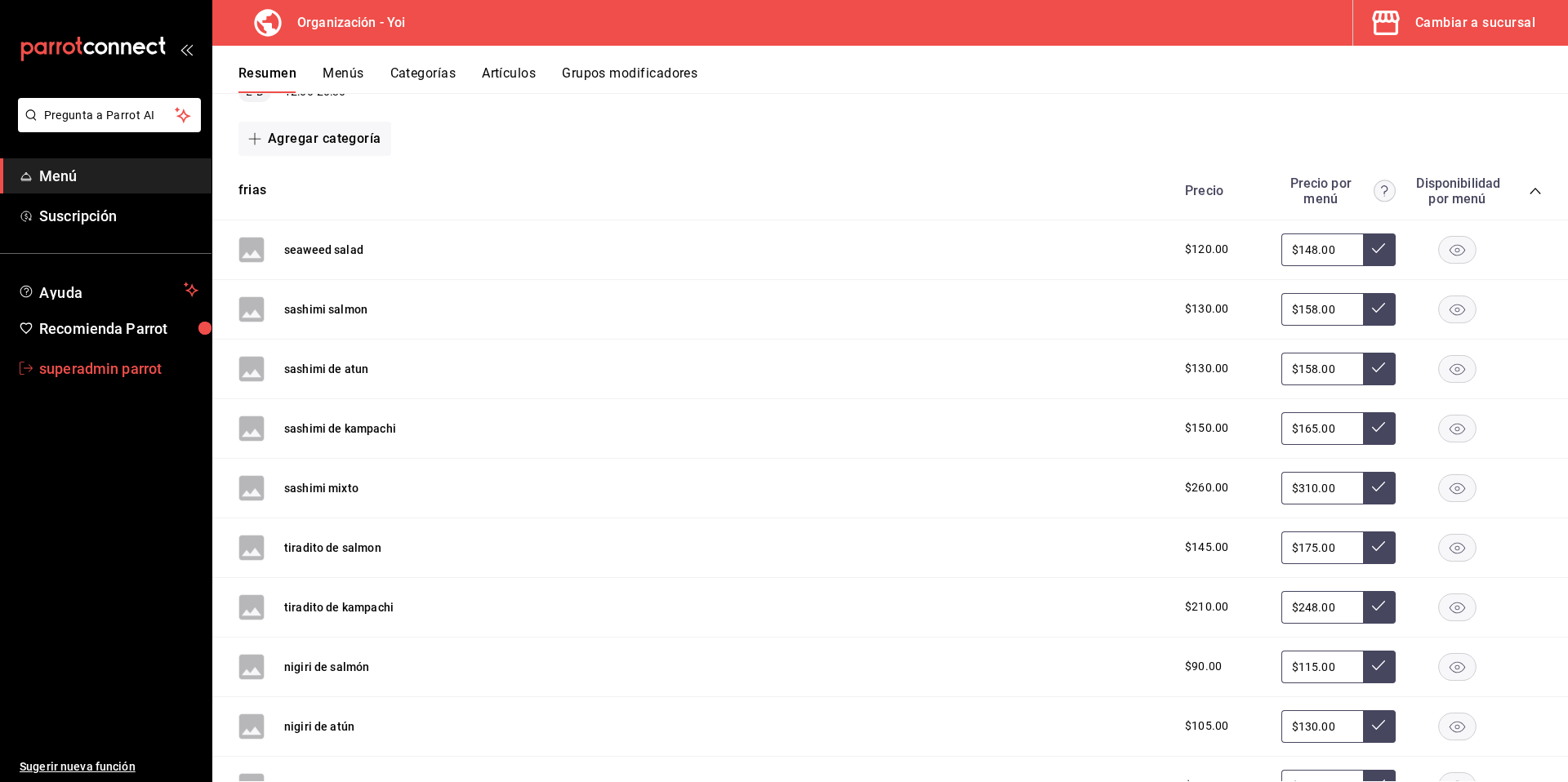 click on "superadmin parrot" at bounding box center [118, 368] 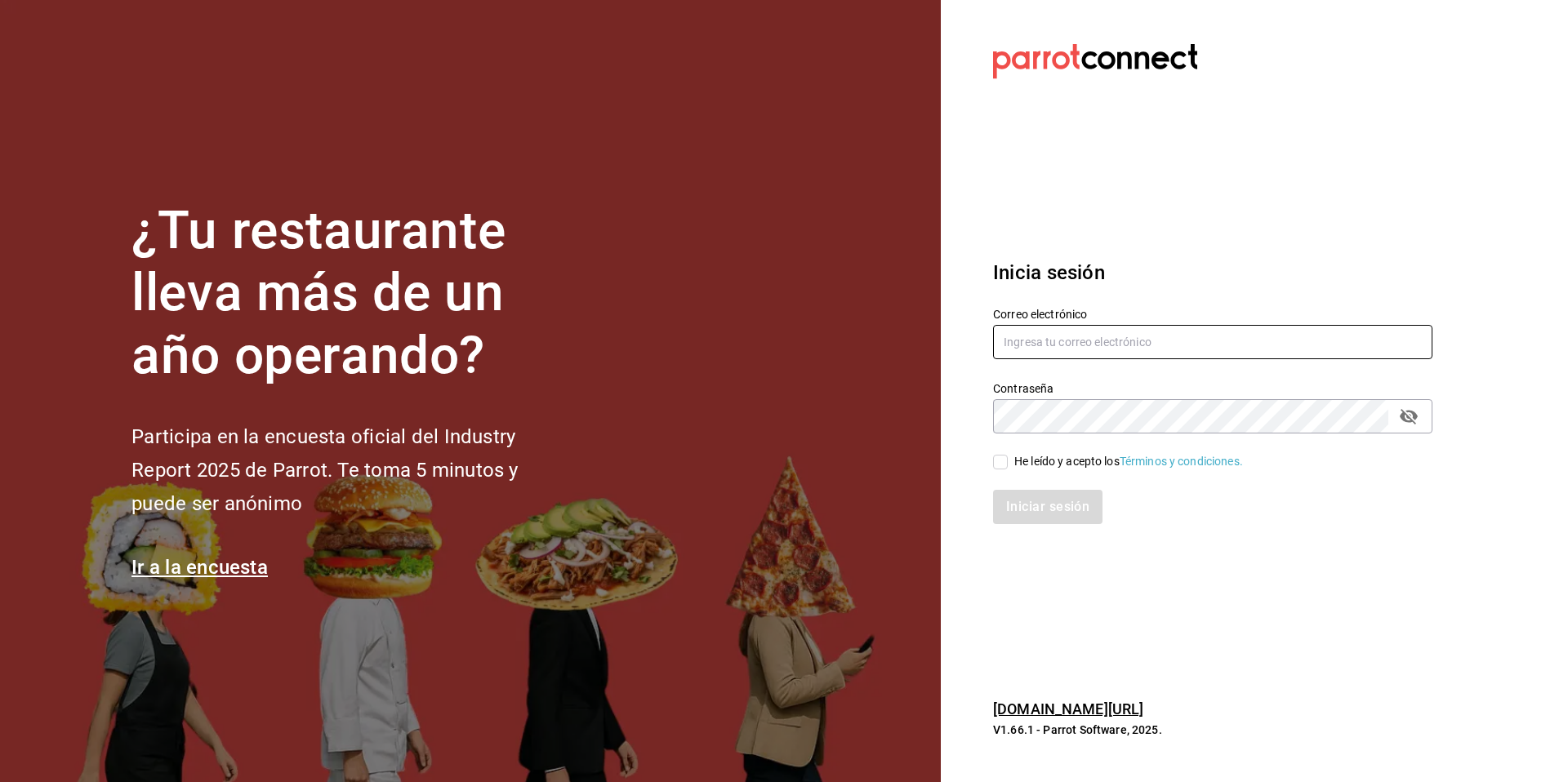click at bounding box center [1213, 342] 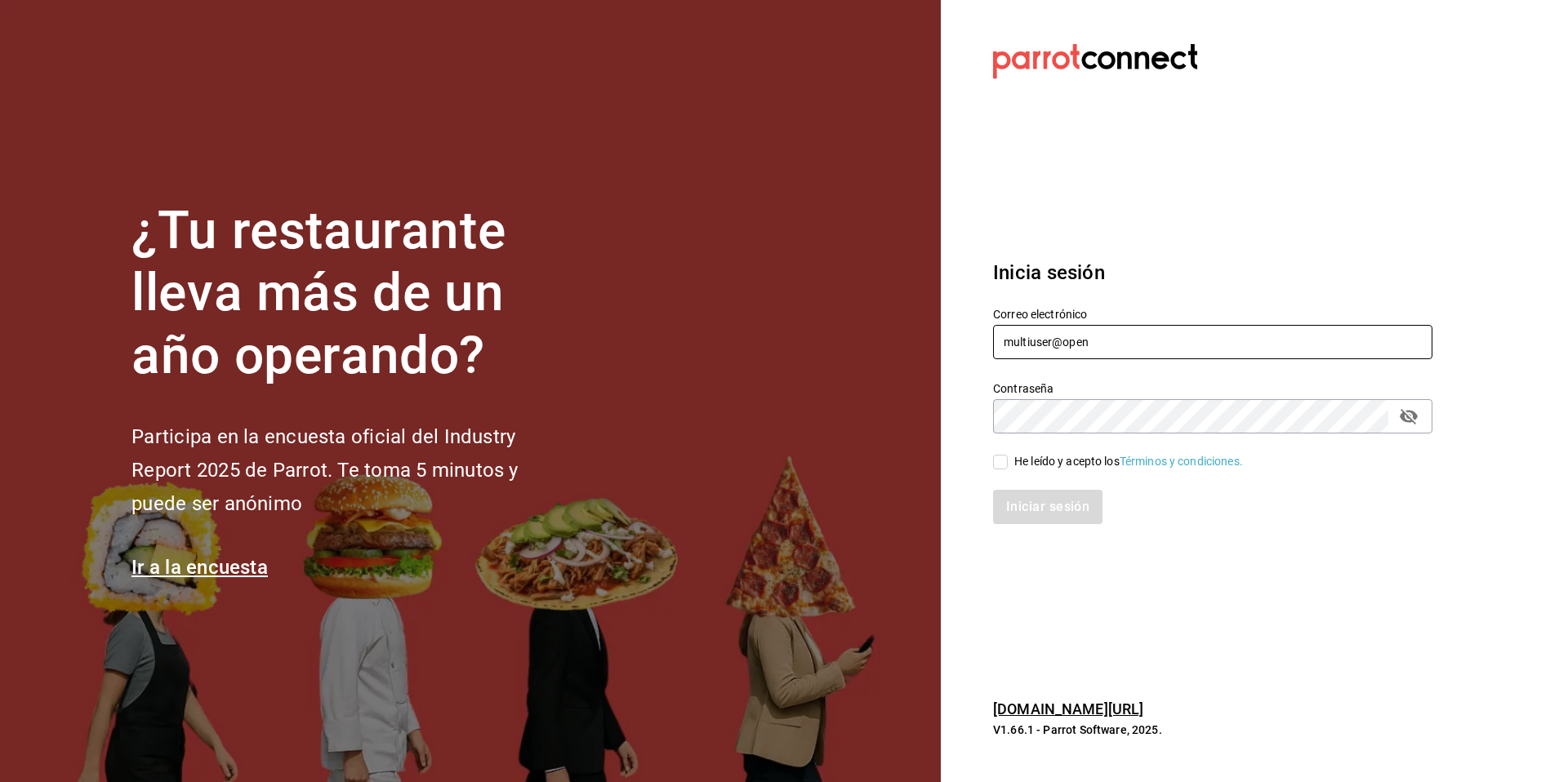 type on "multiuser@openpizza.com" 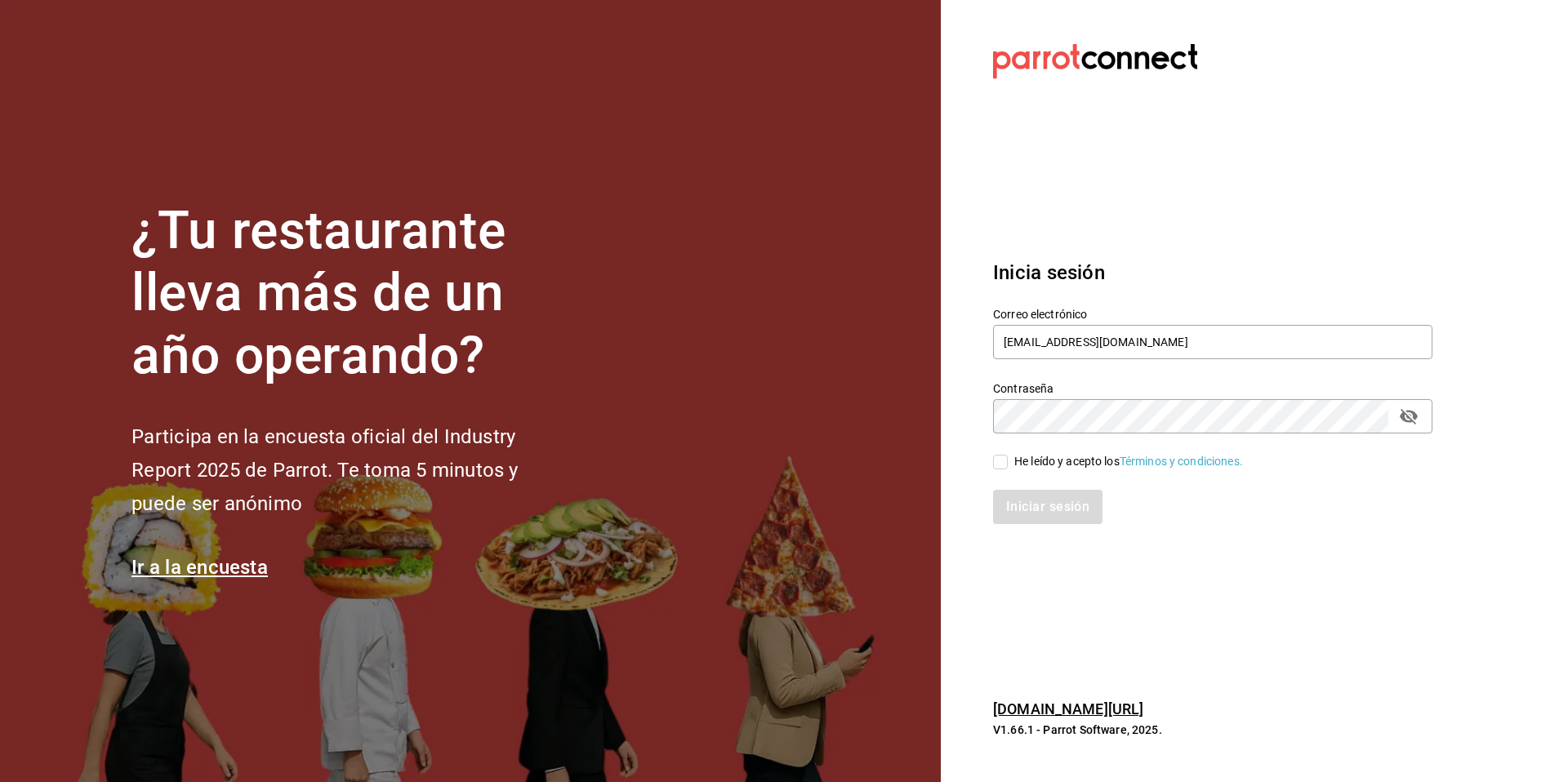 click on "He leído y acepto los  Términos y condiciones." at bounding box center [1000, 462] 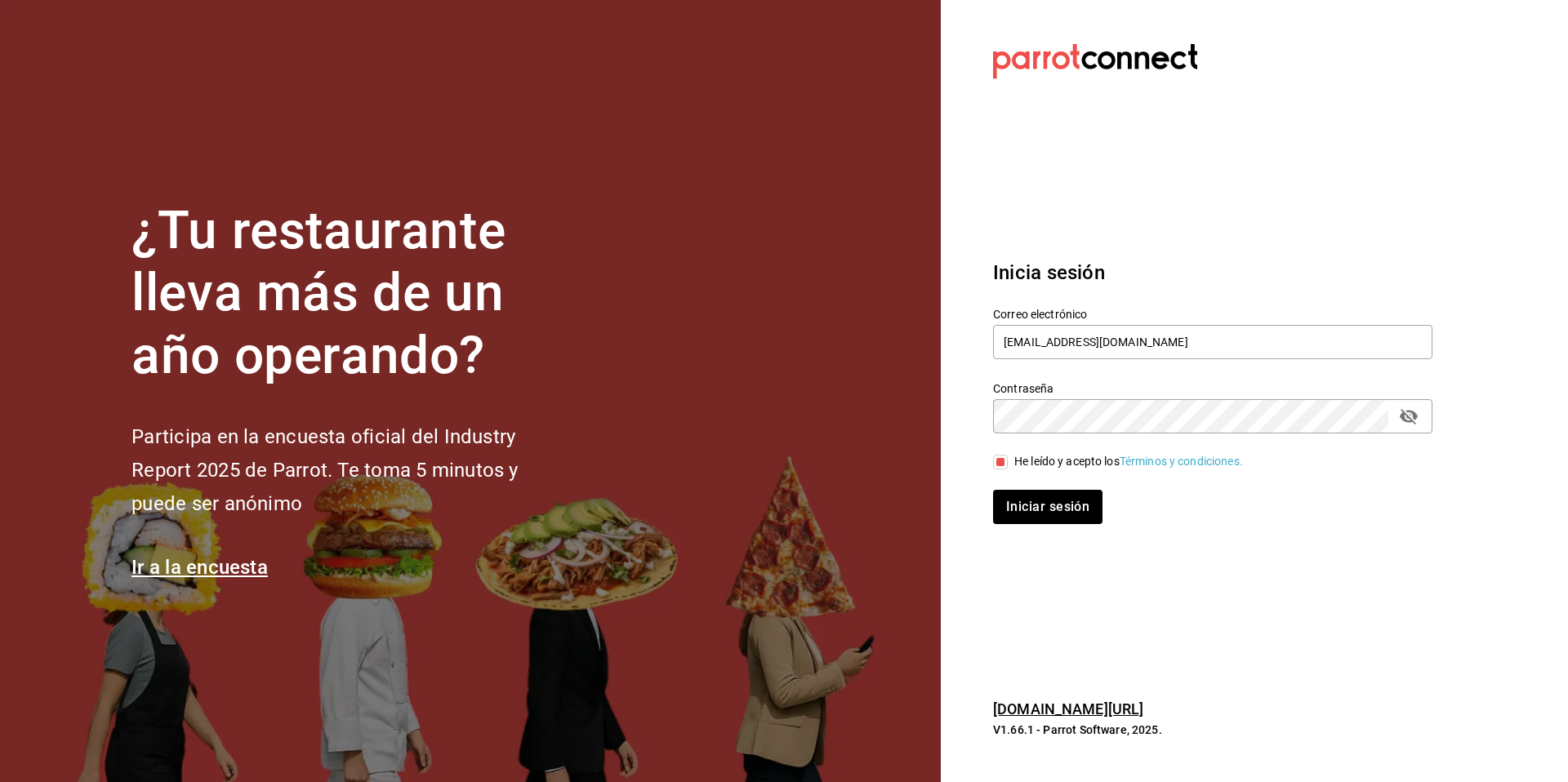 click on "Iniciar sesión" at bounding box center [1203, 497] 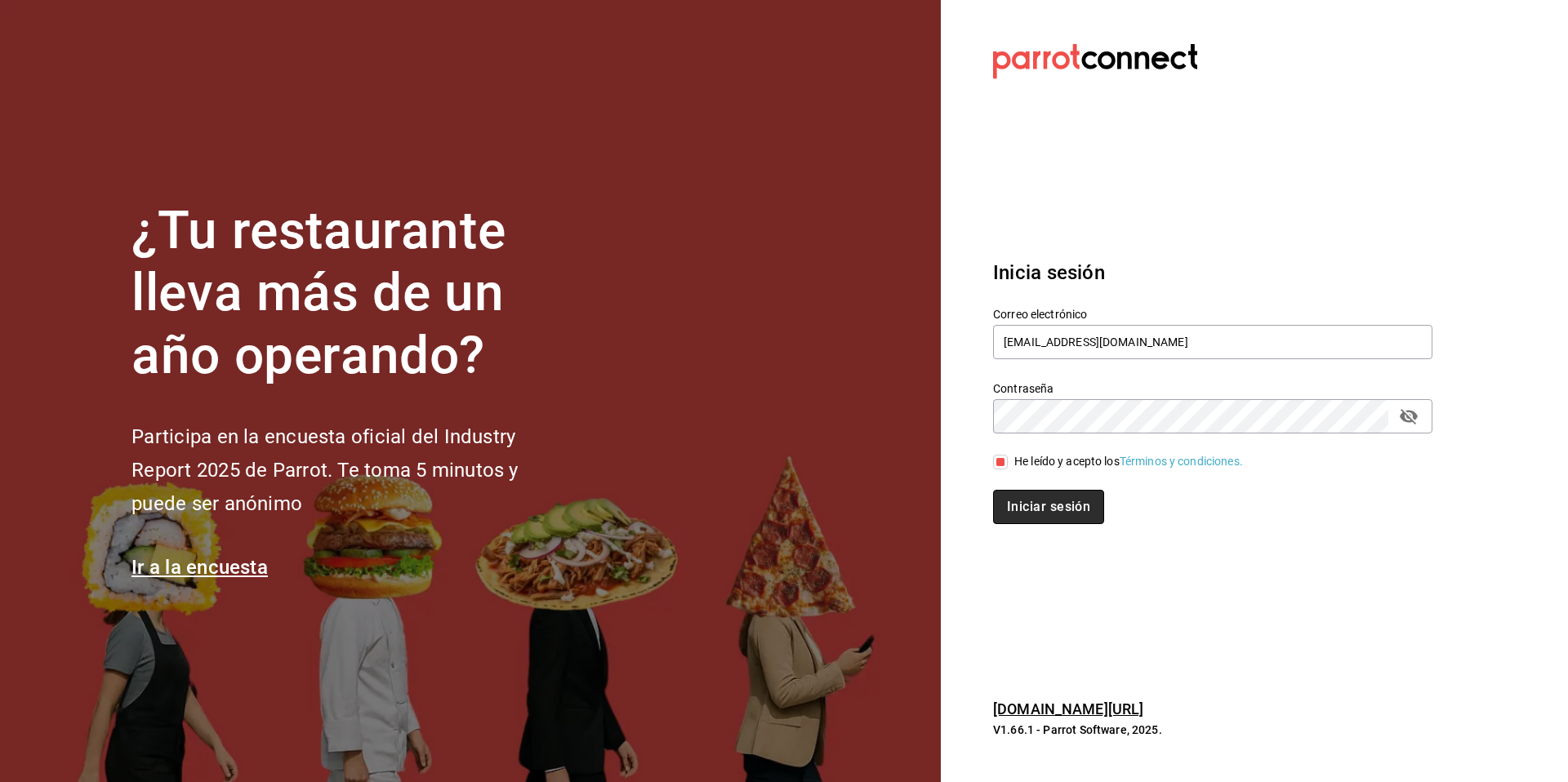 click on "Iniciar sesión" at bounding box center (1049, 507) 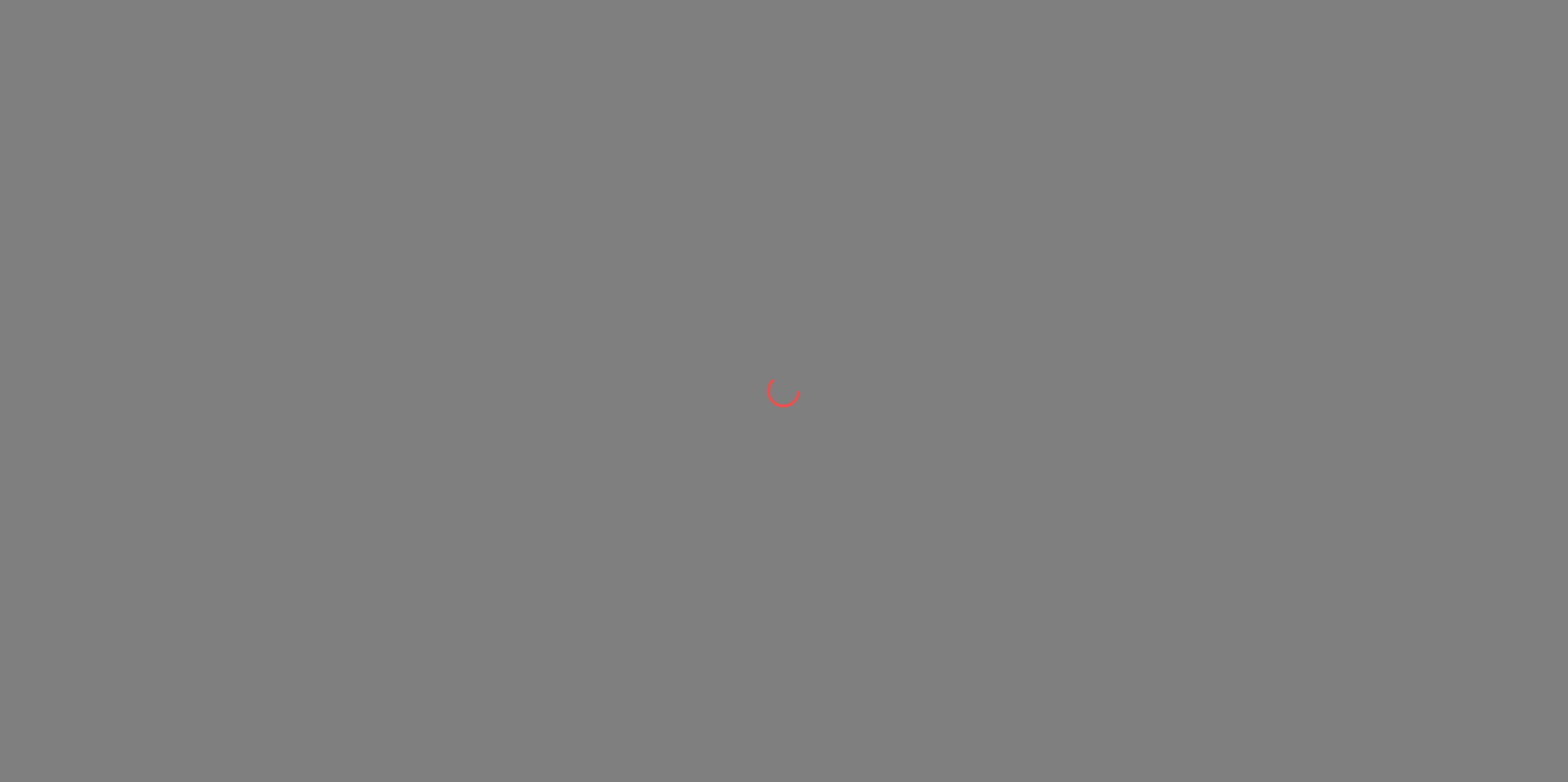 scroll, scrollTop: 0, scrollLeft: 0, axis: both 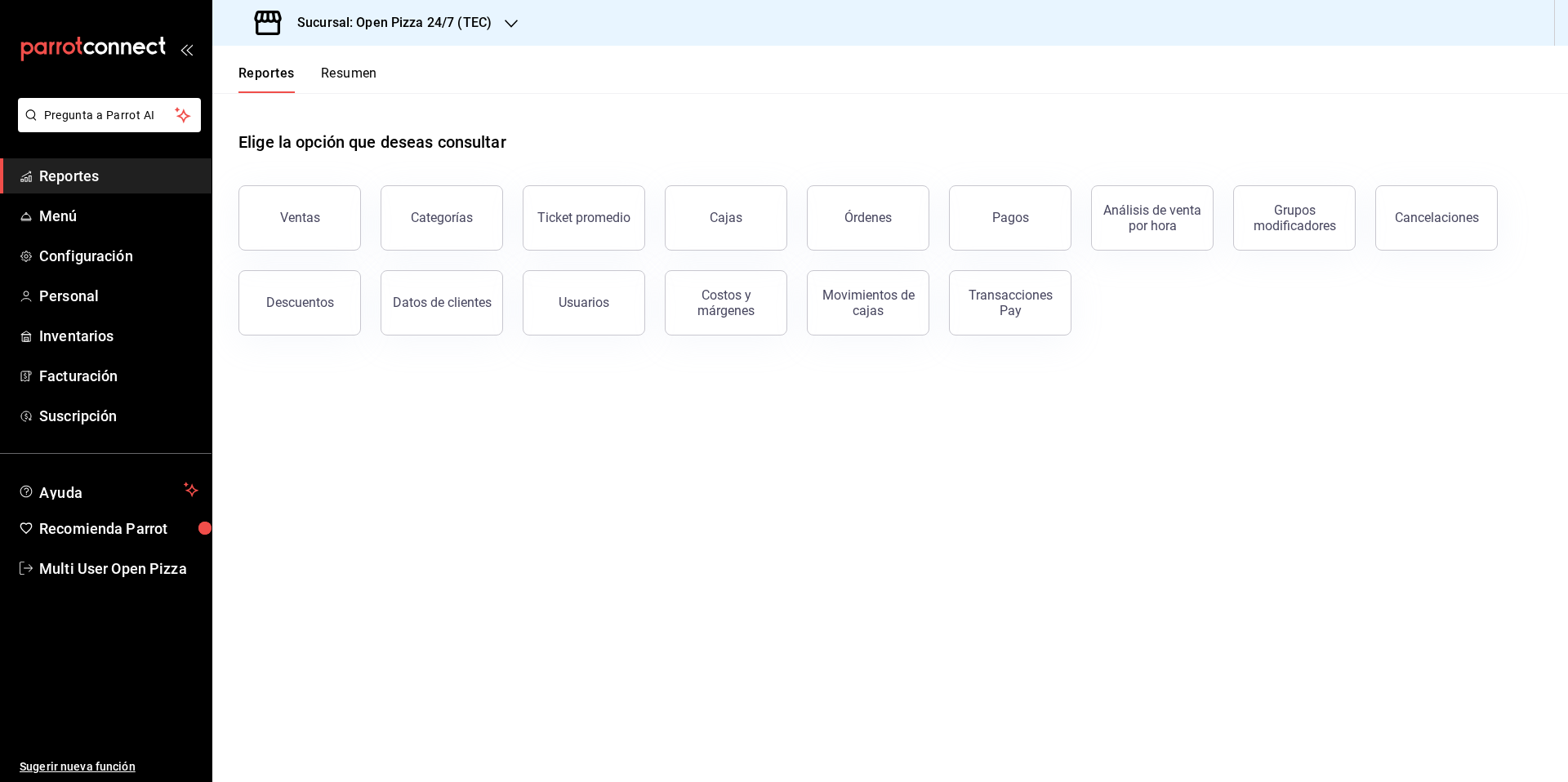 click on "Sucursal: Open Pizza 24/7 (TEC)" at bounding box center [375, 23] 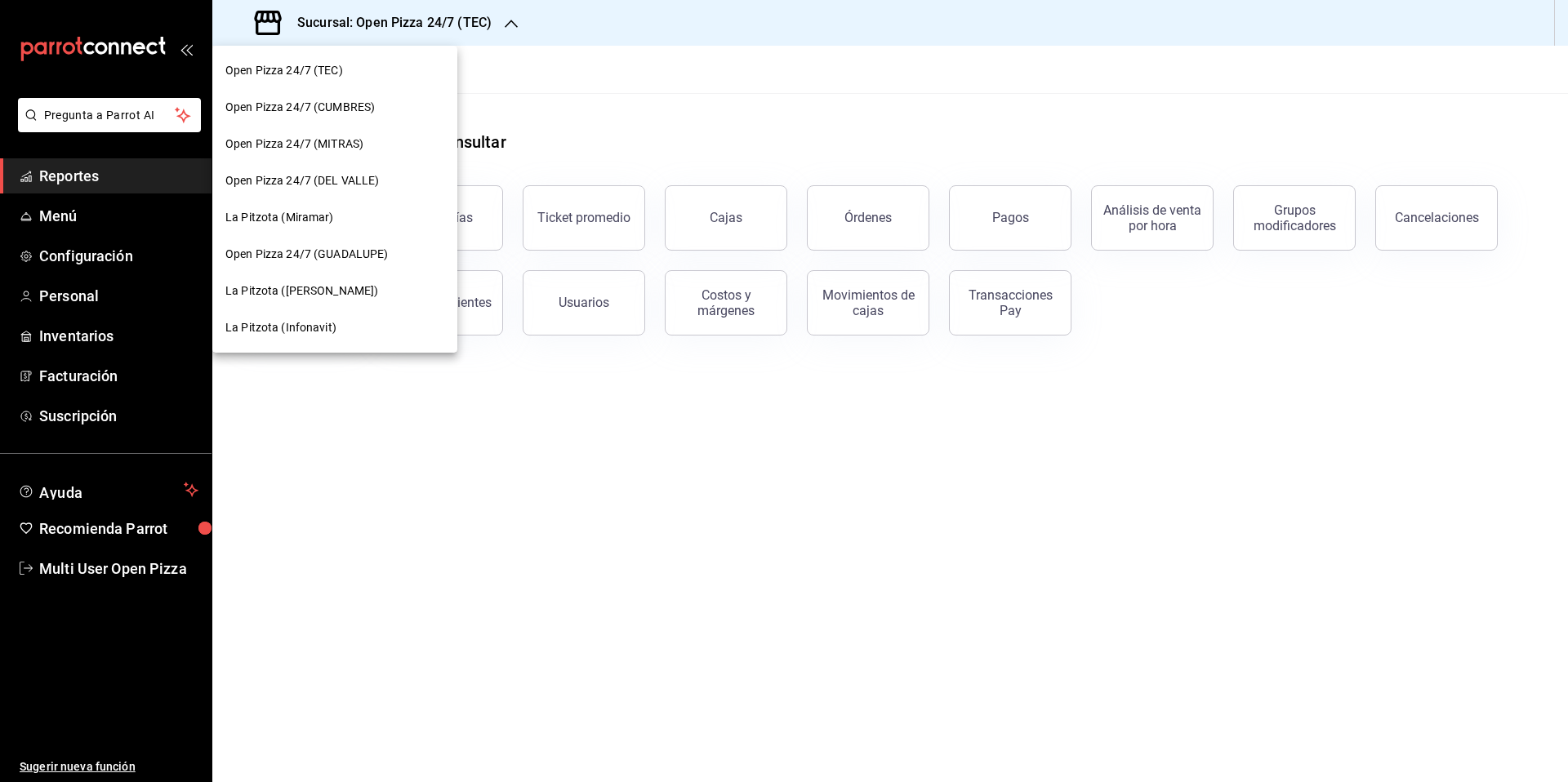 click on "Open Pizza 24/7 (GUADALUPE)" at bounding box center [335, 254] 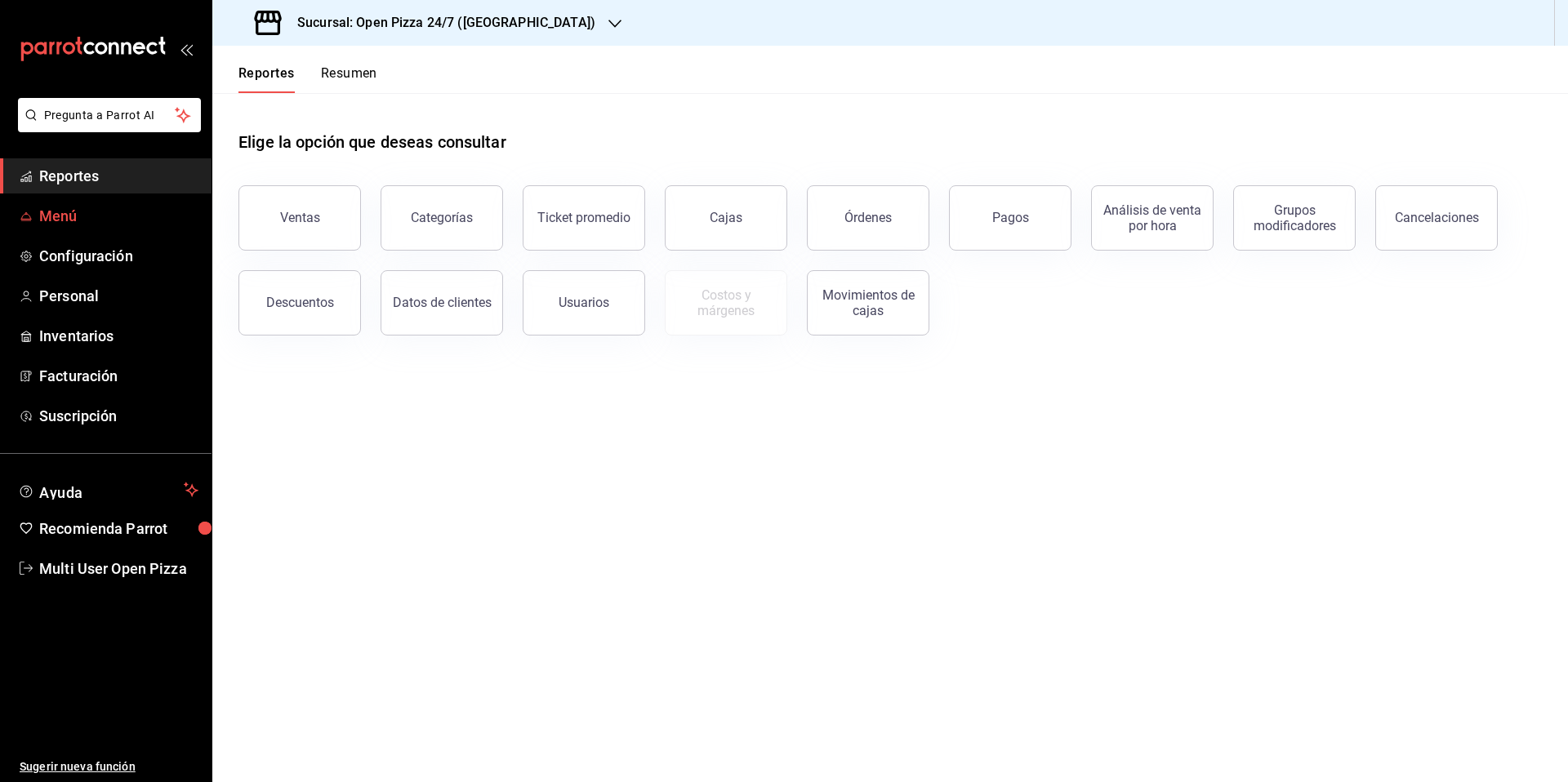 click on "Menú" at bounding box center [118, 215] 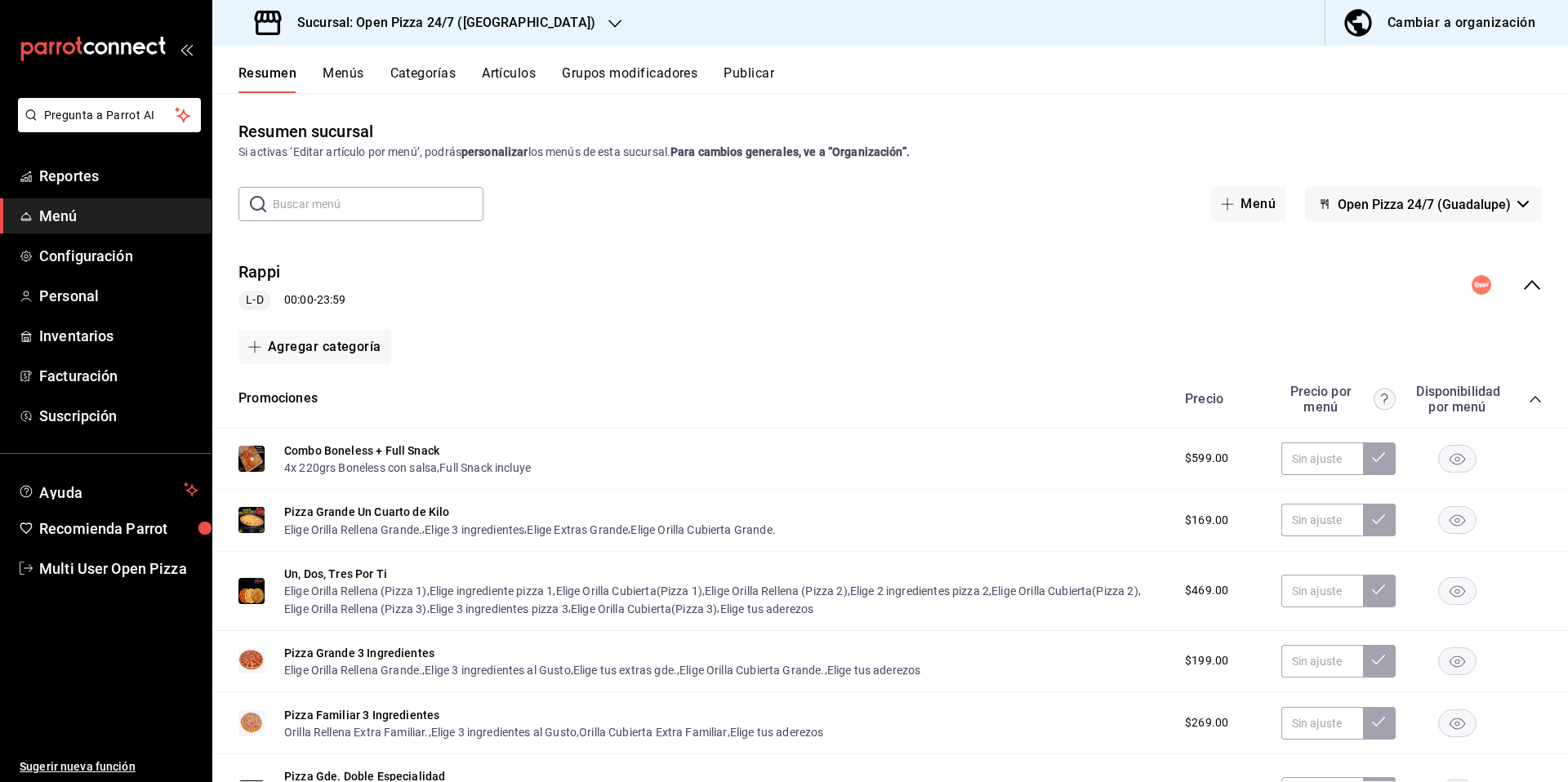 click on "Publicar" at bounding box center [749, 79] 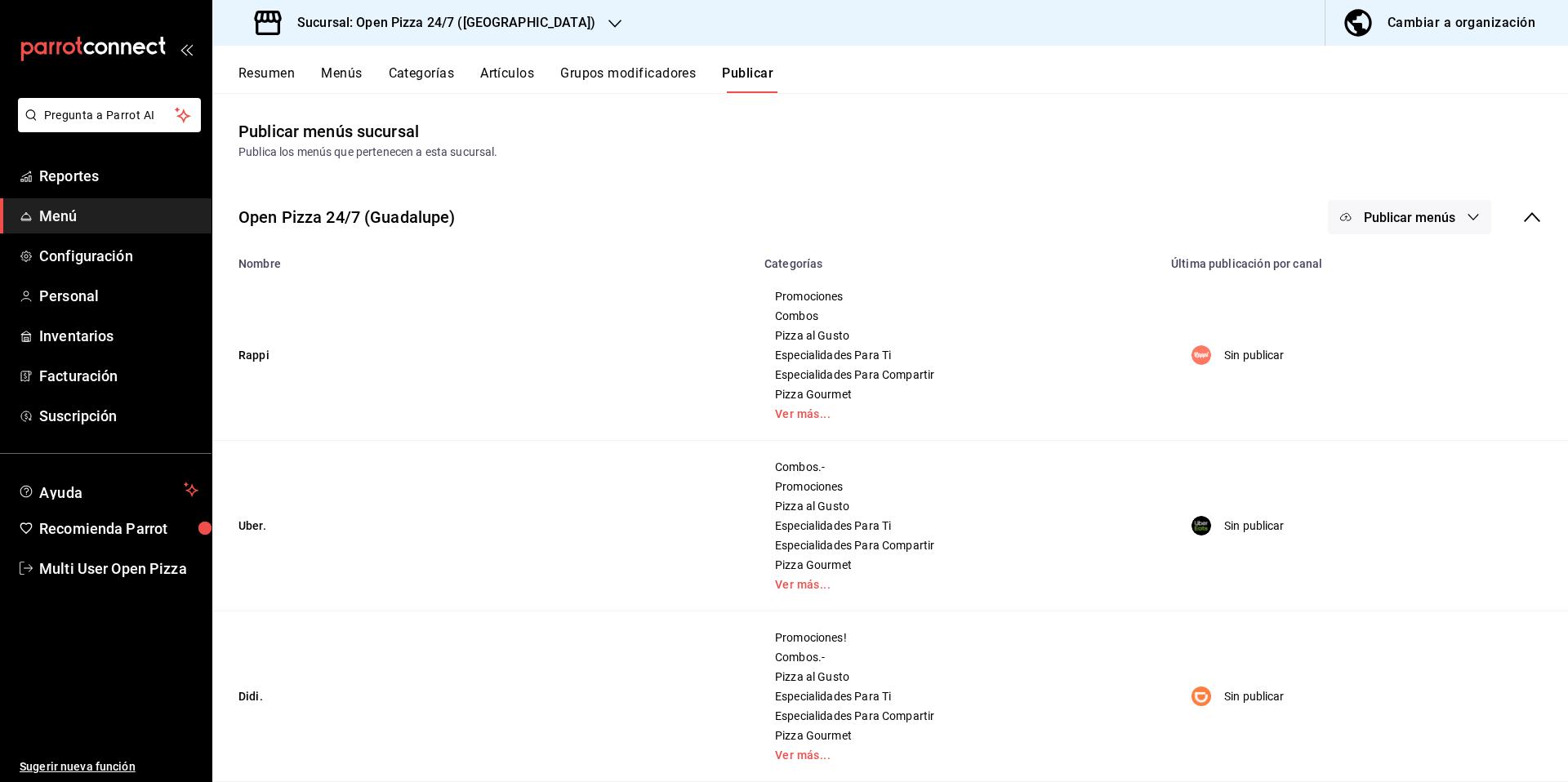 click 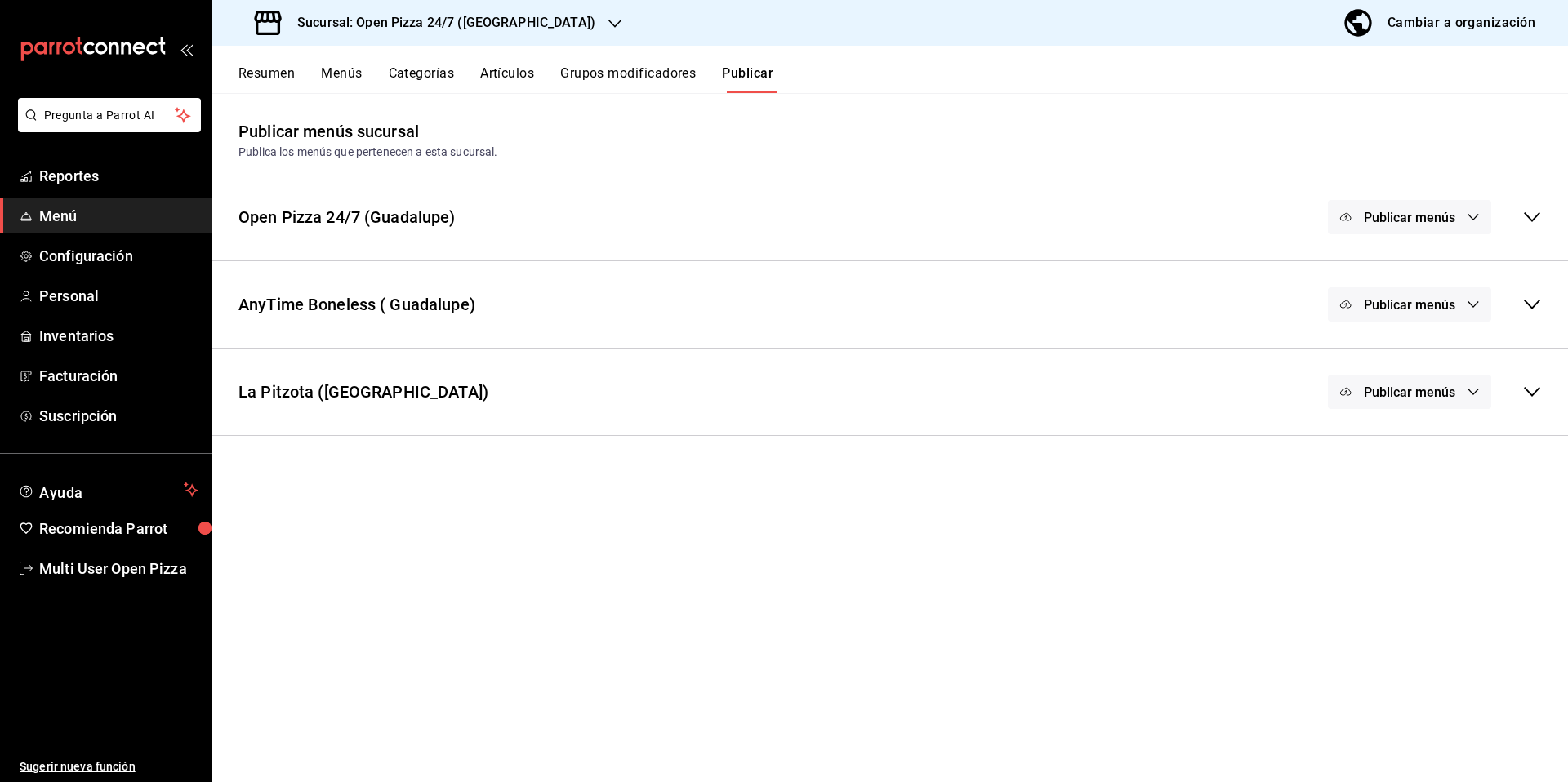 click on "Publicar menús" at bounding box center [1435, 304] 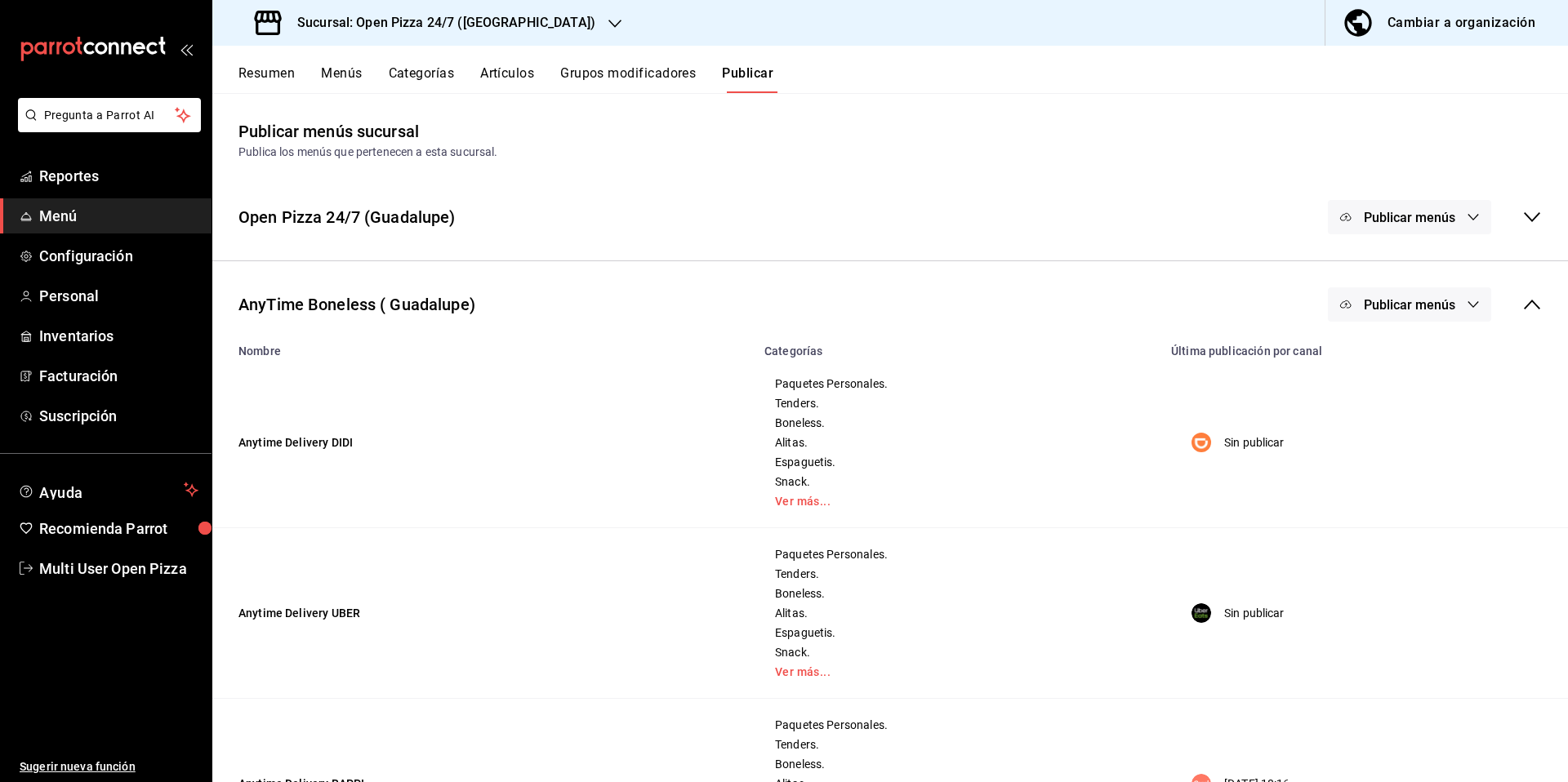 click on "Publicar menús" at bounding box center (1410, 304) 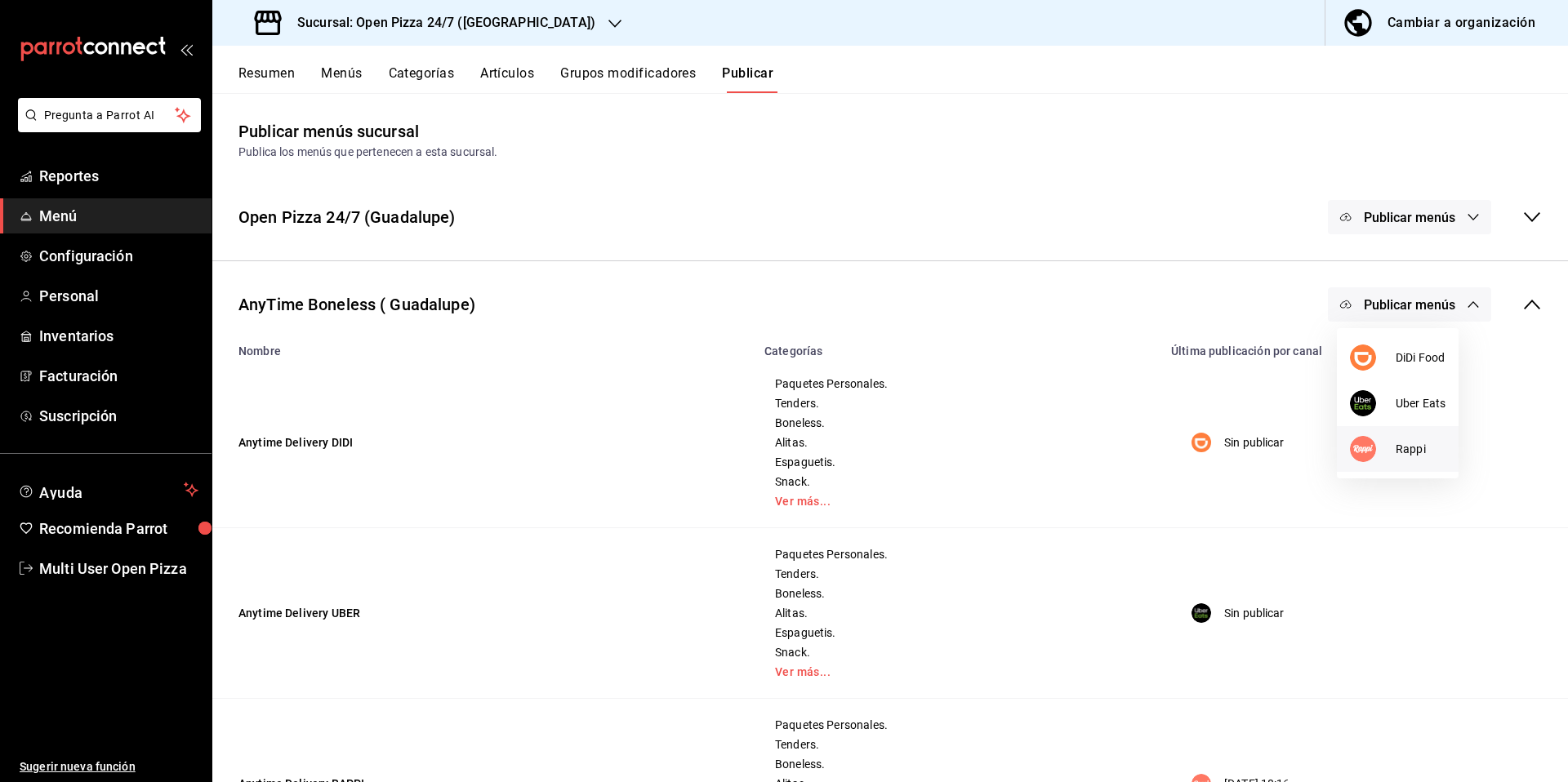click at bounding box center (1363, 449) 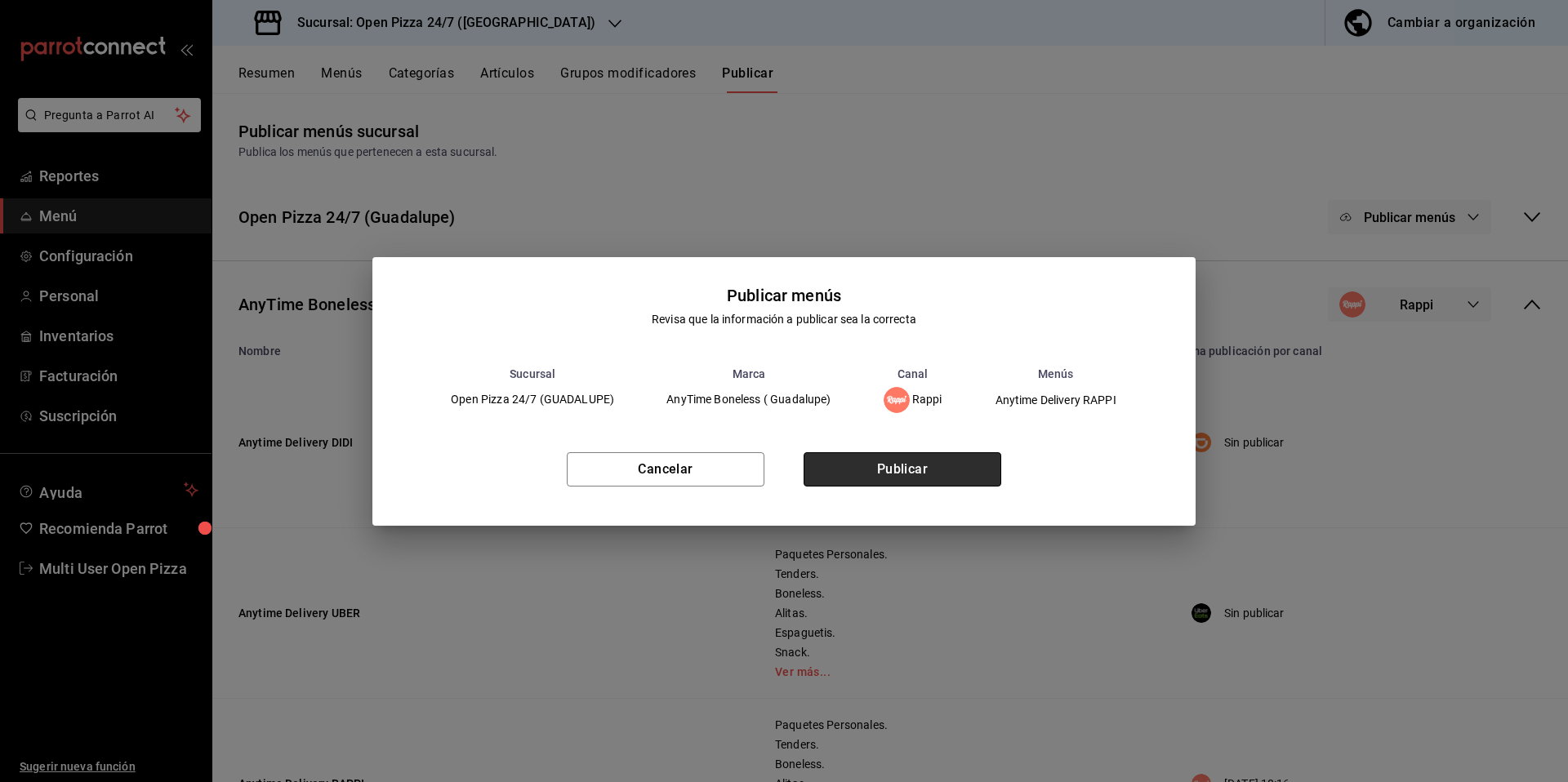 click on "Publicar" at bounding box center (902, 469) 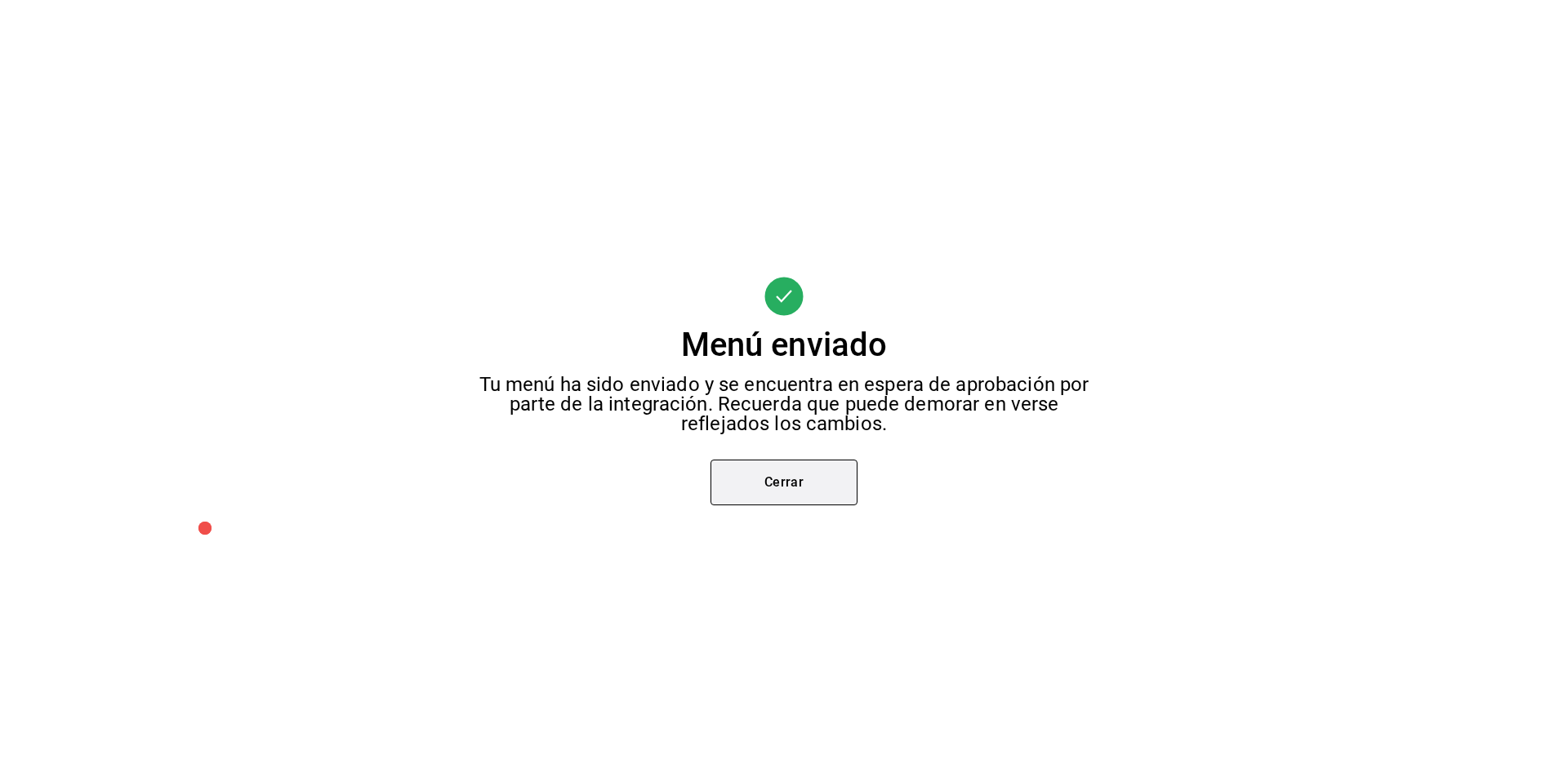 click on "Cerrar" at bounding box center [784, 482] 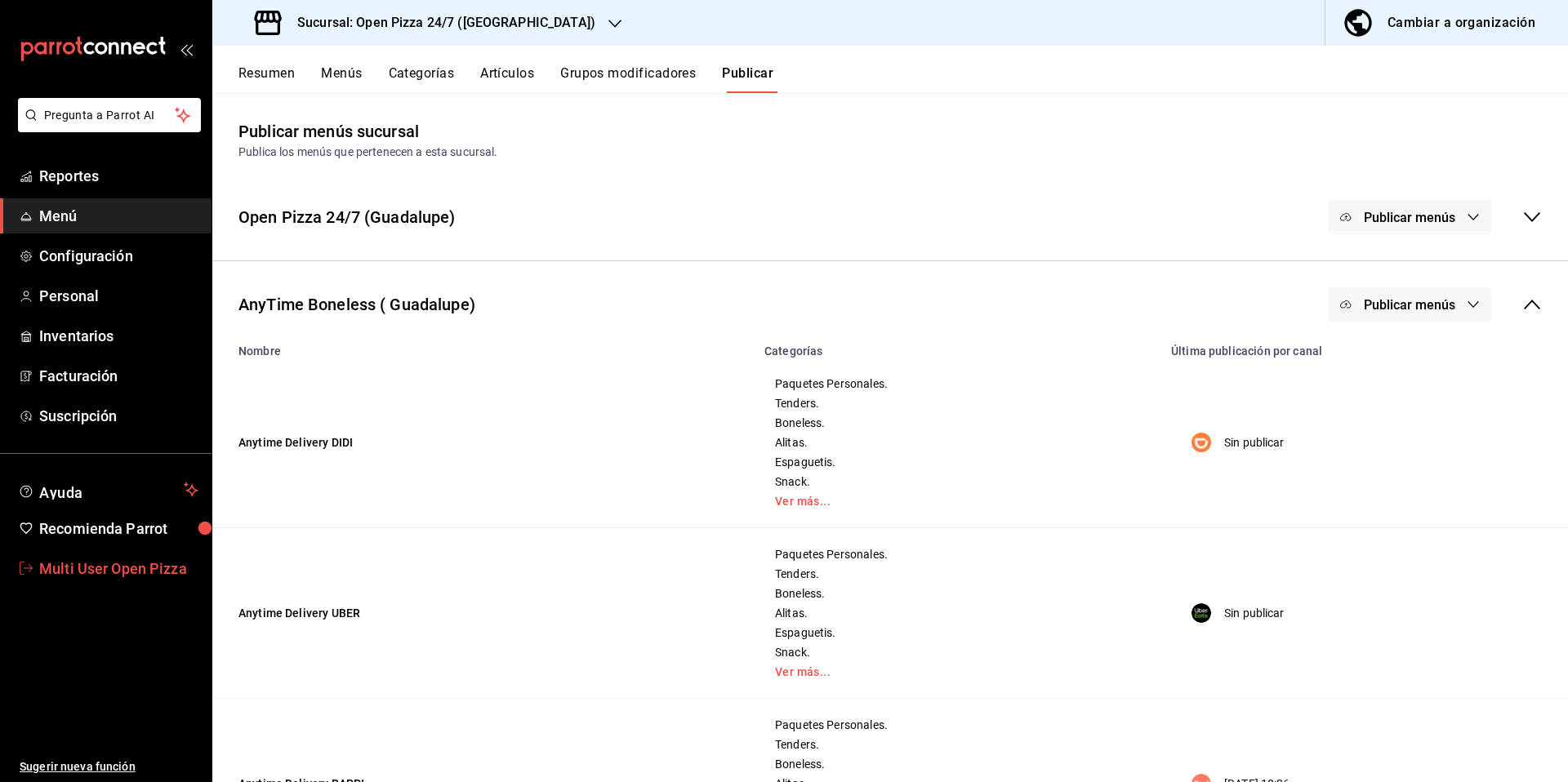 click on "Multi User Open Pizza" at bounding box center (118, 568) 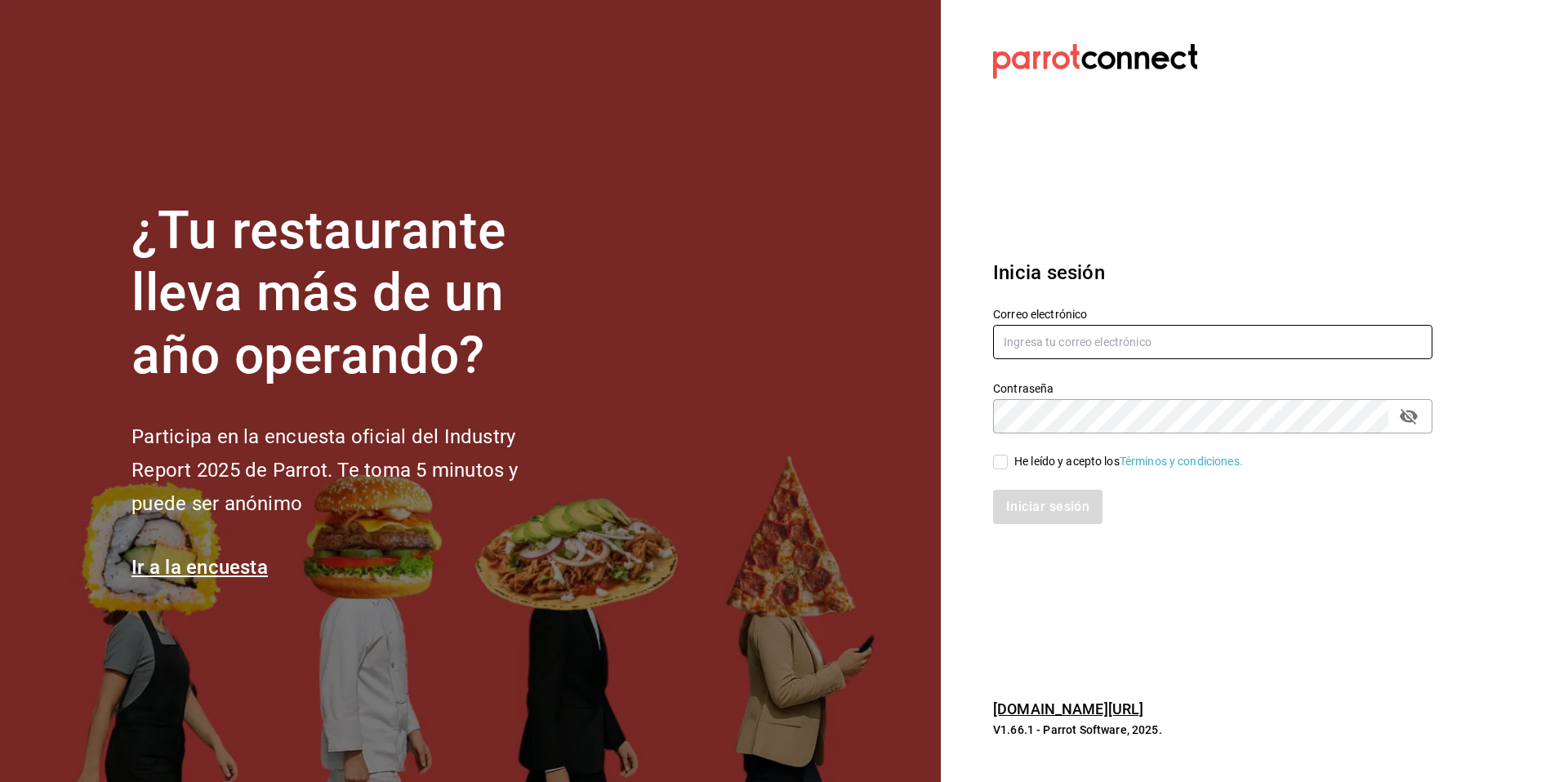 click at bounding box center (1213, 342) 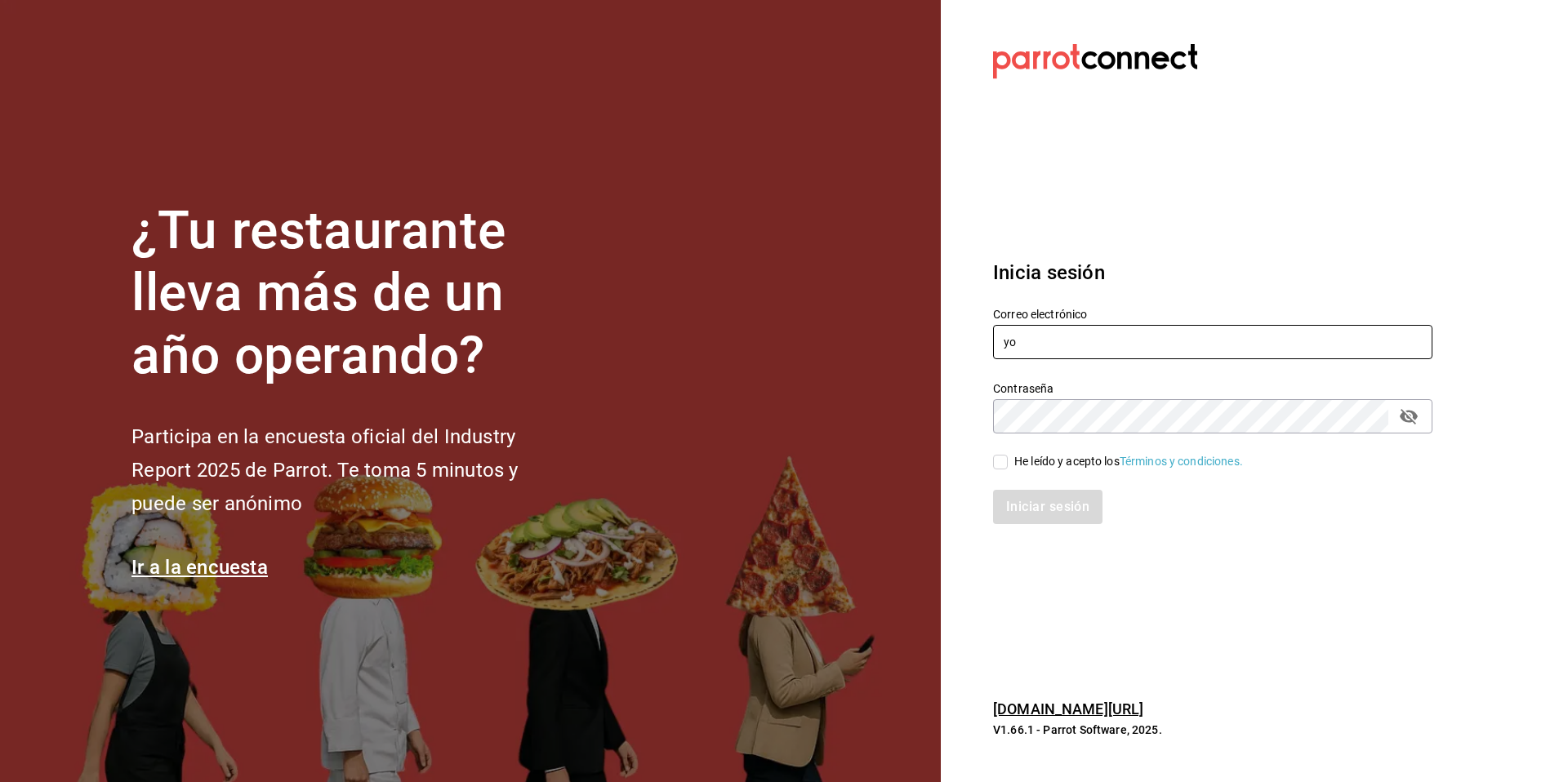 type on "yoi@cdmx.com" 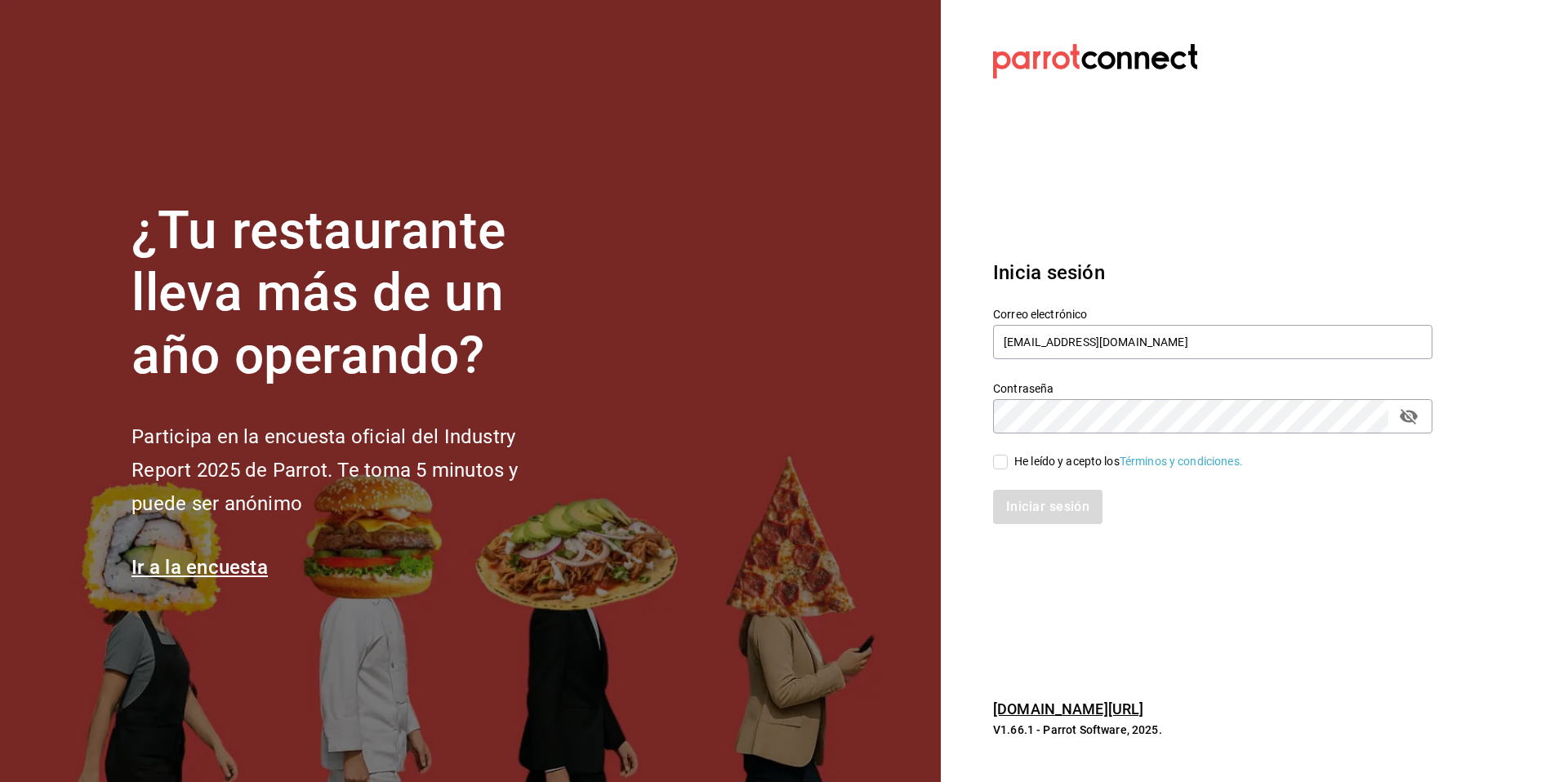click on "He leído y acepto los  Términos y condiciones." at bounding box center (1129, 461) 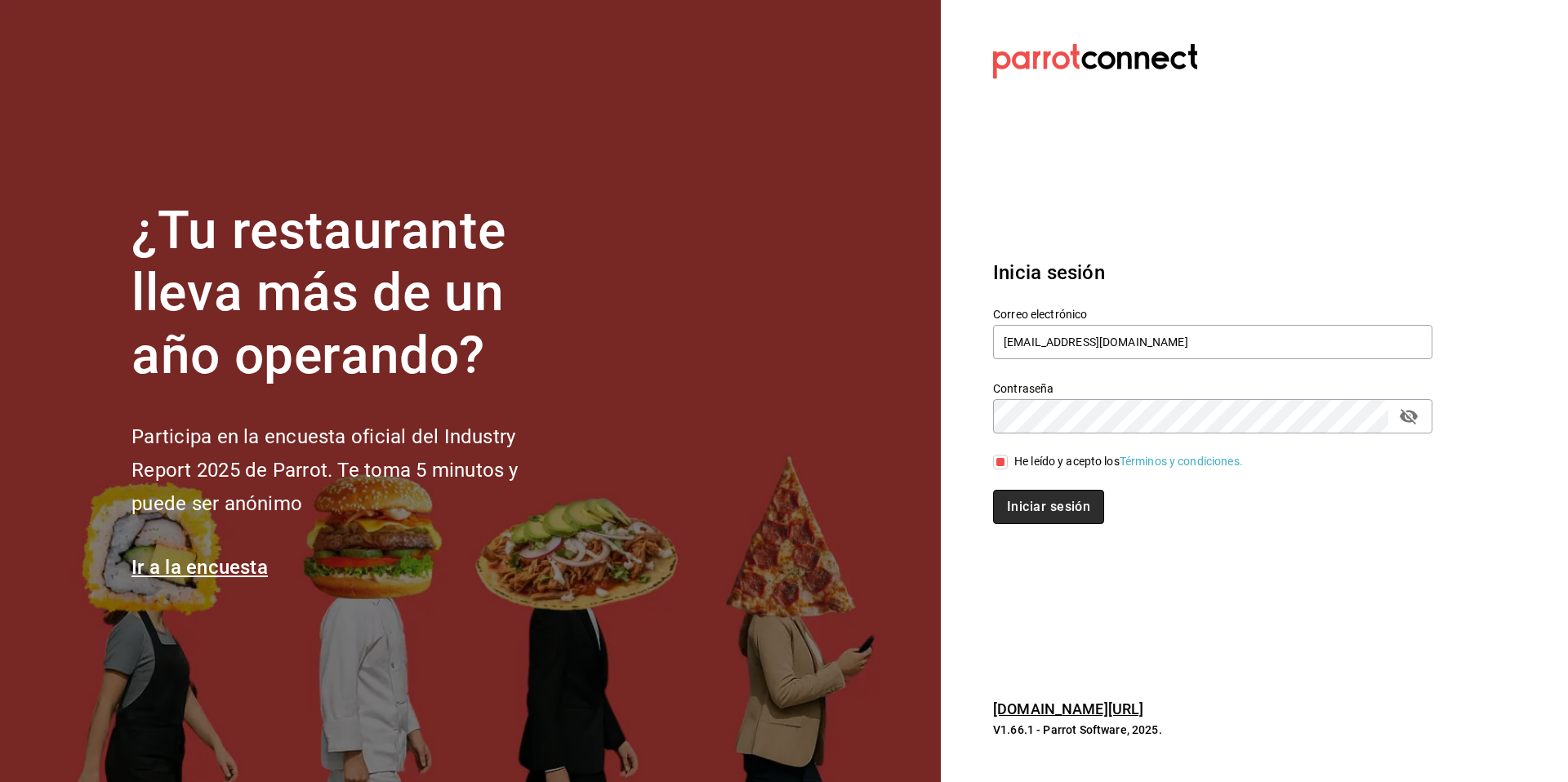 click on "Iniciar sesión" at bounding box center (1049, 507) 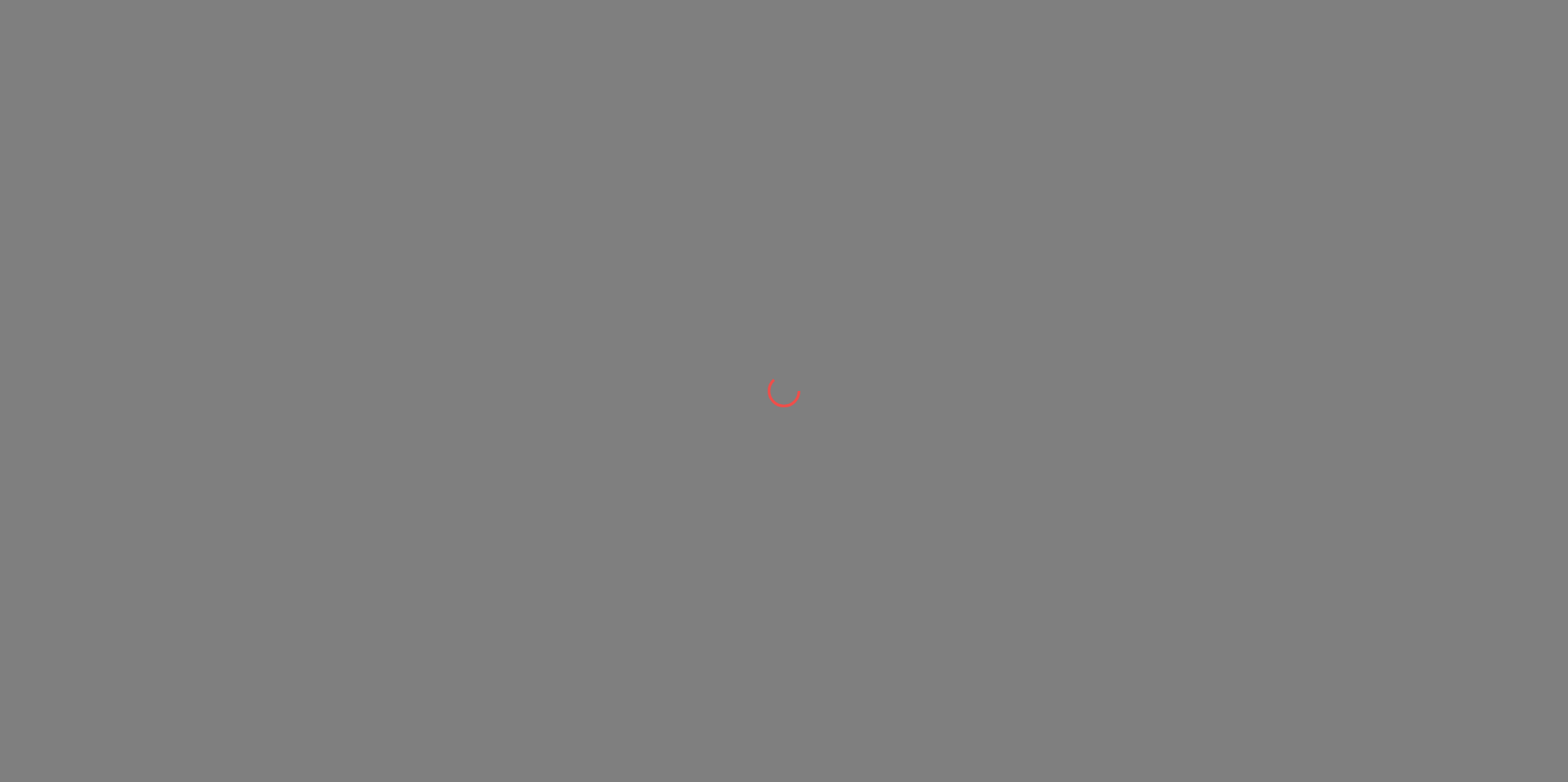 scroll, scrollTop: 0, scrollLeft: 0, axis: both 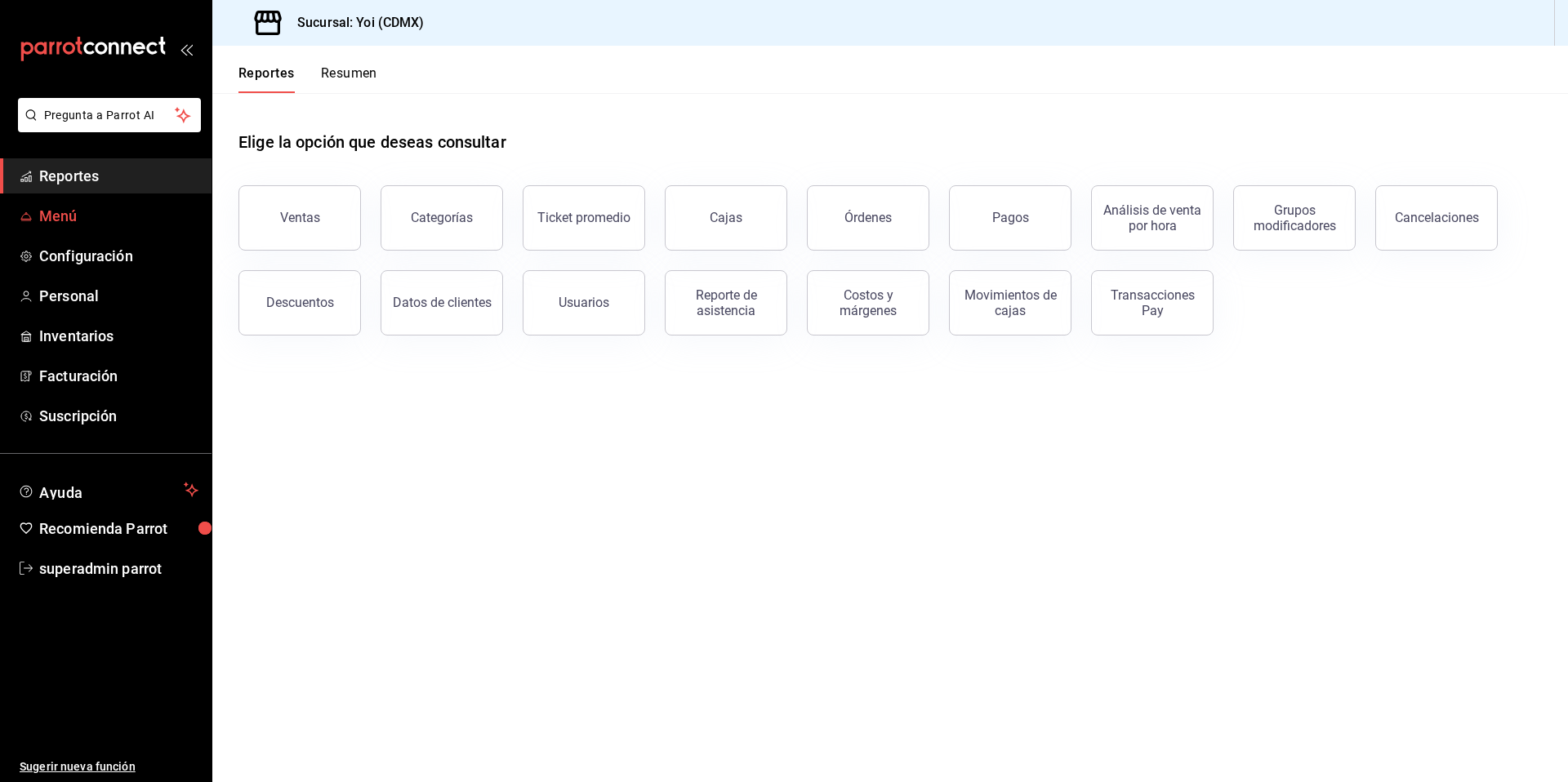 click on "Menú" at bounding box center (118, 215) 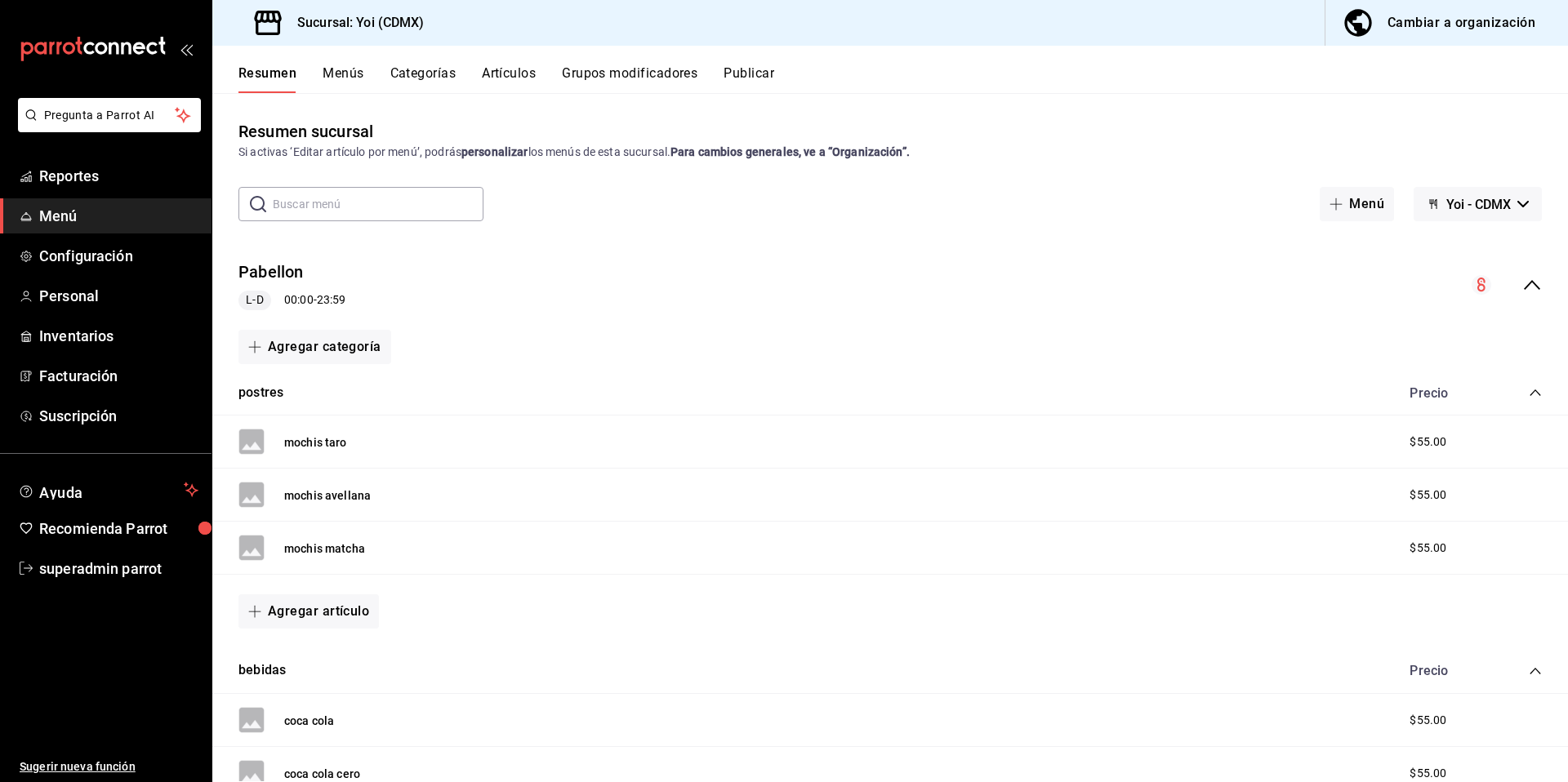 click on "Cambiar a organización" at bounding box center (1461, 23) 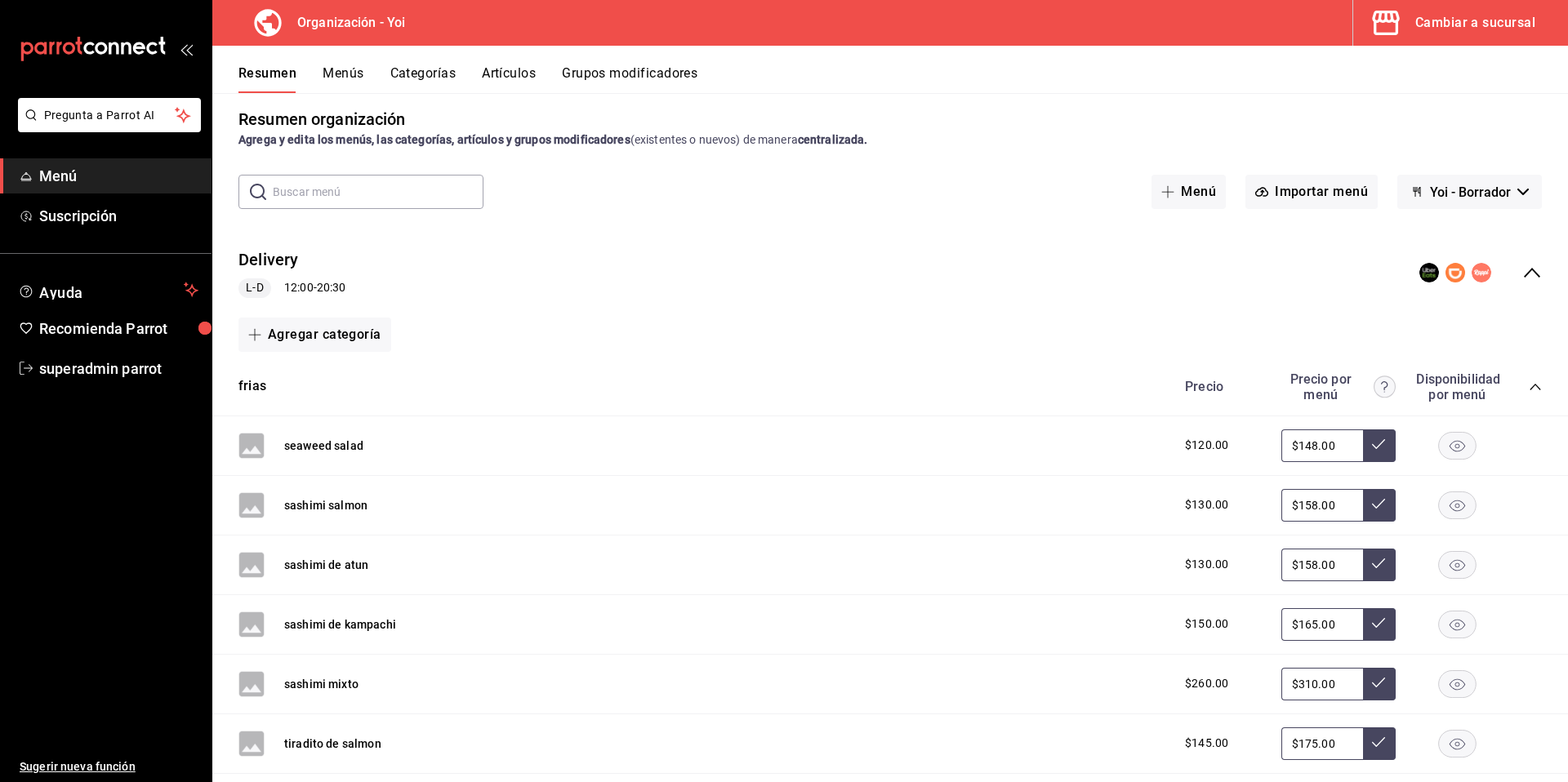 scroll, scrollTop: 96, scrollLeft: 0, axis: vertical 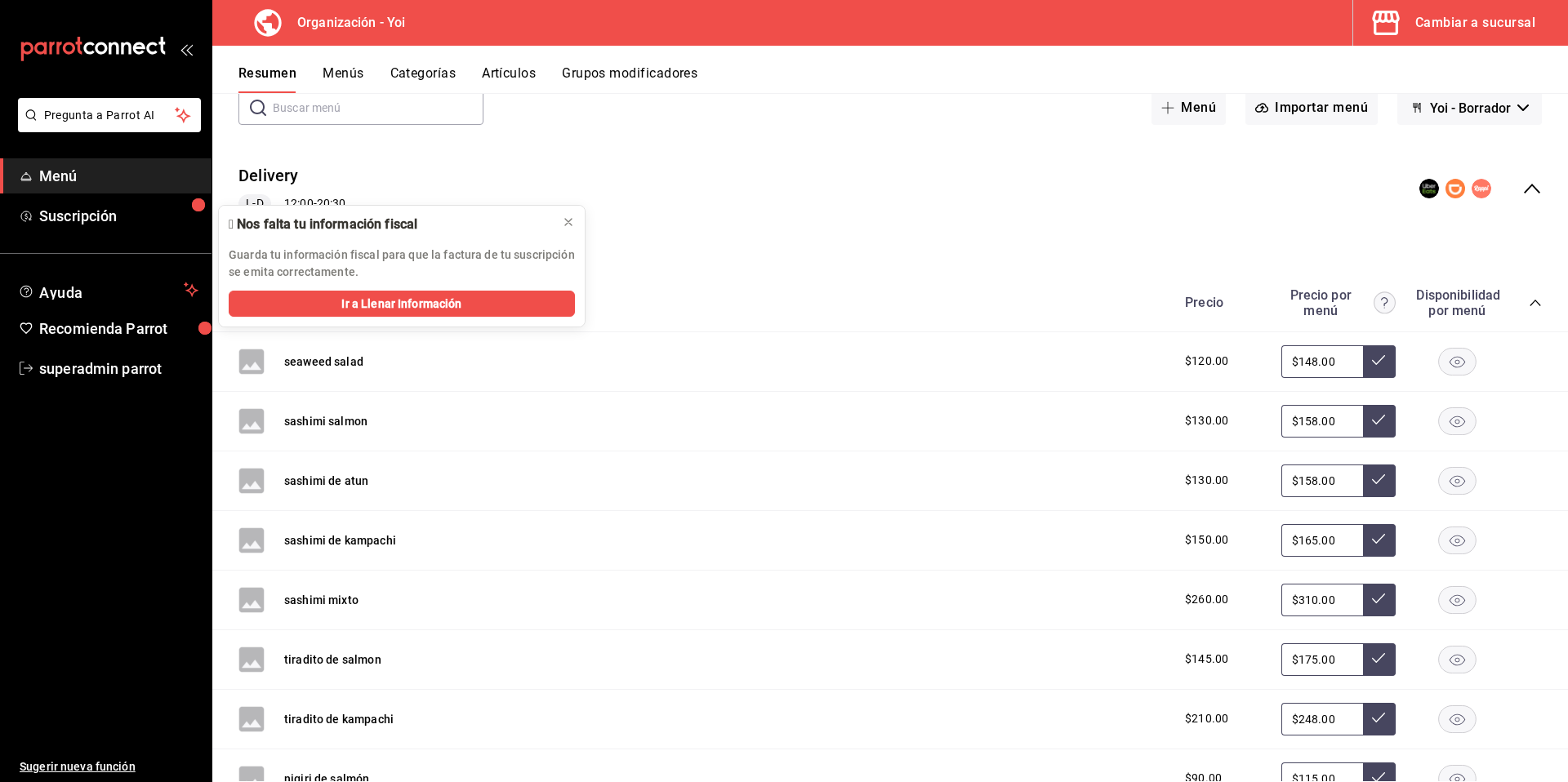 click 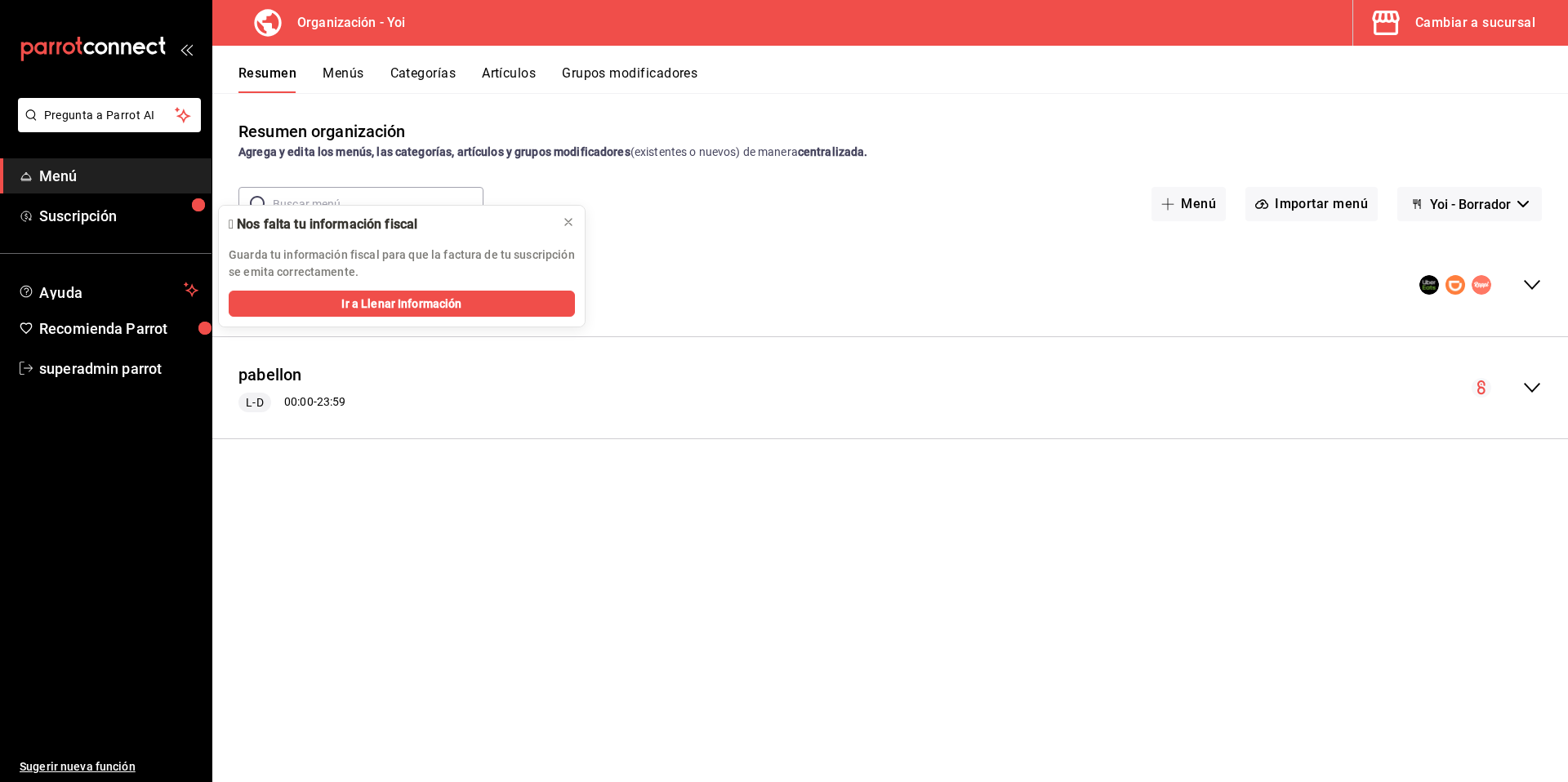 scroll, scrollTop: 0, scrollLeft: 0, axis: both 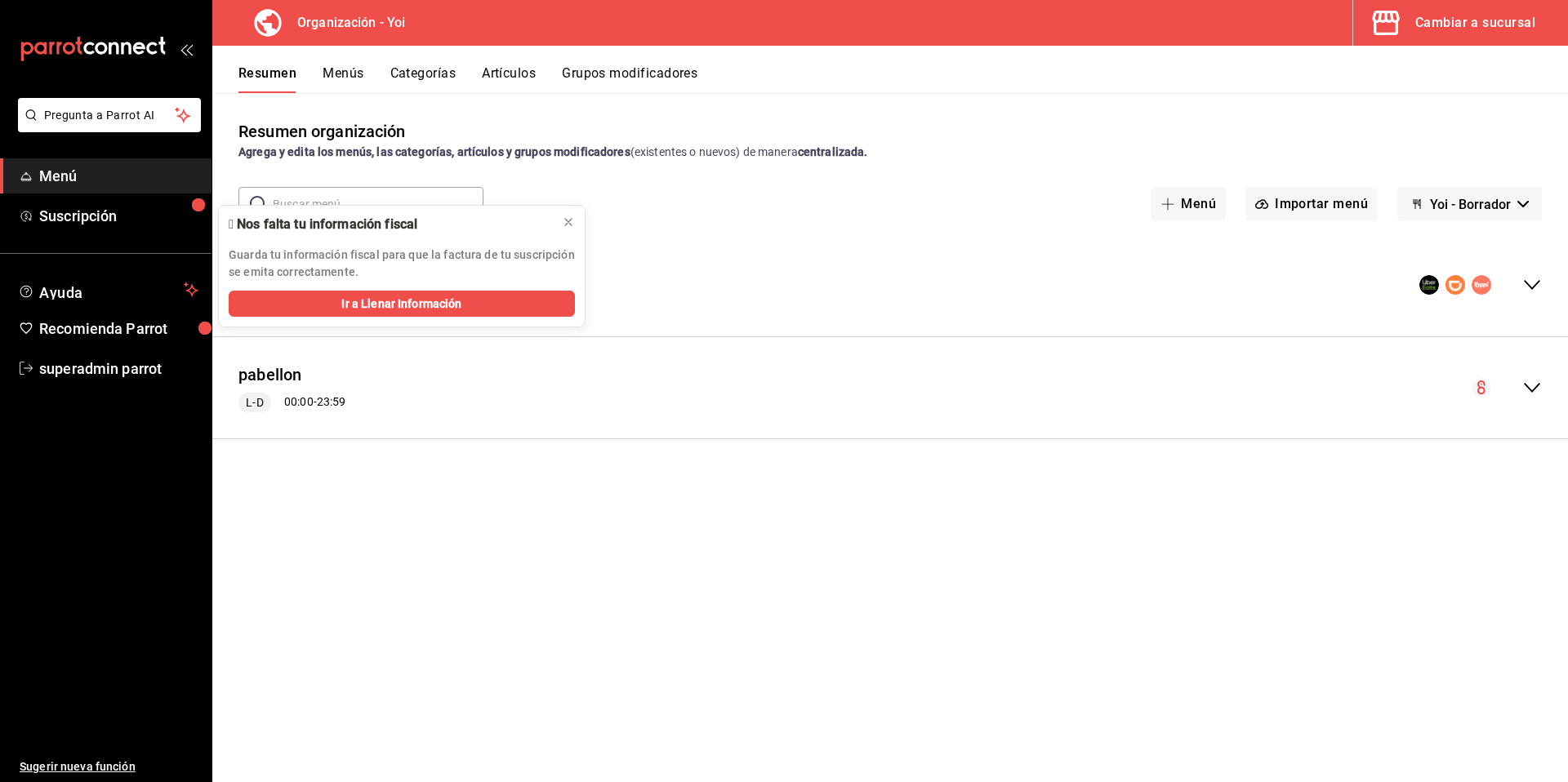 click 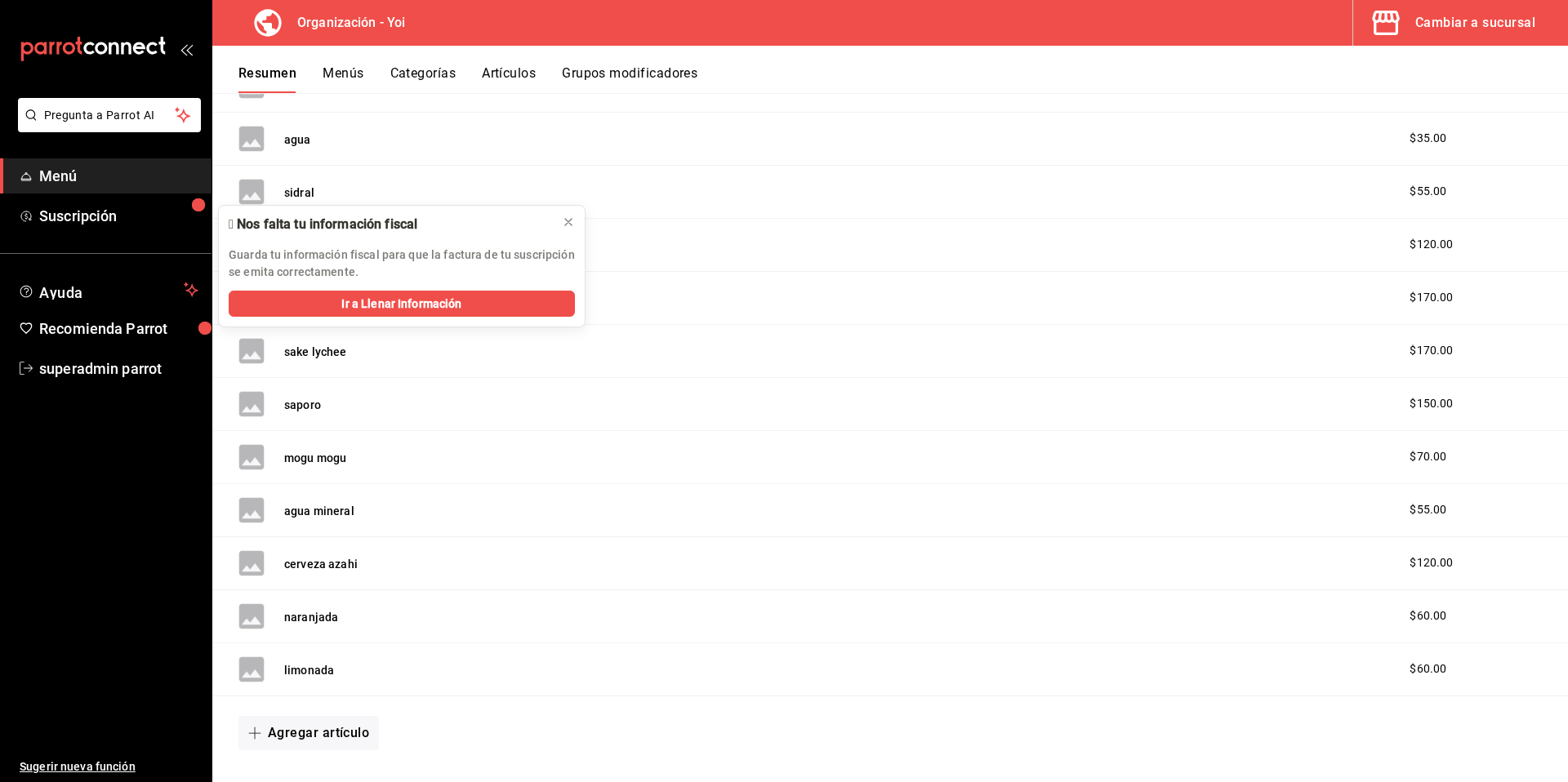 scroll, scrollTop: 1220, scrollLeft: 0, axis: vertical 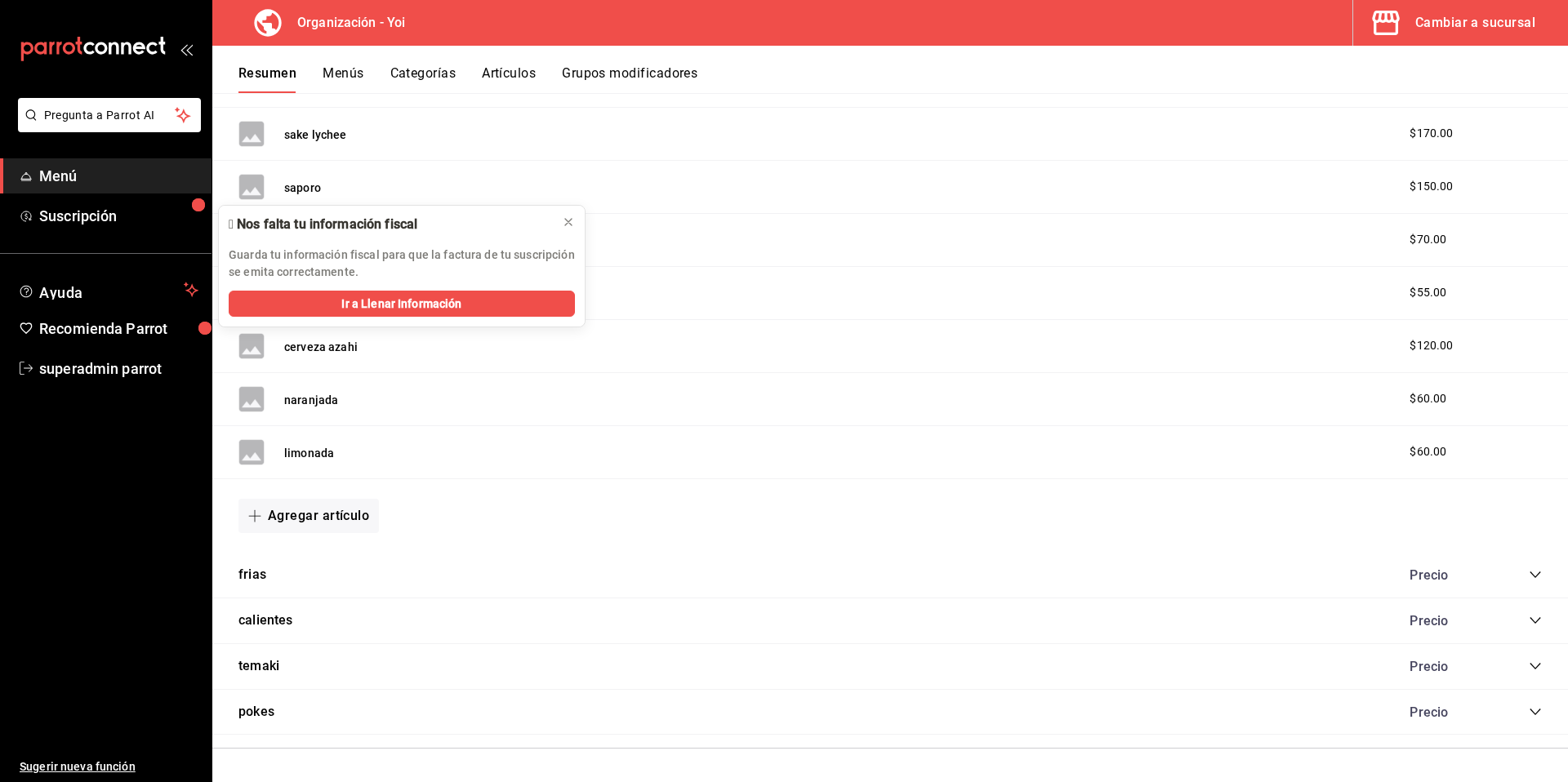 click 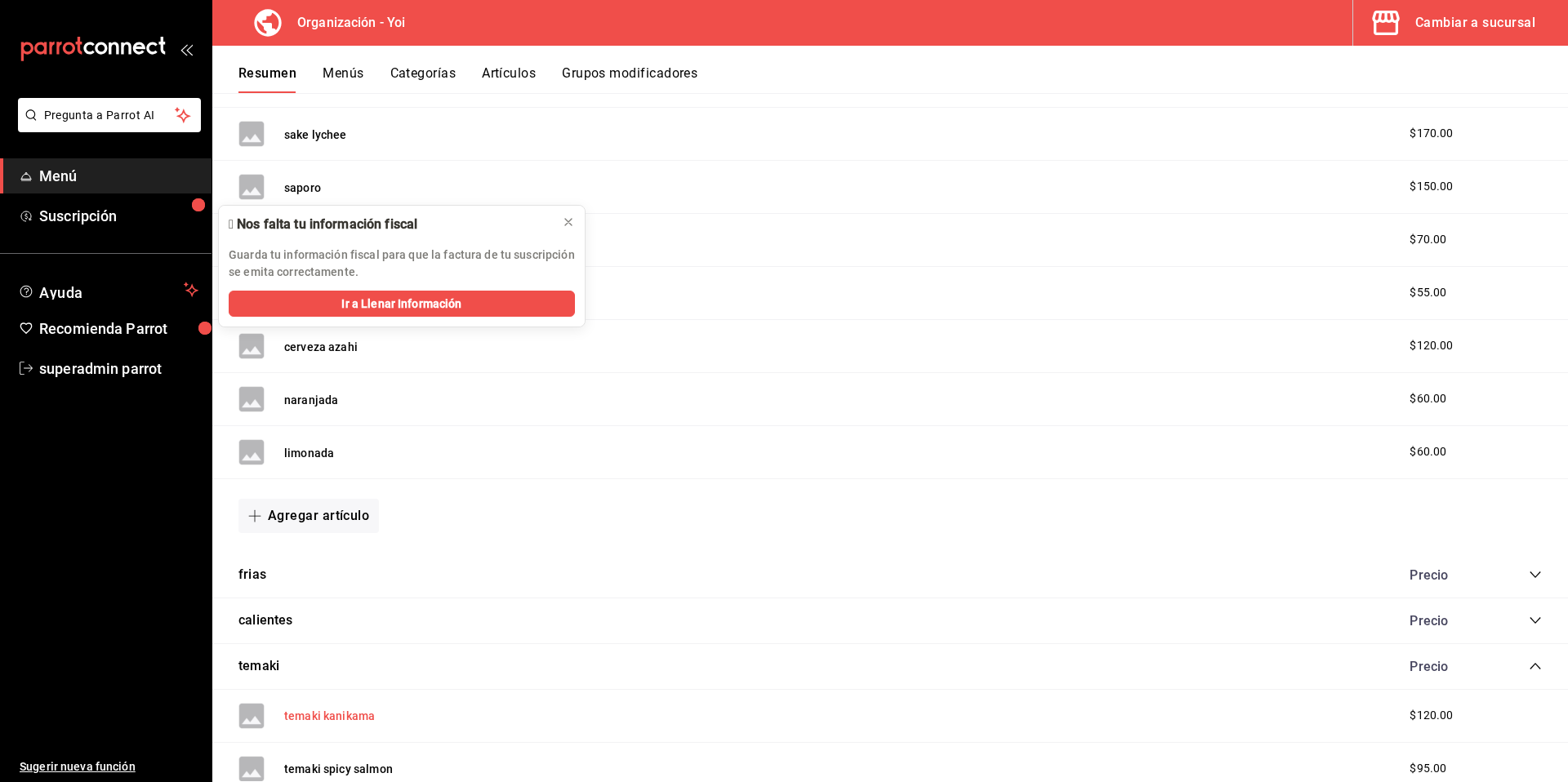 click on "temaki kanikama" at bounding box center (329, 716) 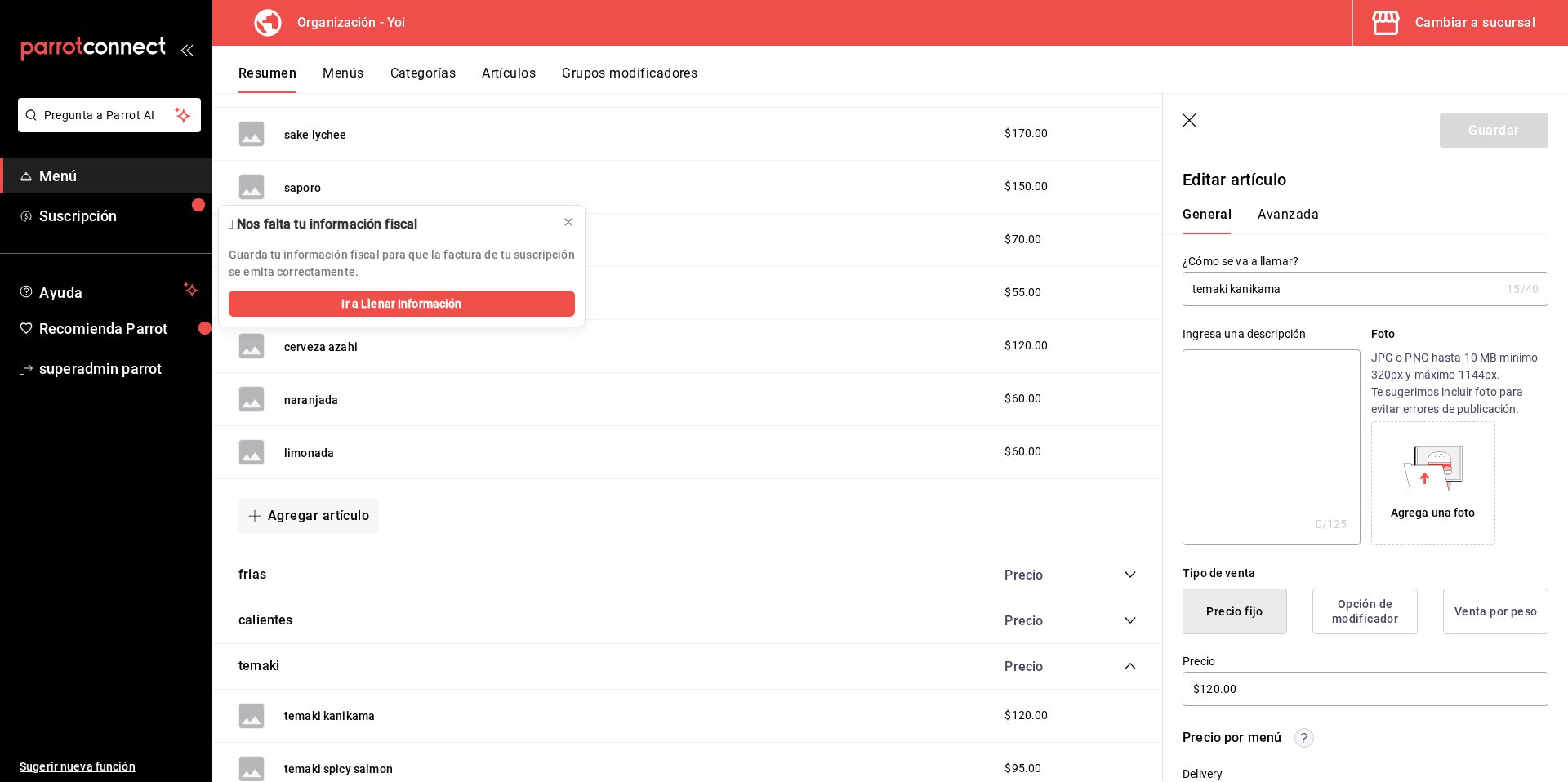click on "Guardar" at bounding box center (1365, 127) 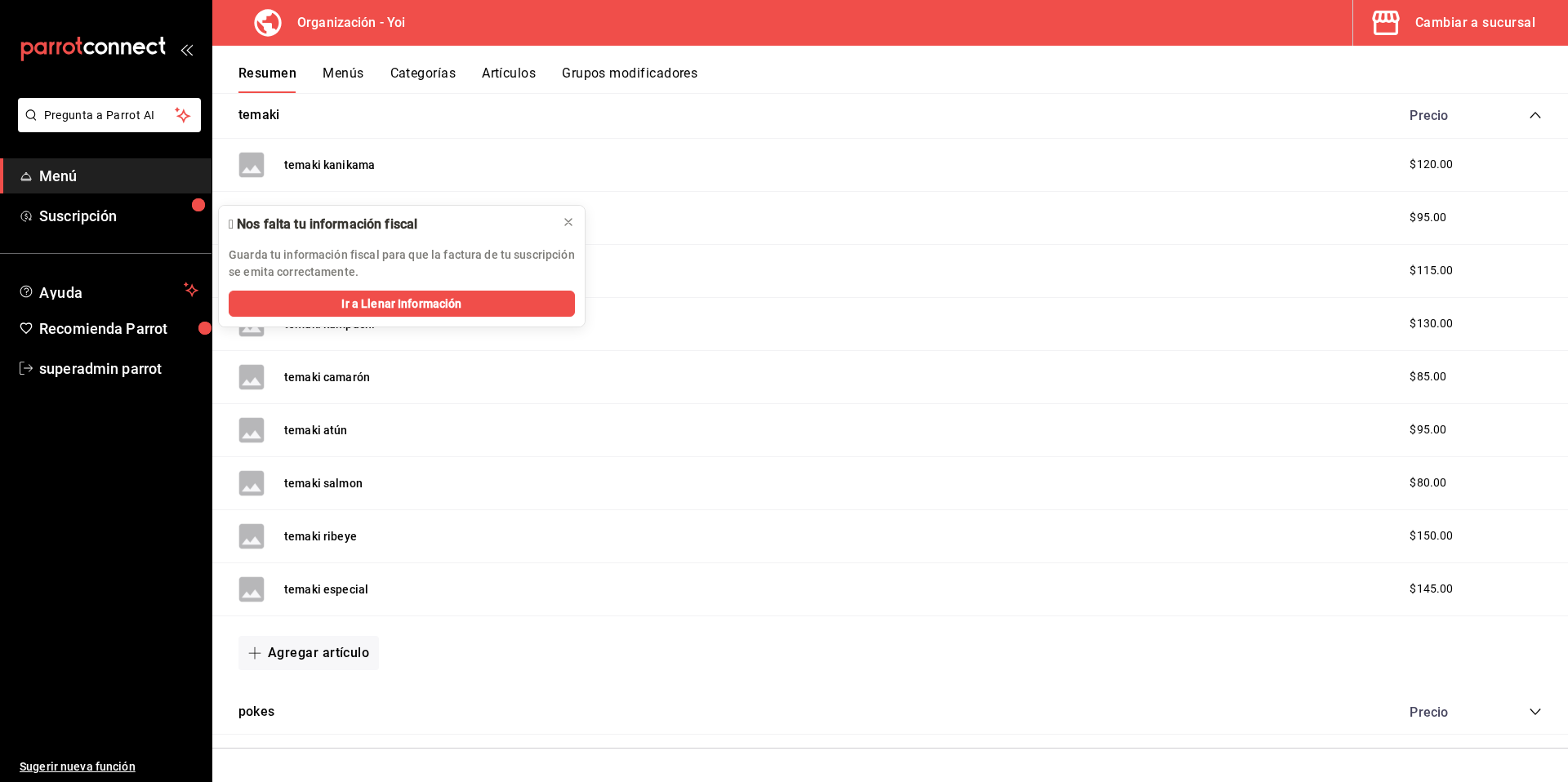scroll, scrollTop: 1767, scrollLeft: 0, axis: vertical 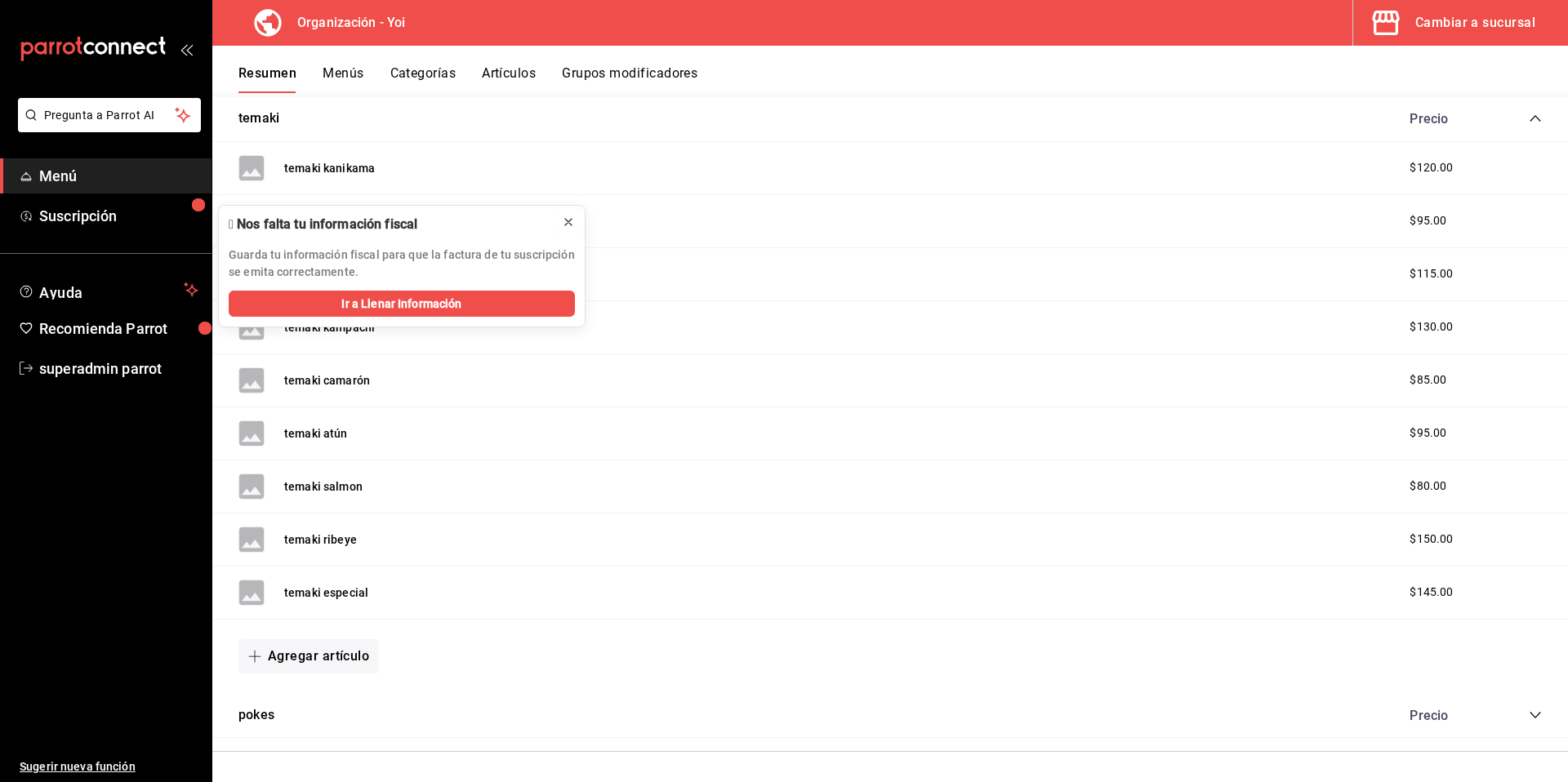 click 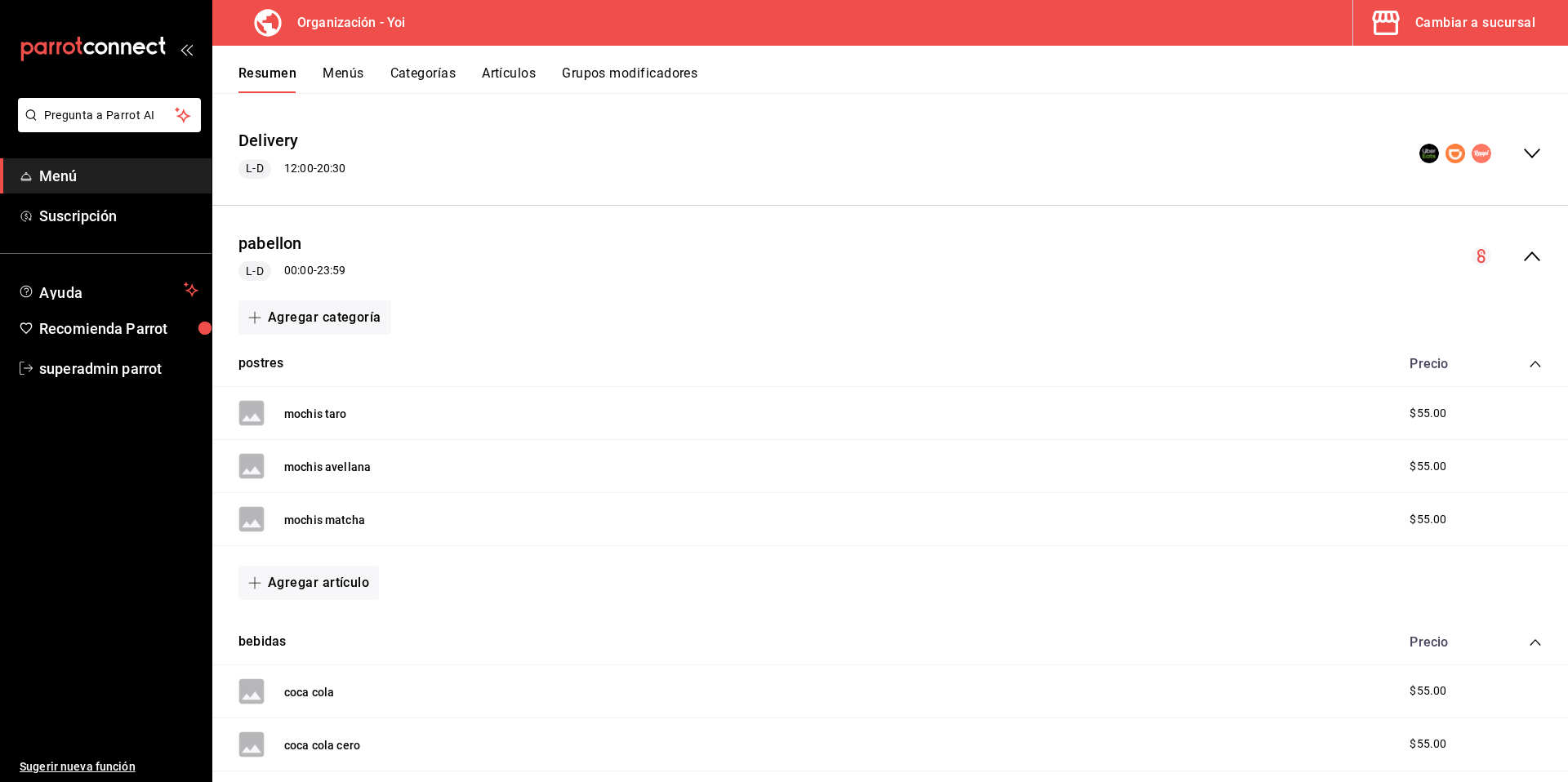 scroll, scrollTop: 133, scrollLeft: 0, axis: vertical 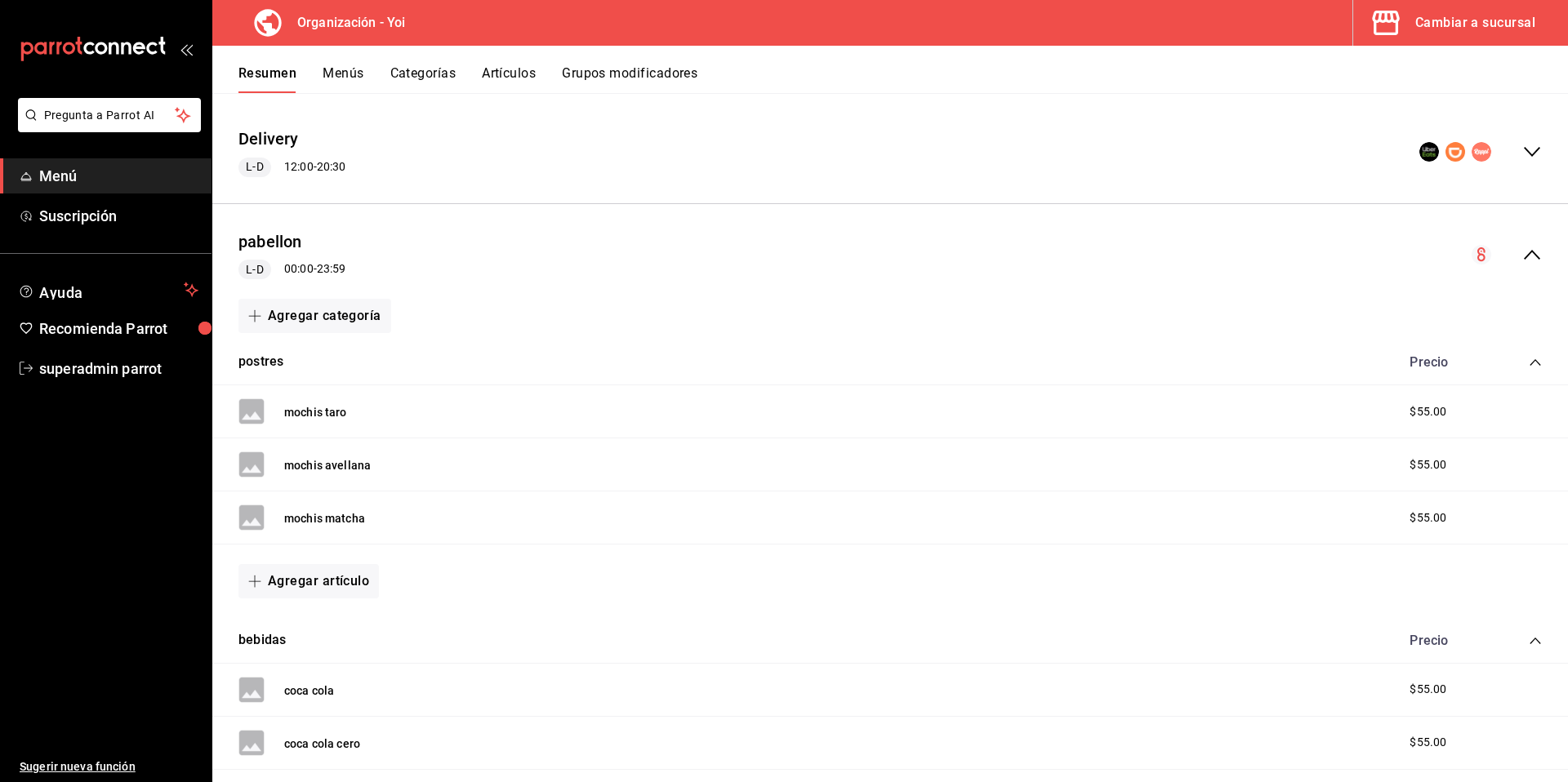 click 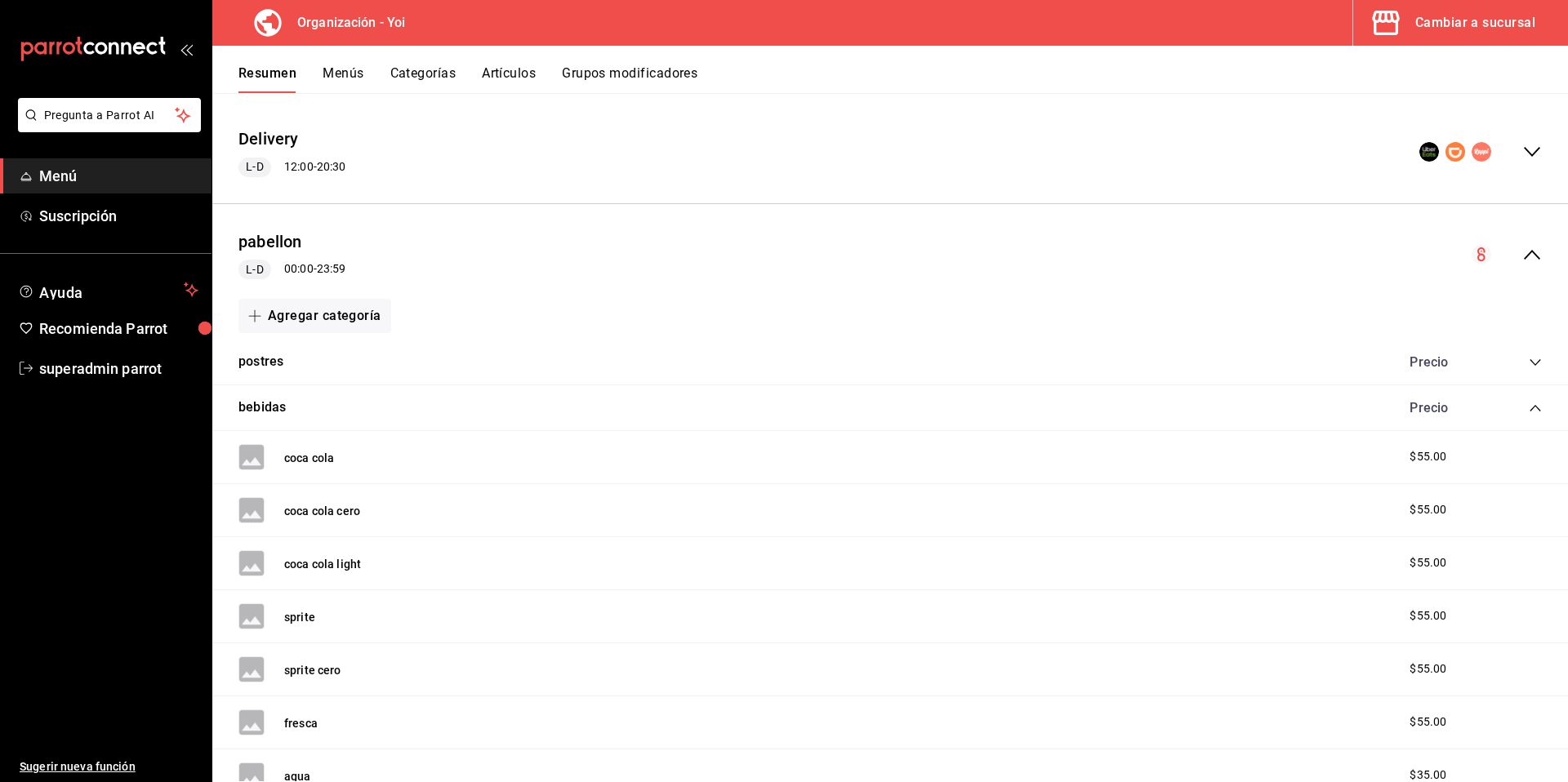 click 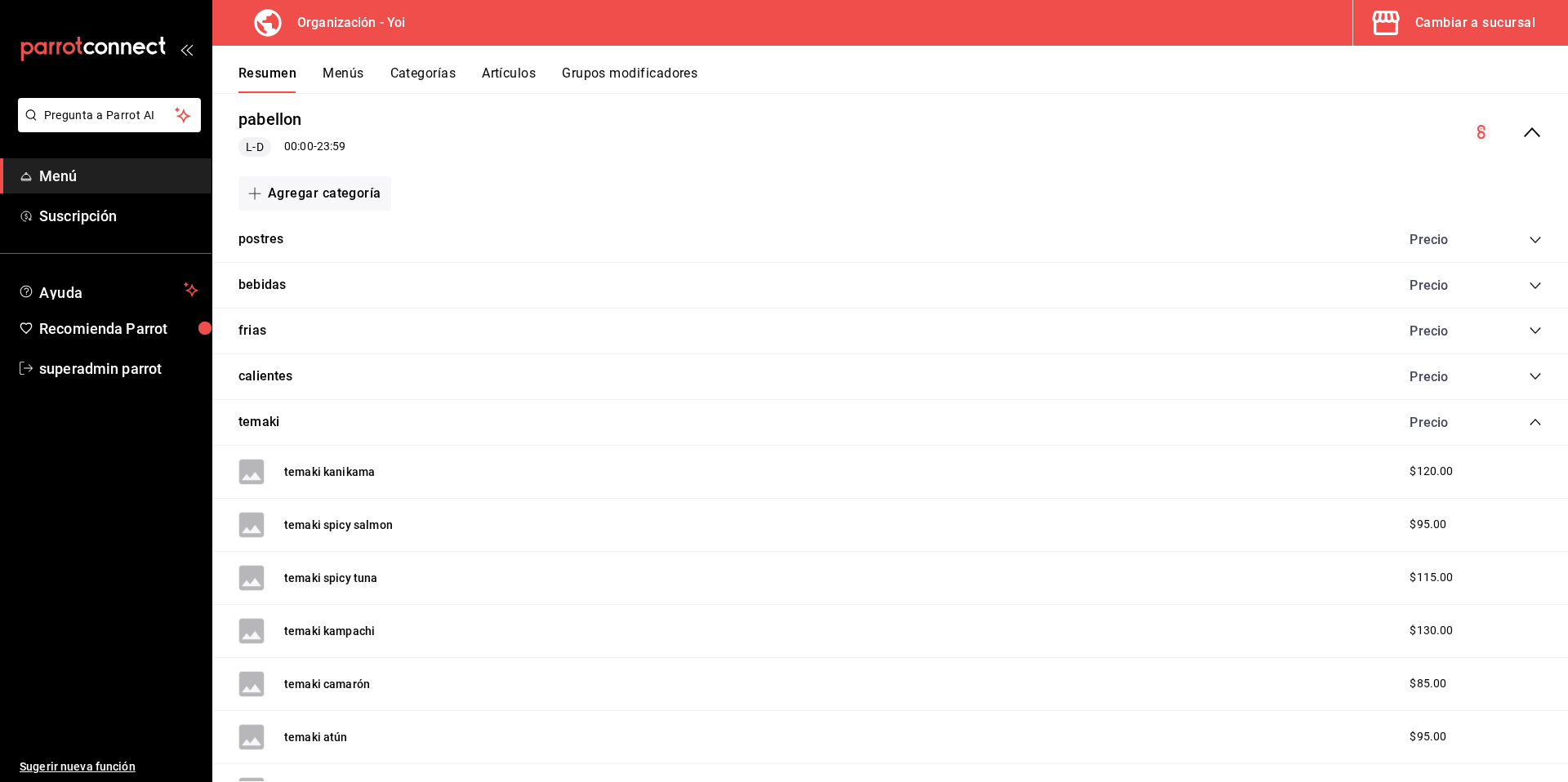 scroll, scrollTop: 262, scrollLeft: 0, axis: vertical 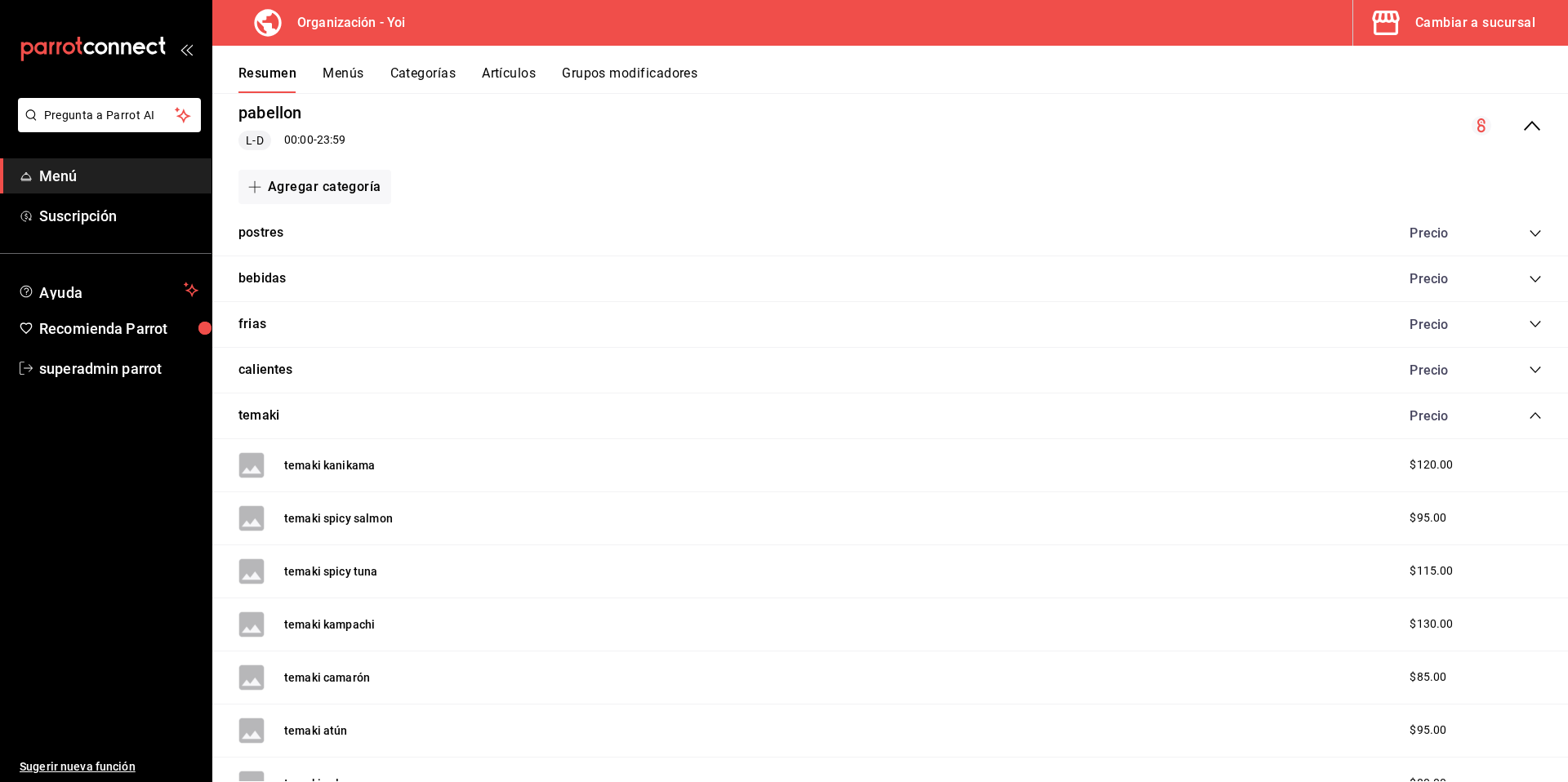 click 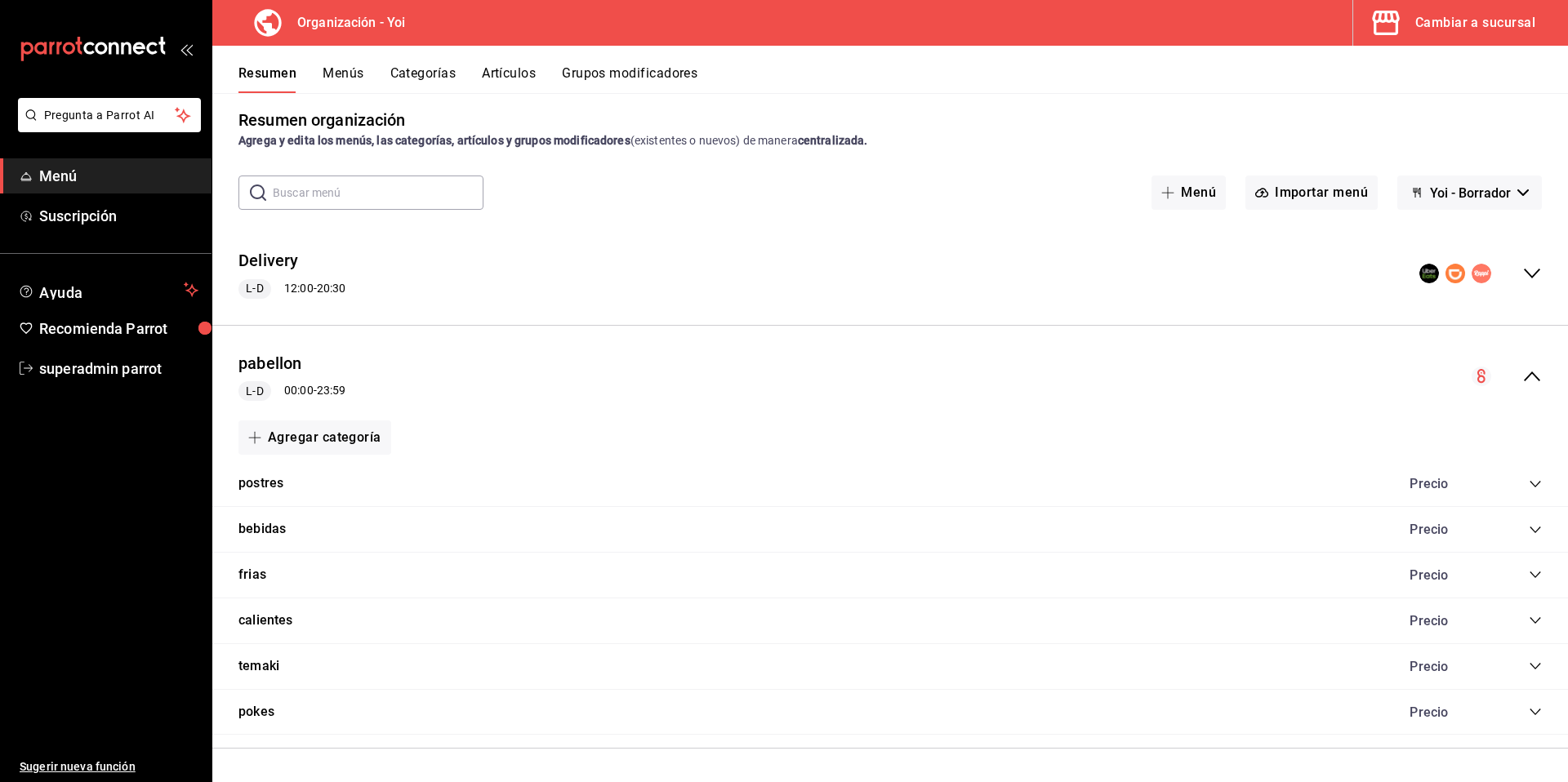 scroll, scrollTop: 11, scrollLeft: 0, axis: vertical 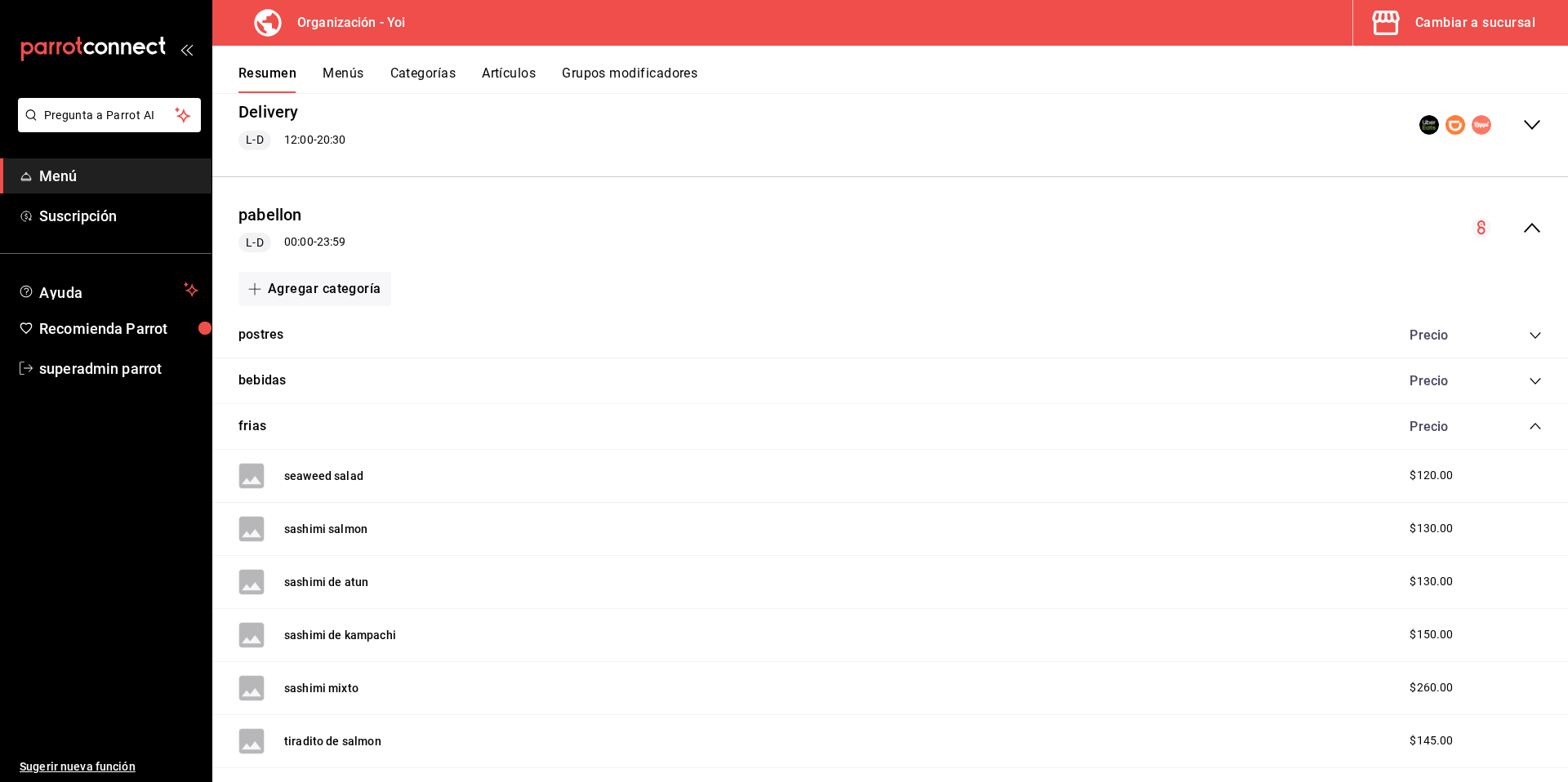 click on "Artículos" at bounding box center (509, 79) 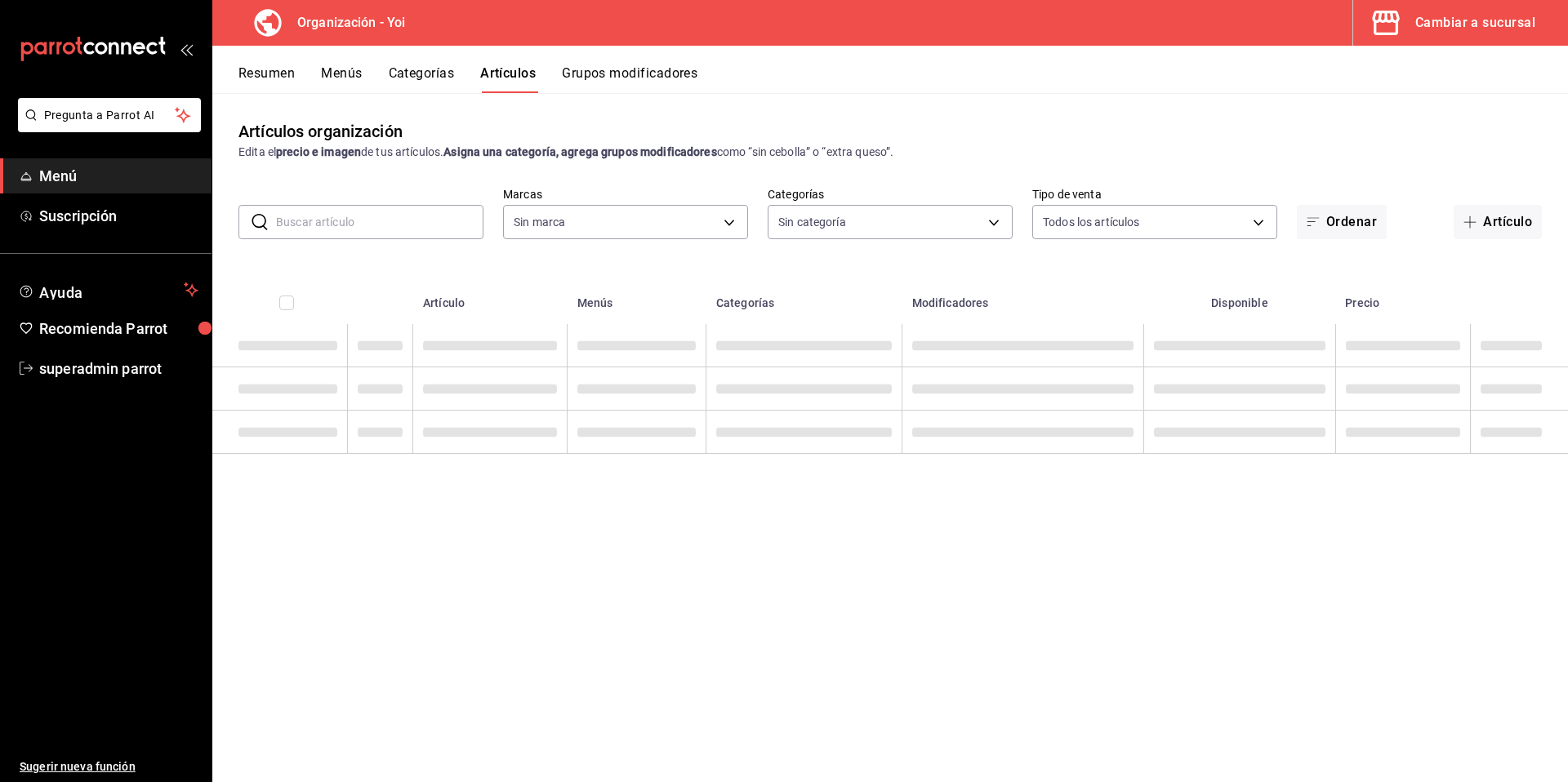 type on "1640c434-c4ef-4a2b-8034-f43ae4bc90cf" 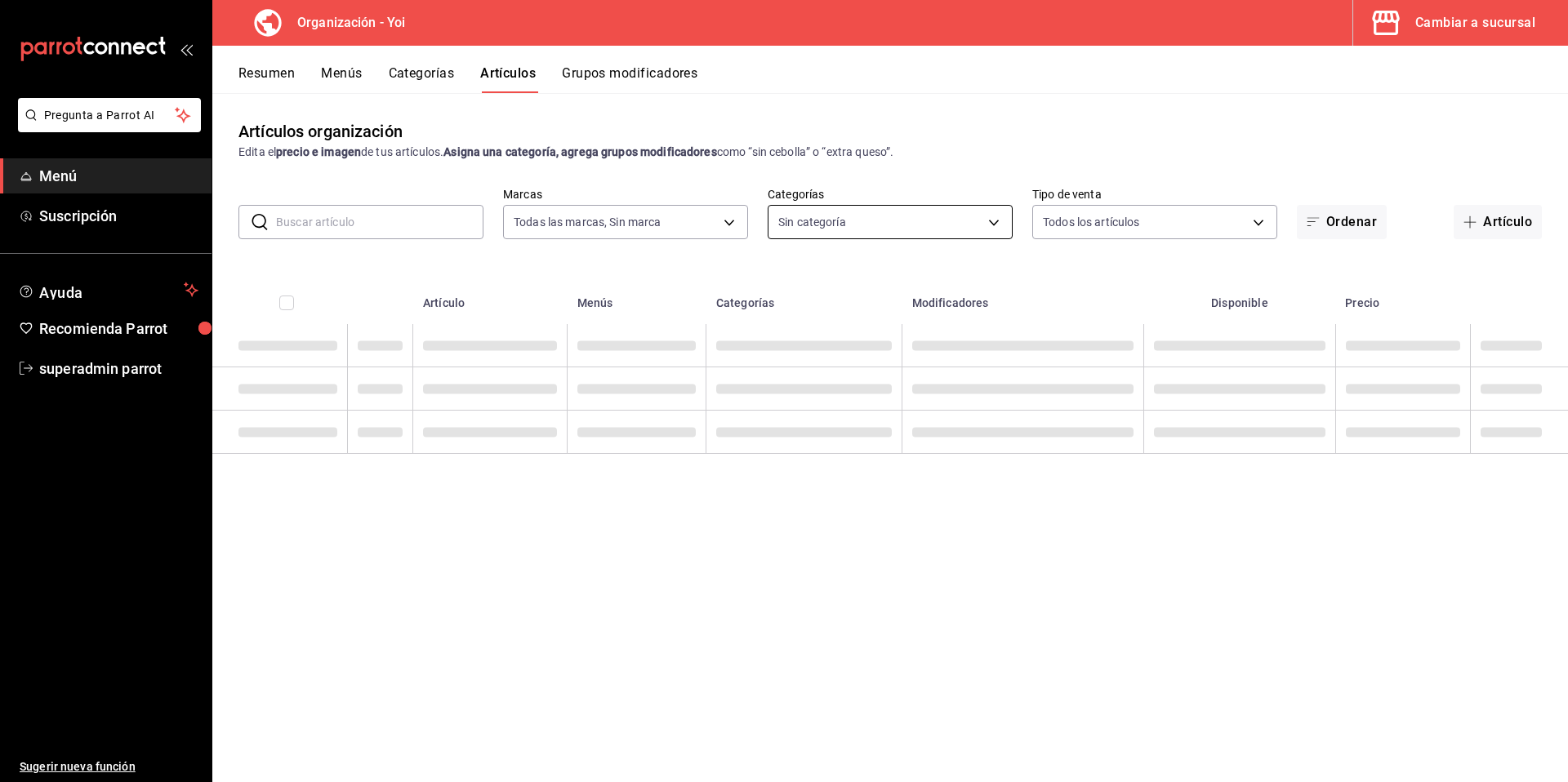 type on "d1b7ded0-c983-4c53-8719-dad493df599e,8d26501f-6aeb-4c2b-93a5-e49c7d44b236,19bd0911-6f84-4dcf-b19b-3dc5f1631231,42a453e0-2bde-4ec0-875d-309d67a2bfbc,6e1fd140-cb05-4932-93f2-fbd90b664e9c,80ef247a-402b-44e1-9555-b147027a1495" 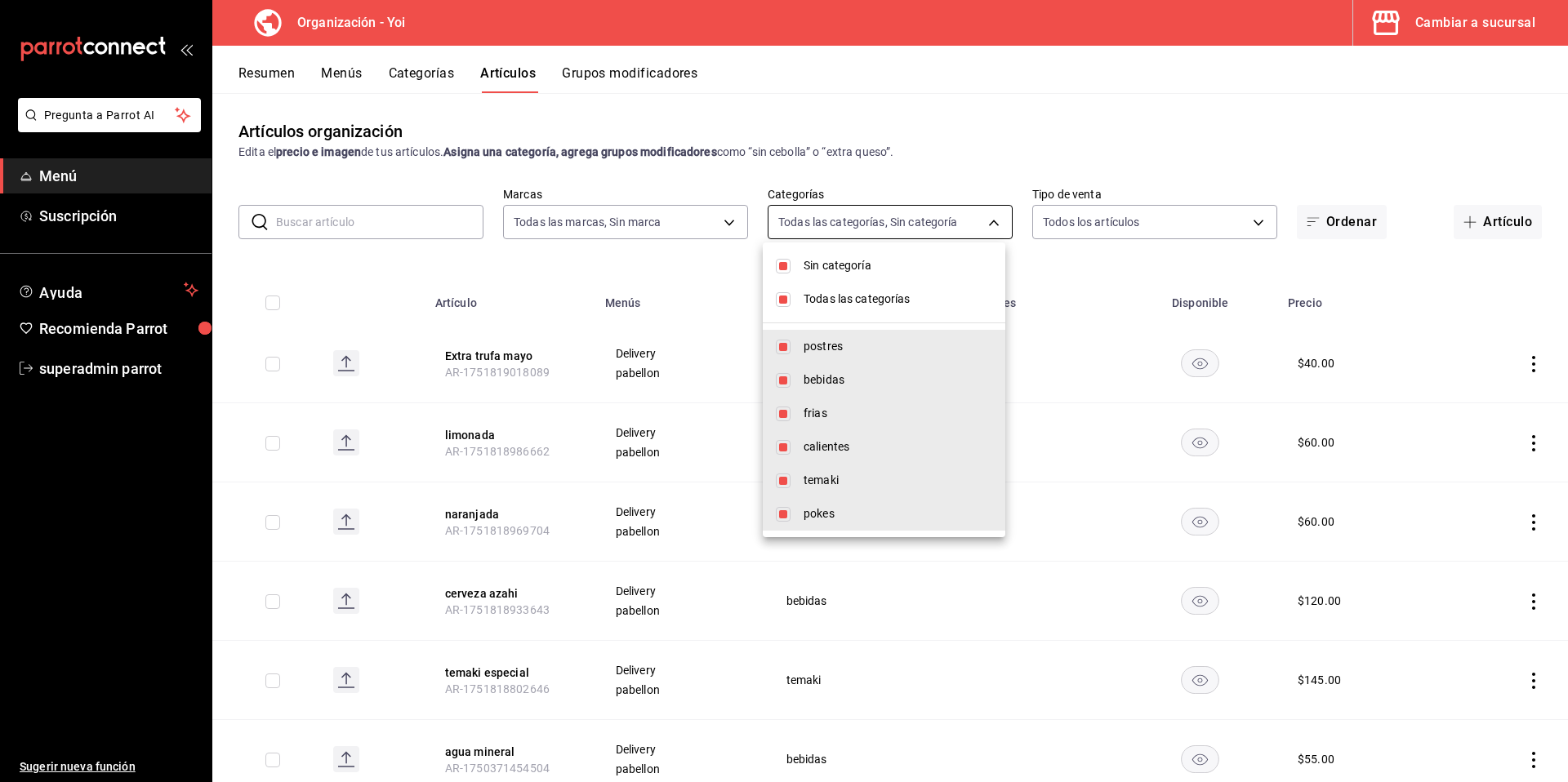 click on "Pregunta a Parrot AI Menú   Suscripción   Ayuda Recomienda Parrot   superadmin parrot   Sugerir nueva función   Organización - Yoi Cambiar a sucursal Resumen Menús Categorías Artículos Grupos modificadores Artículos organización Edita el  precio e imagen  de tus artículos.  Asigna una categoría, agrega grupos modificadores  como “sin cebolla” o “extra queso”. ​ ​ Marcas Todas las marcas, Sin marca 1640c434-c4ef-4a2b-8034-f43ae4bc90cf Categorías Todas las categorías, Sin categoría d1b7ded0-c983-4c53-8719-dad493df599e,8d26501f-6aeb-4c2b-93a5-e49c7d44b236,19bd0911-6f84-4dcf-b19b-3dc5f1631231,42a453e0-2bde-4ec0-875d-309d67a2bfbc,6e1fd140-cb05-4932-93f2-fbd90b664e9c,80ef247a-402b-44e1-9555-b147027a1495 Tipo de venta Todos los artículos ALL Ordenar Artículo Artículo Menús Categorías Modificadores Disponible Precio Extra trufa mayo AR-1751819018089 Delivery pabellon pokes $ 40.00 limonada AR-1751818986662 Delivery pabellon bebidas $ 60.00 naranjada AR-1751818969704 Delivery pabellon $" at bounding box center (784, 391) 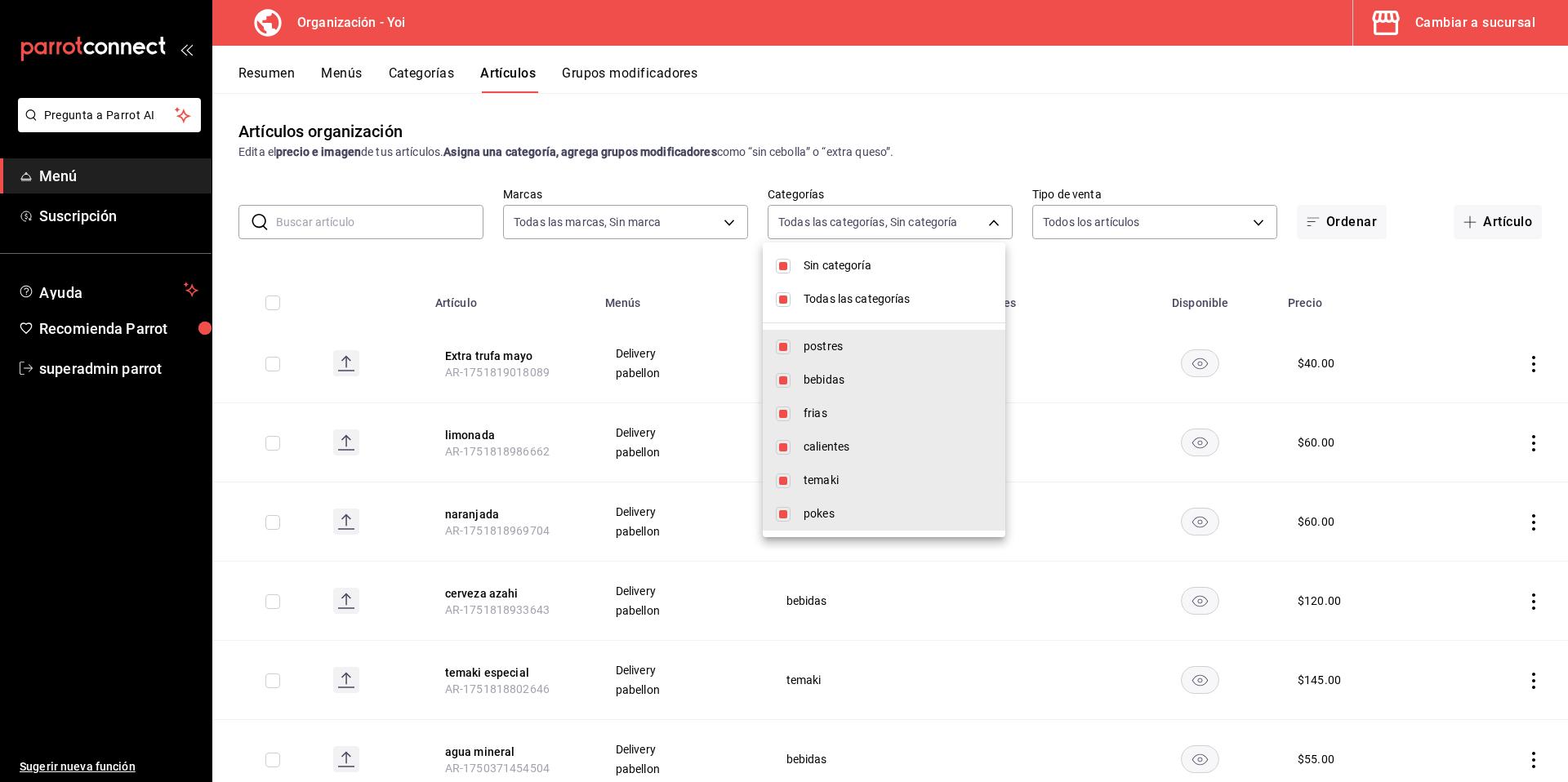 click at bounding box center (783, 266) 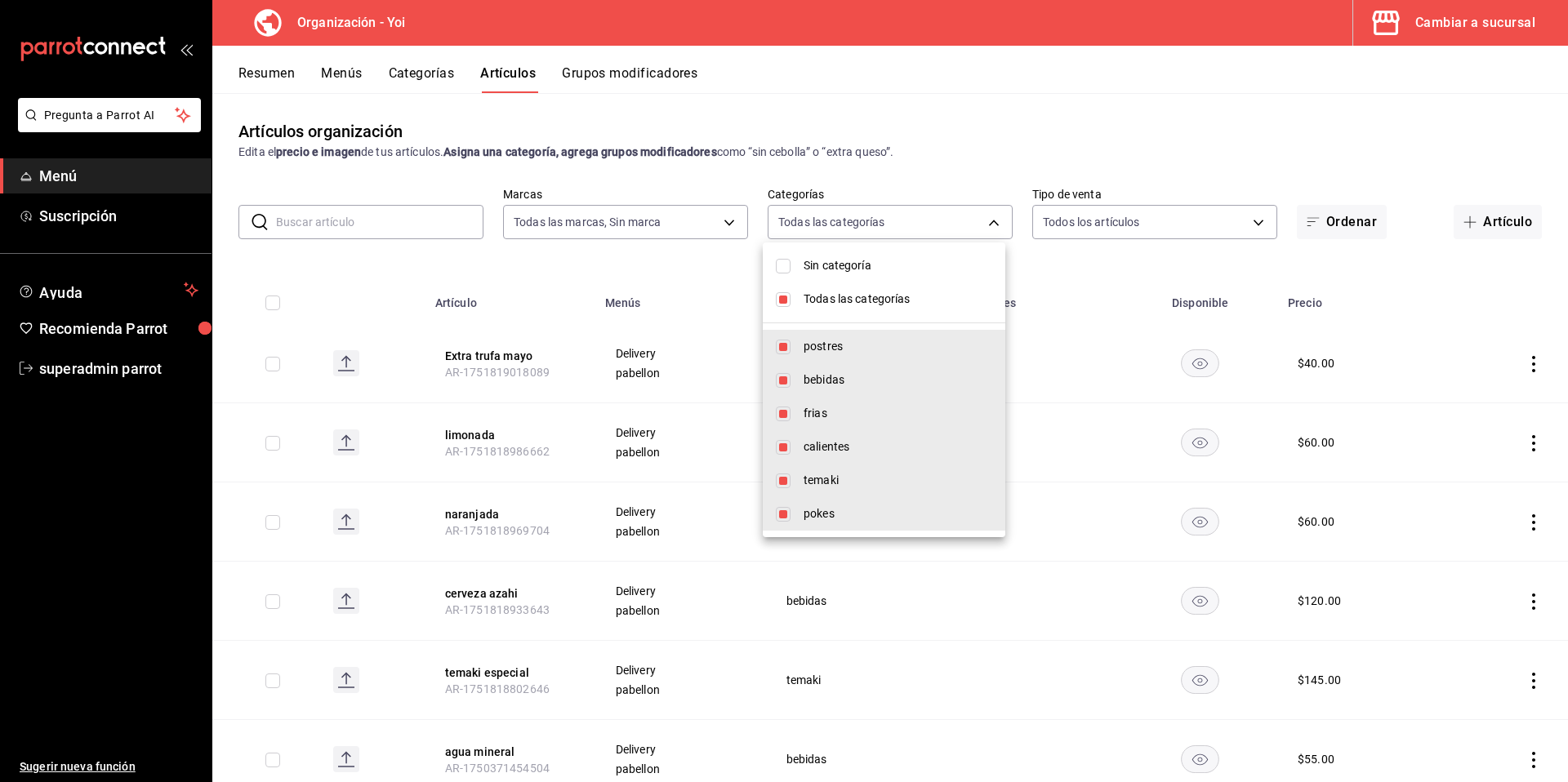 click at bounding box center (783, 300) 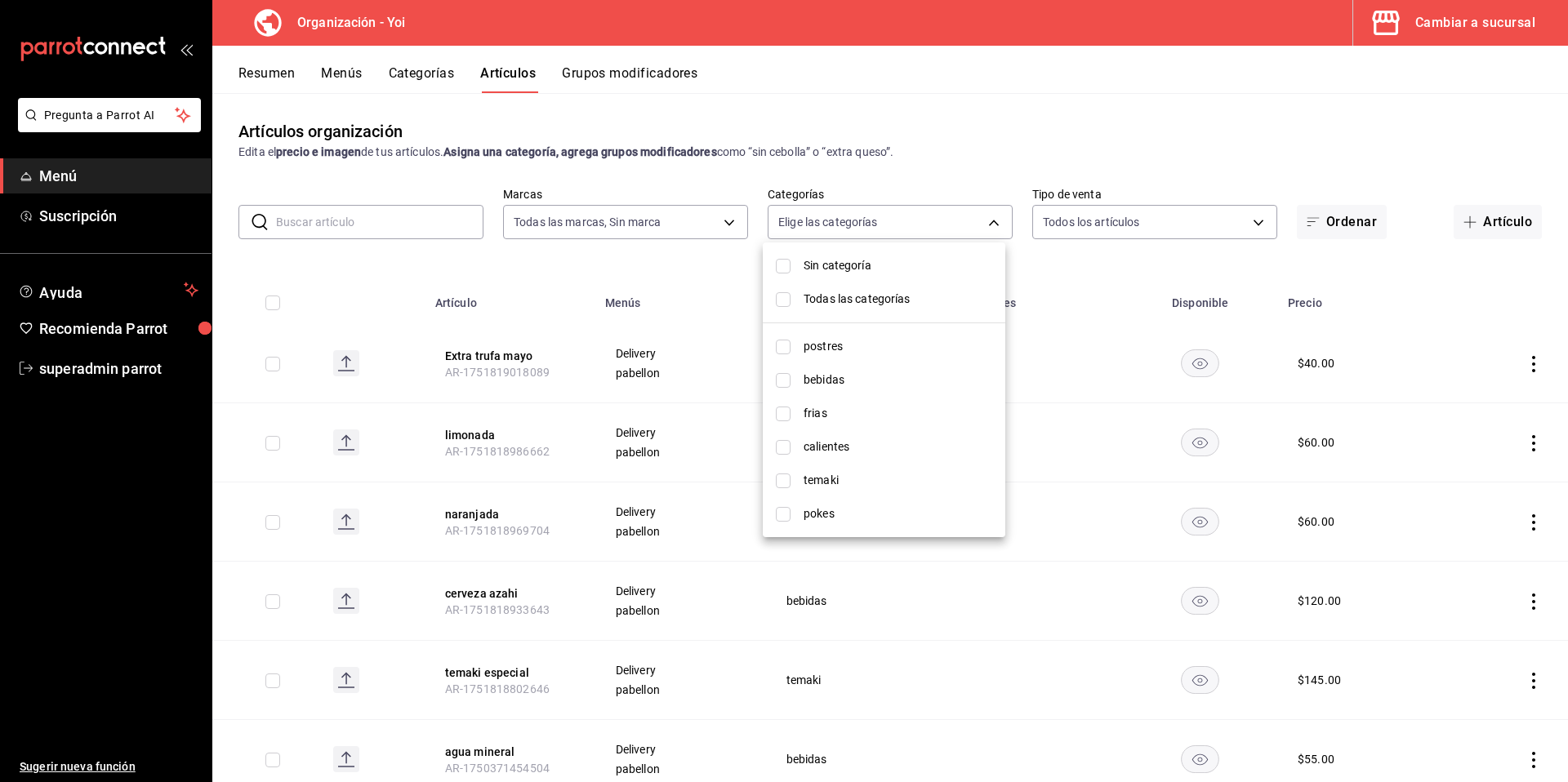 click at bounding box center [783, 414] 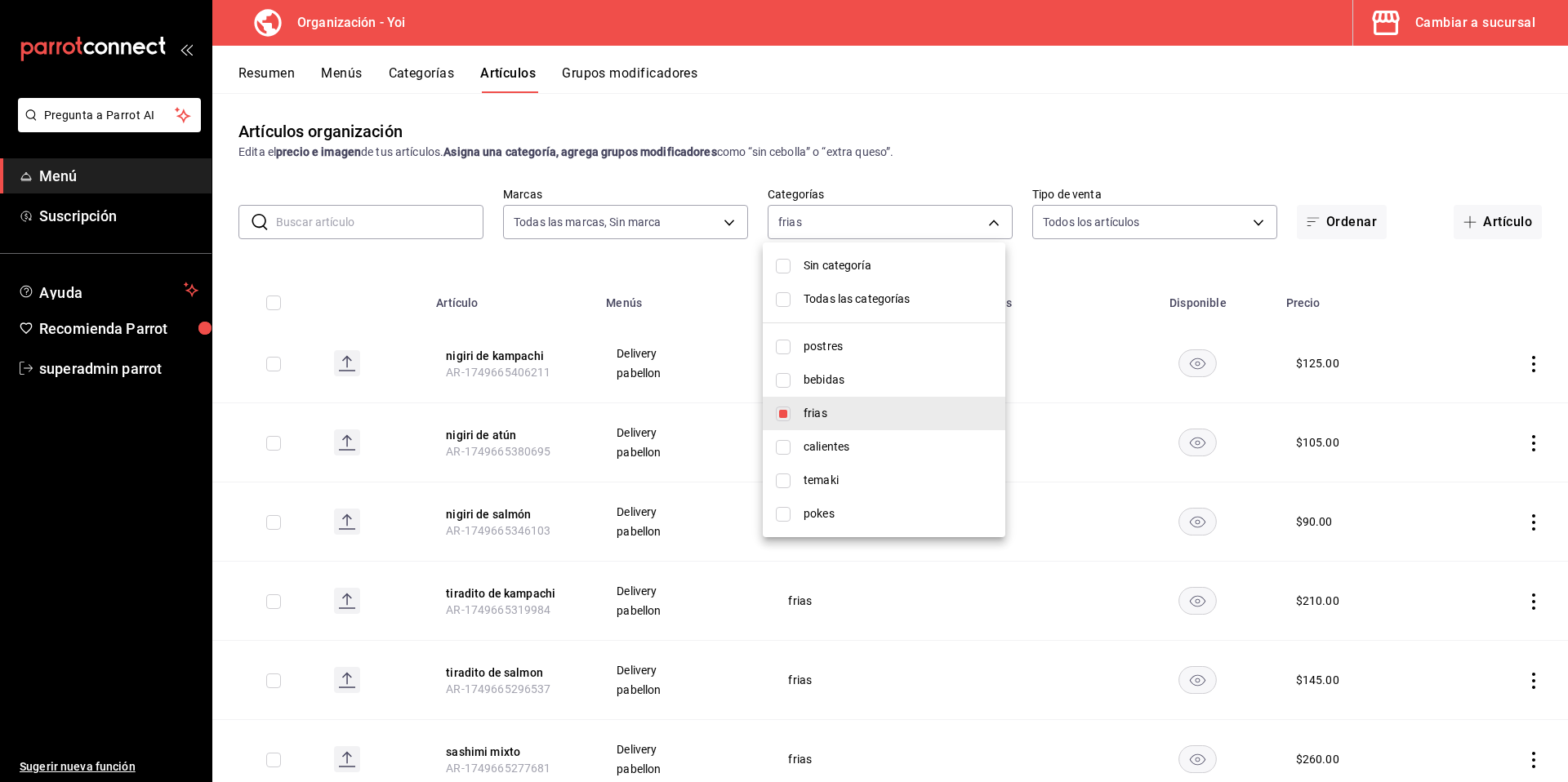 click at bounding box center (784, 391) 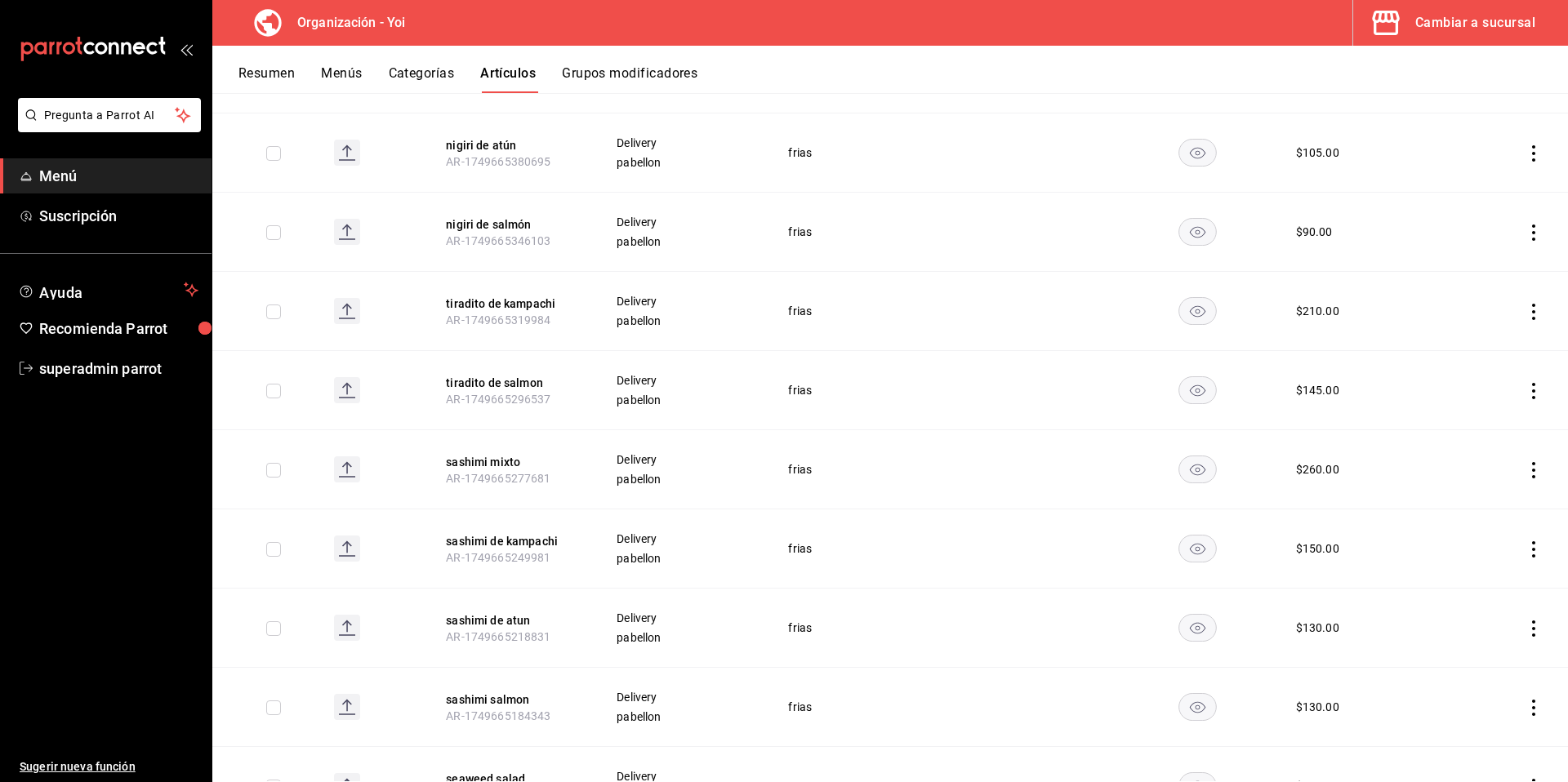 scroll, scrollTop: 373, scrollLeft: 0, axis: vertical 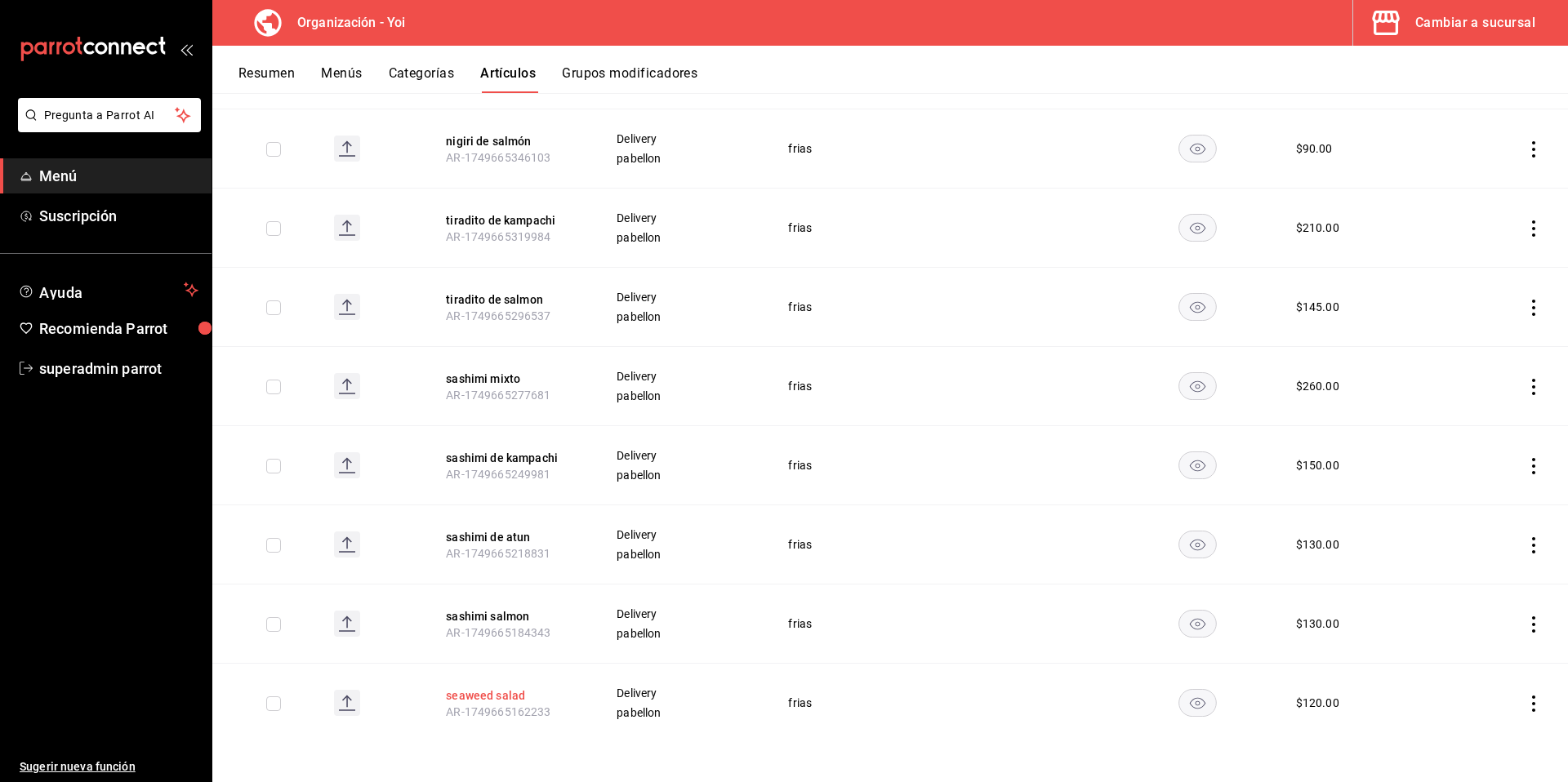 click on "seaweed salad" at bounding box center [511, 695] 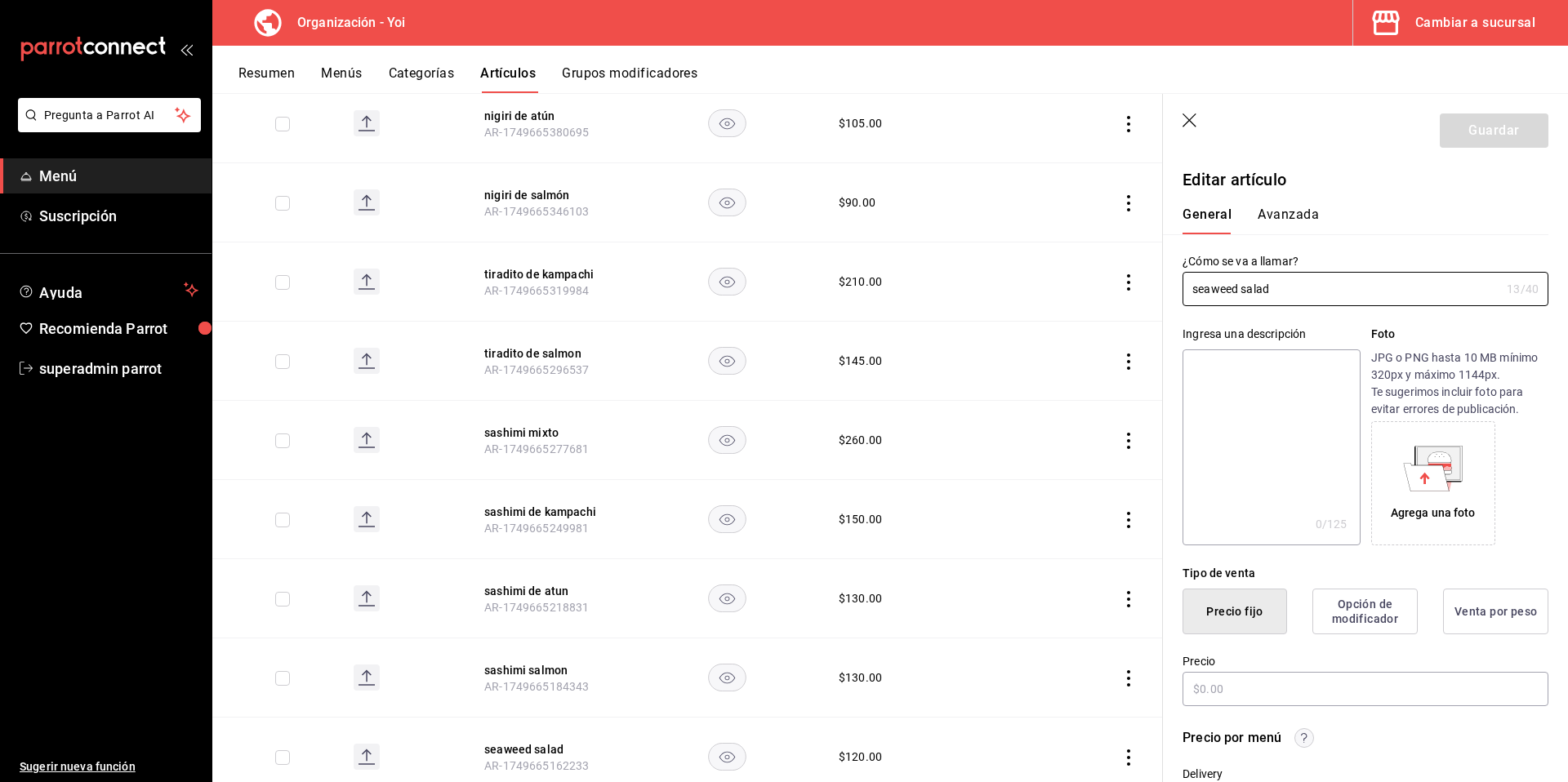 type on "$120.00" 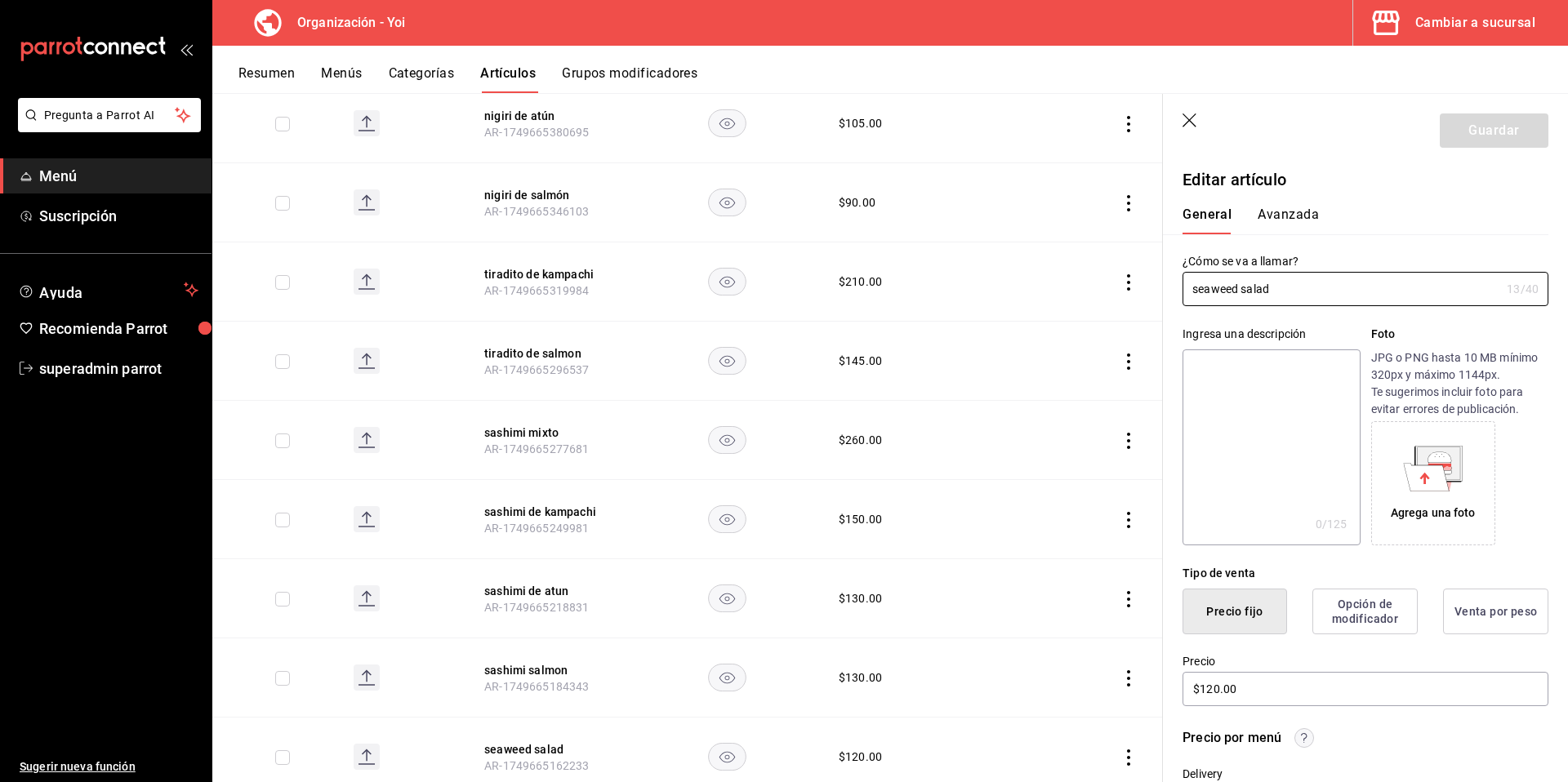 click at bounding box center (1271, 447) 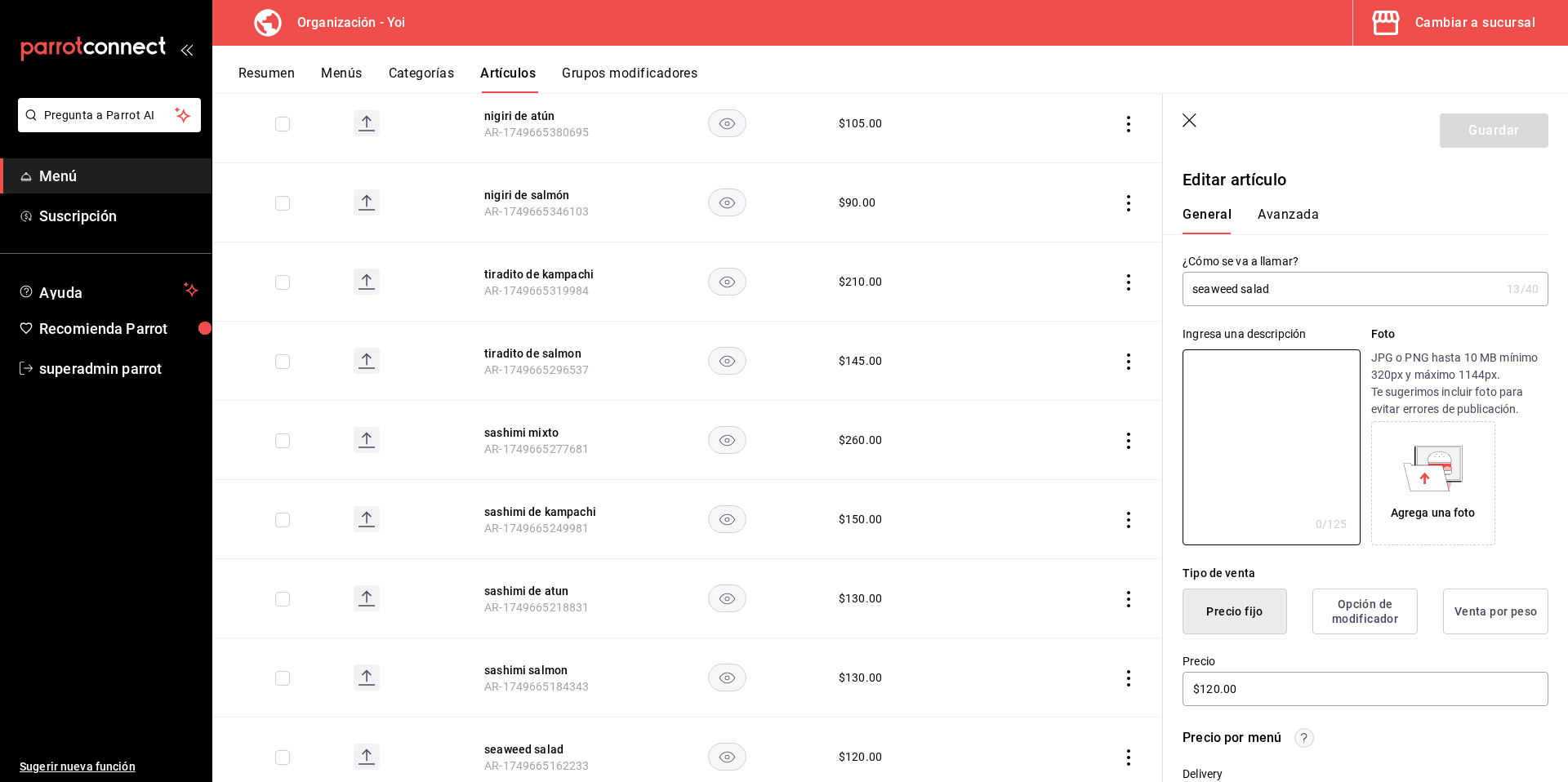 paste on "Seaweed salad de la casa." 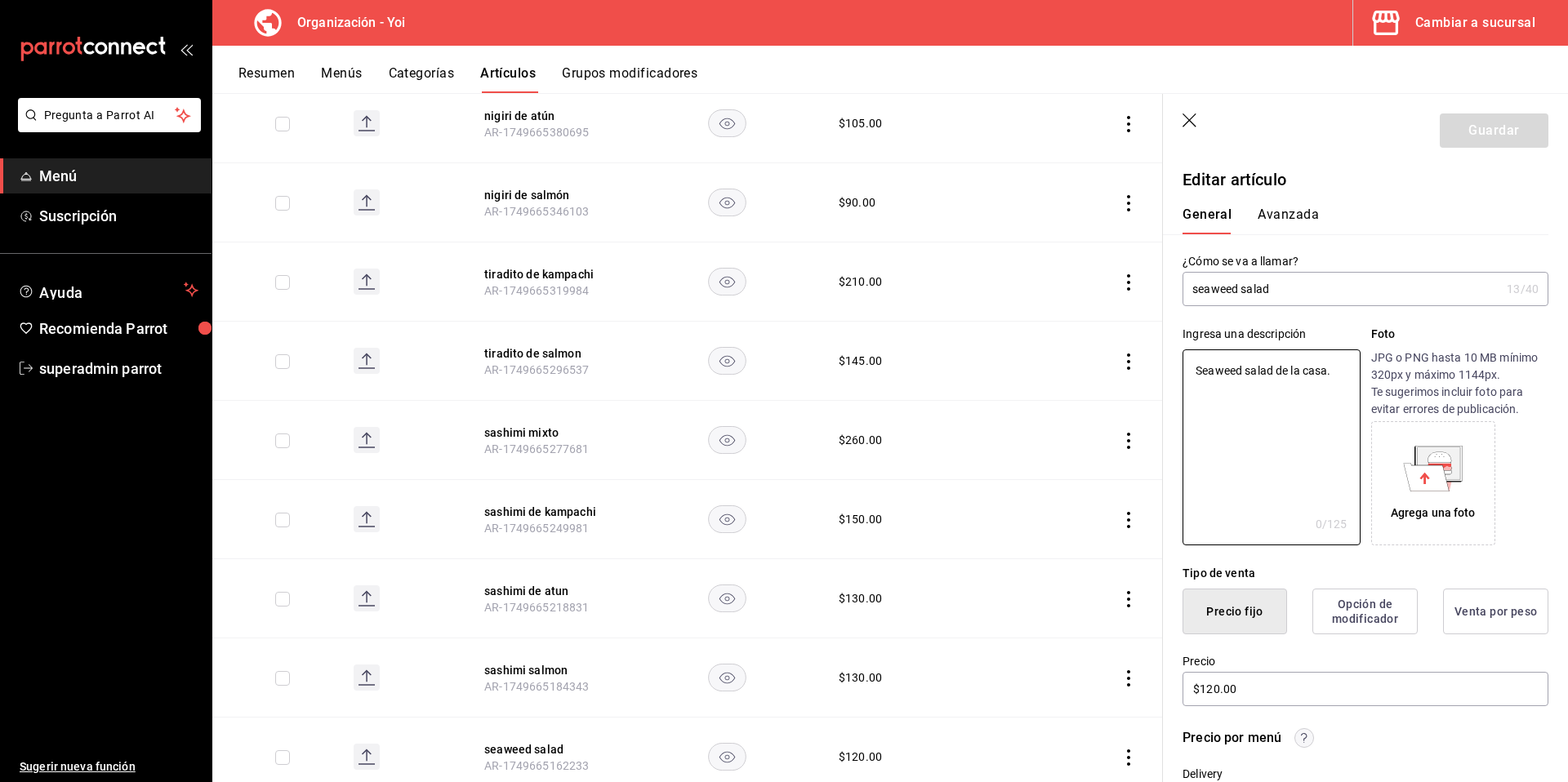 type on "x" 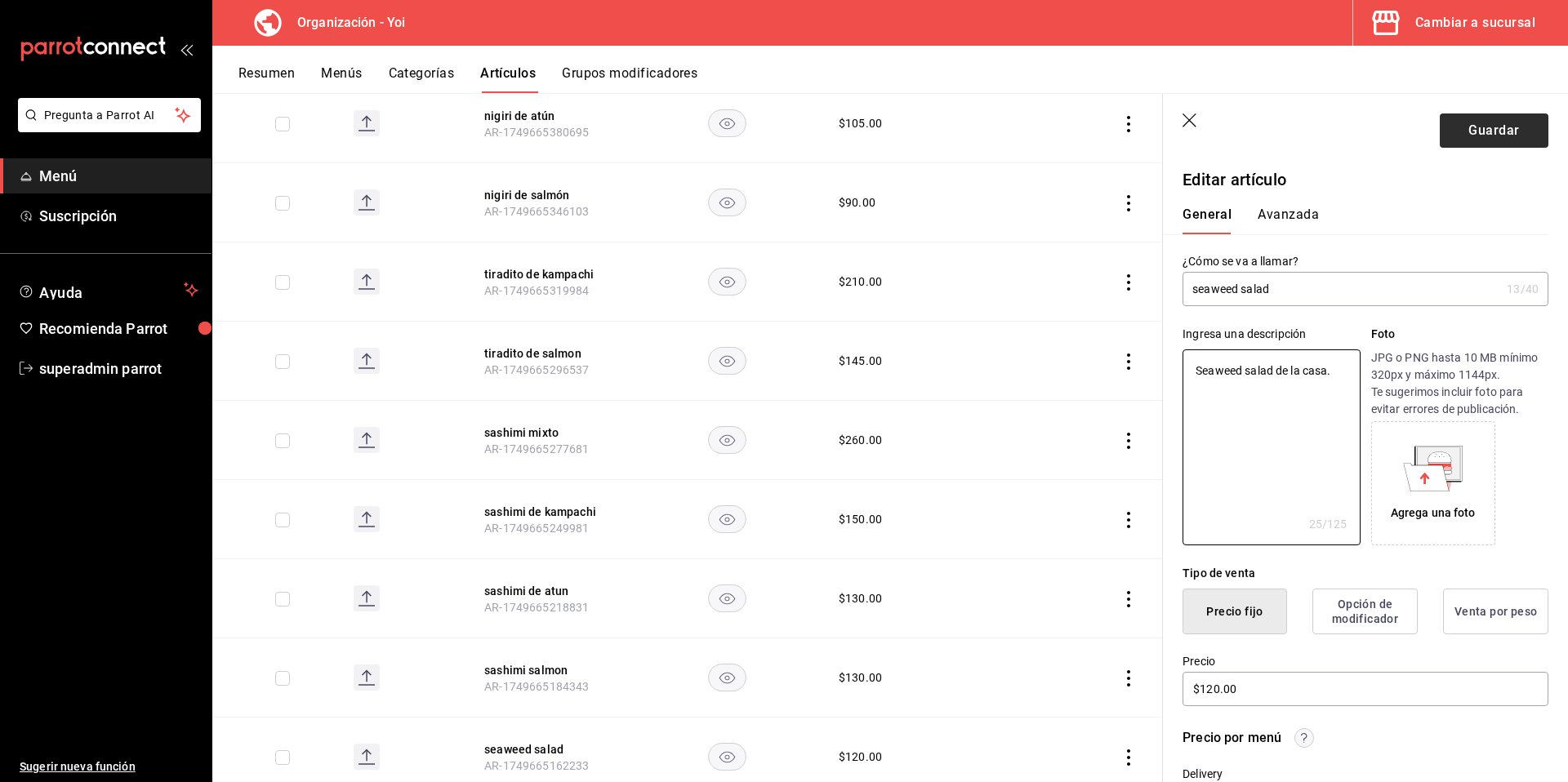 type on "Seaweed salad de la casa." 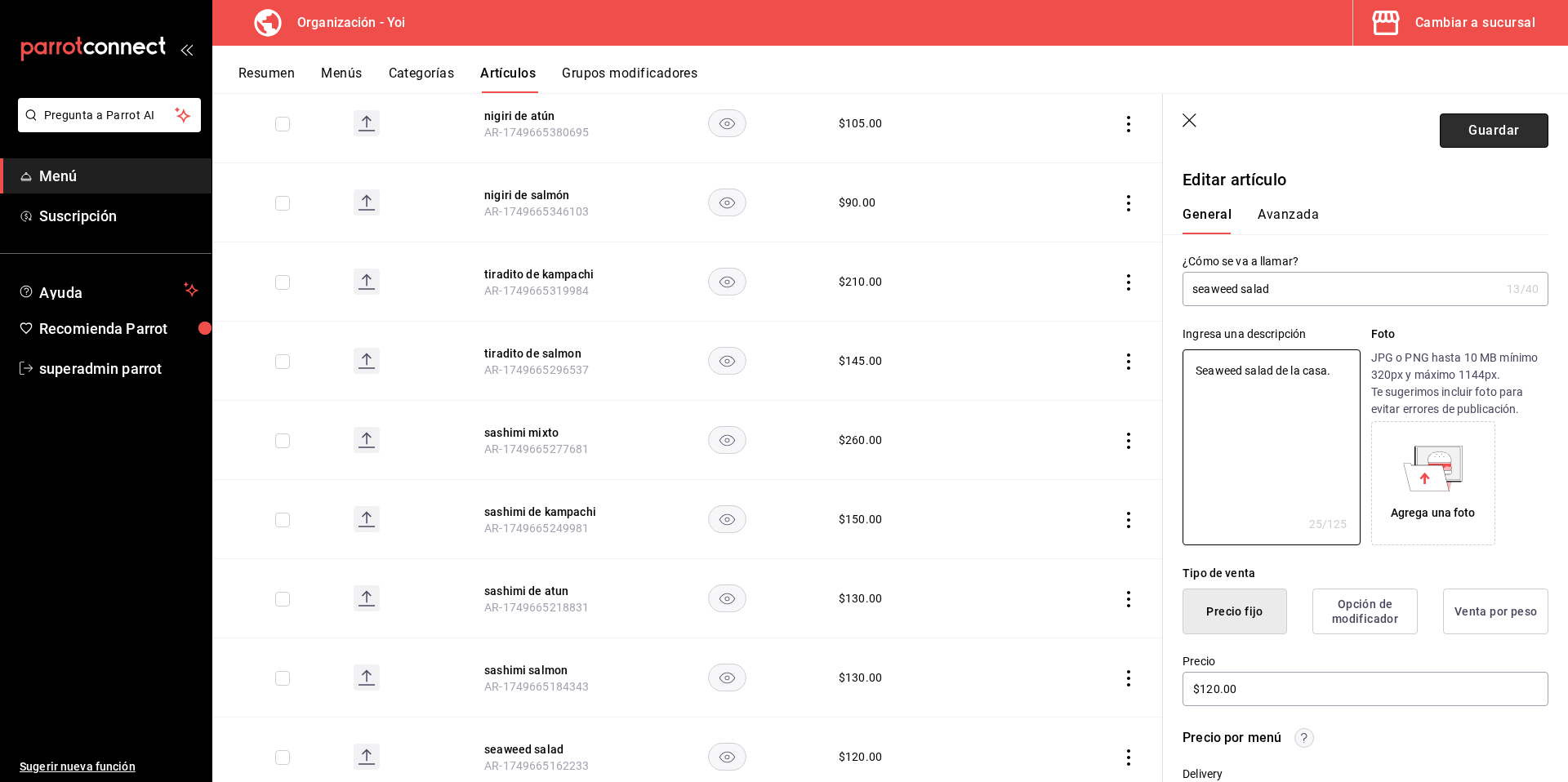 click on "Guardar" at bounding box center (1494, 131) 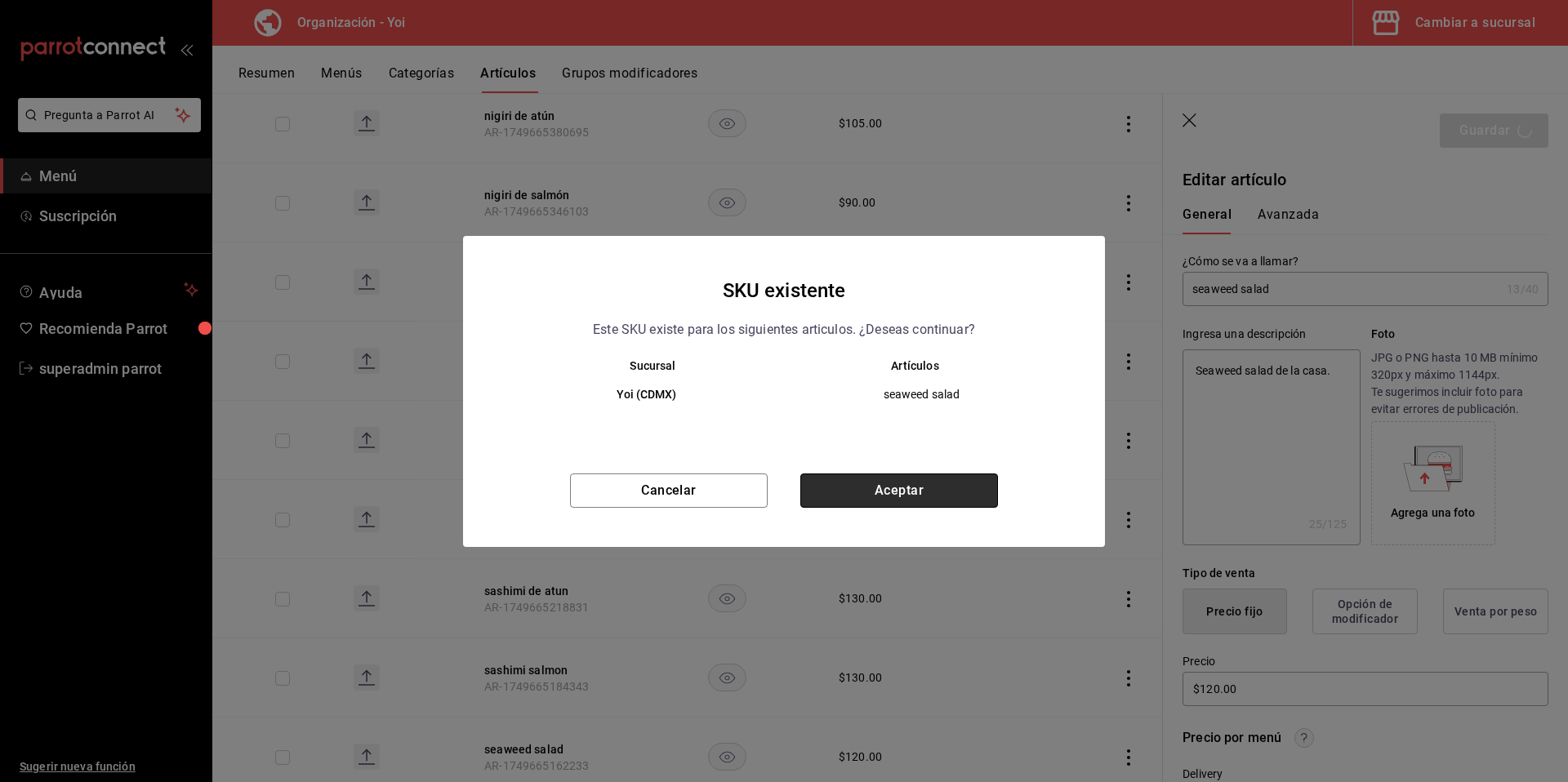 click on "Aceptar" at bounding box center [899, 491] 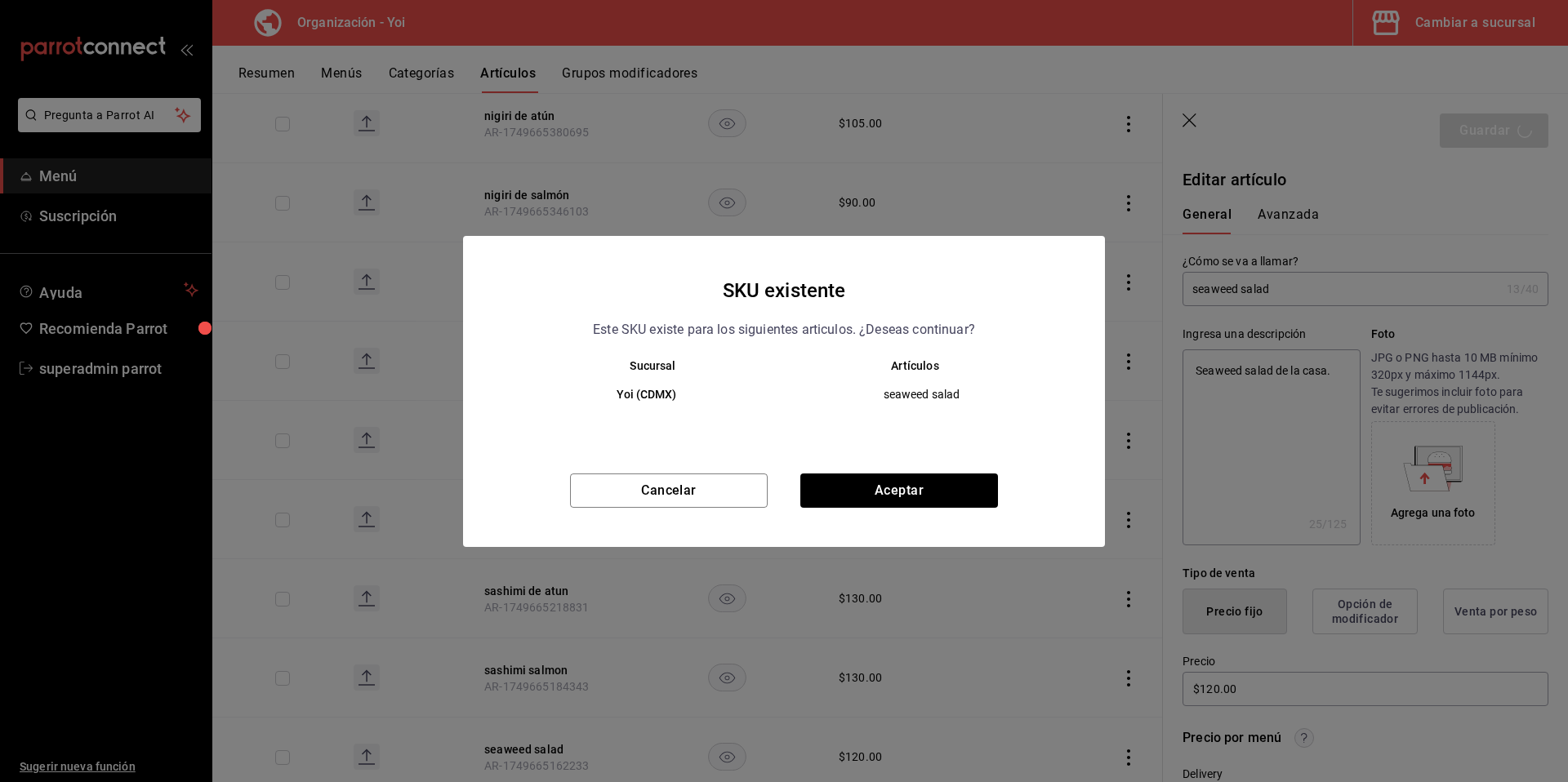 type on "x" 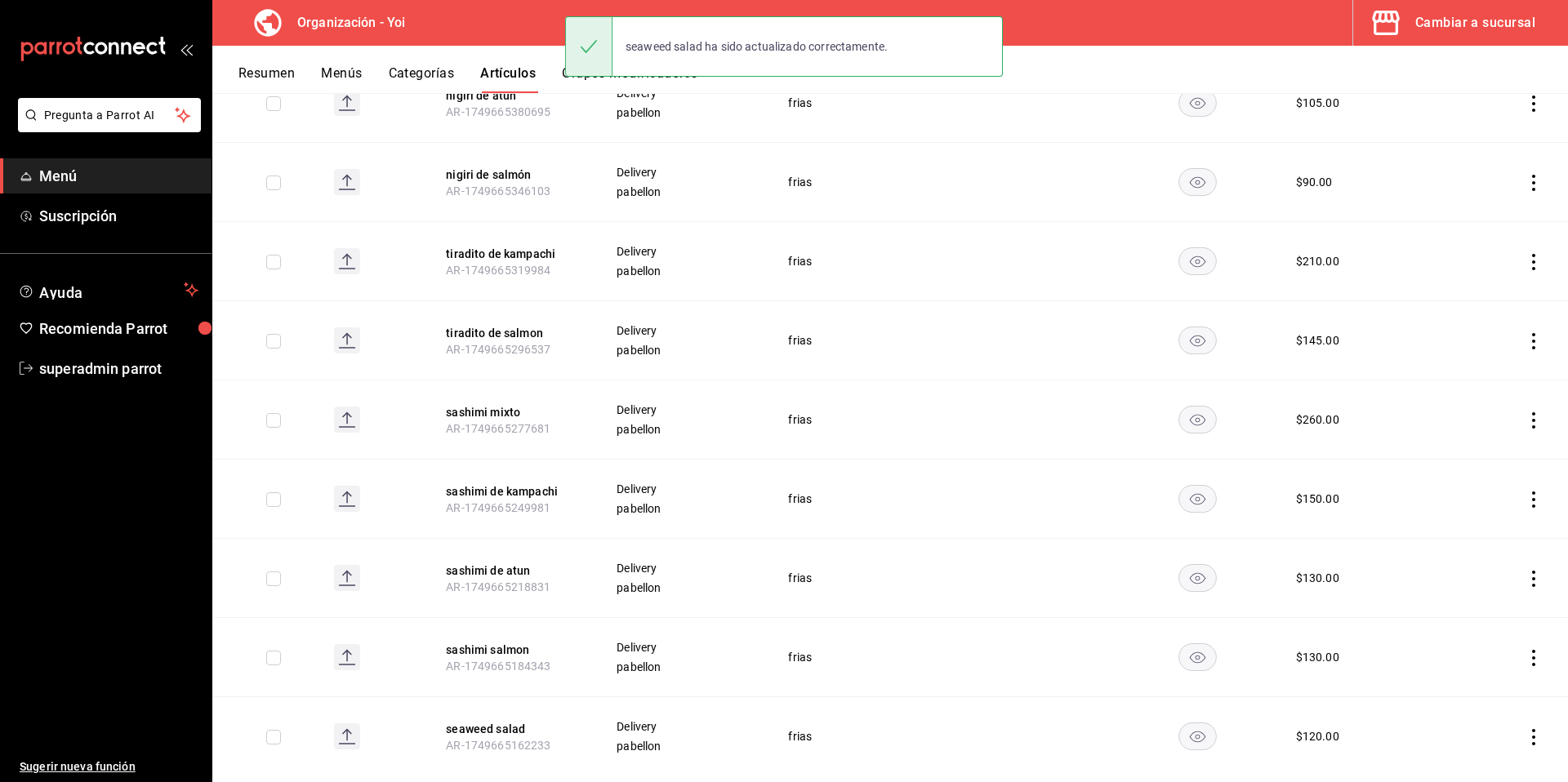 scroll, scrollTop: 373, scrollLeft: 0, axis: vertical 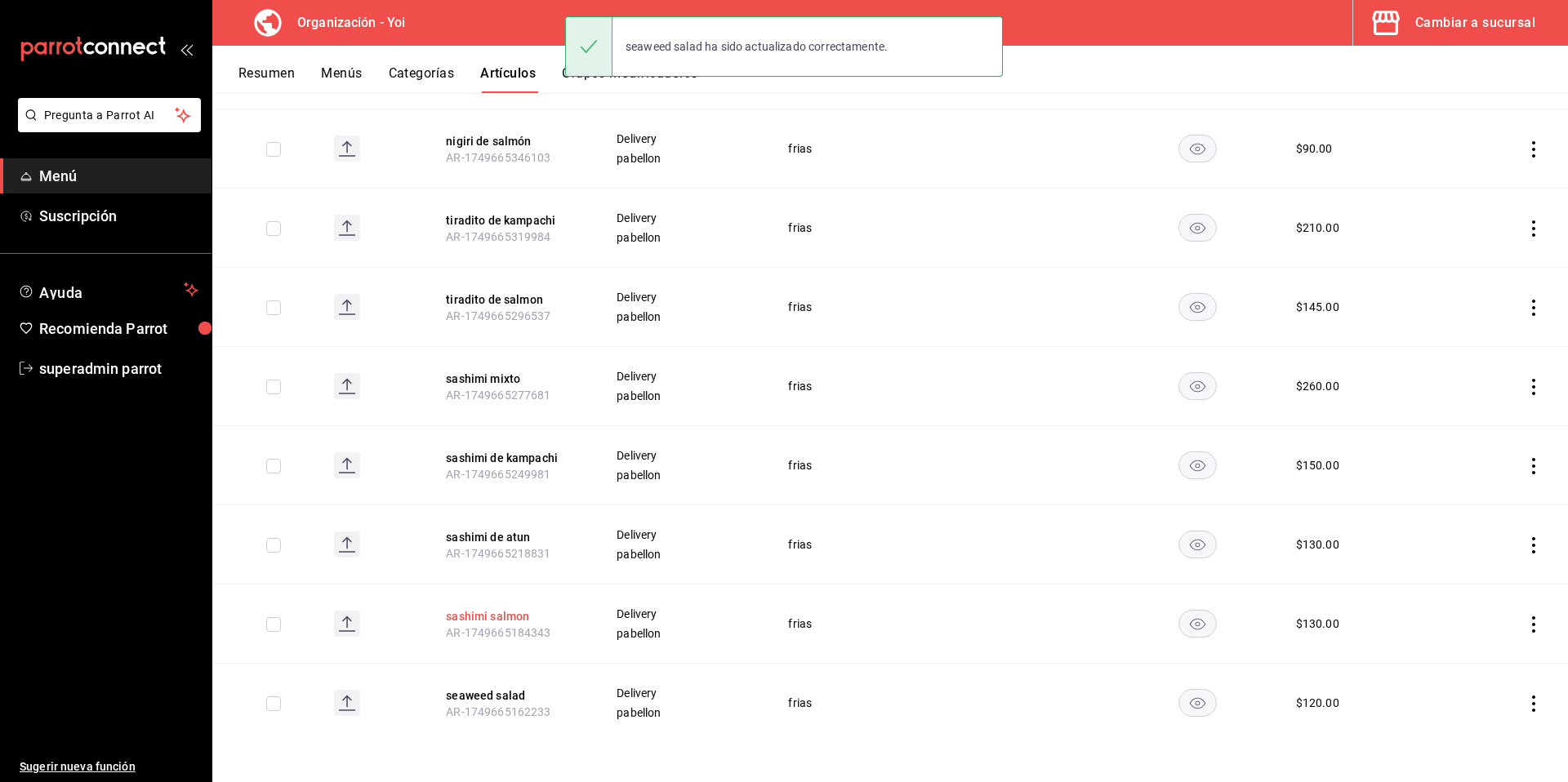 click on "sashimi salmon" at bounding box center [511, 616] 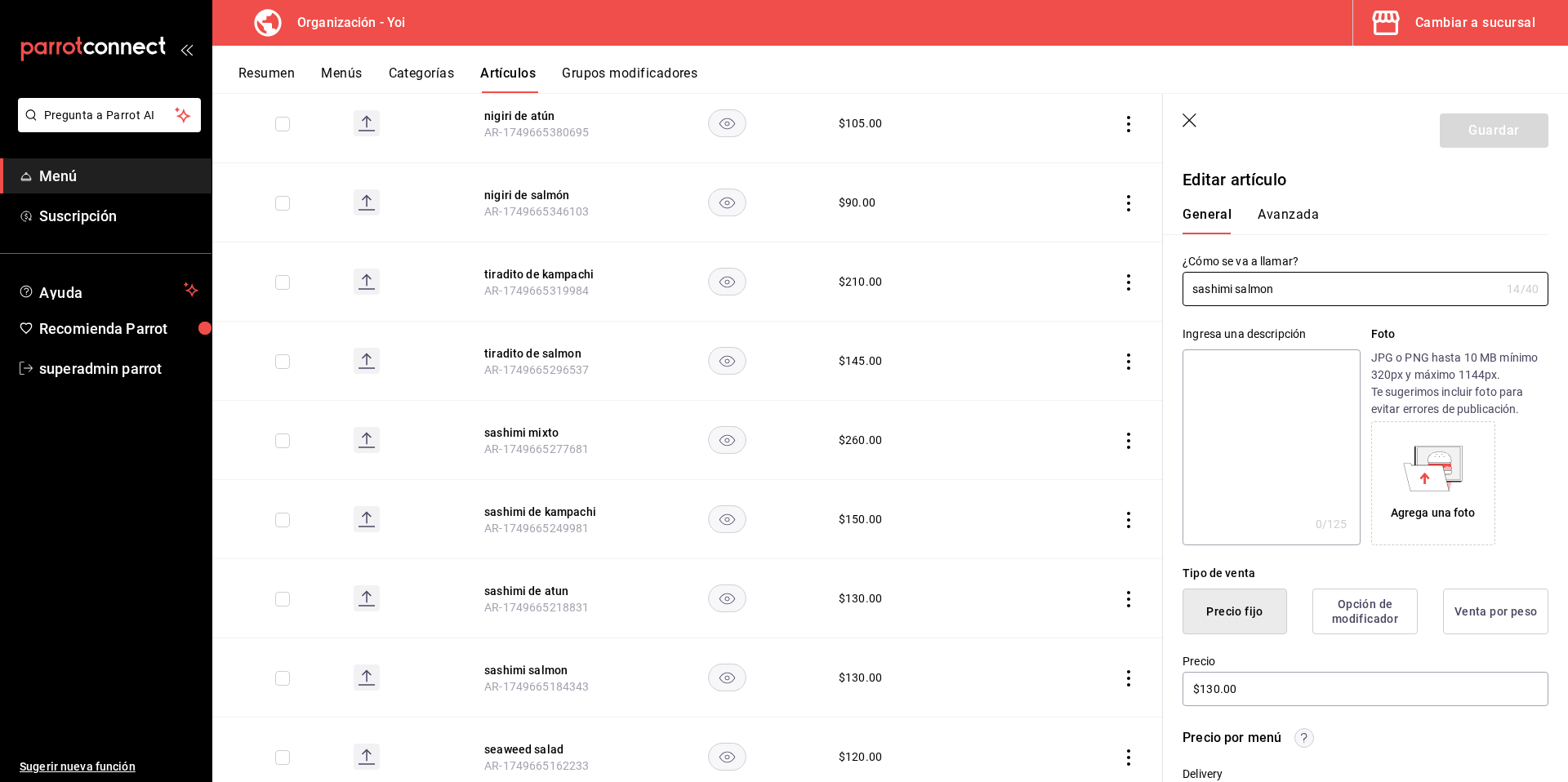 click at bounding box center (1271, 447) 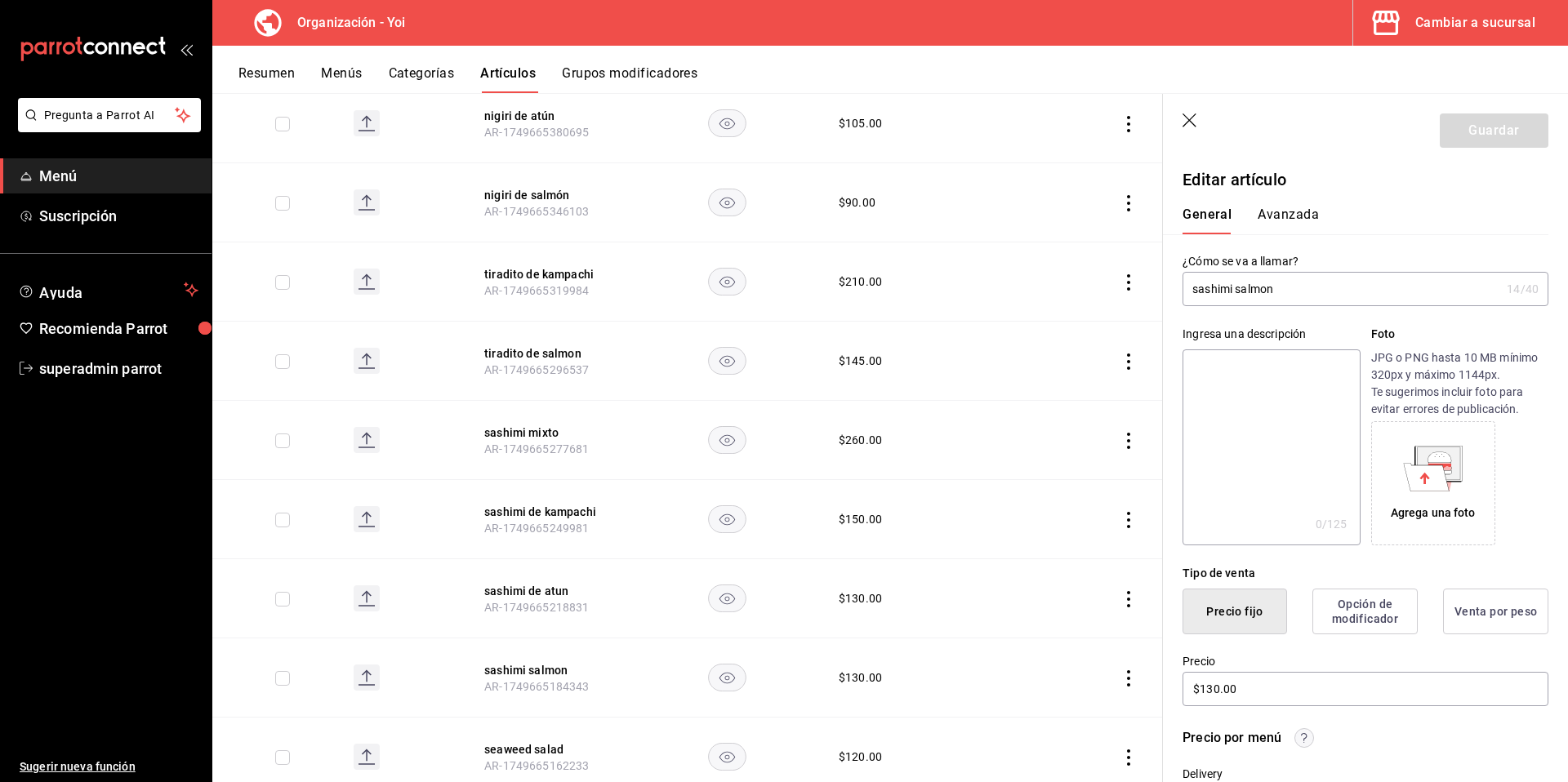 paste on "Sashimi de salmón 50 gr." 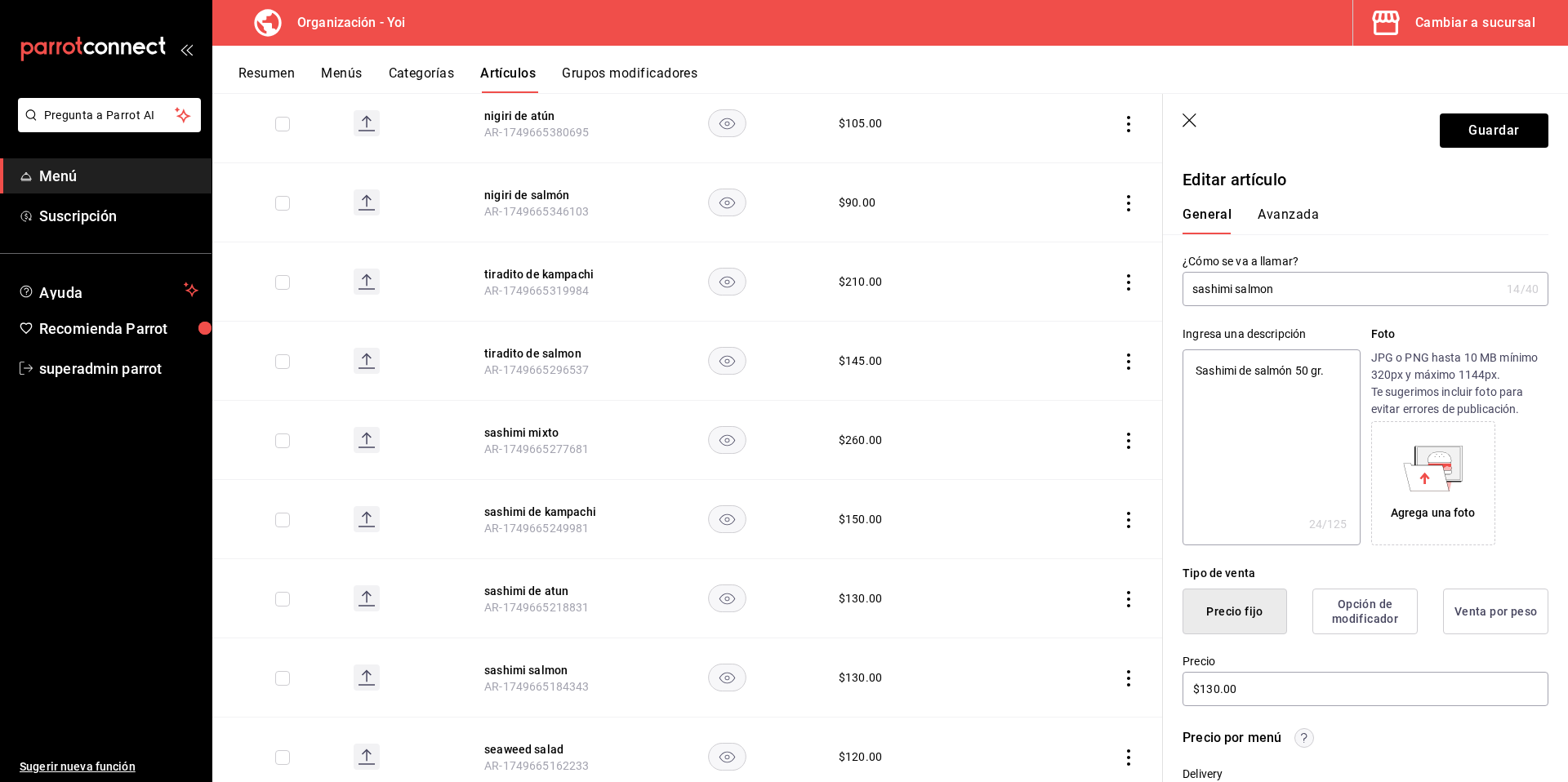 type on "x" 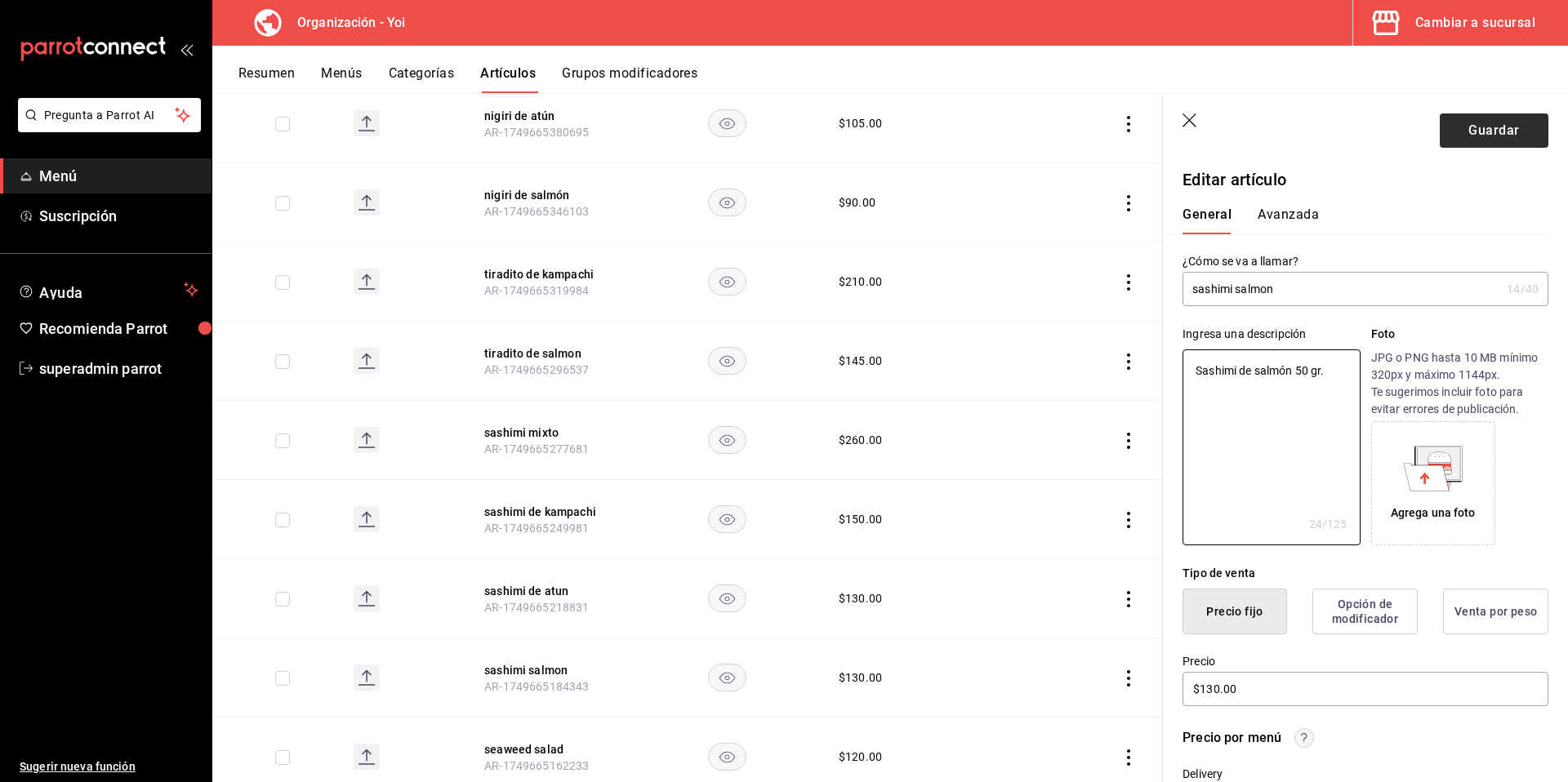 type on "Sashimi de salmón 50 gr." 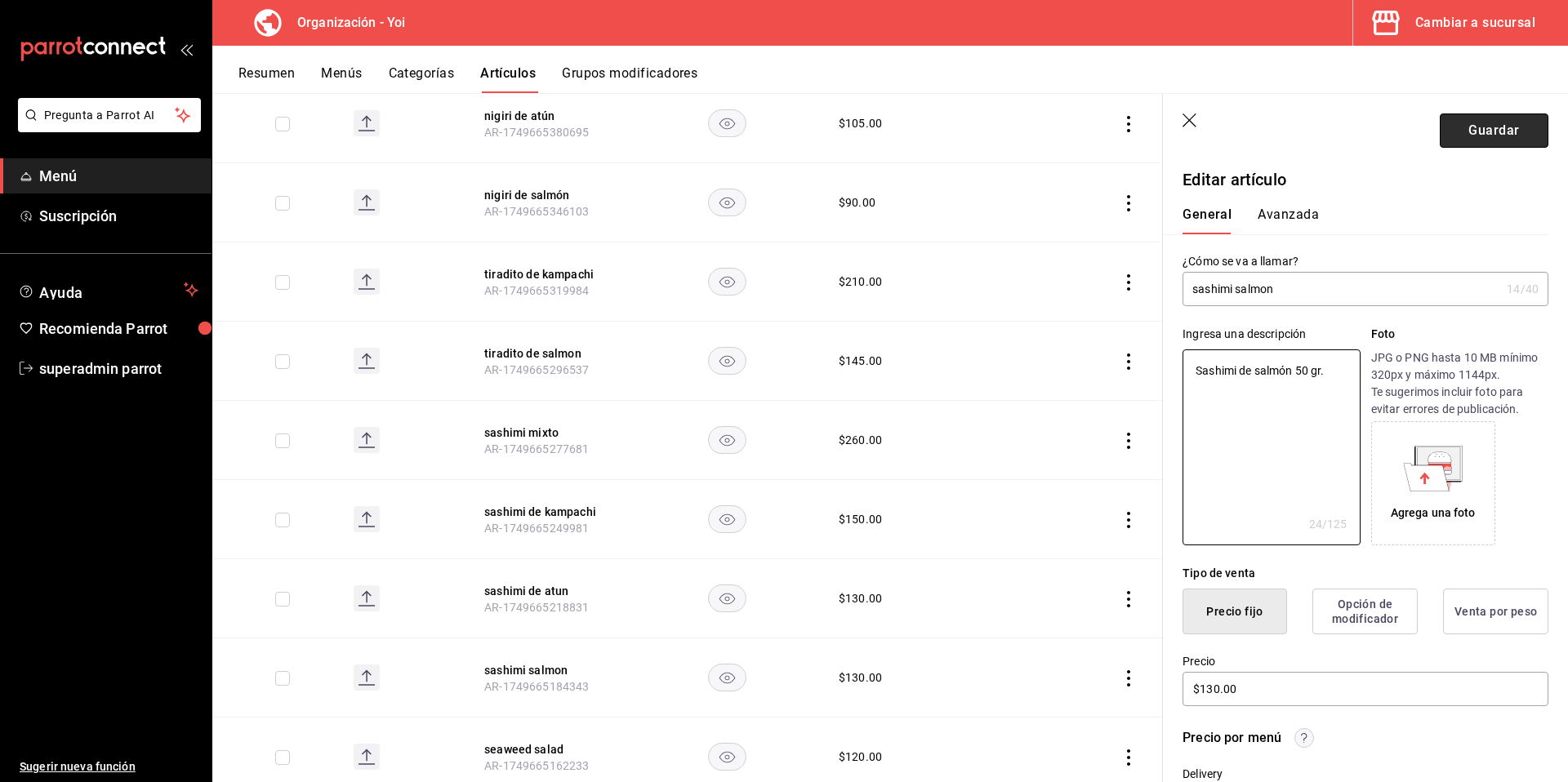 click on "Guardar" at bounding box center [1494, 131] 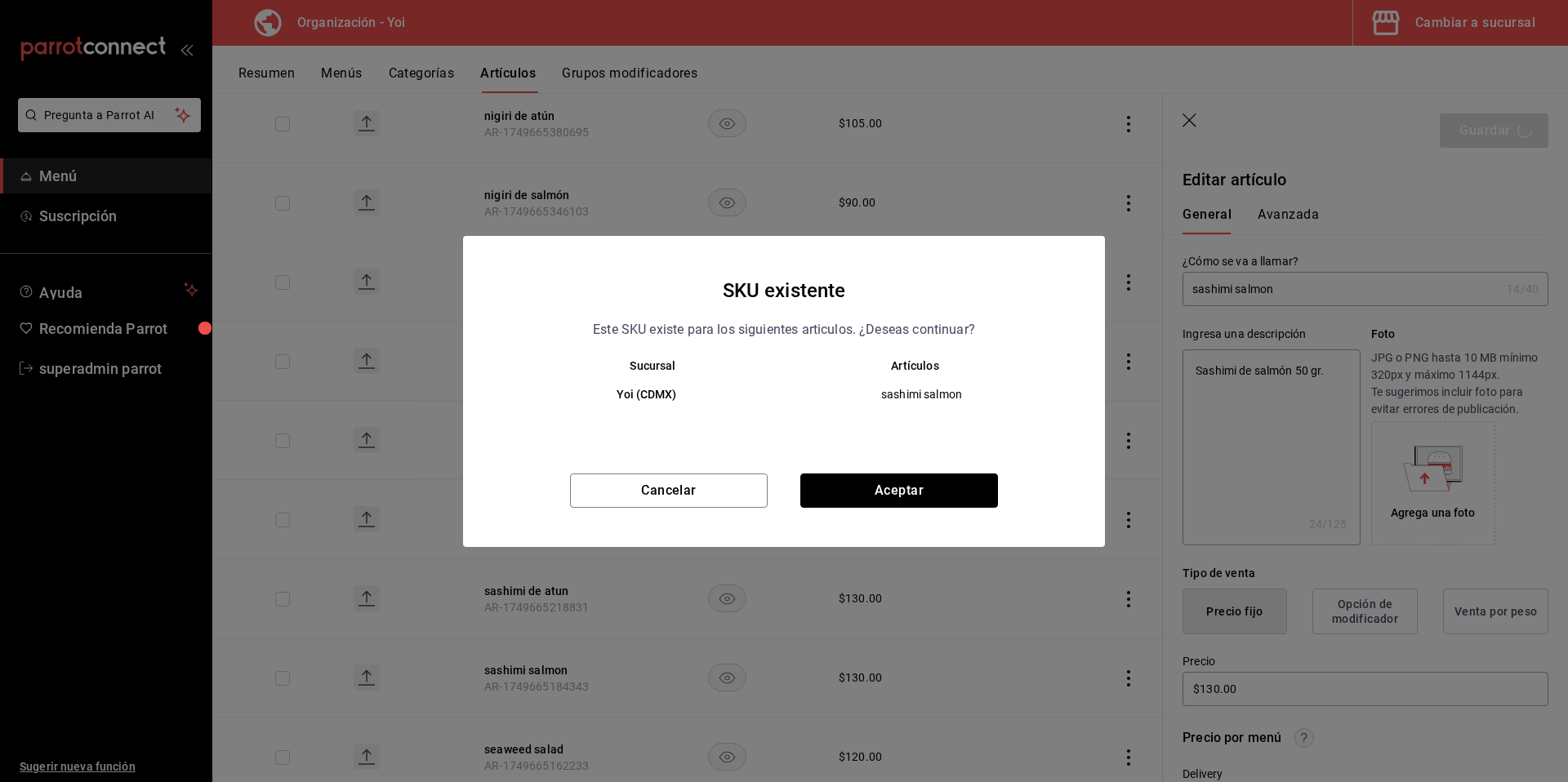 click on "Aceptar" at bounding box center (899, 491) 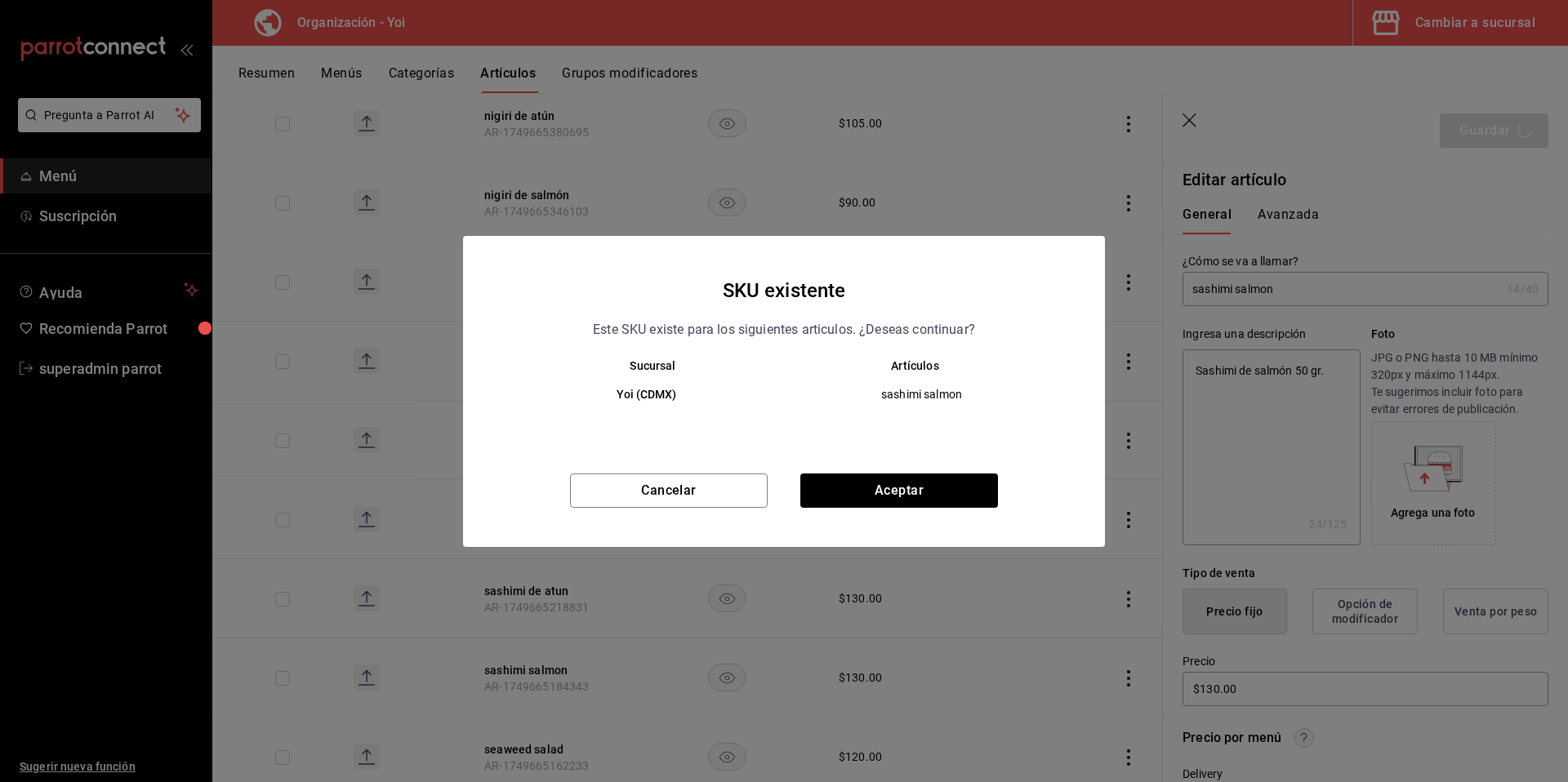 type on "x" 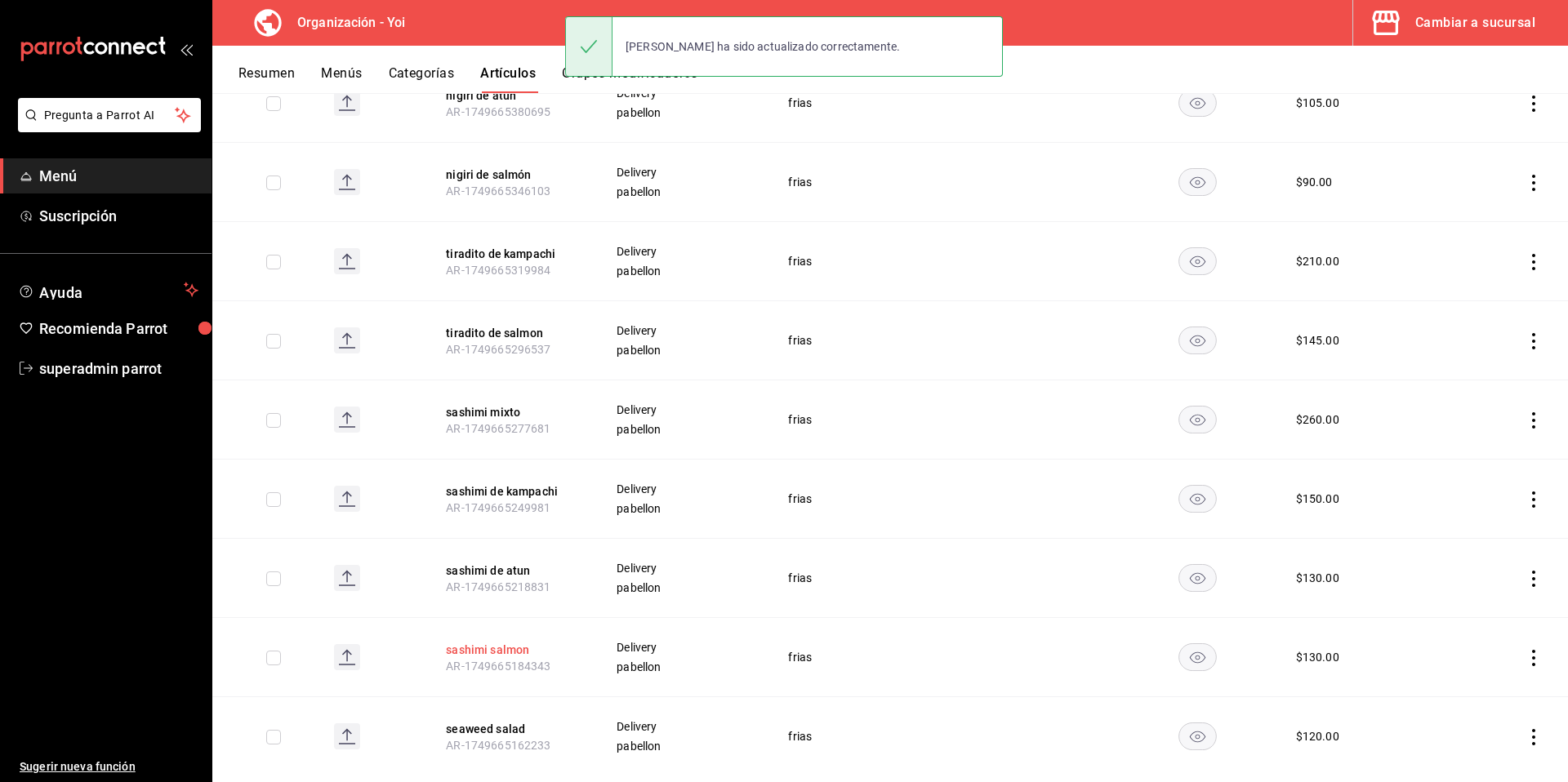scroll, scrollTop: 373, scrollLeft: 0, axis: vertical 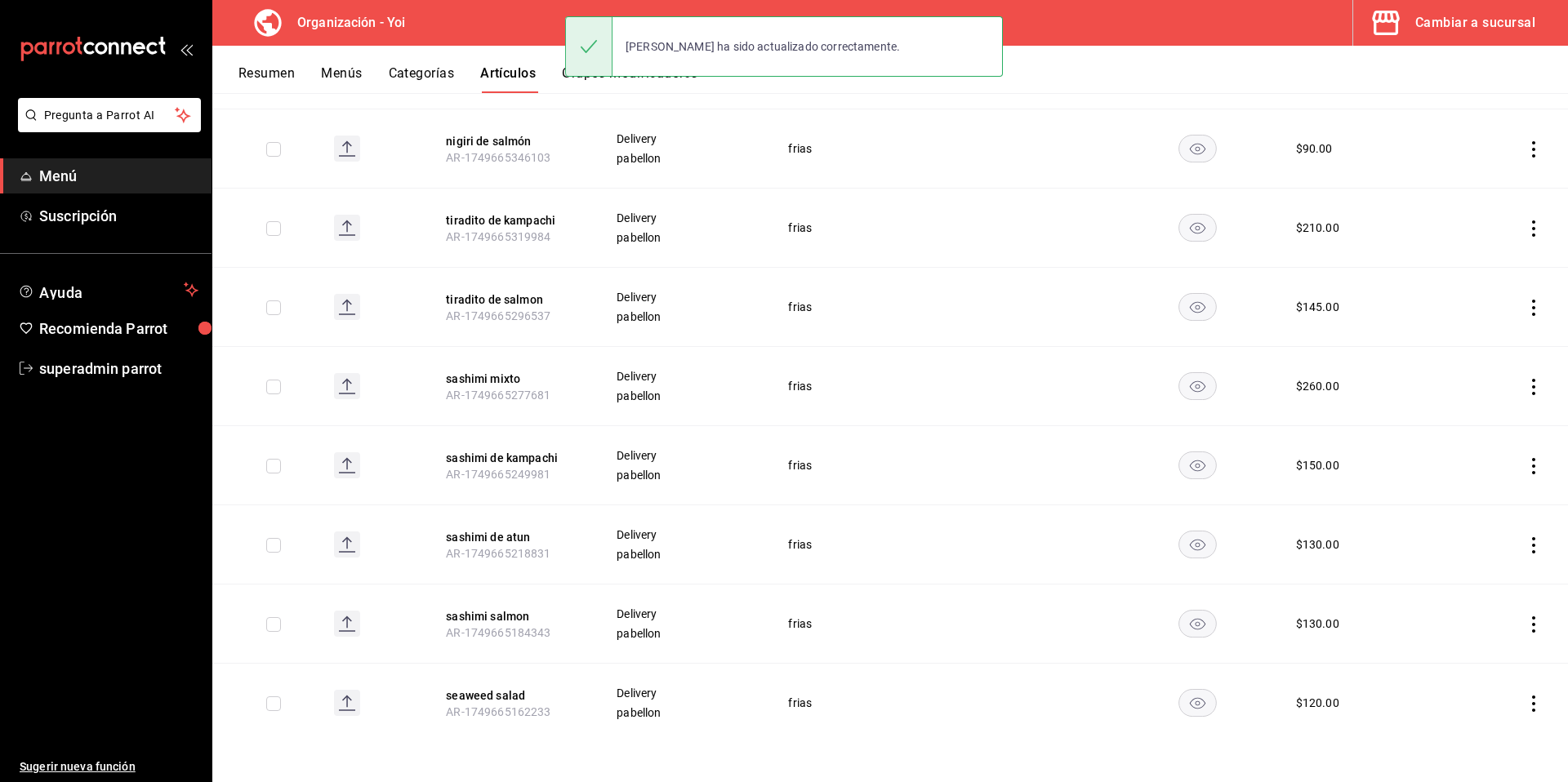 click on "AR-1749665218831" at bounding box center [498, 553] 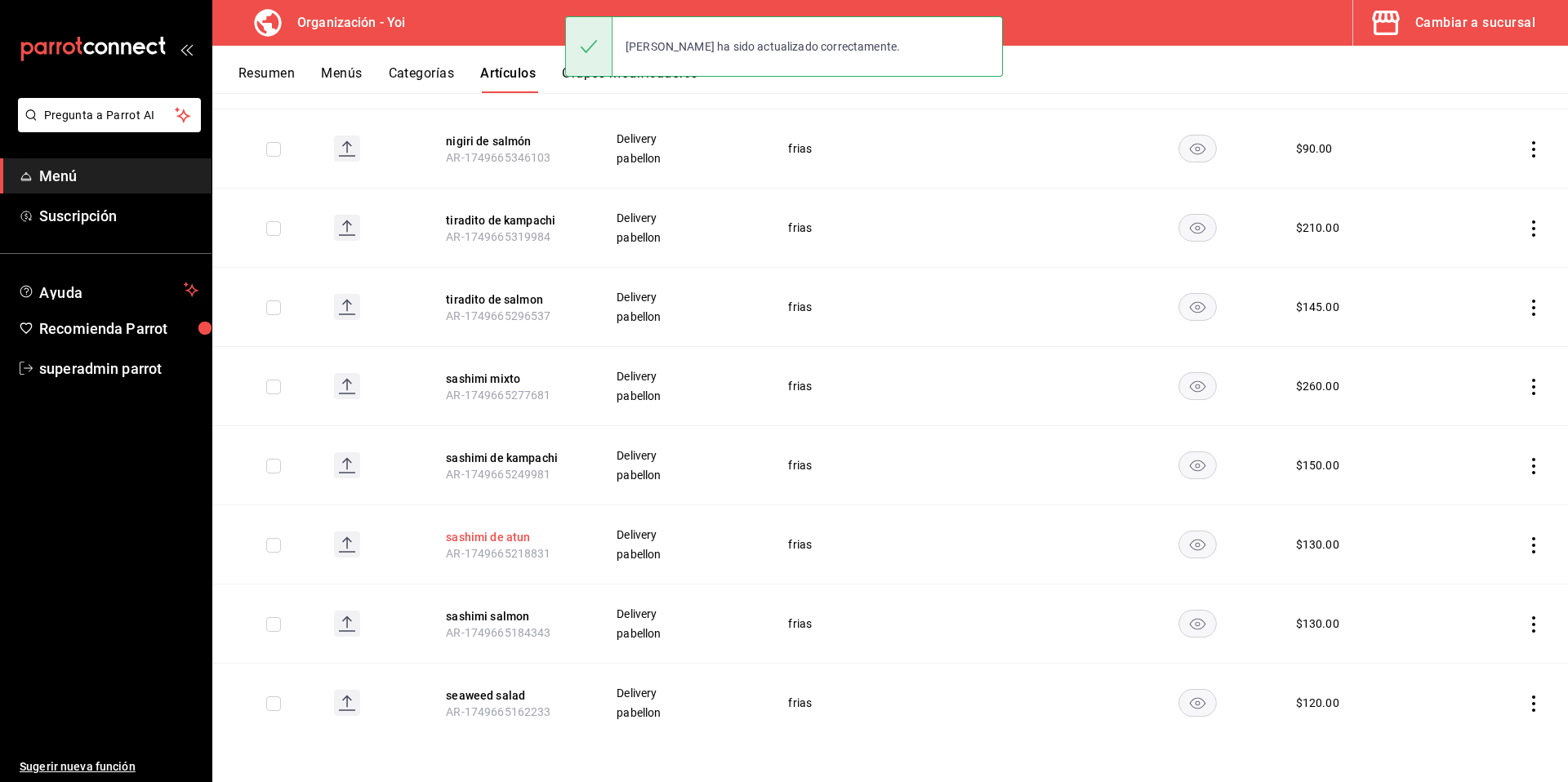 click on "sashimi de atun" at bounding box center [511, 537] 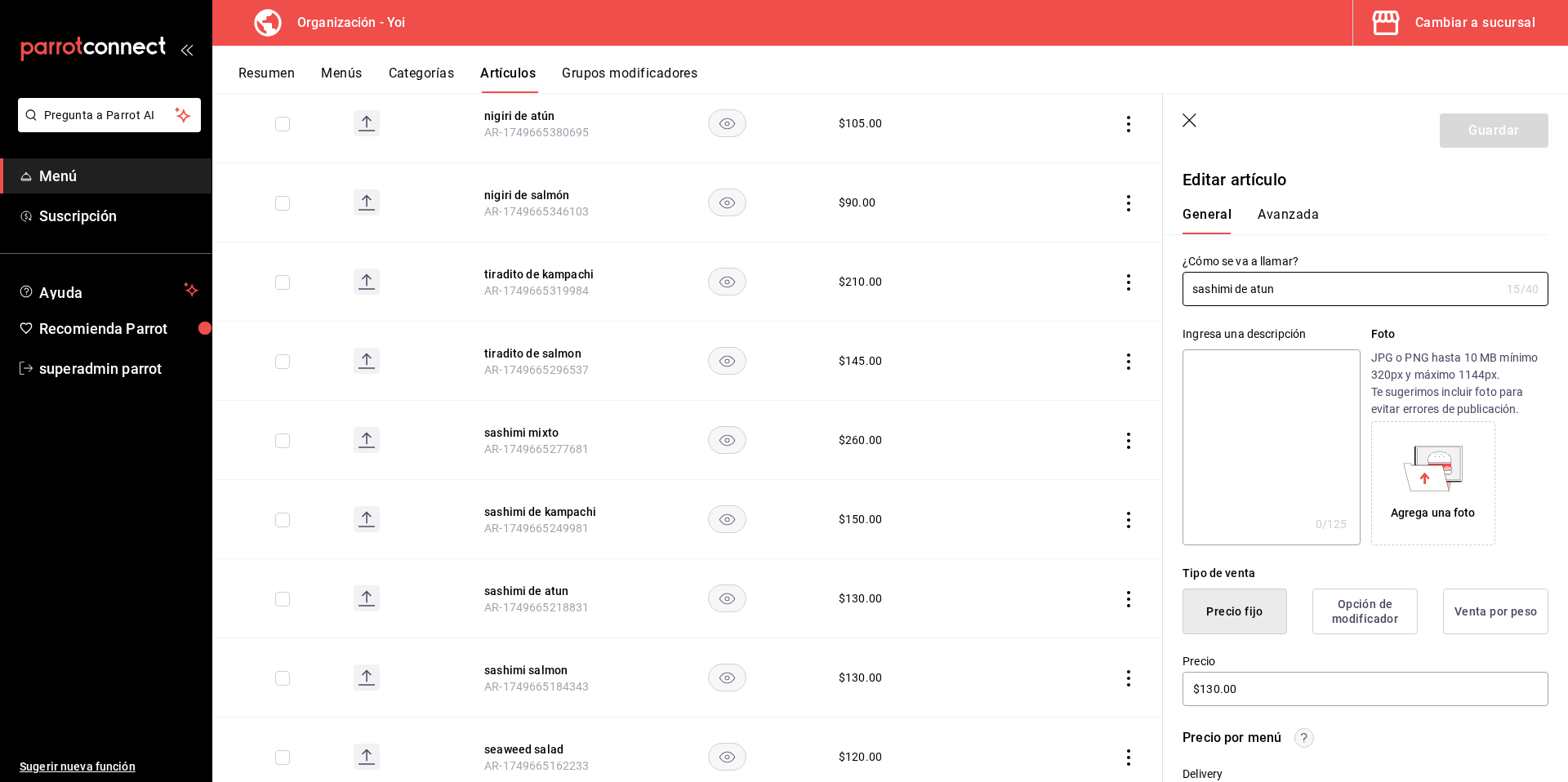 click at bounding box center [1271, 447] 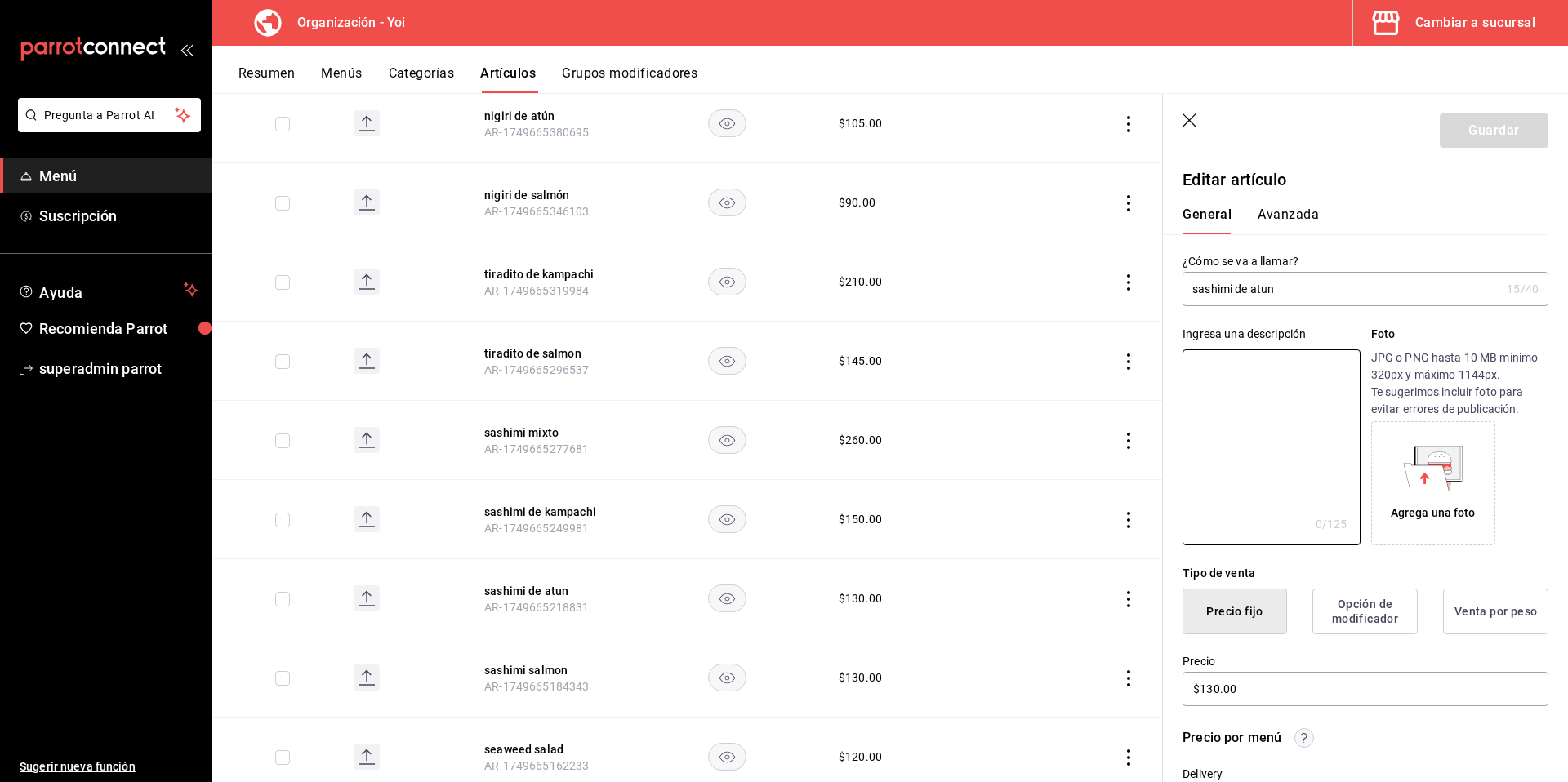 paste on "Sashimi de atún 50 gr." 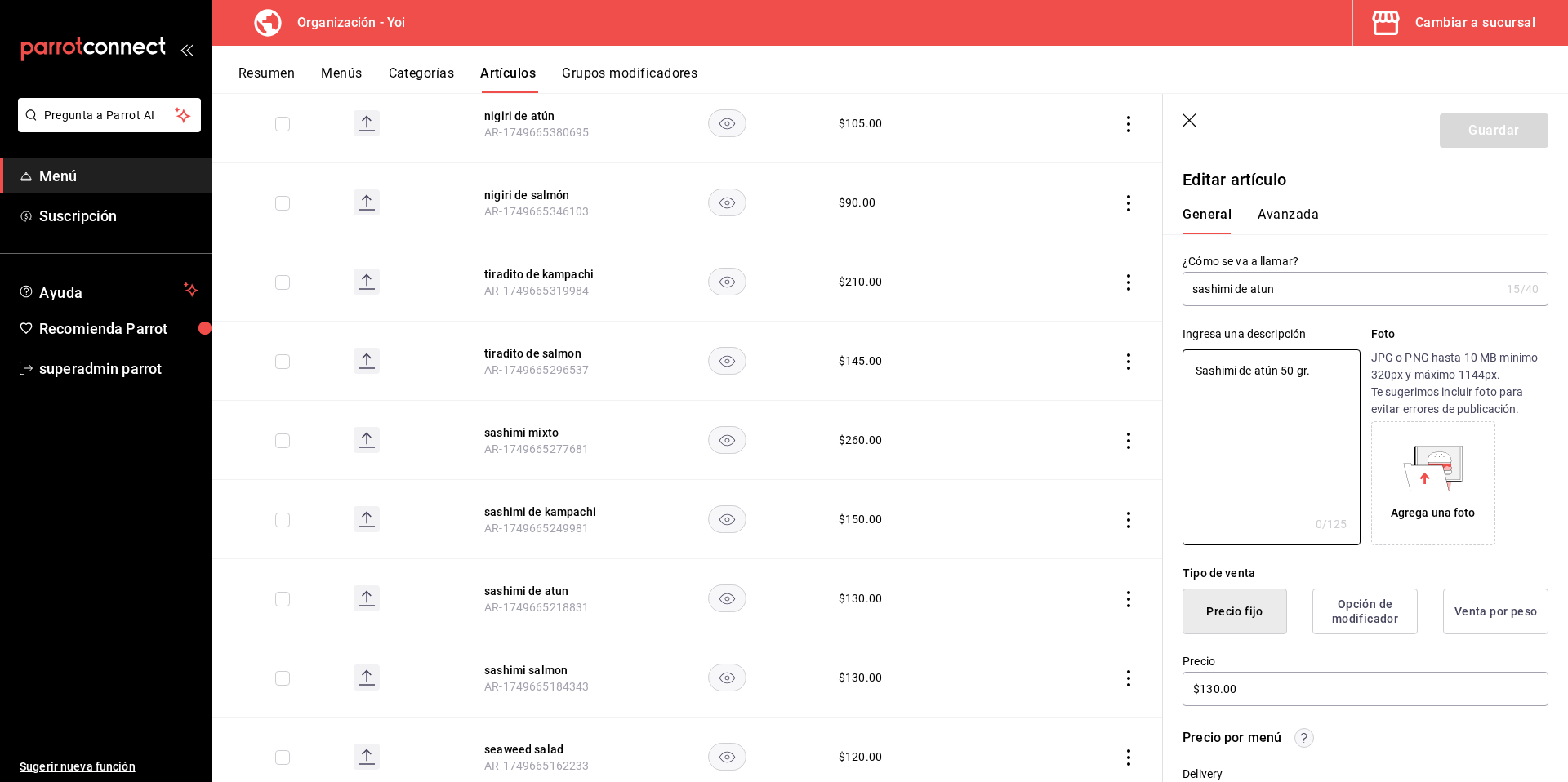type on "x" 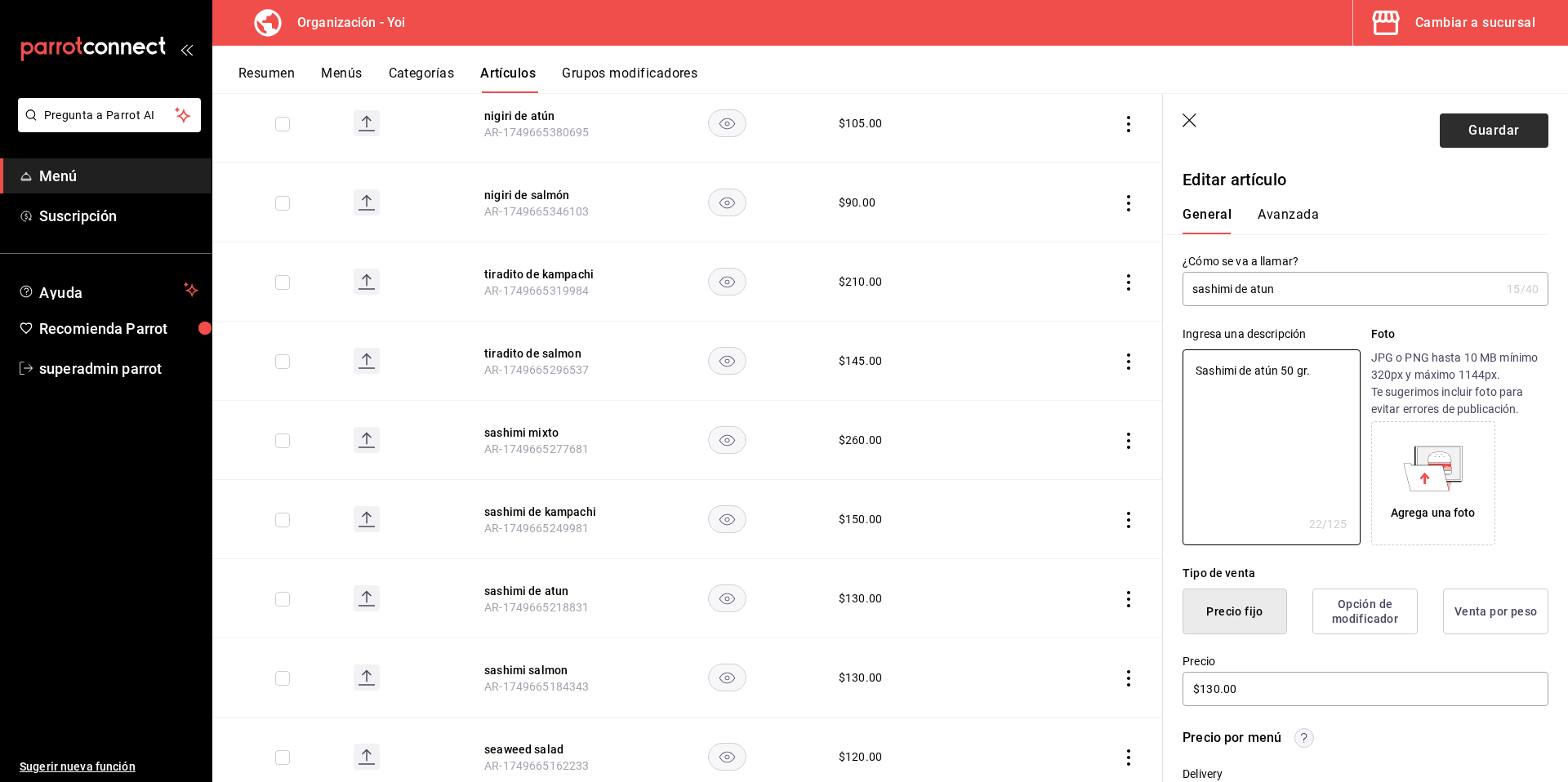 type on "Sashimi de atún 50 gr." 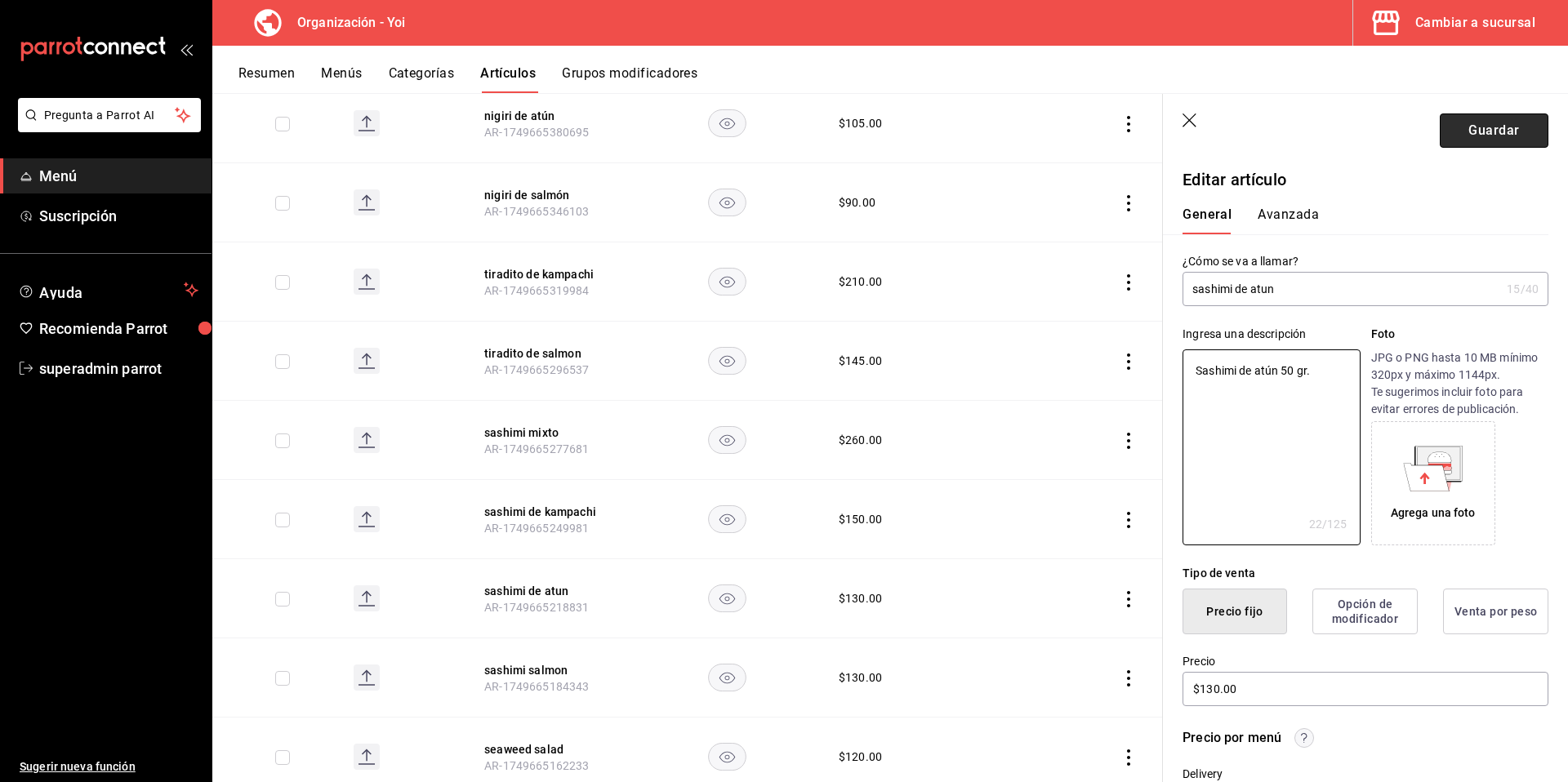 click on "Guardar" at bounding box center [1494, 131] 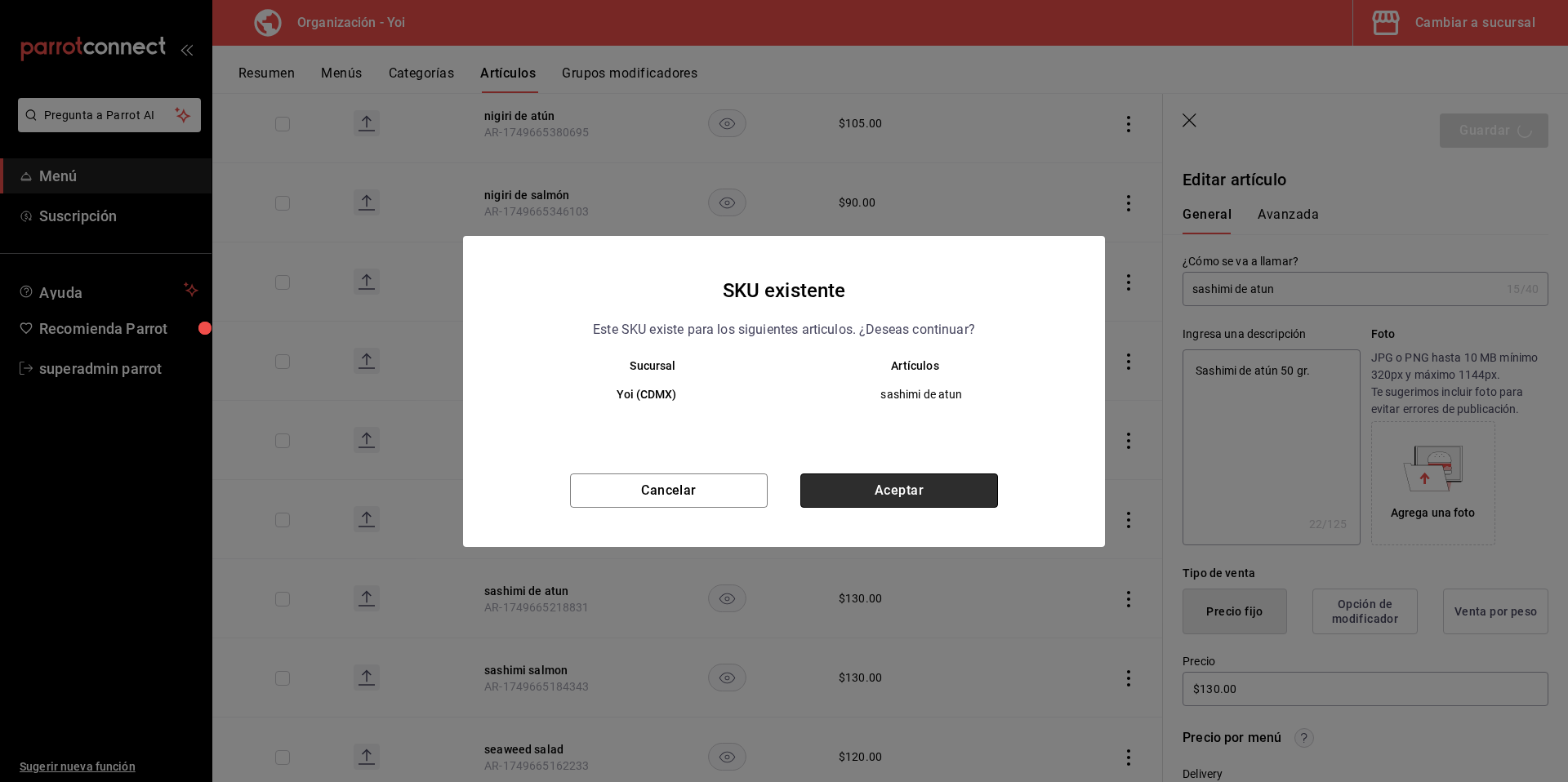 click on "Aceptar" at bounding box center [899, 491] 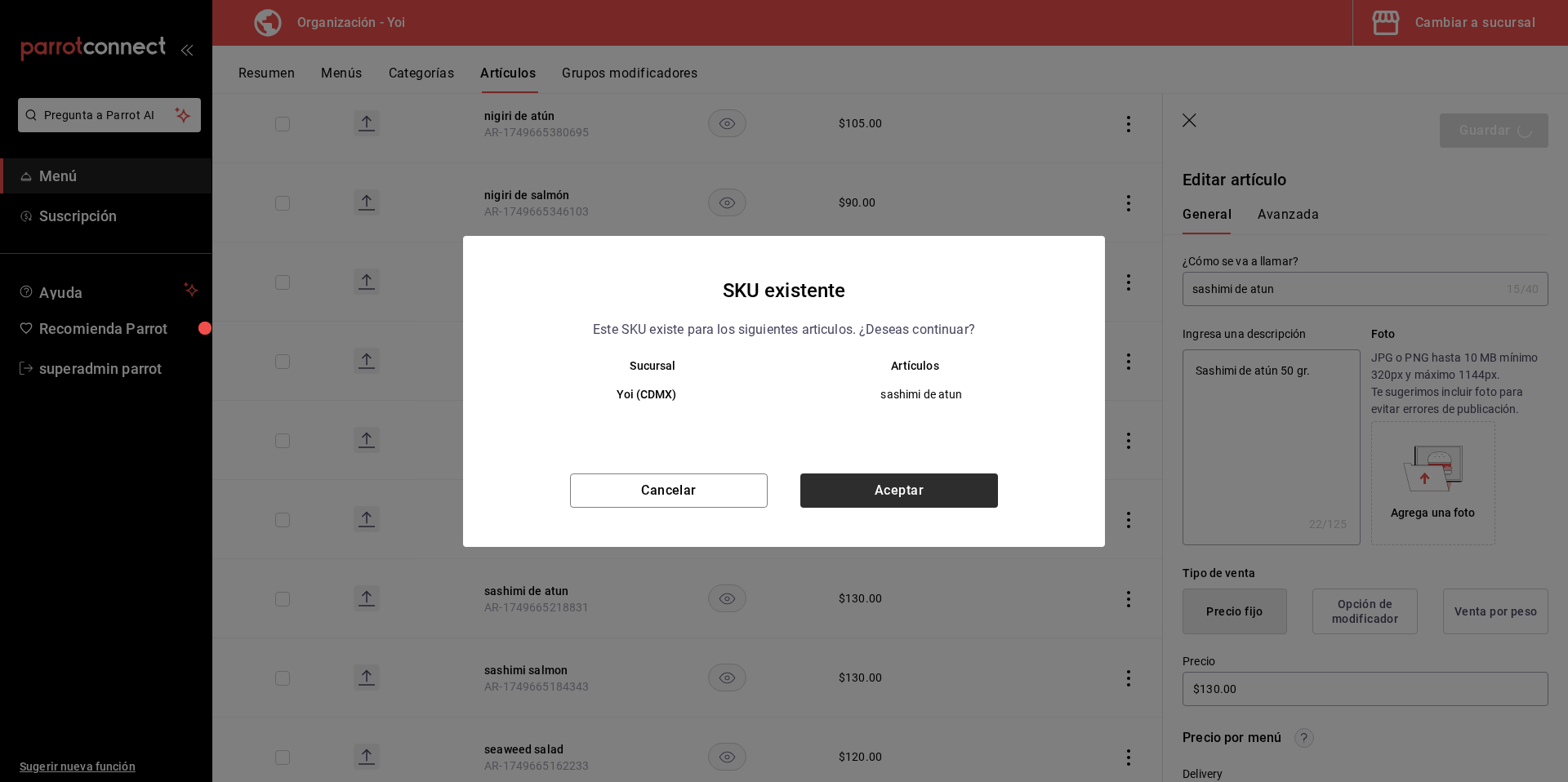 type on "x" 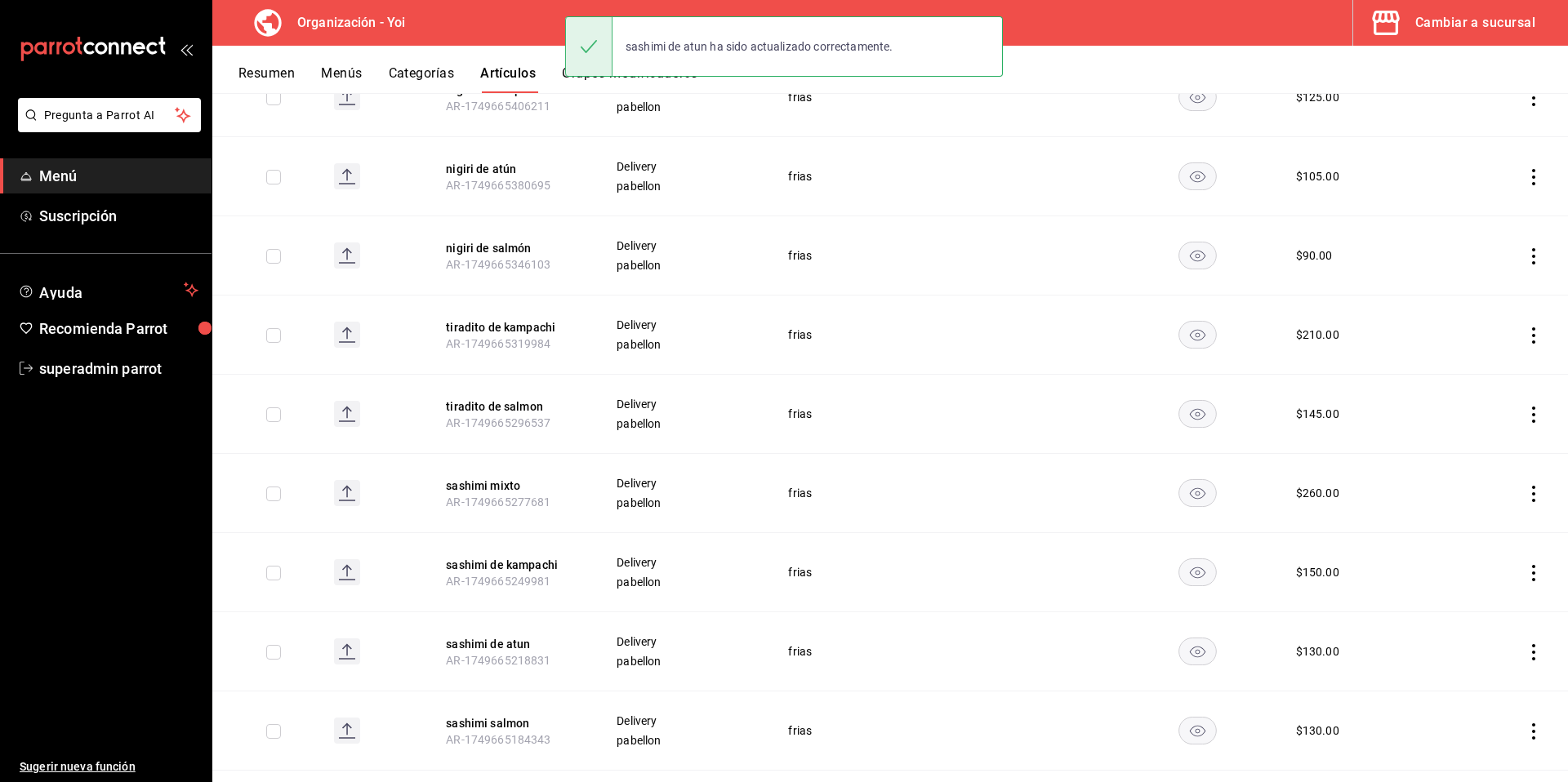scroll, scrollTop: 373, scrollLeft: 0, axis: vertical 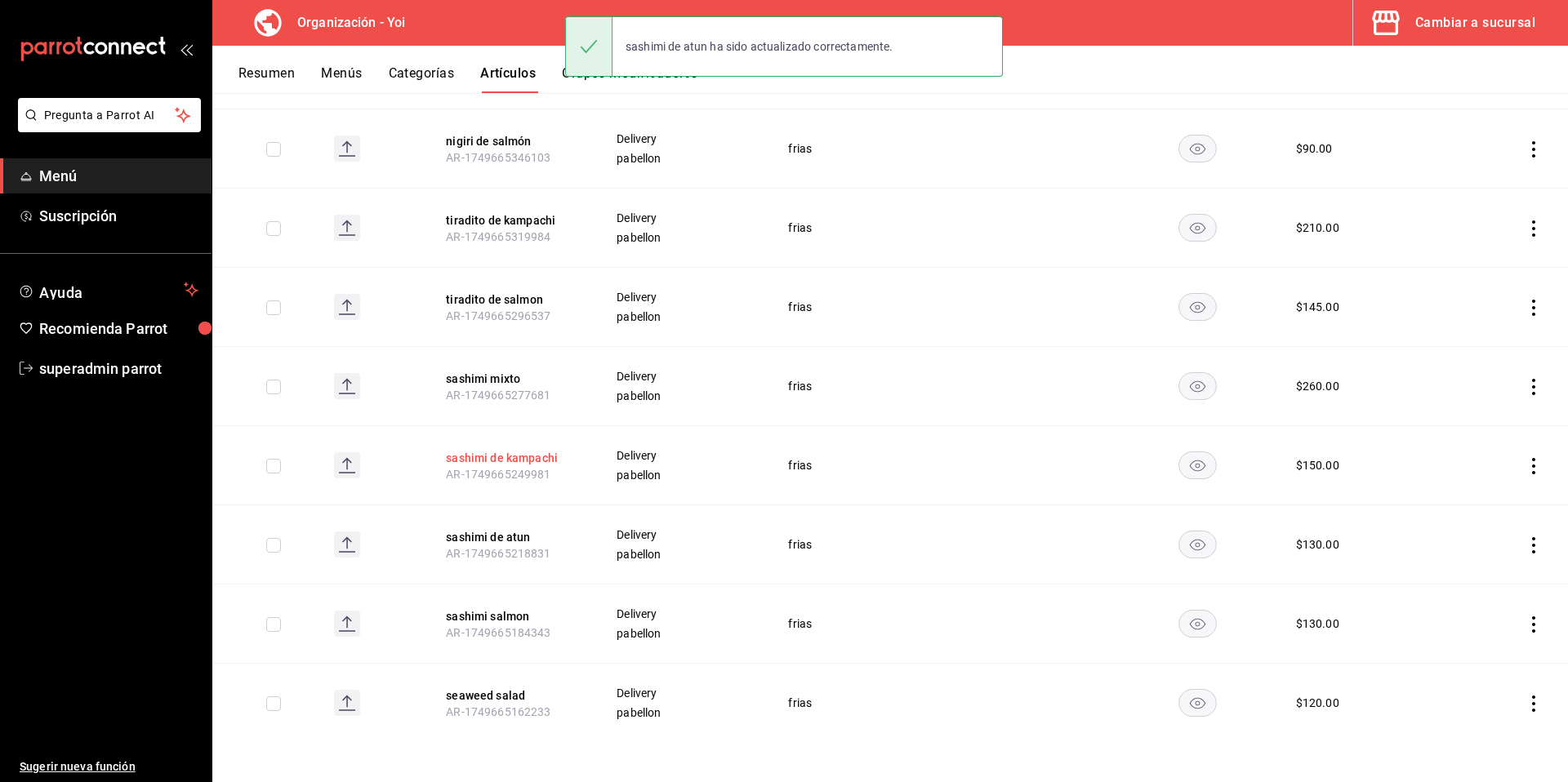 click on "sashimi de kampachi" at bounding box center (511, 458) 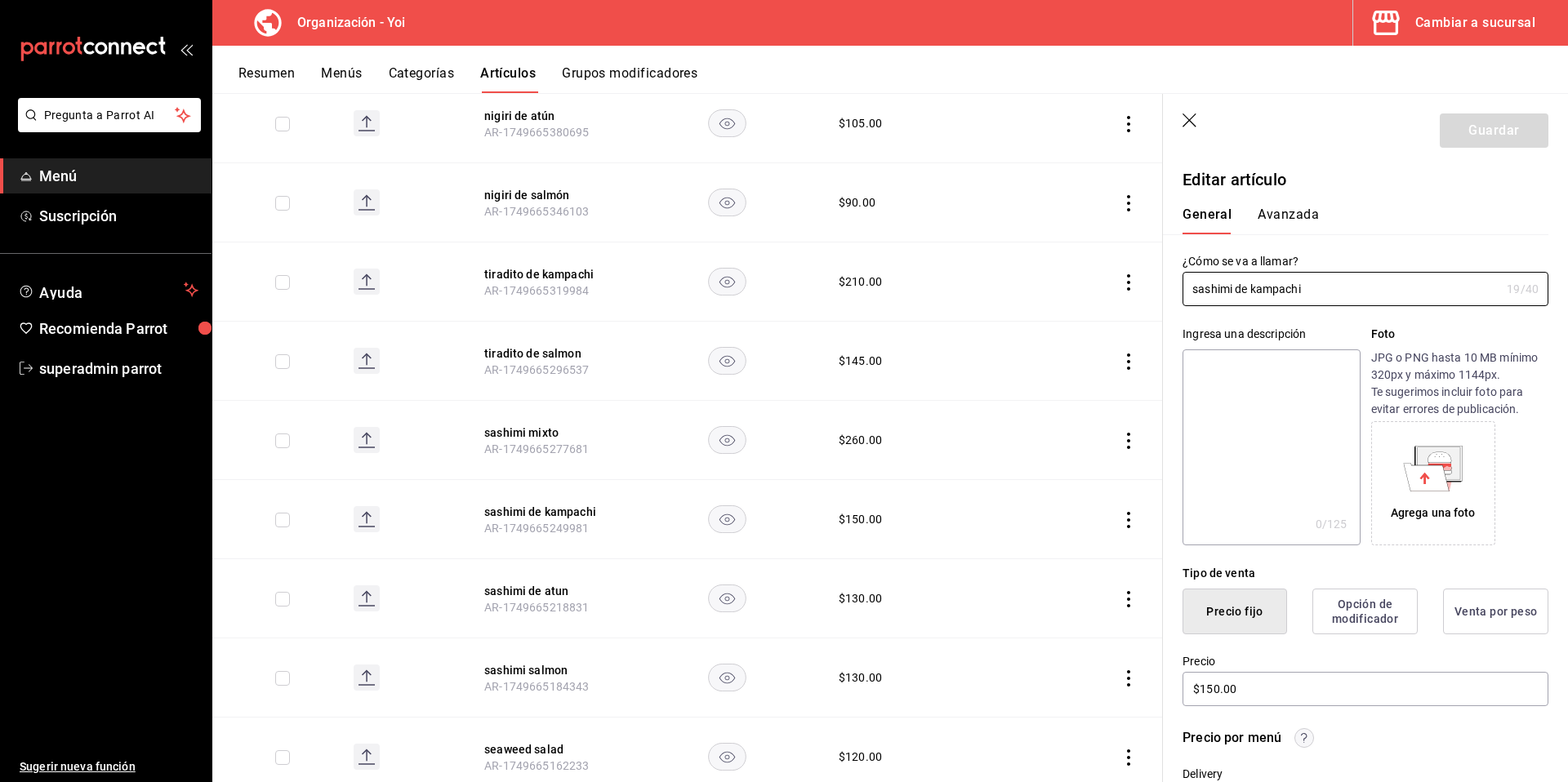 click at bounding box center (1271, 447) 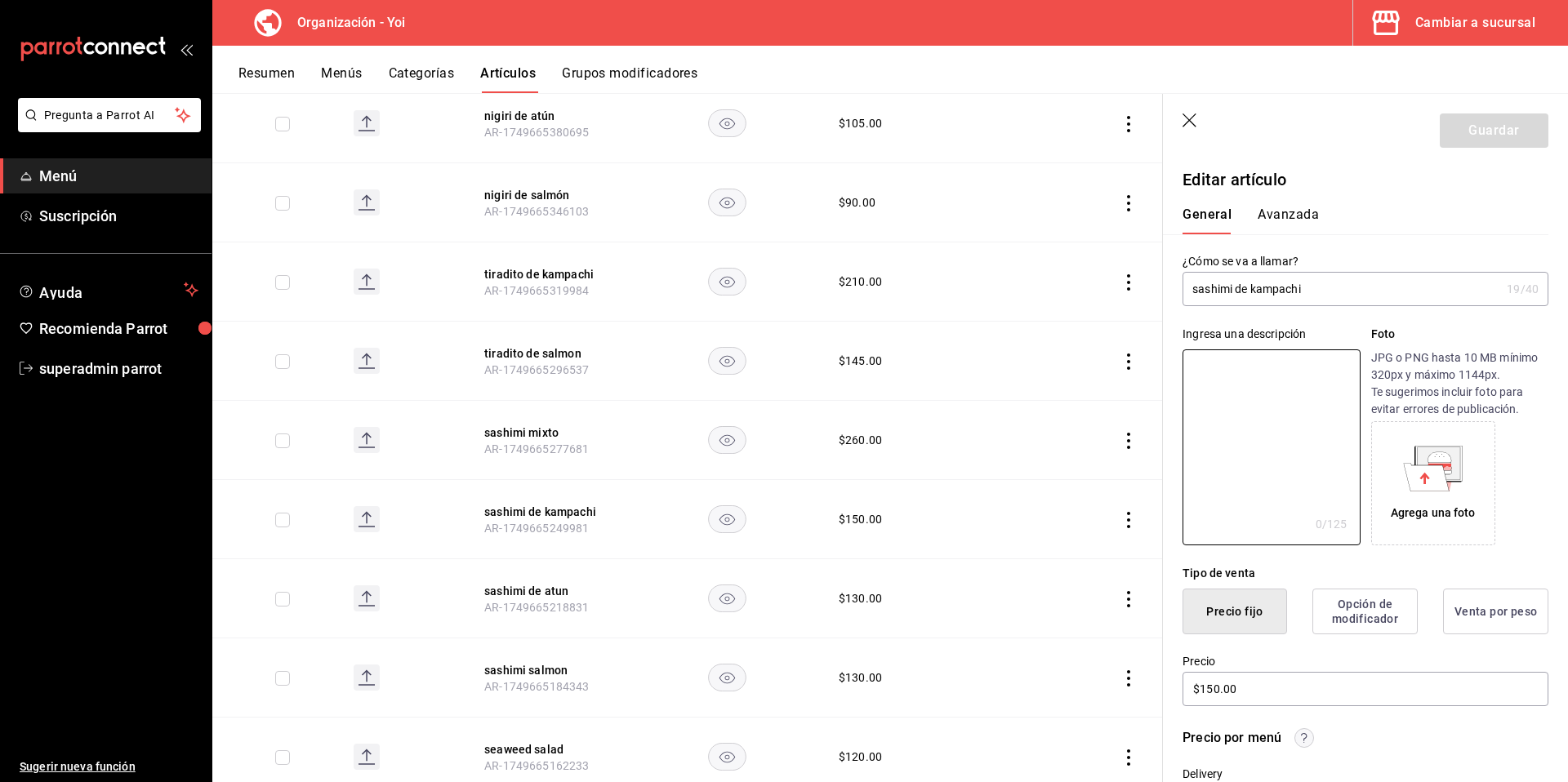 paste on "Sashimi de kampachi 90 gr." 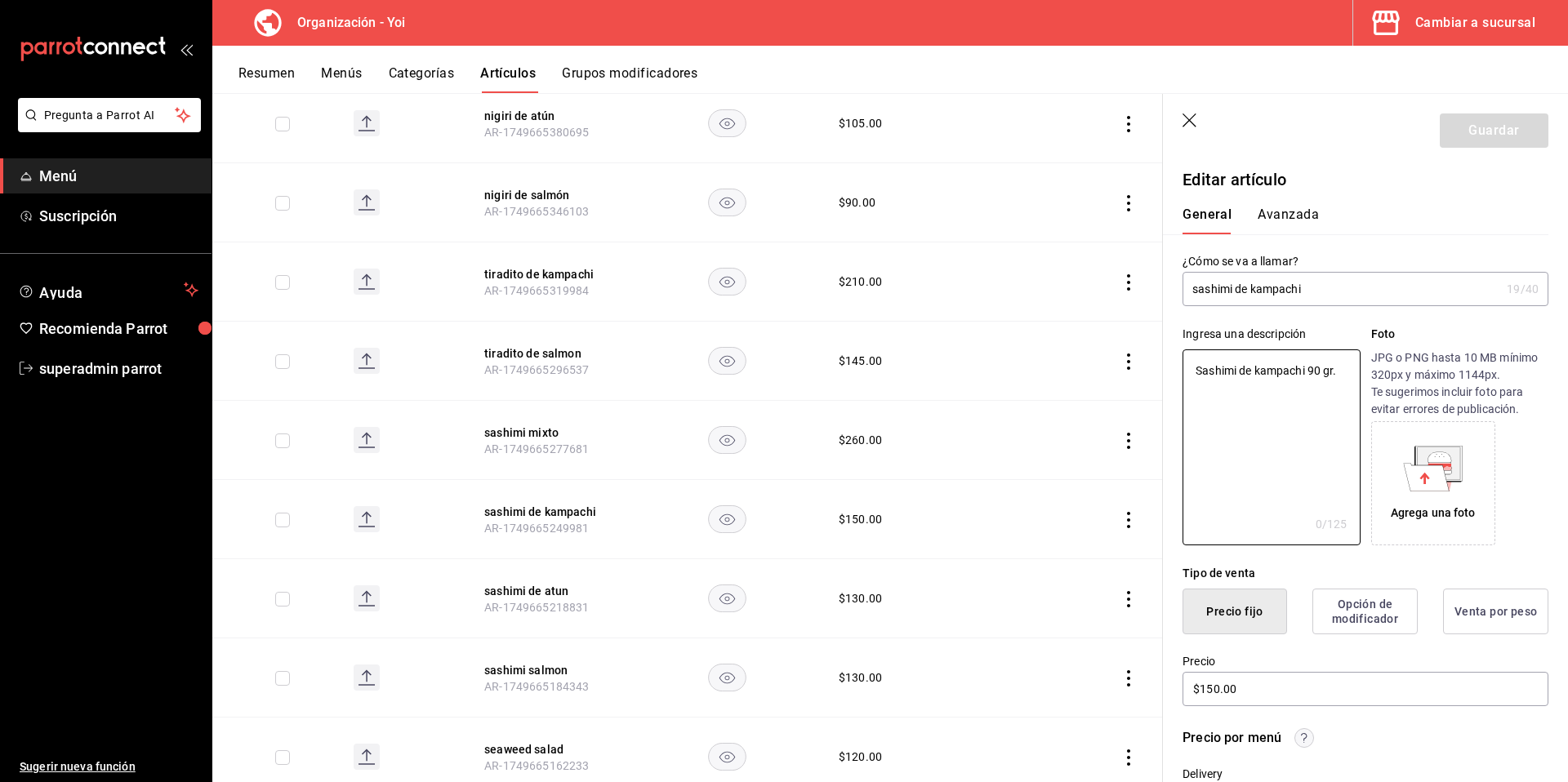 type on "x" 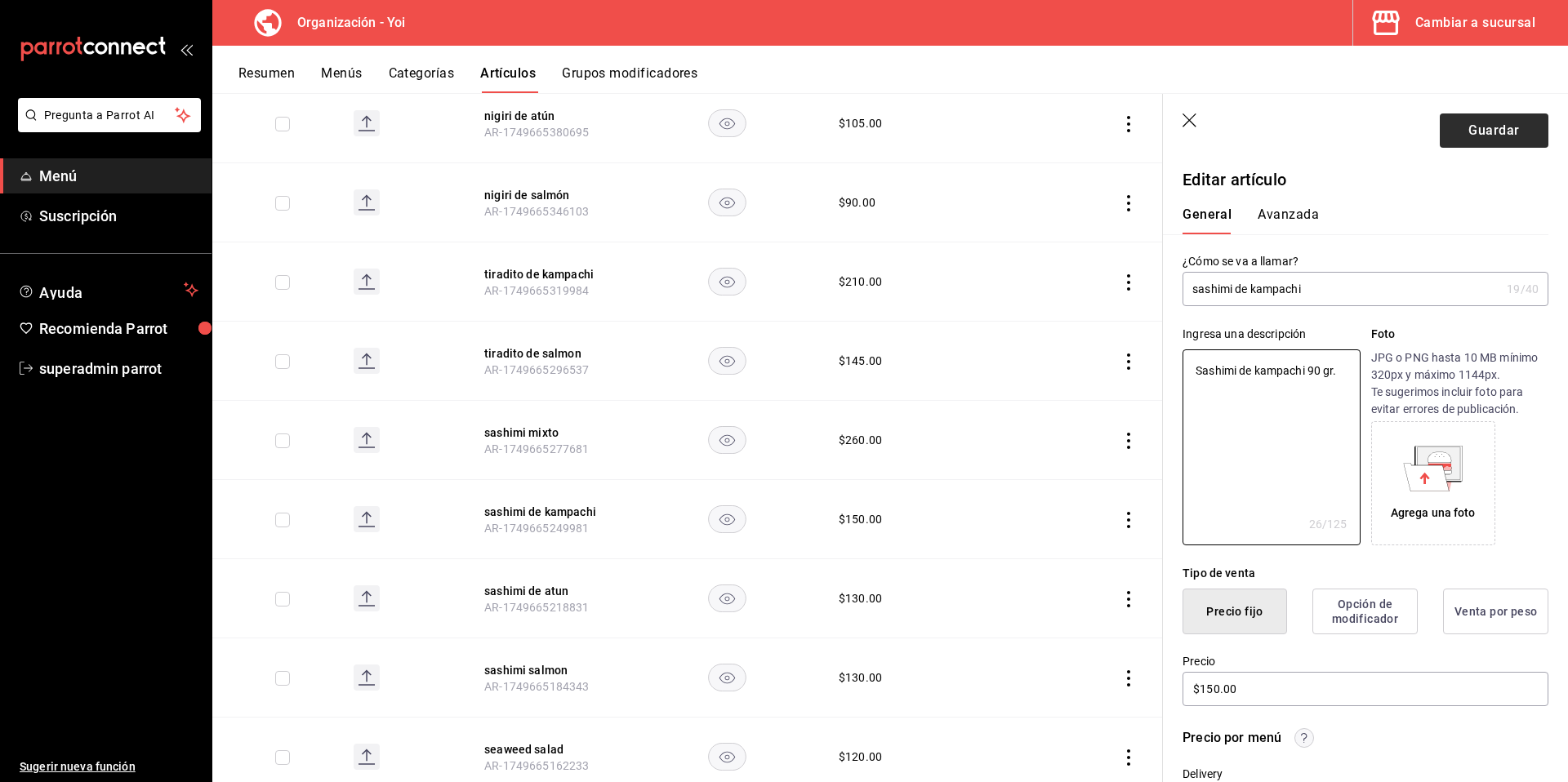 type on "Sashimi de kampachi 90 gr." 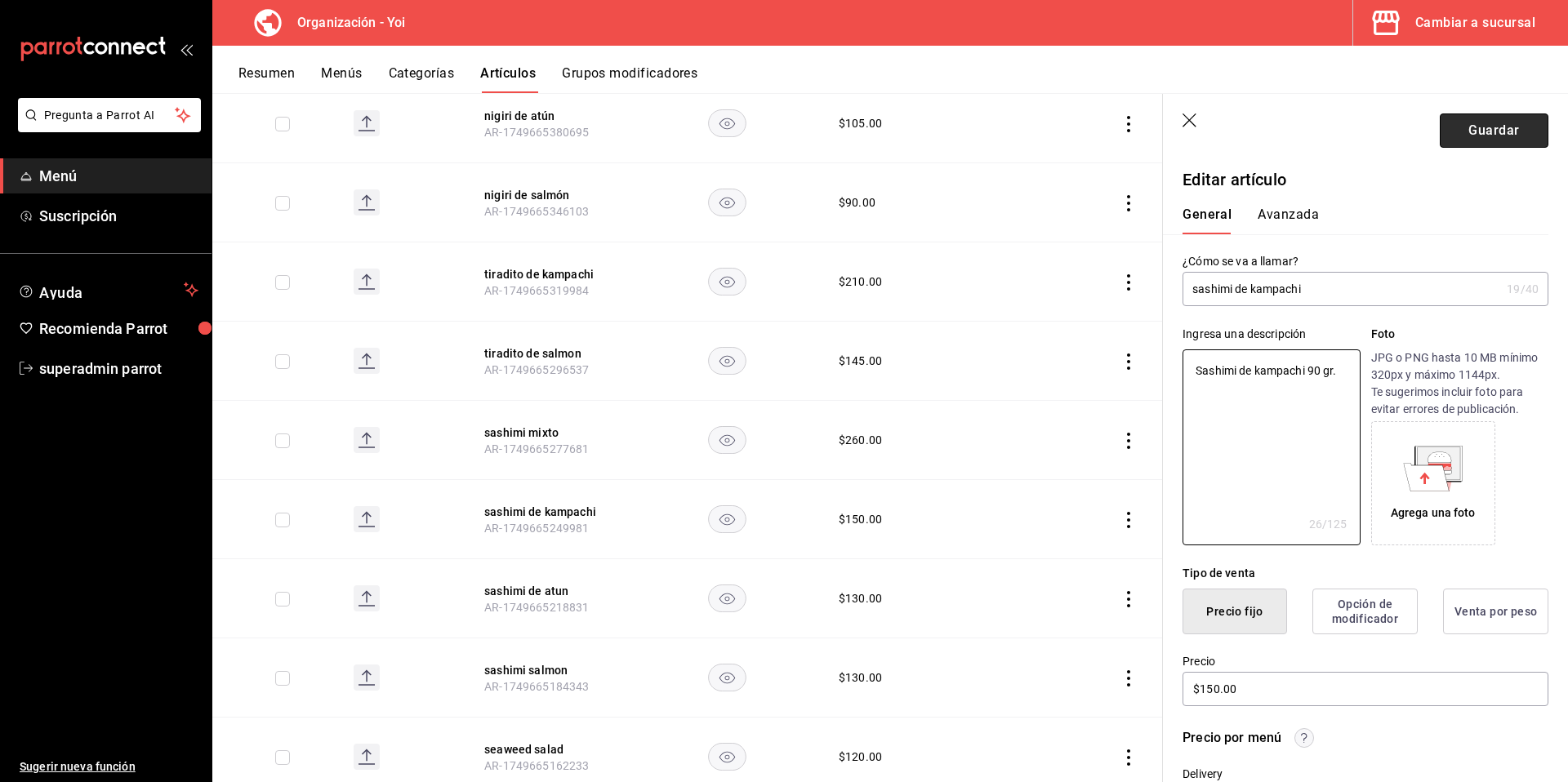 click on "Guardar" at bounding box center (1494, 131) 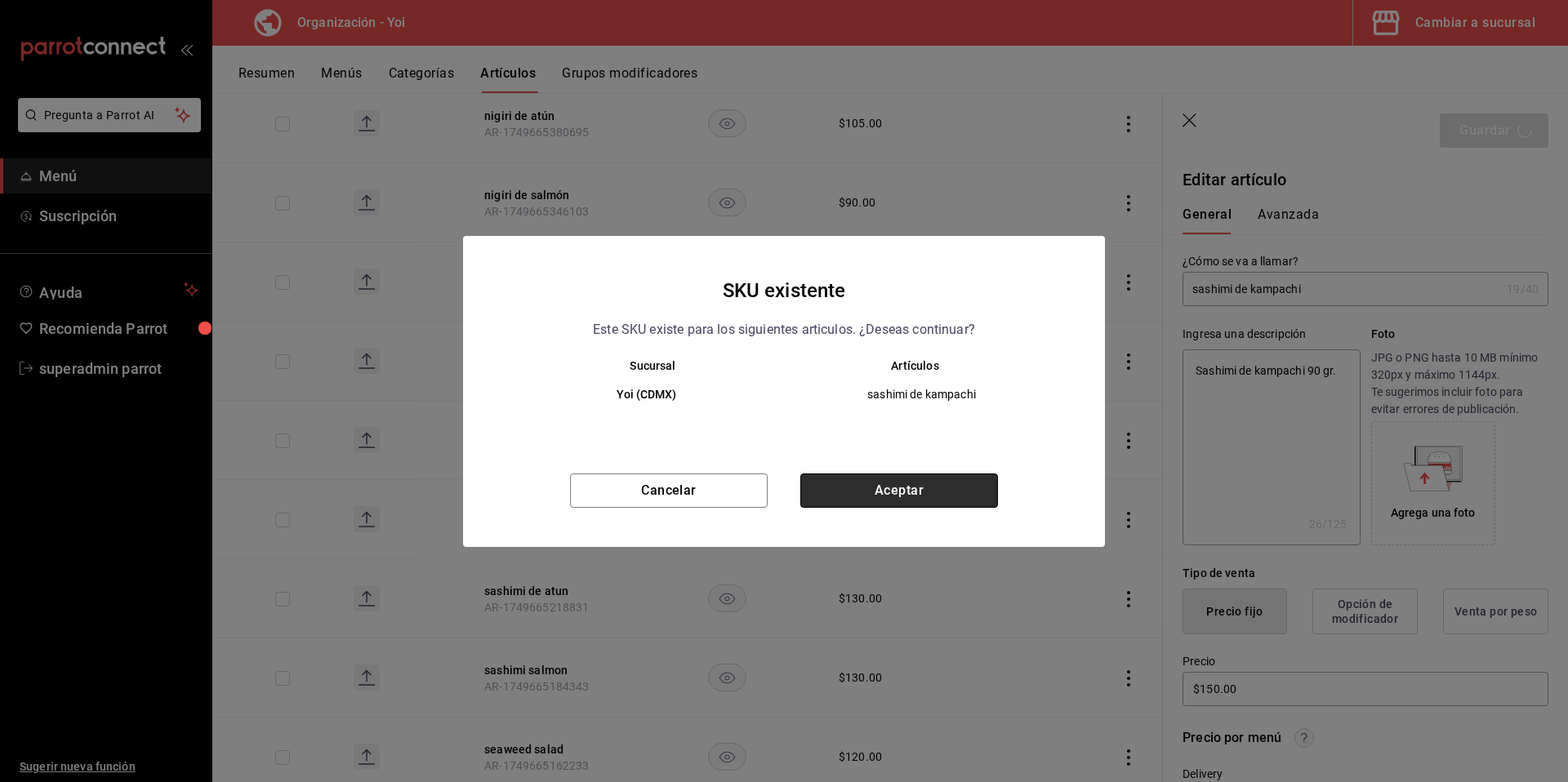 click on "Aceptar" at bounding box center [899, 491] 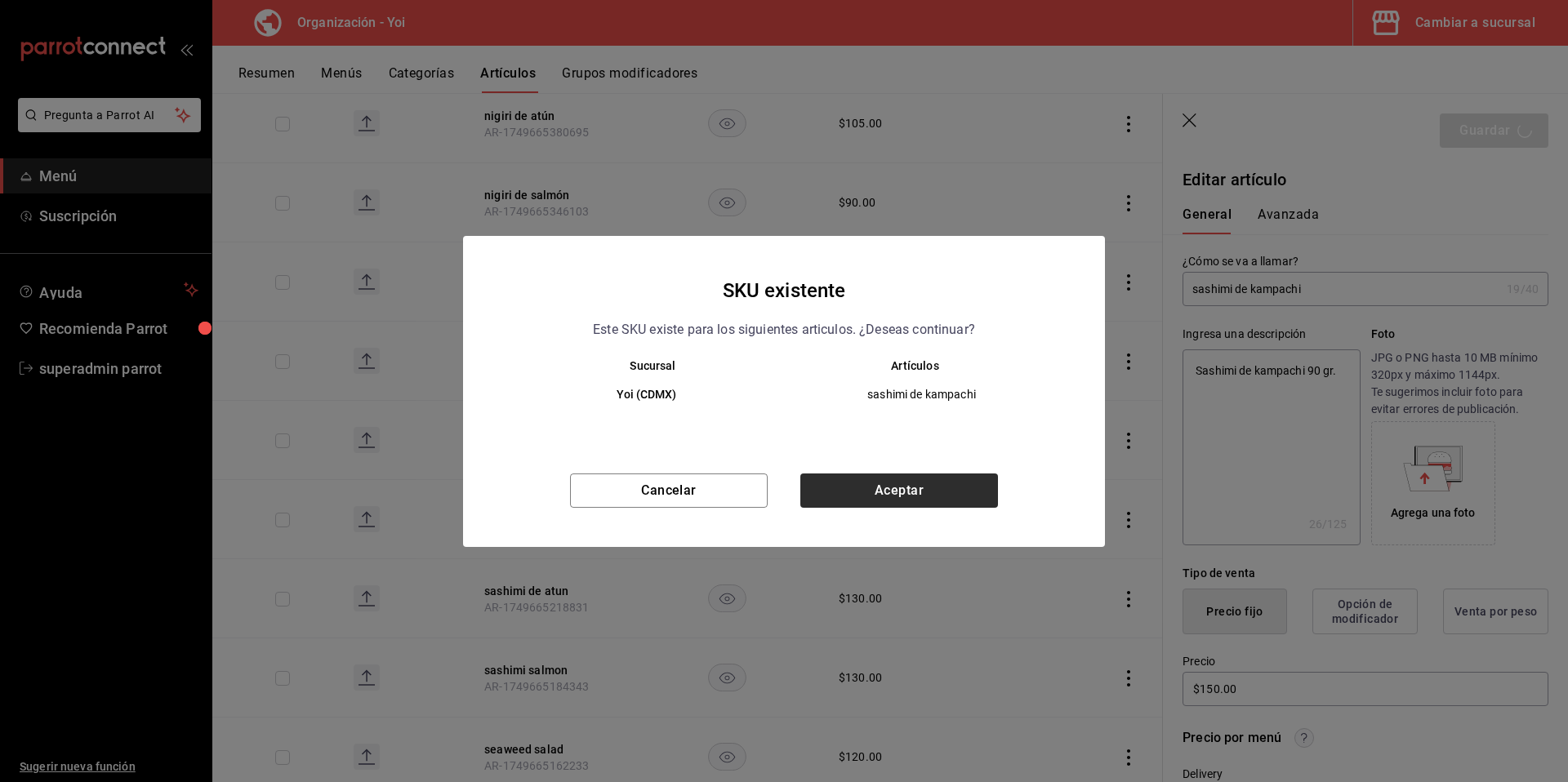 type on "x" 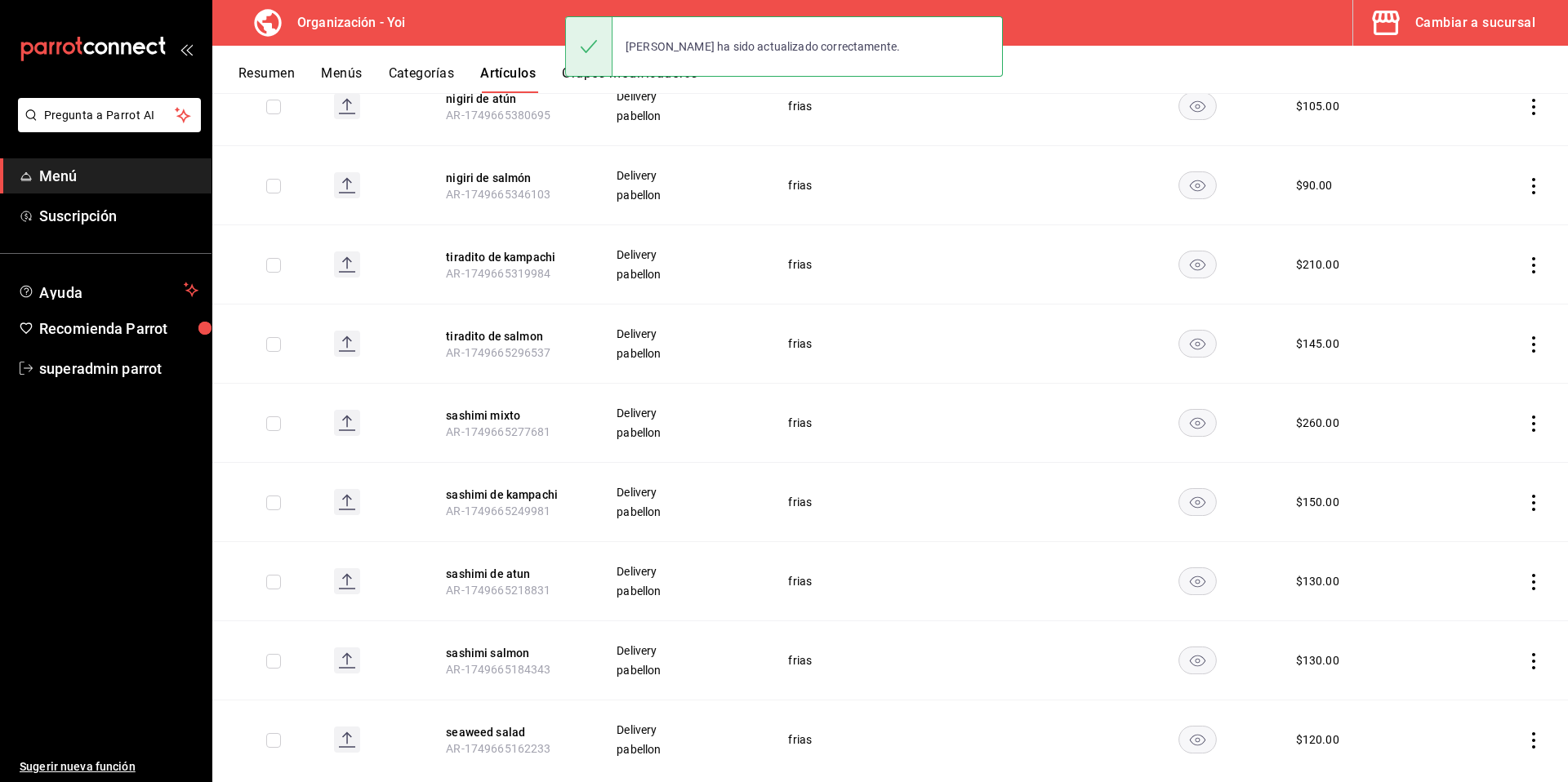 scroll, scrollTop: 345, scrollLeft: 0, axis: vertical 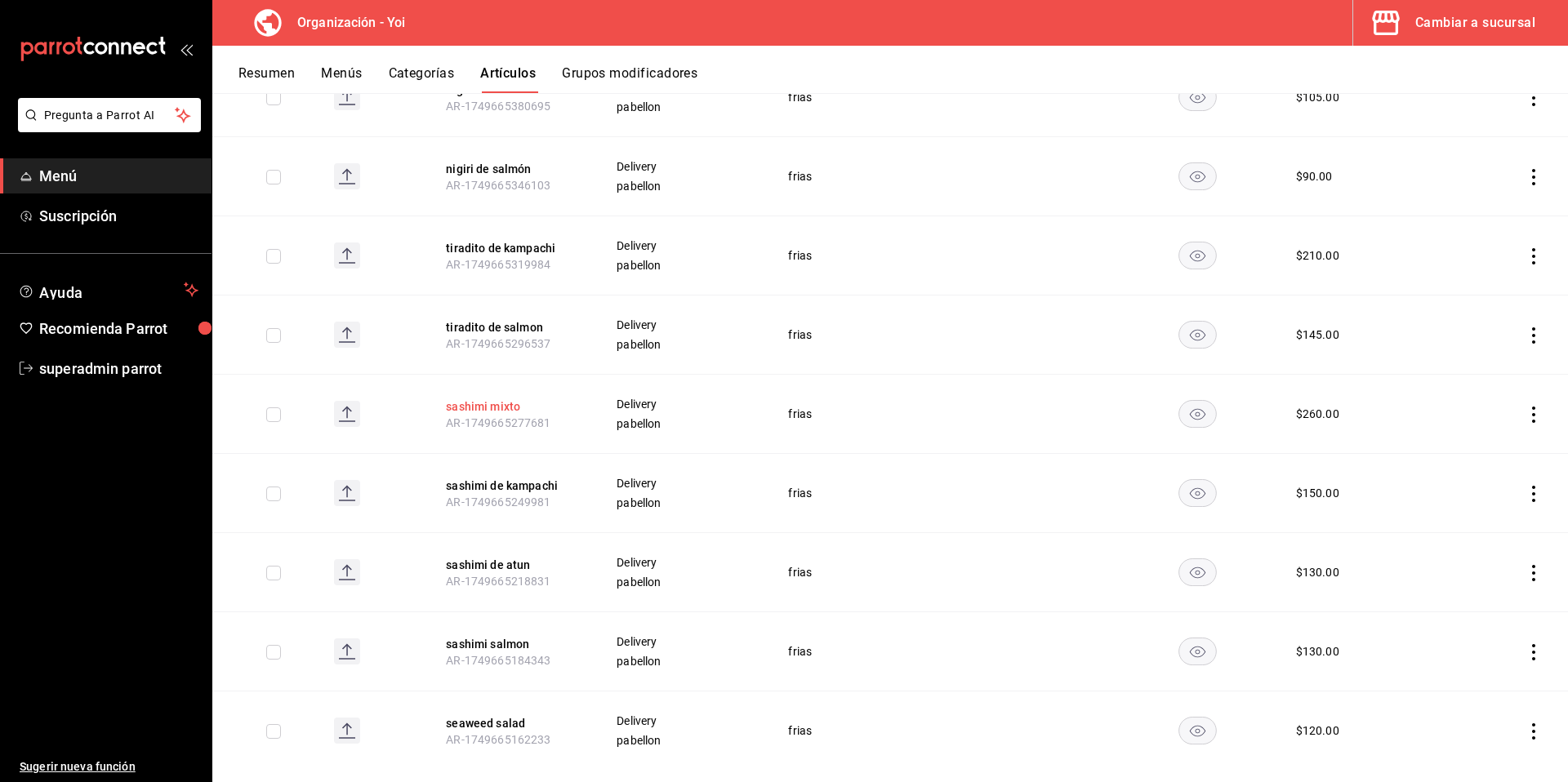 click on "sashimi mixto" at bounding box center [511, 407] 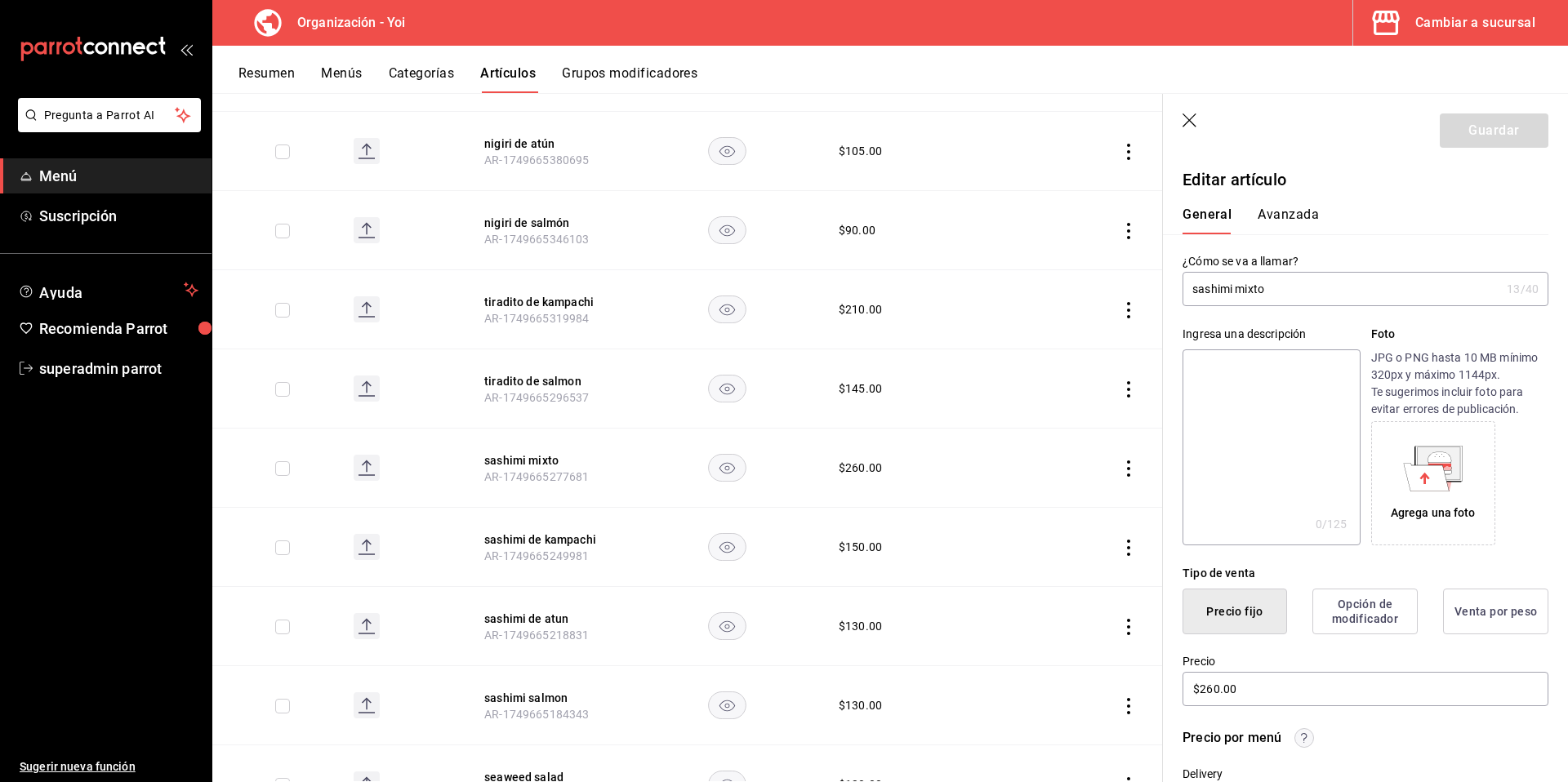 click at bounding box center [1271, 447] 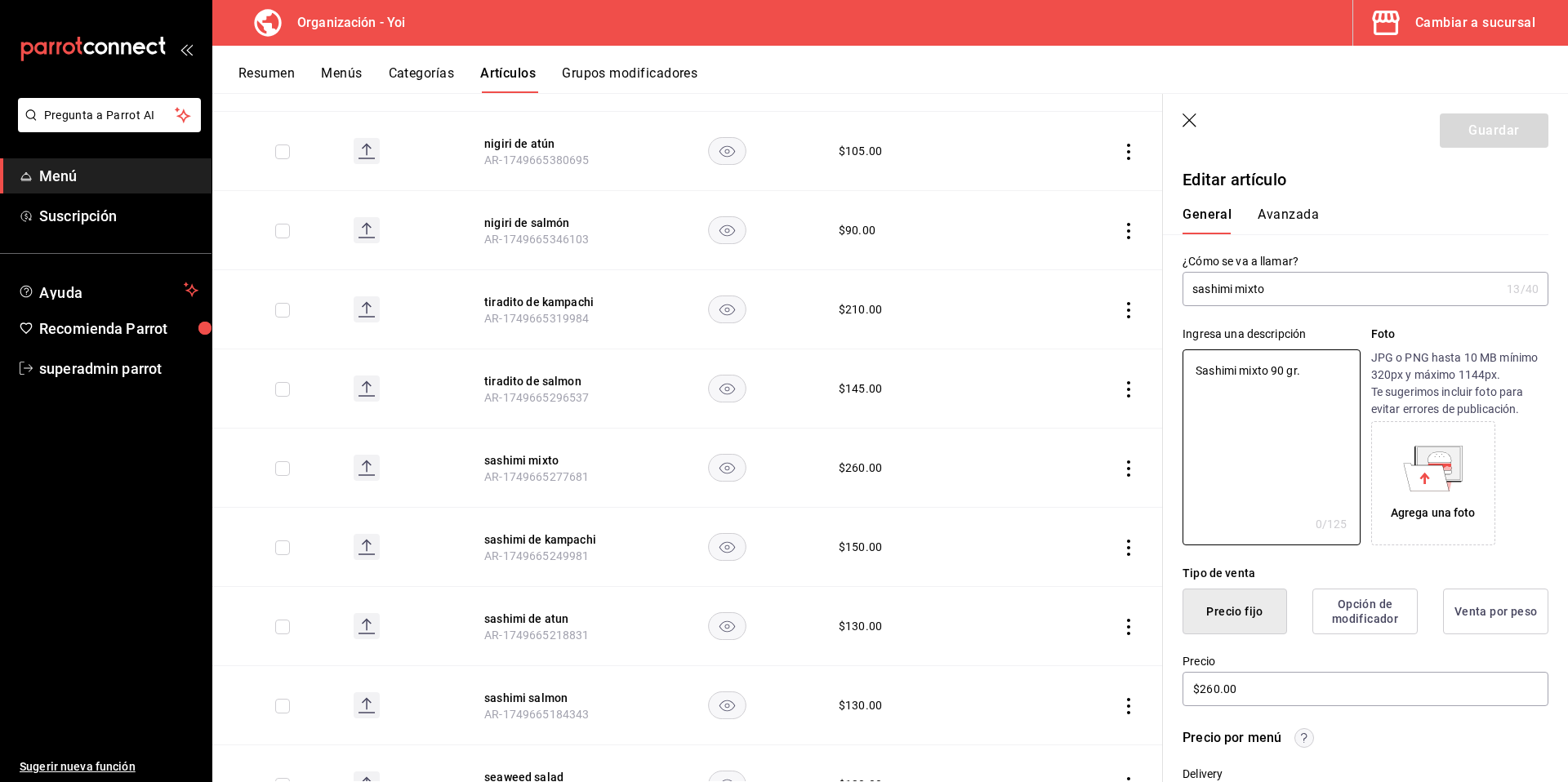 type on "x" 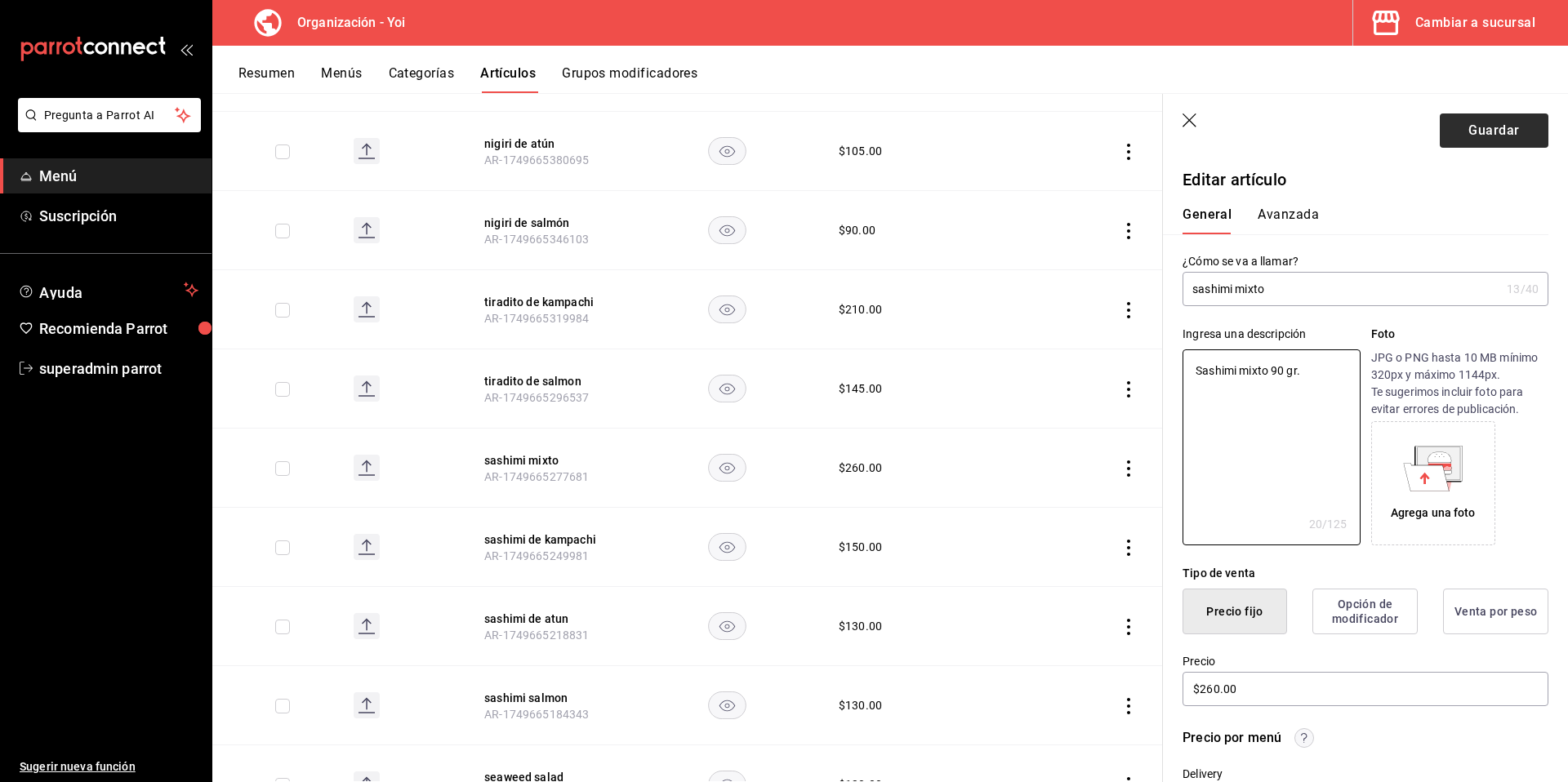 type on "Sashimi mixto 90 gr." 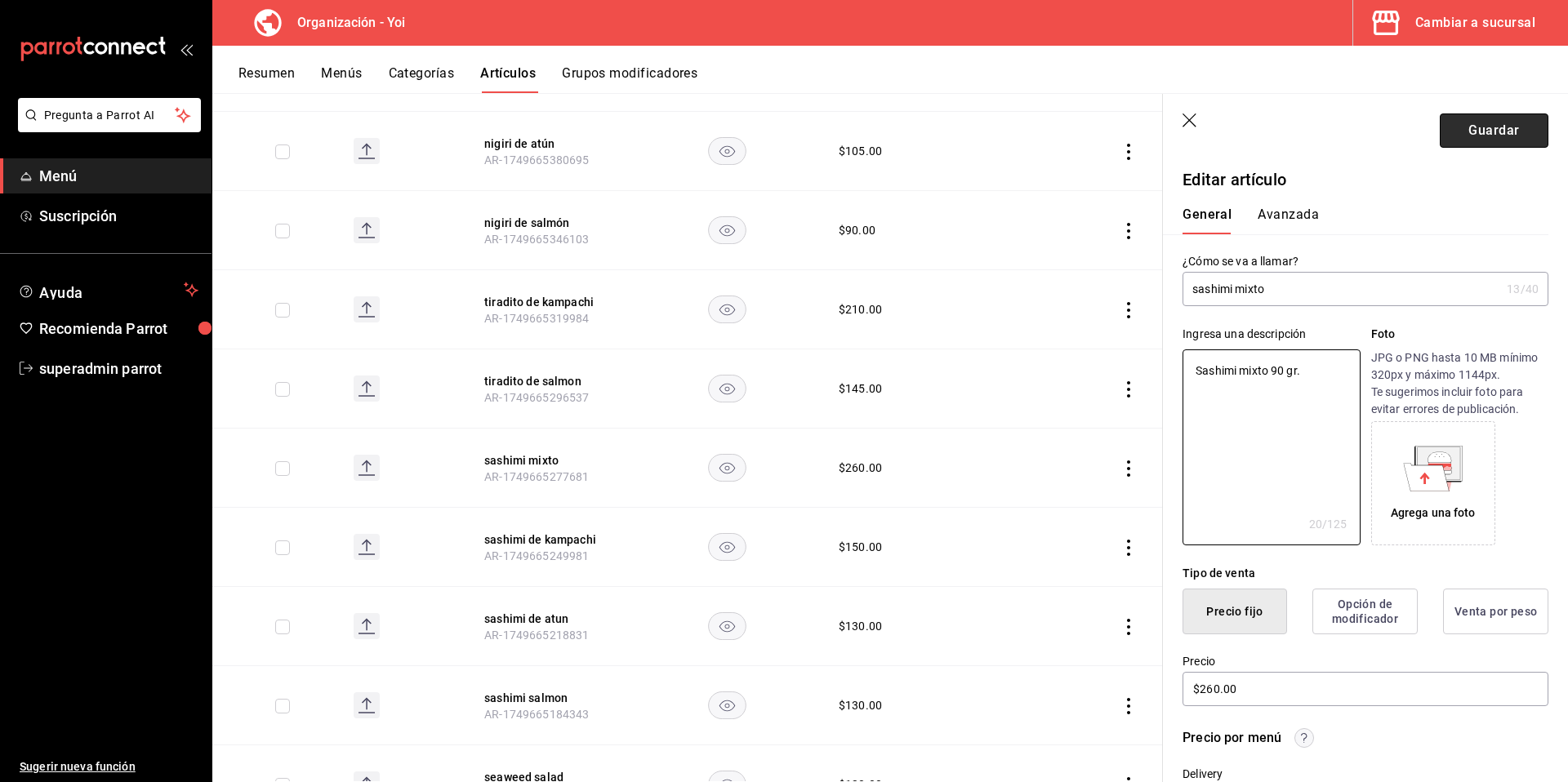 click on "Guardar" at bounding box center (1494, 131) 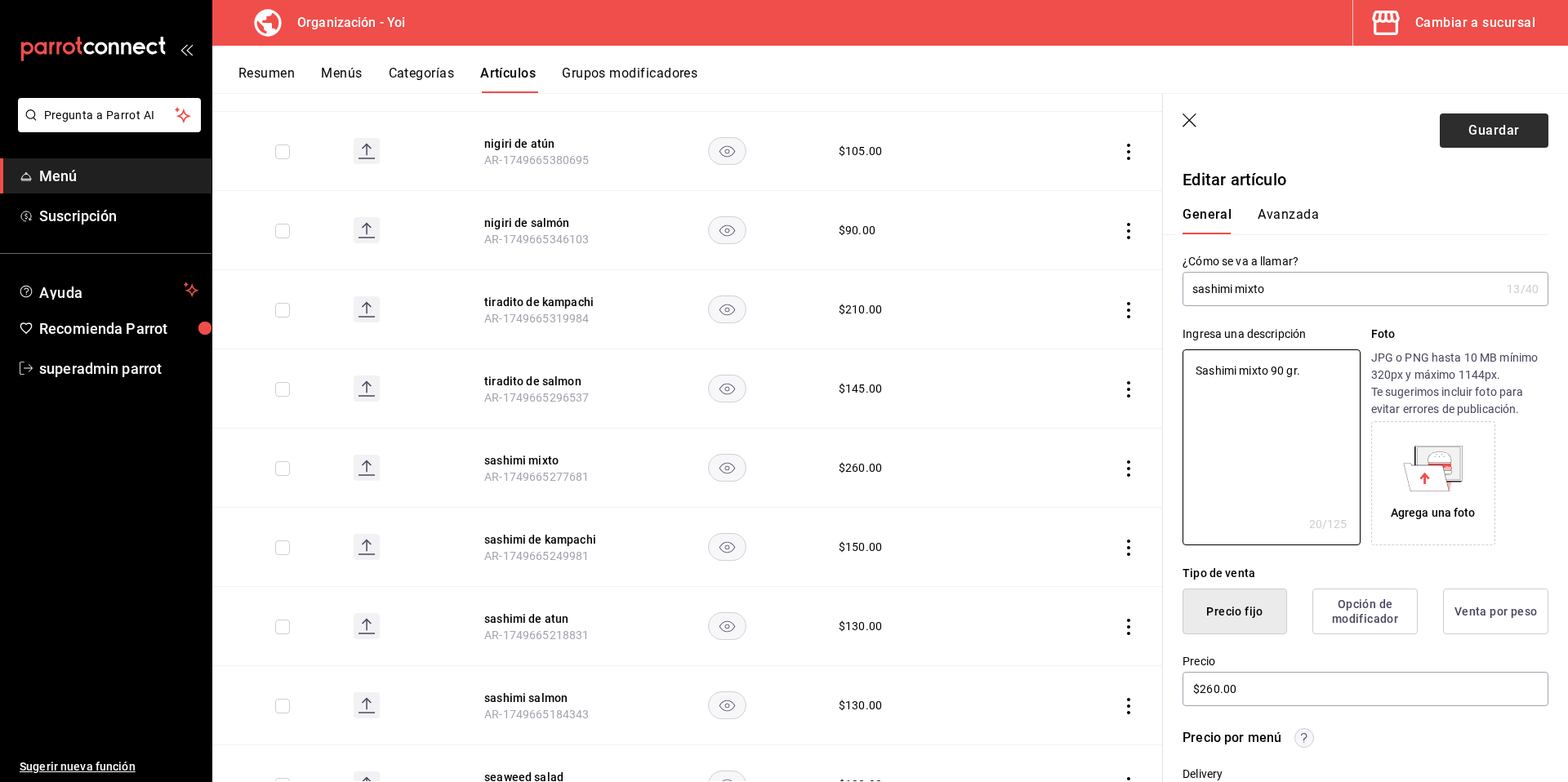 click on "Guardar" at bounding box center (1494, 131) 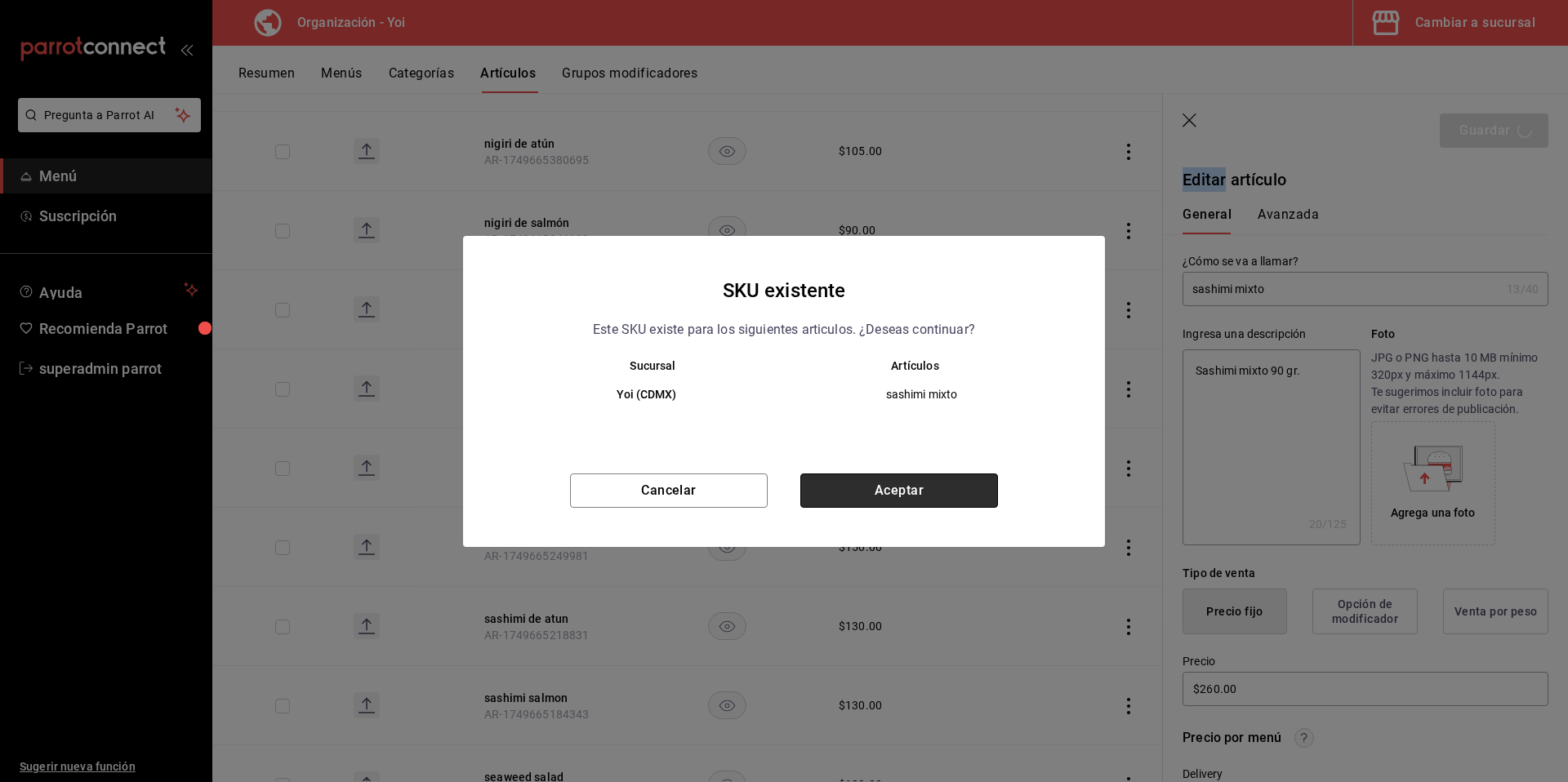 click on "Aceptar" at bounding box center [899, 491] 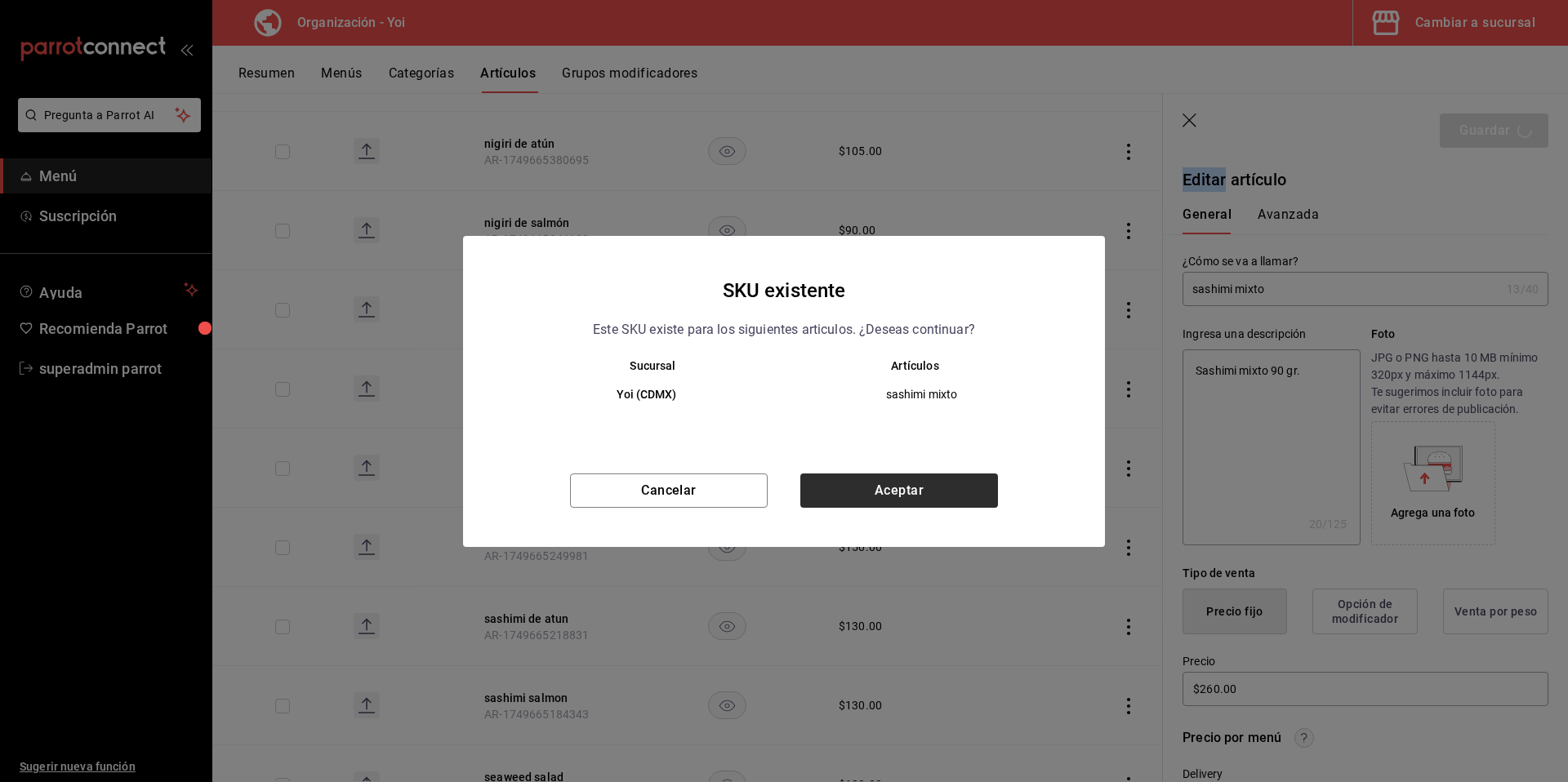 type on "x" 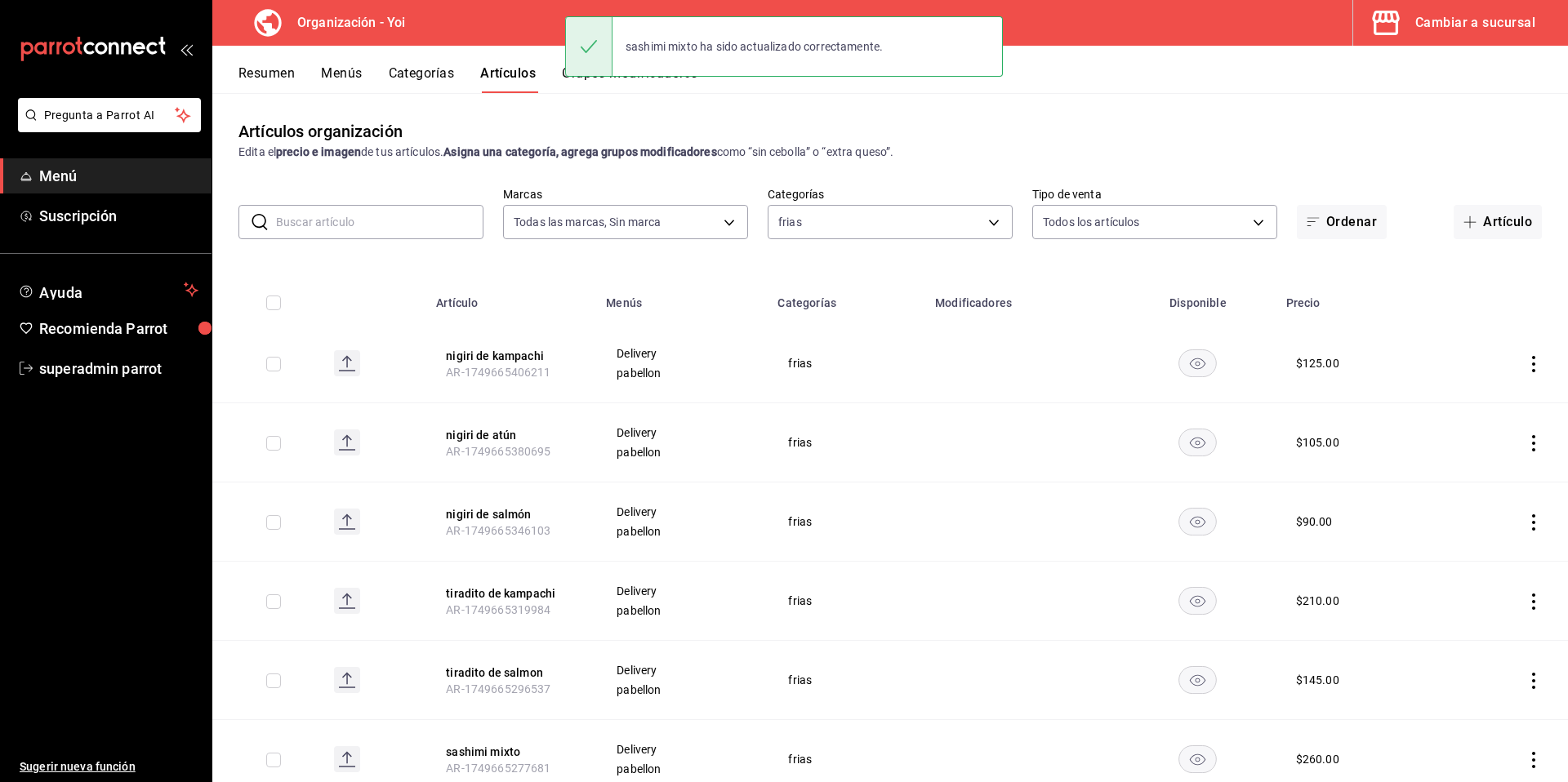 scroll, scrollTop: 373, scrollLeft: 0, axis: vertical 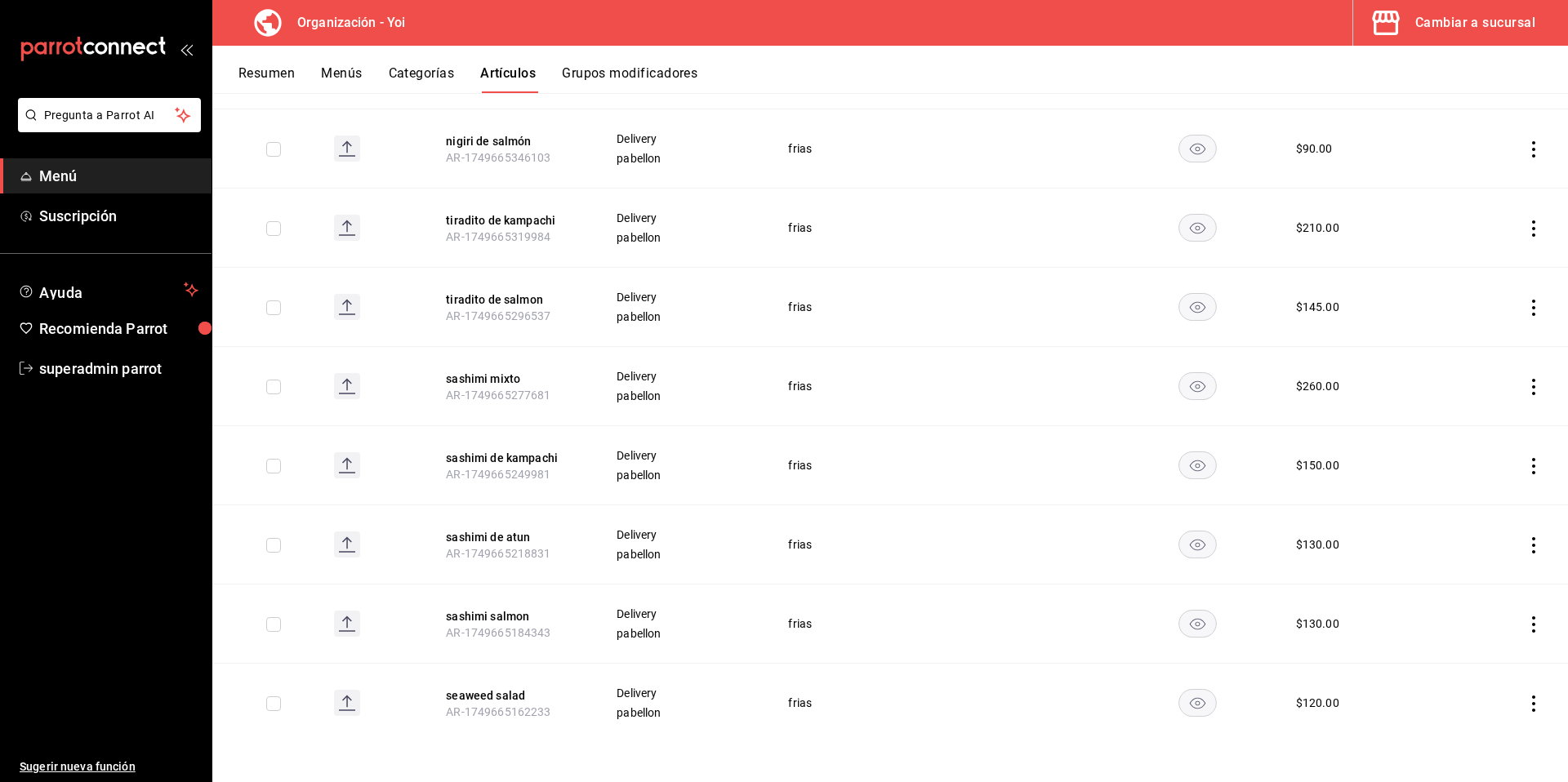 click on "tiradito de salmon" at bounding box center (511, 300) 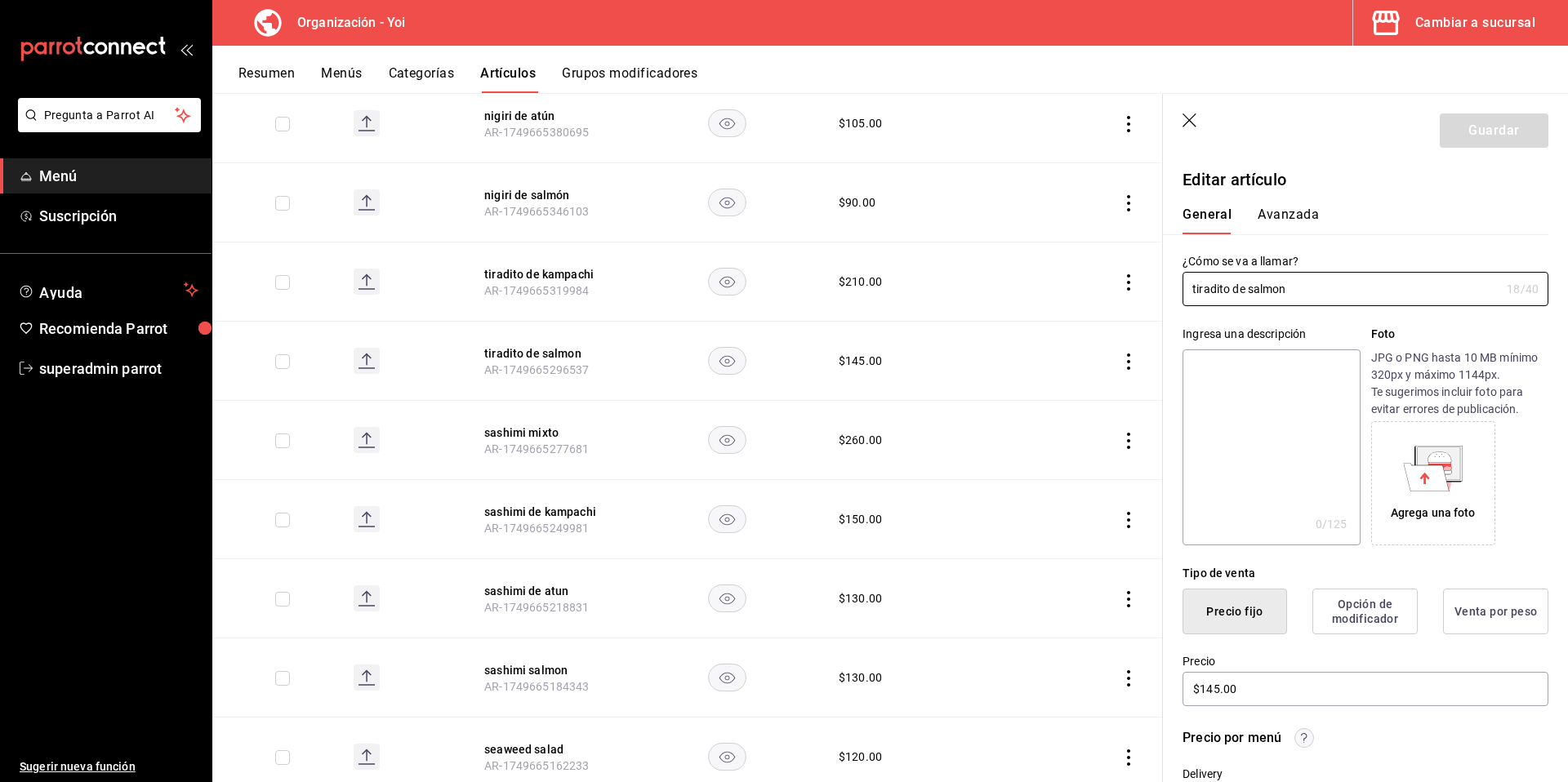 click at bounding box center (1271, 447) 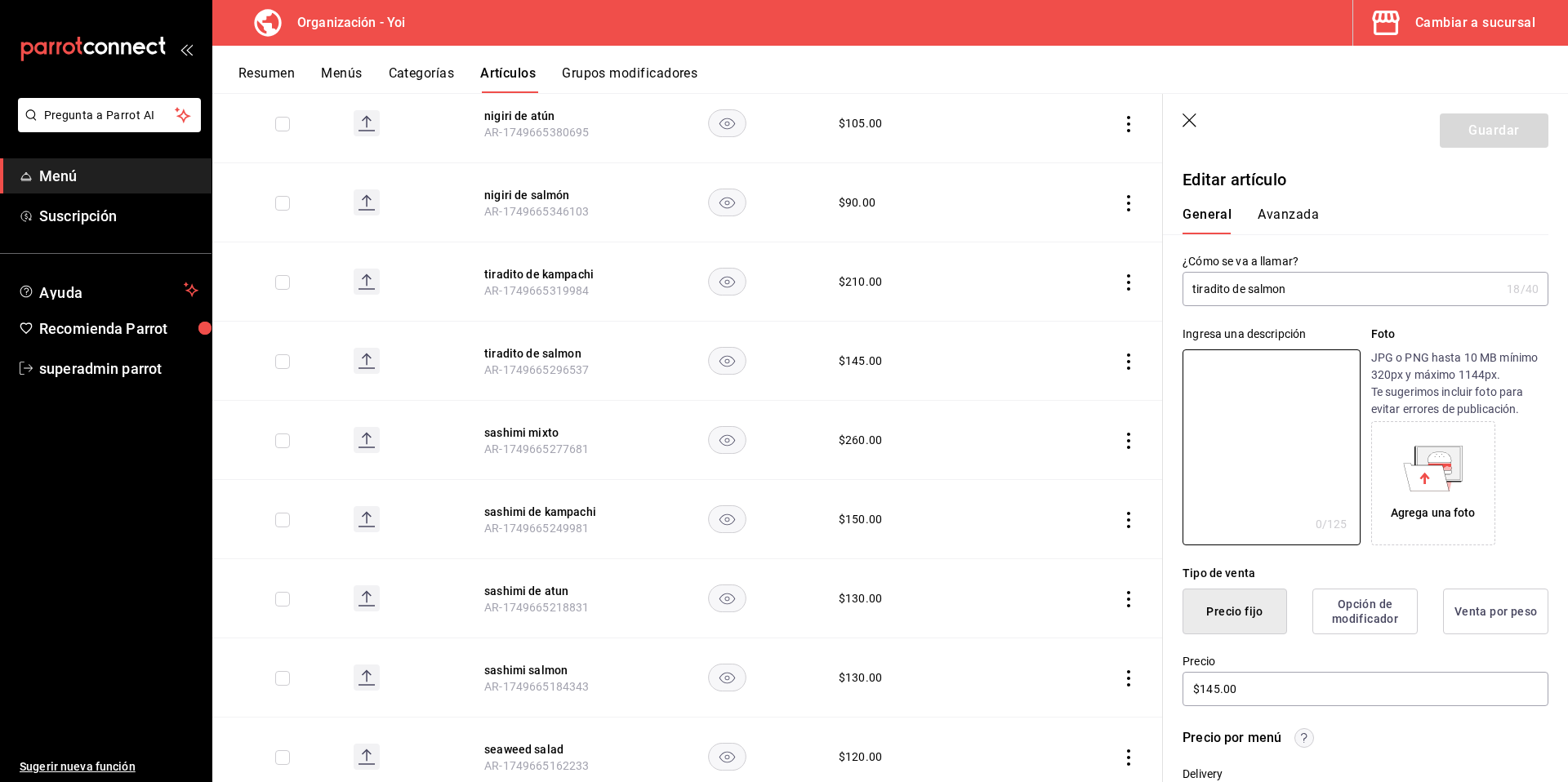 paste on "Tiradito de salmón 50 gr." 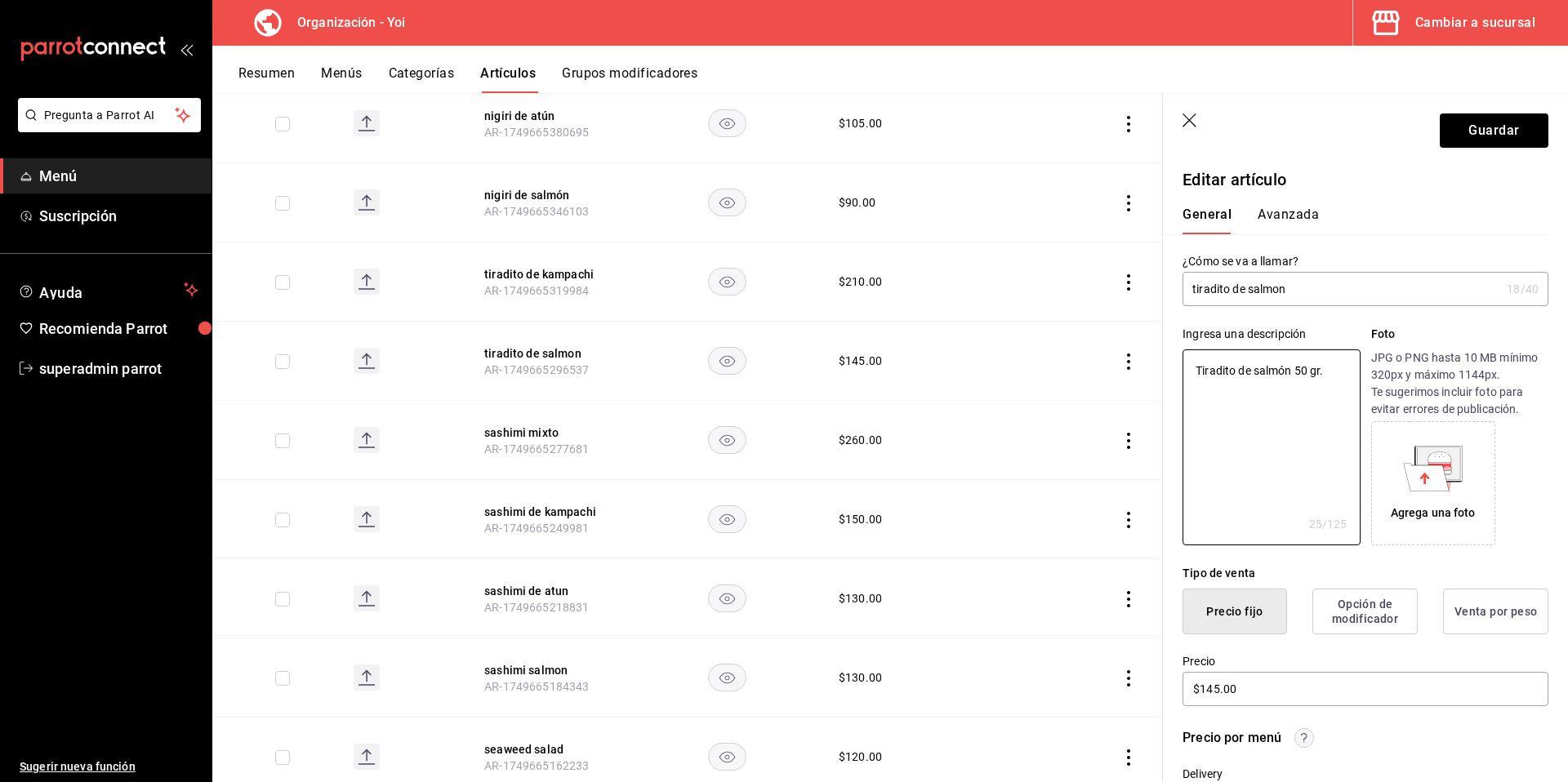 type on "x" 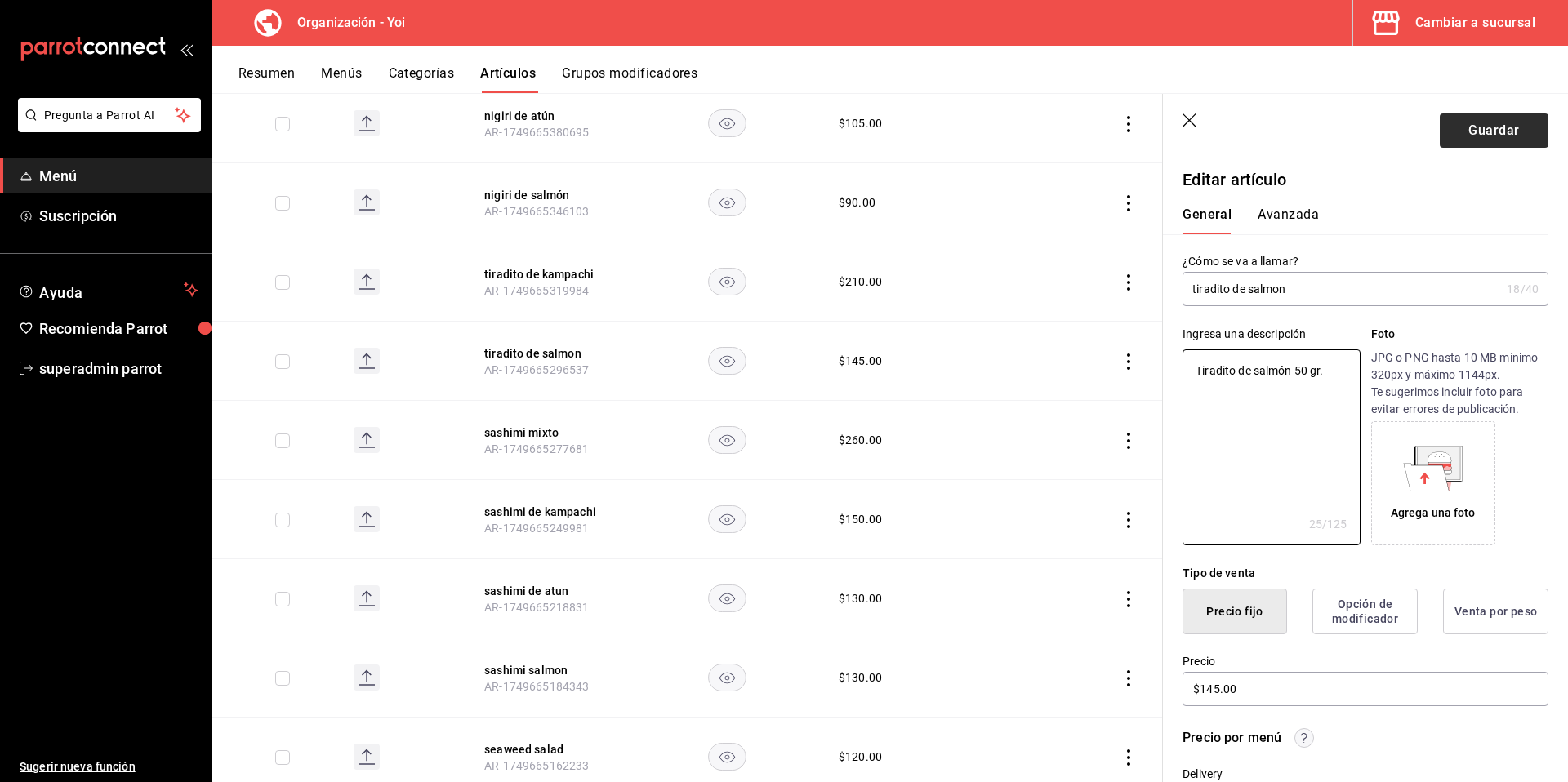 type on "Tiradito de salmón 50 gr." 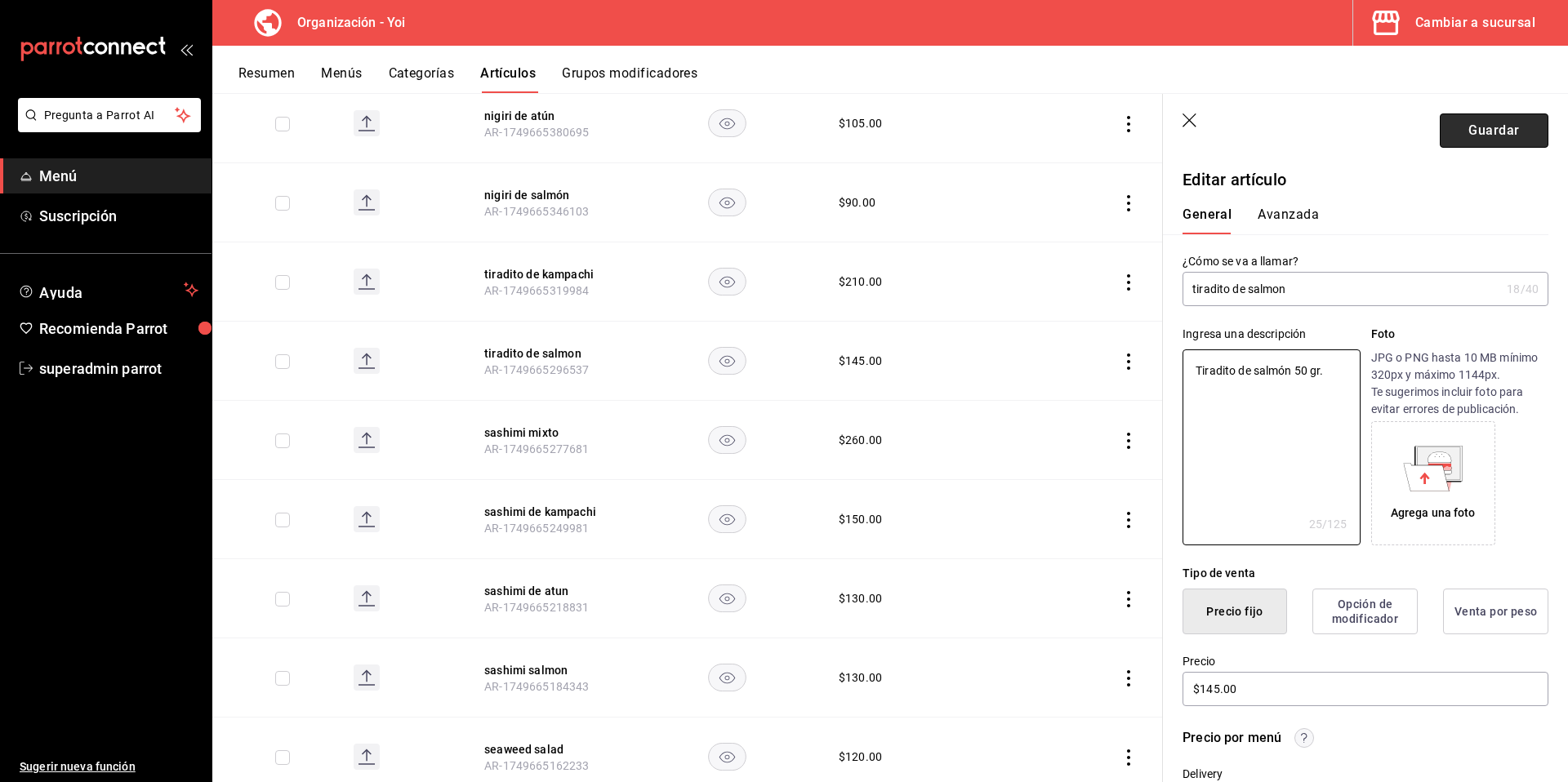 click on "Guardar" at bounding box center [1494, 131] 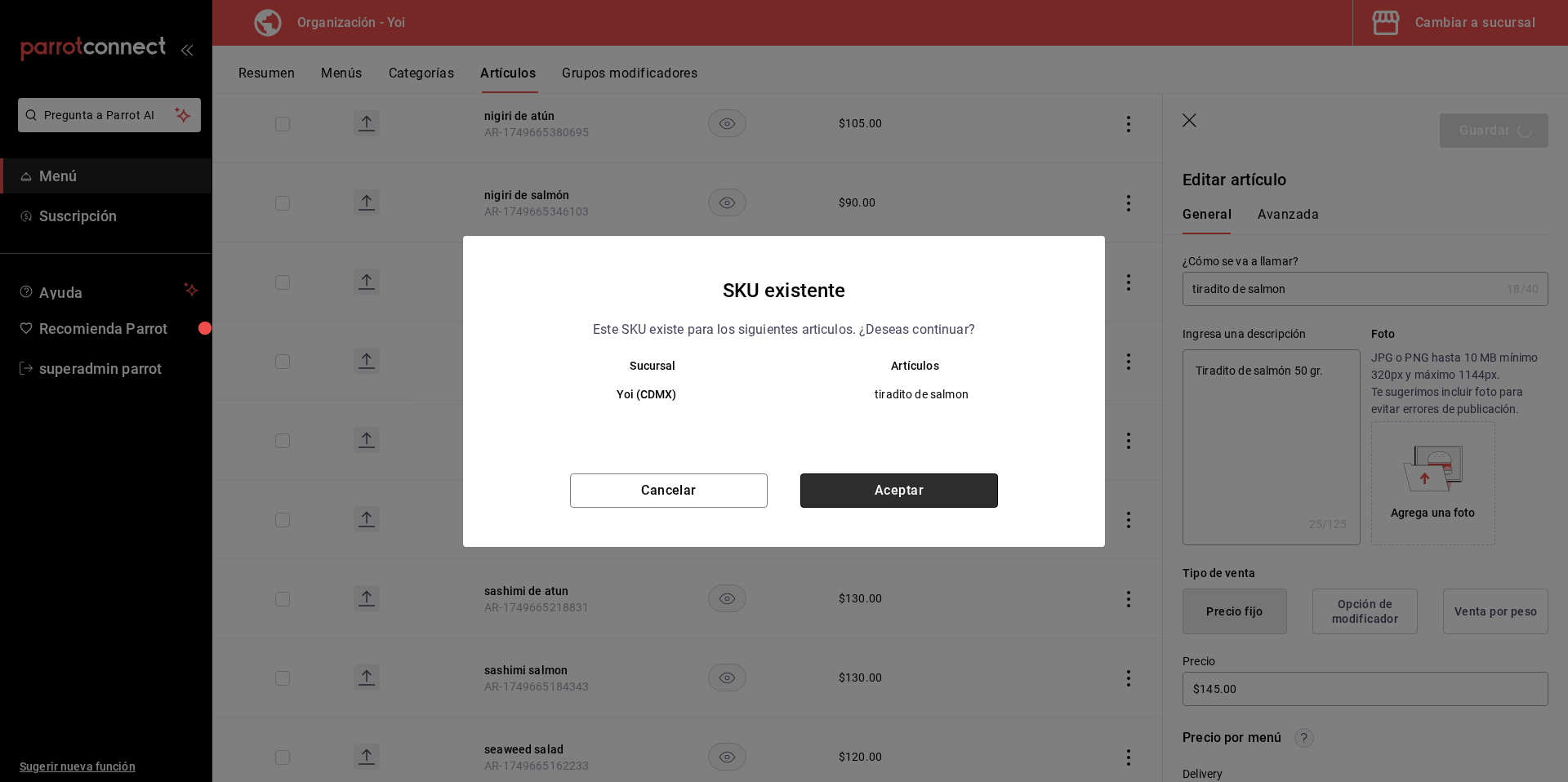 click on "Aceptar" at bounding box center (899, 491) 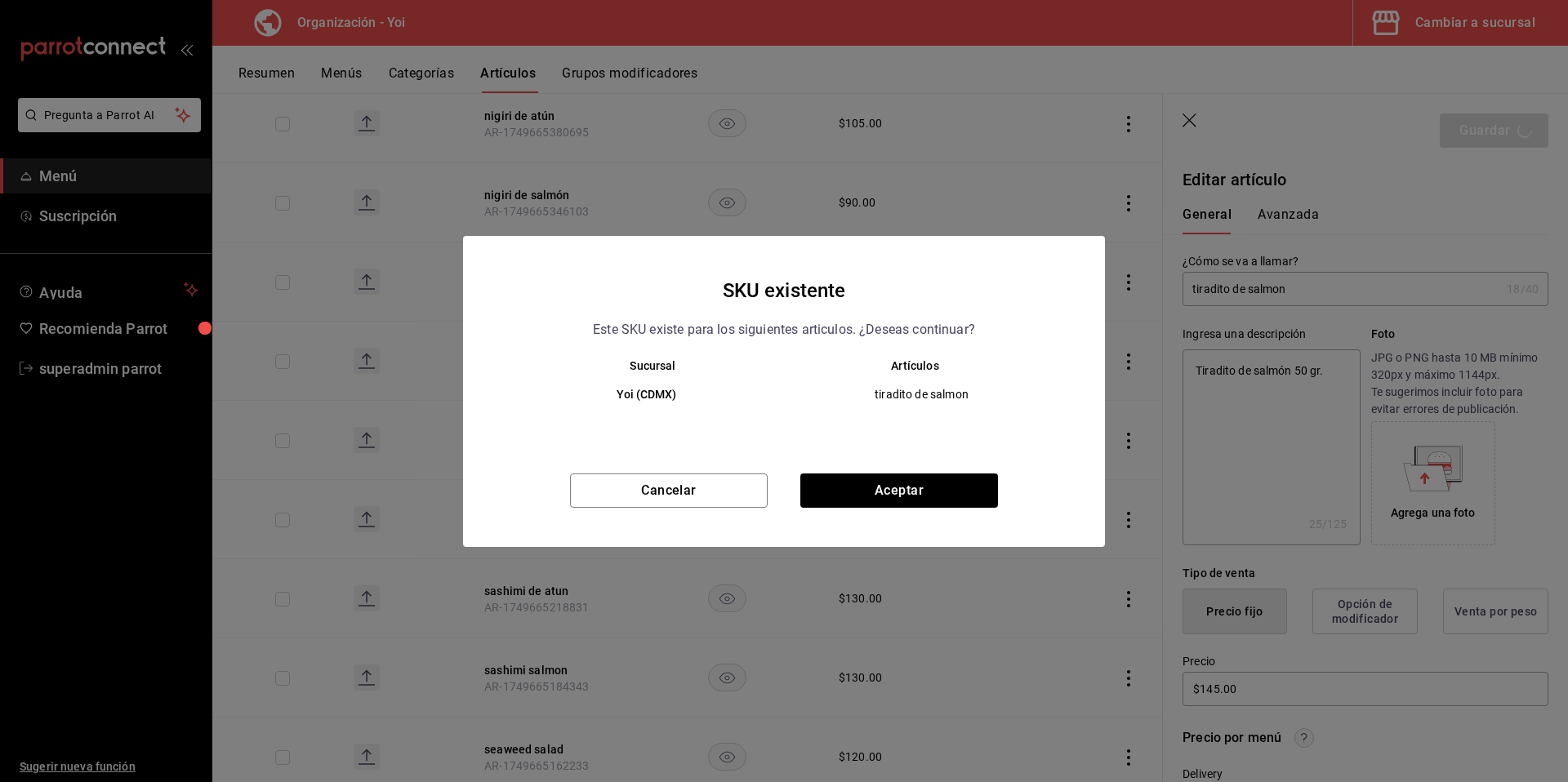 type on "x" 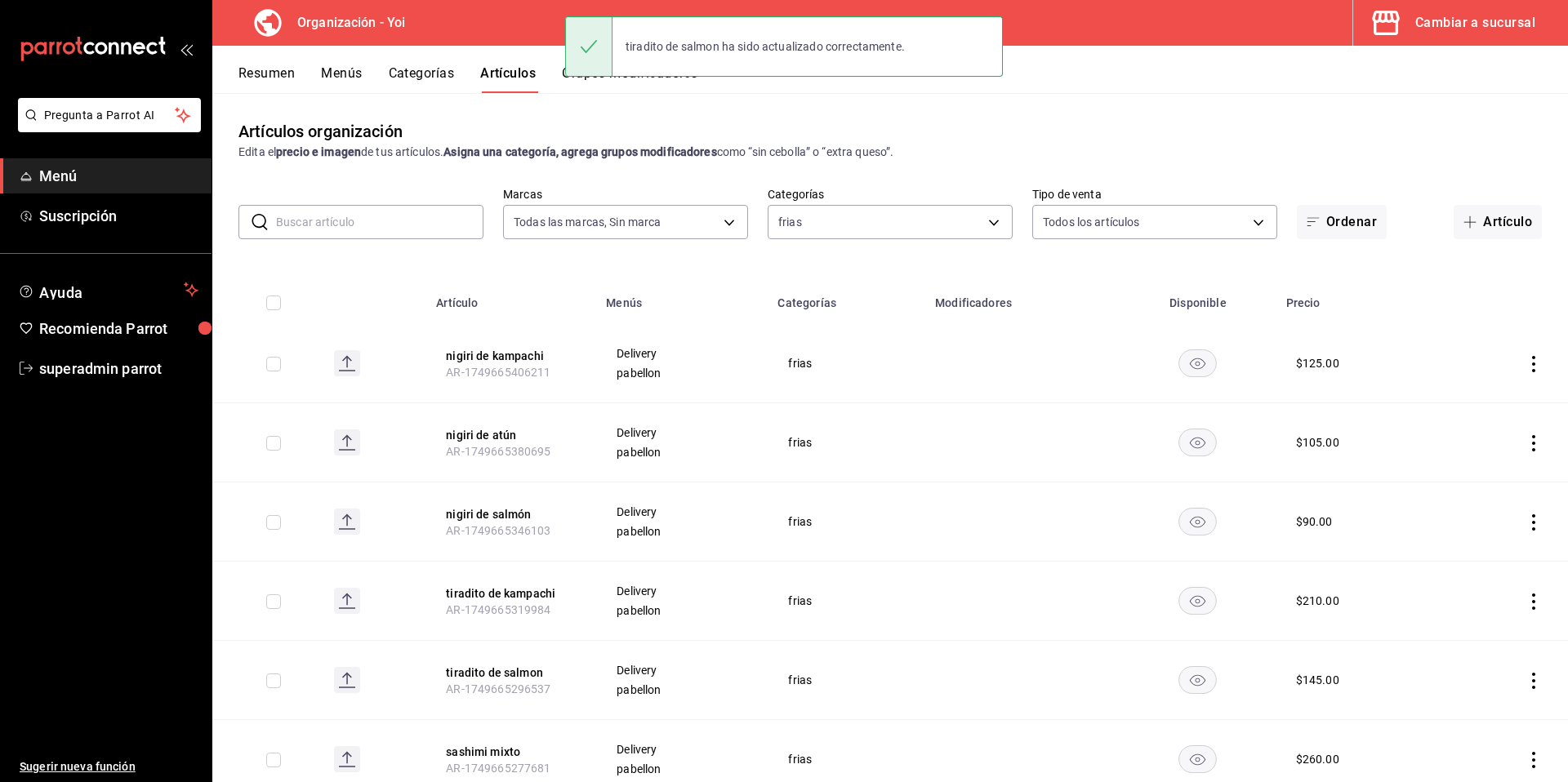 scroll, scrollTop: 373, scrollLeft: 0, axis: vertical 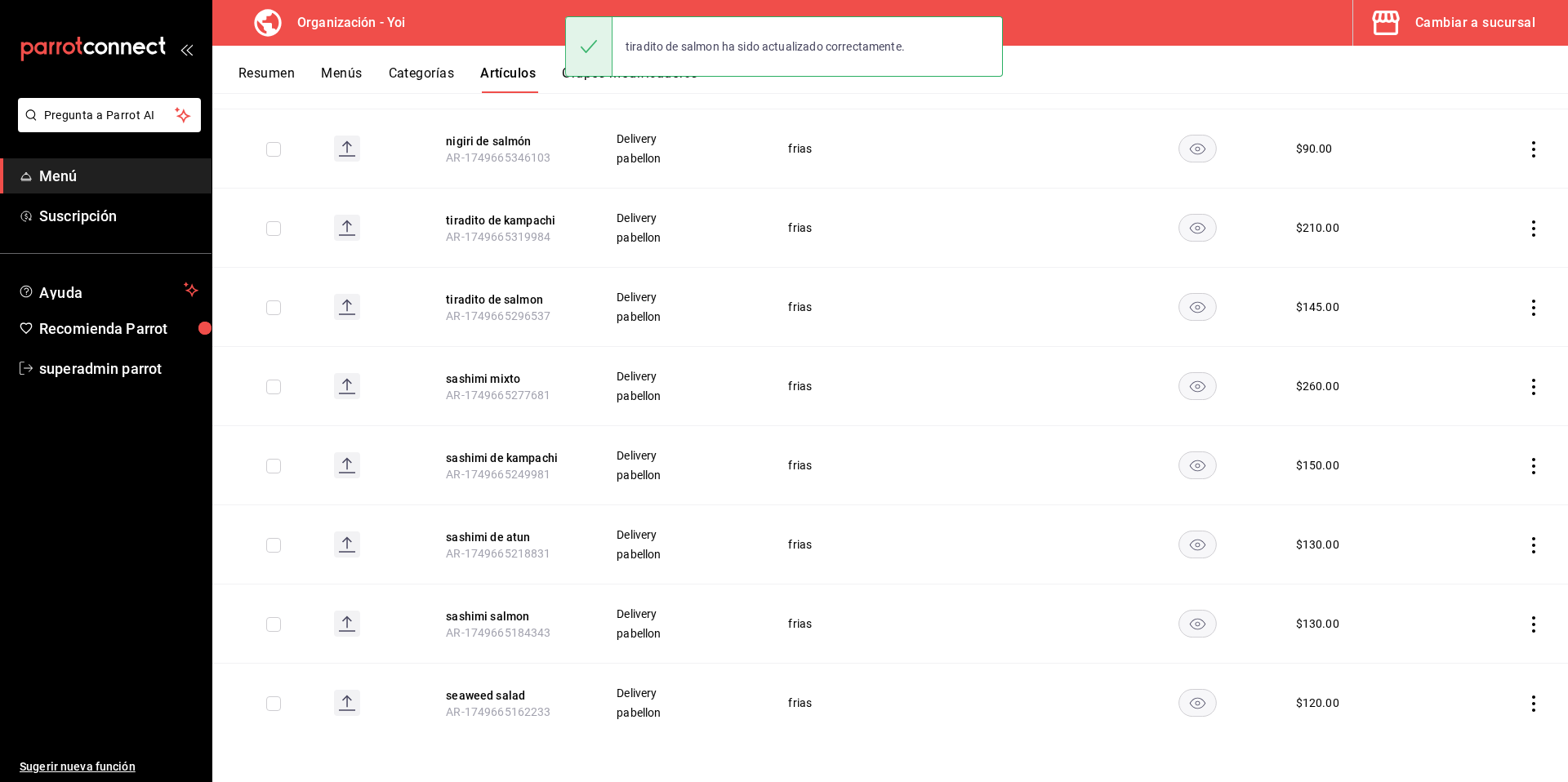 drag, startPoint x: 517, startPoint y: 220, endPoint x: 712, endPoint y: 300, distance: 210.77239 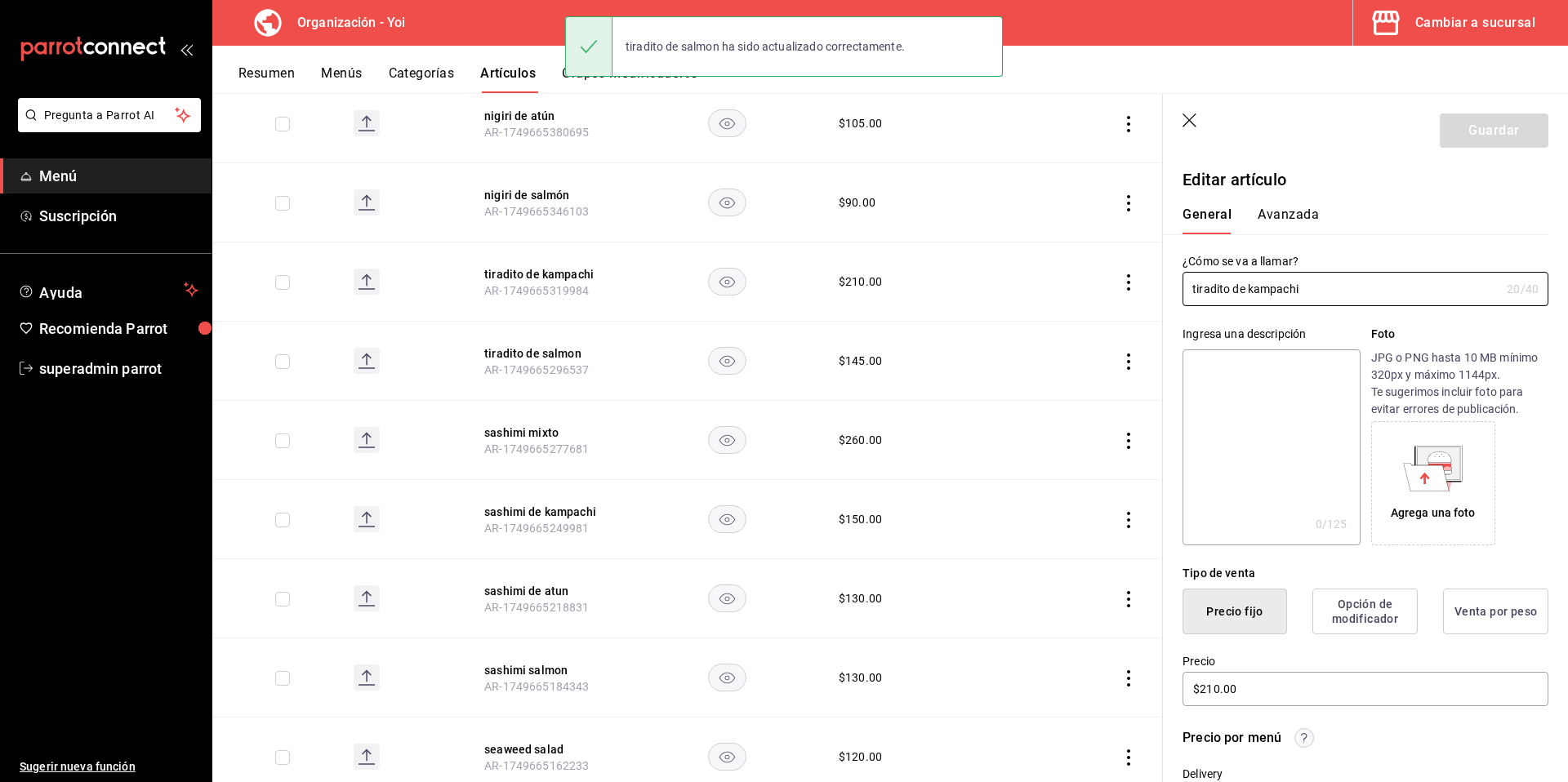 click at bounding box center [1271, 447] 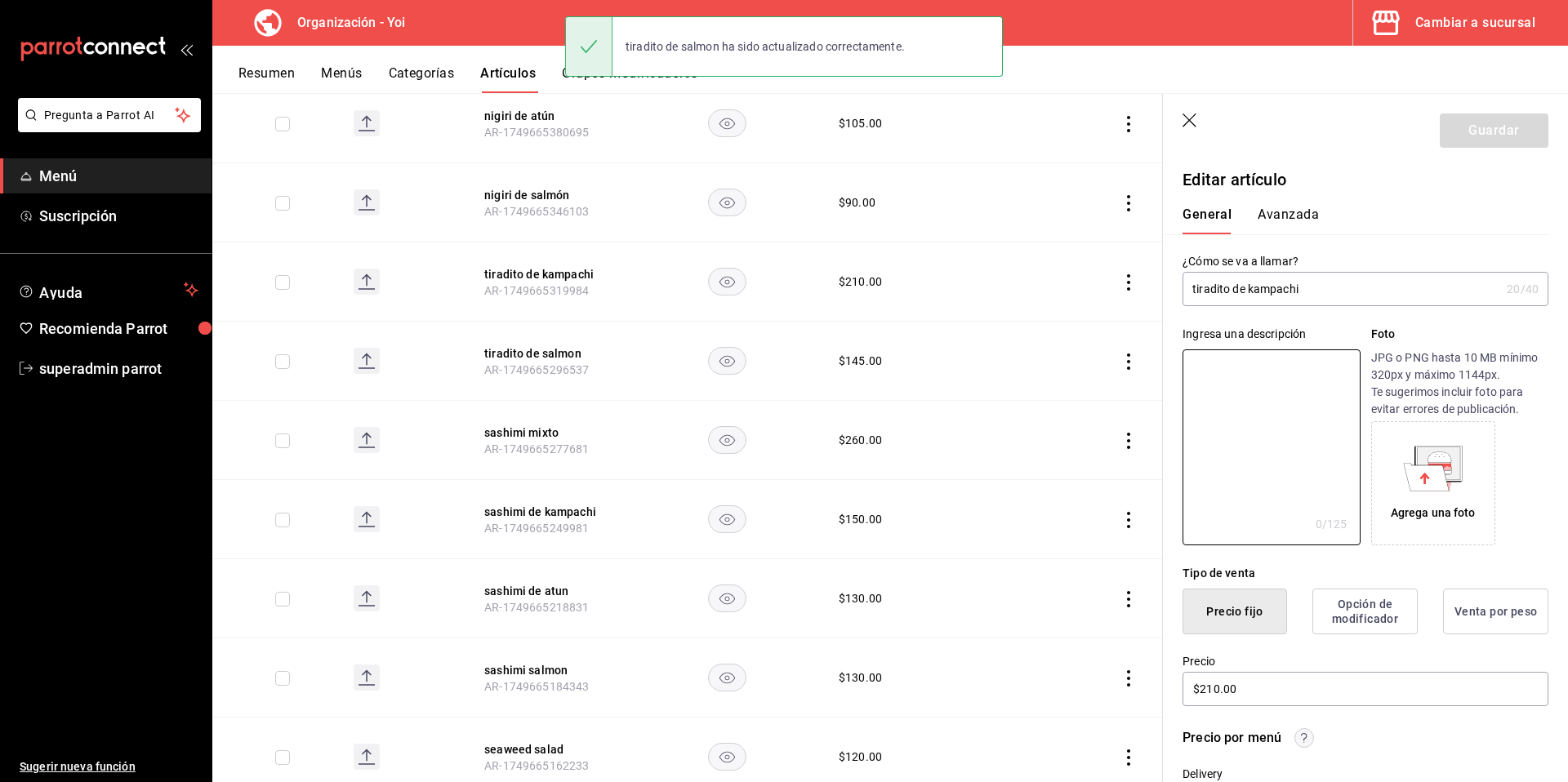 paste on "Tiradito de kampachi 50 gr." 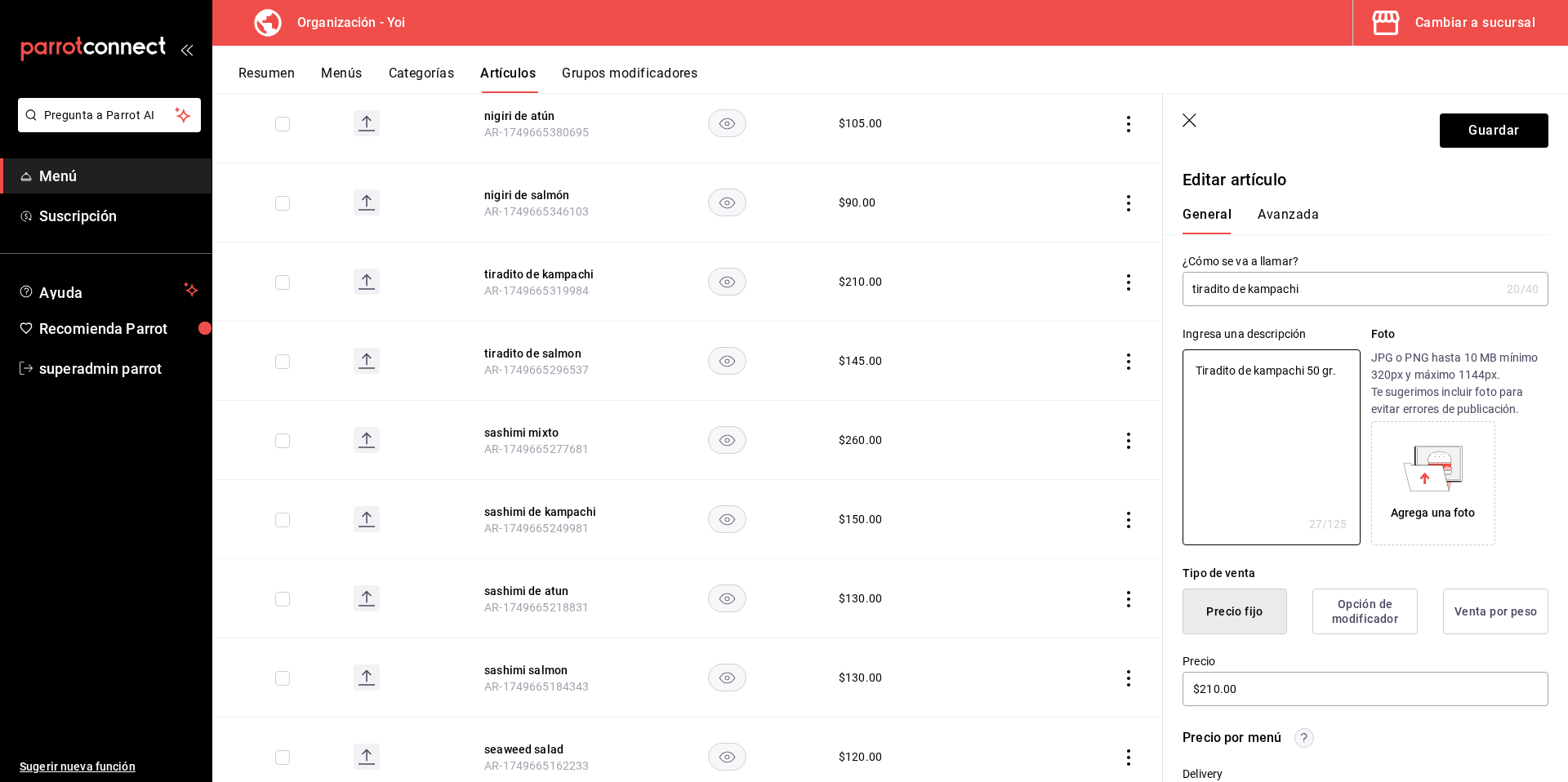 type on "x" 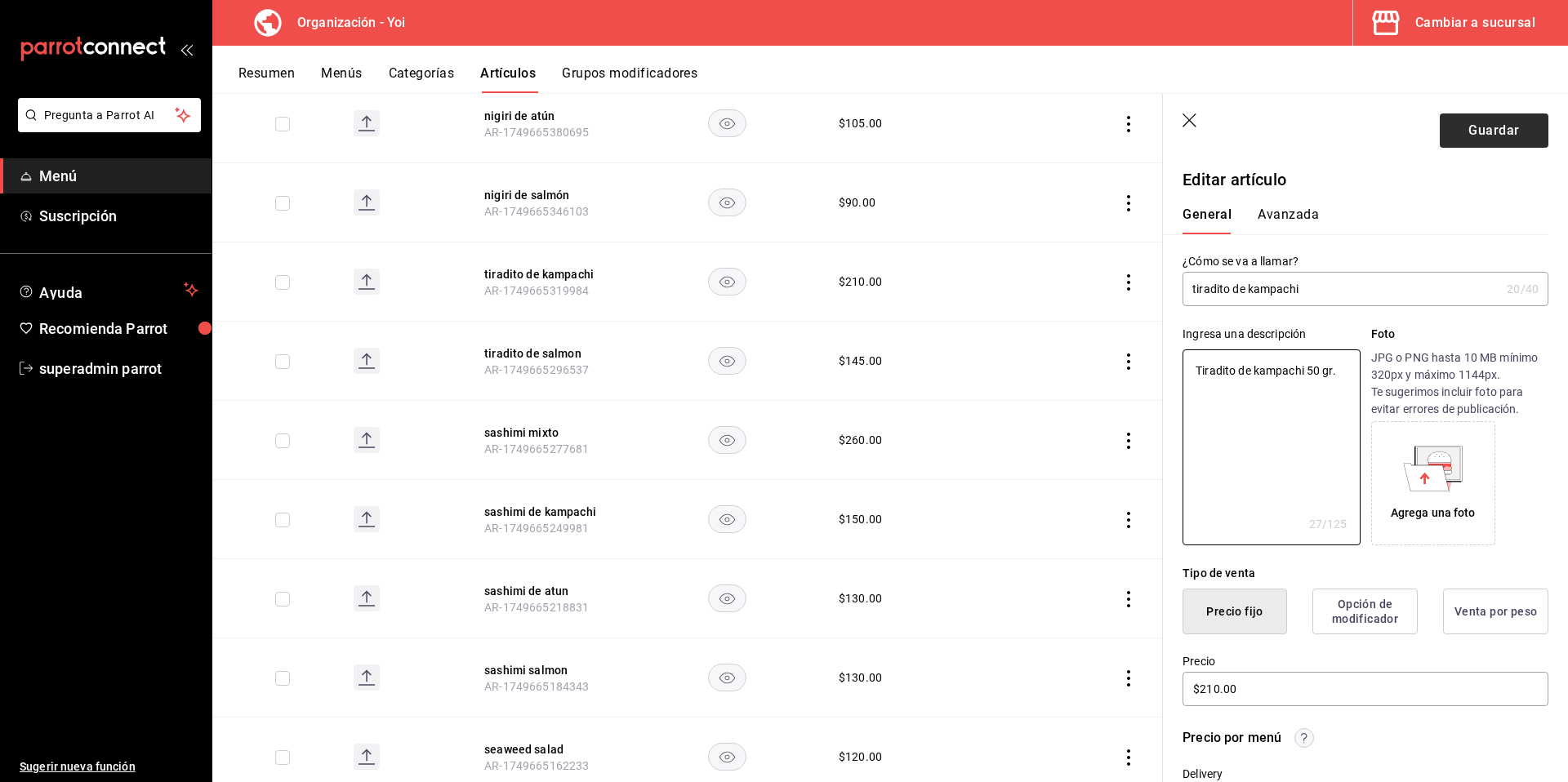 type on "Tiradito de kampachi 50 gr." 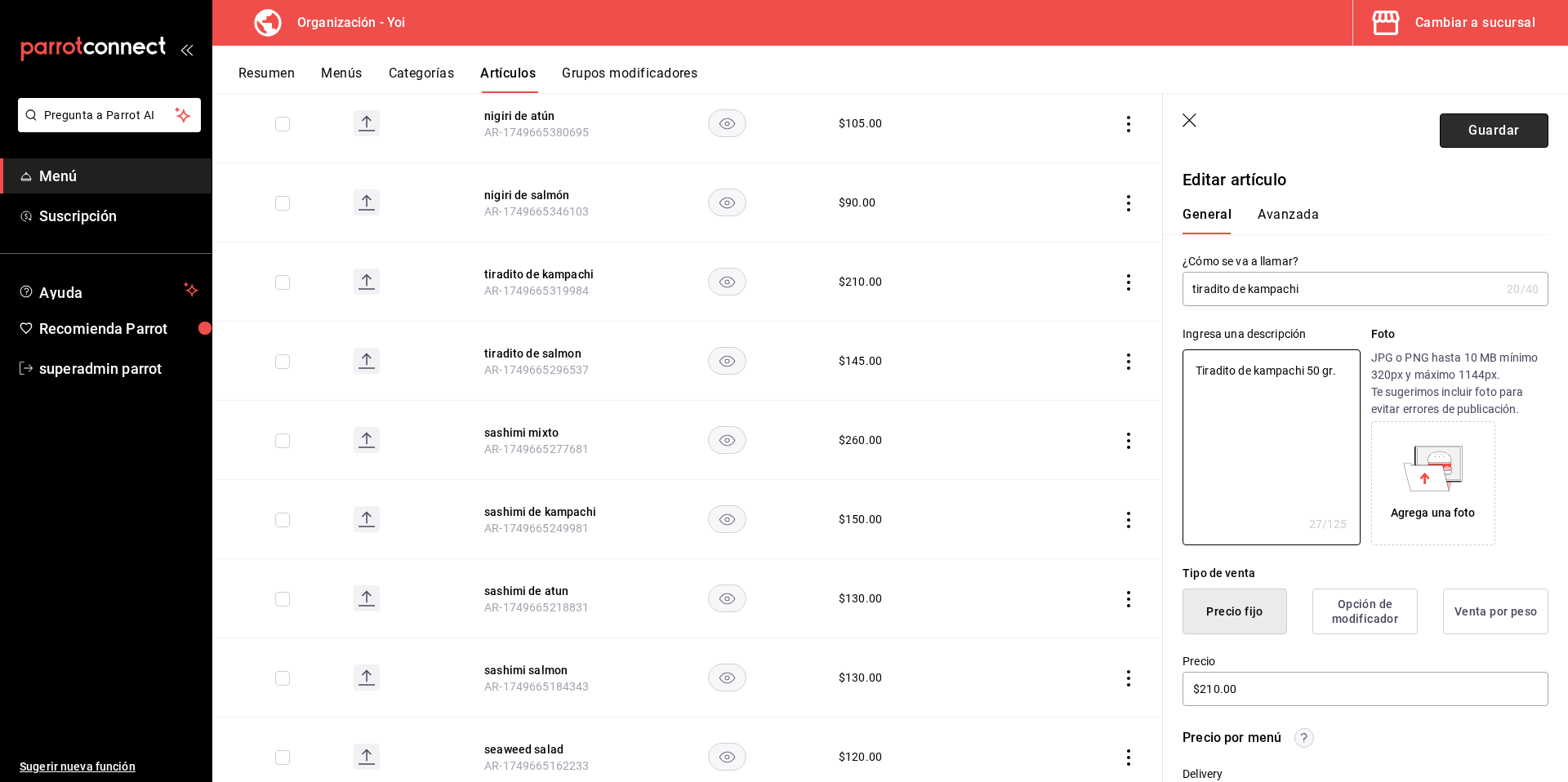 click on "Guardar" at bounding box center [1494, 131] 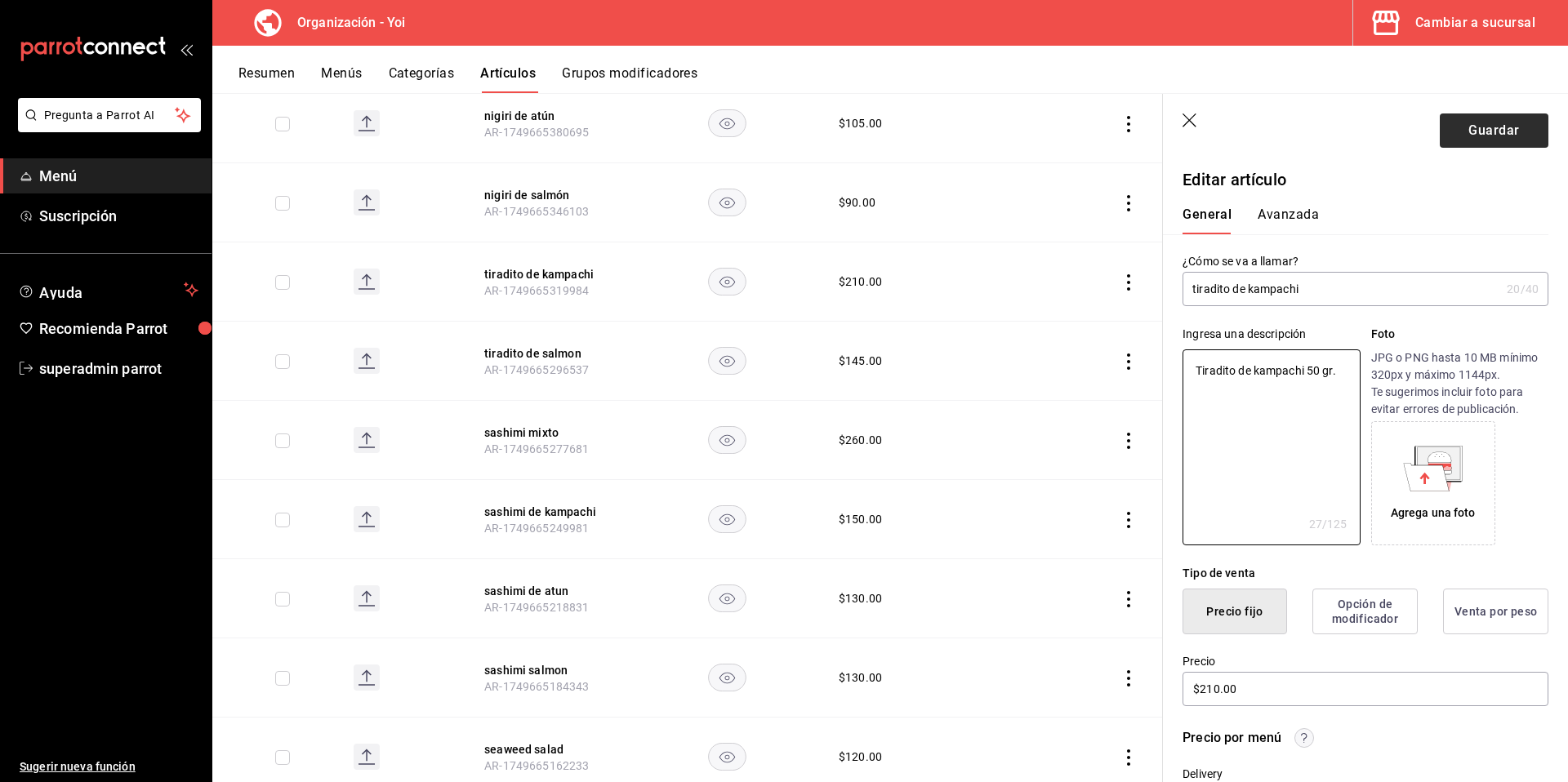 click on "Guardar" at bounding box center (1494, 131) 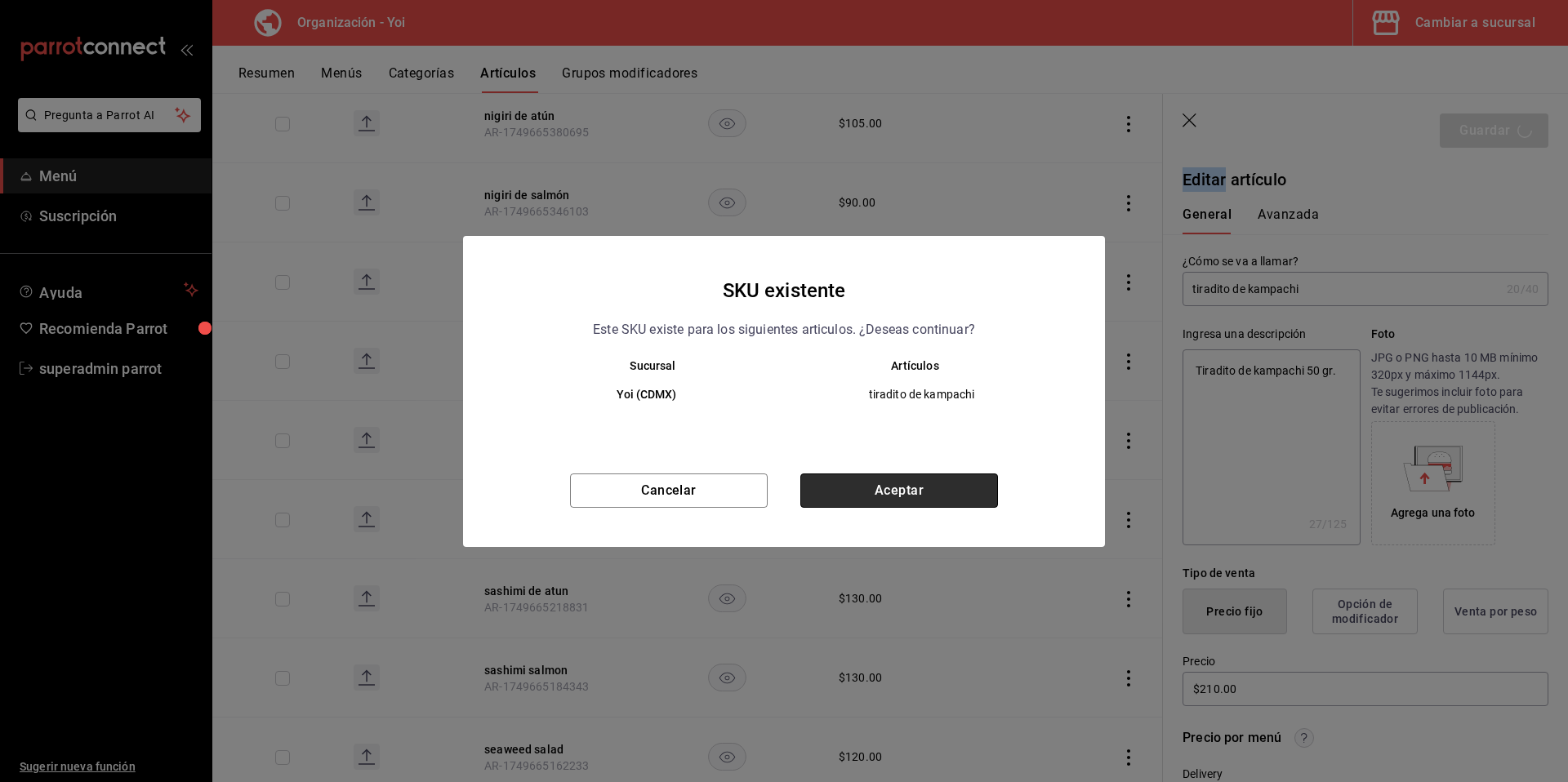 click on "Aceptar" at bounding box center [899, 491] 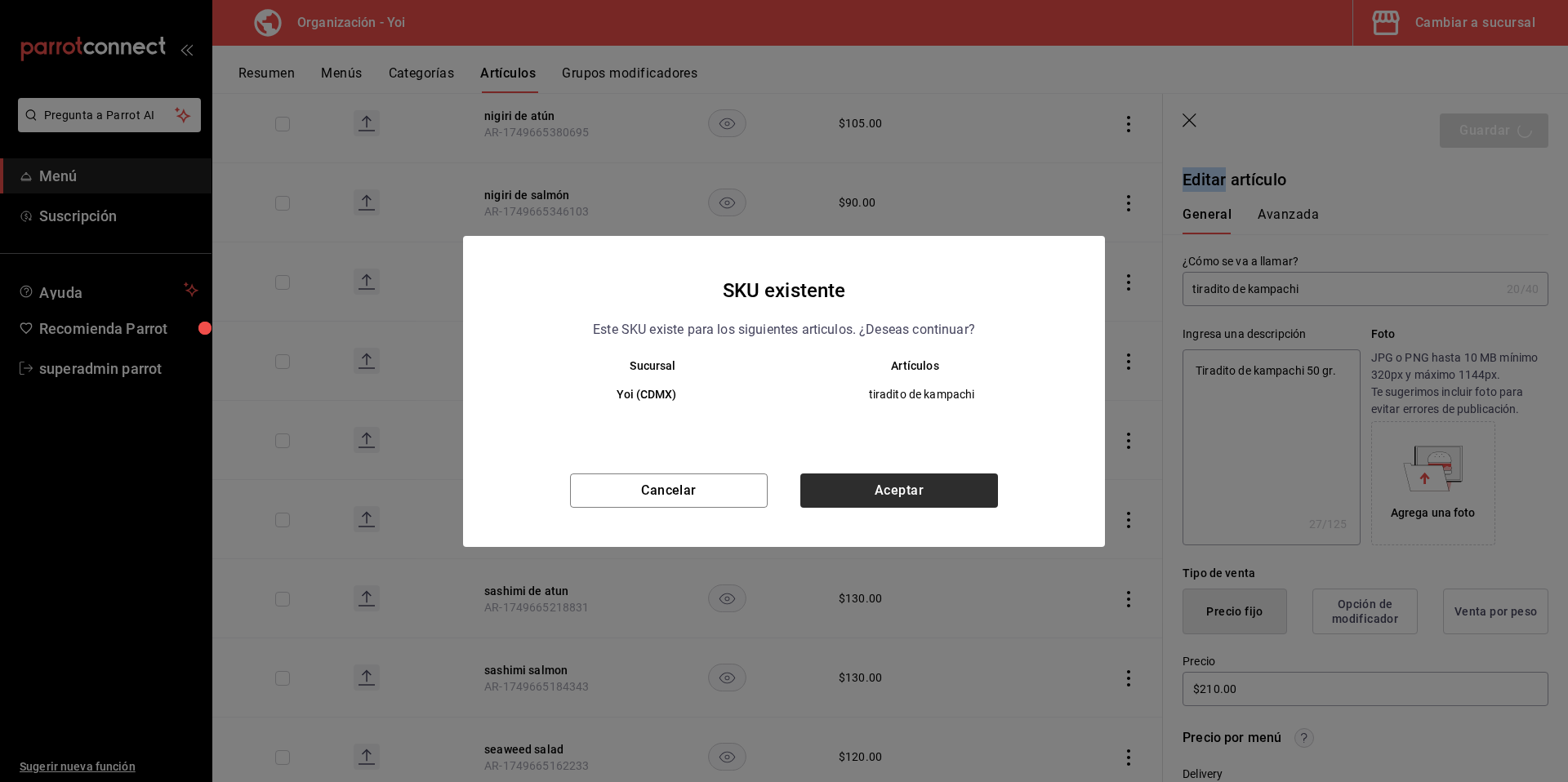 click on "Cancelar Aceptar" at bounding box center [784, 510] 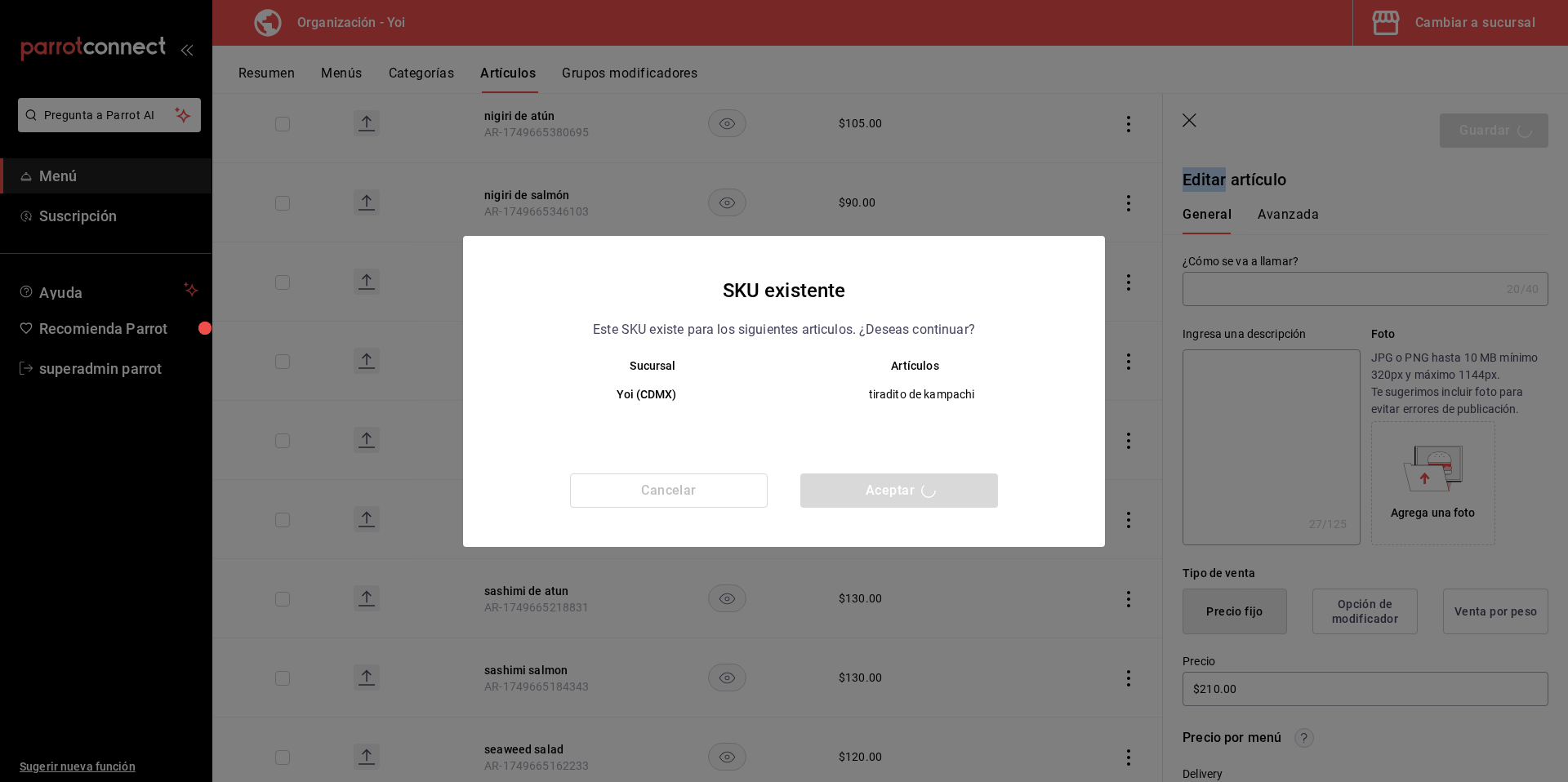 scroll, scrollTop: 0, scrollLeft: 0, axis: both 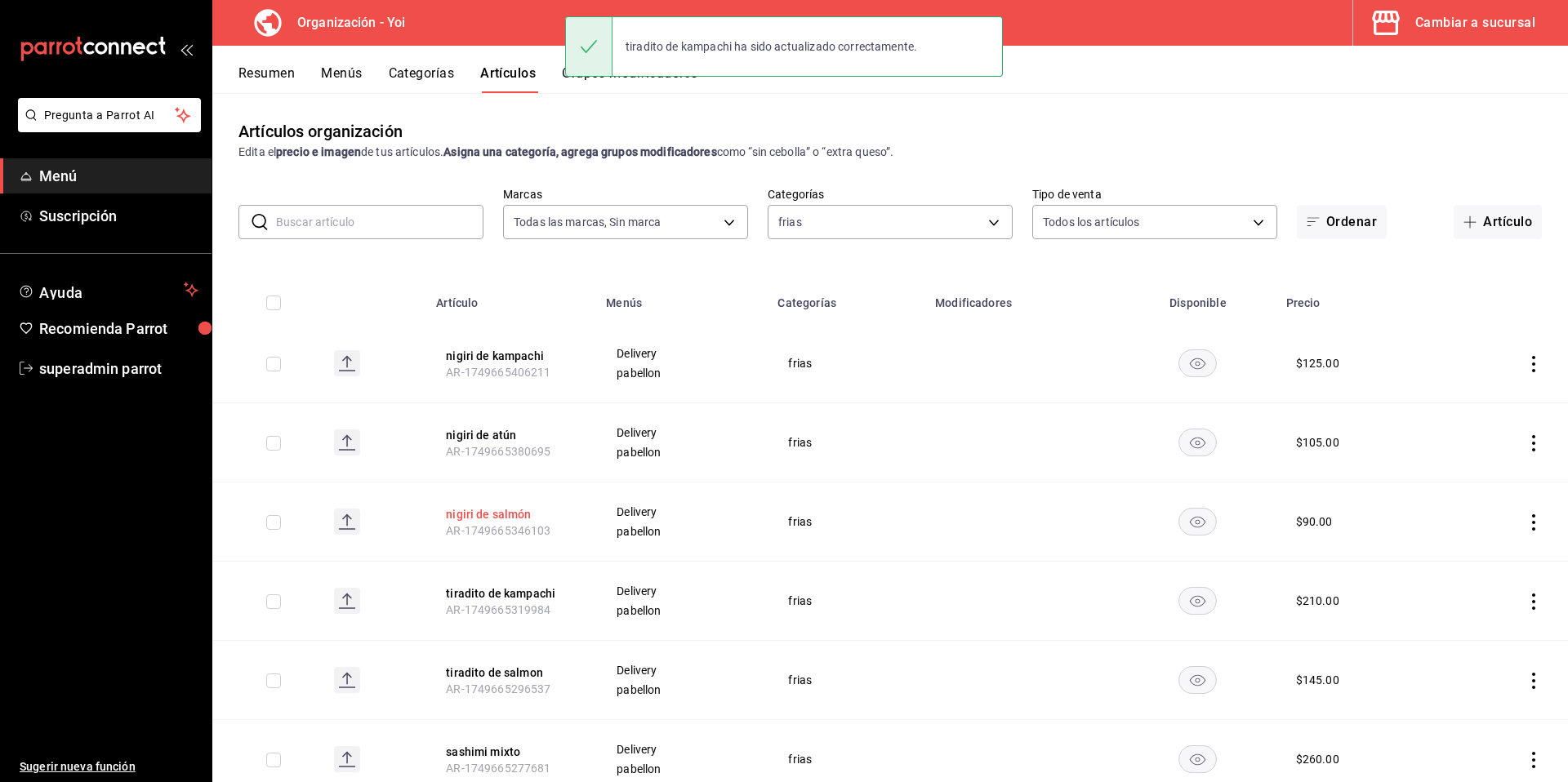 click on "nigiri de salmón" at bounding box center [511, 514] 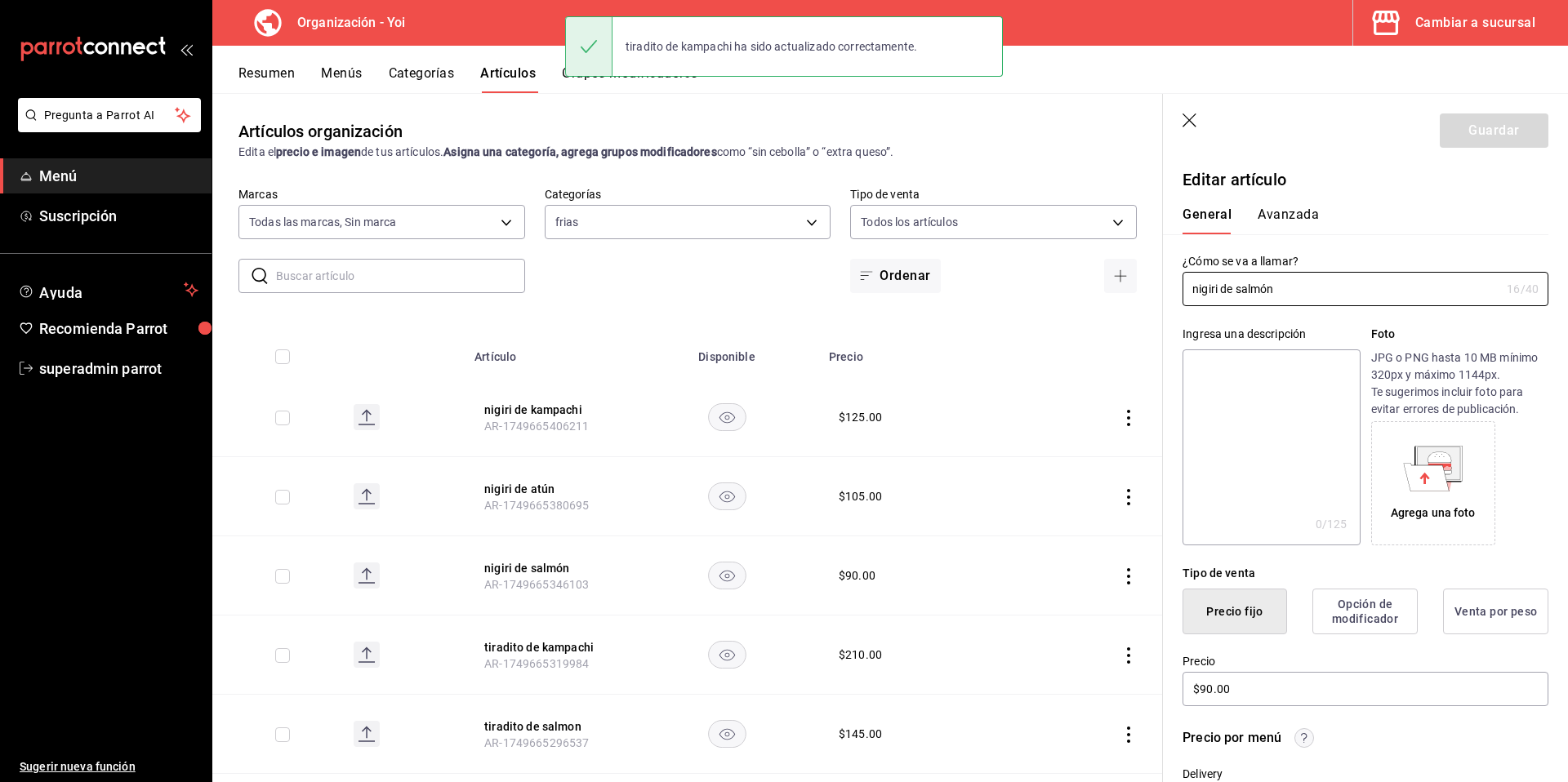 click at bounding box center [1271, 447] 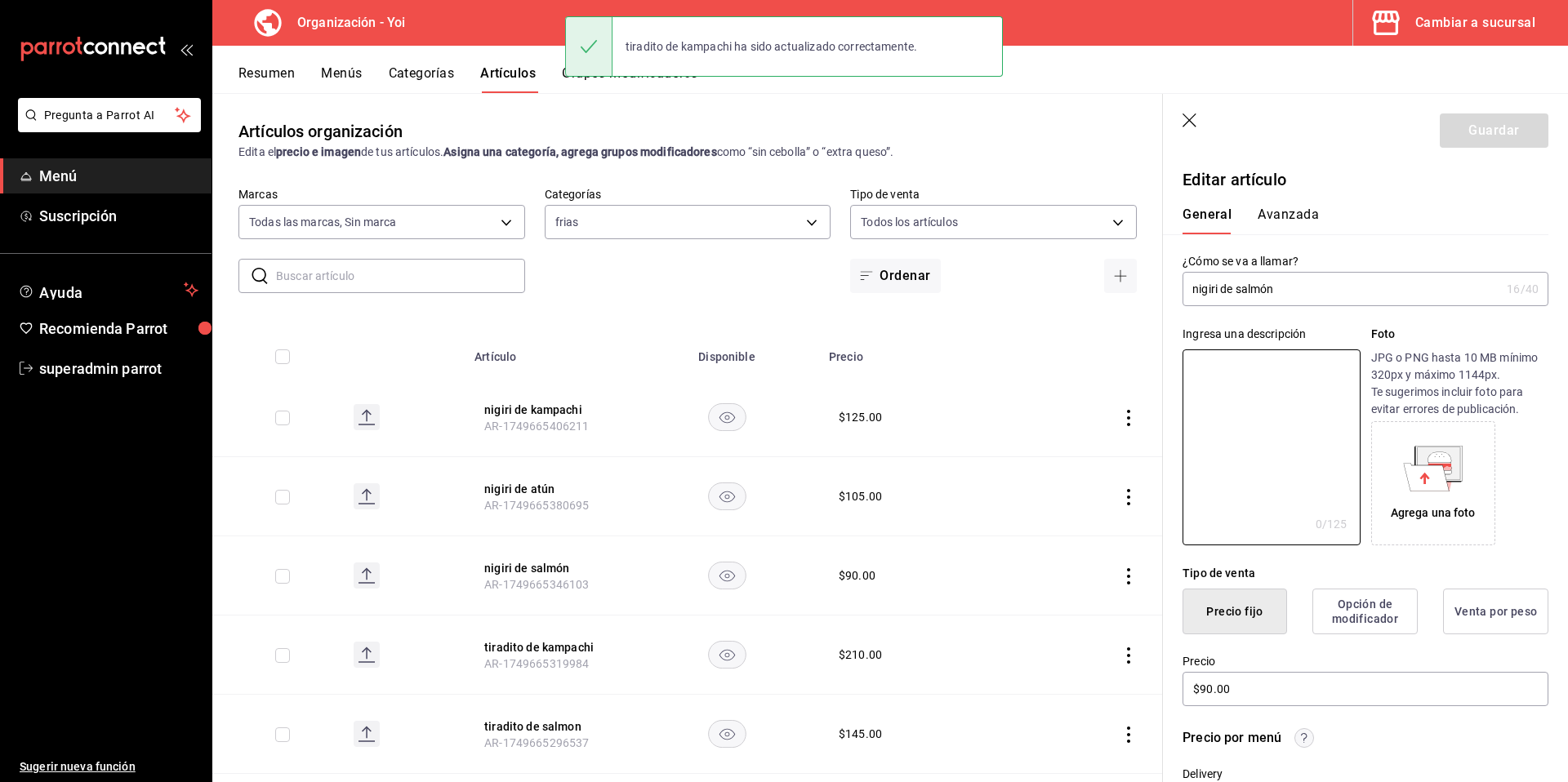 paste on "Nigiri de salmón 2 pzs." 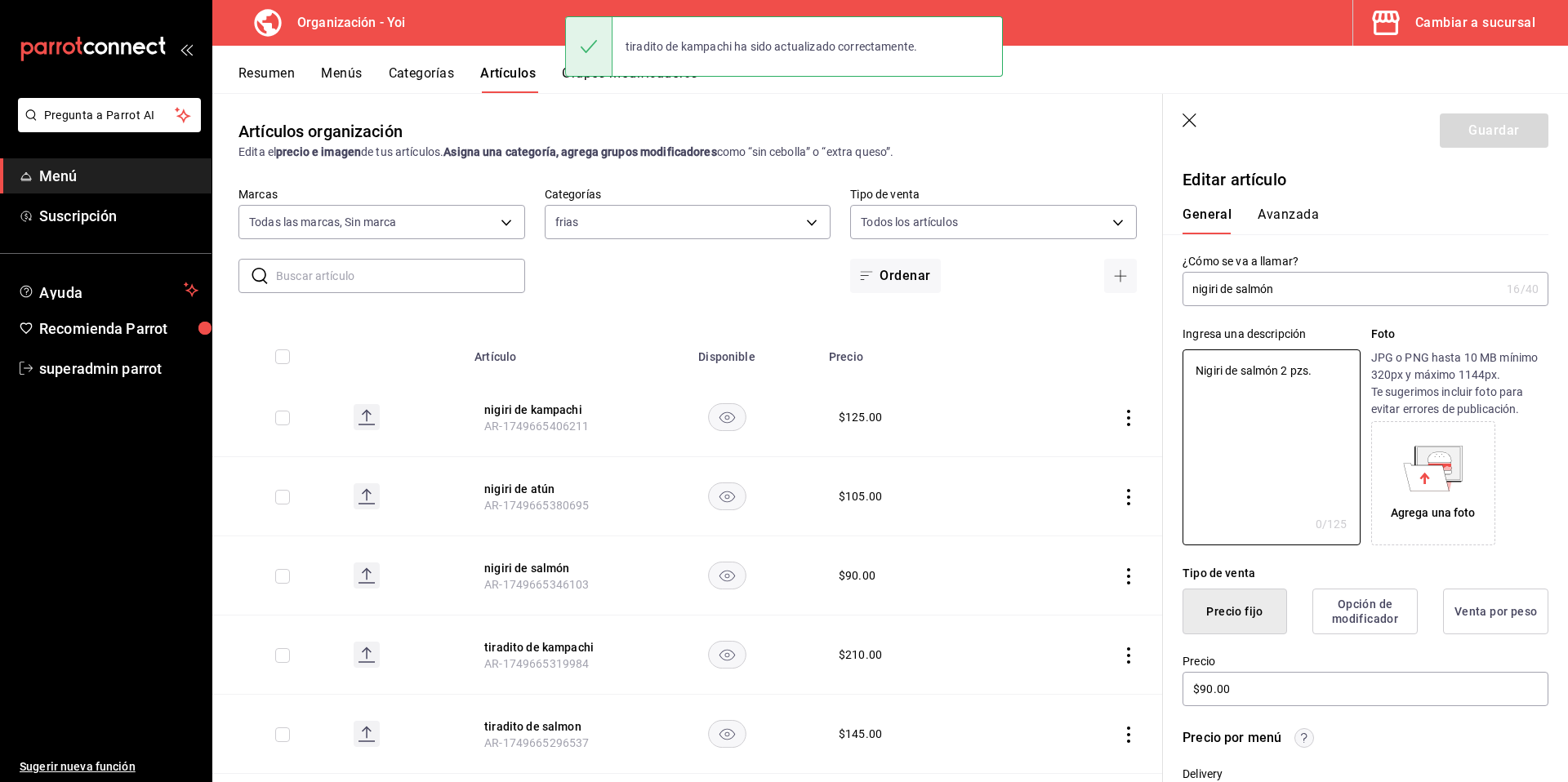 type on "x" 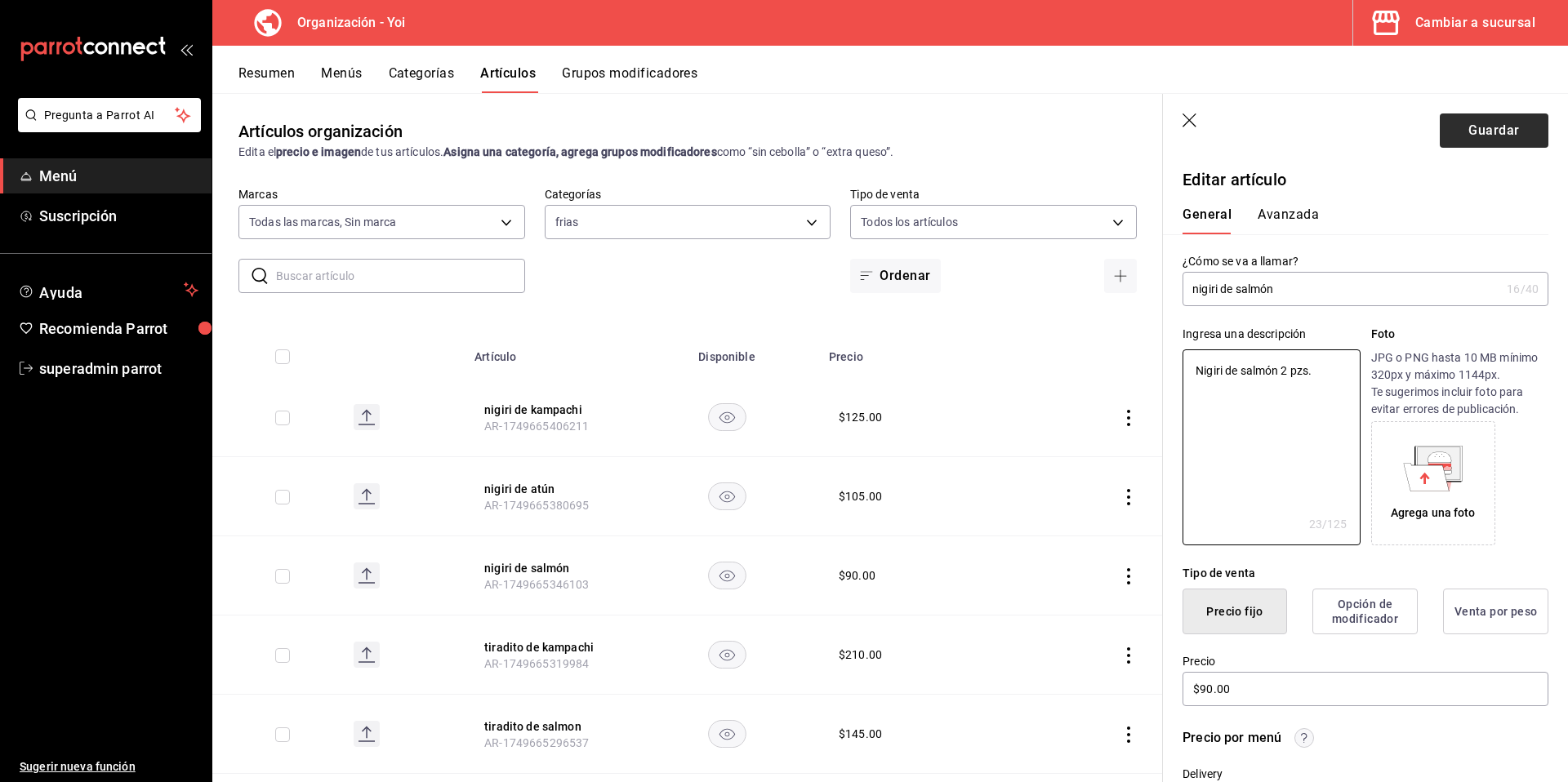 type on "Nigiri de salmón 2 pzs." 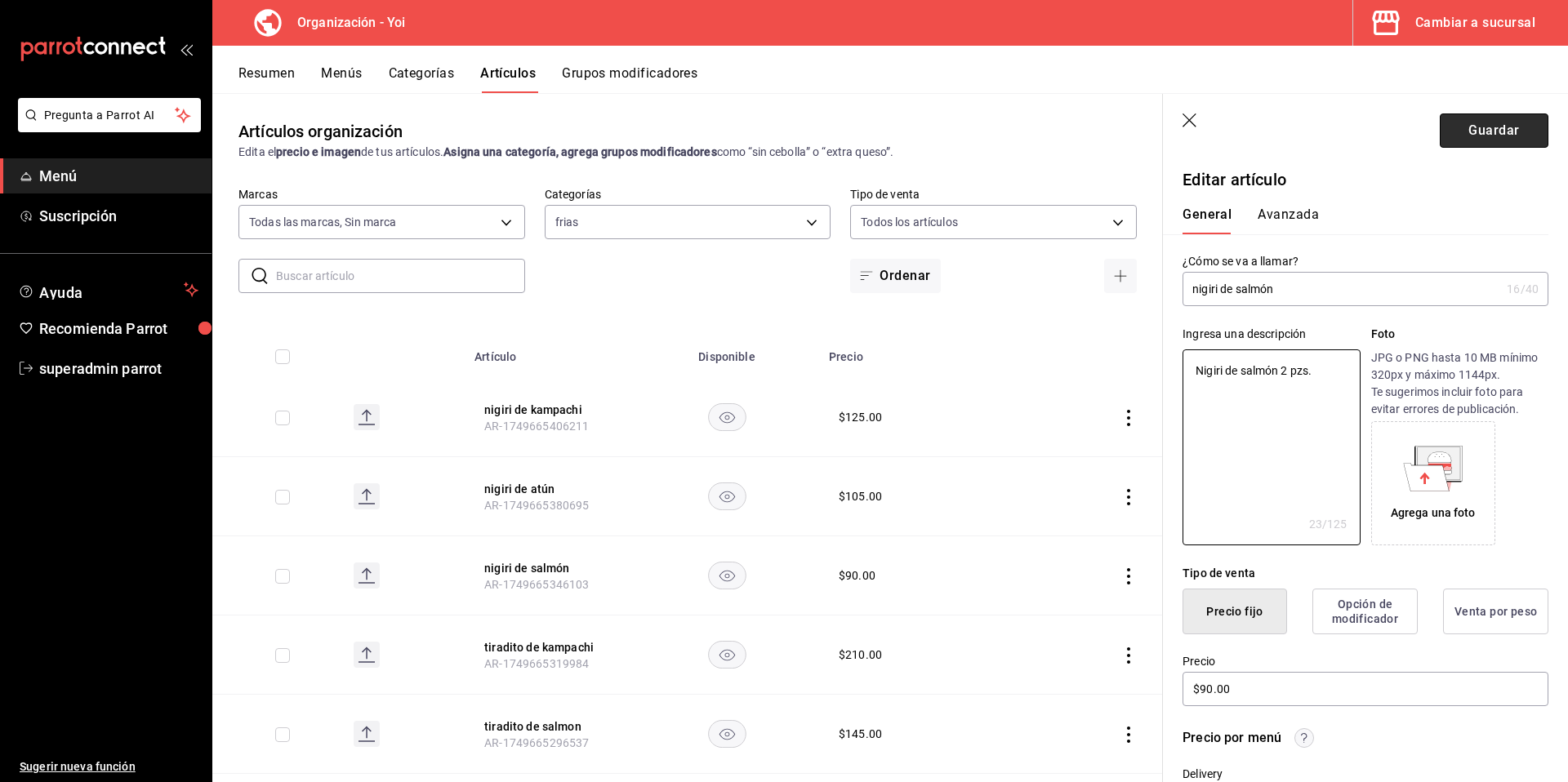 click on "Guardar" at bounding box center (1494, 131) 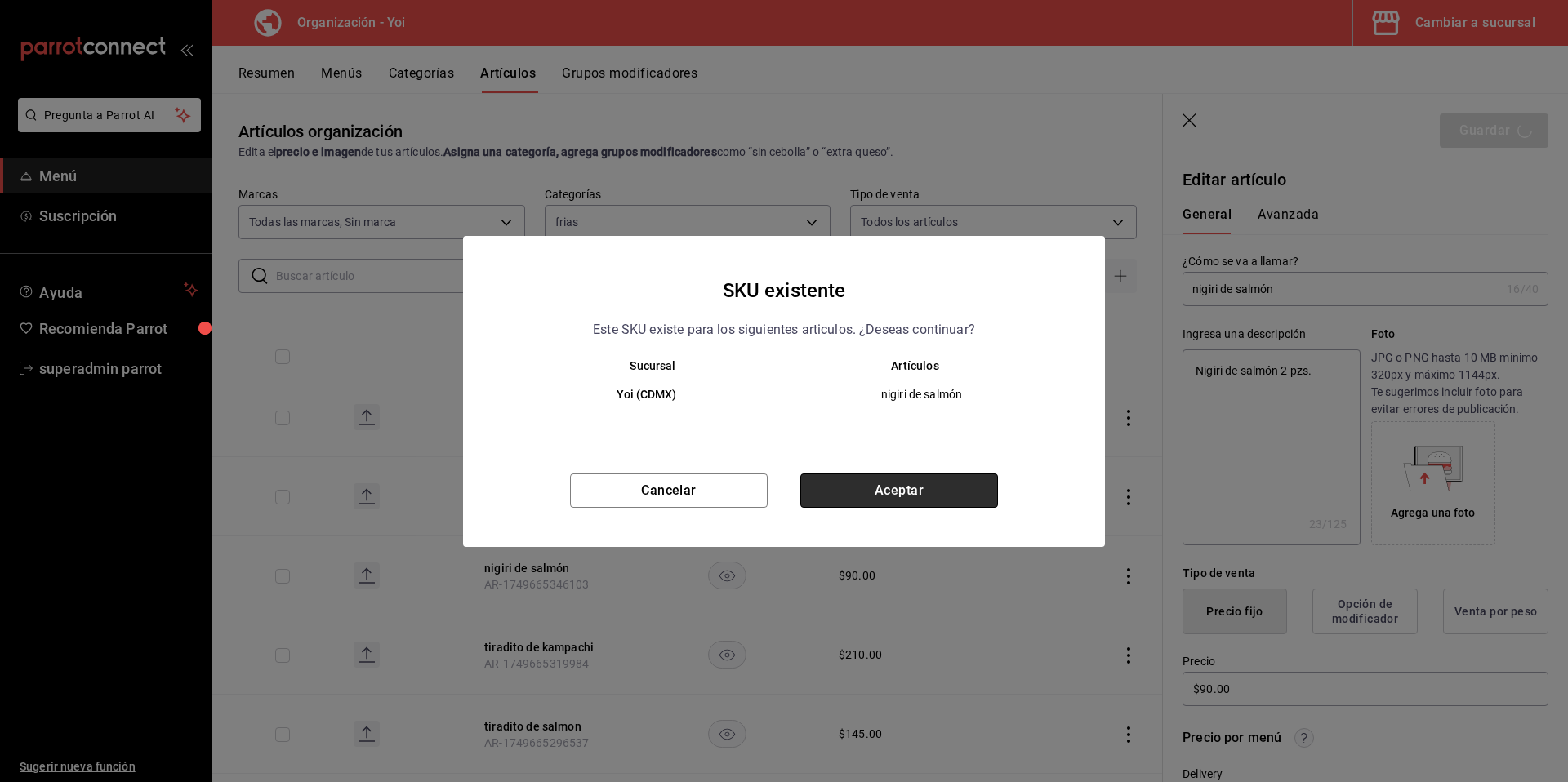 click on "Aceptar" at bounding box center [899, 491] 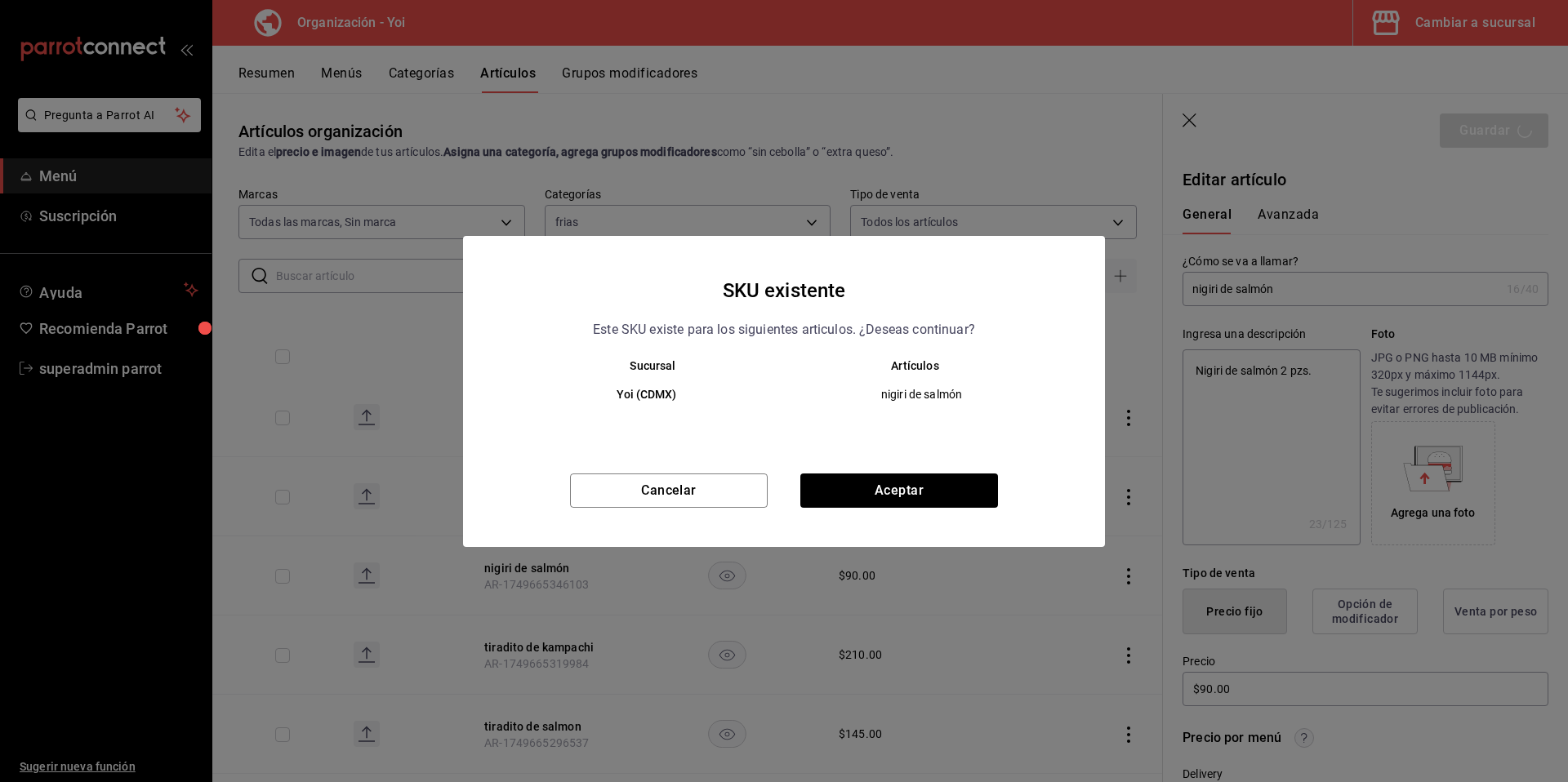 type on "x" 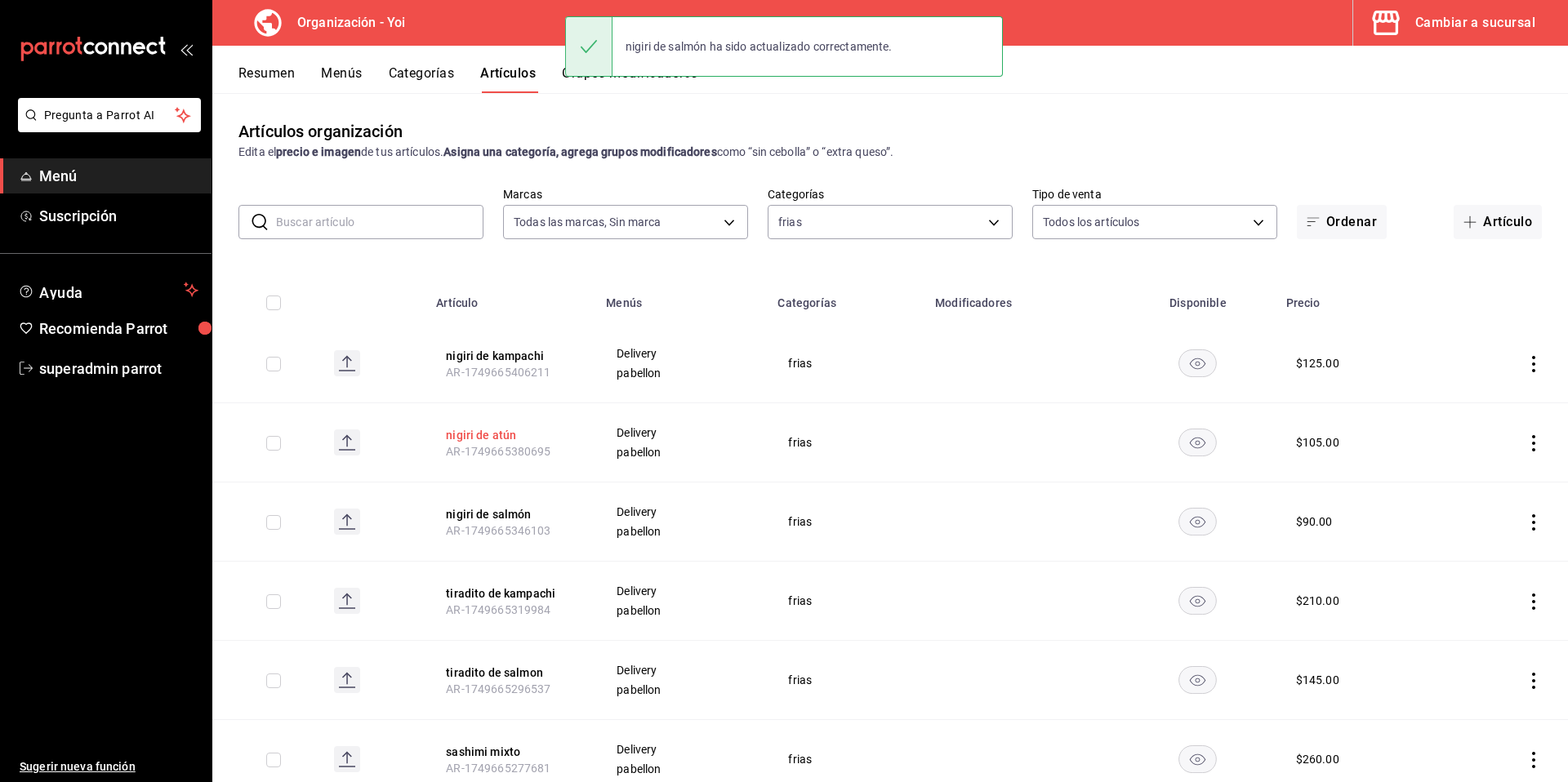 click on "nigiri de atún" at bounding box center (511, 435) 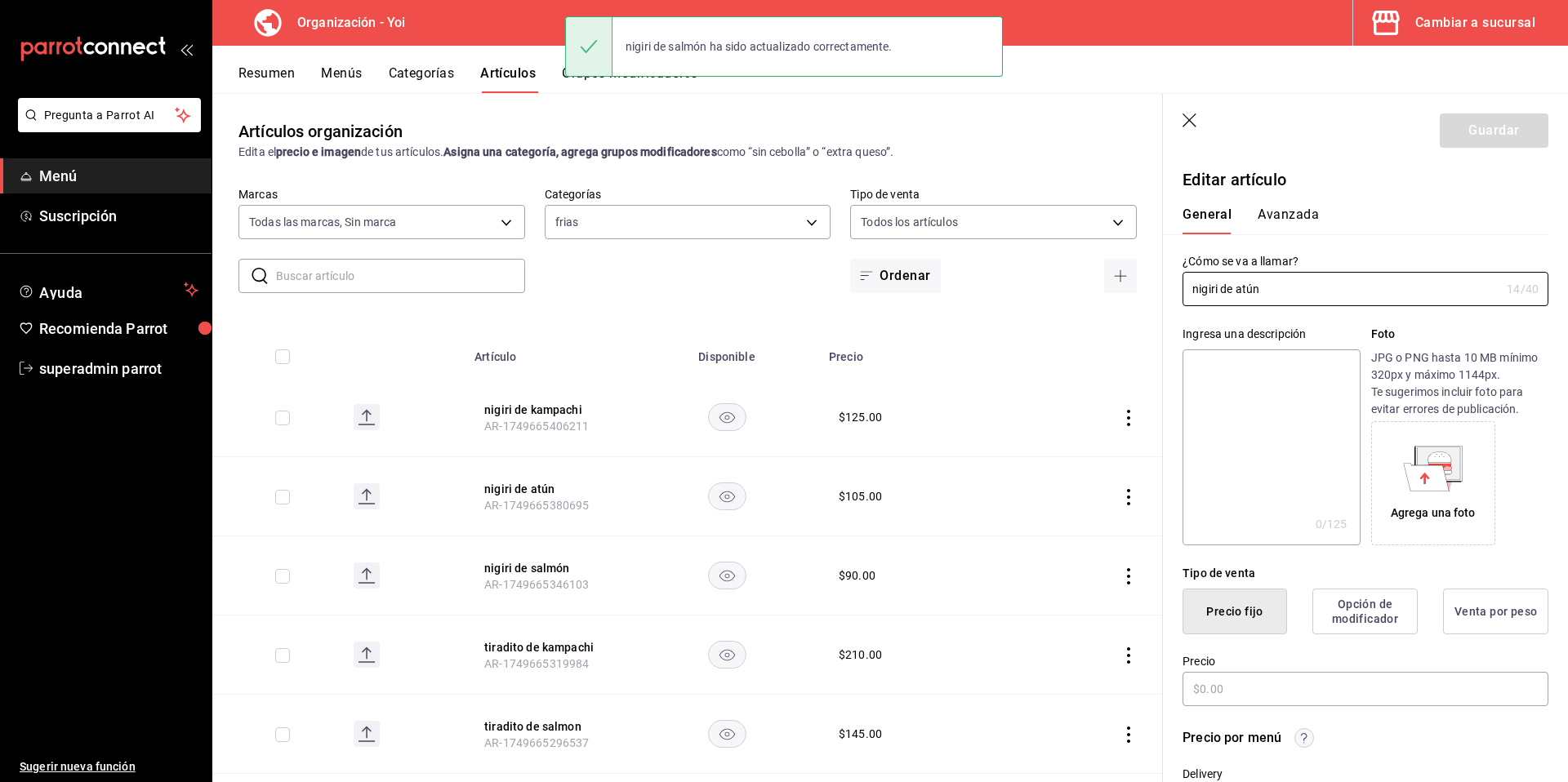 type on "$105.00" 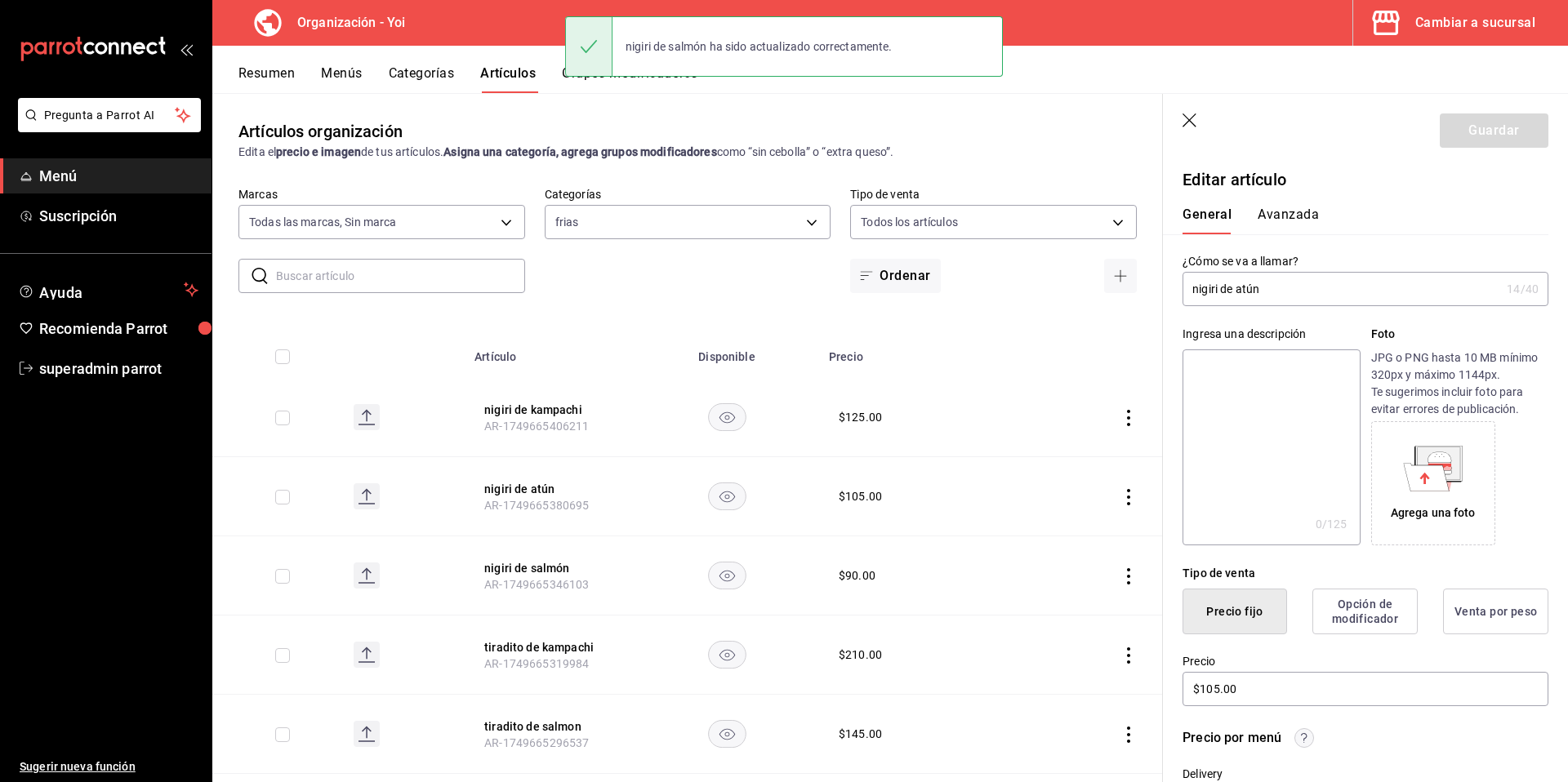 click at bounding box center [1271, 447] 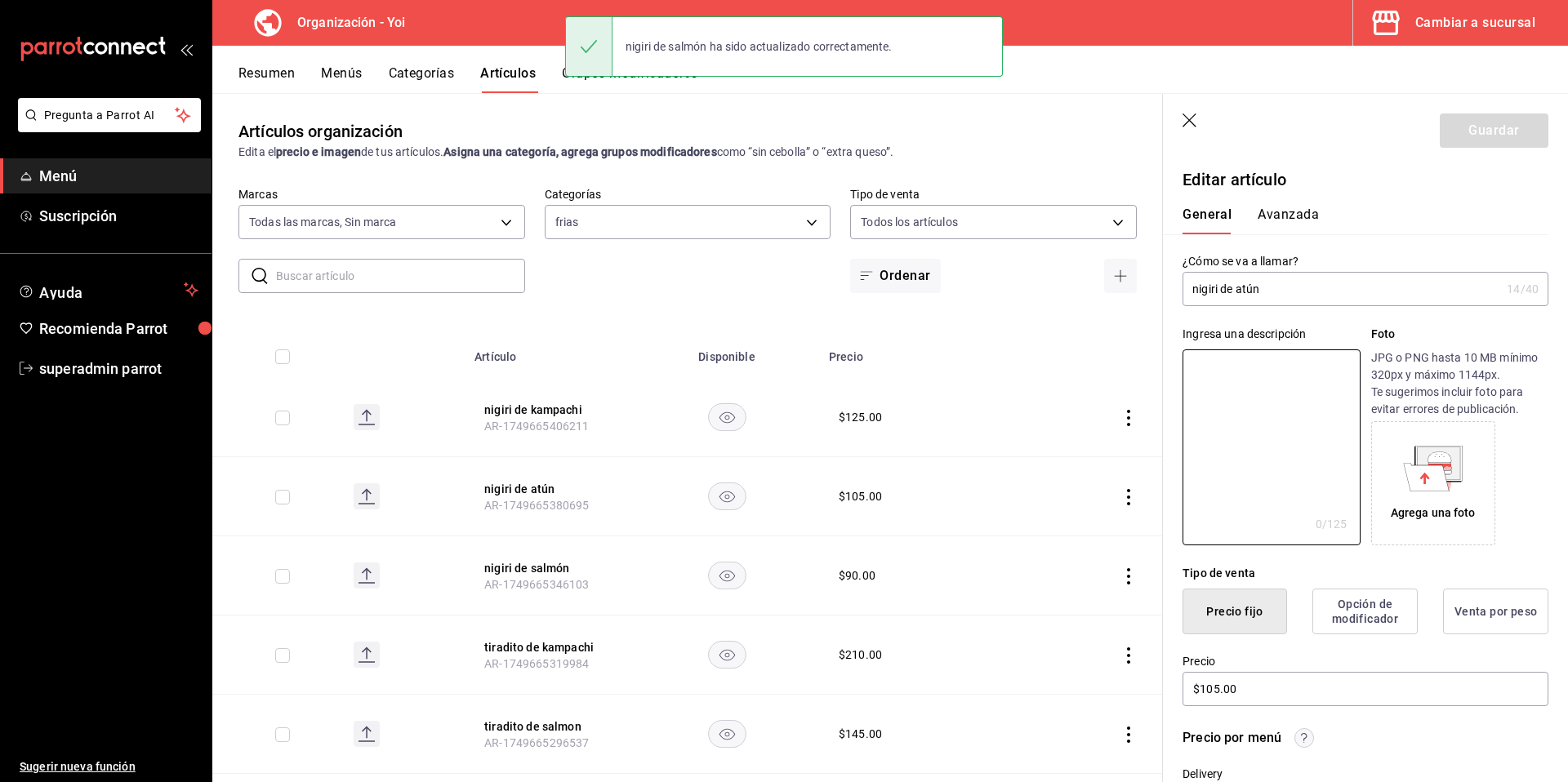 paste on "Nigiri de atún 2 pzs." 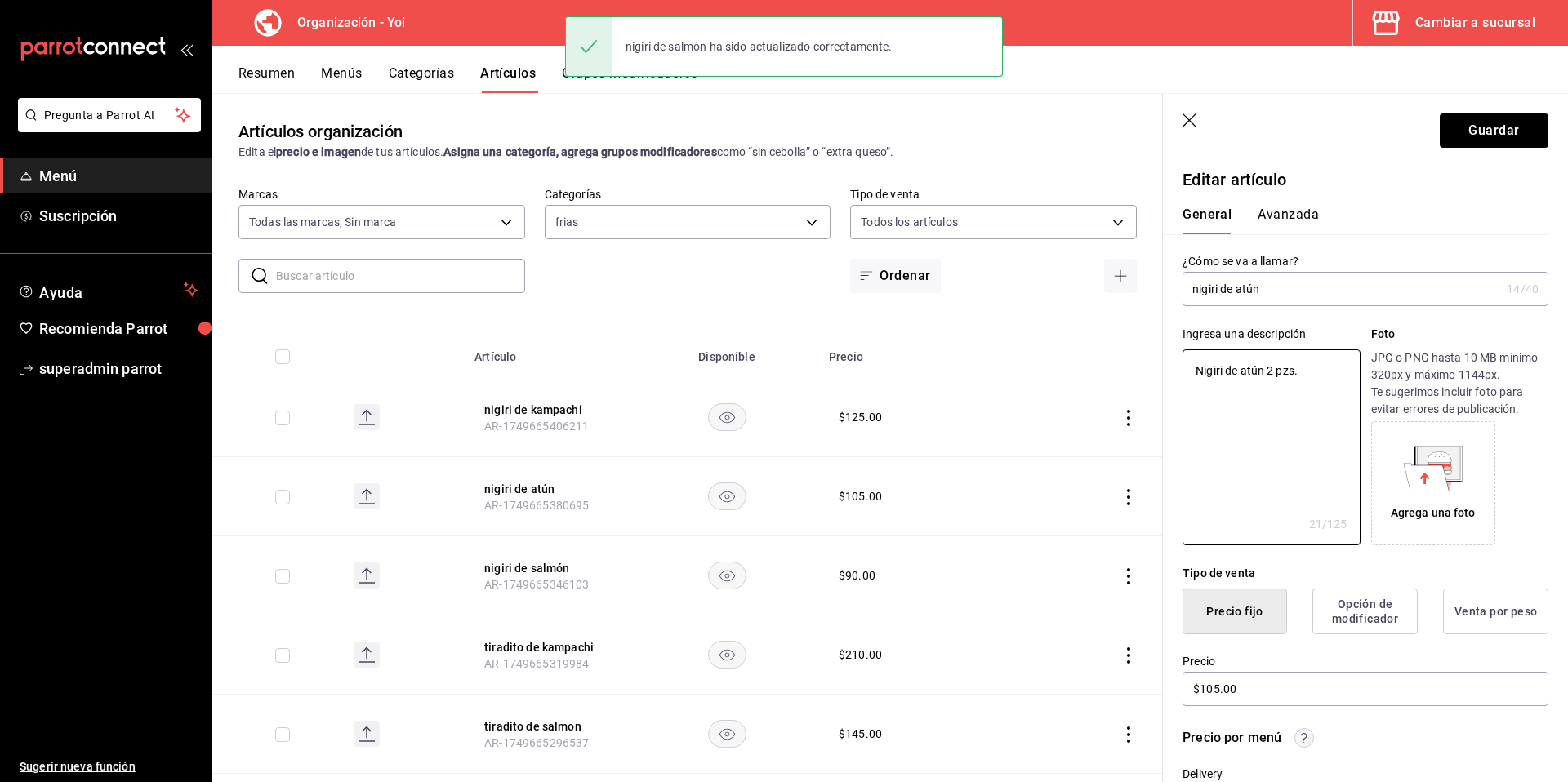 type on "x" 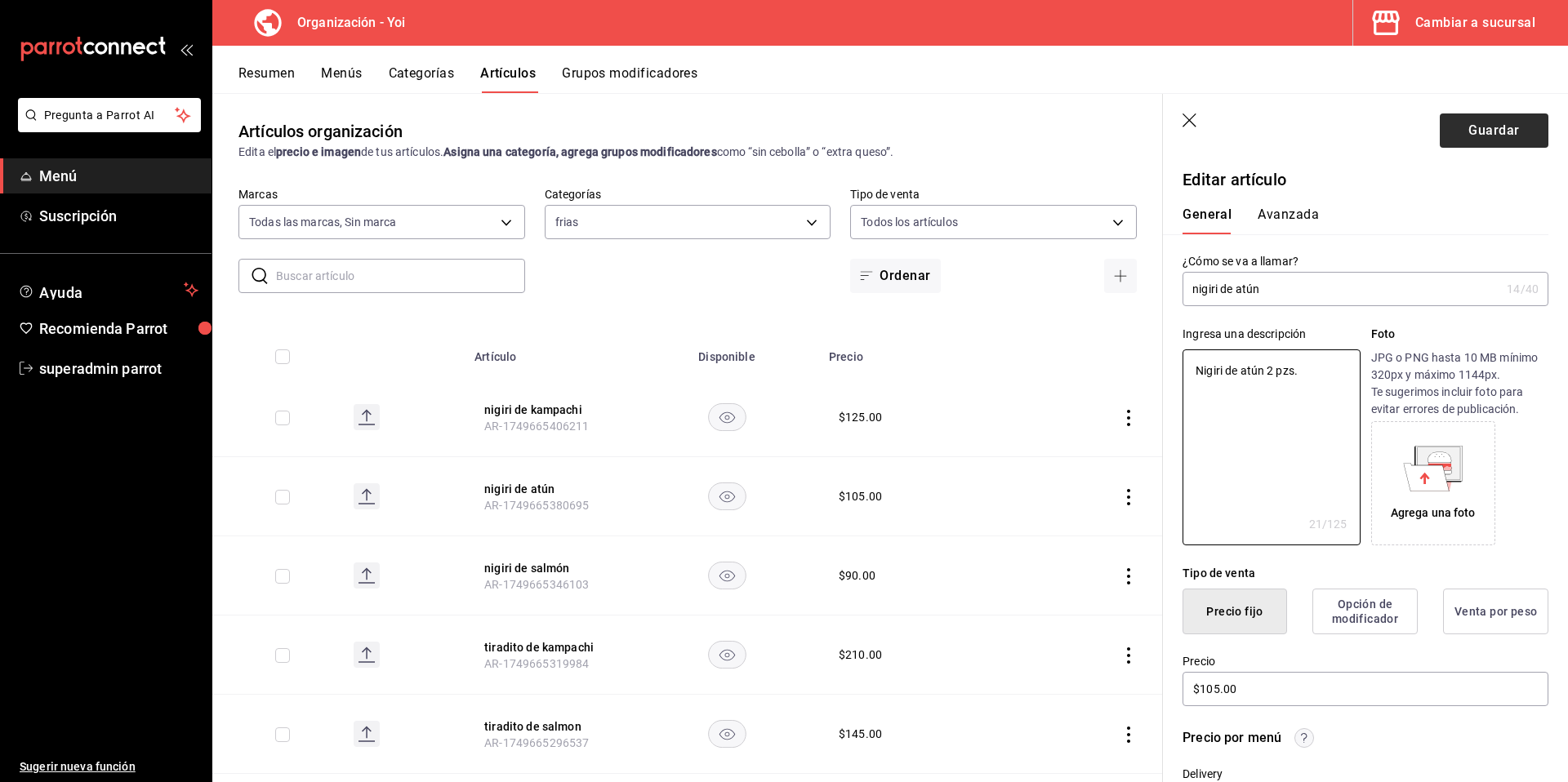 type on "Nigiri de atún 2 pzs." 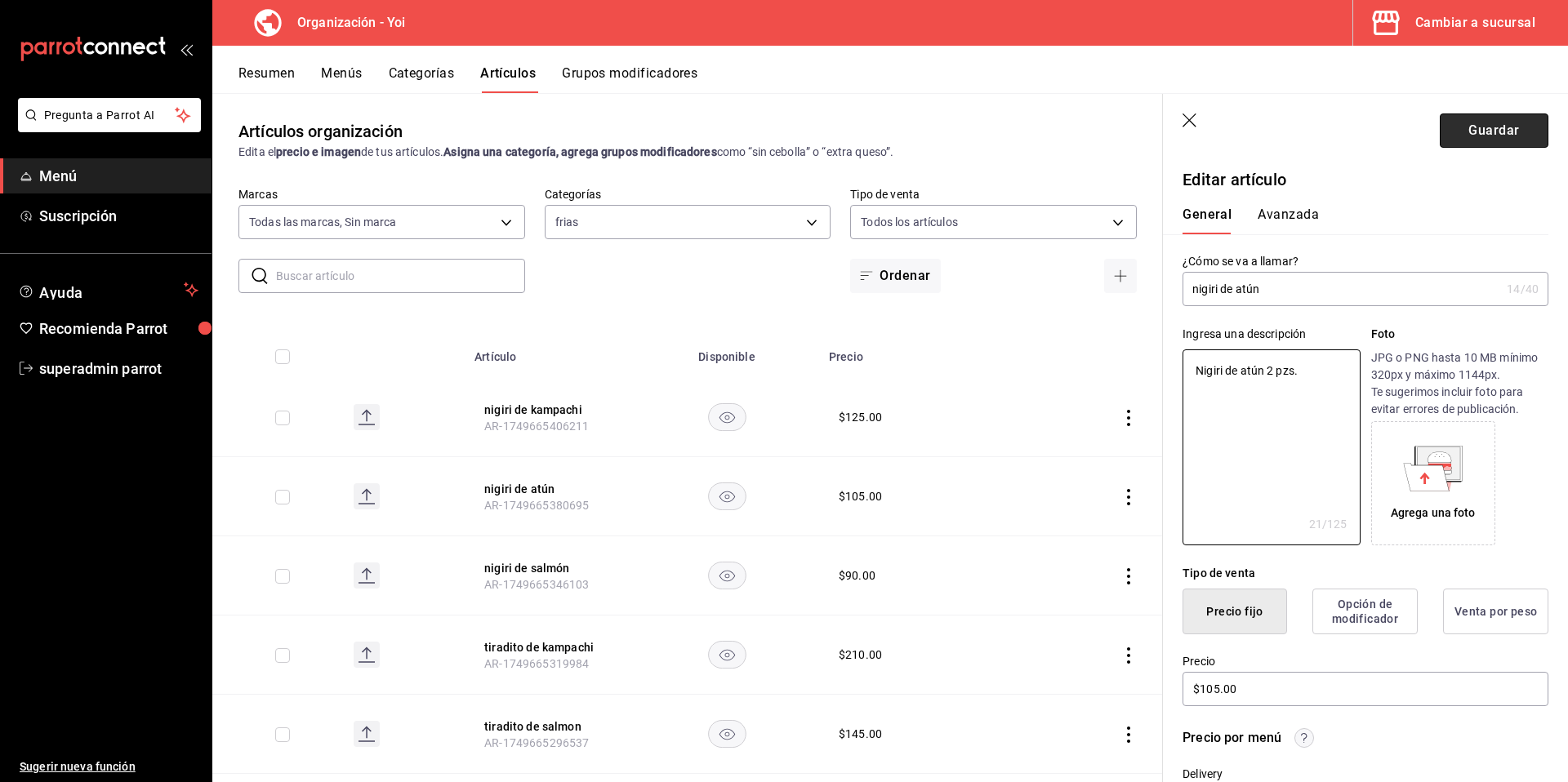 click on "Guardar" at bounding box center [1494, 131] 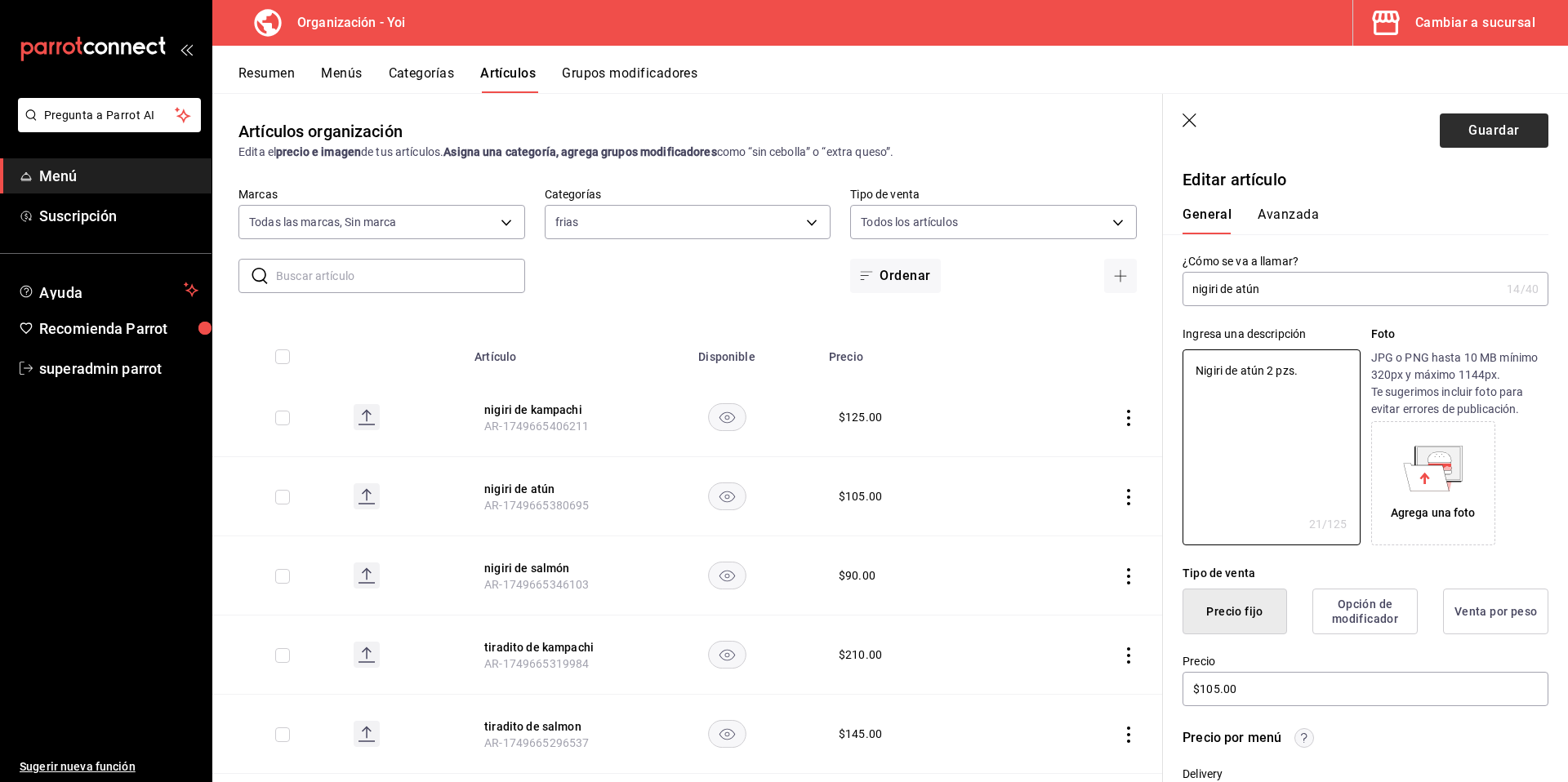 click on "Guardar" at bounding box center (1494, 131) 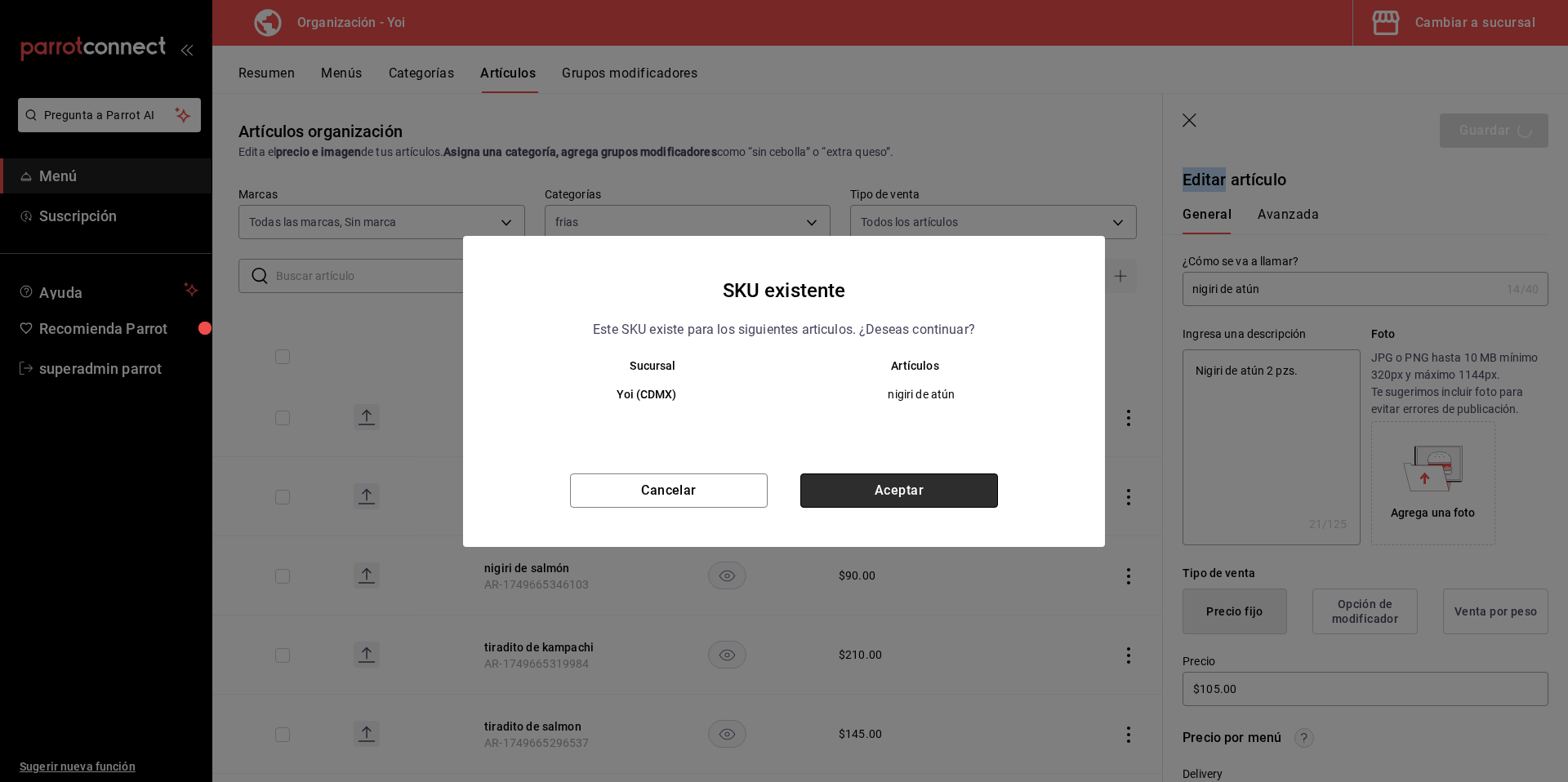 click on "Aceptar" at bounding box center [899, 491] 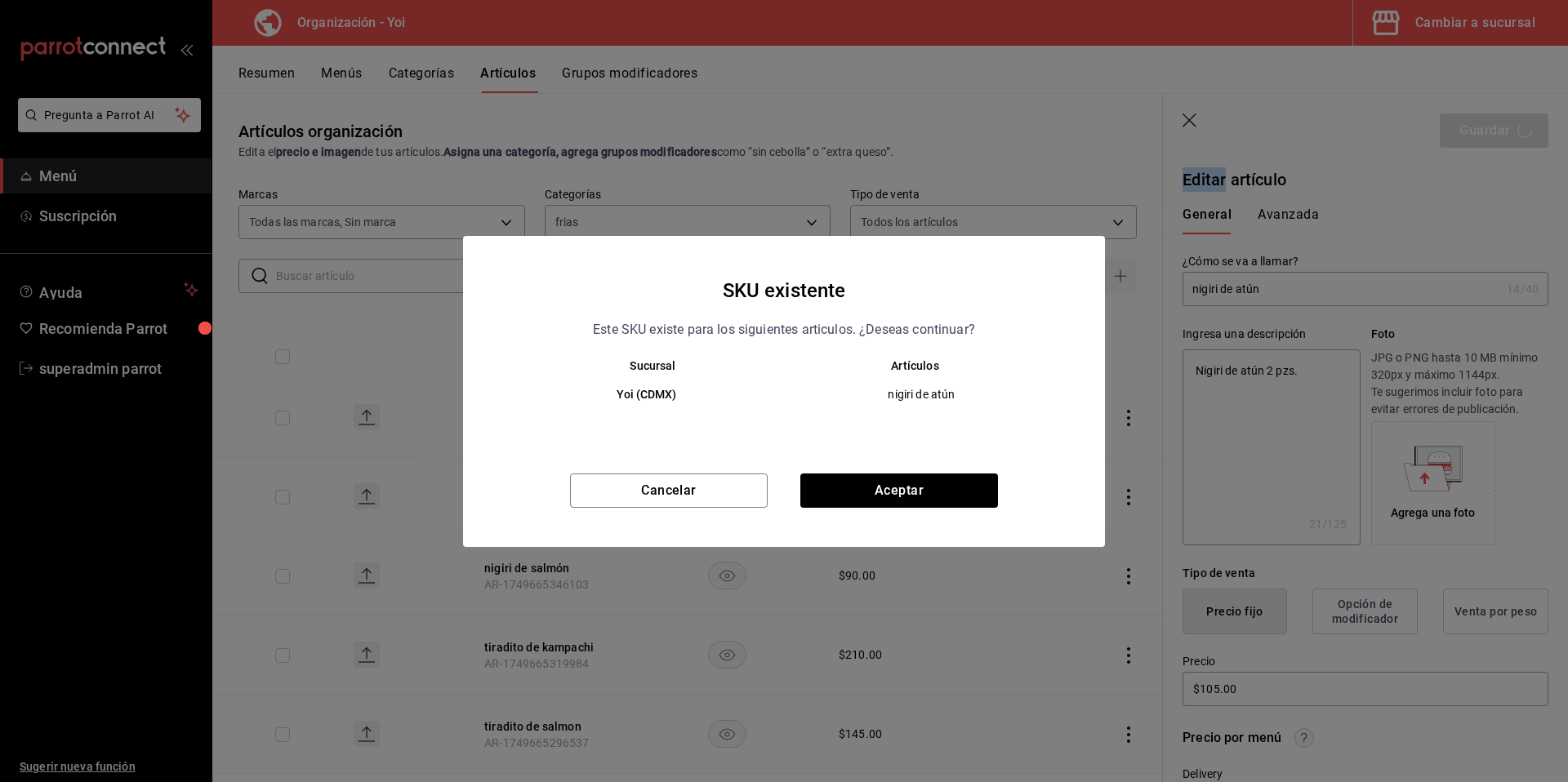type on "x" 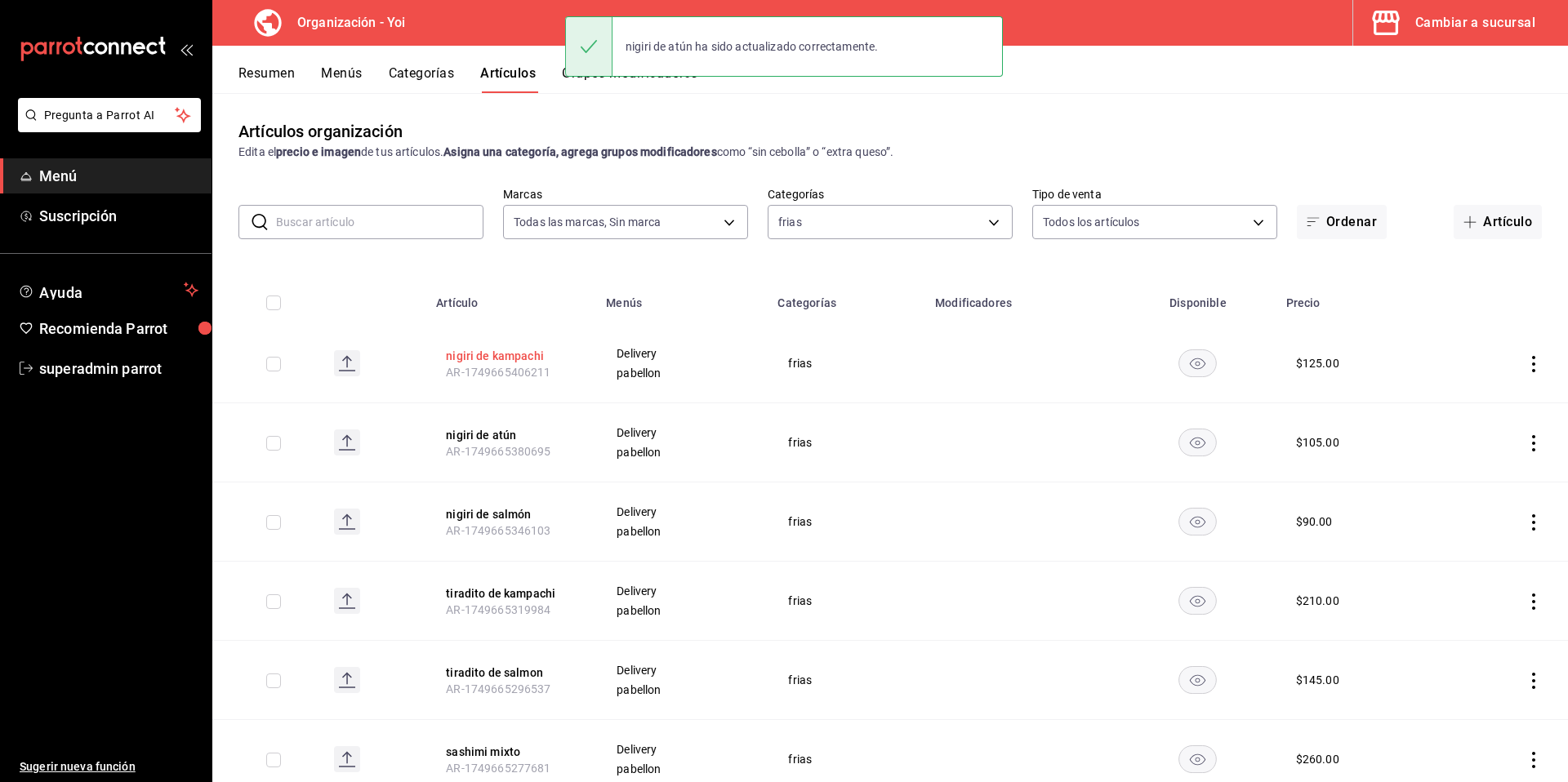 click on "nigiri de kampachi" at bounding box center (511, 356) 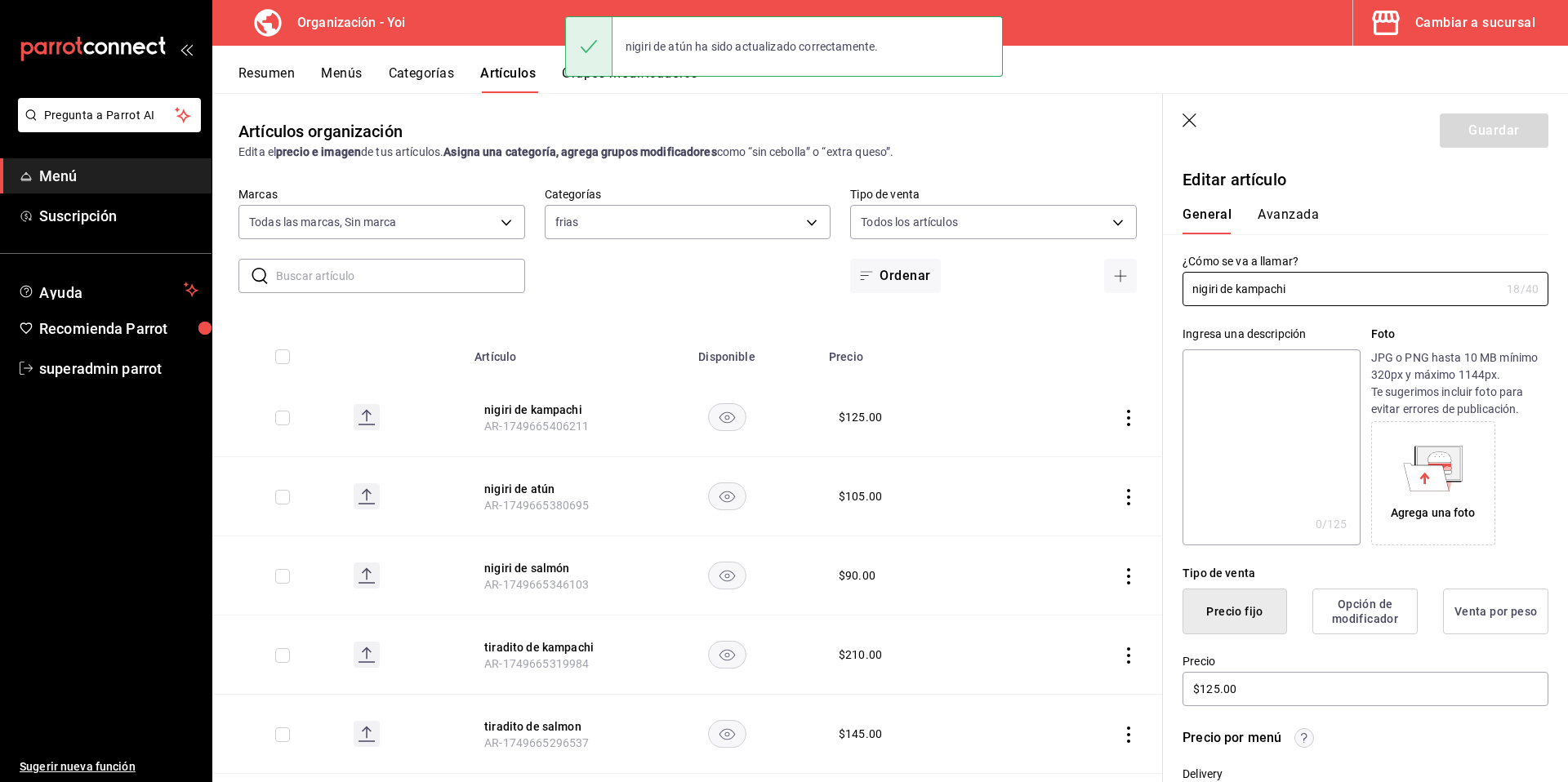 click at bounding box center [1271, 447] 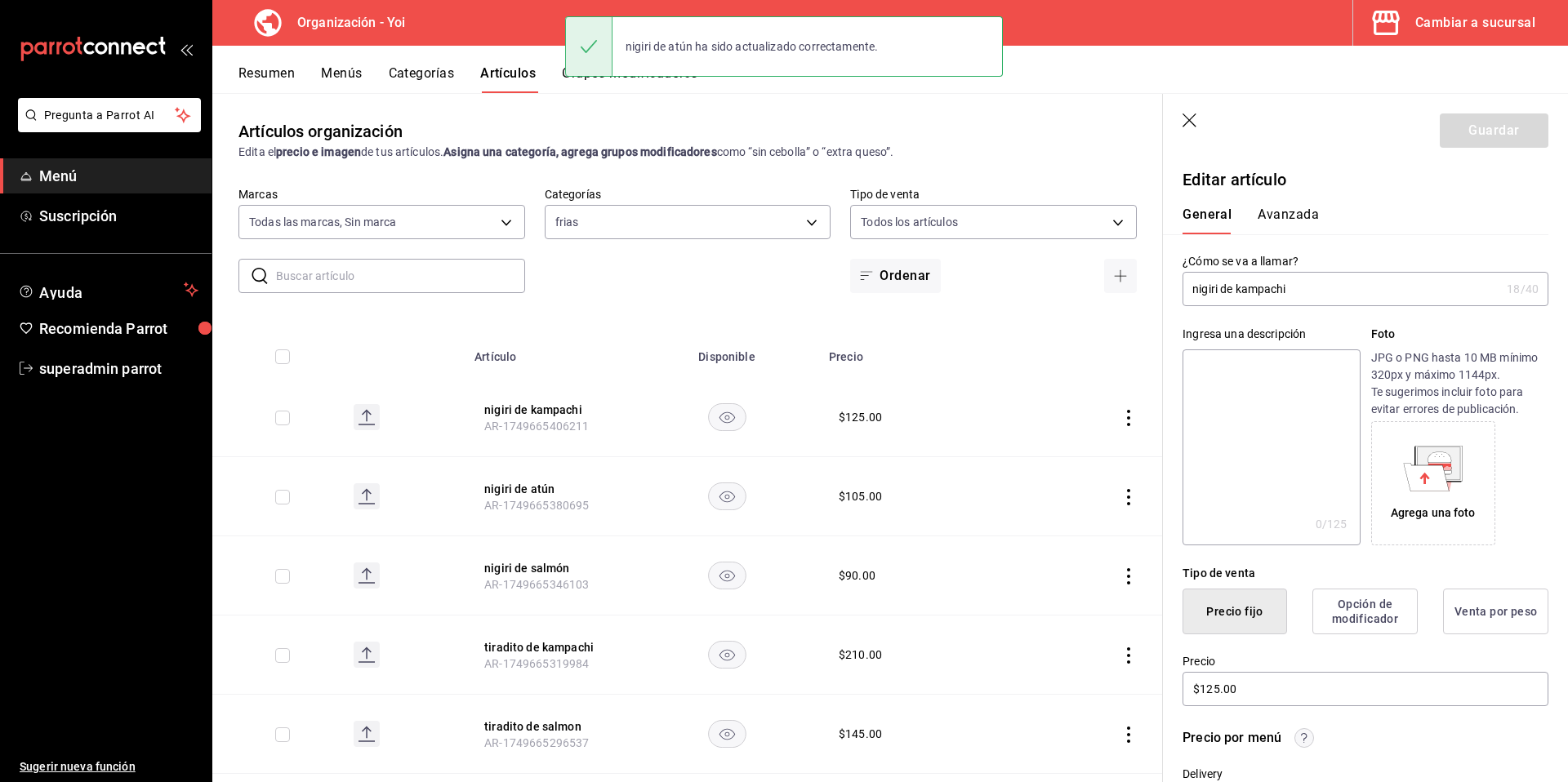 paste on "Nigiri de kampachi 2 pzs." 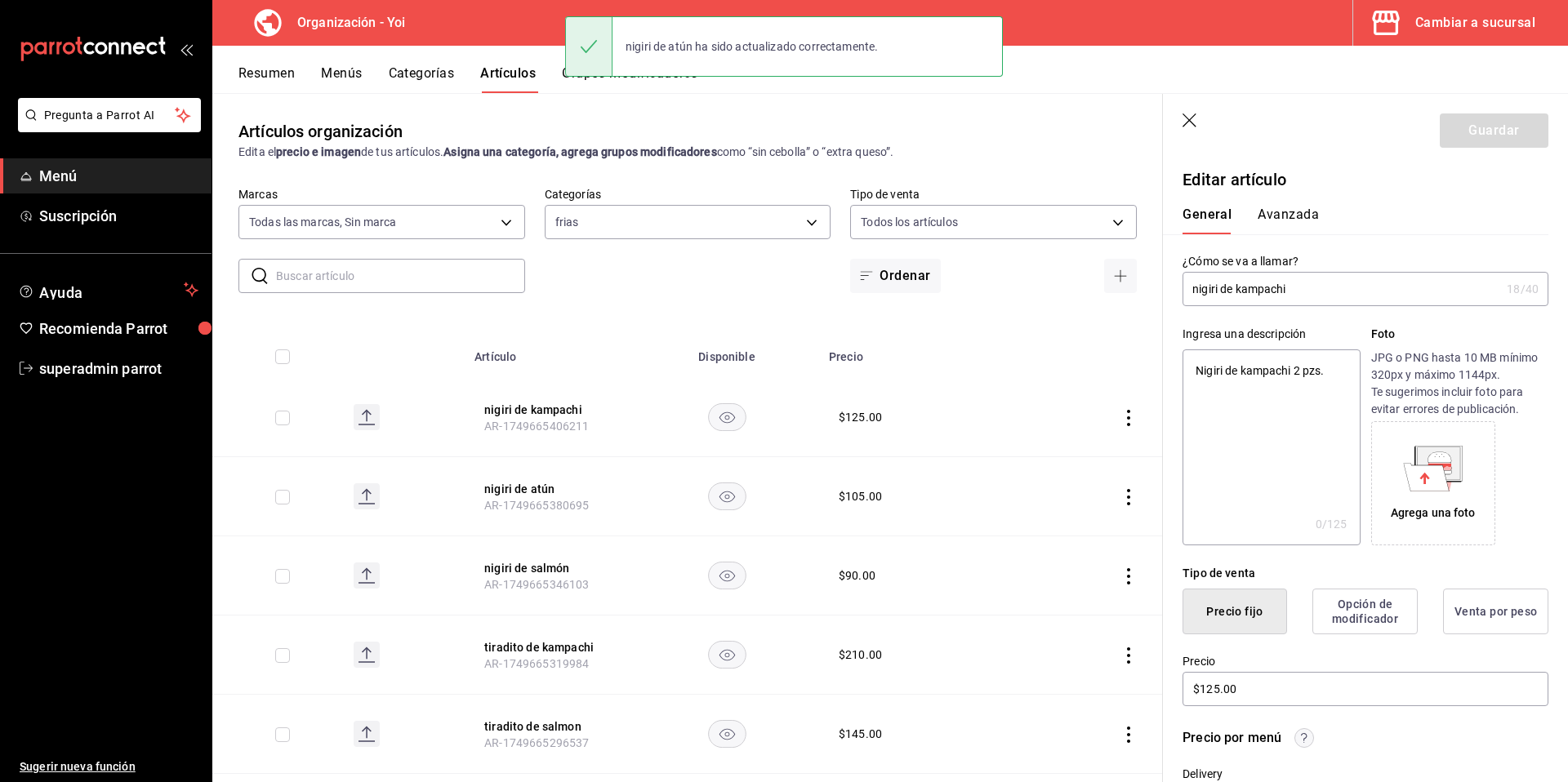 type on "x" 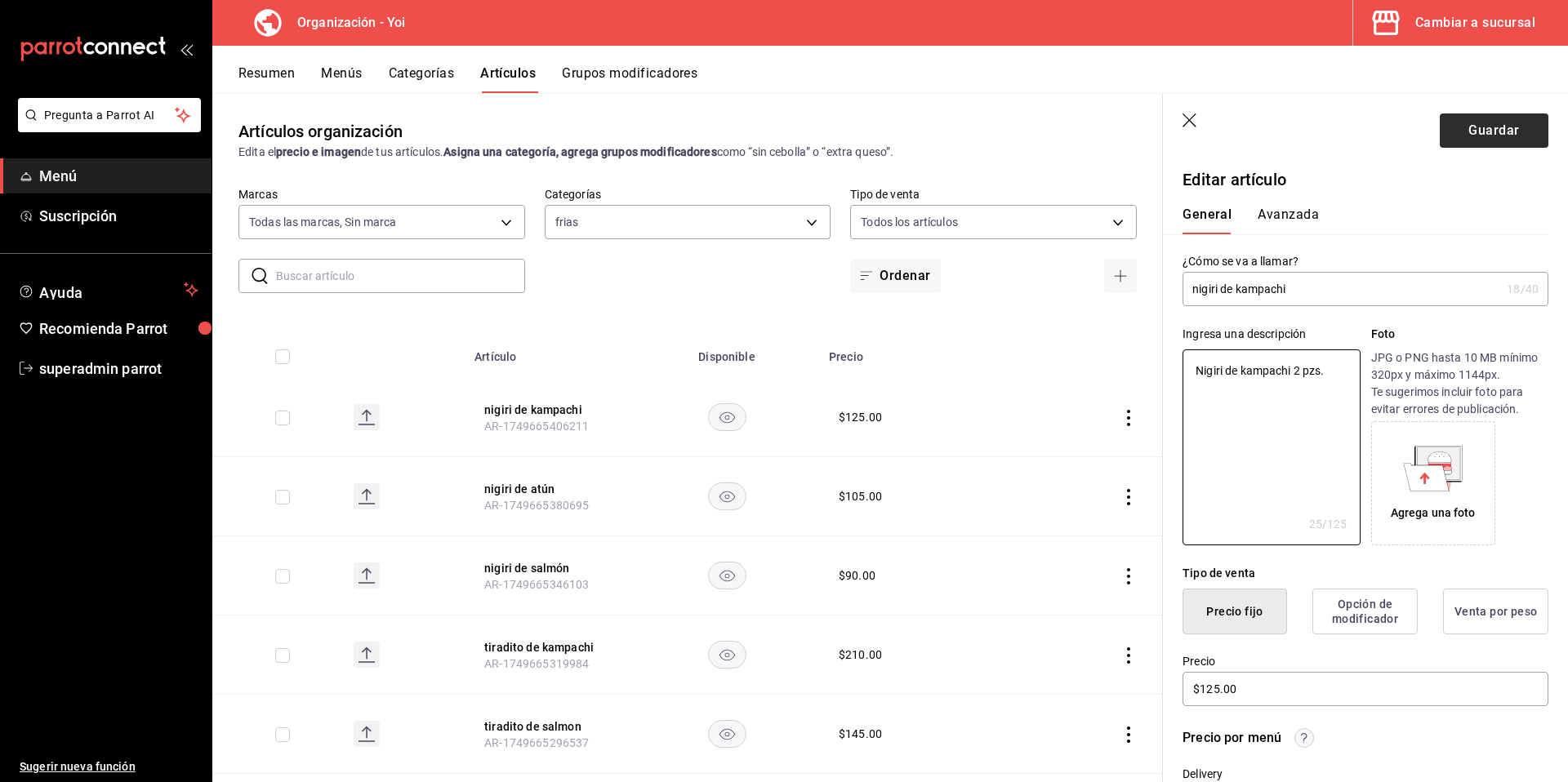 type on "Nigiri de kampachi 2 pzs." 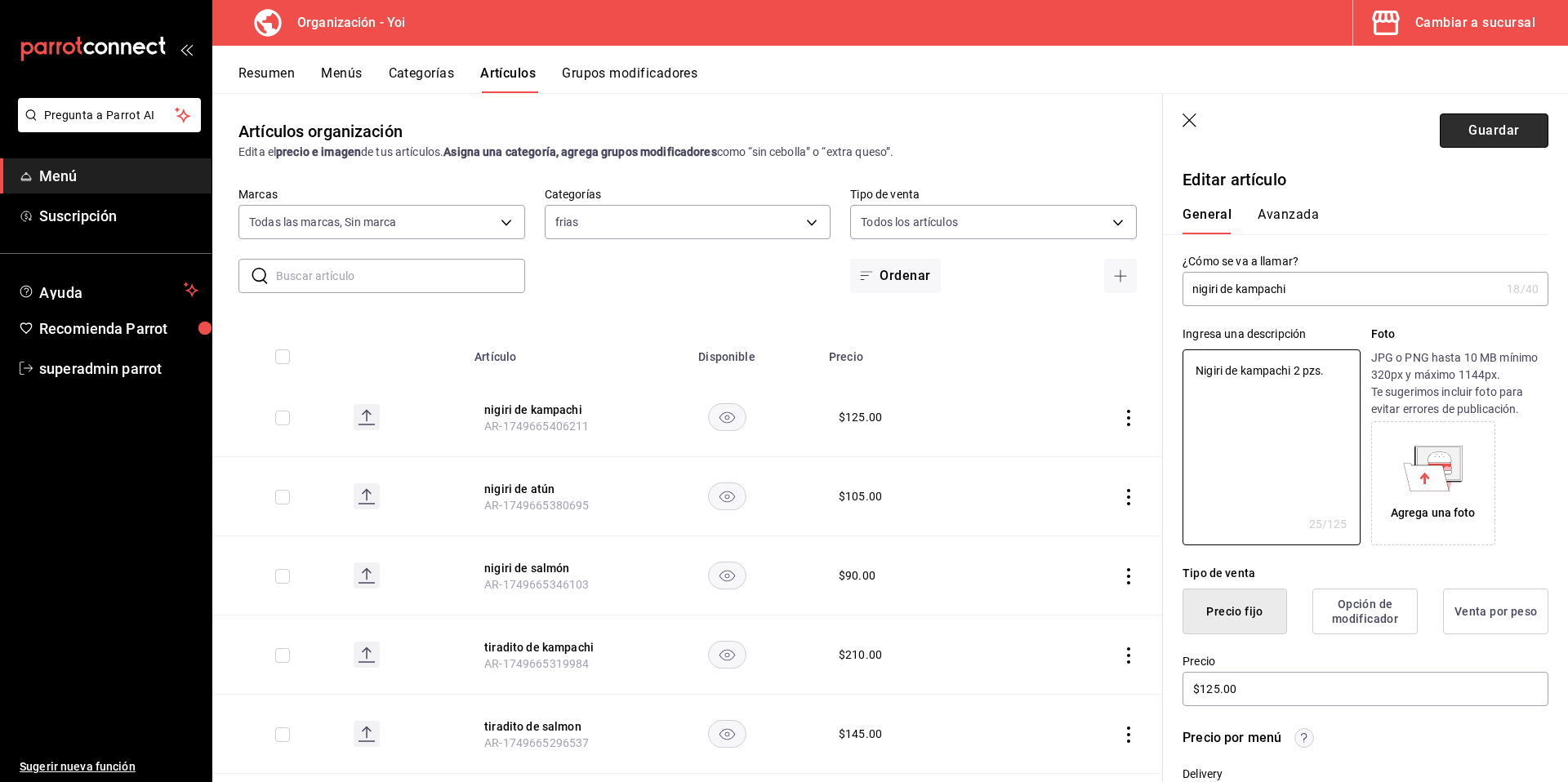 click on "Guardar" at bounding box center (1494, 131) 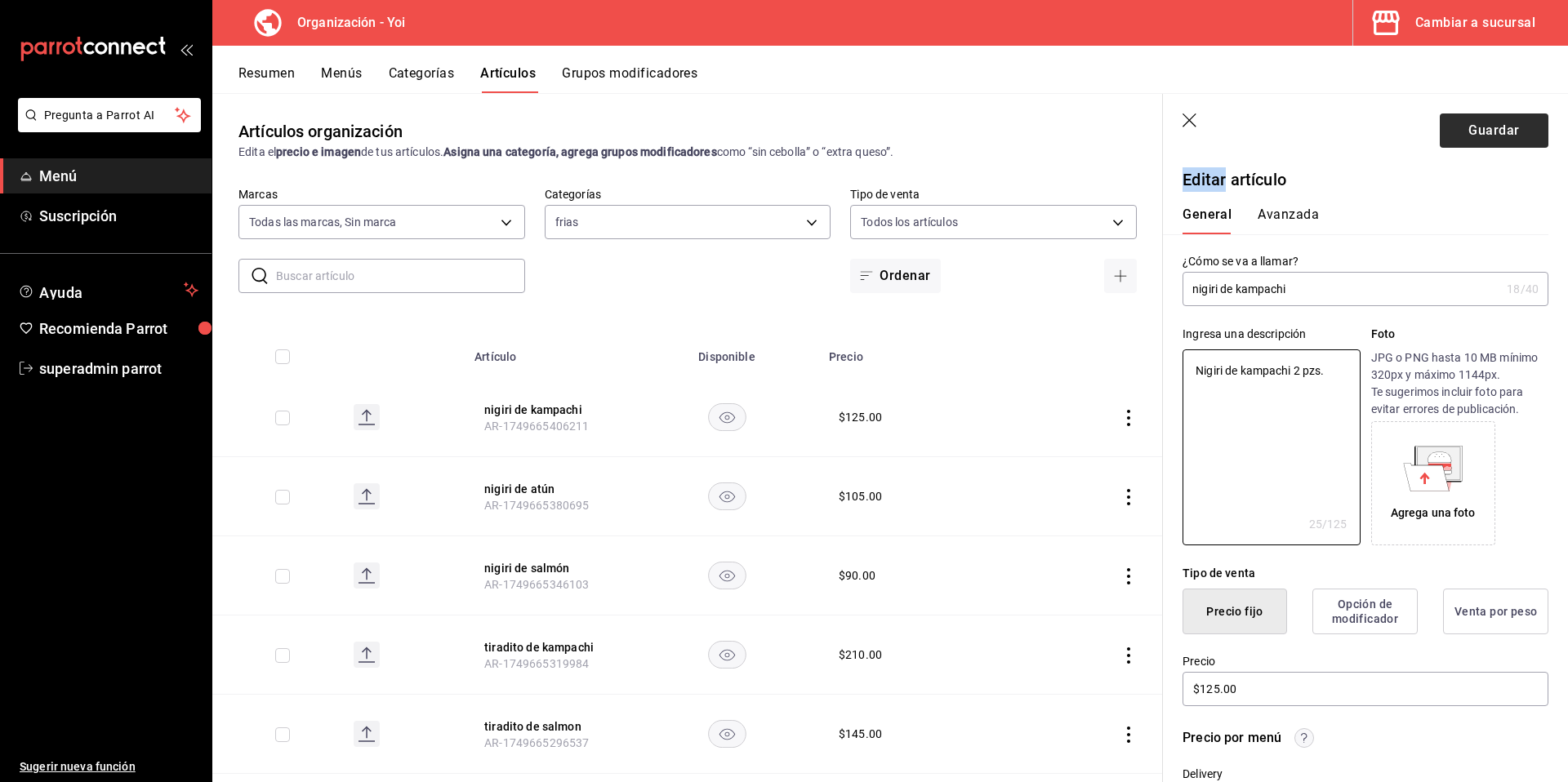 click on "Guardar" at bounding box center (1494, 131) 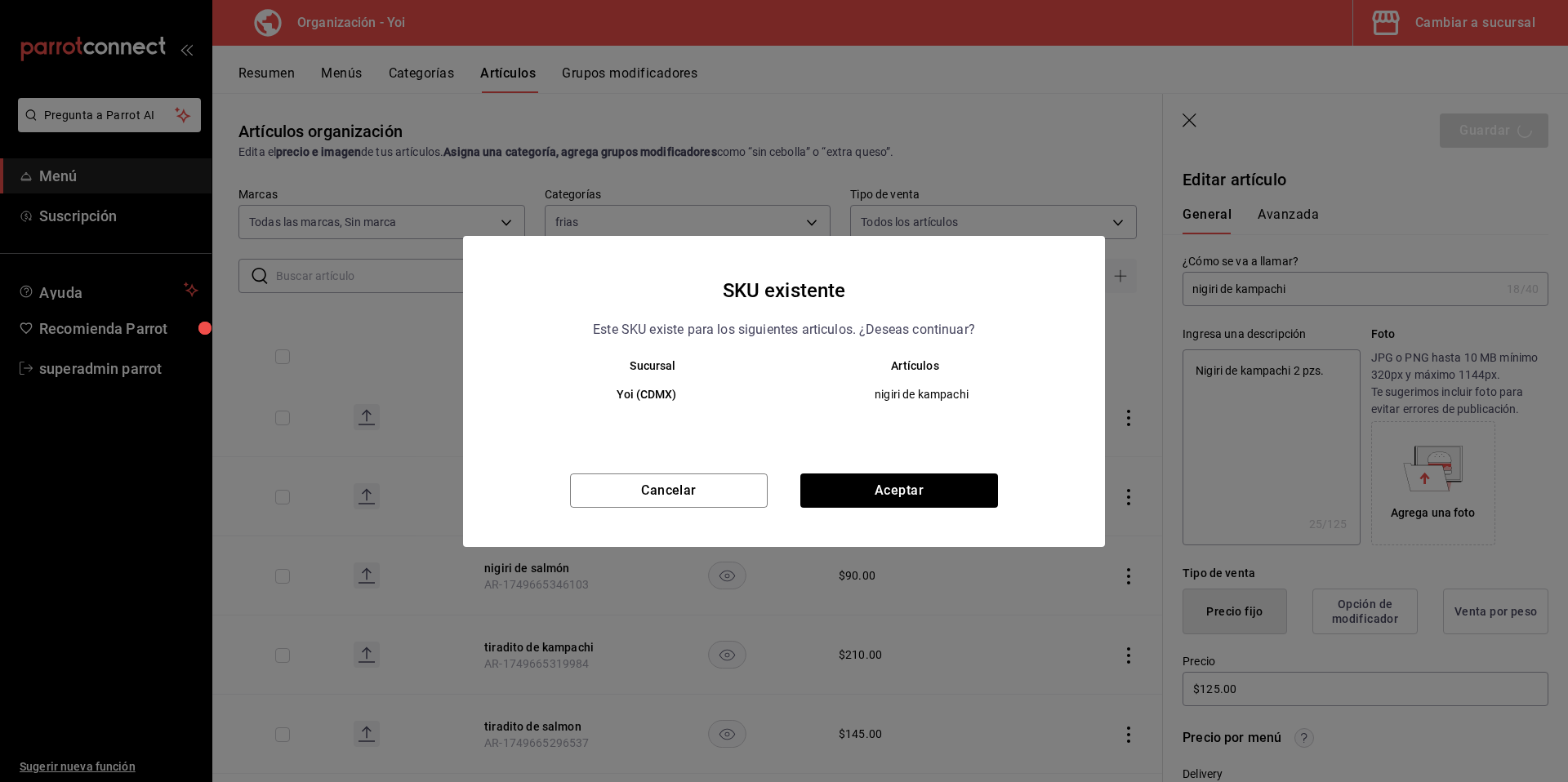 click on "Cancelar Aceptar" at bounding box center (784, 510) 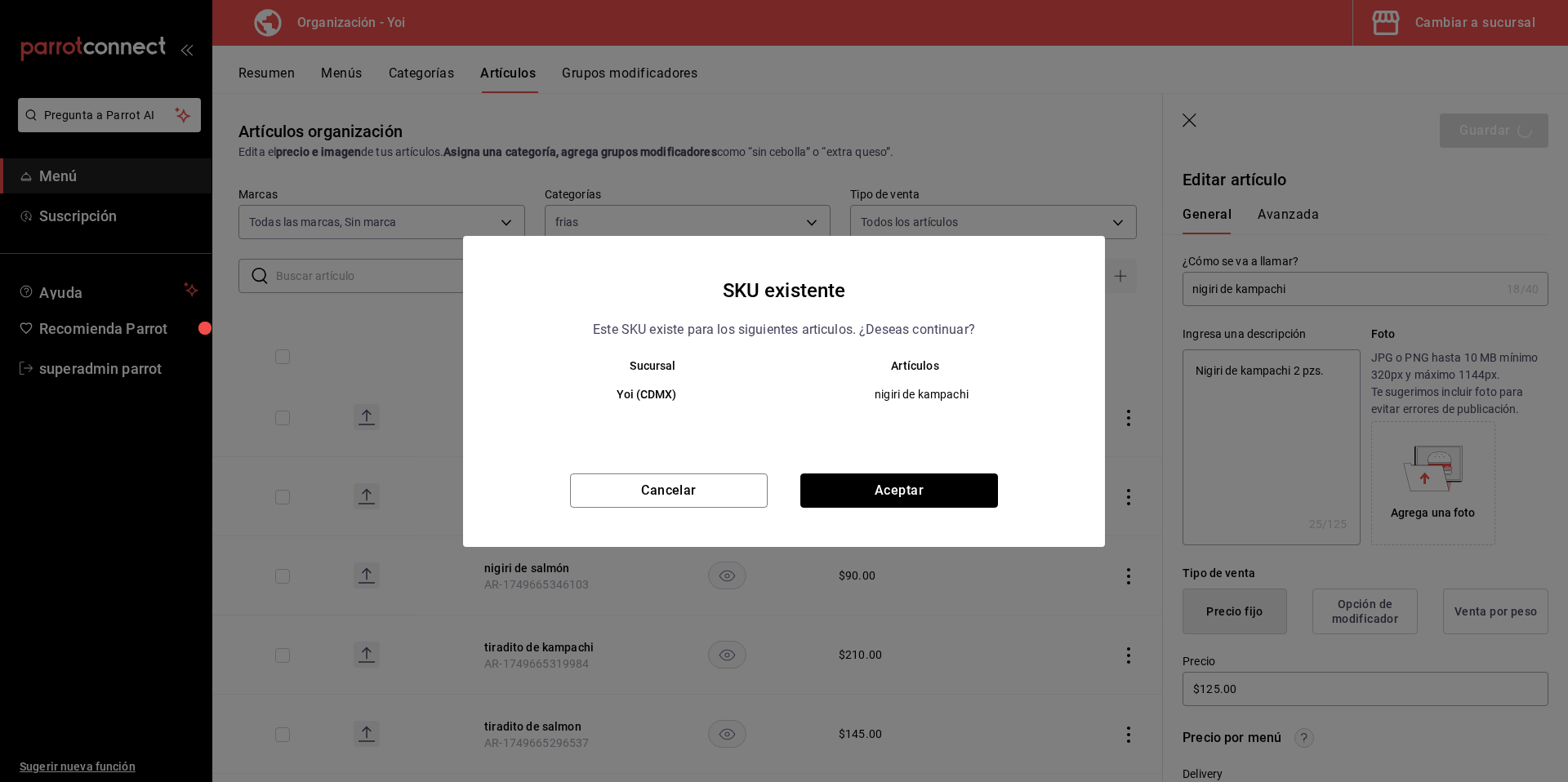 click on "Aceptar" at bounding box center [899, 491] 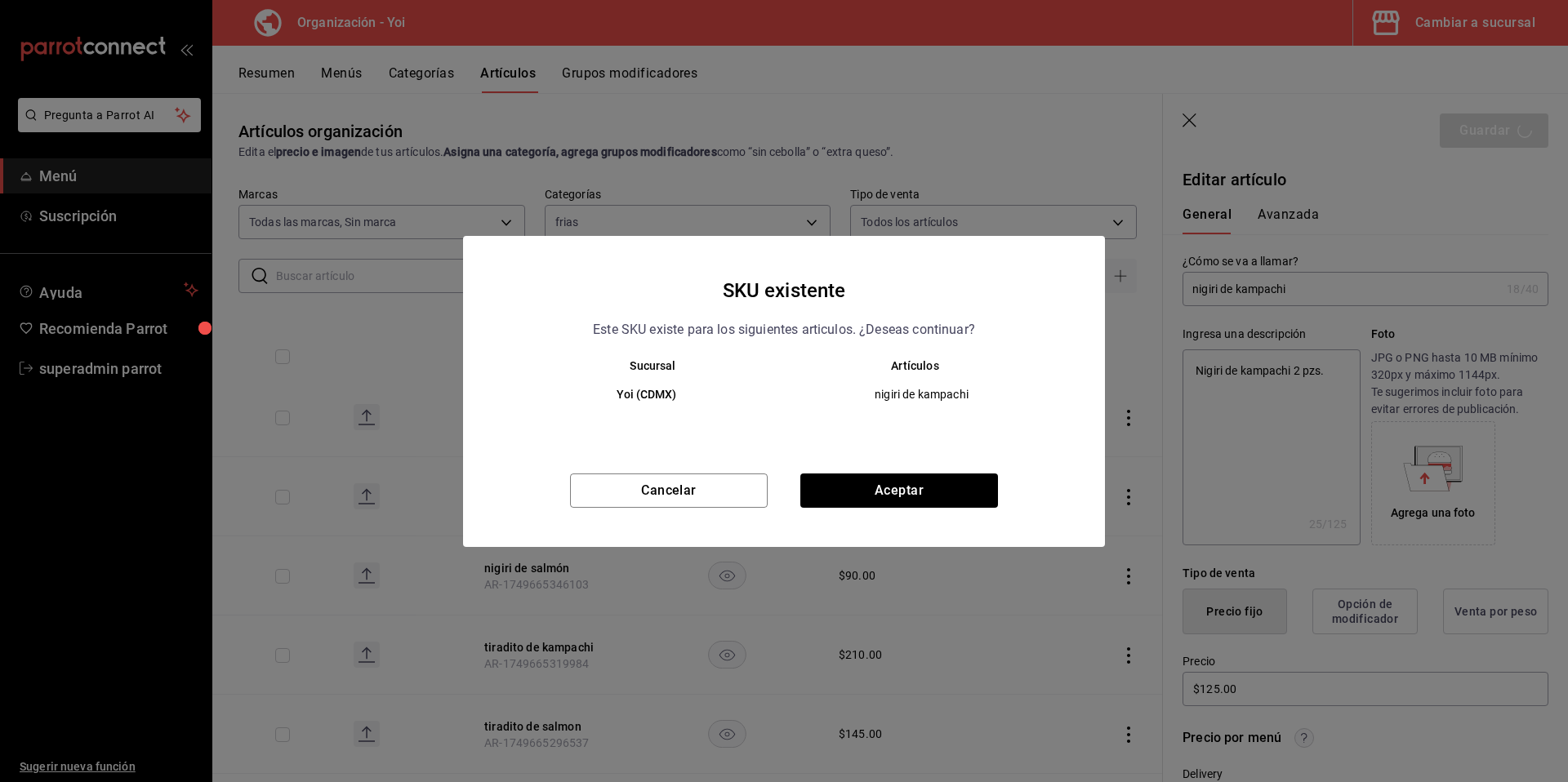 type on "x" 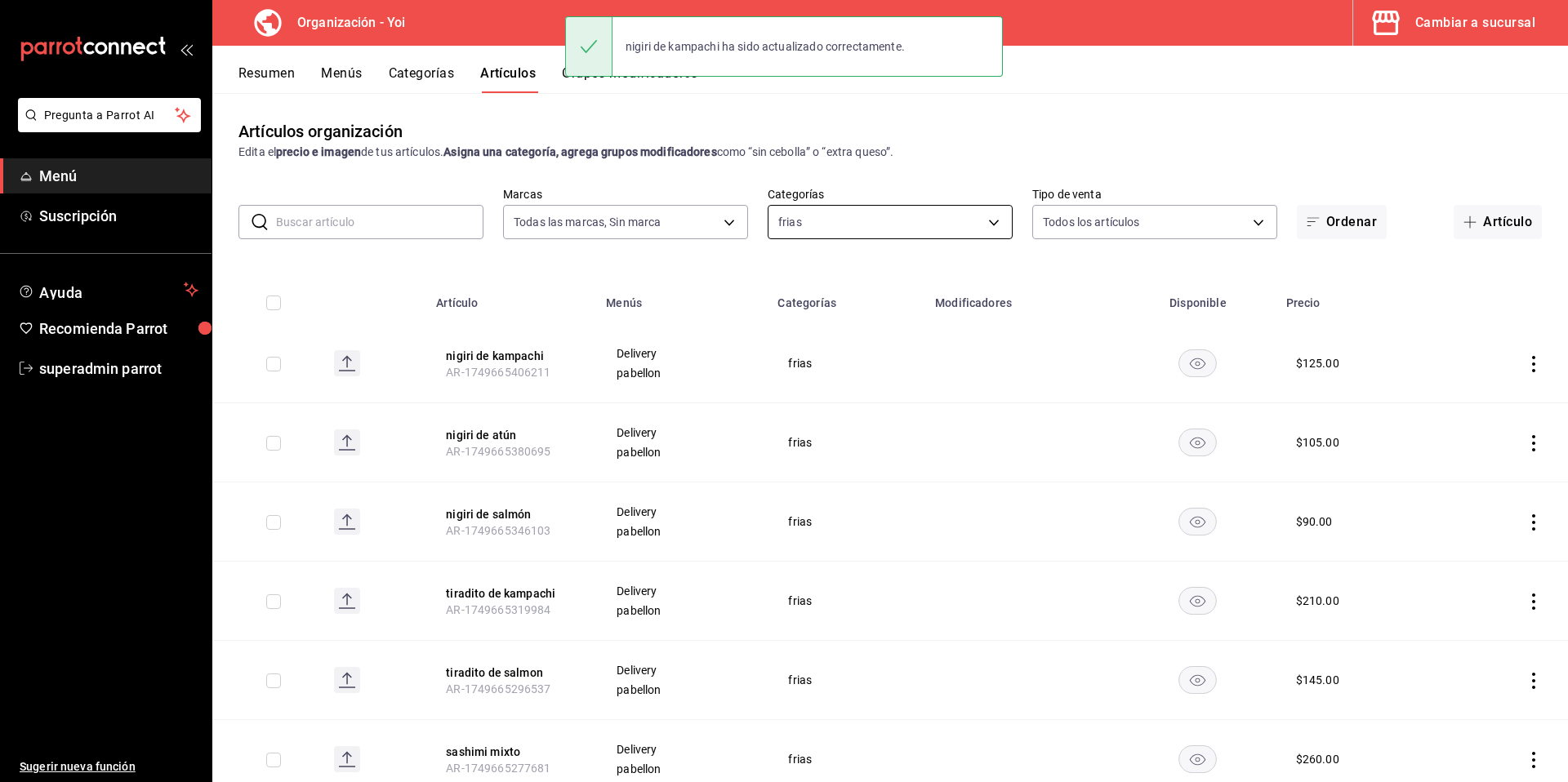 click on "Pregunta a Parrot AI Menú   Suscripción   Ayuda Recomienda Parrot   superadmin parrot   Sugerir nueva función   Organización - Yoi Cambiar a sucursal Resumen Menús Categorías Artículos Grupos modificadores Artículos organización Edita el  precio e imagen  de tus artículos.  Asigna una categoría, agrega grupos modificadores  como “sin cebolla” o “extra queso”. ​ ​ Marcas Todas las marcas, Sin marca 1640c434-c4ef-4a2b-8034-f43ae4bc90cf Categorías frias 19bd0911-6f84-4dcf-b19b-3dc5f1631231 Tipo de venta Todos los artículos ALL Ordenar Artículo Artículo Menús Categorías Modificadores Disponible Precio nigiri de kampachi AR-1749665406211 Delivery pabellon frias $ 125.00 nigiri de atún AR-1749665380695 Delivery pabellon frias $ 105.00 nigiri de salmón AR-1749665346103 Delivery pabellon frias $ 90.00 tiradito de kampachi AR-1749665319984 Delivery pabellon frias $ 210.00 tiradito de salmon AR-1749665296537 Delivery pabellon frias $ 145.00 sashimi mixto AR-1749665277681 Delivery pabellon" at bounding box center [784, 391] 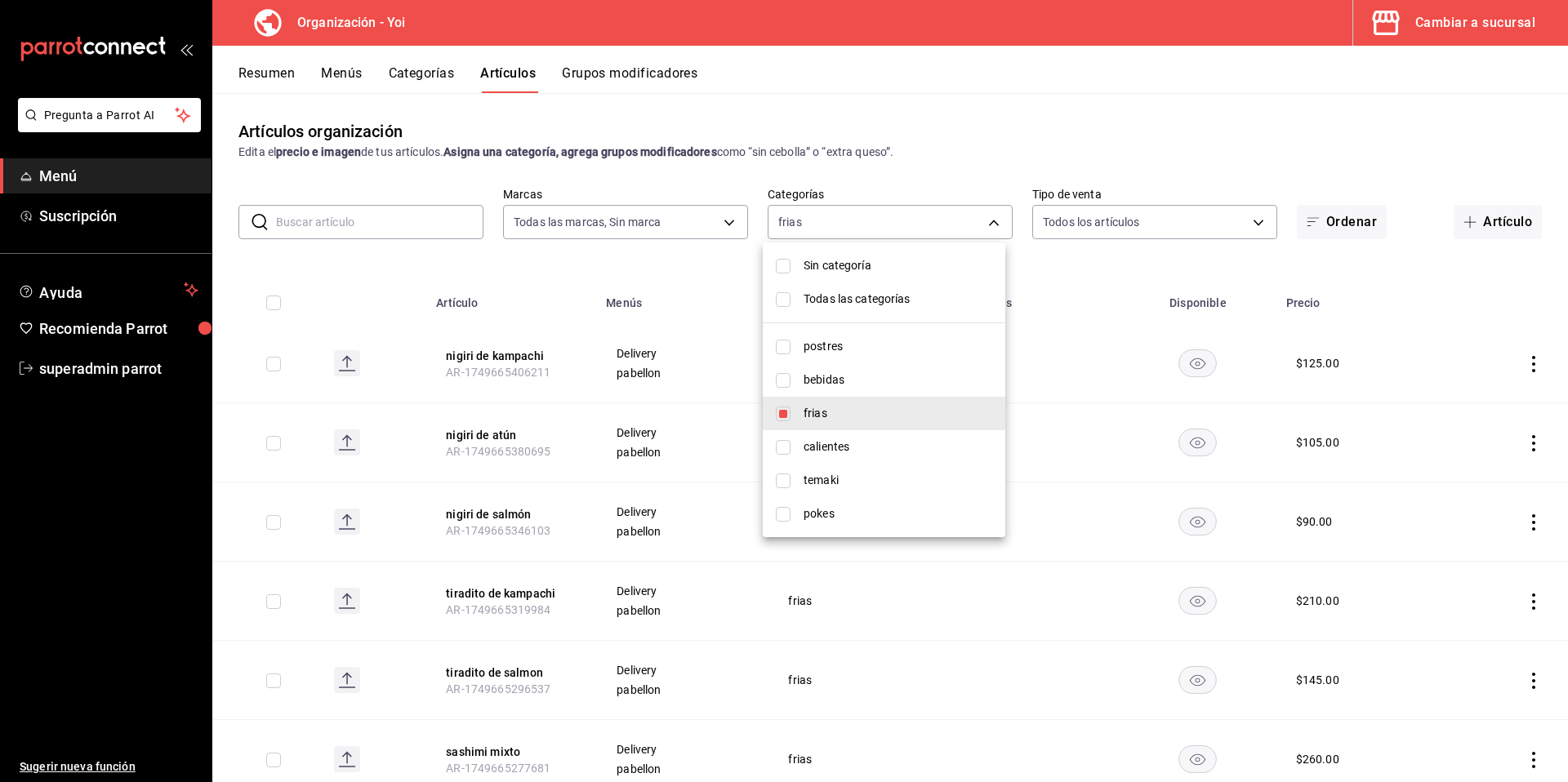 click at bounding box center [783, 414] 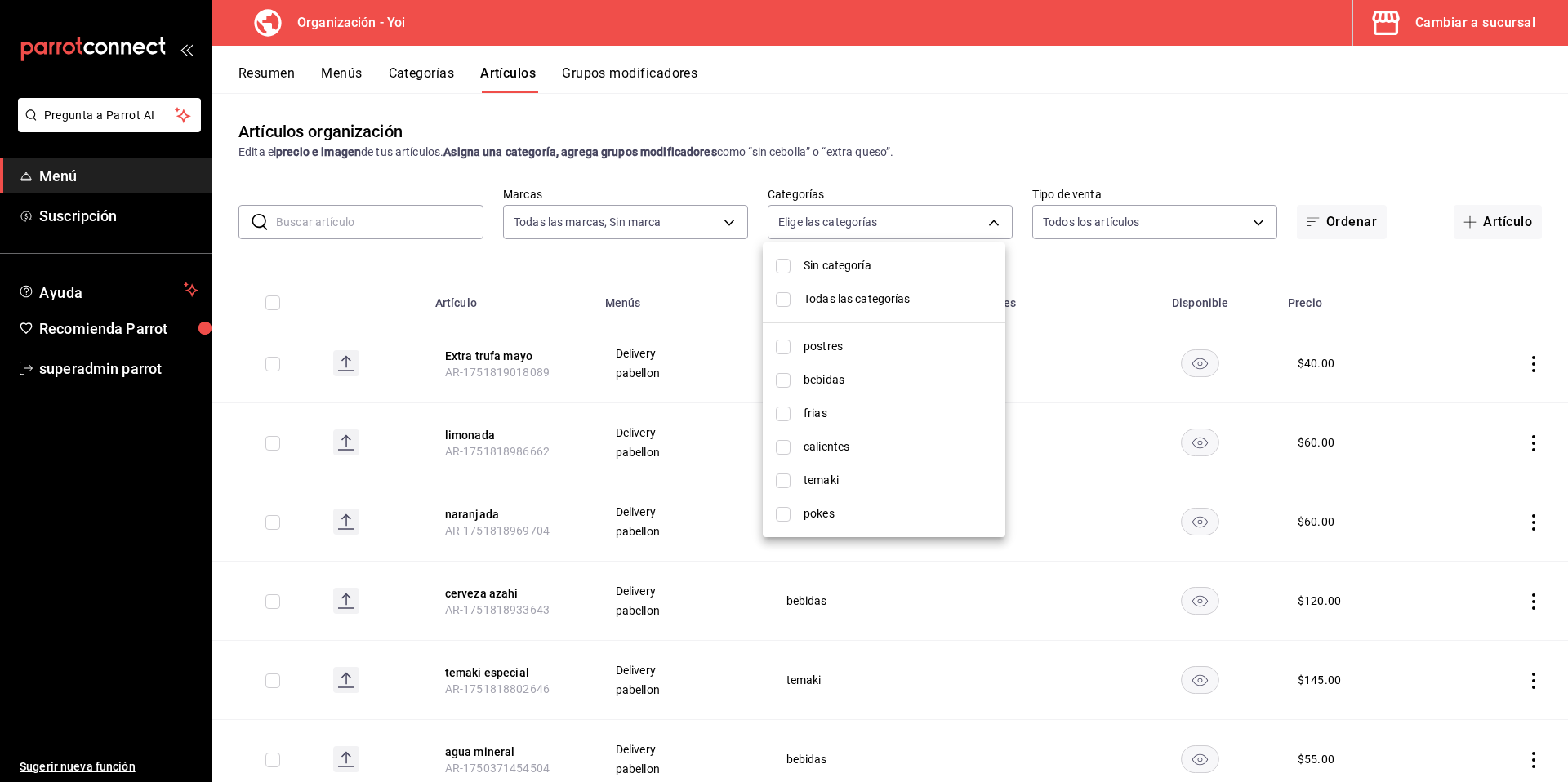 click at bounding box center [783, 447] 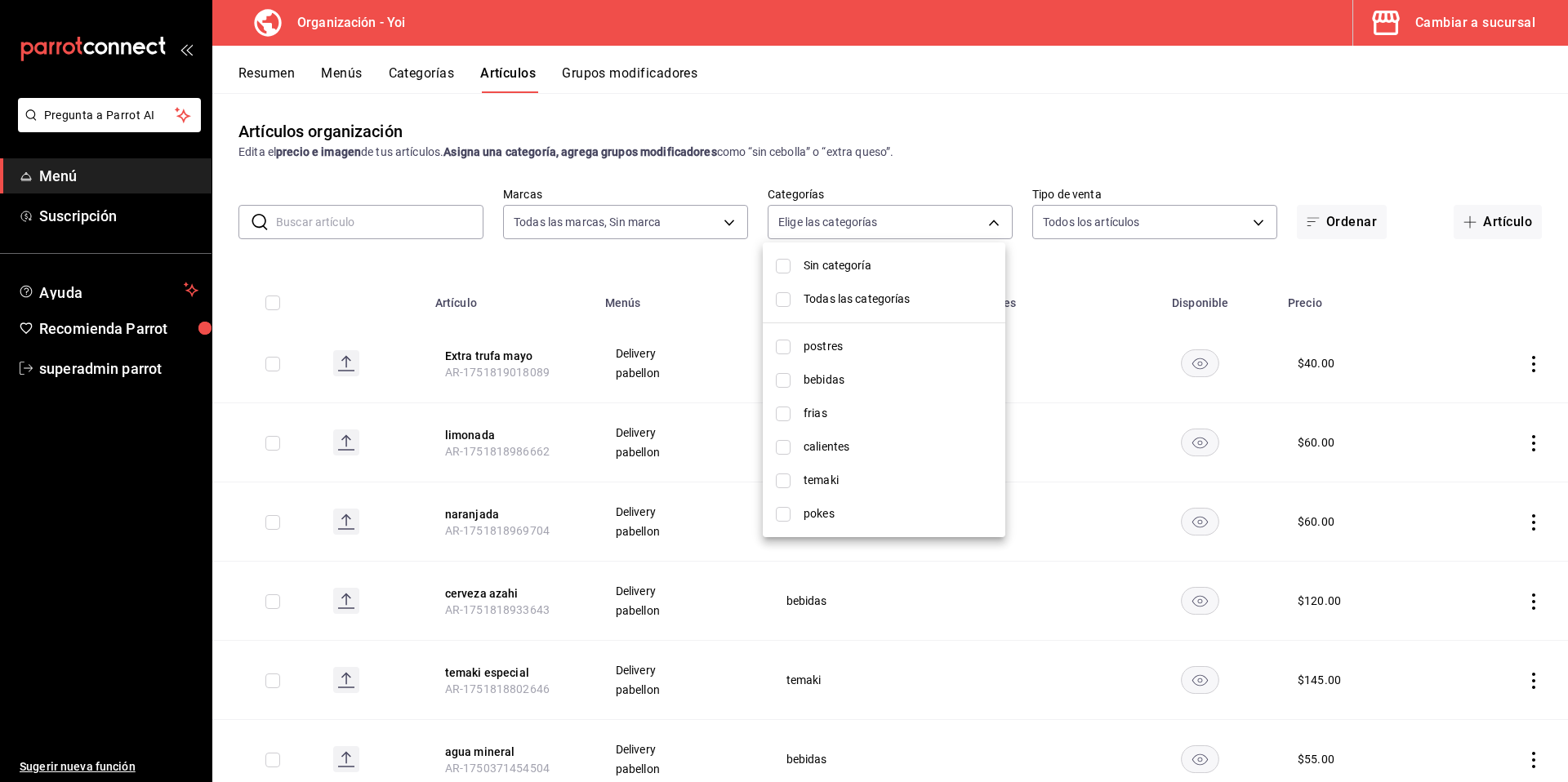 checkbox on "true" 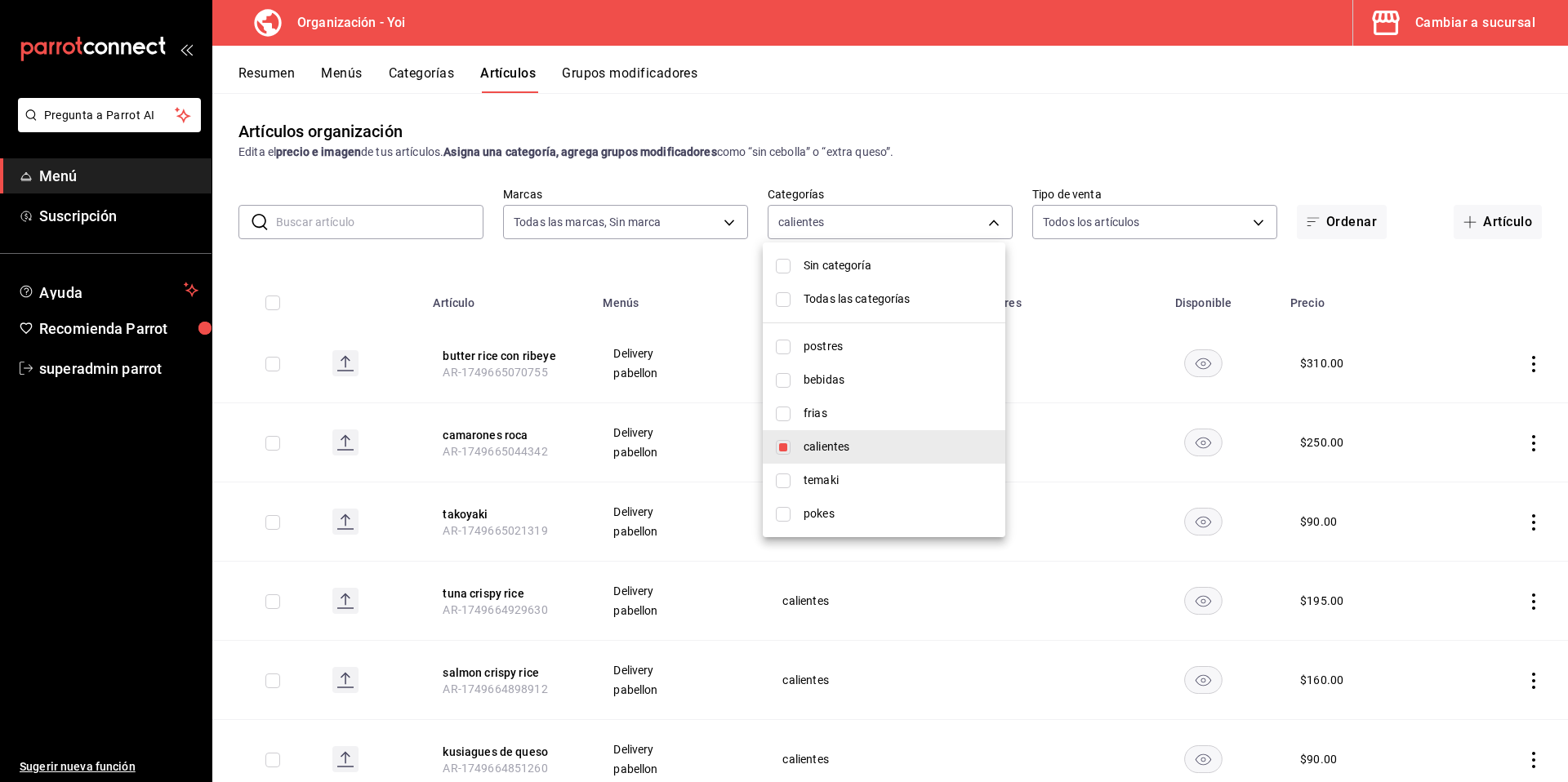 click at bounding box center [784, 391] 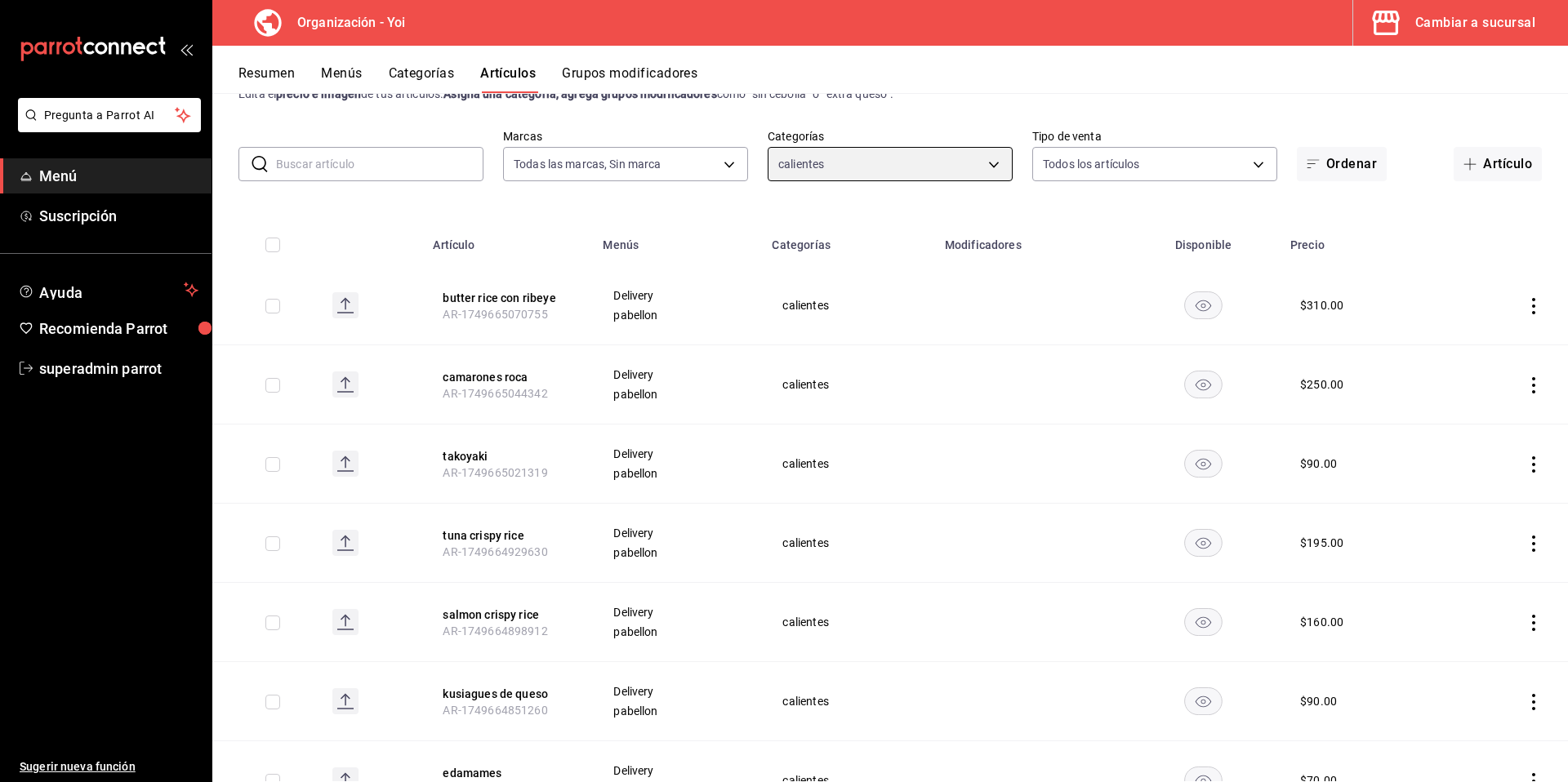 scroll, scrollTop: 136, scrollLeft: 0, axis: vertical 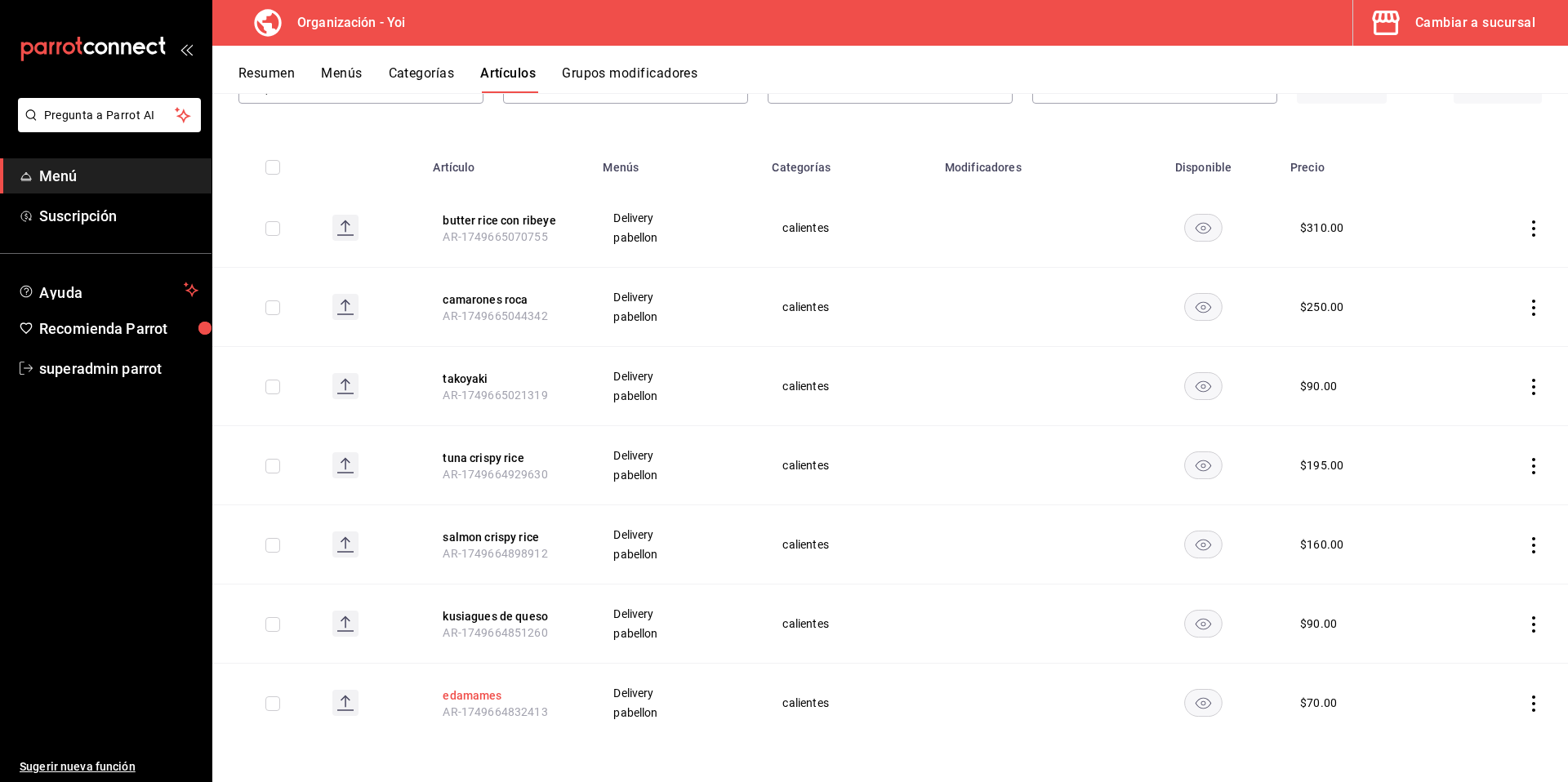 click on "edamames" at bounding box center [508, 695] 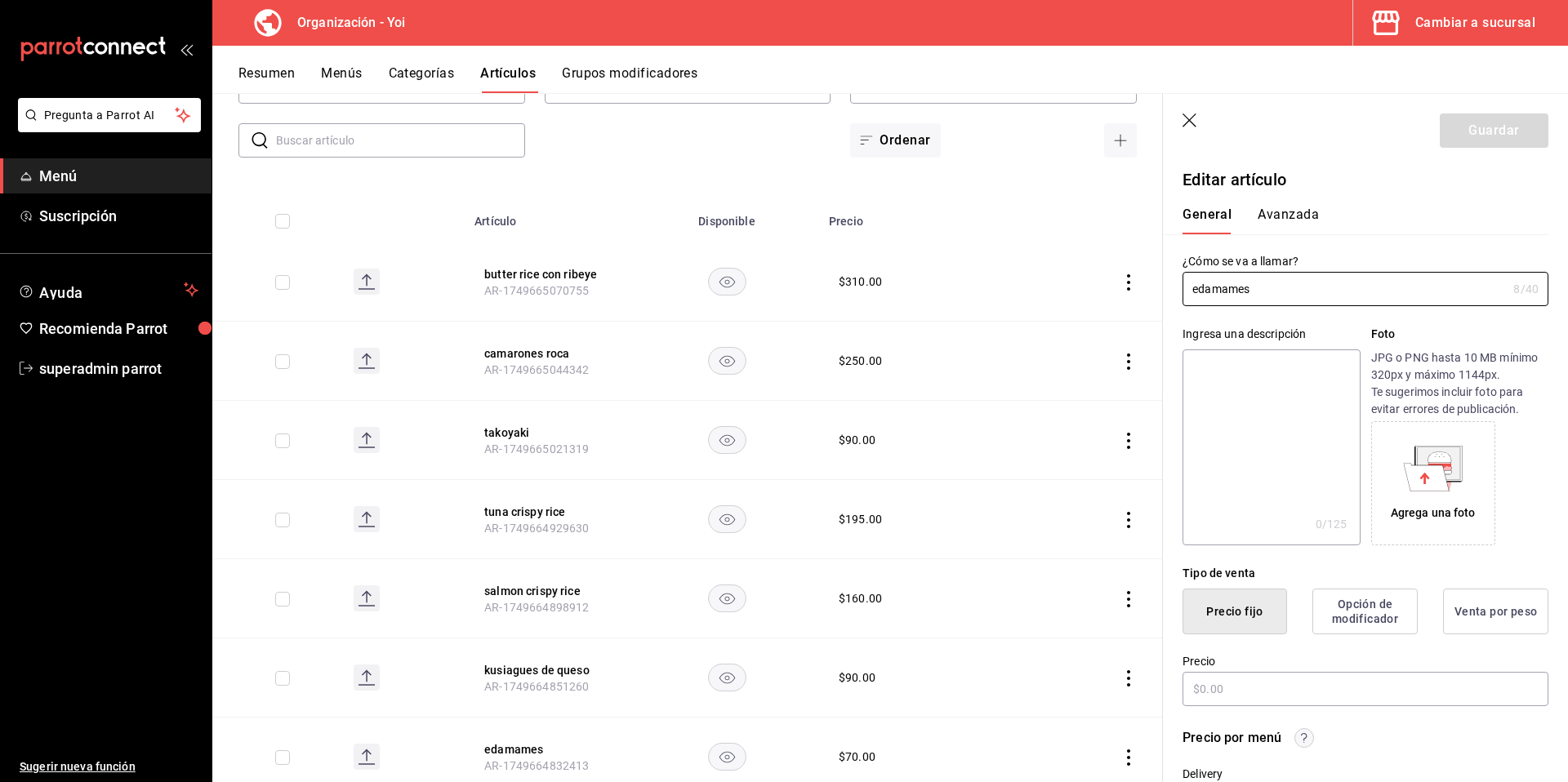 type on "$70.00" 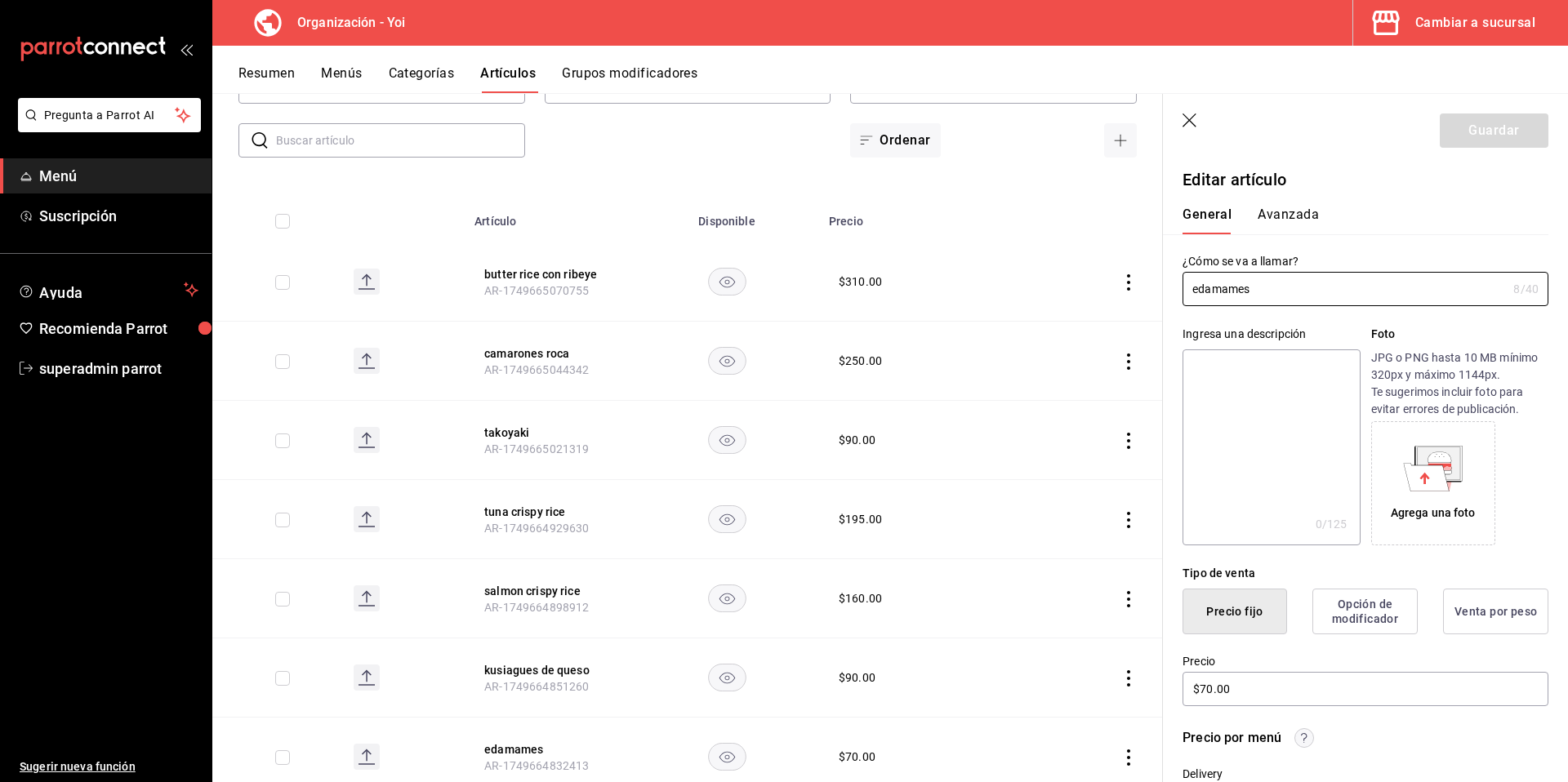 click at bounding box center (1271, 447) 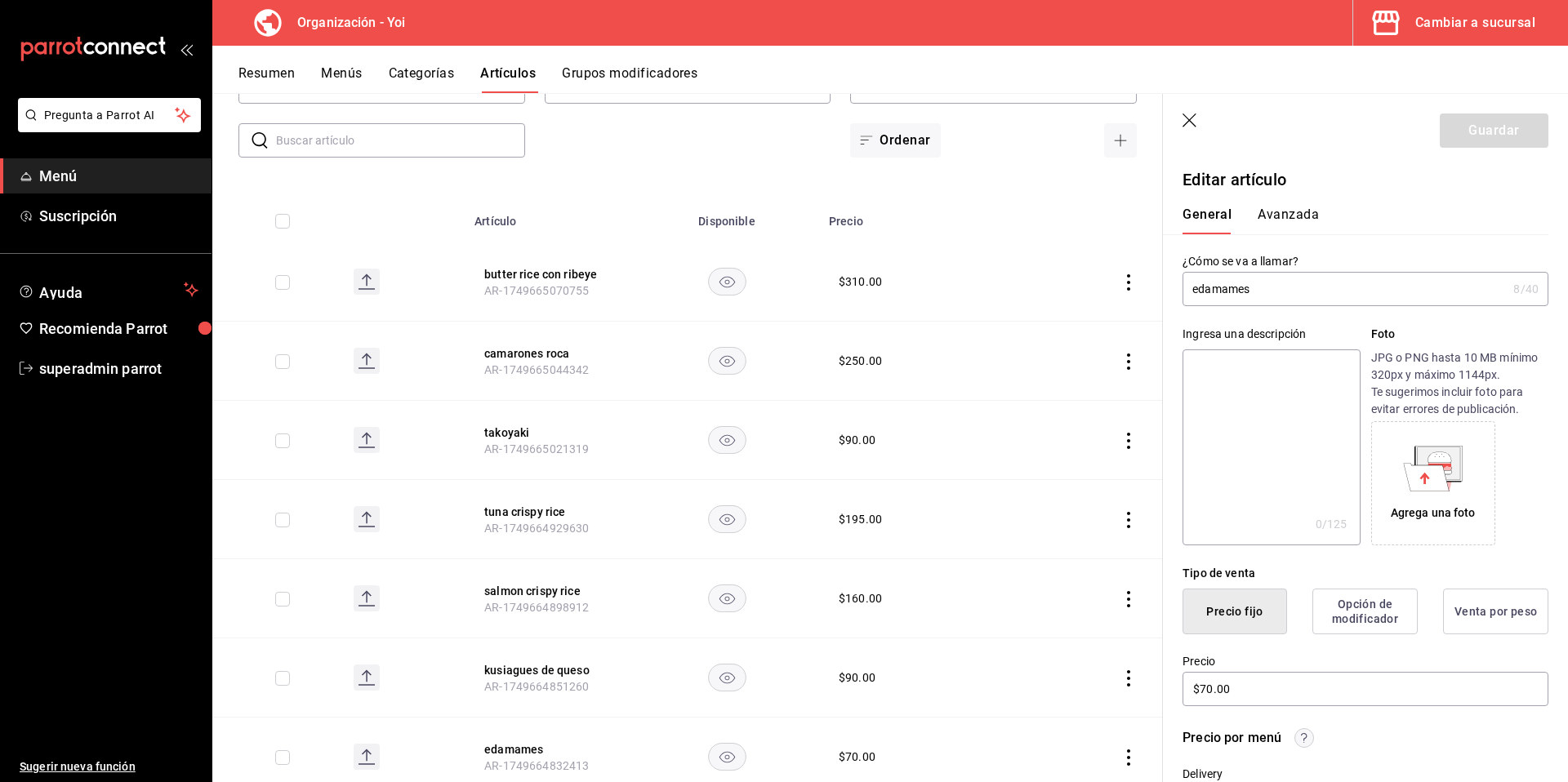 paste on "Edamames 120gr." 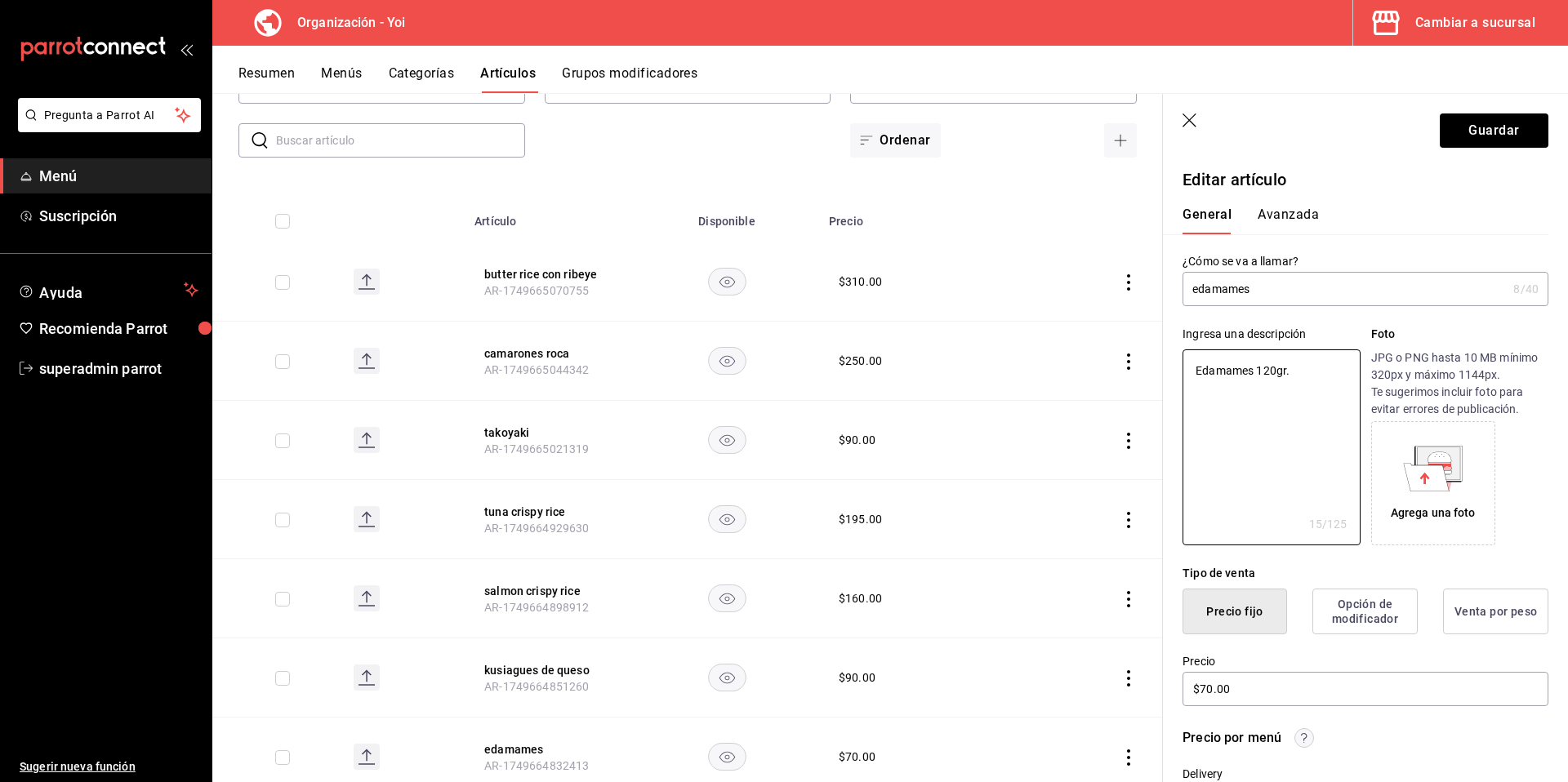 type on "x" 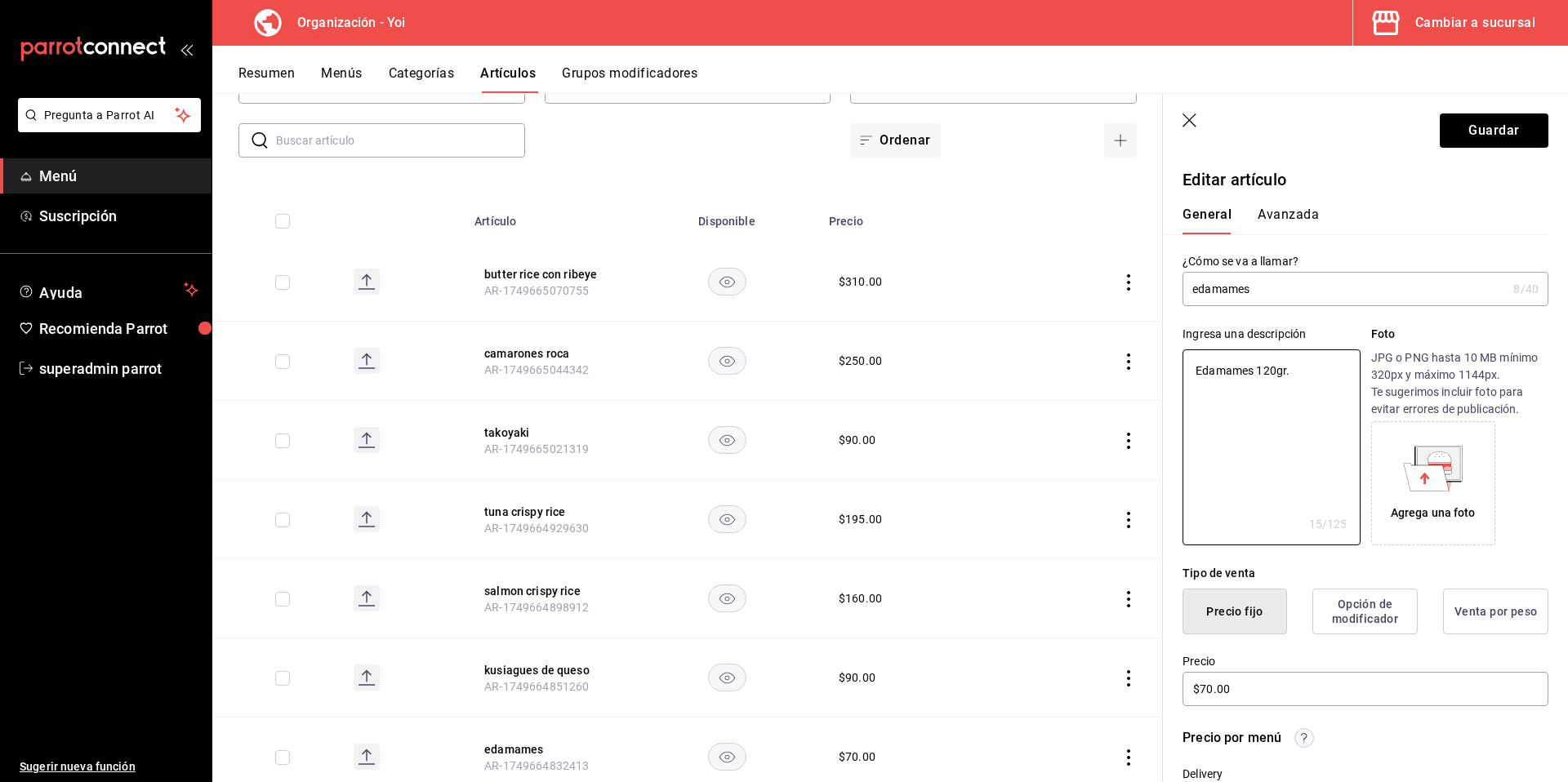 type on "Edamames 120gr." 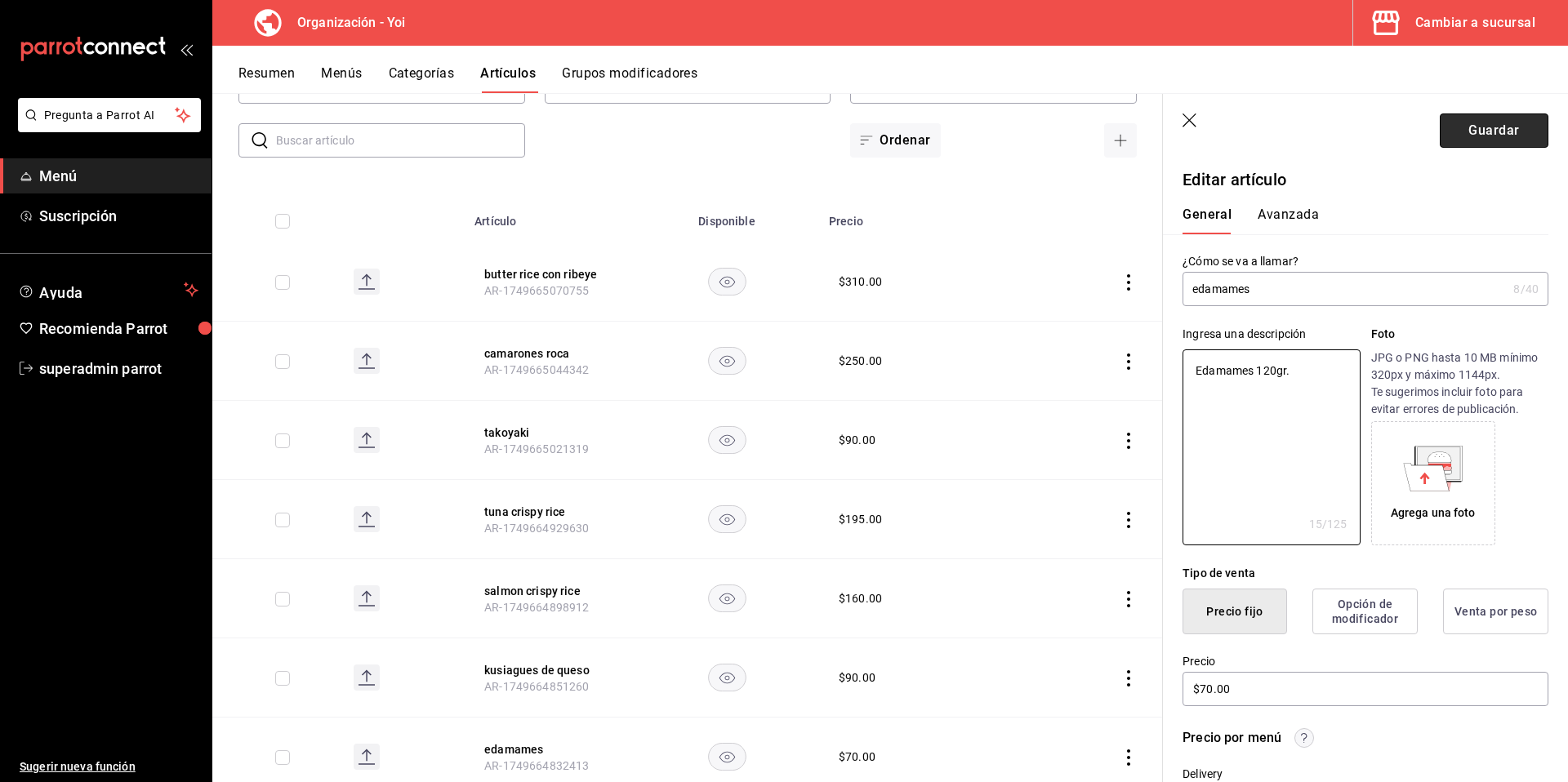 click on "Guardar" at bounding box center [1494, 131] 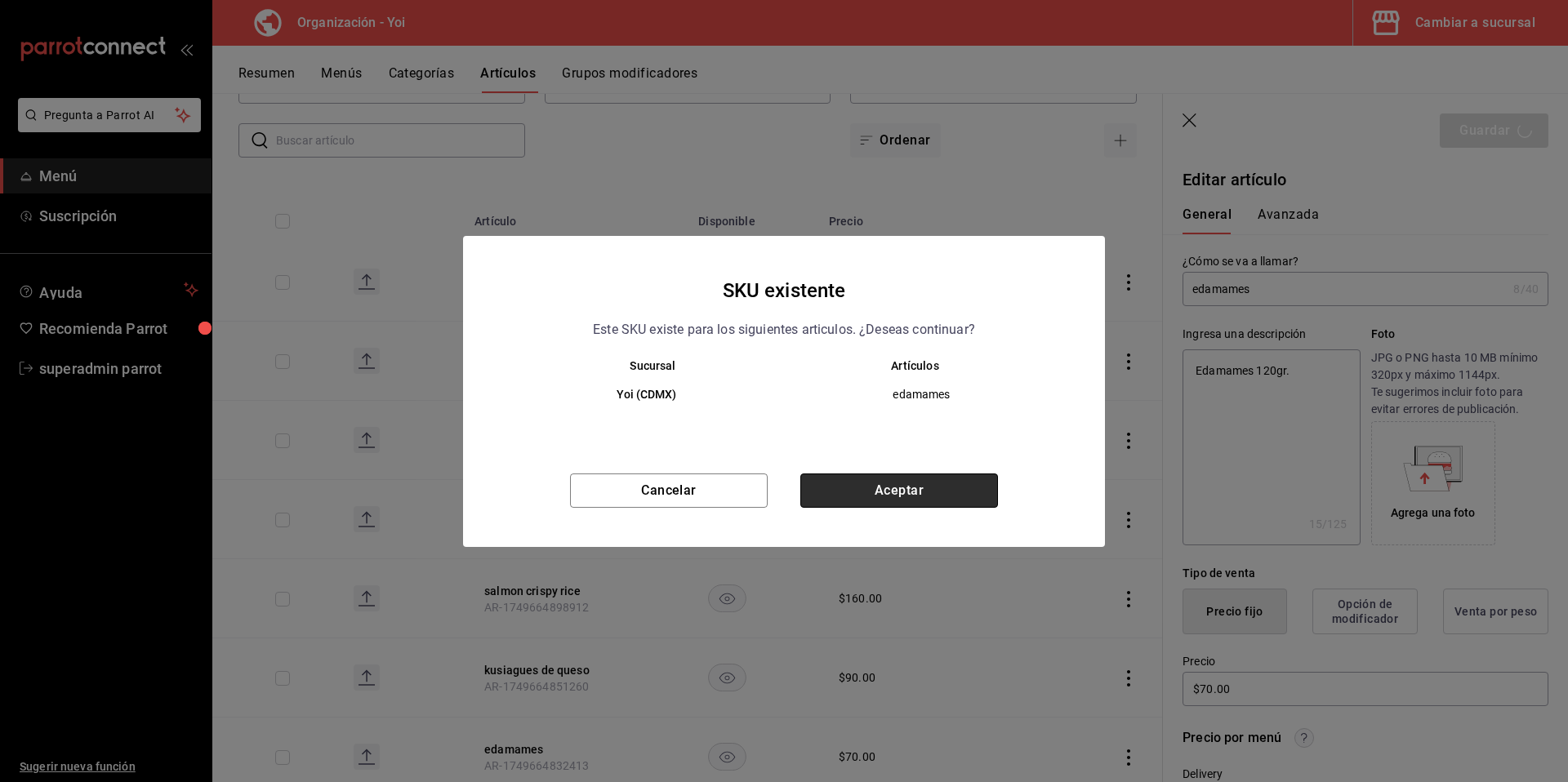 click on "Aceptar" at bounding box center [899, 491] 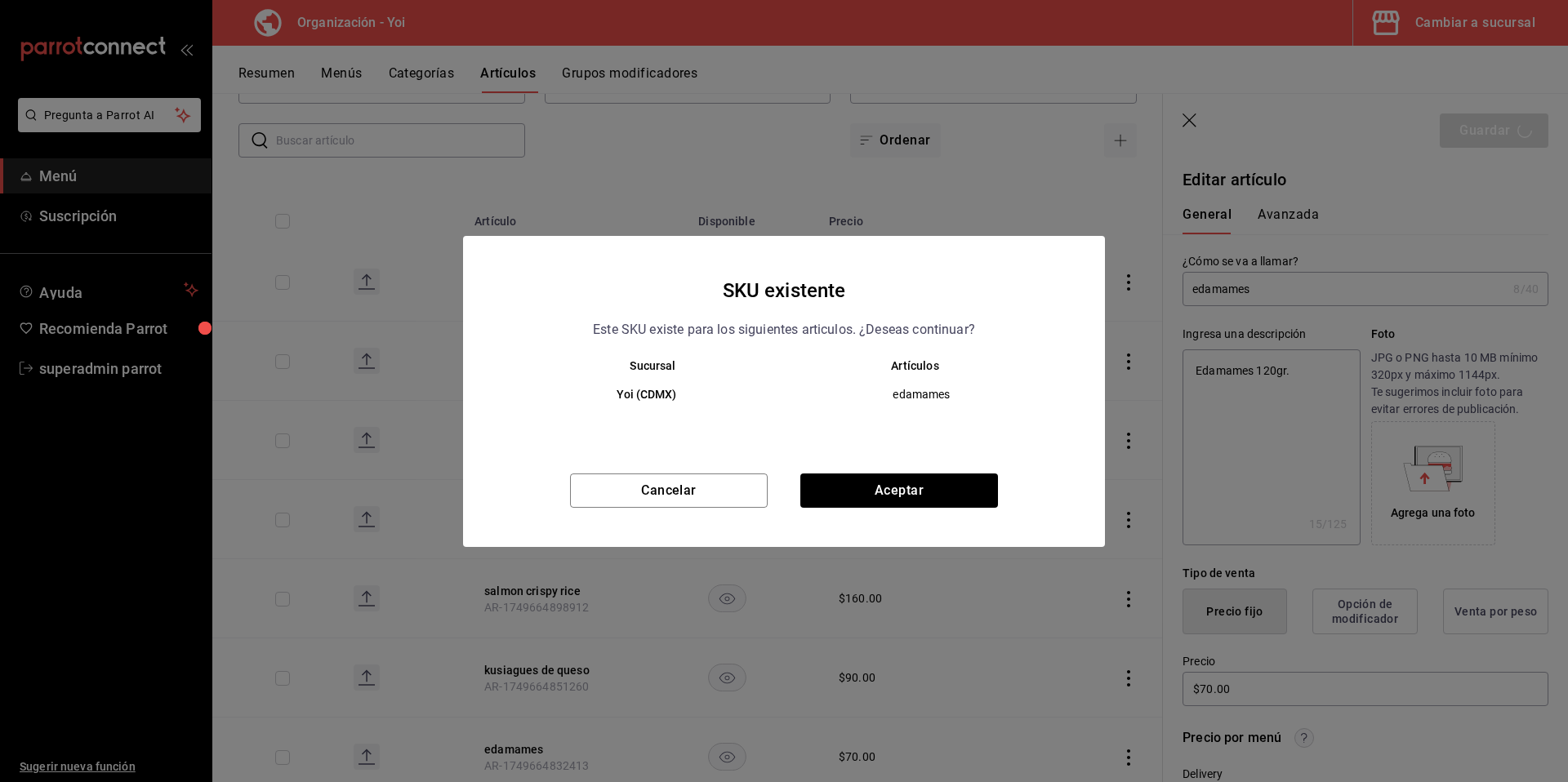type on "x" 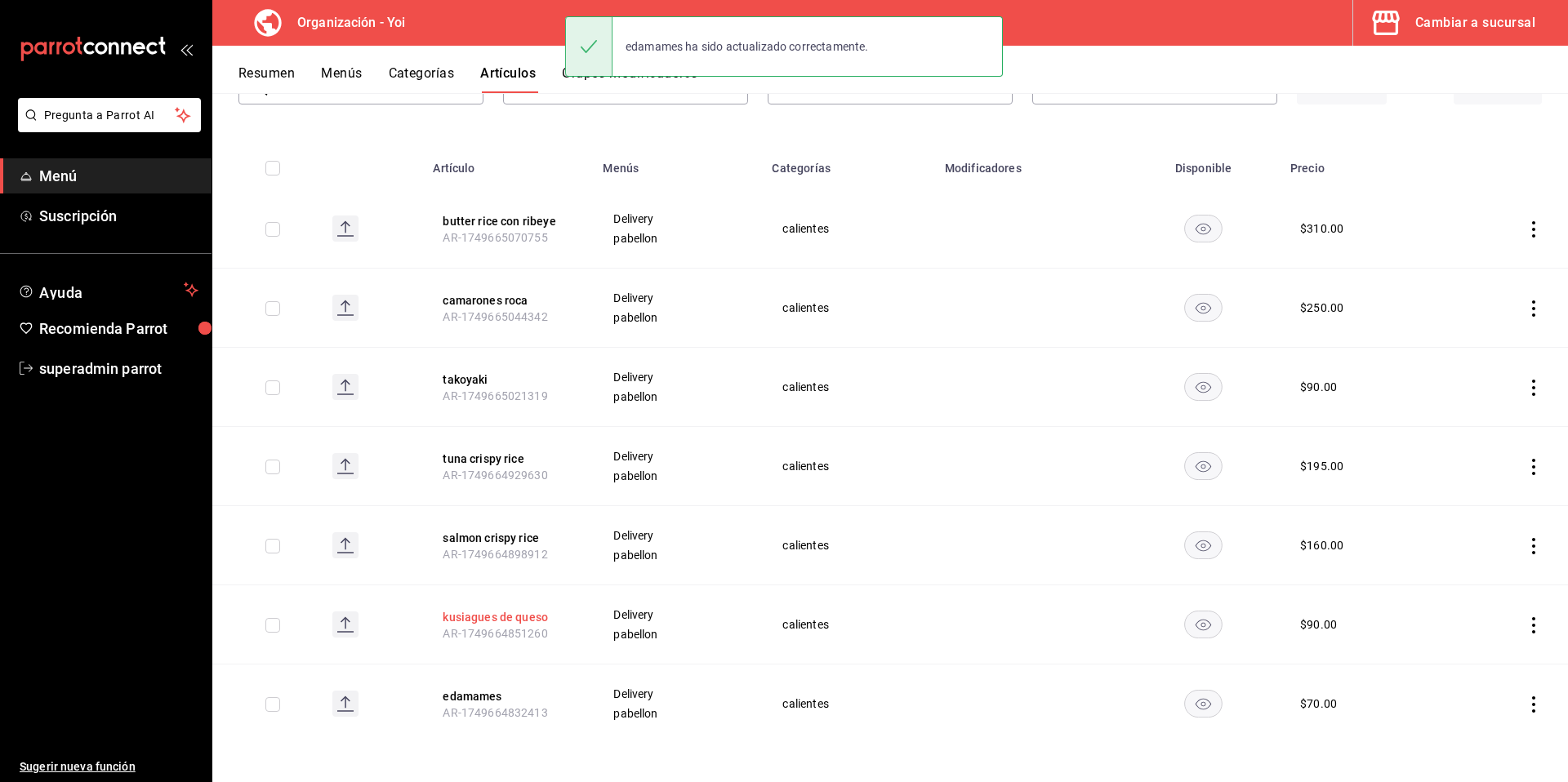 scroll, scrollTop: 136, scrollLeft: 0, axis: vertical 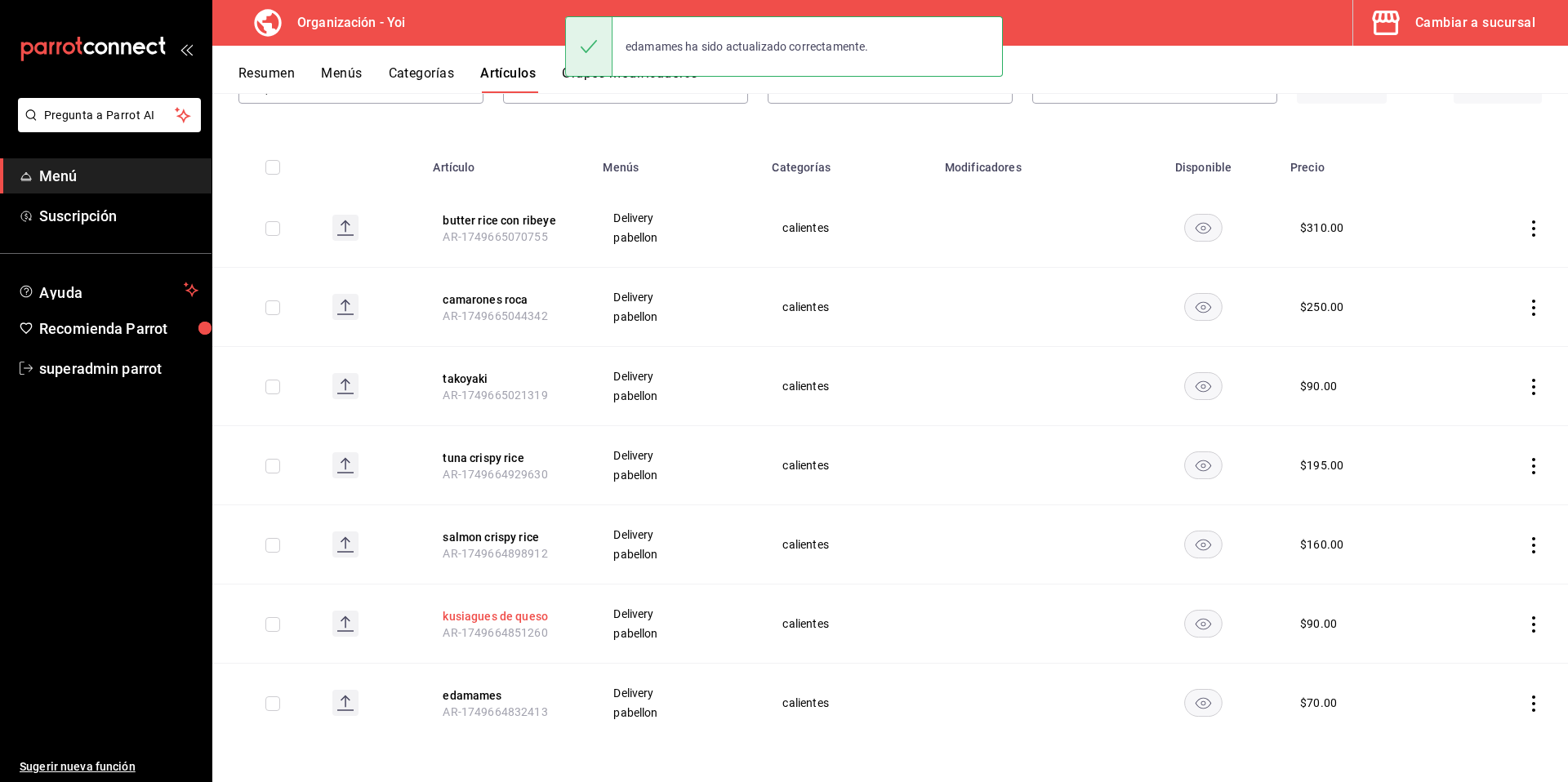 click on "kusiagues de queso" at bounding box center (508, 616) 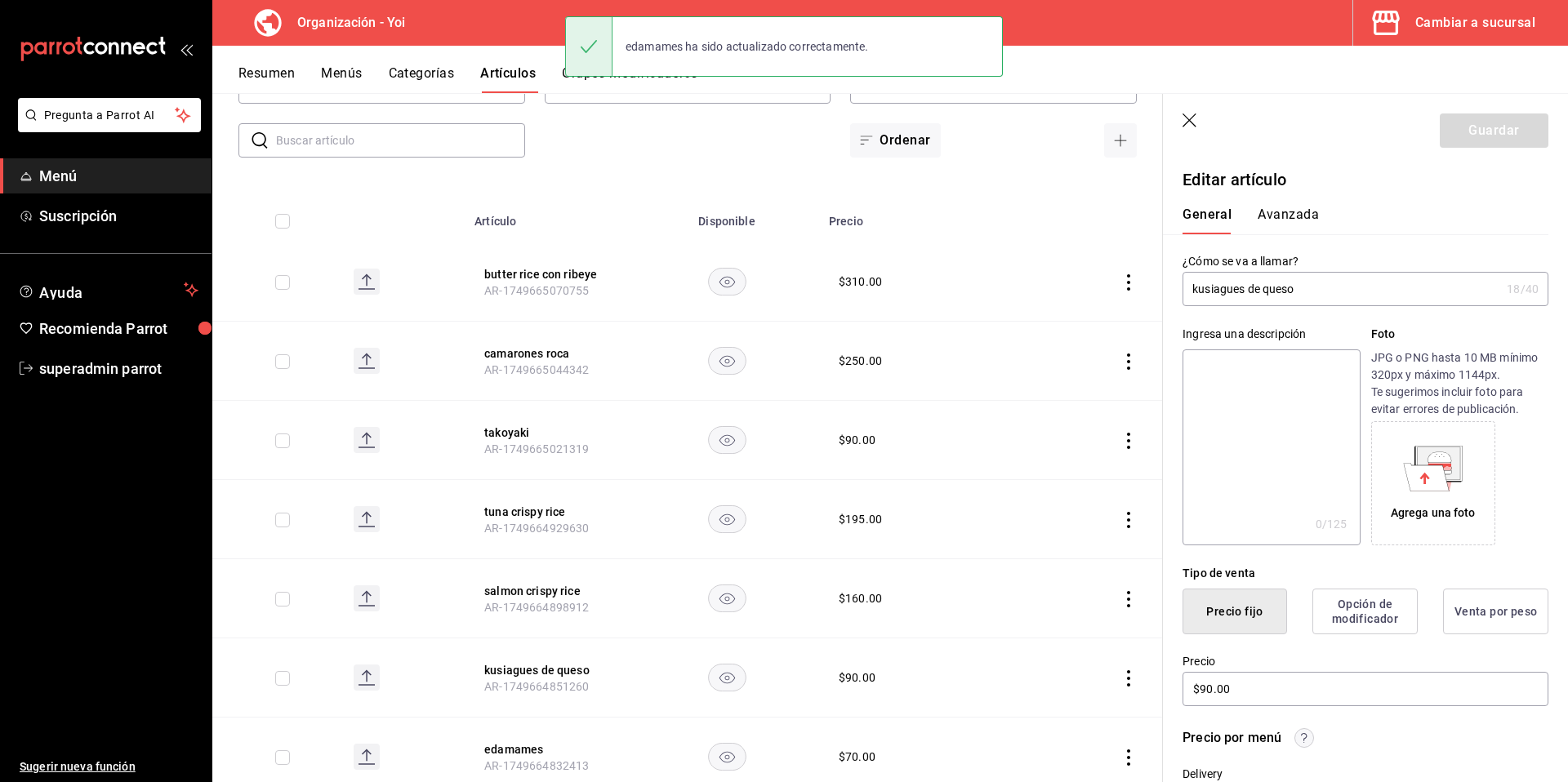 click at bounding box center [1271, 447] 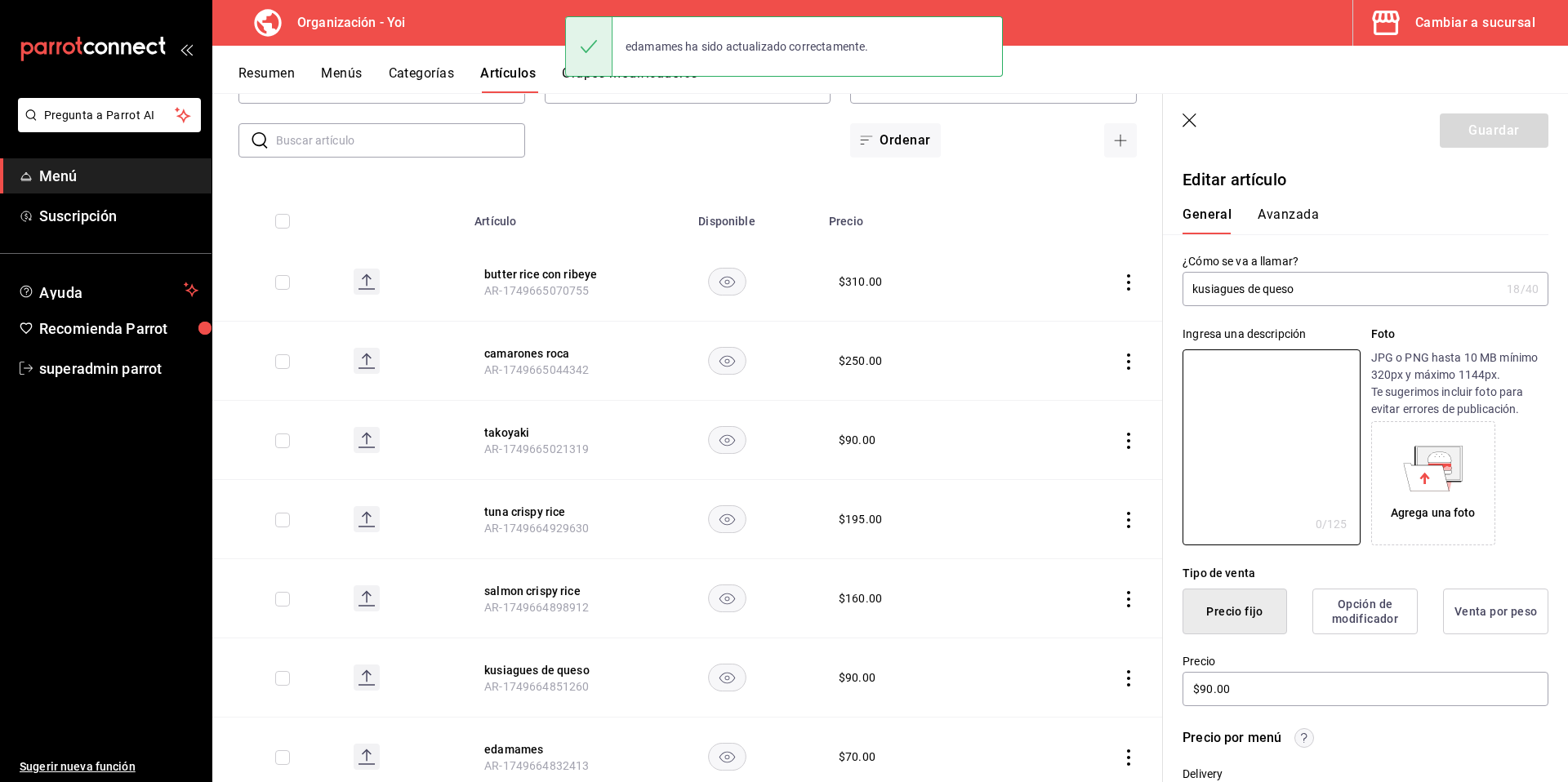 paste on "Kushiagues de queso 2 pzs." 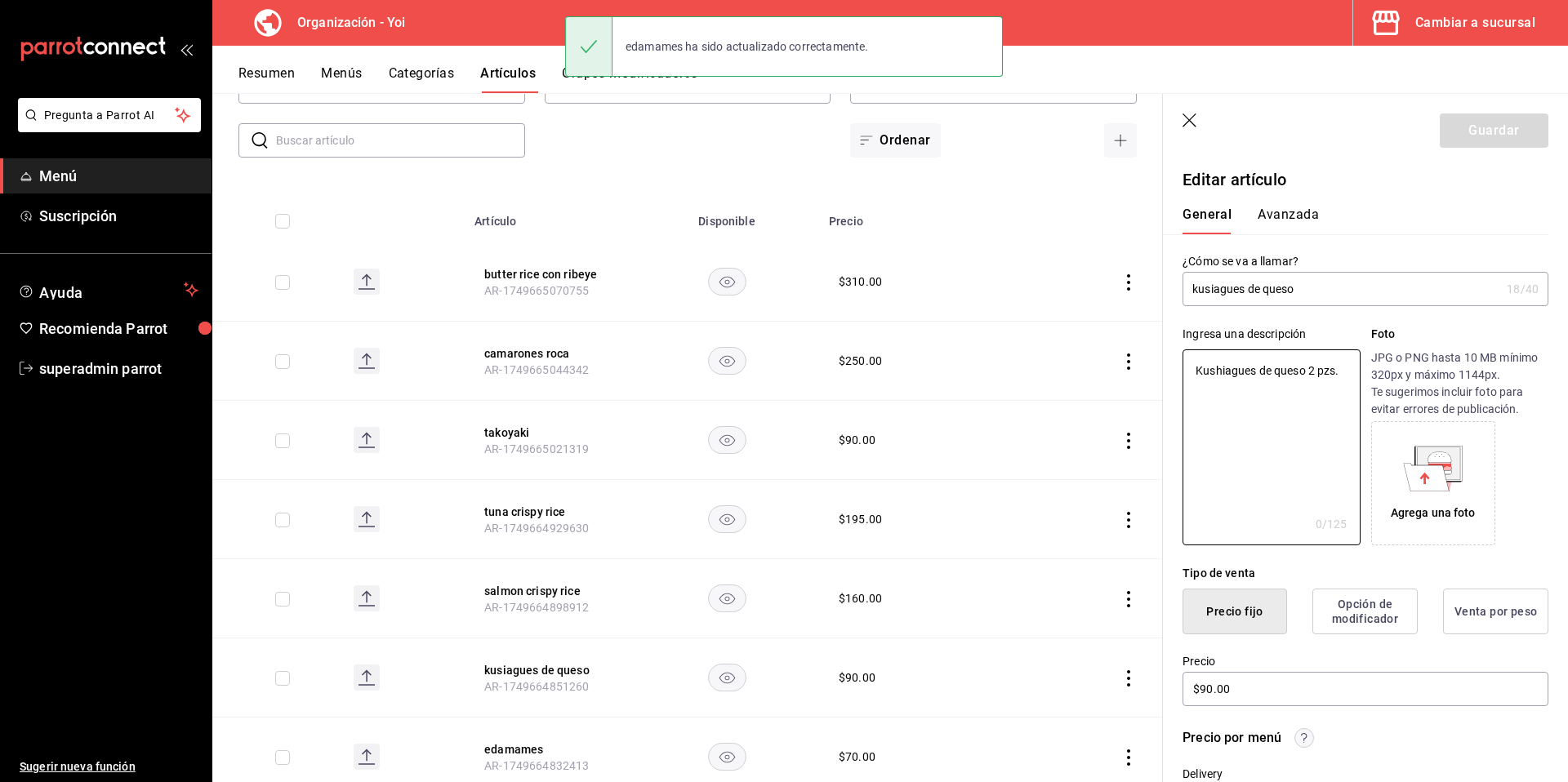 type on "x" 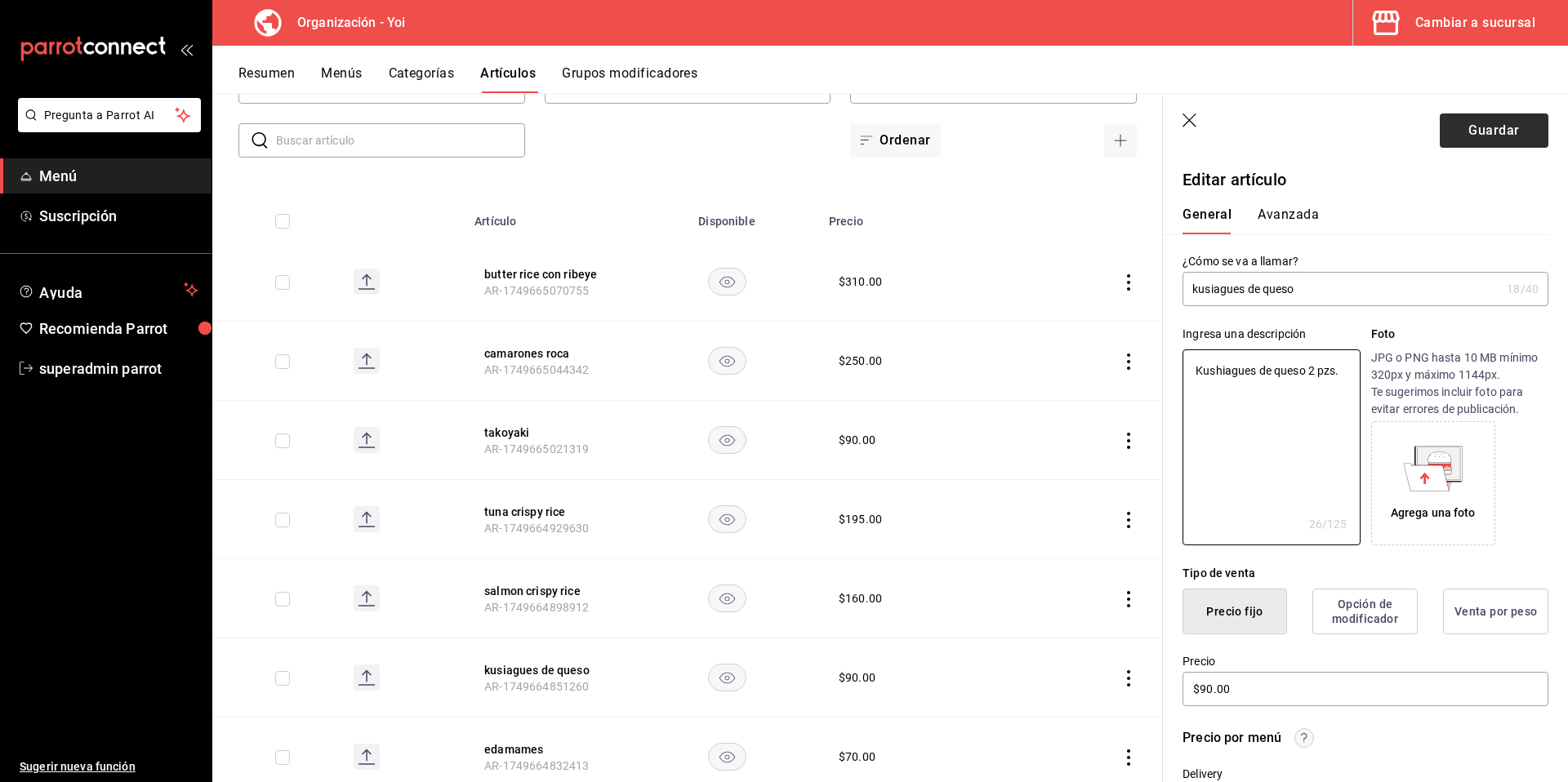 type on "Kushiagues de queso 2 pzs." 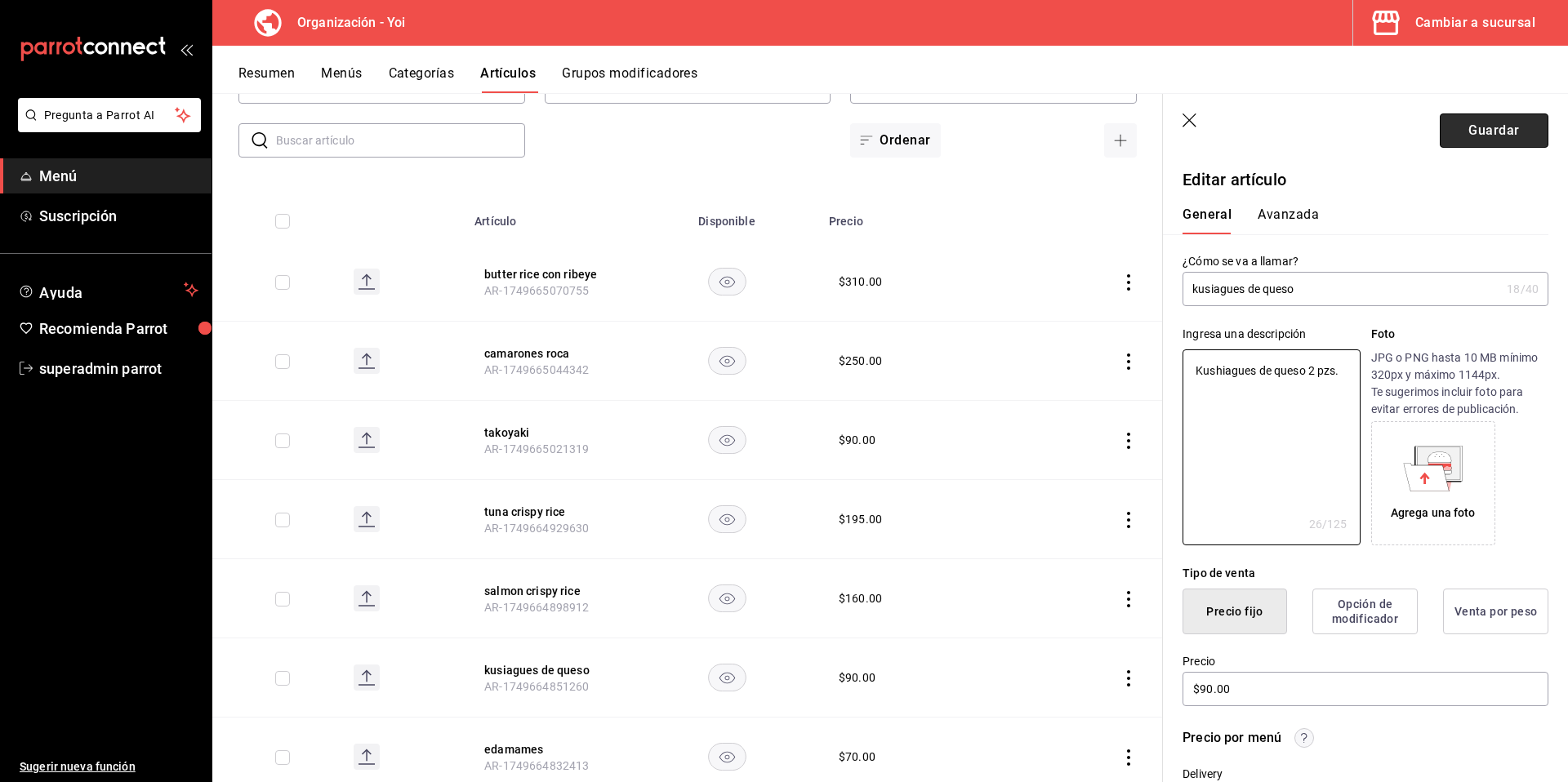click on "Guardar" at bounding box center (1494, 131) 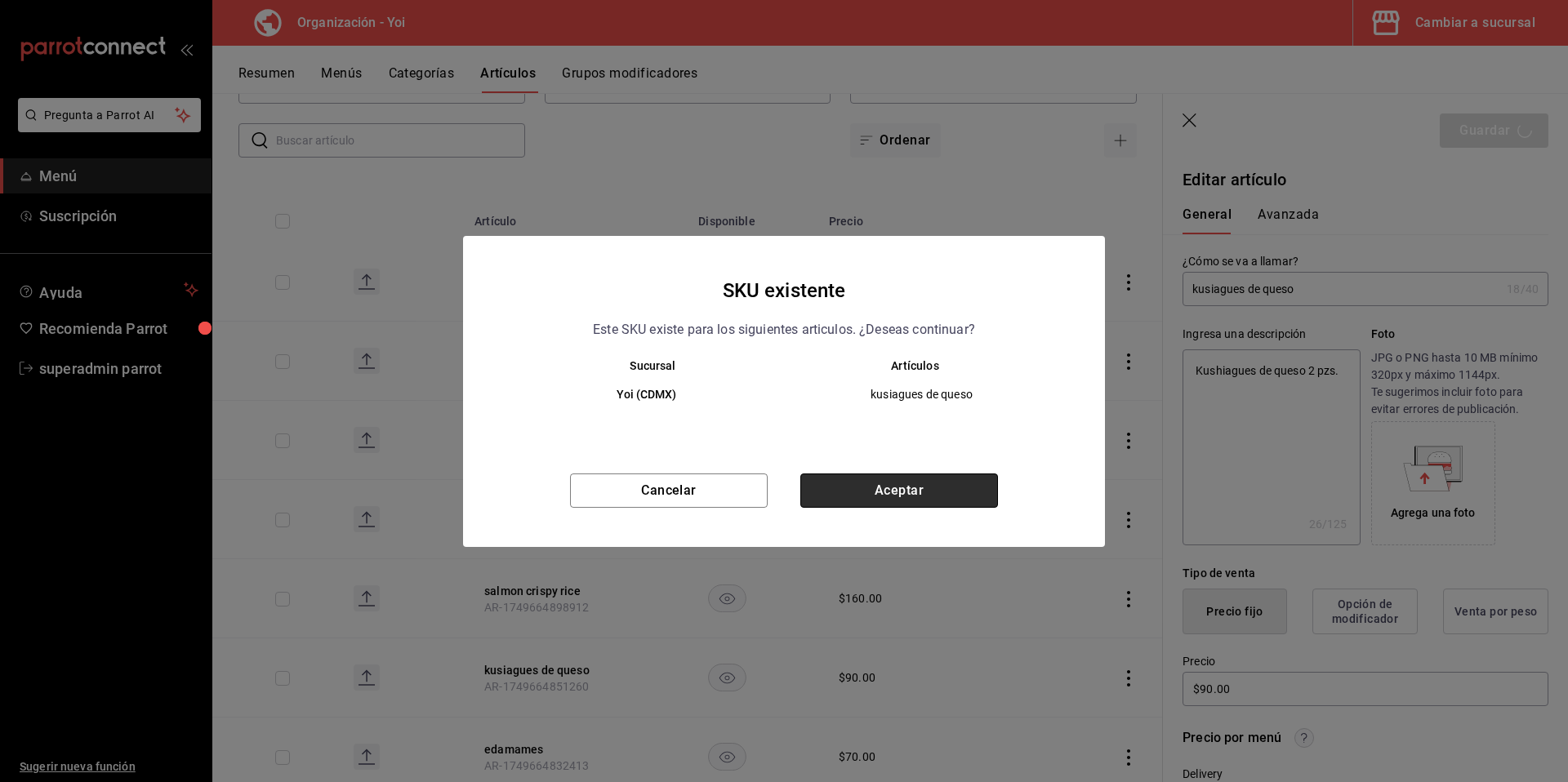 click on "Aceptar" at bounding box center [899, 491] 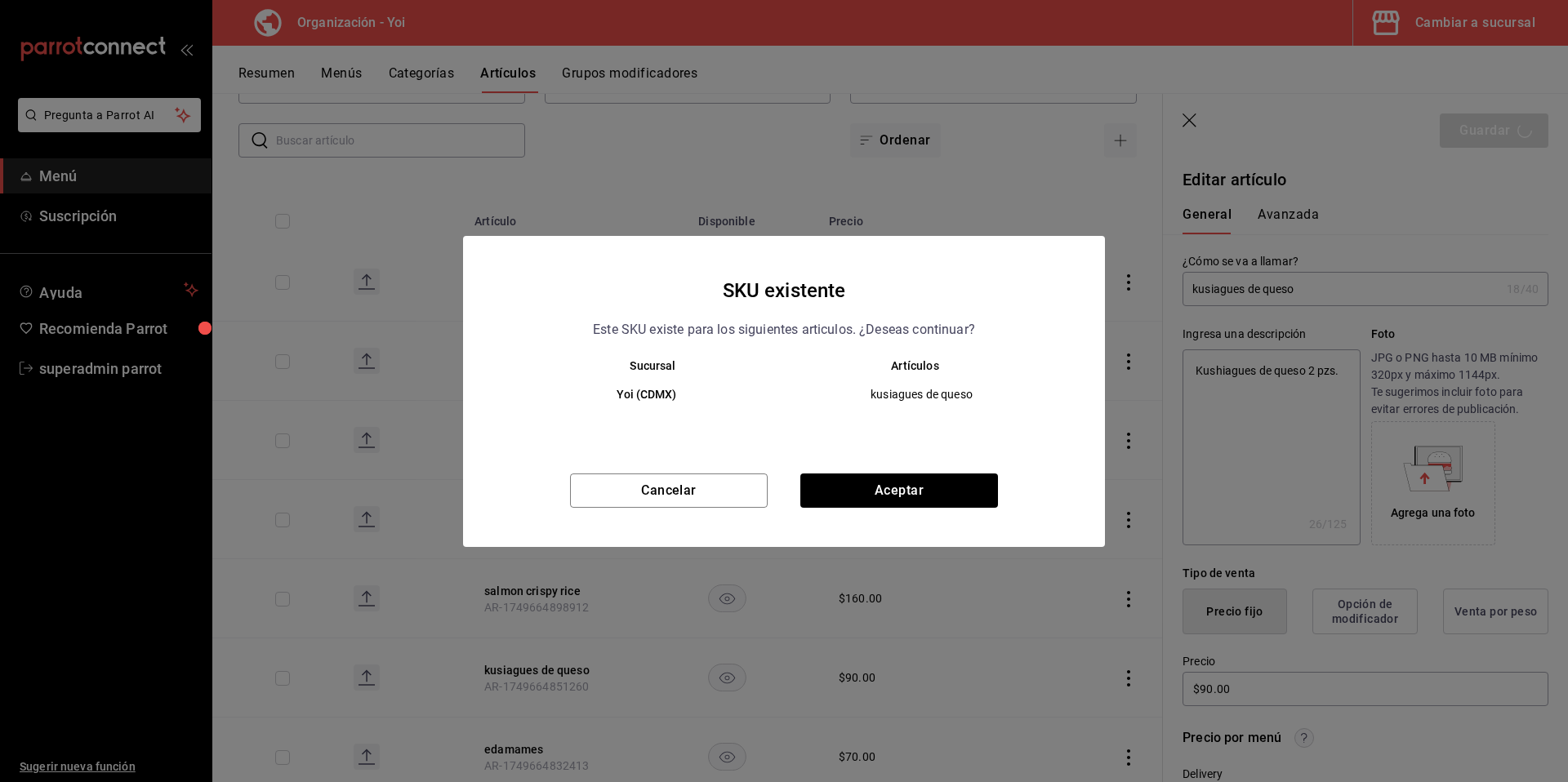 type on "x" 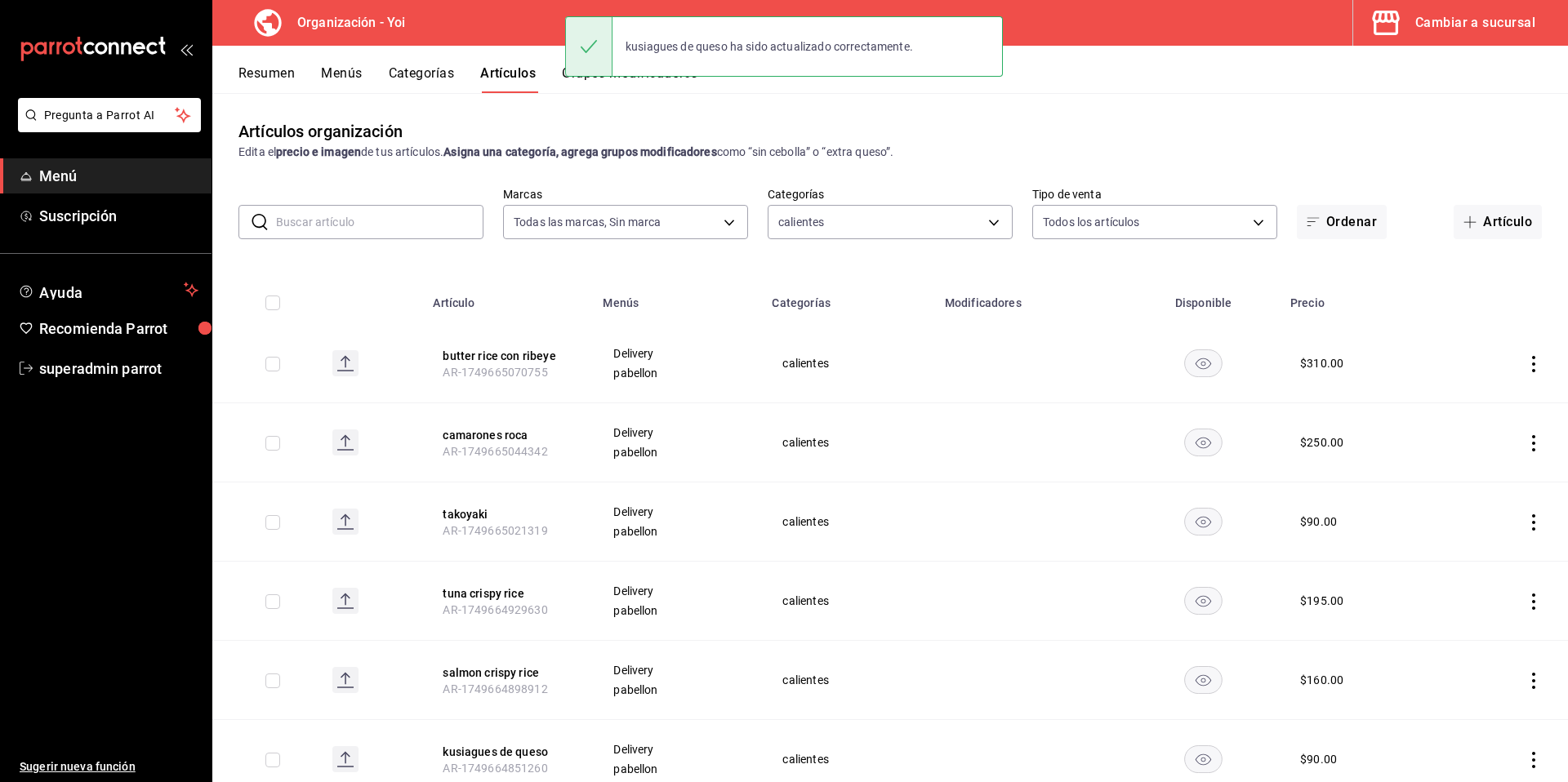 scroll, scrollTop: 136, scrollLeft: 0, axis: vertical 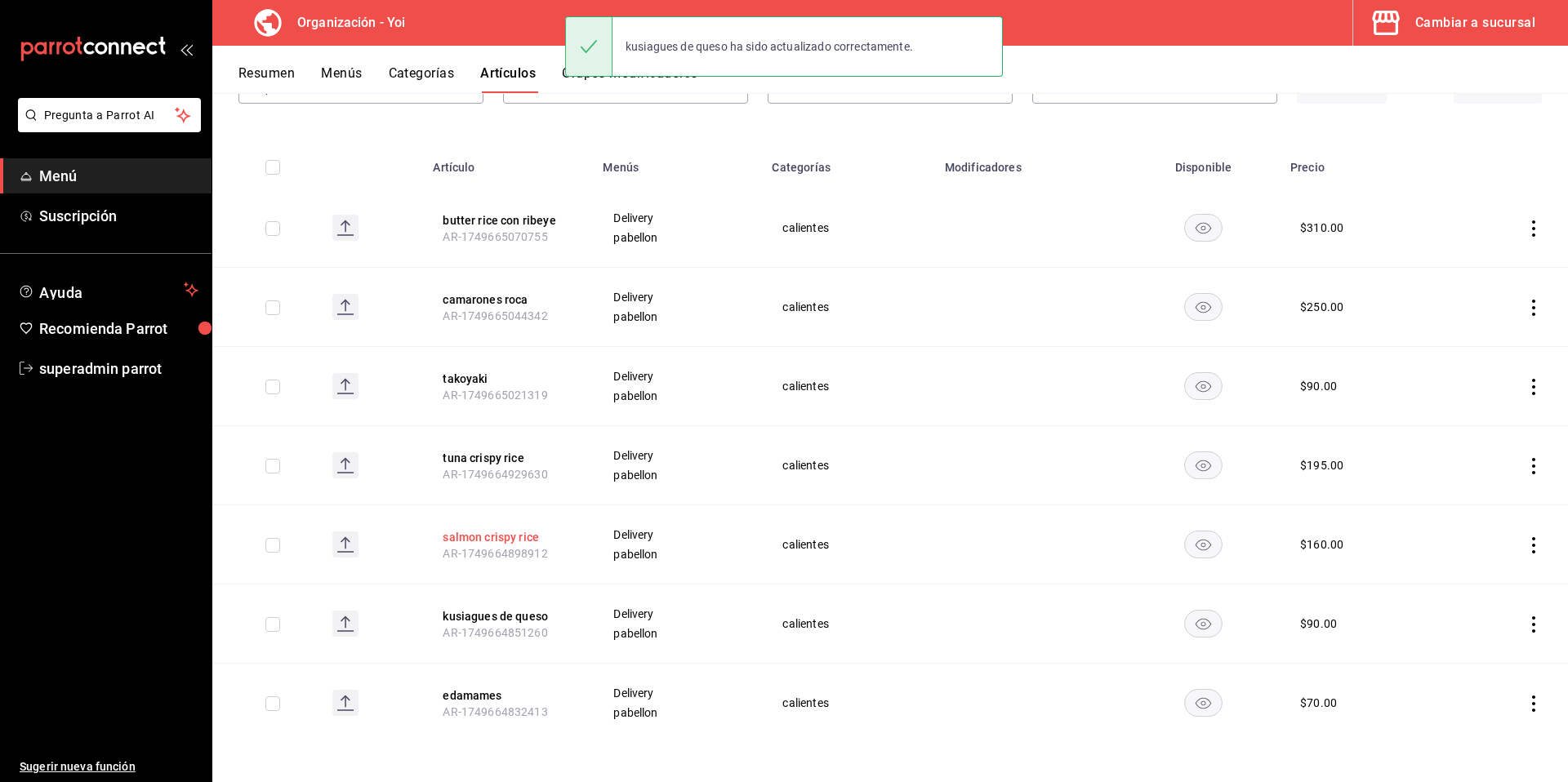 click on "salmon crispy rice" at bounding box center (508, 537) 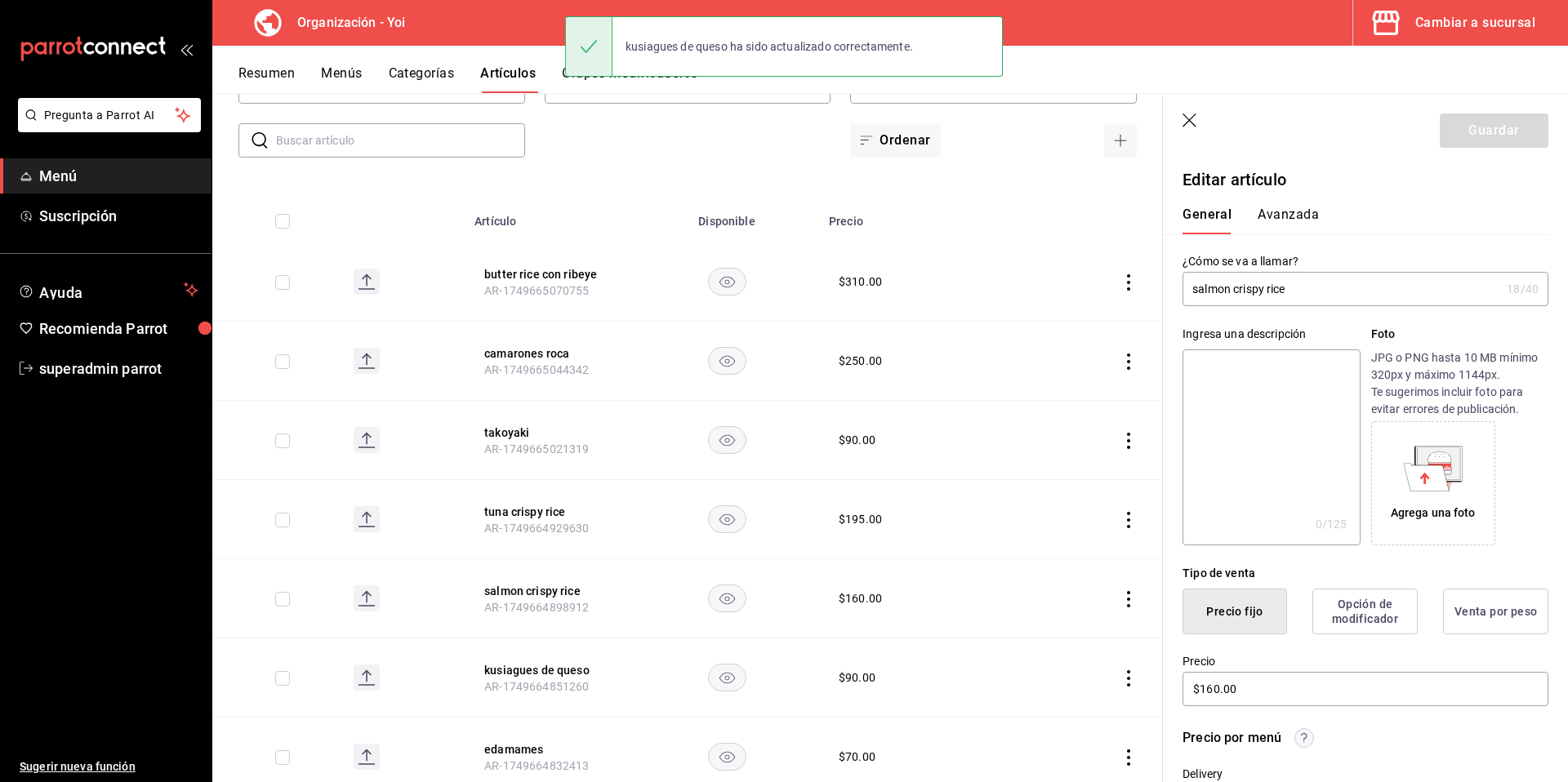 click at bounding box center (1271, 447) 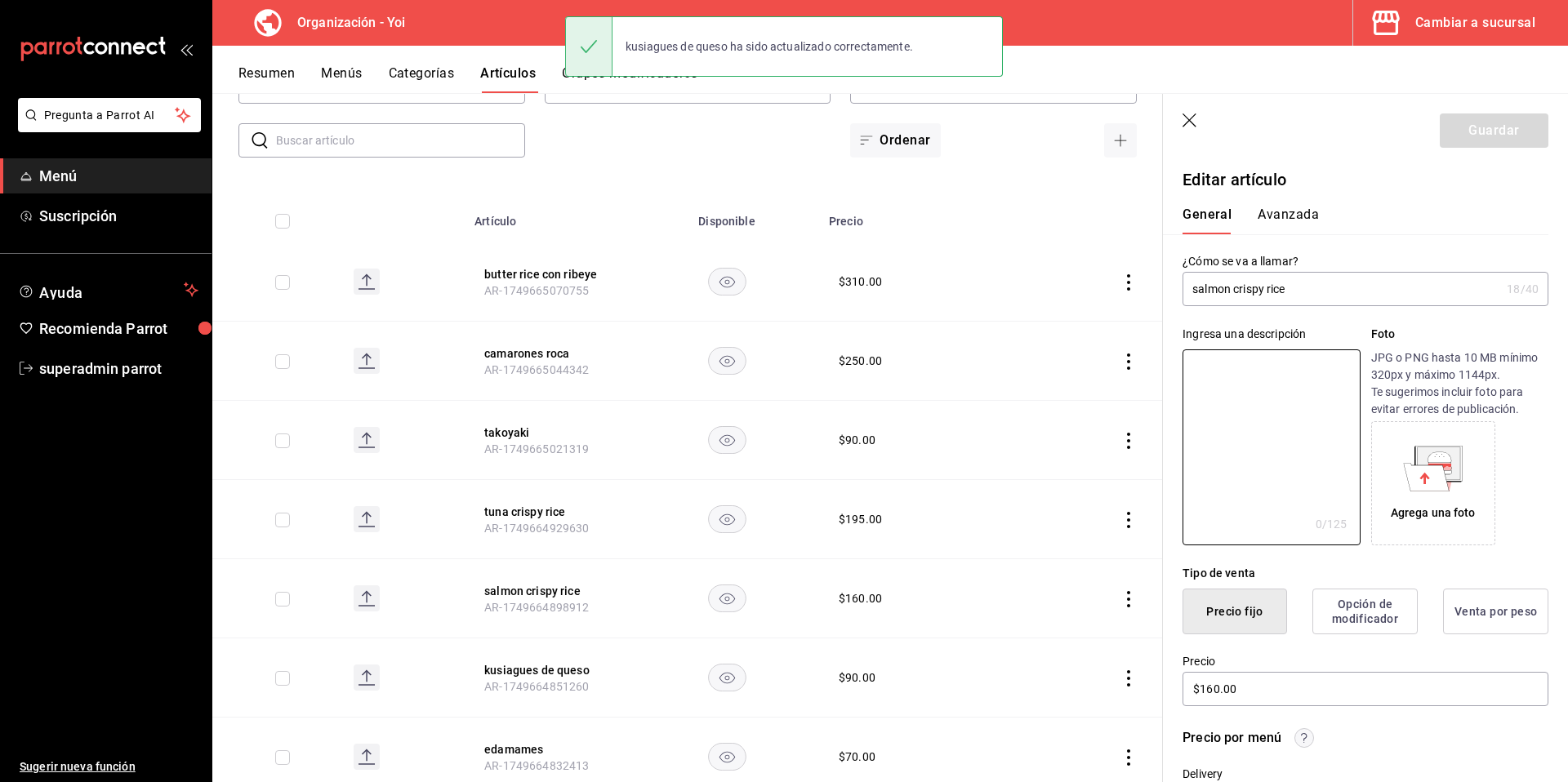 paste on "Salmon crispy rice 4 pzs." 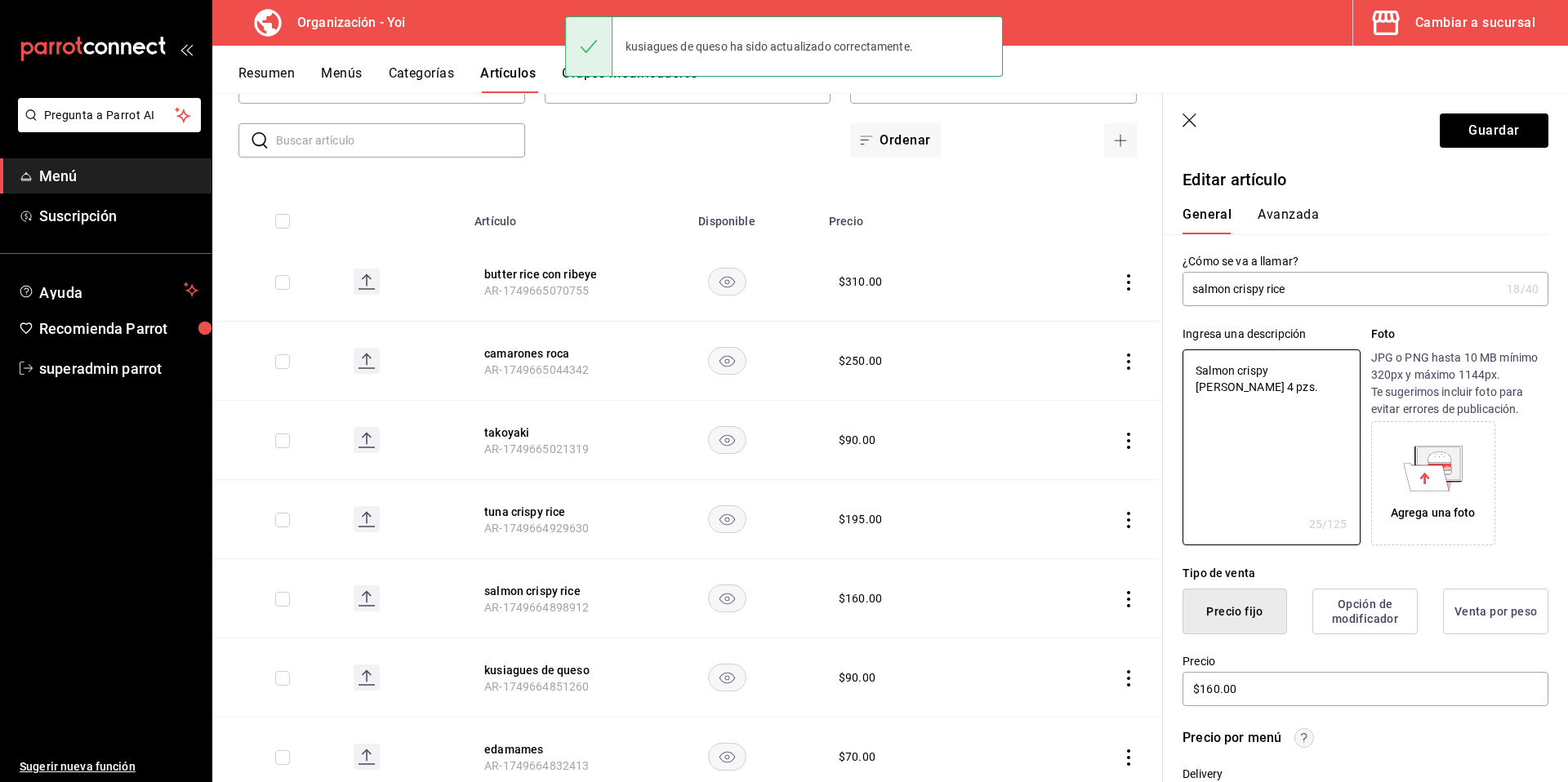 type on "x" 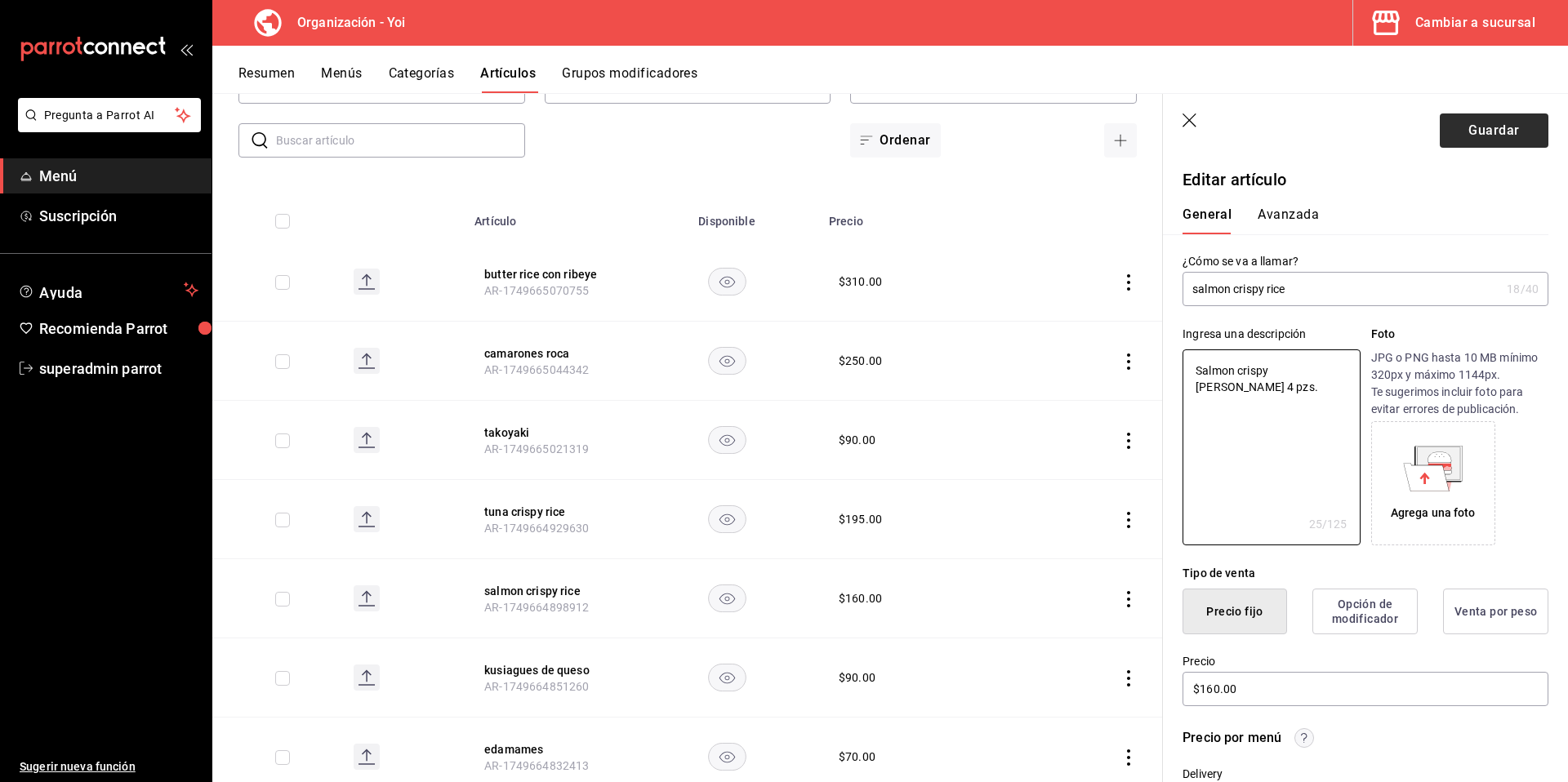 type on "Salmon crispy rice 4 pzs." 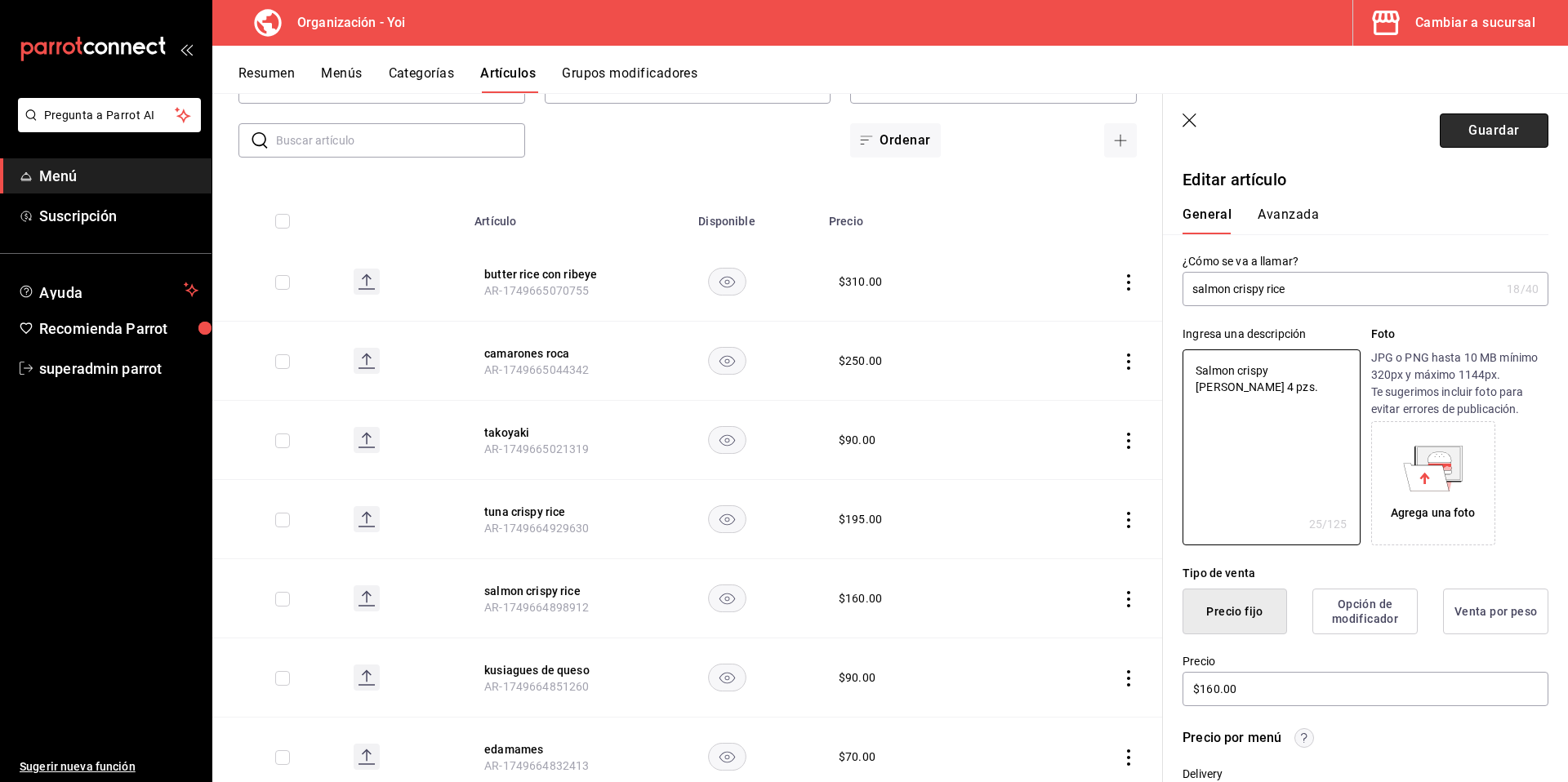 click on "Guardar" at bounding box center [1494, 131] 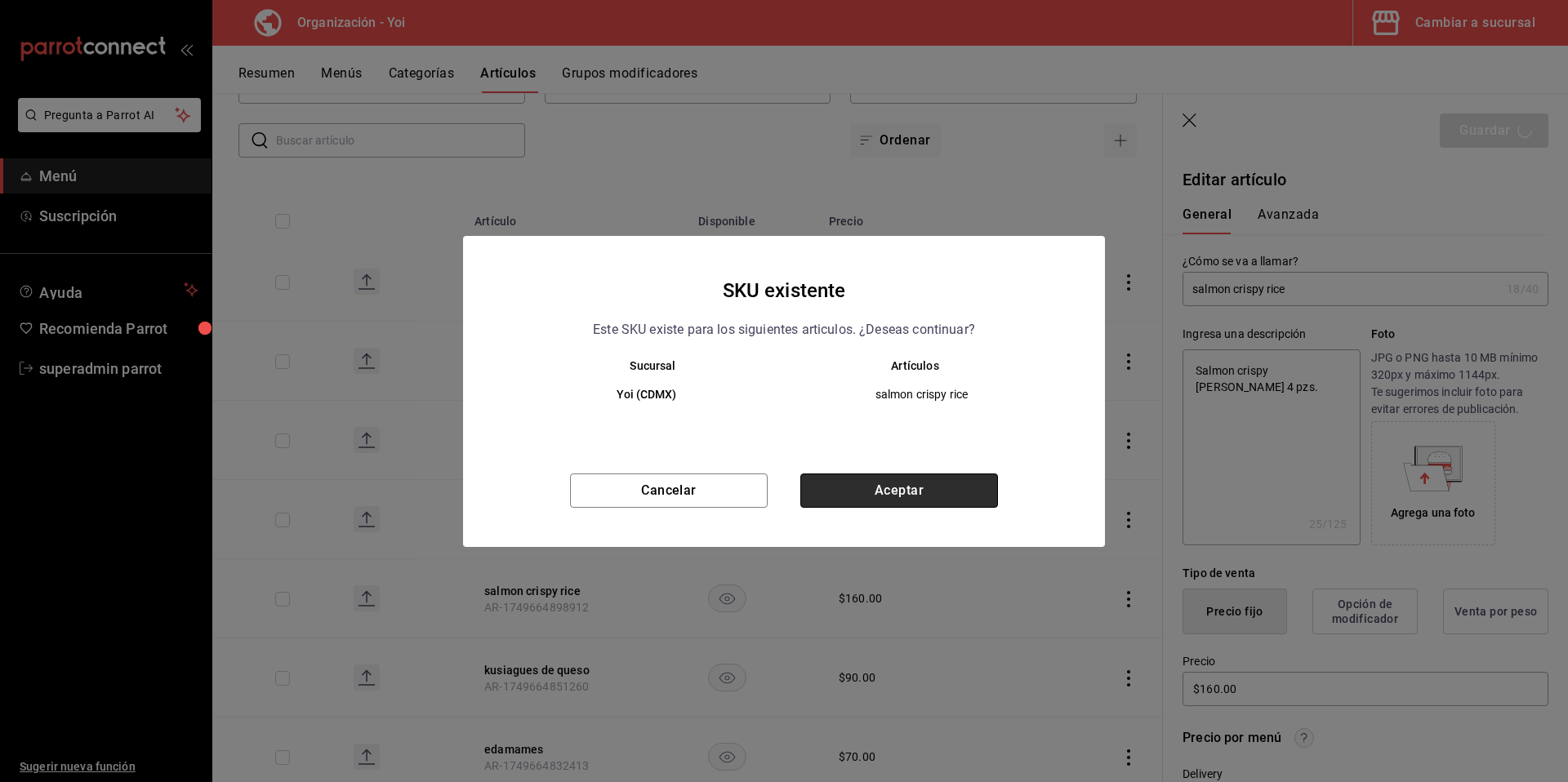 click on "Aceptar" at bounding box center (899, 491) 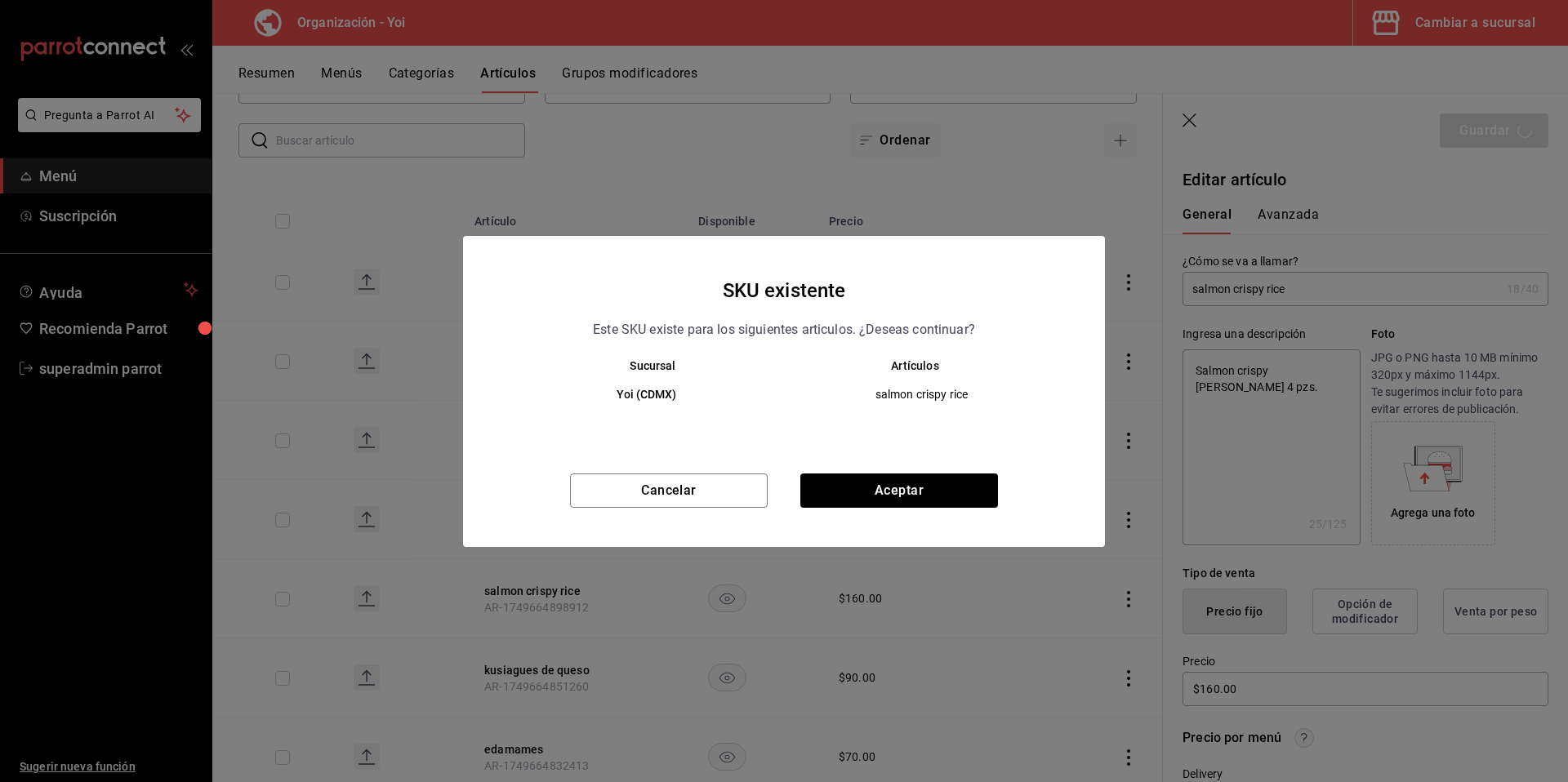 type on "x" 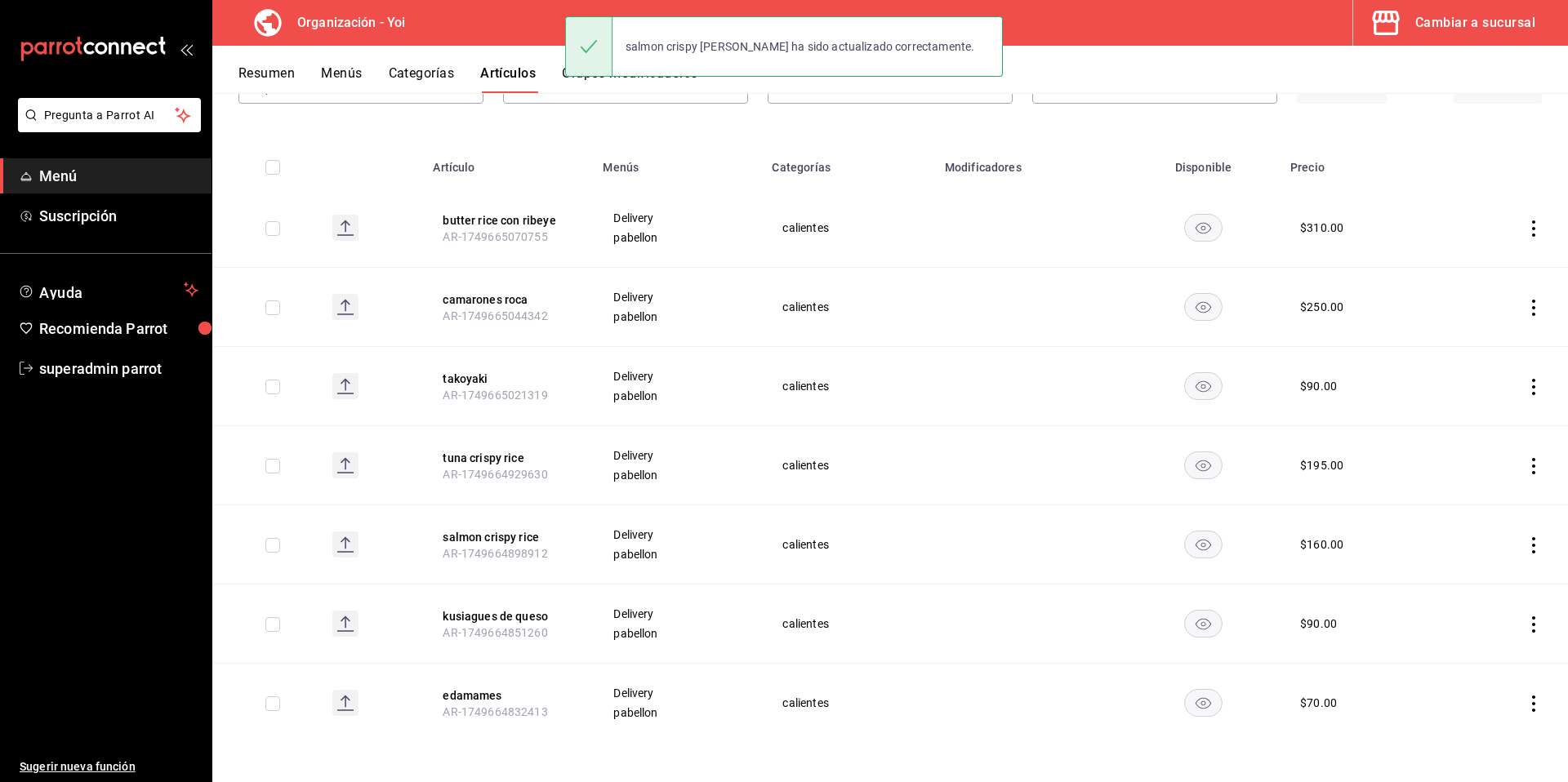scroll, scrollTop: 132, scrollLeft: 0, axis: vertical 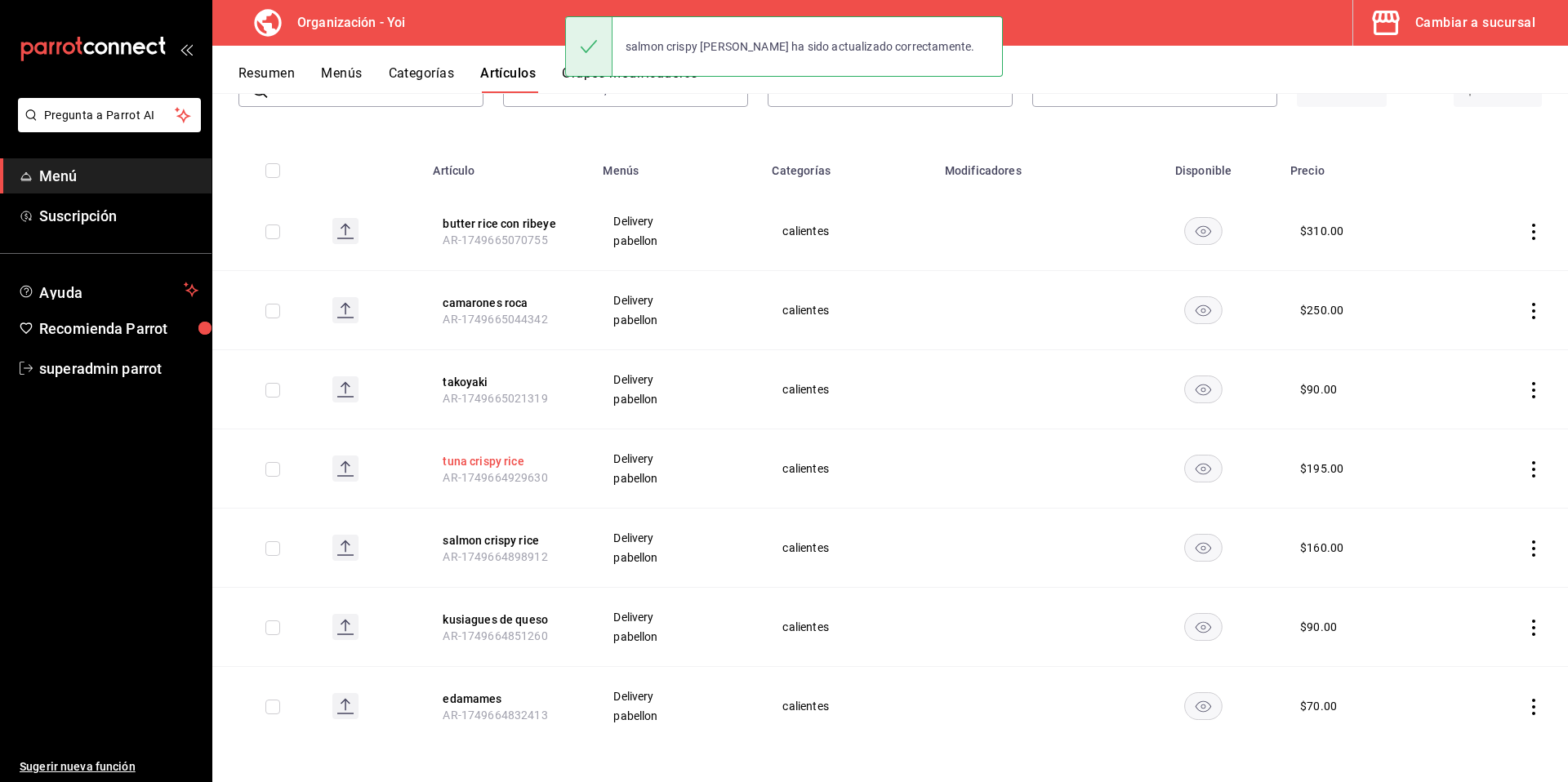 click on "tuna crispy rice" at bounding box center [508, 461] 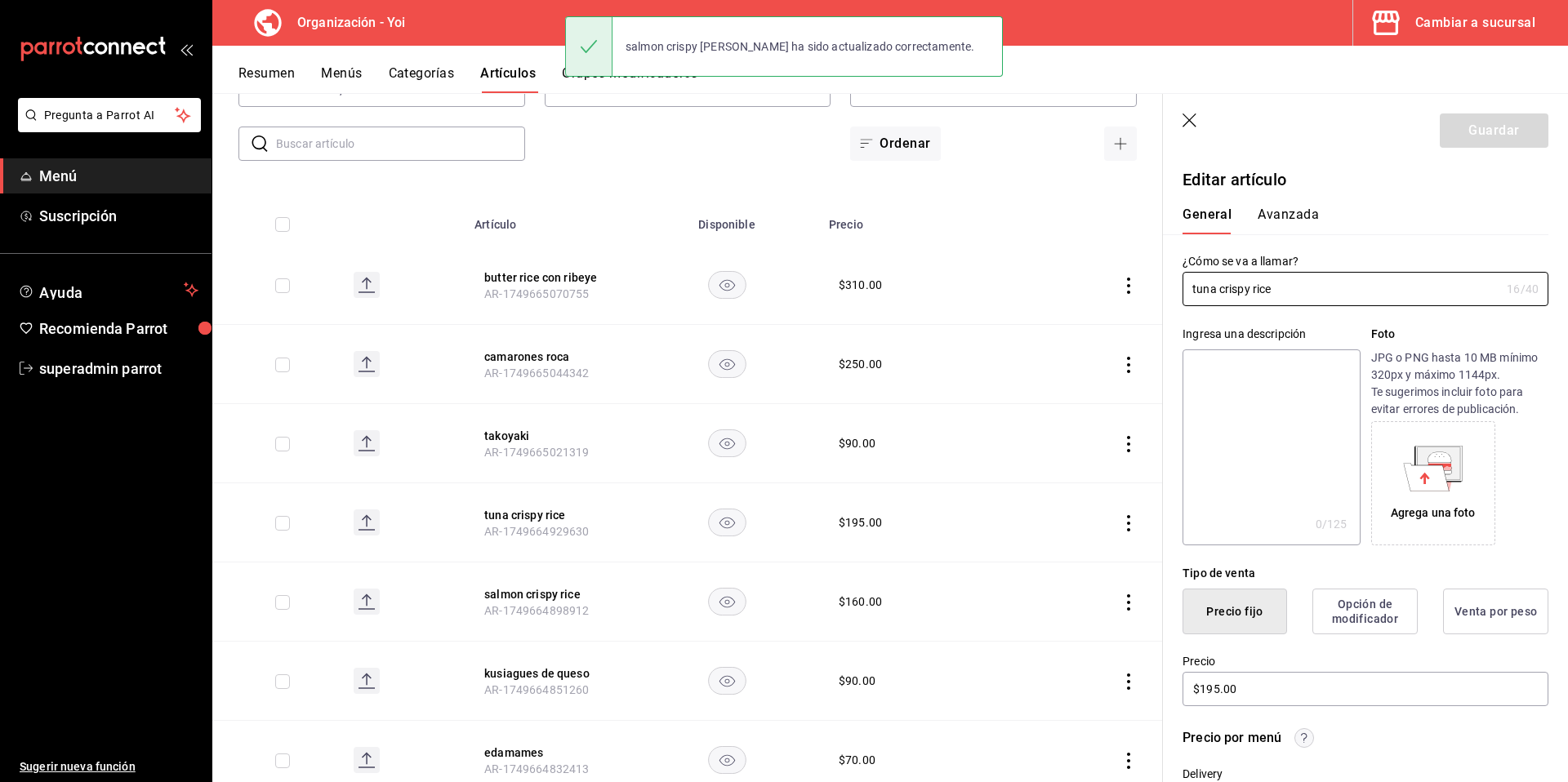 click at bounding box center [1271, 447] 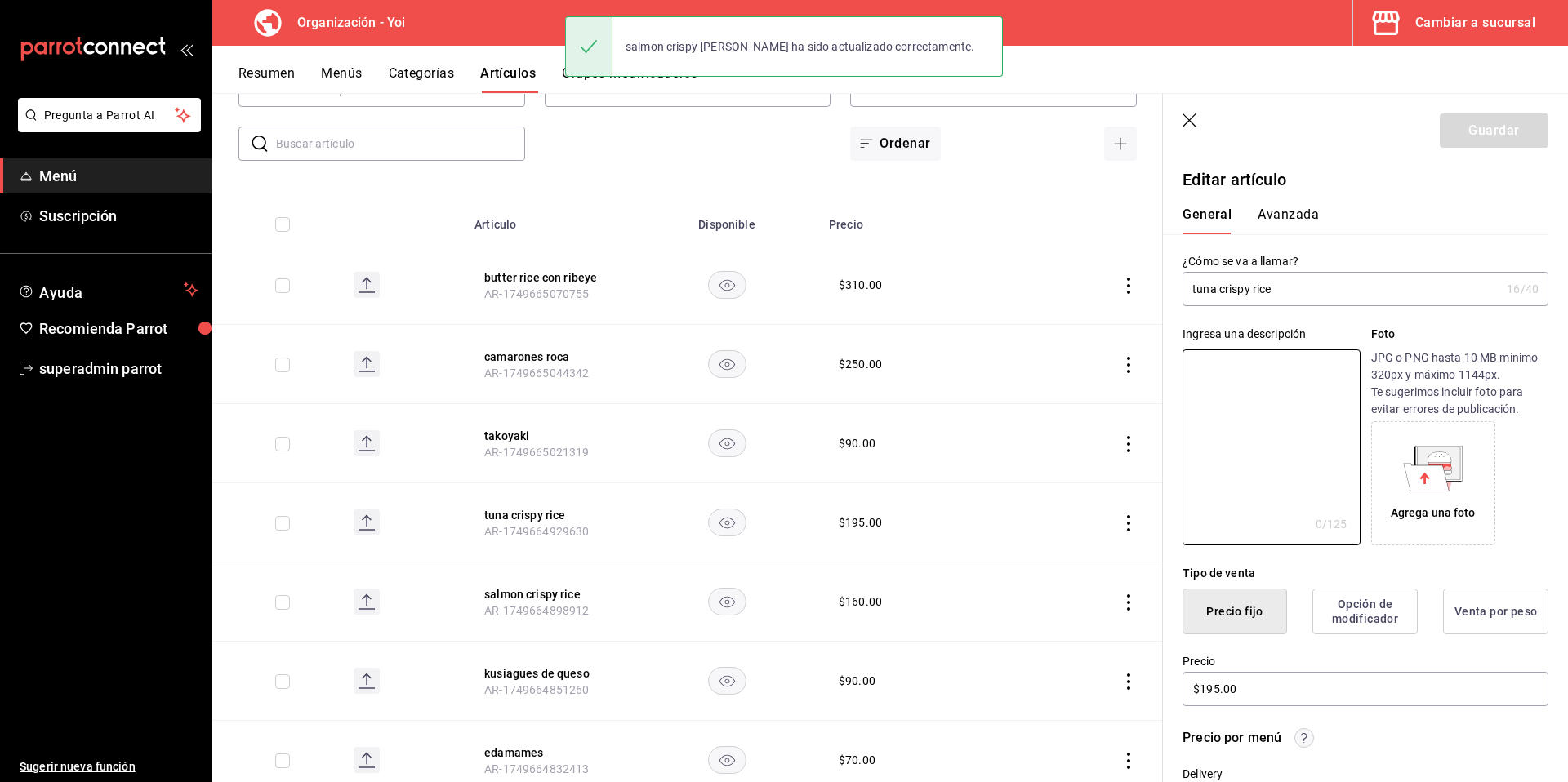 paste on "Tuna crispy rice 4 pzs." 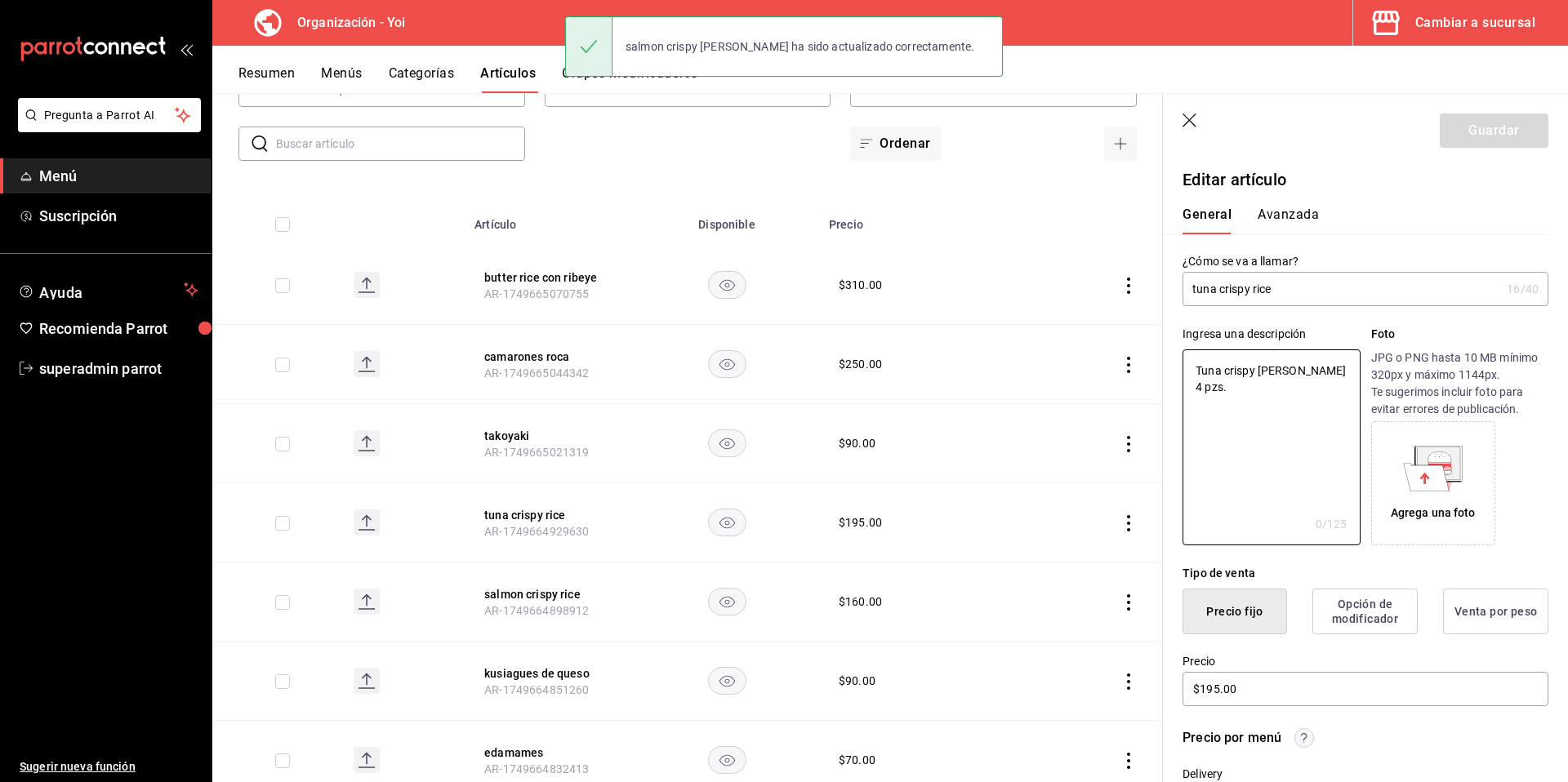 type on "x" 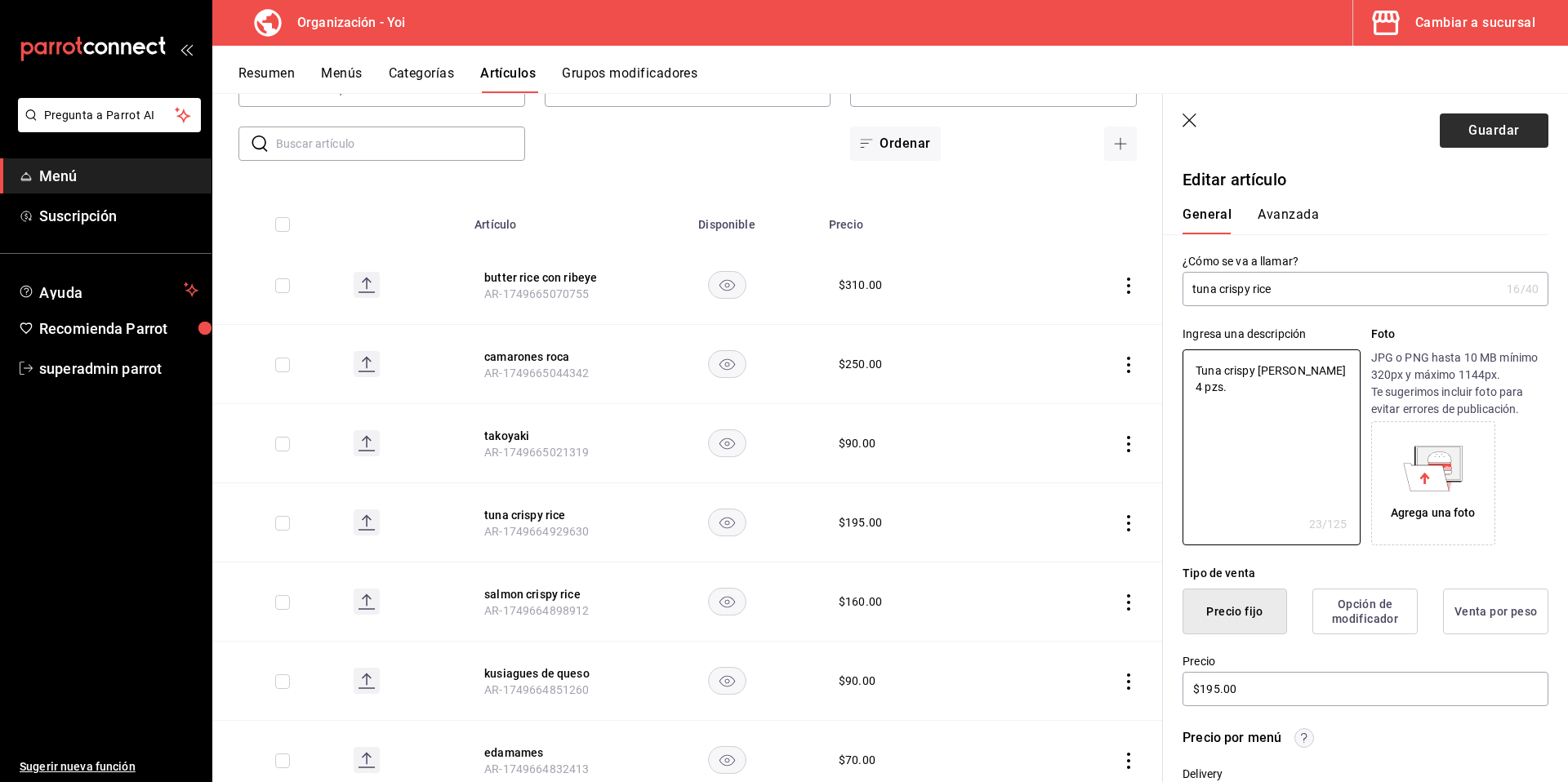 type on "Tuna crispy rice 4 pzs." 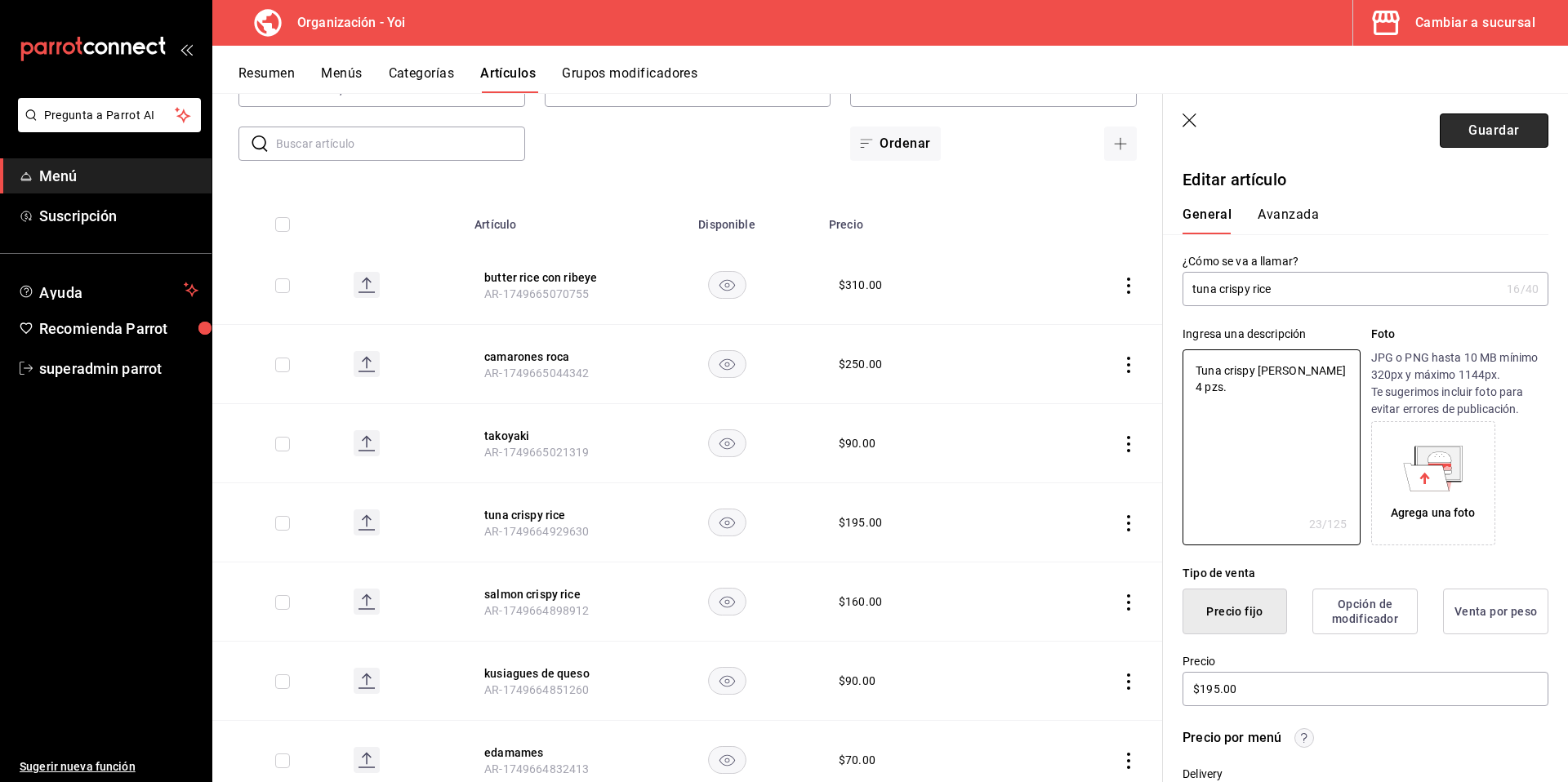 click on "Guardar" at bounding box center (1494, 131) 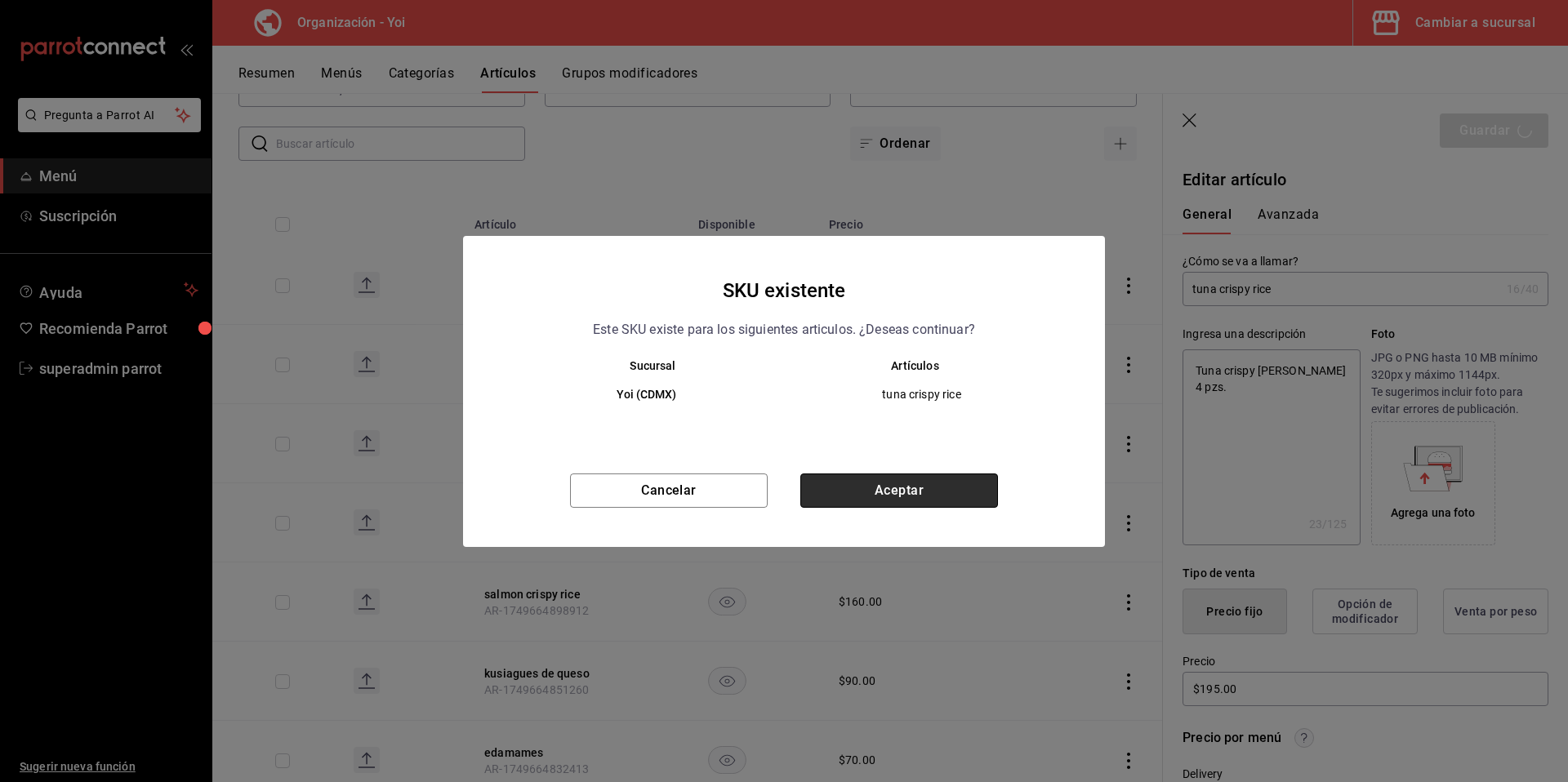 click on "Aceptar" at bounding box center [899, 491] 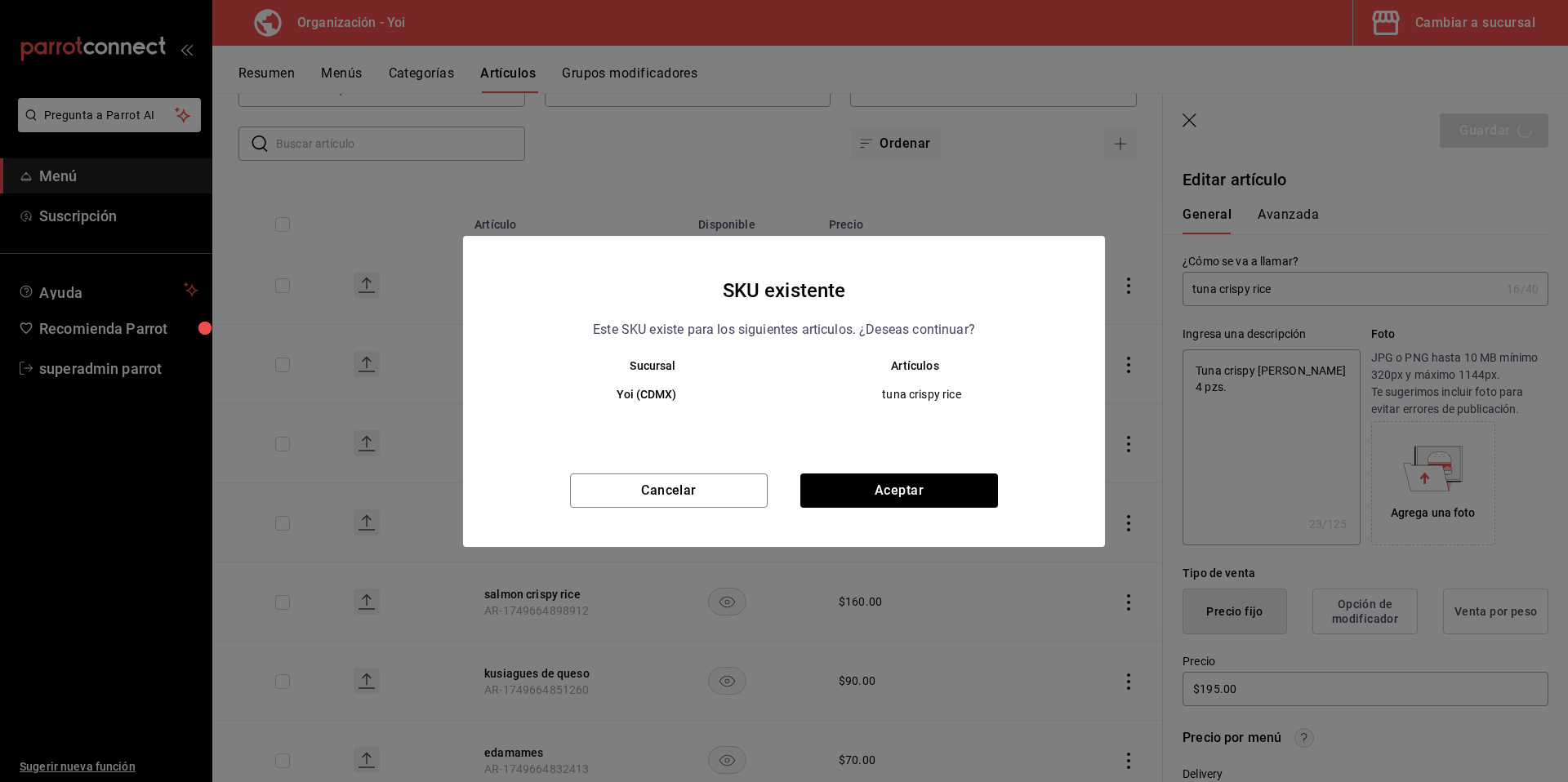 type on "x" 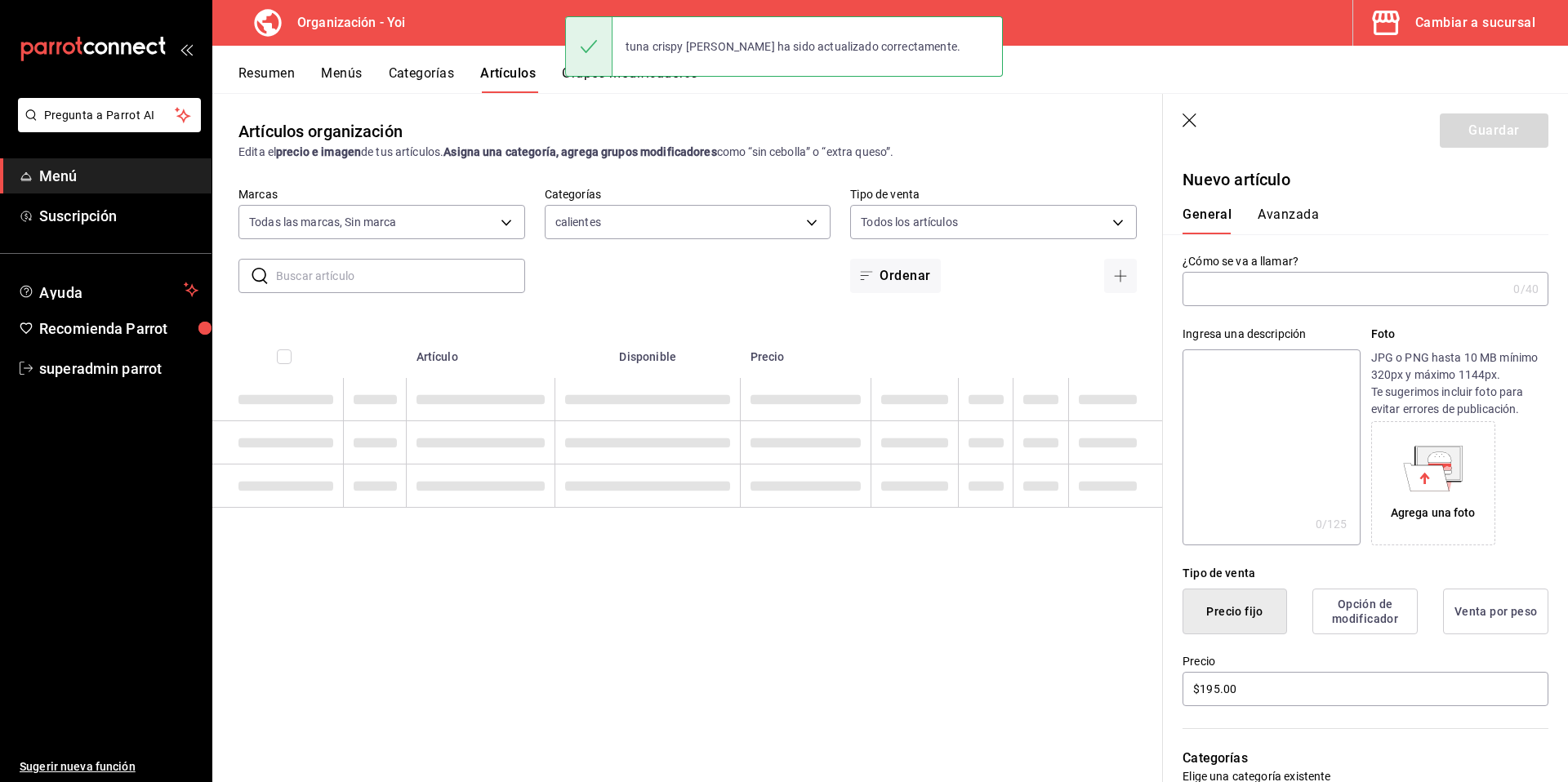 scroll, scrollTop: 0, scrollLeft: 0, axis: both 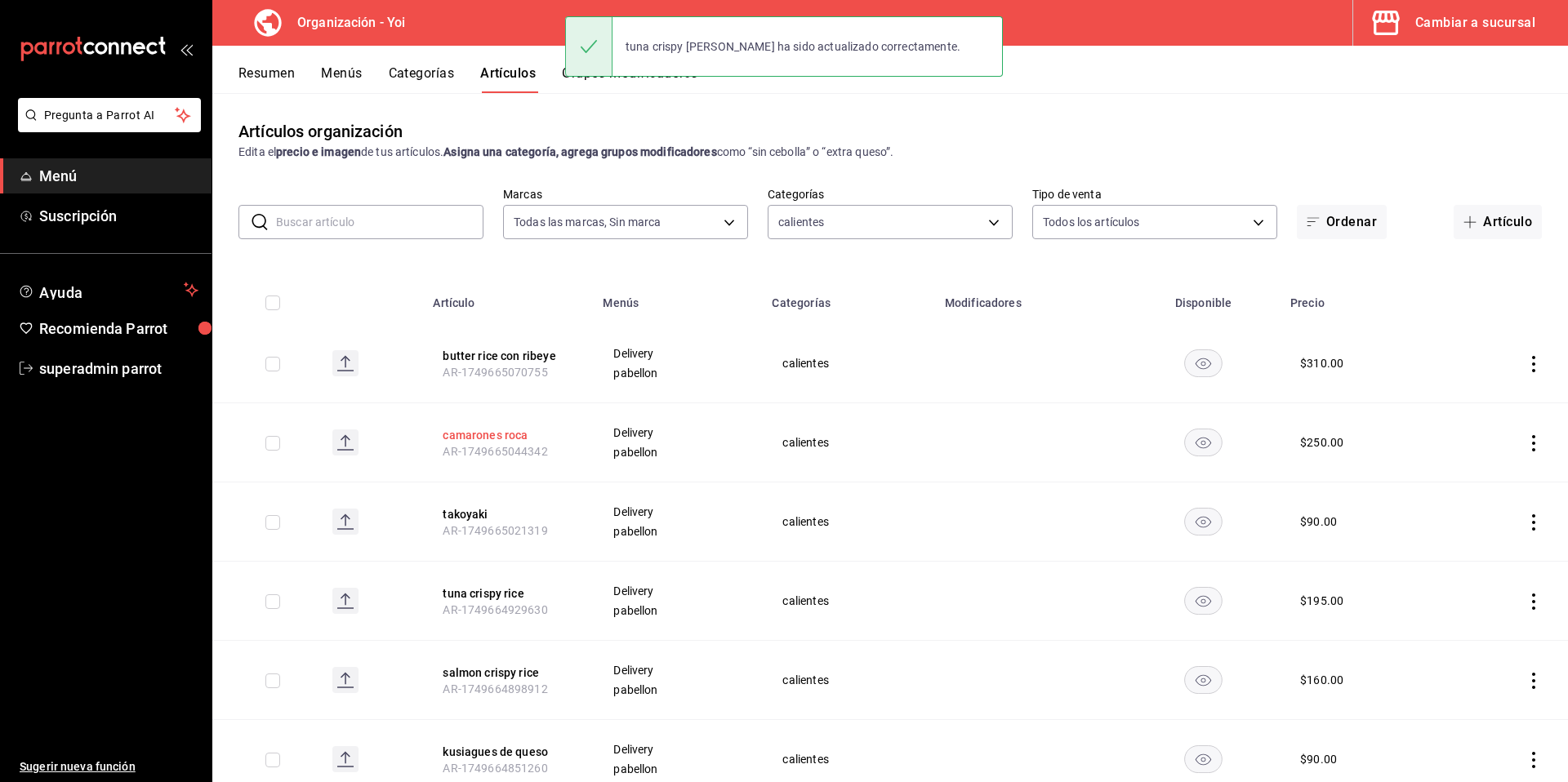 click on "camarones roca" at bounding box center [508, 435] 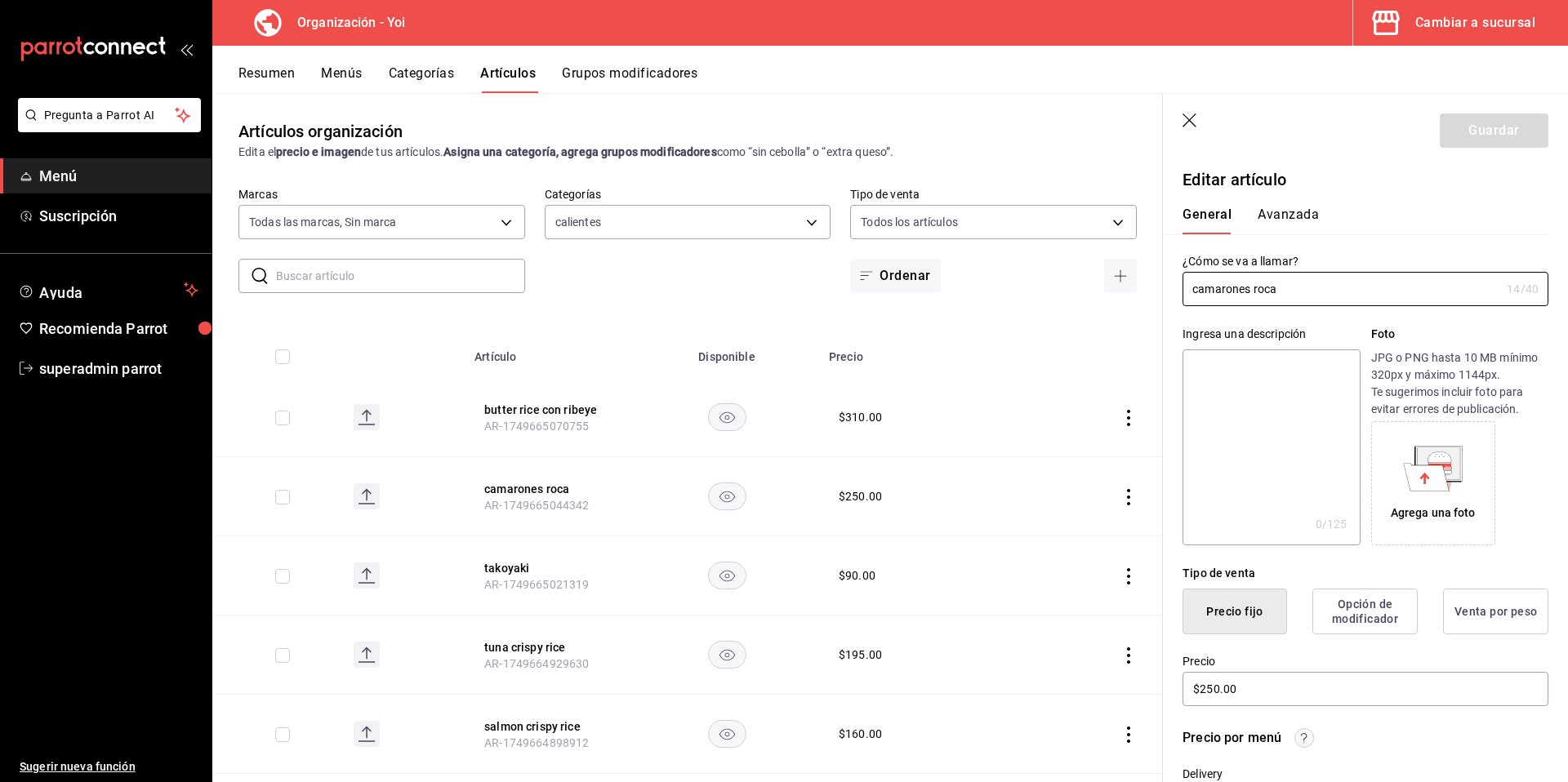 click at bounding box center (1271, 447) 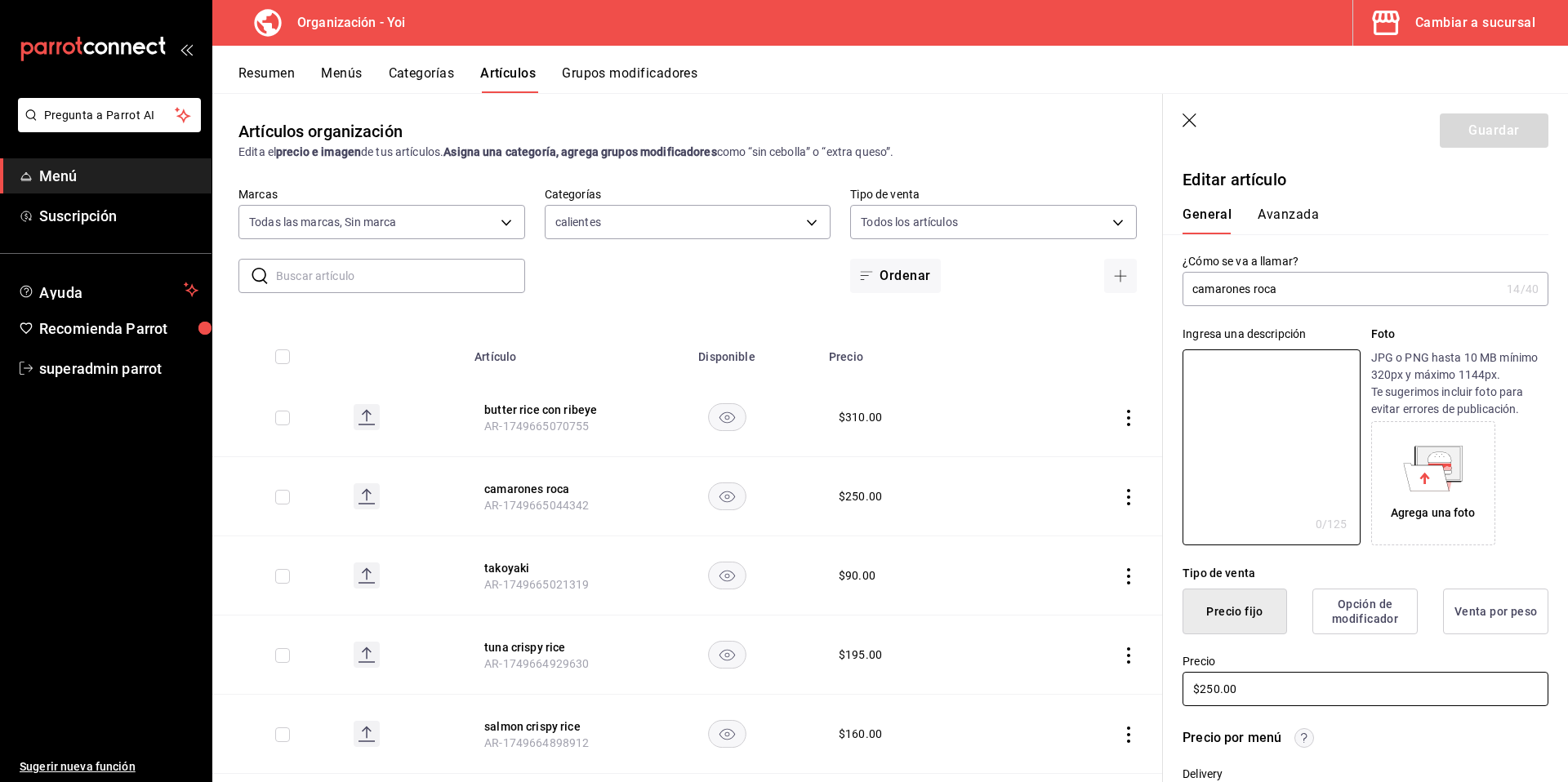 paste on "Camarones roca de la casa." 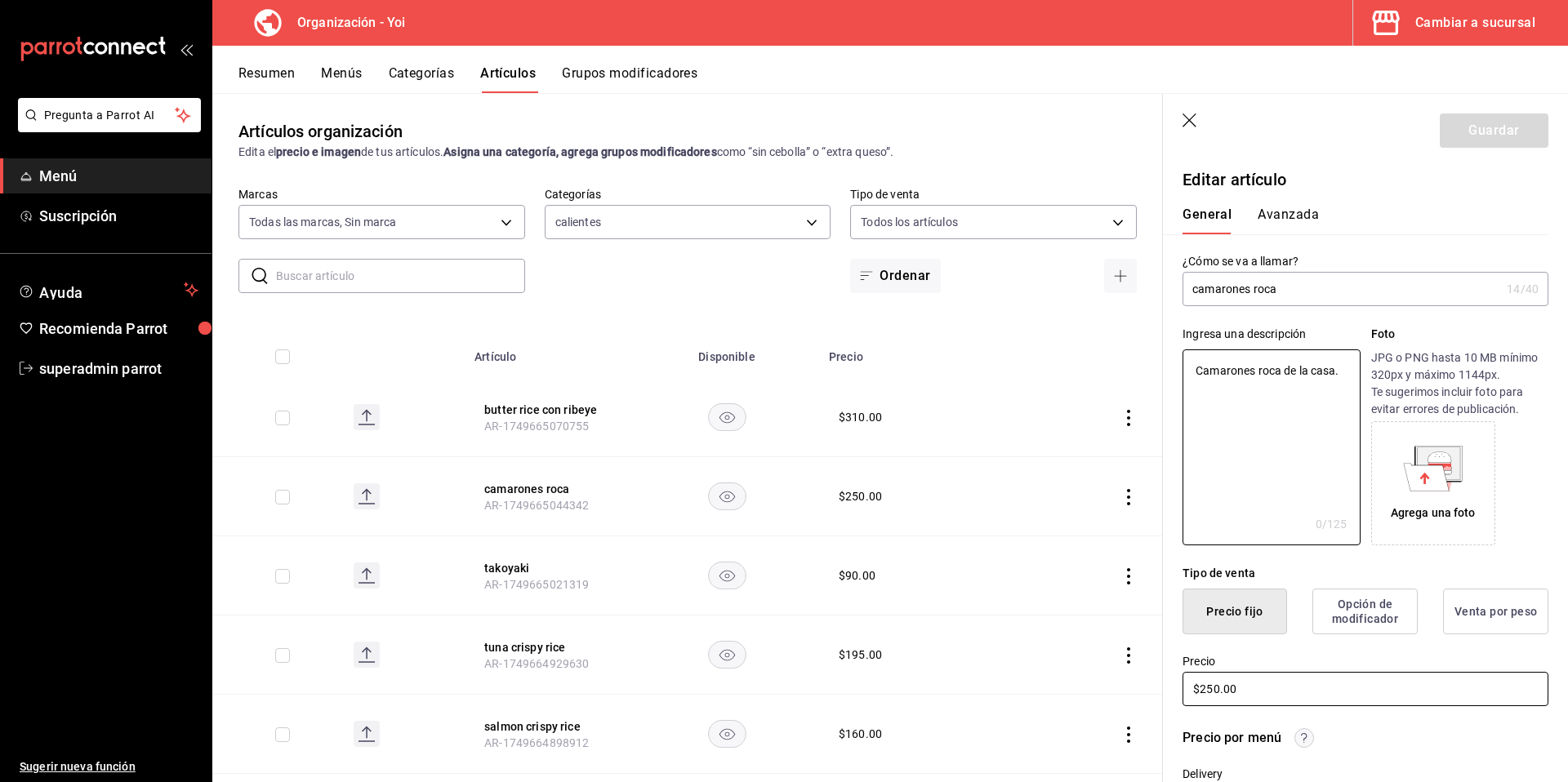 type on "x" 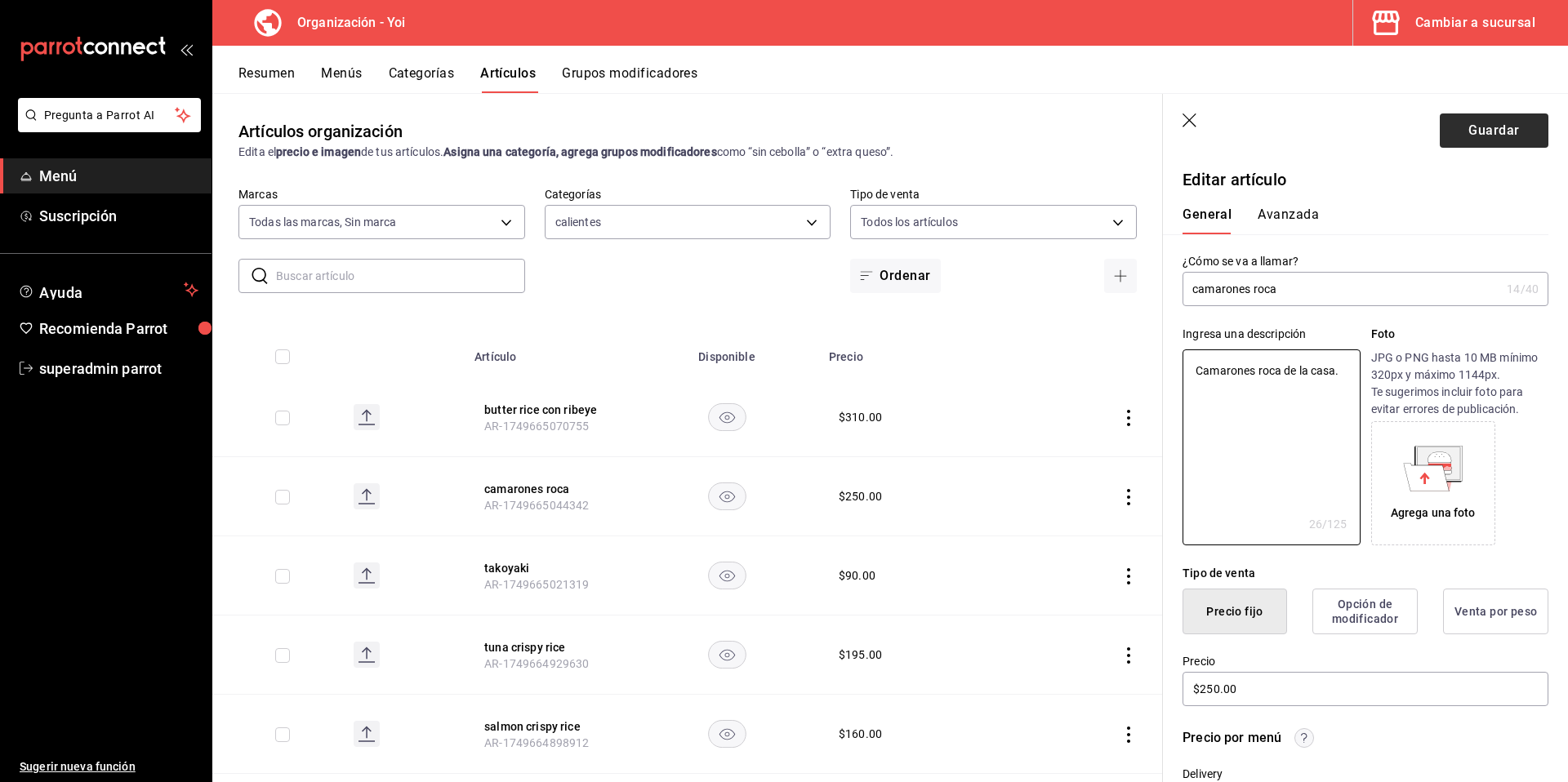 type on "Camarones roca de la casa." 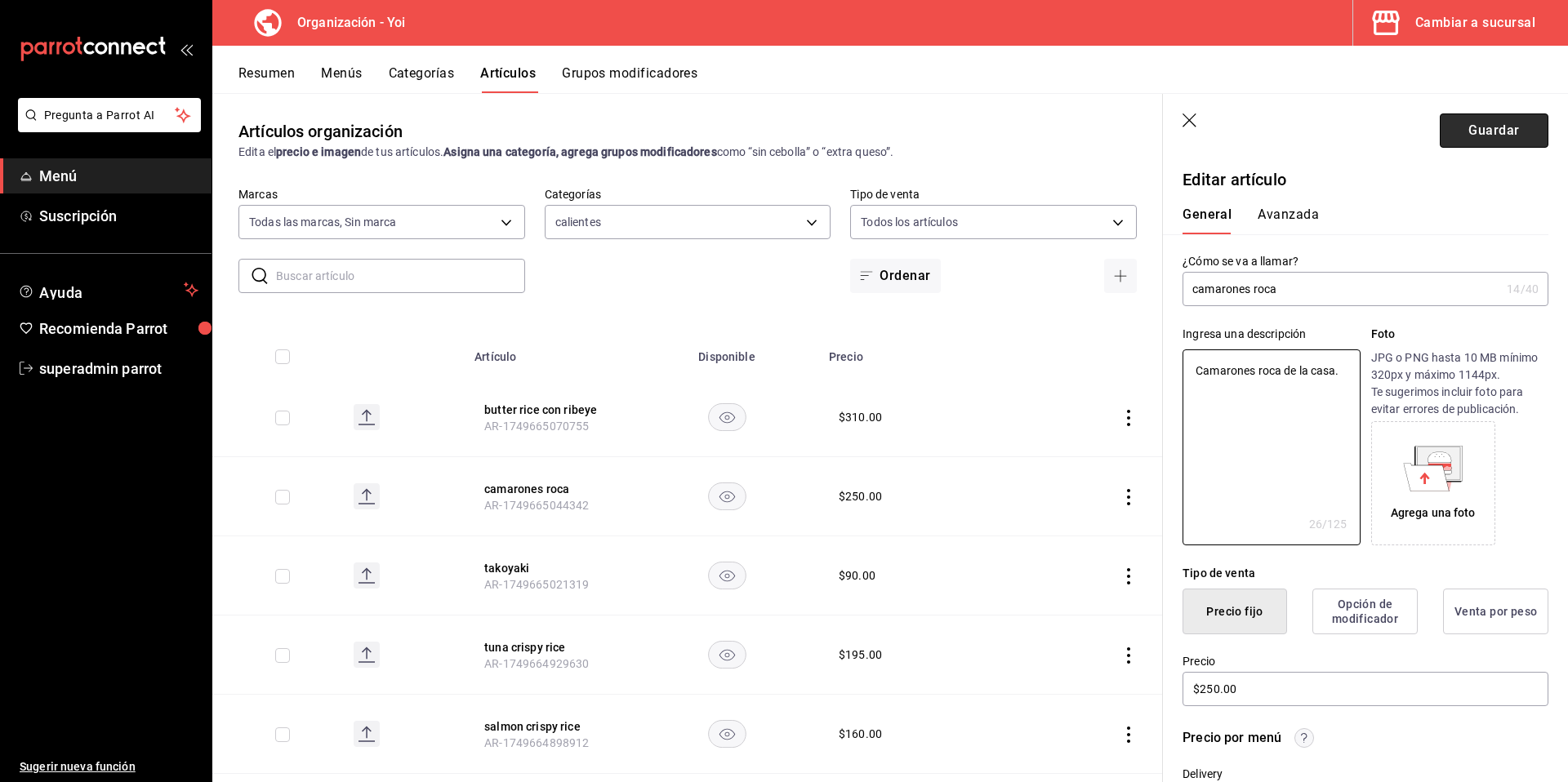 click on "Guardar" at bounding box center (1494, 131) 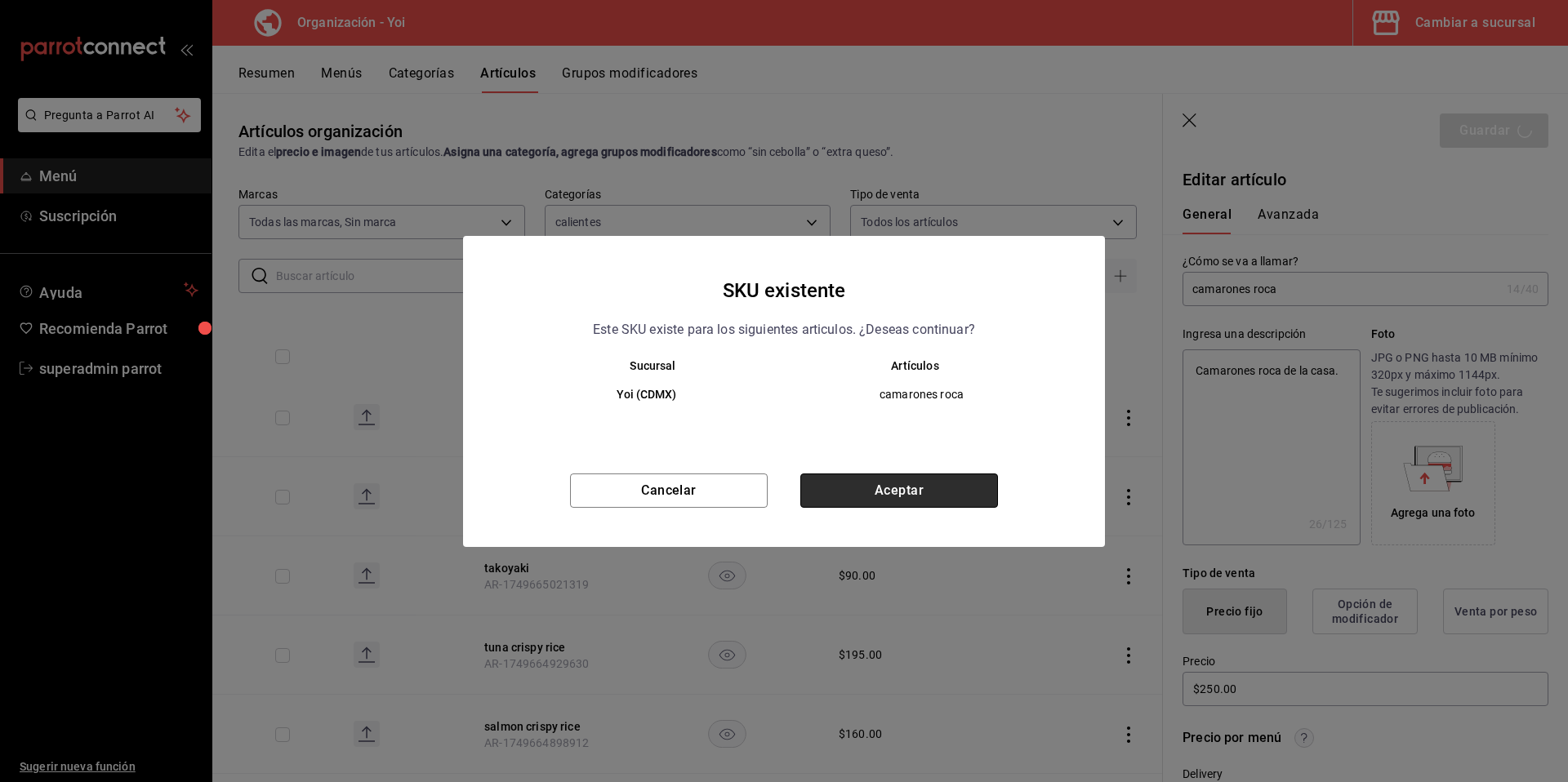 click on "Aceptar" at bounding box center (899, 491) 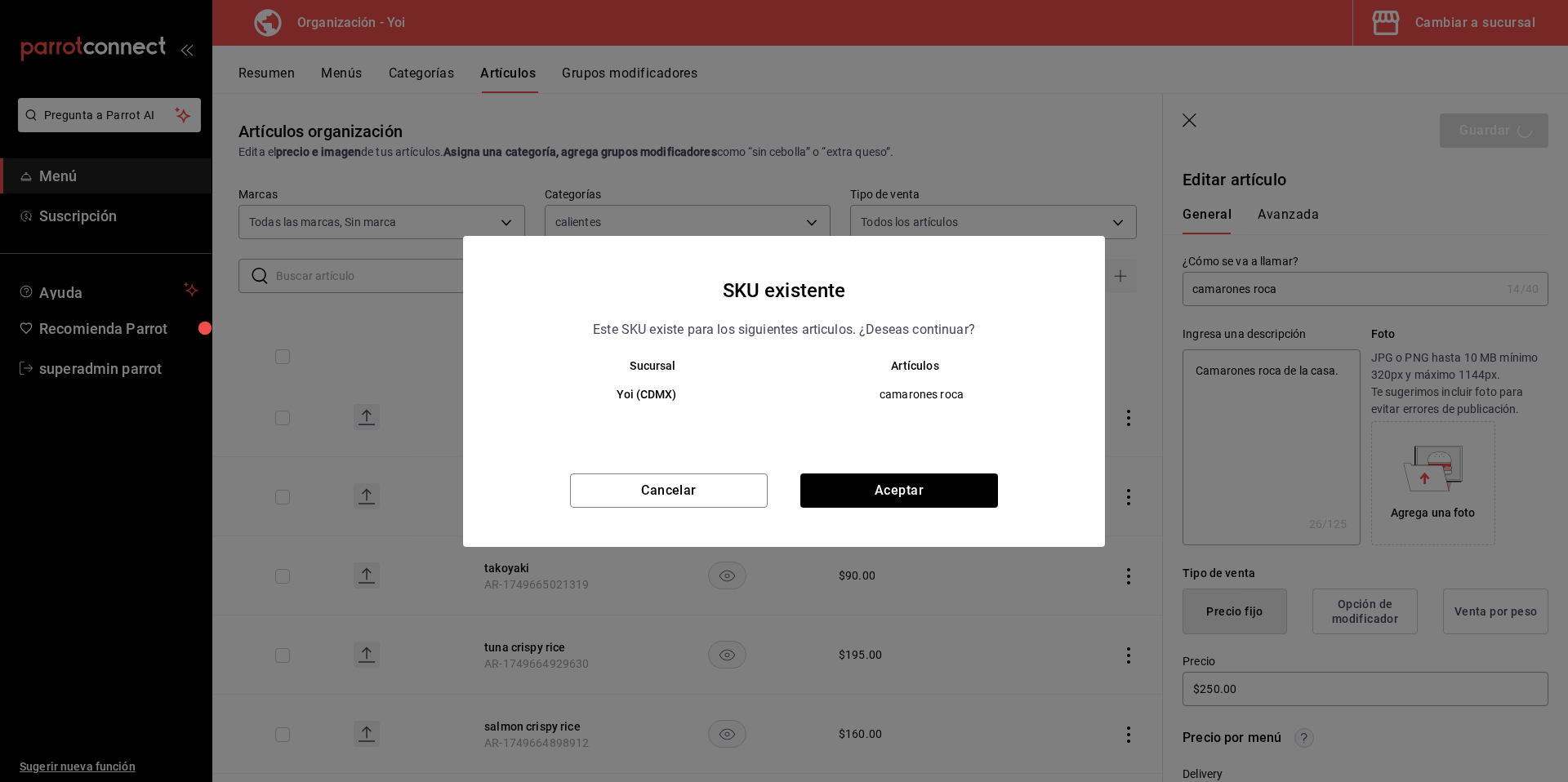 type on "x" 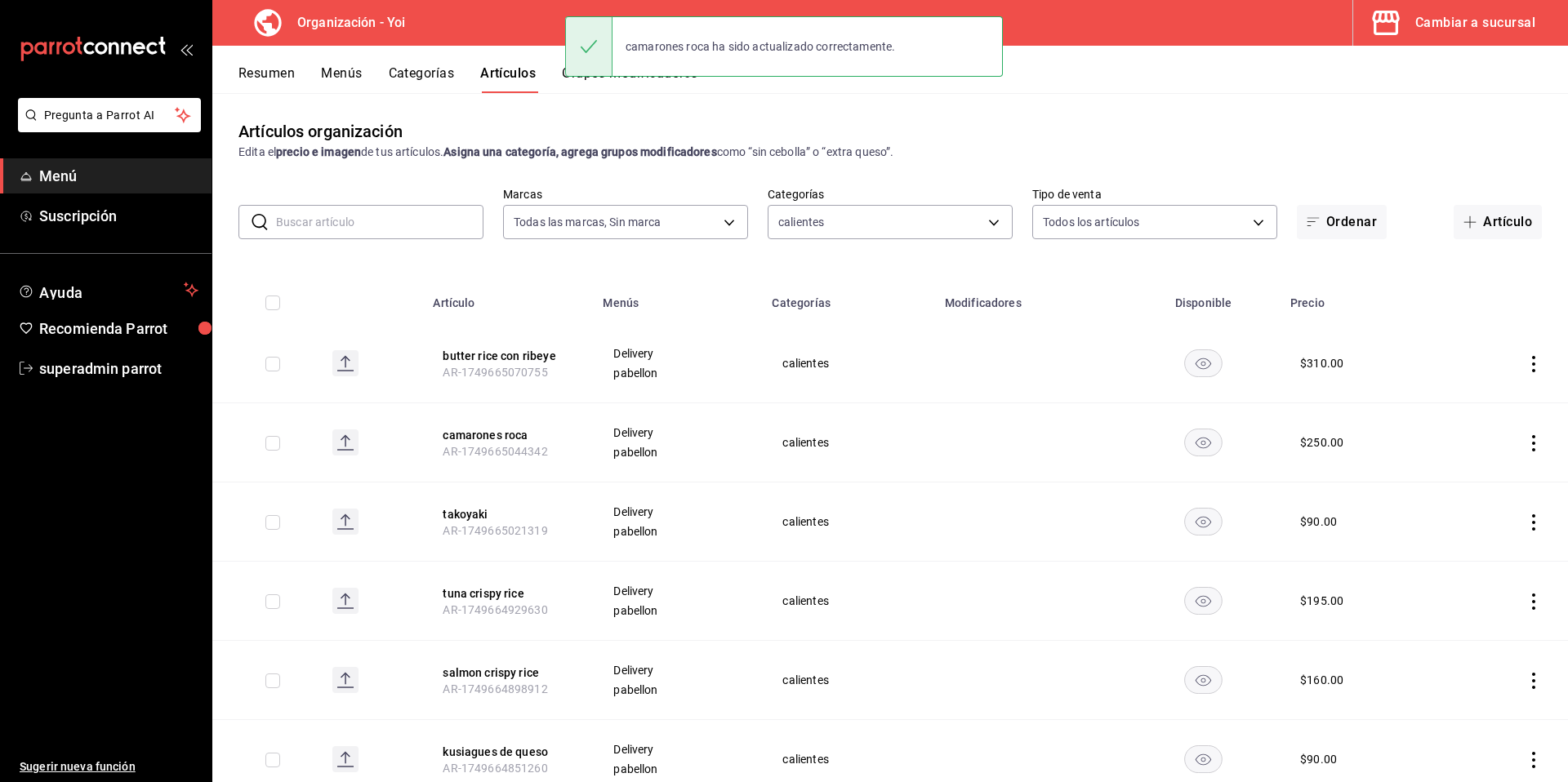 scroll, scrollTop: 3, scrollLeft: 0, axis: vertical 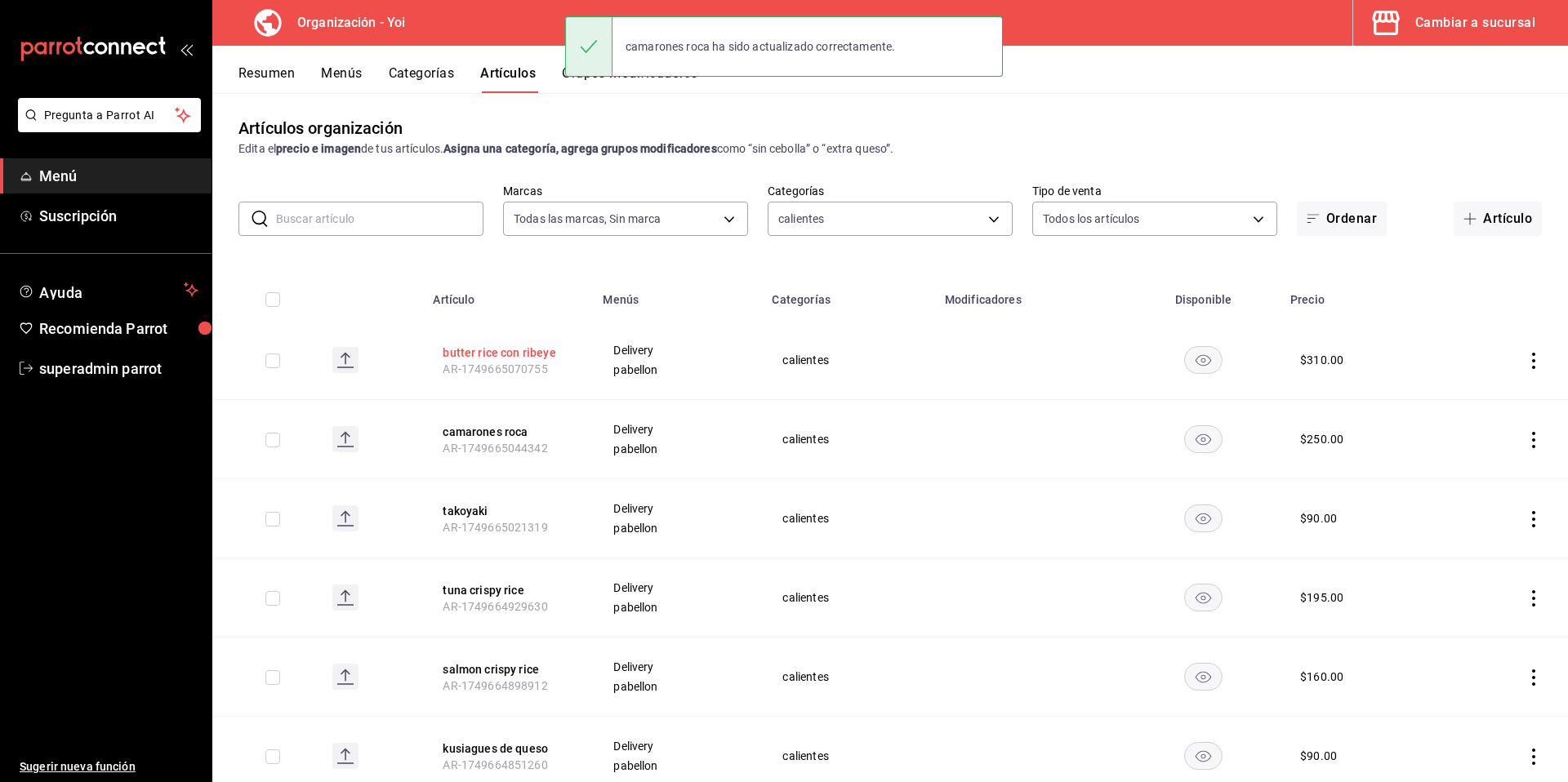 click on "butter rice con ribeye" at bounding box center (508, 353) 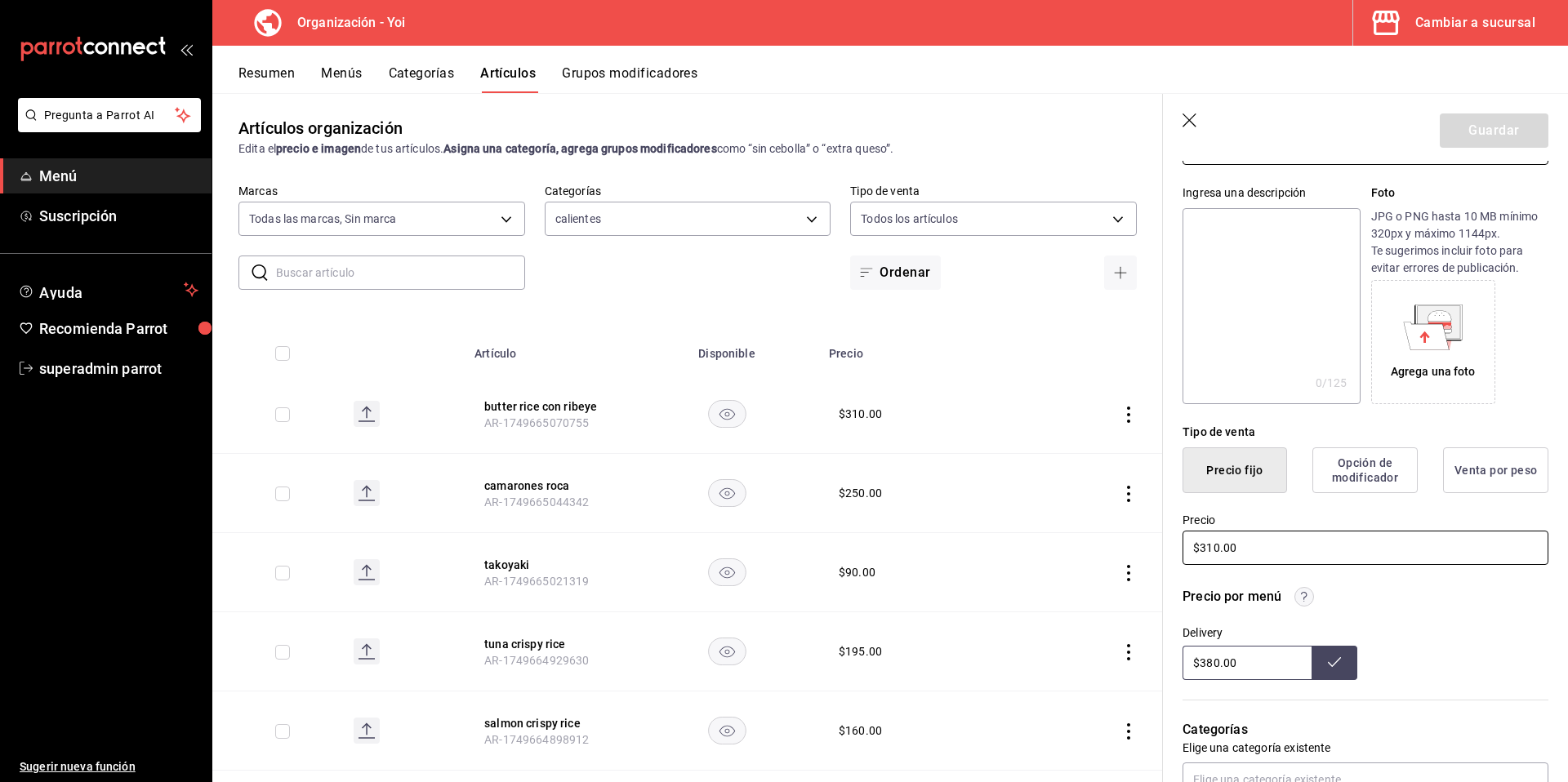 scroll, scrollTop: 144, scrollLeft: 0, axis: vertical 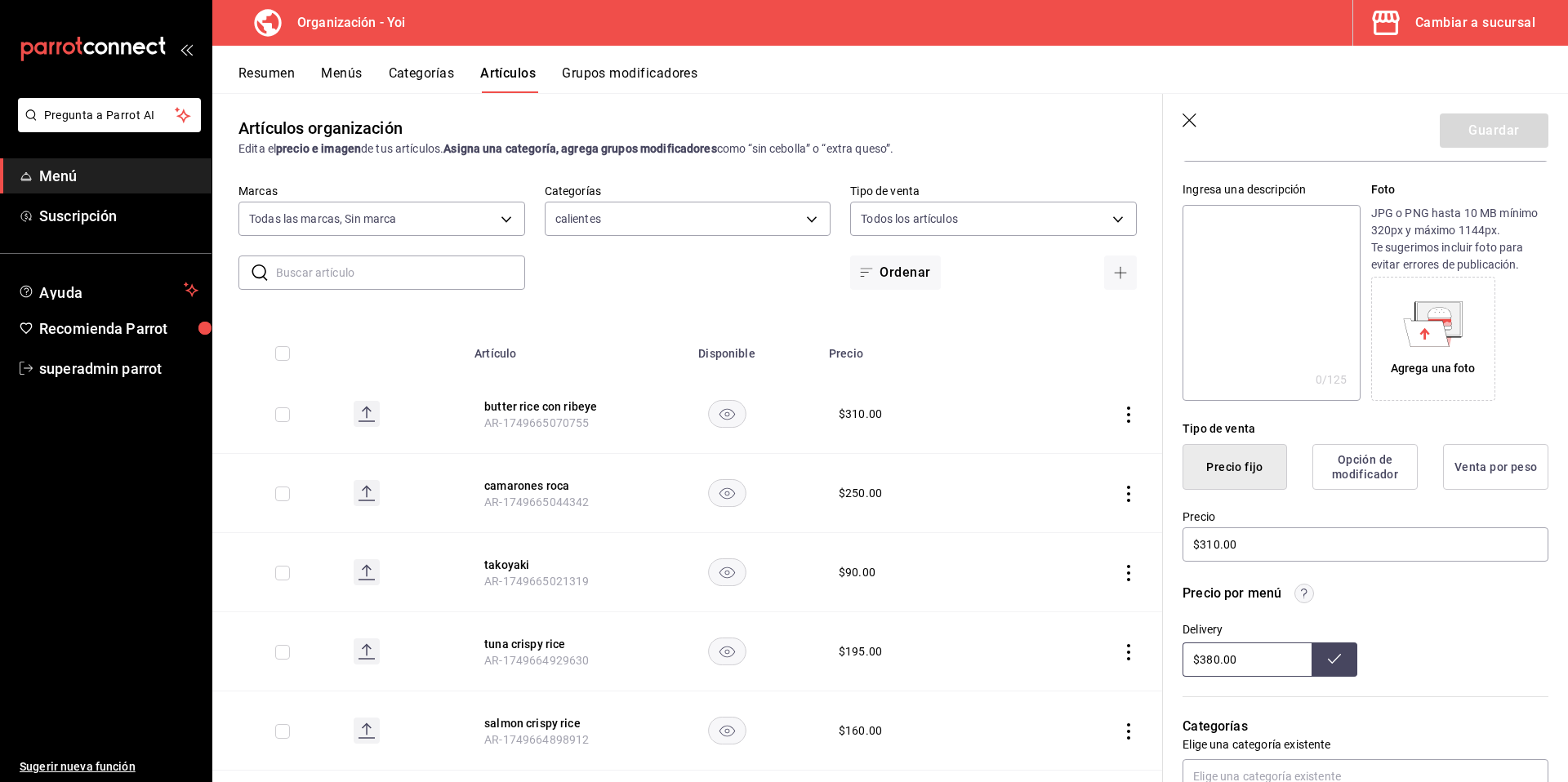 click at bounding box center [1271, 303] 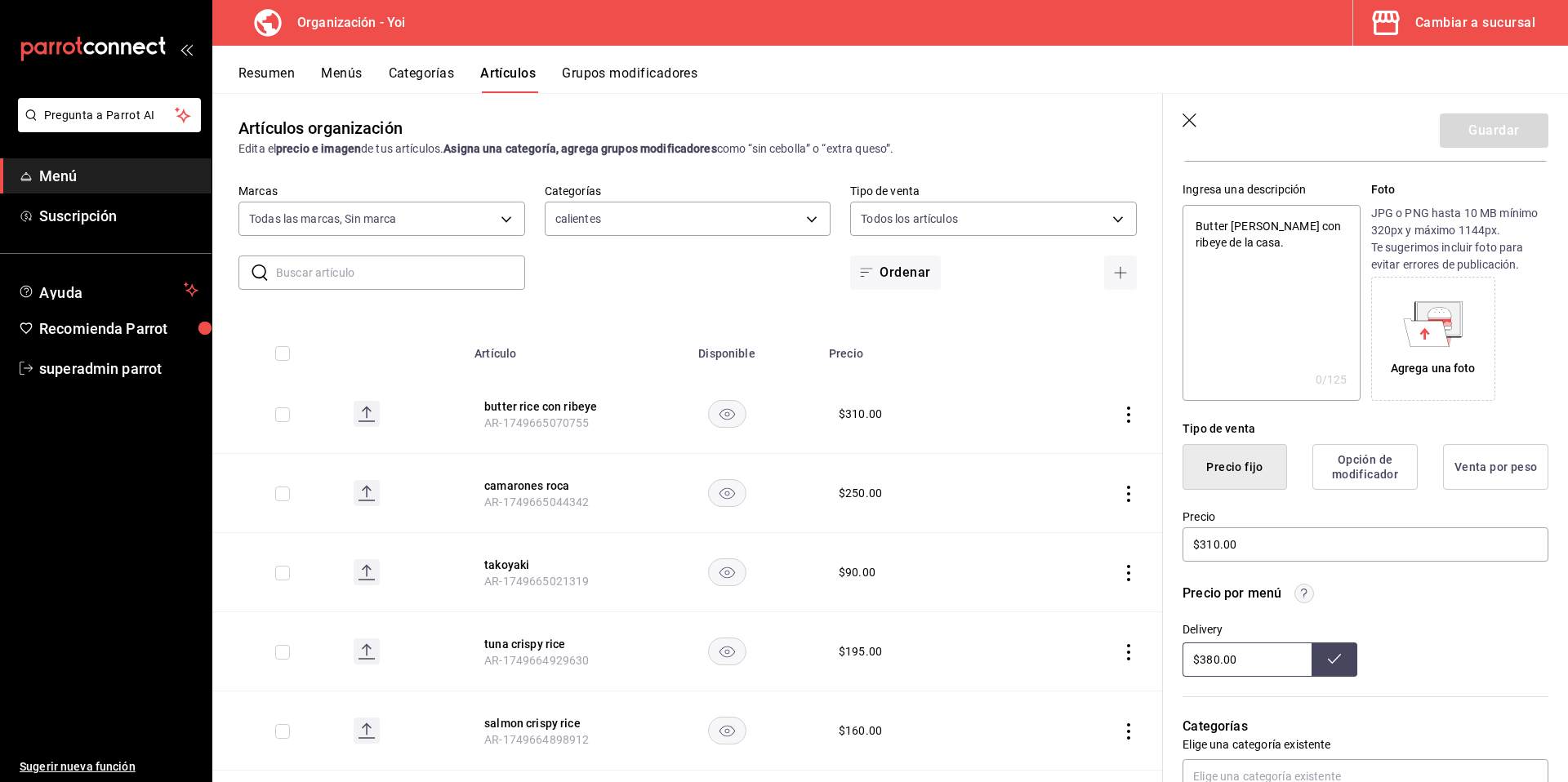 type on "x" 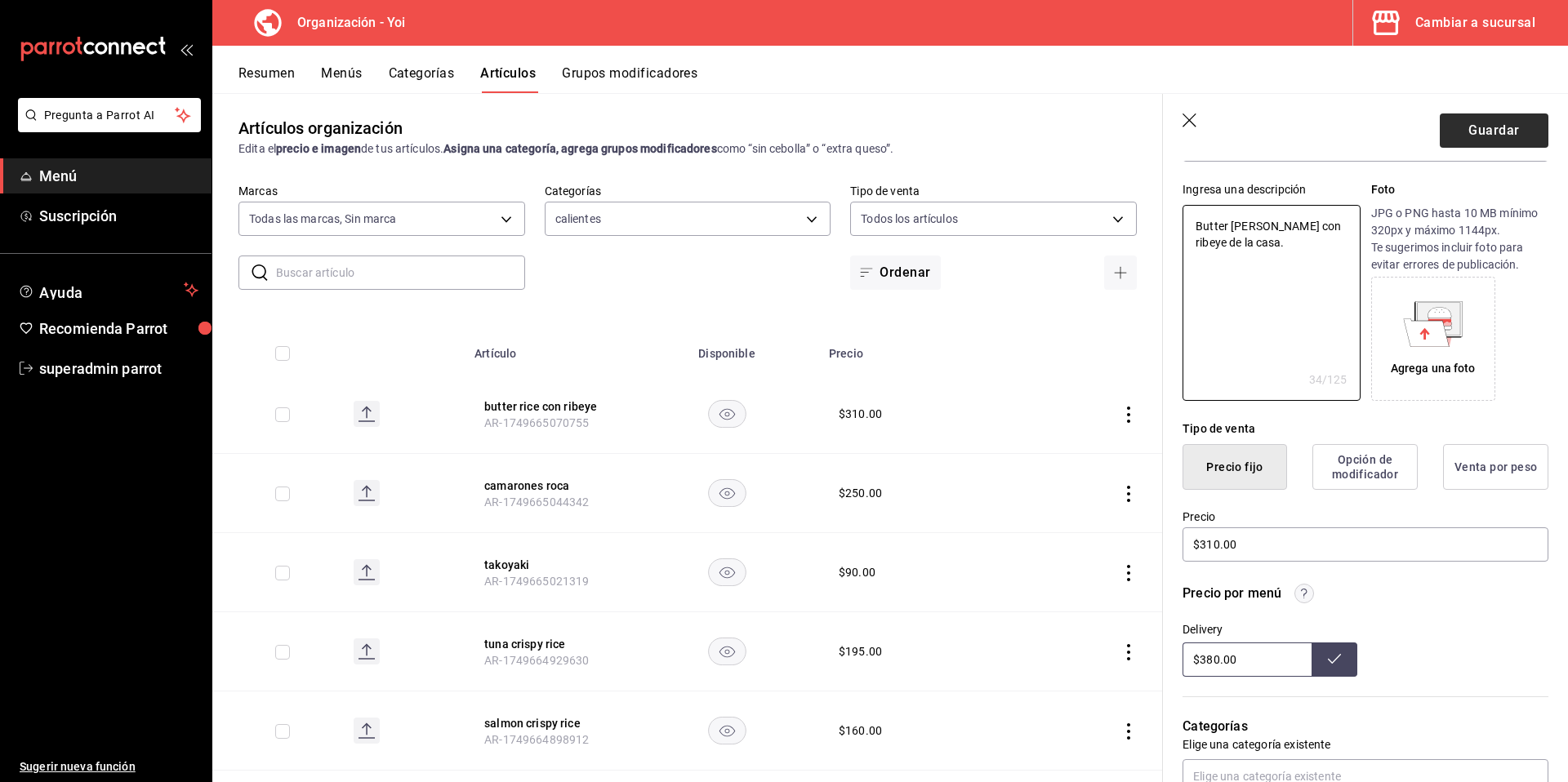 type on "Butter rice con ribeye de la casa." 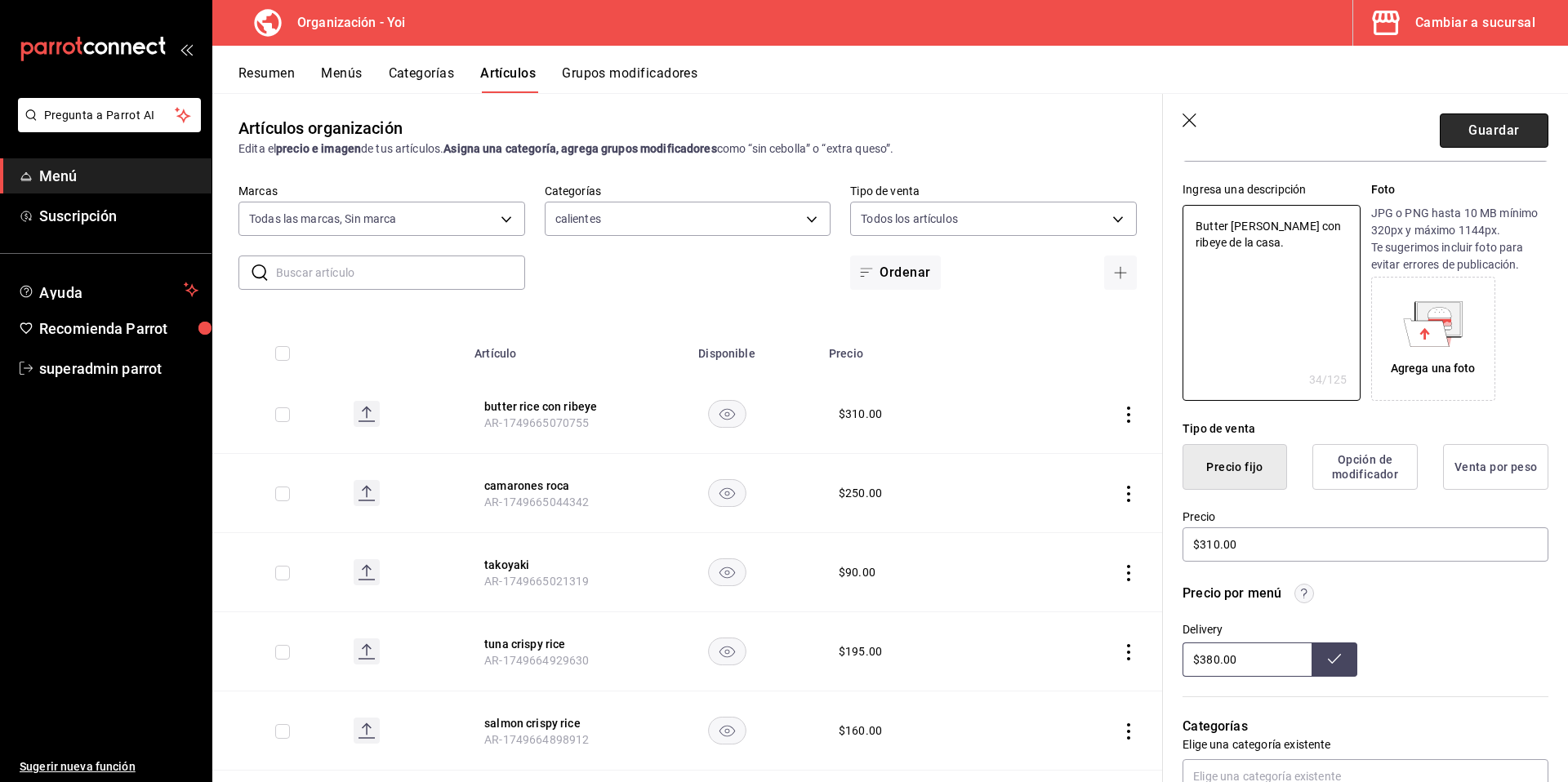 click on "Guardar" at bounding box center (1494, 131) 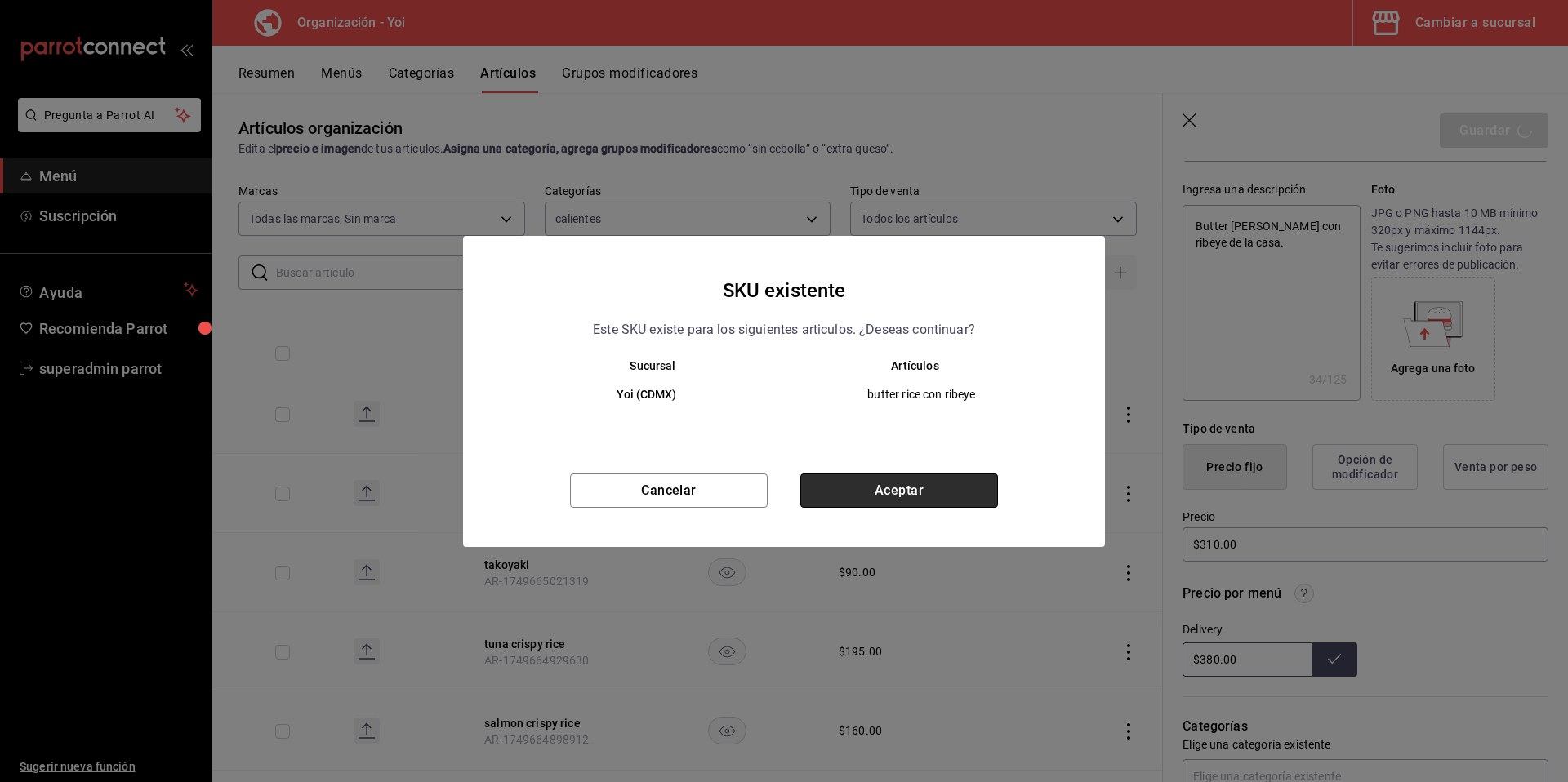 click on "Aceptar" at bounding box center (899, 491) 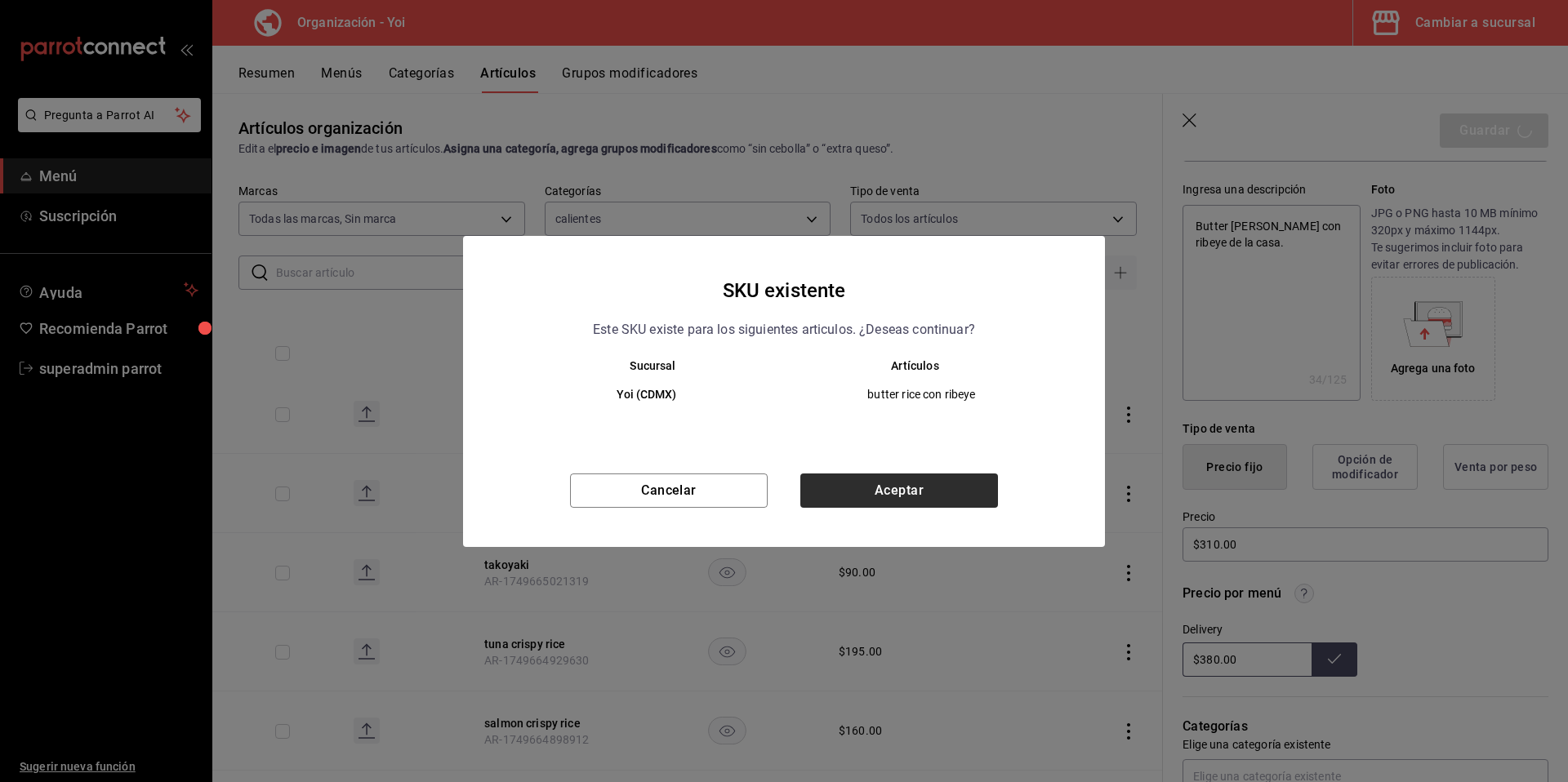 type on "x" 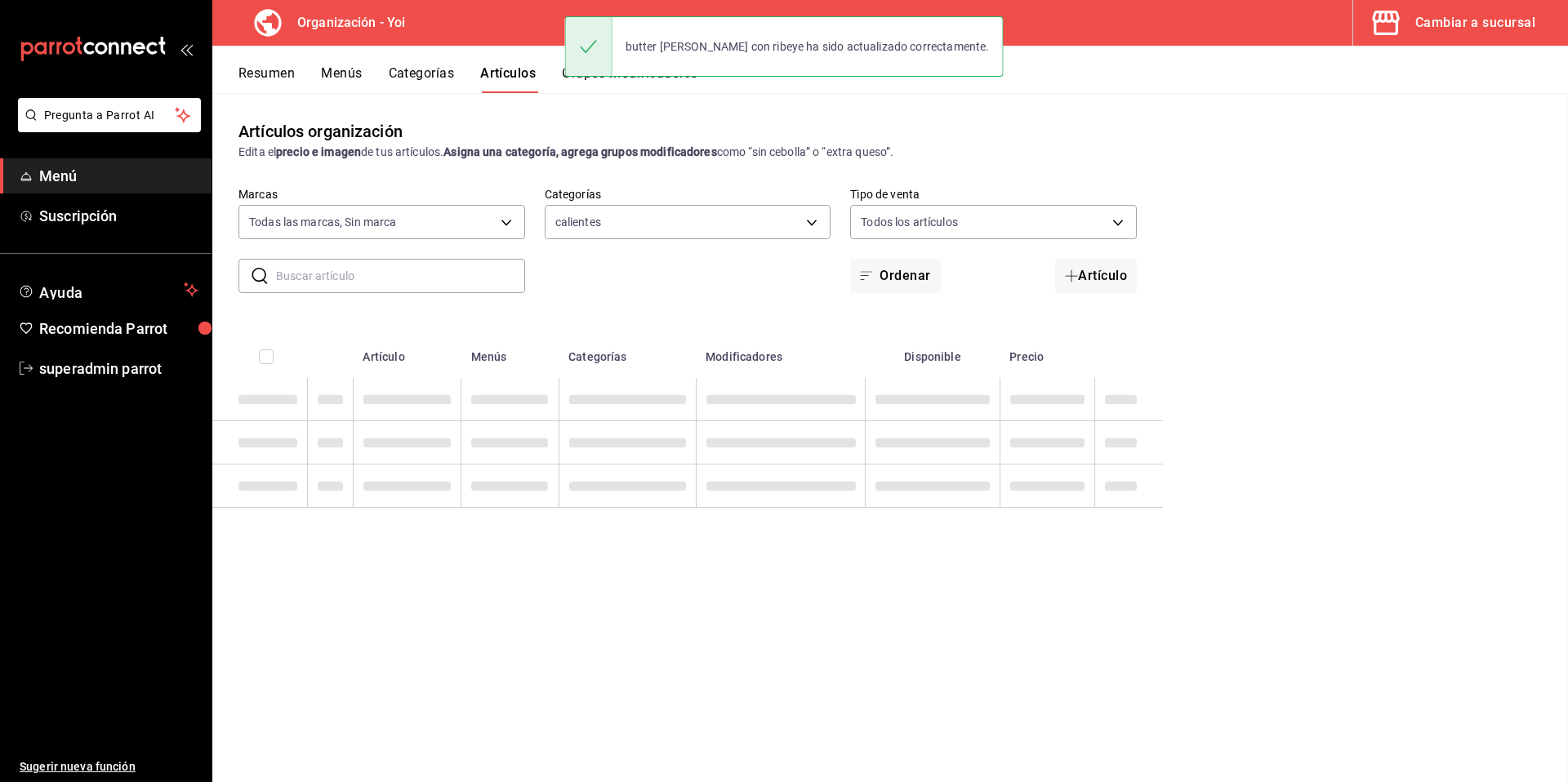 scroll, scrollTop: 0, scrollLeft: 0, axis: both 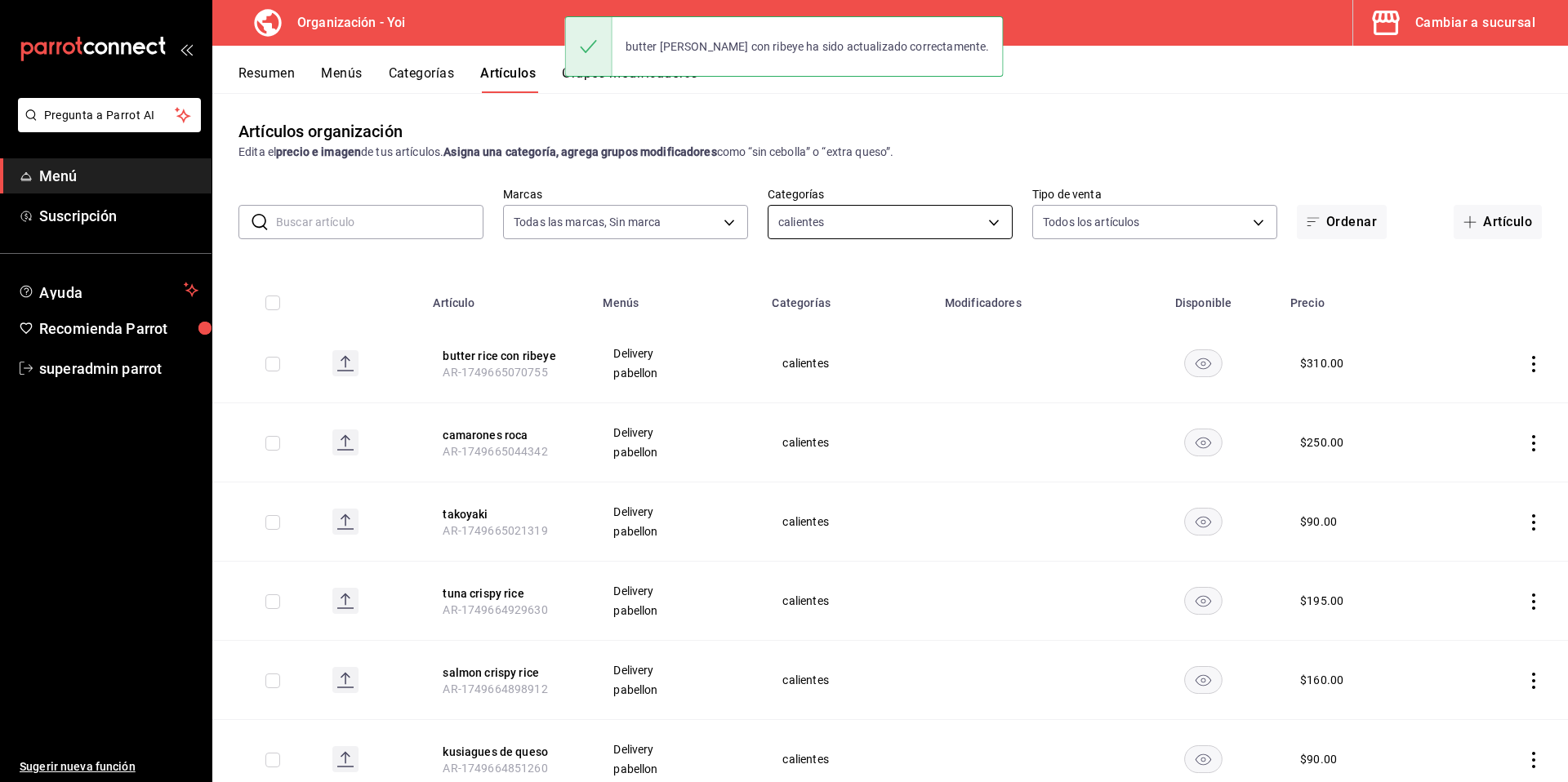 click on "Pregunta a Parrot AI Menú   Suscripción   Ayuda Recomienda Parrot   superadmin parrot   Sugerir nueva función   Organización - Yoi Cambiar a sucursal Resumen Menús Categorías Artículos Grupos modificadores Artículos organización Edita el  precio e imagen  de tus artículos.  Asigna una categoría, agrega grupos modificadores  como “sin cebolla” o “extra queso”. ​ ​ Marcas Todas las marcas, Sin marca 1640c434-c4ef-4a2b-8034-f43ae4bc90cf Categorías calientes 42a453e0-2bde-4ec0-875d-309d67a2bfbc Tipo de venta Todos los artículos ALL Ordenar Artículo Artículo Menús Categorías Modificadores Disponible Precio butter [PERSON_NAME] con ribeye AR-1749665070755 Delivery pabellon calientes $ 310.00 camarones roca AR-1749665044342 Delivery pabellon calientes $ 250.00 takoyaki AR-1749665021319 Delivery pabellon calientes $ 90.00 tuna crispy [PERSON_NAME] AR-1749664929630 Delivery pabellon calientes $ 195.00 salmon crispy [PERSON_NAME] AR-1749664898912 Delivery pabellon calientes $ 160.00 kusiagues de queso Delivery $ $" at bounding box center [784, 391] 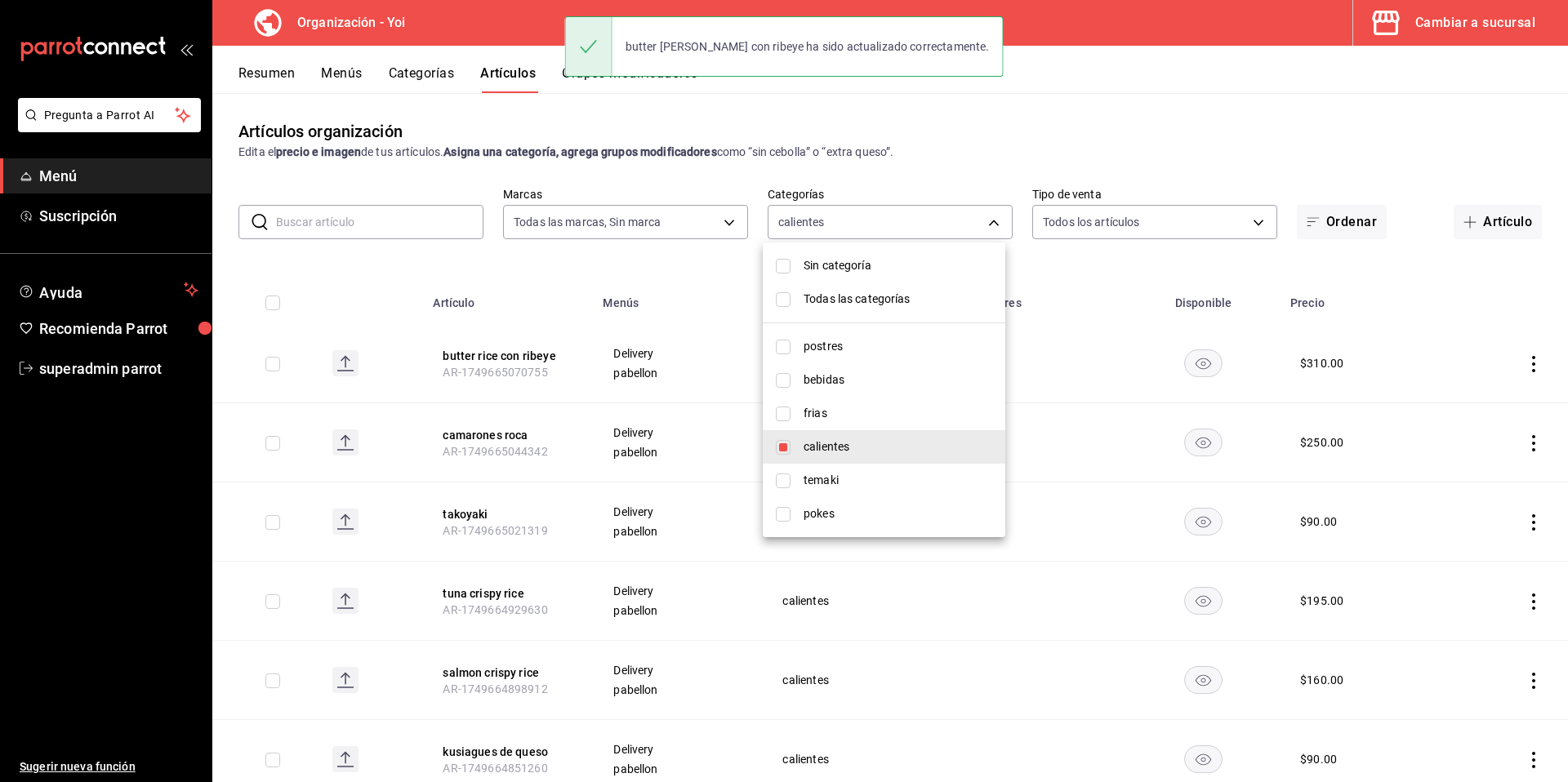 click at bounding box center [783, 447] 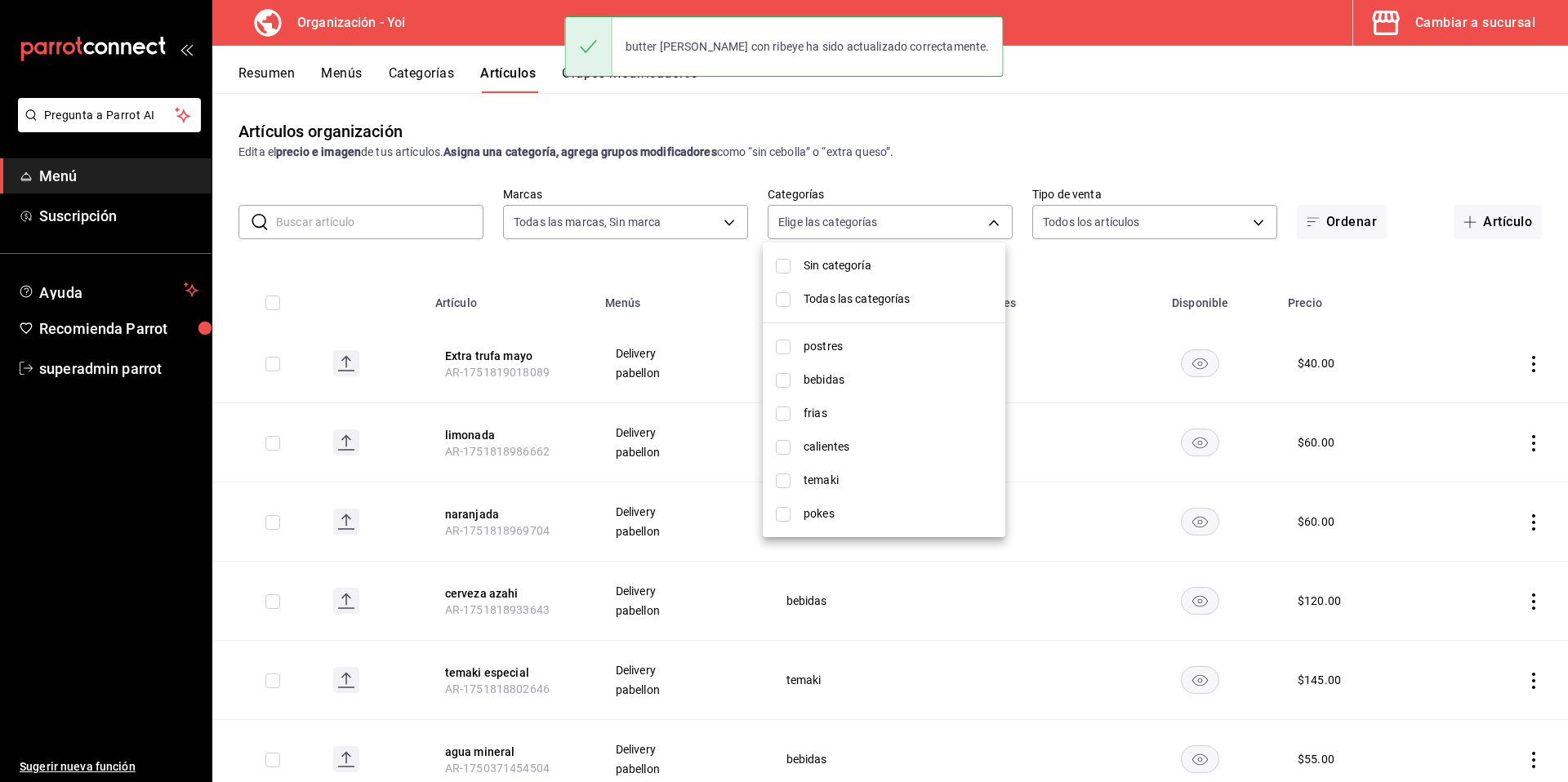 click at bounding box center (783, 514) 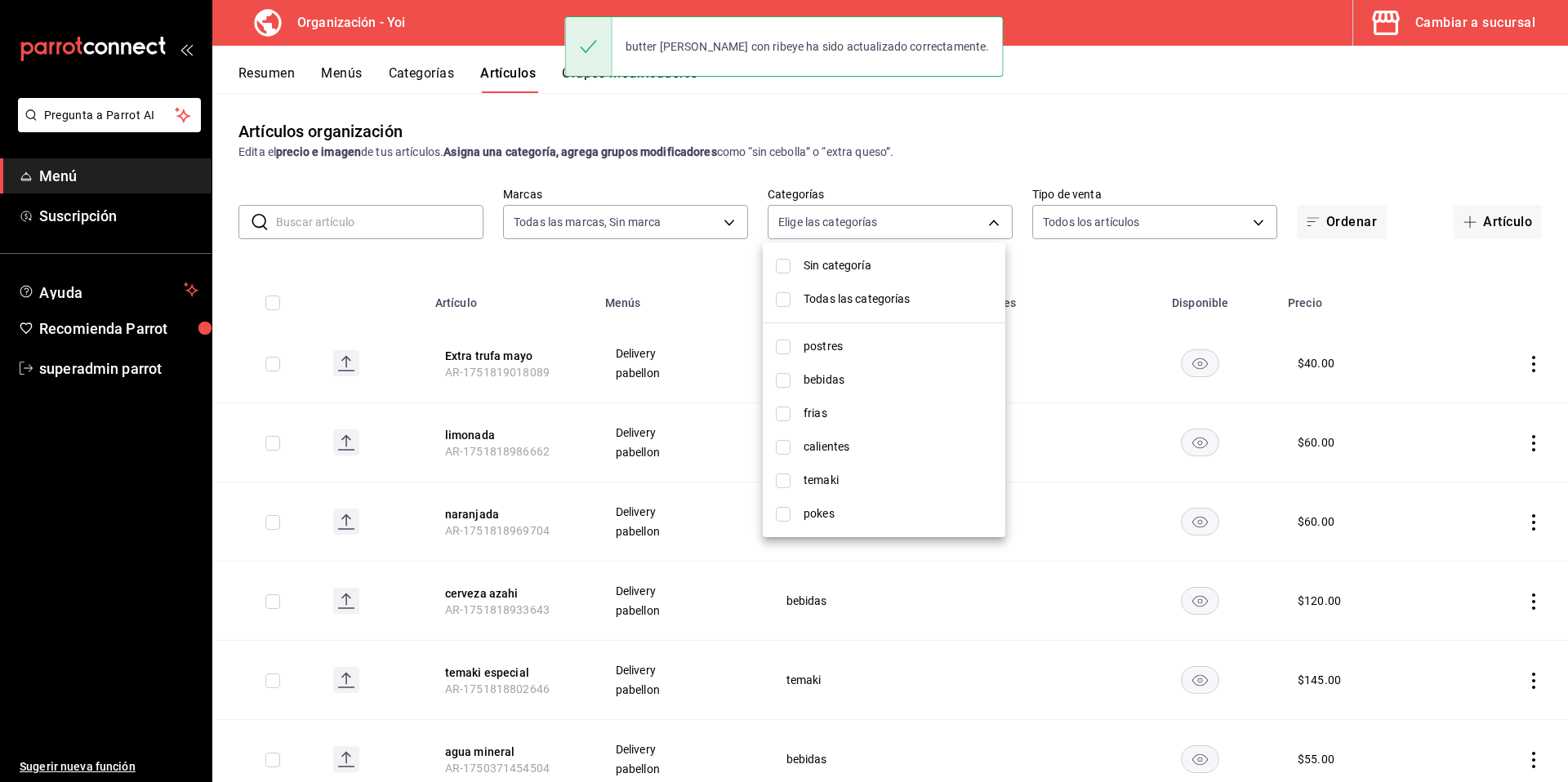 checkbox on "true" 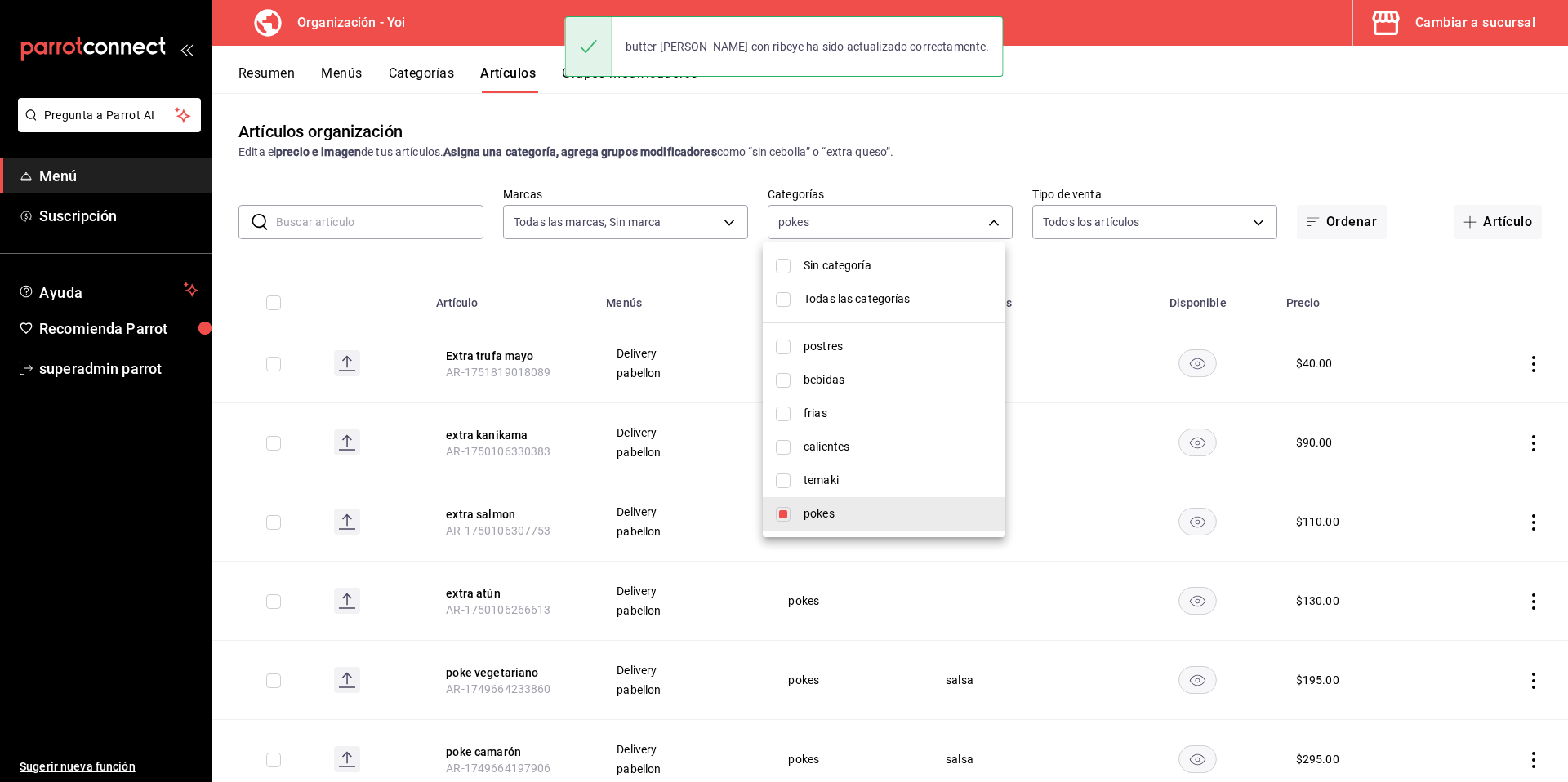 click at bounding box center [784, 391] 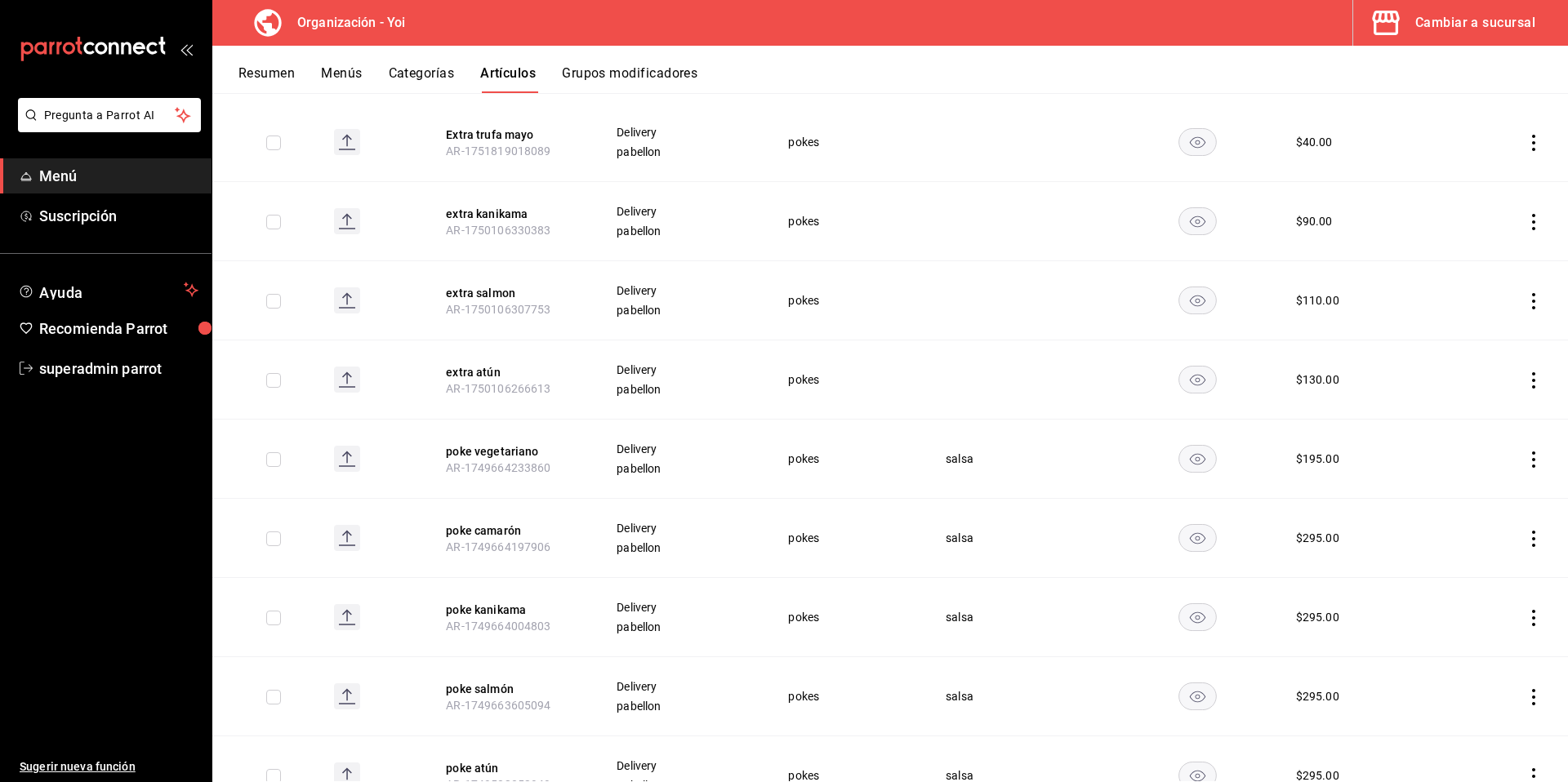 scroll, scrollTop: 294, scrollLeft: 0, axis: vertical 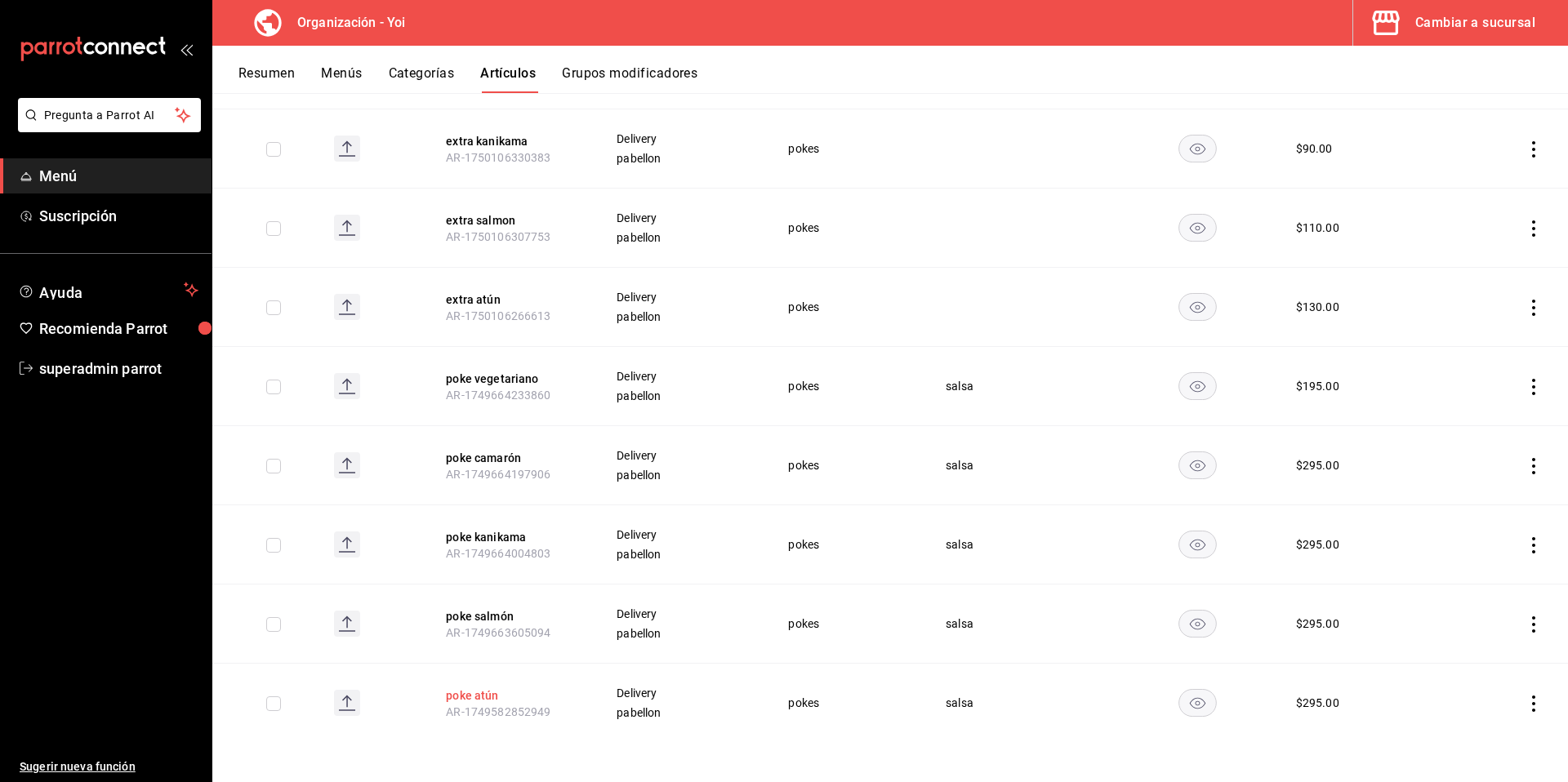 click on "poke atún" at bounding box center [511, 695] 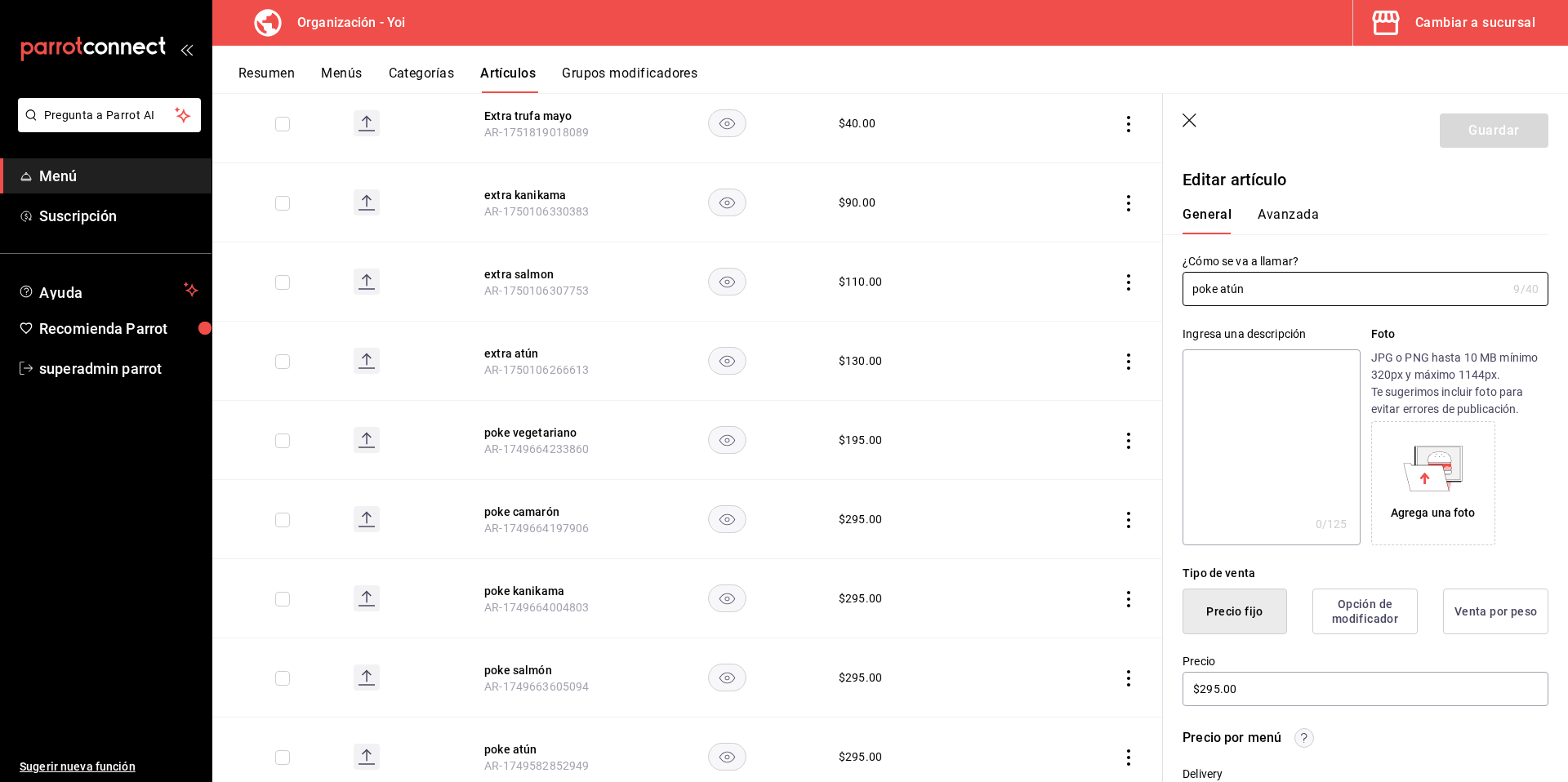 click at bounding box center [1271, 447] 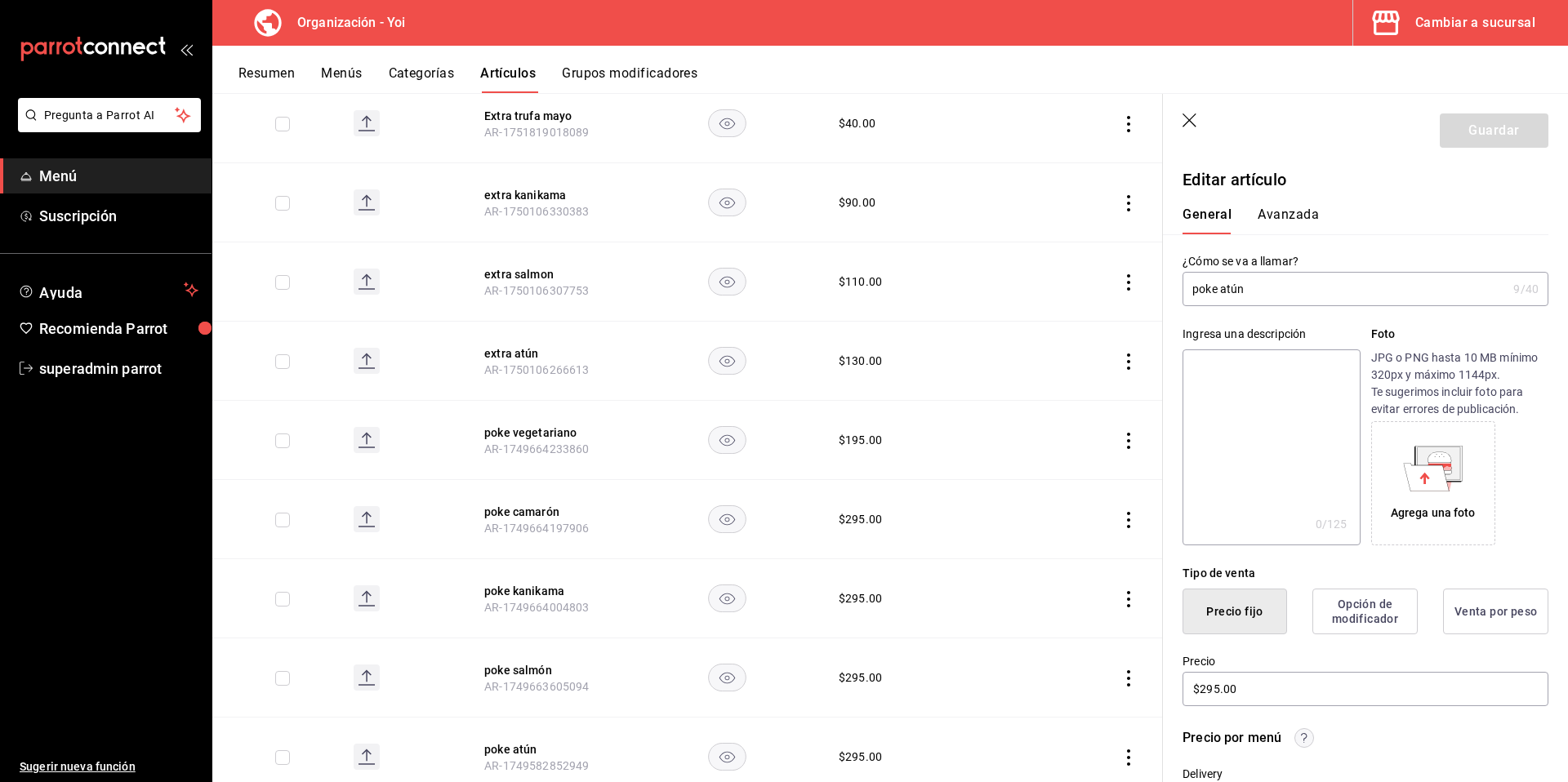 paste on "Todos nuestros pokes se sirven con seaweed salad, aguacate, edamame, pepino, cebollin y crispy rice" 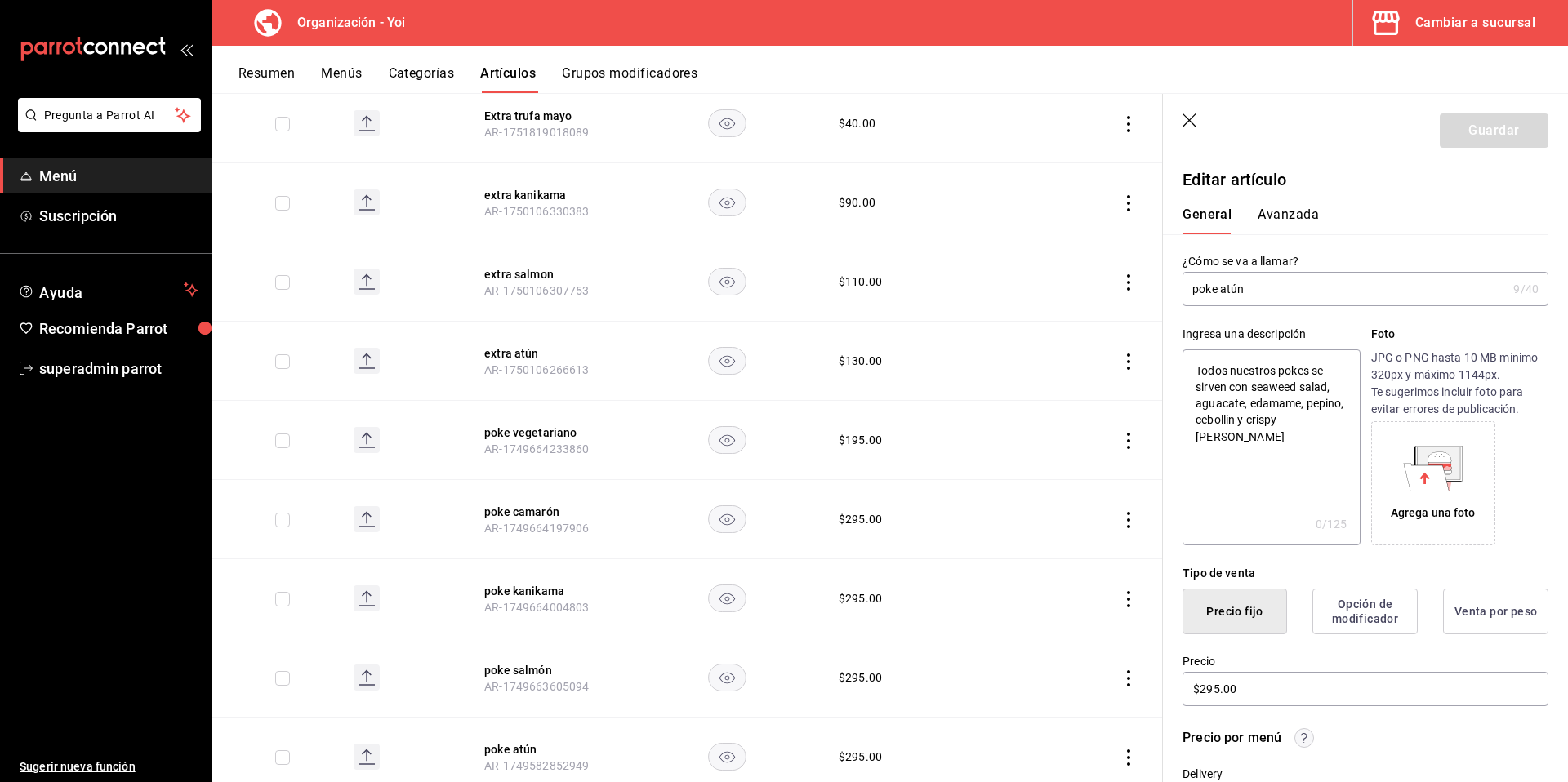 type on "x" 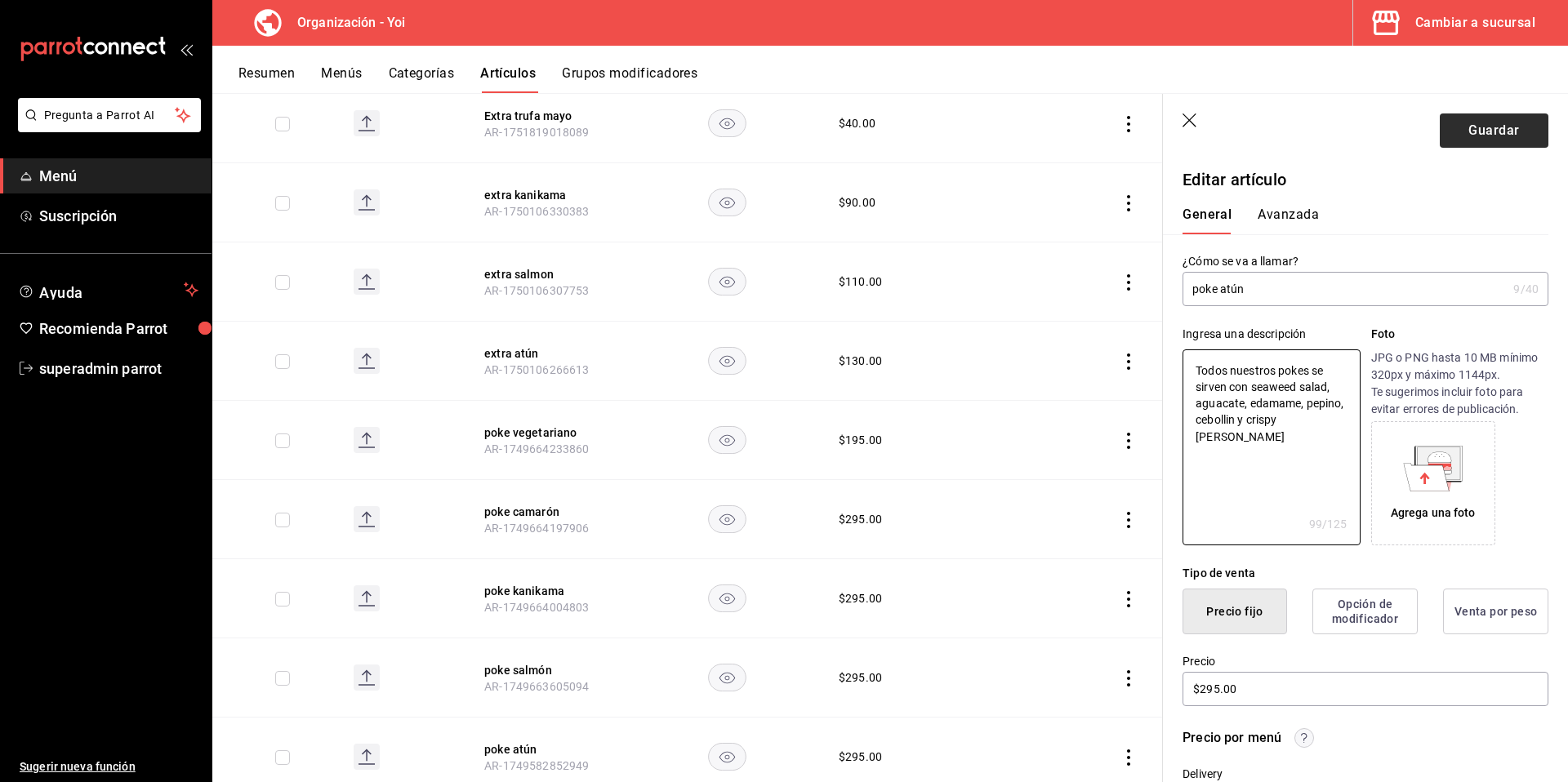 type on "Todos nuestros pokes se sirven con seaweed salad, aguacate, edamame, pepino, cebollin y crispy rice" 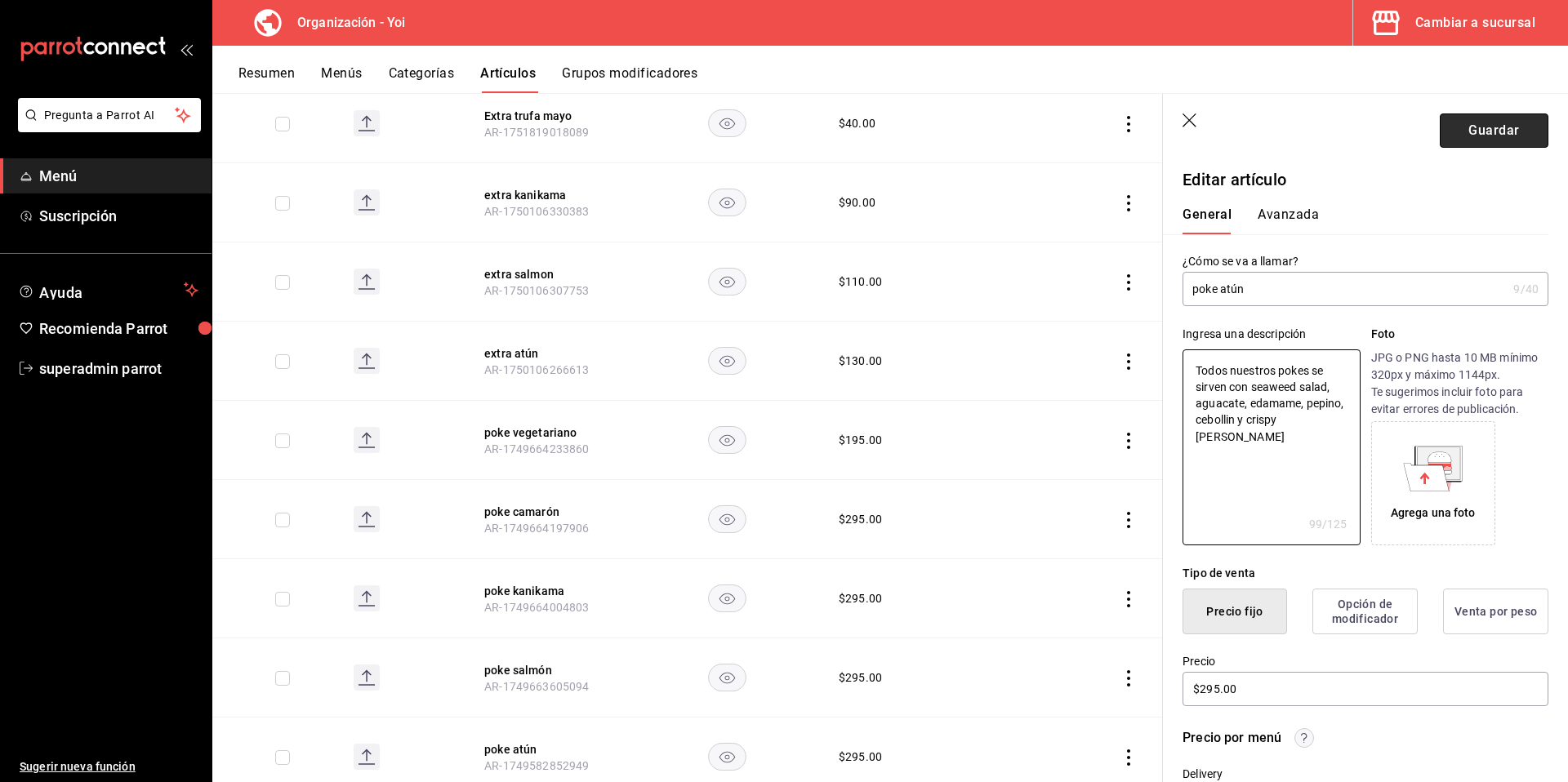 click on "Guardar" at bounding box center [1494, 131] 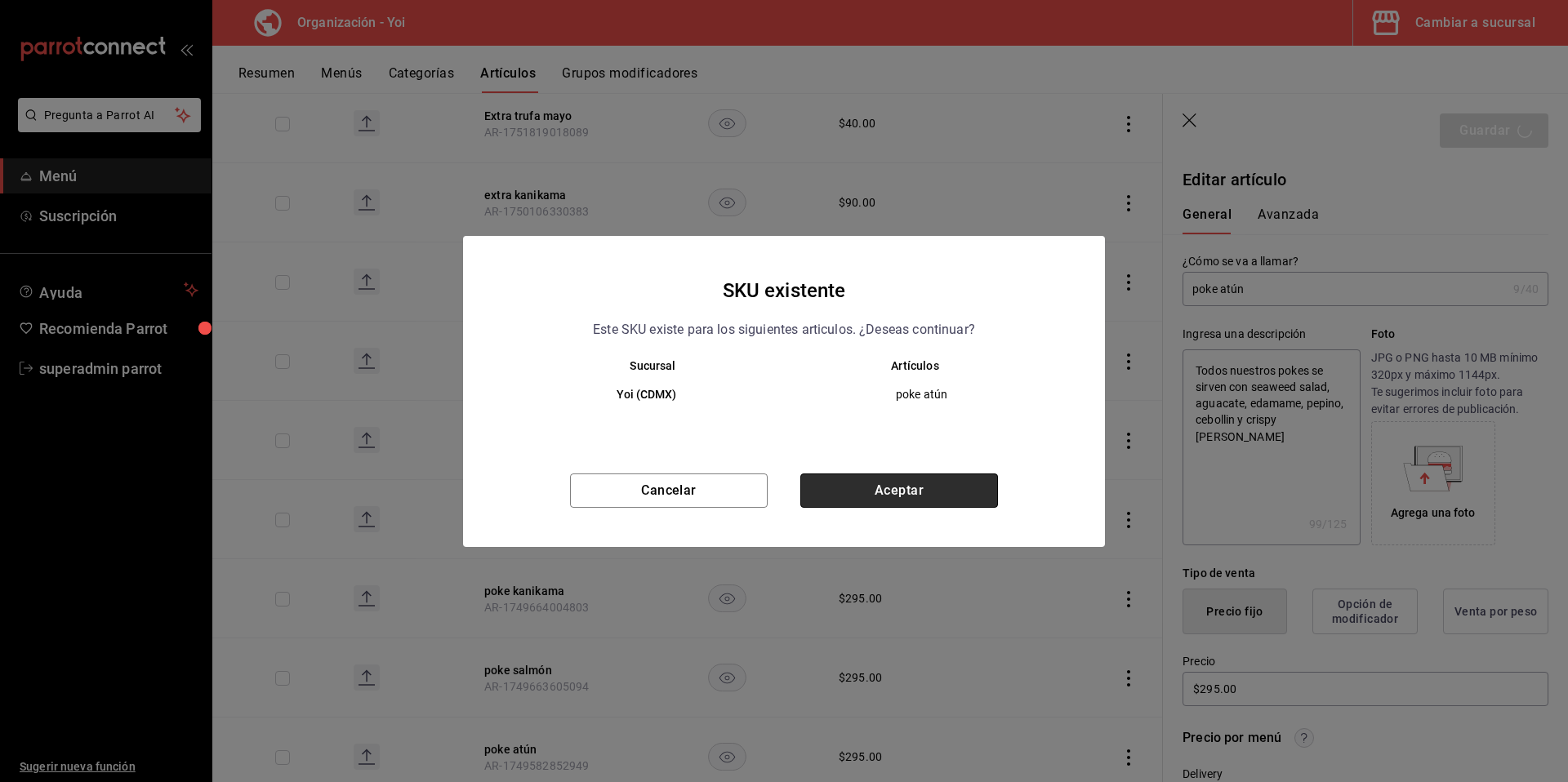 click on "Aceptar" at bounding box center [899, 491] 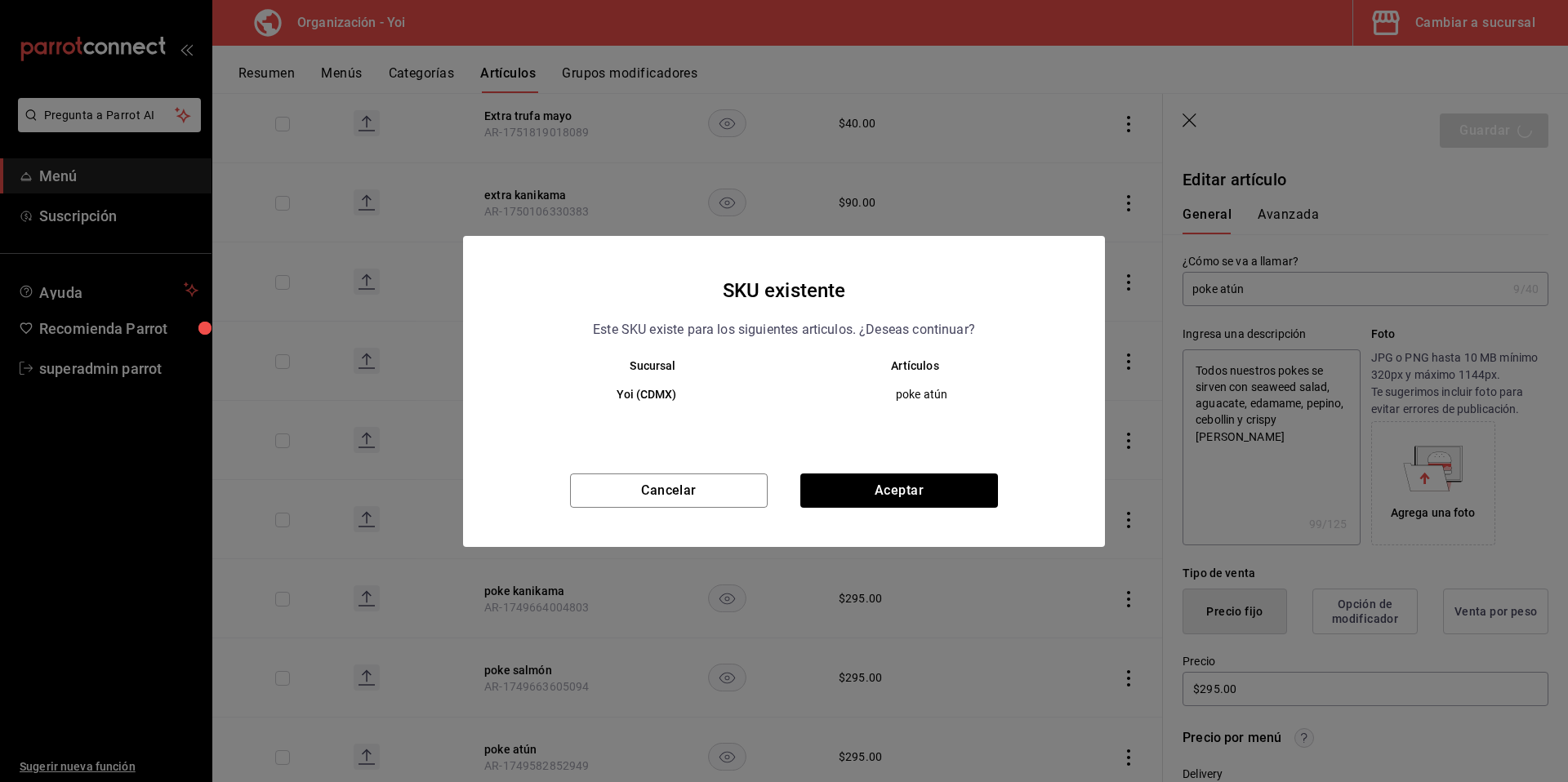 type on "x" 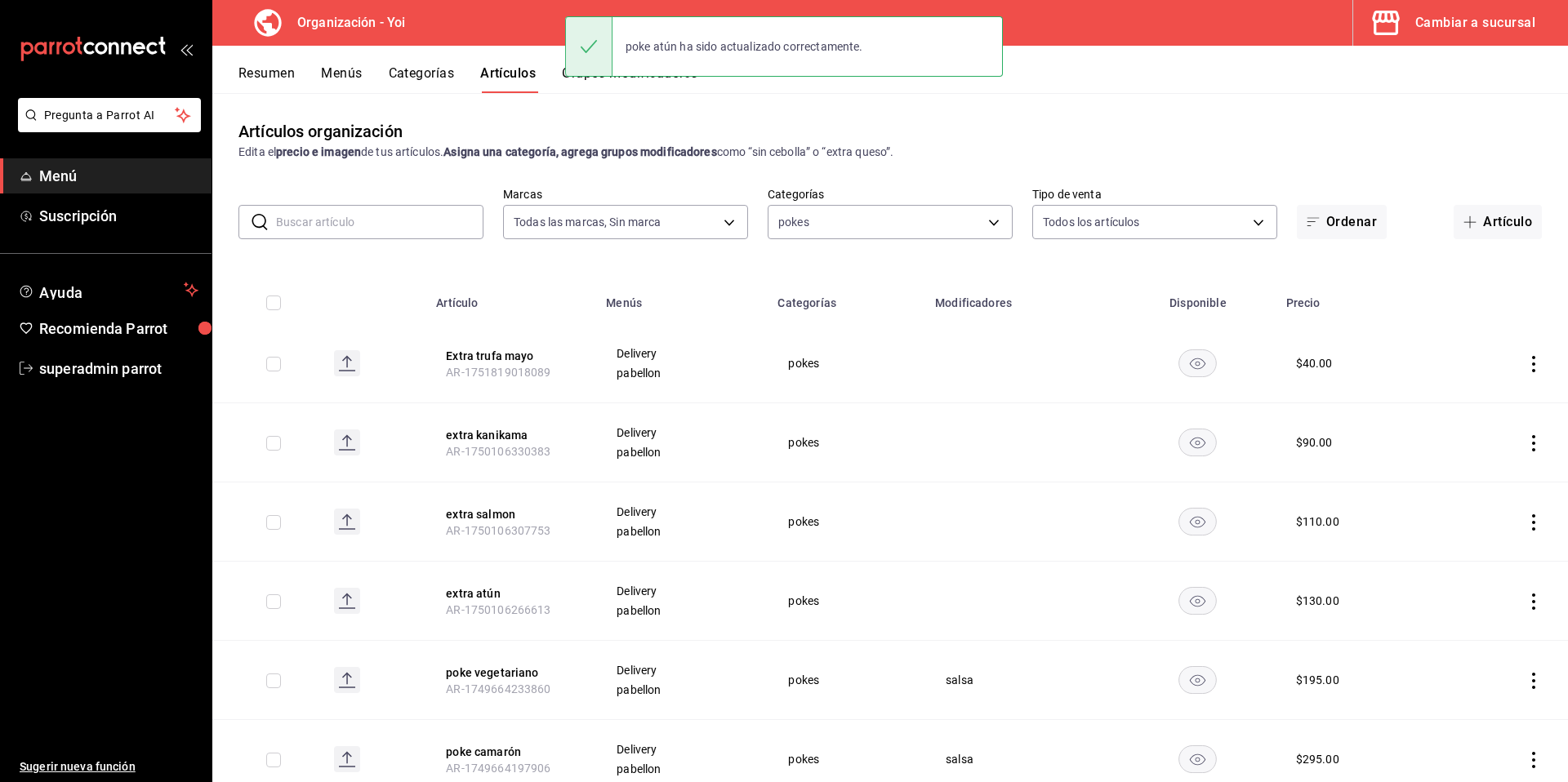 scroll, scrollTop: 294, scrollLeft: 0, axis: vertical 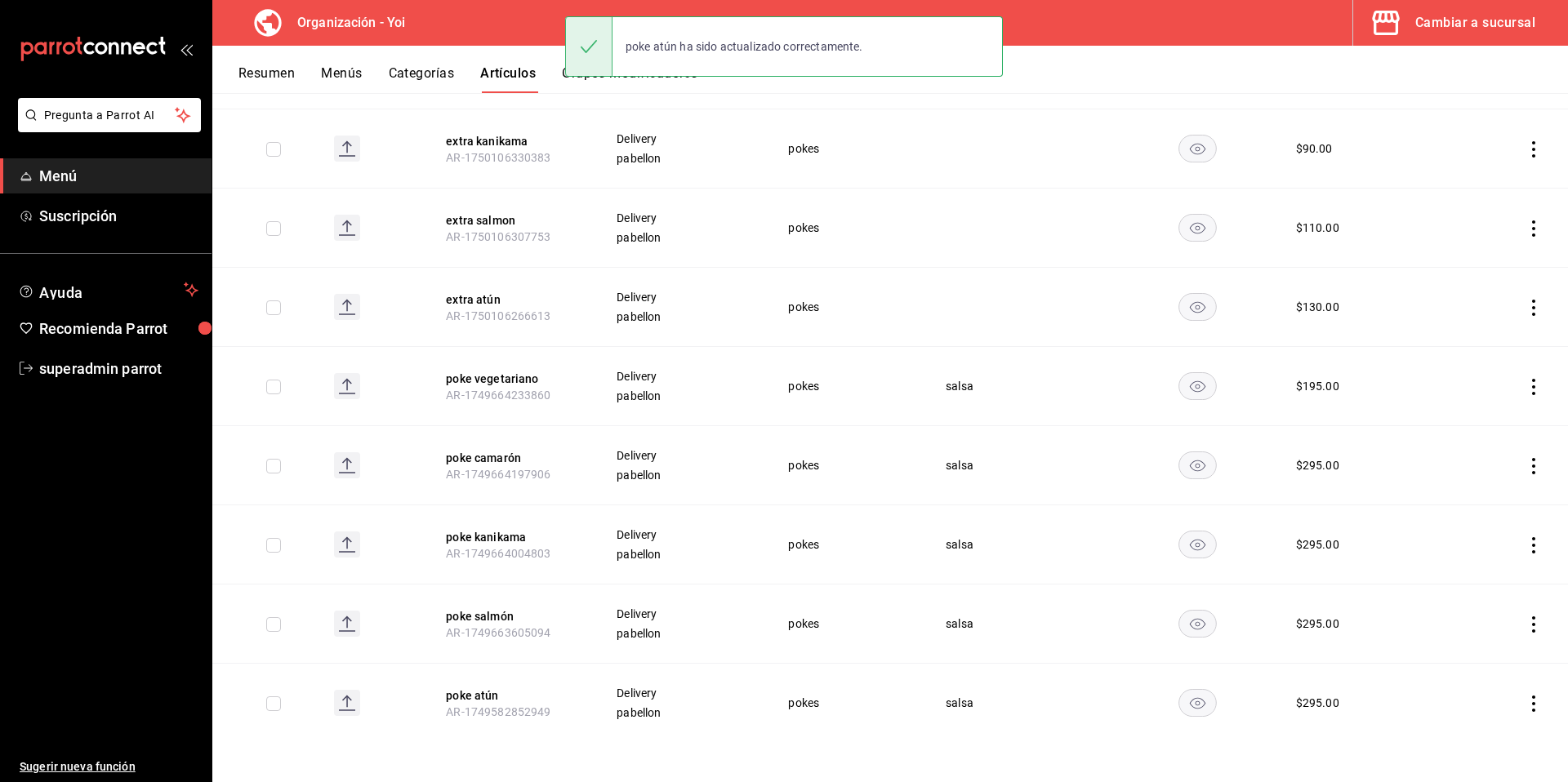 drag, startPoint x: 480, startPoint y: 613, endPoint x: 554, endPoint y: 564, distance: 88.75246 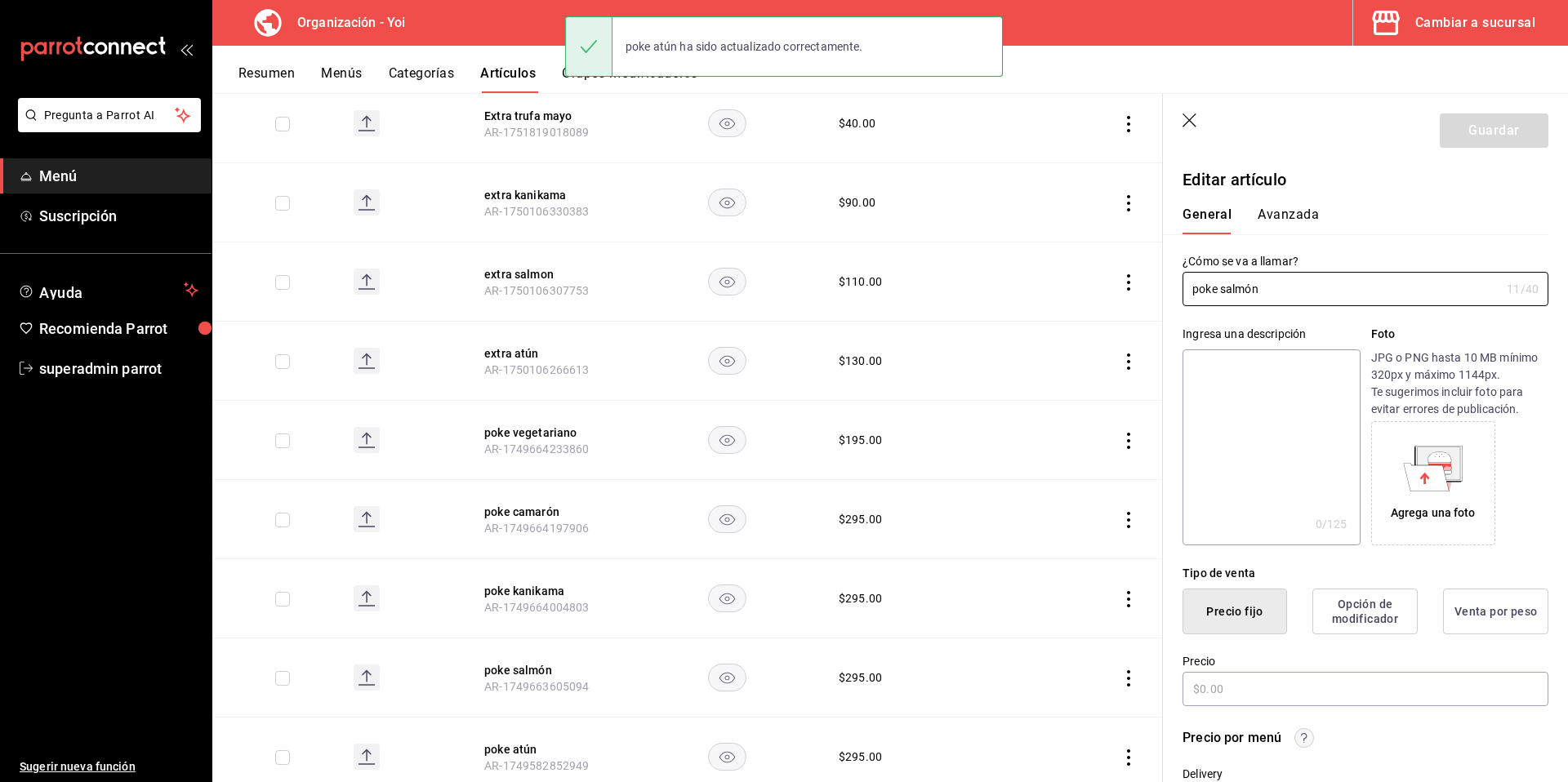 type on "$295.00" 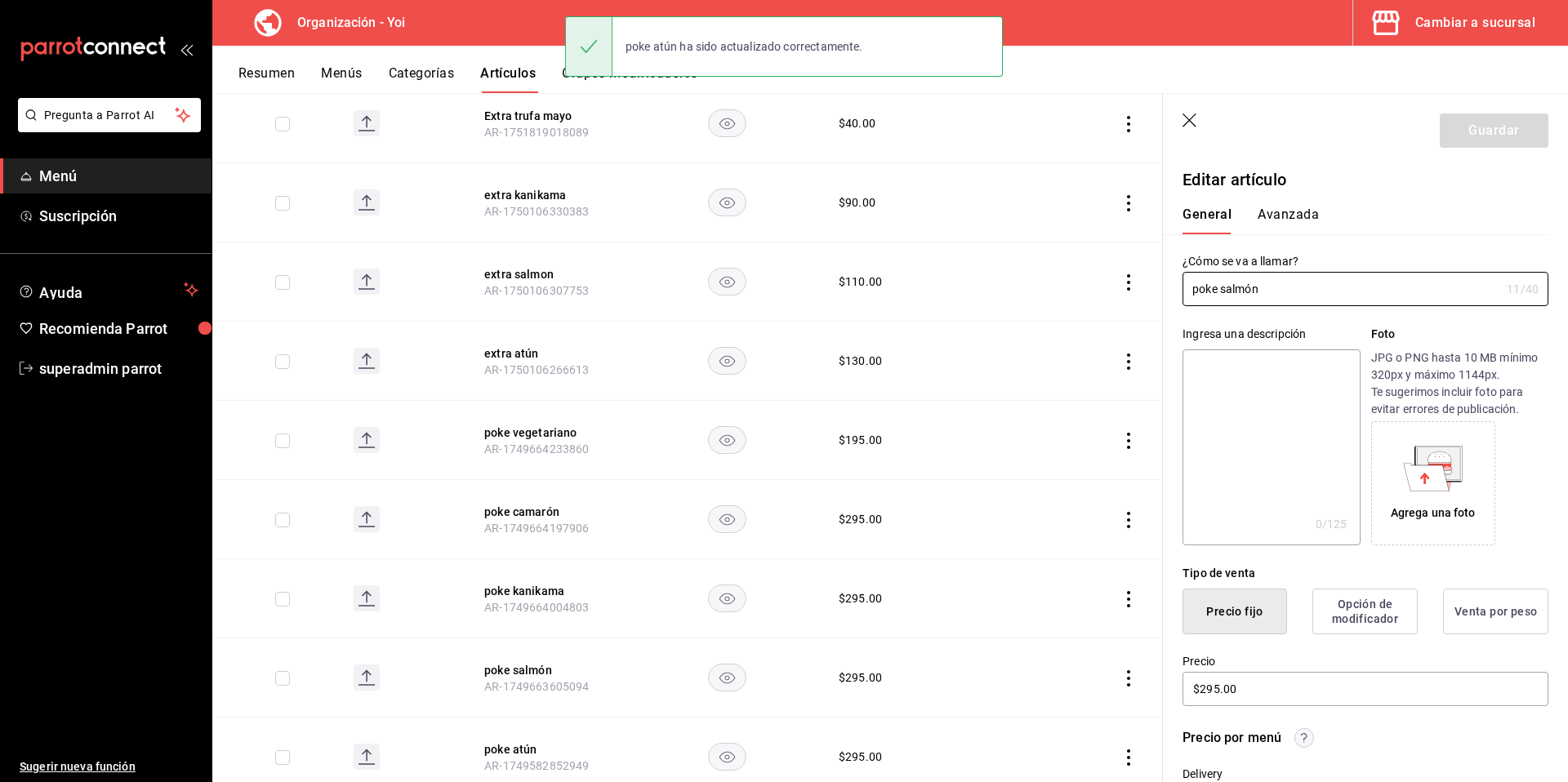 click at bounding box center [1271, 447] 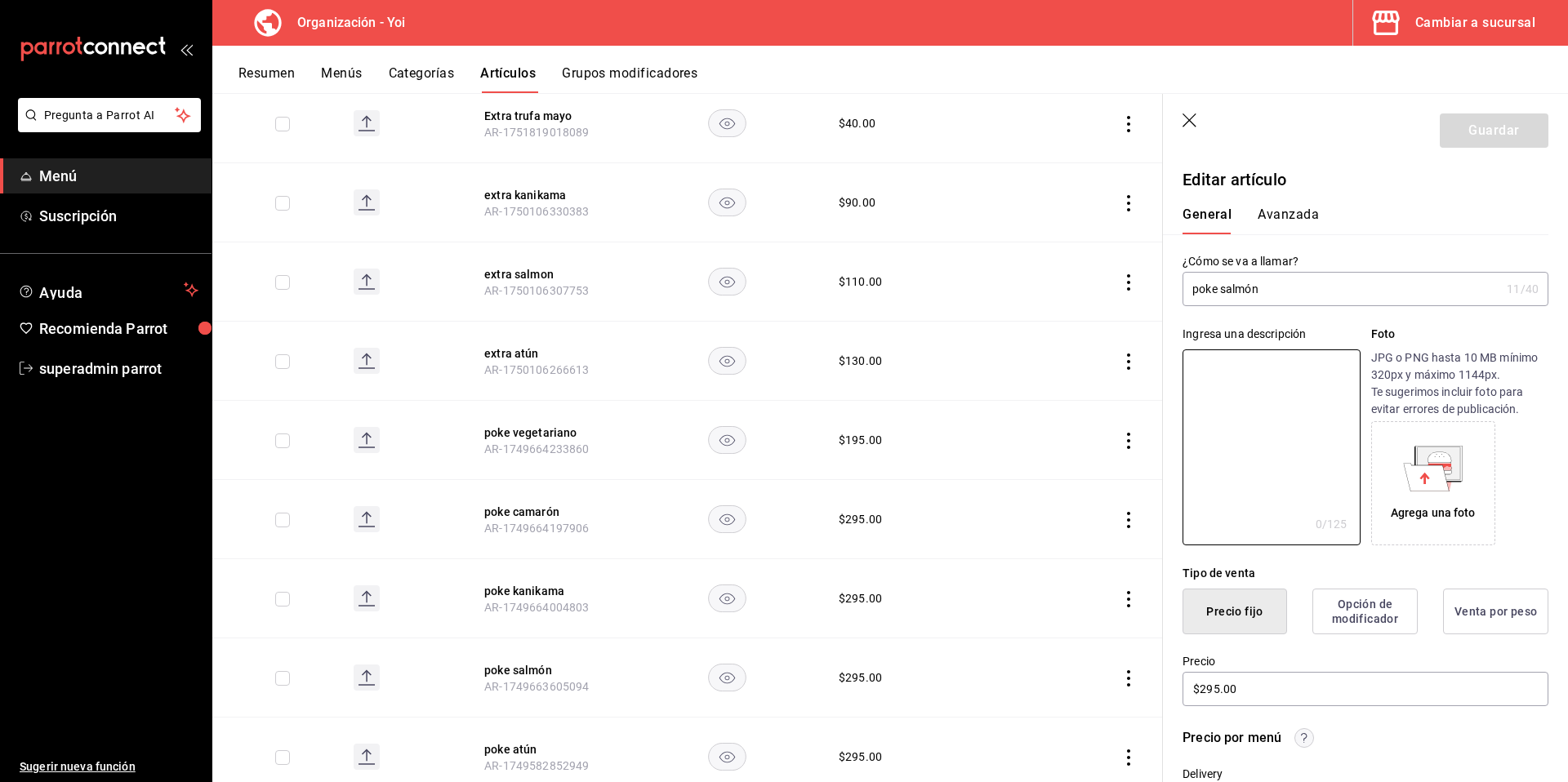 paste on "Todos nuestros pokes se sirven con seaweed salad, aguacate, edamame, pepino, cebollin y crispy rice" 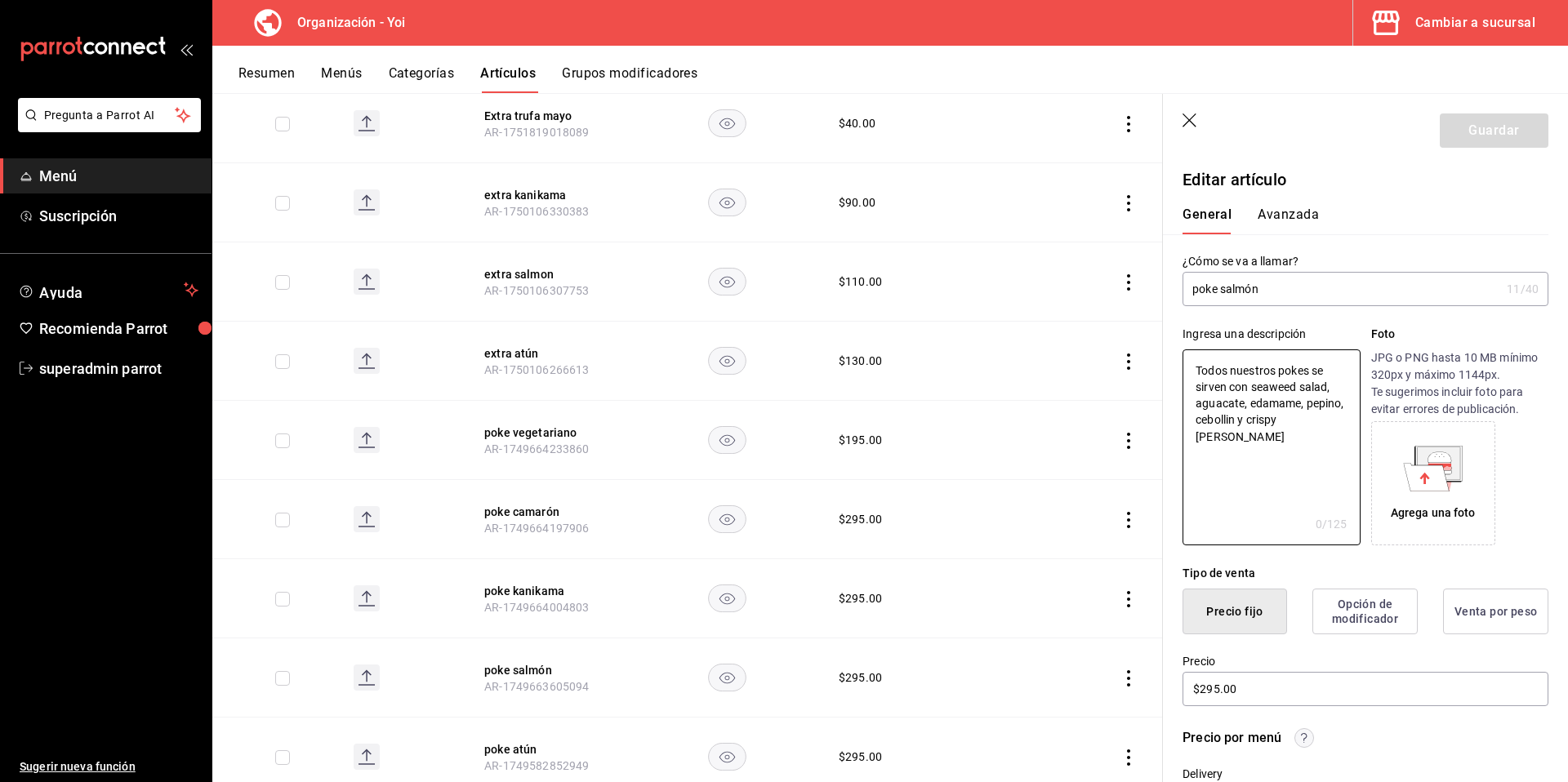 type on "x" 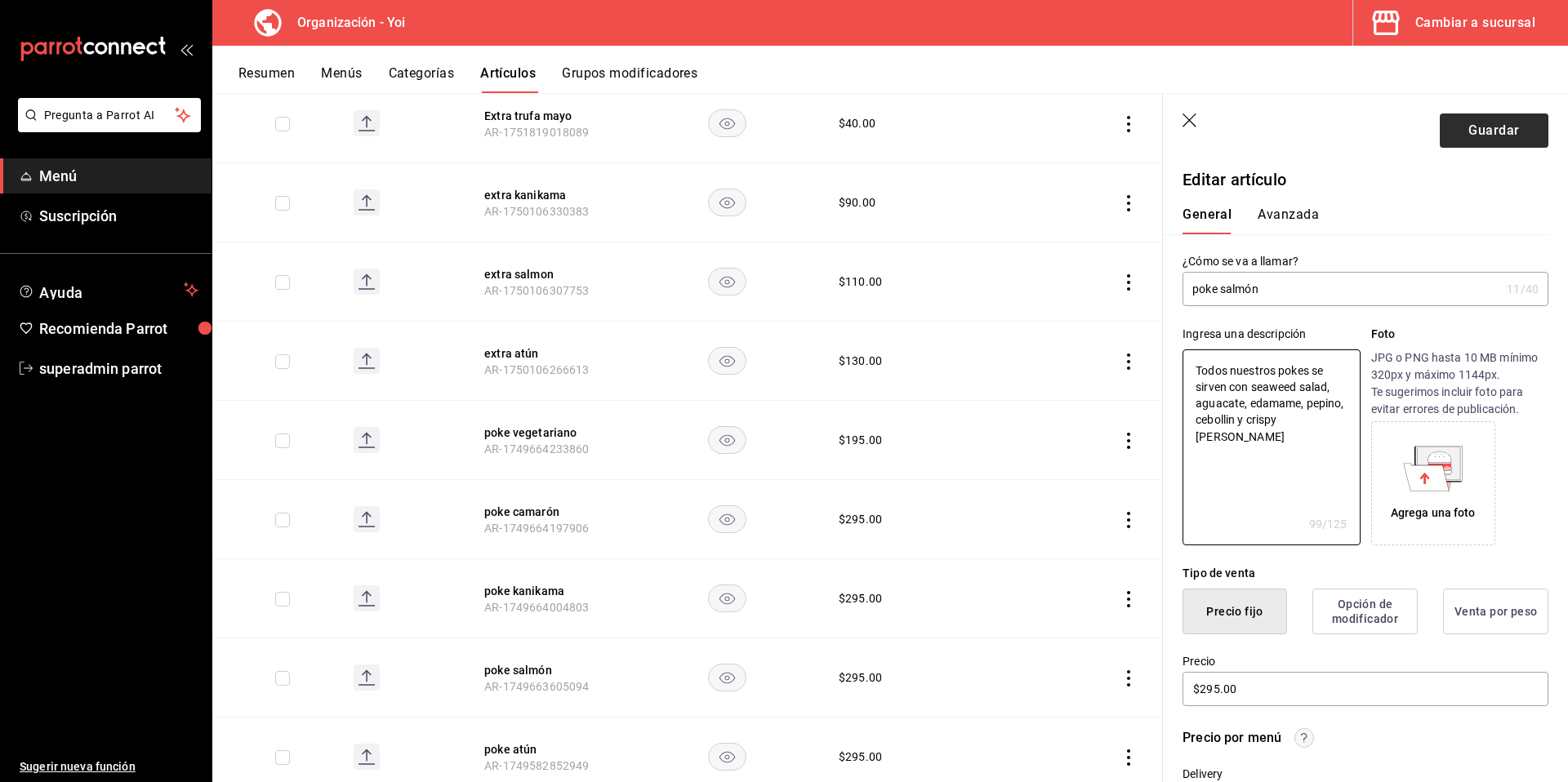 type on "Todos nuestros pokes se sirven con seaweed salad, aguacate, edamame, pepino, cebollin y crispy rice" 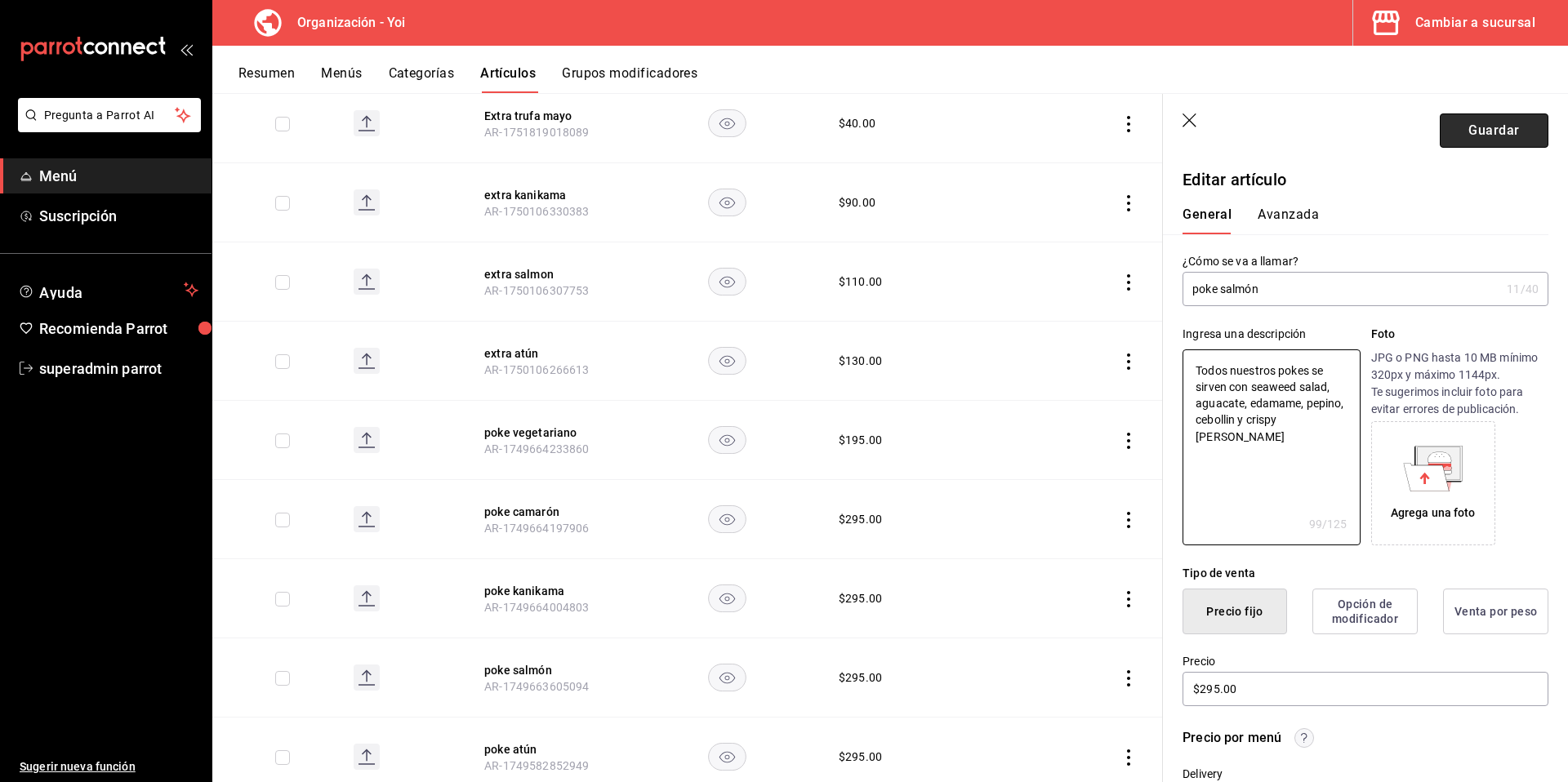 click on "Guardar" at bounding box center (1494, 131) 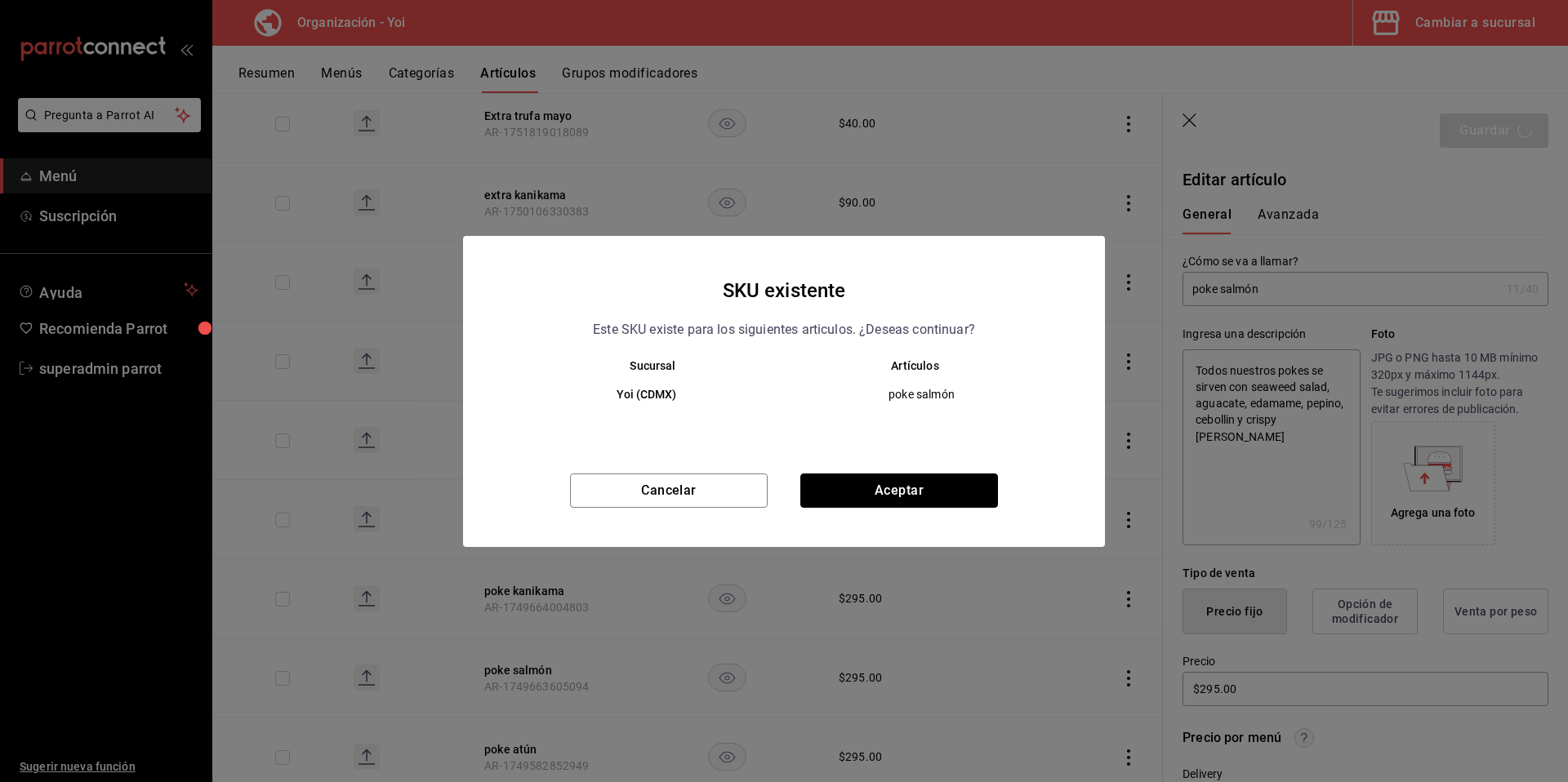 click on "Aceptar" at bounding box center [899, 491] 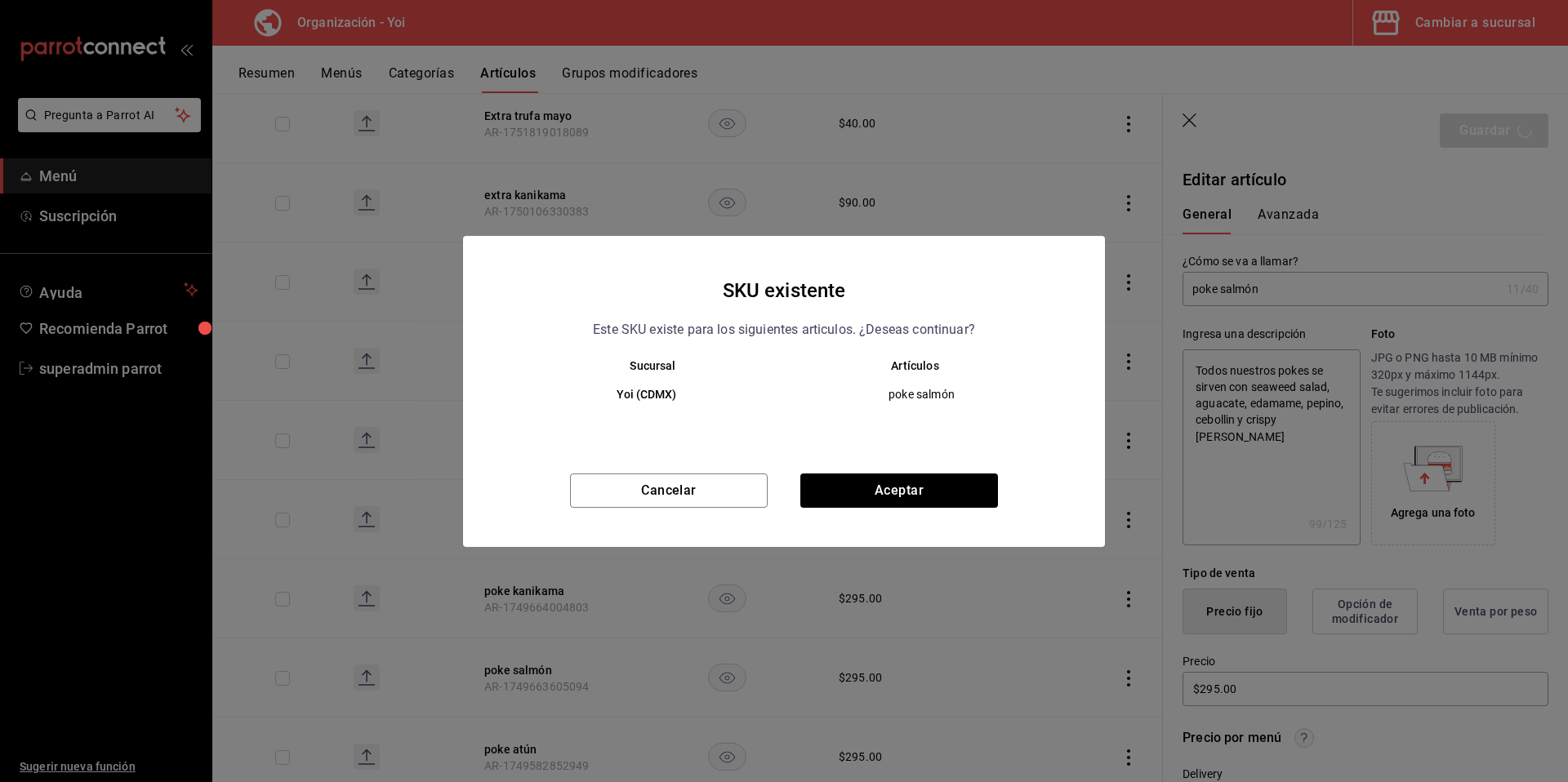 type on "x" 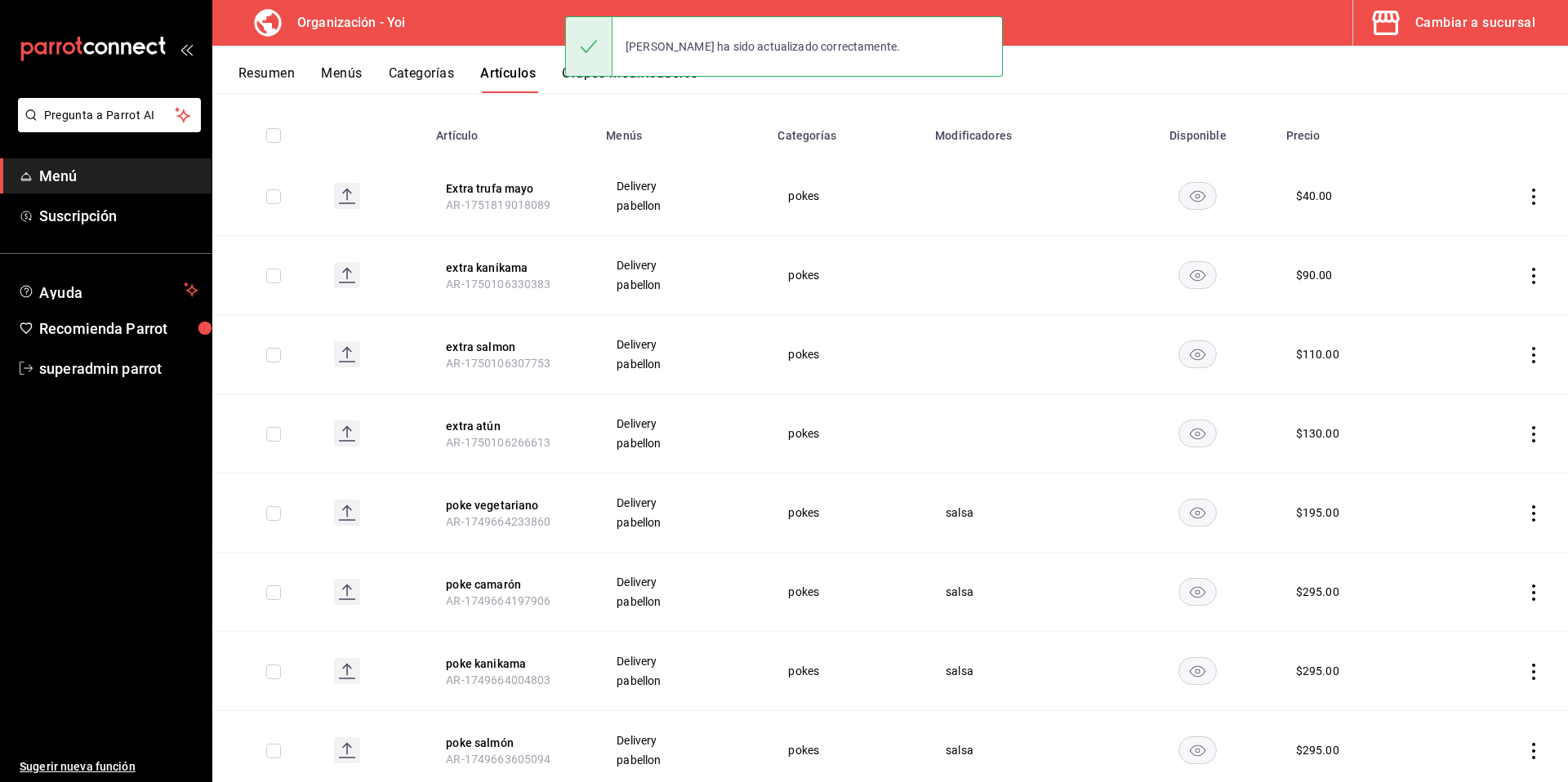 scroll, scrollTop: 294, scrollLeft: 0, axis: vertical 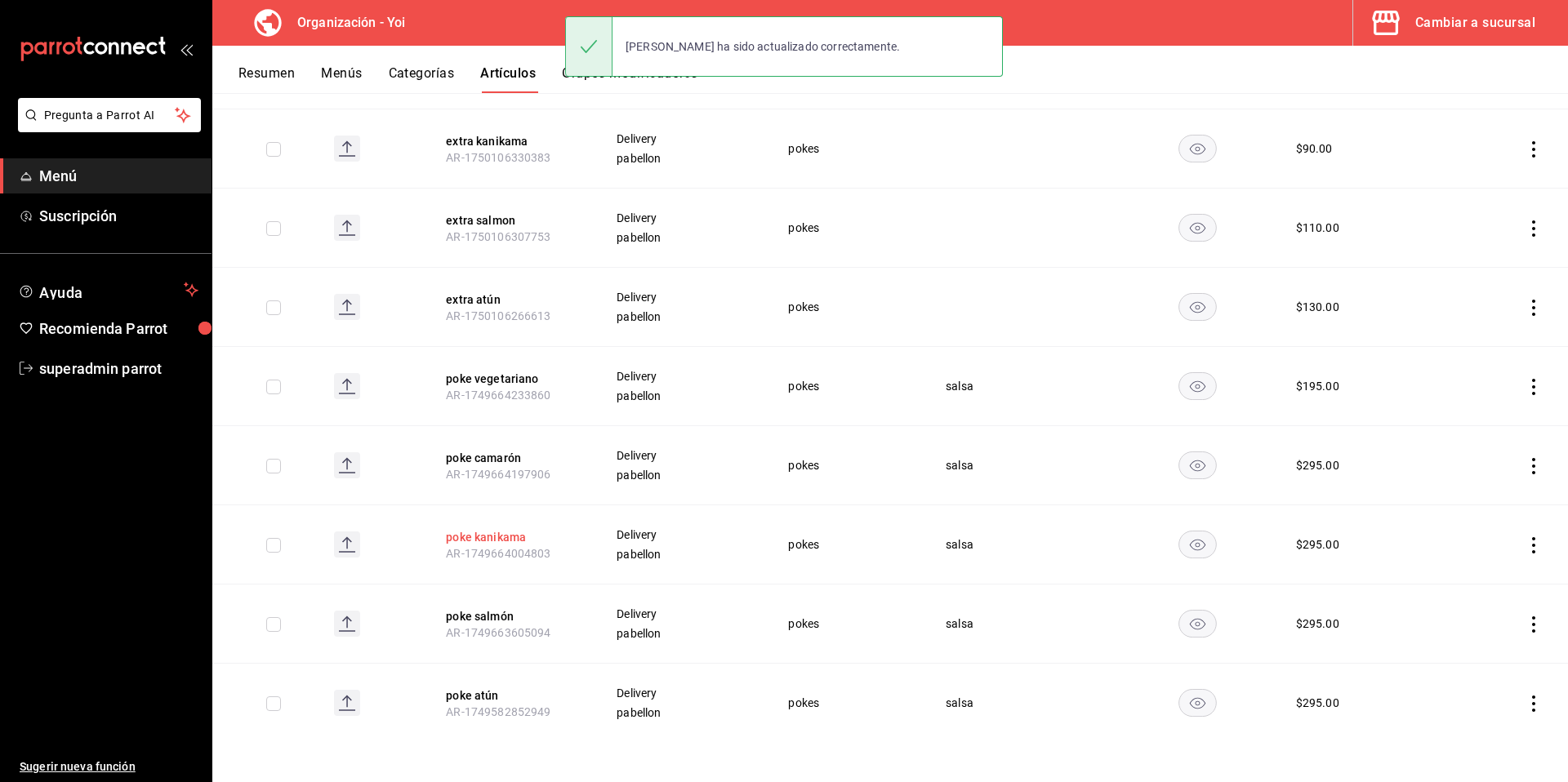 click on "poke kanikama" at bounding box center (511, 537) 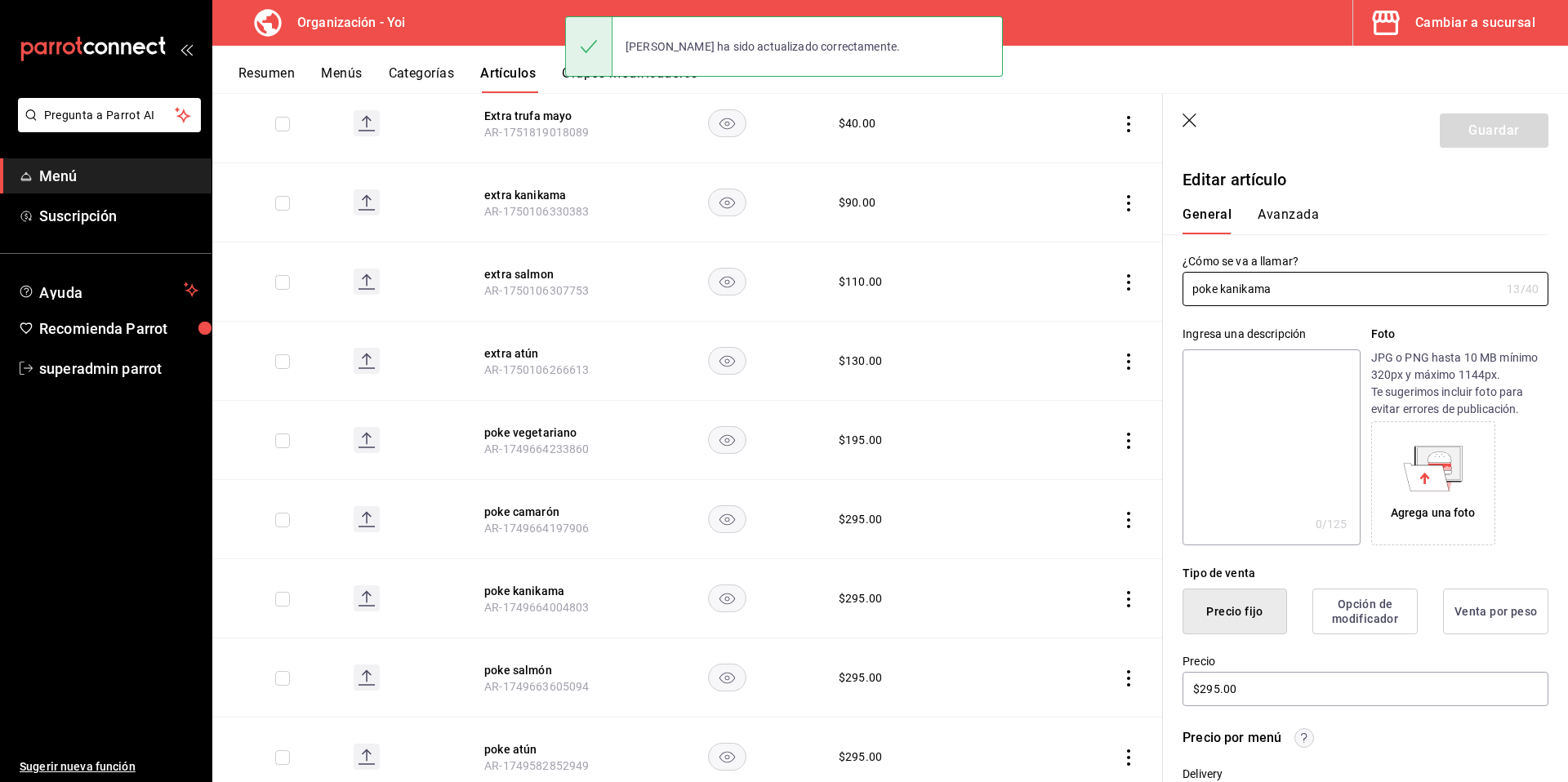 click at bounding box center (1271, 447) 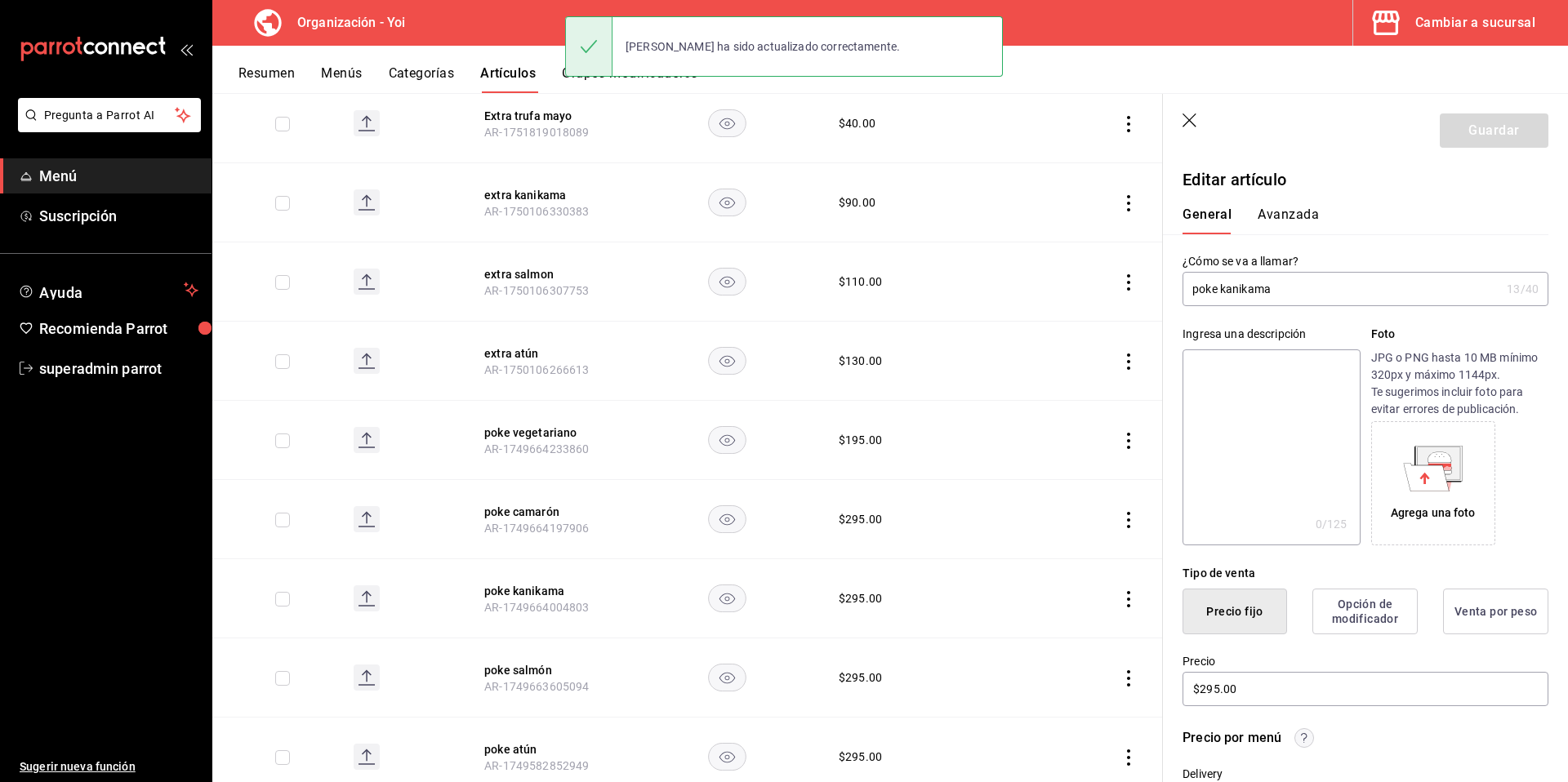paste on "Todos nuestros pokes se sirven con seaweed salad, aguacate, edamame, pepino, cebollin y crispy rice" 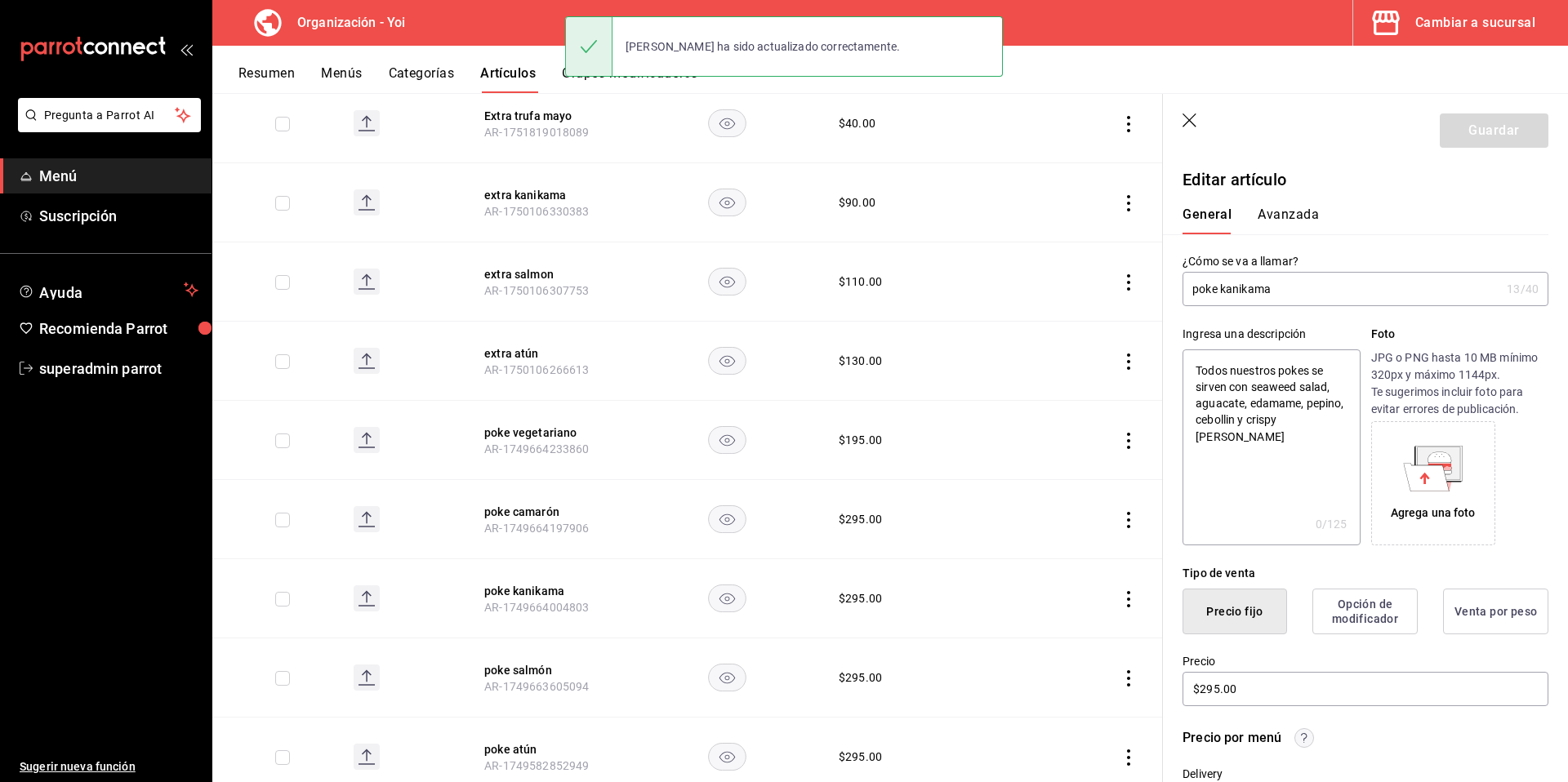 type on "x" 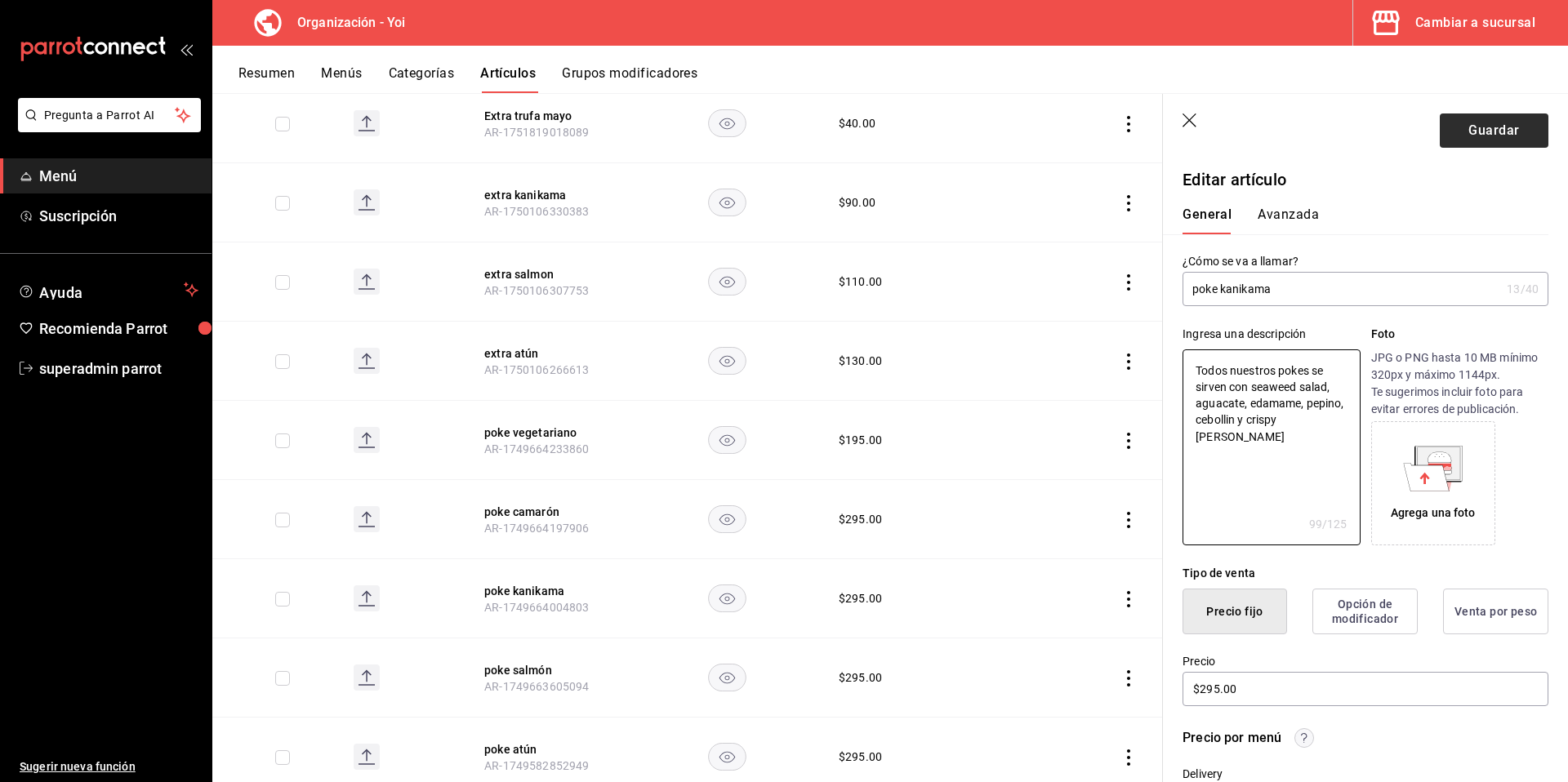 type on "Todos nuestros pokes se sirven con seaweed salad, aguacate, edamame, pepino, cebollin y crispy rice" 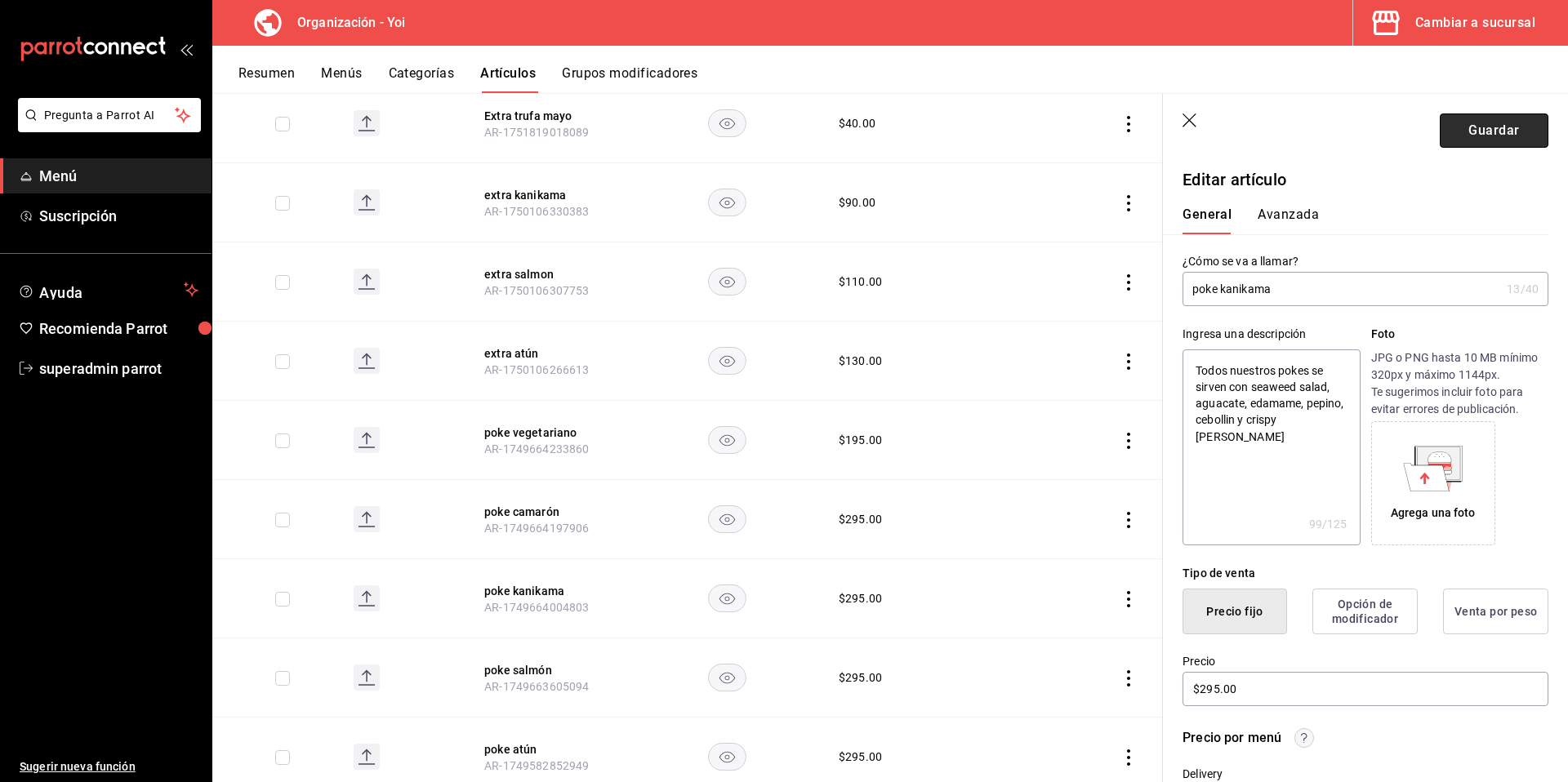 click on "Guardar" at bounding box center [1494, 131] 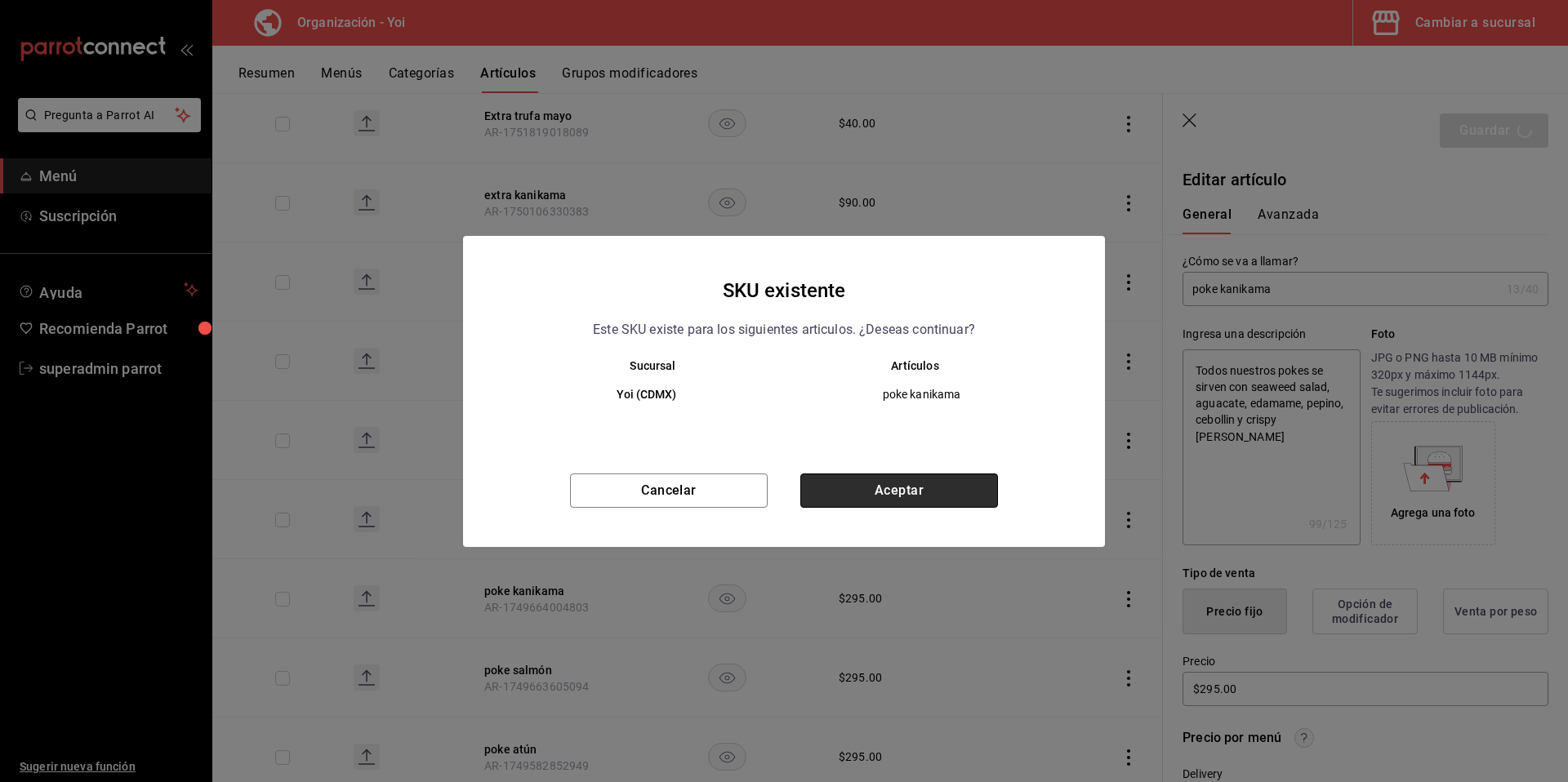 click on "Aceptar" at bounding box center [899, 491] 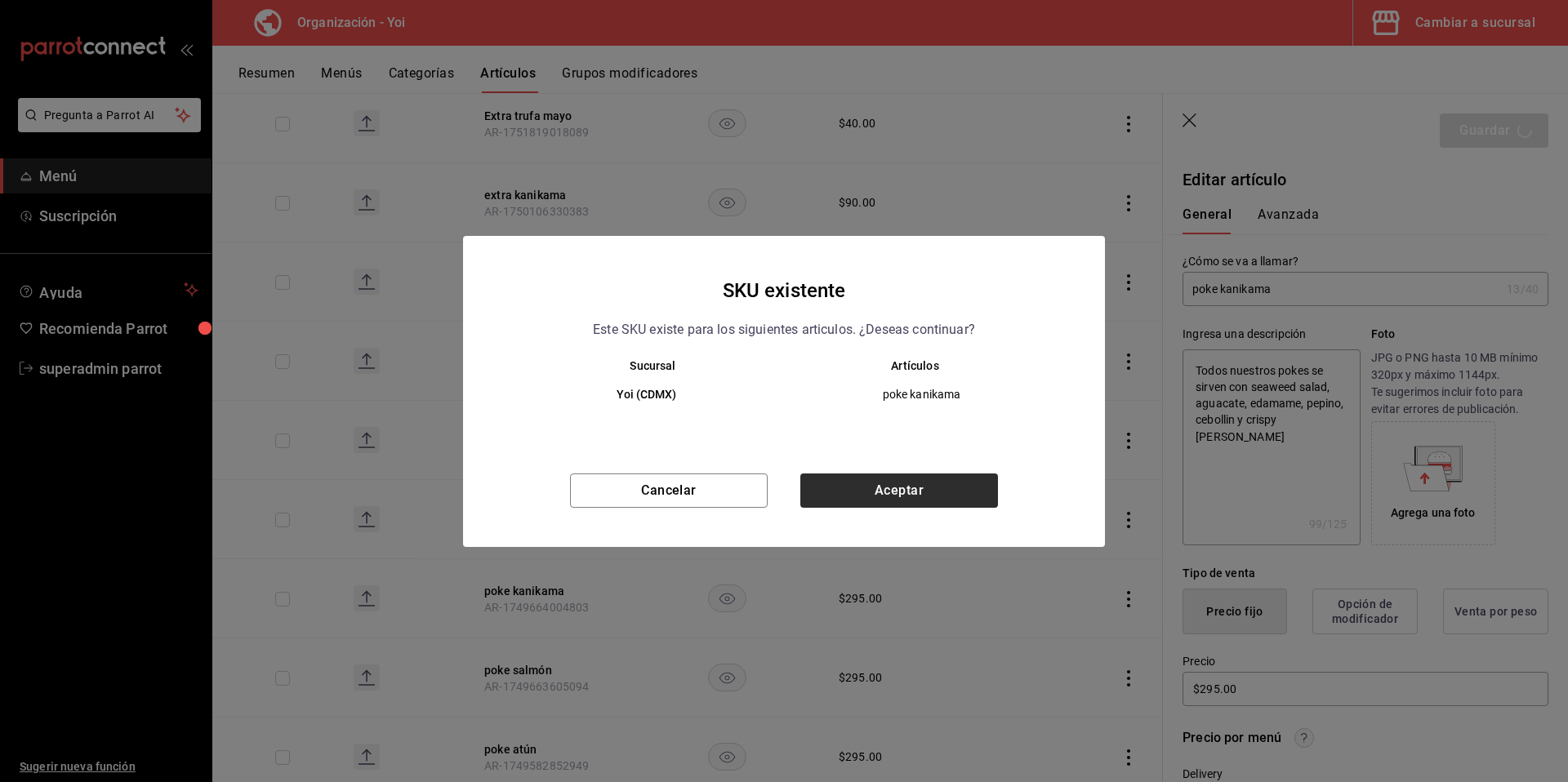 type on "x" 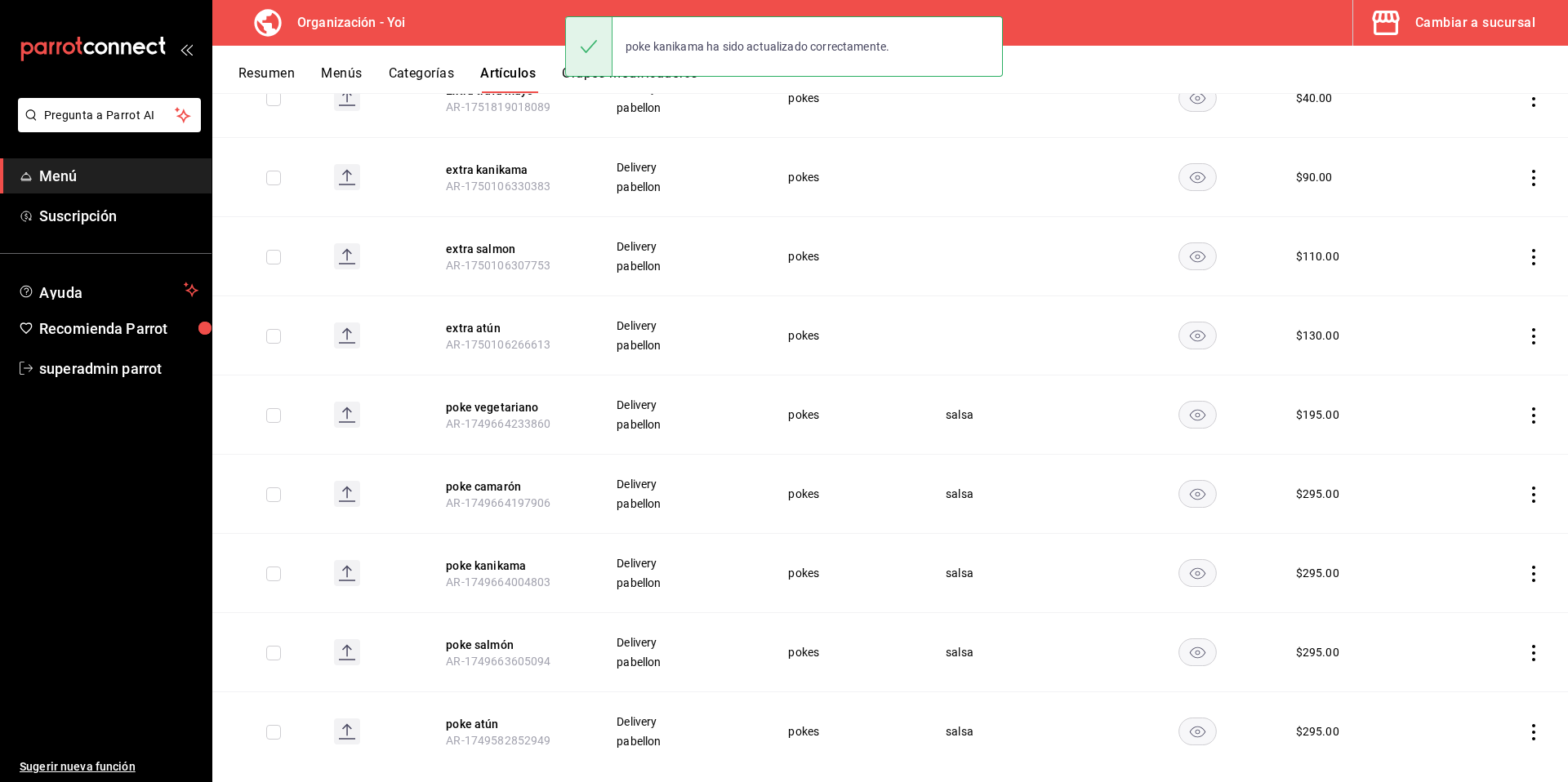 scroll, scrollTop: 294, scrollLeft: 0, axis: vertical 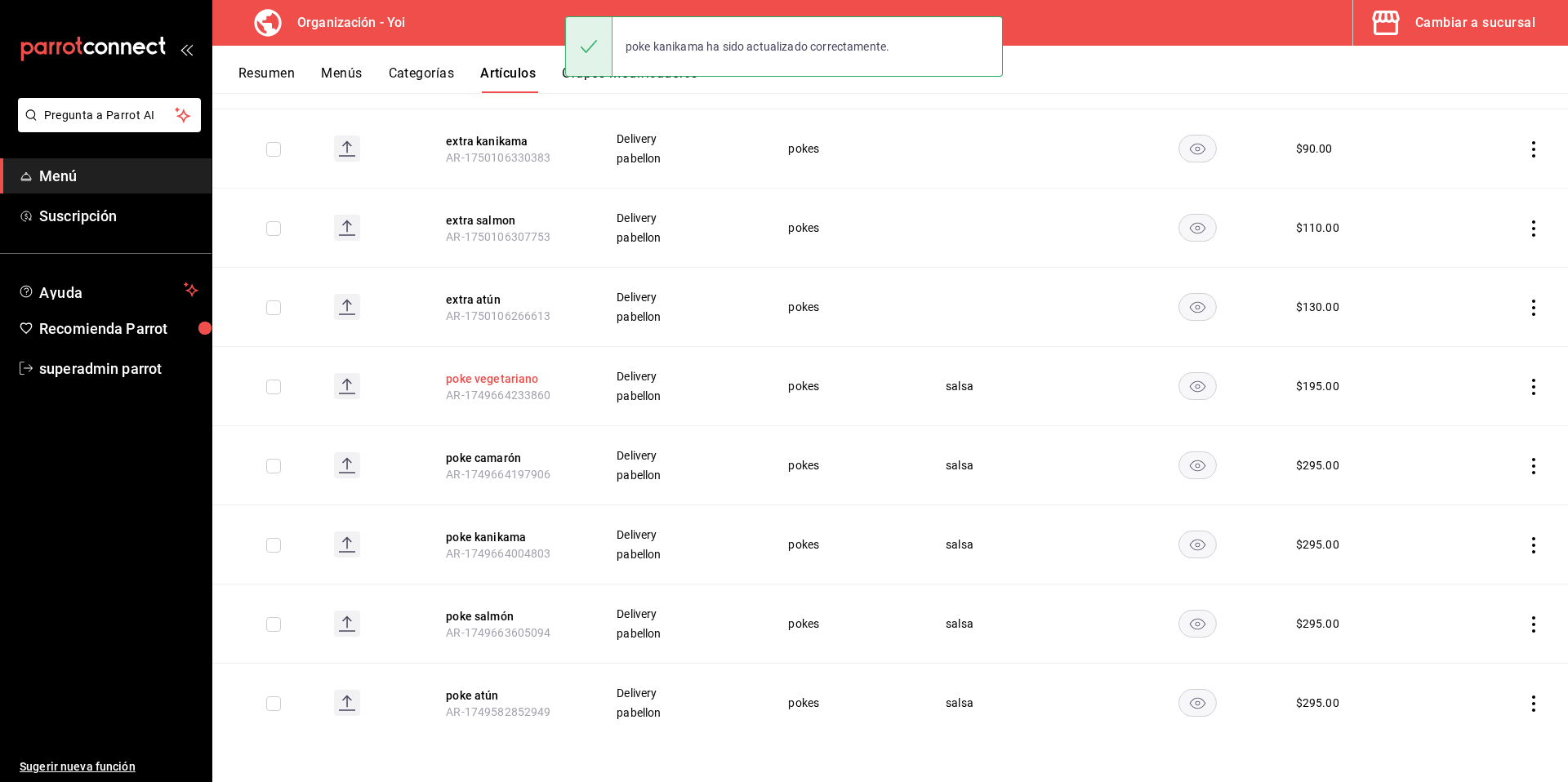 click on "poke vegetariano" at bounding box center (511, 379) 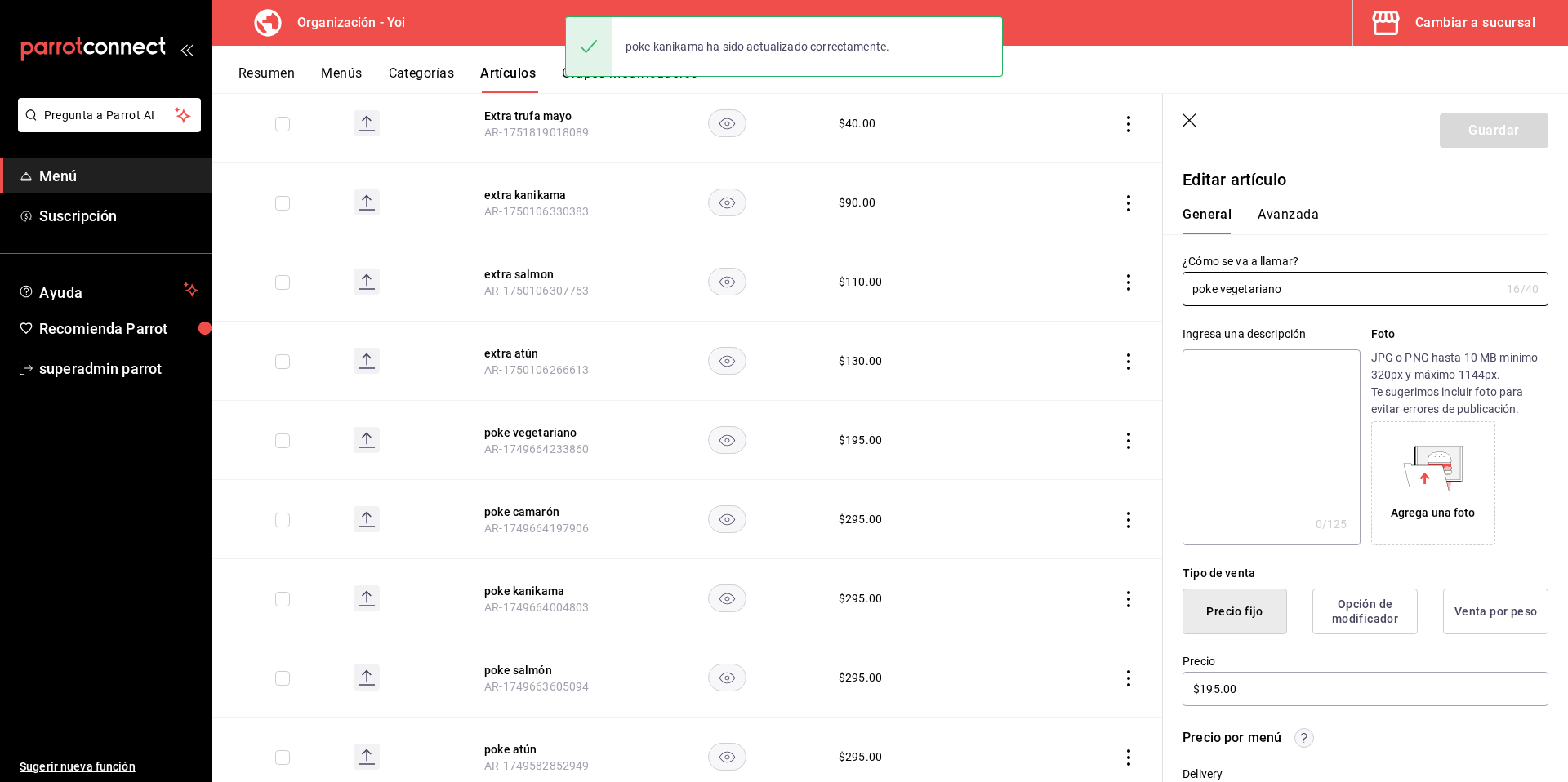 click at bounding box center [1271, 447] 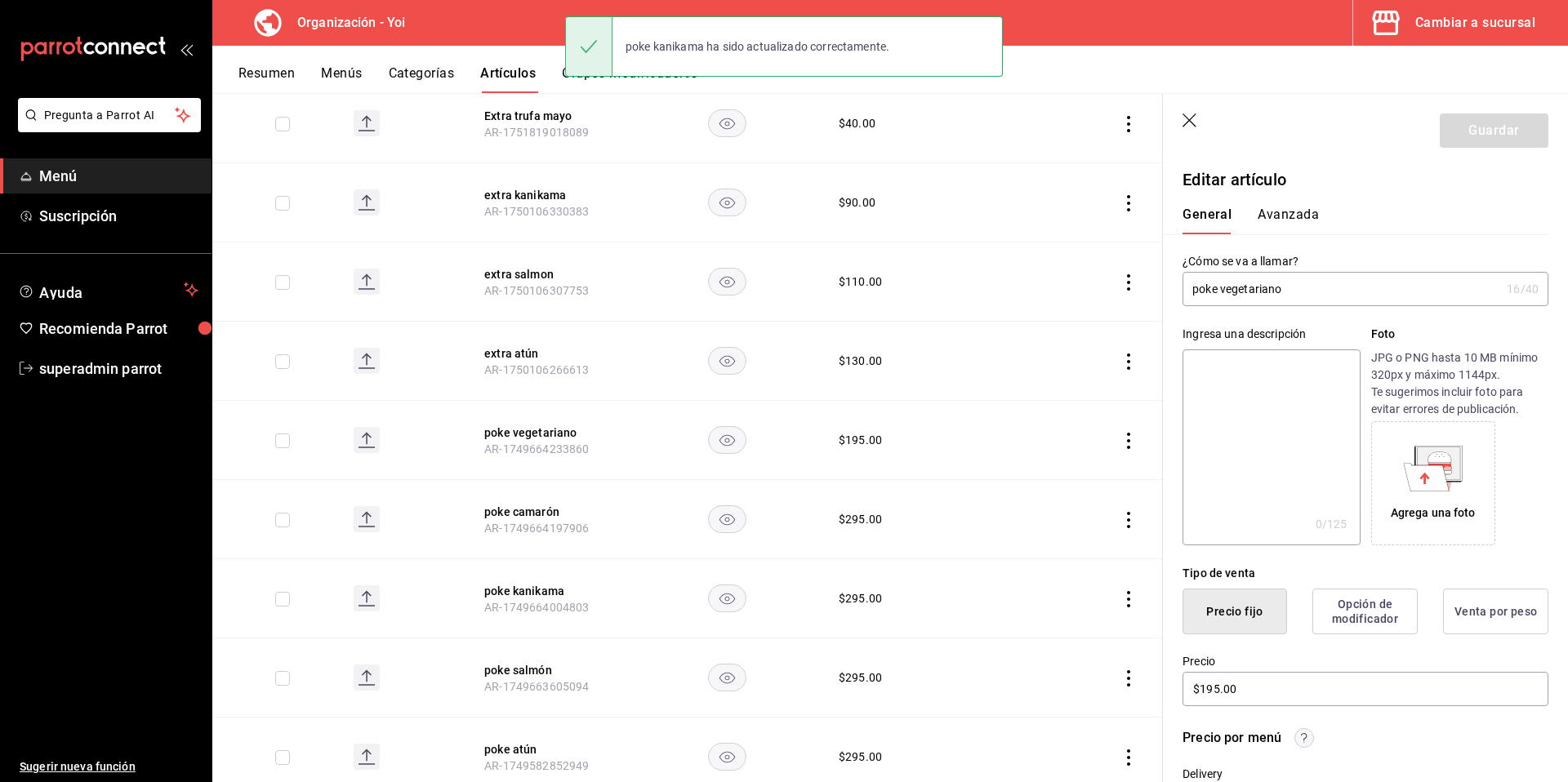 paste on "Todos nuestros pokes se sirven con seaweed salad, aguacate, edamame, pepino, cebollin y crispy rice" 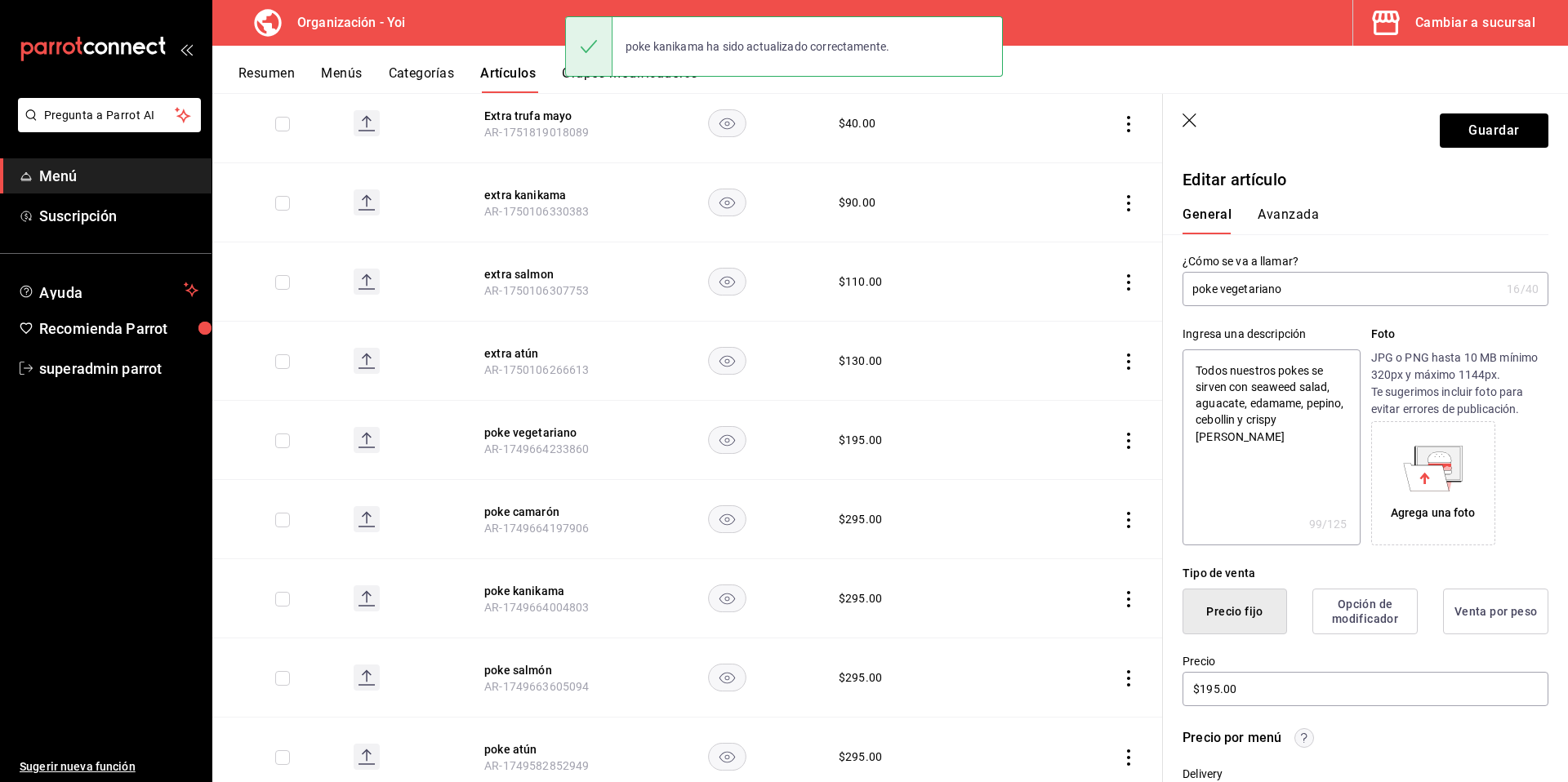 type on "x" 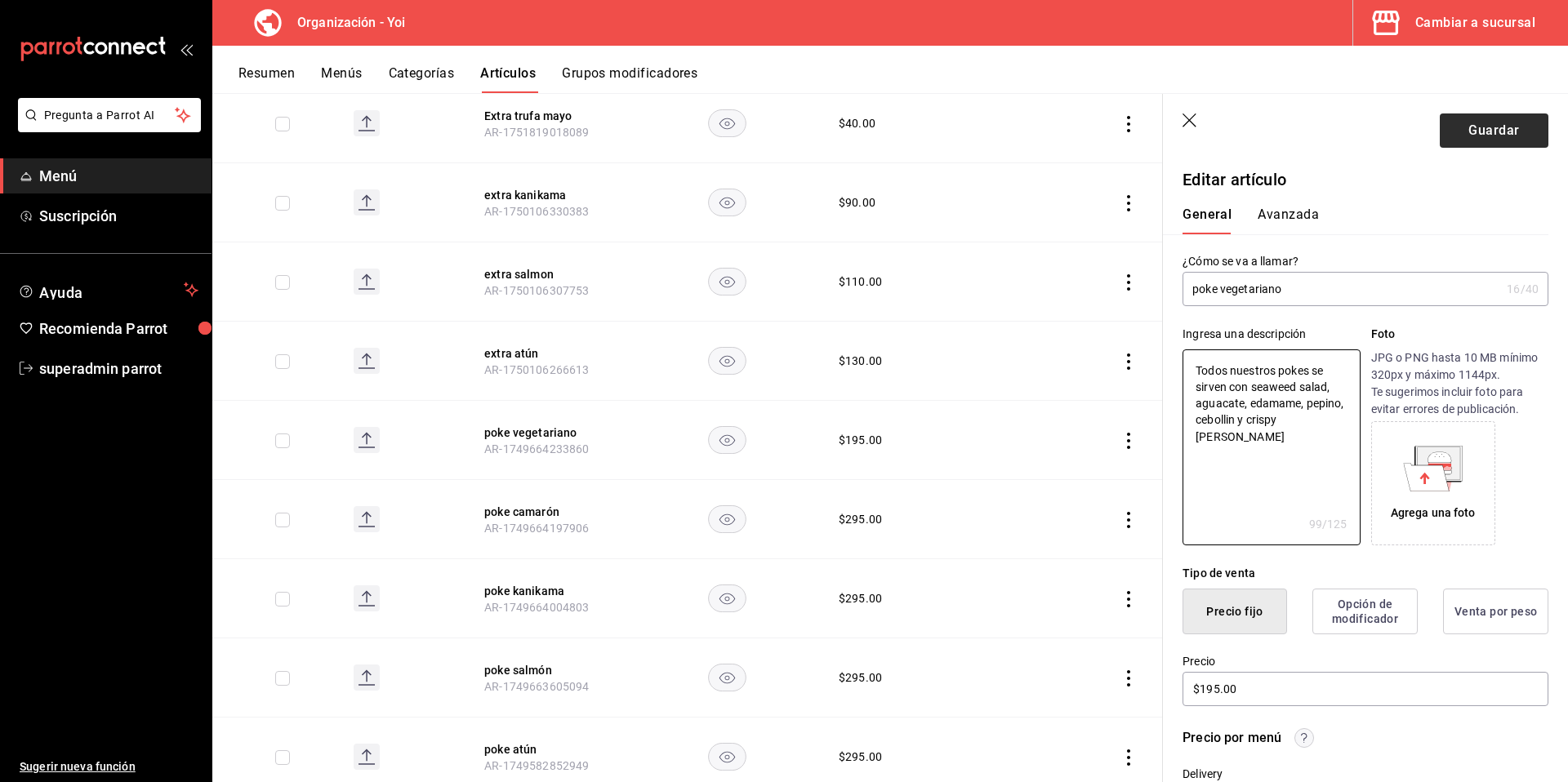 type on "Todos nuestros pokes se sirven con seaweed salad, aguacate, edamame, pepino, cebollin y crispy rice" 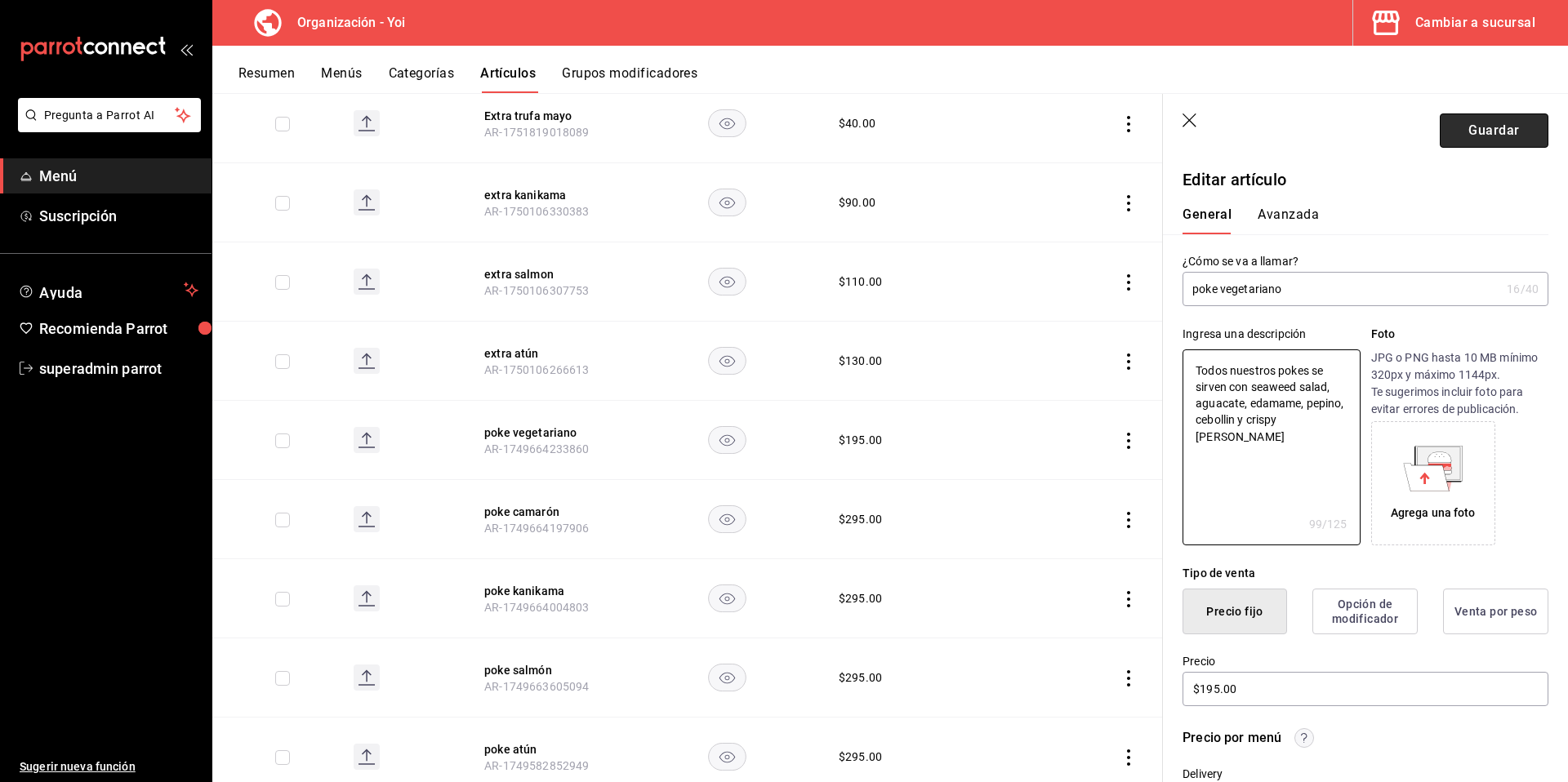click on "Guardar" at bounding box center [1494, 131] 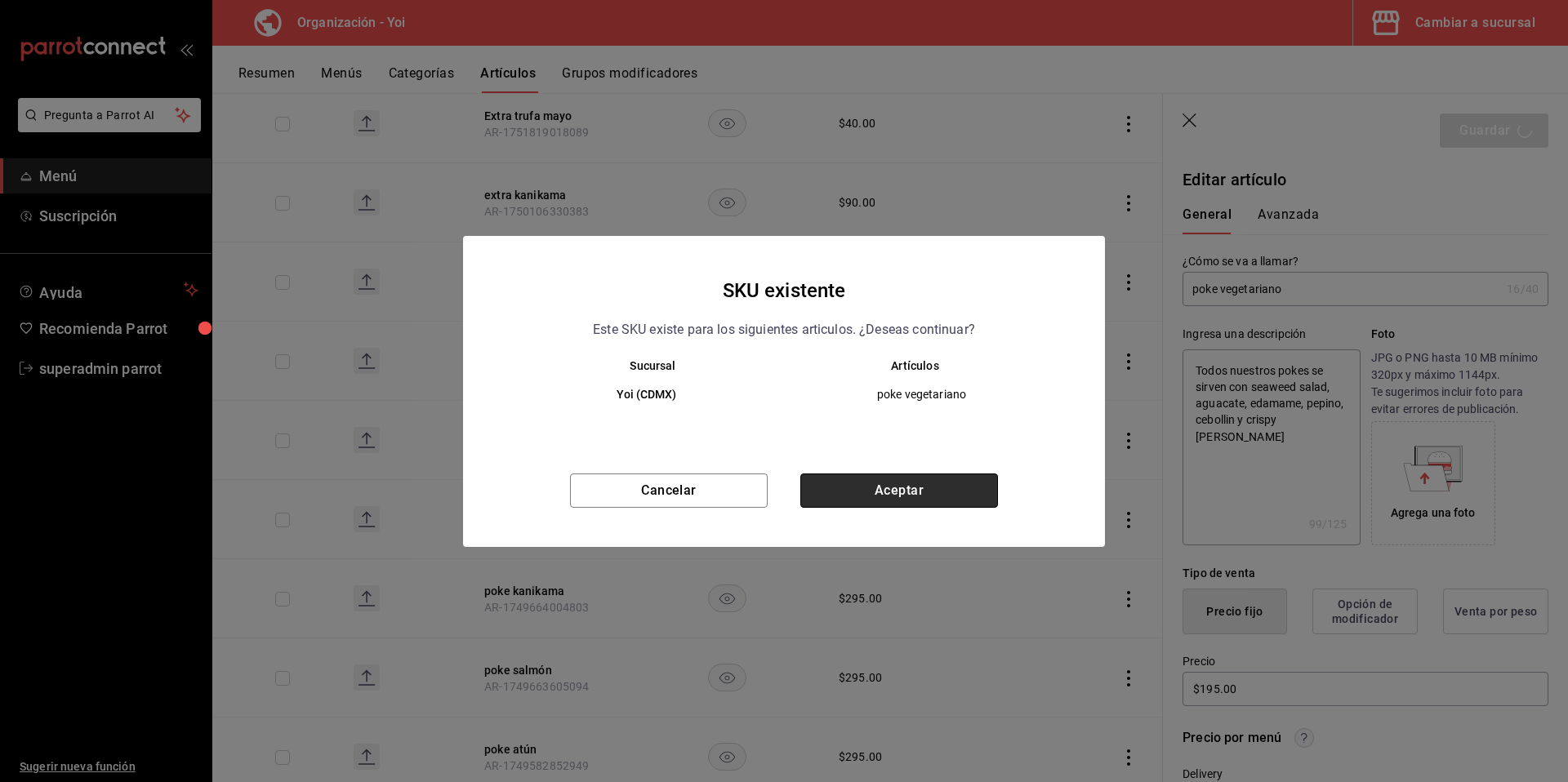 click on "Aceptar" at bounding box center [899, 491] 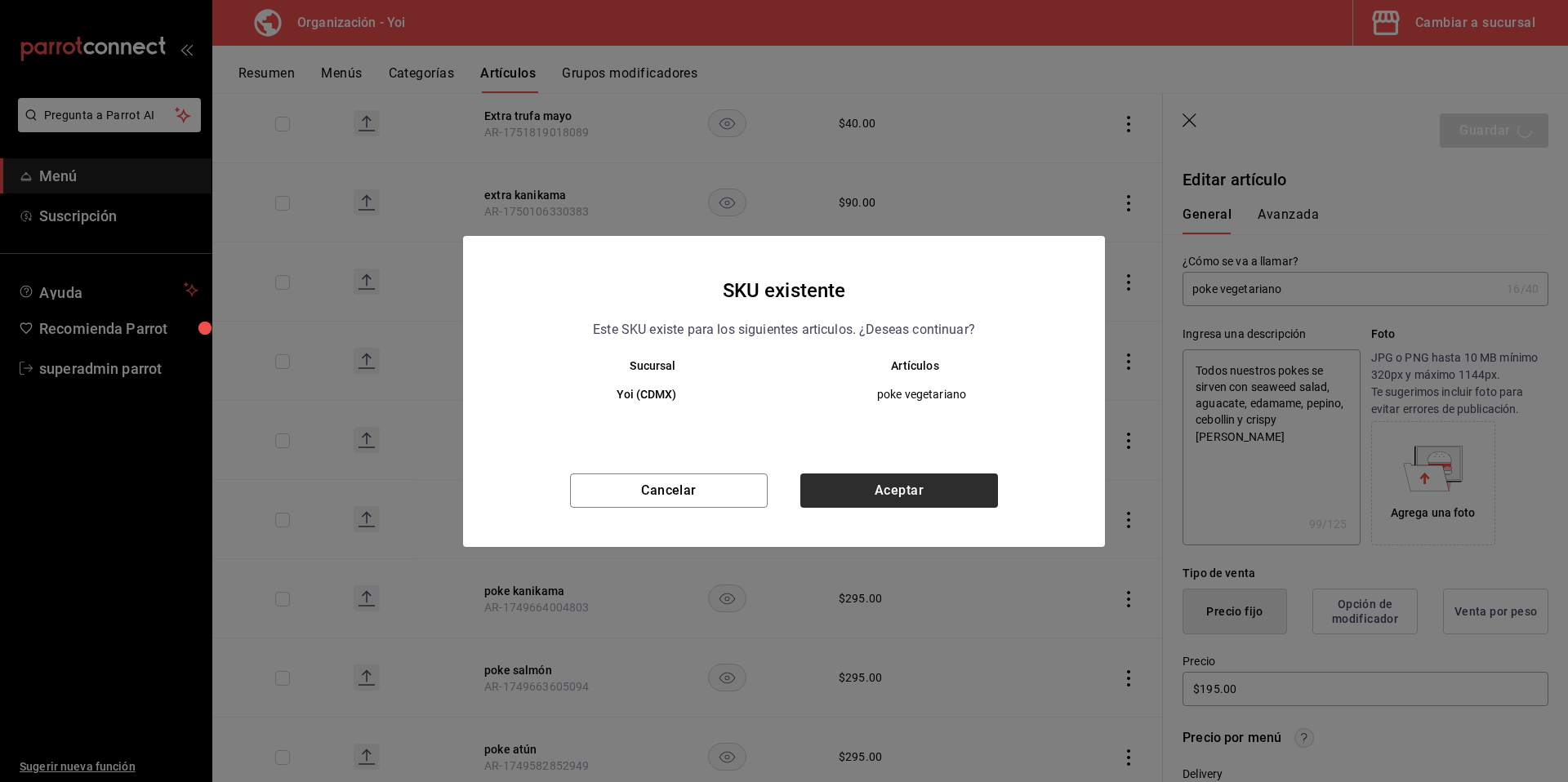 type on "x" 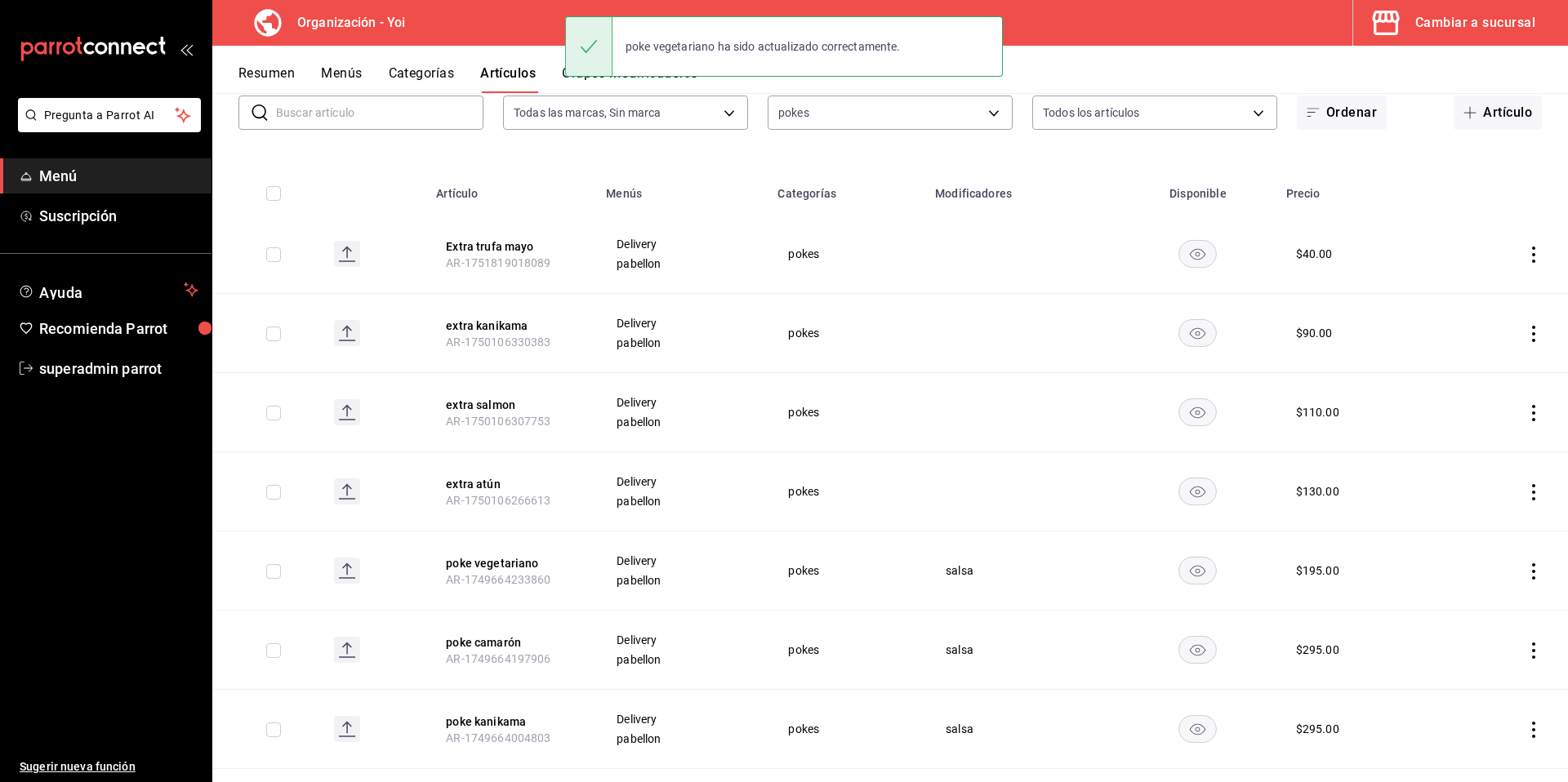 scroll, scrollTop: 122, scrollLeft: 0, axis: vertical 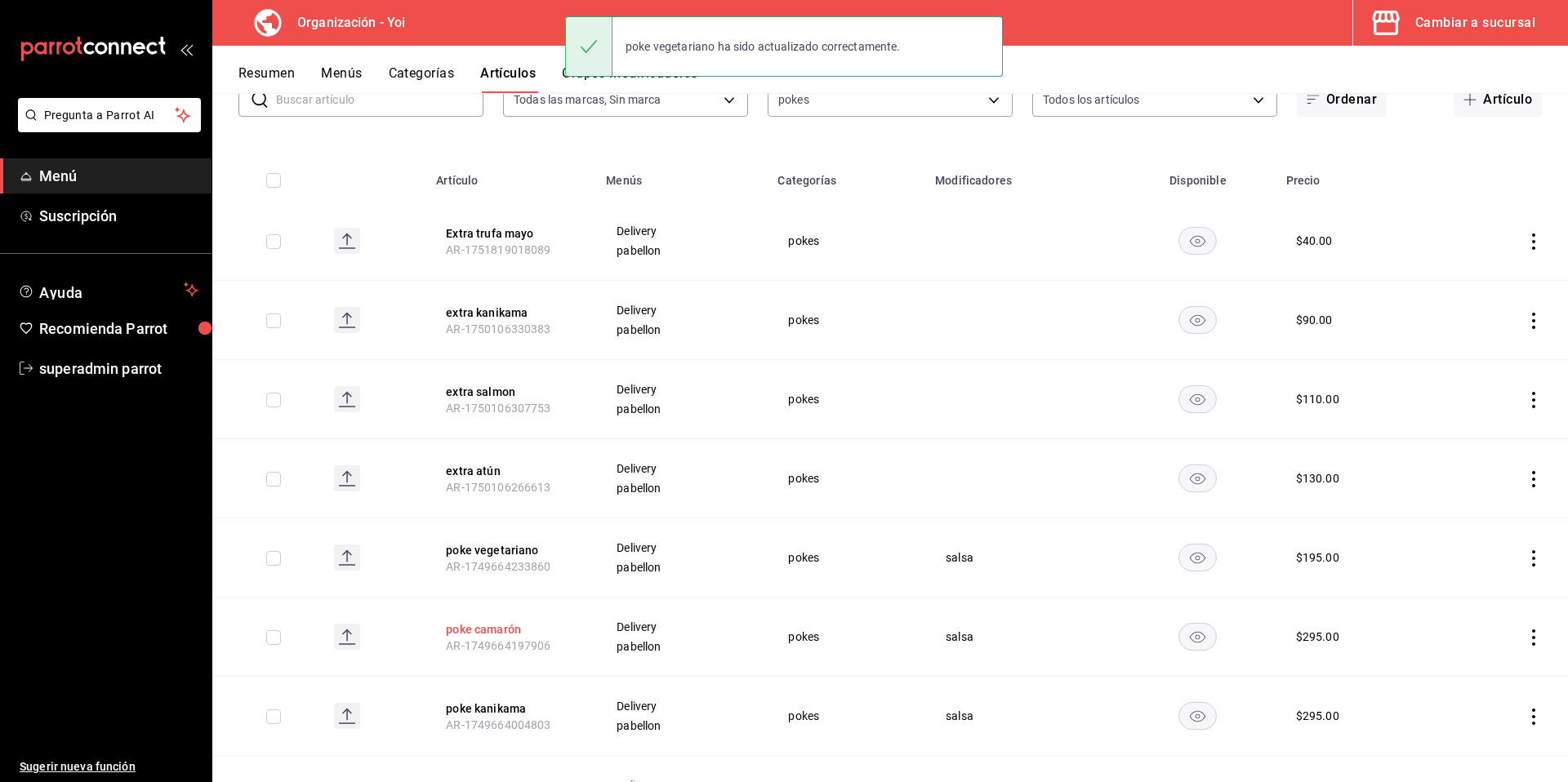 click on "poke camarón" at bounding box center [511, 629] 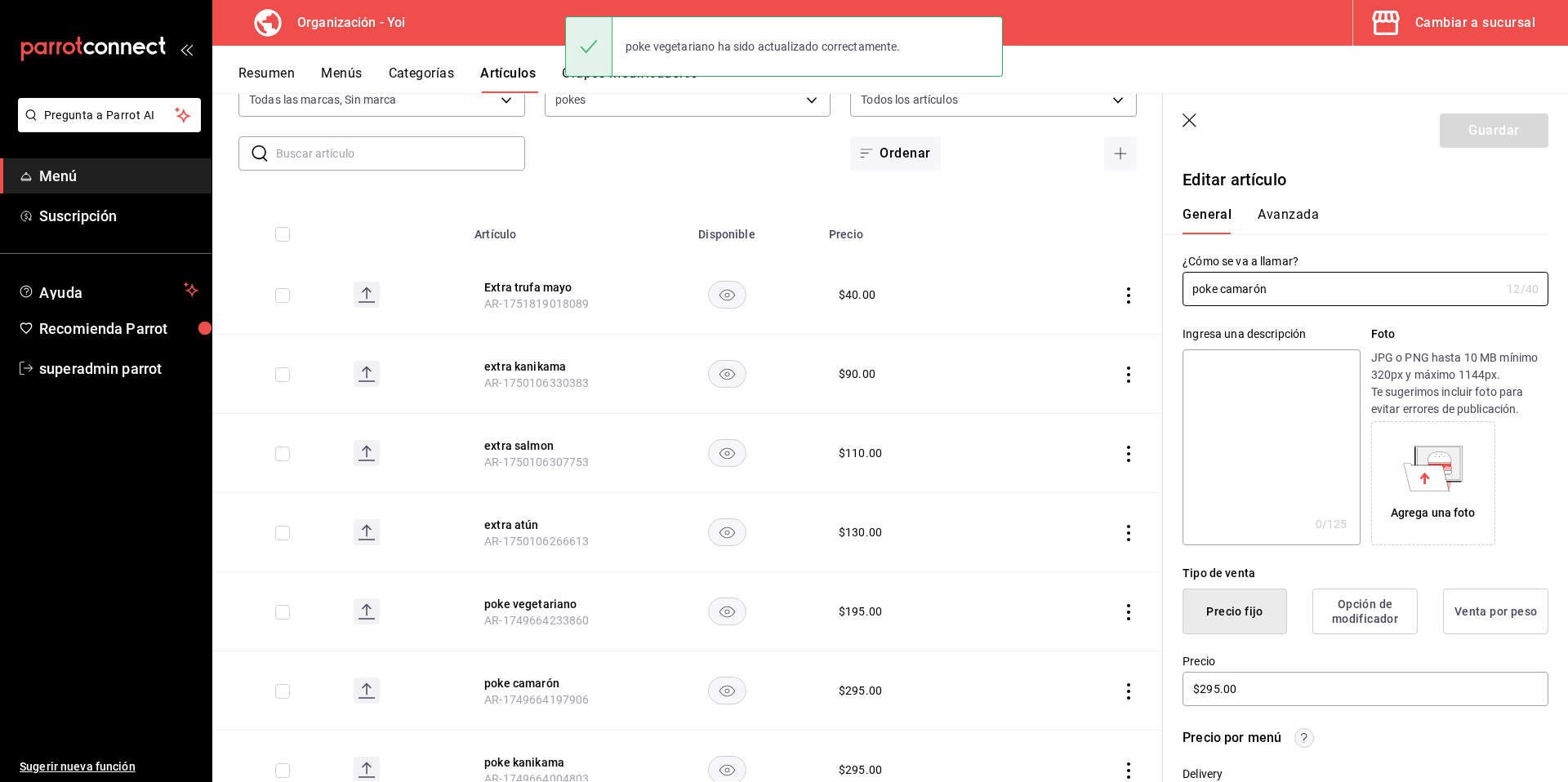 click at bounding box center [1271, 447] 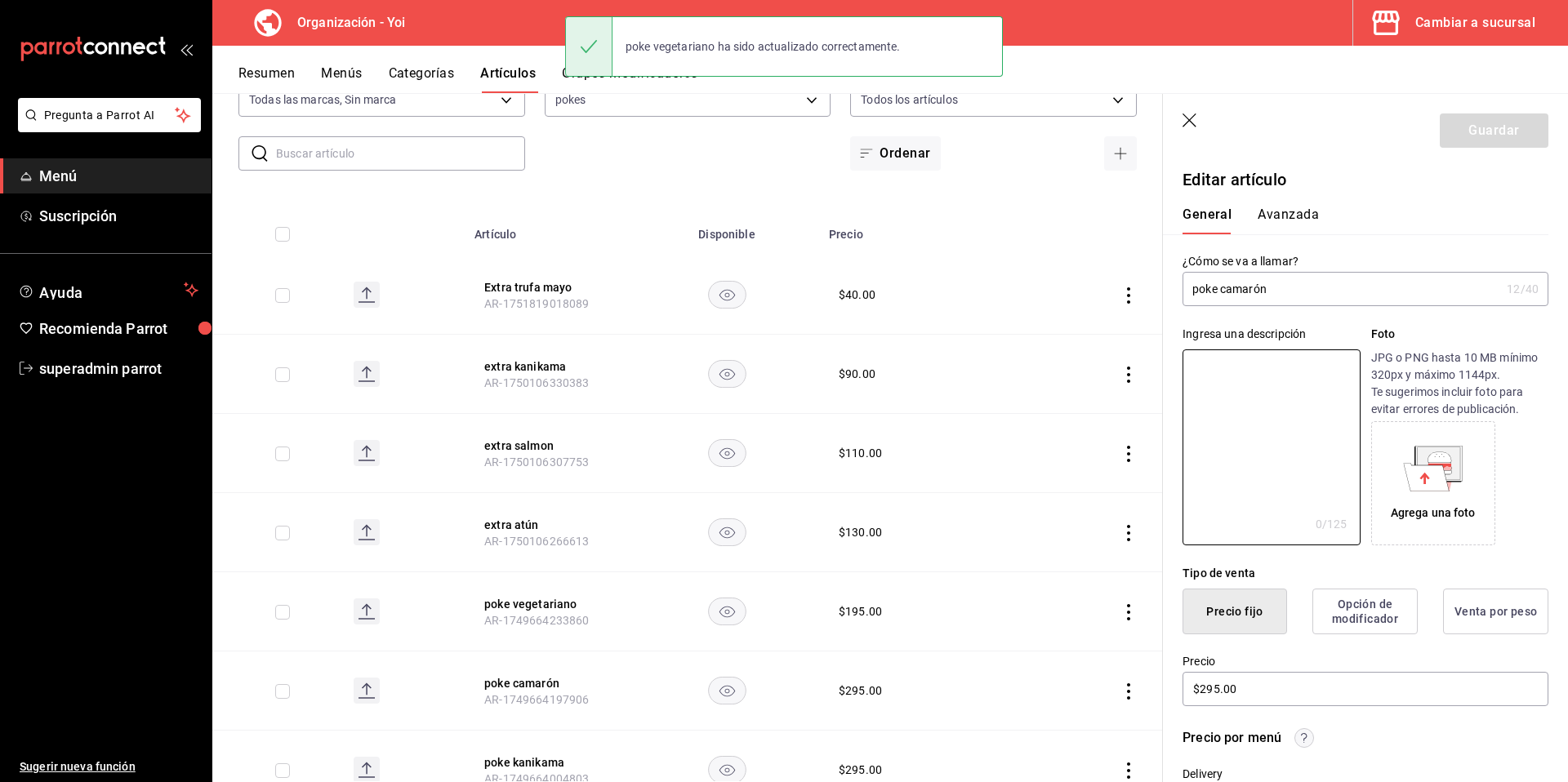 paste on "Todos nuestros pokes se sirven con seaweed salad, aguacate, edamame, pepino, cebollin y crispy rice" 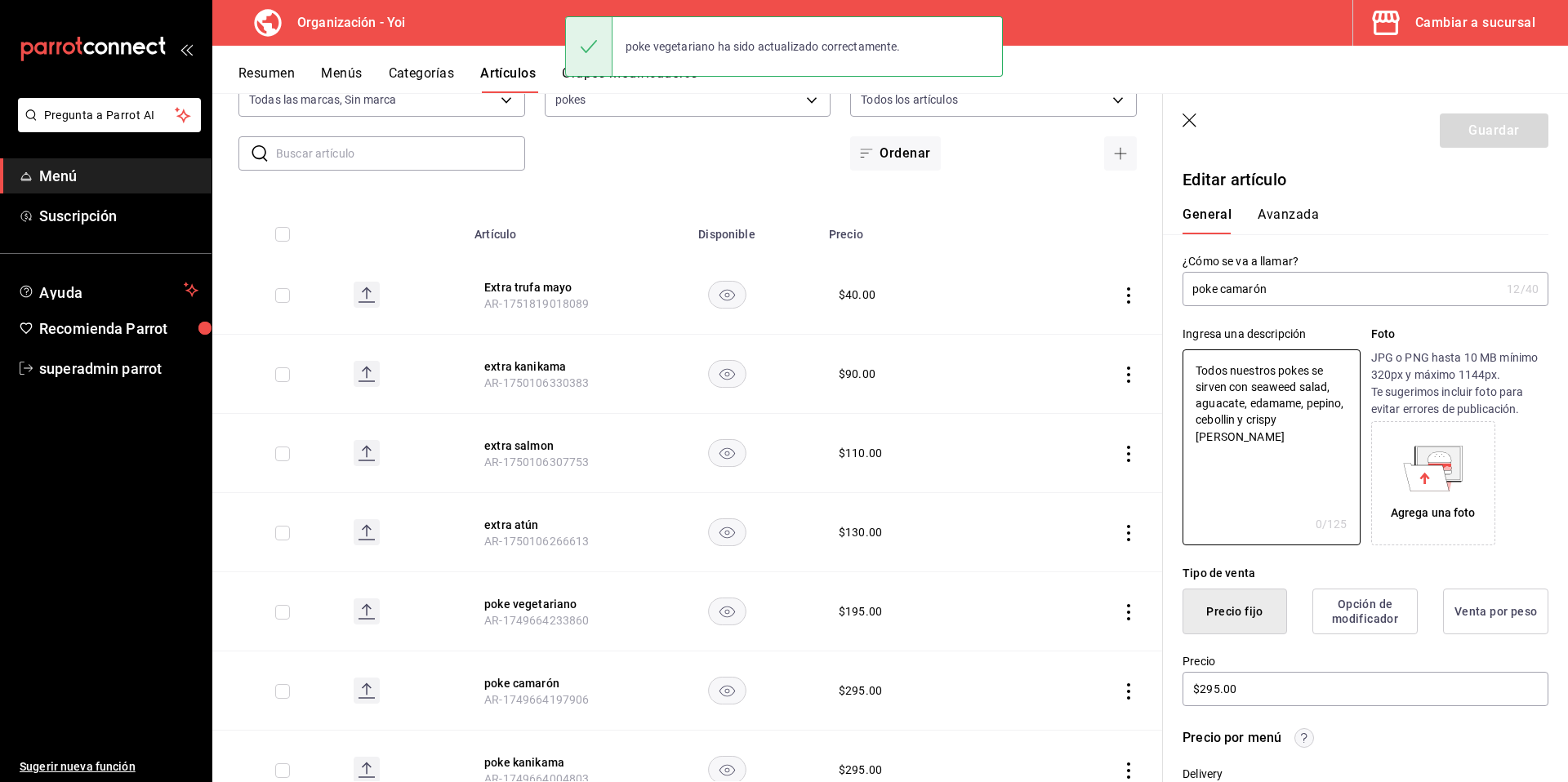 type on "x" 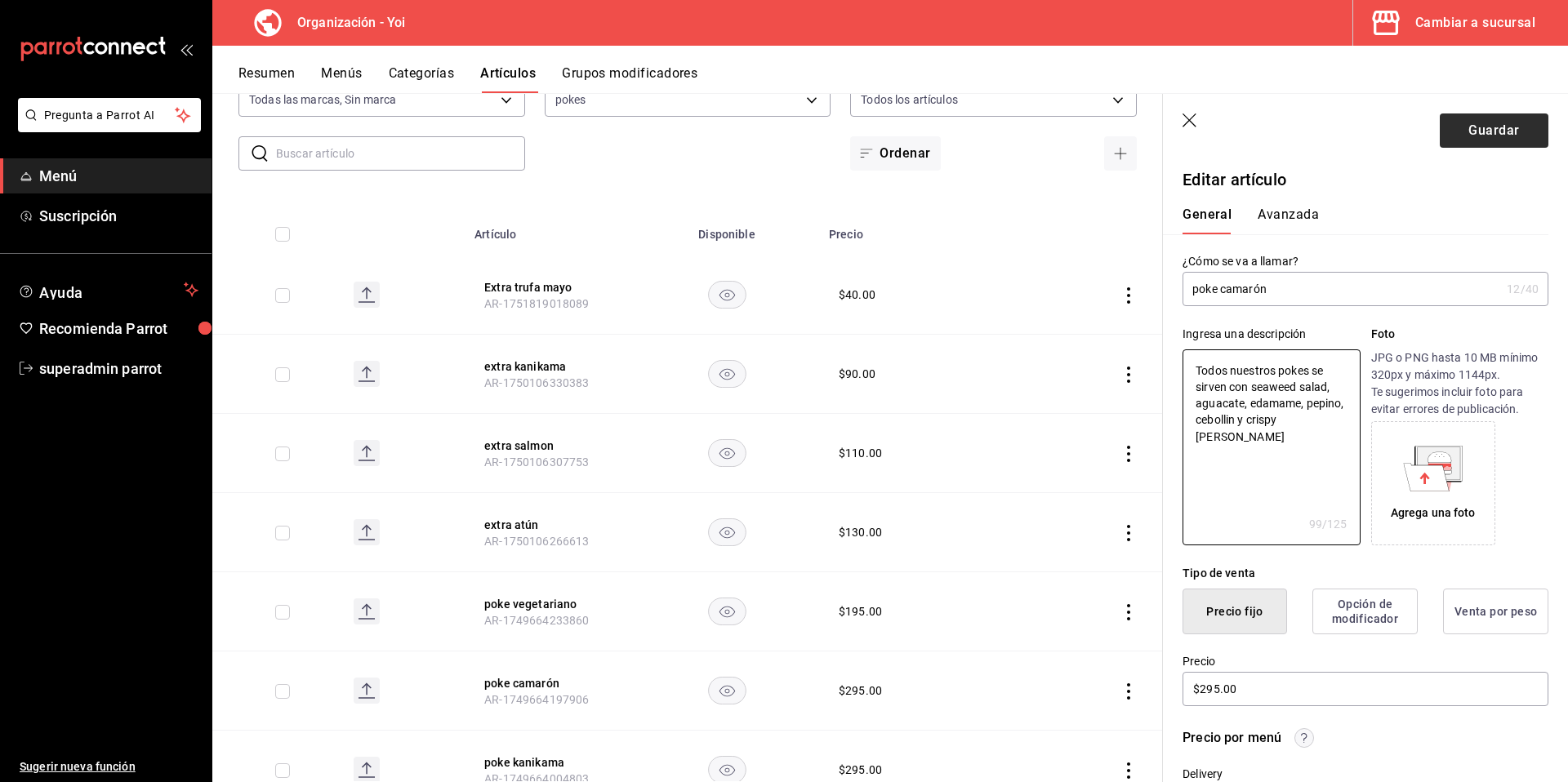 type on "Todos nuestros pokes se sirven con seaweed salad, aguacate, edamame, pepino, cebollin y crispy rice" 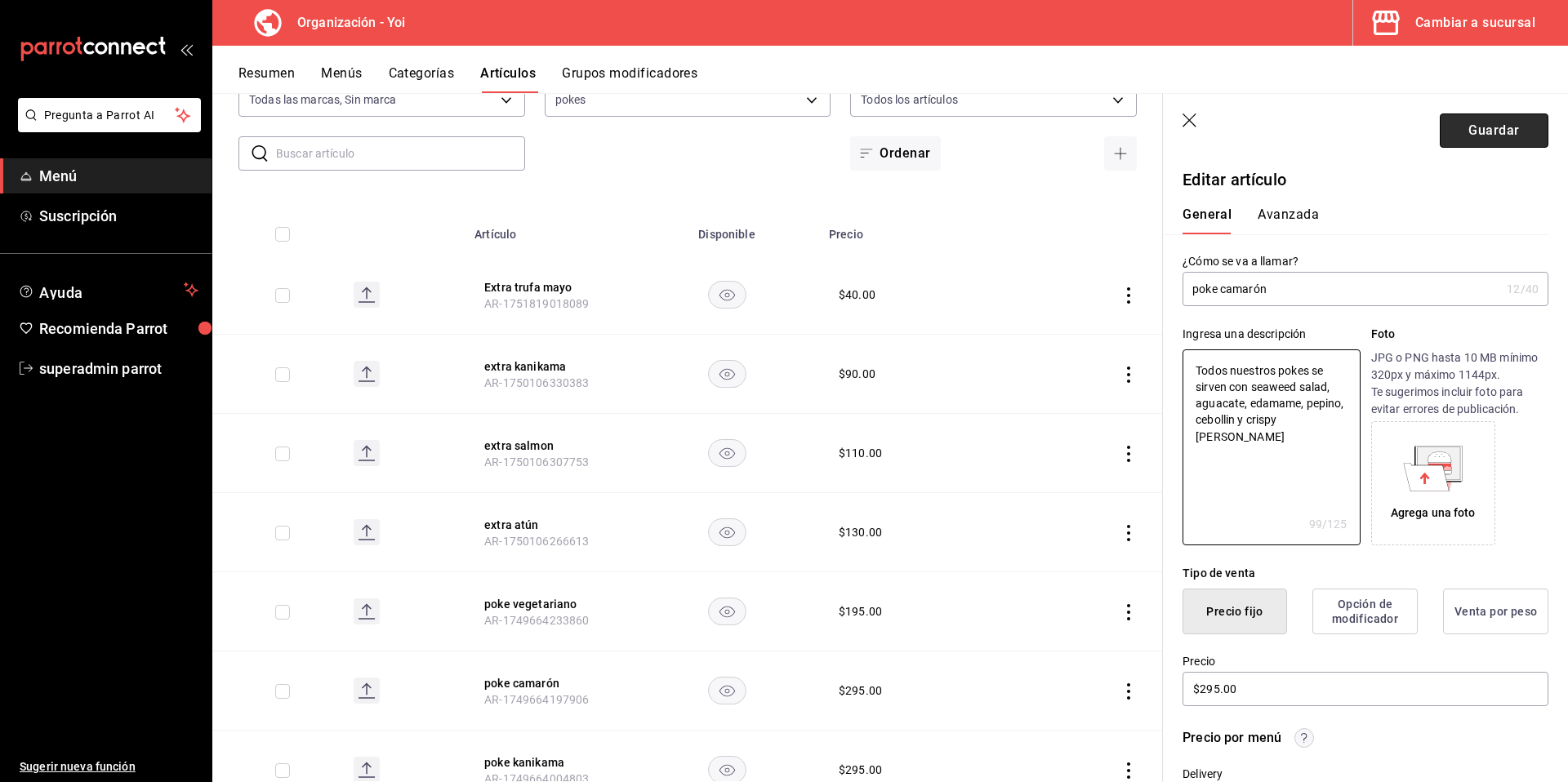 click on "Guardar" at bounding box center [1494, 131] 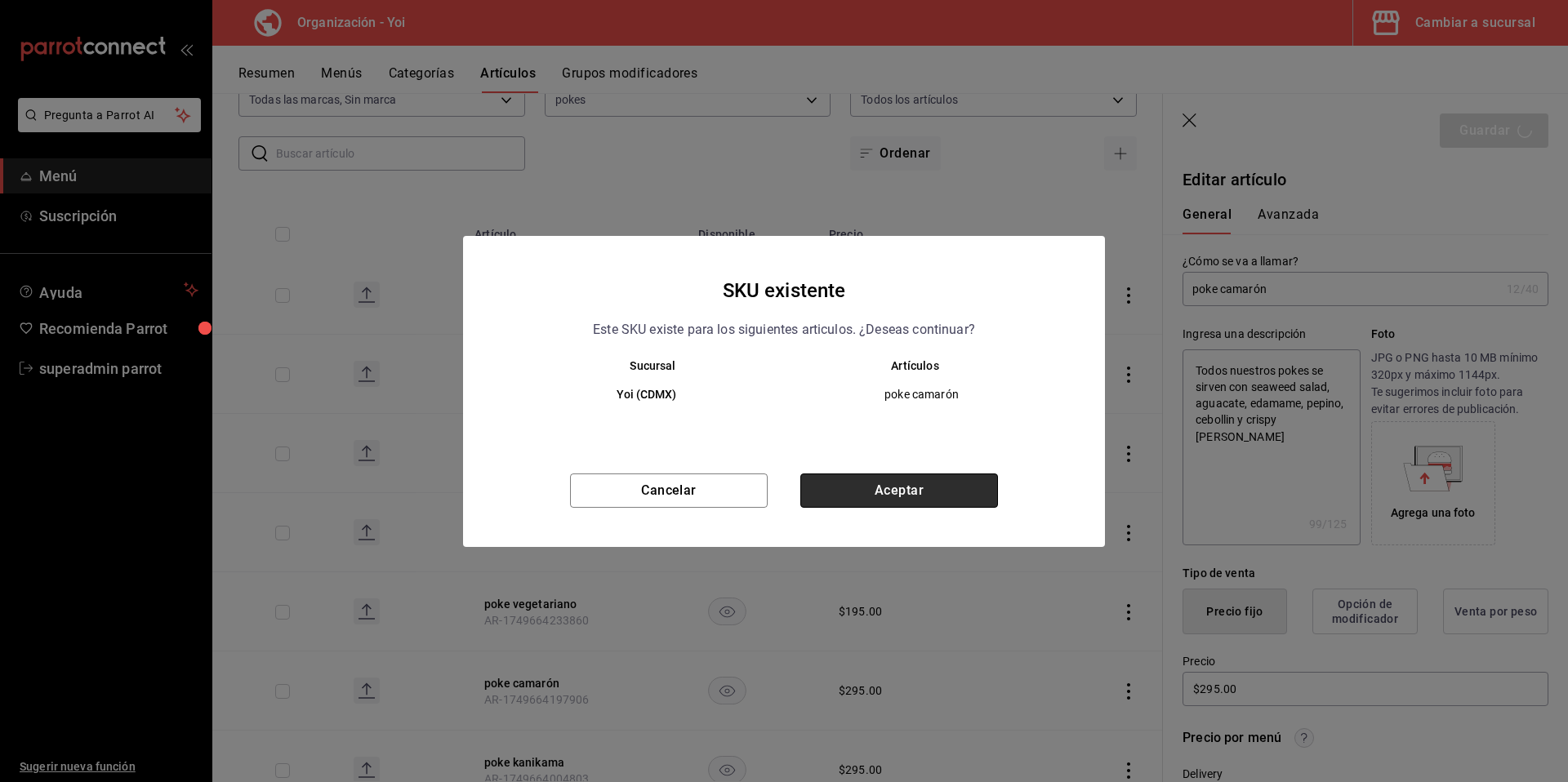 click on "Aceptar" at bounding box center (899, 491) 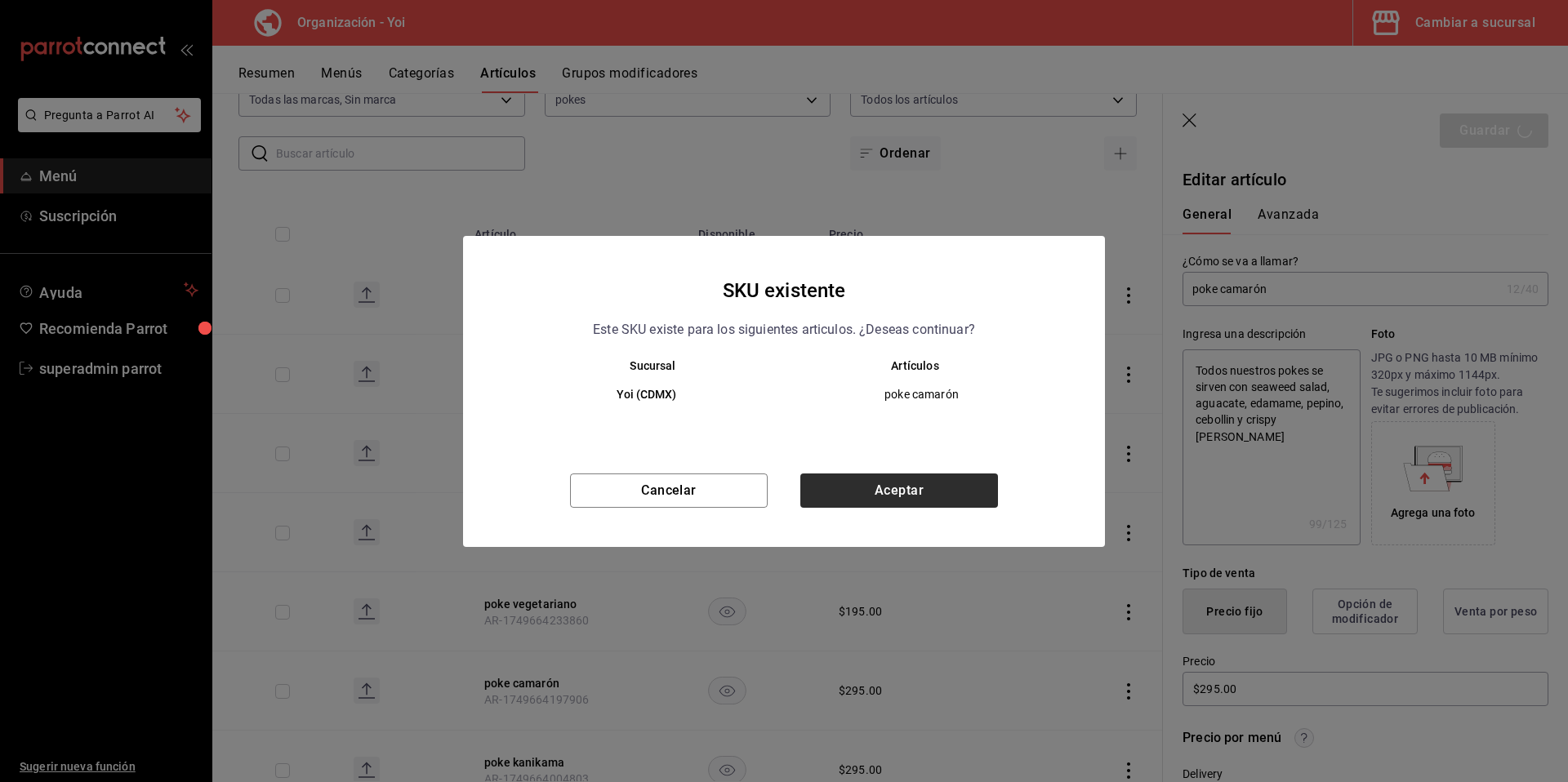 type on "x" 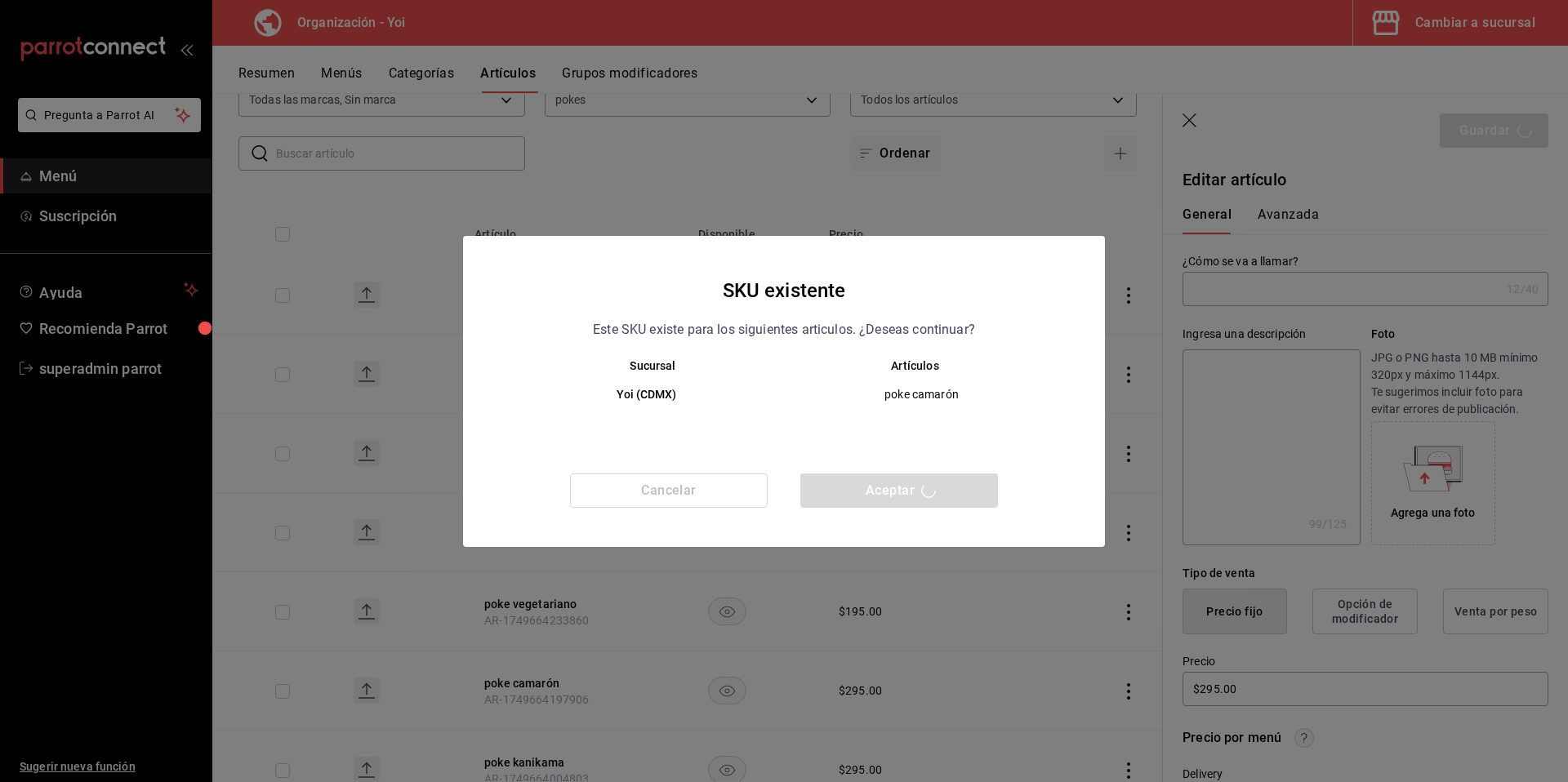 scroll, scrollTop: 0, scrollLeft: 0, axis: both 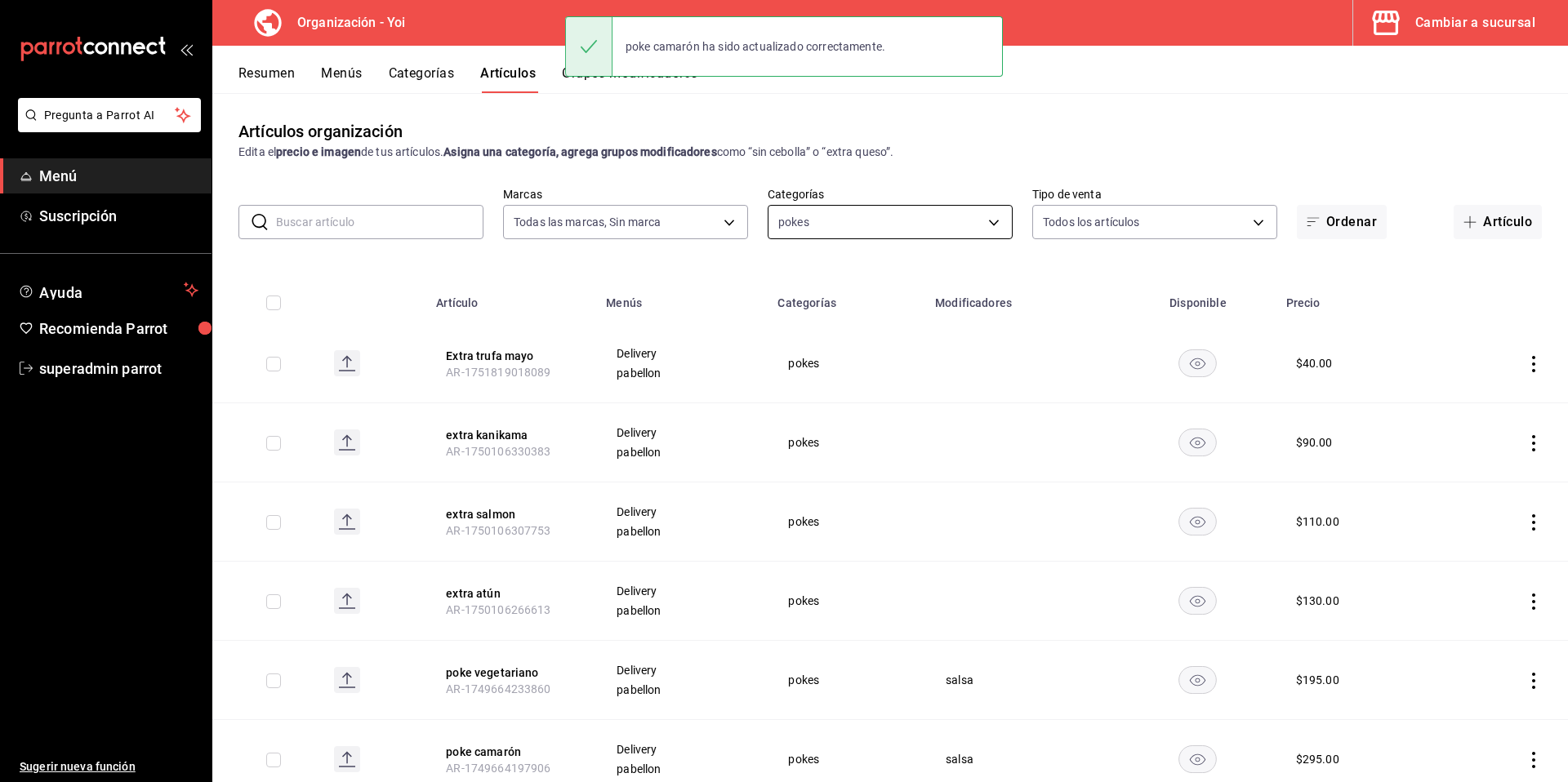click on "pokes 80ef247a-402b-44e1-9555-b147027a1495" at bounding box center (890, 219) 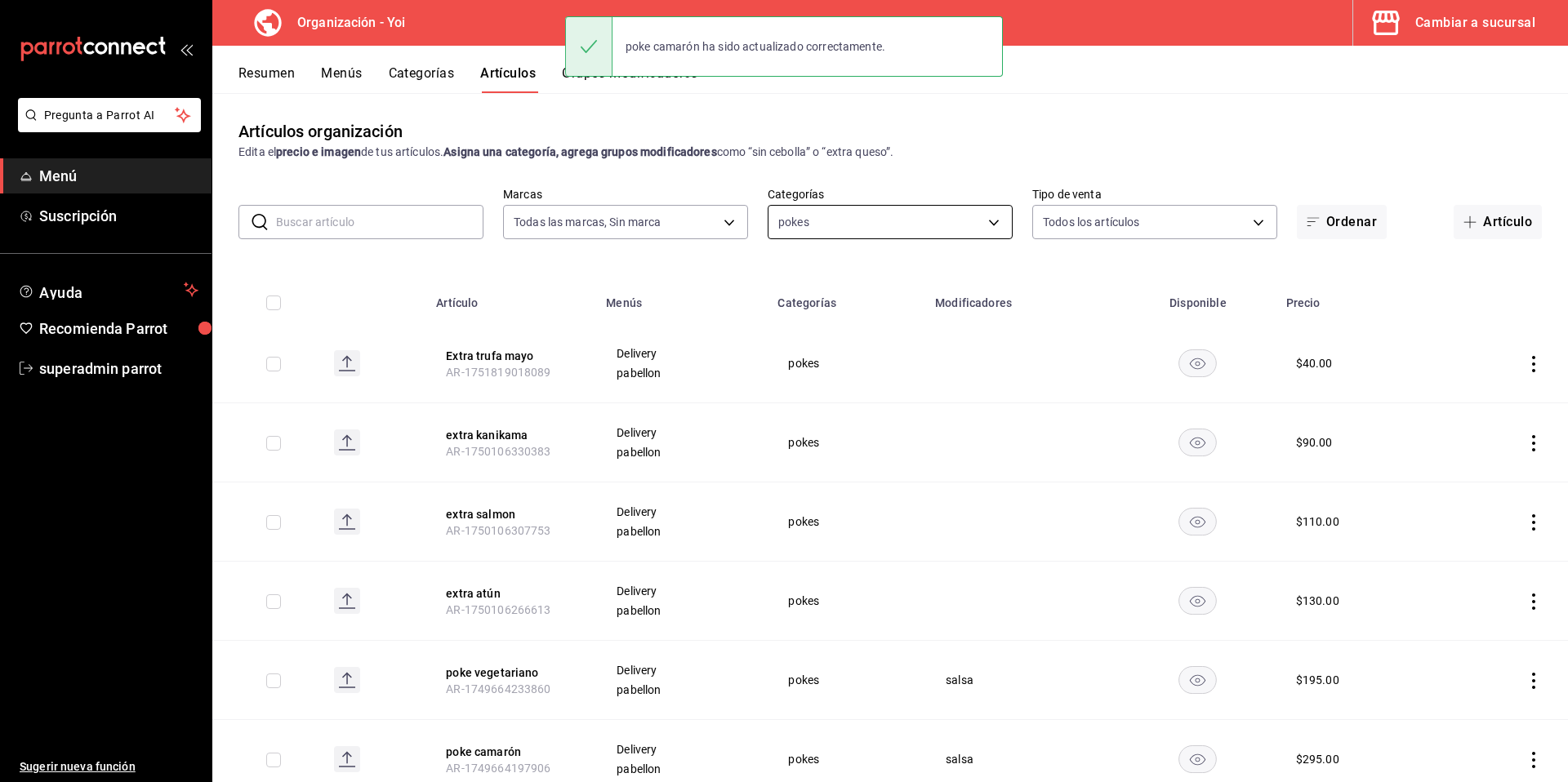 click on "Pregunta a Parrot AI Menú   Suscripción   Ayuda Recomienda Parrot   superadmin parrot   Sugerir nueva función   Organización - Yoi Cambiar a sucursal Resumen Menús Categorías Artículos Grupos modificadores Artículos organización Edita el  precio e imagen  de tus artículos.  Asigna una categoría, agrega grupos modificadores  como “sin cebolla” o “extra queso”. ​ ​ Marcas Todas las marcas, Sin marca 1640c434-c4ef-4a2b-8034-f43ae4bc90cf Categorías pokes 80ef247a-402b-44e1-9555-b147027a1495 Tipo de venta Todos los artículos ALL Ordenar Artículo Artículo Menús Categorías Modificadores Disponible Precio Extra trufa mayo AR-1751819018089 Delivery pabellon pokes $ 40.00 extra kanikama AR-1750106330383 Delivery pabellon pokes $ 90.00 extra salmon AR-1750106307753 Delivery pabellon pokes $ 110.00 extra atún AR-1750106266613 Delivery pabellon pokes $ 130.00 poke vegetariano AR-1749664233860 Delivery pabellon pokes salsa $ 195.00 poke camarón AR-1749664197906 Delivery pabellon pokes salsa $" at bounding box center (784, 391) 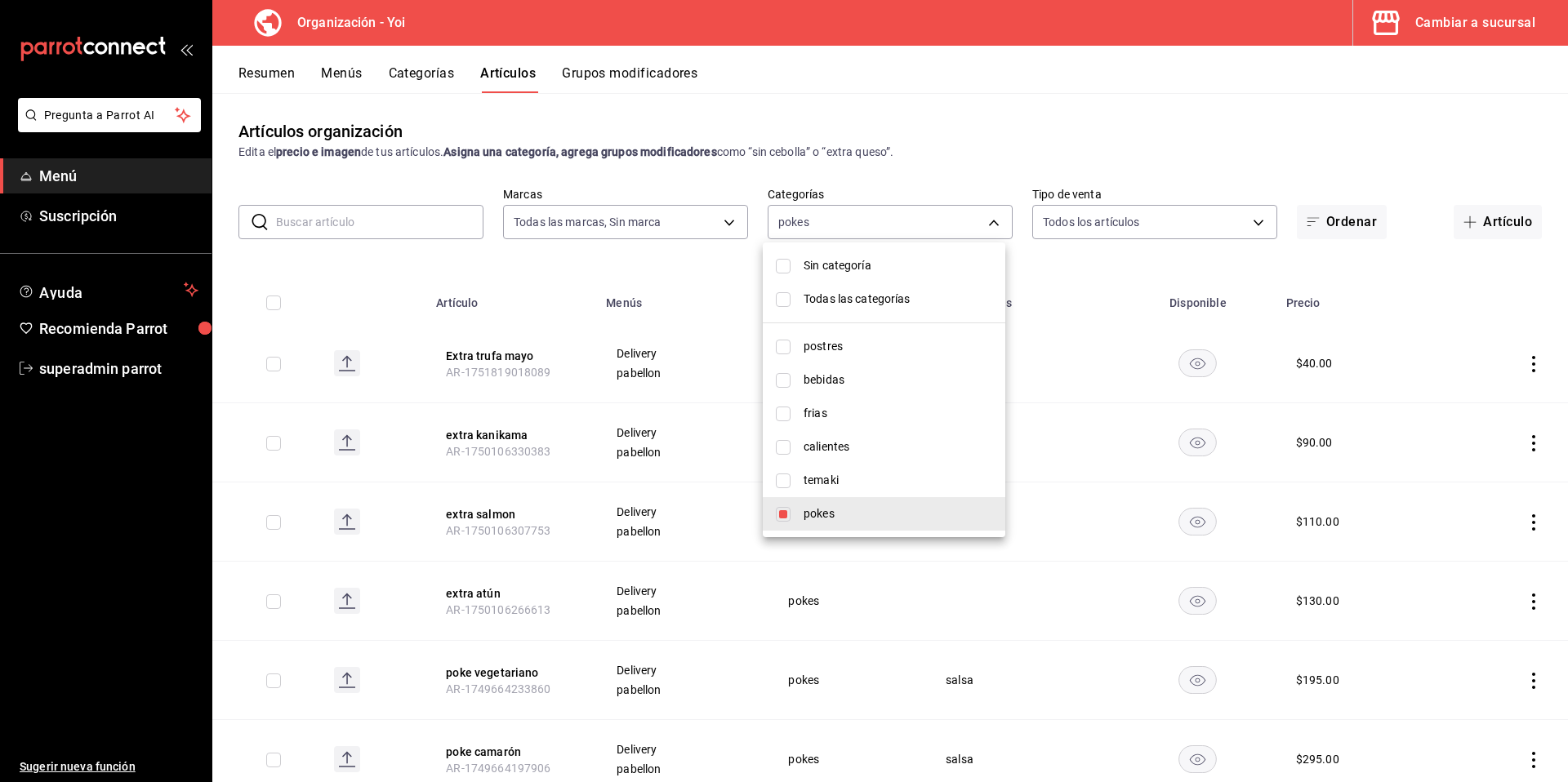 click at bounding box center [783, 514] 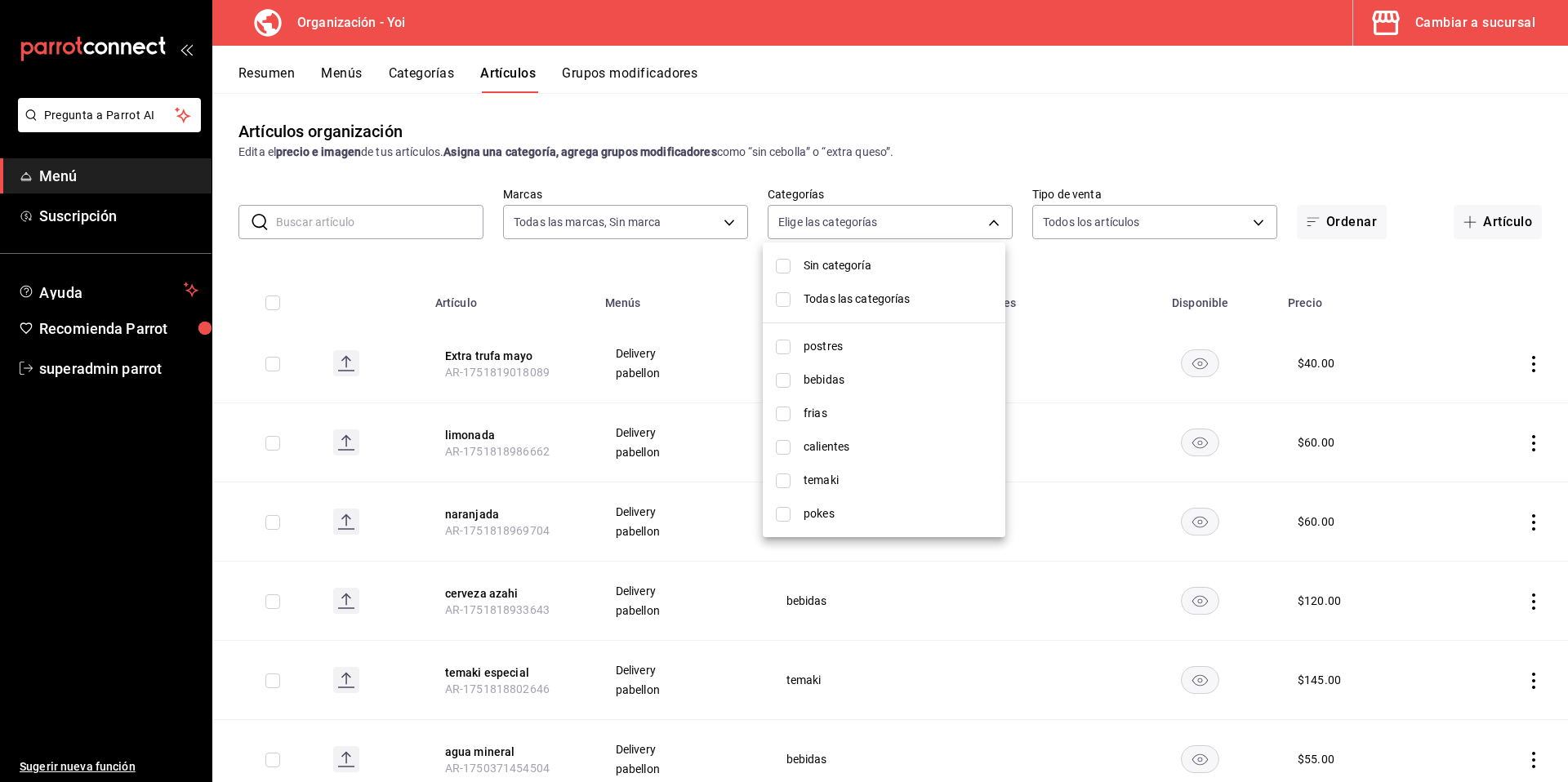 click on "temaki" at bounding box center [884, 480] 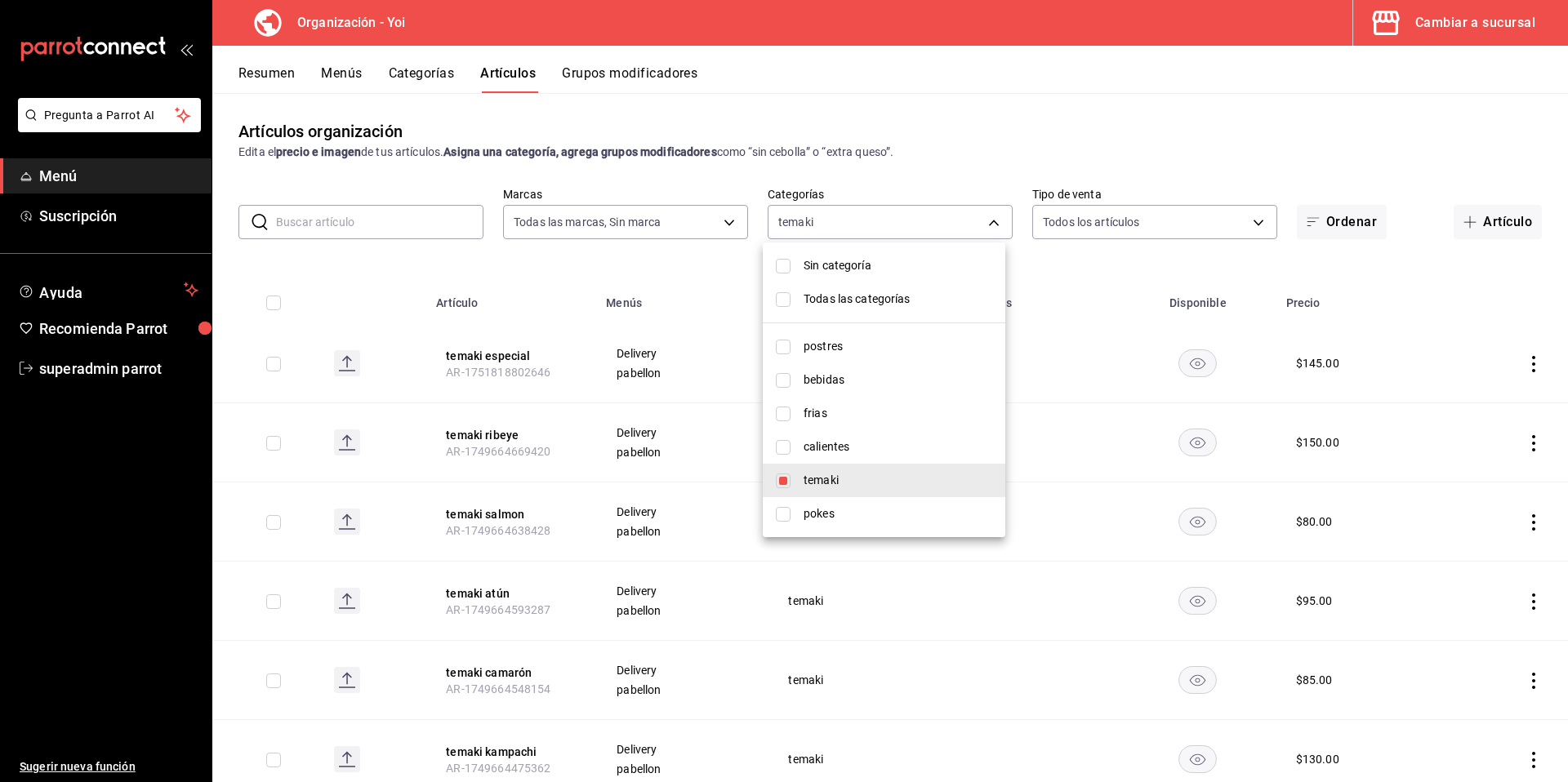 click at bounding box center [784, 391] 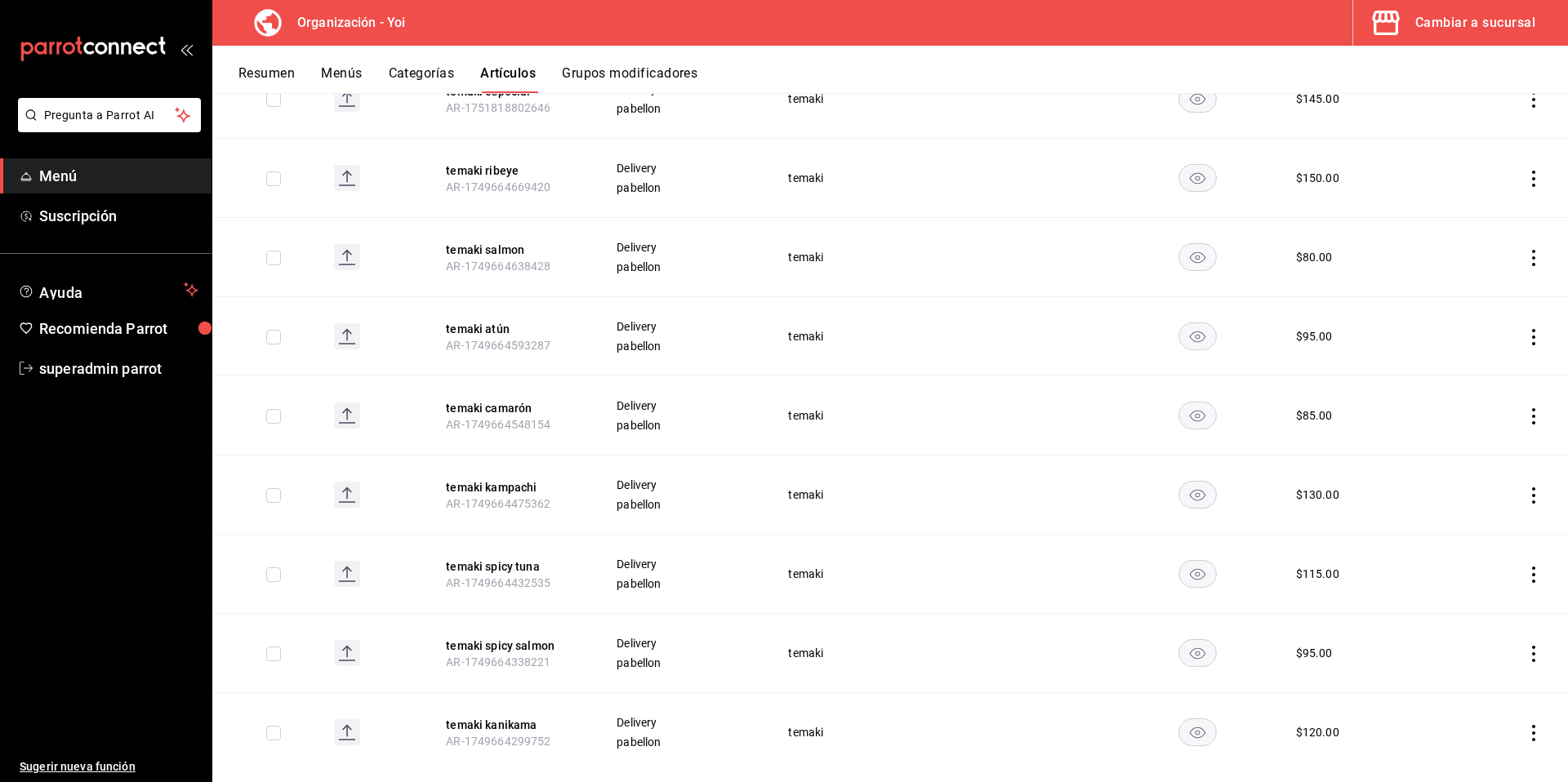 scroll, scrollTop: 294, scrollLeft: 0, axis: vertical 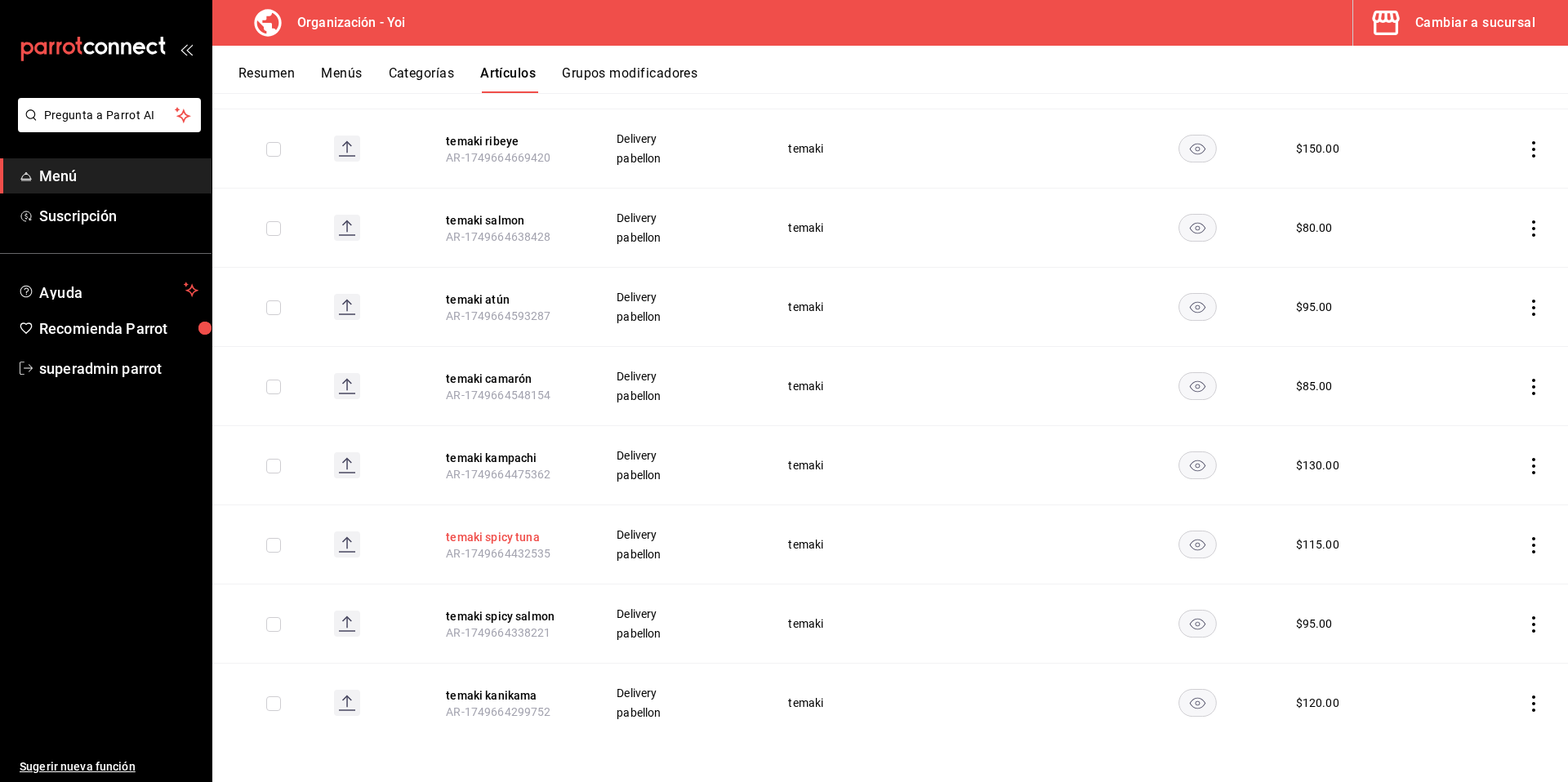click on "temaki spicy tuna" at bounding box center (511, 537) 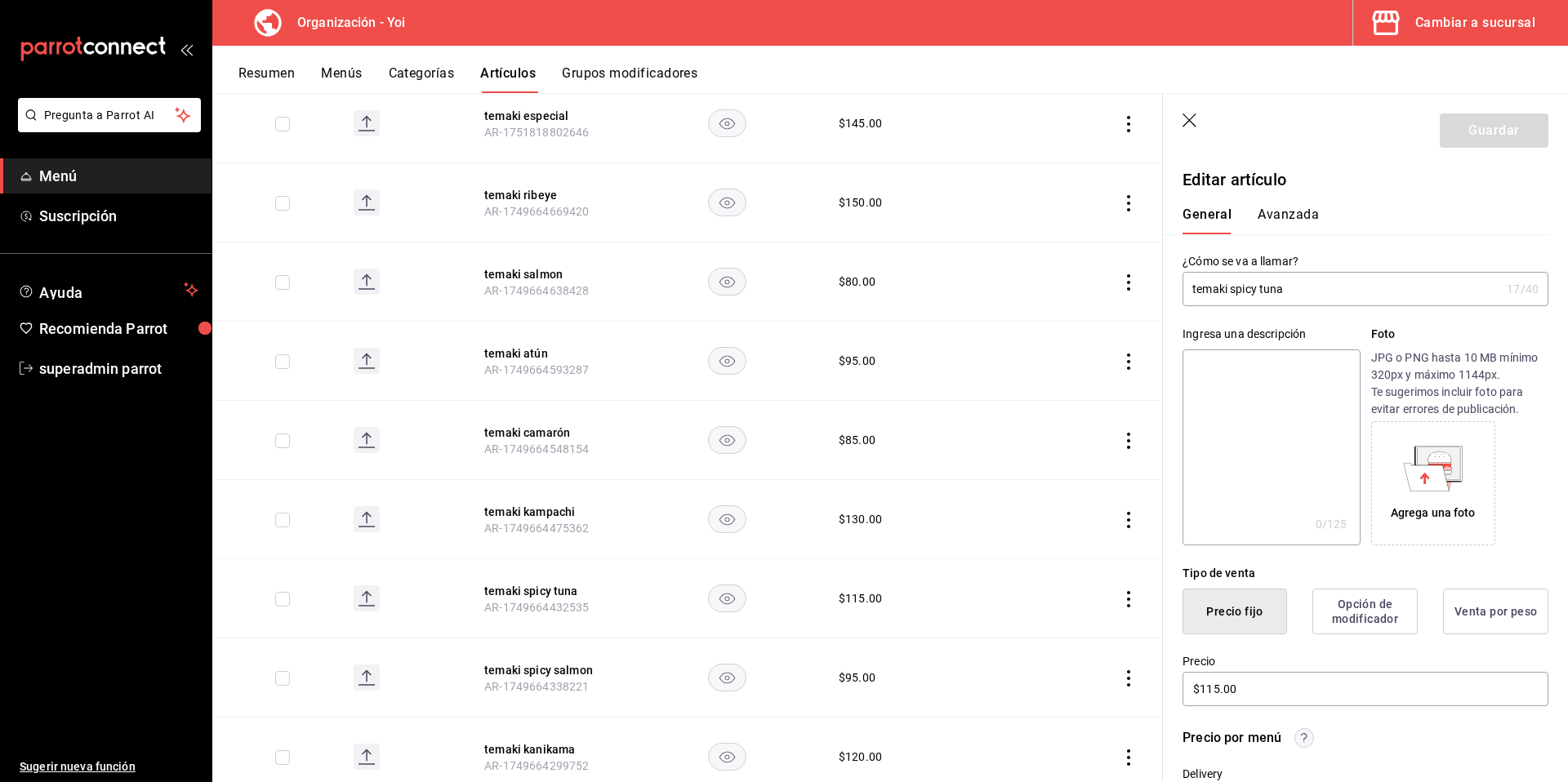 click at bounding box center [1271, 447] 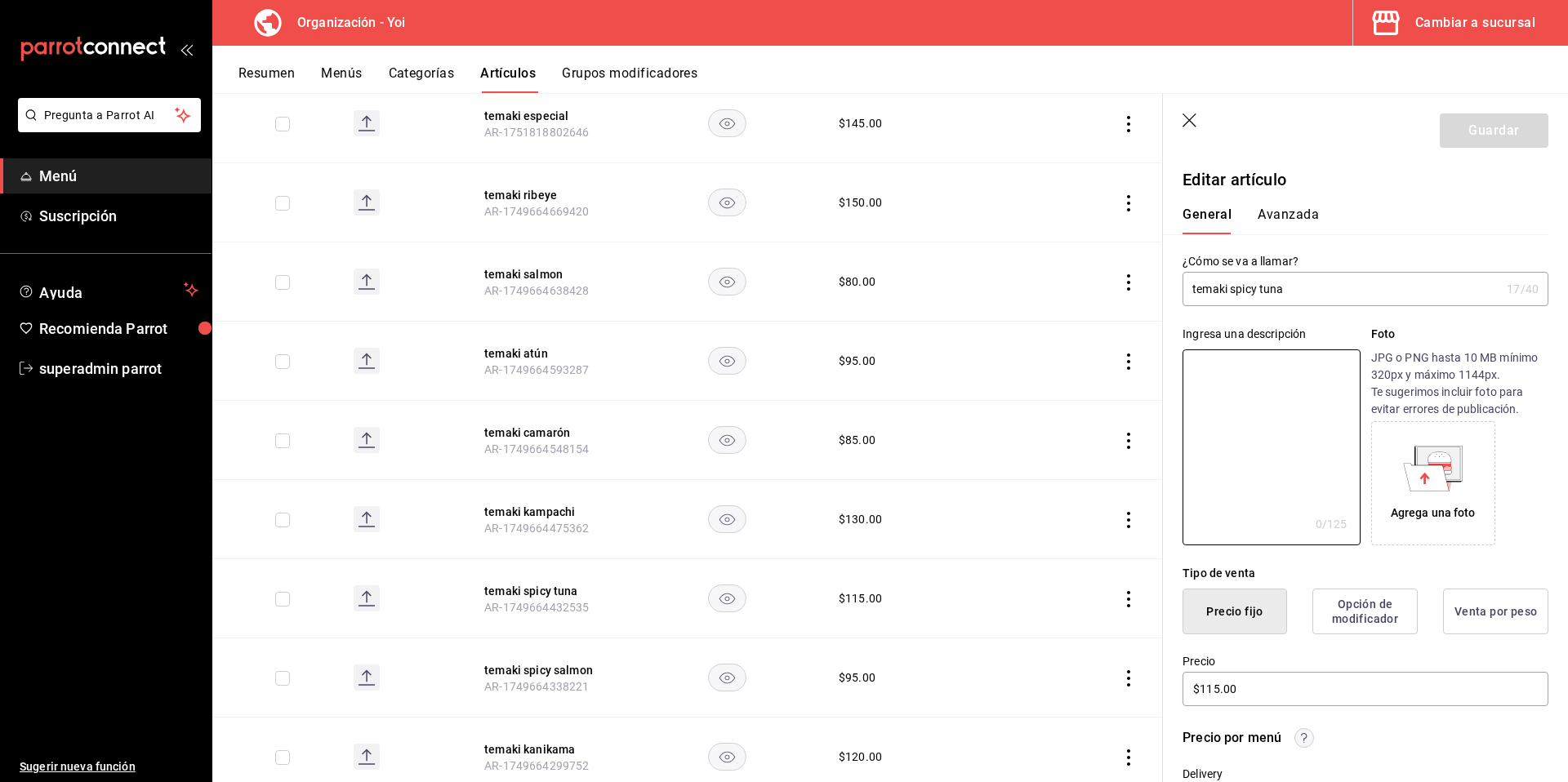 paste on "1 pz" 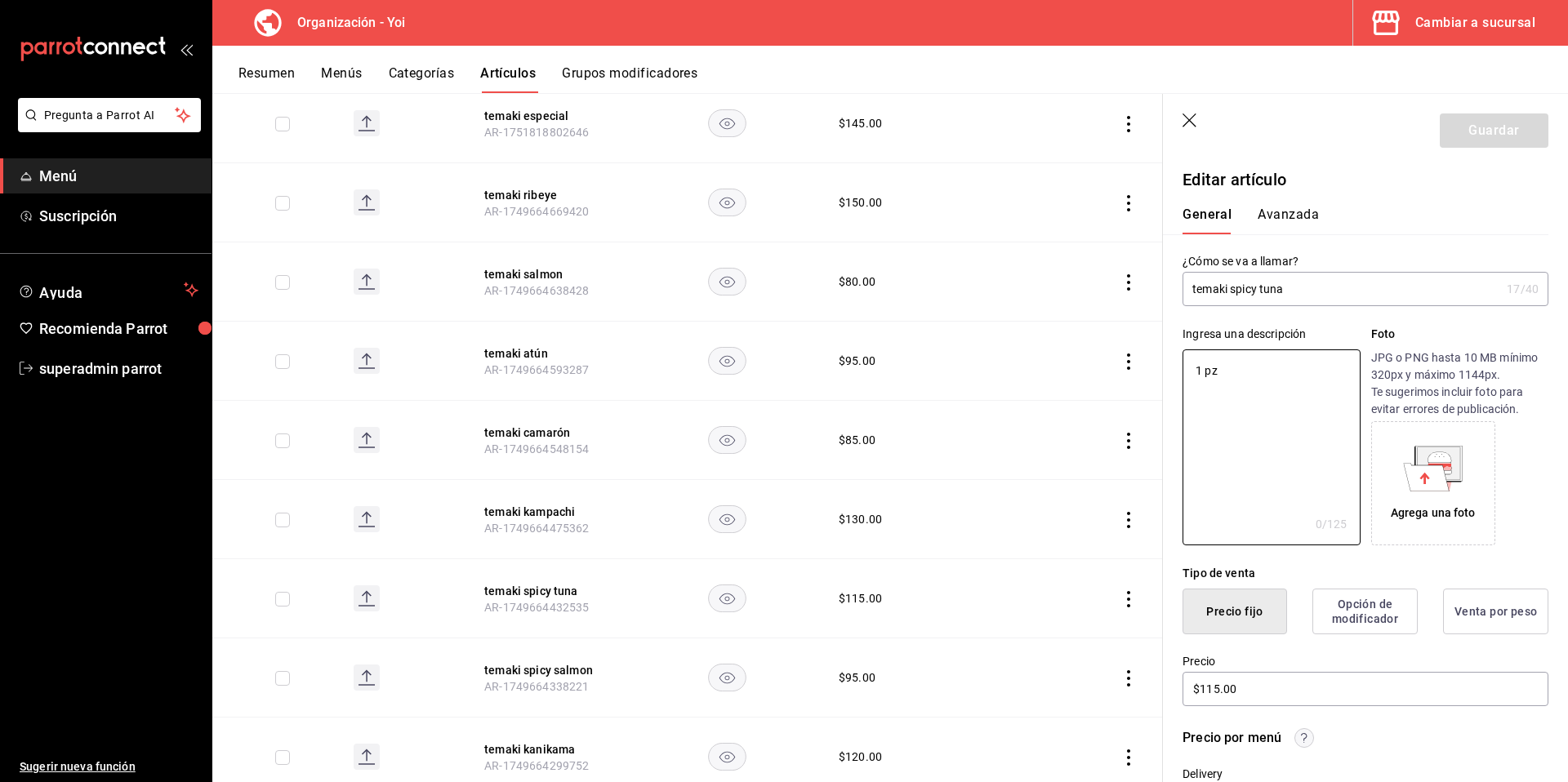 type on "x" 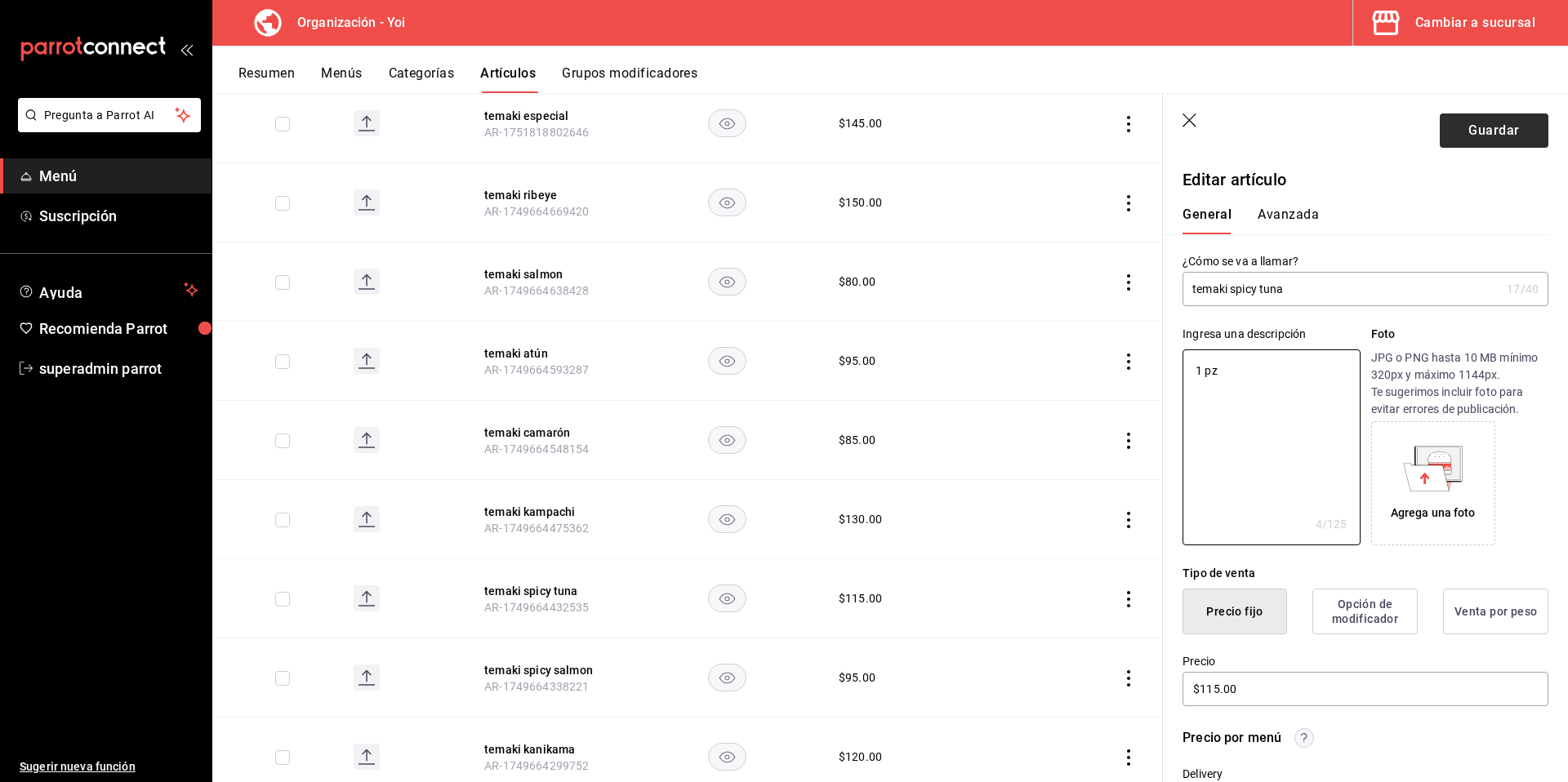 type on "1 pz" 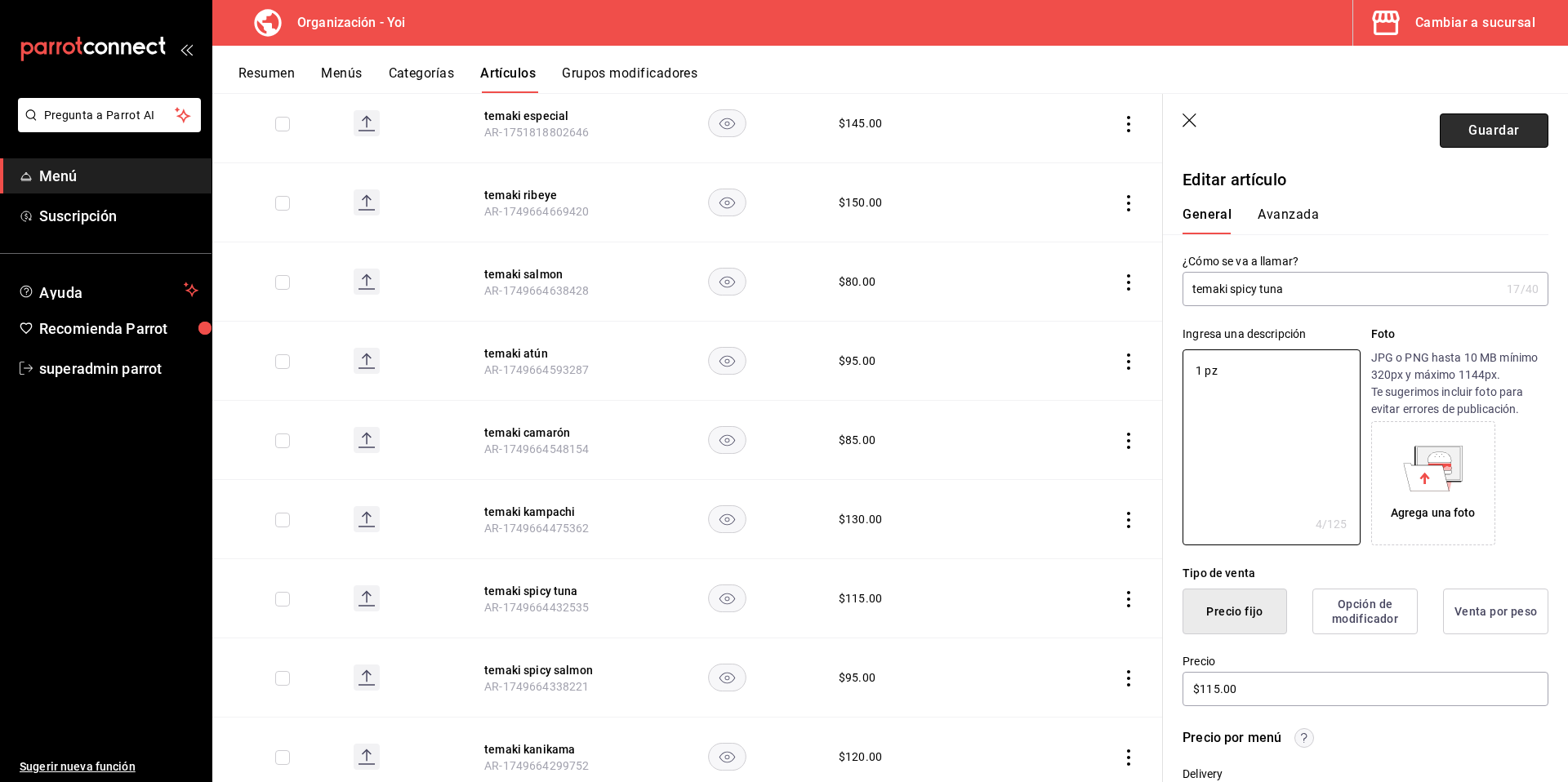click on "Guardar" at bounding box center (1494, 131) 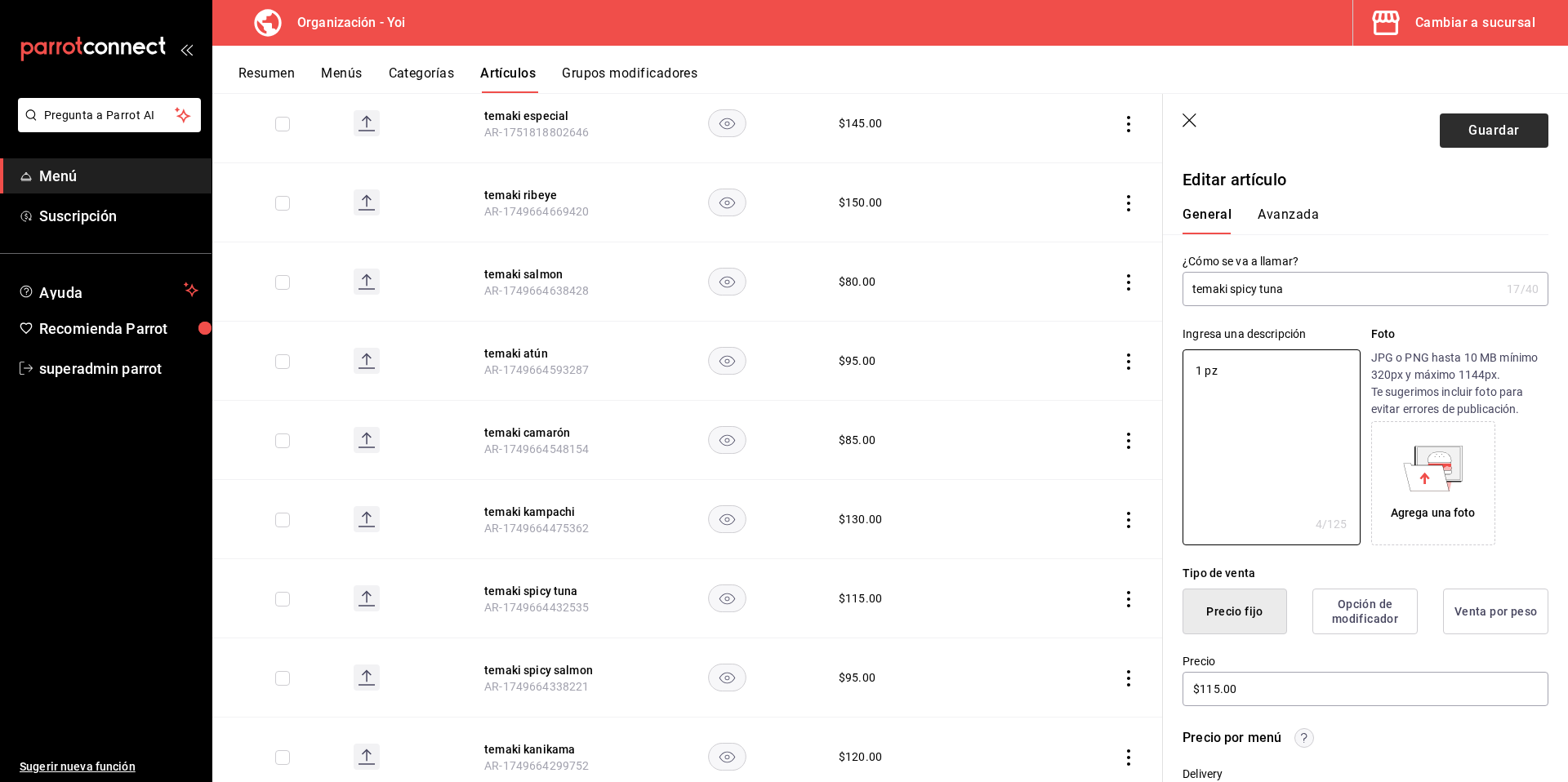 click on "Guardar" at bounding box center (1494, 131) 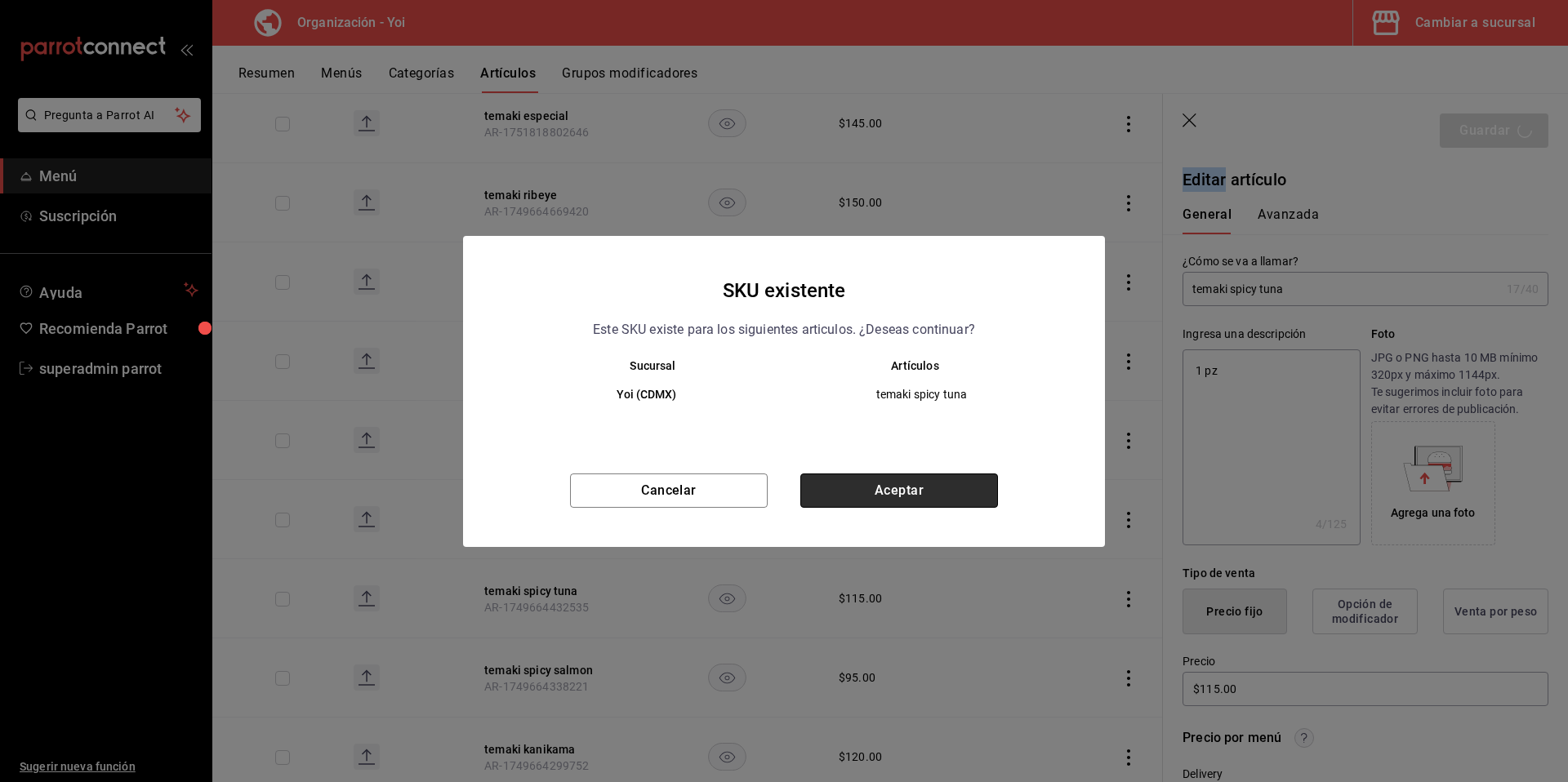 click on "Aceptar" at bounding box center (899, 491) 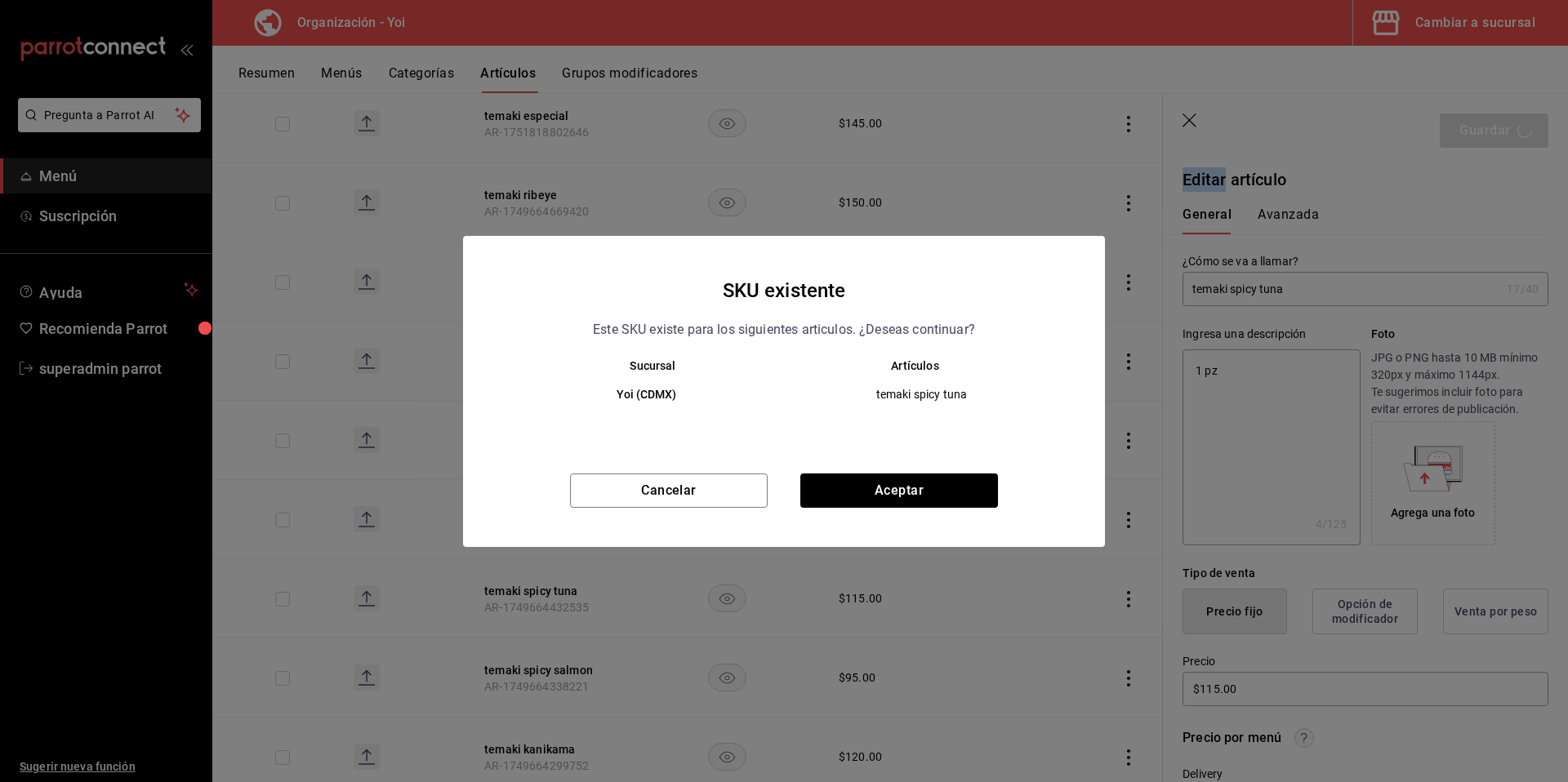 type on "x" 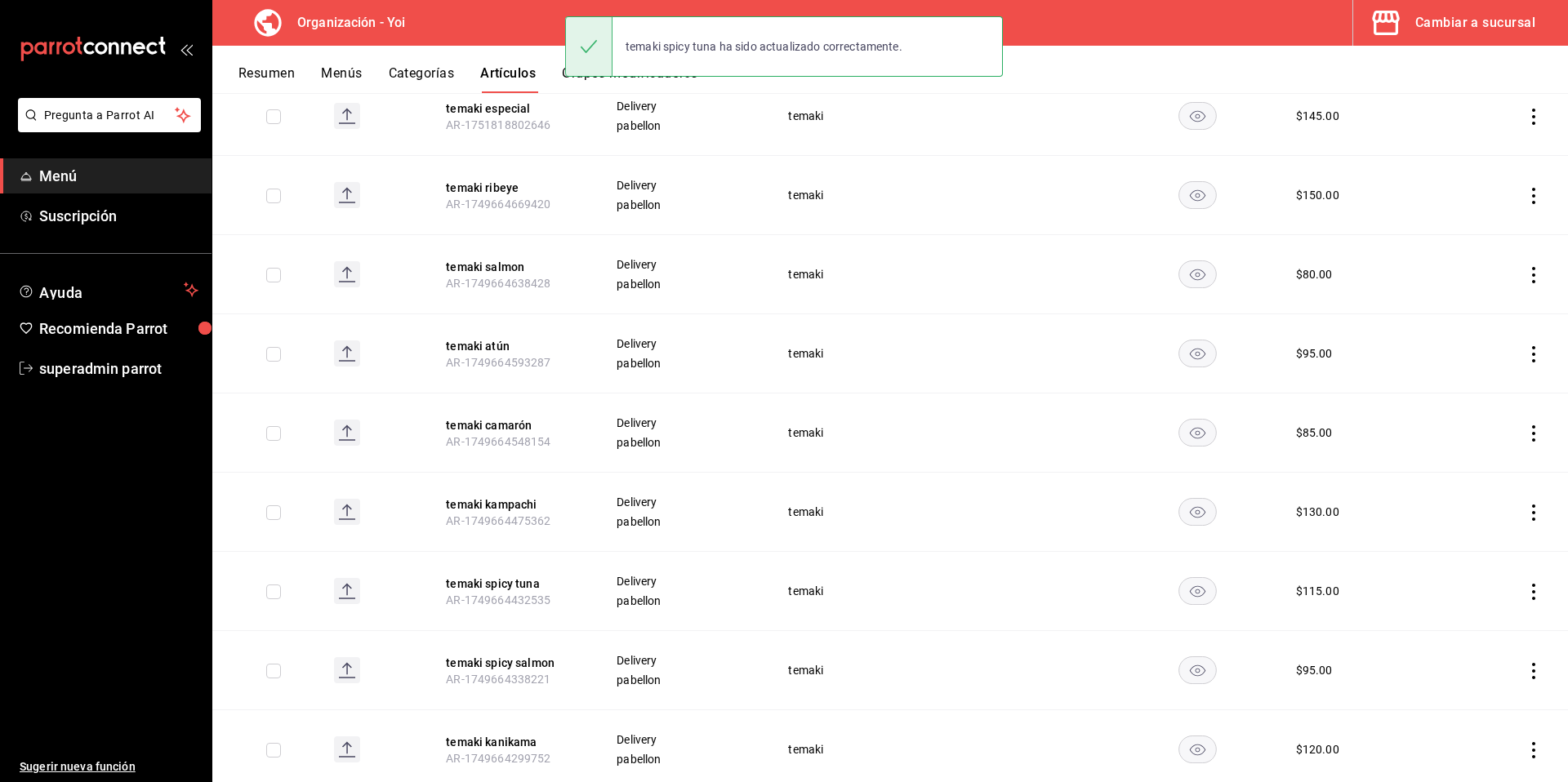 scroll, scrollTop: 294, scrollLeft: 0, axis: vertical 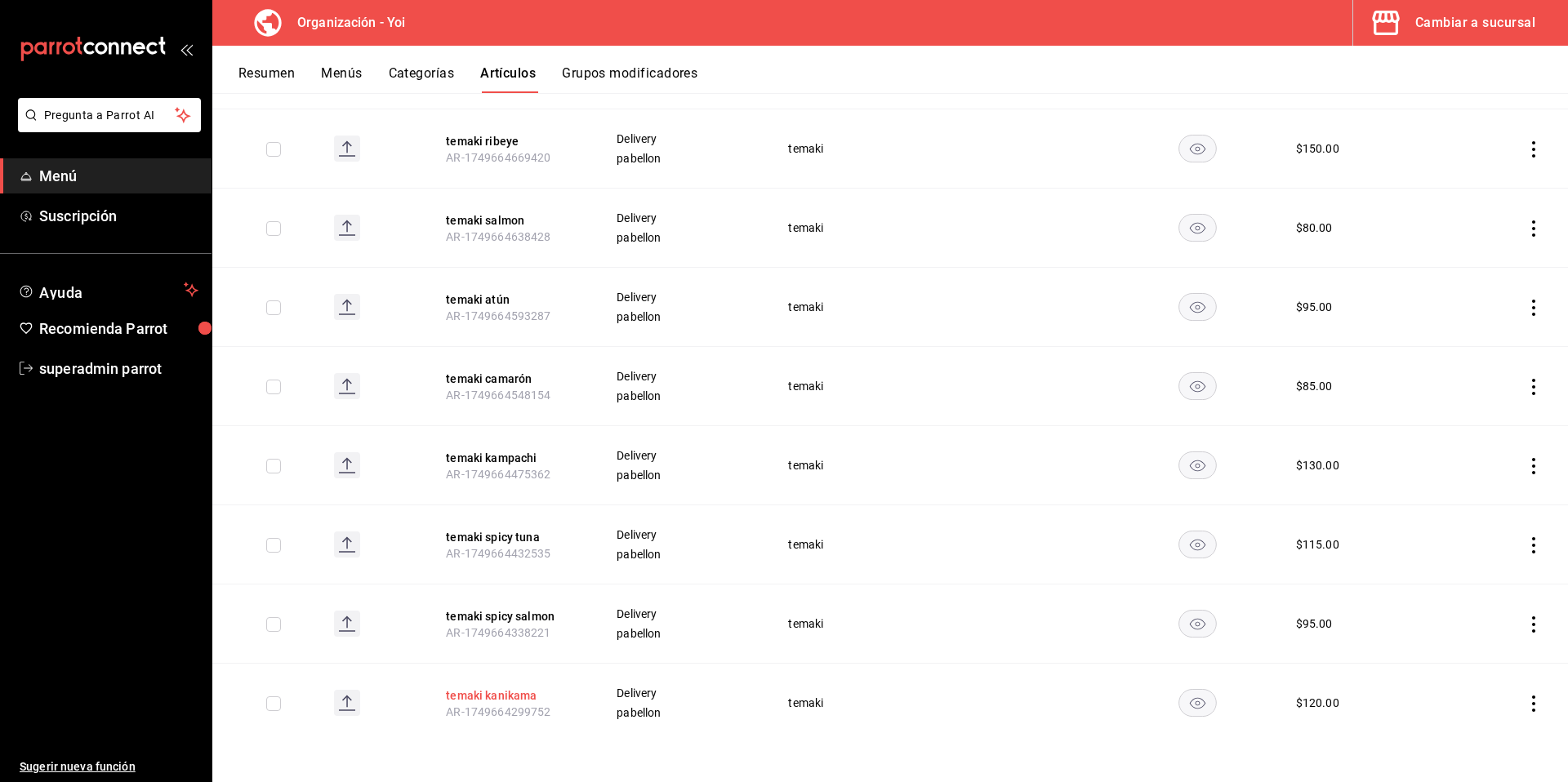 click on "temaki kanikama" at bounding box center (511, 695) 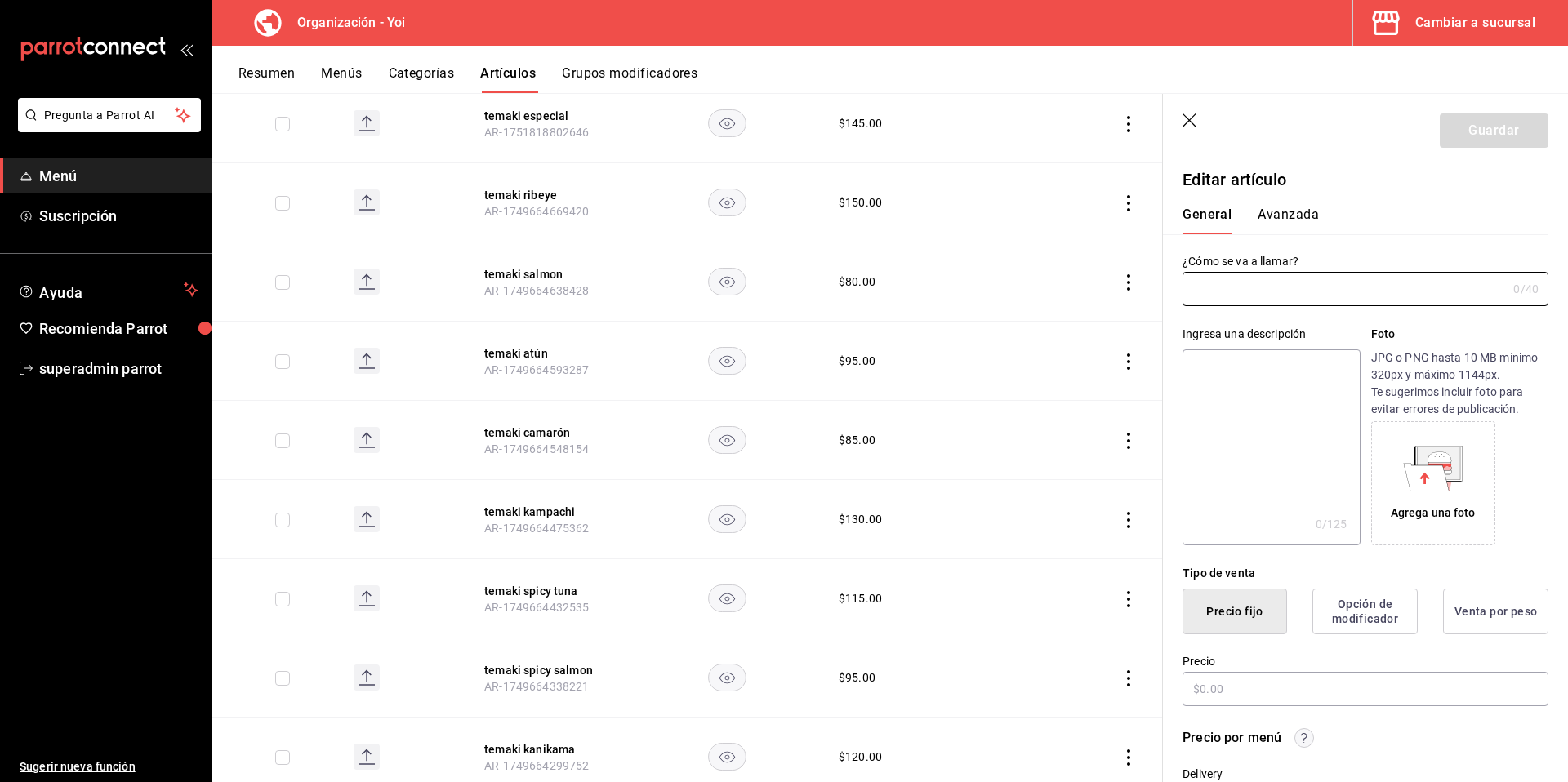type on "temaki kanikama" 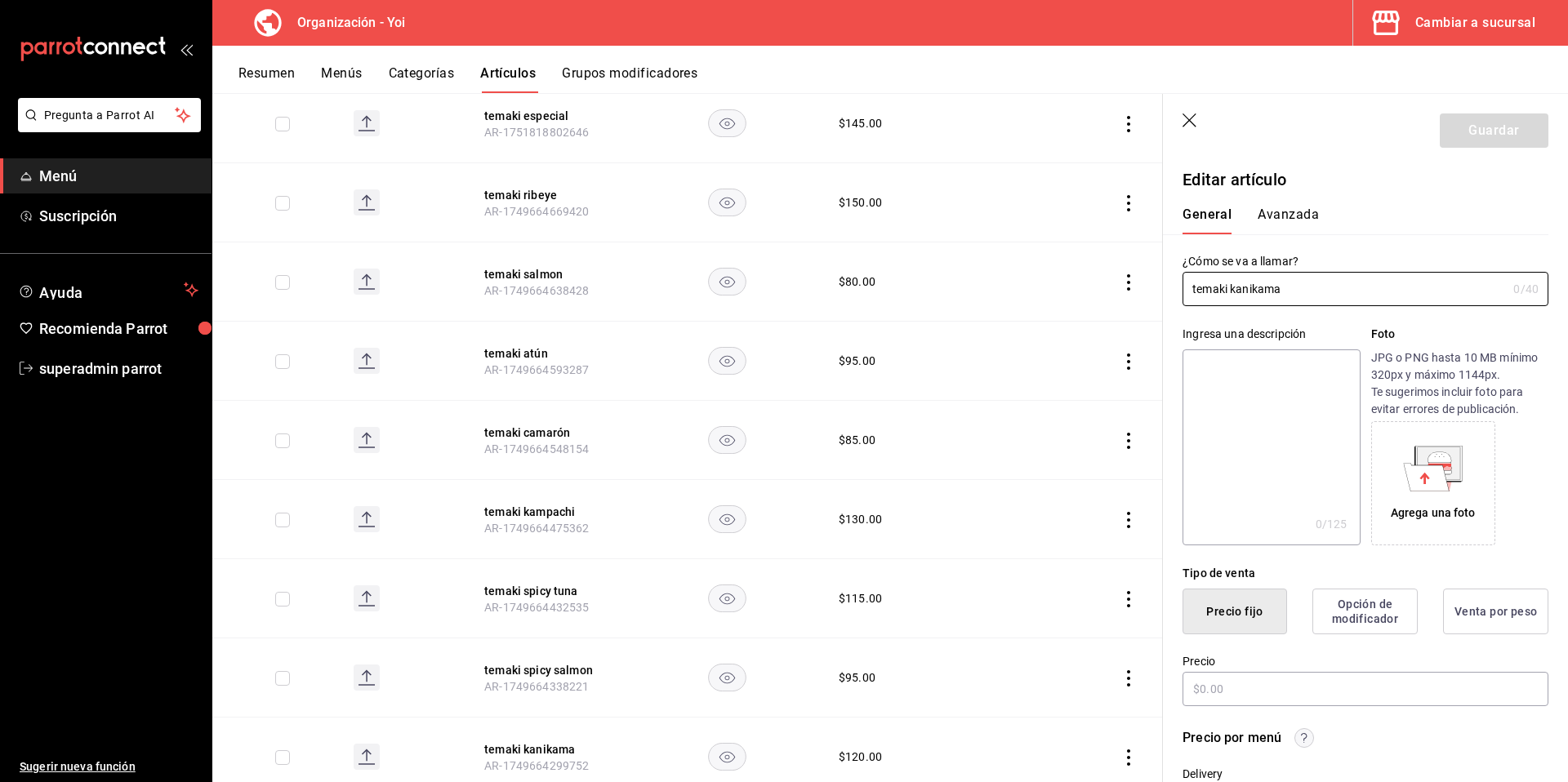 type on "$120.00" 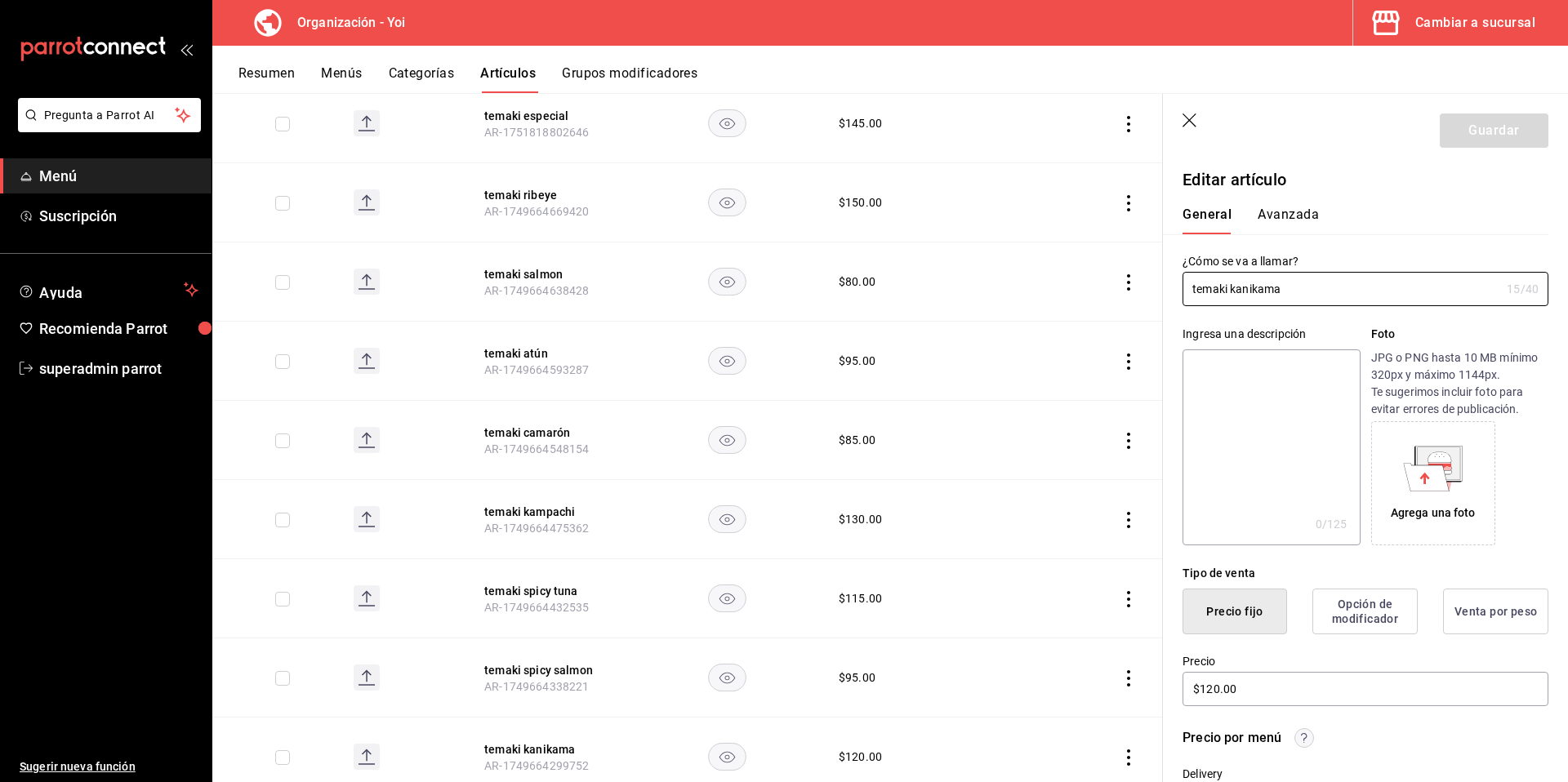 click at bounding box center (1271, 447) 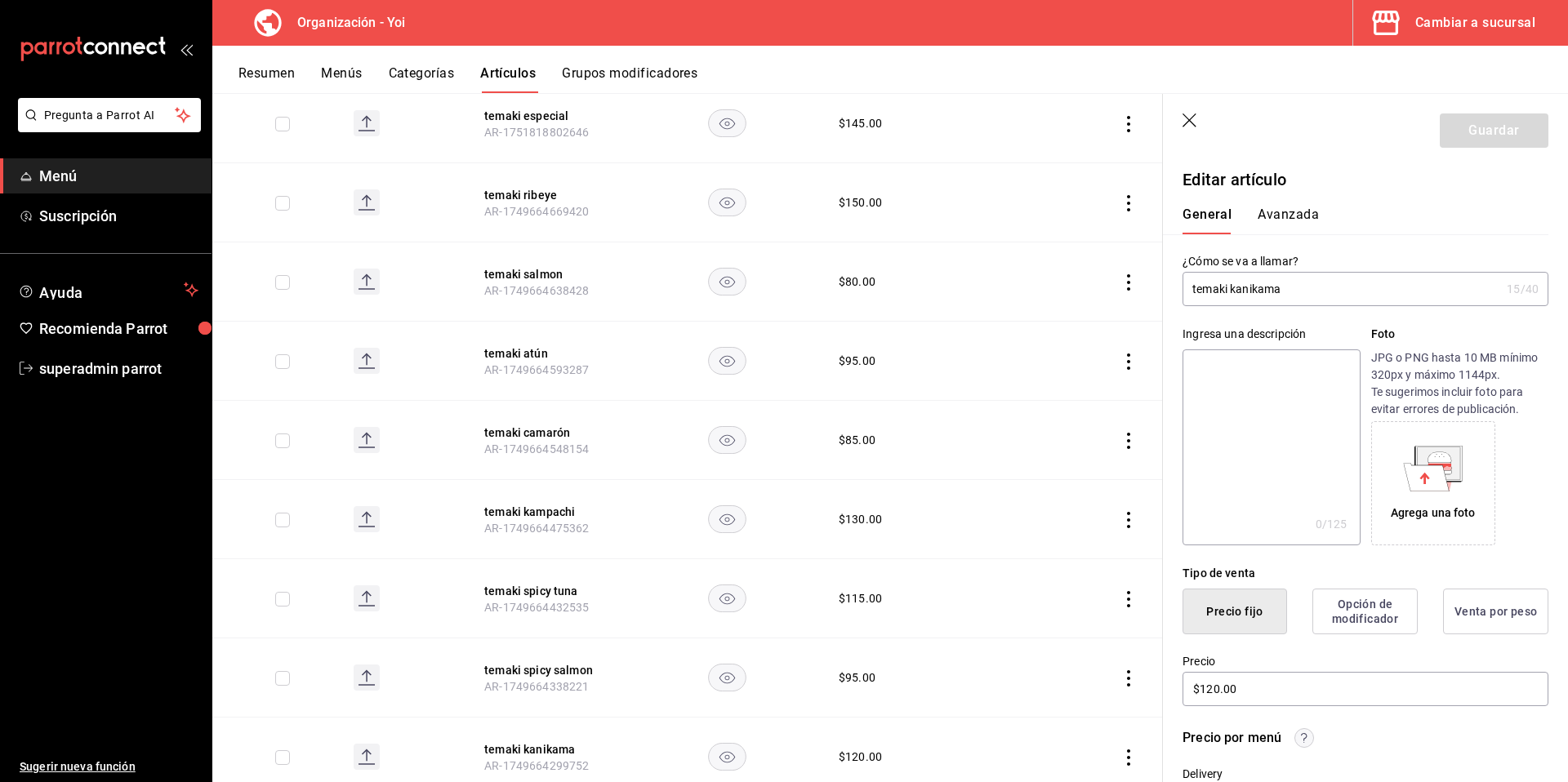 paste on "1 pz" 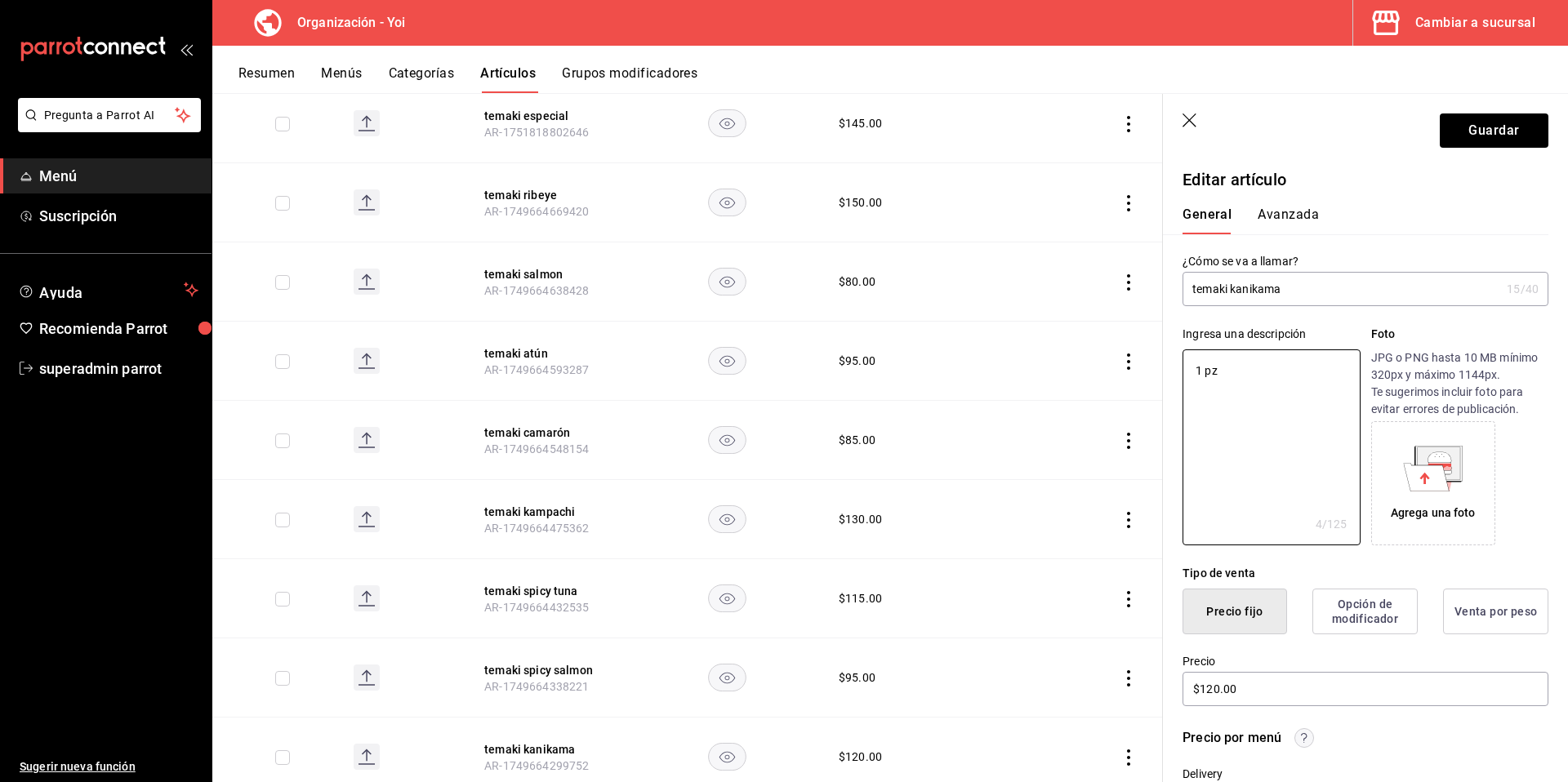 type on "x" 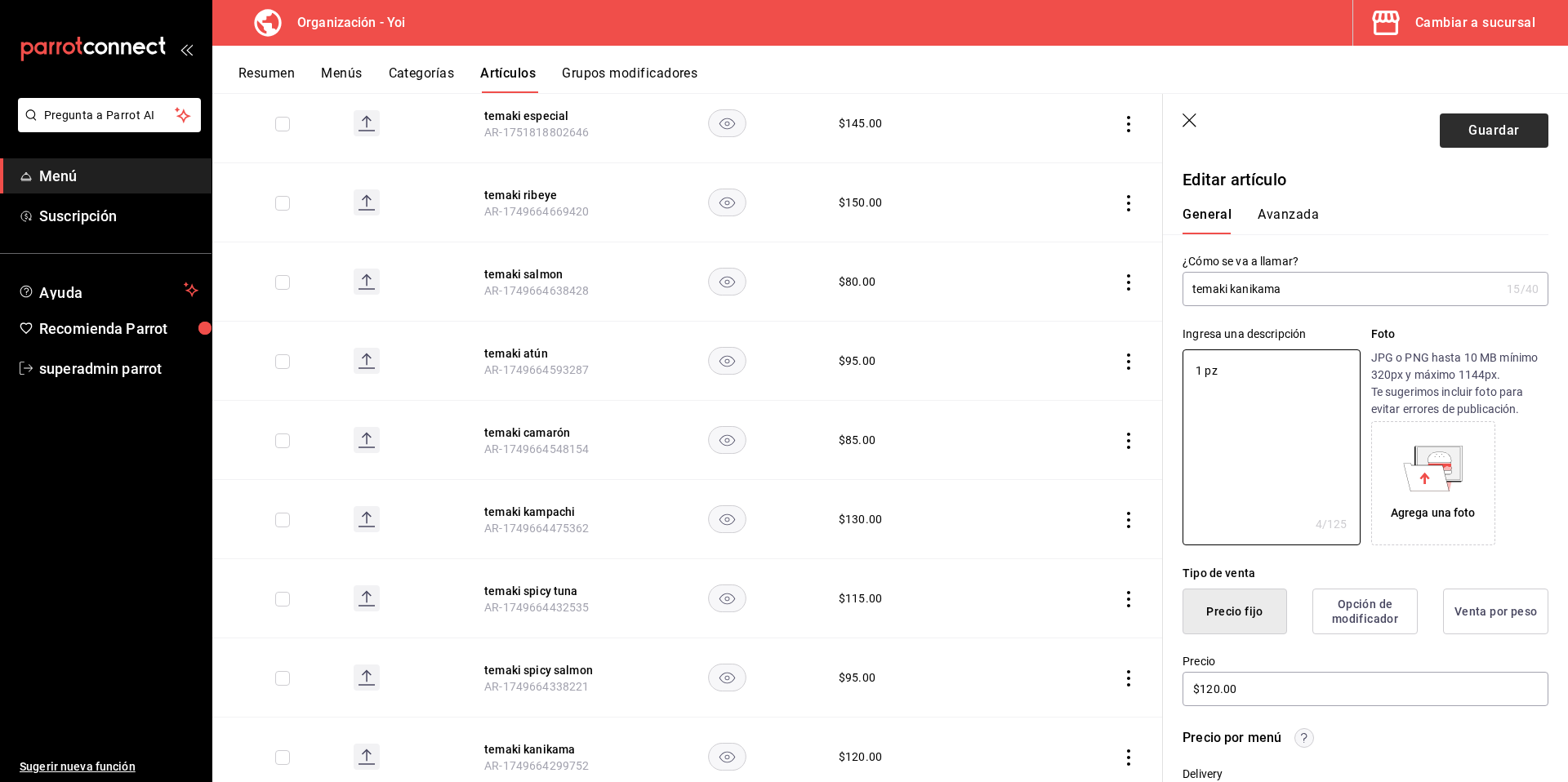 type on "1 pz" 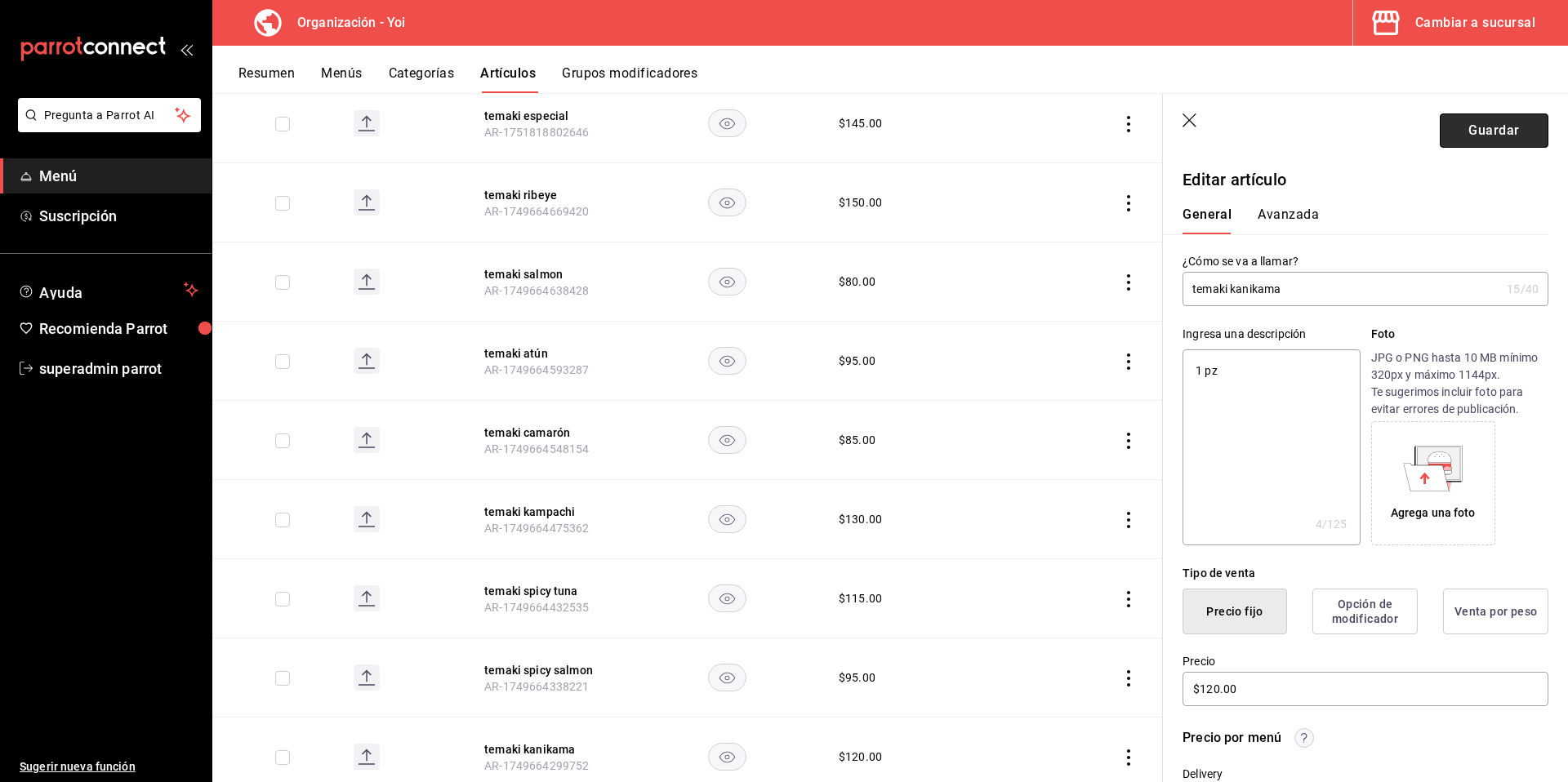 click on "Guardar" at bounding box center (1494, 131) 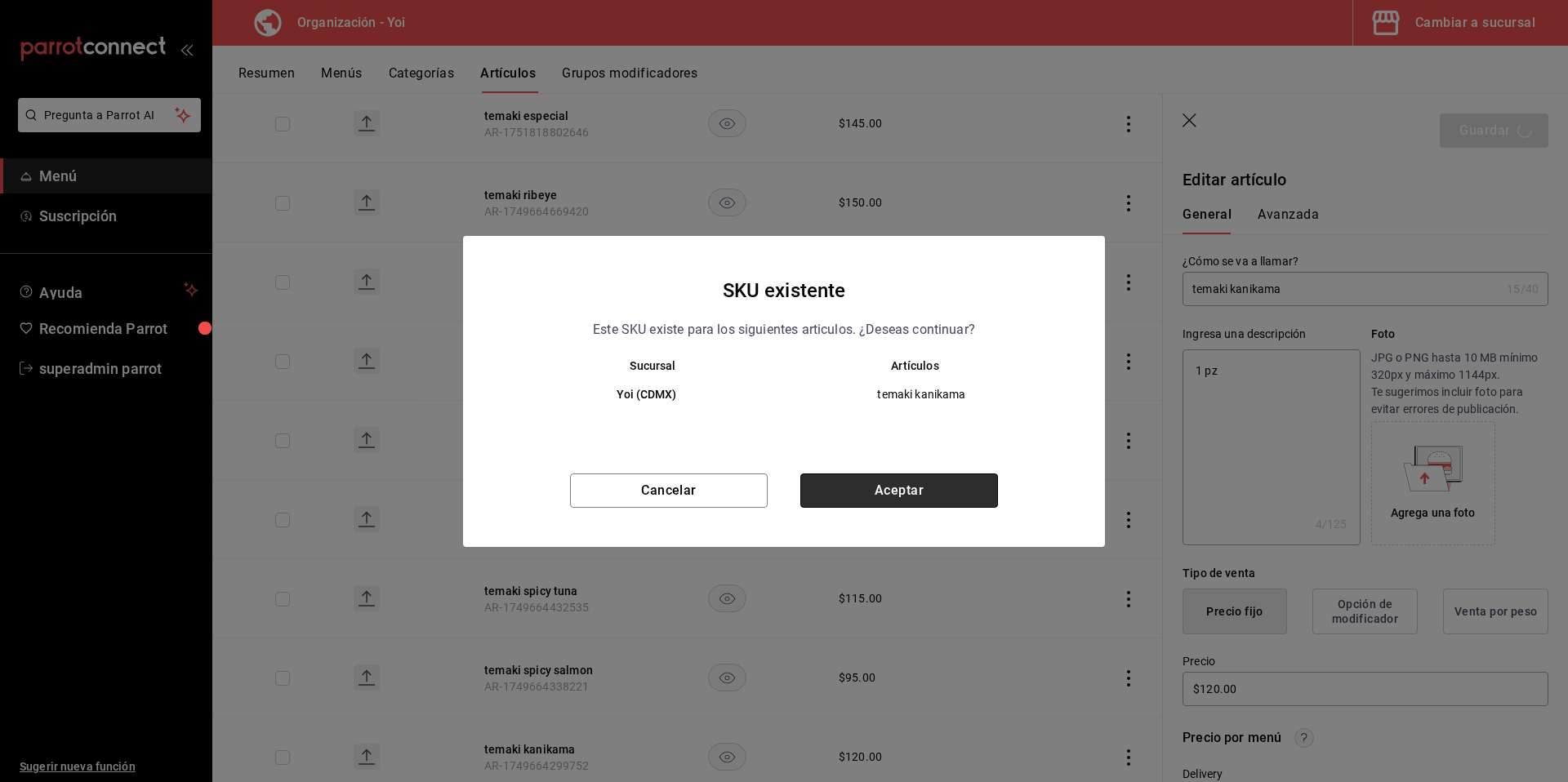 click on "Aceptar" at bounding box center (899, 491) 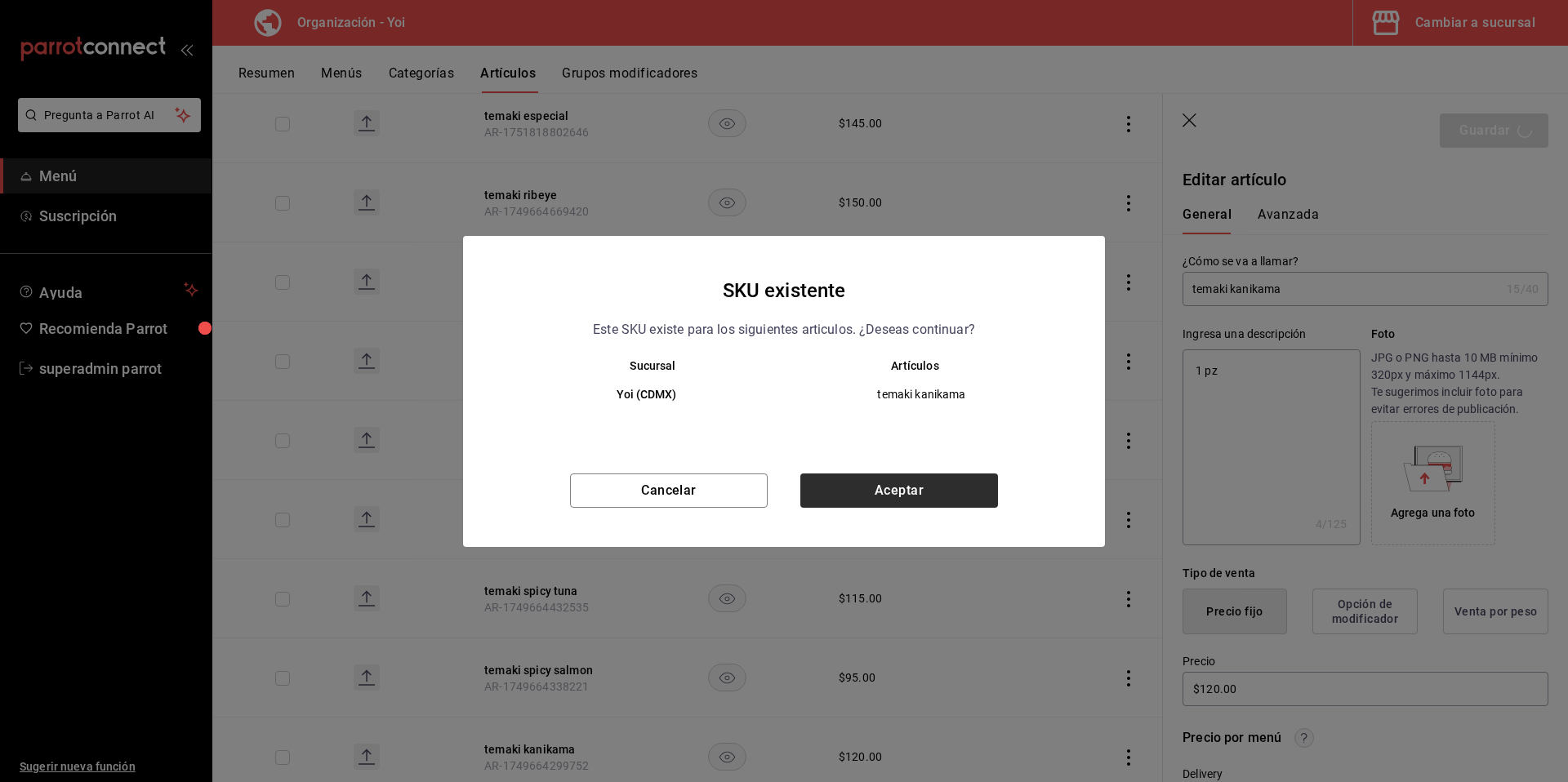 type on "x" 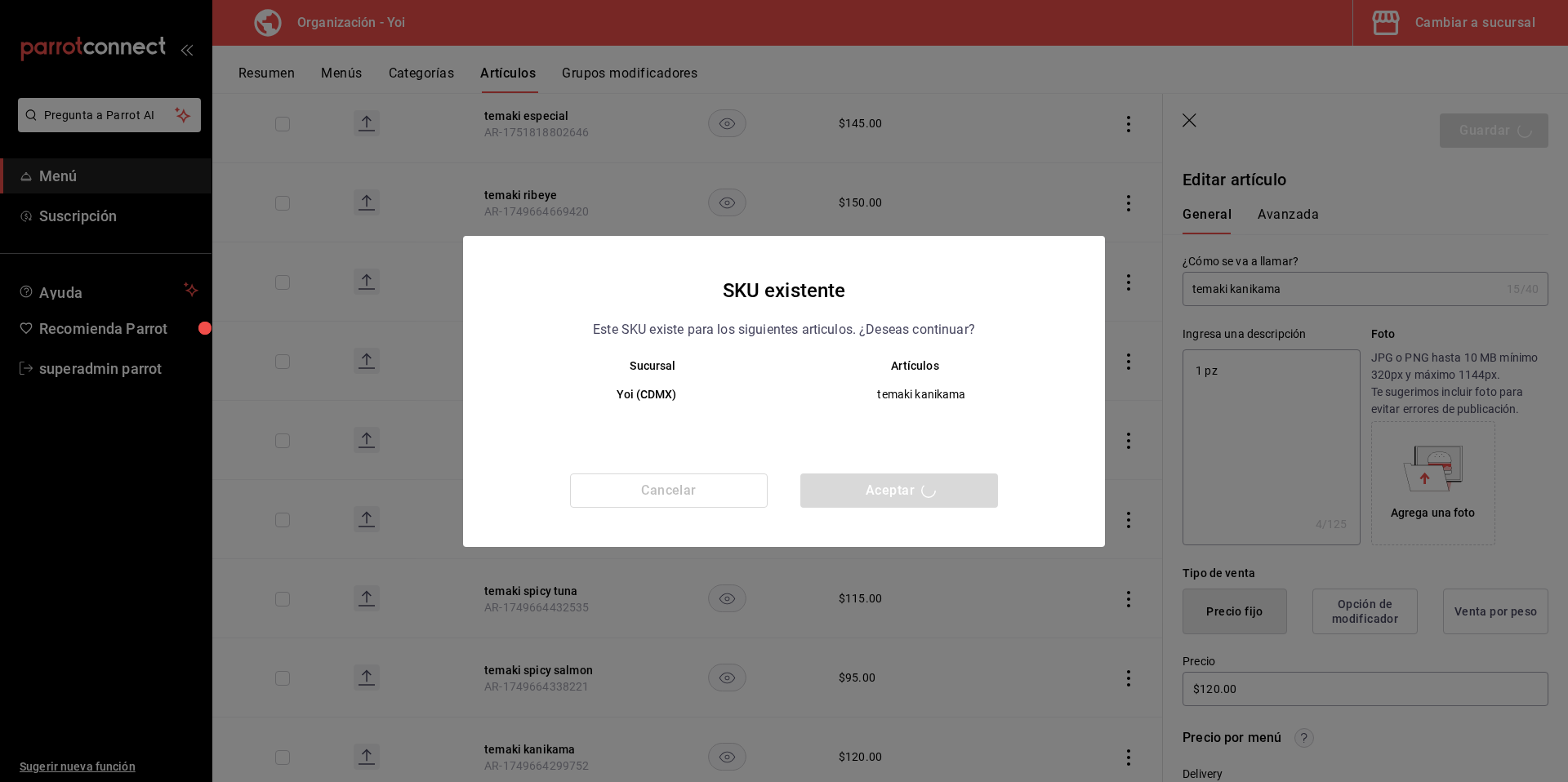 type 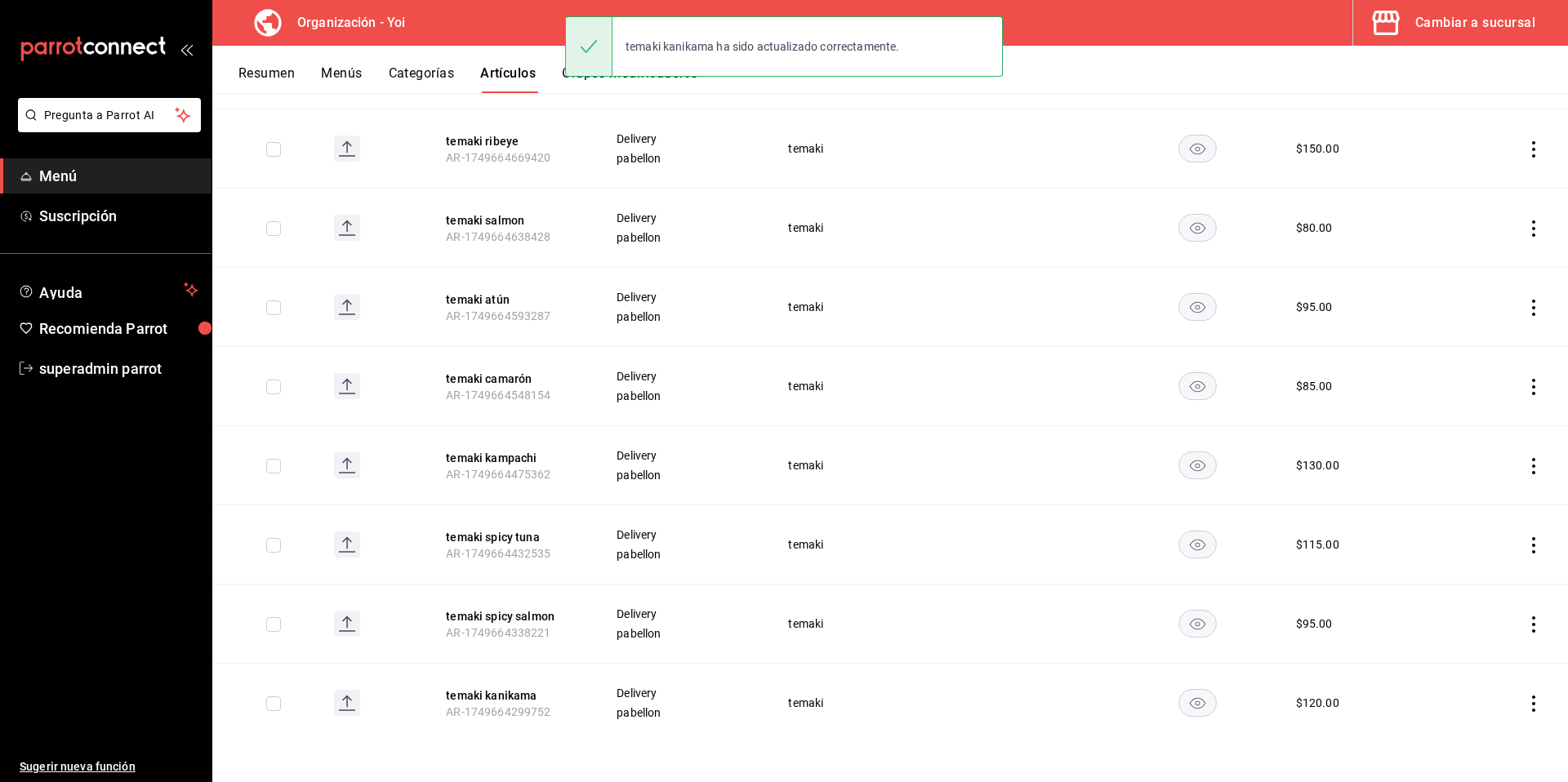 scroll, scrollTop: 294, scrollLeft: 0, axis: vertical 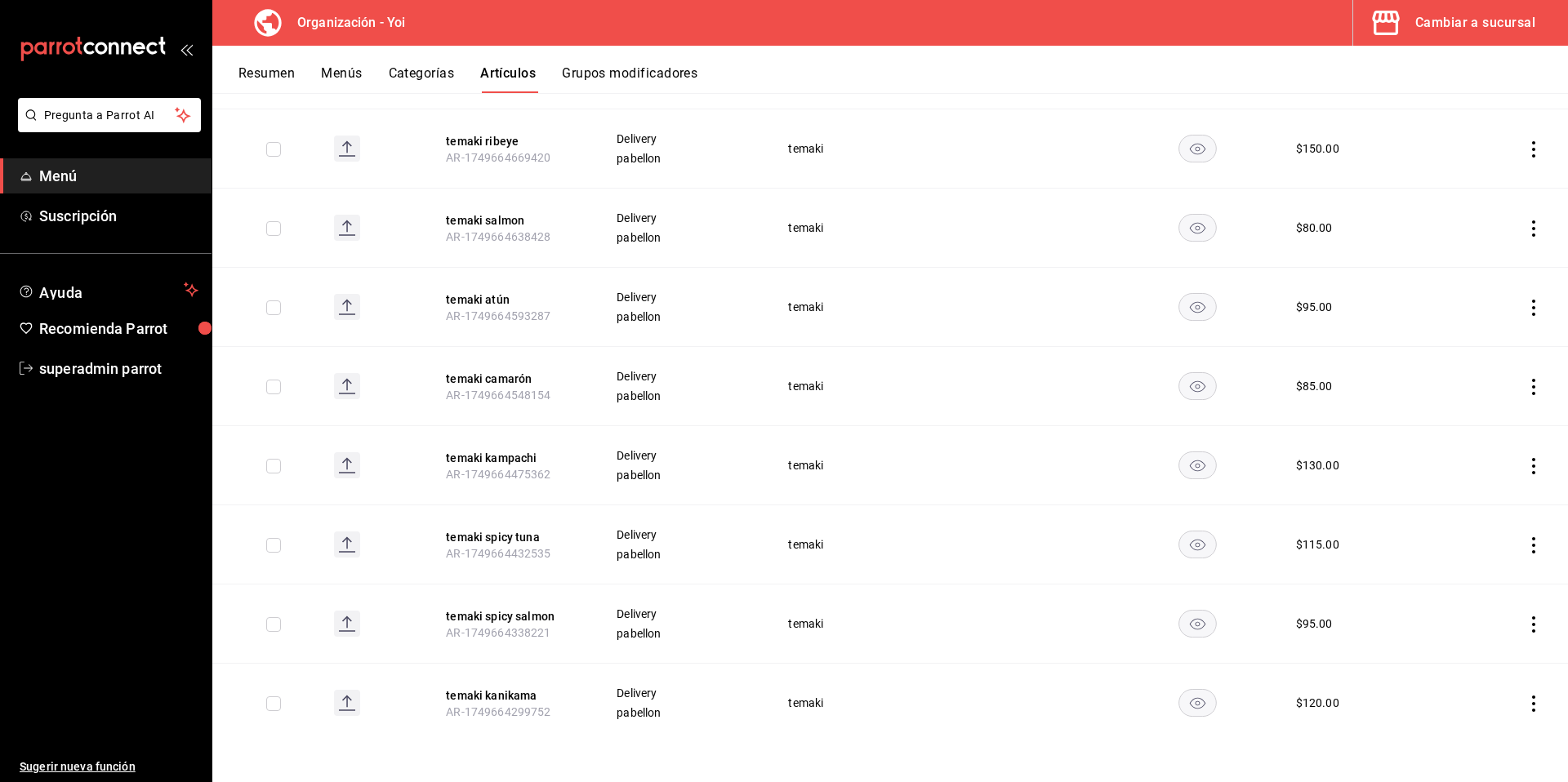 click on "AR-1749664338221" at bounding box center (498, 633) 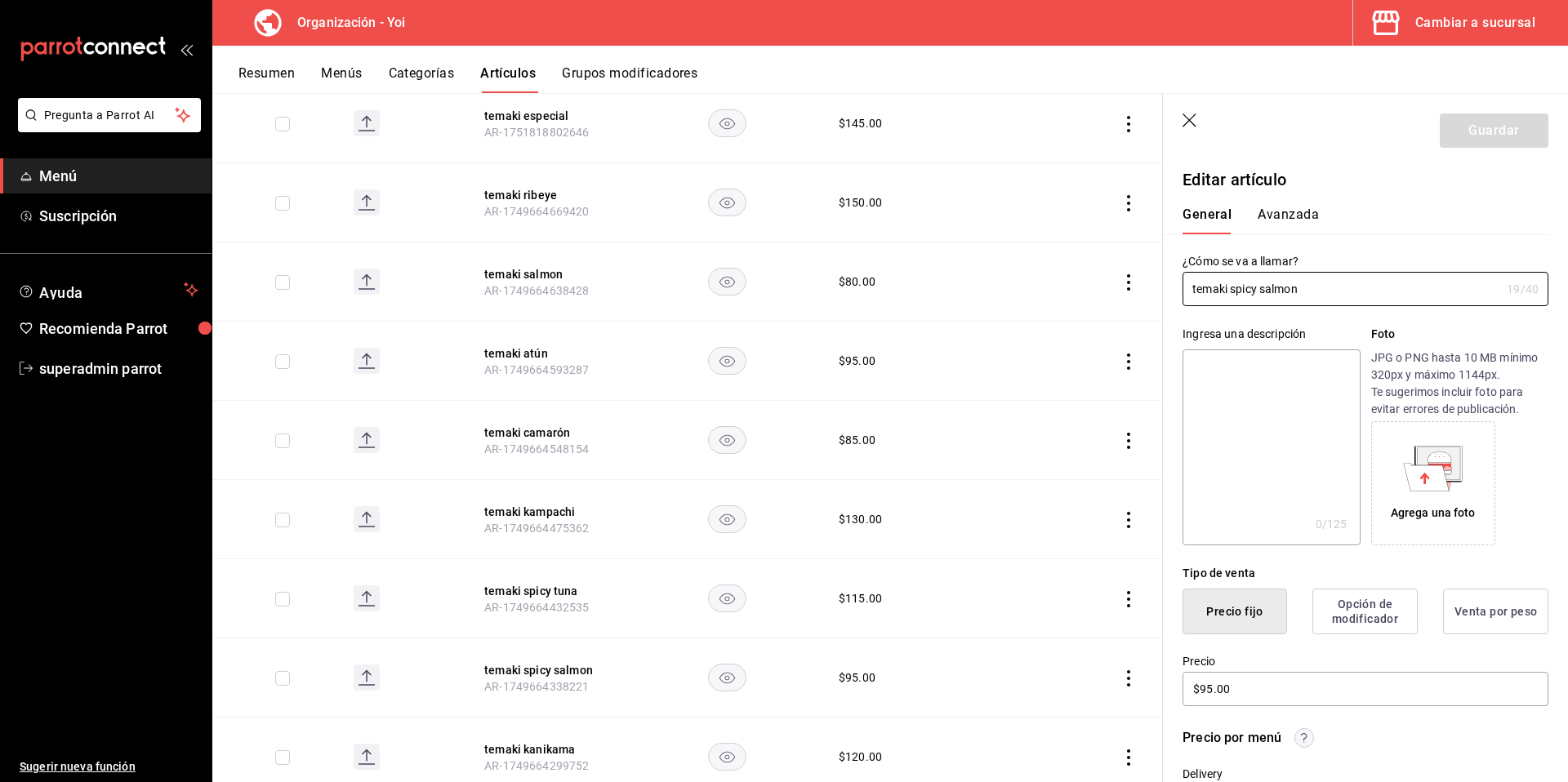 click at bounding box center [1271, 447] 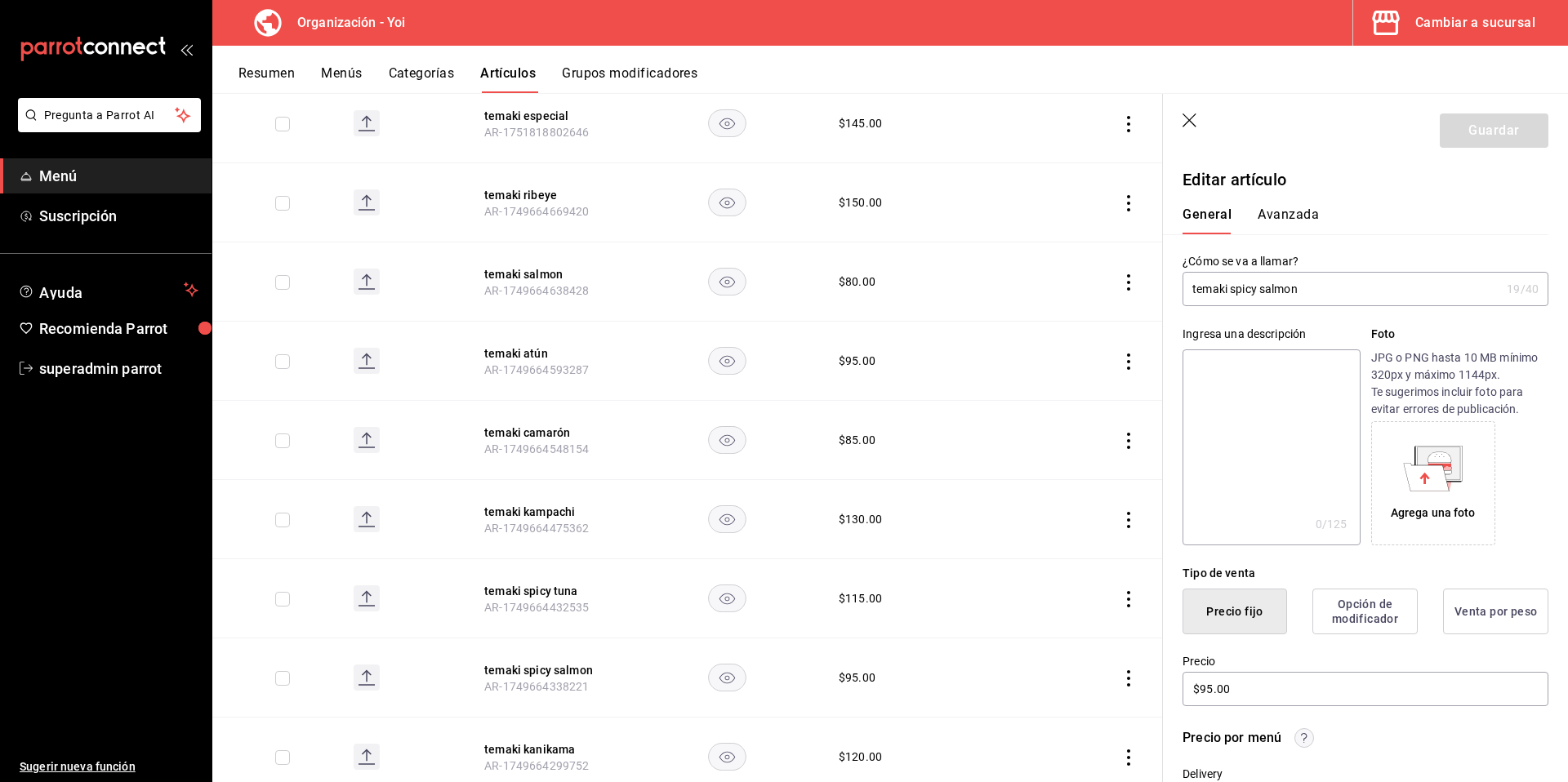 paste on "1 pz" 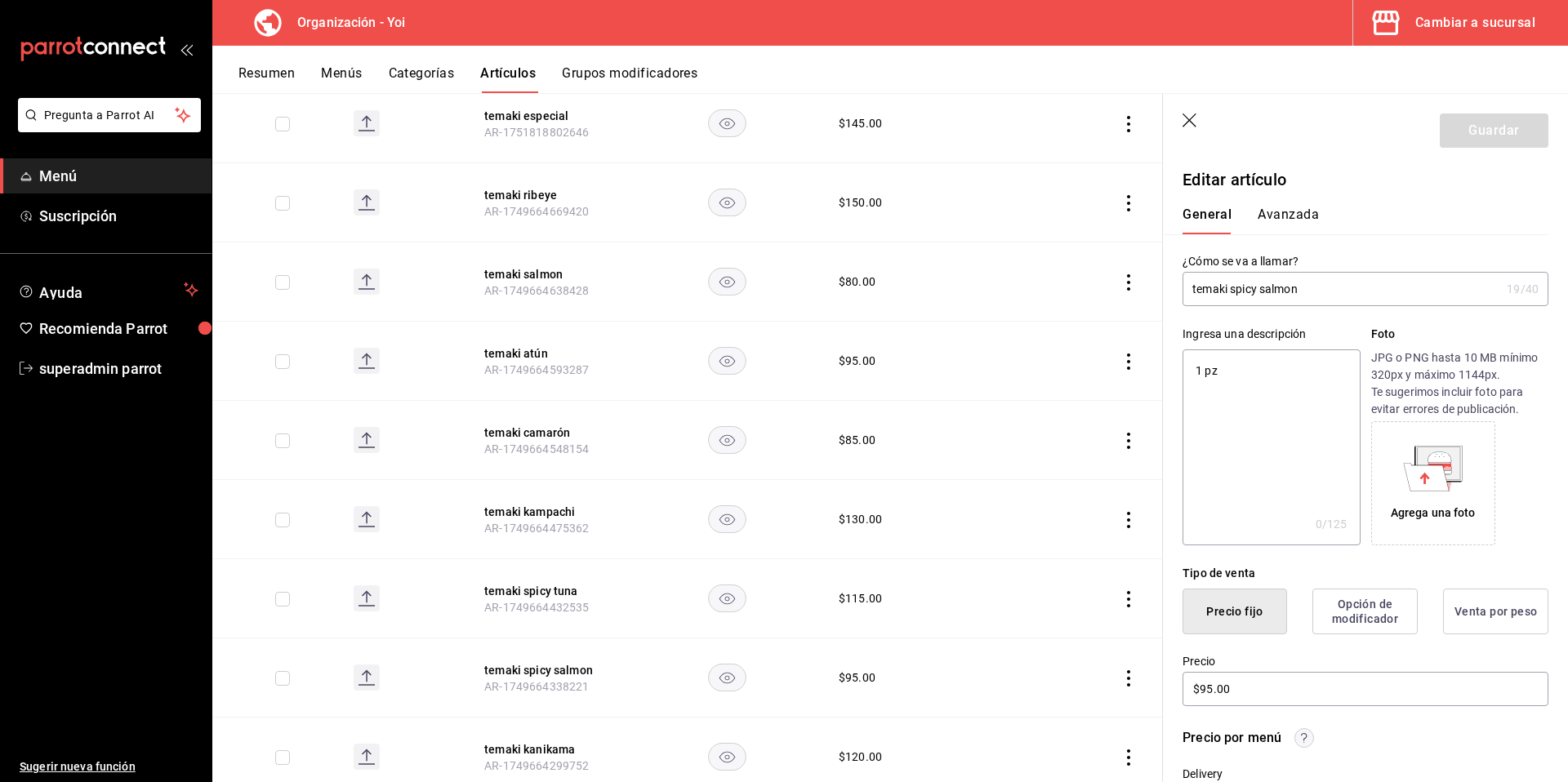 type on "x" 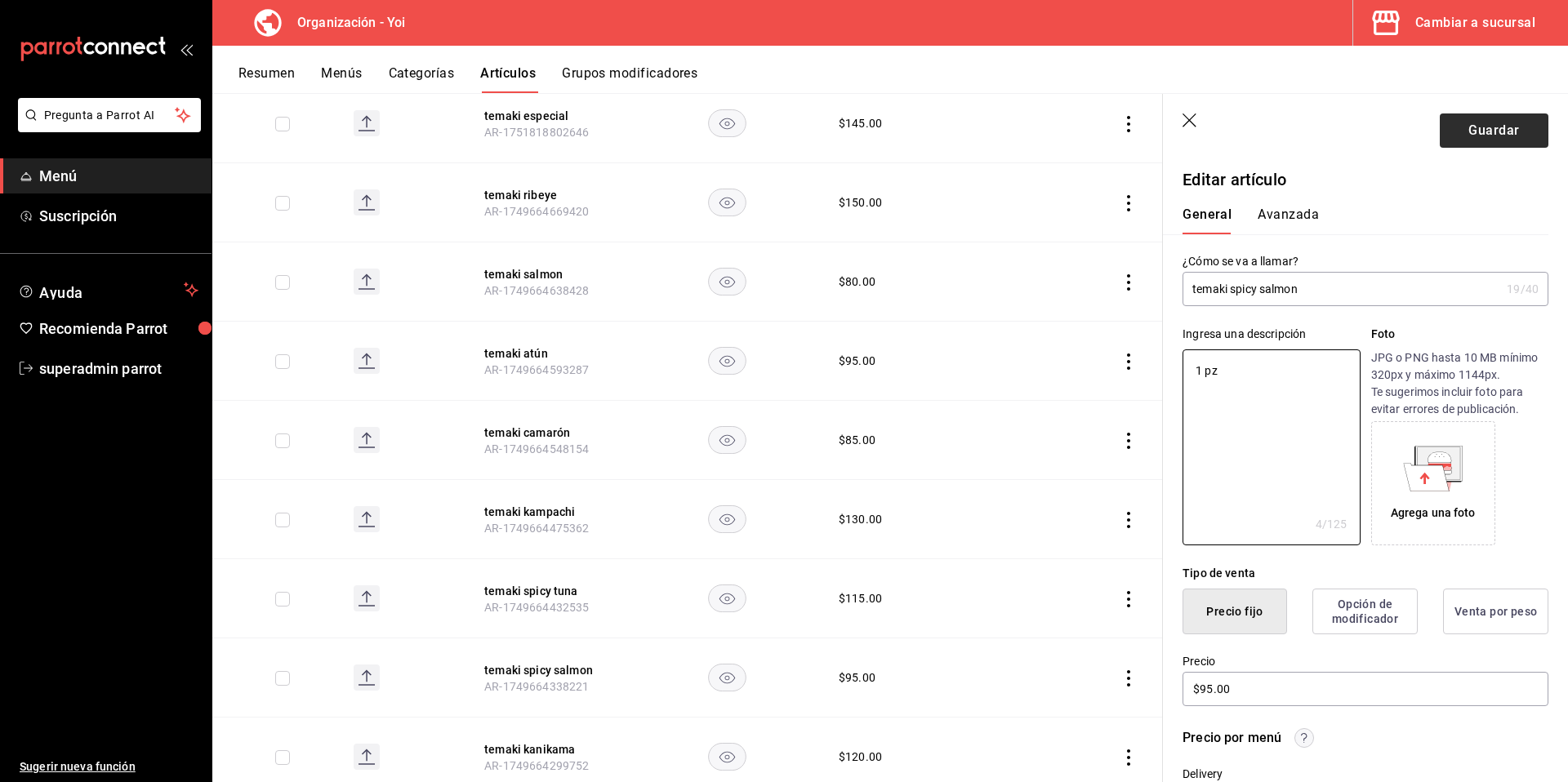 type on "1 pz" 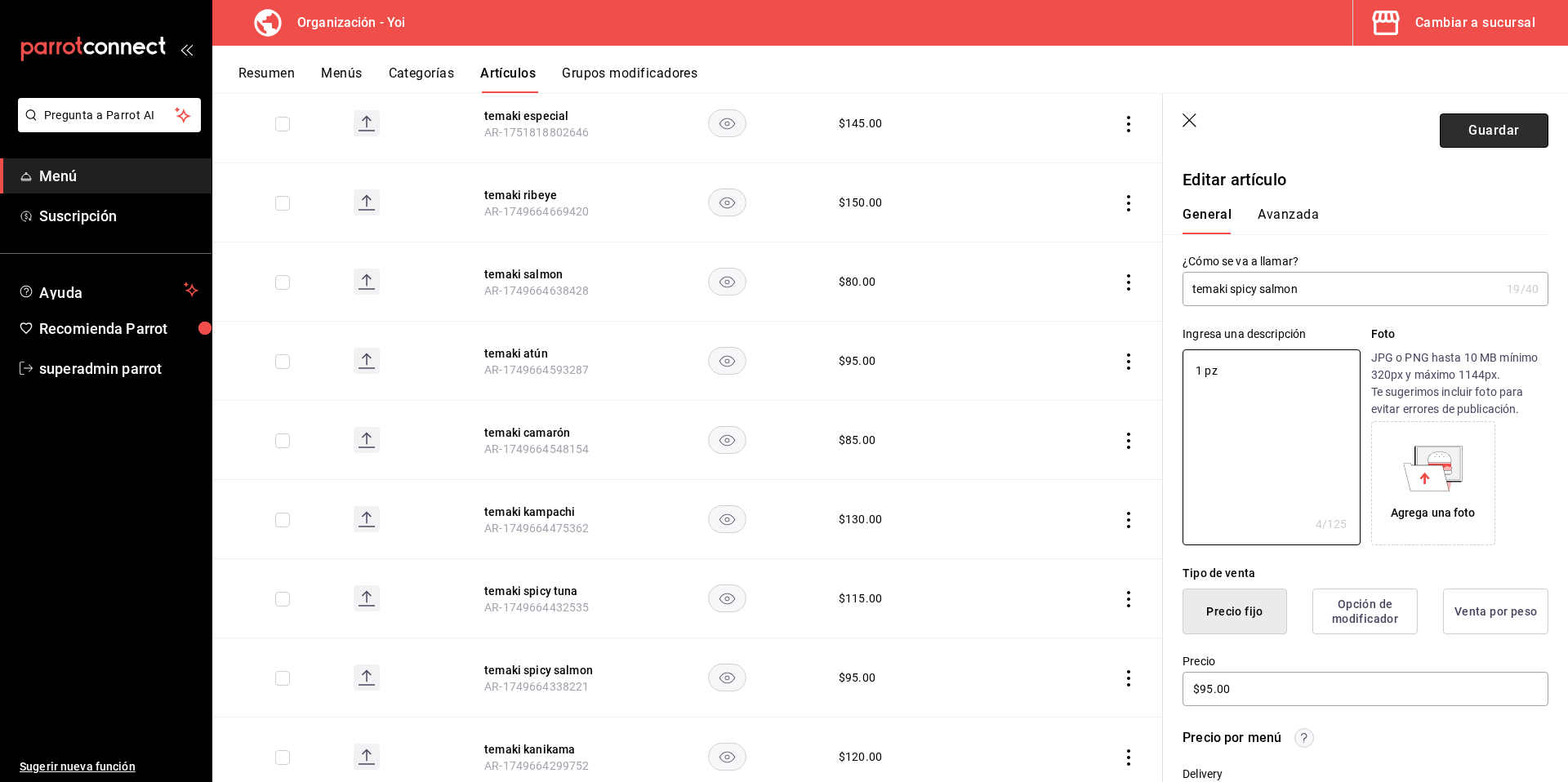 click on "Guardar" at bounding box center [1494, 131] 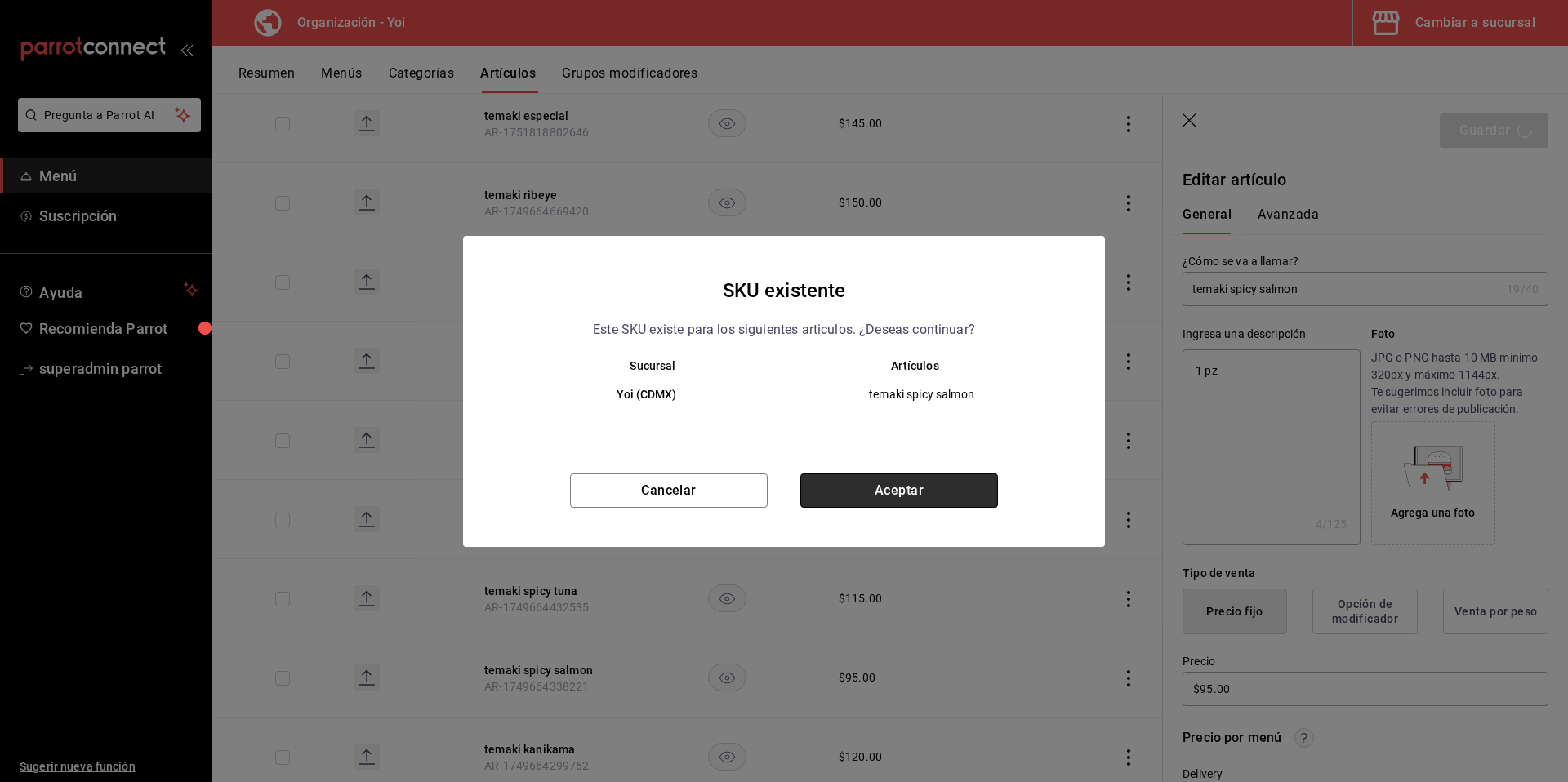 click on "Aceptar" at bounding box center (899, 491) 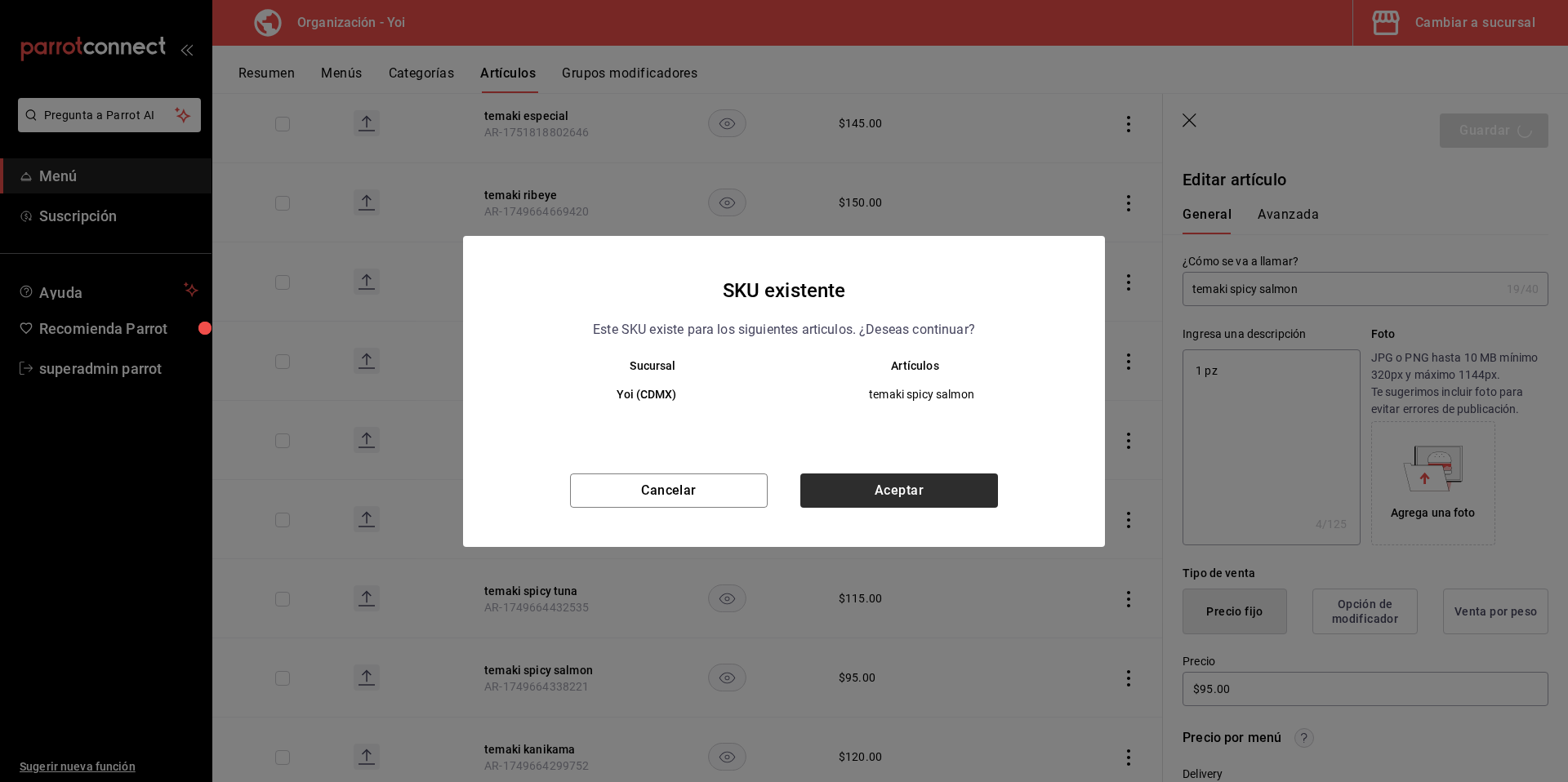 type on "x" 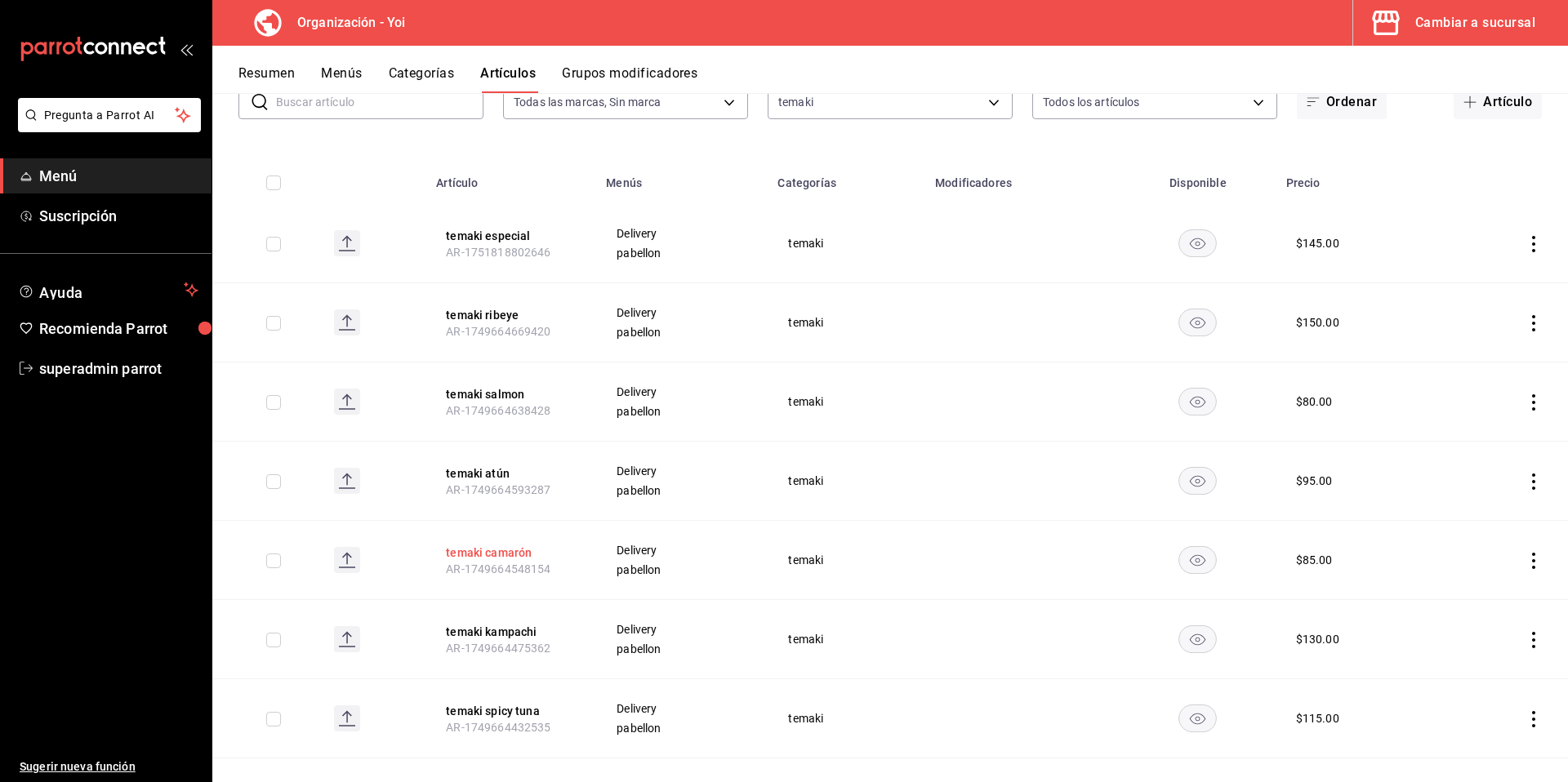 scroll, scrollTop: 126, scrollLeft: 0, axis: vertical 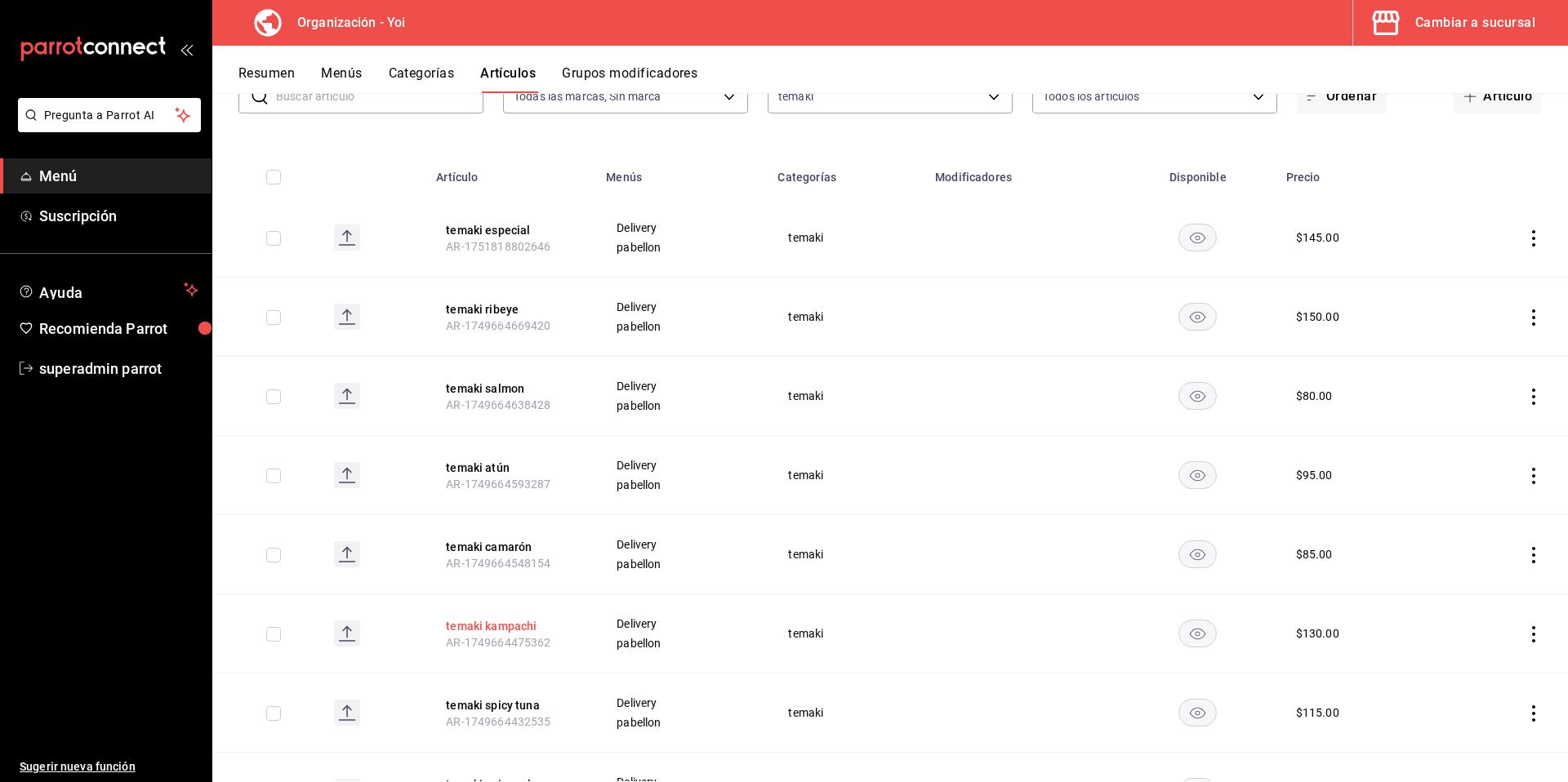 click on "temaki kampachi" at bounding box center [511, 626] 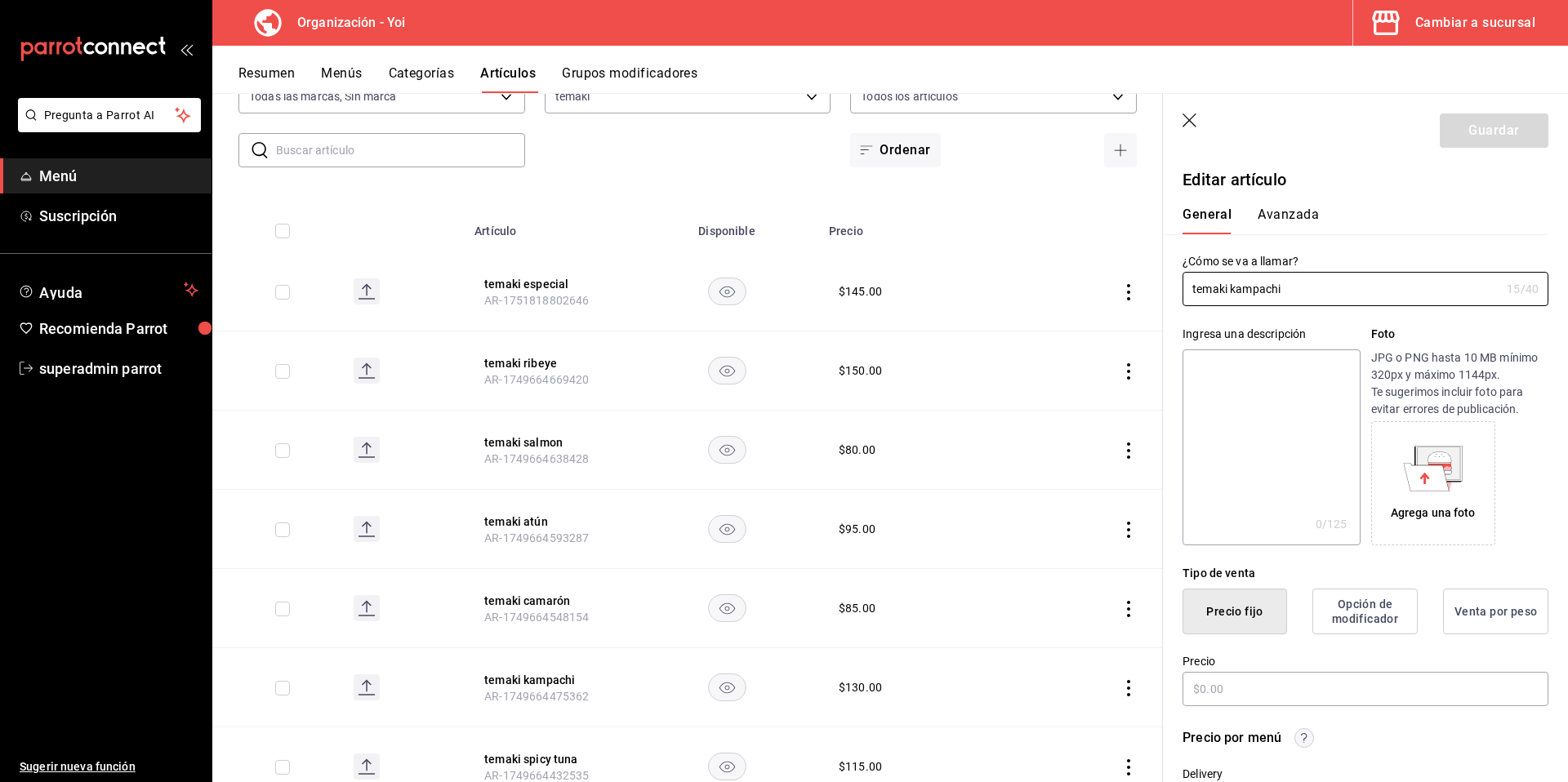 type on "$130.00" 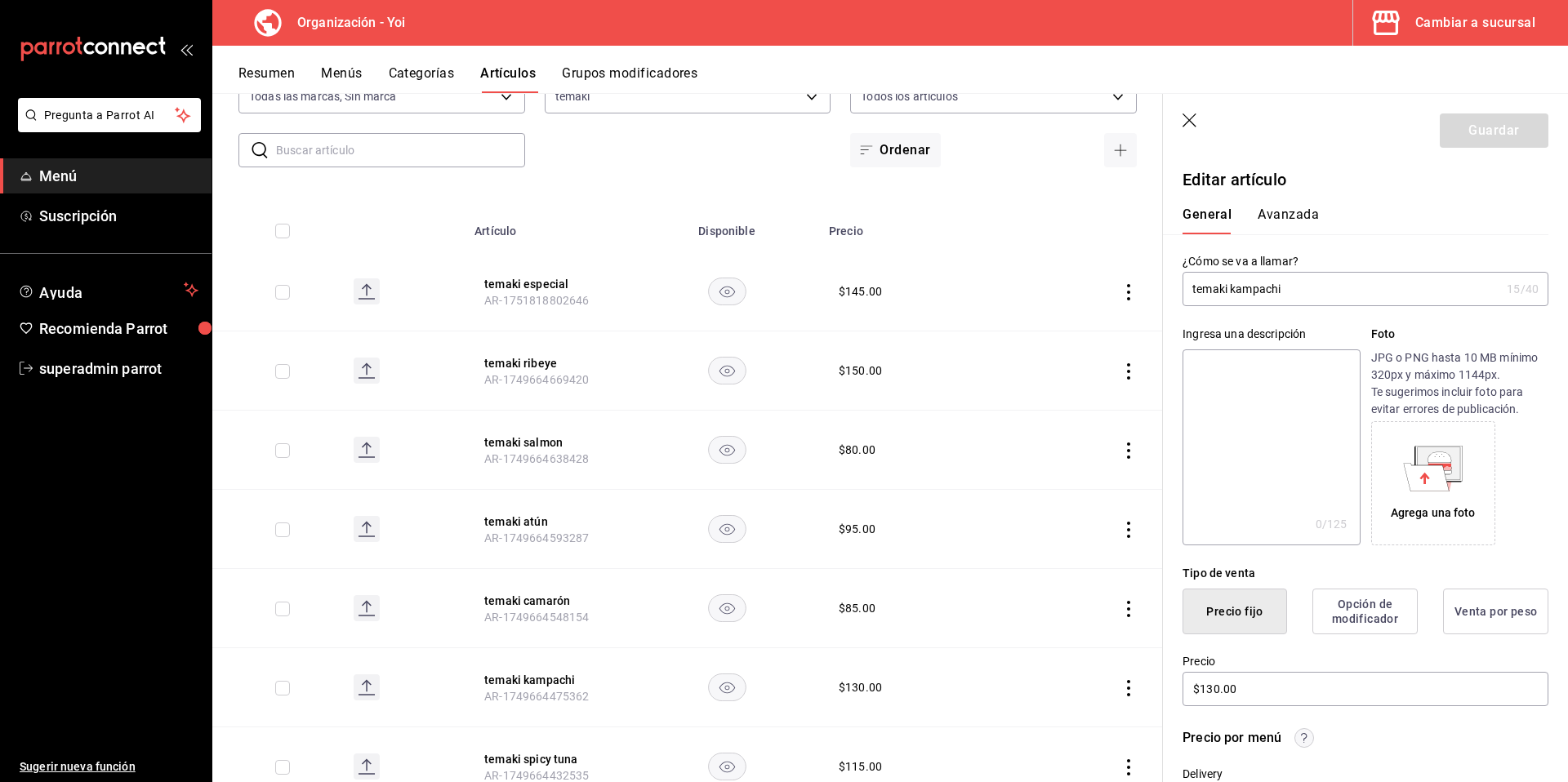click at bounding box center (1271, 447) 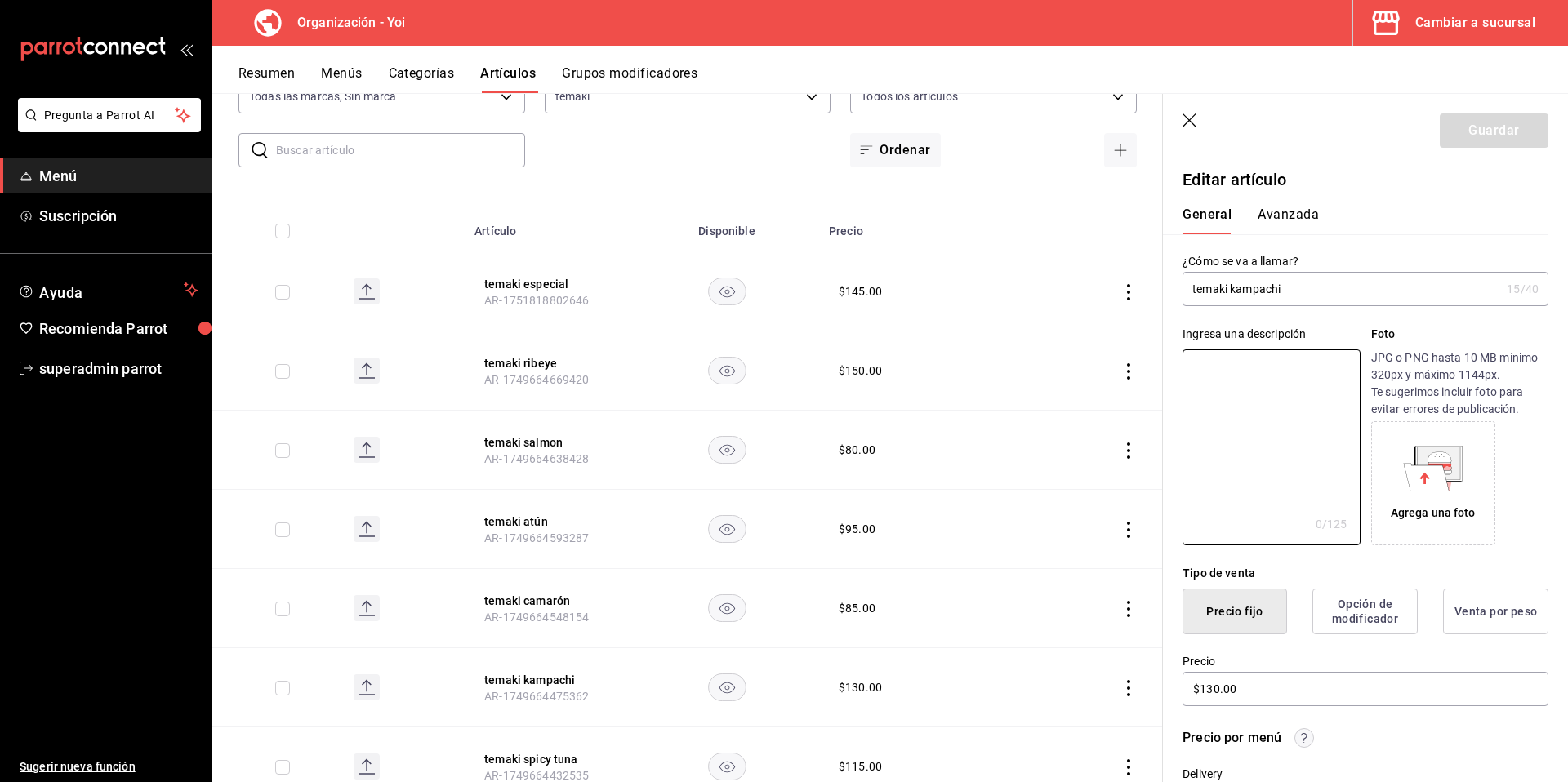 paste on "1 pz" 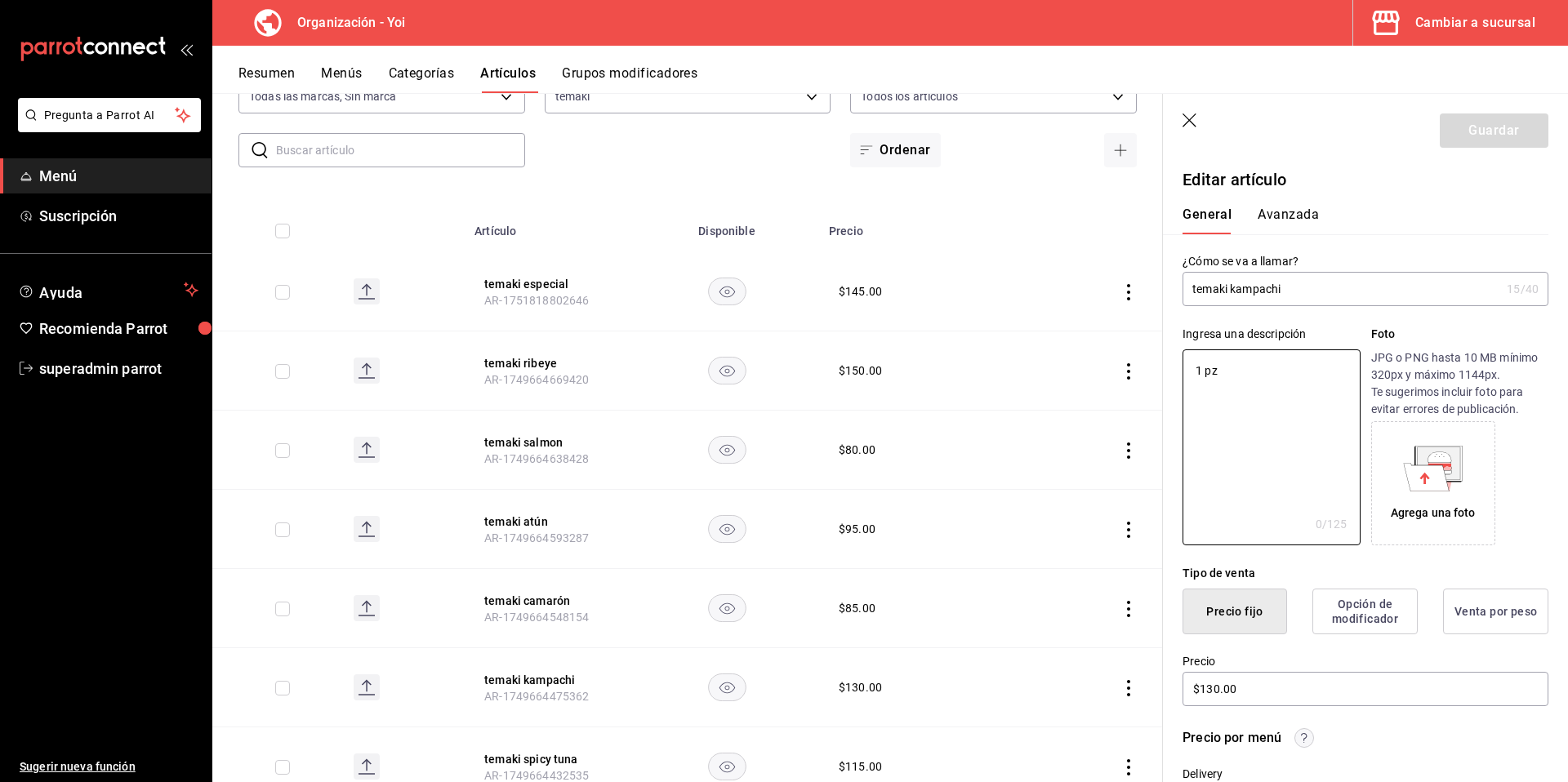 type on "x" 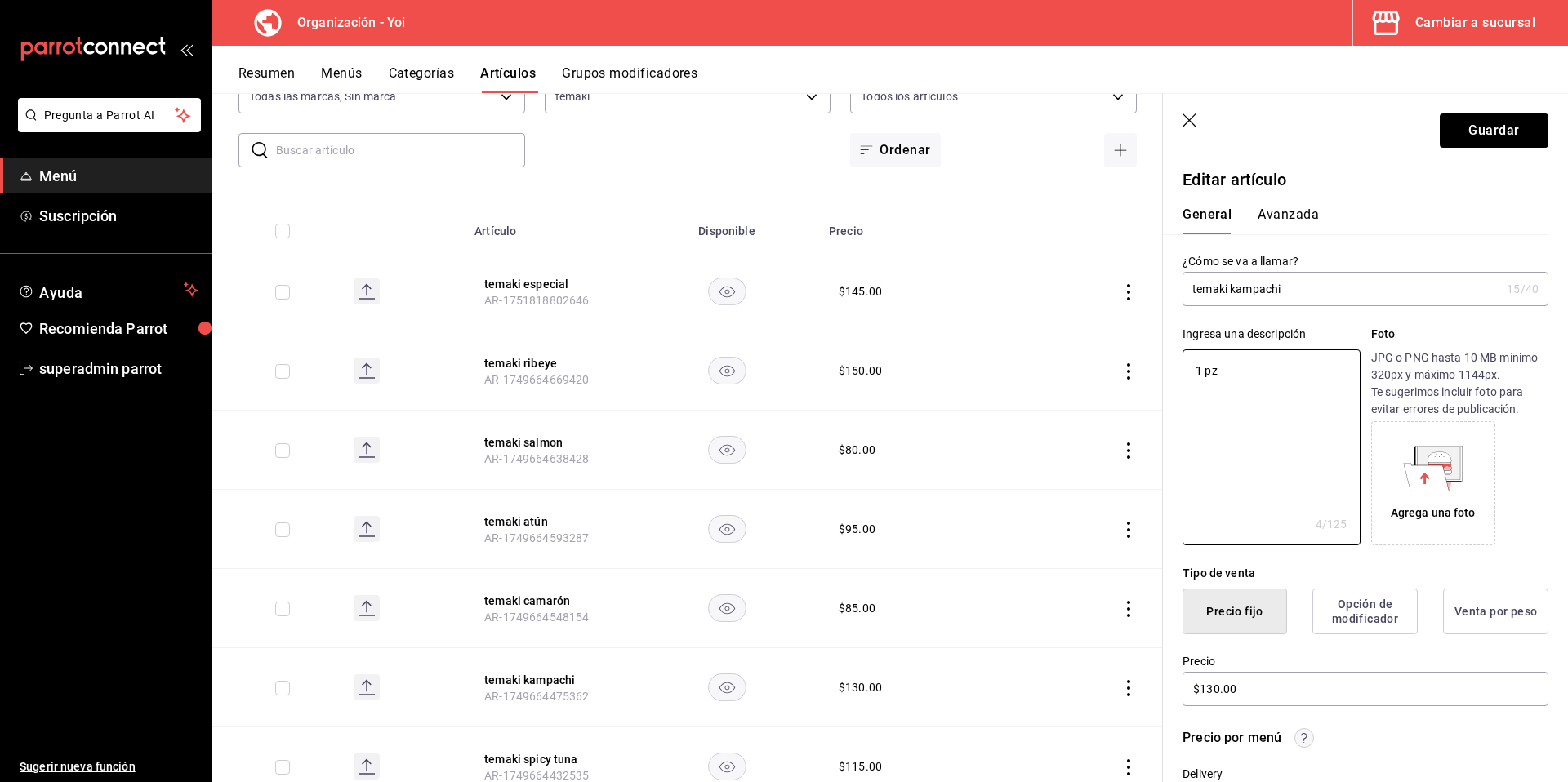 type on "1 pz" 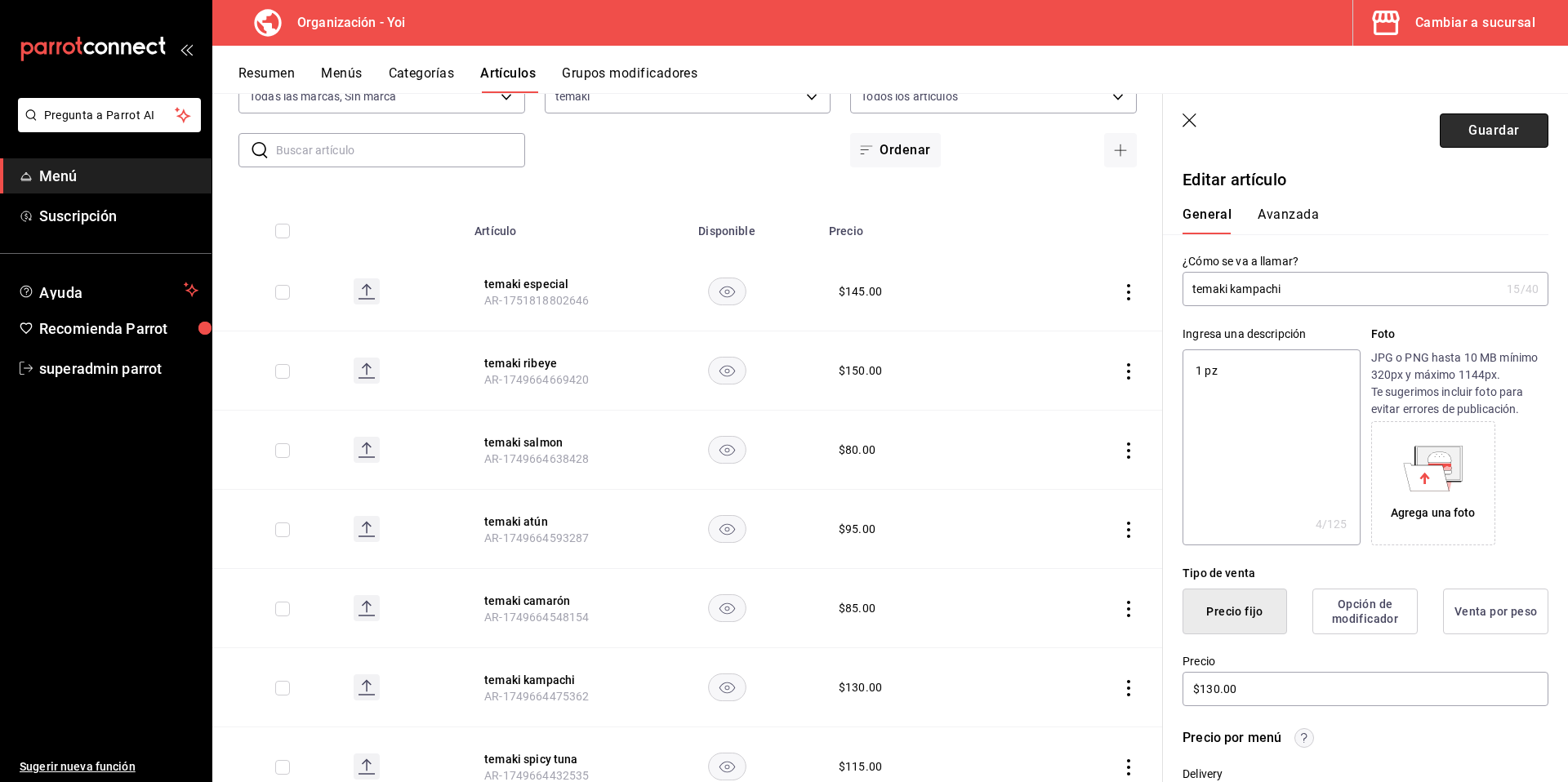 click on "Guardar" at bounding box center (1494, 131) 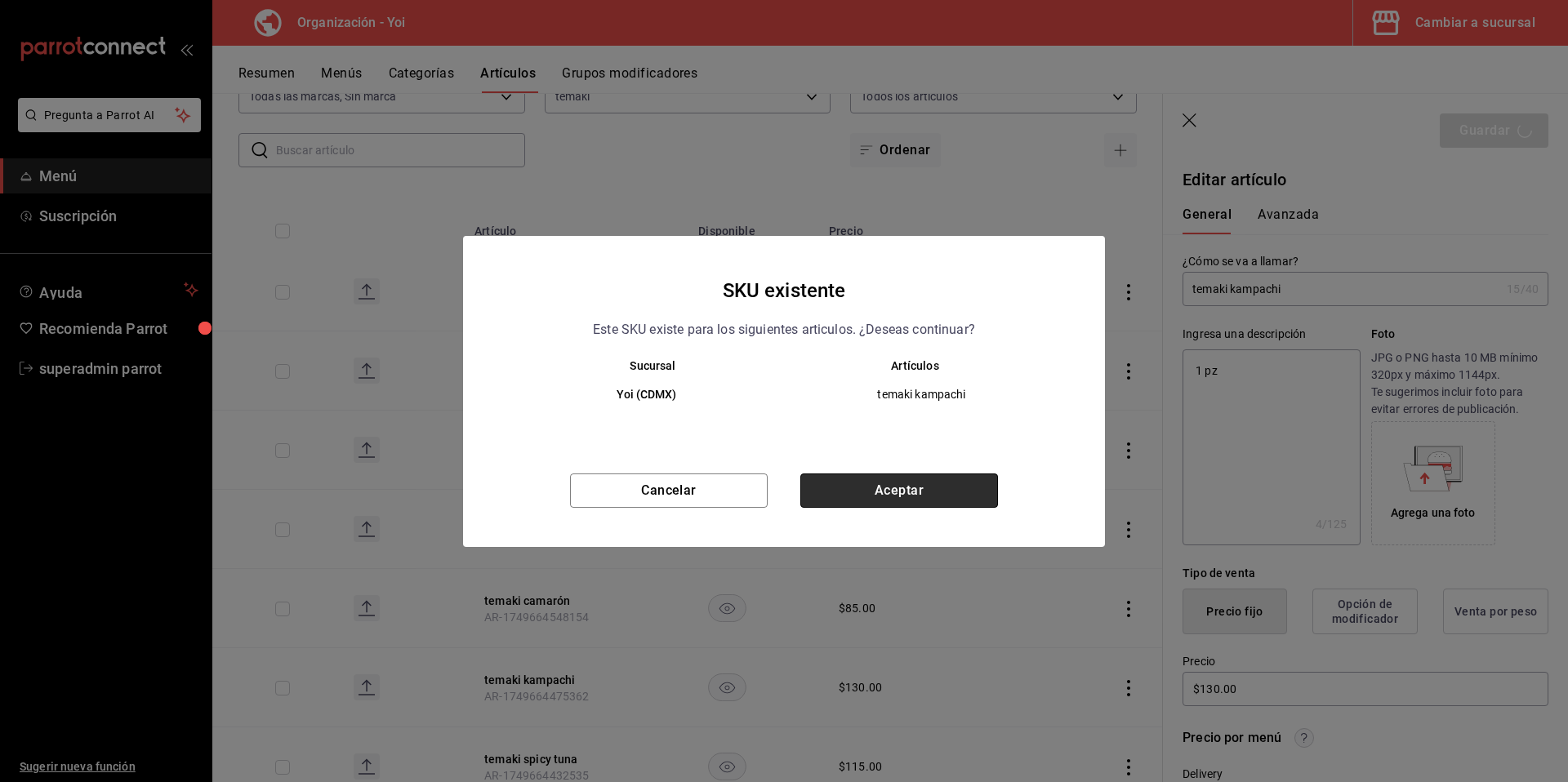 click on "Aceptar" at bounding box center [899, 491] 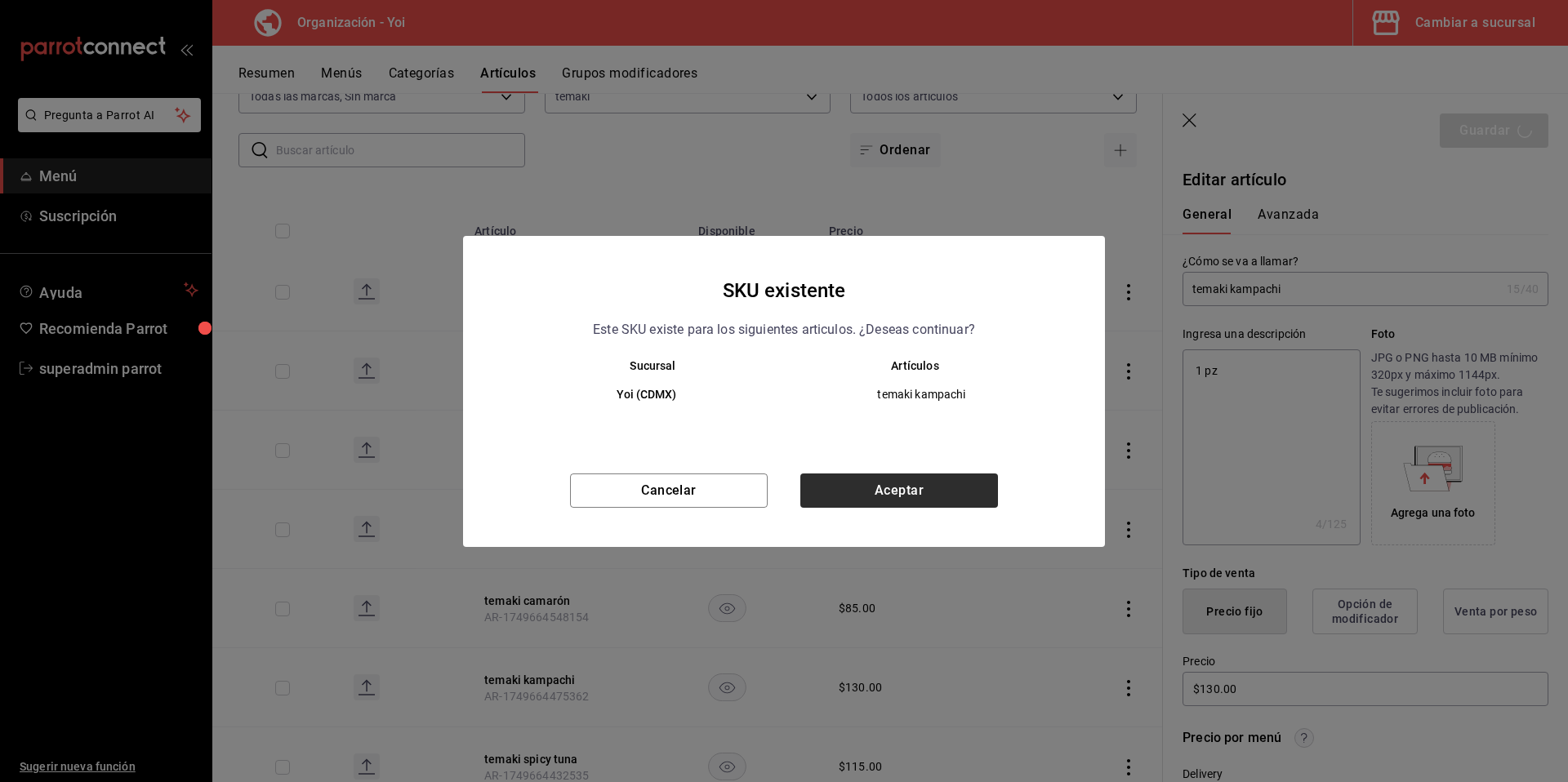 type on "x" 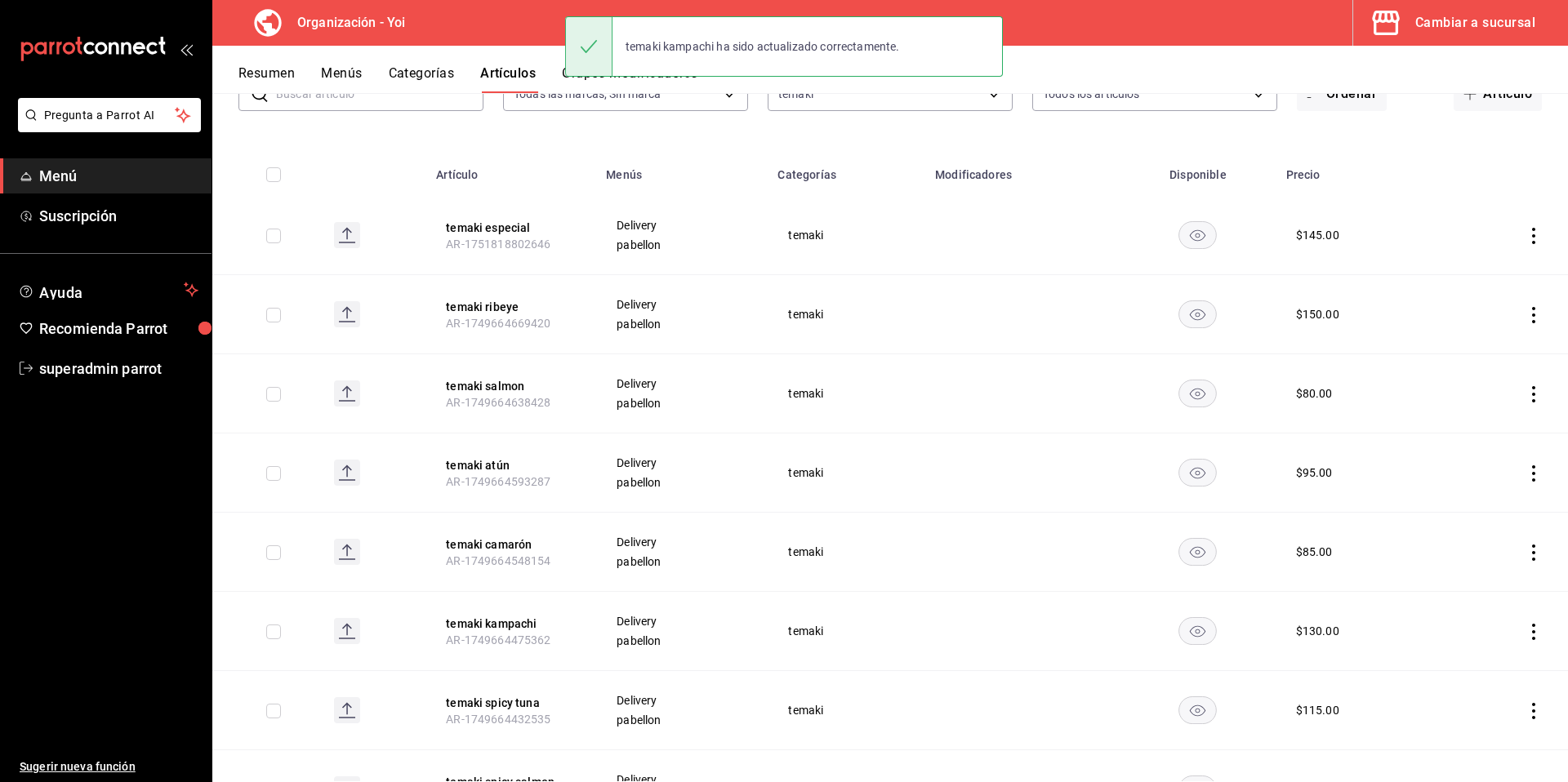 scroll, scrollTop: 294, scrollLeft: 0, axis: vertical 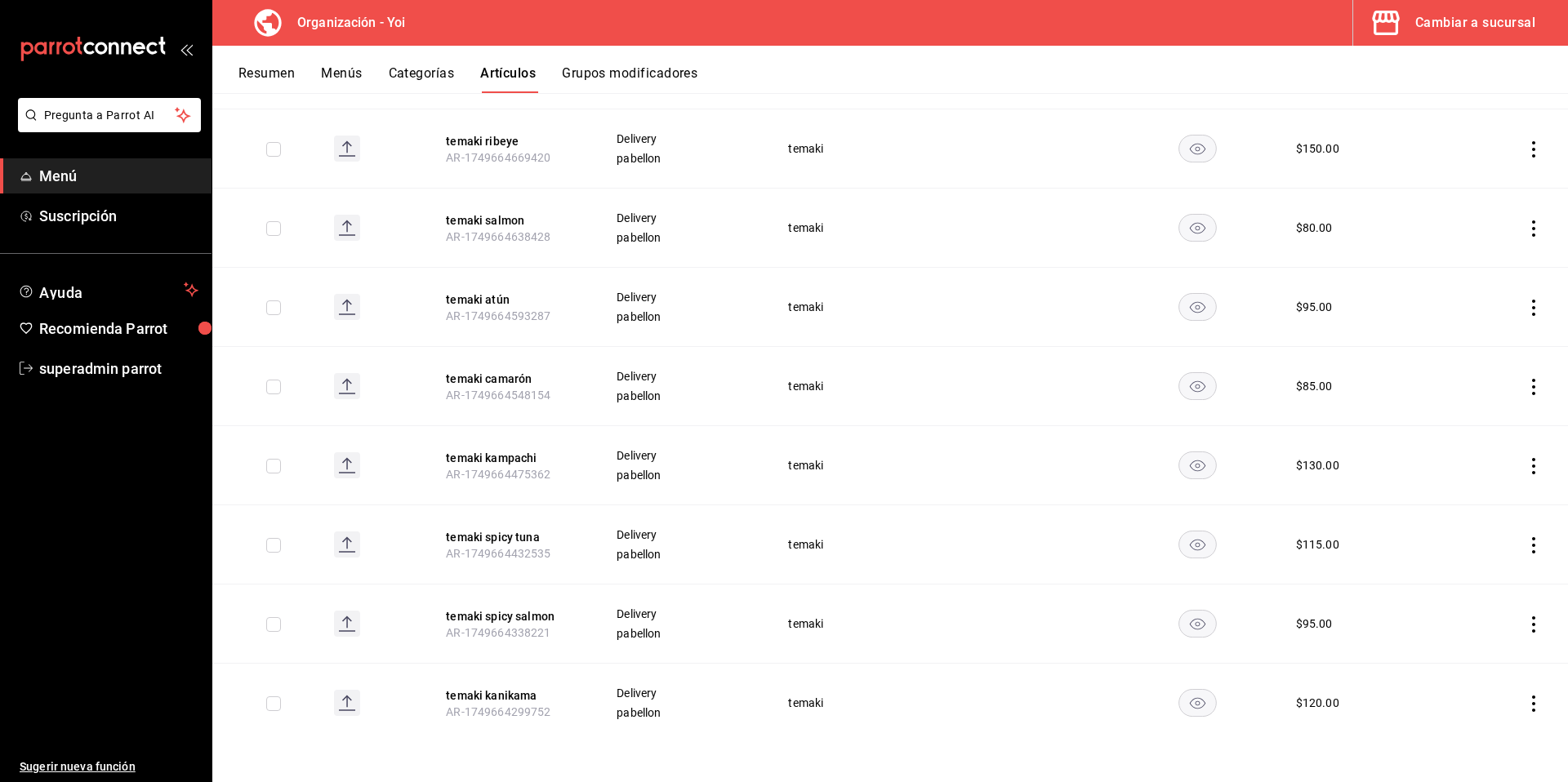 drag, startPoint x: 492, startPoint y: 692, endPoint x: 505, endPoint y: 639, distance: 54.57105 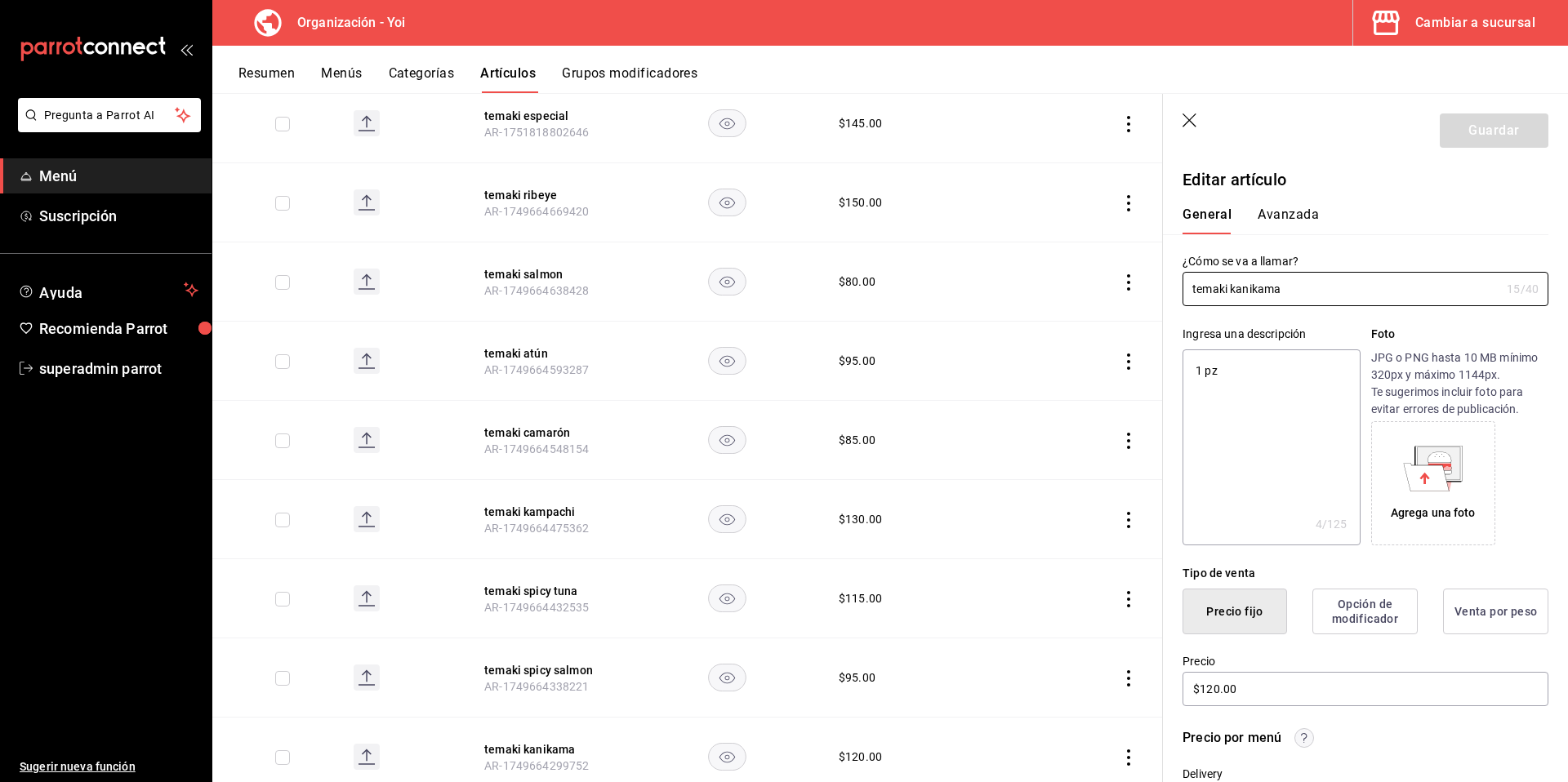 scroll, scrollTop: 348, scrollLeft: 0, axis: vertical 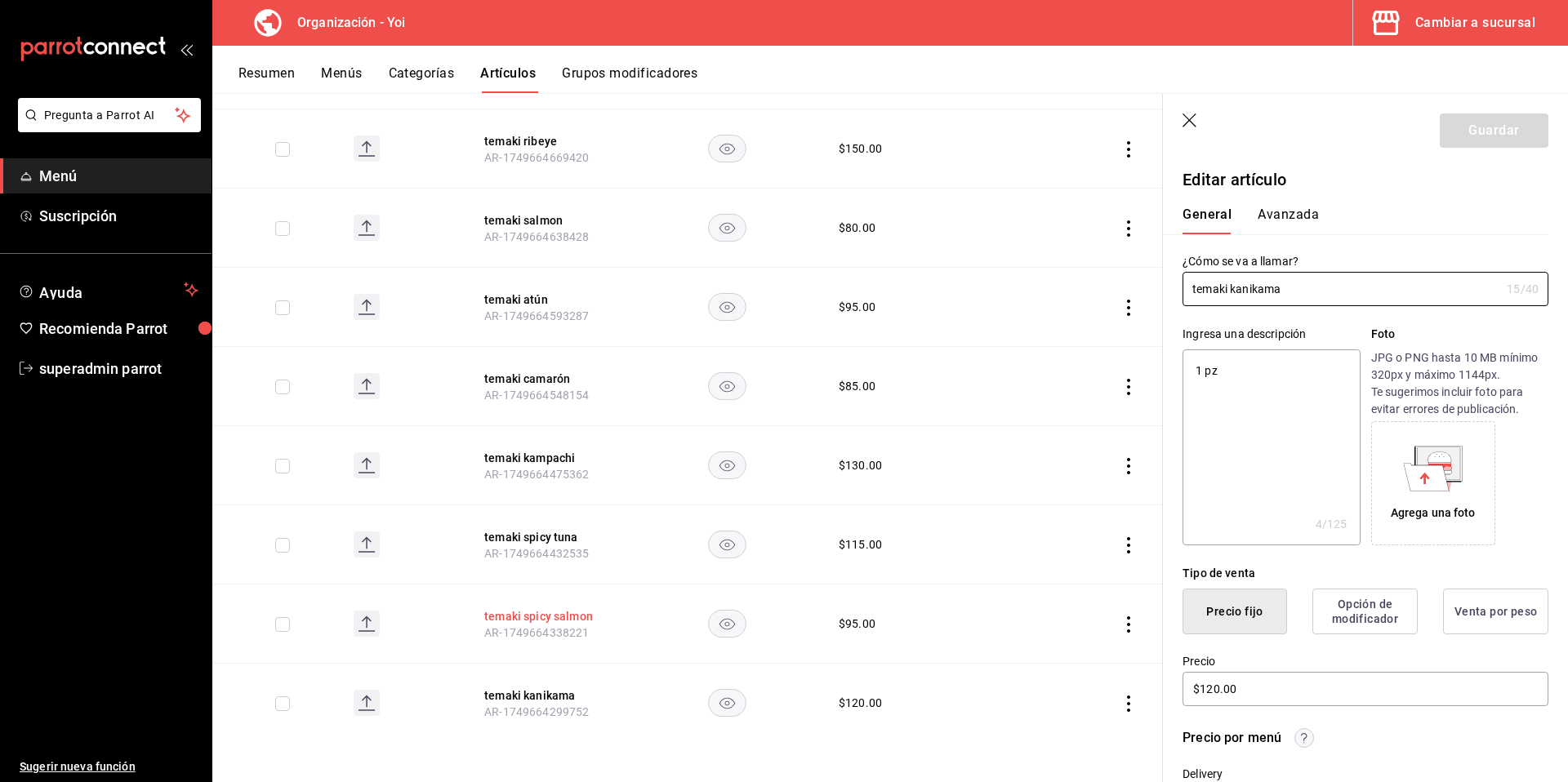 click on "temaki spicy salmon" at bounding box center [550, 616] 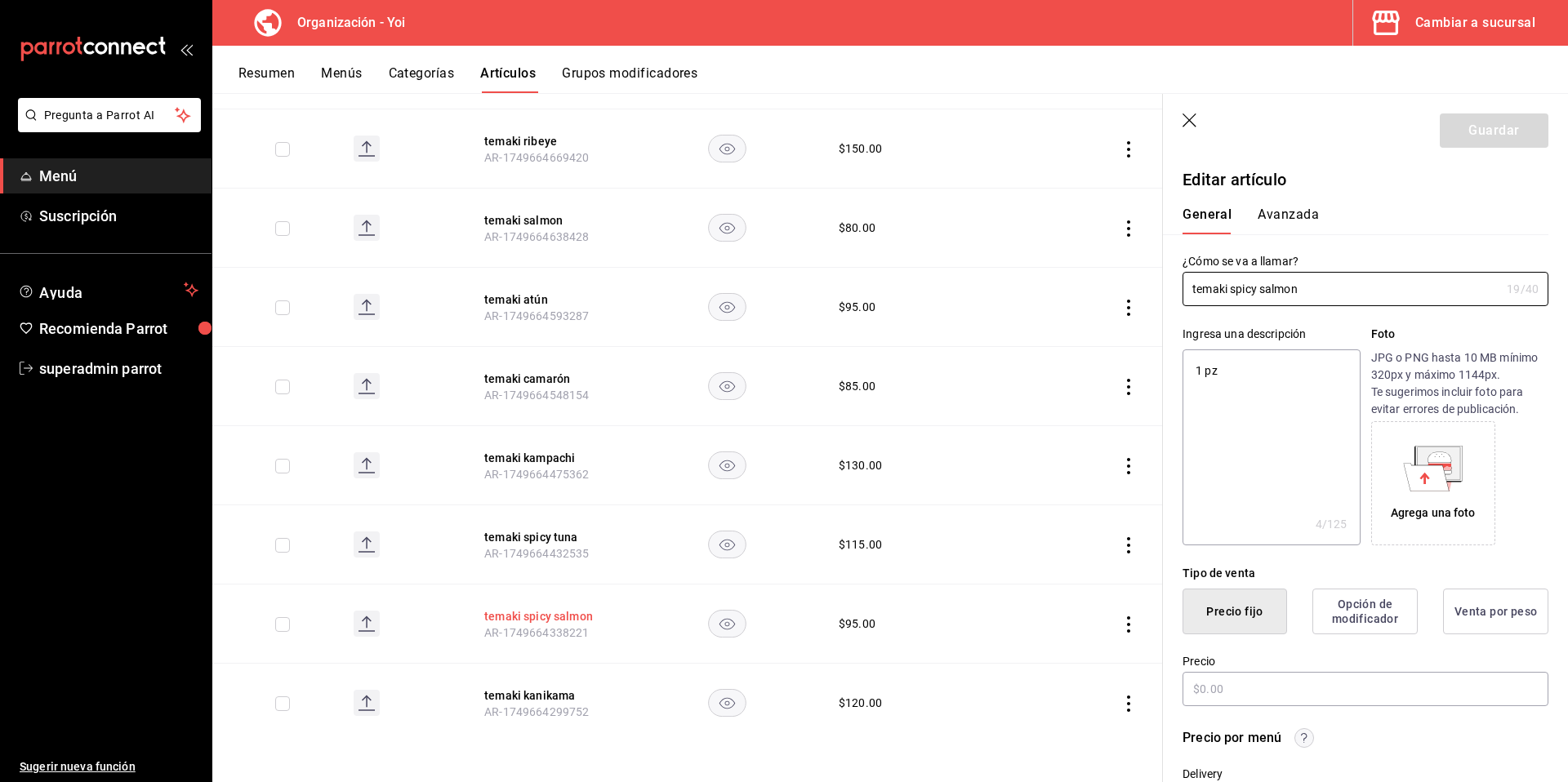type on "x" 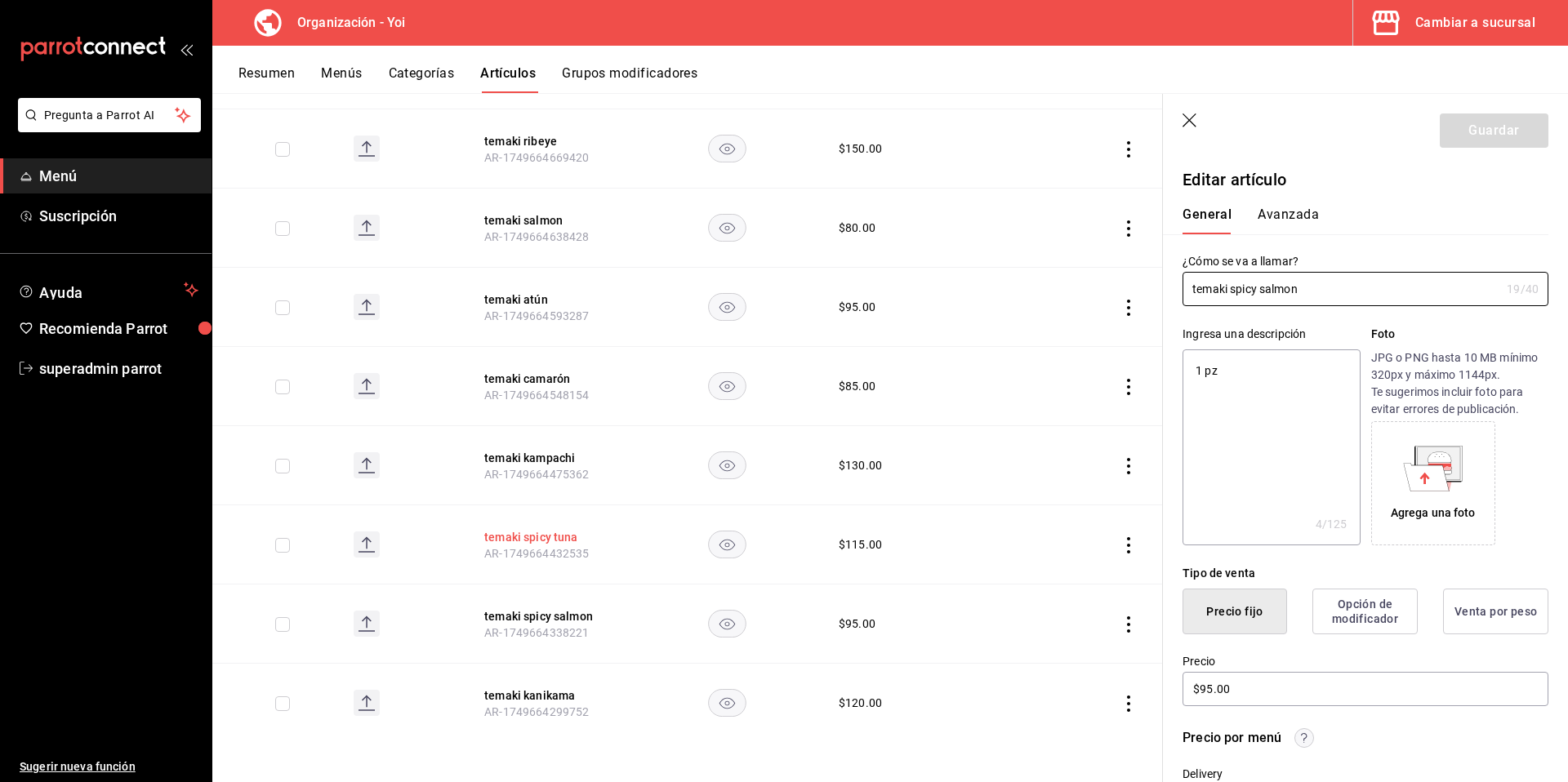 click on "temaki spicy tuna" at bounding box center [550, 537] 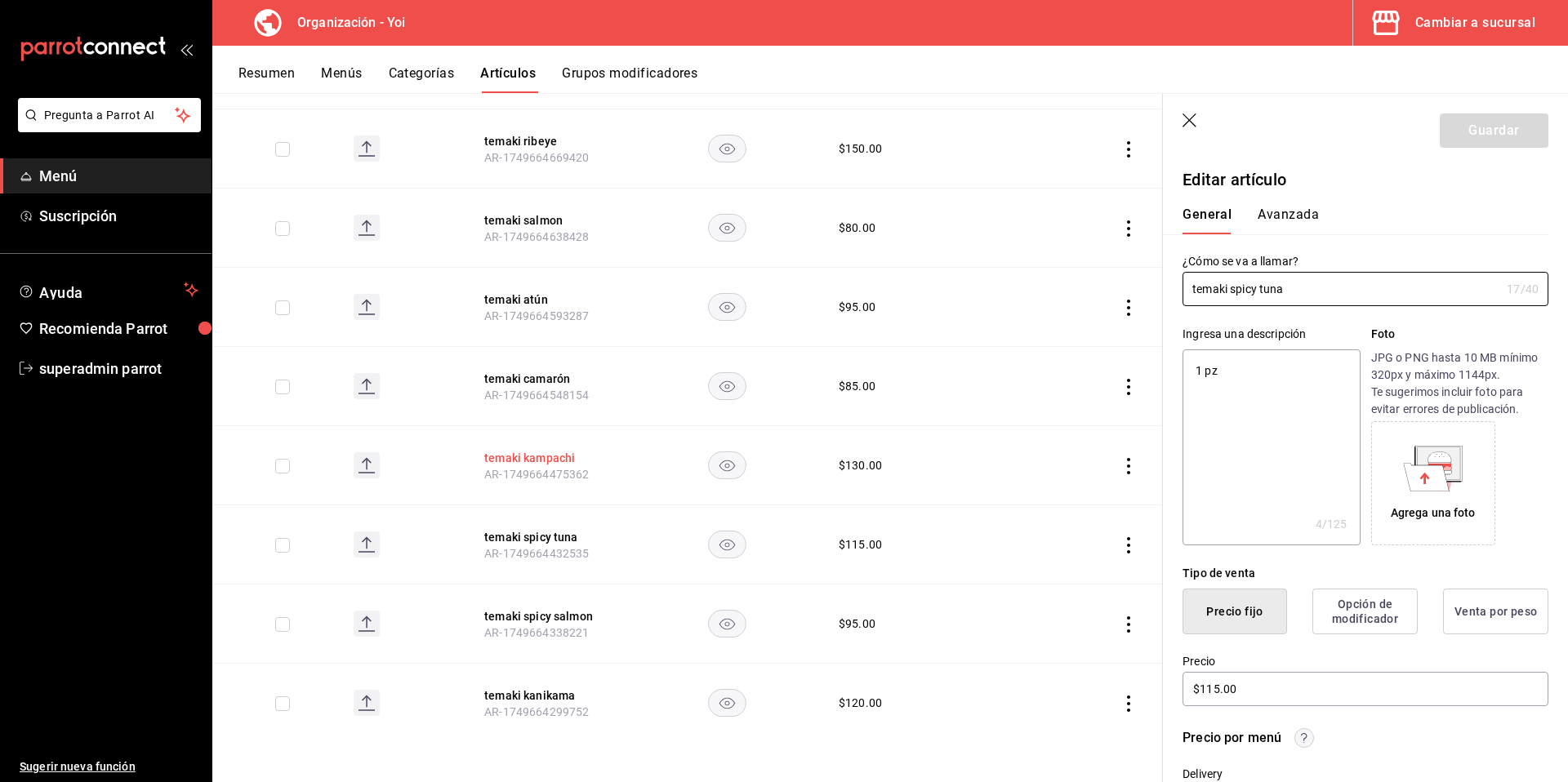 click on "temaki kampachi" at bounding box center (550, 458) 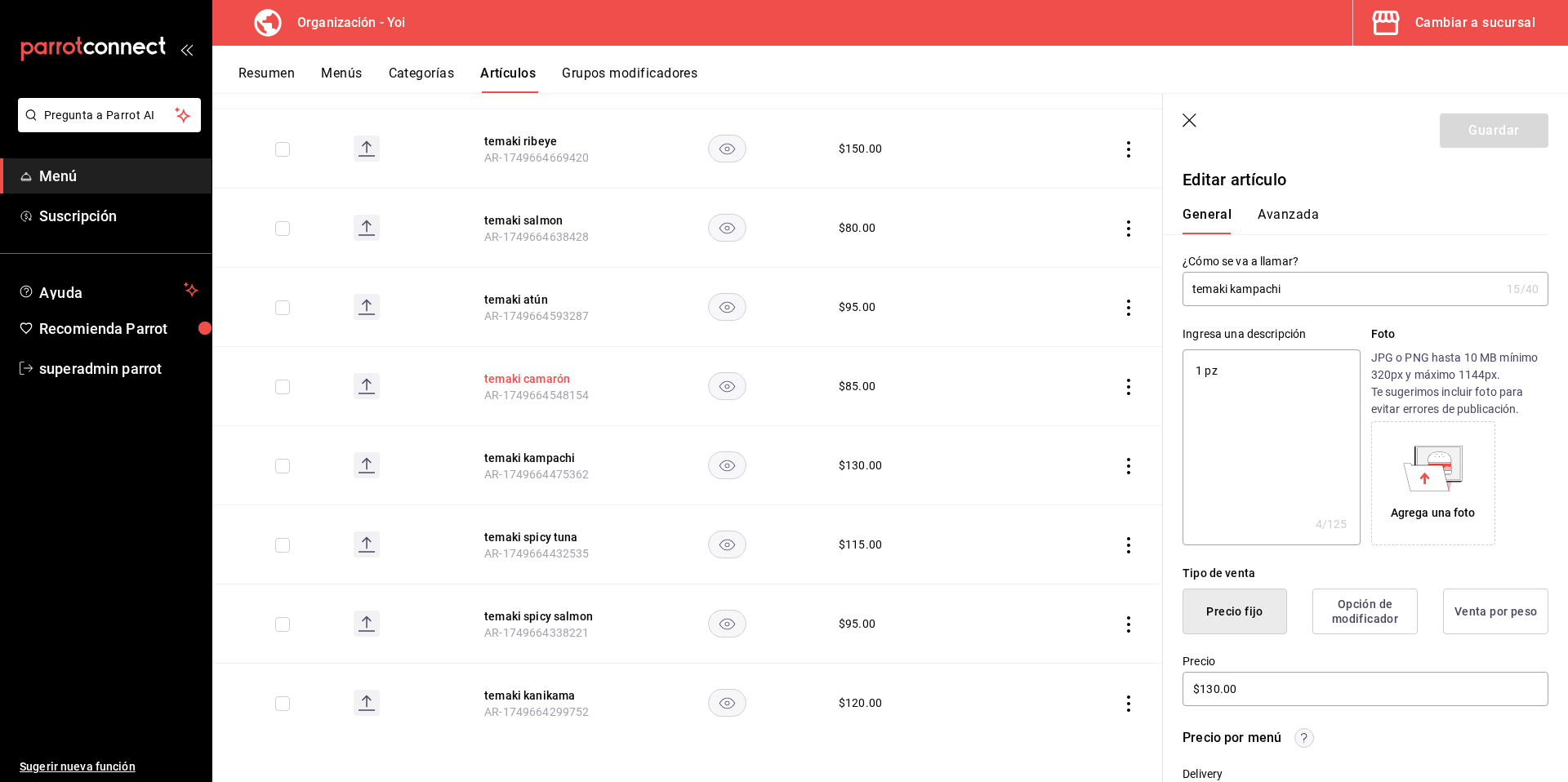 click on "temaki camarón" at bounding box center [550, 379] 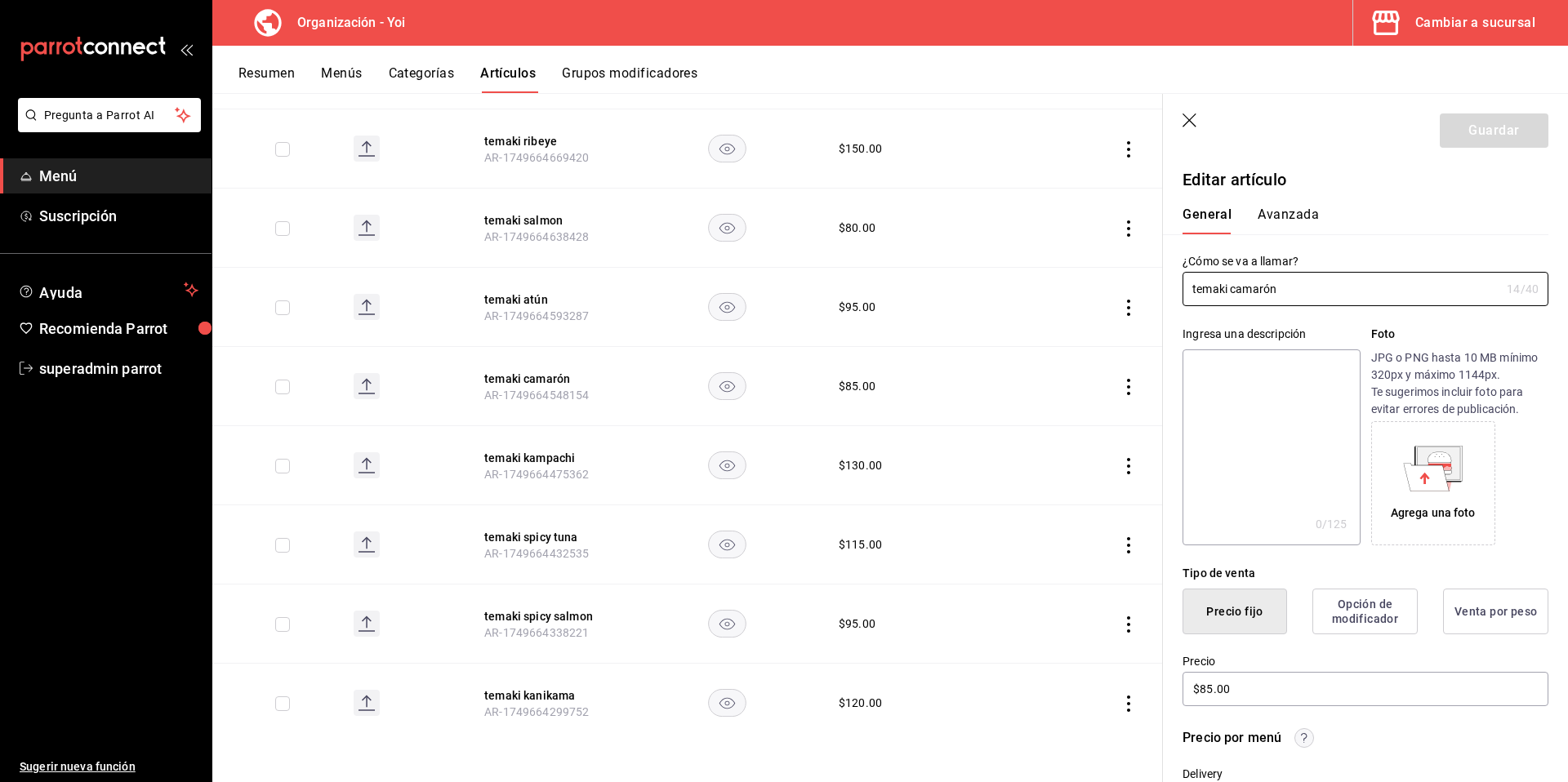 click at bounding box center [1271, 447] 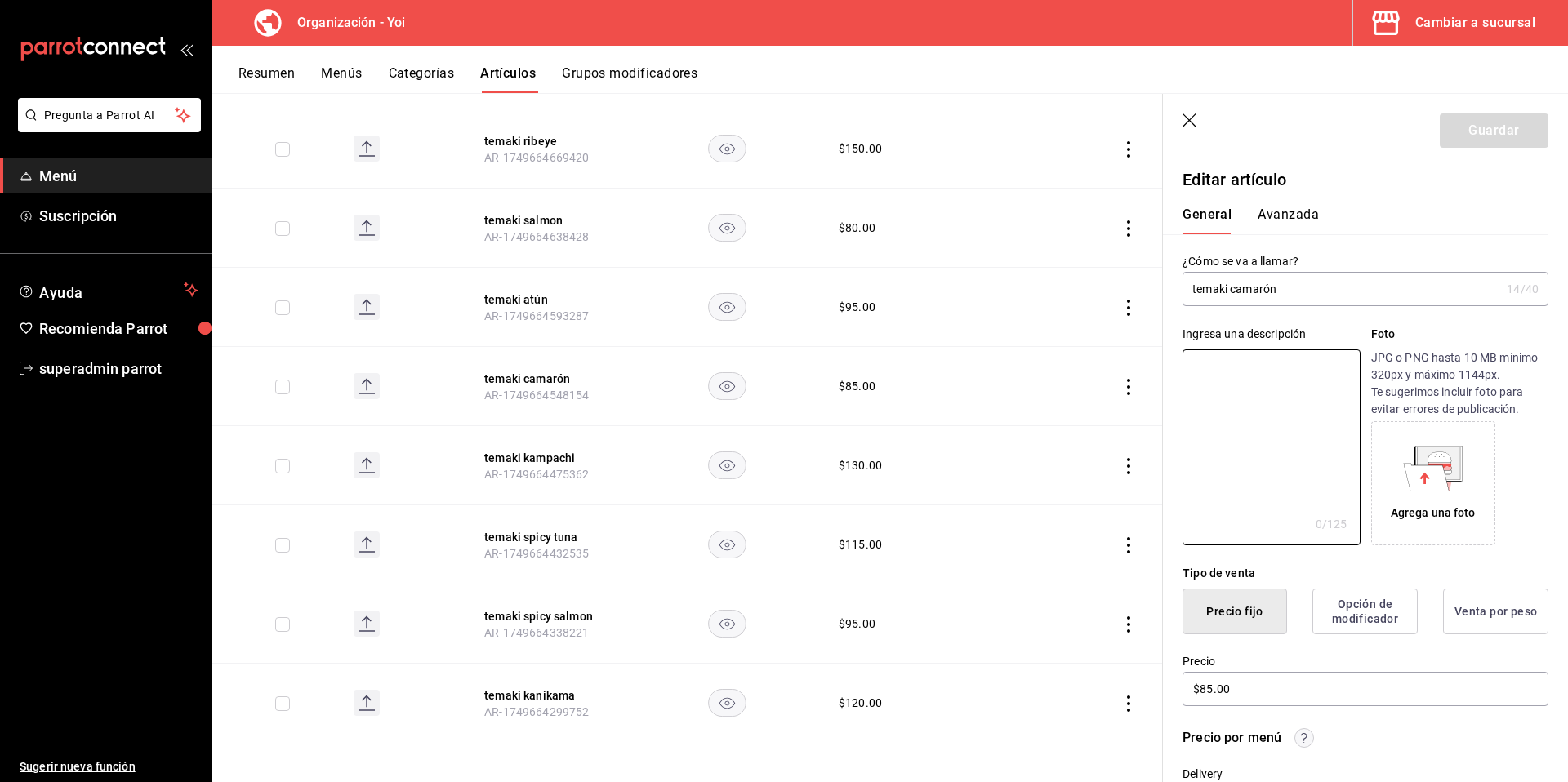 paste on "1 pz" 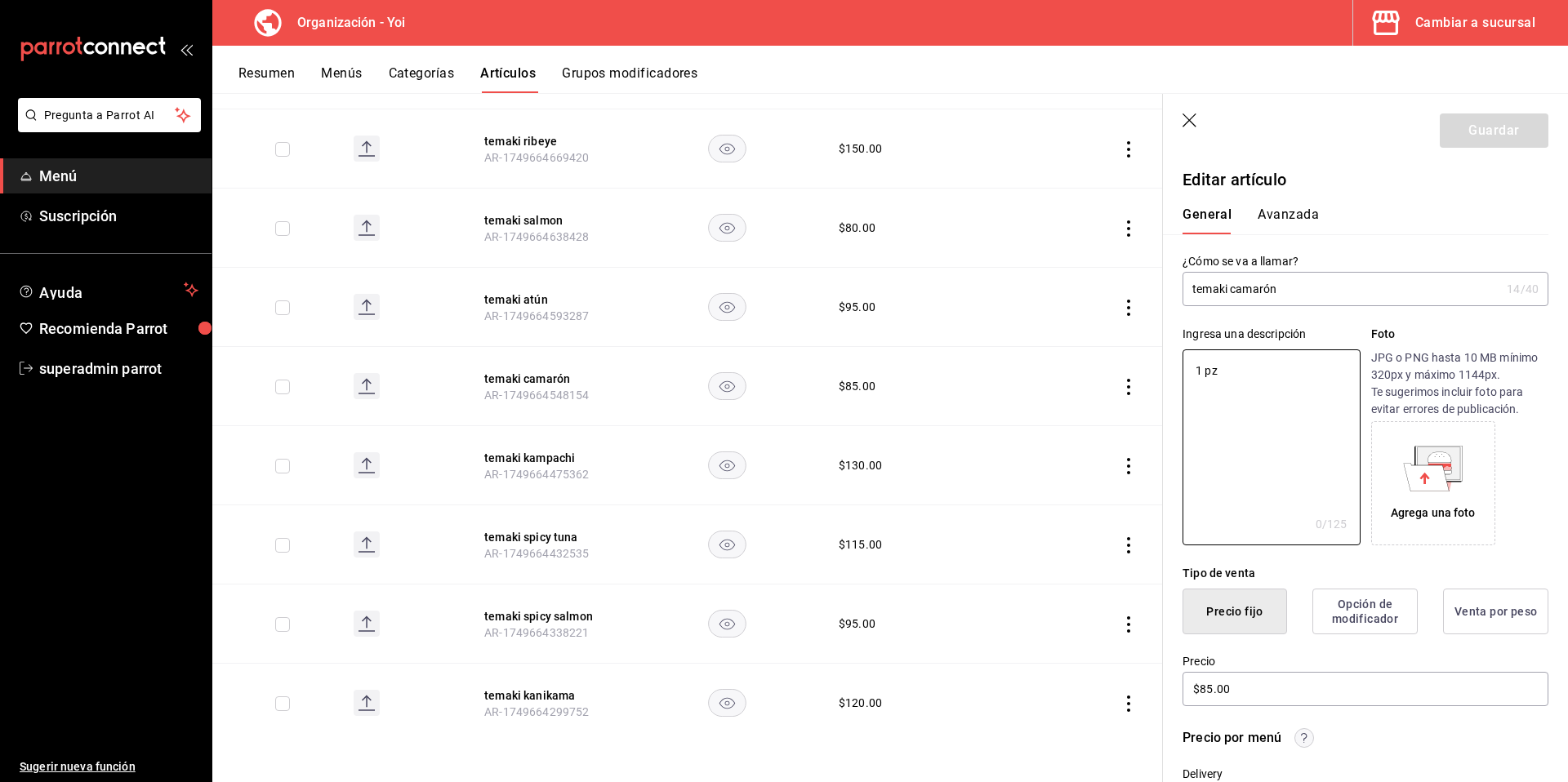 type on "x" 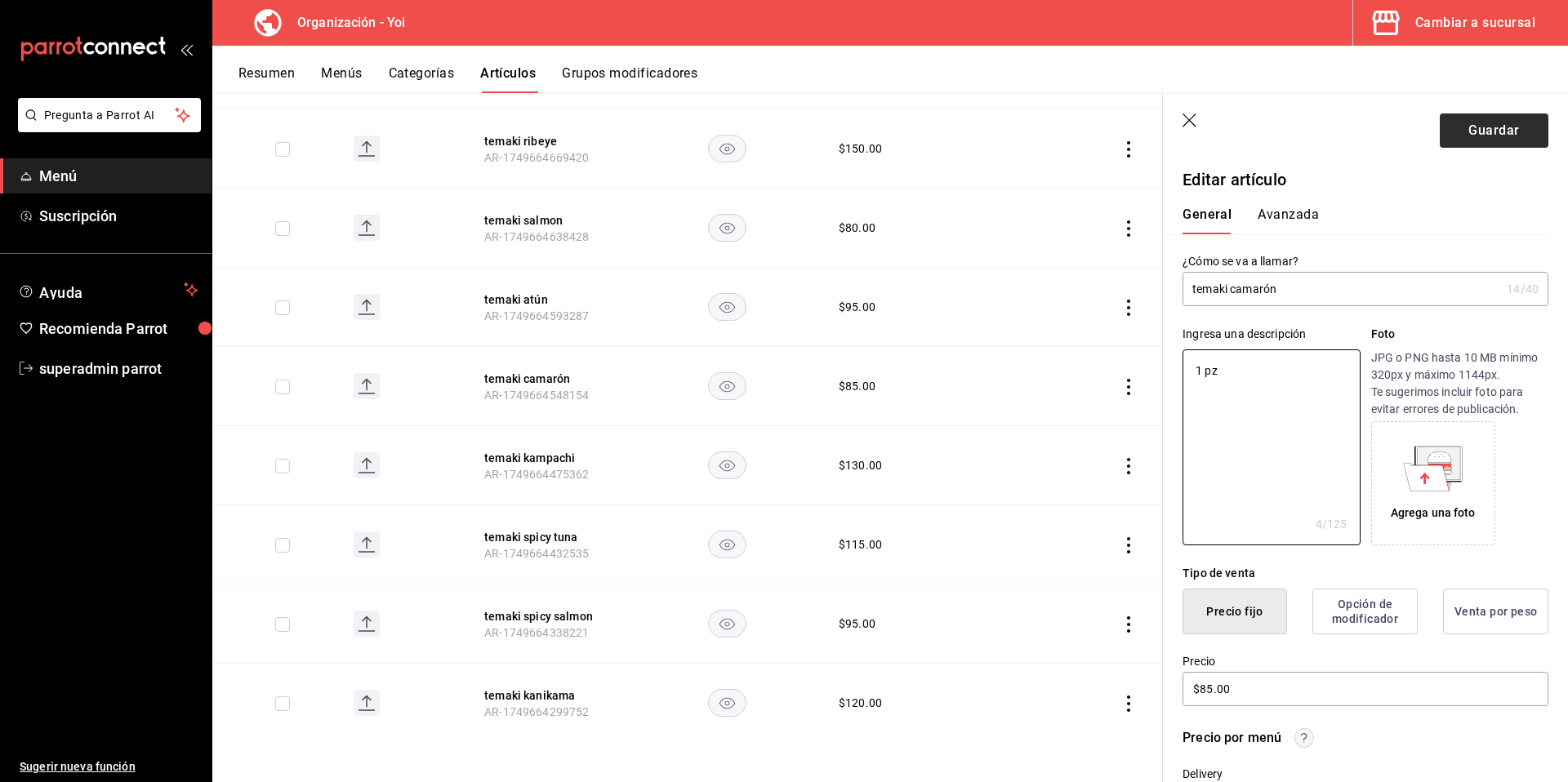type on "1 pz" 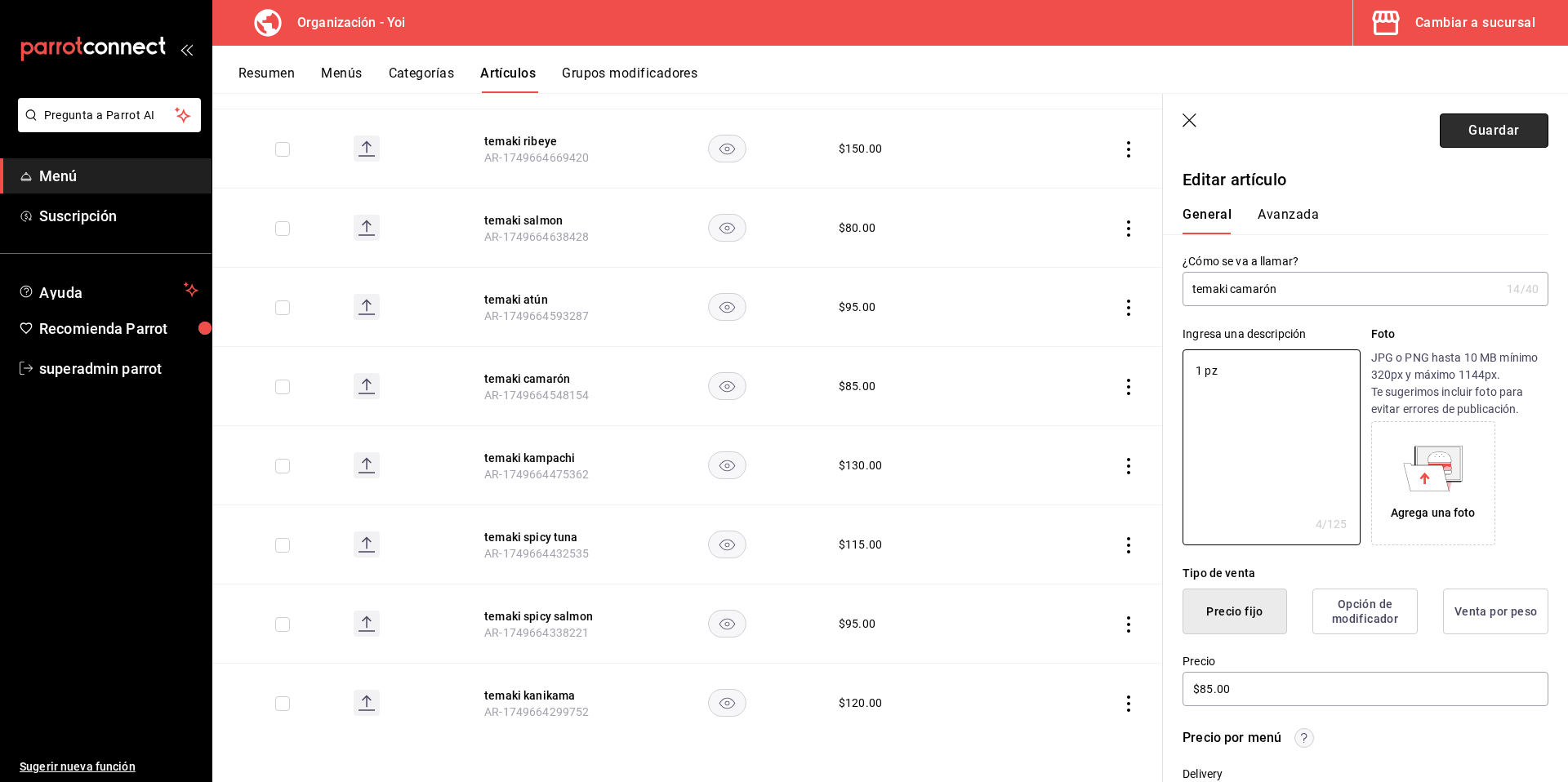 click on "Guardar" at bounding box center [1494, 131] 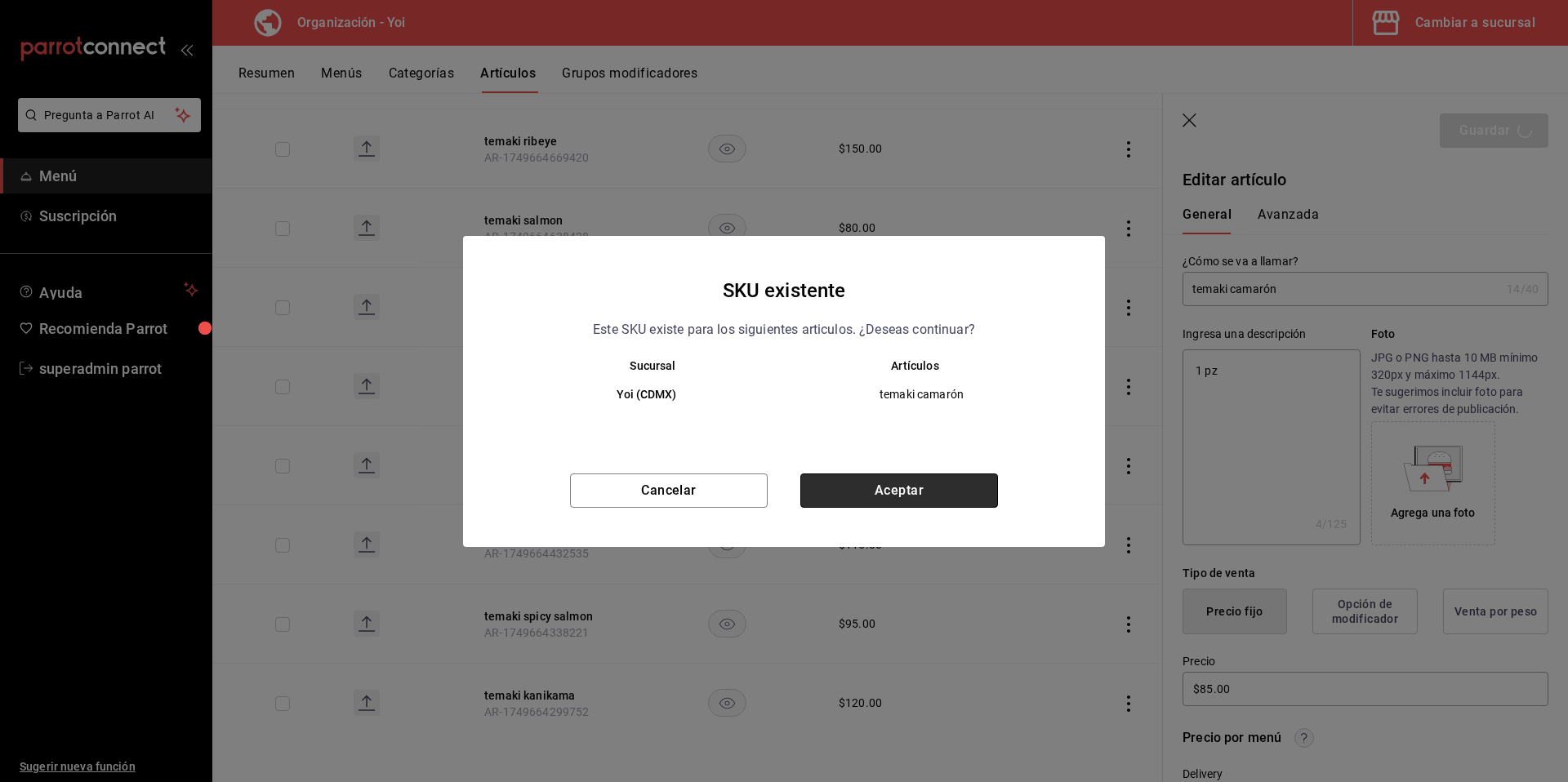 click on "Aceptar" at bounding box center [899, 491] 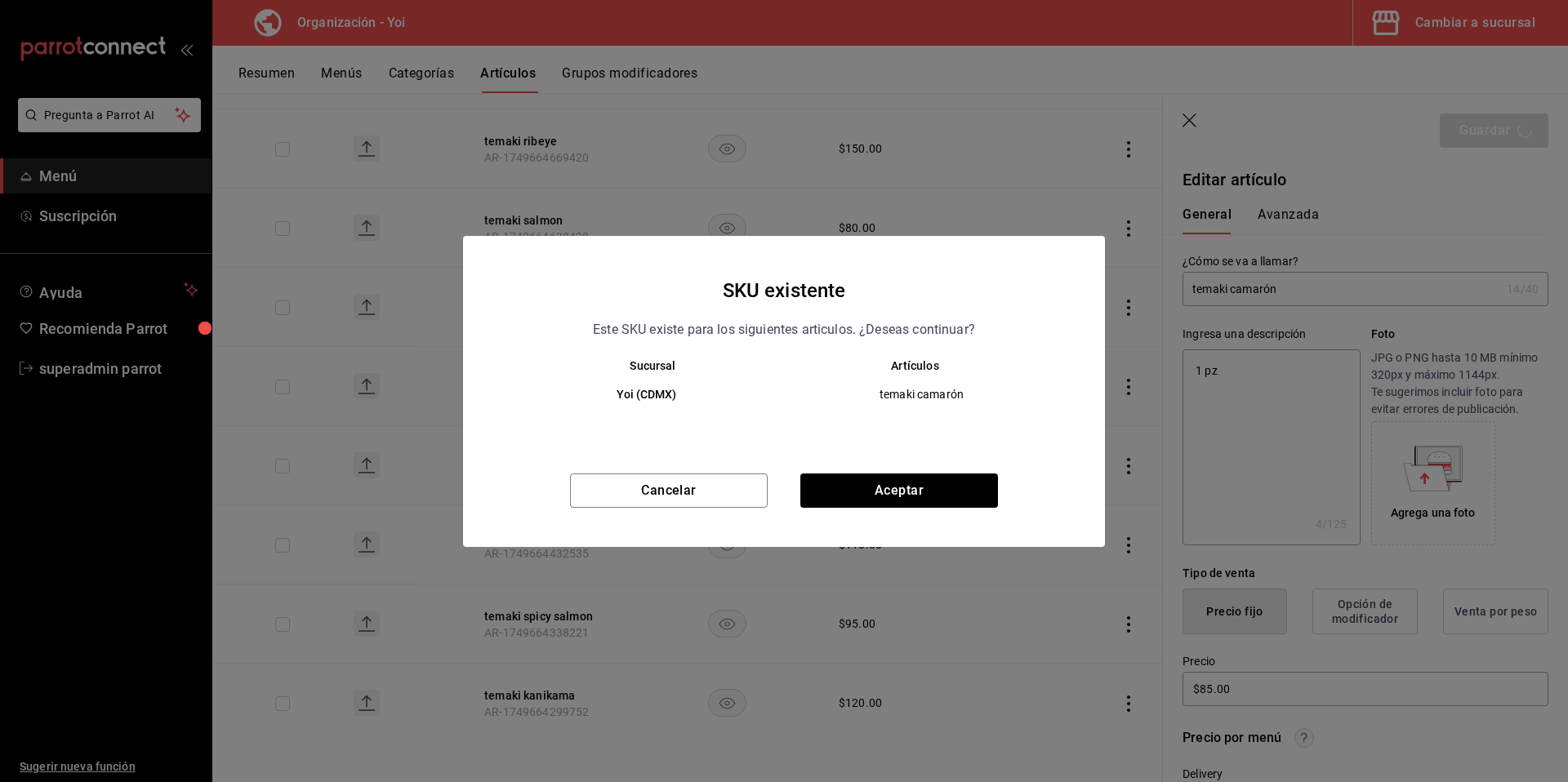 type on "x" 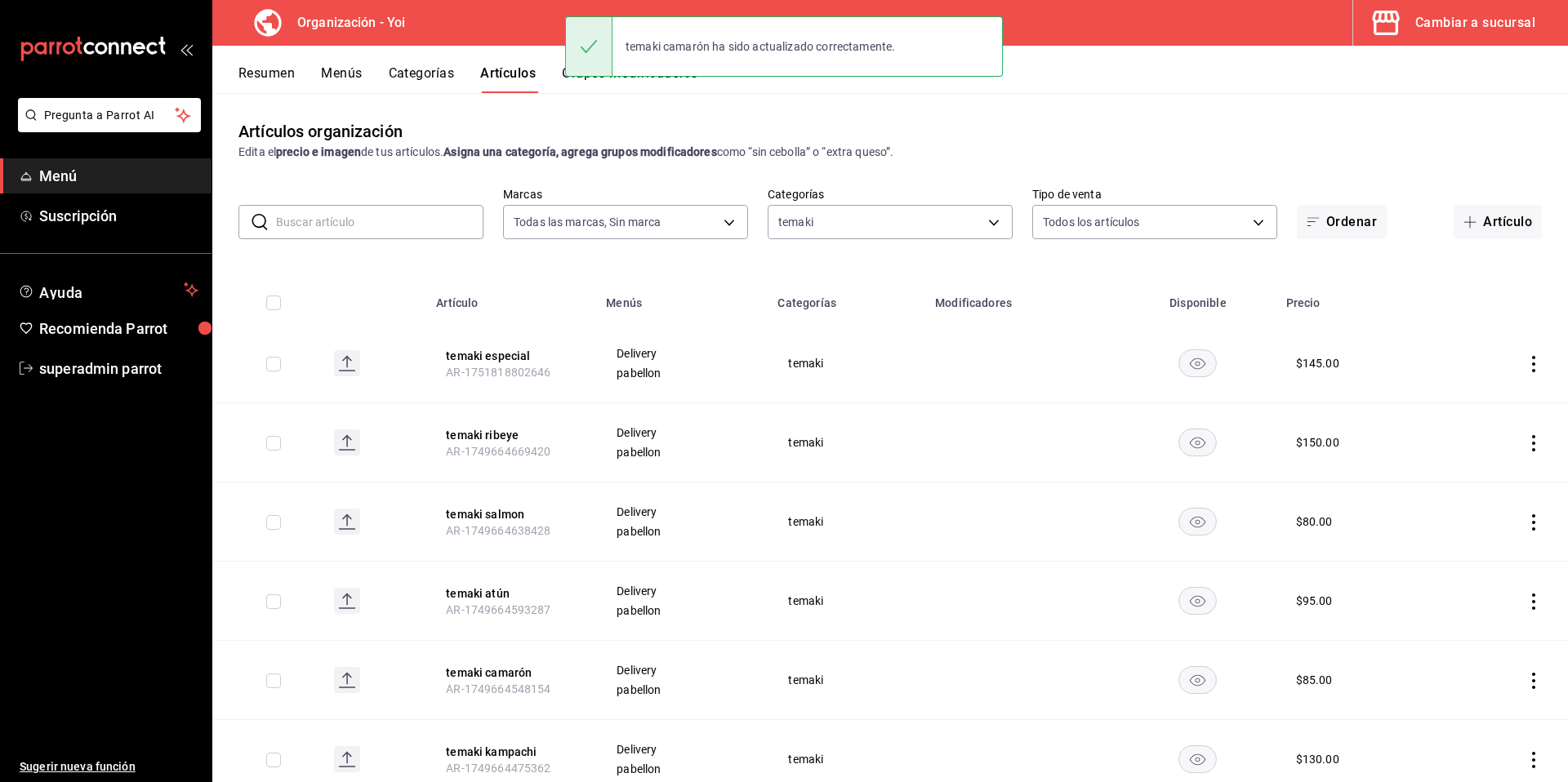 scroll, scrollTop: 294, scrollLeft: 0, axis: vertical 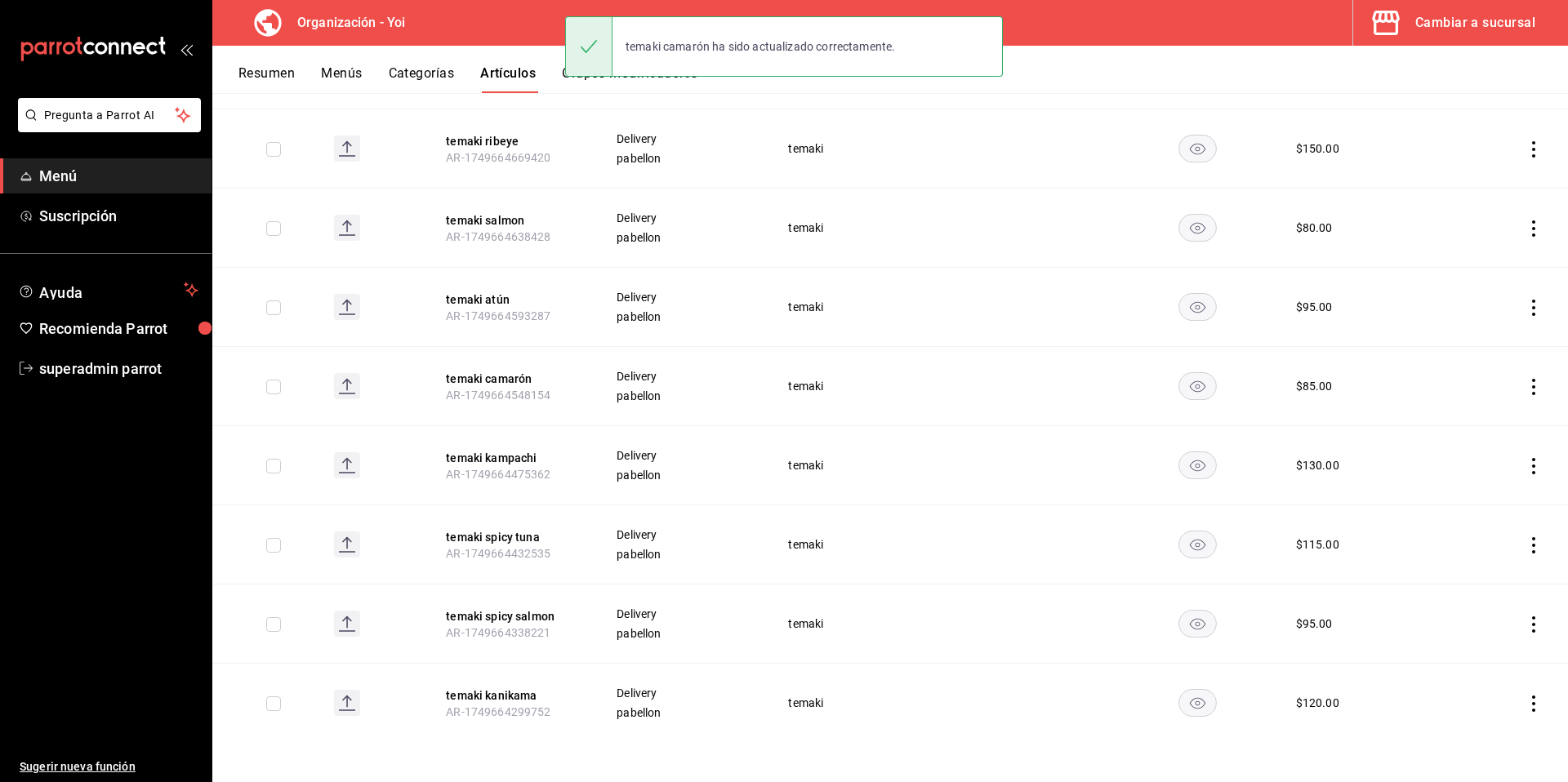 click on "temaki atún AR-1749664593287" at bounding box center (511, 307) 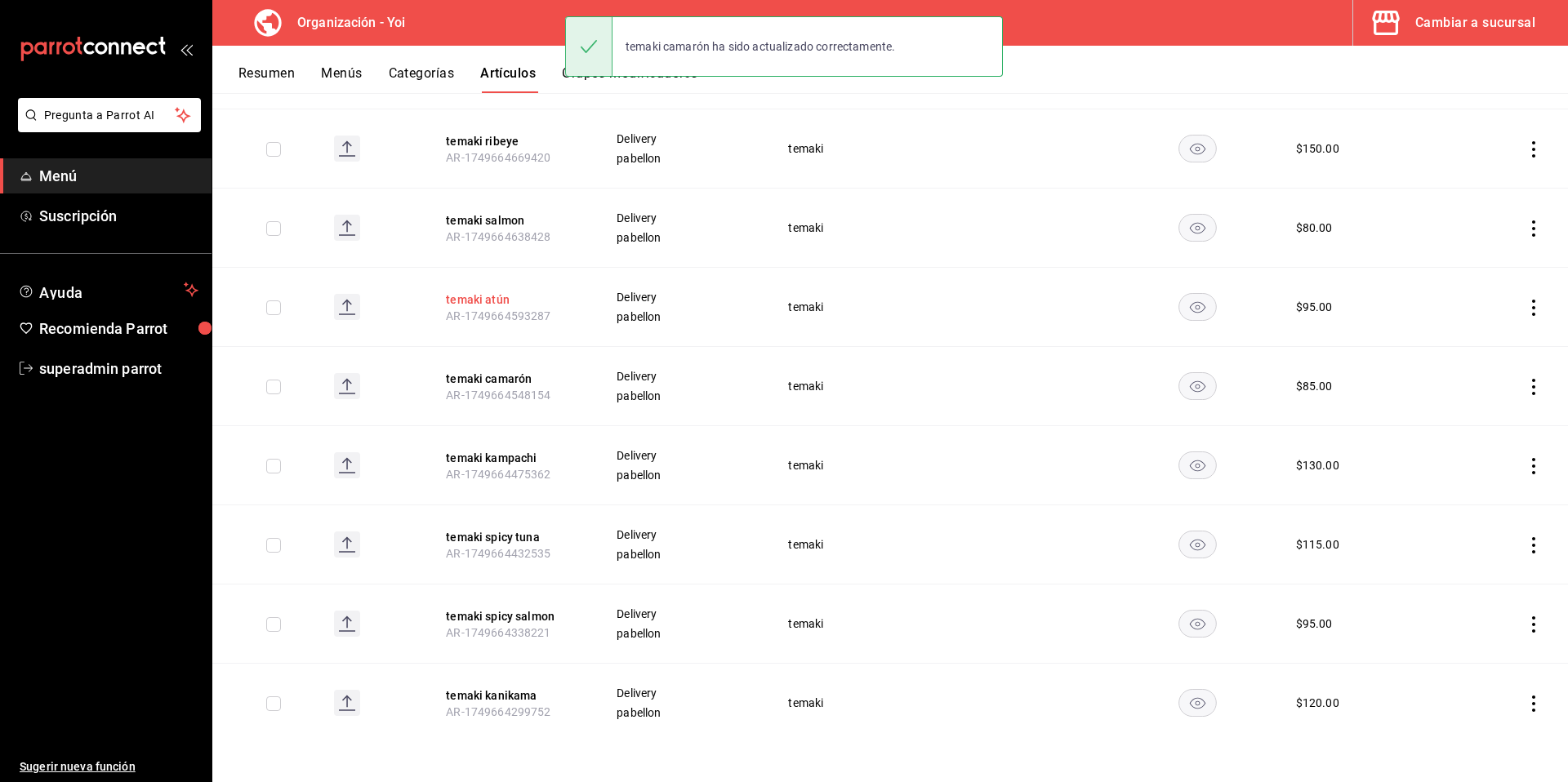 click on "temaki atún" at bounding box center [511, 300] 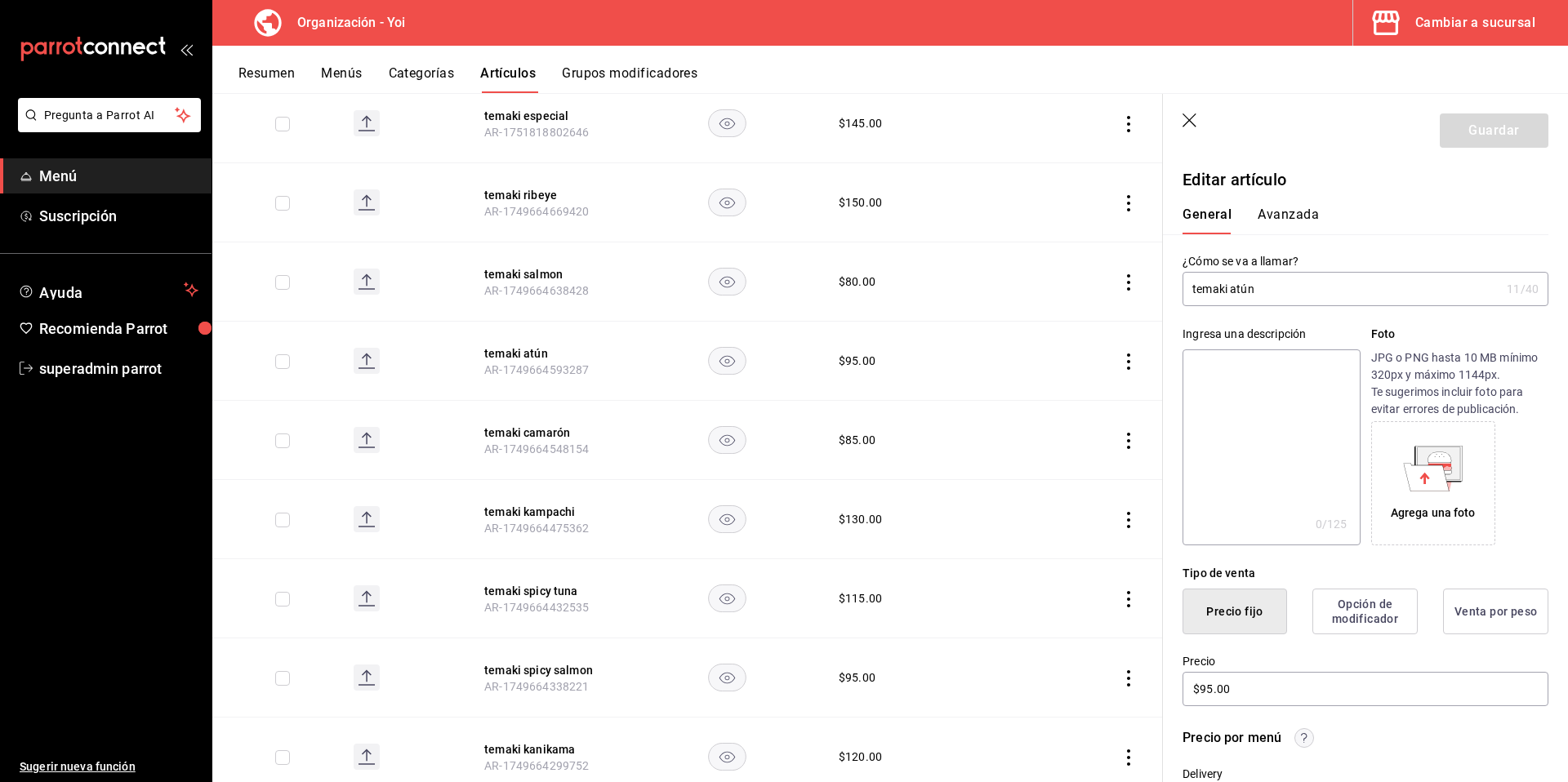 click at bounding box center (1271, 447) 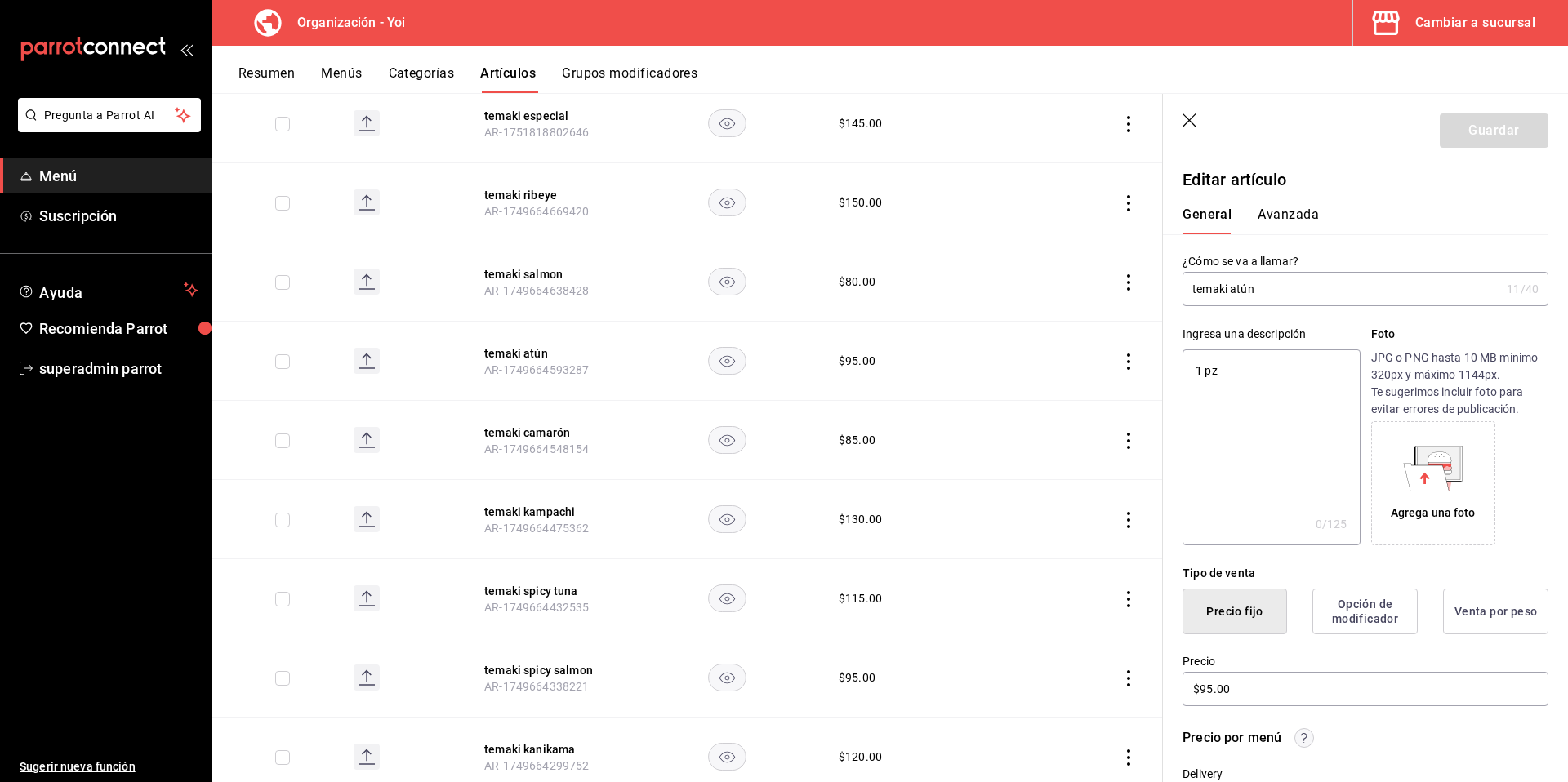 type on "x" 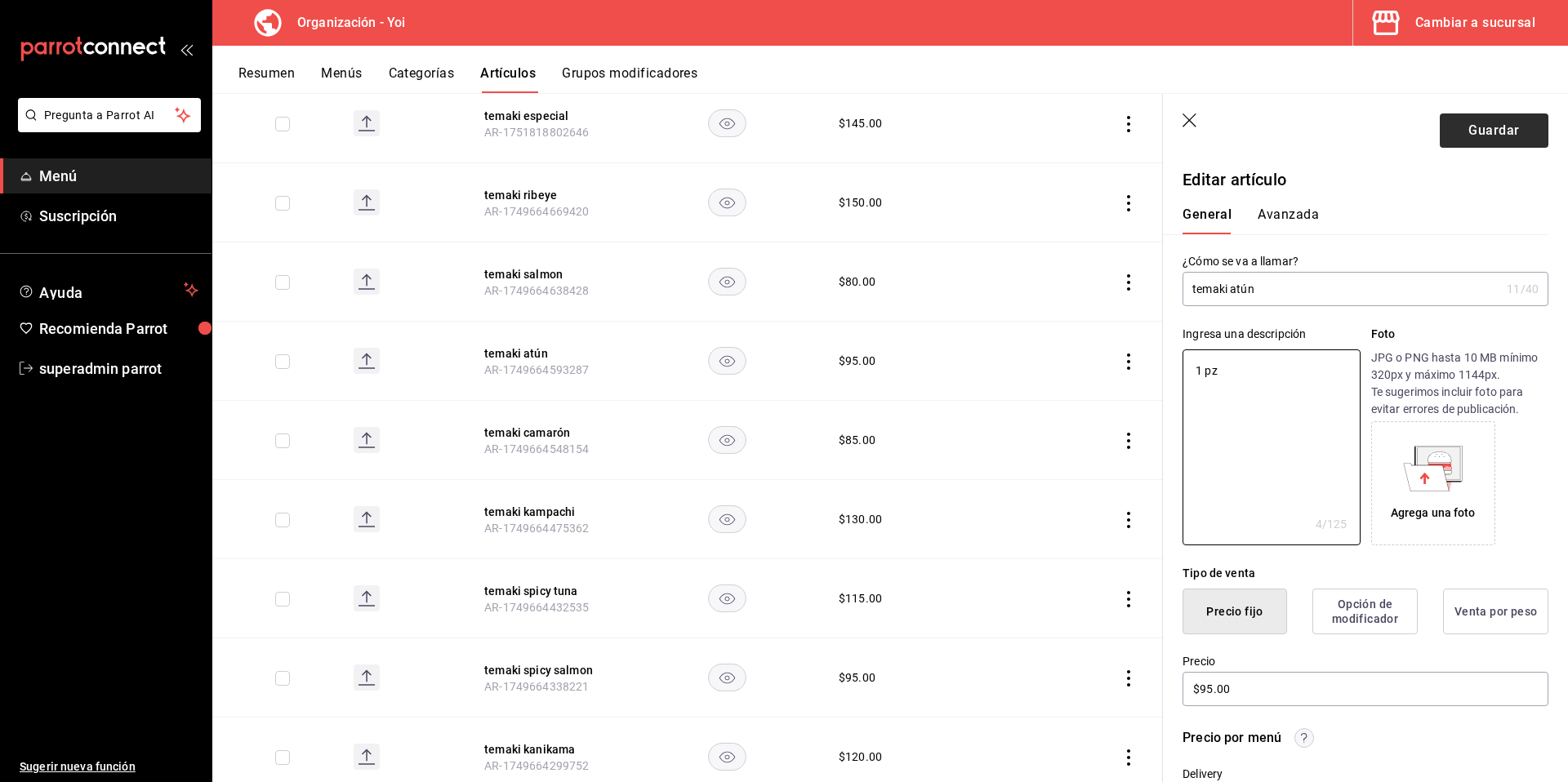 type on "1 pz" 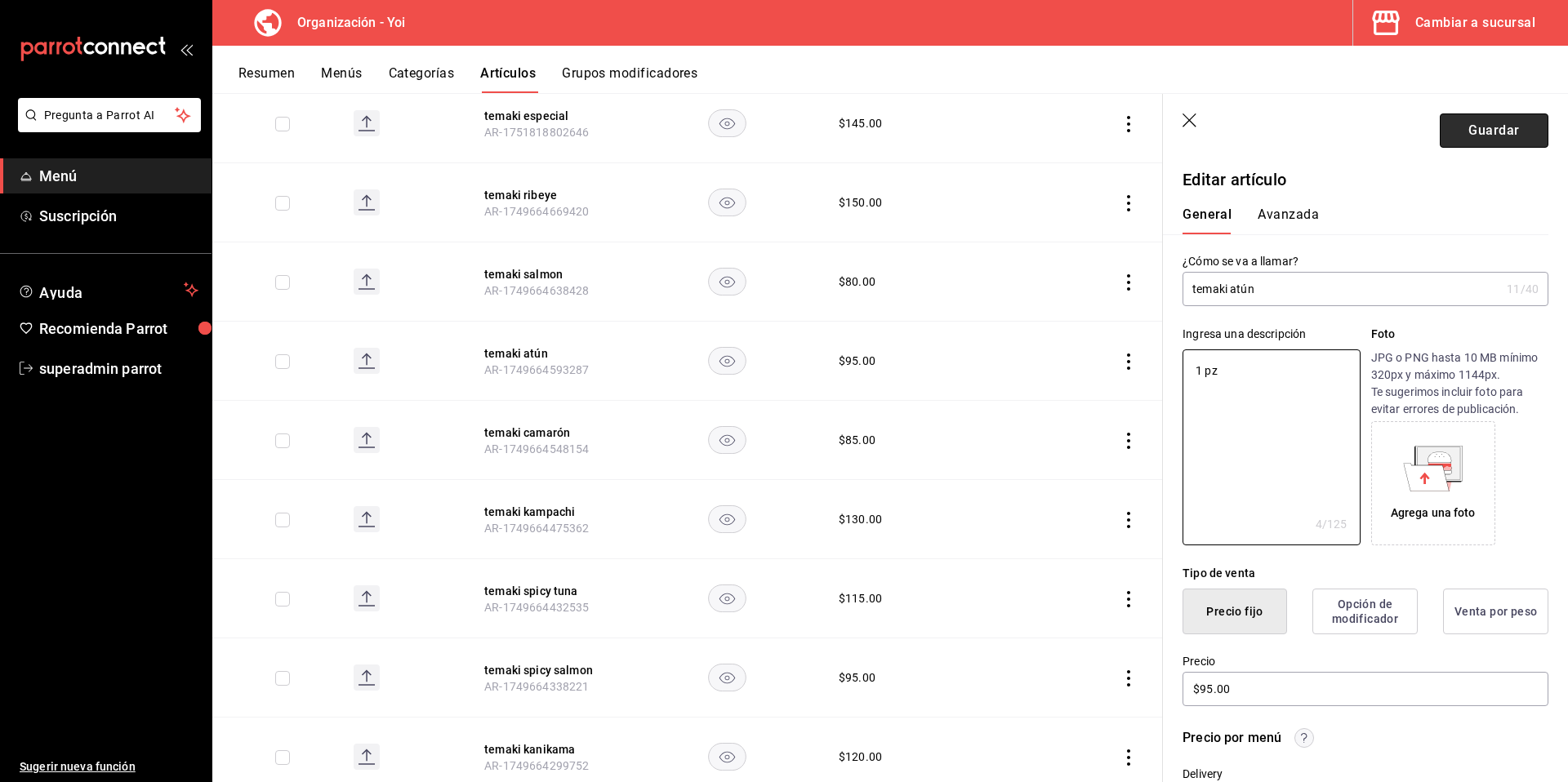 click on "Guardar" at bounding box center (1494, 131) 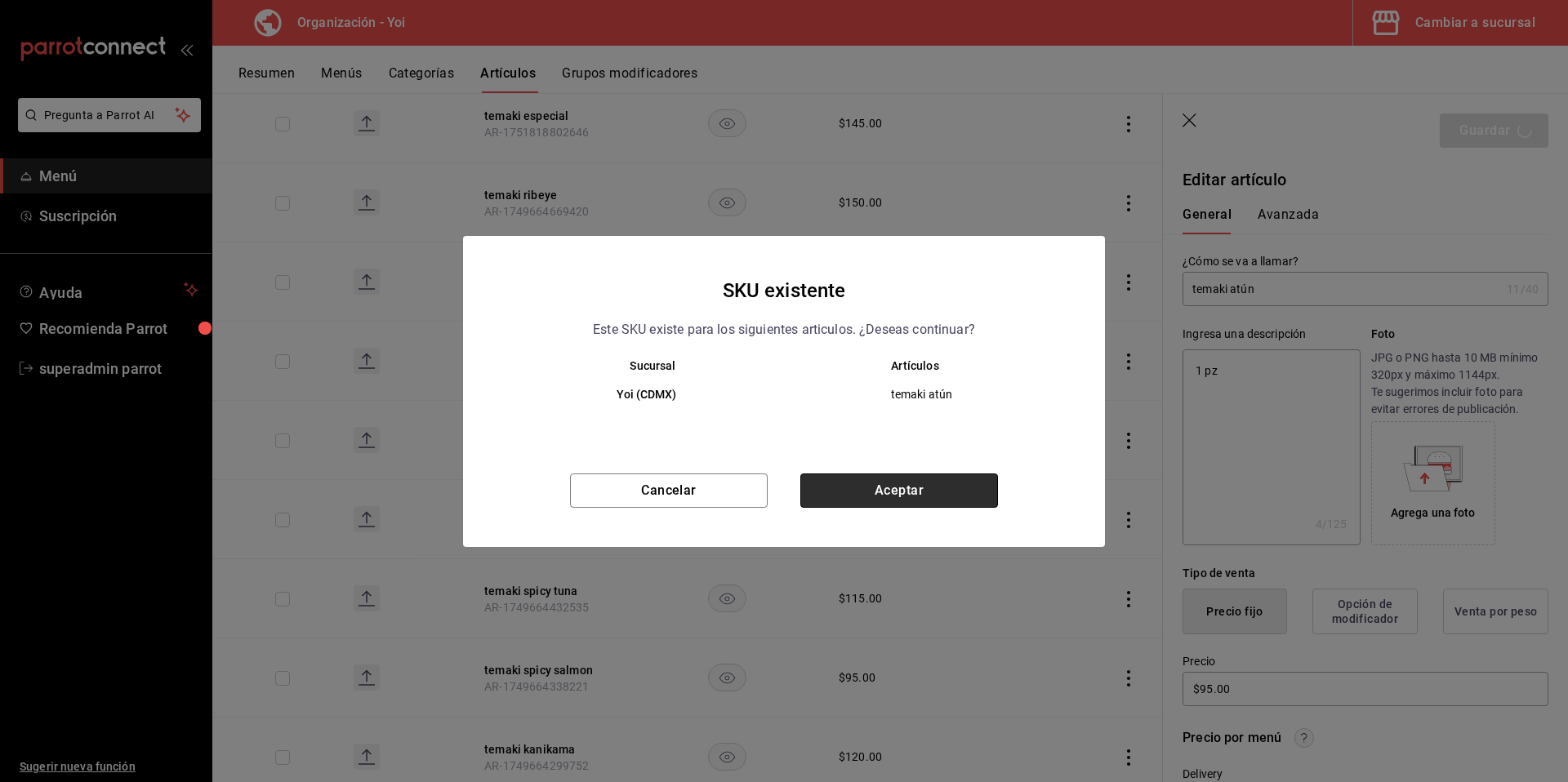 click on "Aceptar" at bounding box center [899, 491] 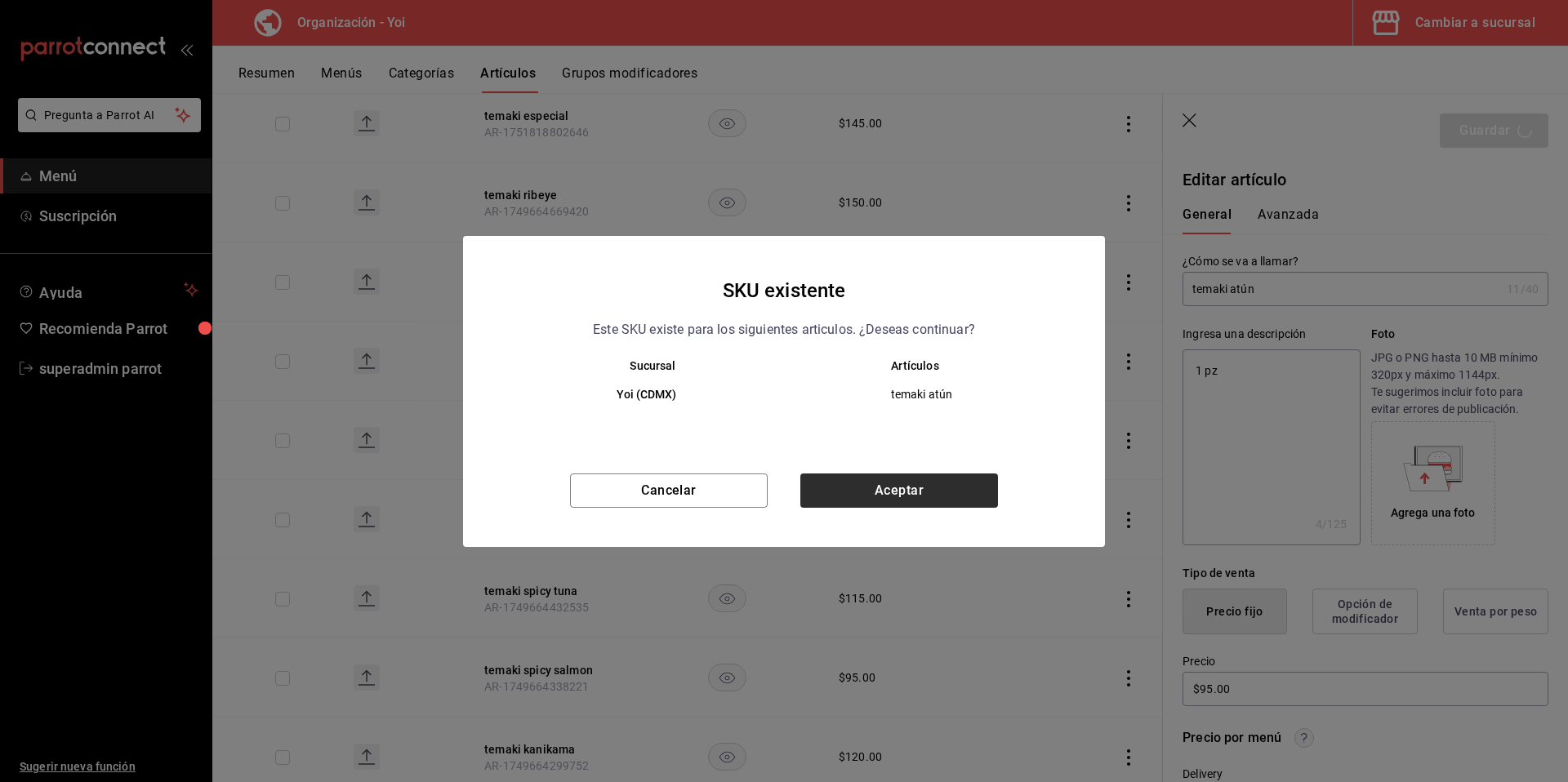 type on "x" 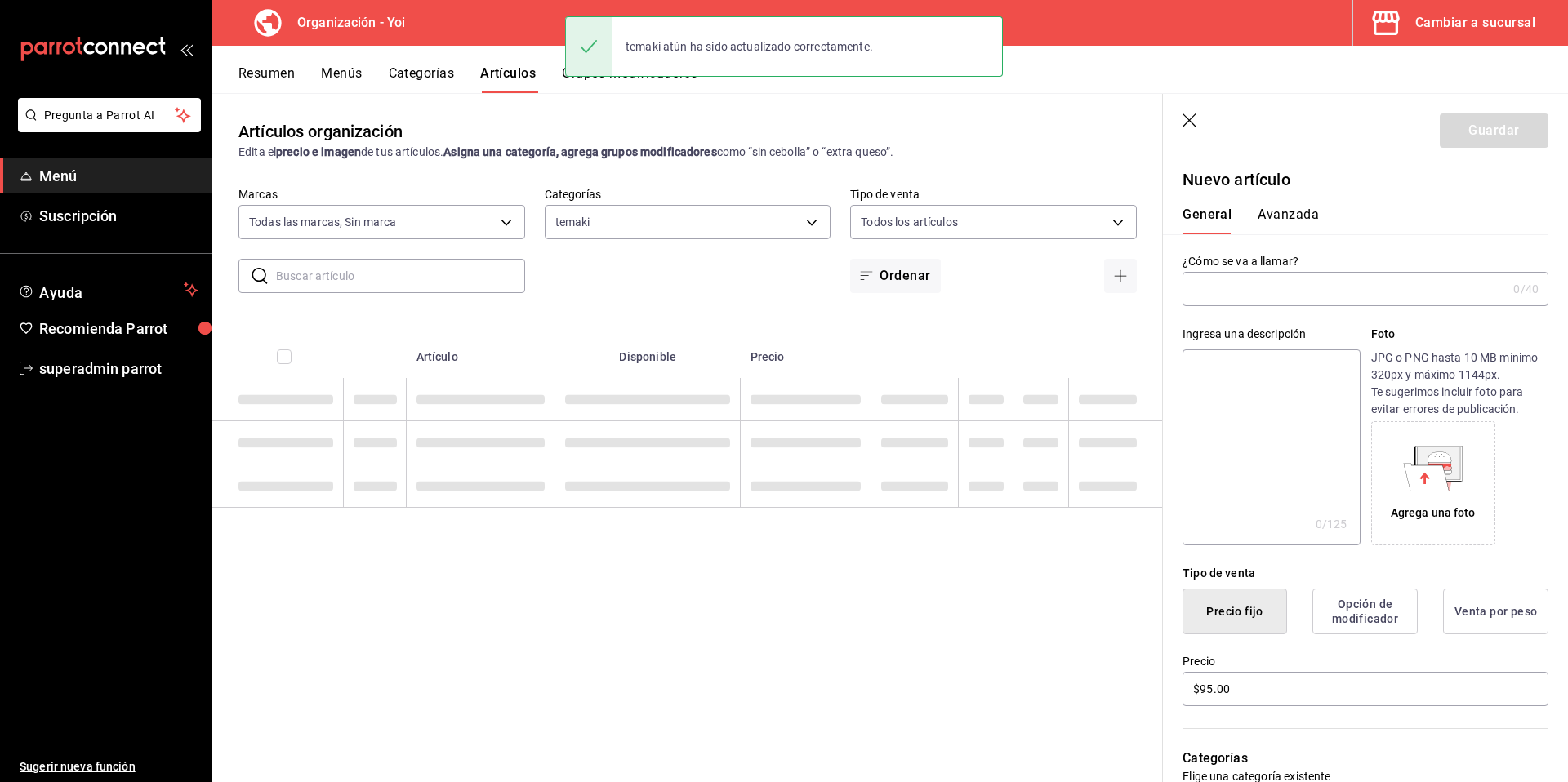 scroll, scrollTop: 0, scrollLeft: 0, axis: both 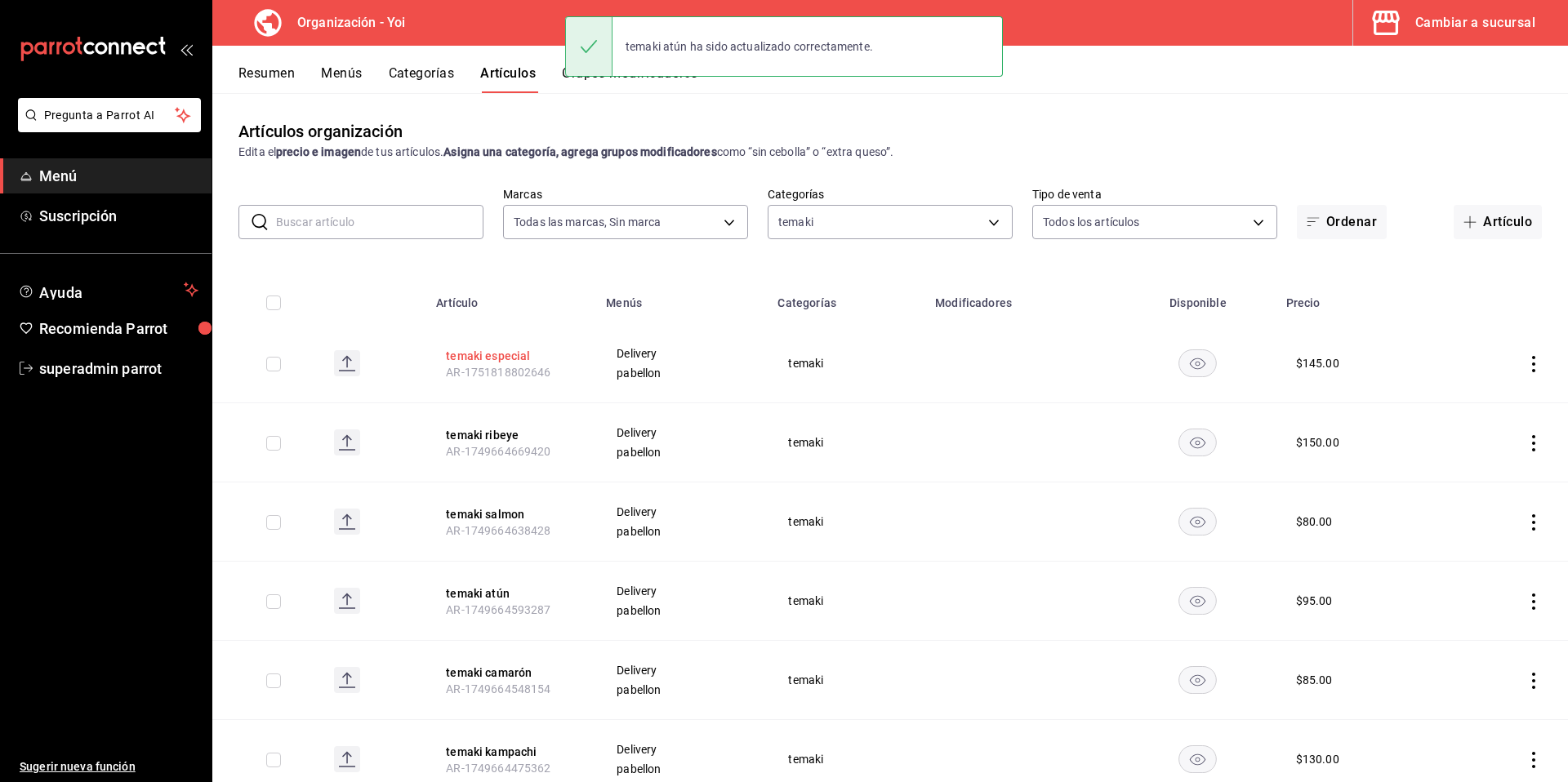 click on "temaki especial" at bounding box center [511, 356] 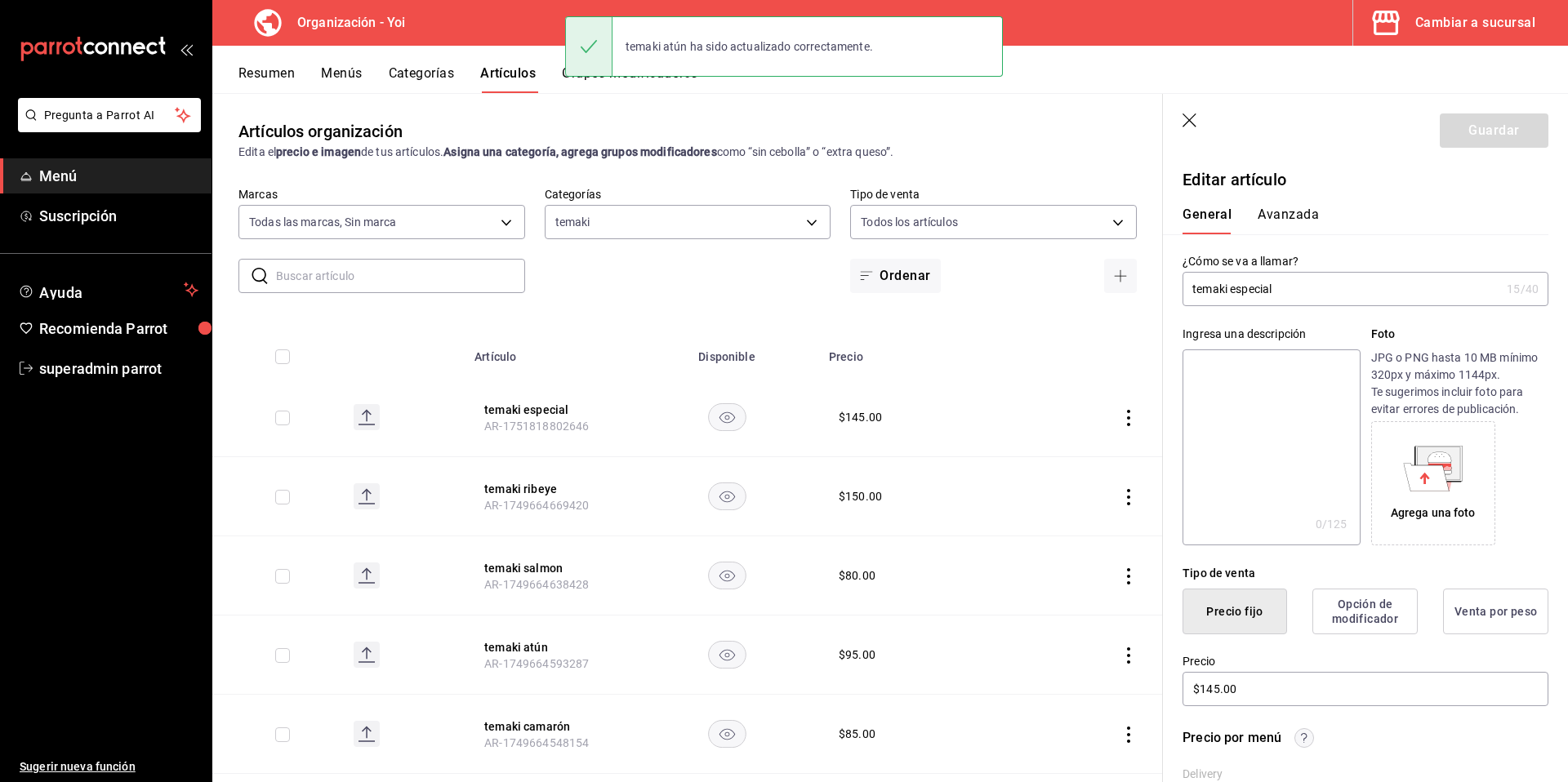 click at bounding box center (1271, 447) 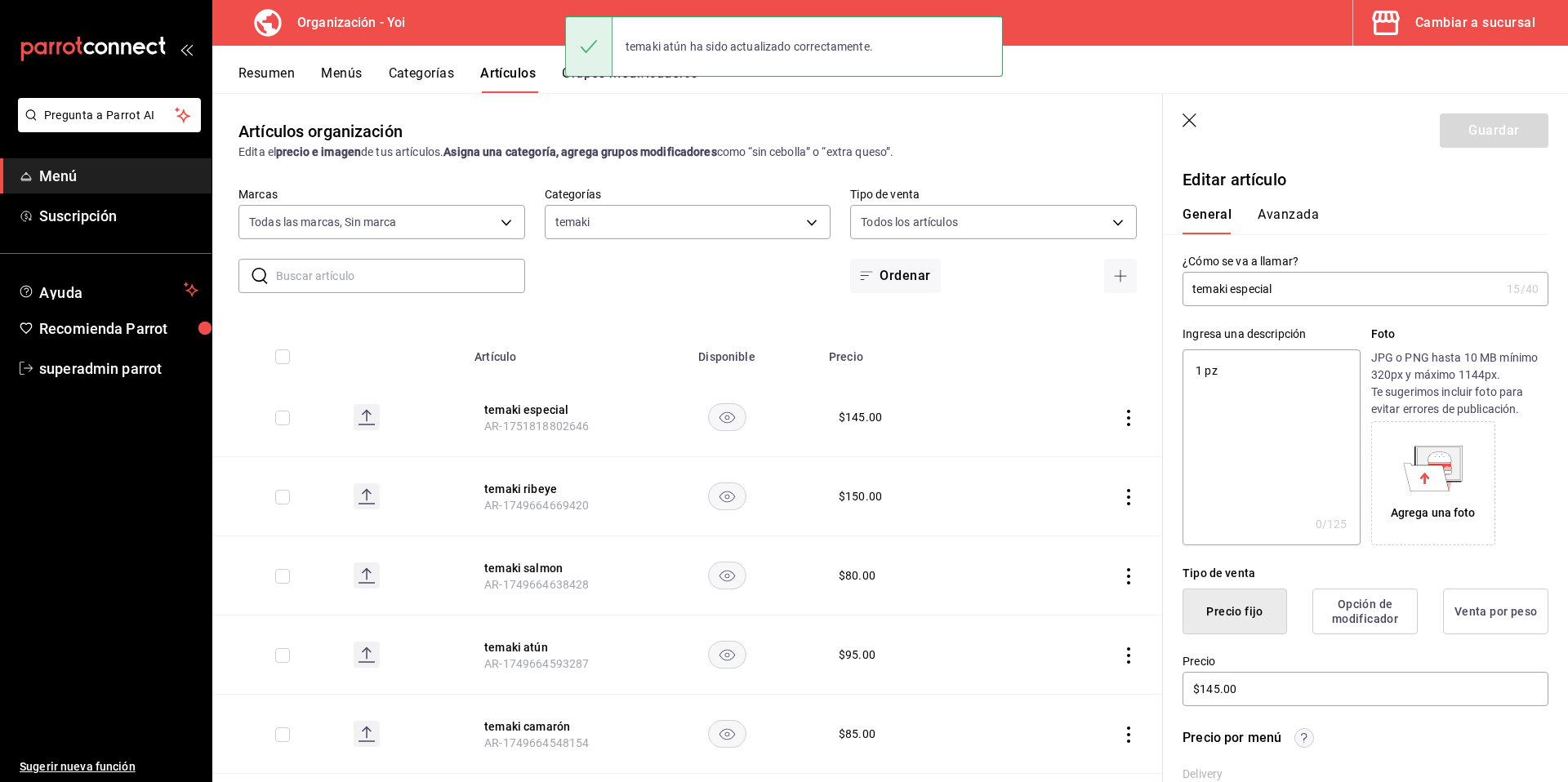 type on "x" 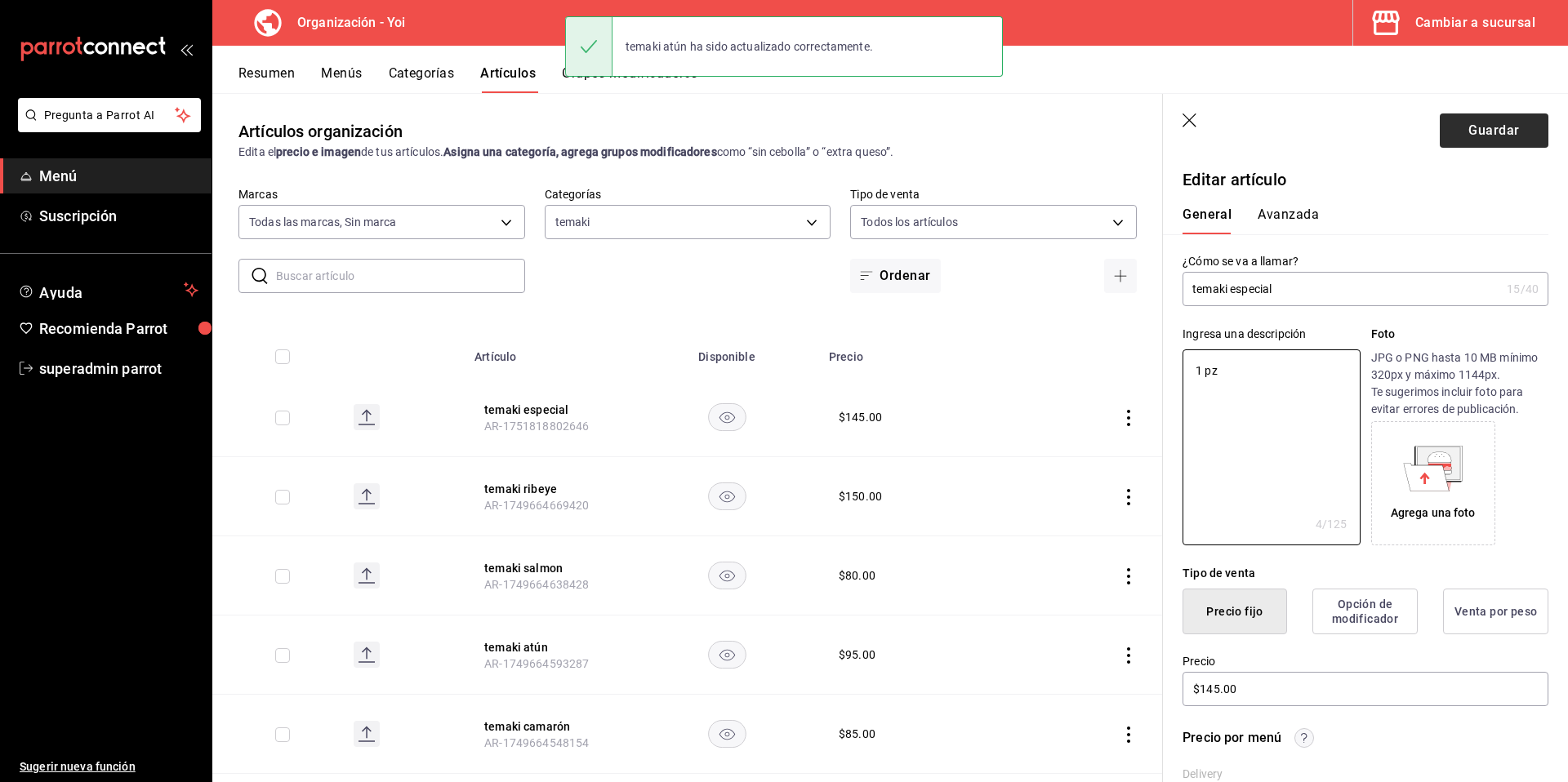 type on "1 pz" 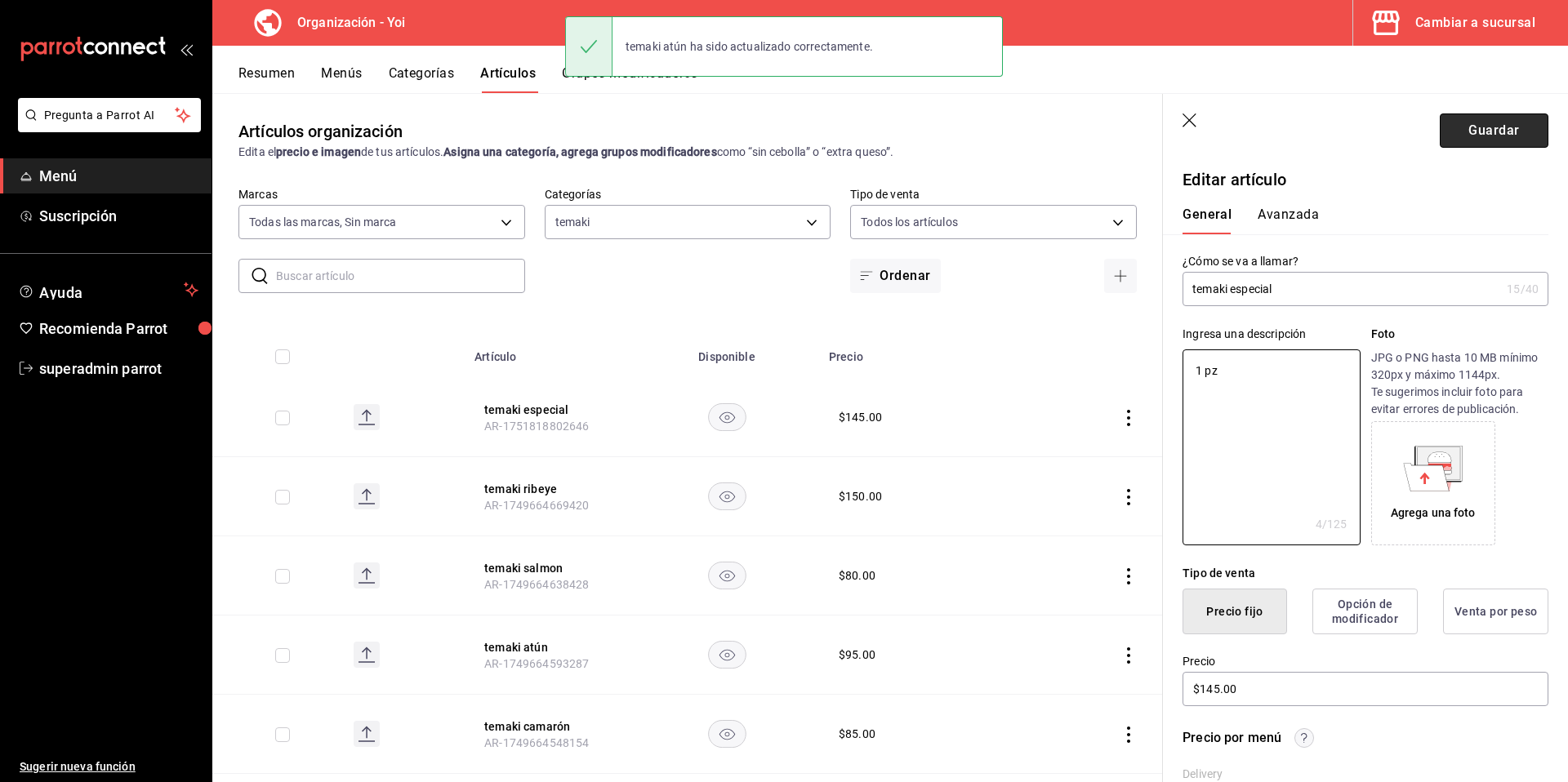 click on "Guardar" at bounding box center (1494, 131) 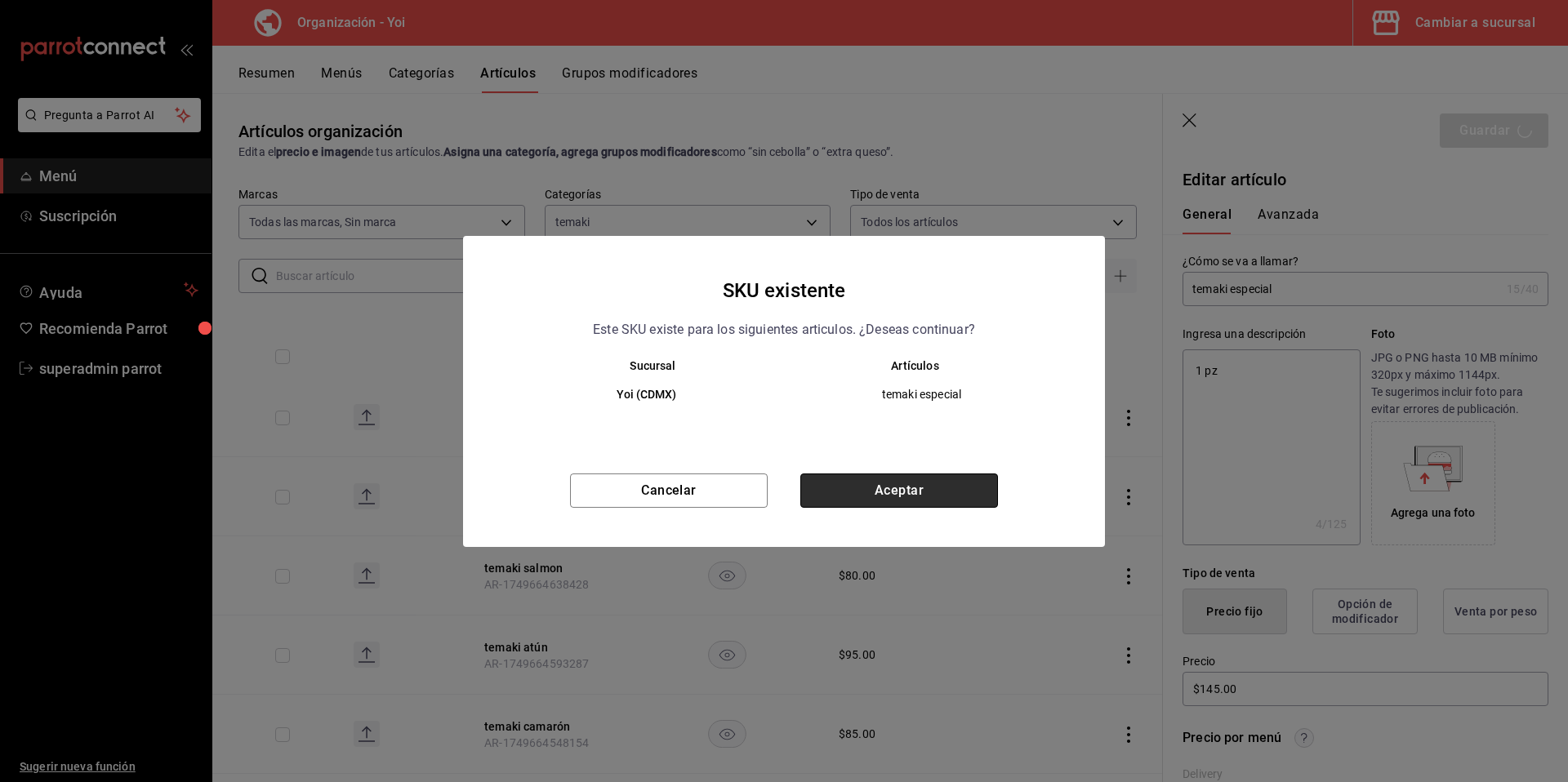 click on "Aceptar" at bounding box center (899, 491) 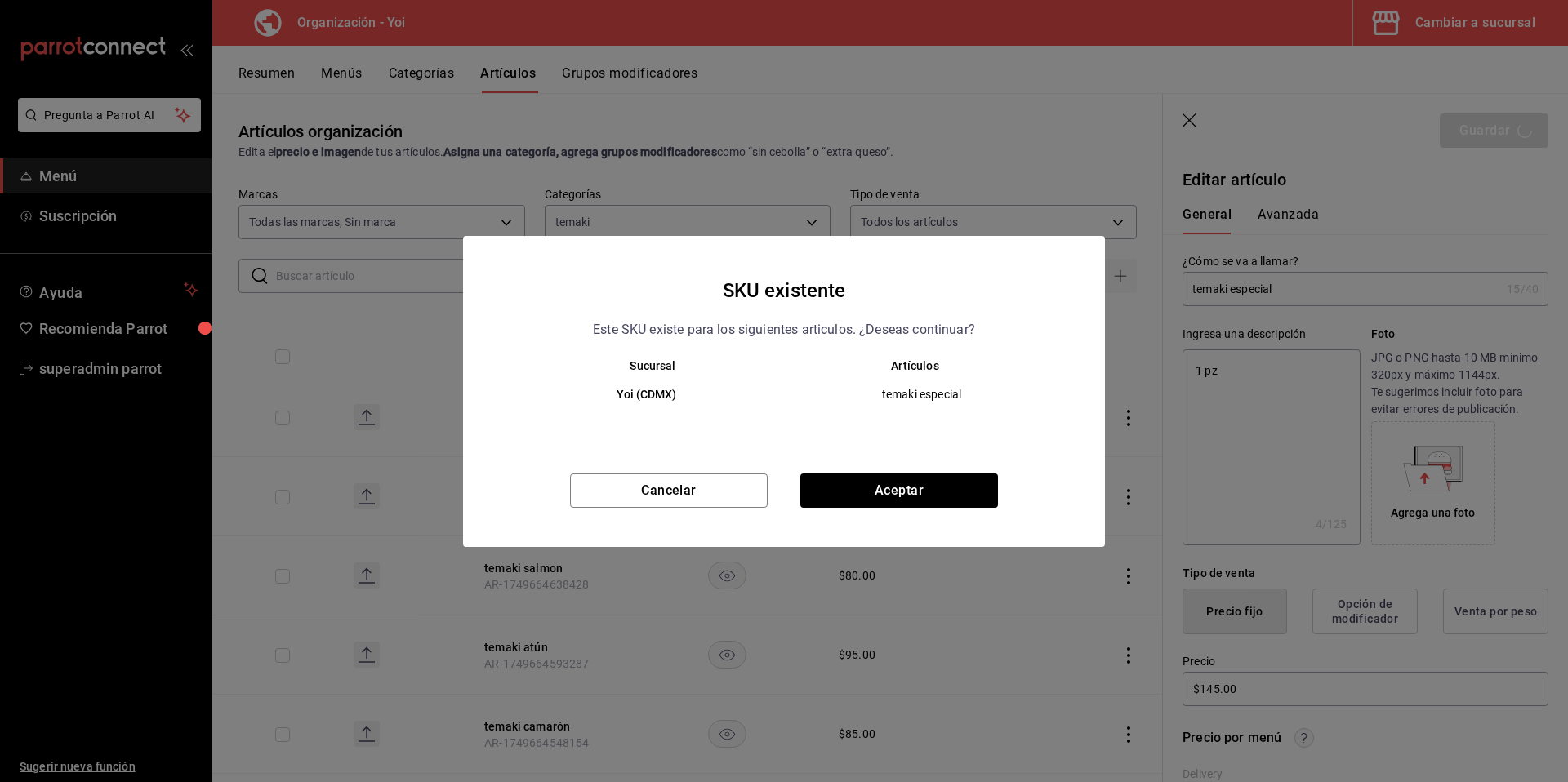 type on "x" 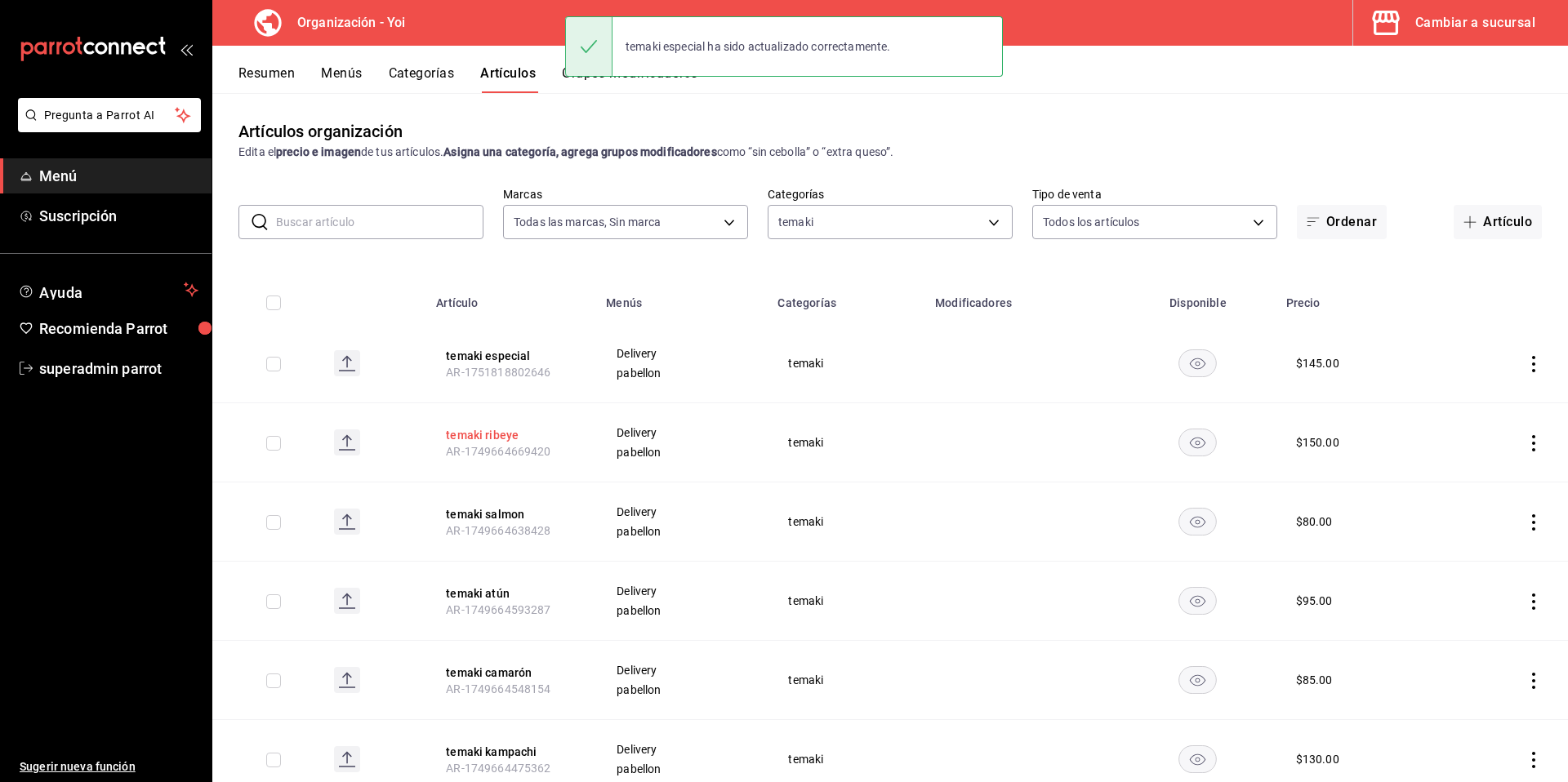 click on "temaki ribeye" at bounding box center (511, 435) 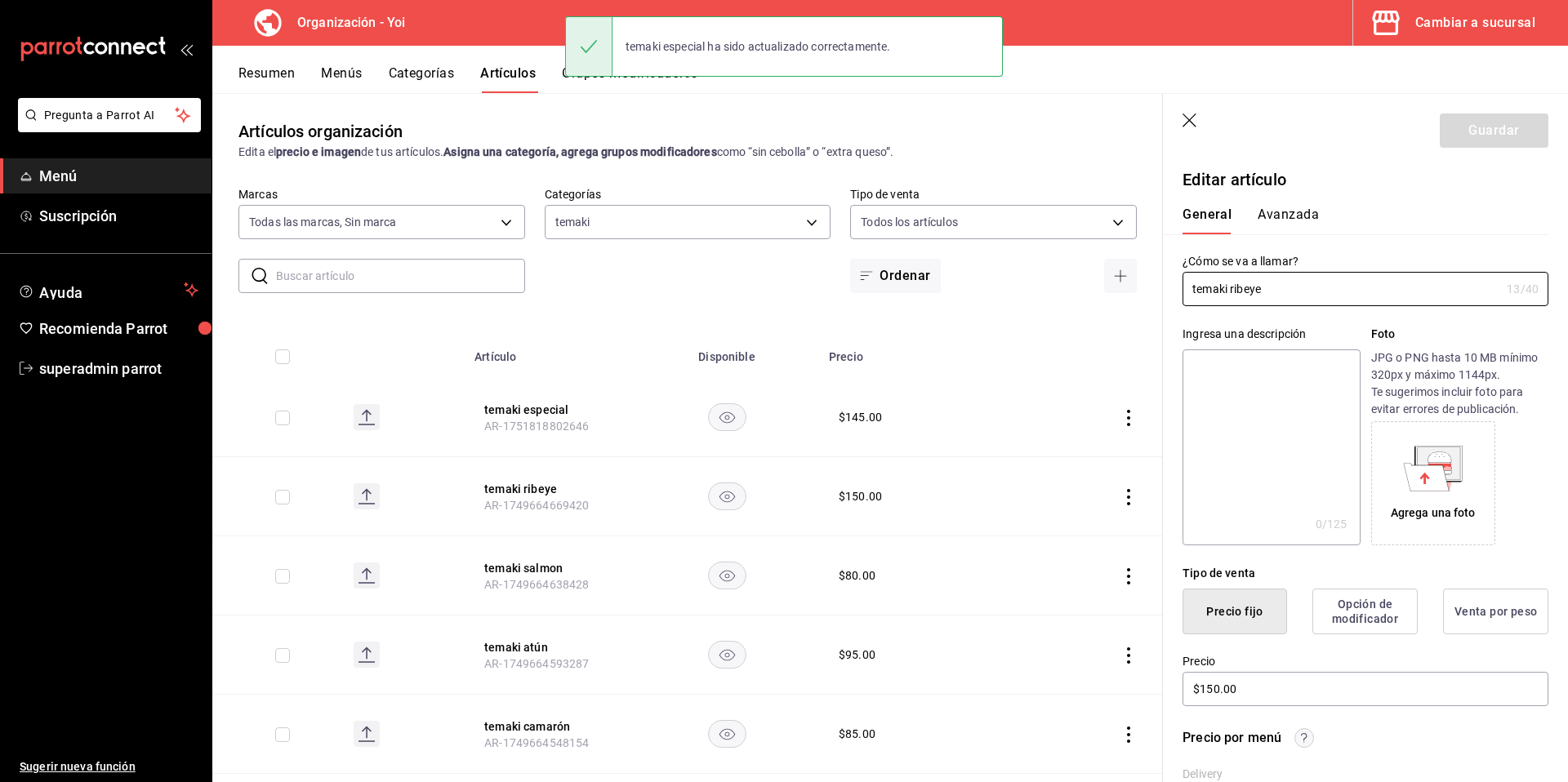 click at bounding box center (1271, 447) 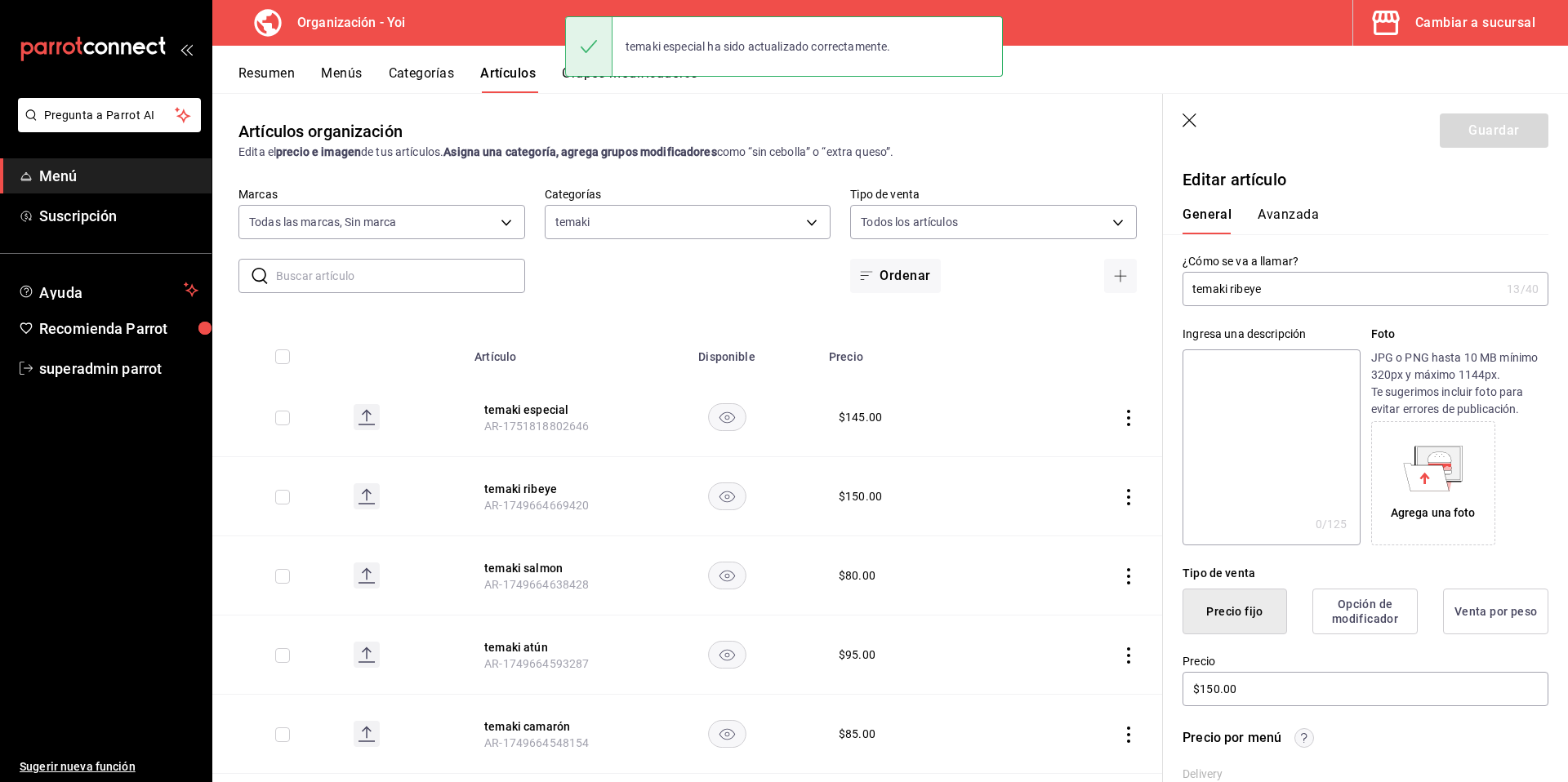 paste on "1 pz" 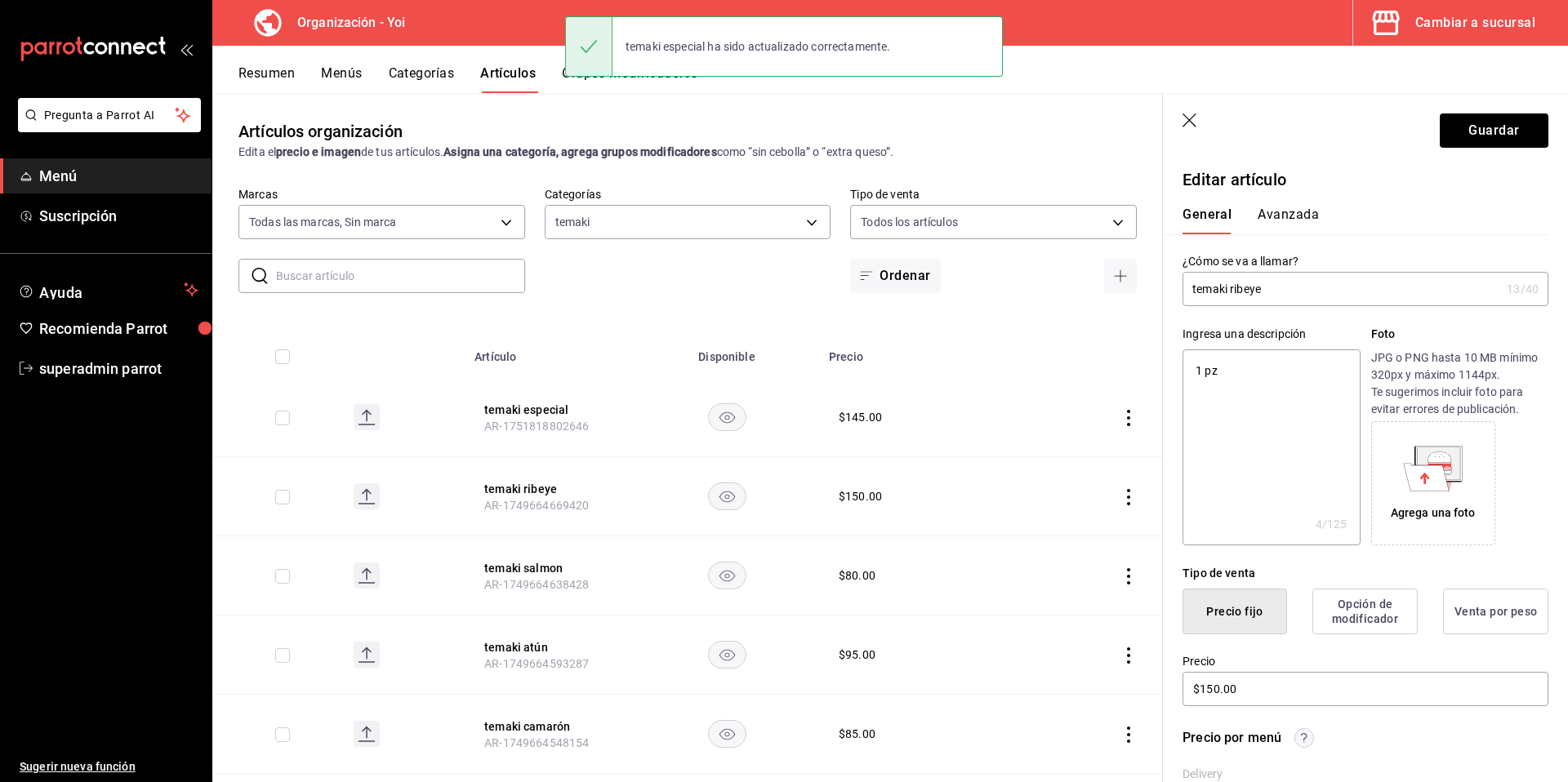type on "x" 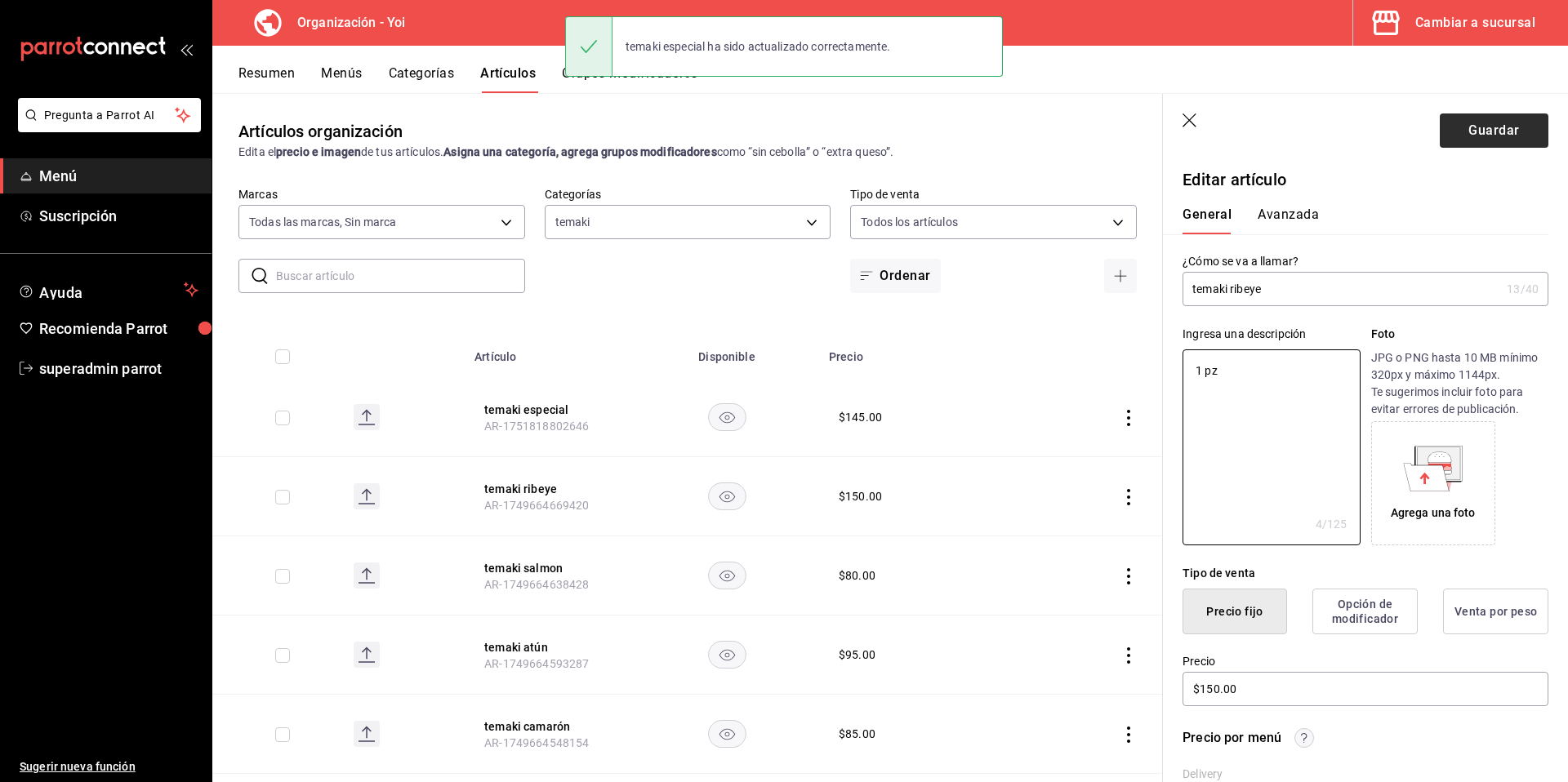 type on "1 pz" 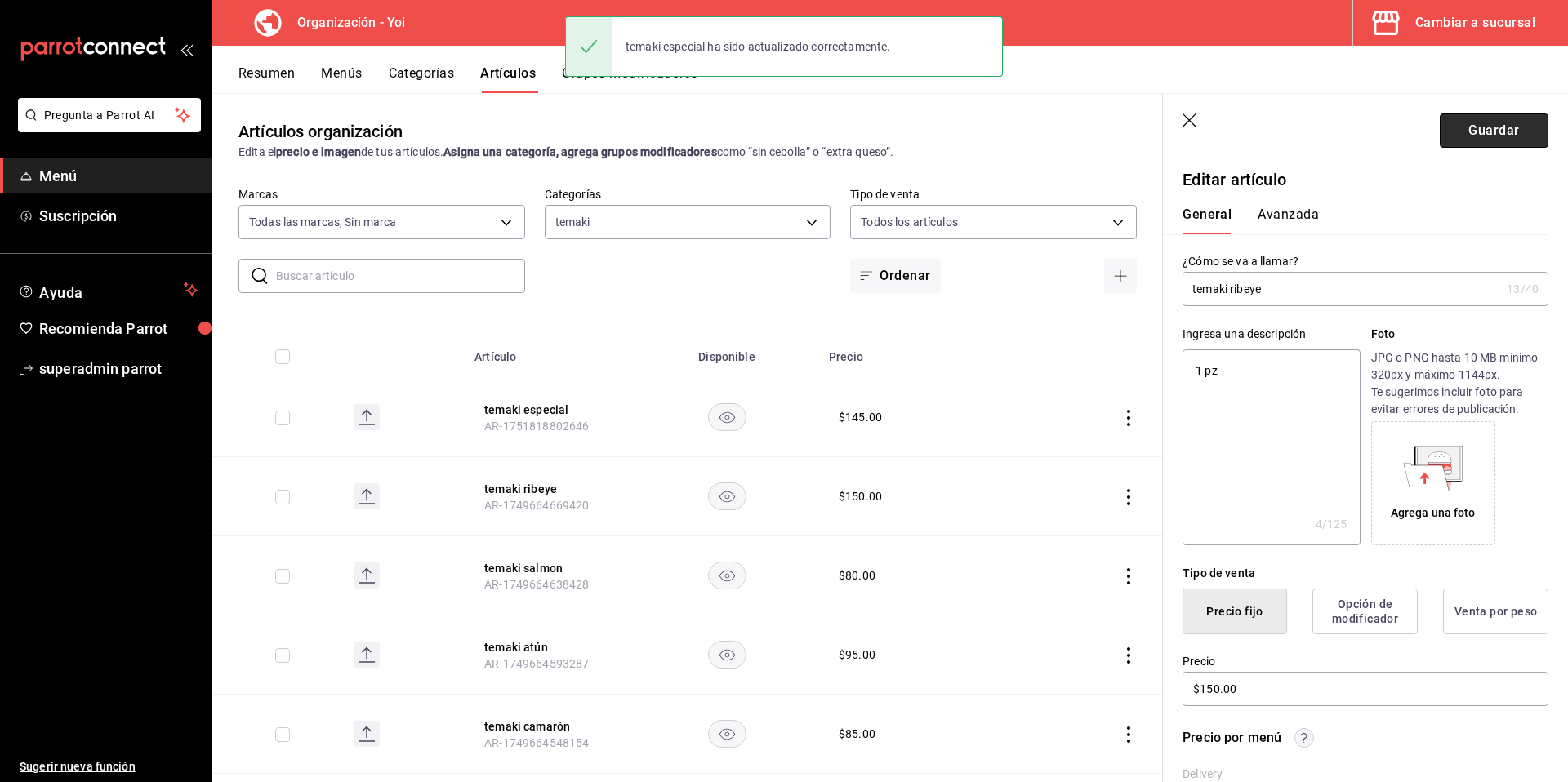 click on "Guardar" at bounding box center (1494, 131) 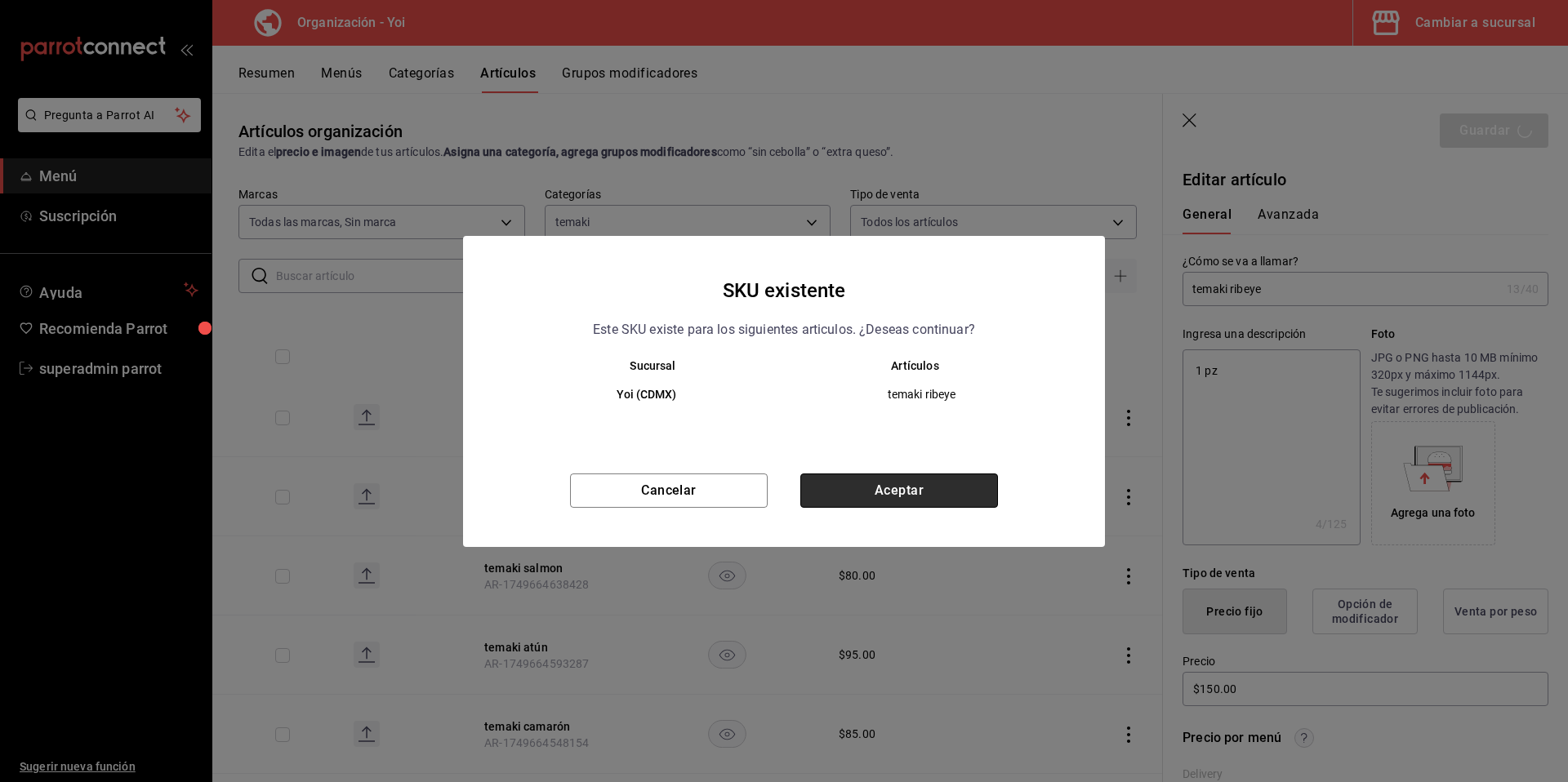click on "Aceptar" at bounding box center (899, 491) 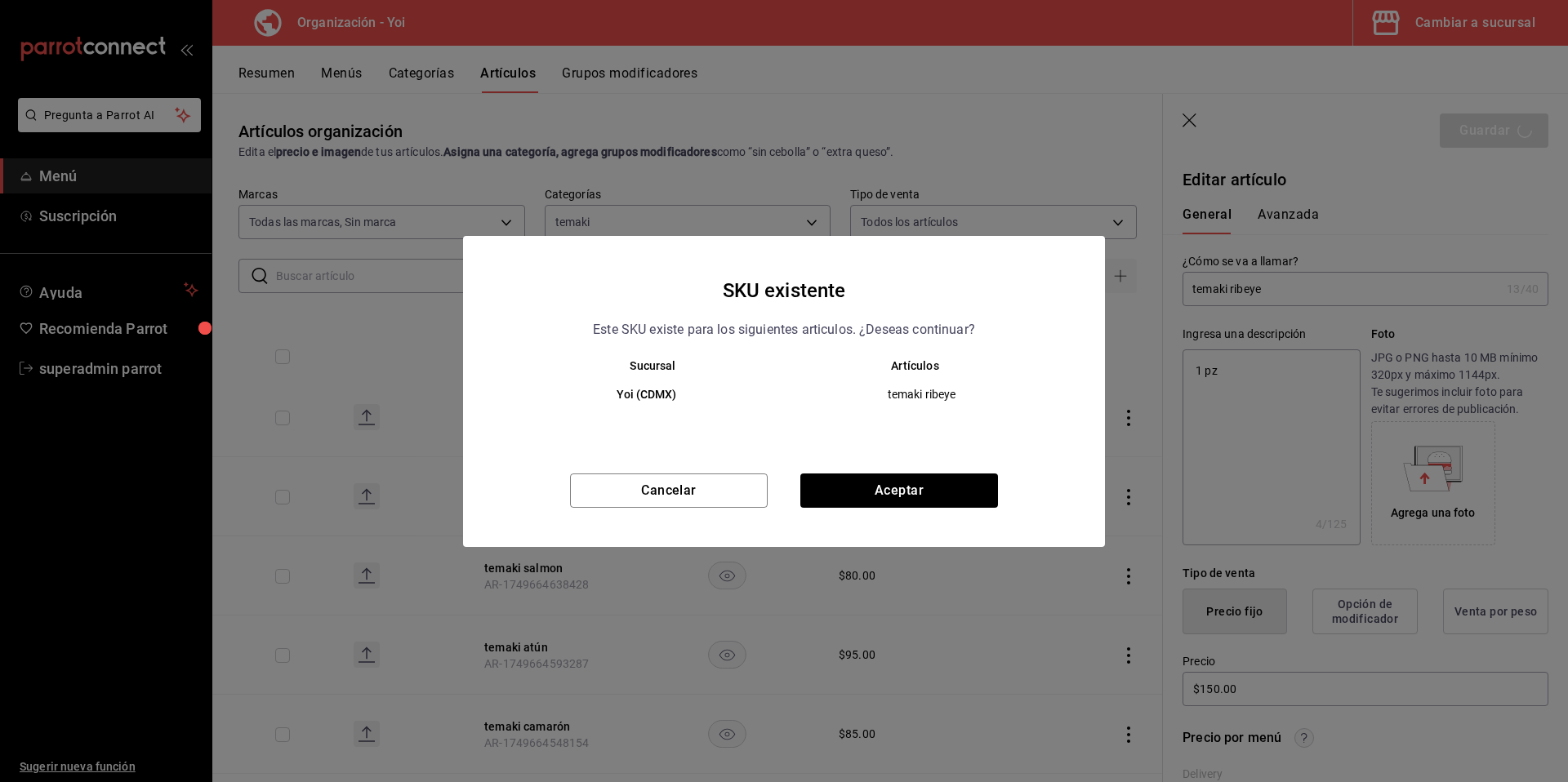 type on "x" 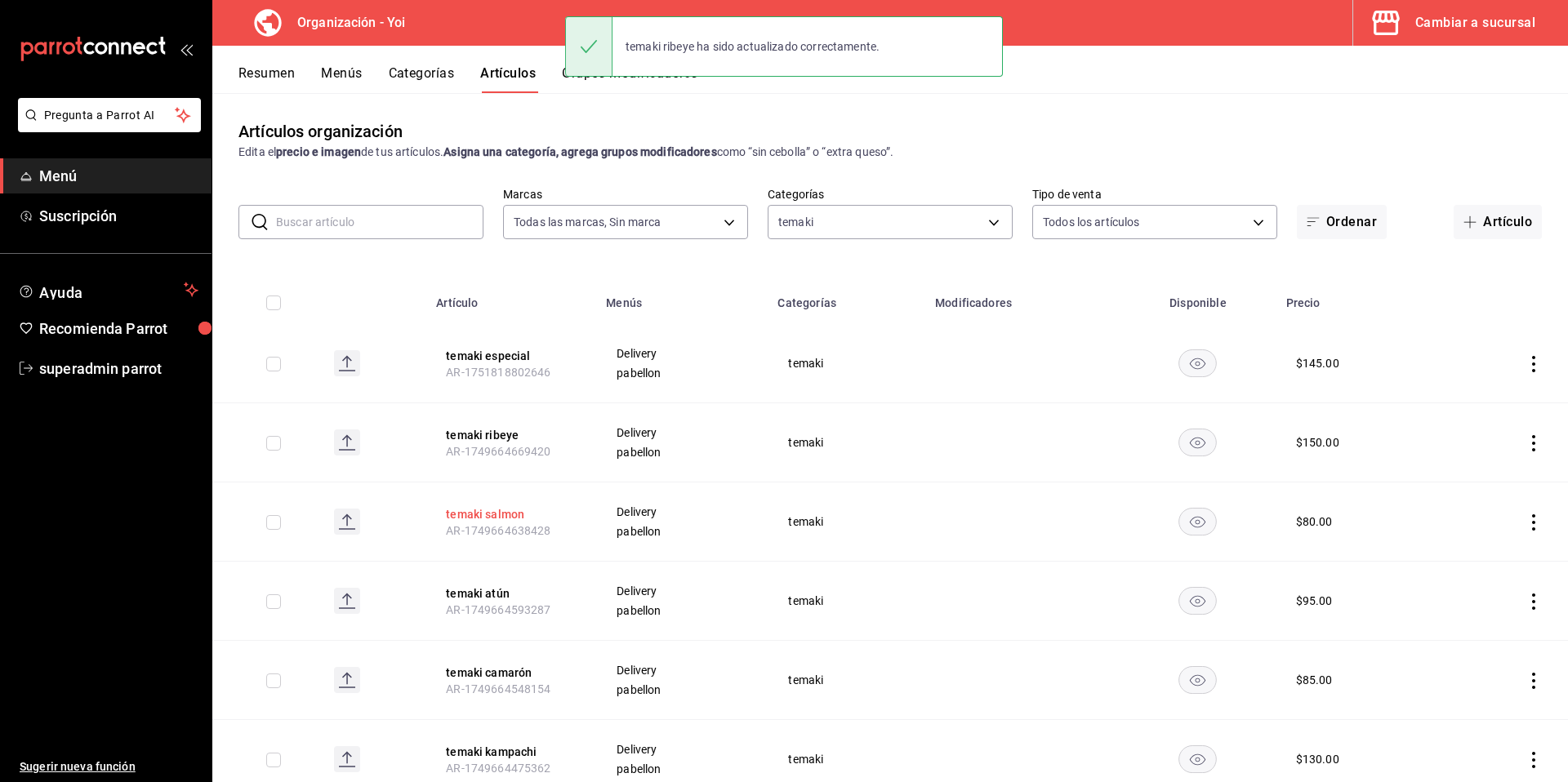 click on "temaki salmon" at bounding box center [511, 514] 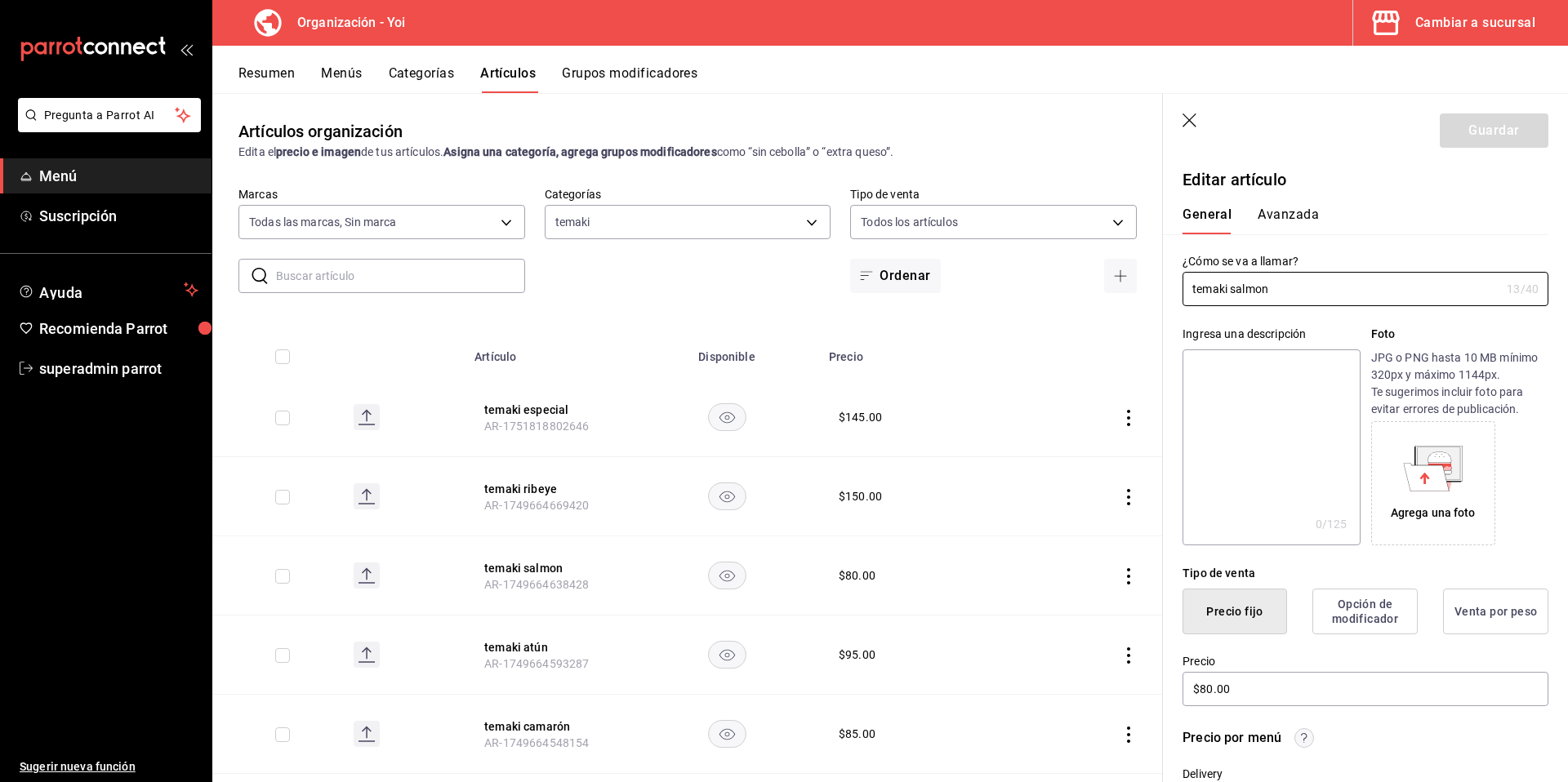 drag, startPoint x: 1249, startPoint y: 415, endPoint x: 1276, endPoint y: 383, distance: 41.868843 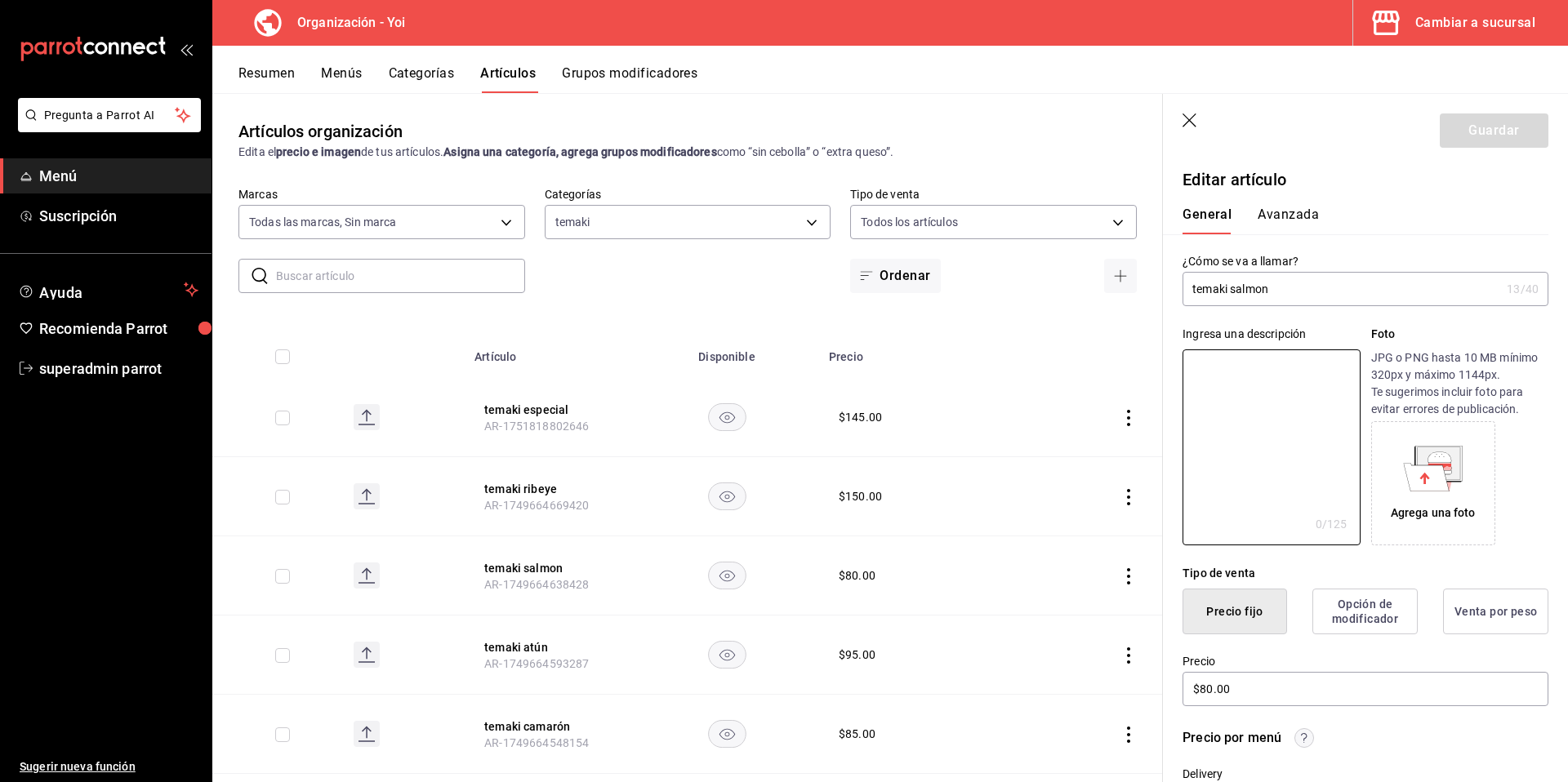 paste on "1 pz" 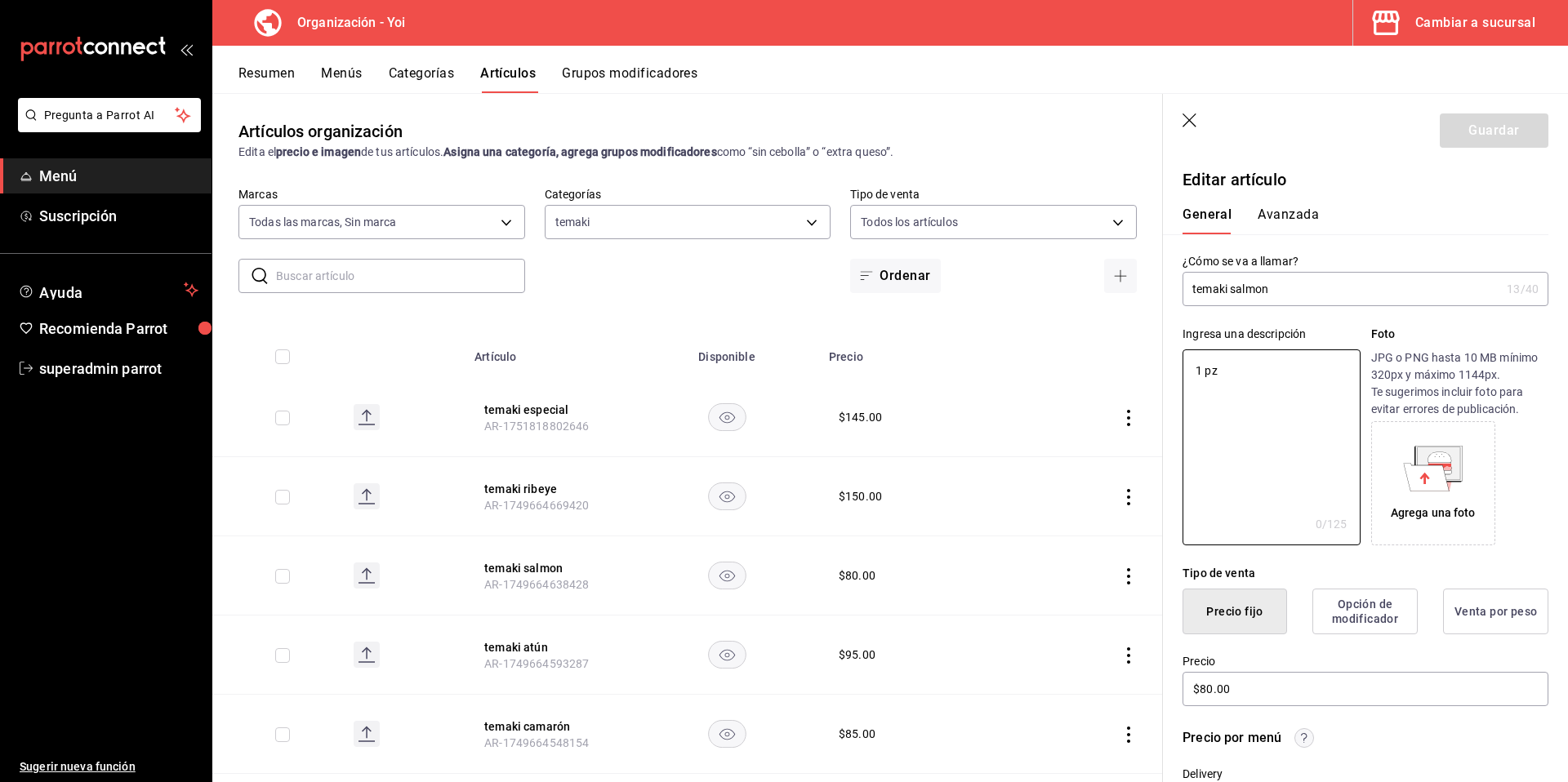type on "x" 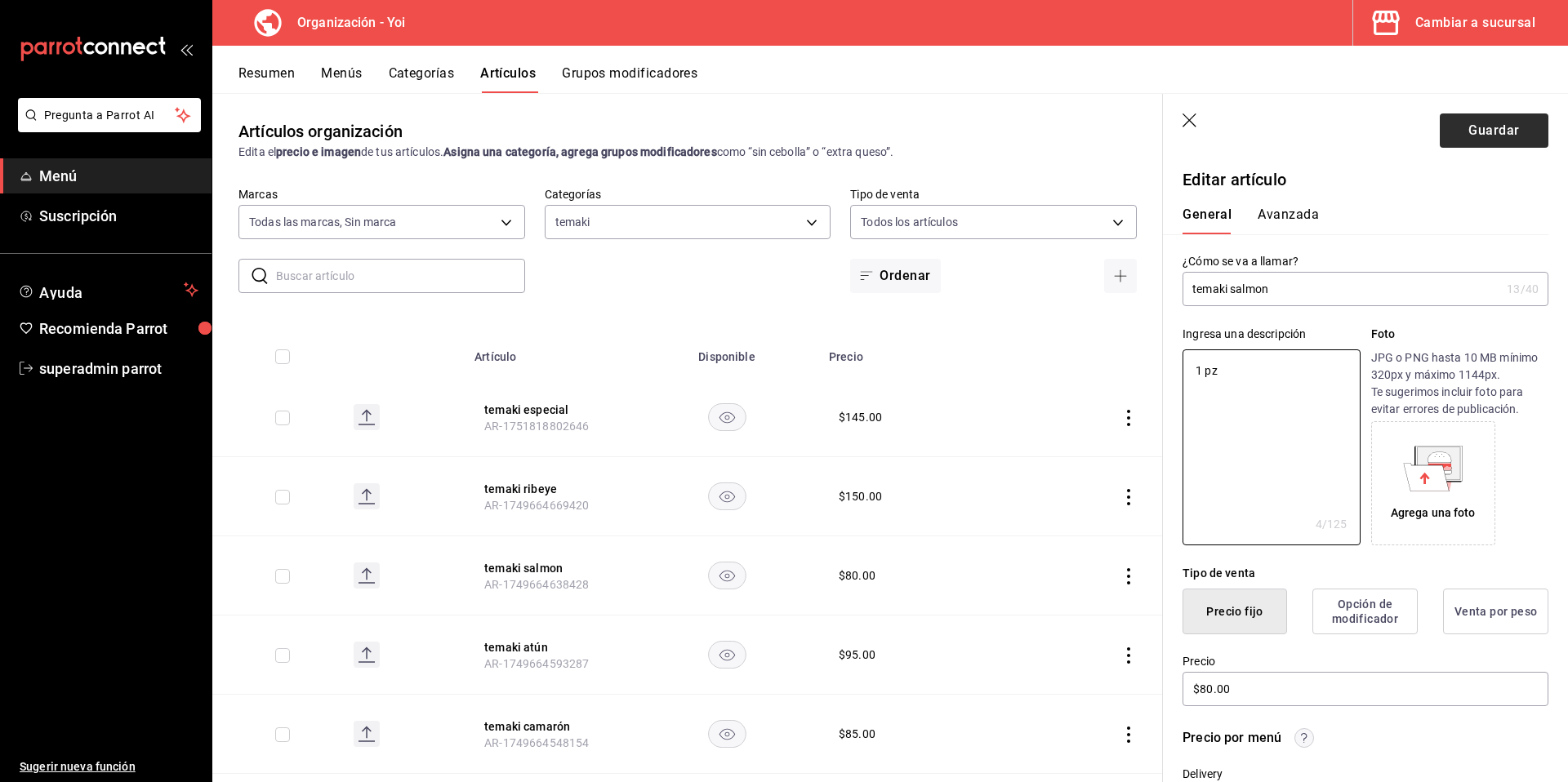 type on "1 pz" 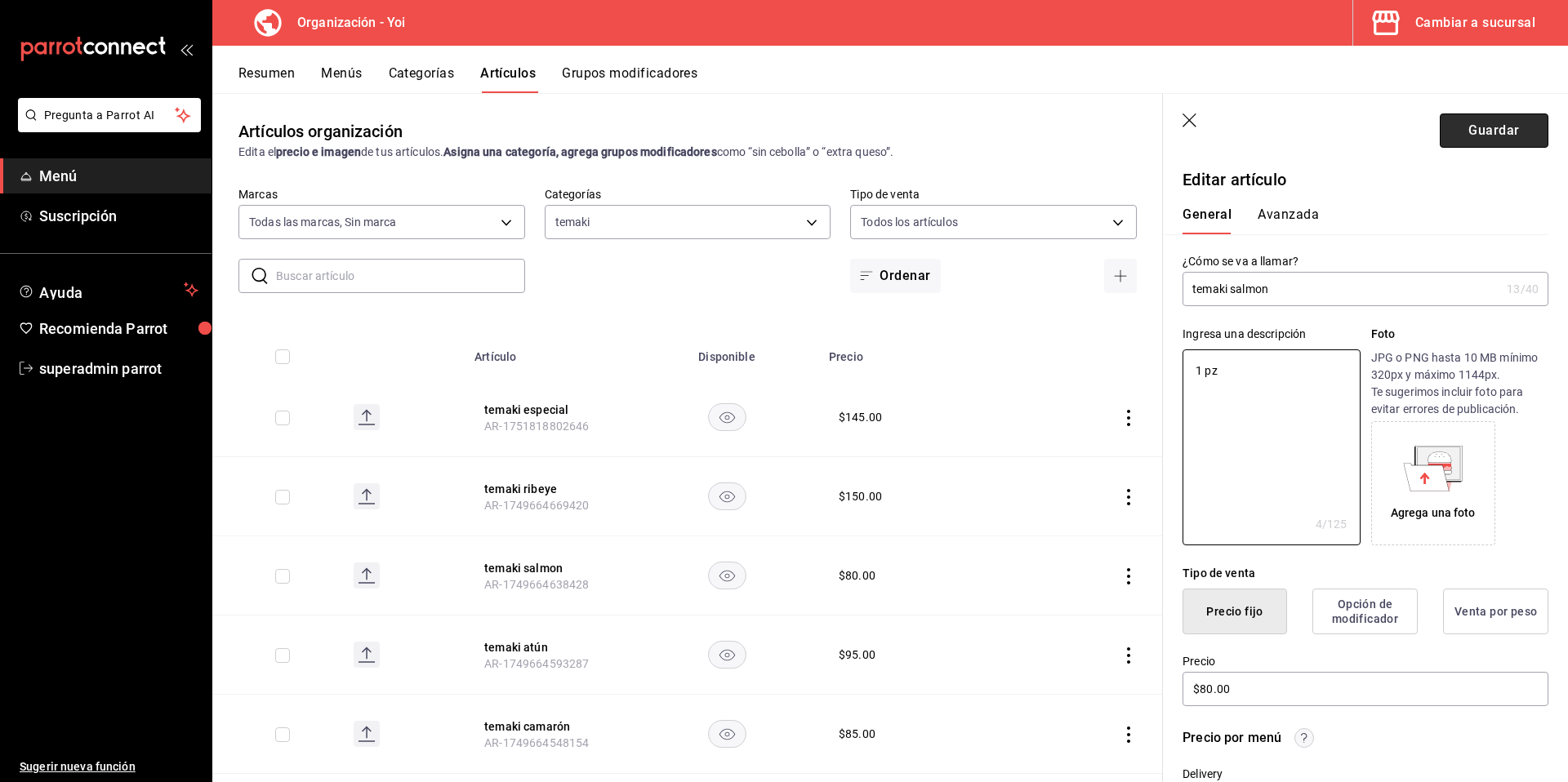 click on "Guardar" at bounding box center [1494, 131] 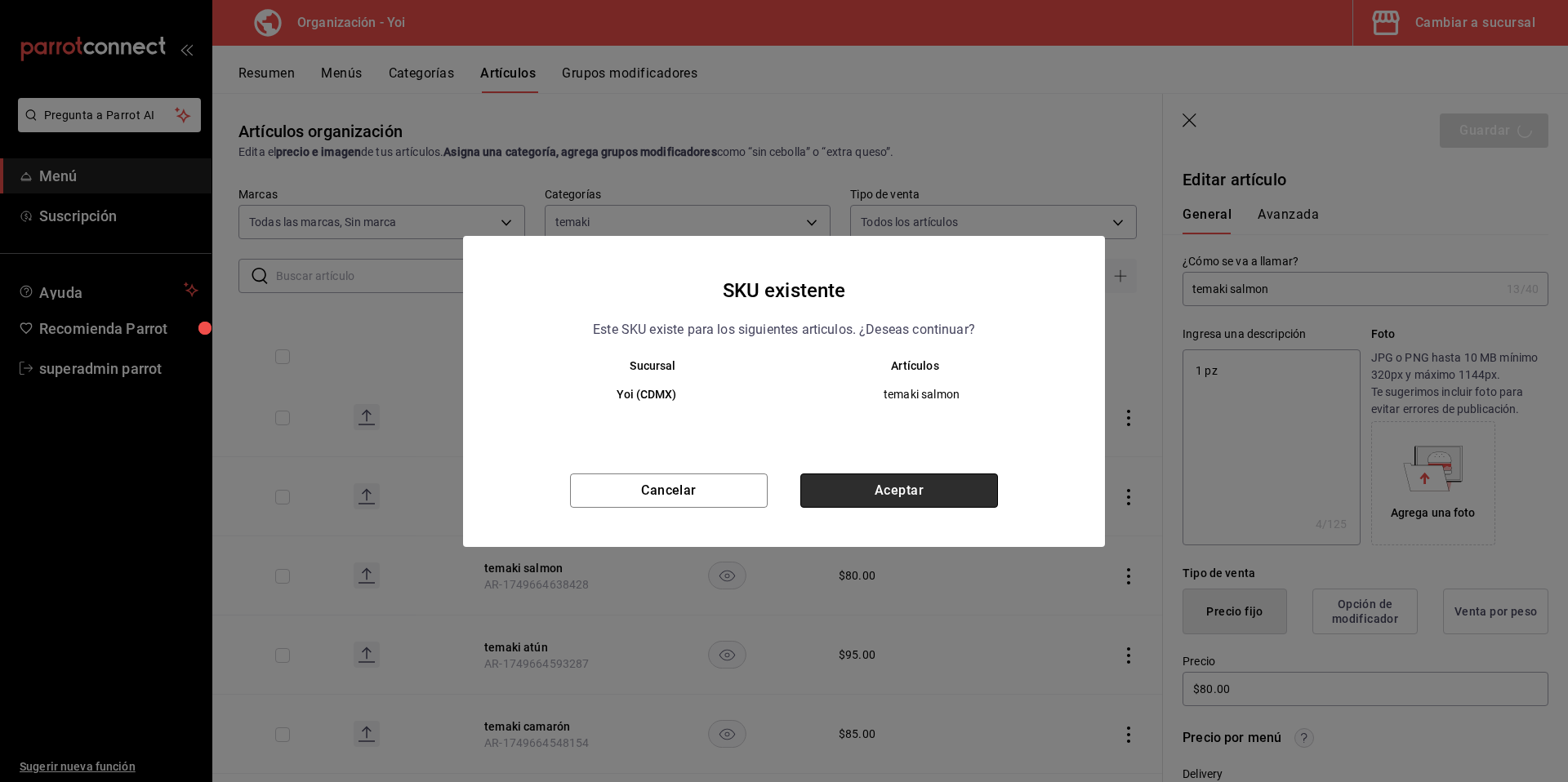 click on "Aceptar" at bounding box center [899, 491] 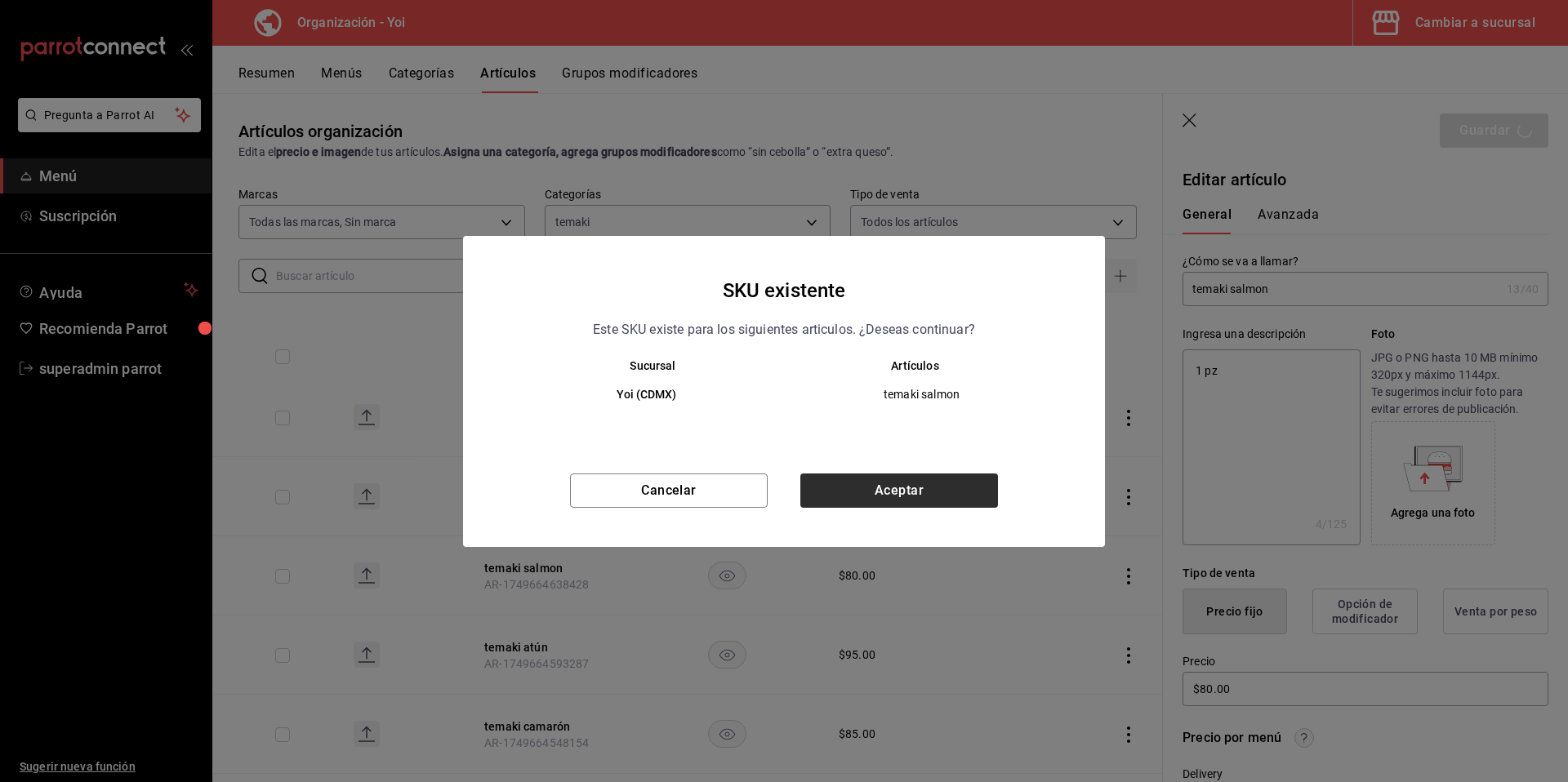 type on "x" 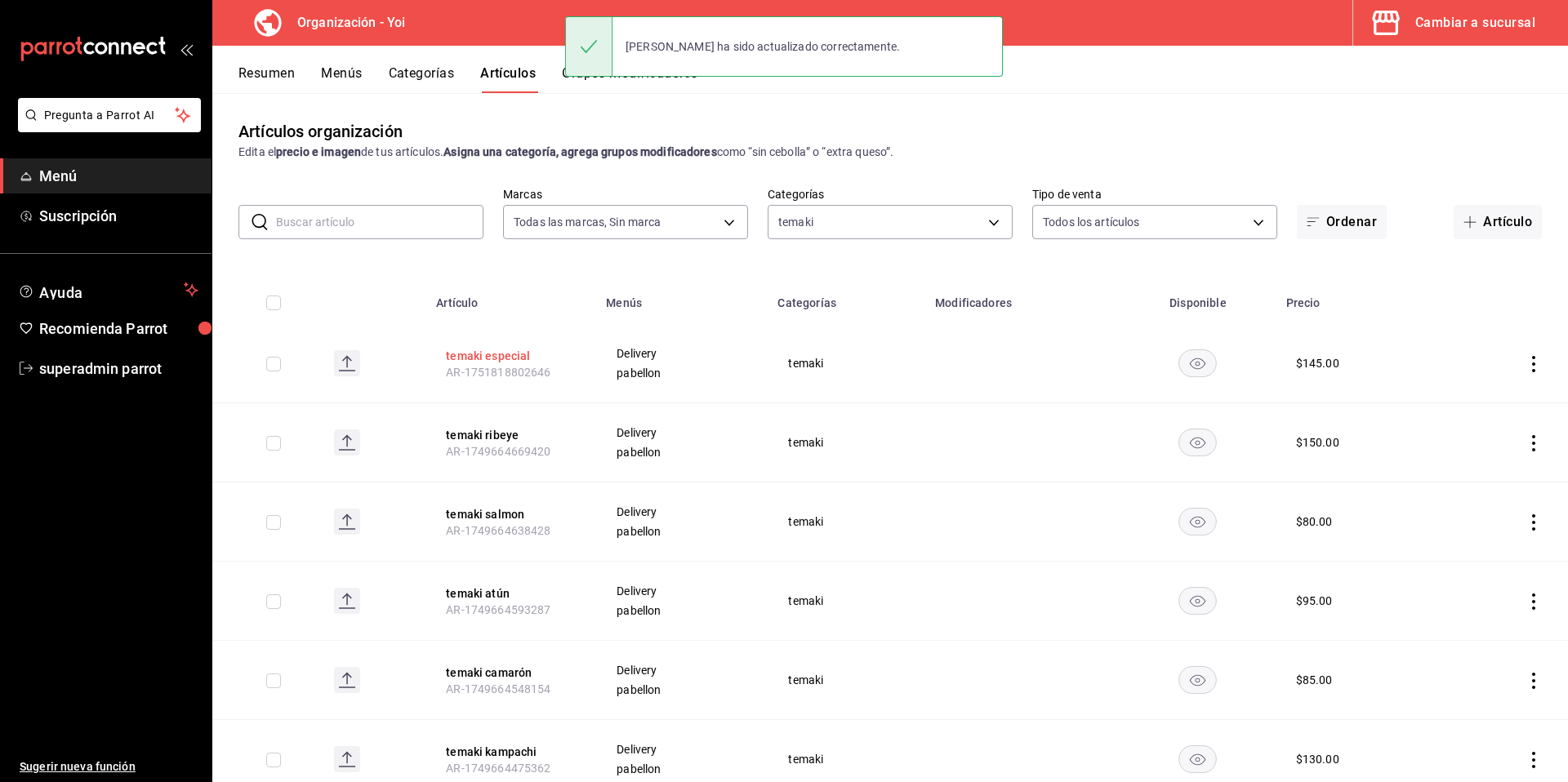 click on "temaki especial" at bounding box center (511, 356) 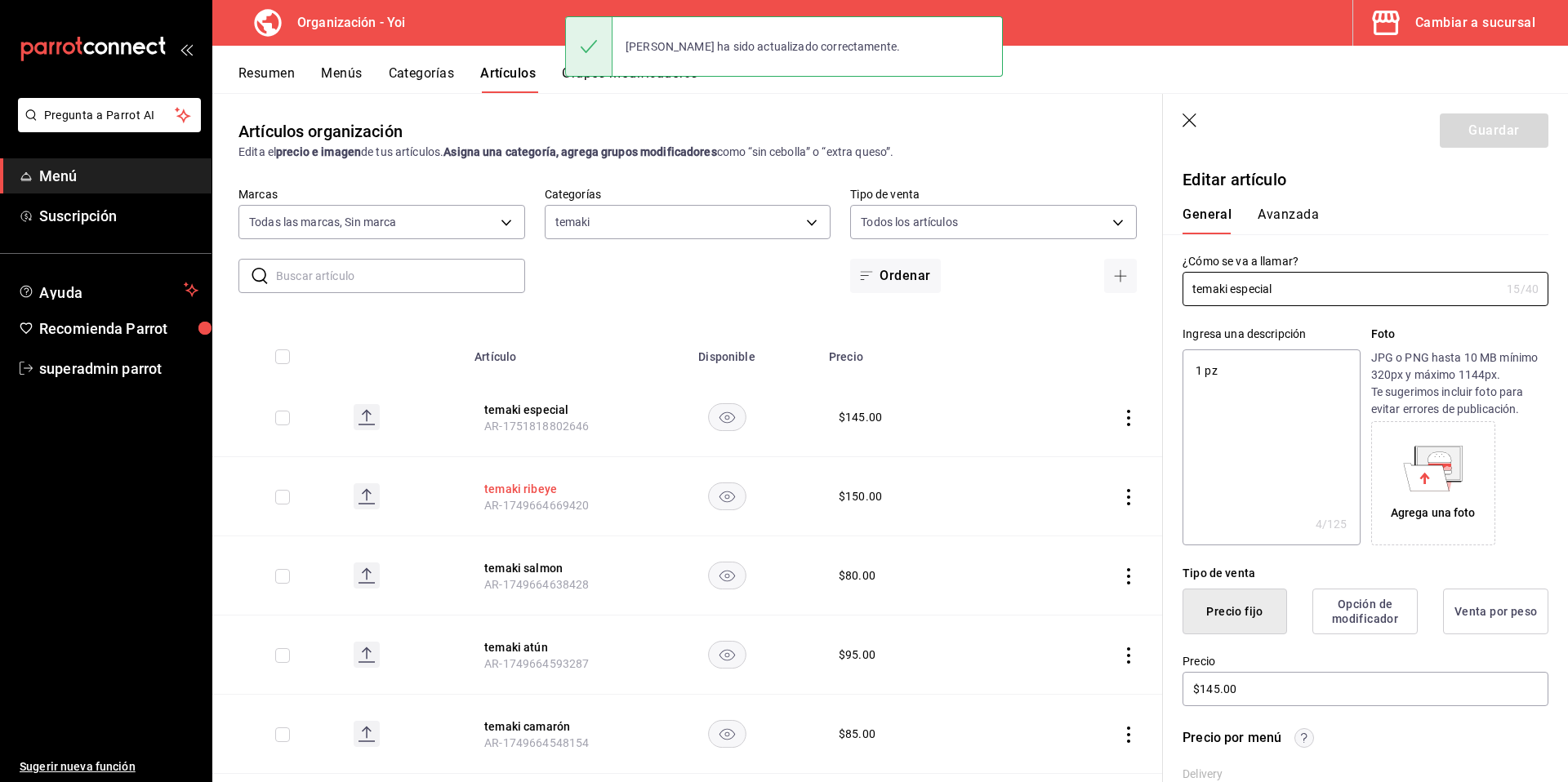 click on "temaki ribeye" at bounding box center (550, 489) 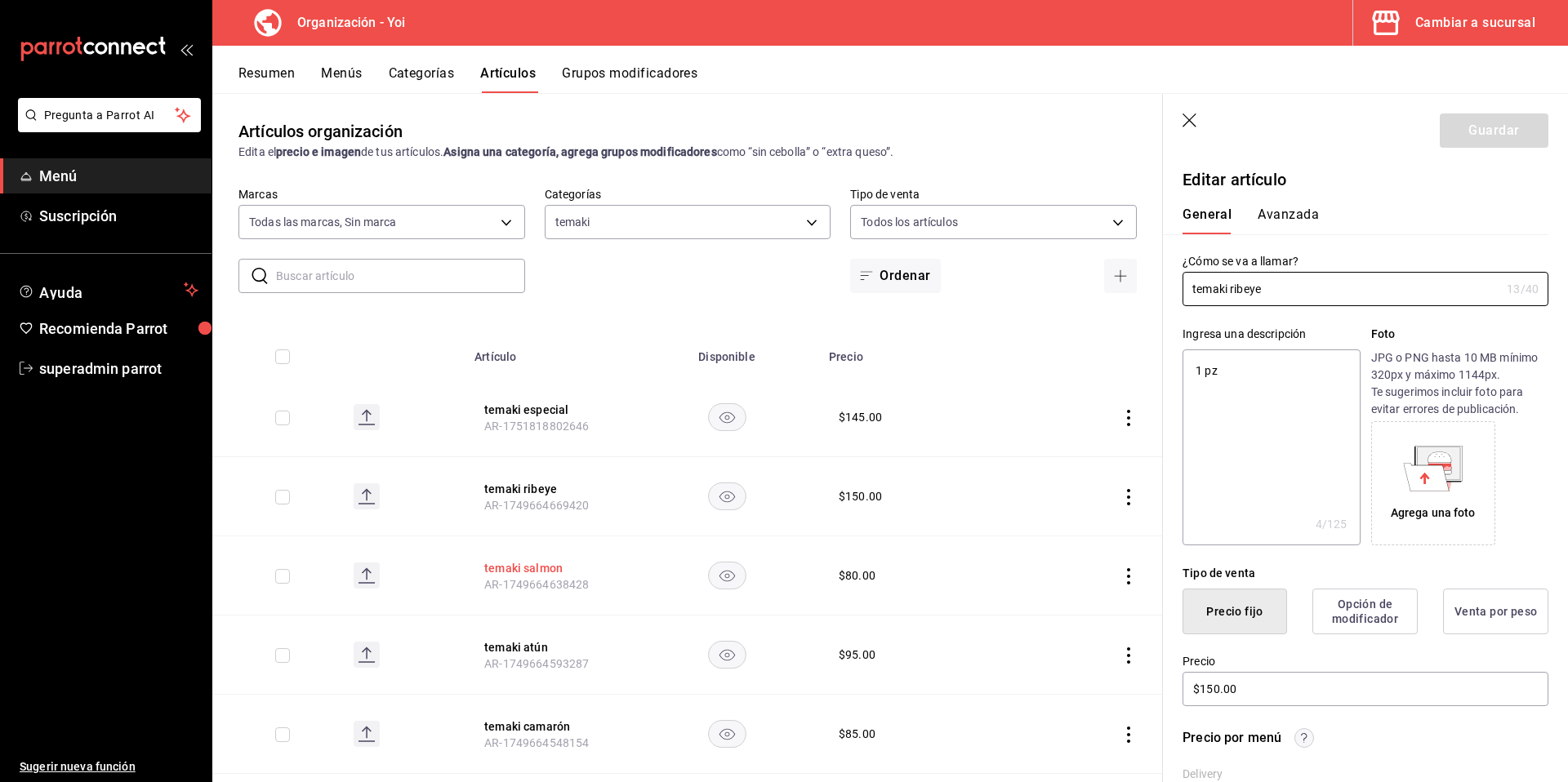 click on "temaki salmon" at bounding box center (550, 568) 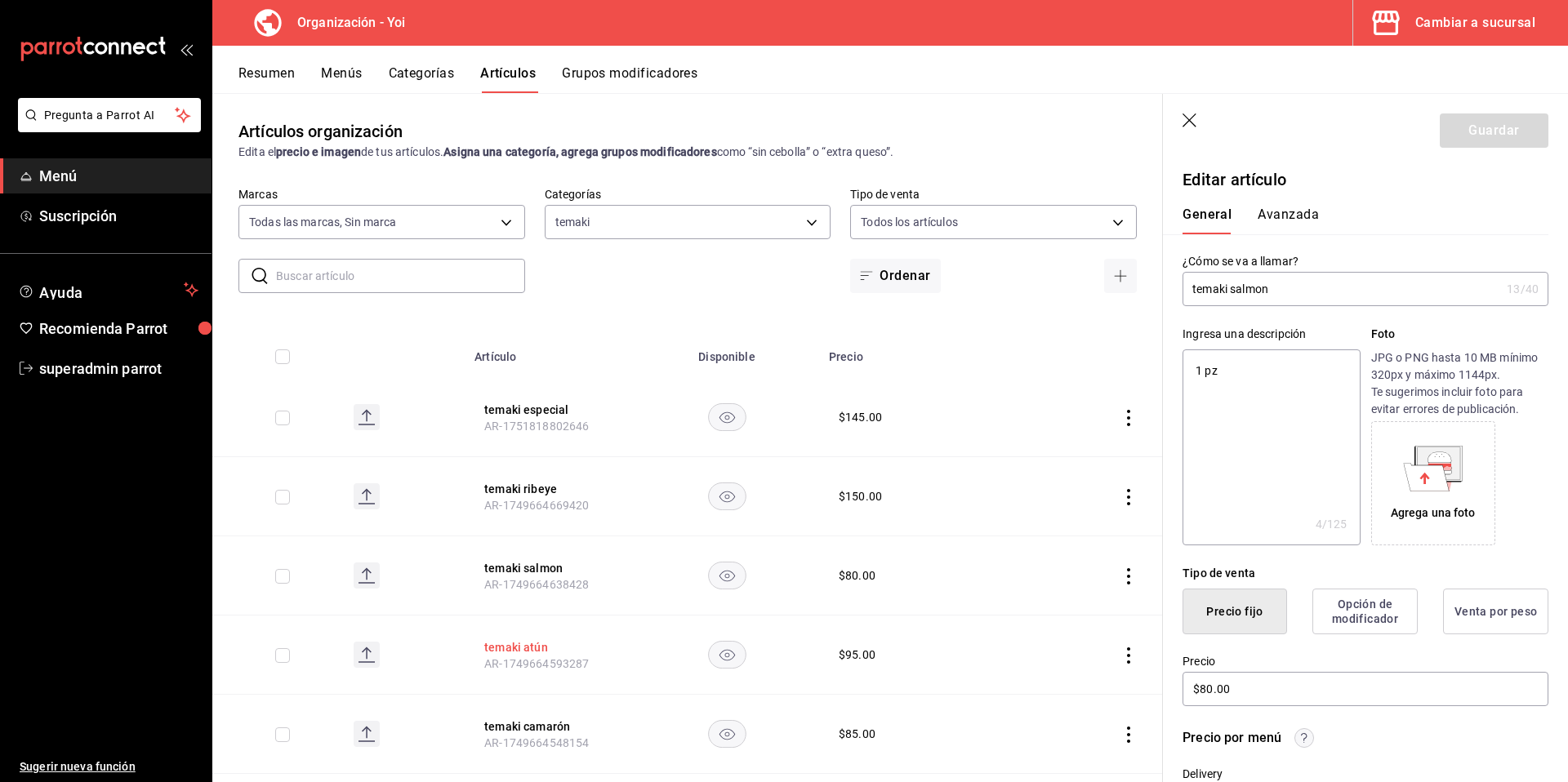 click on "temaki atún" at bounding box center (550, 647) 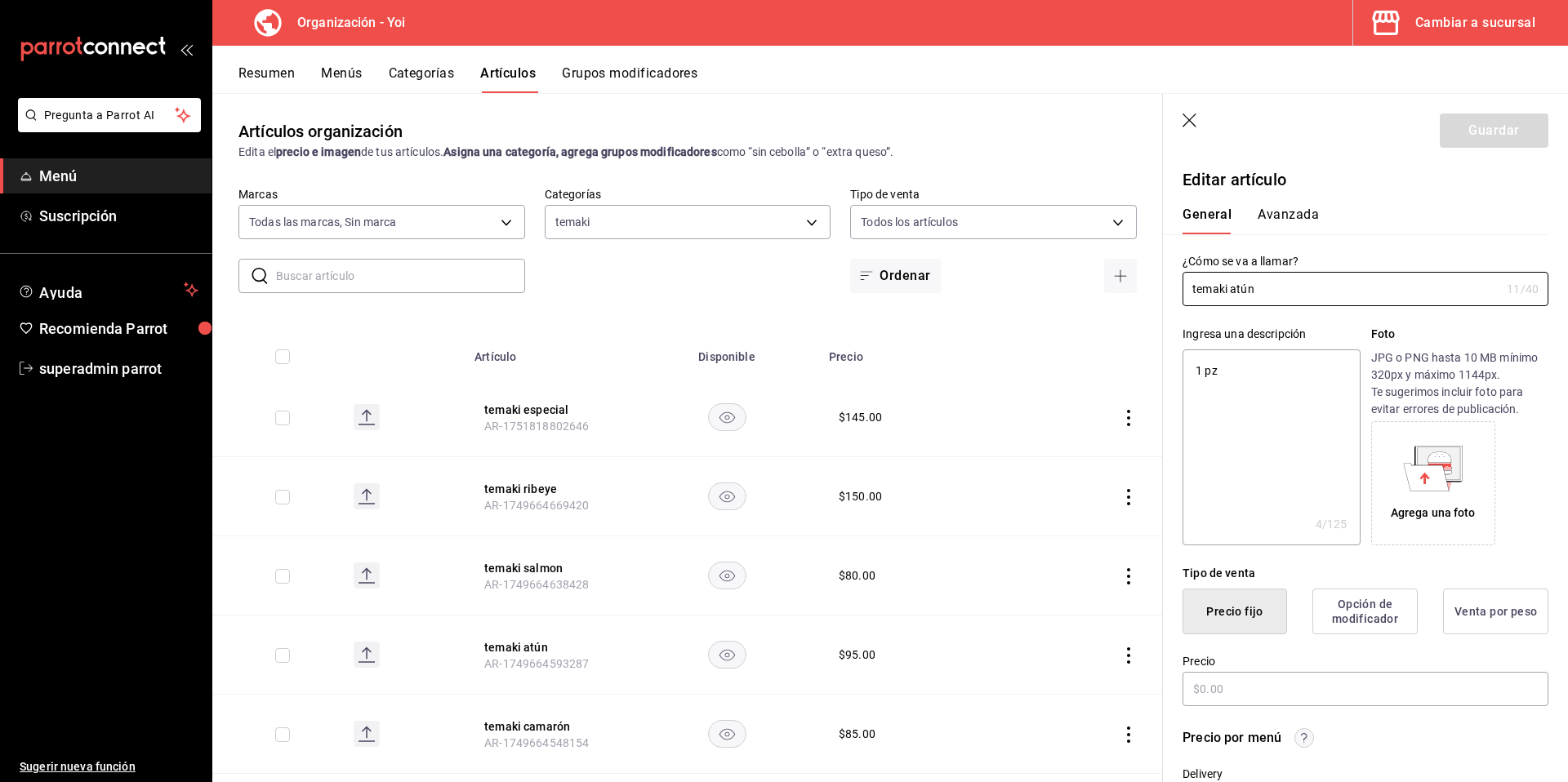 type on "x" 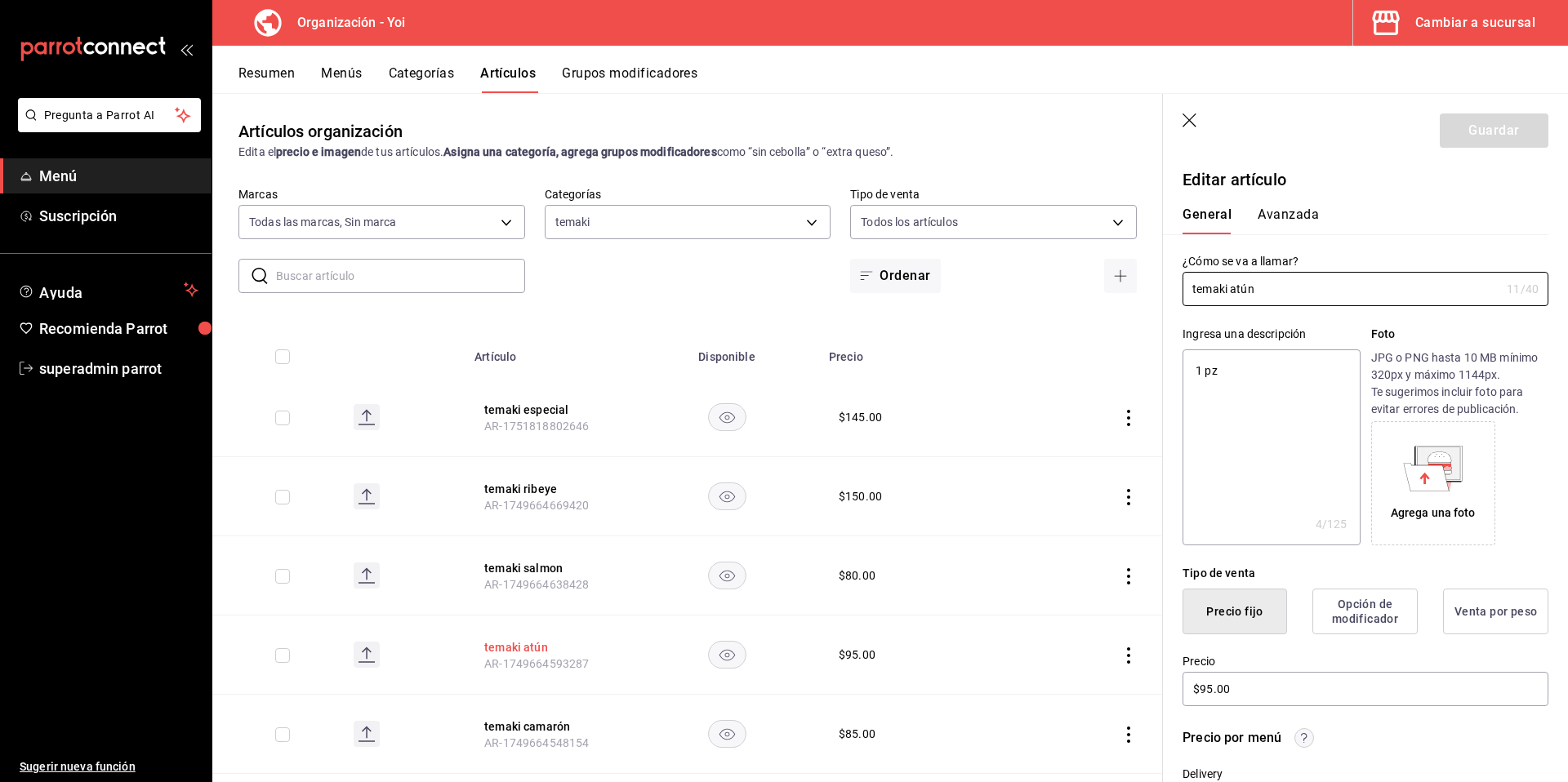 scroll, scrollTop: 137, scrollLeft: 0, axis: vertical 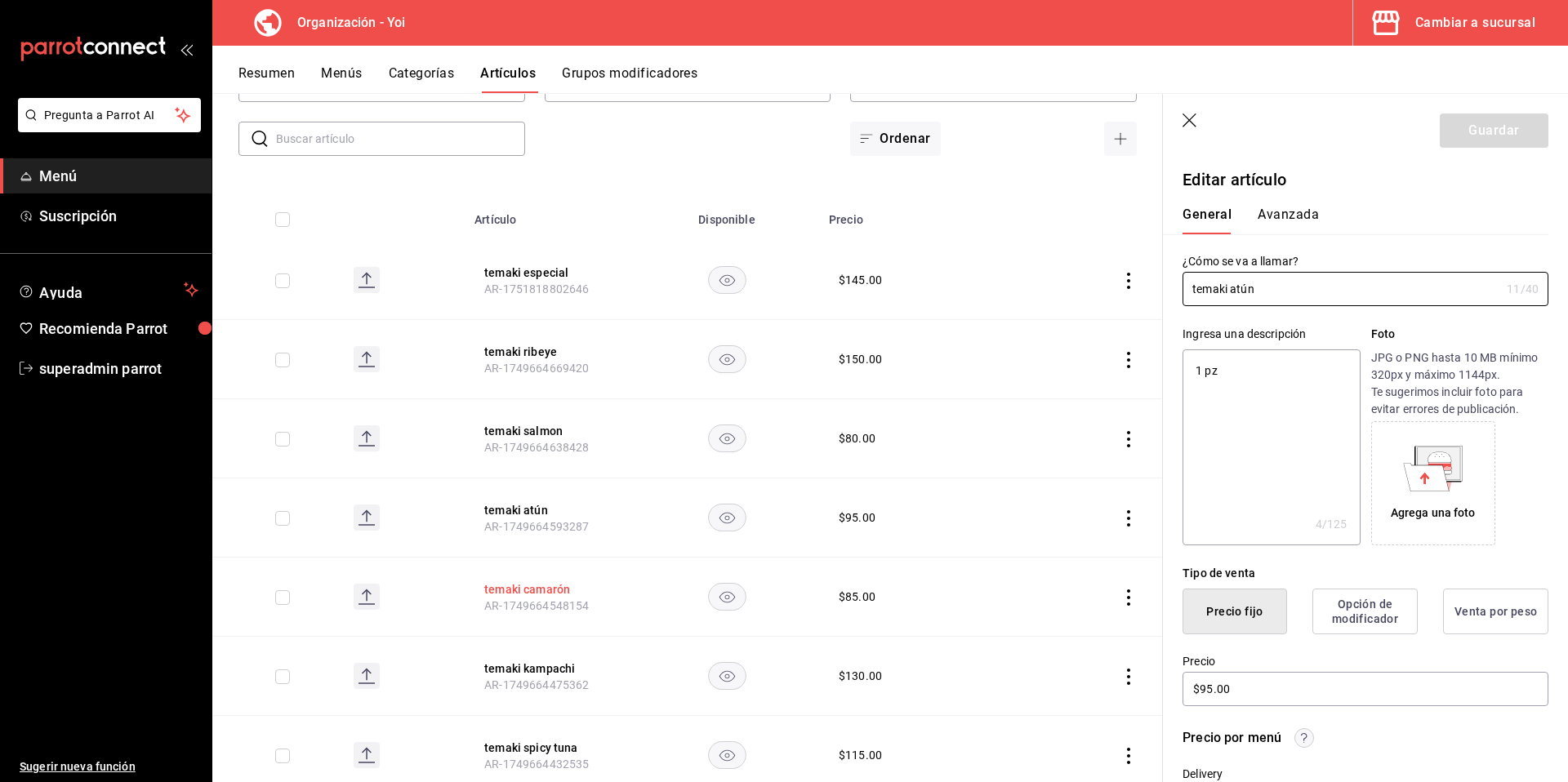 click on "temaki camarón" at bounding box center (550, 589) 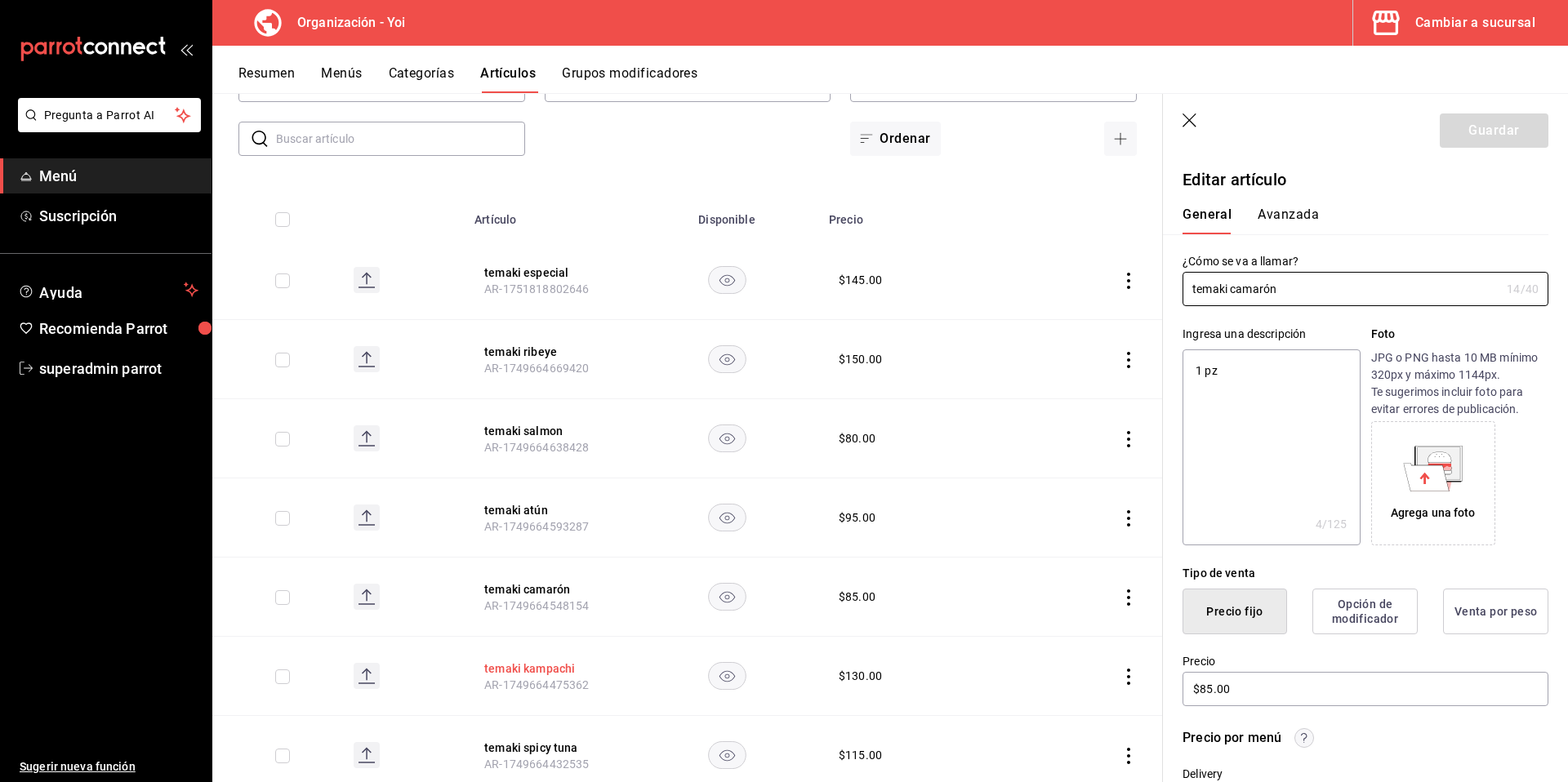 click on "temaki kampachi" at bounding box center [550, 669] 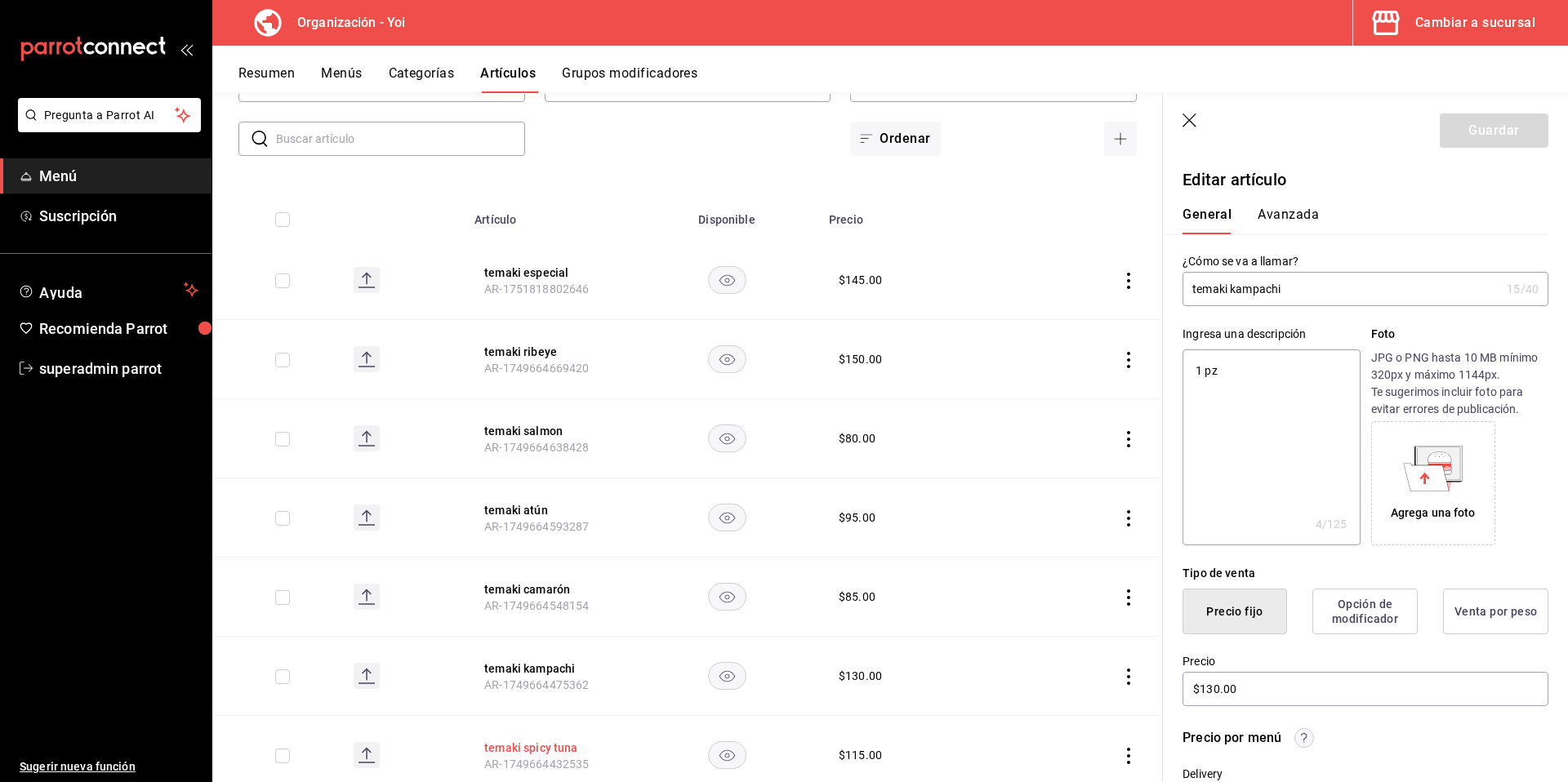 click on "temaki spicy tuna" at bounding box center (550, 748) 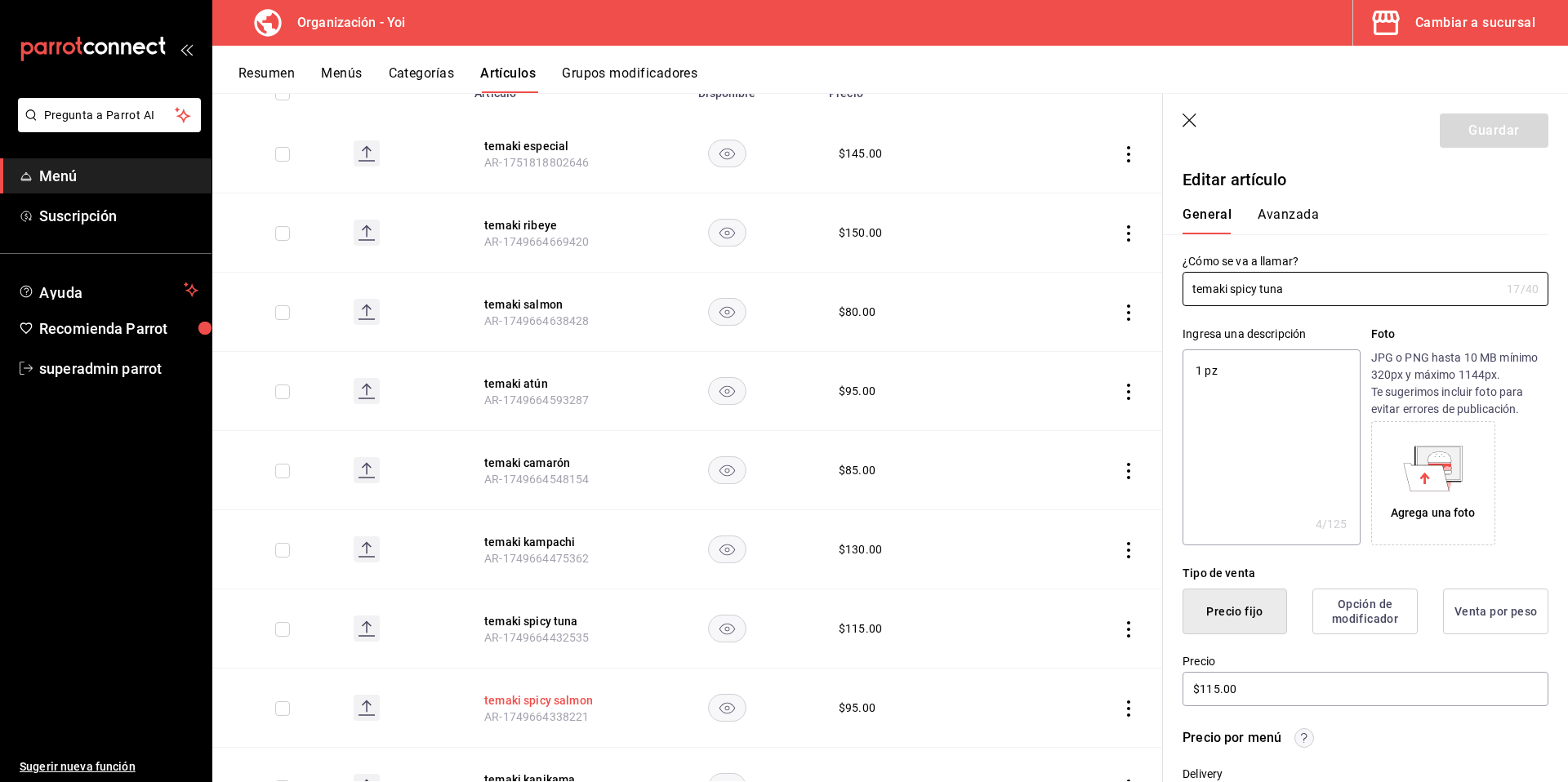 click on "temaki spicy salmon" at bounding box center [550, 700] 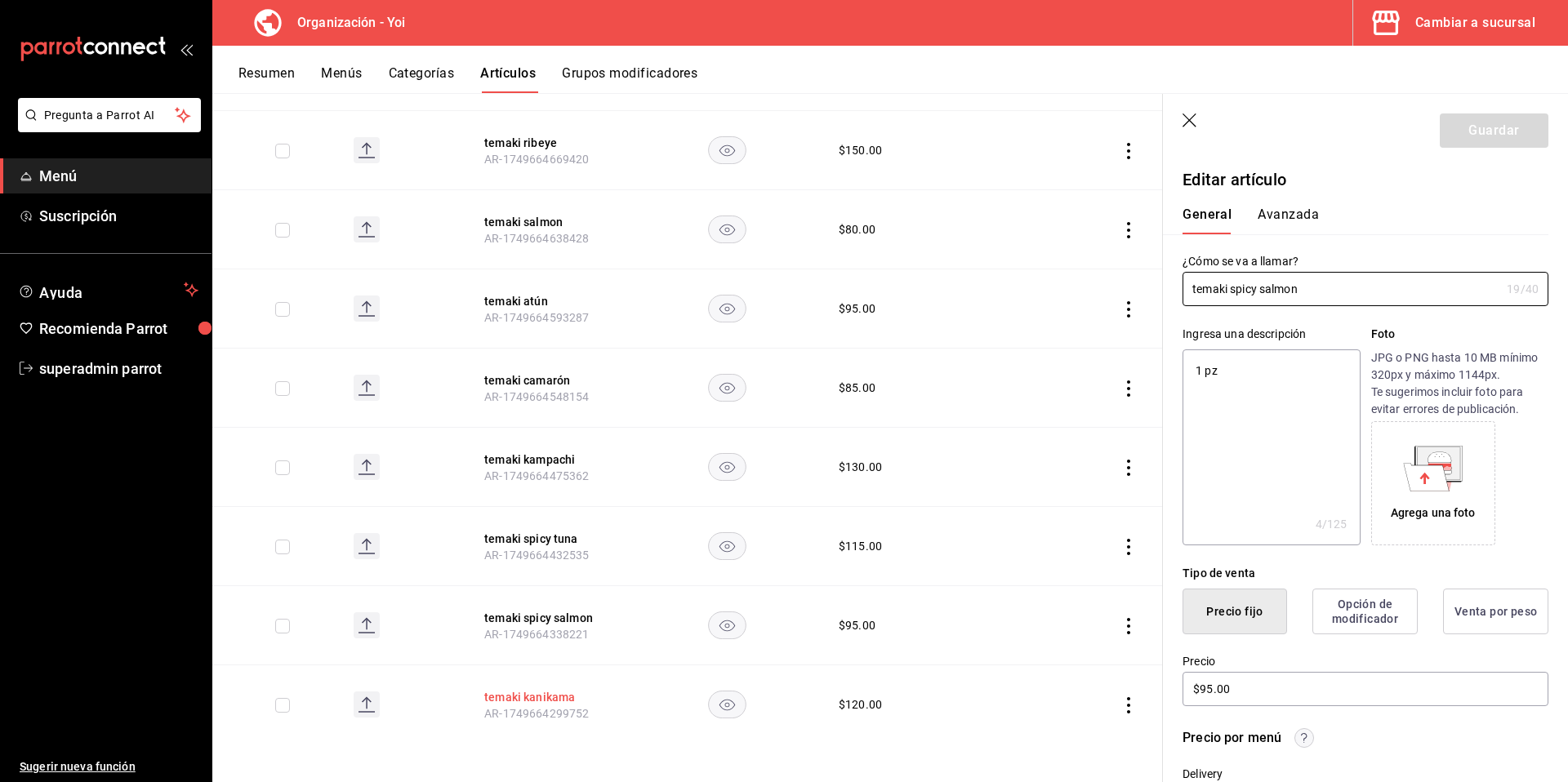 scroll, scrollTop: 348, scrollLeft: 0, axis: vertical 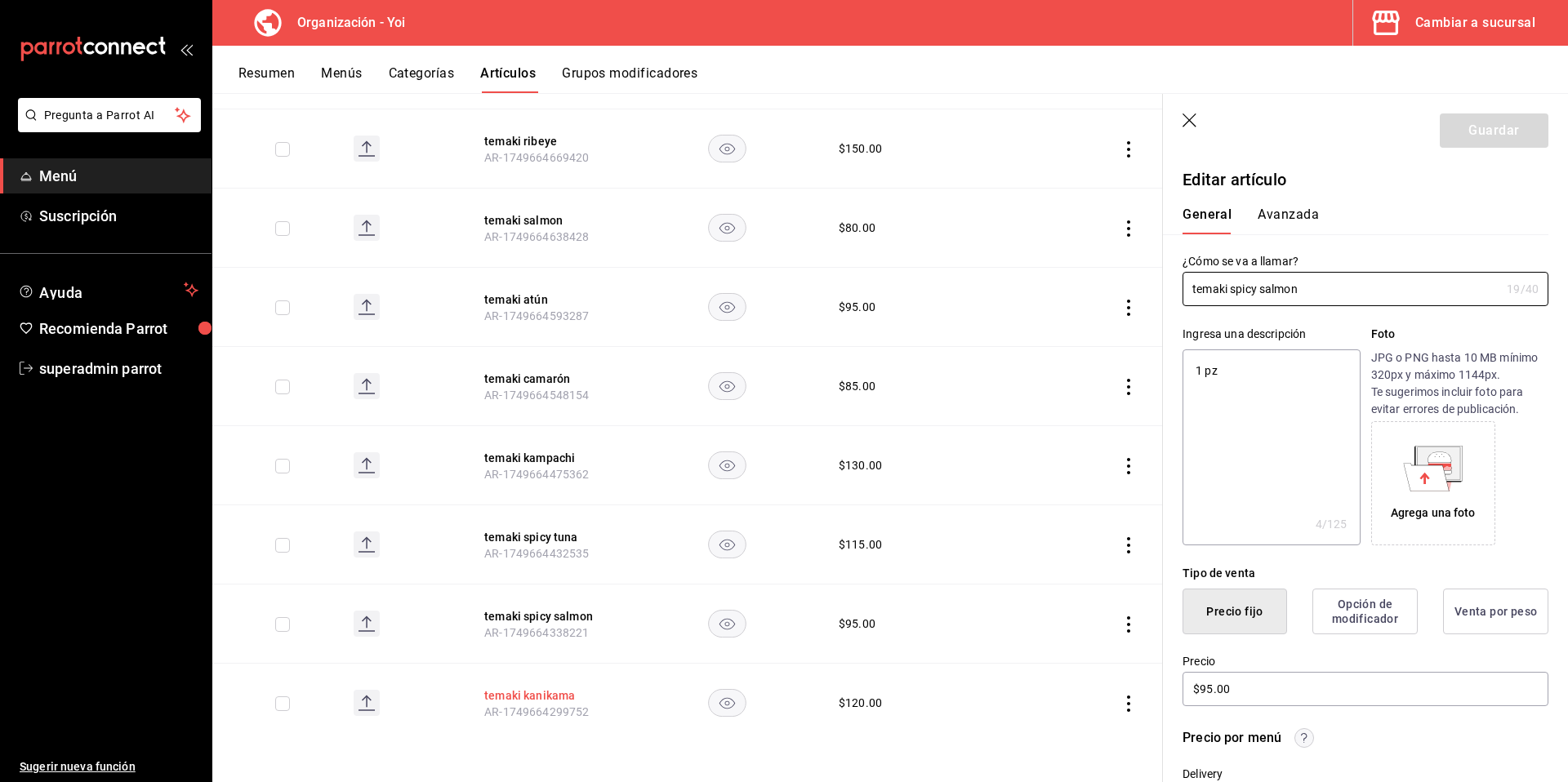 click on "temaki kanikama" at bounding box center (550, 695) 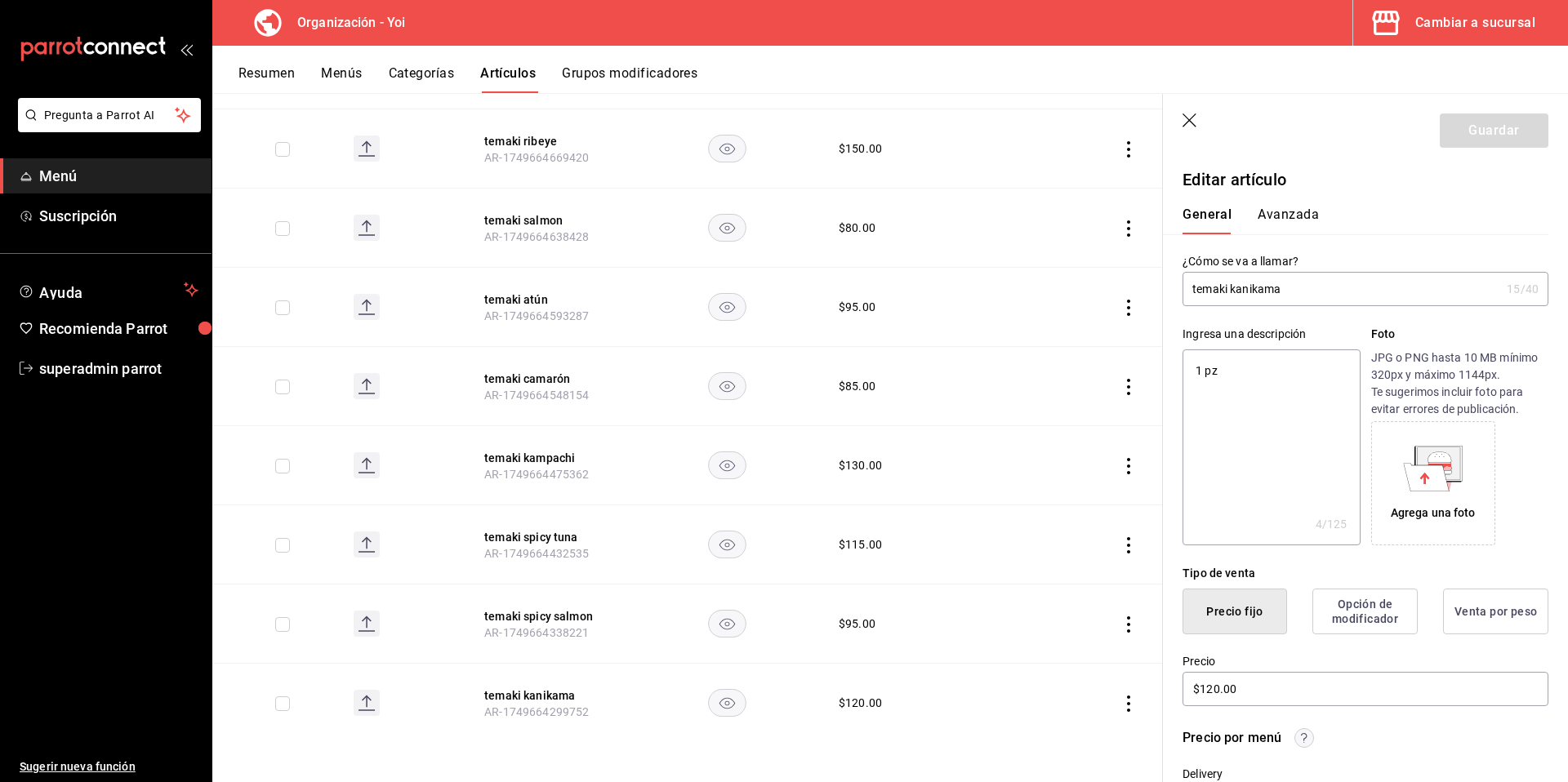 click 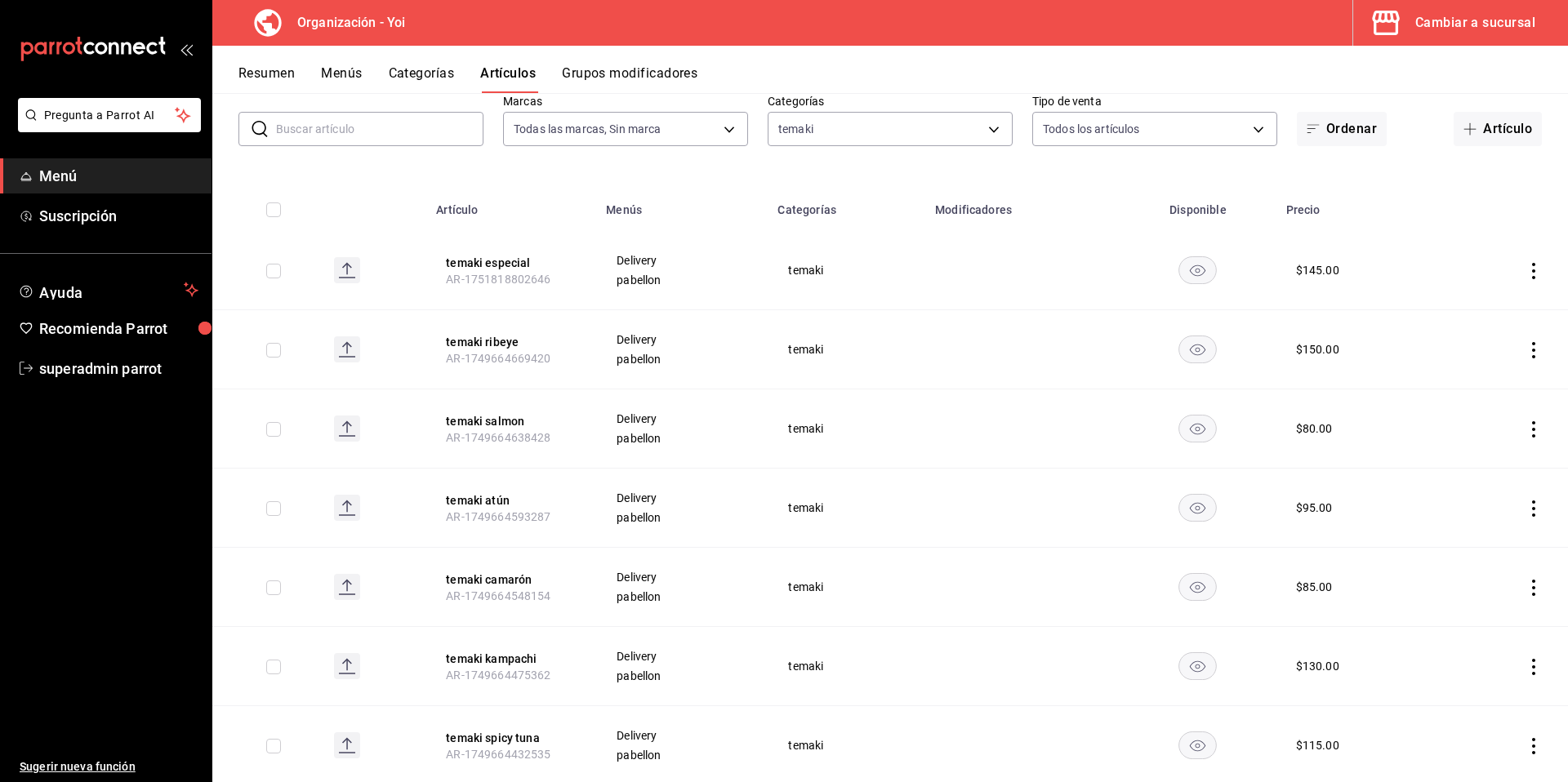 scroll, scrollTop: 0, scrollLeft: 0, axis: both 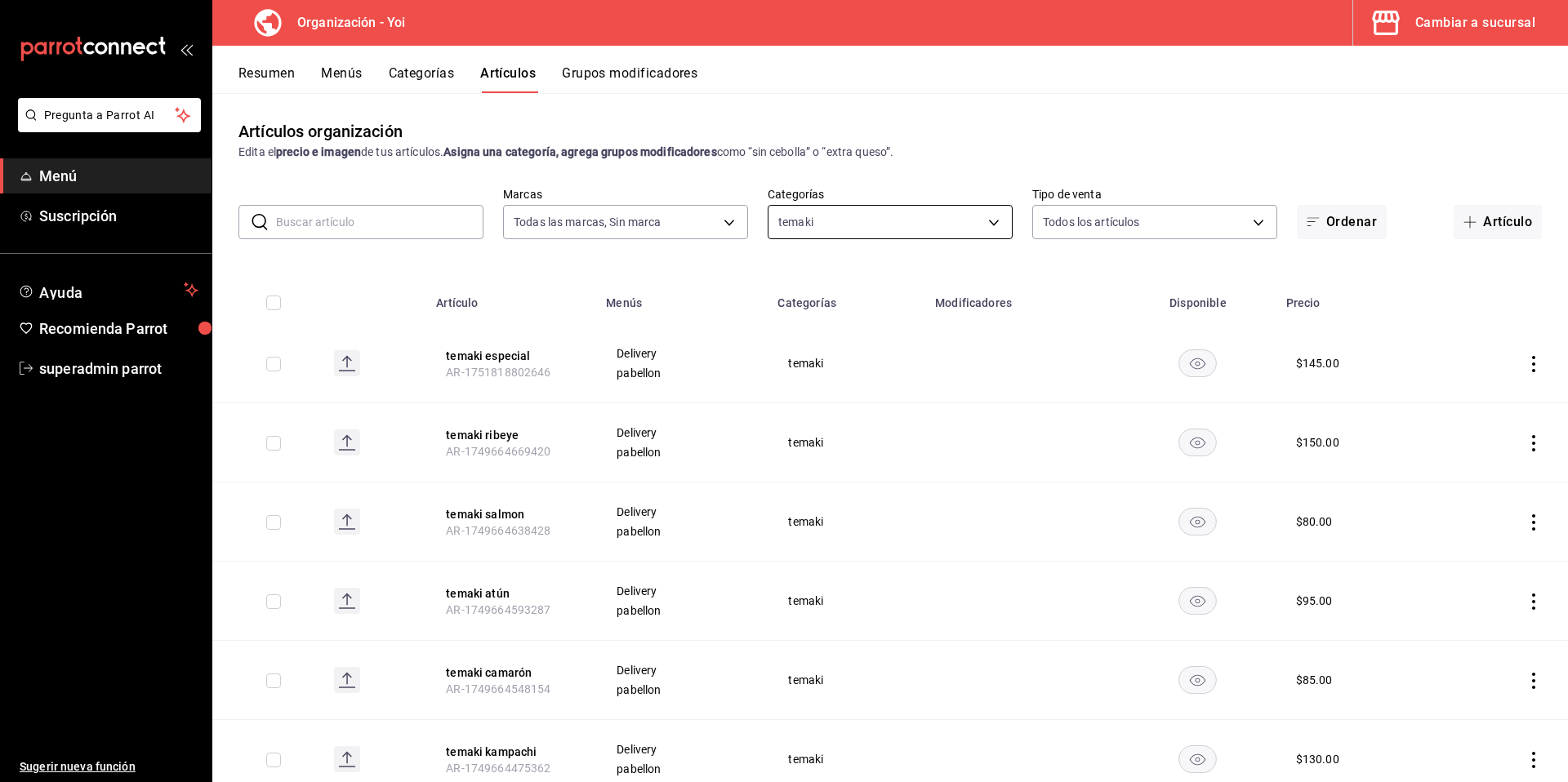 click on "Pregunta a Parrot AI Menú   Suscripción   Ayuda Recomienda Parrot   superadmin parrot   Sugerir nueva función   Organización - Yoi Cambiar a sucursal Resumen Menús Categorías Artículos Grupos modificadores Artículos organización Edita el  precio e imagen  de tus artículos.  Asigna una categoría, agrega grupos modificadores  como “sin cebolla” o “extra queso”. ​ ​ Marcas Todas las marcas, Sin marca 1640c434-c4ef-4a2b-8034-f43ae4bc90cf Categorías temaki 6e1fd140-cb05-4932-93f2-fbd90b664e9c Tipo de venta Todos los artículos ALL Ordenar Artículo Artículo Menús Categorías Modificadores Disponible Precio temaki especial AR-1751818802646 Delivery pabellon temaki $ 145.00 temaki ribeye AR-1749664669420 Delivery pabellon temaki $ 150.00 temaki salmon AR-1749664638428 Delivery pabellon temaki $ 80.00 temaki atún AR-1749664593287 Delivery pabellon temaki $ 95.00 temaki camarón AR-1749664548154 Delivery pabellon temaki $ 85.00 temaki kampachi AR-1749664475362 Delivery pabellon temaki $ $ $" at bounding box center [784, 391] 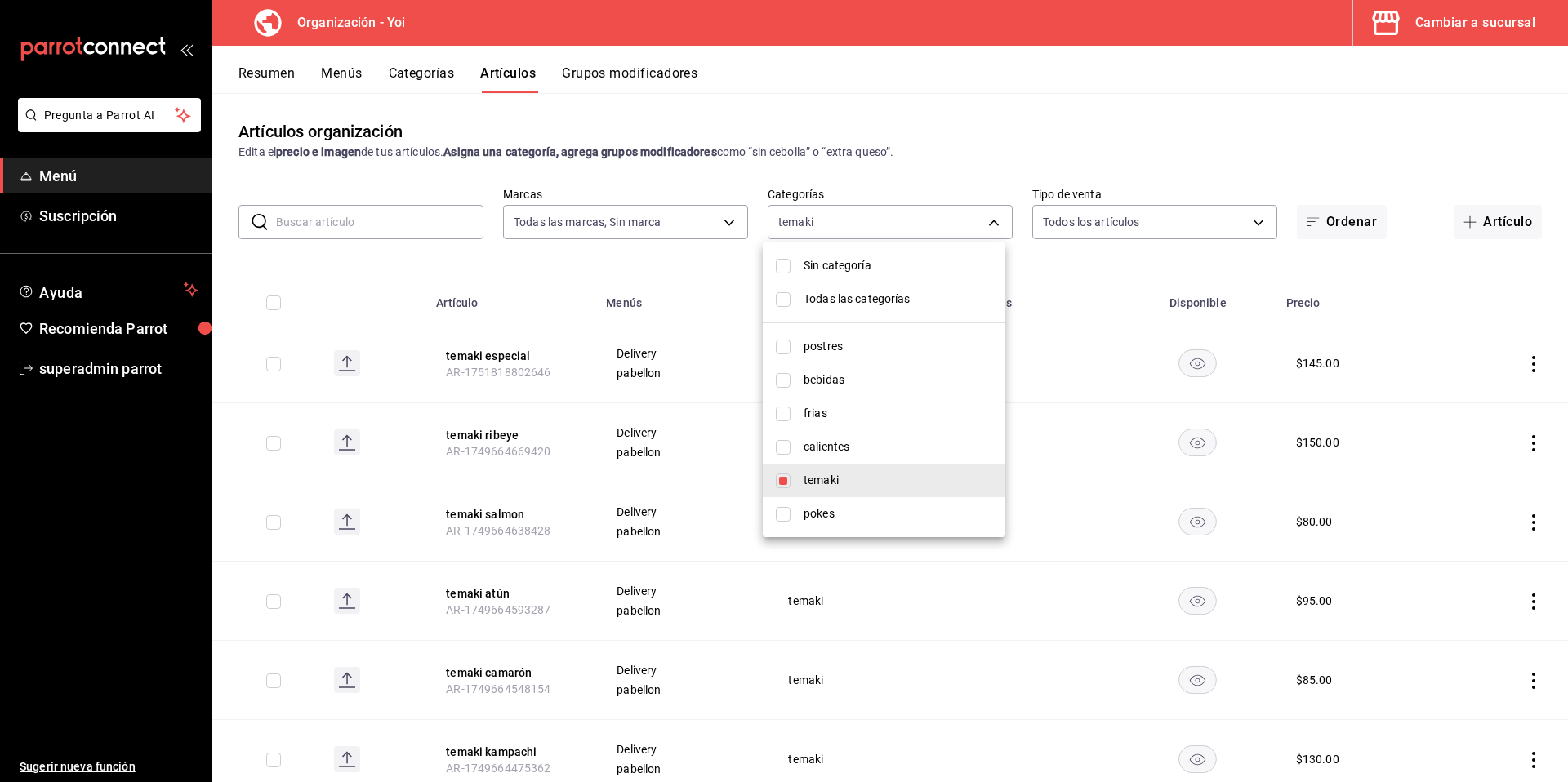 click at bounding box center [783, 481] 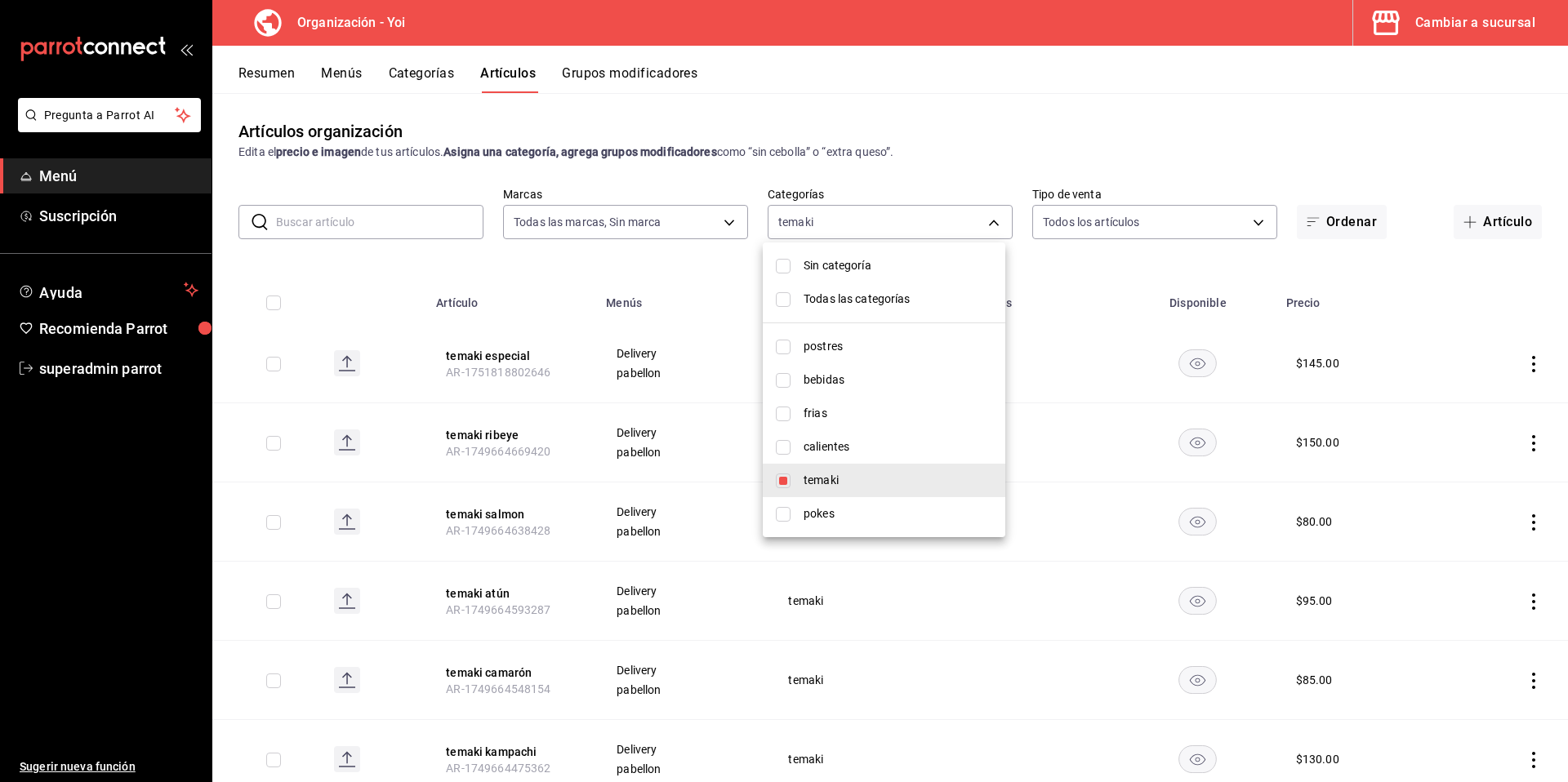 checkbox on "false" 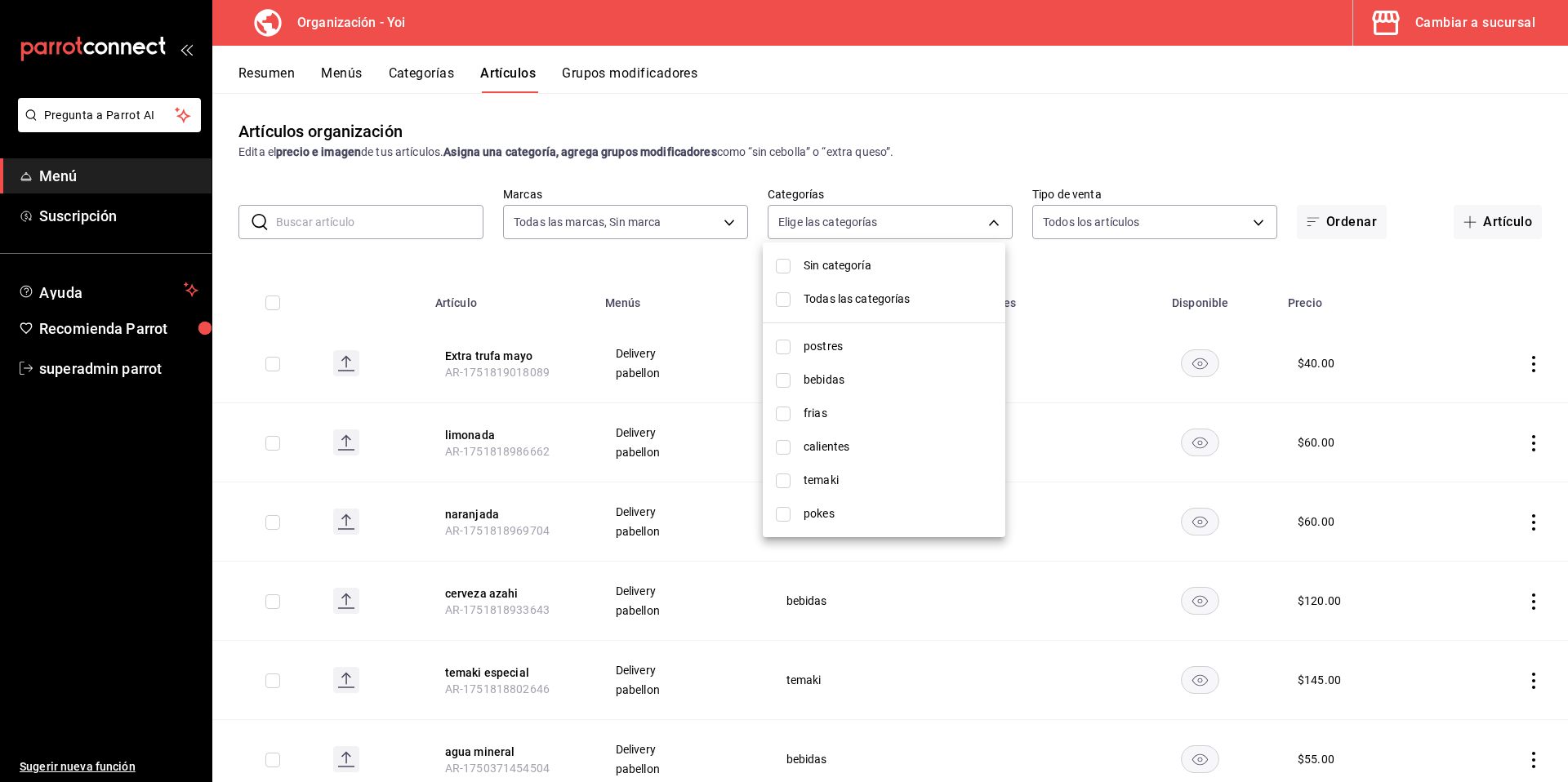 click at bounding box center (783, 380) 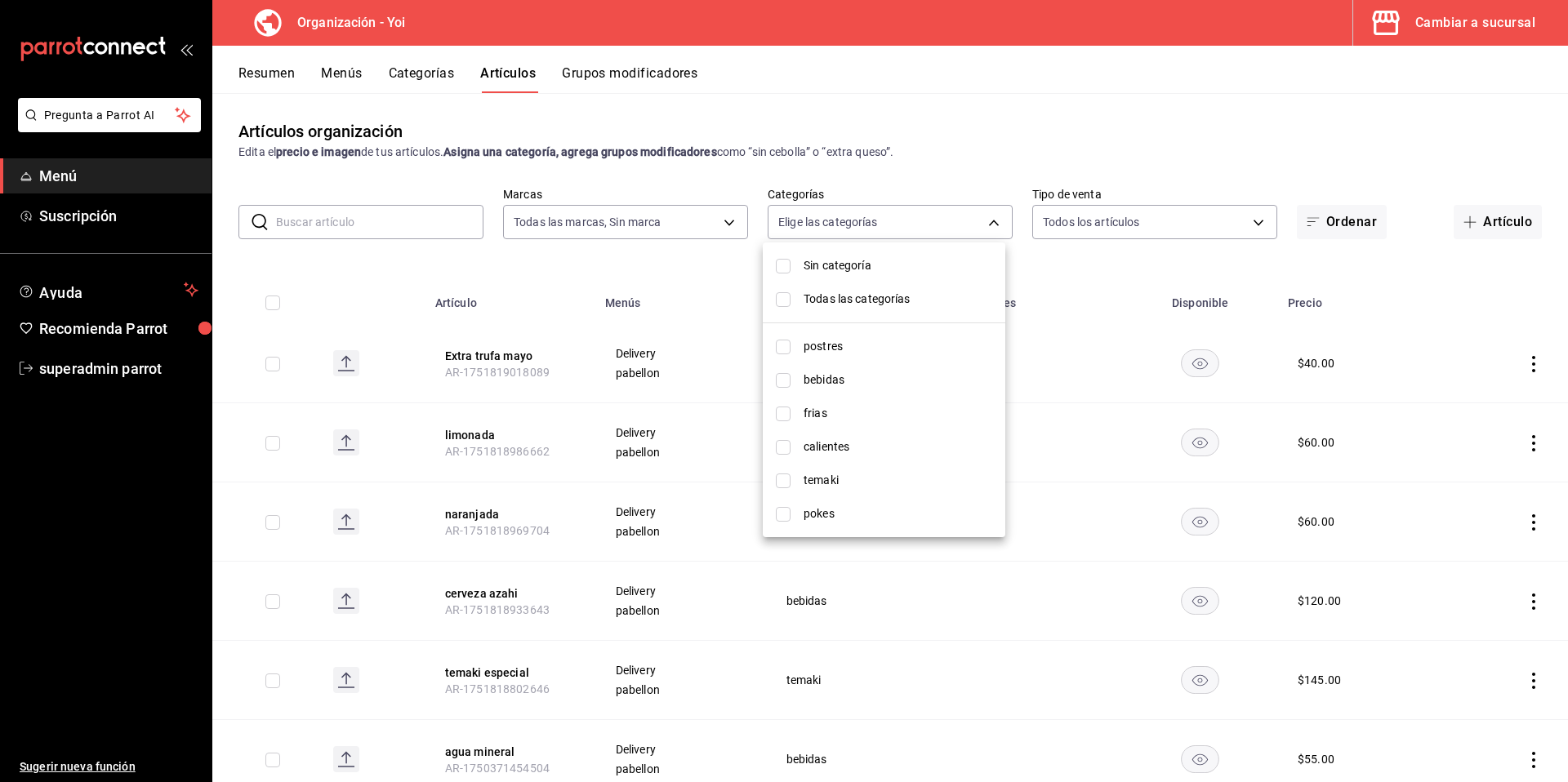 checkbox on "true" 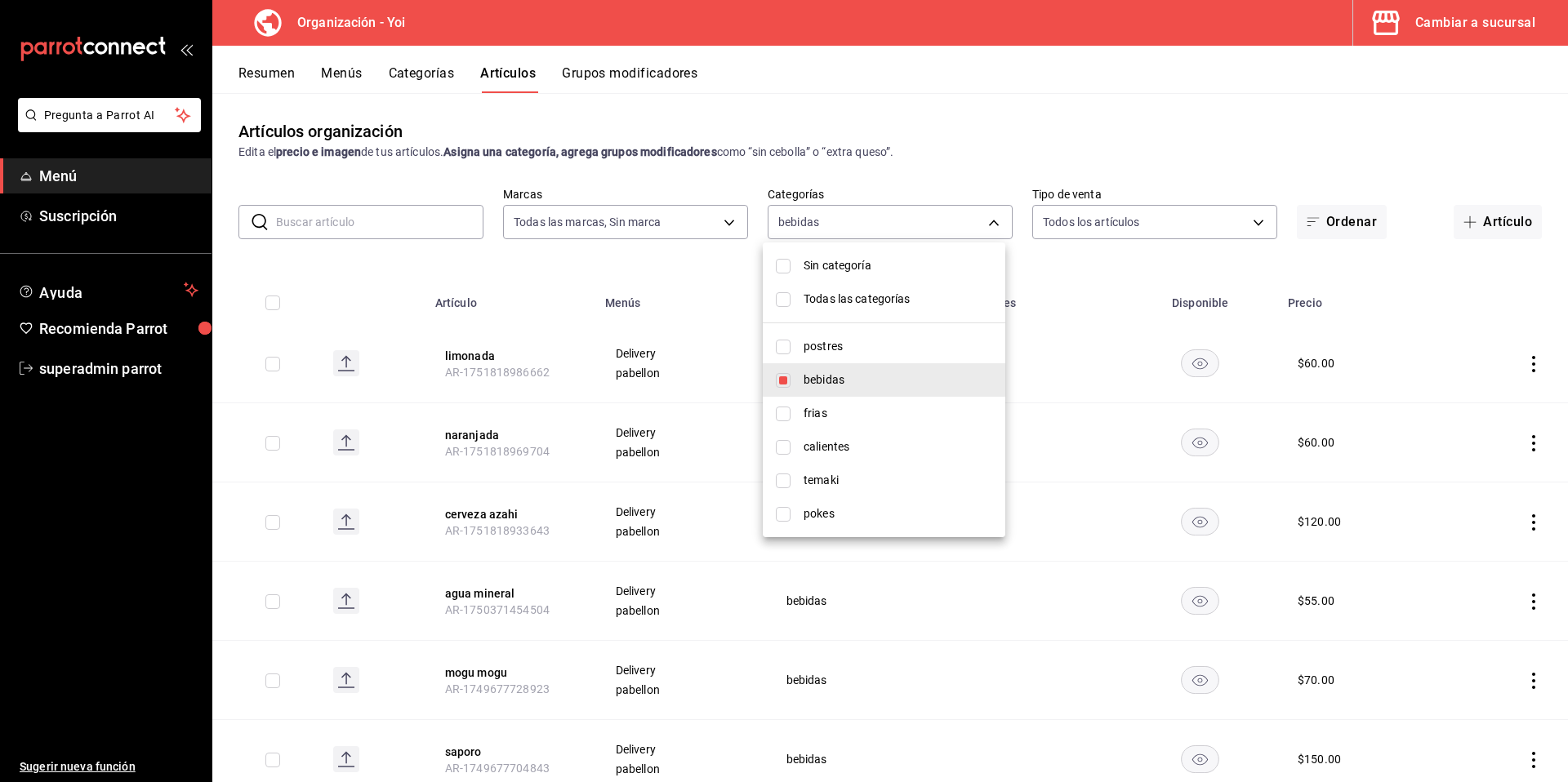 click at bounding box center (784, 391) 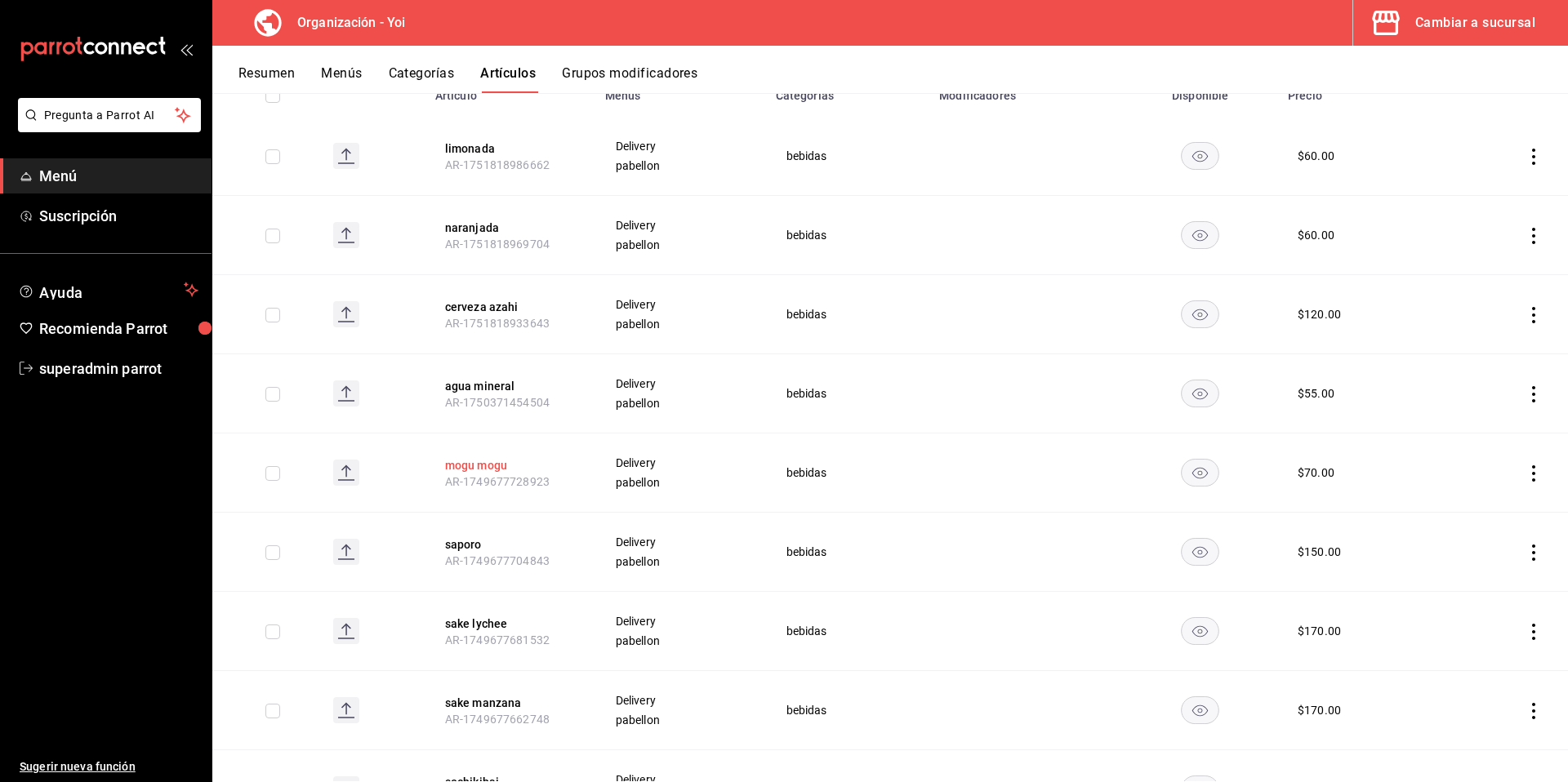 scroll, scrollTop: 208, scrollLeft: 0, axis: vertical 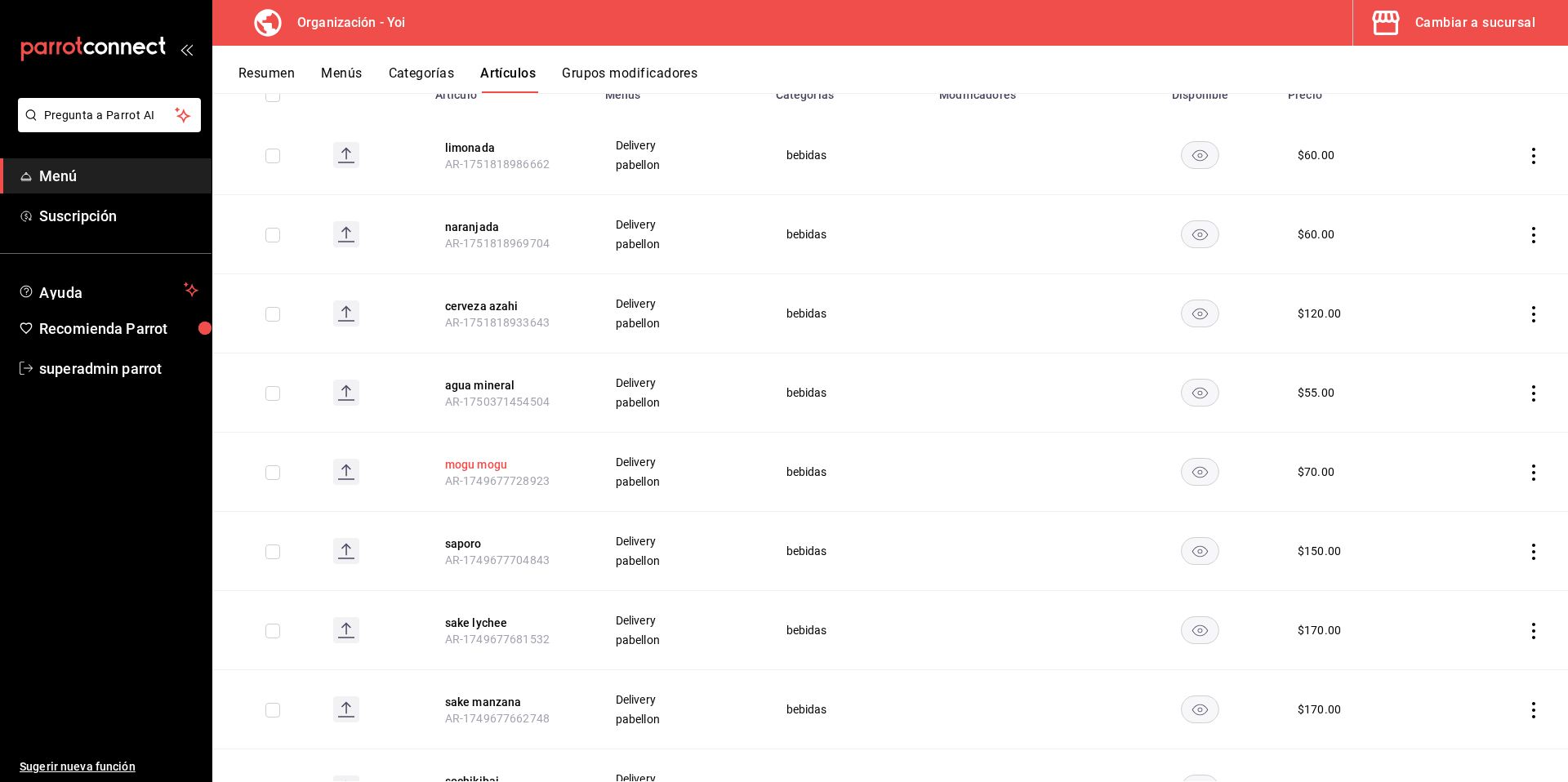 click on "mogu mogu" at bounding box center [510, 464] 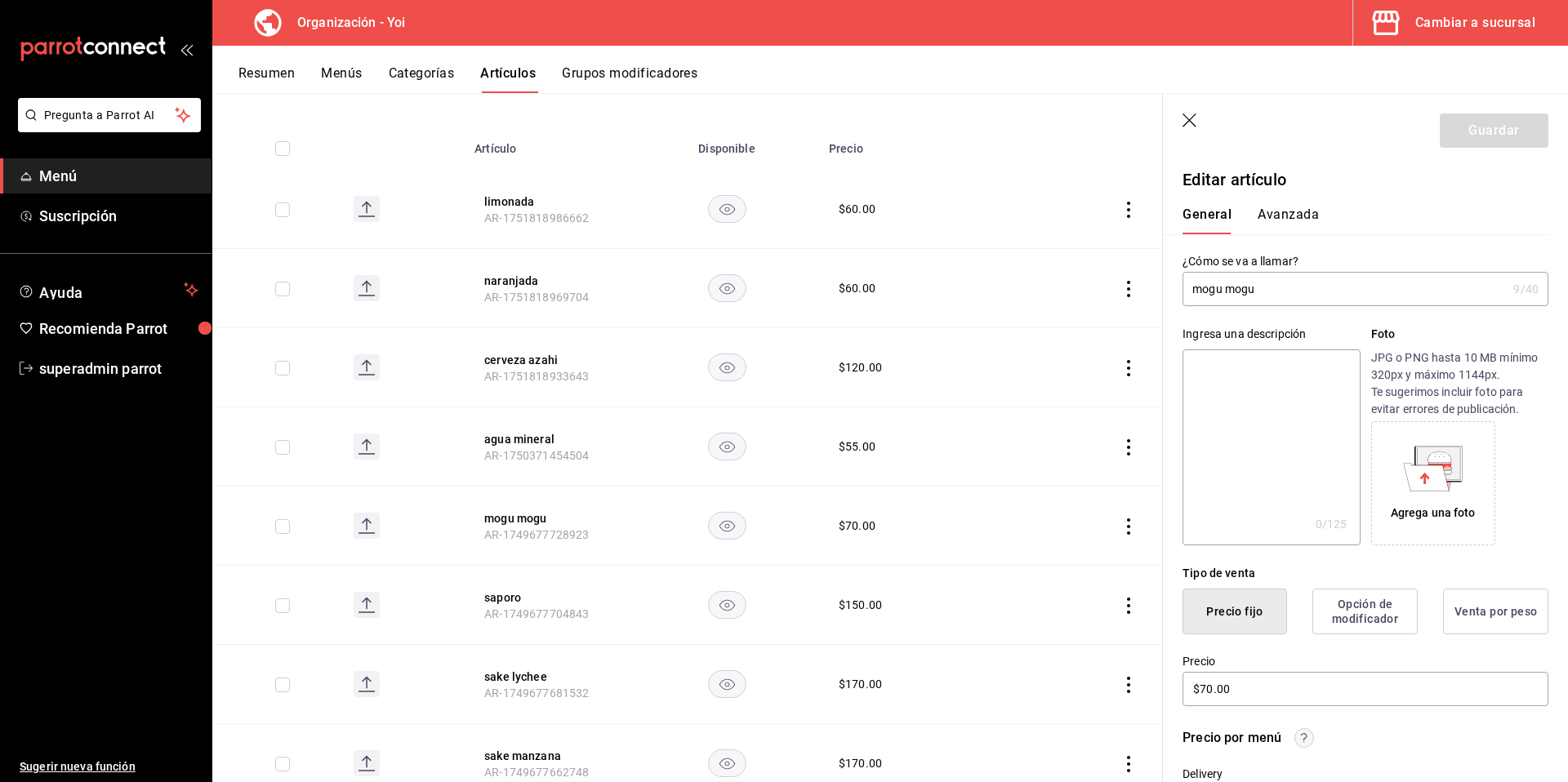 click on "mogu mogu" at bounding box center (1344, 289) 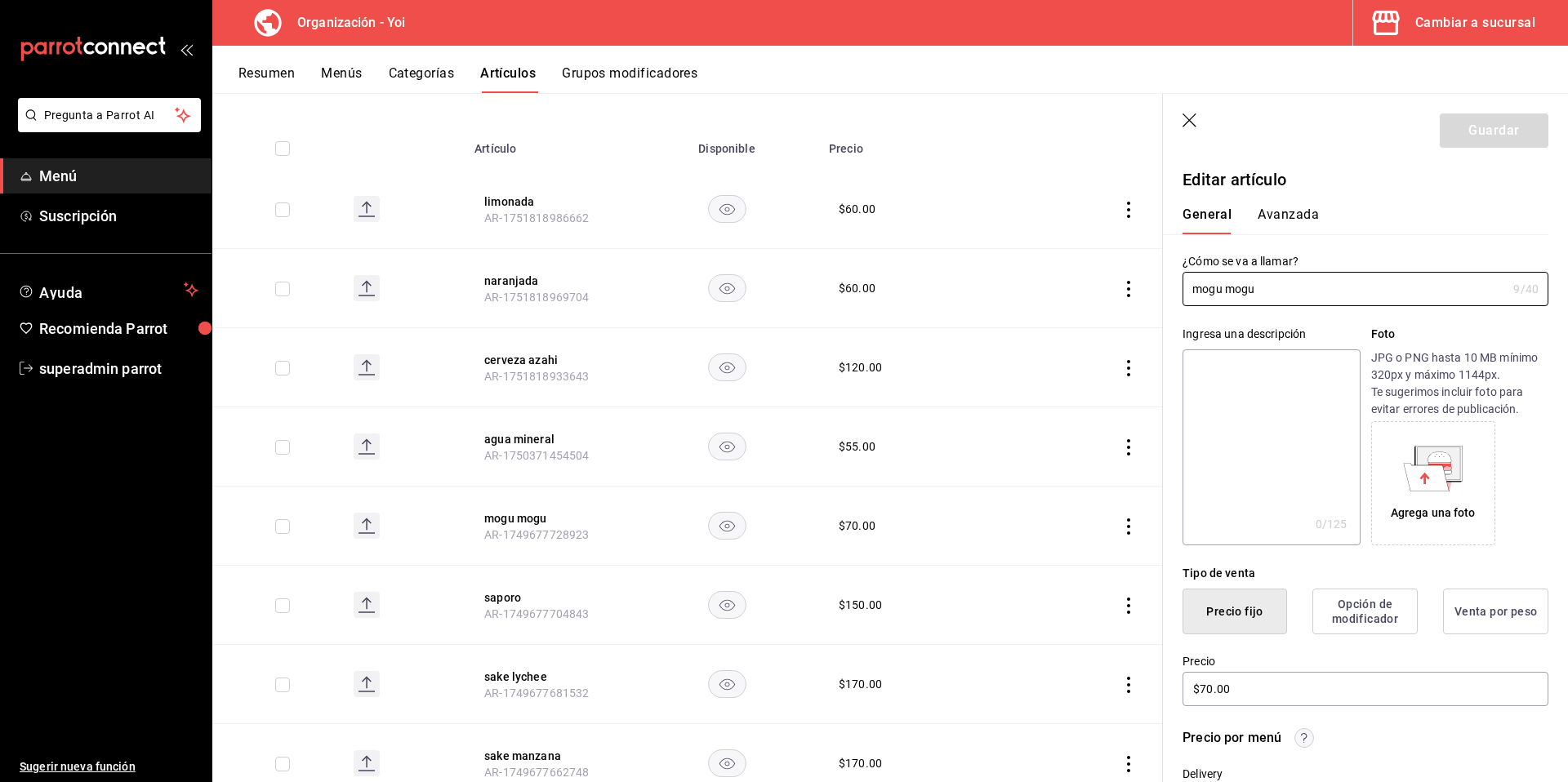 click at bounding box center (1271, 447) 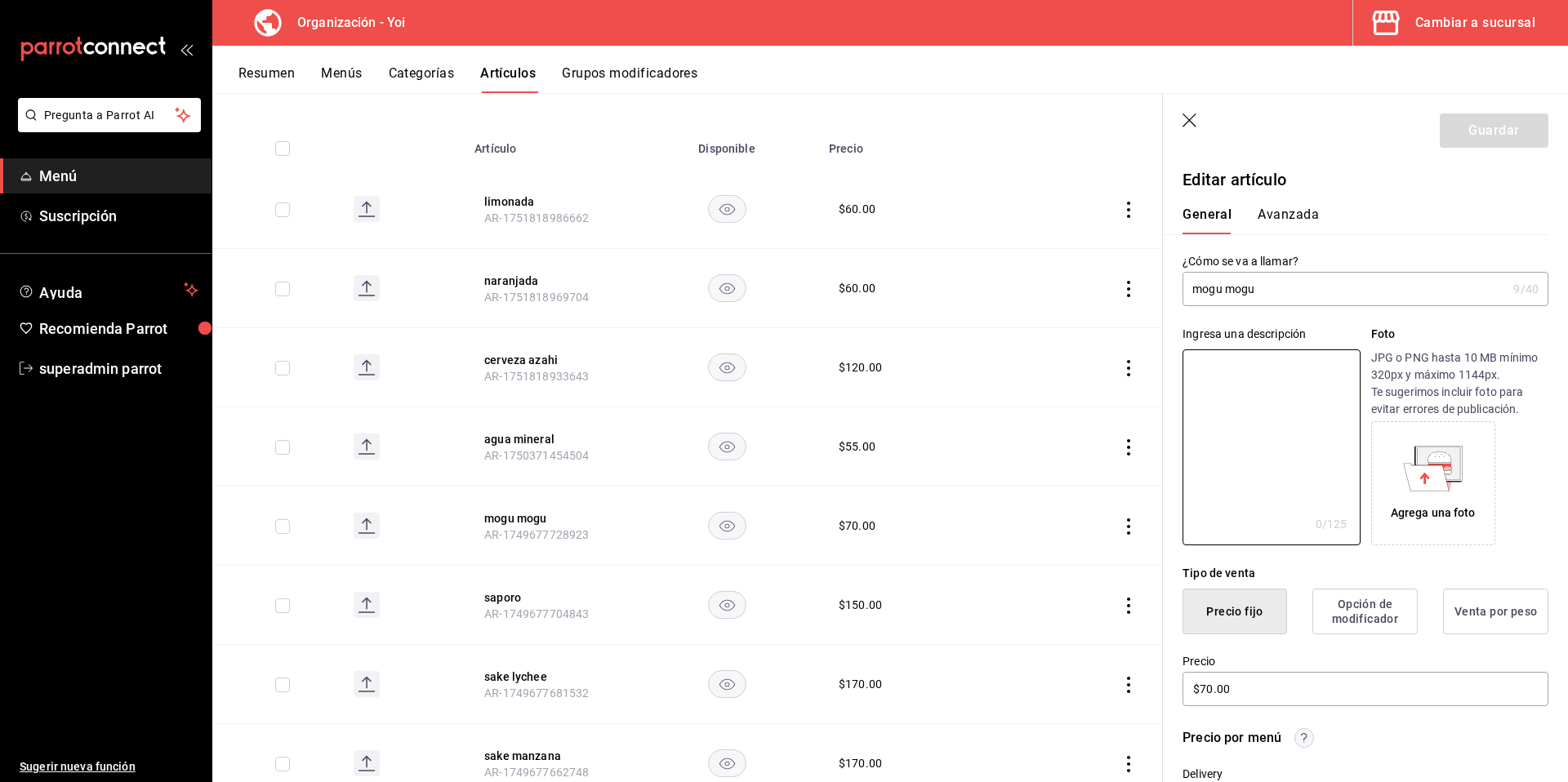 paste on "mogu mogu" 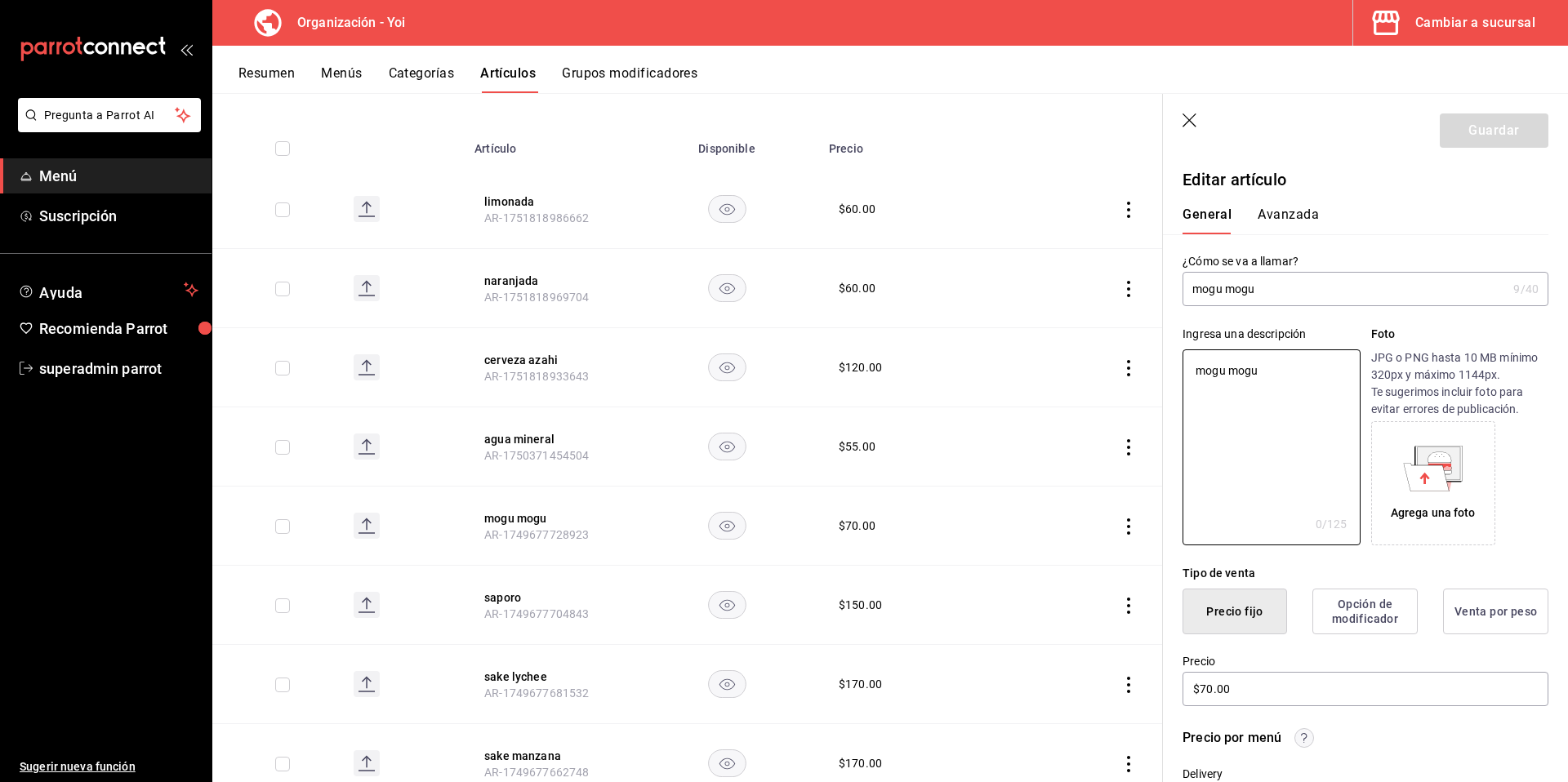type on "x" 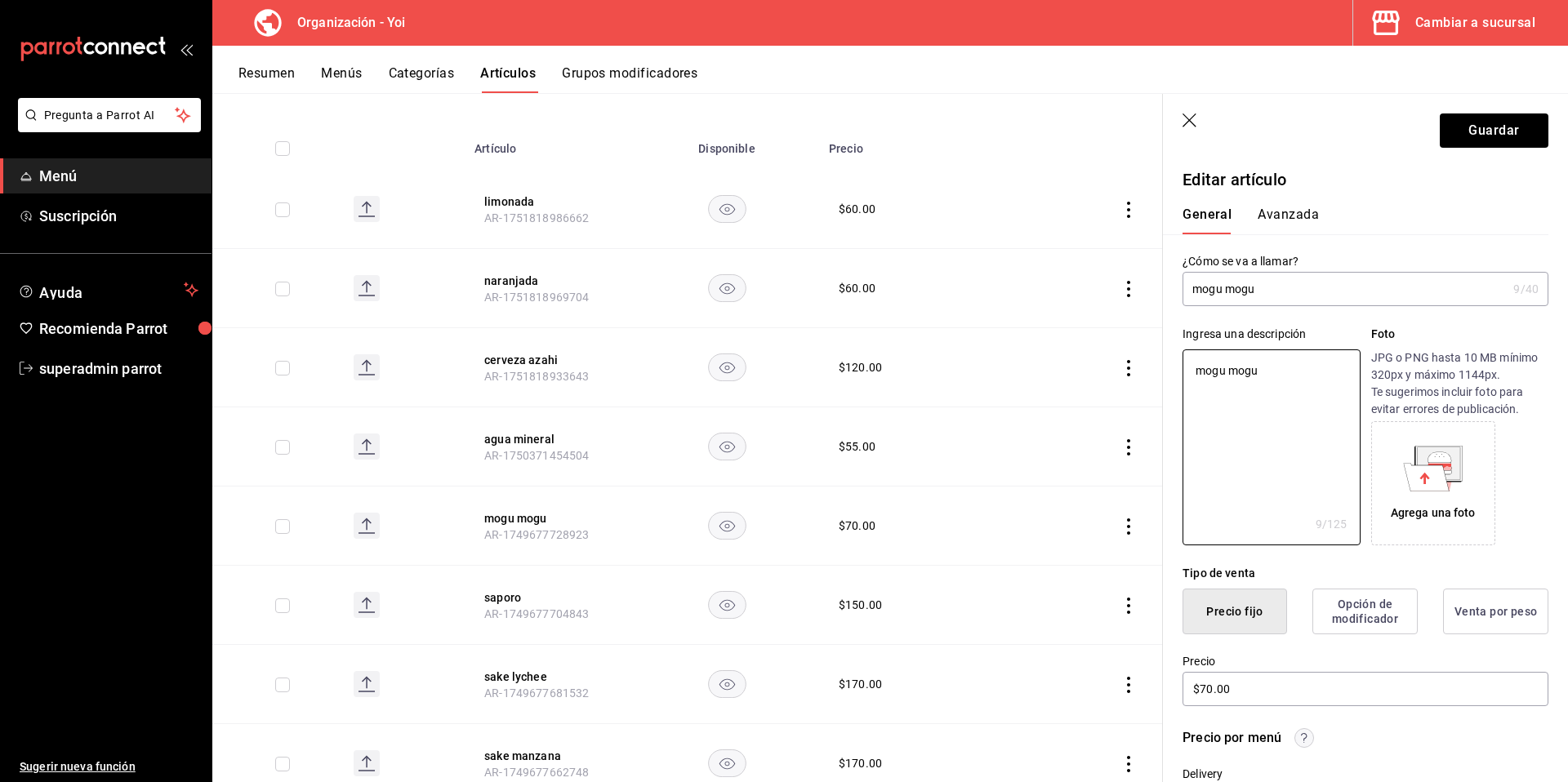 type on "mogu mogu" 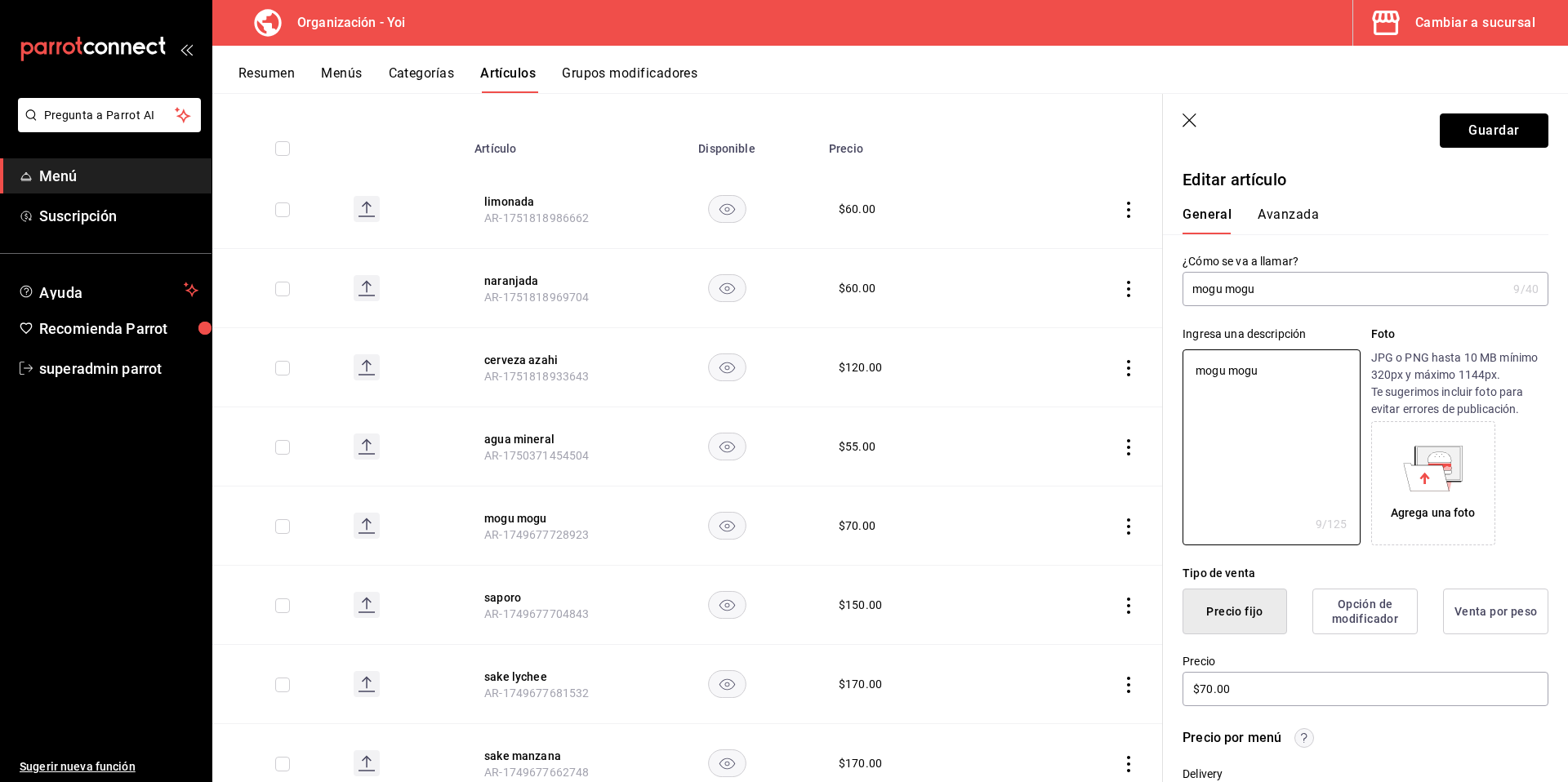 click on "Guardar" at bounding box center (1494, 131) 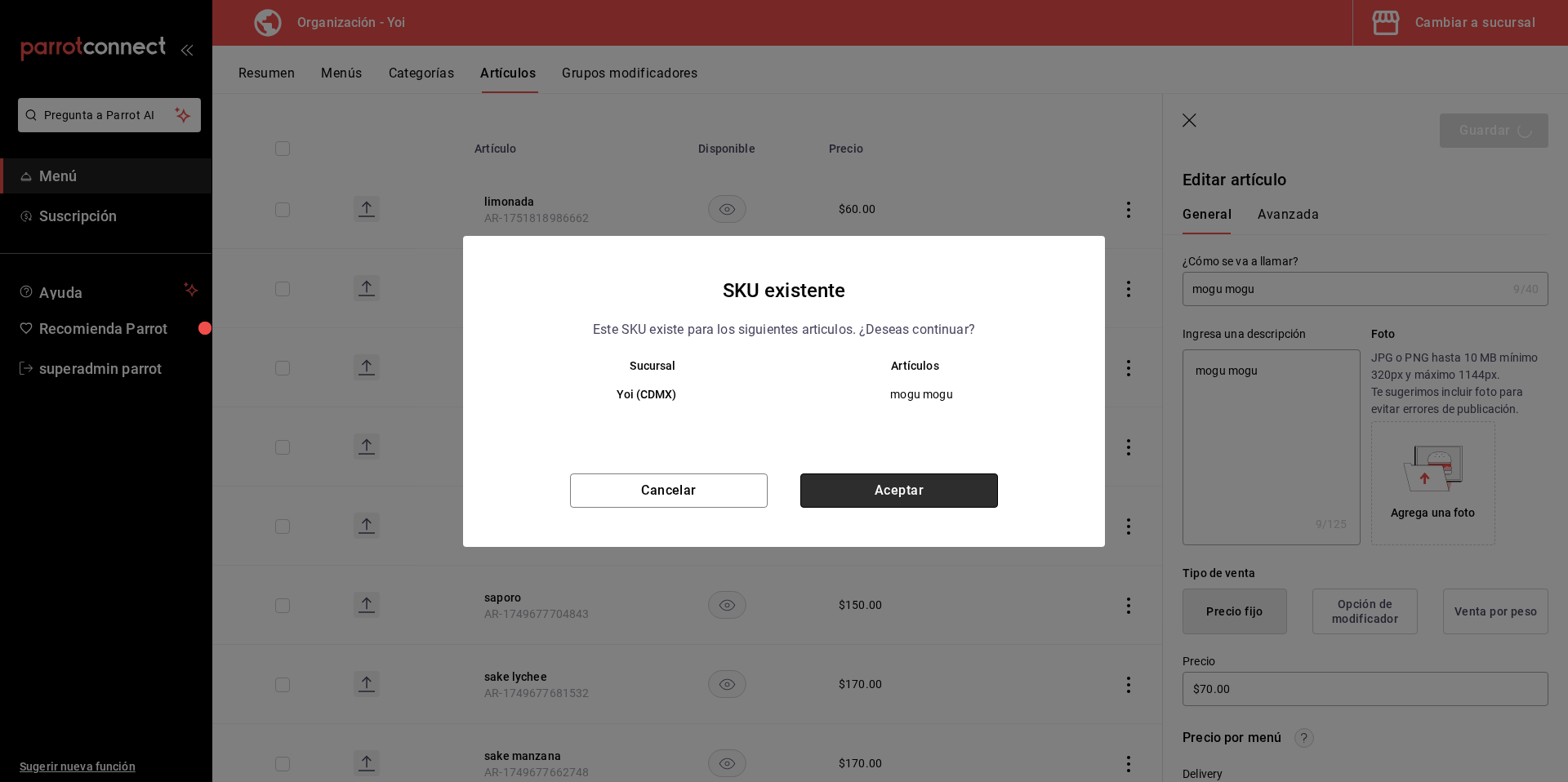 click on "Aceptar" at bounding box center (899, 491) 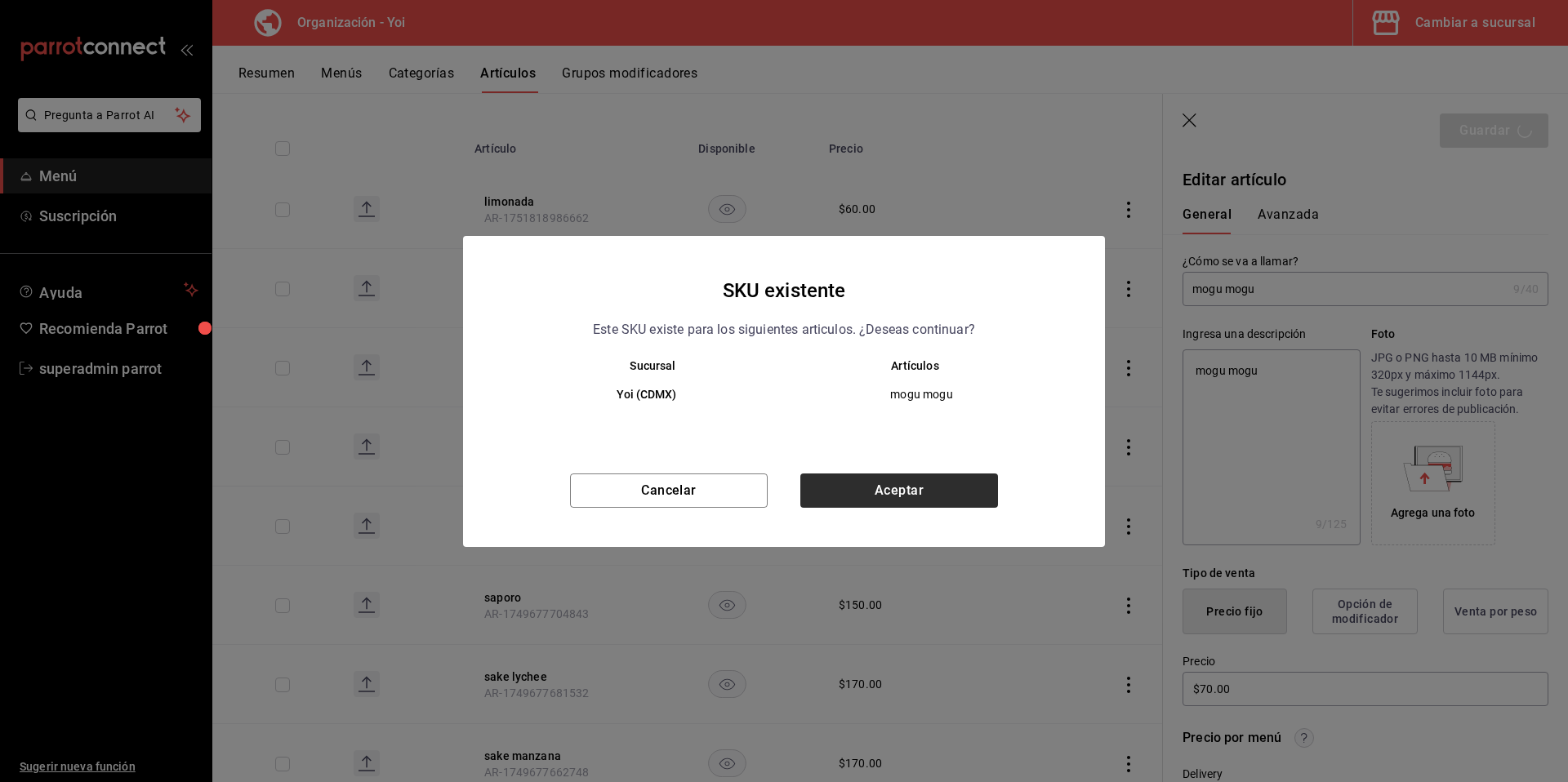 type on "x" 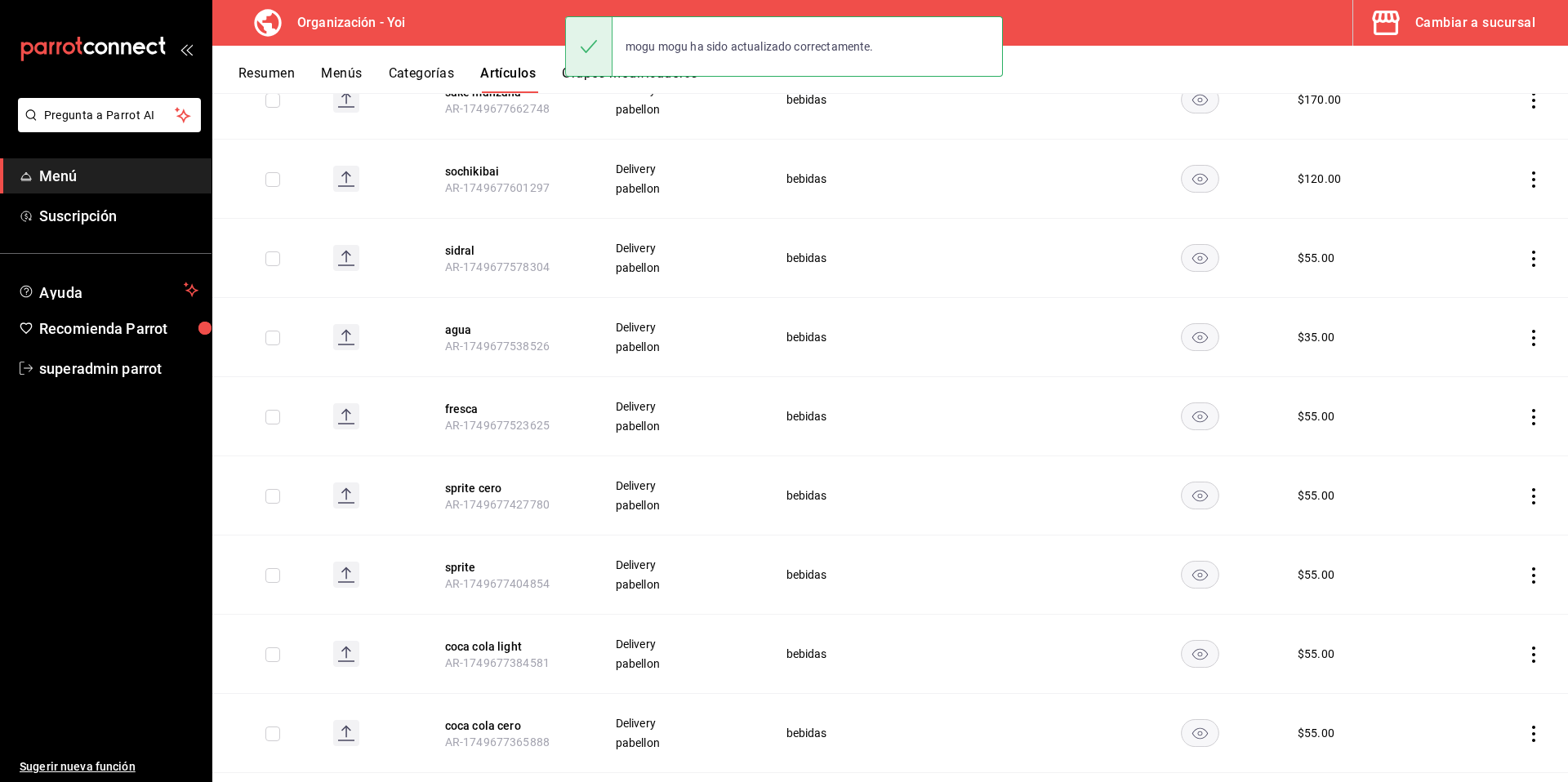 scroll, scrollTop: 927, scrollLeft: 0, axis: vertical 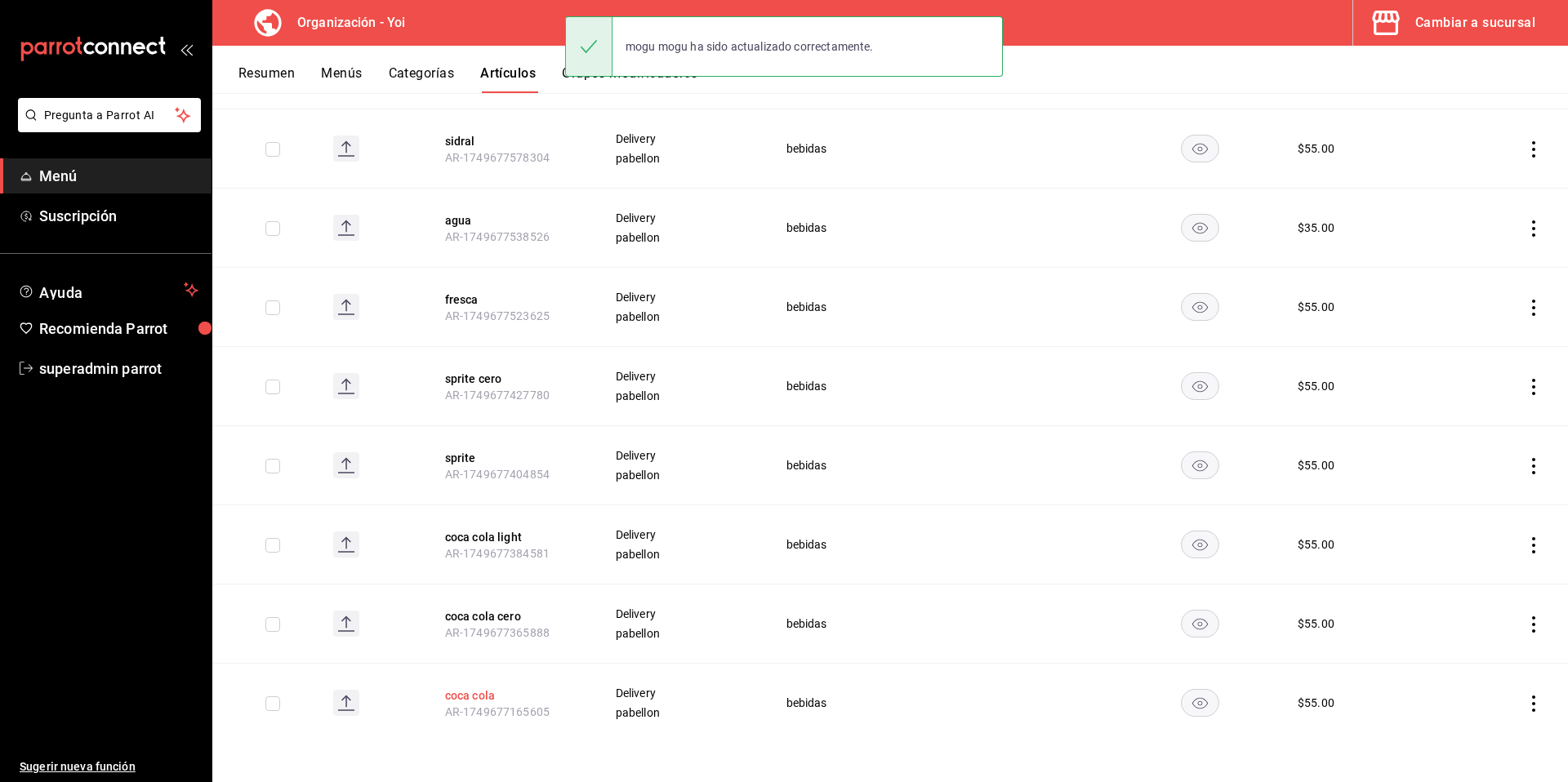 click on "coca cola" at bounding box center [510, 695] 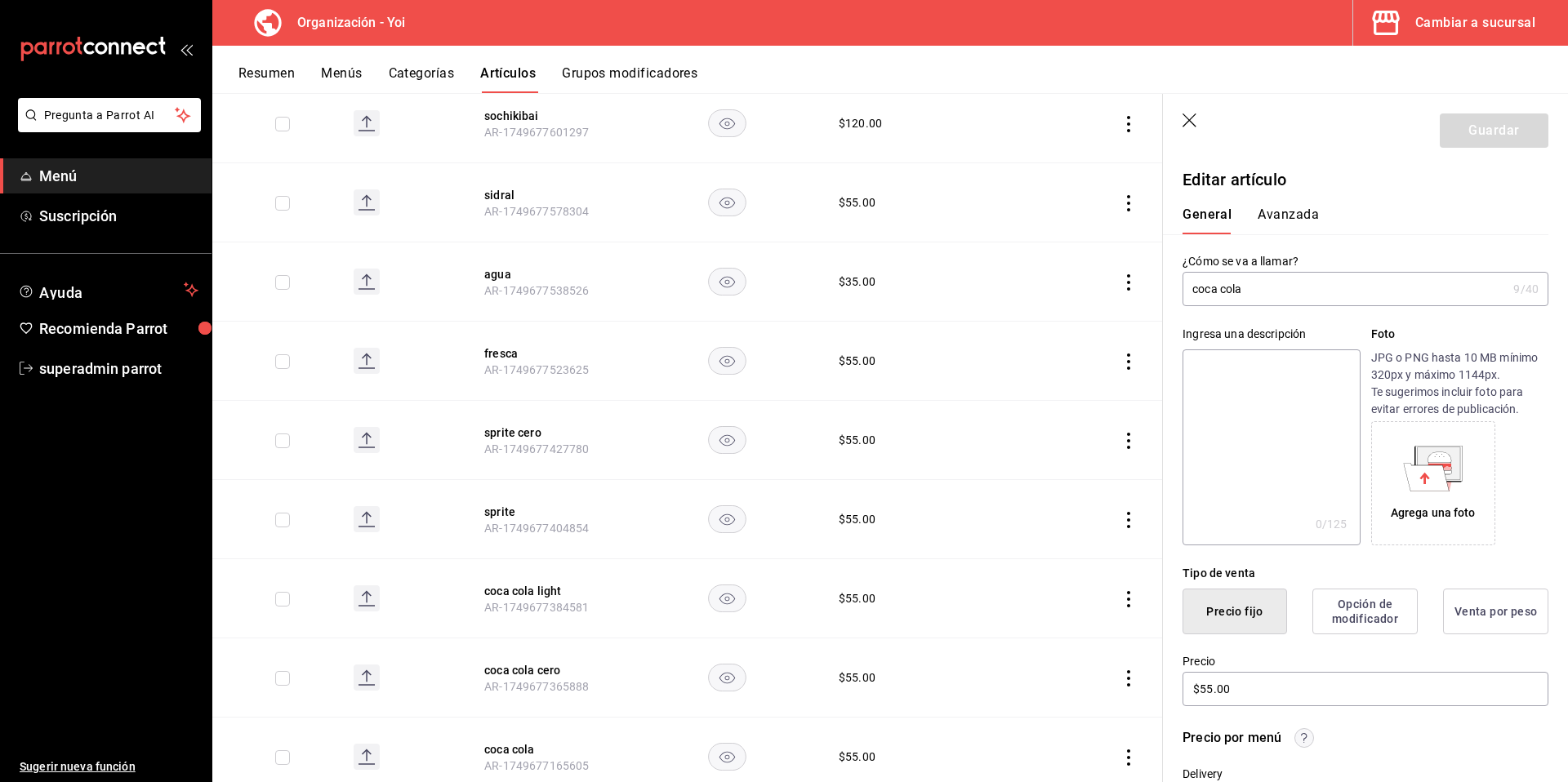 click on "coca cola" at bounding box center (1344, 289) 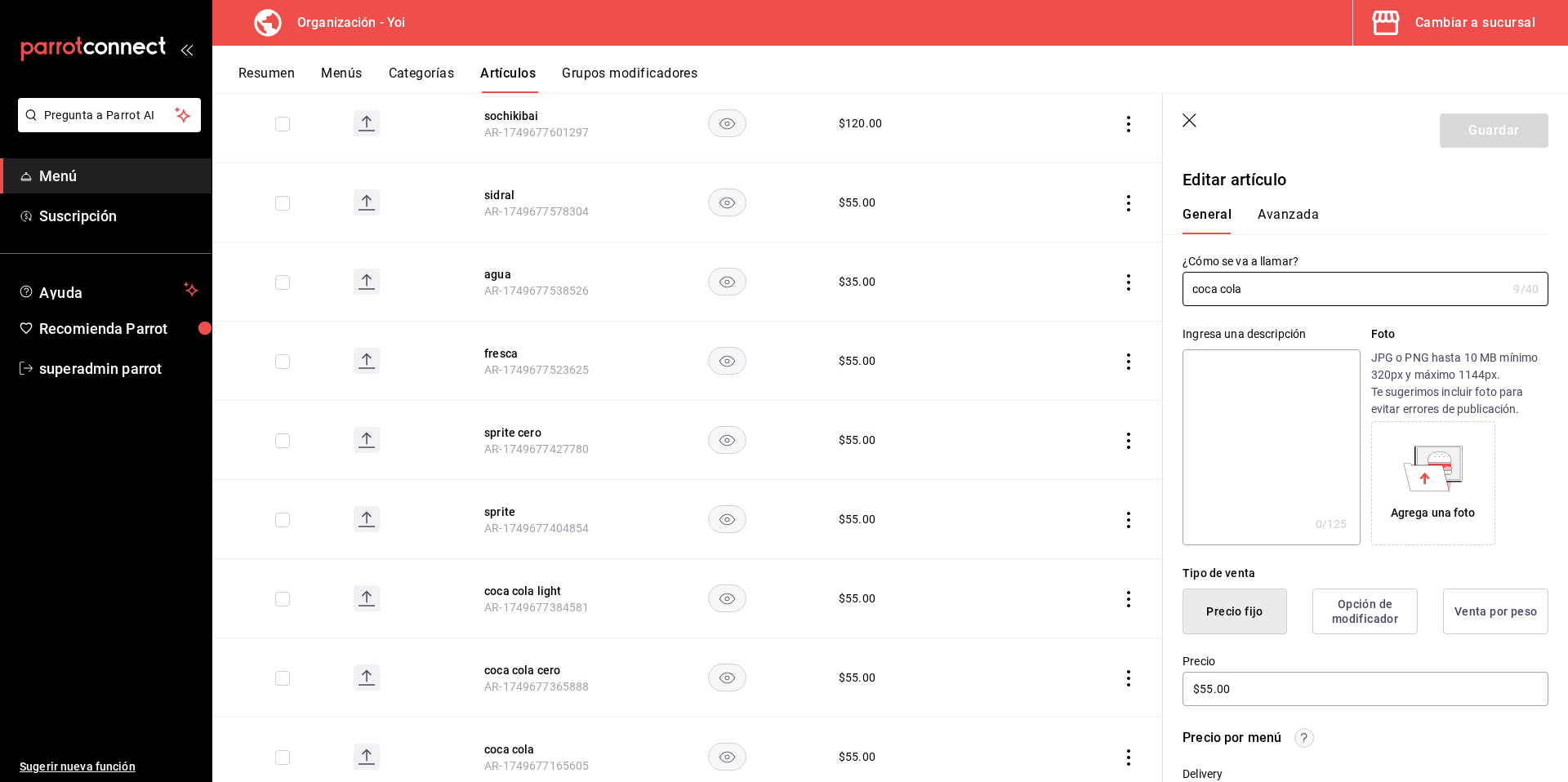 click at bounding box center (1271, 447) 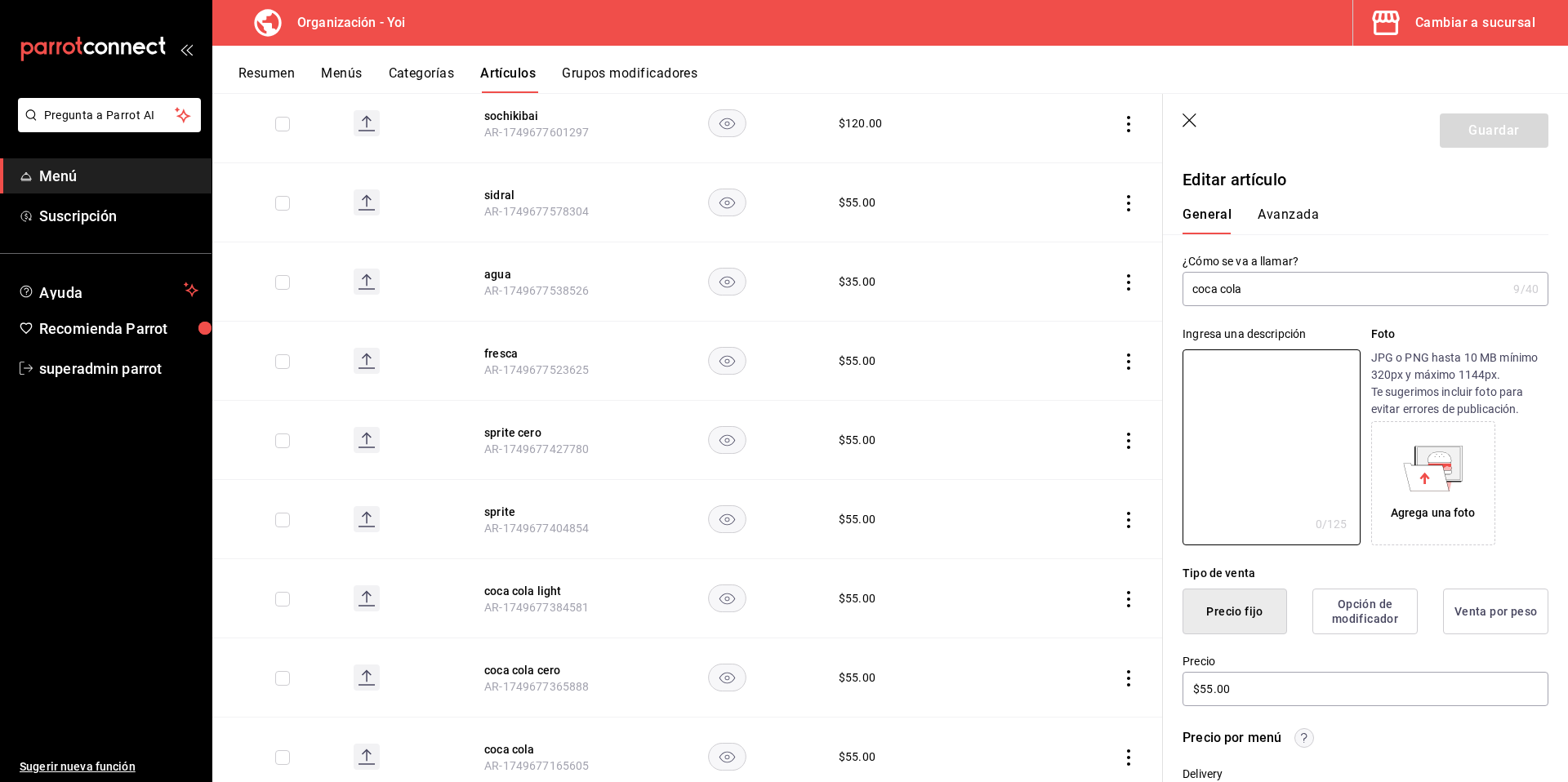 paste on "coca cola" 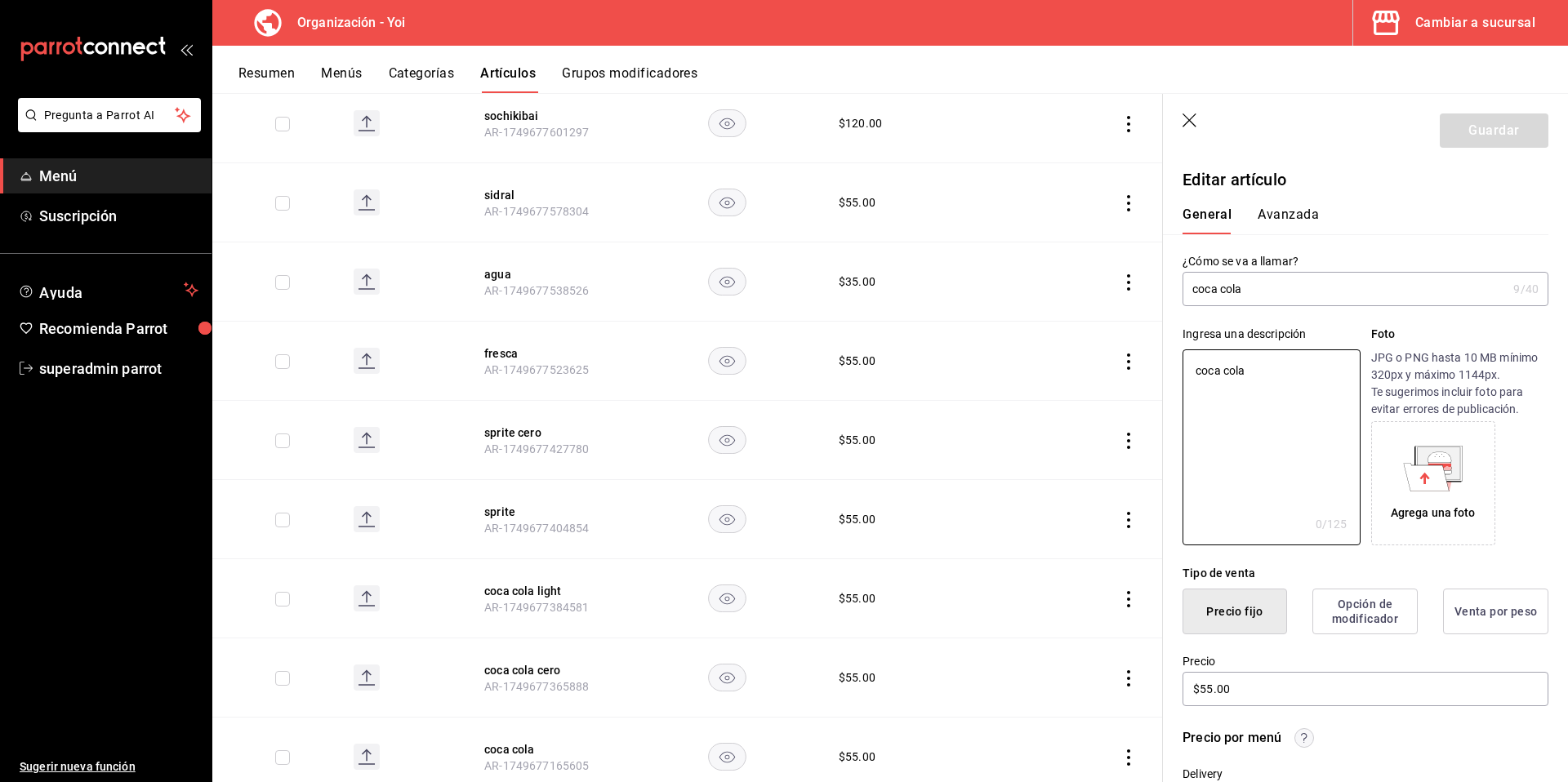 type on "x" 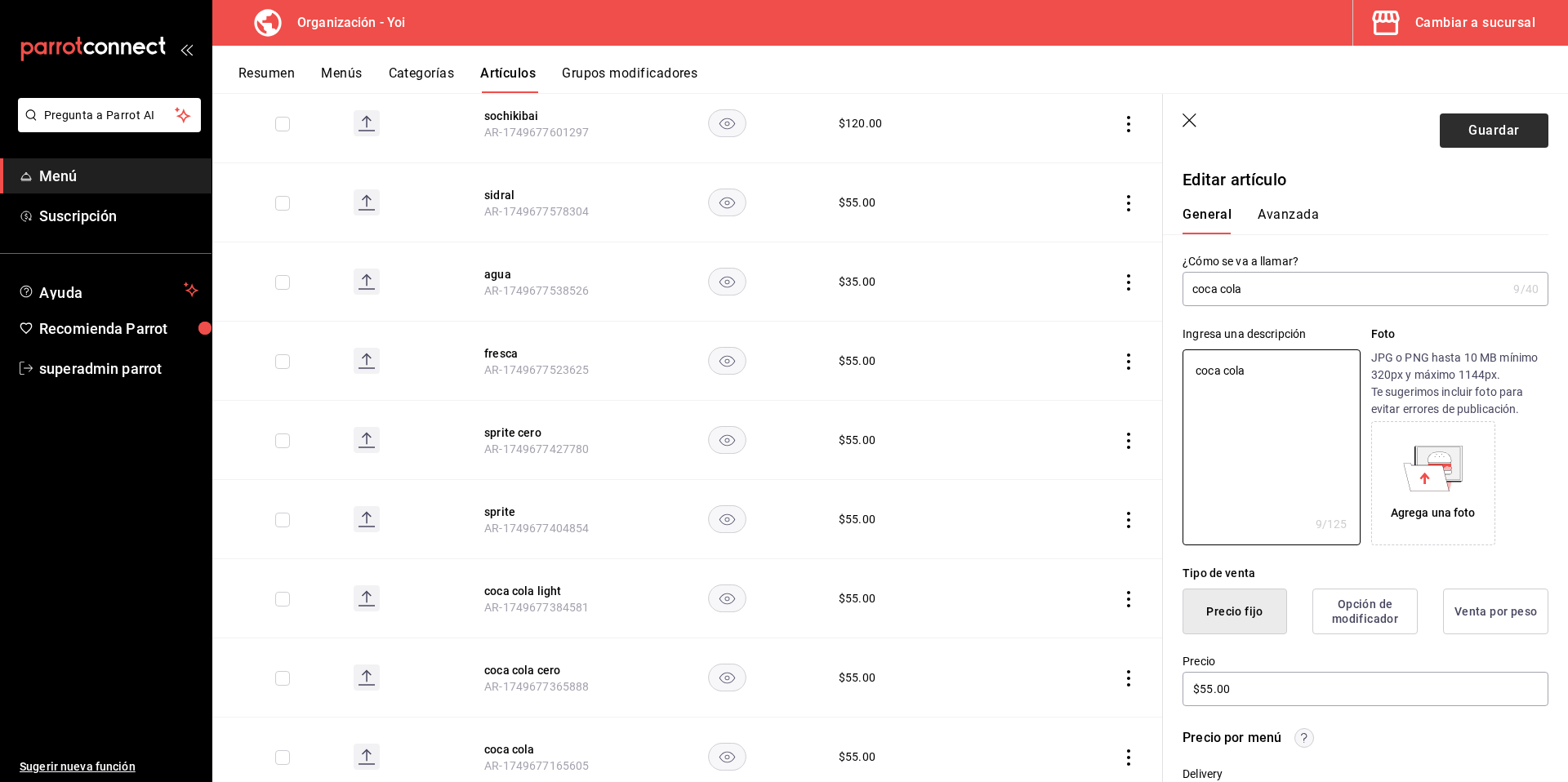 type on "coca cola" 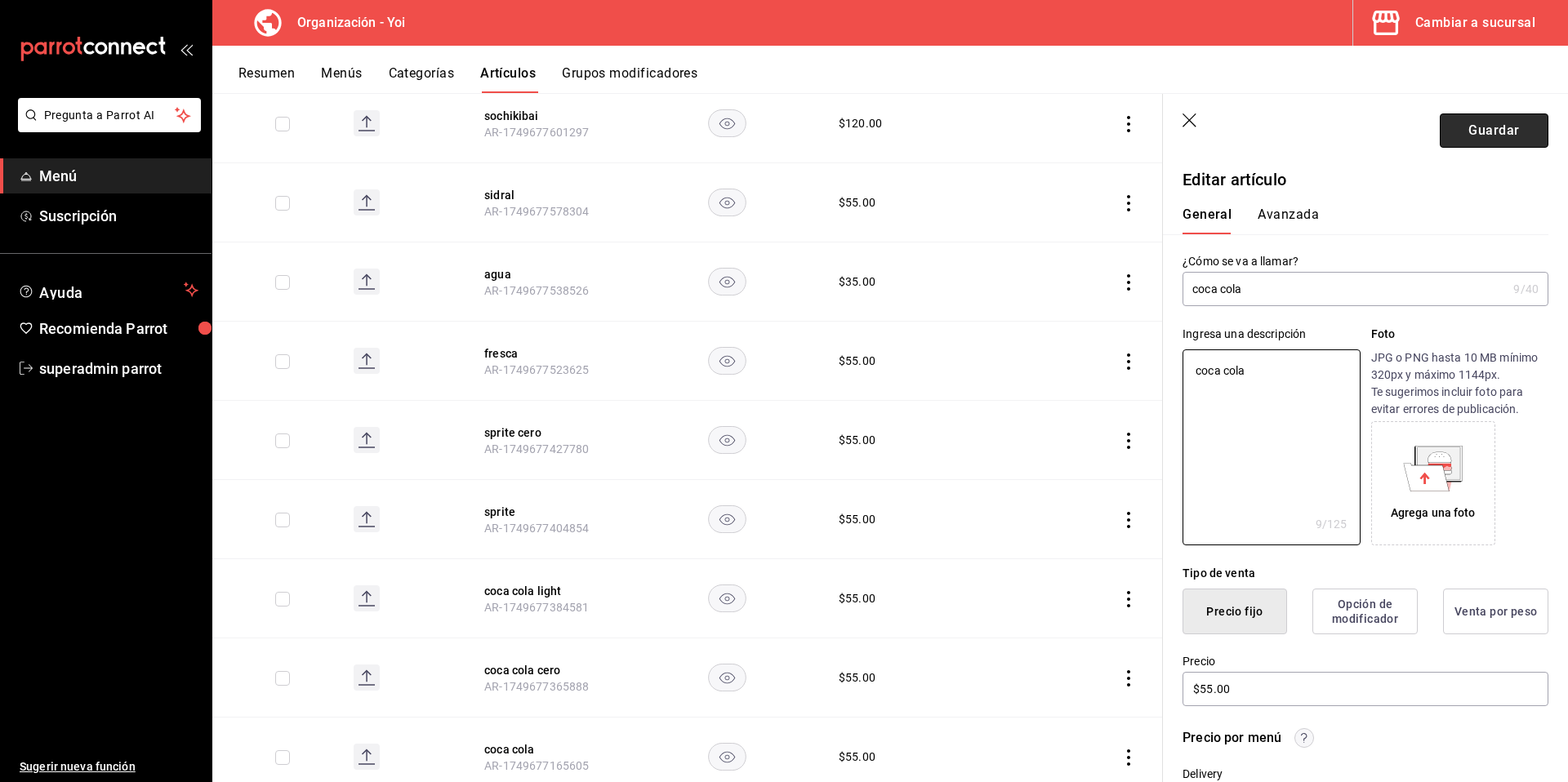 click on "Guardar" at bounding box center (1494, 131) 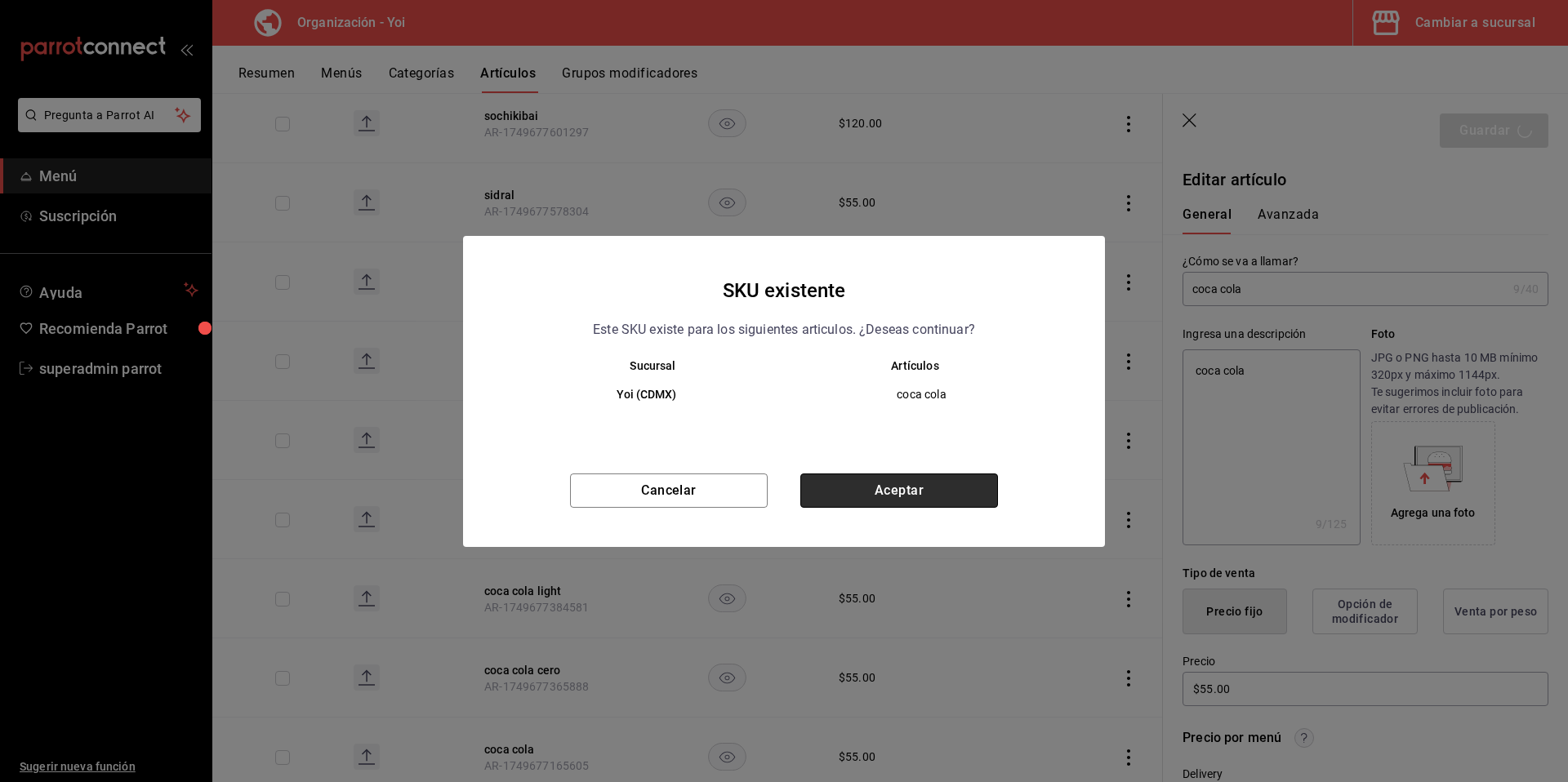 click on "Aceptar" at bounding box center (899, 491) 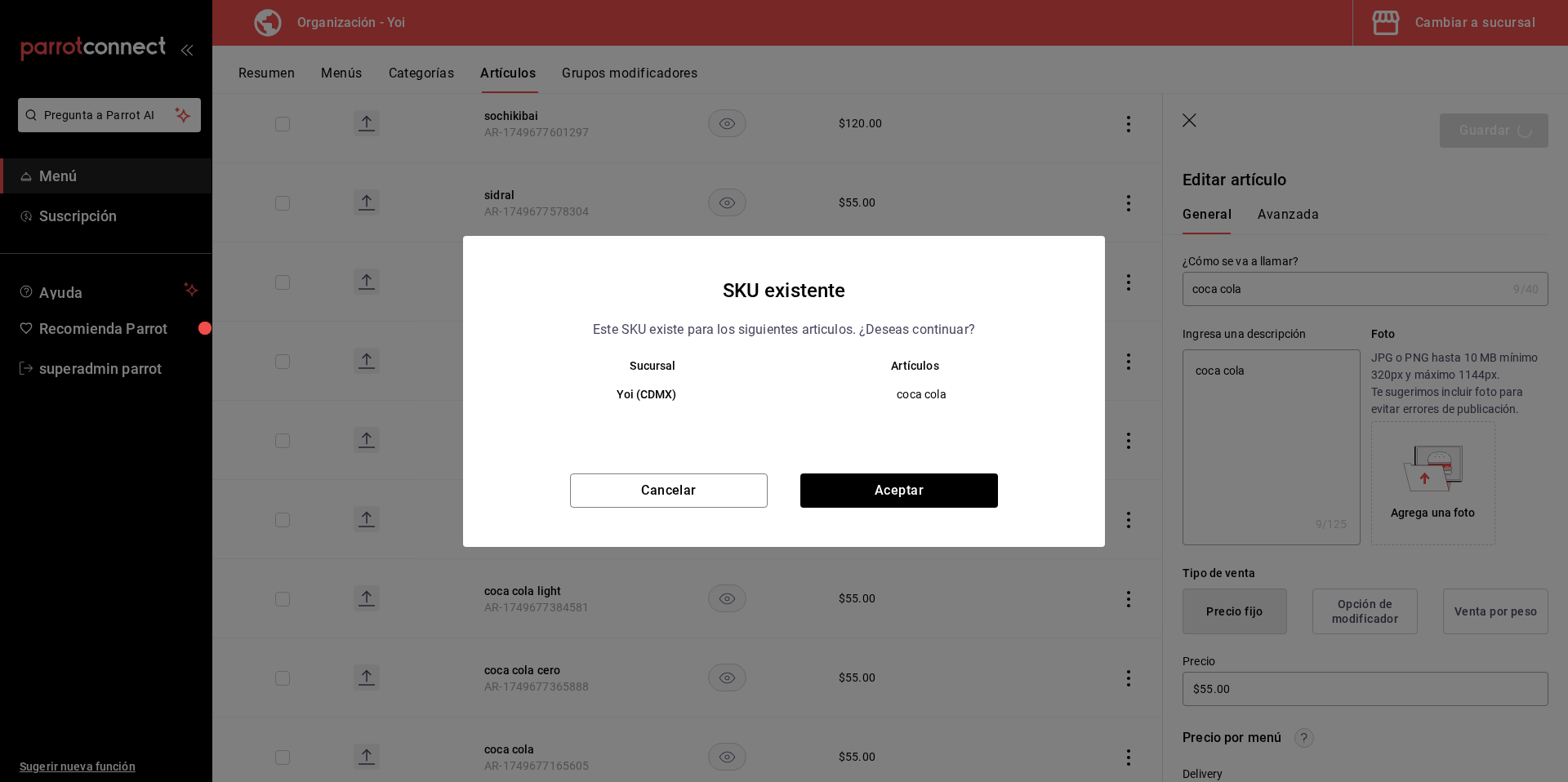 type on "x" 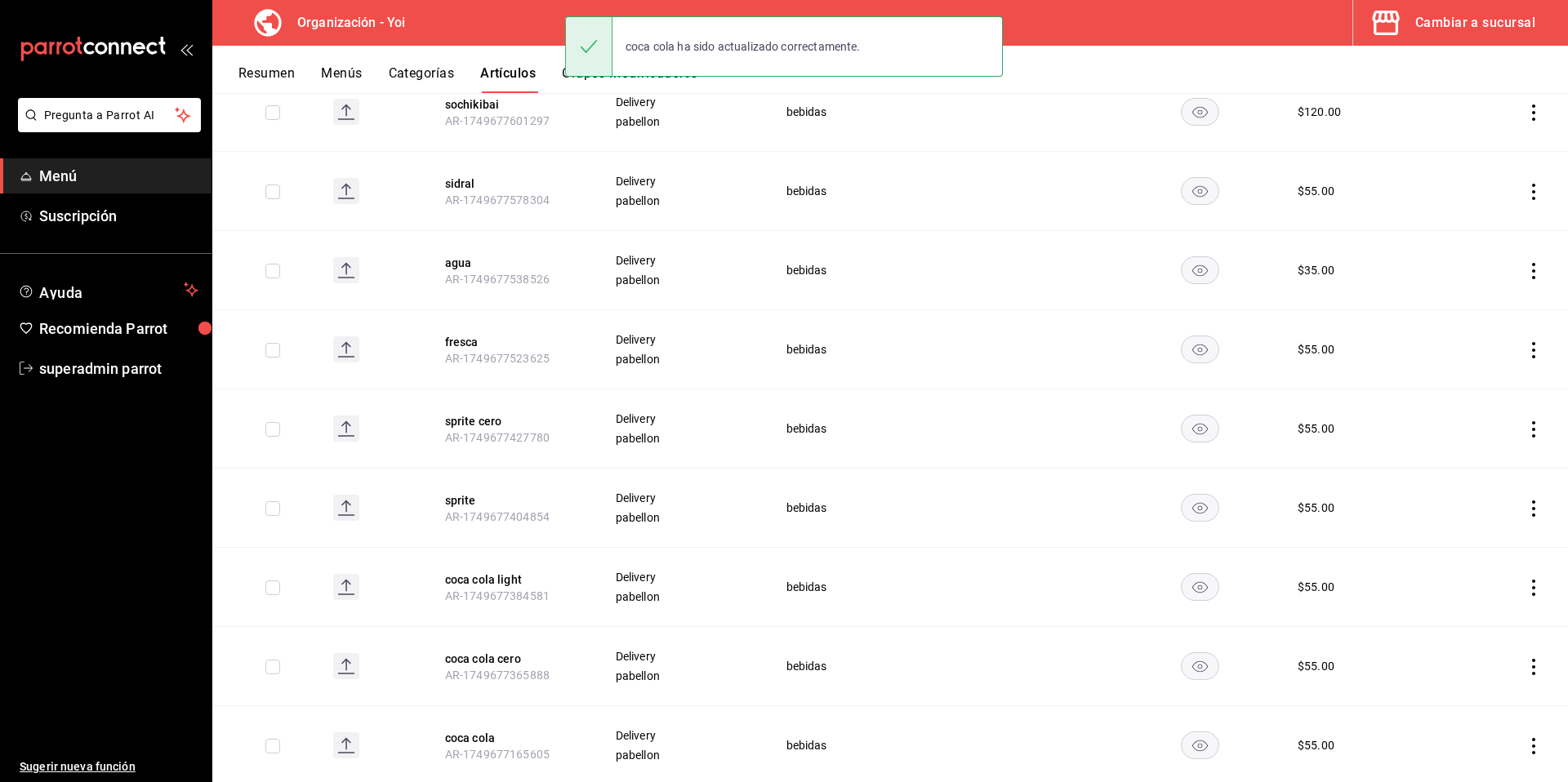 scroll, scrollTop: 927, scrollLeft: 0, axis: vertical 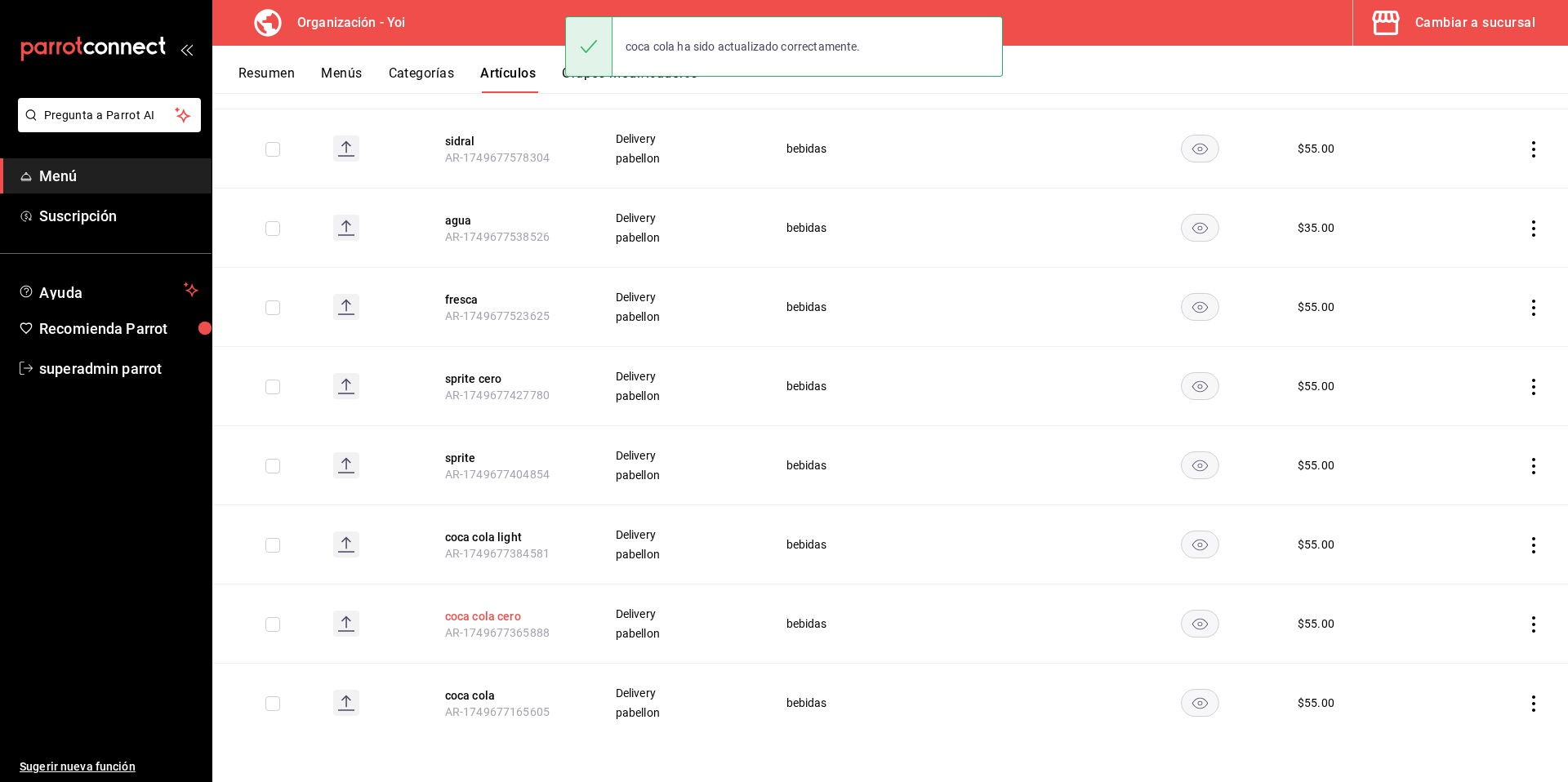 click on "coca cola cero" at bounding box center [510, 616] 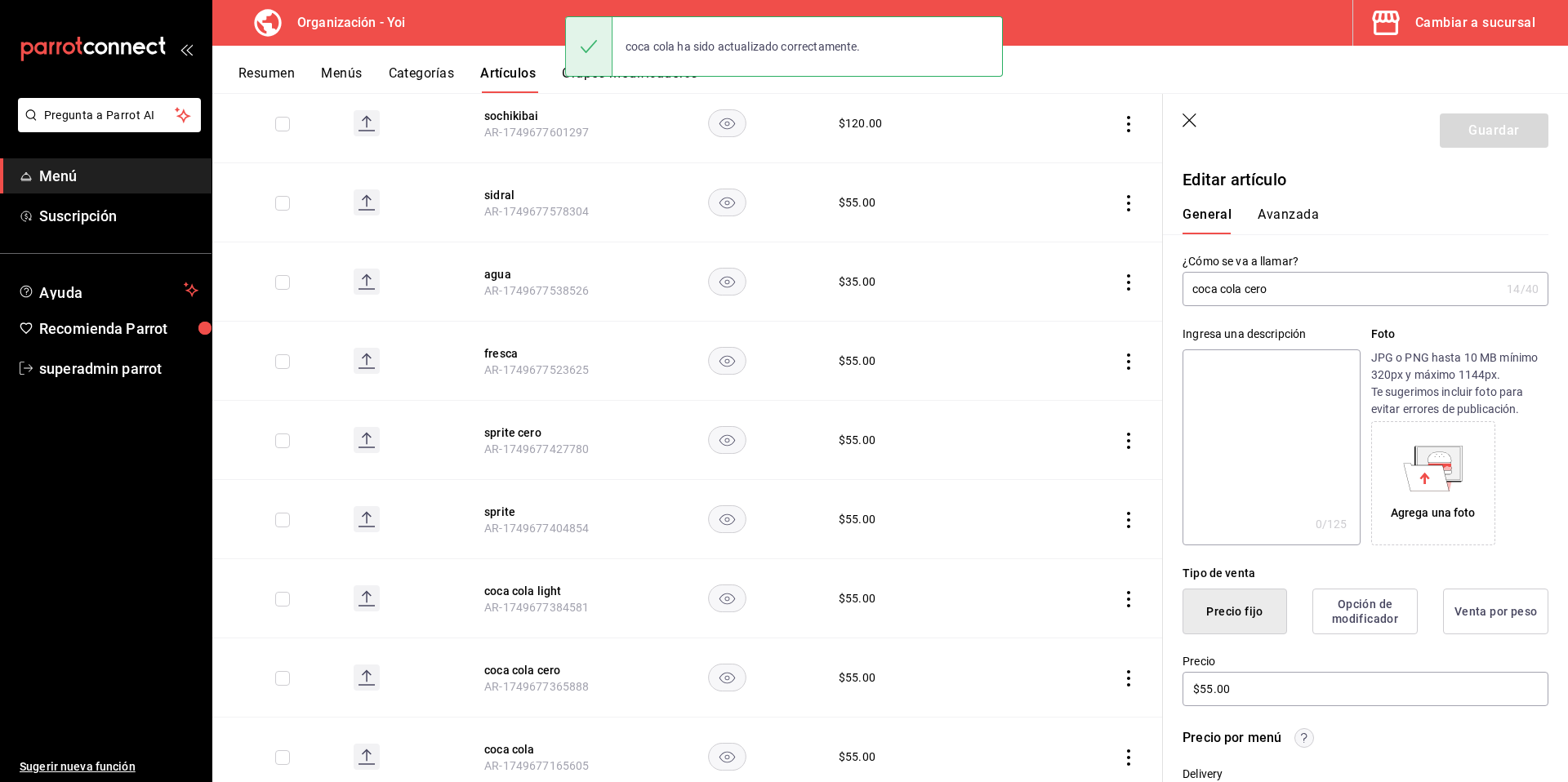 click on "coca cola cero" at bounding box center (1341, 289) 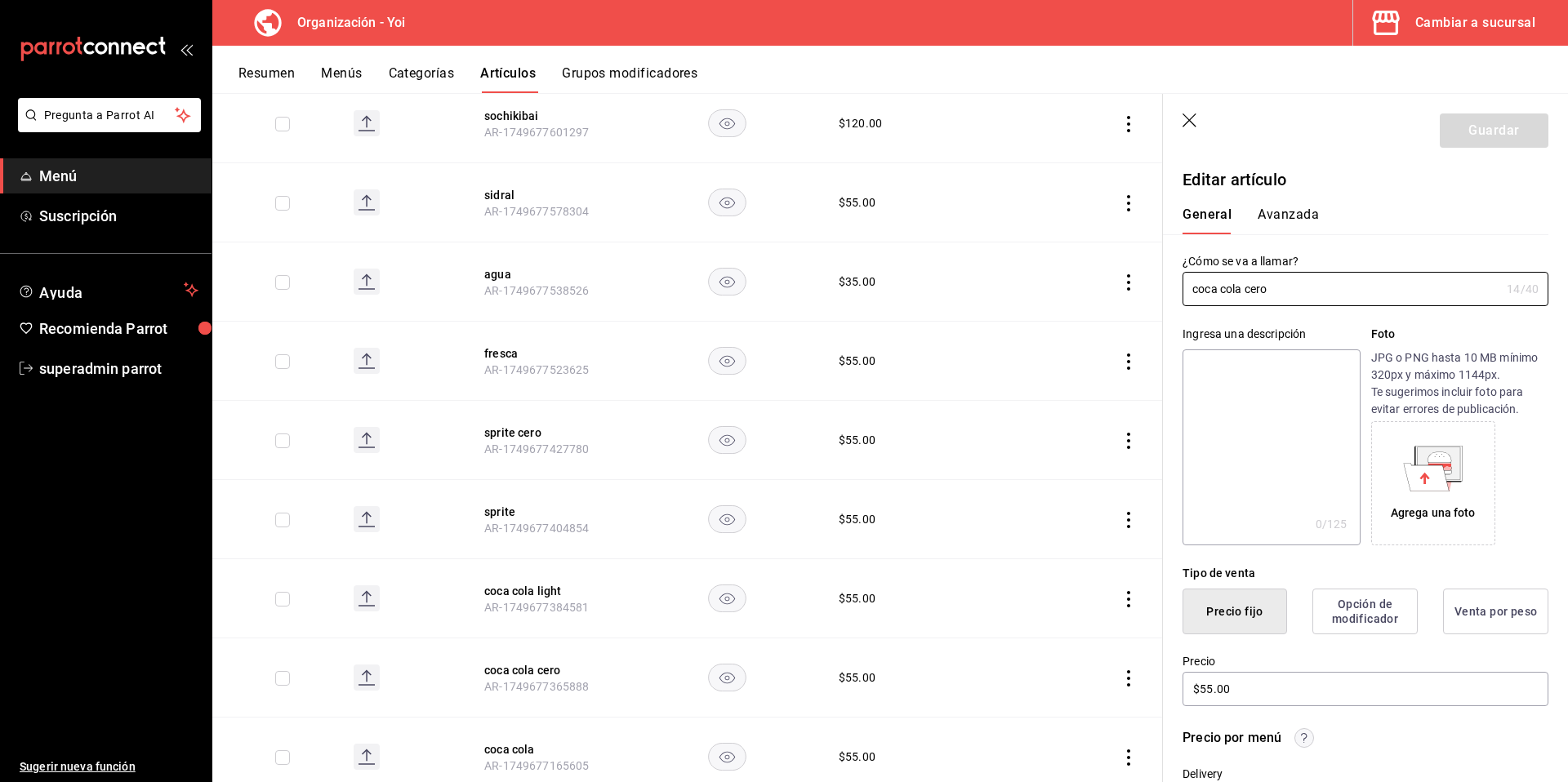 click at bounding box center (1271, 447) 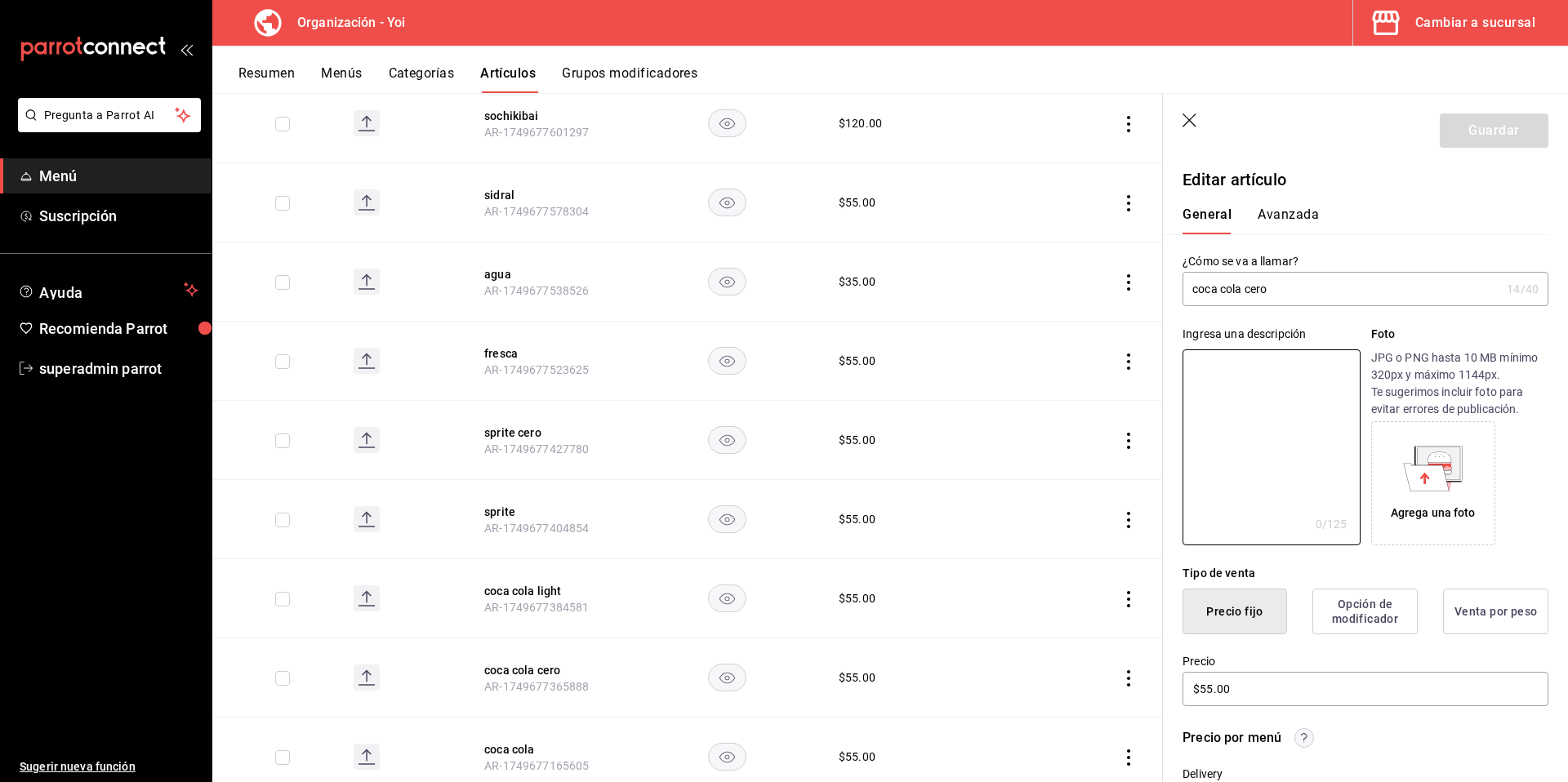 paste on "coca cola cero" 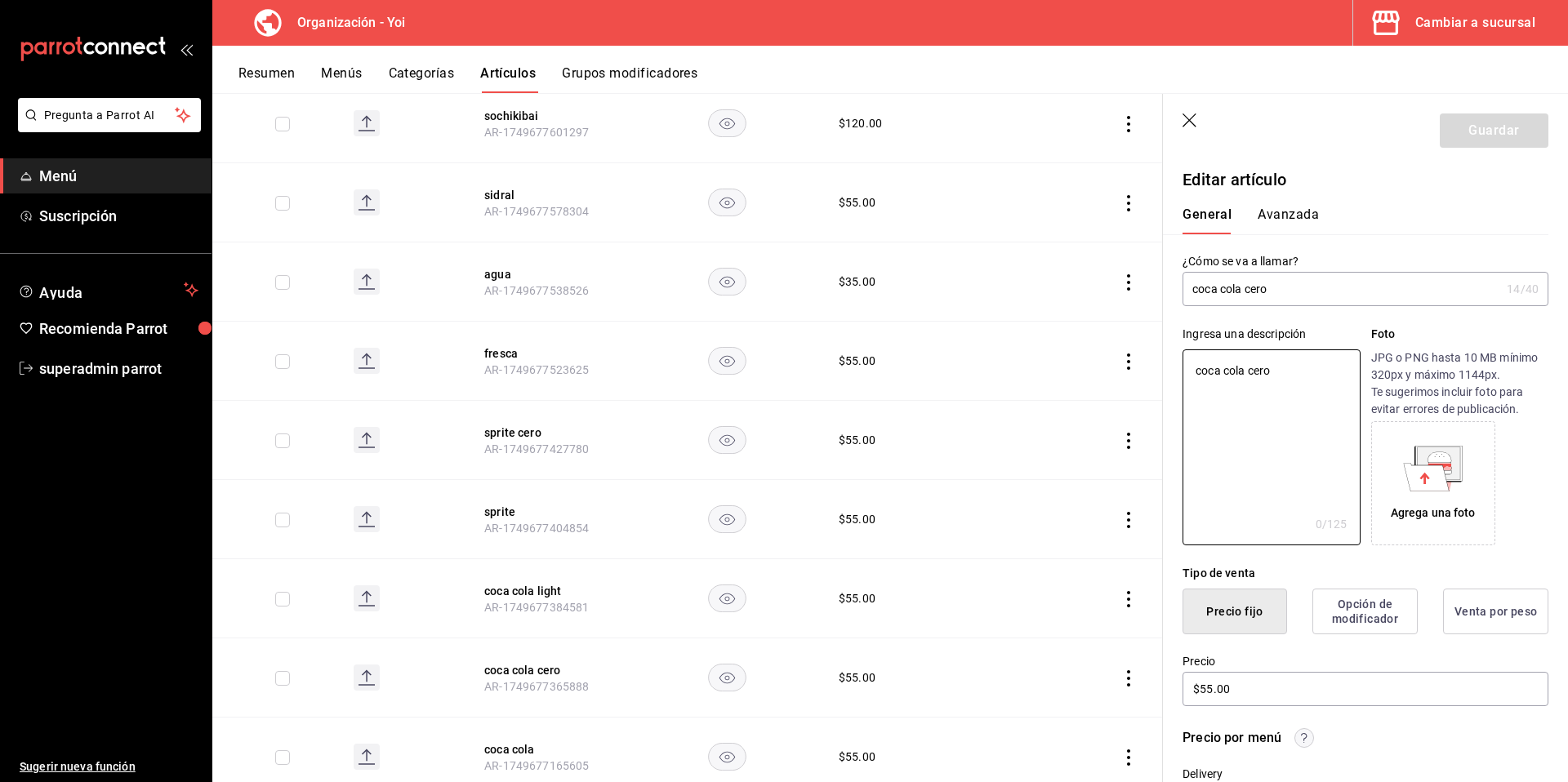 type on "x" 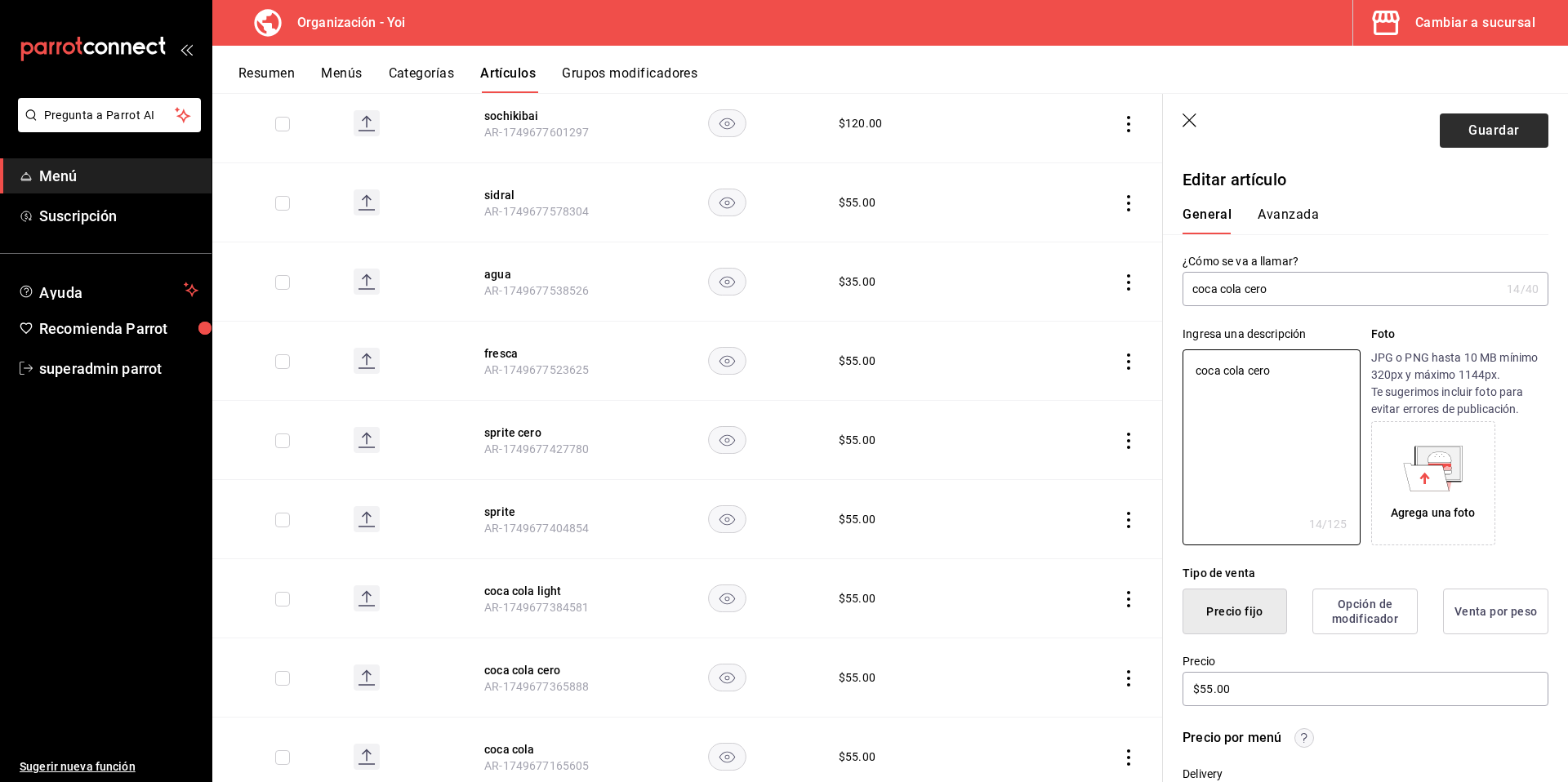 type on "coca cola cero" 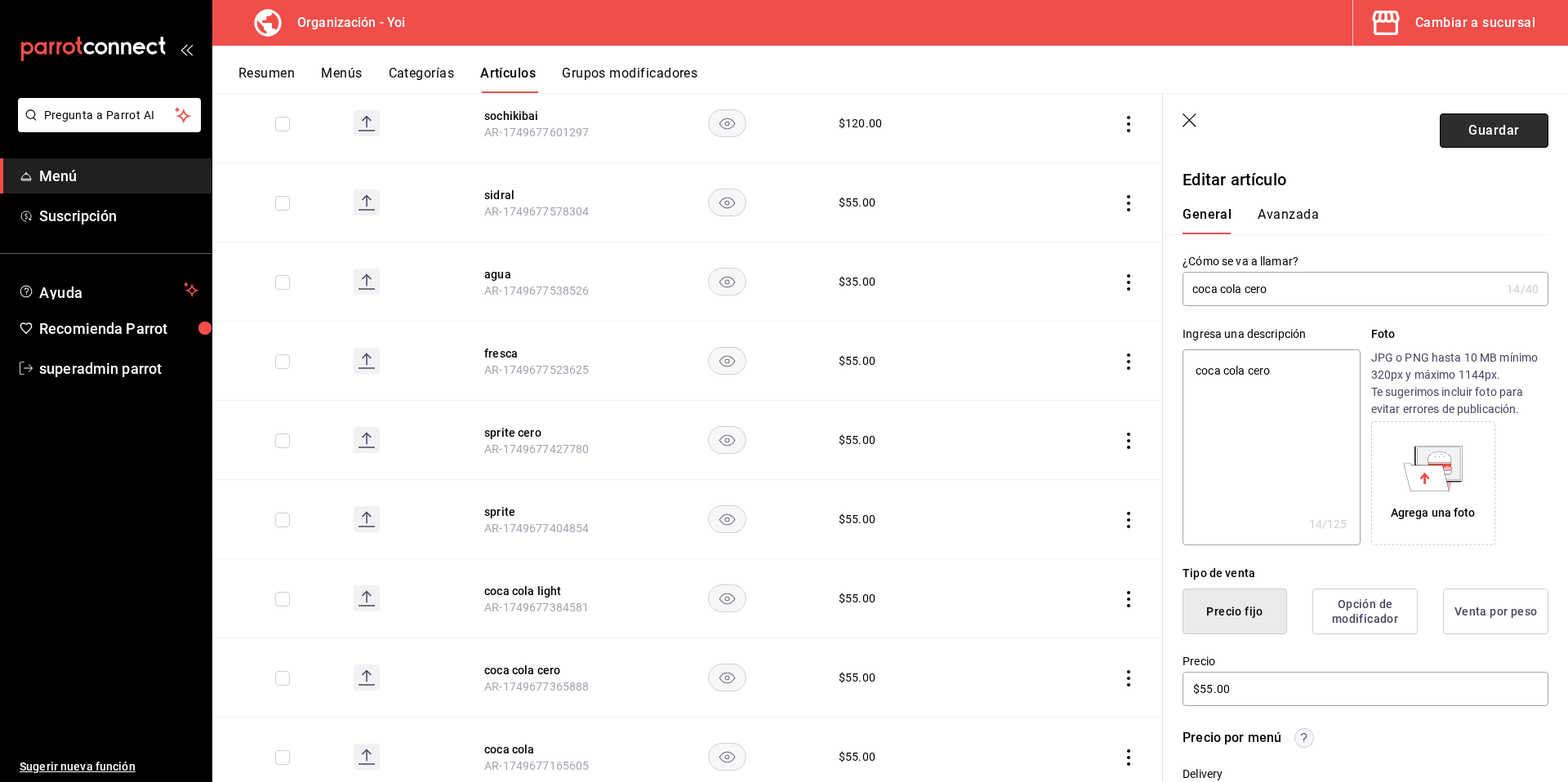 click on "Guardar" at bounding box center (1494, 131) 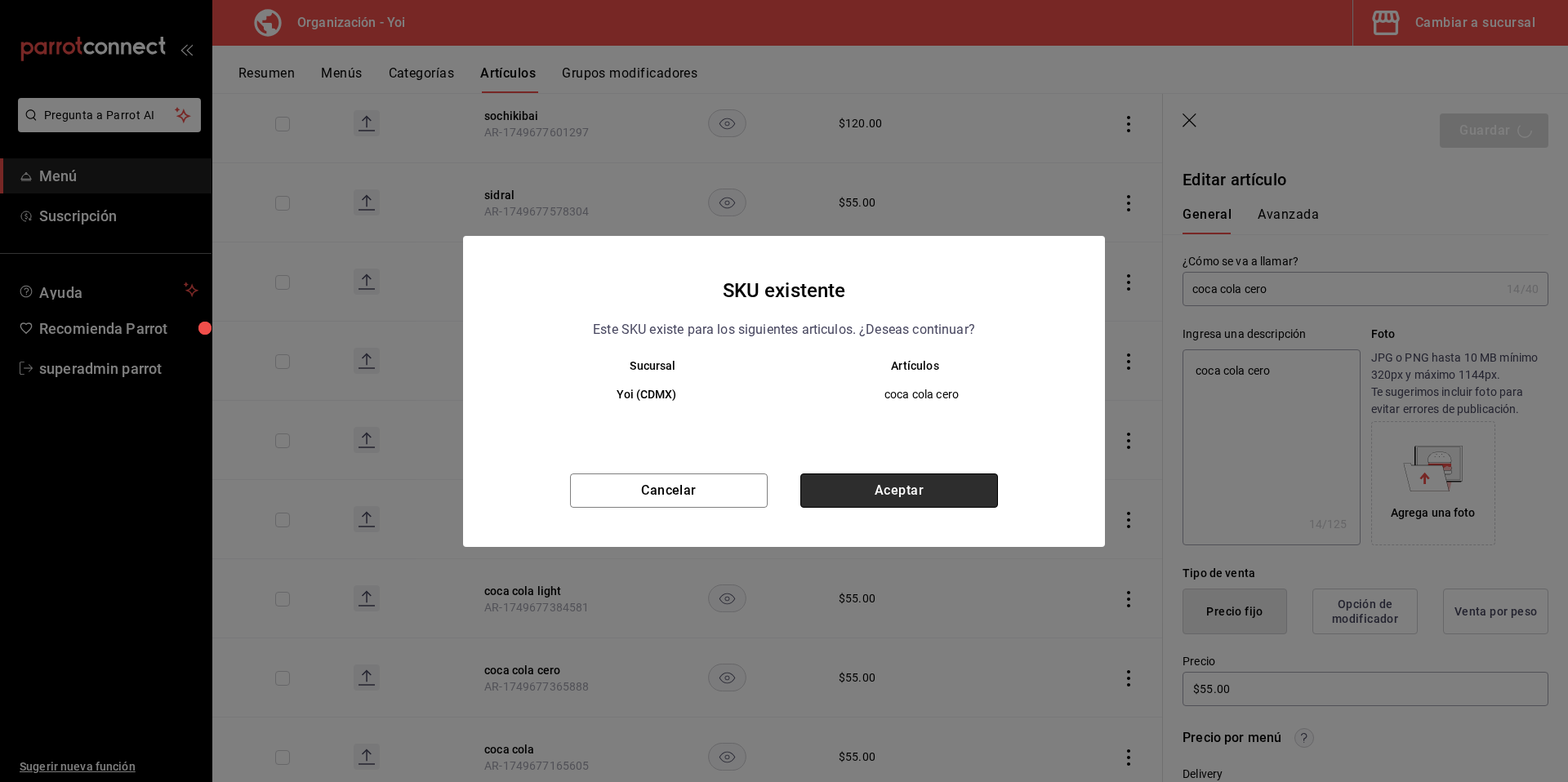 click on "Aceptar" at bounding box center [899, 491] 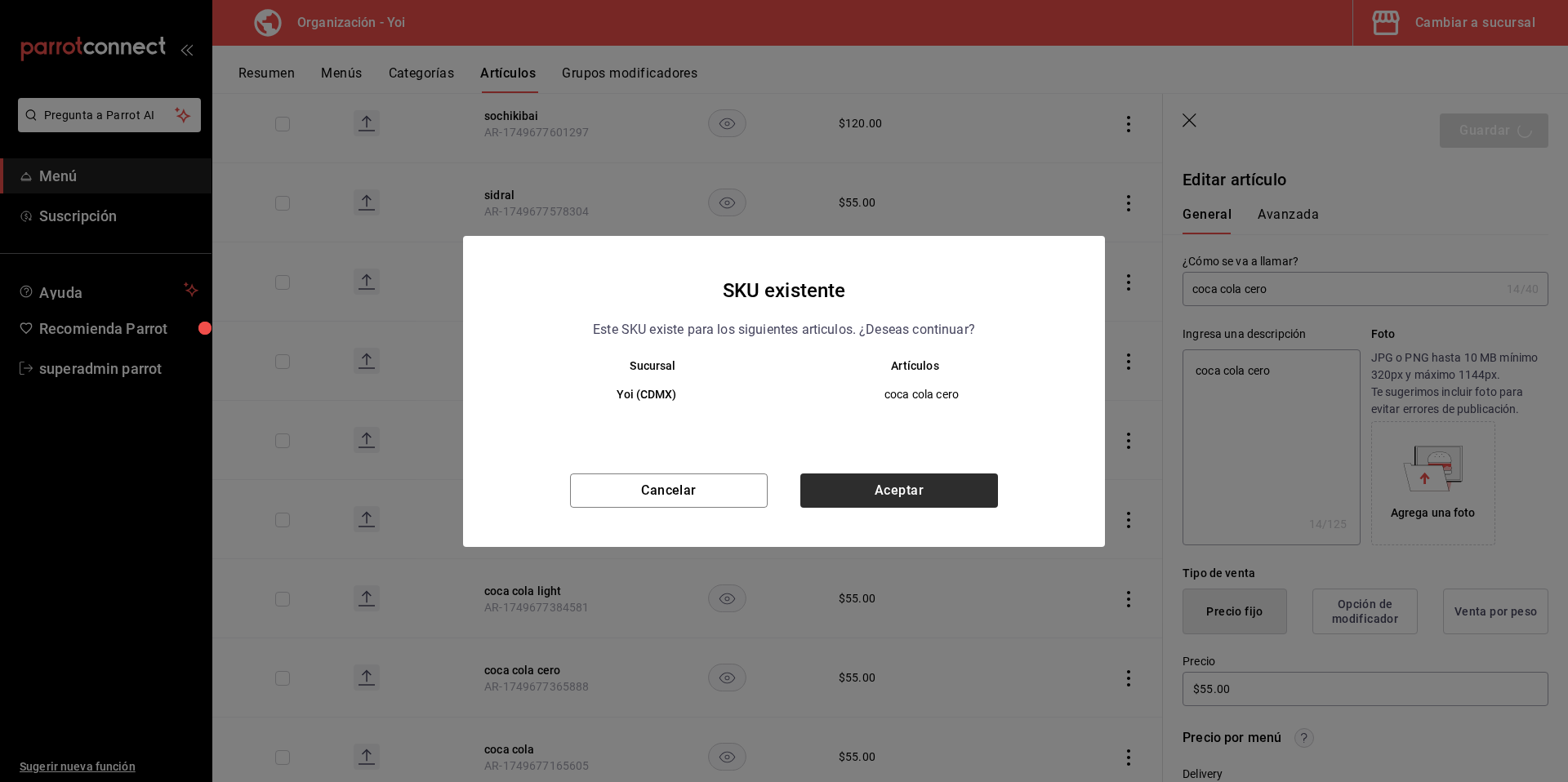 type on "x" 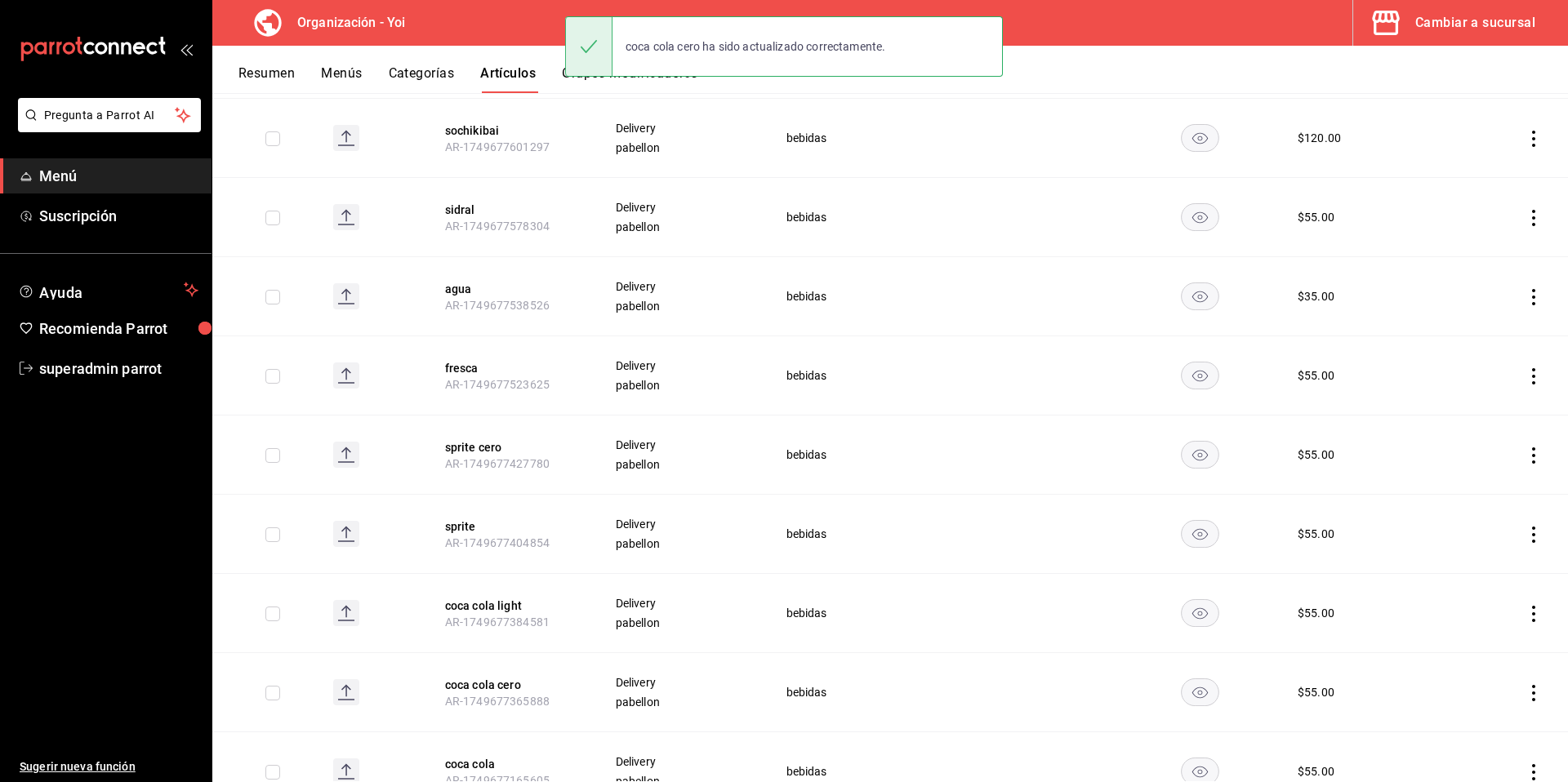 scroll, scrollTop: 927, scrollLeft: 0, axis: vertical 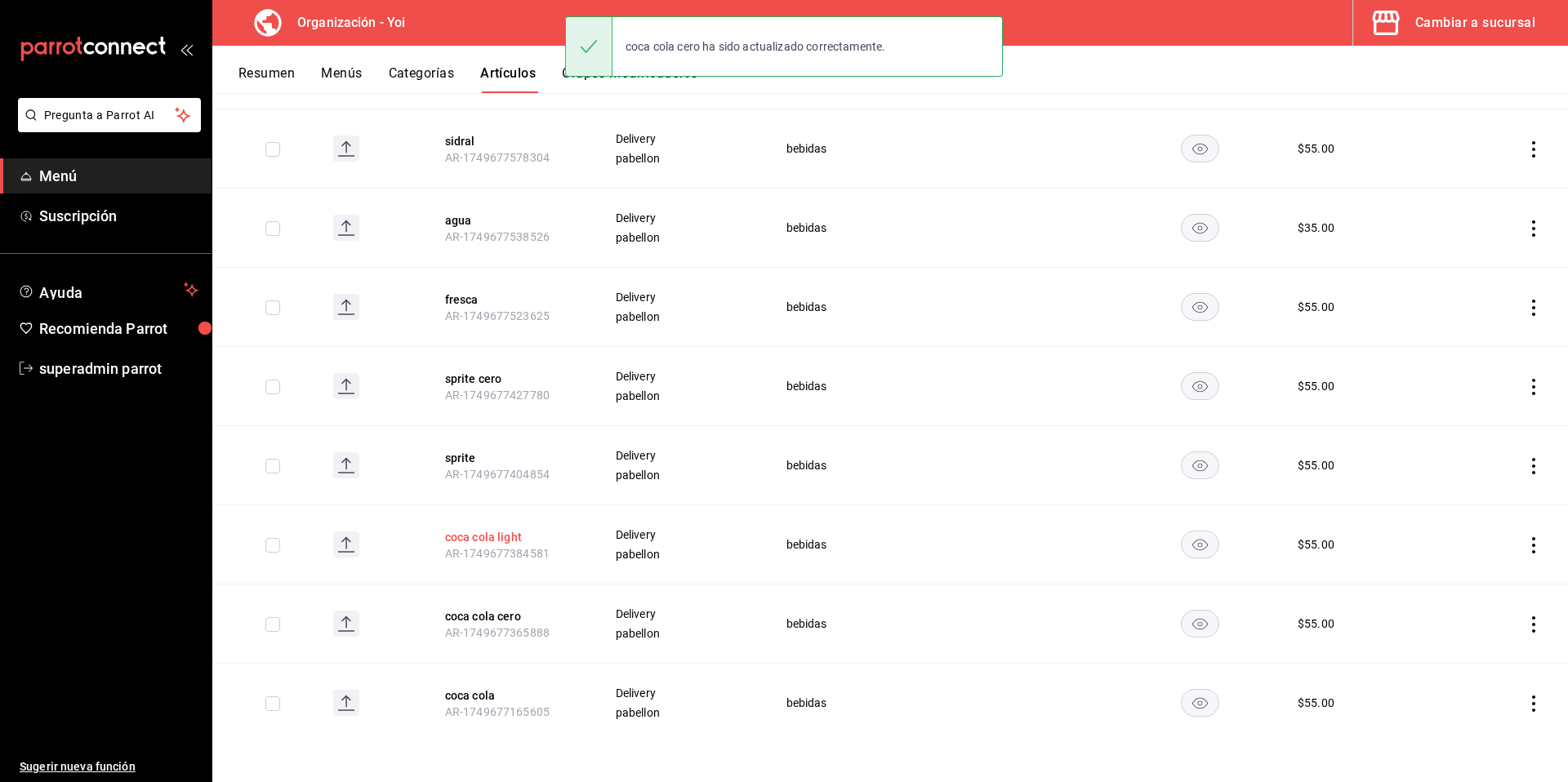 click on "coca cola light" at bounding box center [510, 537] 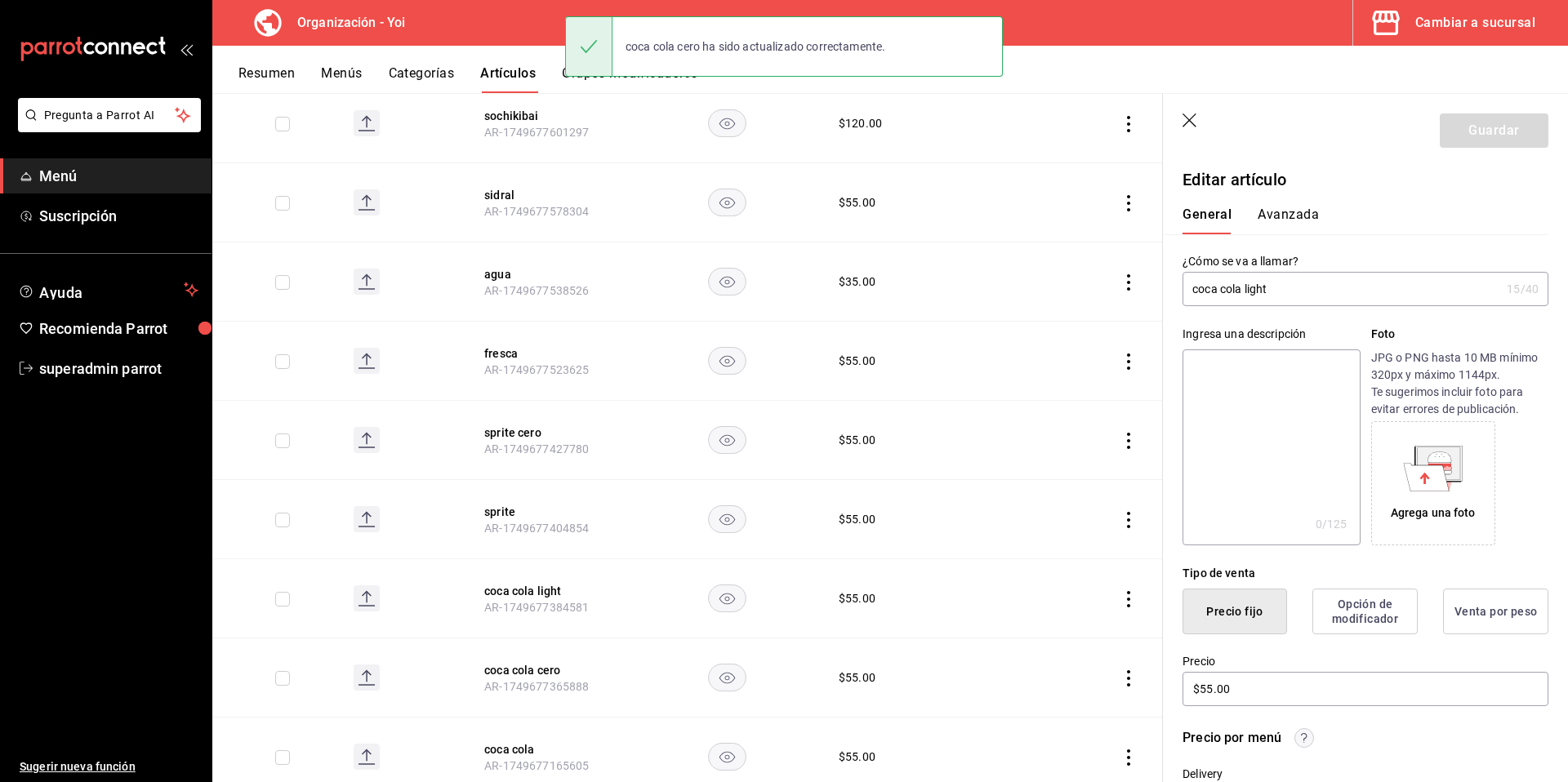 click on "coca cola light" at bounding box center [1341, 289] 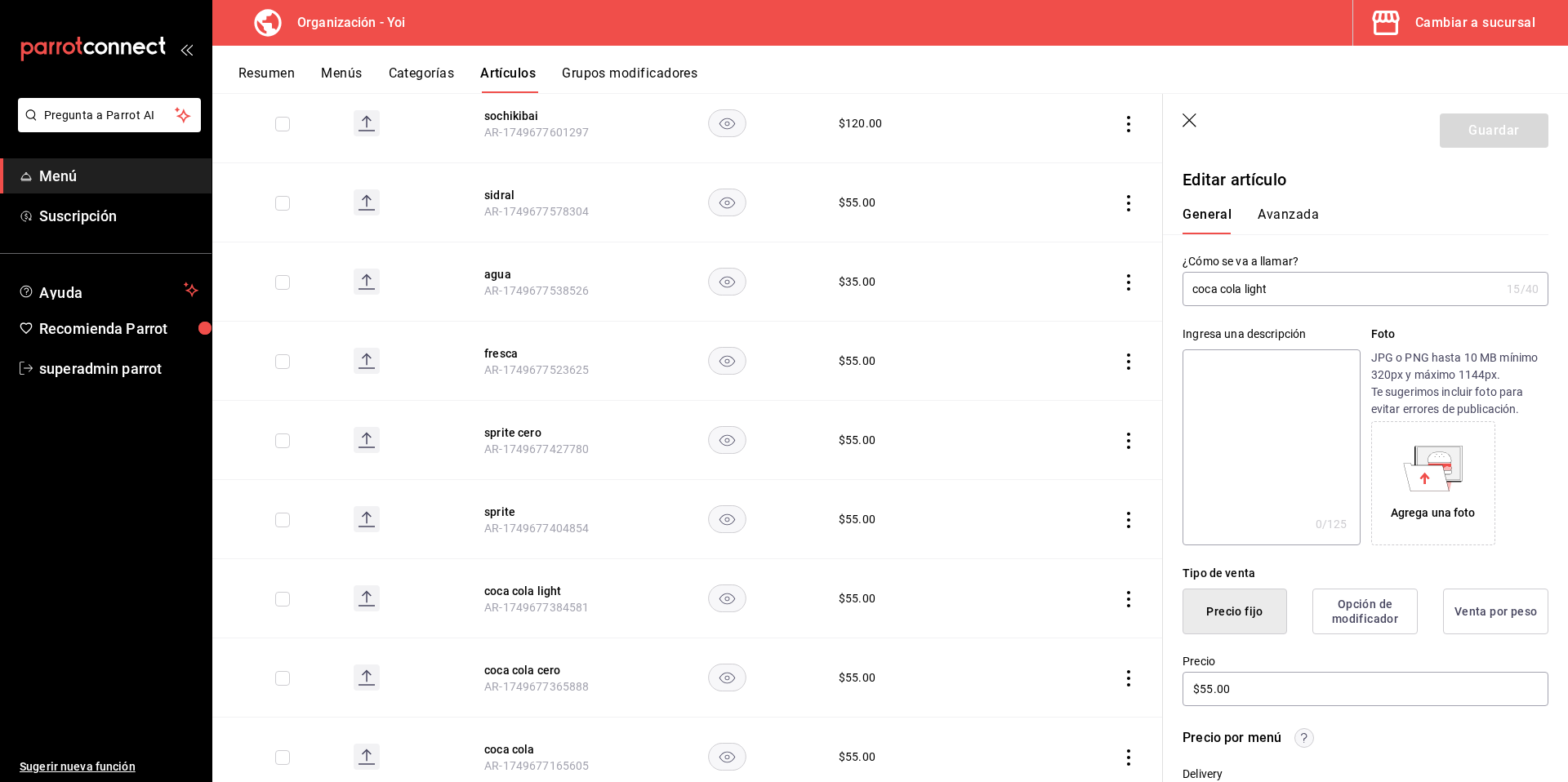 click on "coca cola light" at bounding box center (1341, 289) 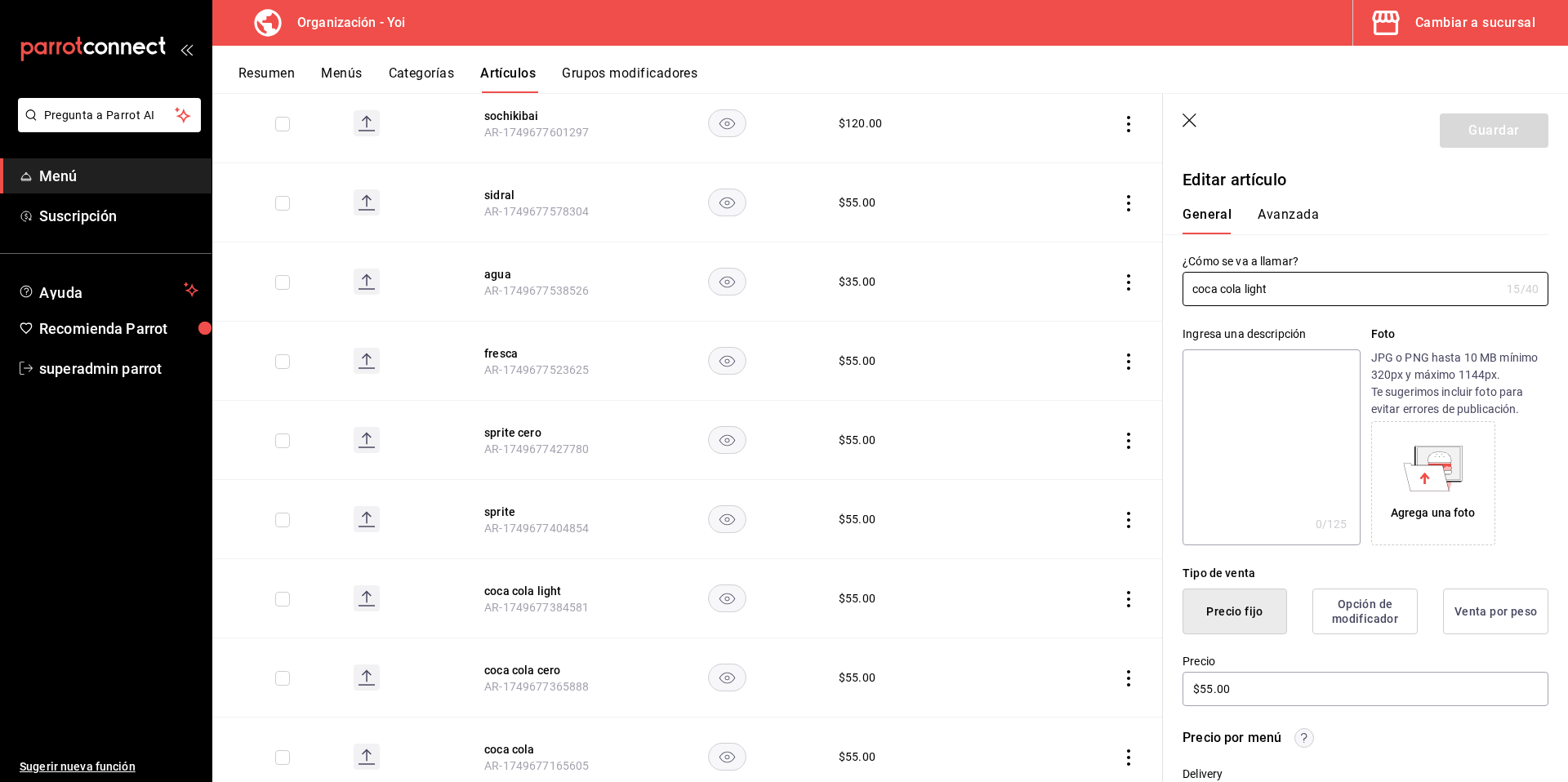 click at bounding box center [1271, 447] 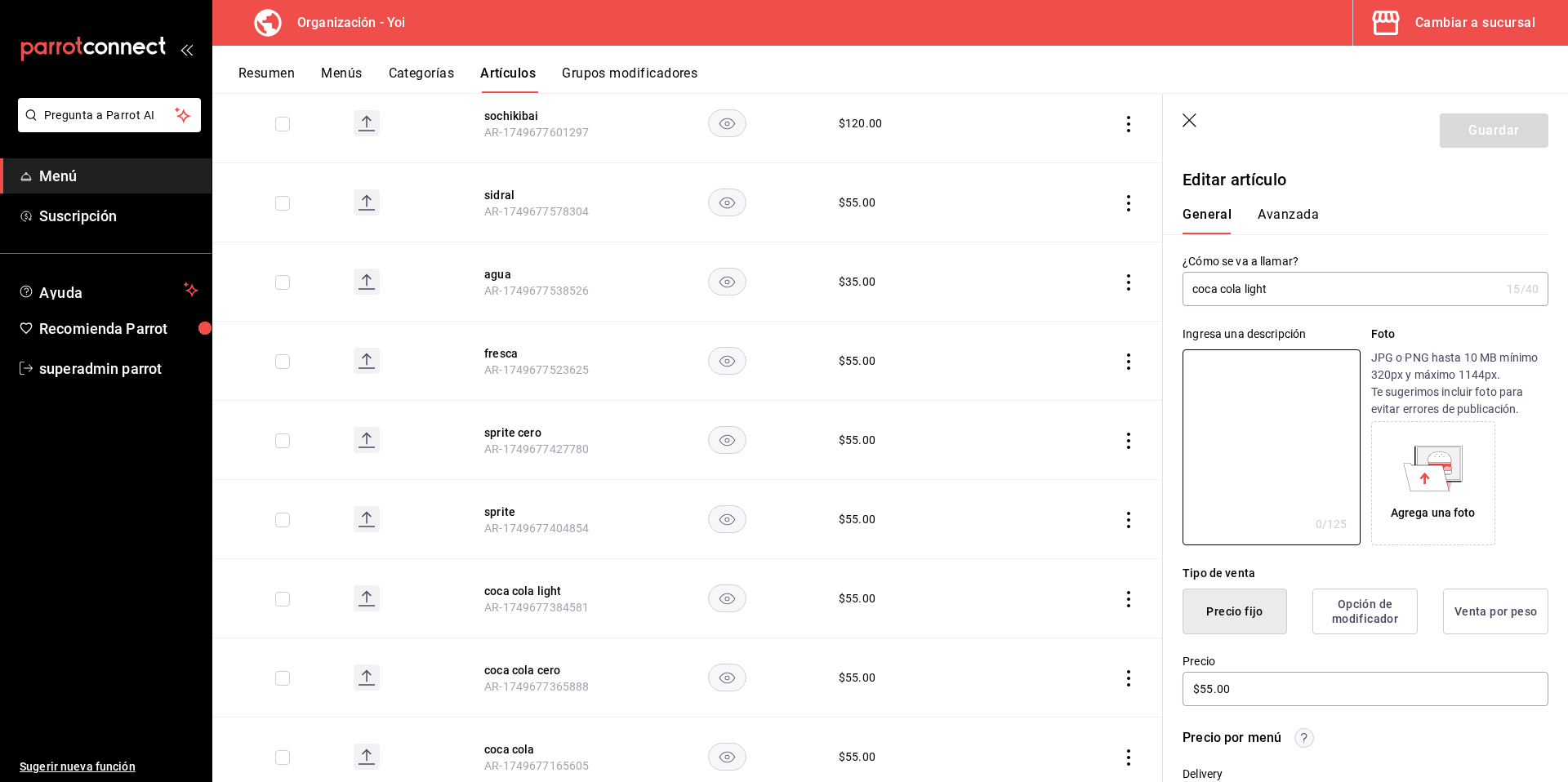 paste on "coca cola light" 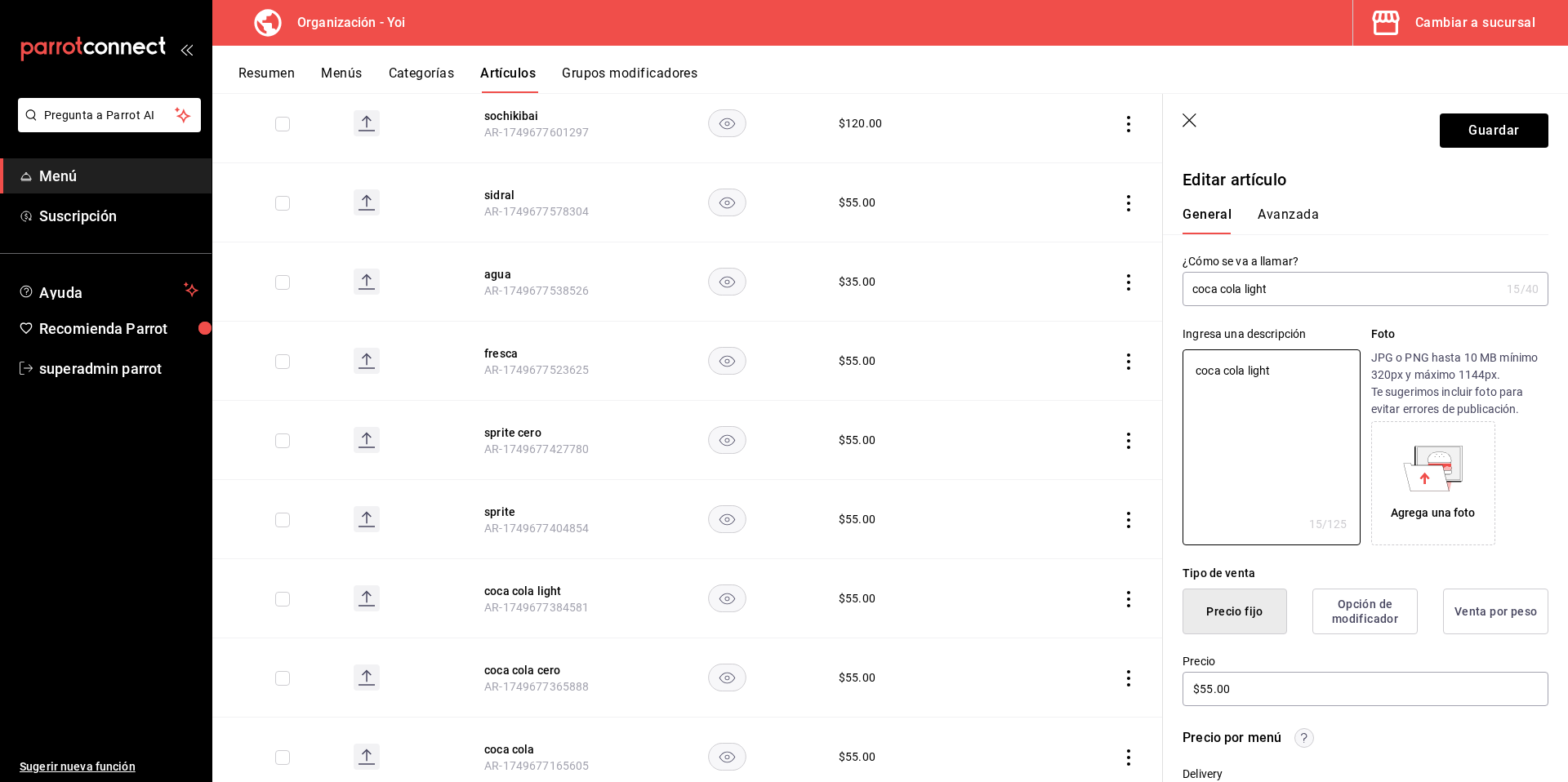type on "x" 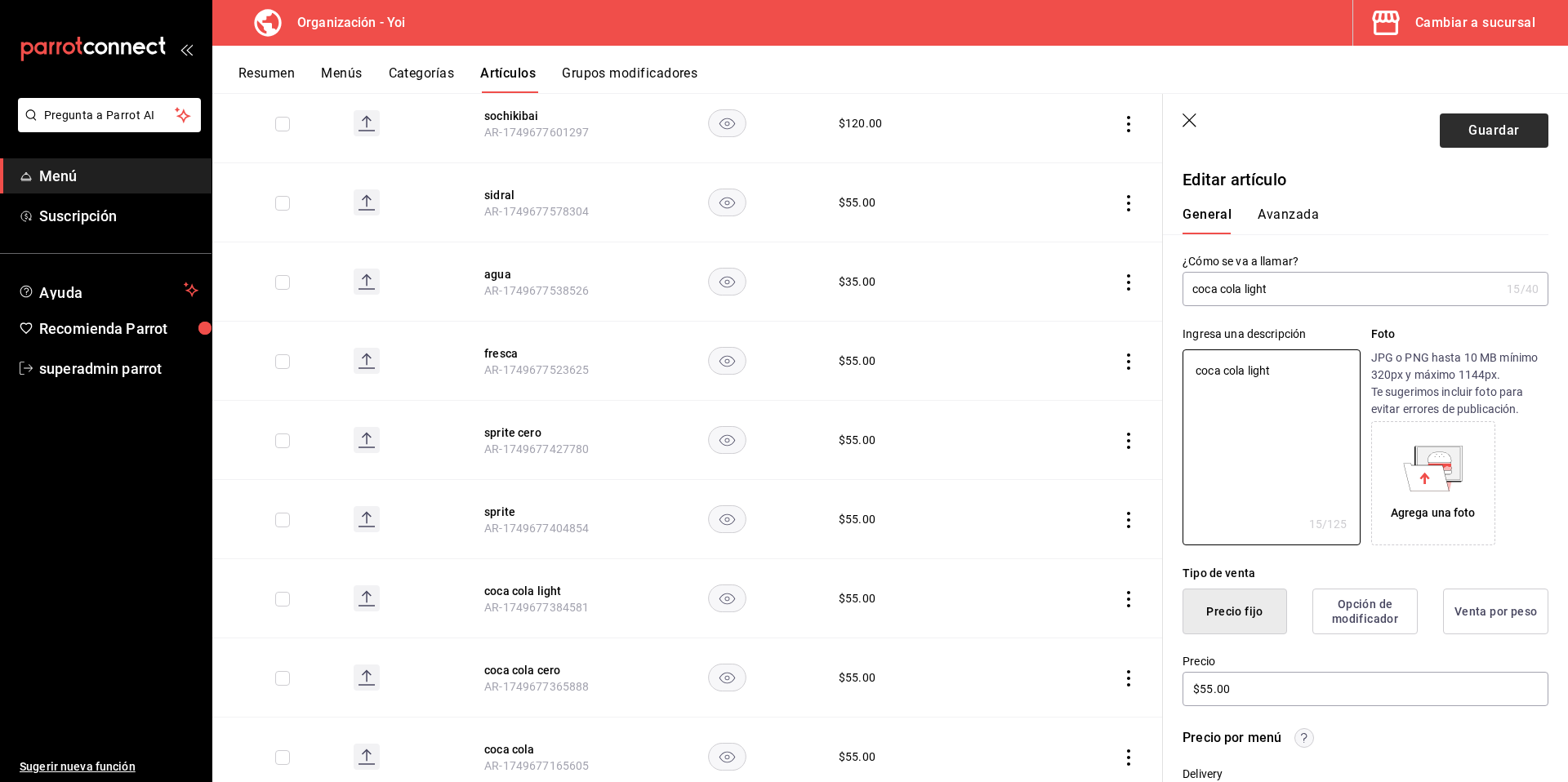 type on "coca cola light" 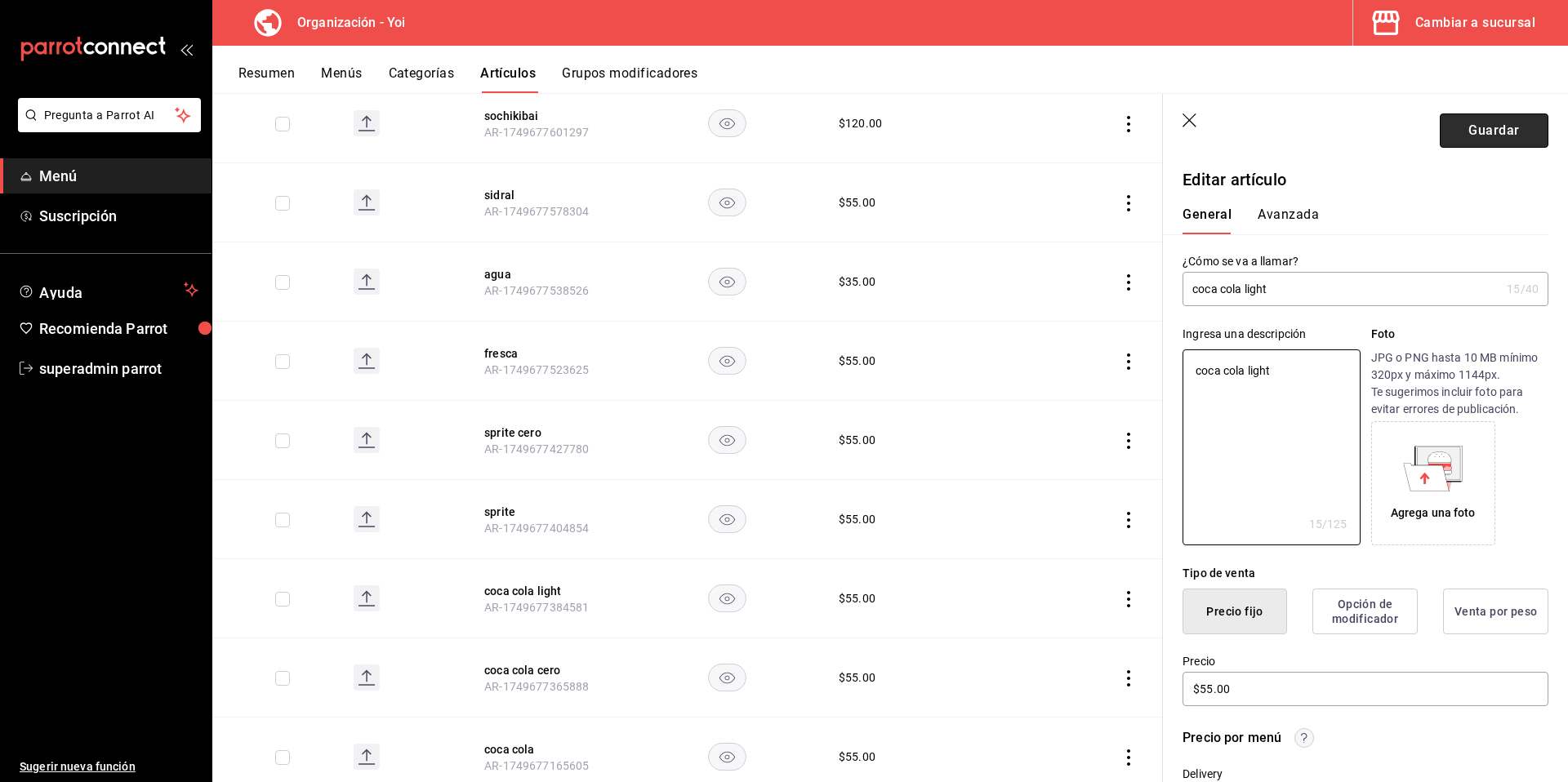 click on "Guardar" at bounding box center [1494, 131] 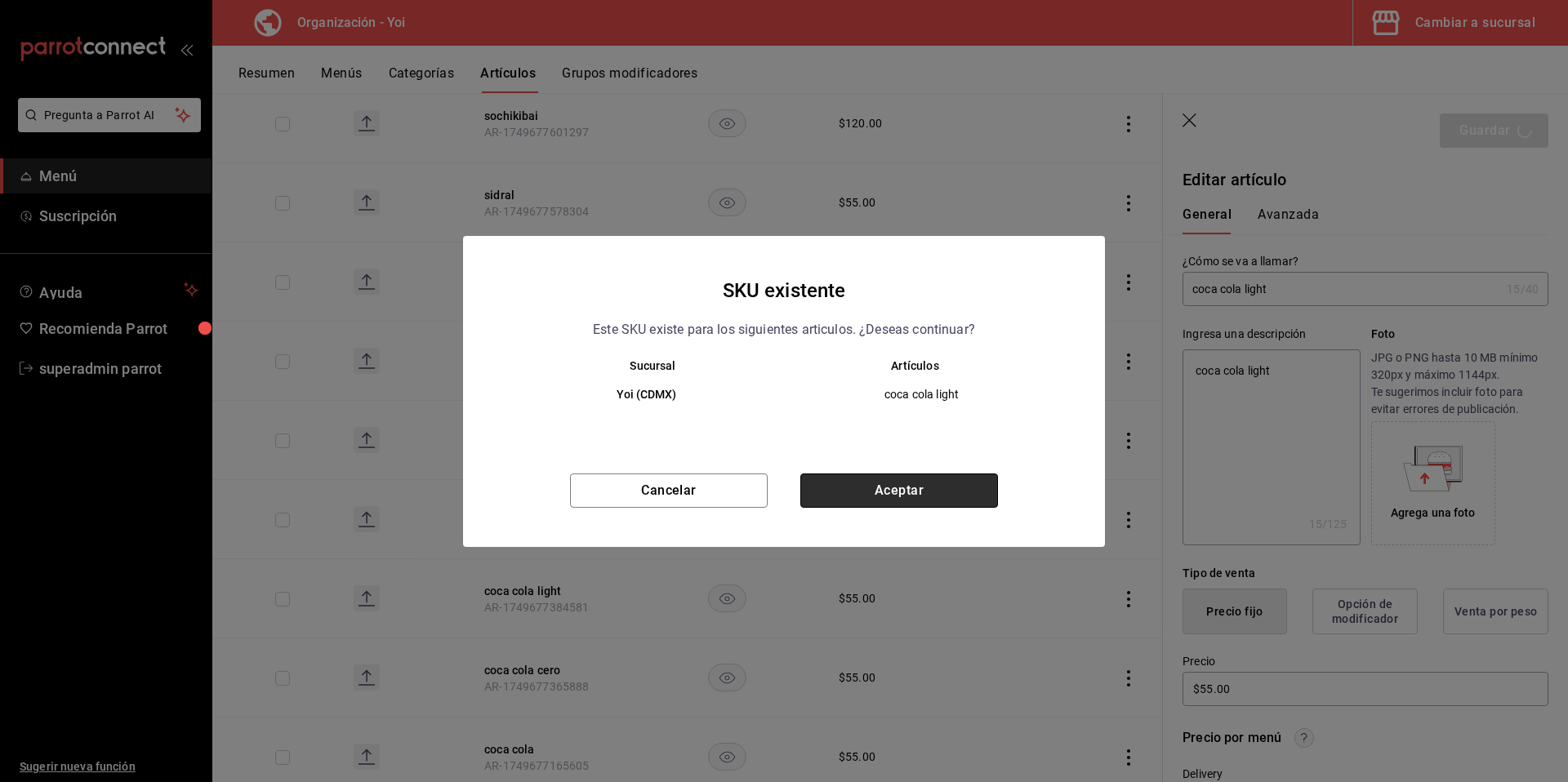 click on "Aceptar" at bounding box center [899, 491] 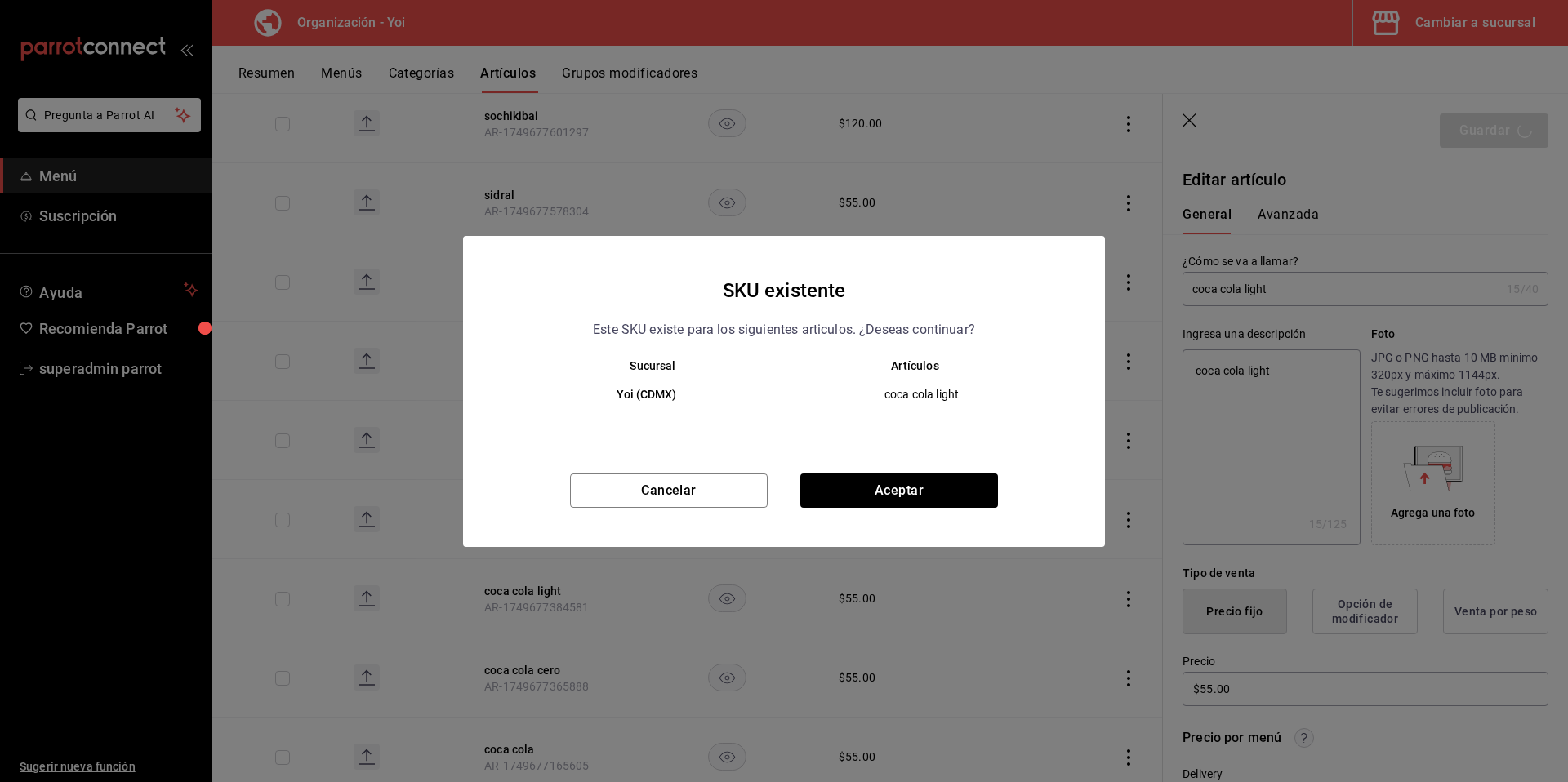 type on "x" 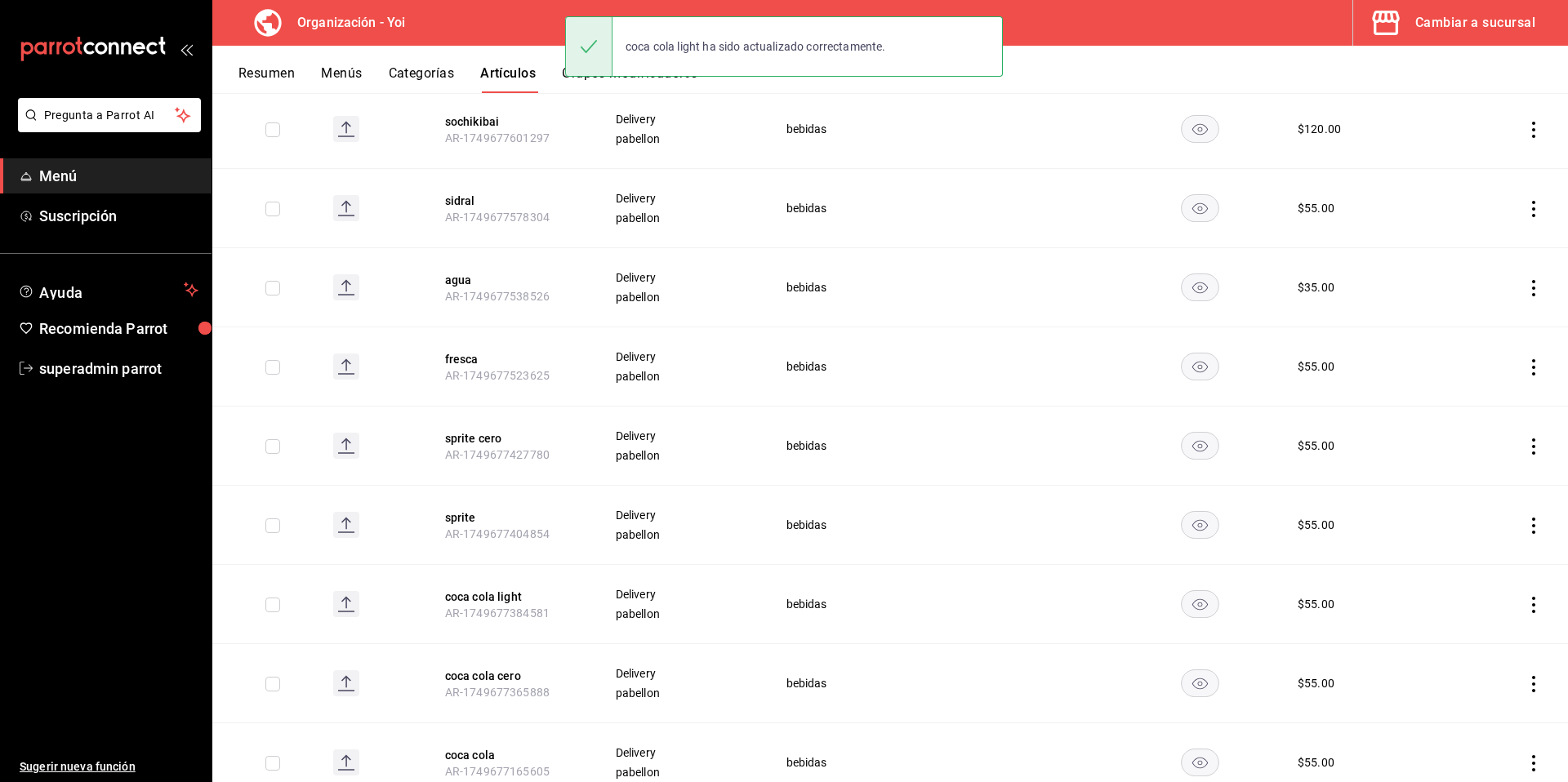 scroll, scrollTop: 927, scrollLeft: 0, axis: vertical 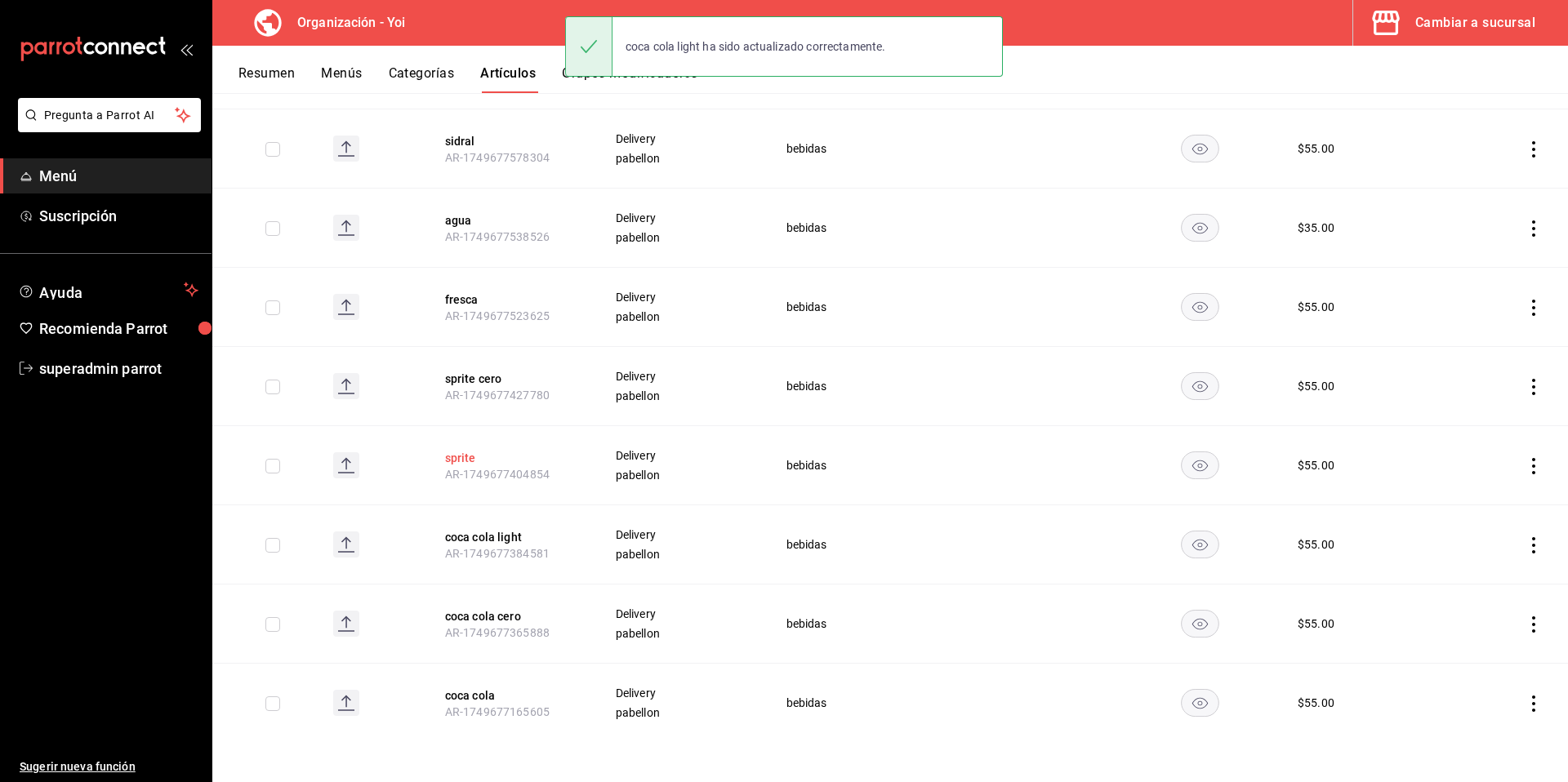 click on "sprite" at bounding box center [510, 458] 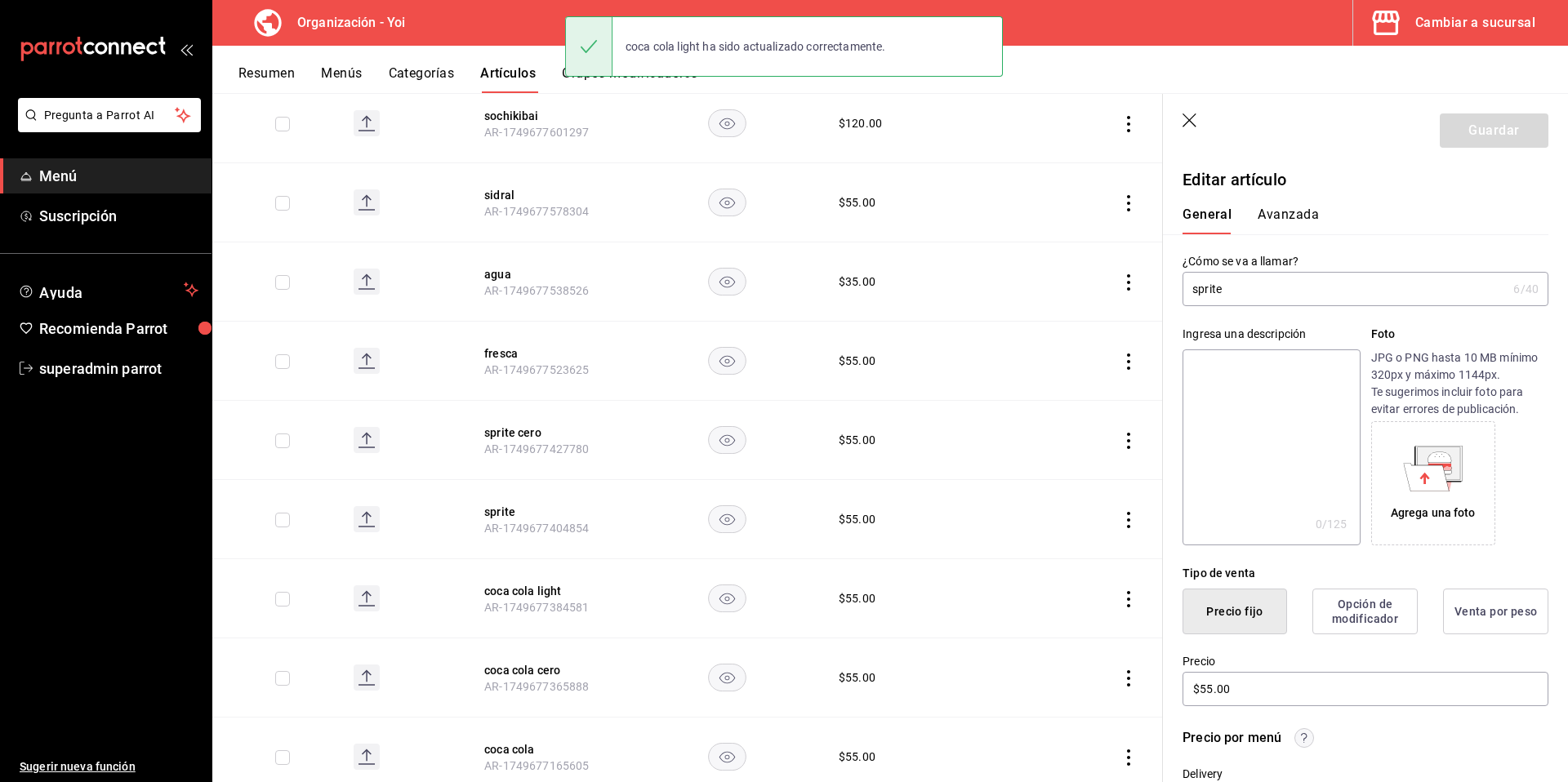 click on "sprite" at bounding box center (1344, 289) 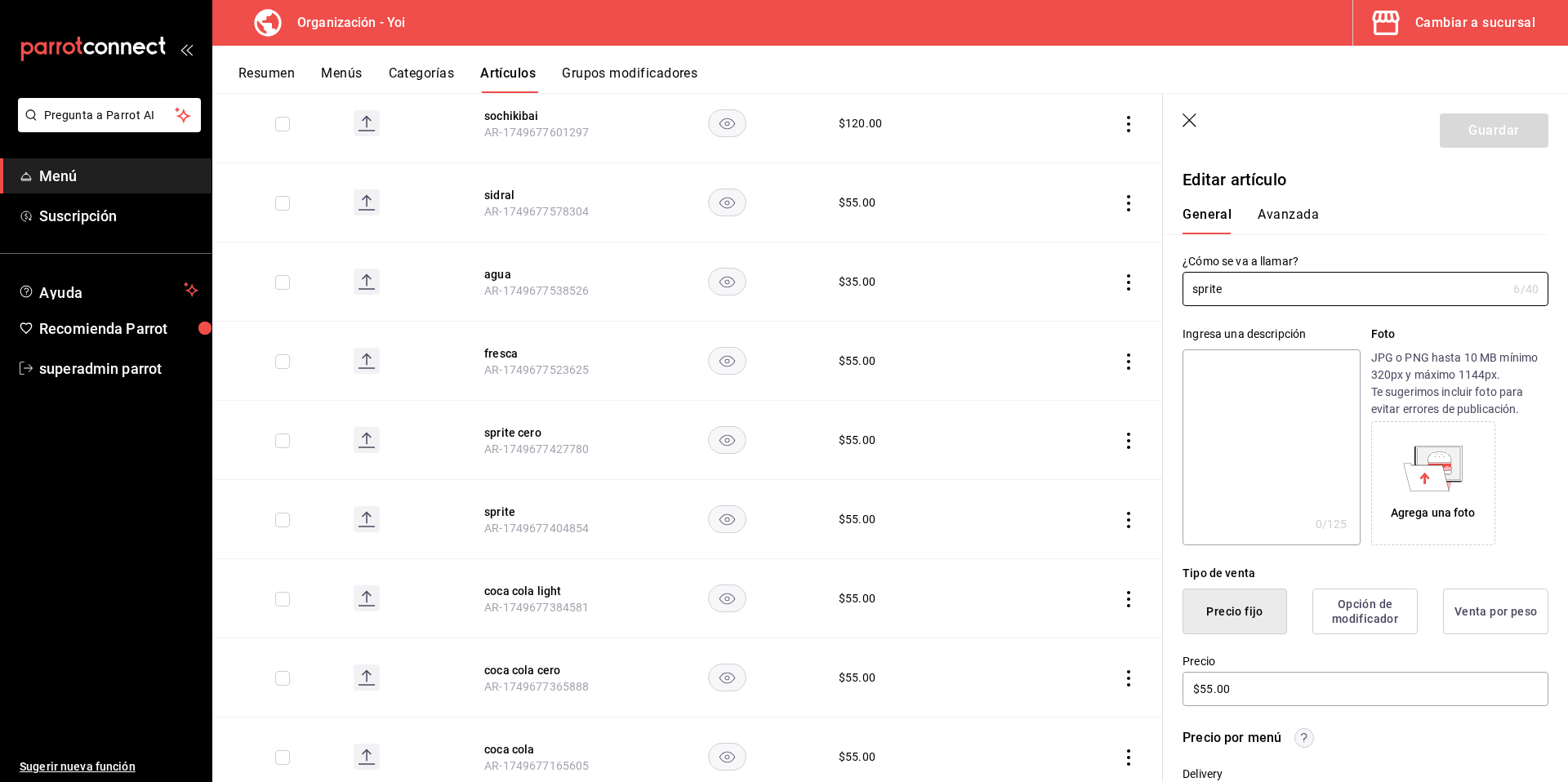 click at bounding box center [1271, 447] 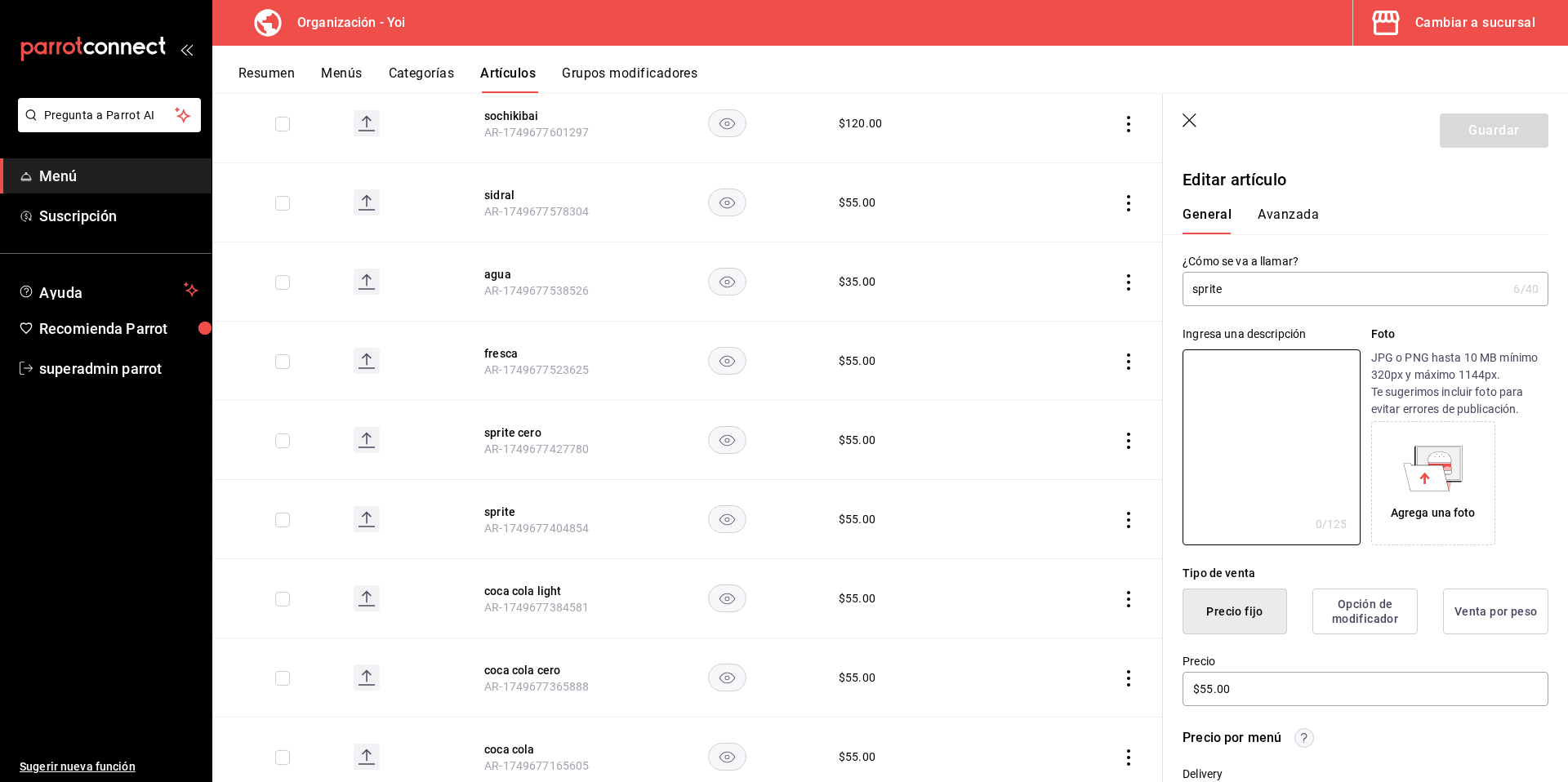 paste on "sprite" 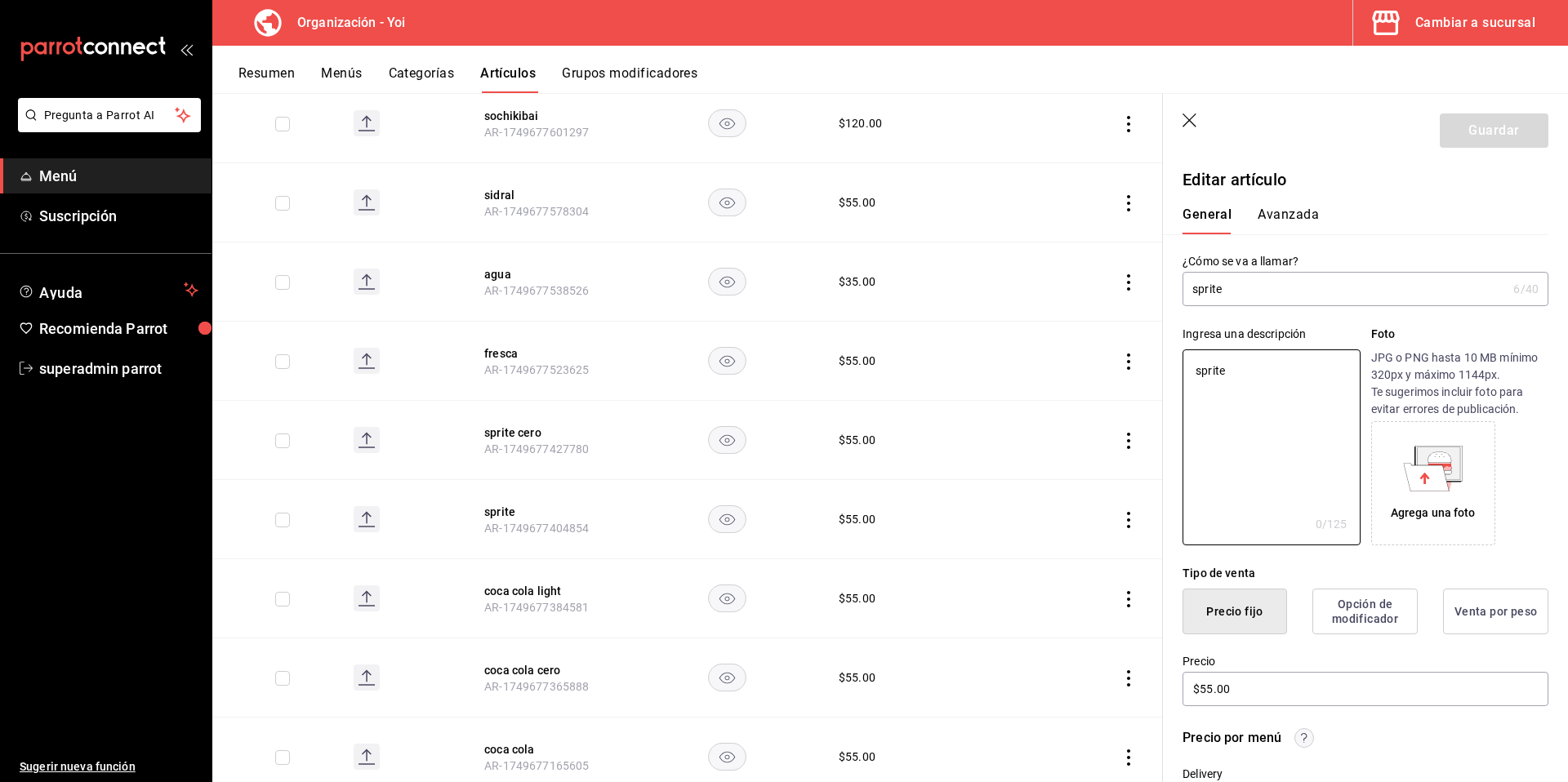 type on "x" 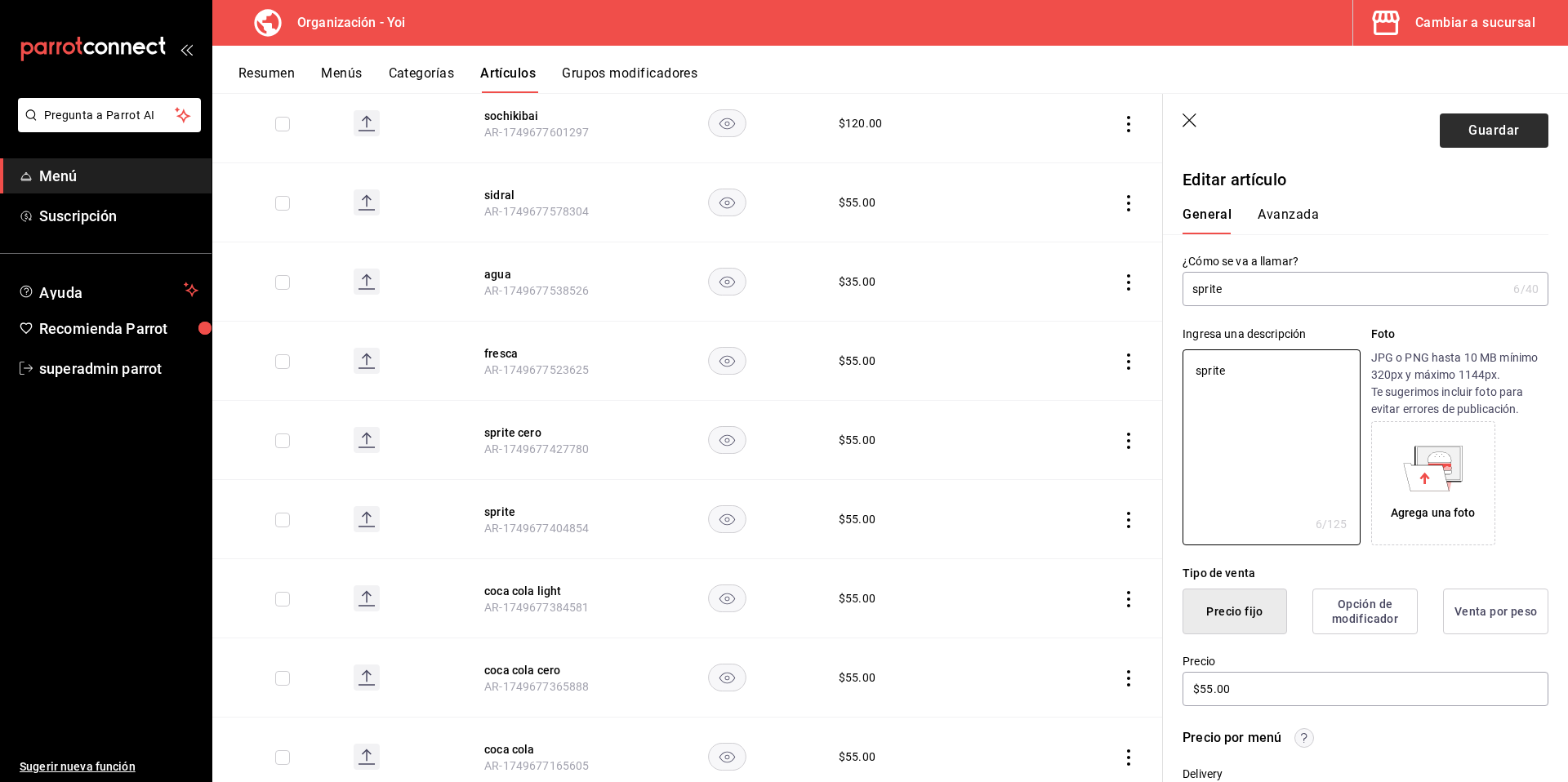 type on "sprite" 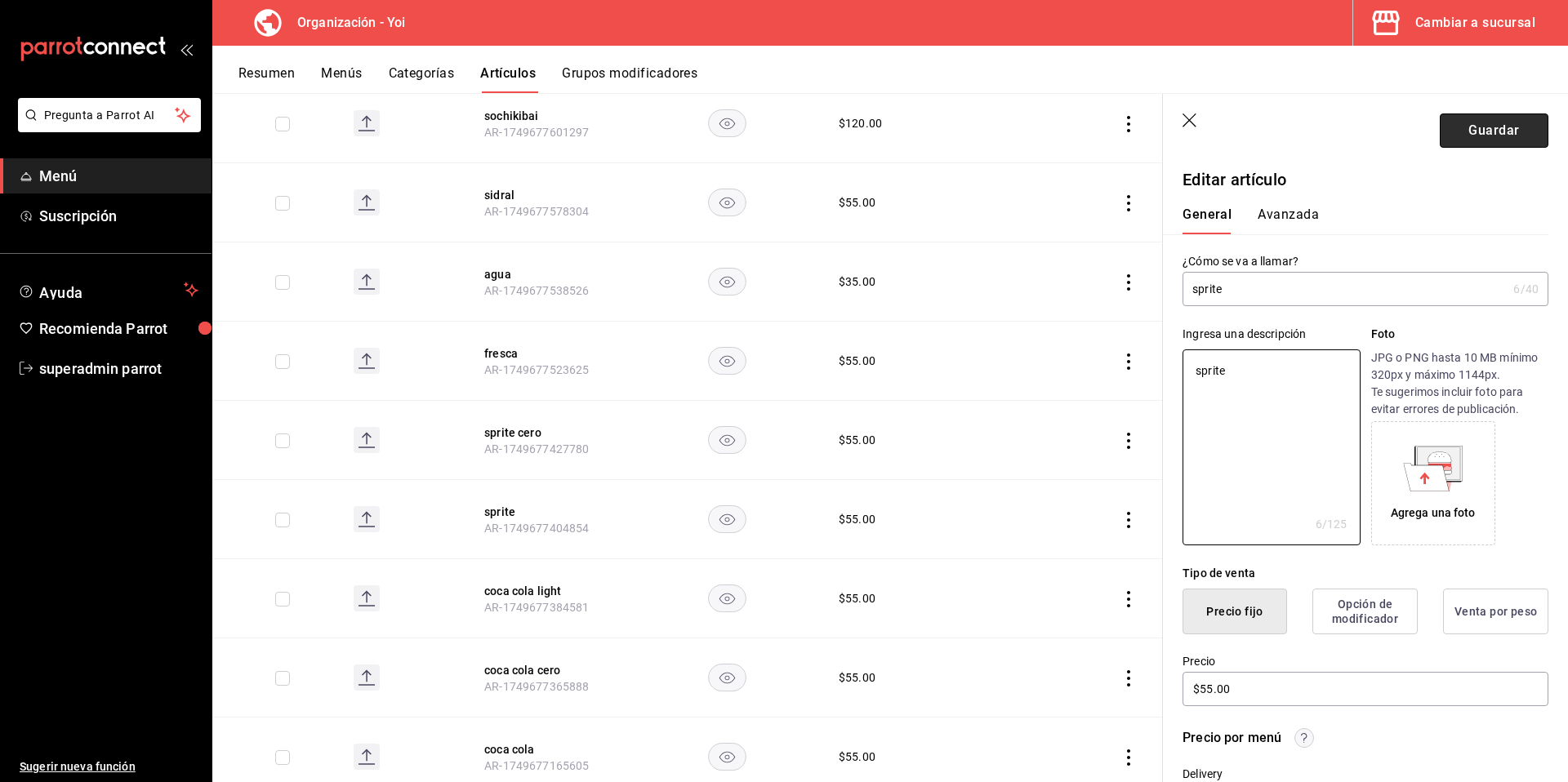 click on "Guardar" at bounding box center (1494, 131) 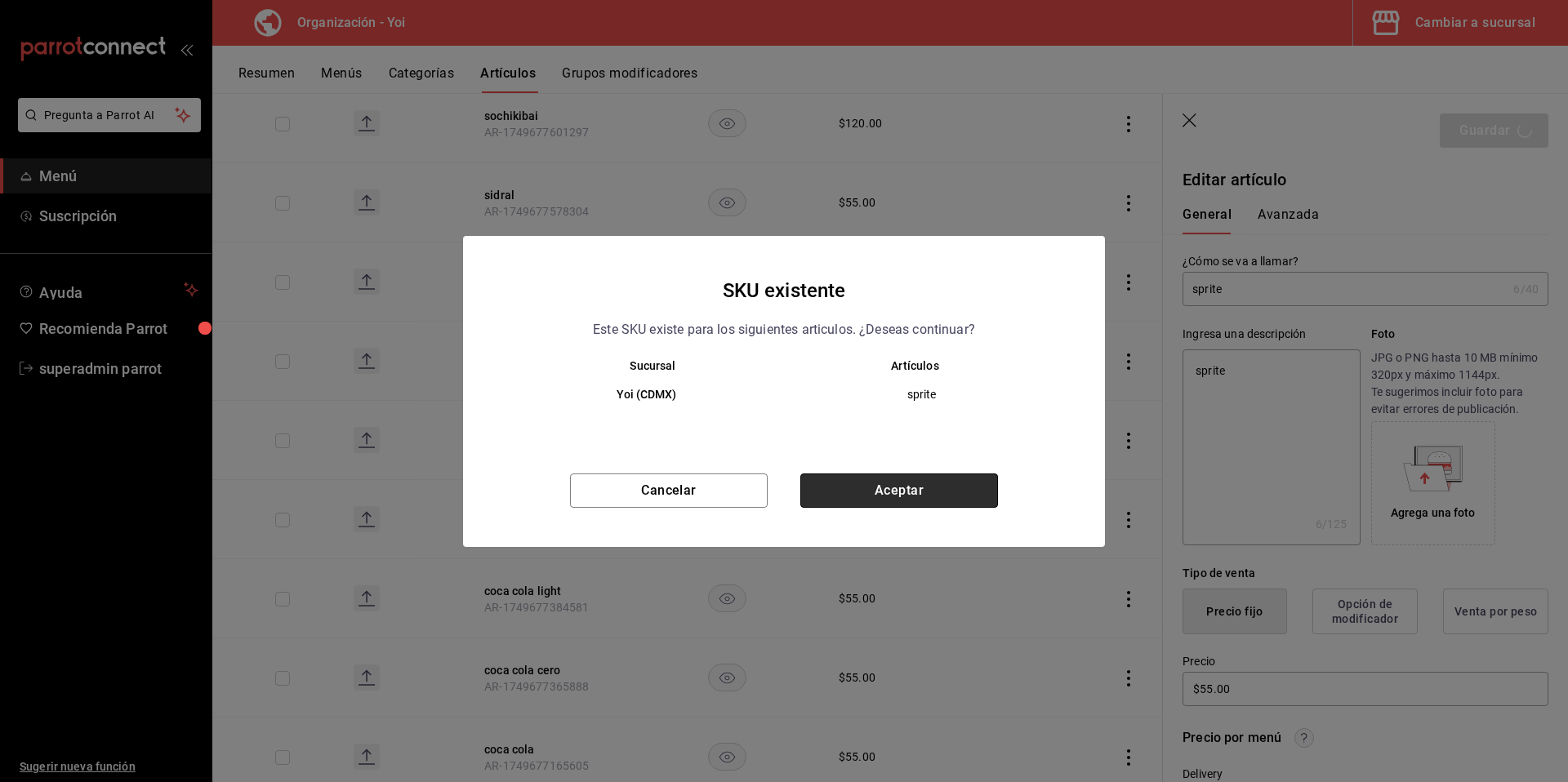 click on "Aceptar" at bounding box center (899, 491) 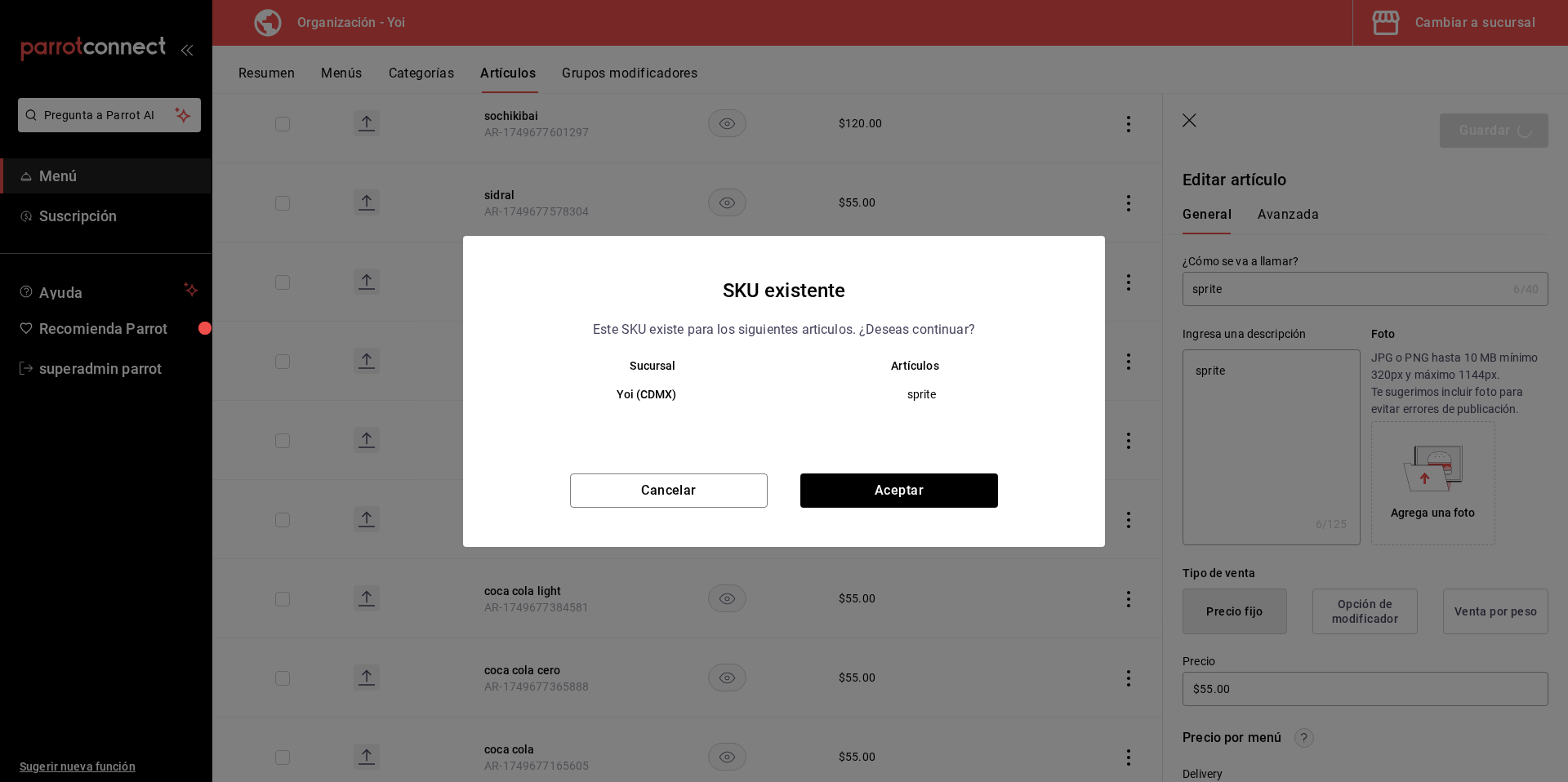type on "x" 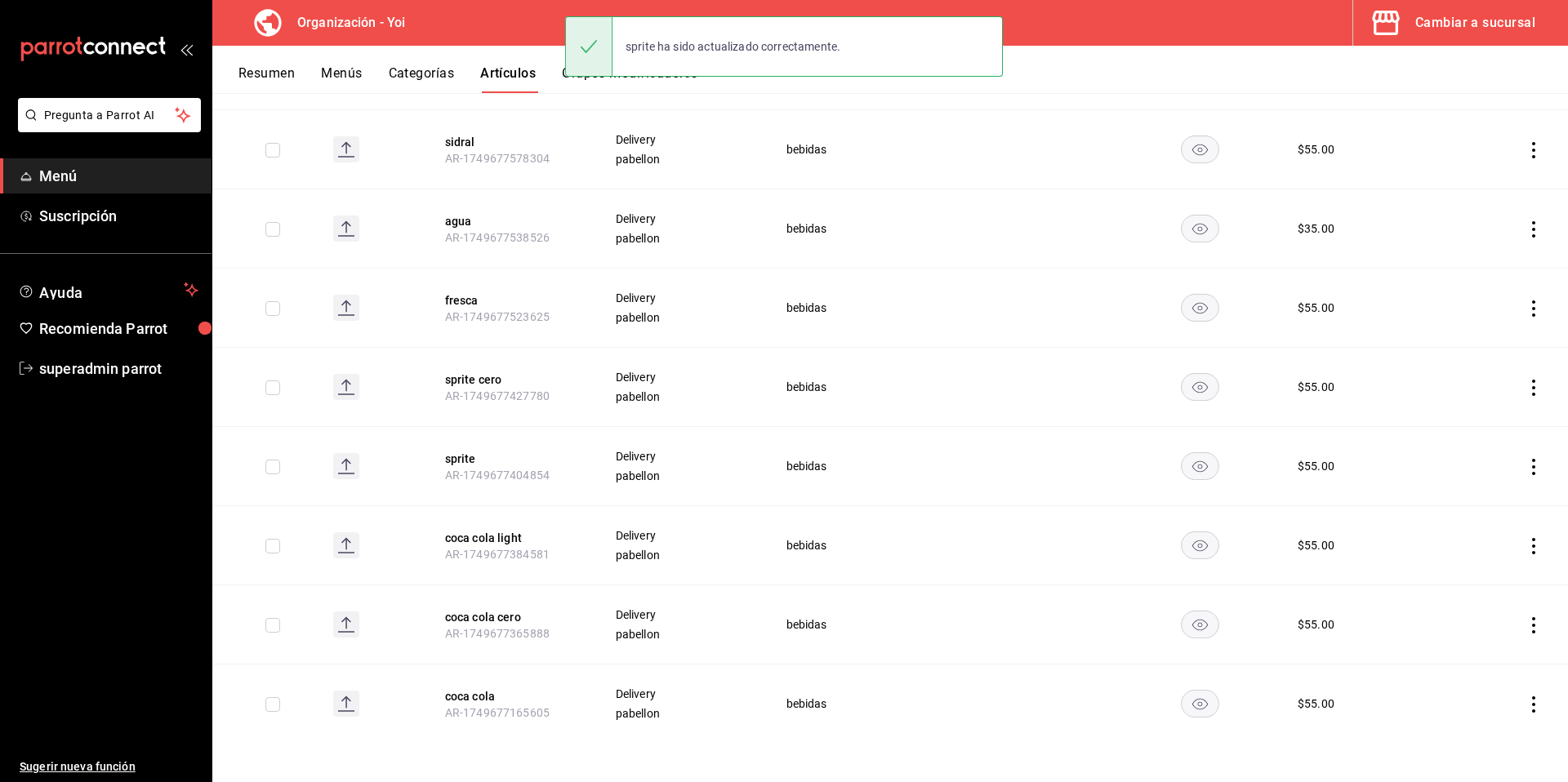scroll, scrollTop: 927, scrollLeft: 0, axis: vertical 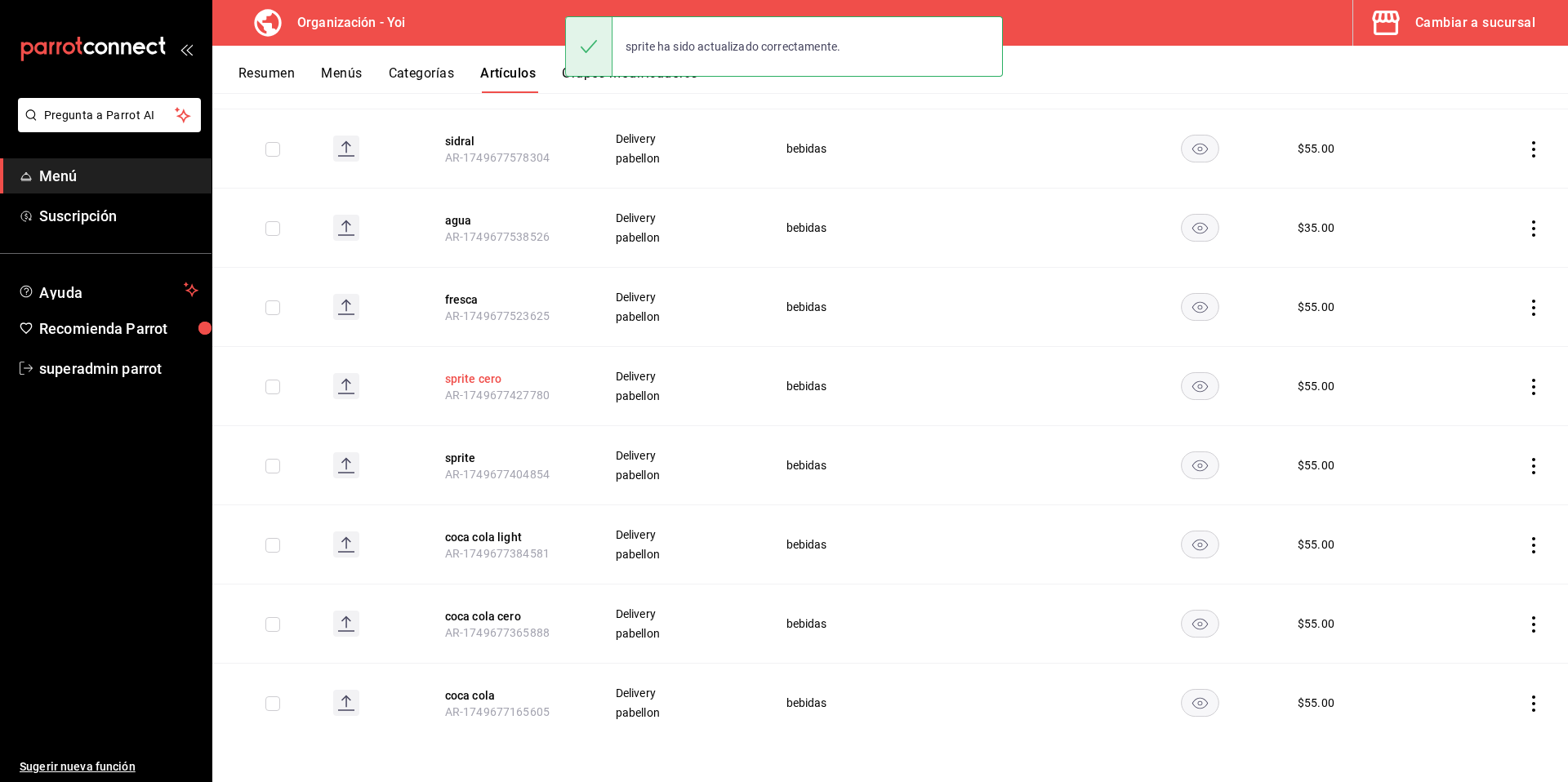 click on "sprite cero" at bounding box center [510, 379] 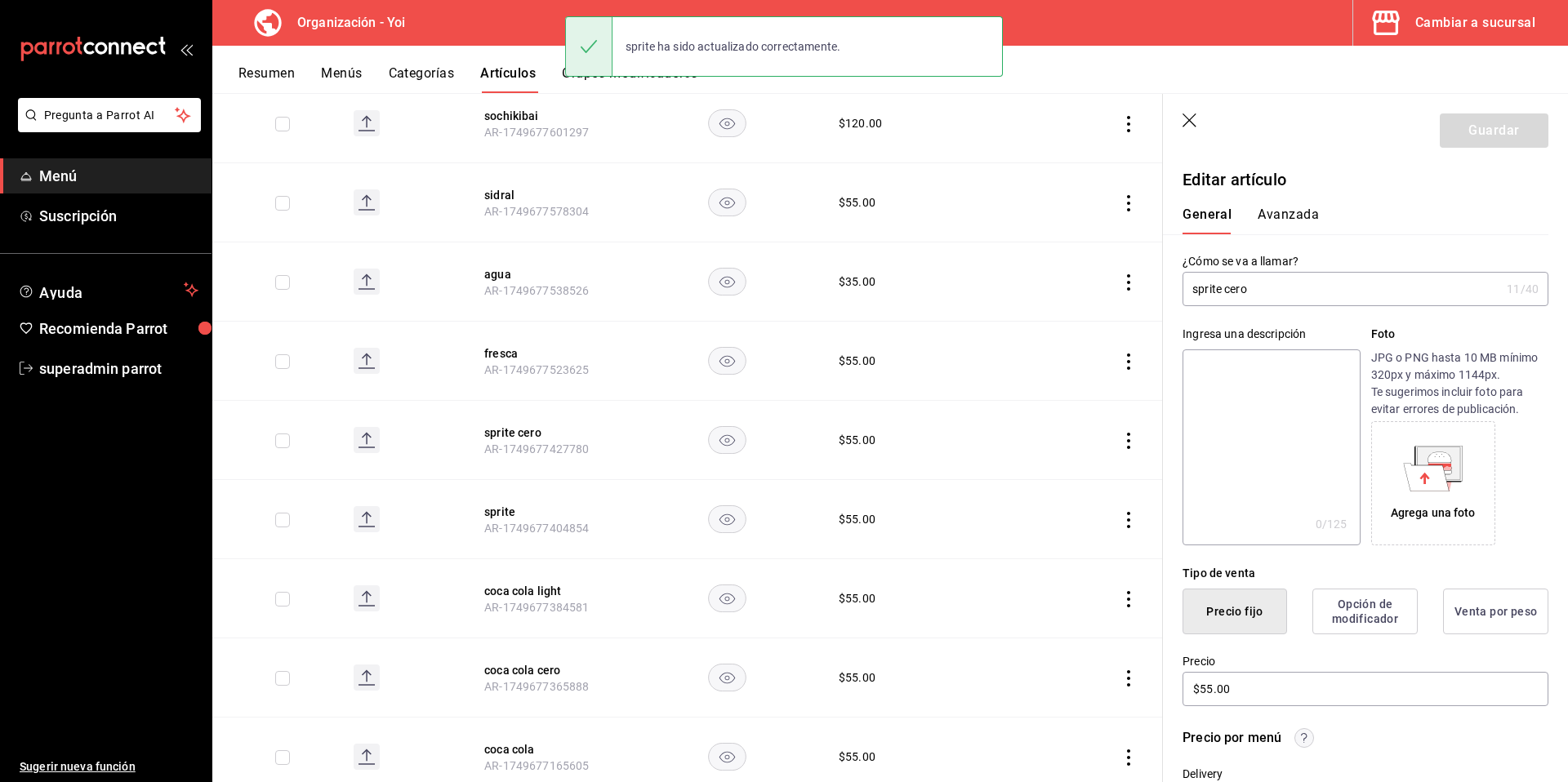 click on "sprite cero" at bounding box center (1341, 289) 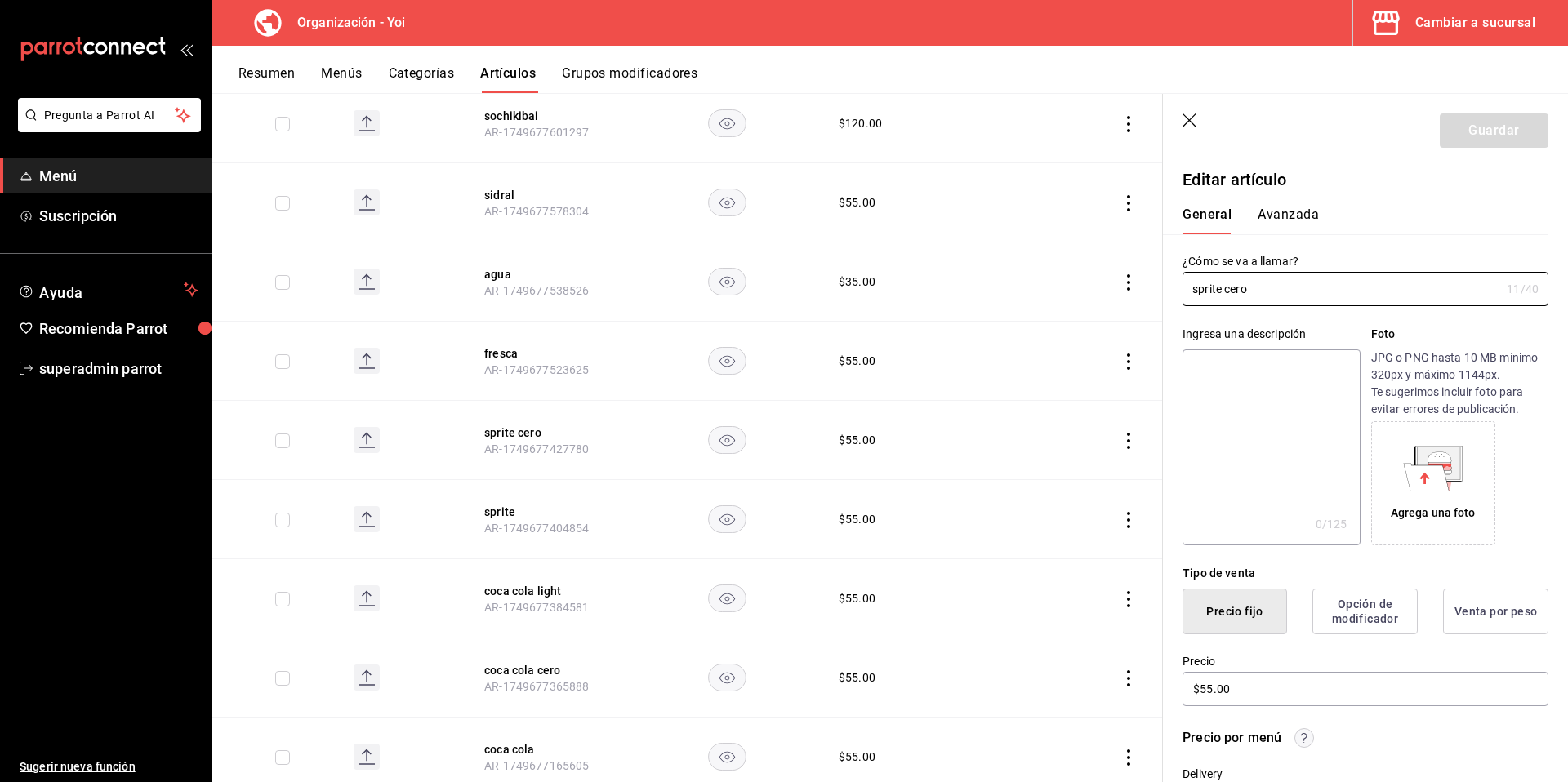 click at bounding box center (1271, 447) 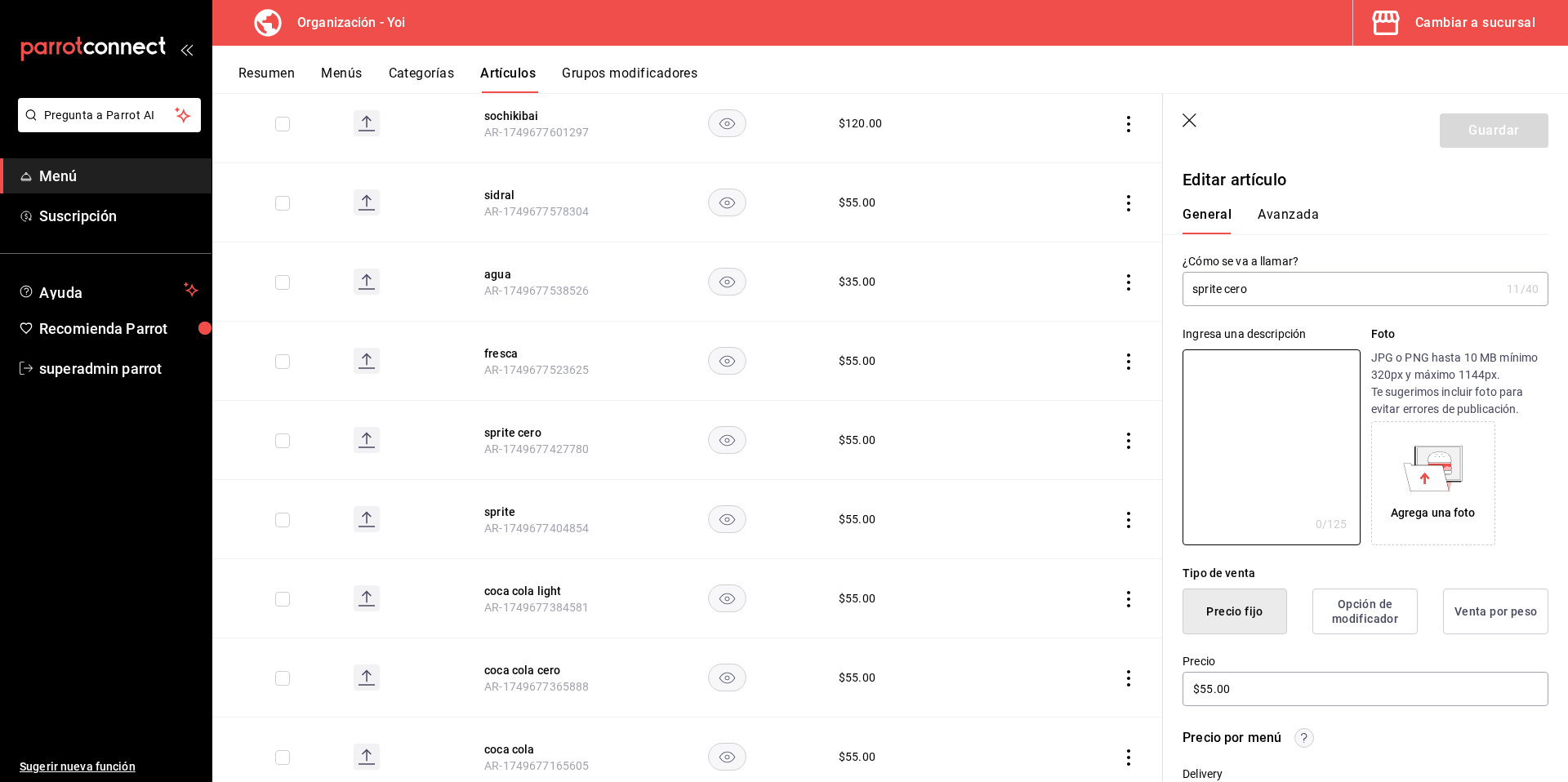 paste on "sprite cero" 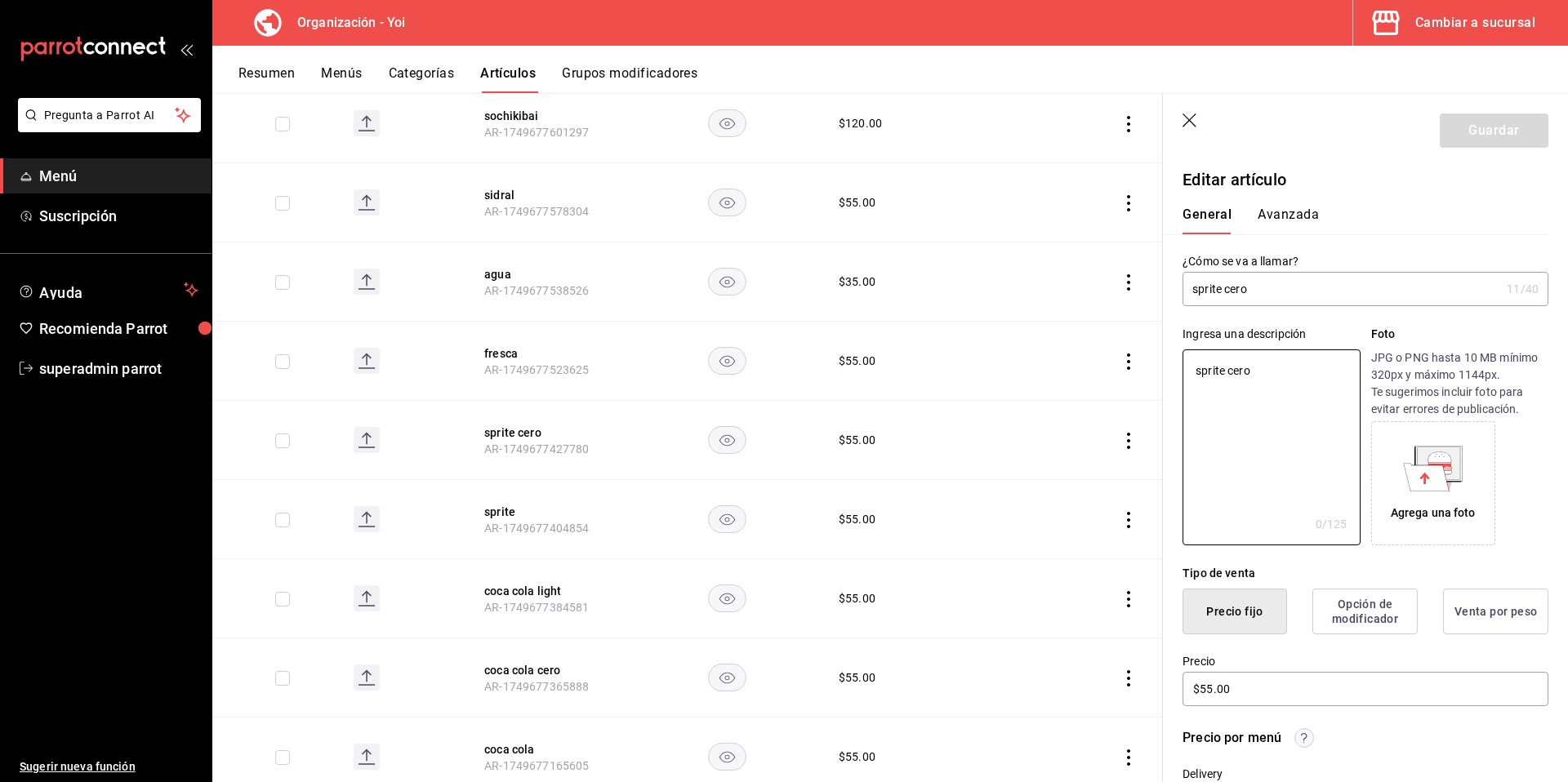 type on "x" 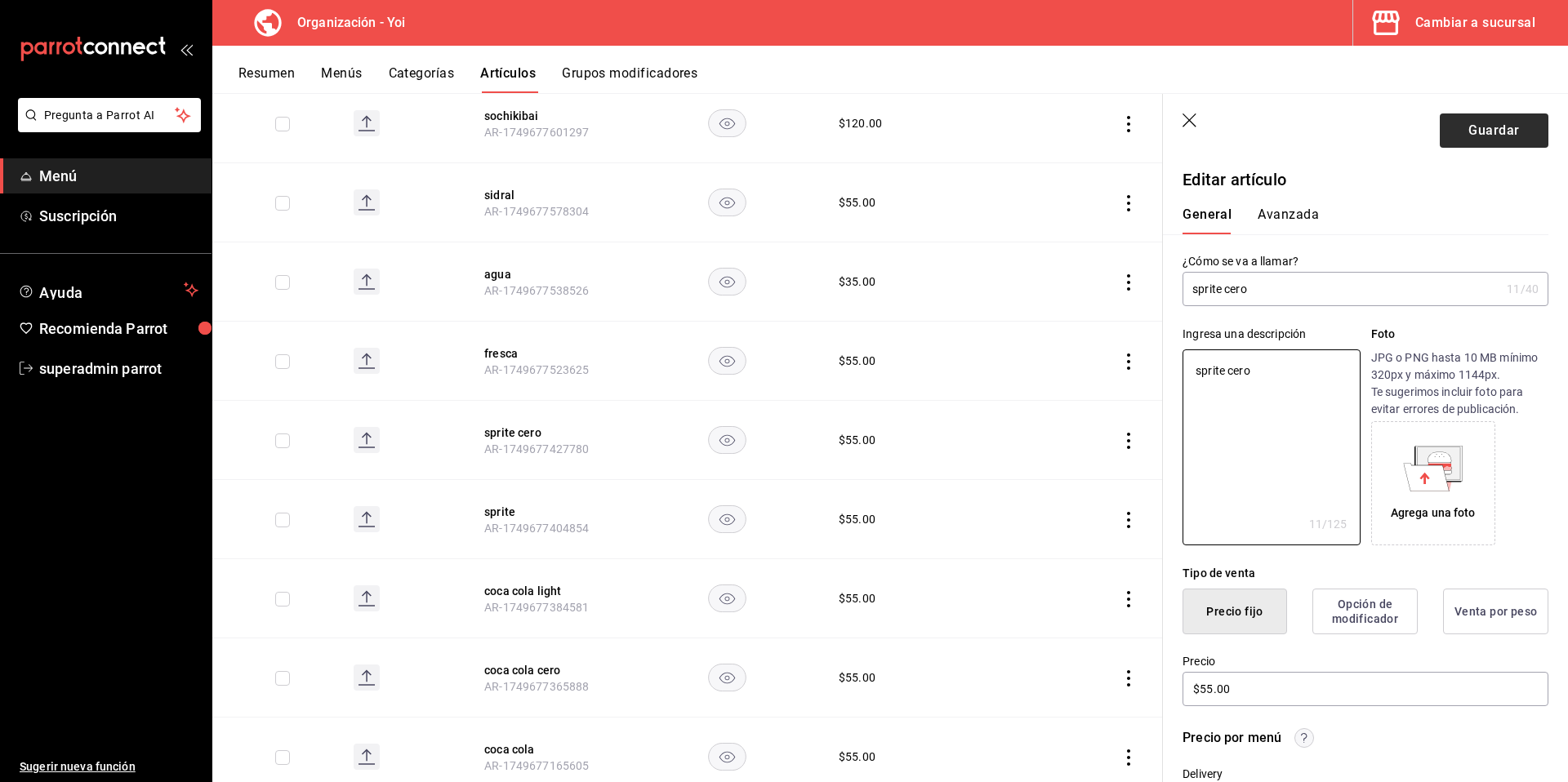 type 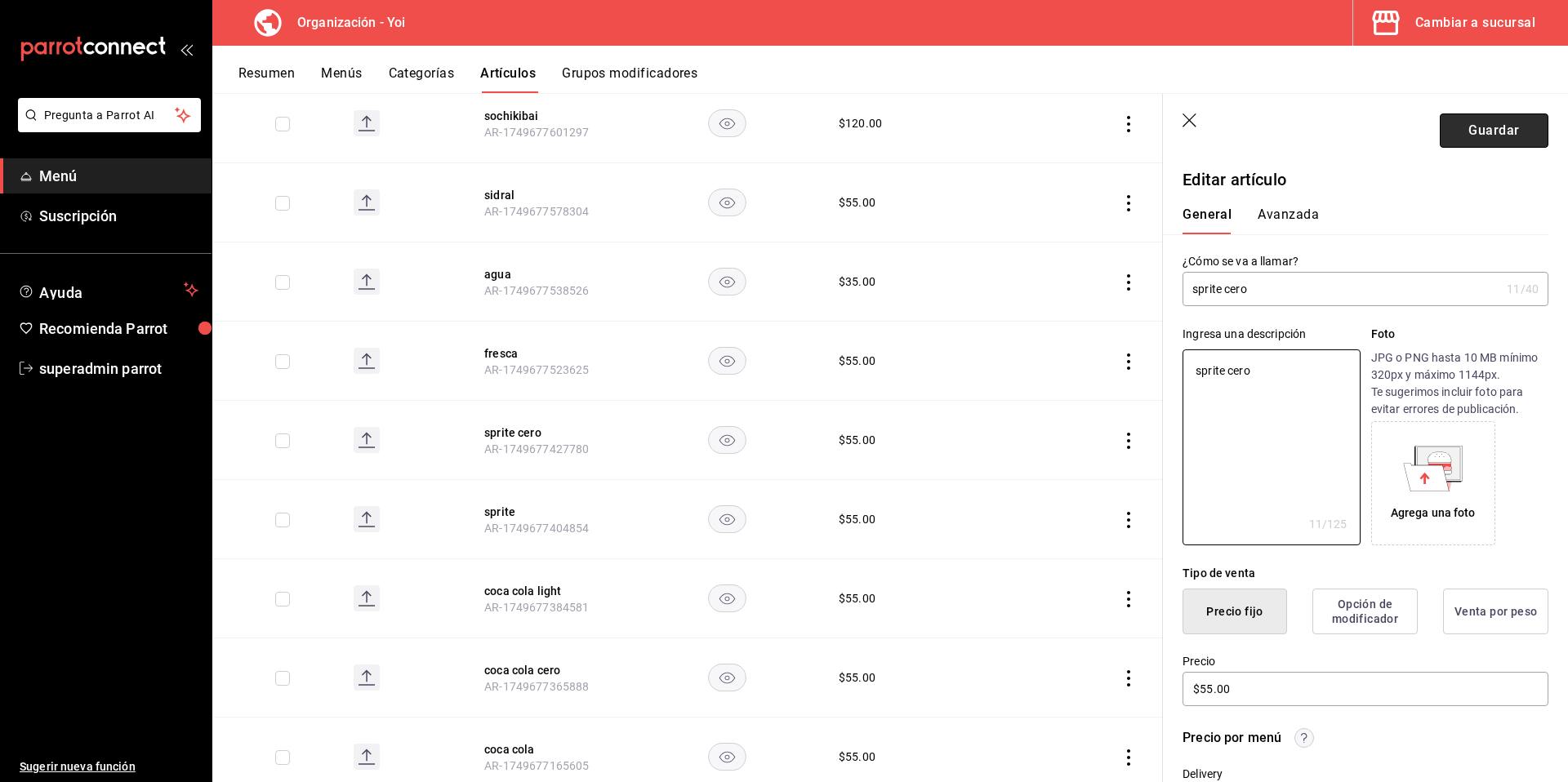click on "Guardar" at bounding box center (1494, 131) 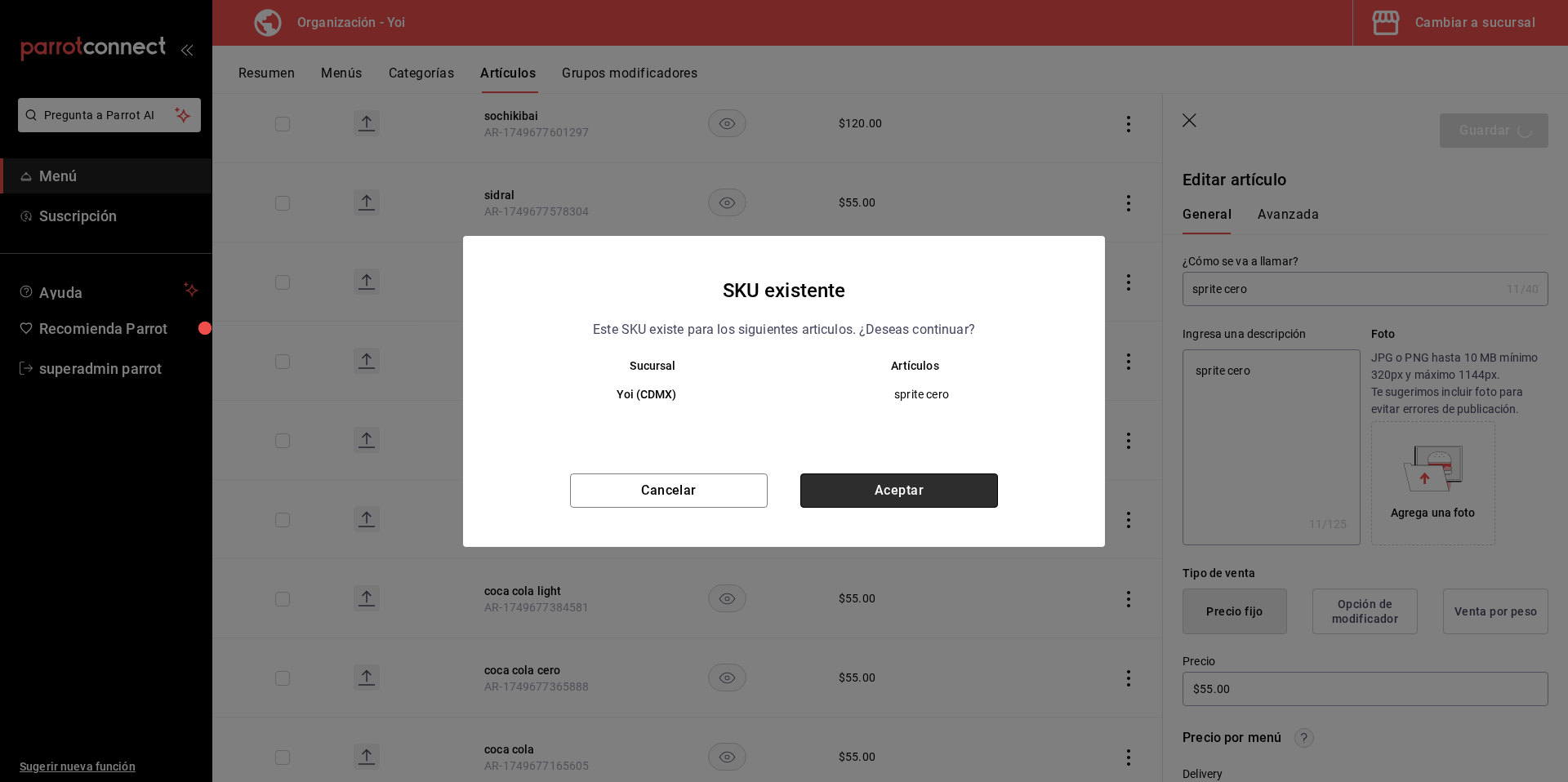 click on "Aceptar" at bounding box center (899, 491) 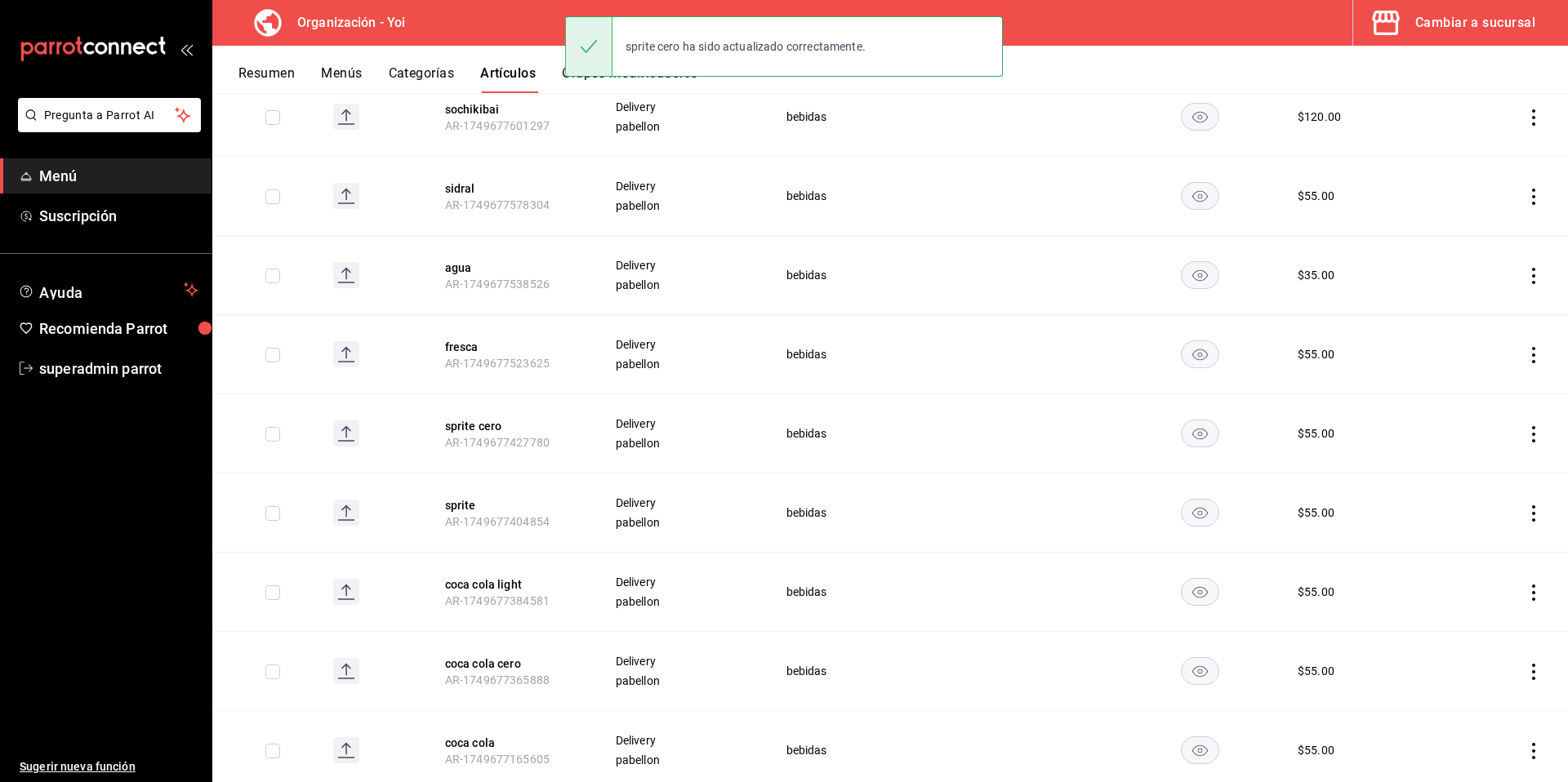 scroll, scrollTop: 927, scrollLeft: 0, axis: vertical 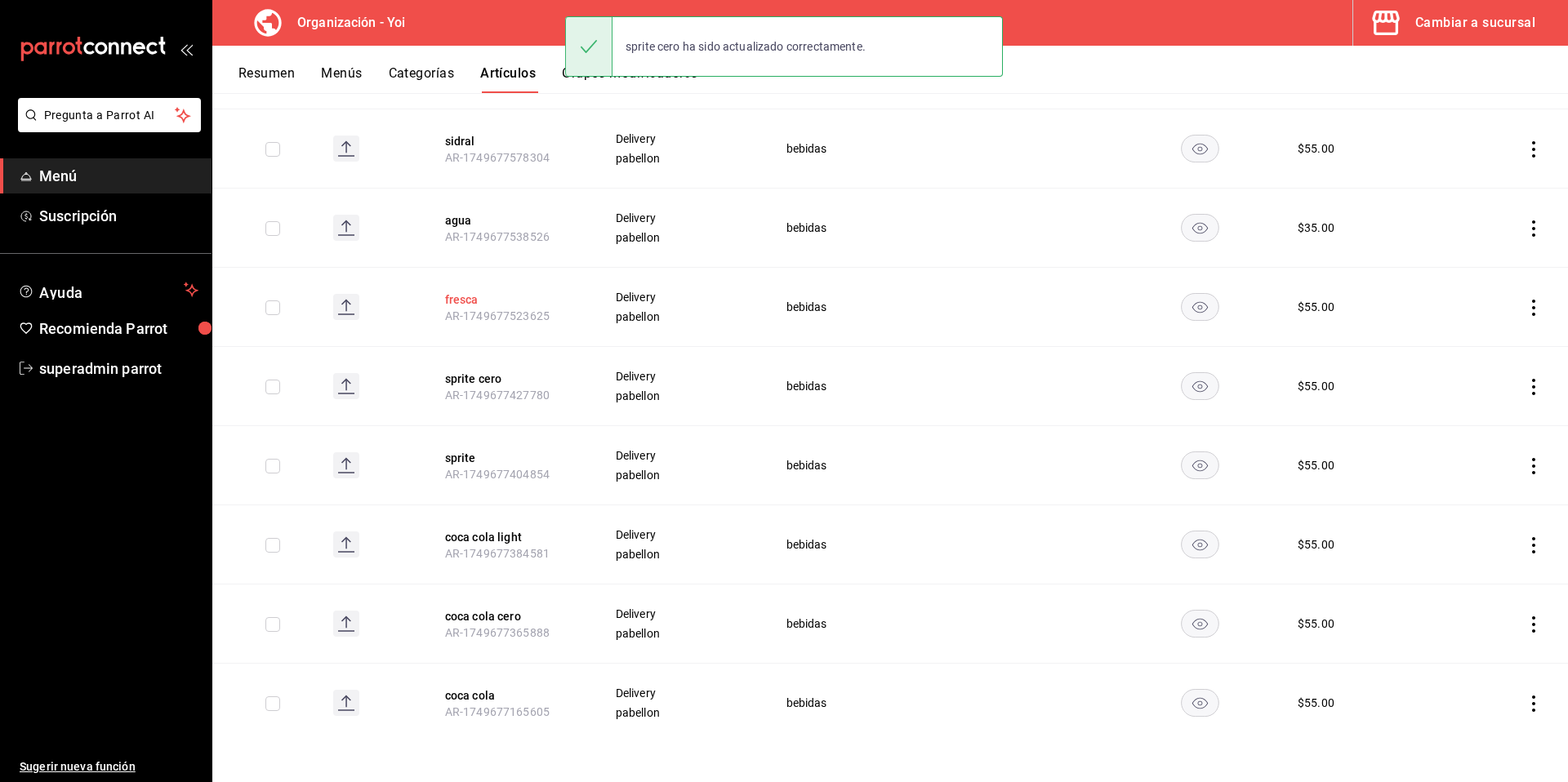 click on "fresca" at bounding box center [510, 300] 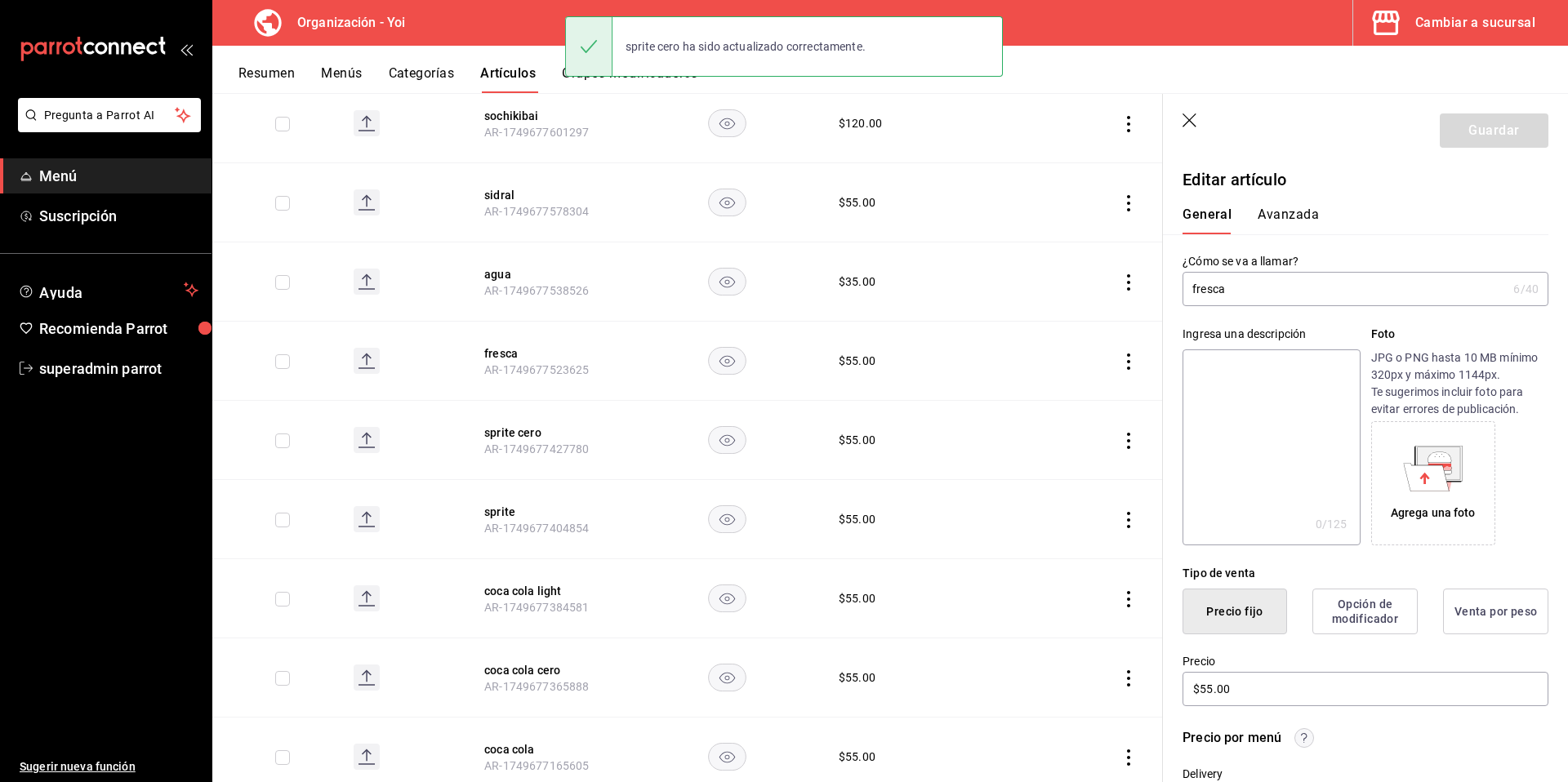 click on "fresca" at bounding box center (1344, 289) 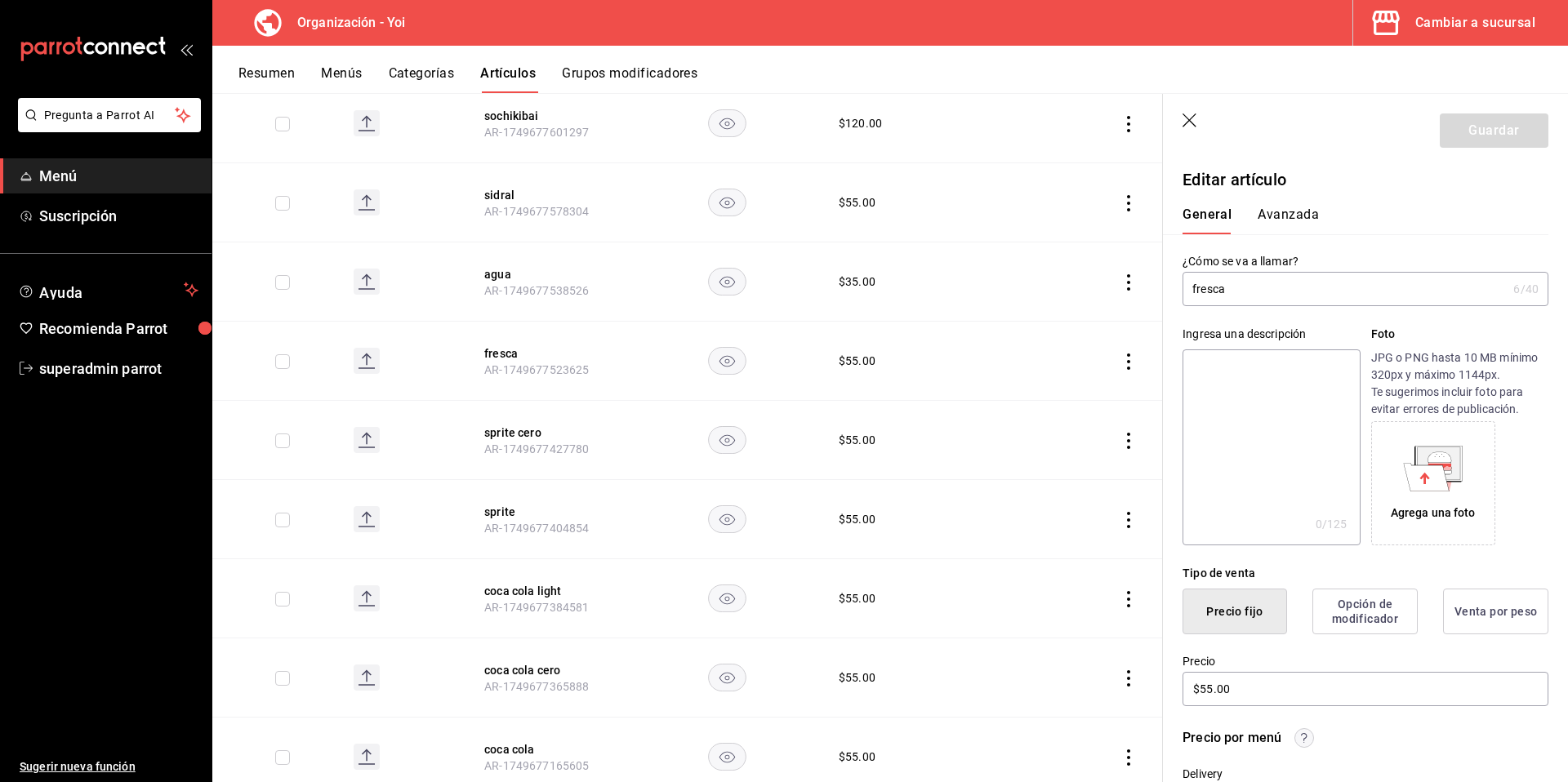 click on "fresca" at bounding box center [1344, 289] 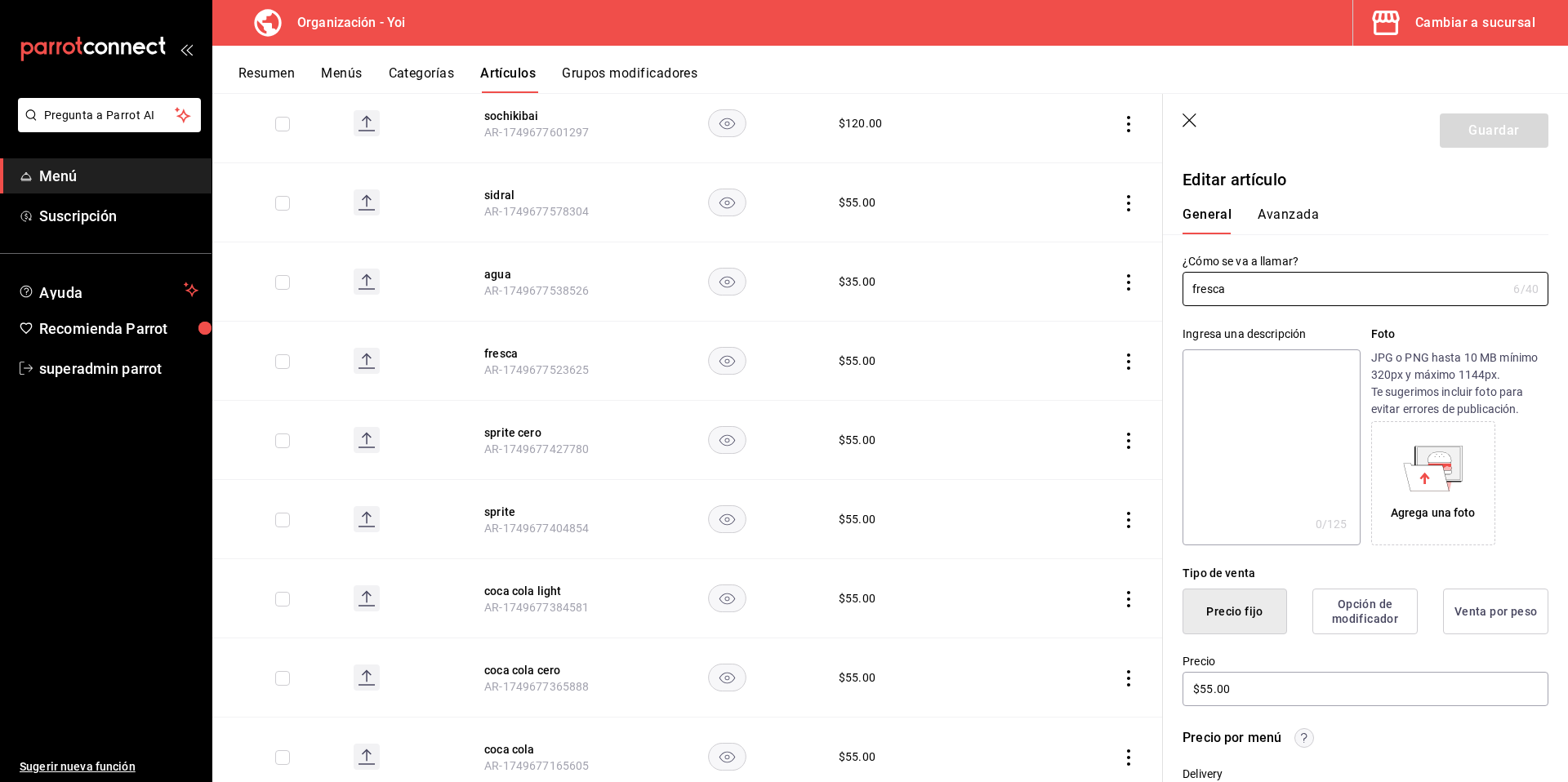 click at bounding box center [1271, 447] 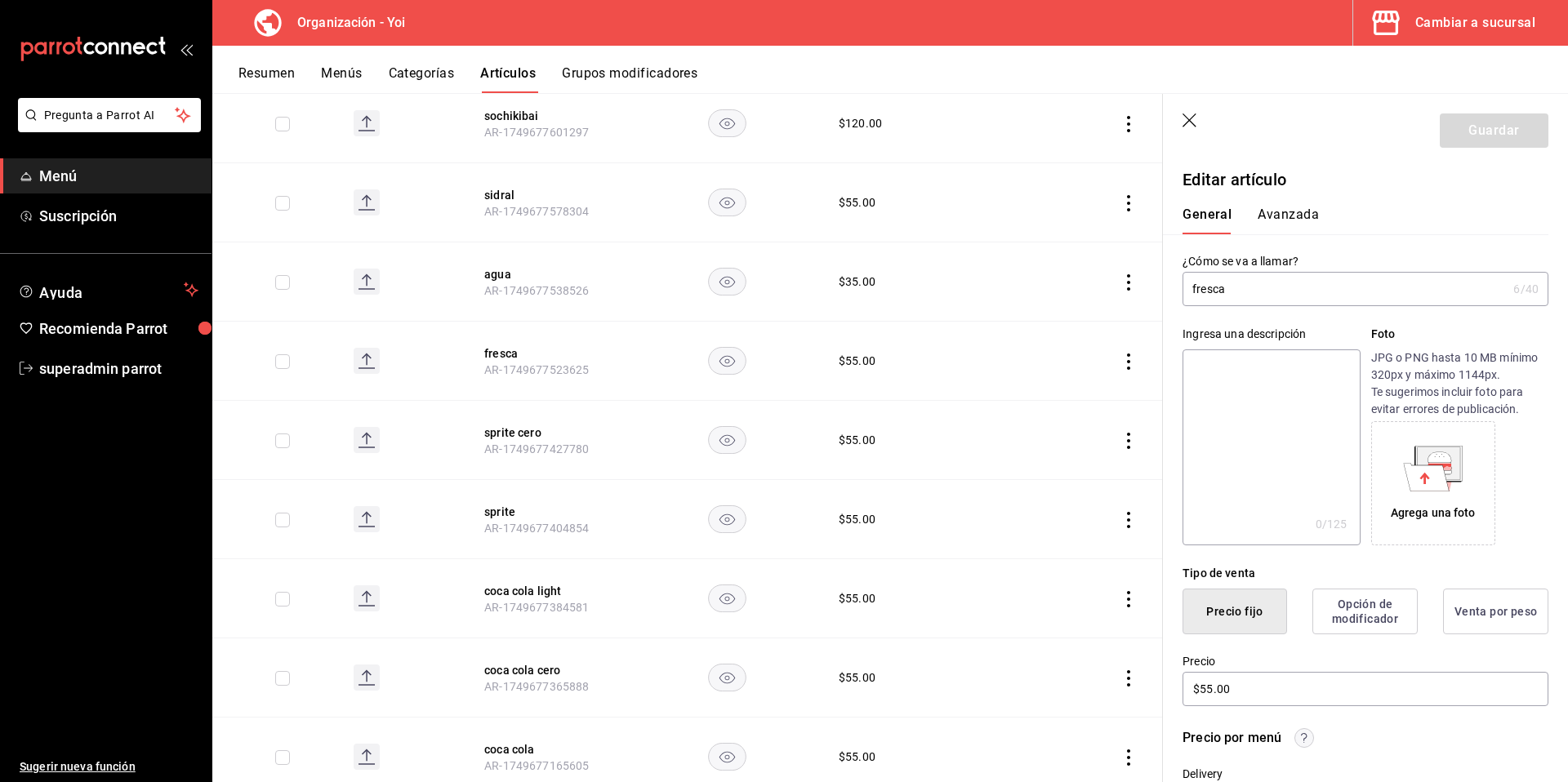 paste on "fresca" 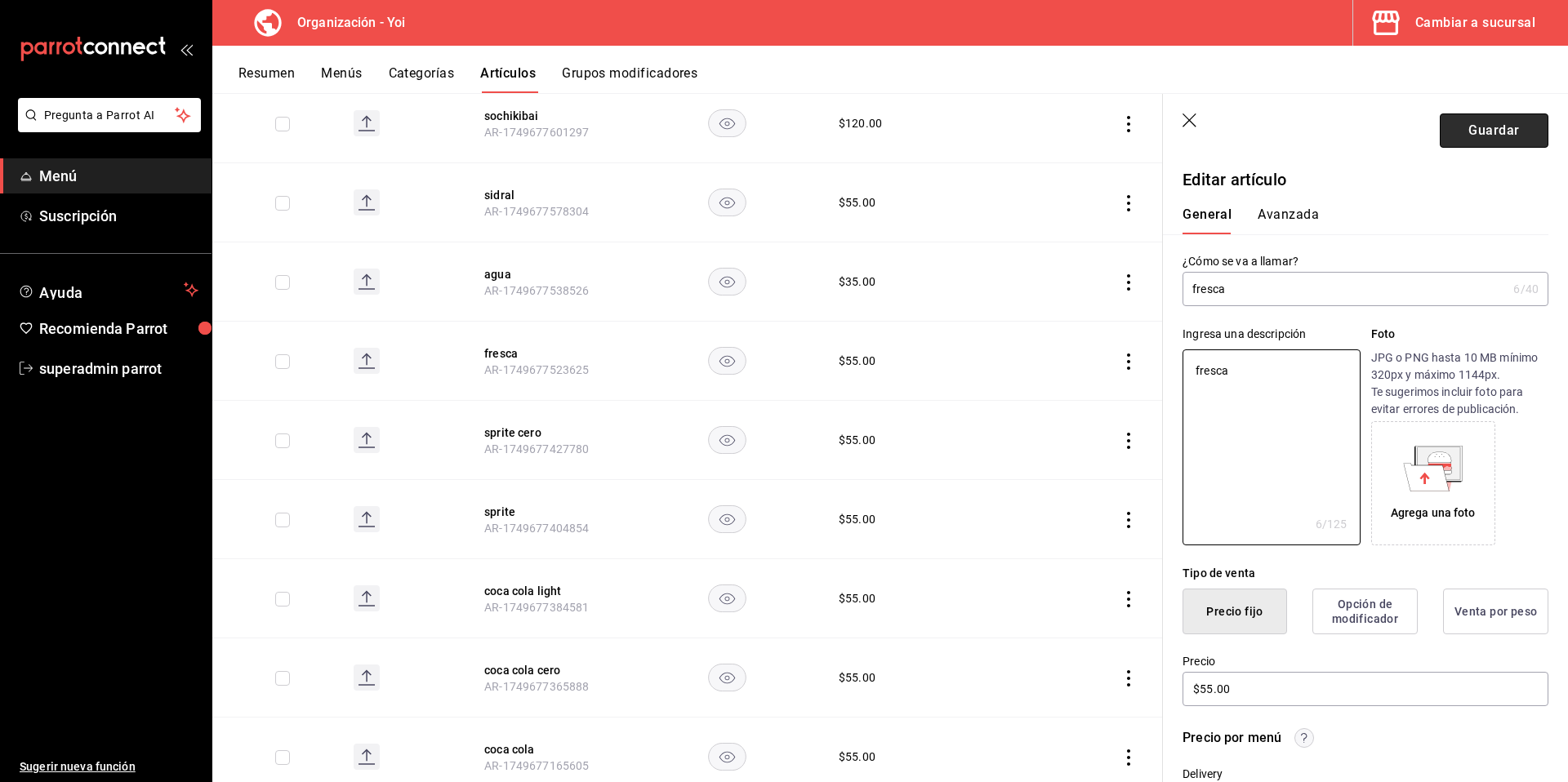 click on "Guardar" at bounding box center [1494, 131] 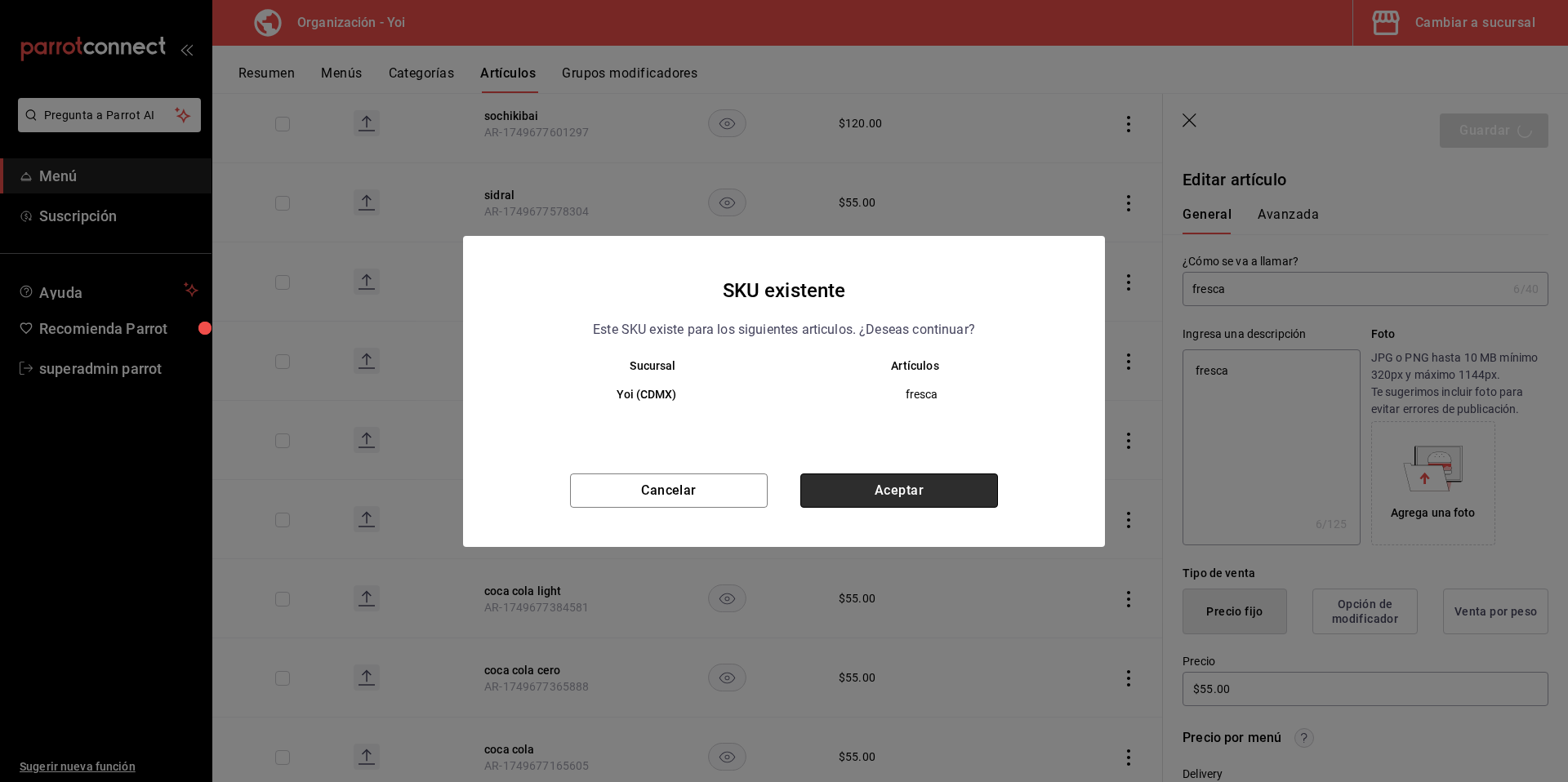 click on "Aceptar" at bounding box center (899, 491) 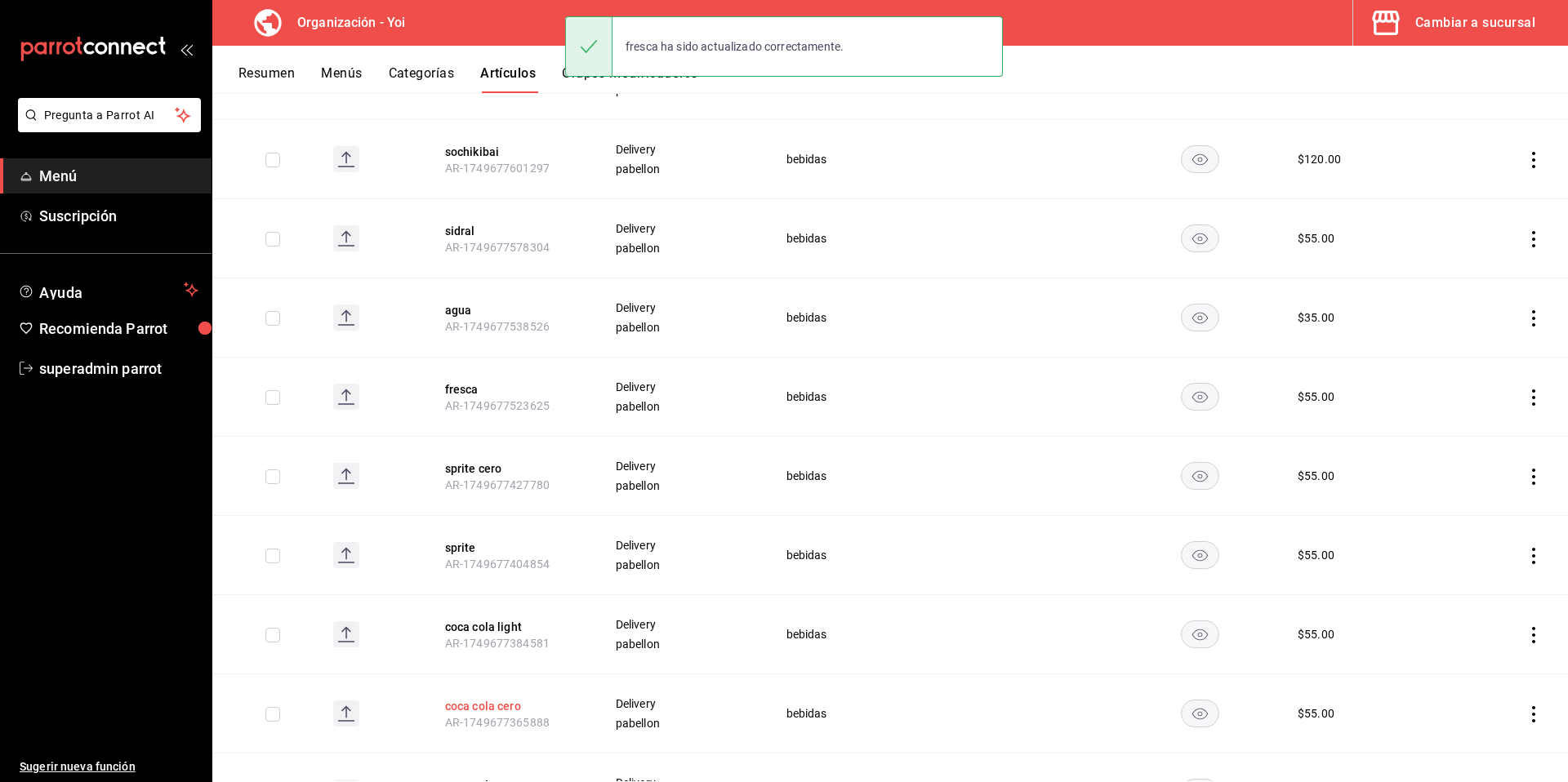 scroll, scrollTop: 927, scrollLeft: 0, axis: vertical 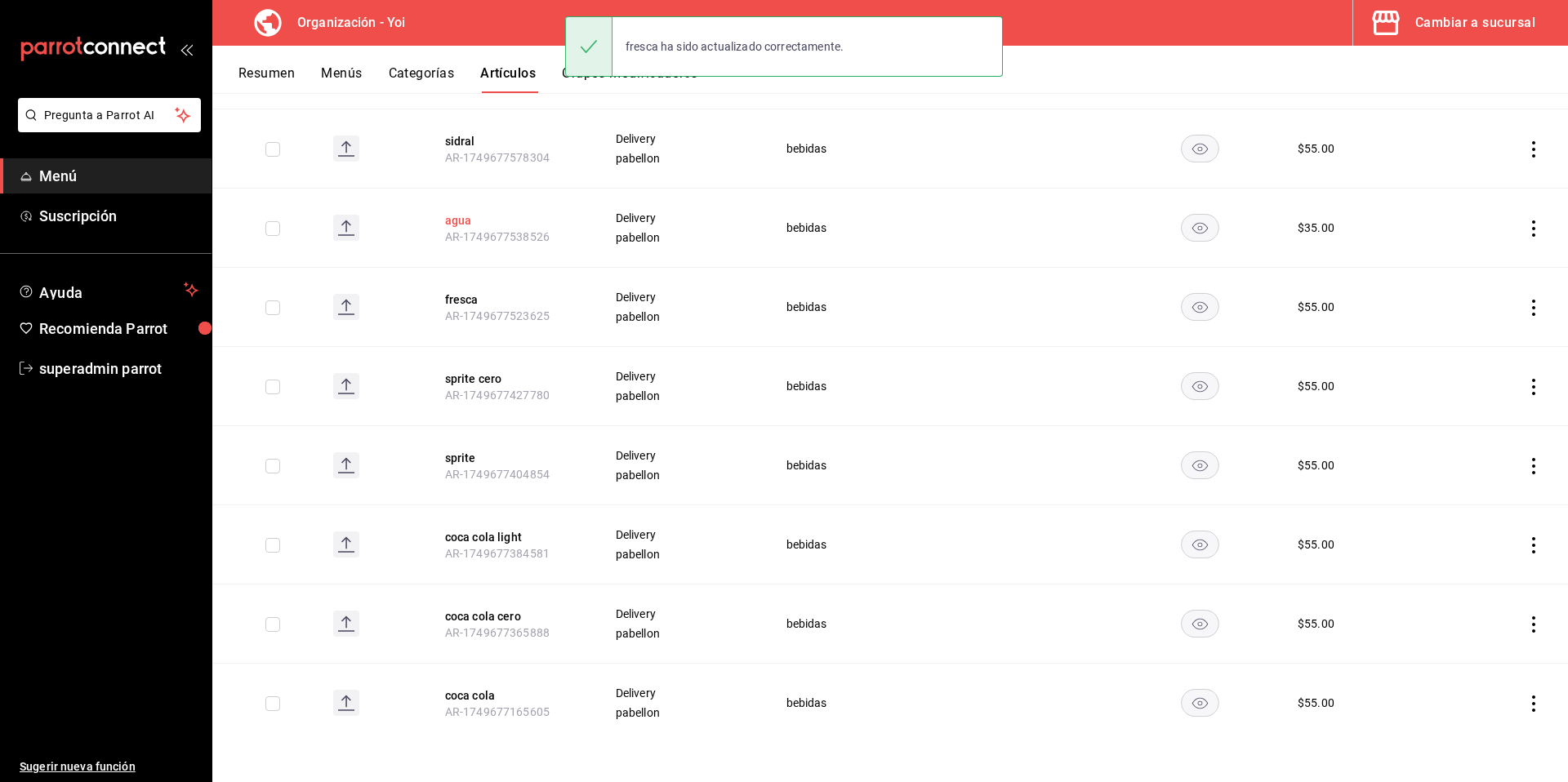click on "agua" at bounding box center [510, 220] 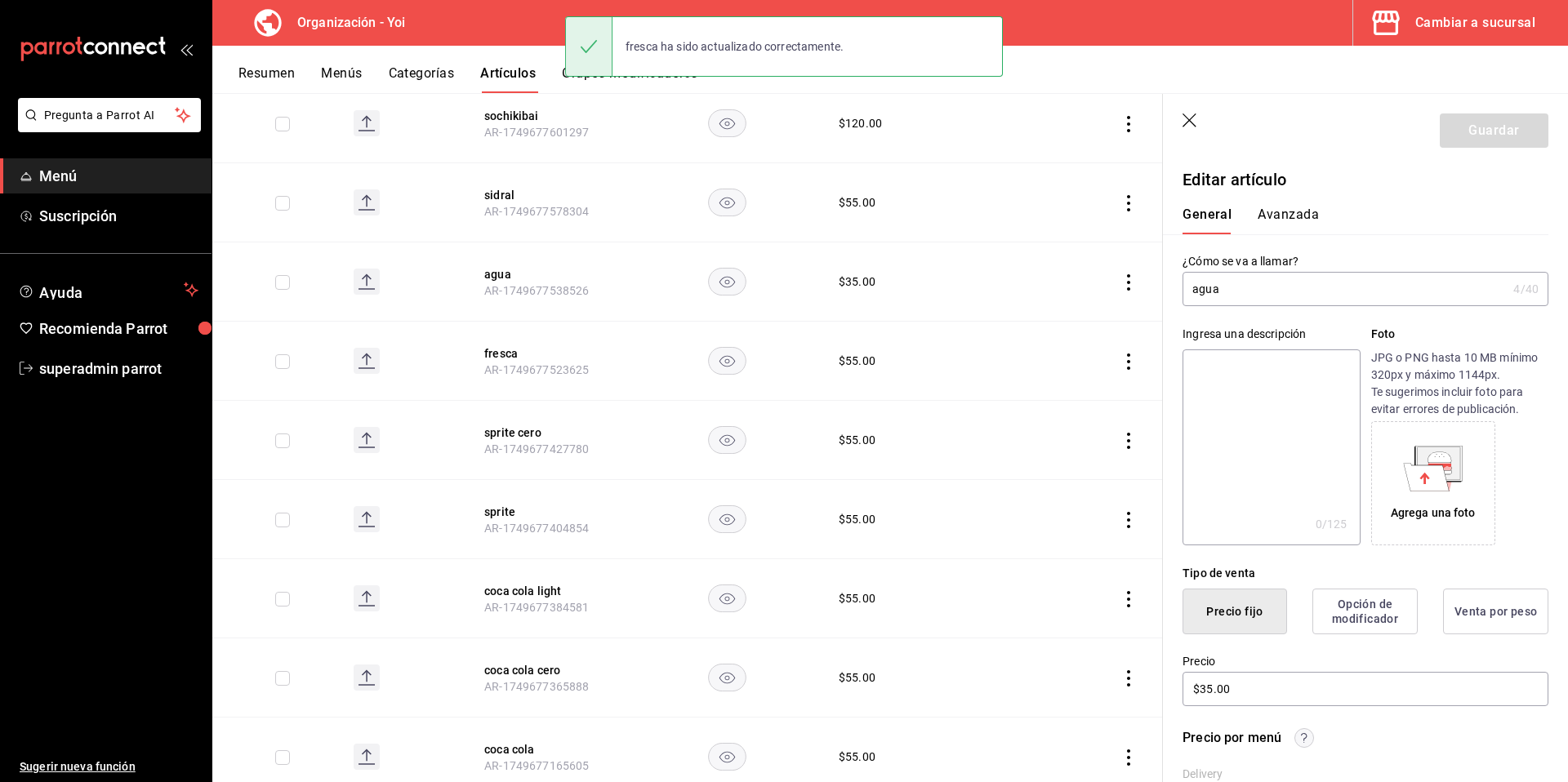 click on "agua" at bounding box center [1344, 289] 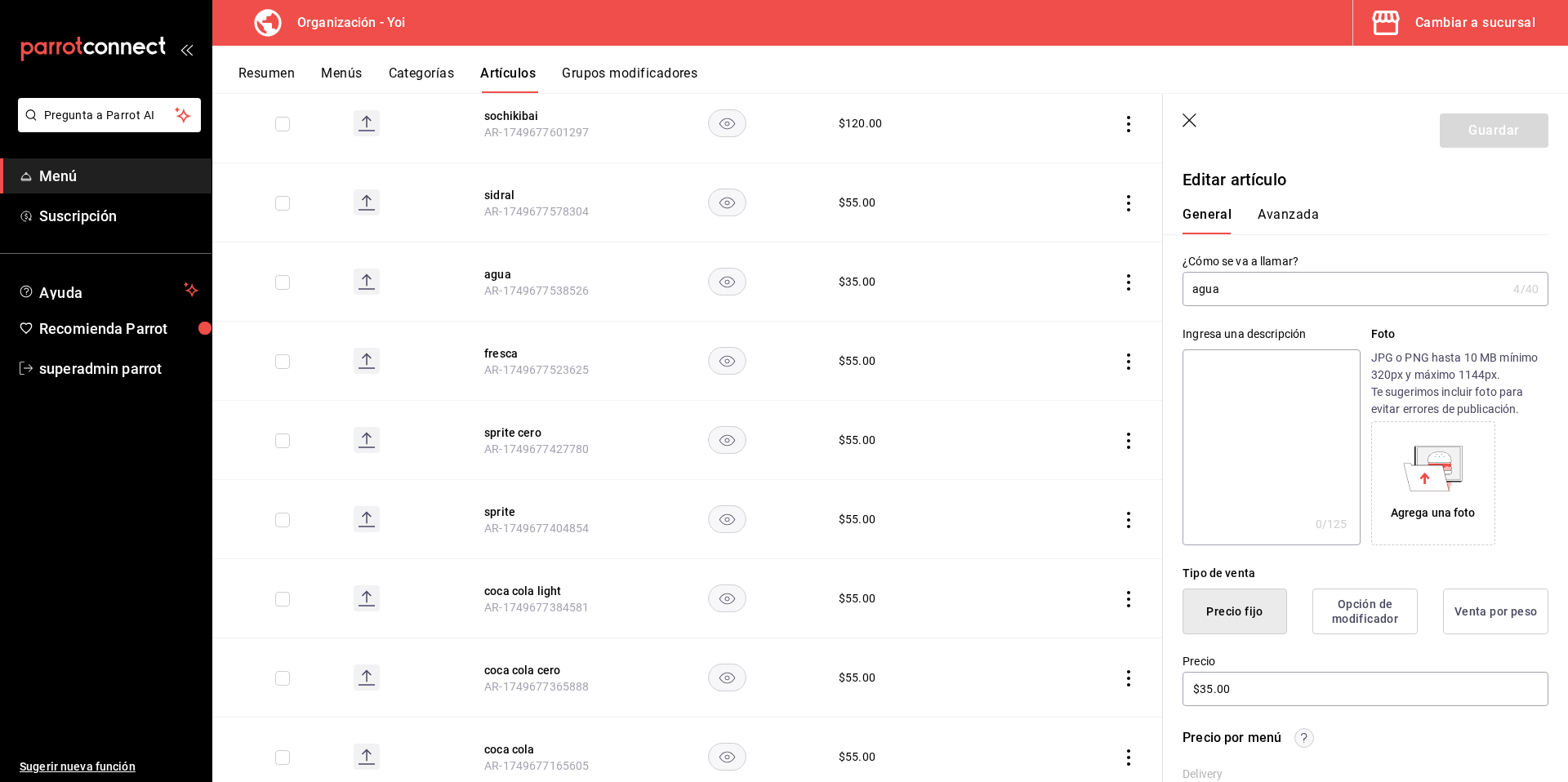 click on "agua" at bounding box center [1344, 289] 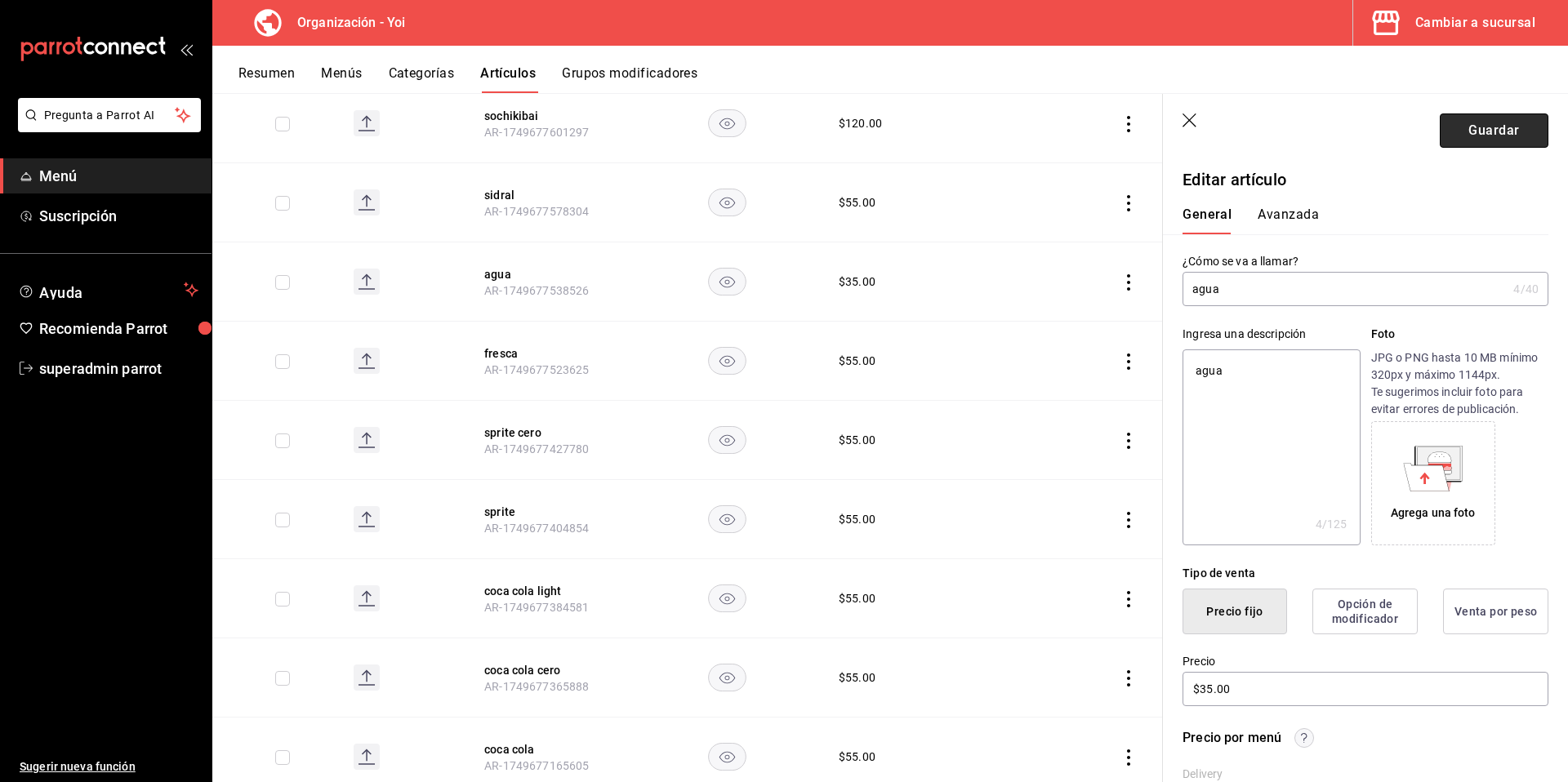 click on "Guardar" at bounding box center [1494, 131] 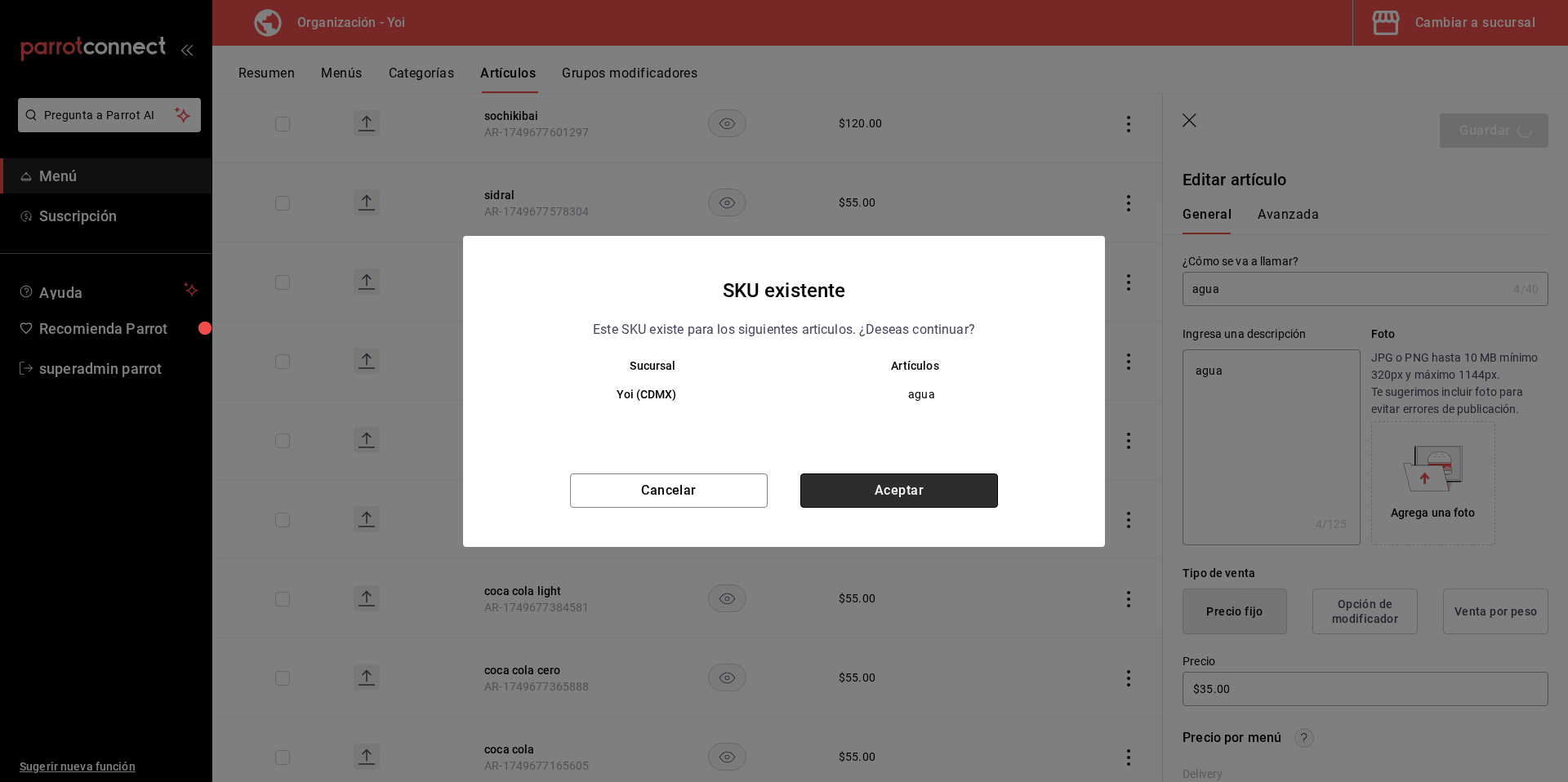 click on "Aceptar" at bounding box center [899, 491] 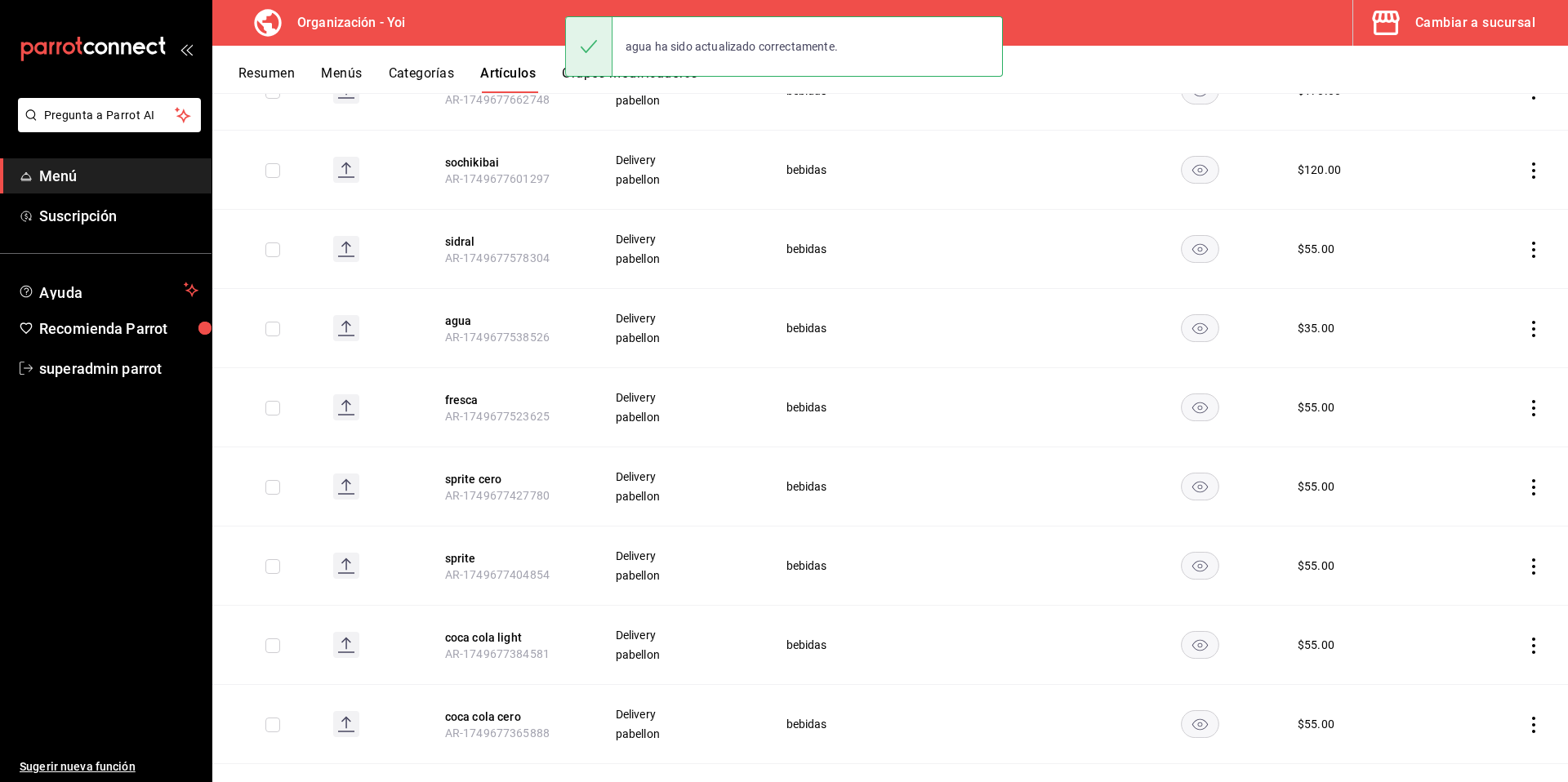 scroll, scrollTop: 814, scrollLeft: 0, axis: vertical 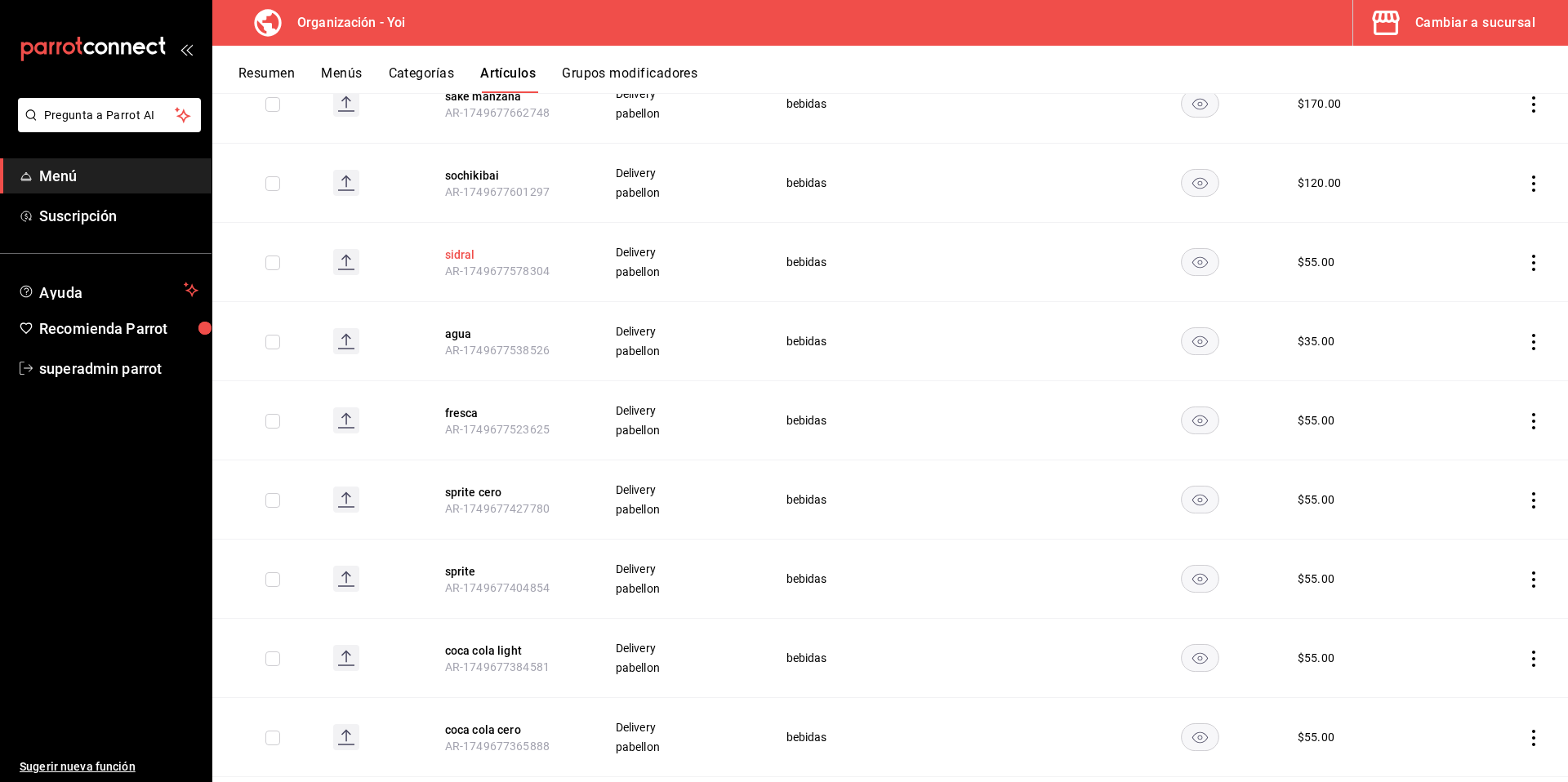 click on "sidral" at bounding box center (510, 255) 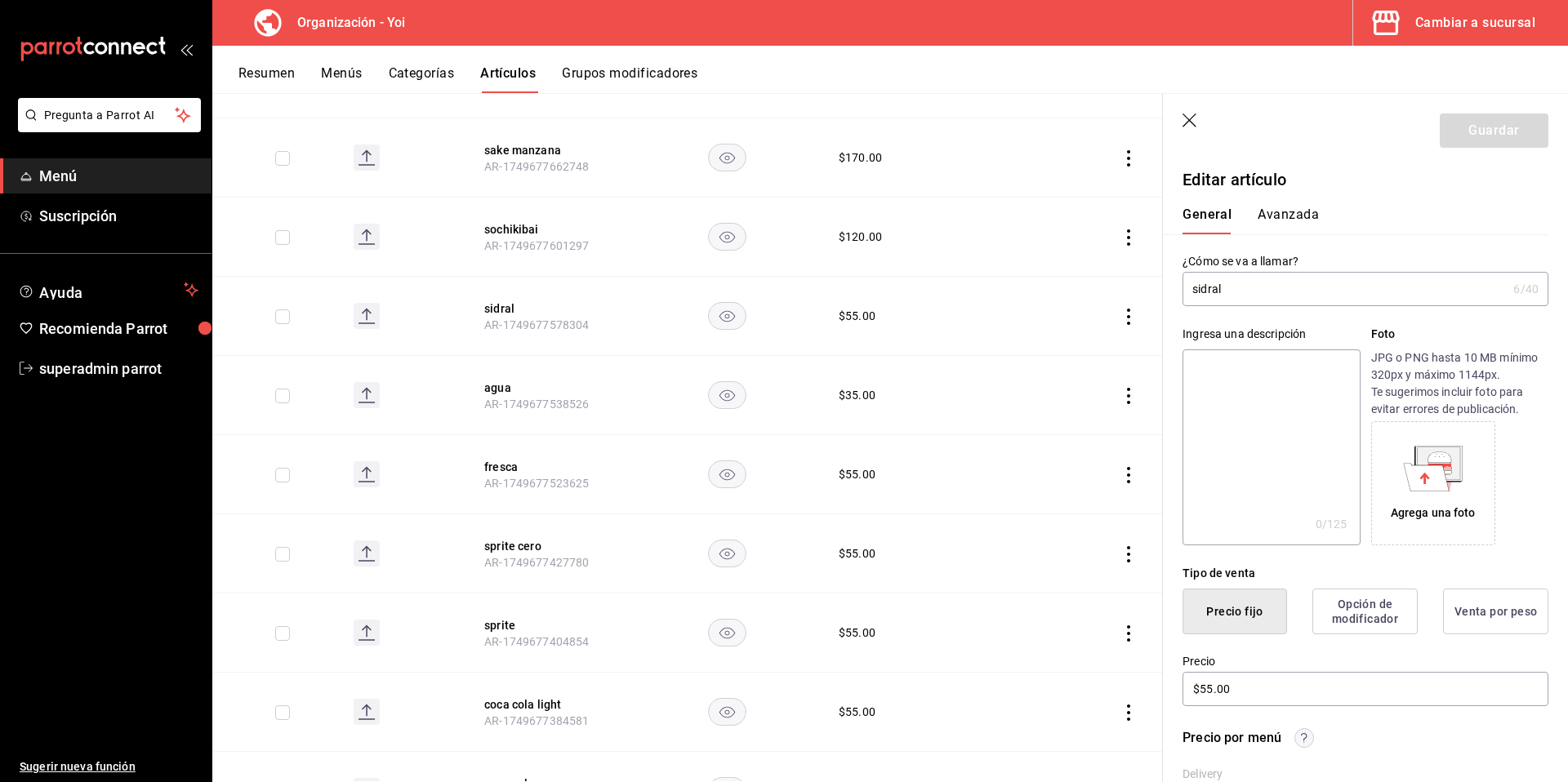 click on "sidral" at bounding box center (1344, 289) 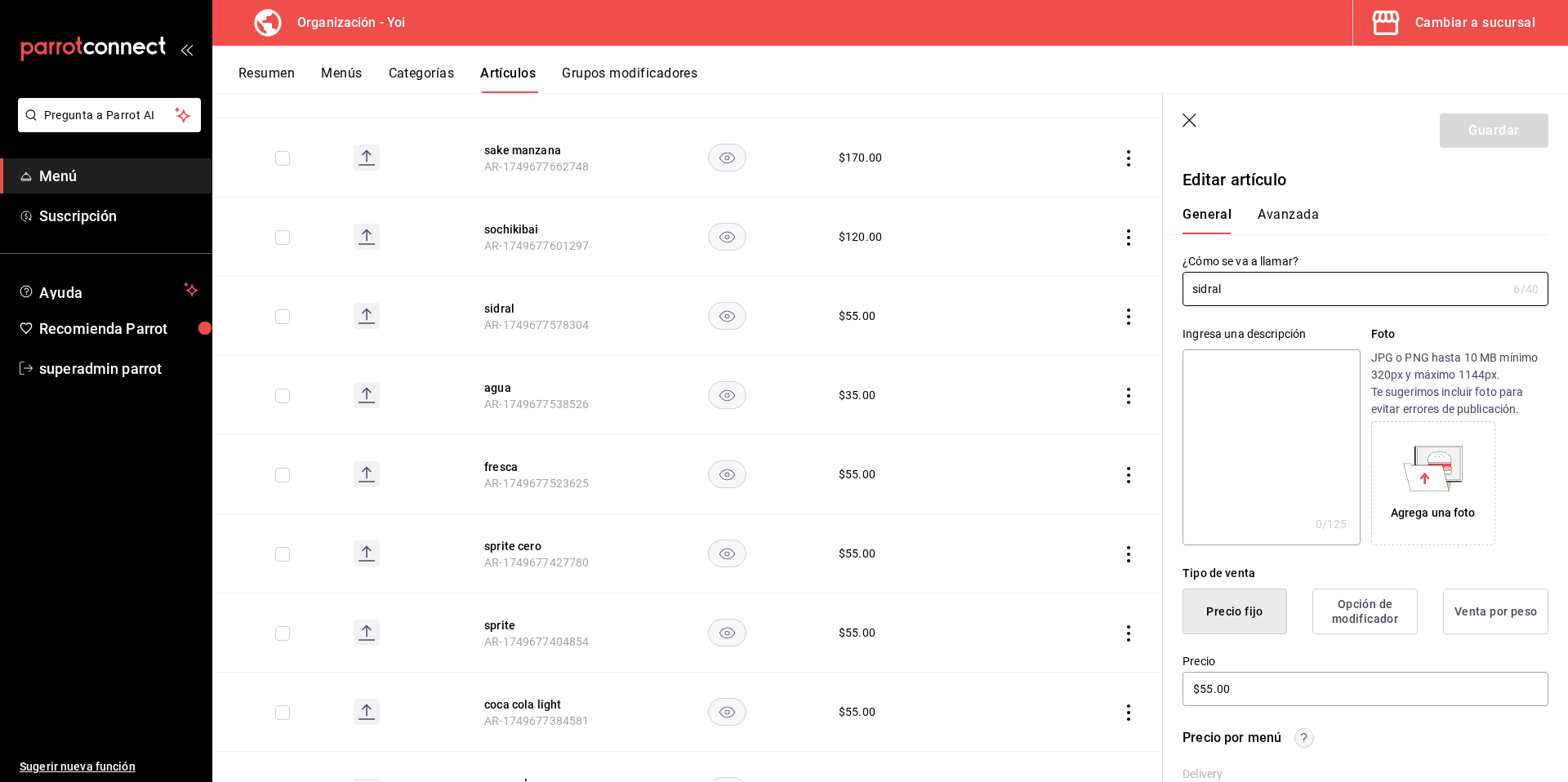 click at bounding box center [1271, 447] 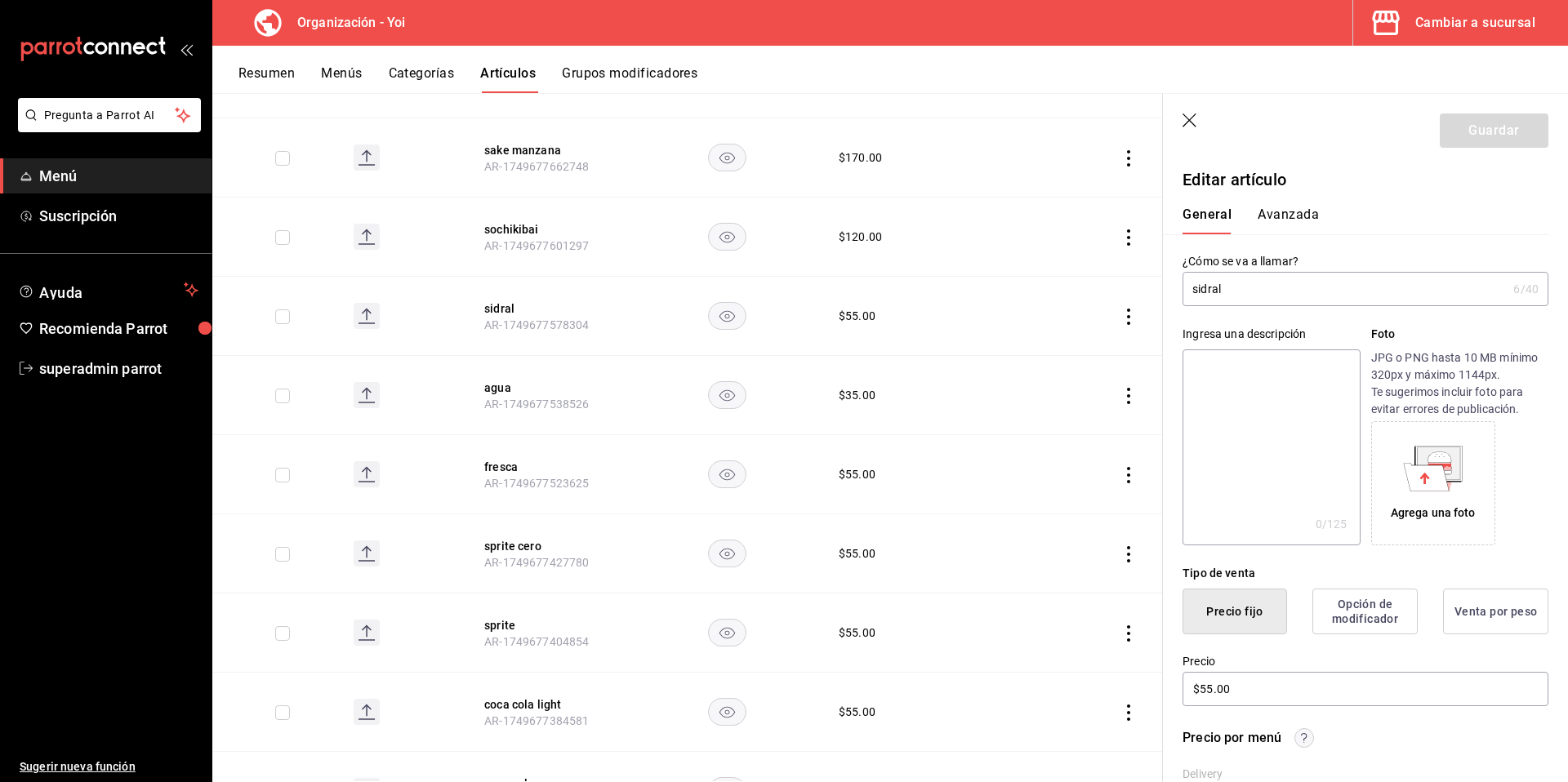 paste on "agua" 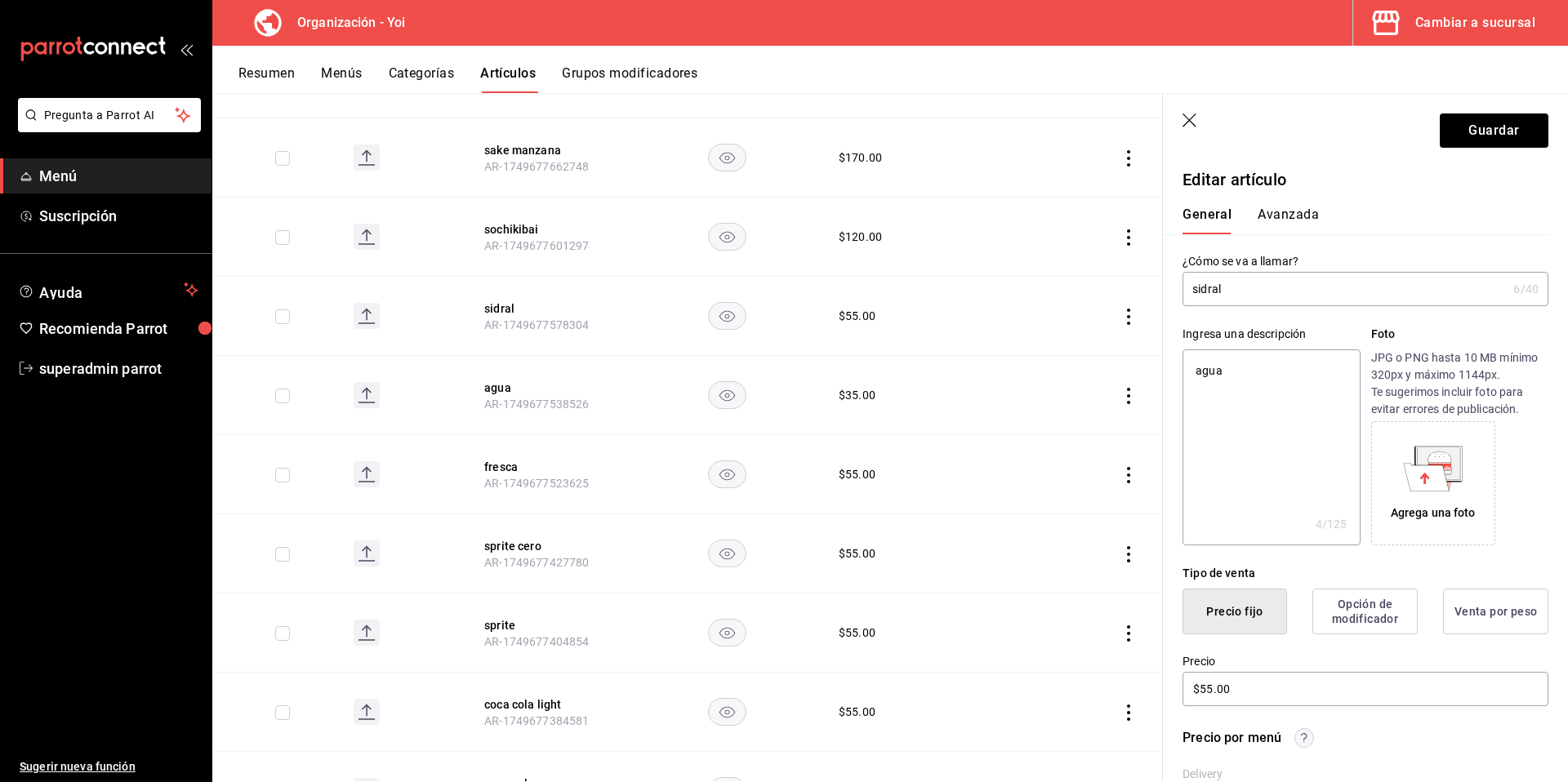 click on "sidral" at bounding box center [1344, 289] 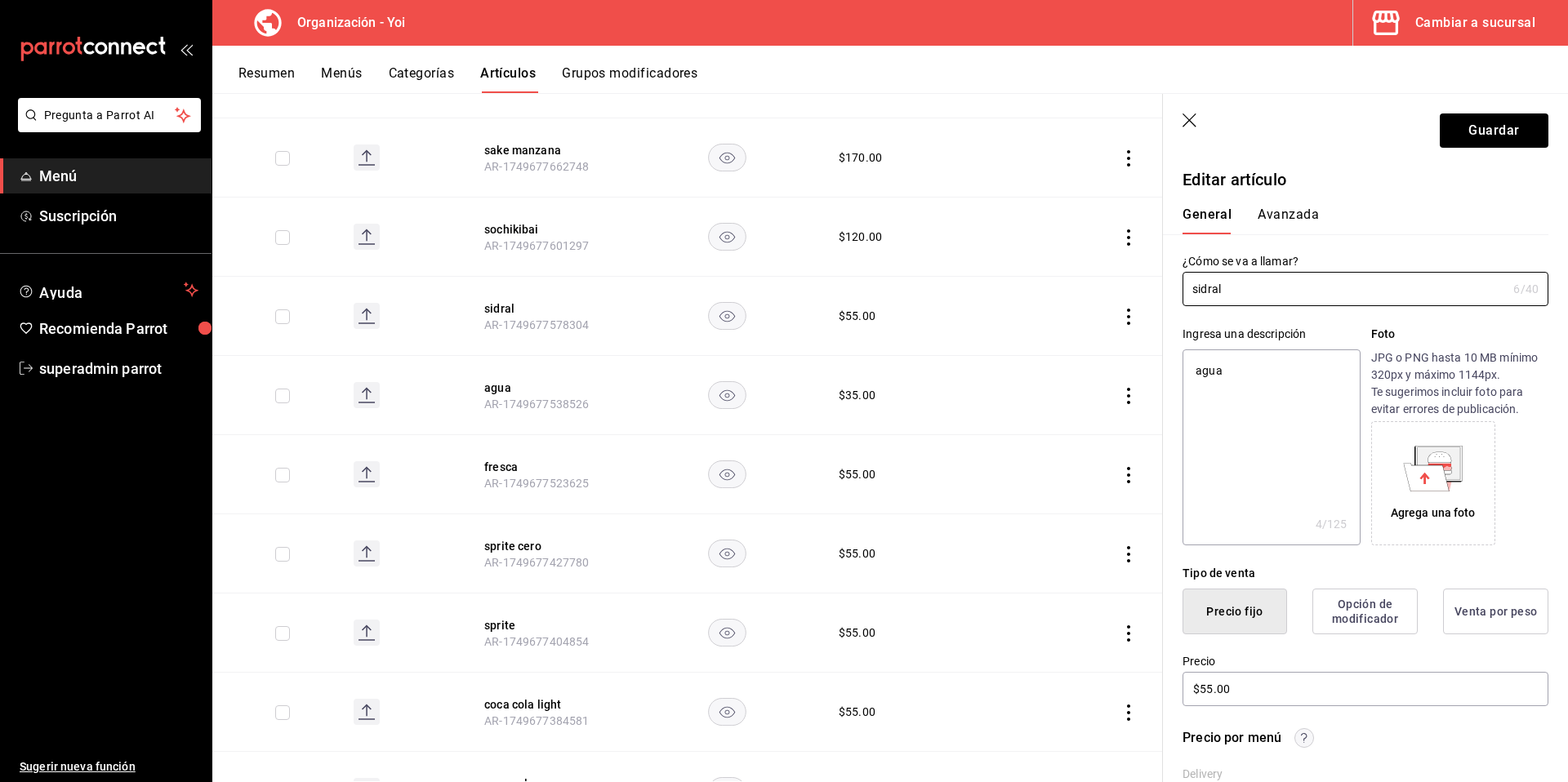 click on "agua" at bounding box center [1271, 447] 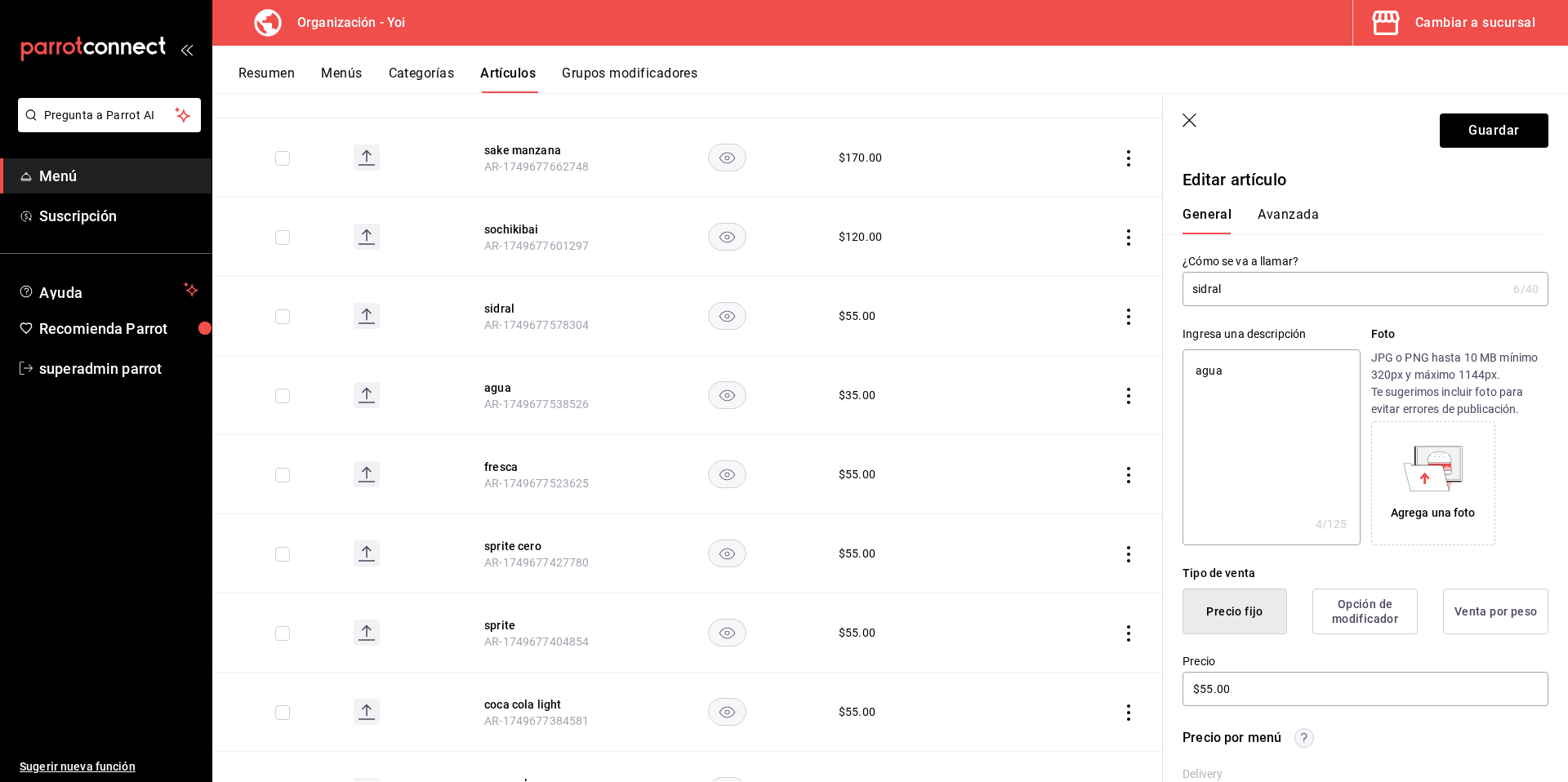 click on "agua" at bounding box center [1271, 447] 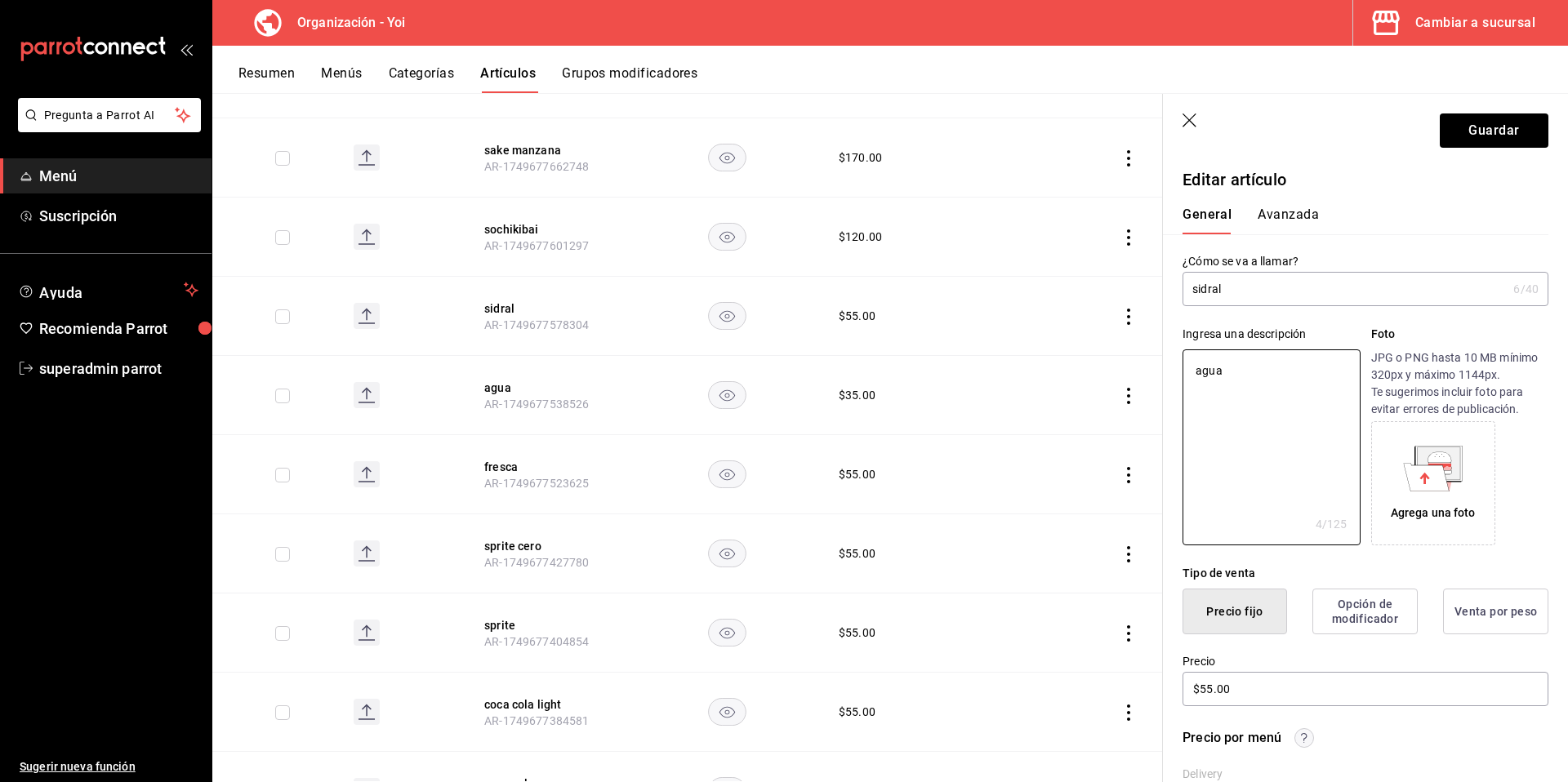 paste on "sidral" 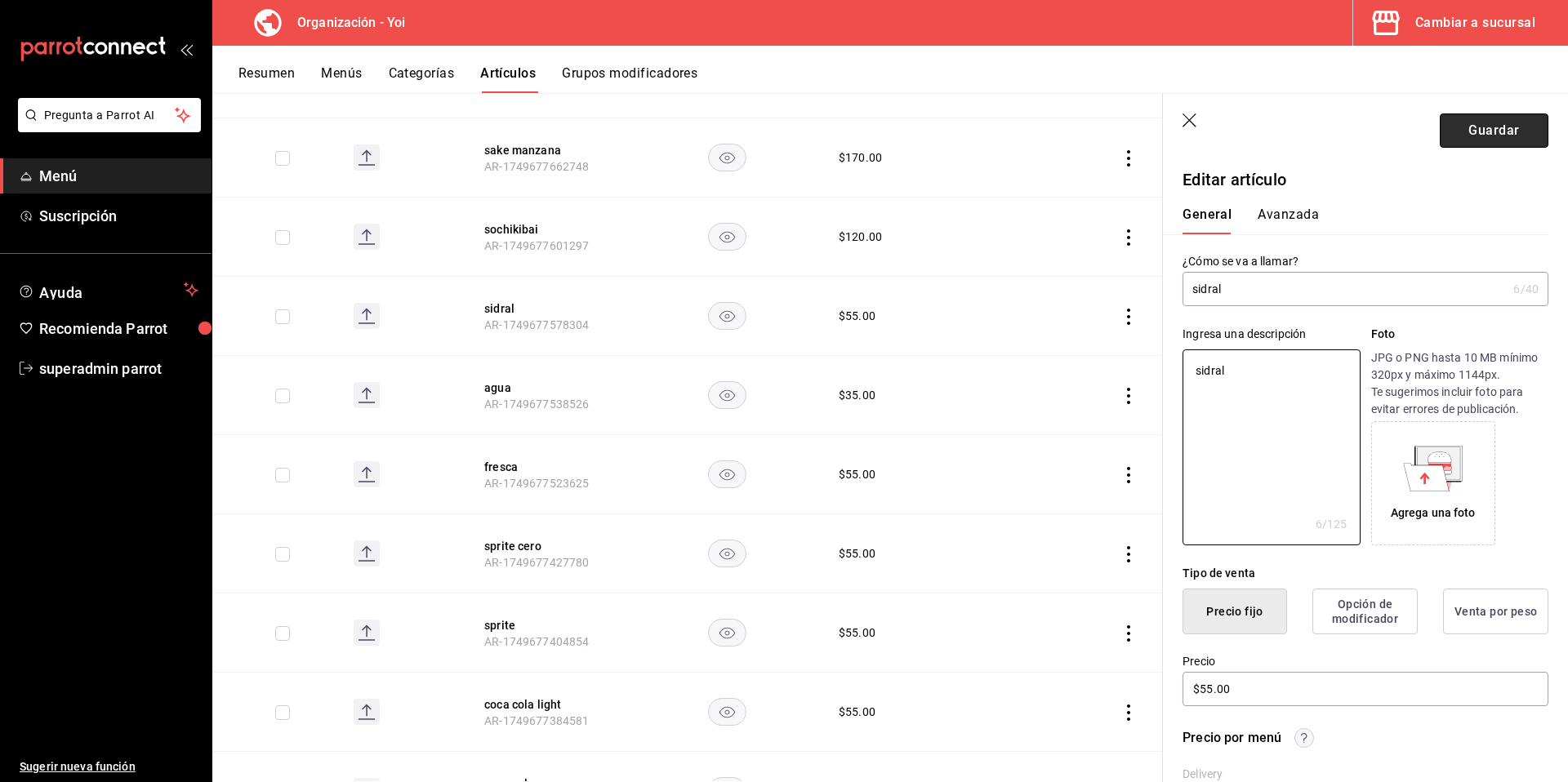 click on "Guardar" at bounding box center (1494, 131) 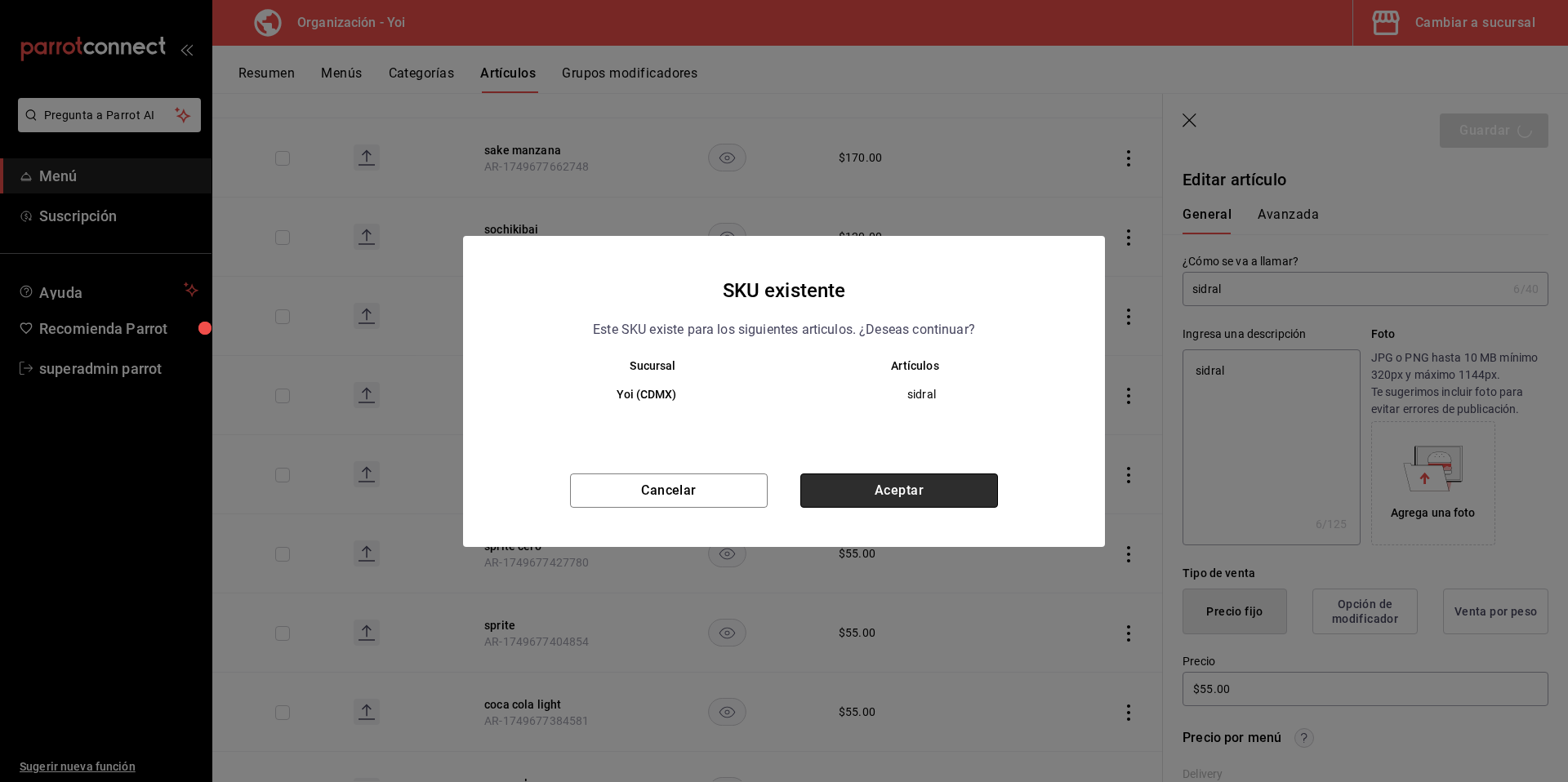 click on "Aceptar" at bounding box center [899, 491] 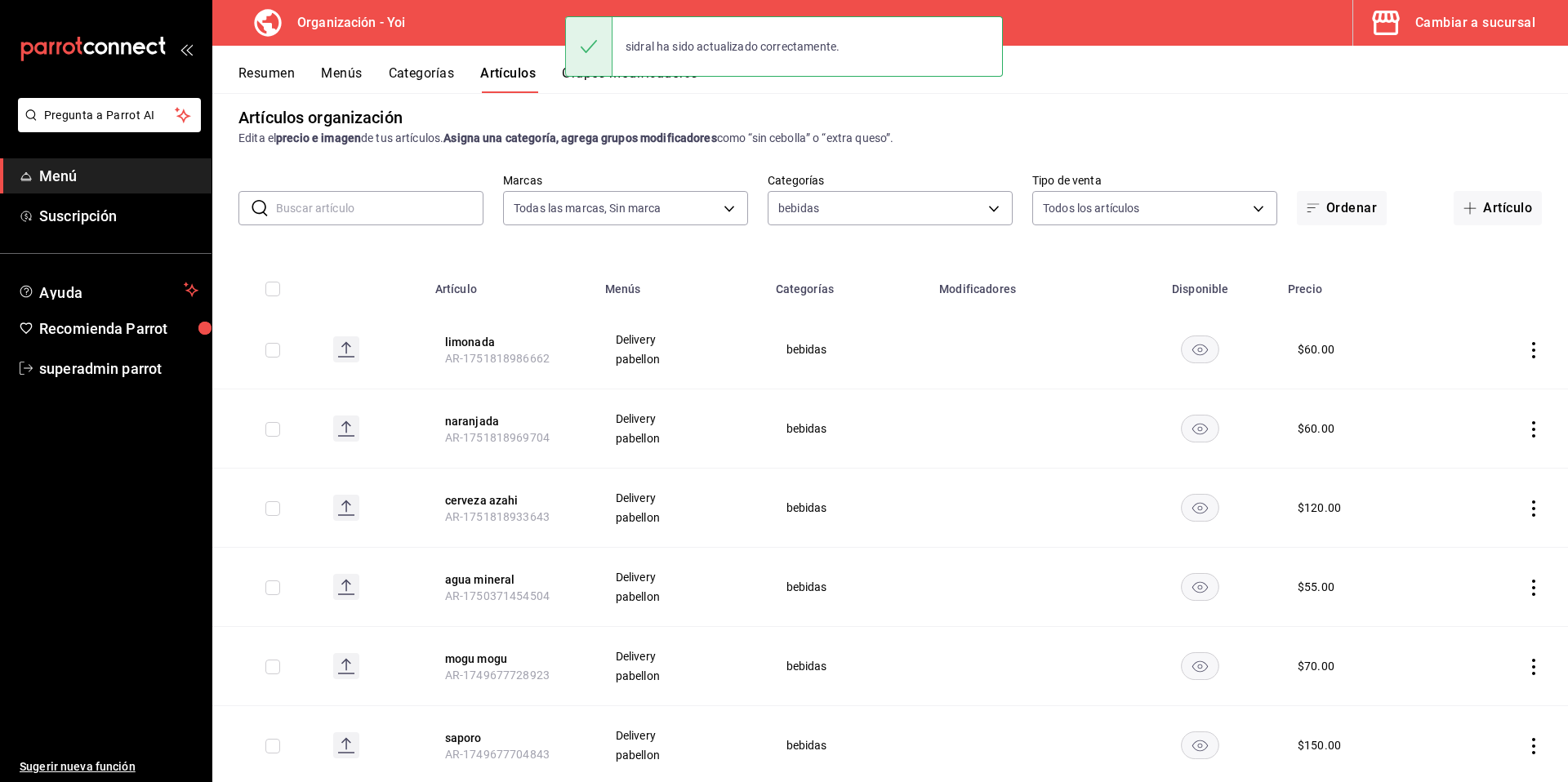 scroll, scrollTop: 0, scrollLeft: 0, axis: both 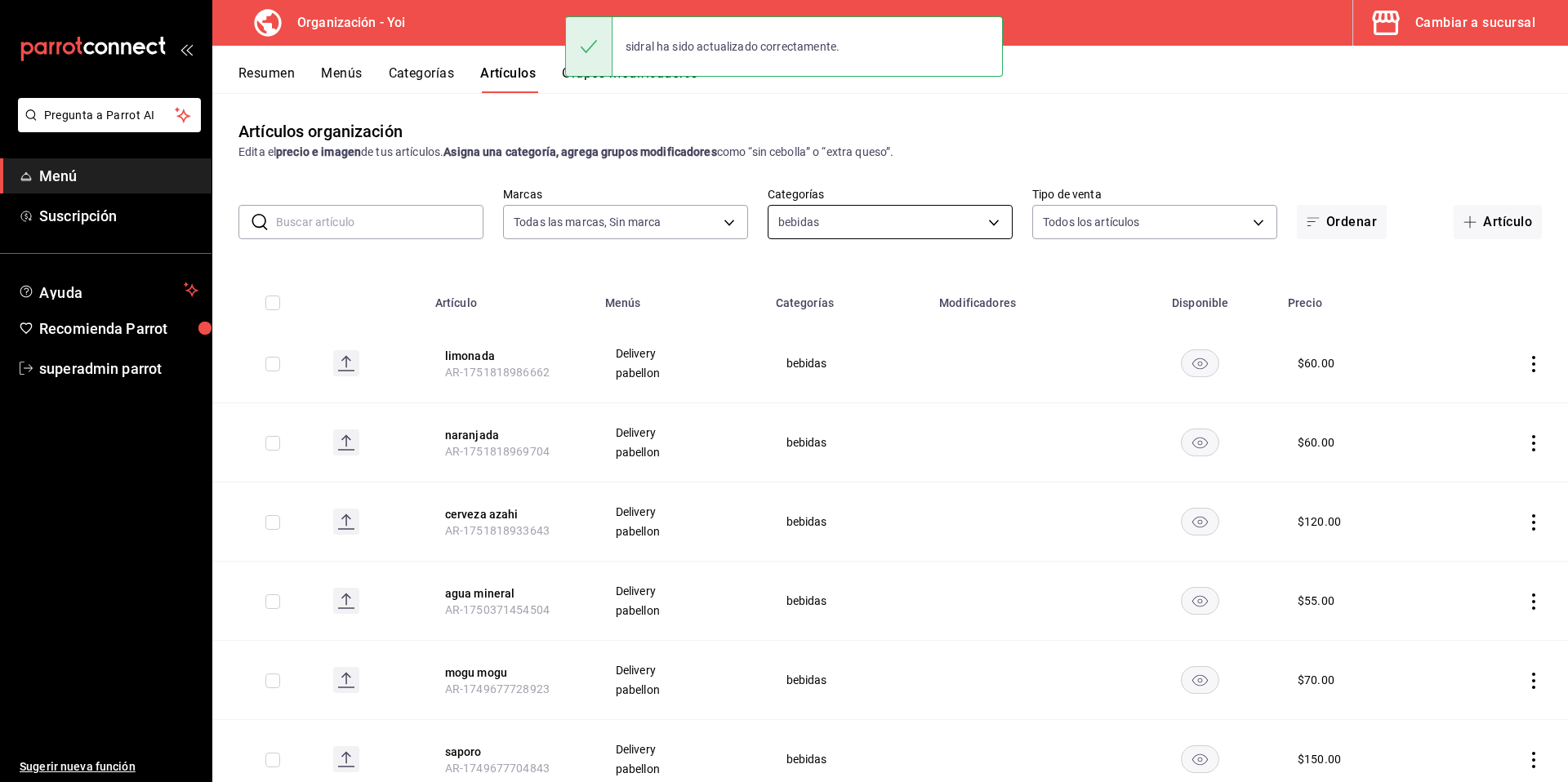 click on "Pregunta a Parrot AI Menú   Suscripción   Ayuda Recomienda Parrot   superadmin parrot   Sugerir nueva función   Organización - Yoi Cambiar a sucursal Resumen Menús Categorías Artículos Grupos modificadores Artículos organización Edita el  precio e imagen  de tus artículos.  Asigna una categoría, agrega grupos modificadores  como “sin cebolla” o “extra queso”. ​ ​ Marcas Todas las marcas, Sin marca 1640c434-c4ef-4a2b-8034-f43ae4bc90cf Categorías bebidas 8d26501f-6aeb-4c2b-93a5-e49c7d44b236 Tipo de venta Todos los artículos ALL Ordenar Artículo Artículo Menús Categorías Modificadores Disponible Precio limonada AR-1751818986662 Delivery pabellon bebidas $ 60.00 naranjada AR-1751818969704 Delivery pabellon bebidas $ 60.00 cerveza azahi AR-1751818933643 Delivery pabellon bebidas $ 120.00 agua mineral AR-1750371454504 Delivery pabellon bebidas $ 55.00 mogu mogu AR-1749677728923 Delivery pabellon bebidas $ 70.00 saporo AR-1749677704843 Delivery pabellon bebidas $ 150.00 sake lychee $ $ $" at bounding box center [784, 391] 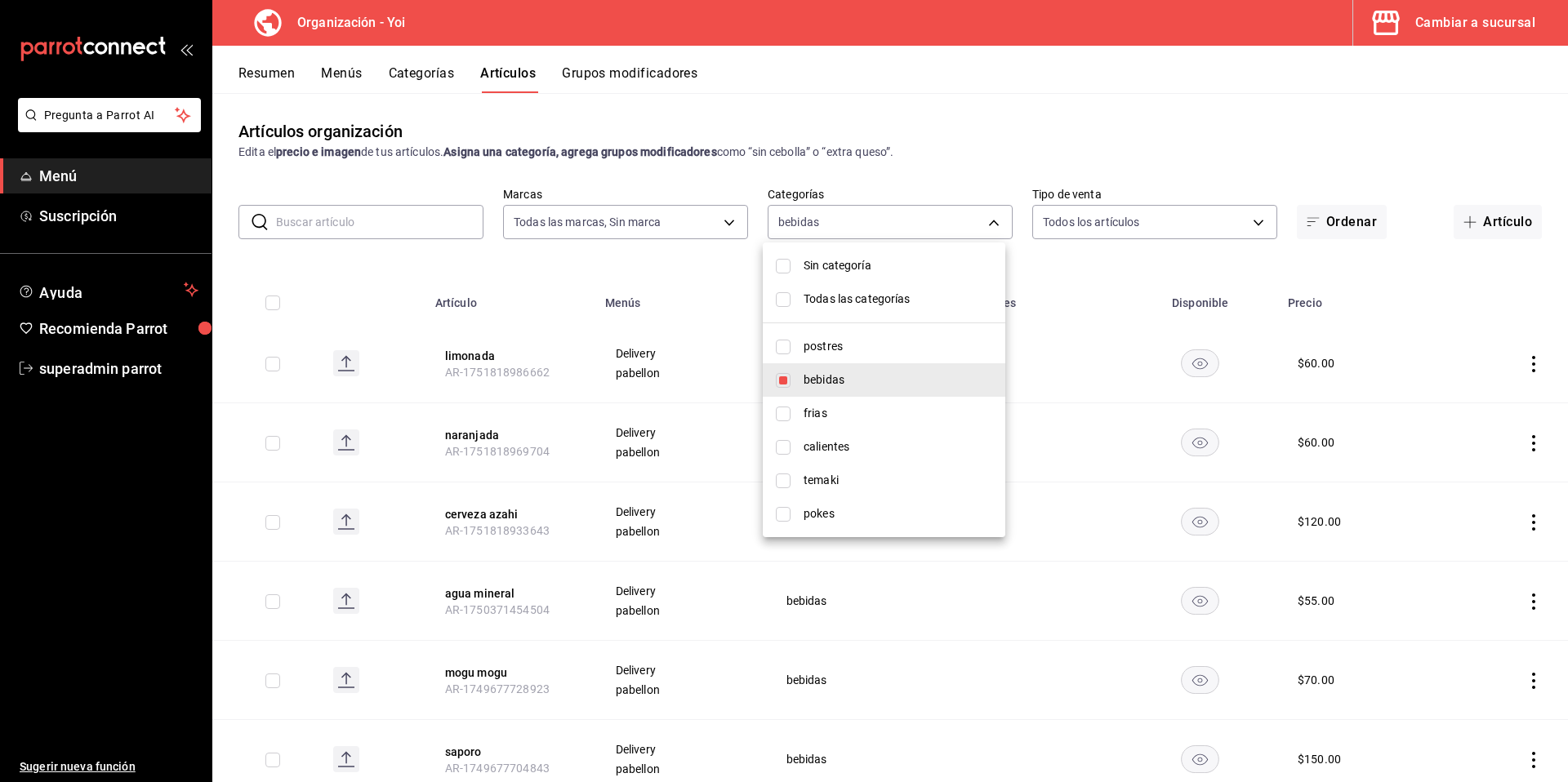 click at bounding box center [783, 266] 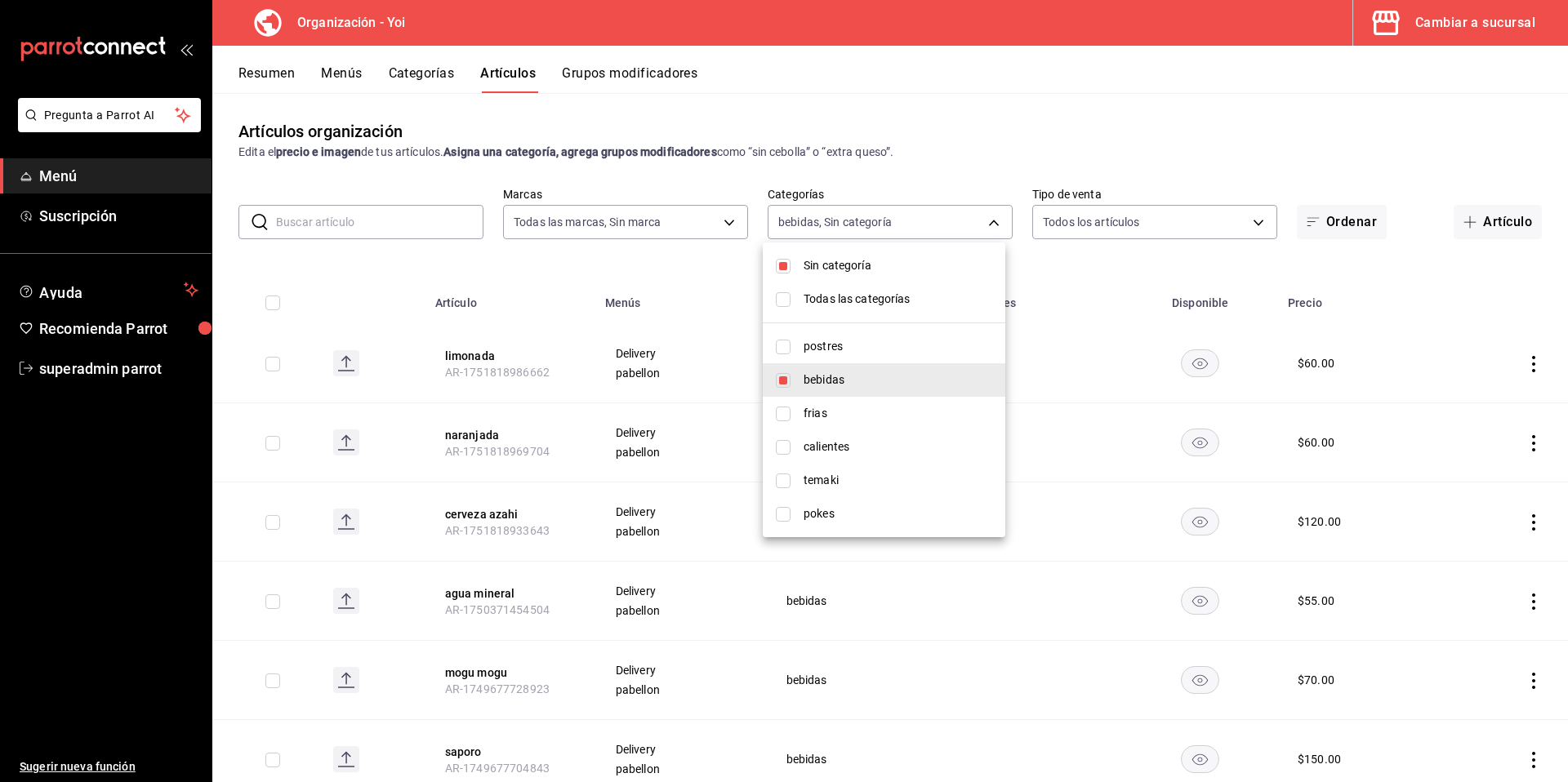 click at bounding box center [783, 300] 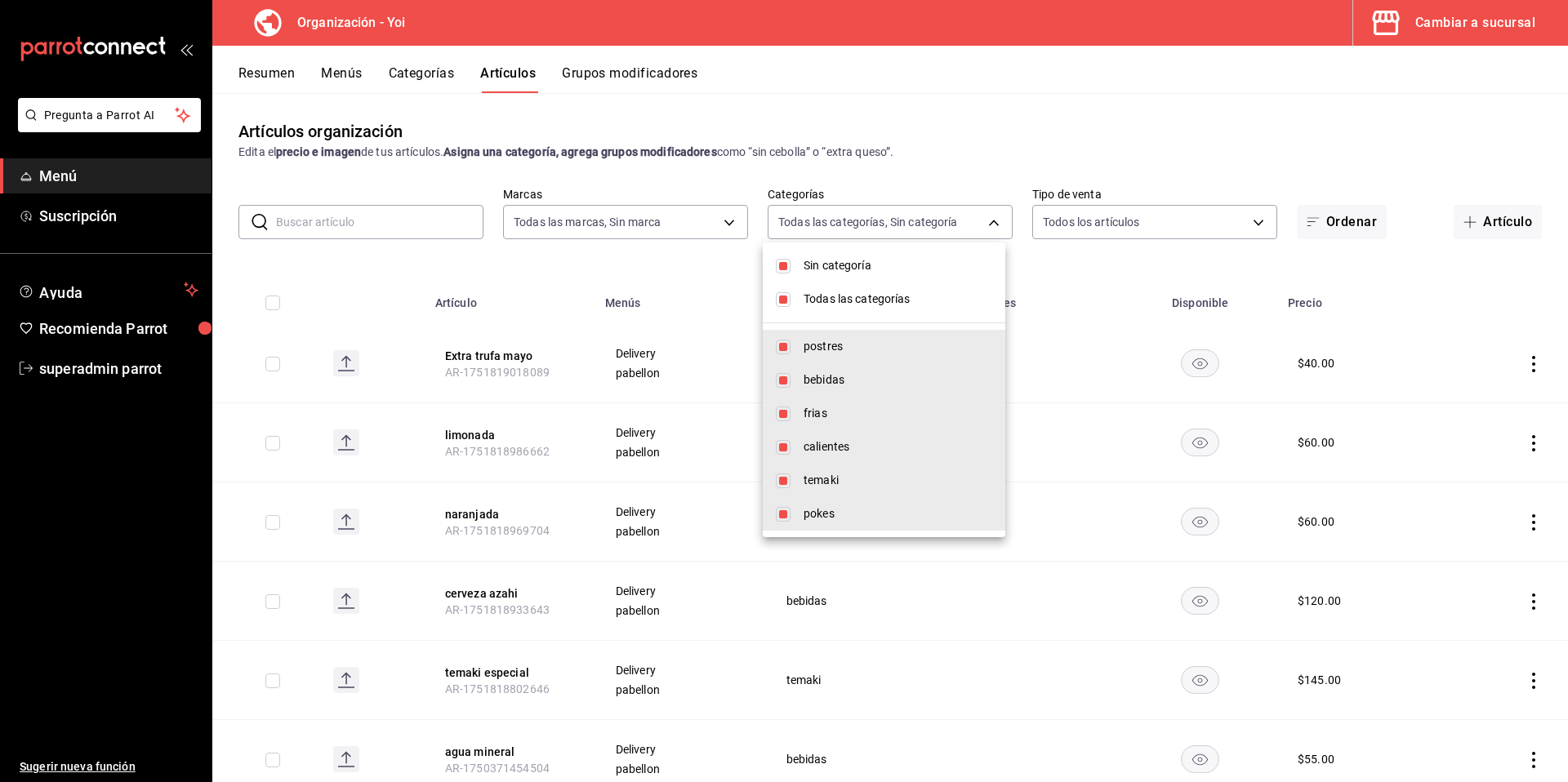 click at bounding box center [784, 391] 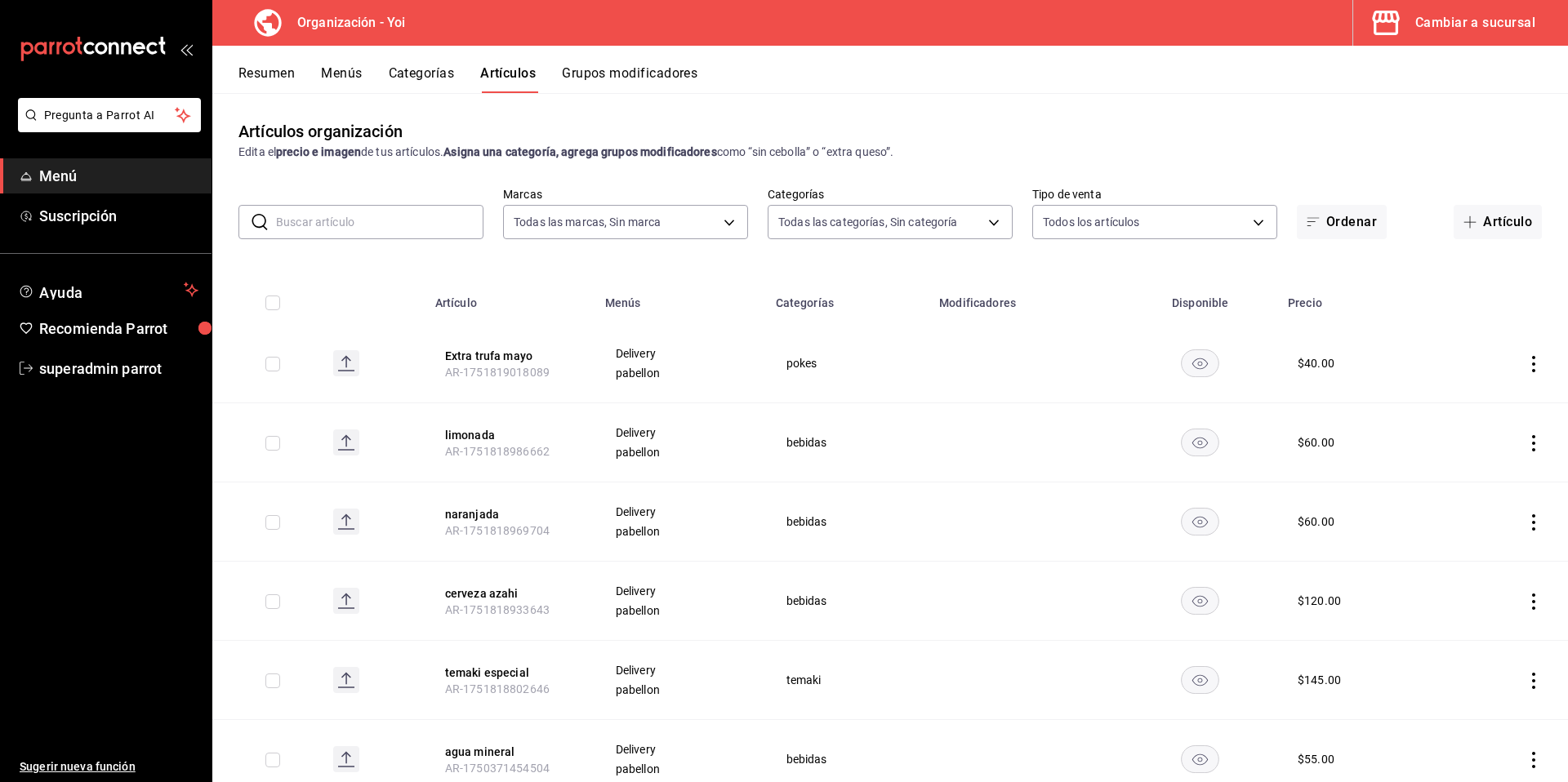 click on "Resumen" at bounding box center (266, 79) 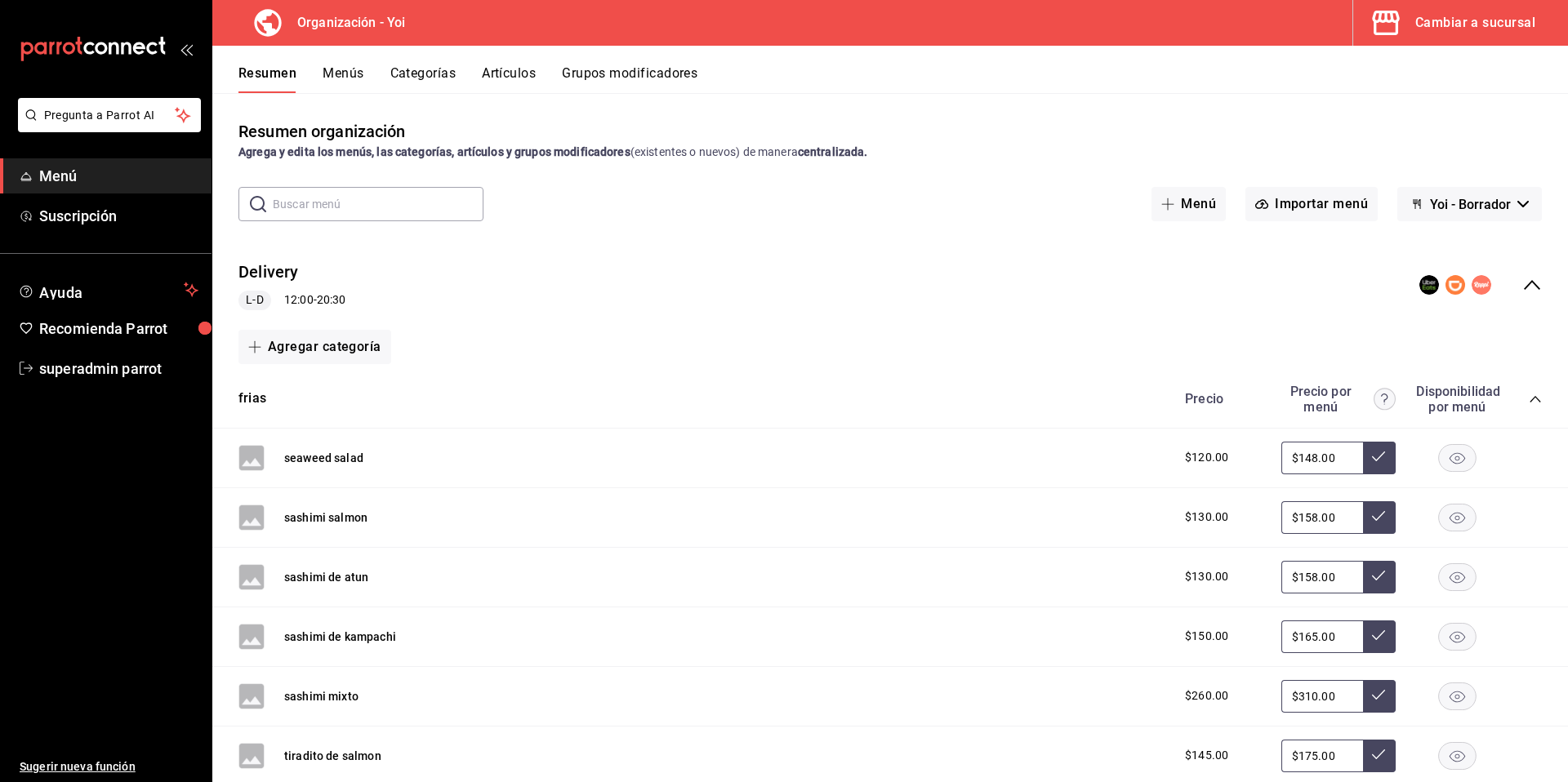 scroll, scrollTop: 0, scrollLeft: 0, axis: both 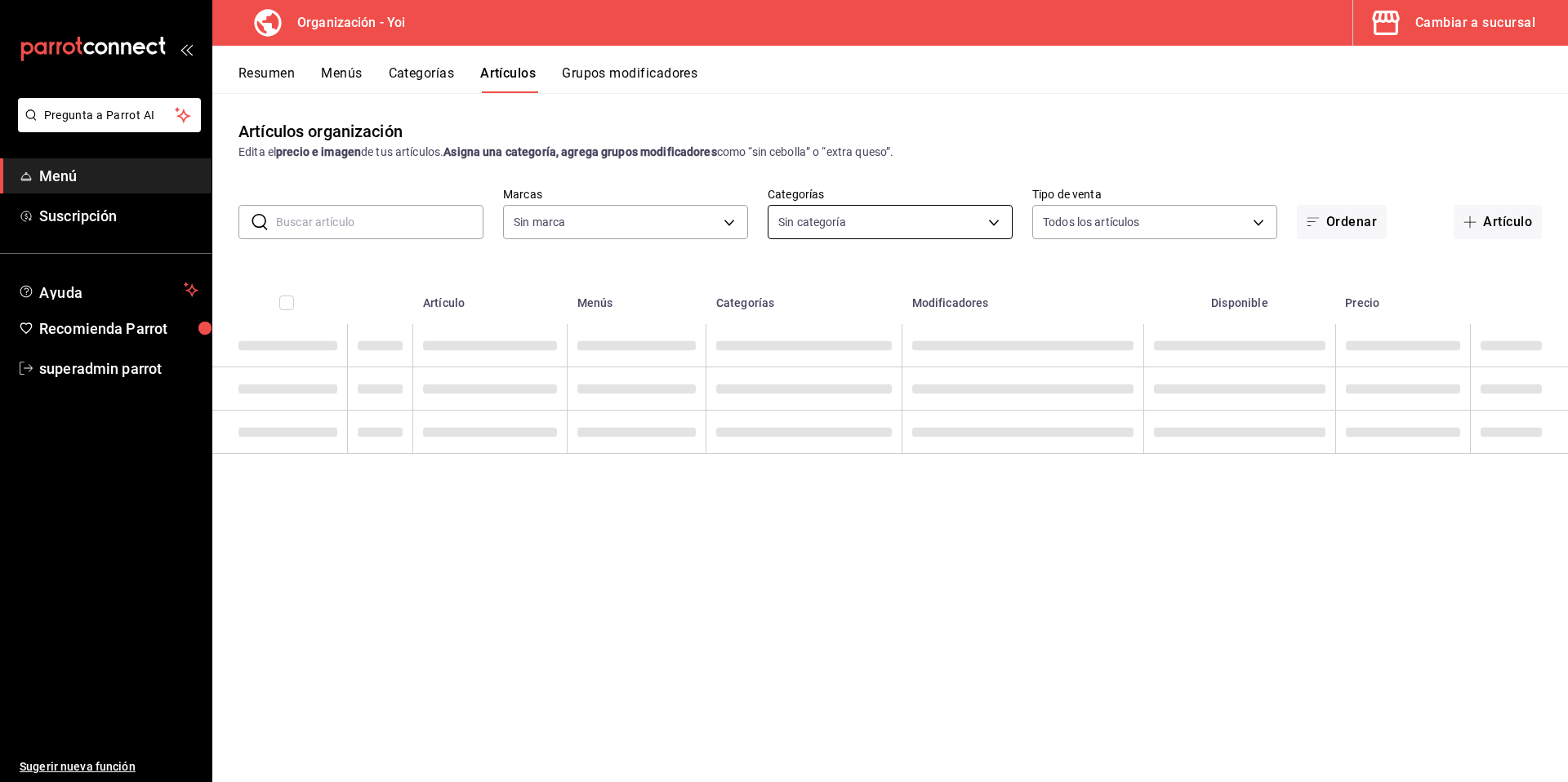 type on "1640c434-c4ef-4a2b-8034-f43ae4bc90cf" 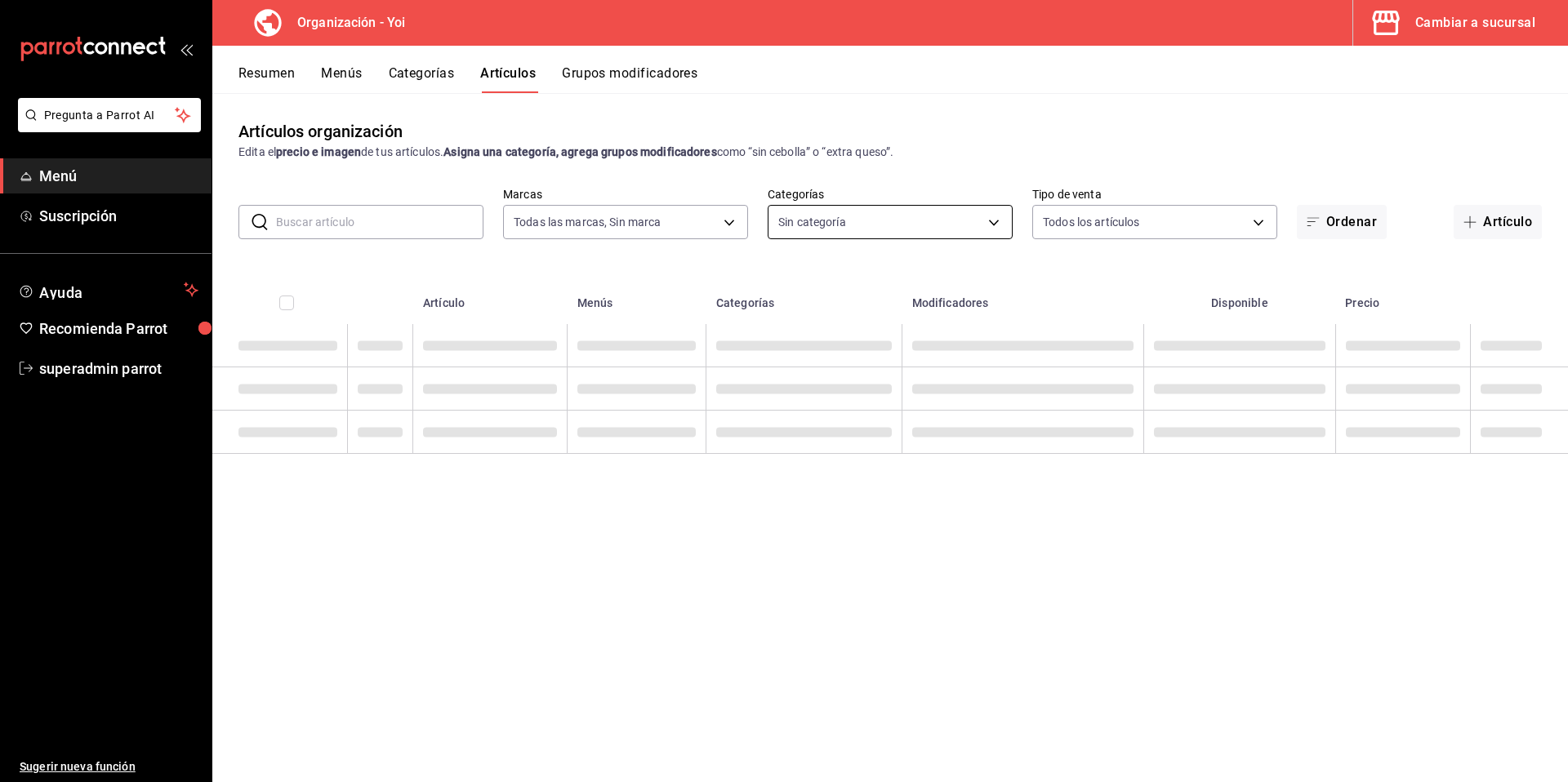 type on "d1b7ded0-c983-4c53-8719-dad493df599e,8d26501f-6aeb-4c2b-93a5-e49c7d44b236,19bd0911-6f84-4dcf-b19b-3dc5f1631231,42a453e0-2bde-4ec0-875d-309d67a2bfbc,6e1fd140-cb05-4932-93f2-fbd90b664e9c,80ef247a-402b-44e1-9555-b147027a1495" 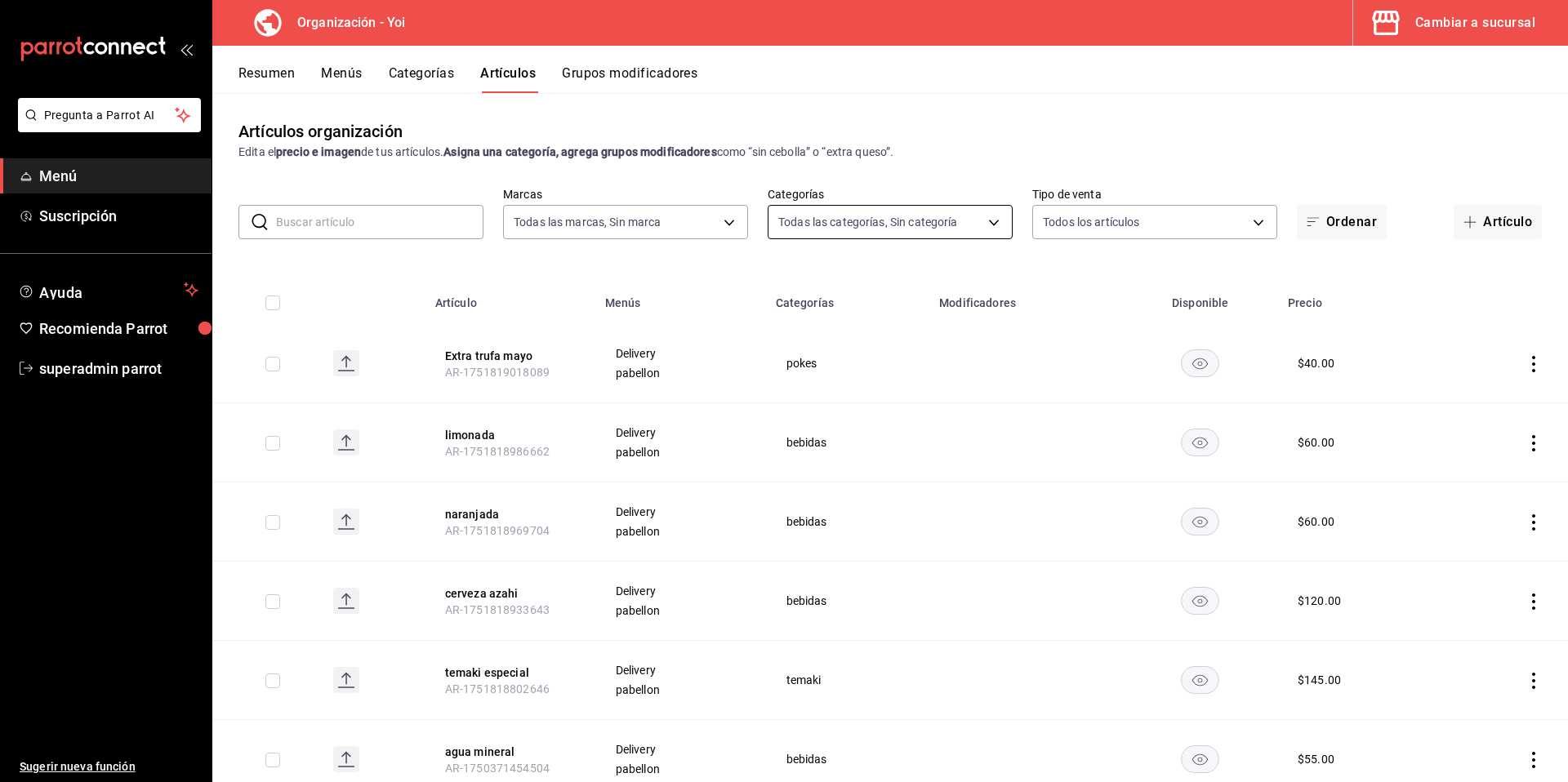 click on "Pregunta a Parrot AI Menú   Suscripción   Ayuda Recomienda Parrot   superadmin parrot   Sugerir nueva función   Organización - Yoi Cambiar a sucursal Resumen Menús Categorías Artículos Grupos modificadores Artículos organización Edita el  precio e imagen  de tus artículos.  Asigna una categoría, agrega grupos modificadores  como “sin cebolla” o “extra queso”. ​ ​ Marcas Todas las marcas, Sin marca 1640c434-c4ef-4a2b-8034-f43ae4bc90cf Categorías Todas las categorías, Sin categoría d1b7ded0-c983-4c53-8719-dad493df599e,8d26501f-6aeb-4c2b-93a5-e49c7d44b236,19bd0911-6f84-4dcf-b19b-3dc5f1631231,42a453e0-2bde-4ec0-875d-309d67a2bfbc,6e1fd140-cb05-4932-93f2-fbd90b664e9c,80ef247a-402b-44e1-9555-b147027a1495 Tipo de venta Todos los artículos ALL Ordenar Artículo Artículo Menús Categorías Modificadores Disponible Precio Extra trufa mayo AR-1751819018089 Delivery pabellon pokes $ 40.00 limonada AR-1751818986662 Delivery pabellon bebidas $ 60.00 naranjada AR-1751818969704 Delivery pabellon $" at bounding box center [784, 391] 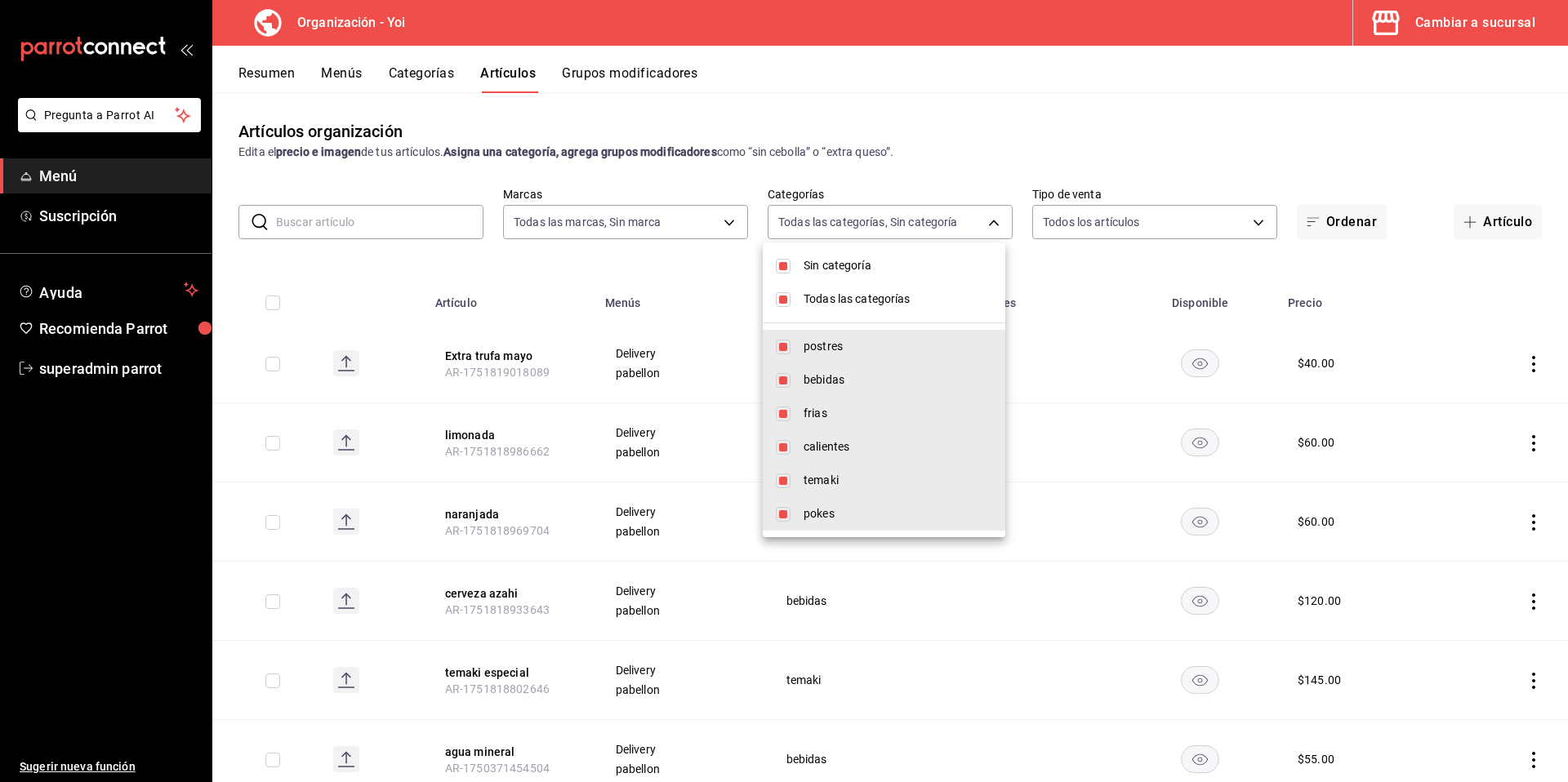 click at bounding box center [783, 266] 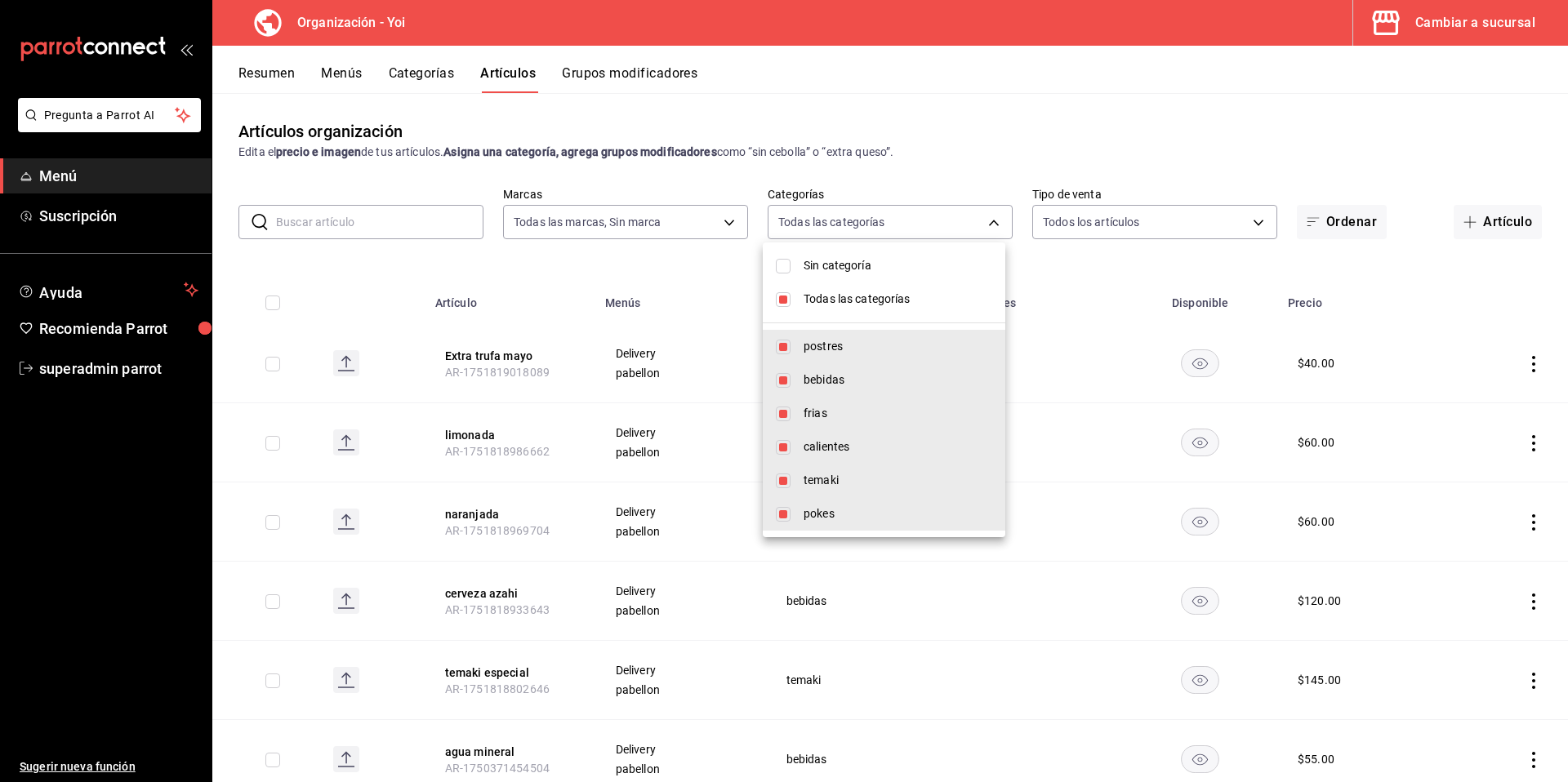 click on "Todas las categorías" at bounding box center [884, 299] 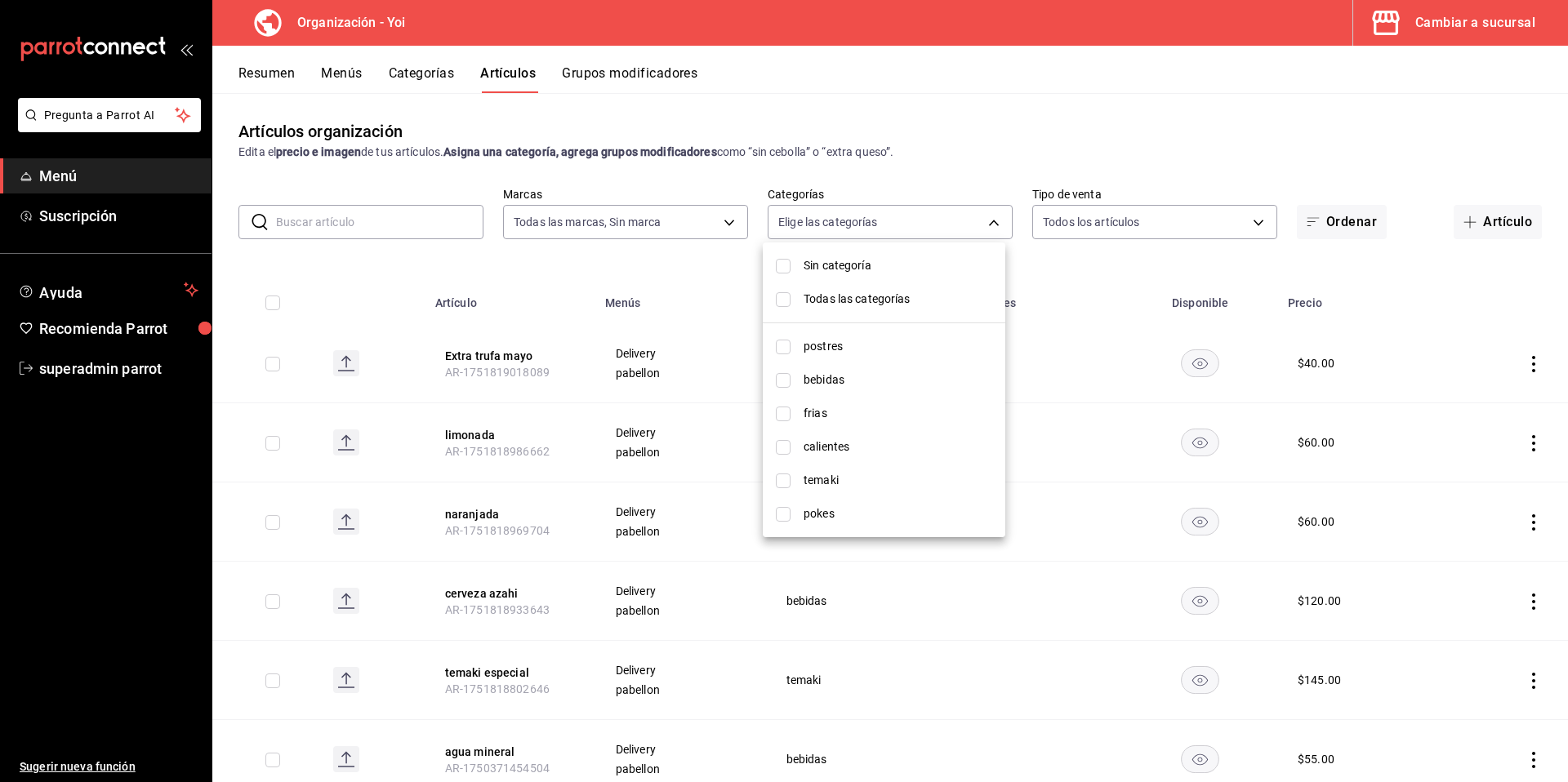 click at bounding box center (783, 414) 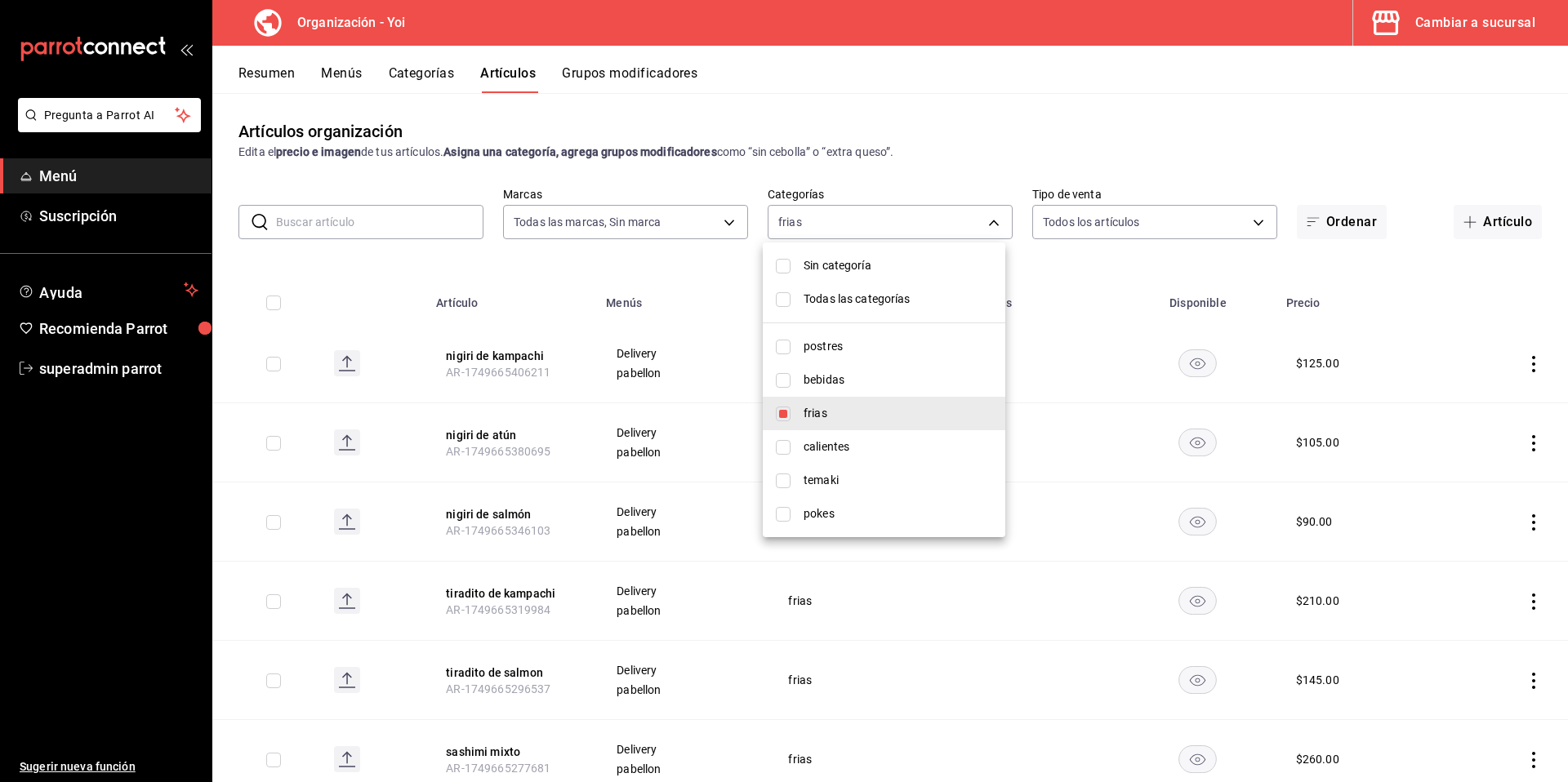click at bounding box center (784, 391) 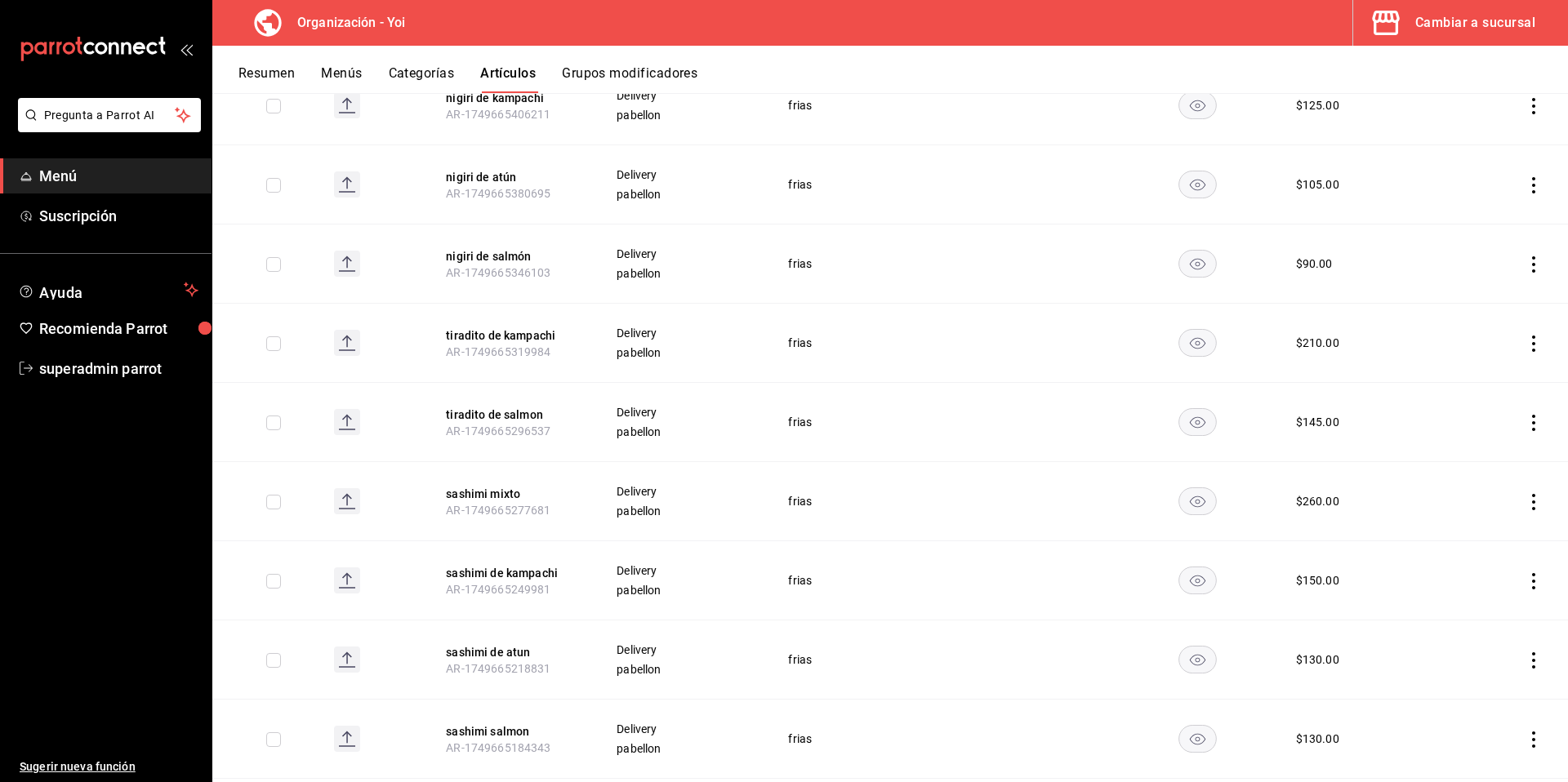 scroll, scrollTop: 373, scrollLeft: 0, axis: vertical 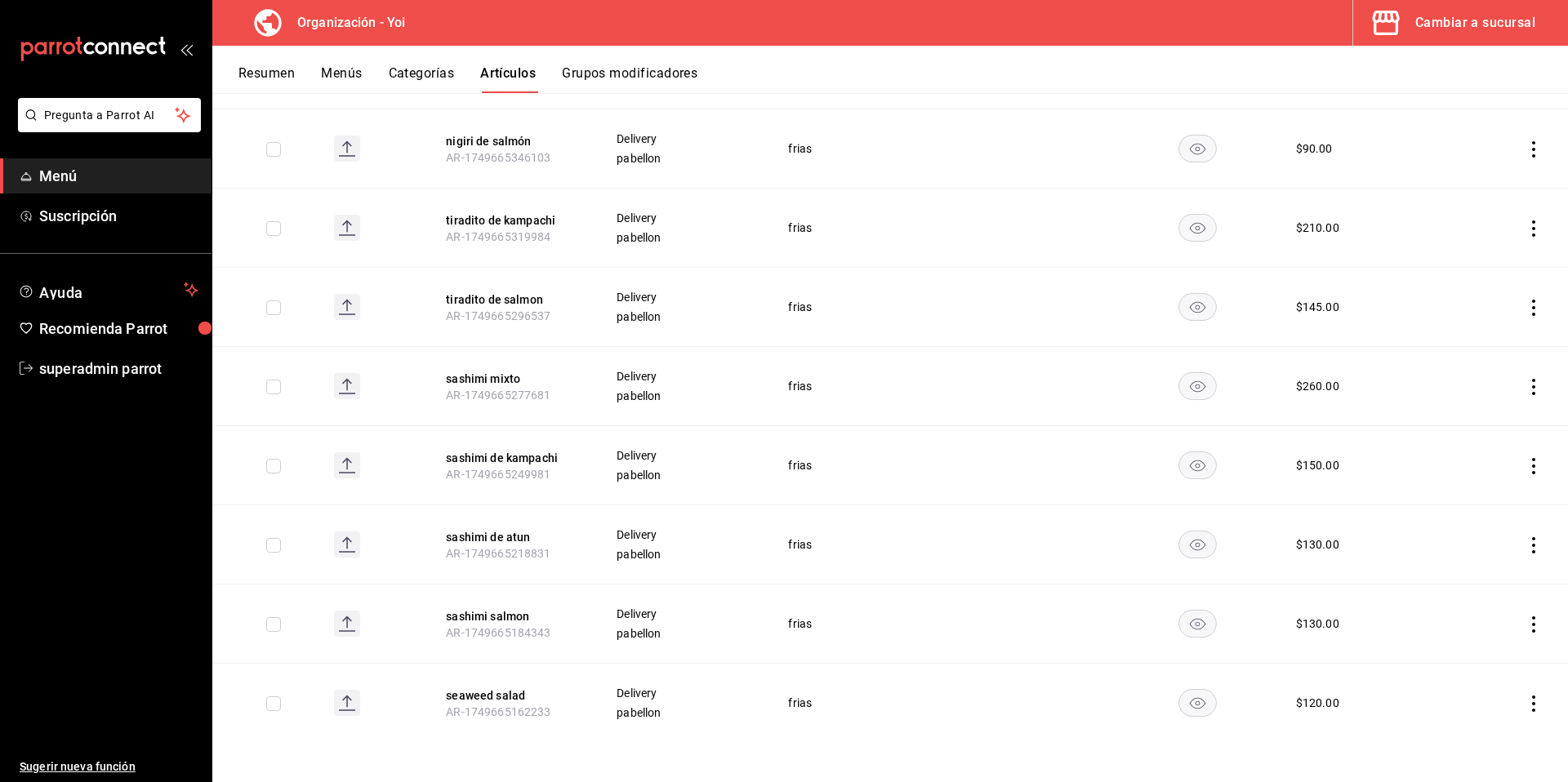 click 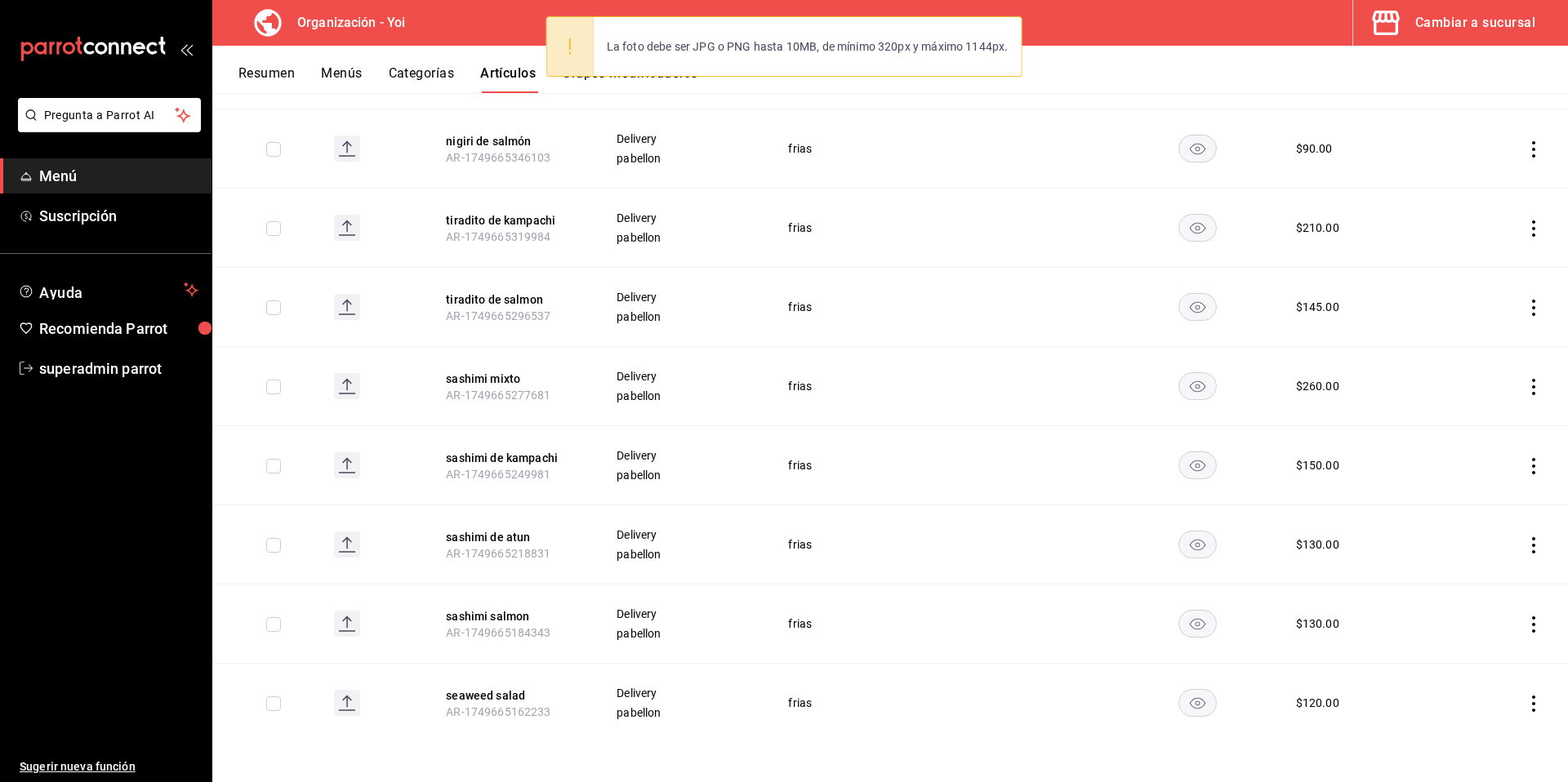 drag, startPoint x: 493, startPoint y: 691, endPoint x: 597, endPoint y: 652, distance: 111.07205 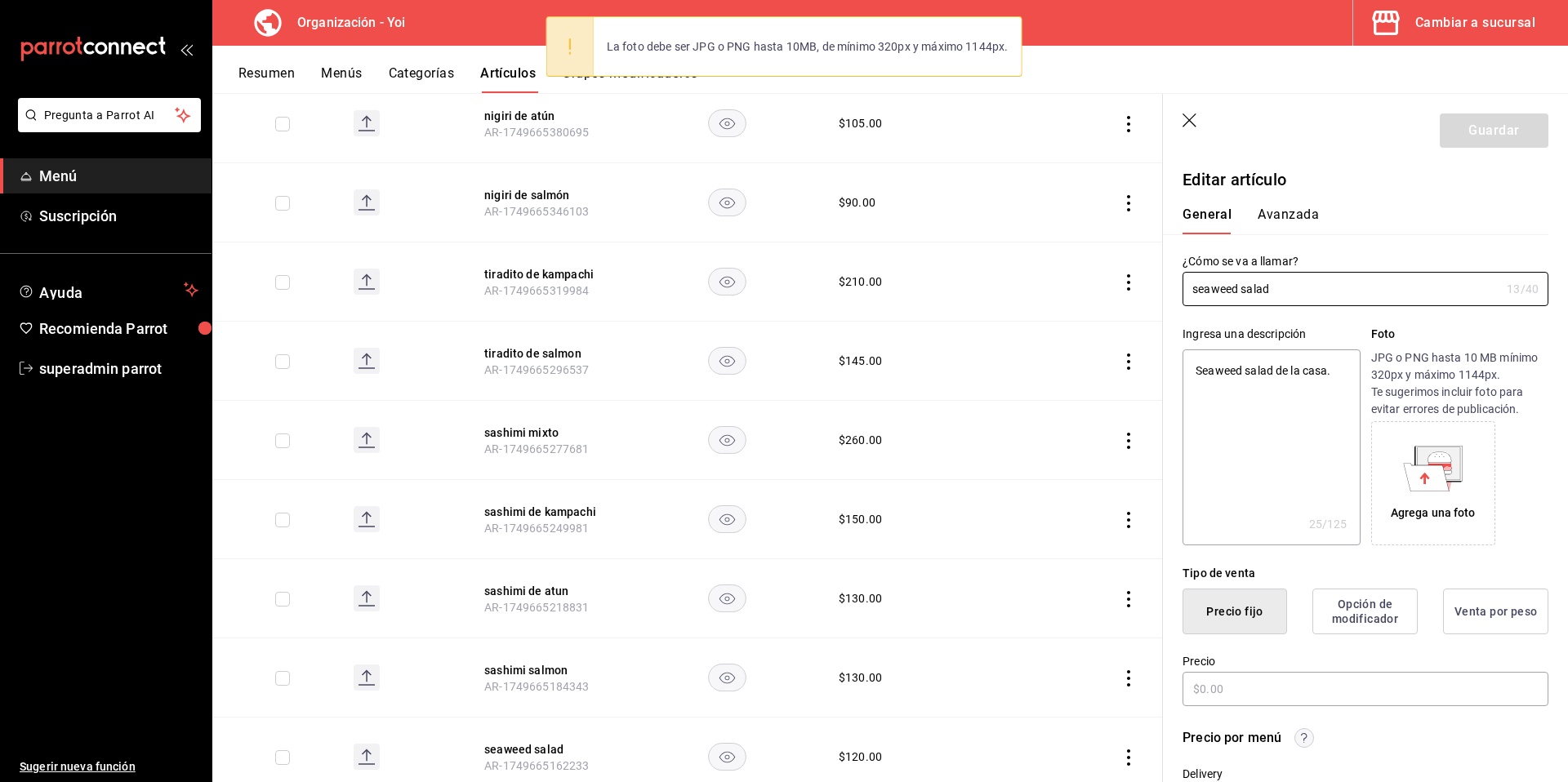 type on "x" 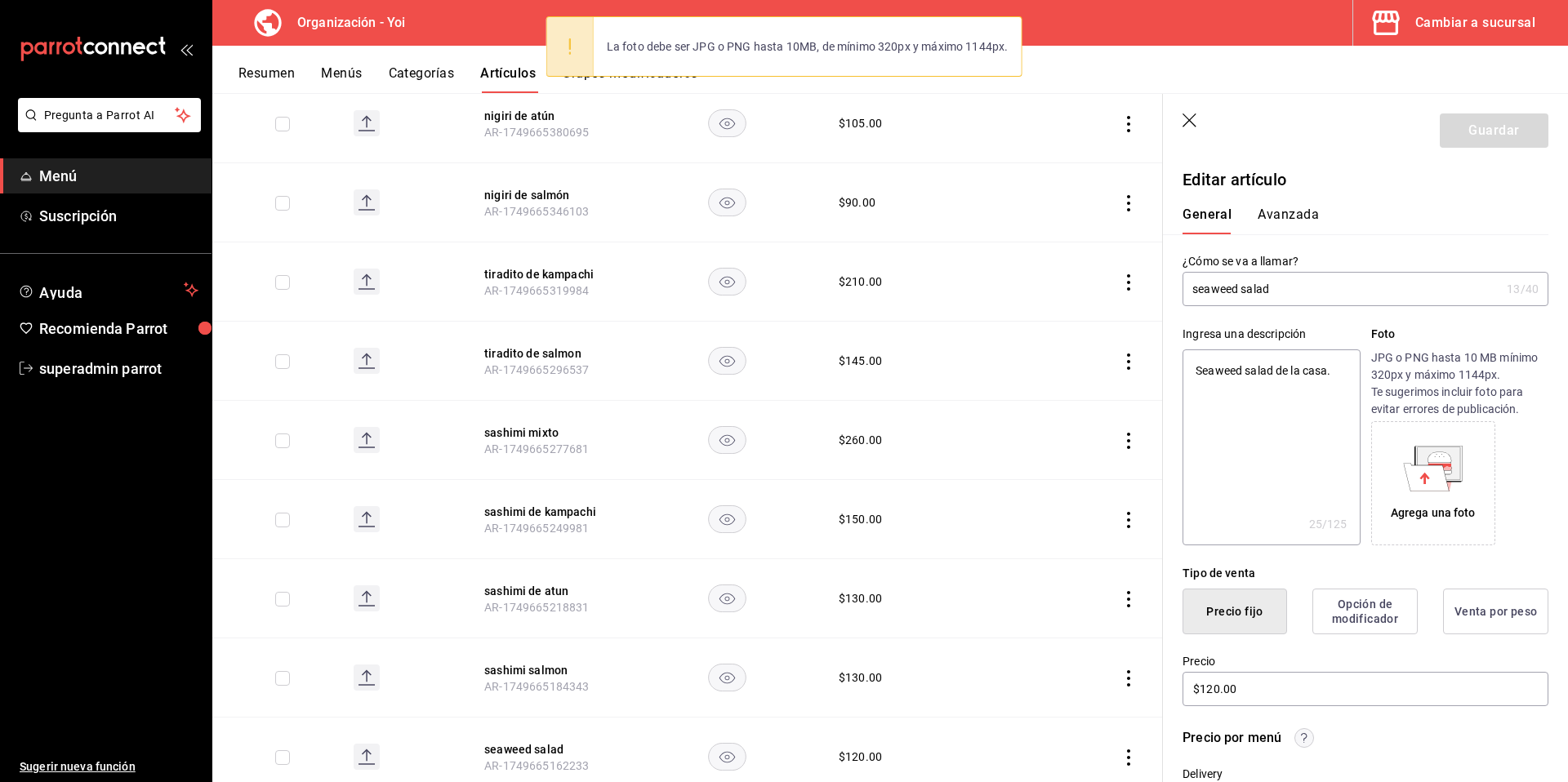 click 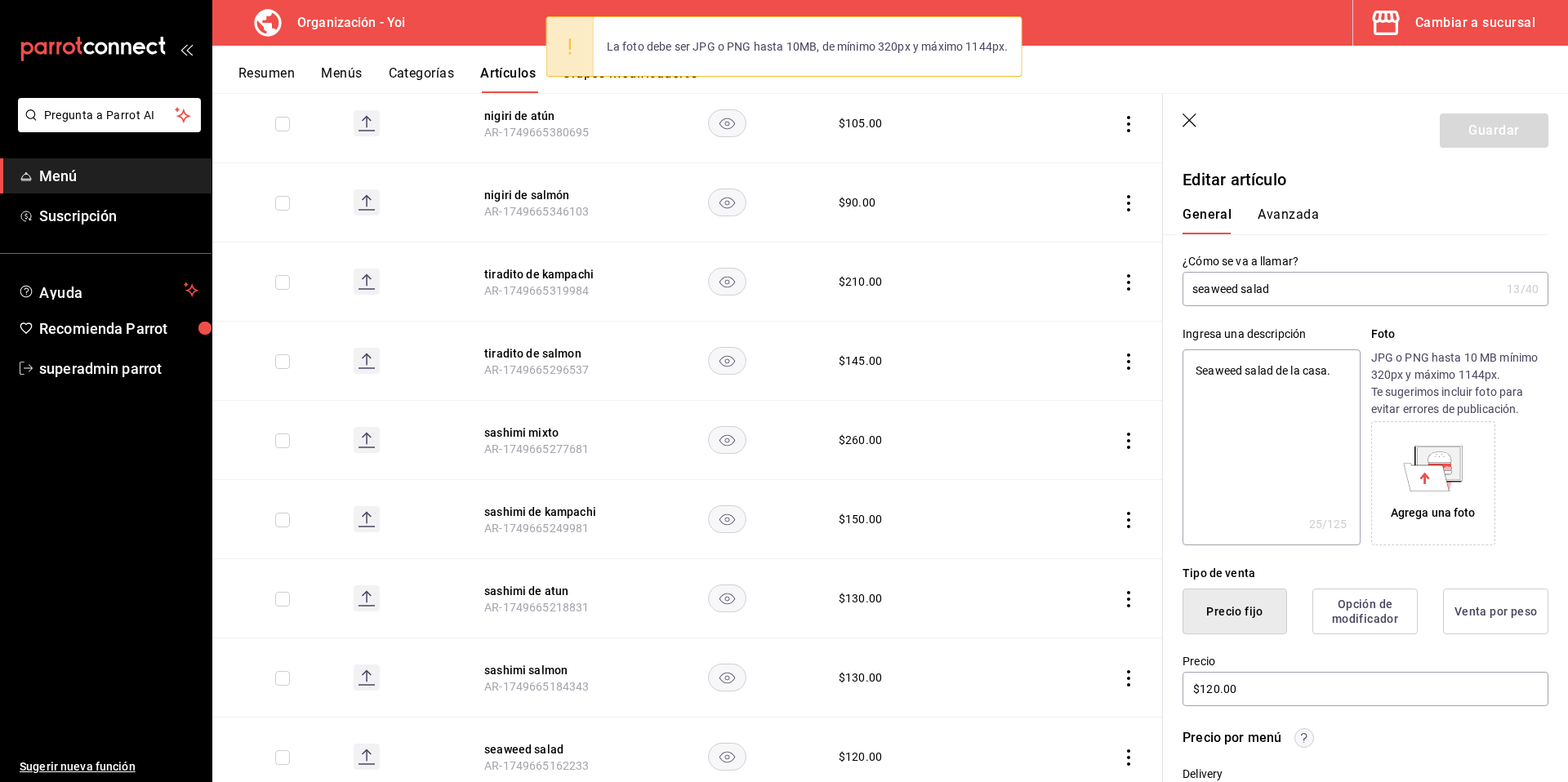 scroll, scrollTop: 373, scrollLeft: 0, axis: vertical 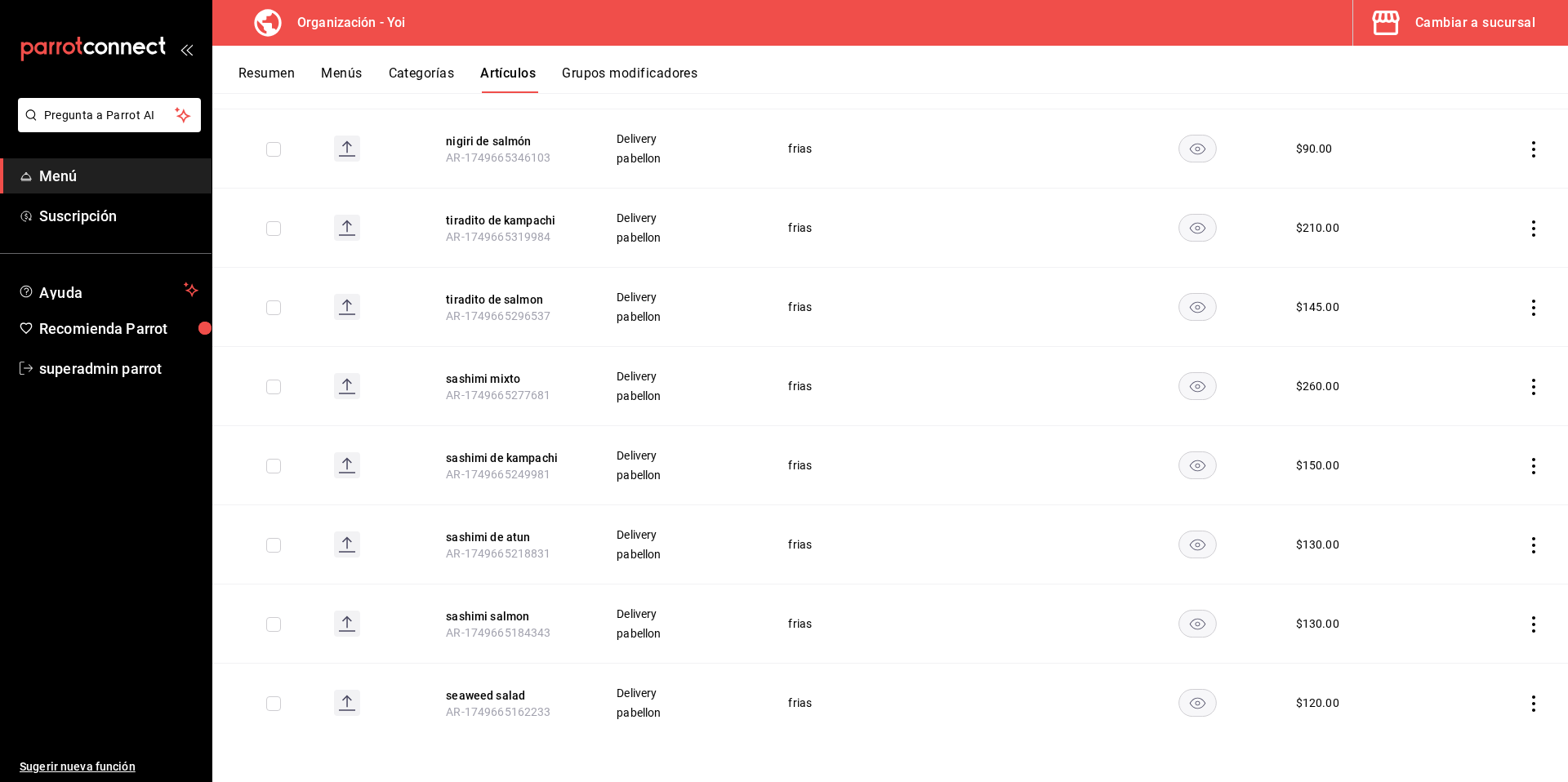 click 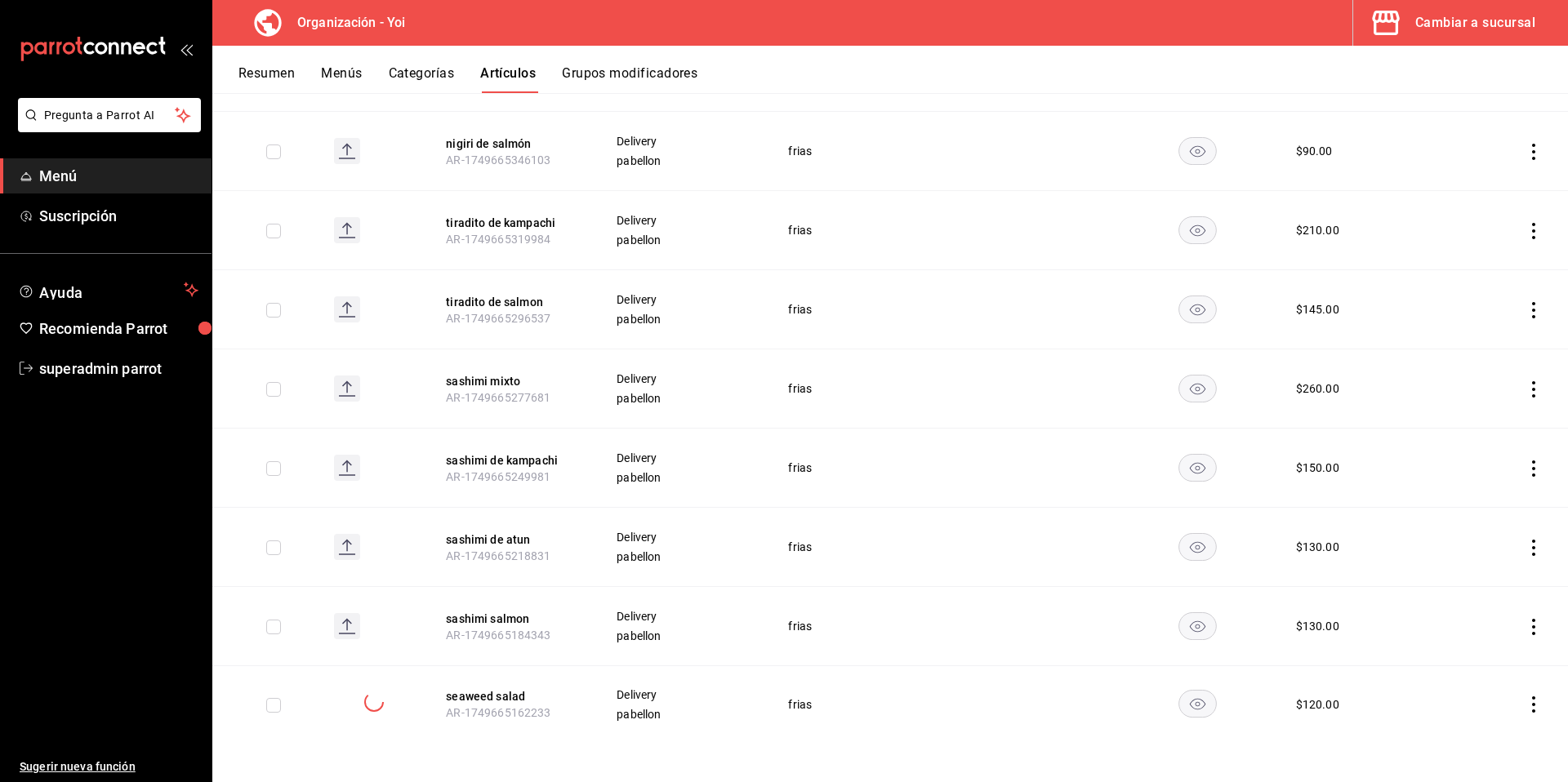 scroll, scrollTop: 373, scrollLeft: 0, axis: vertical 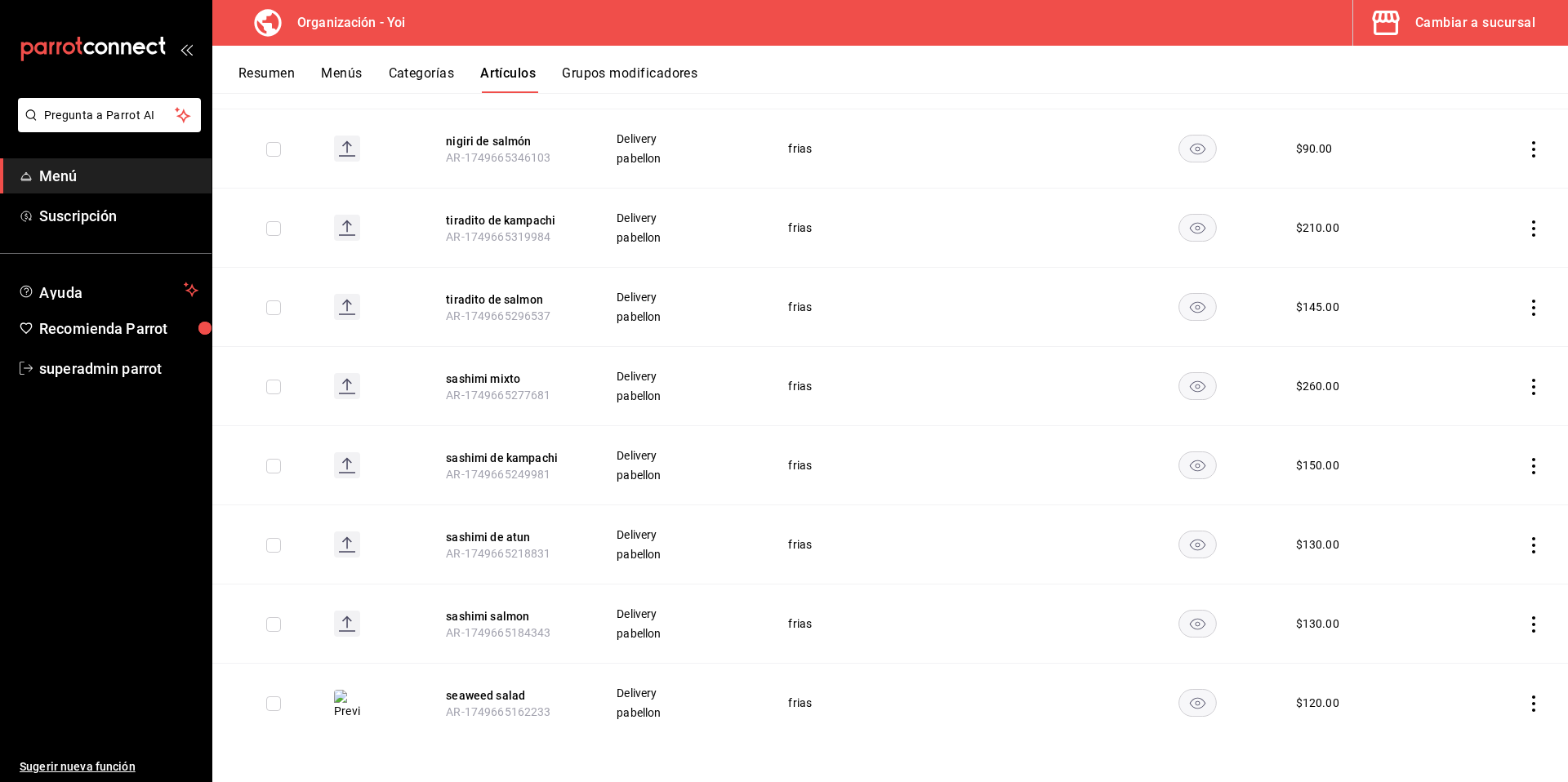 click 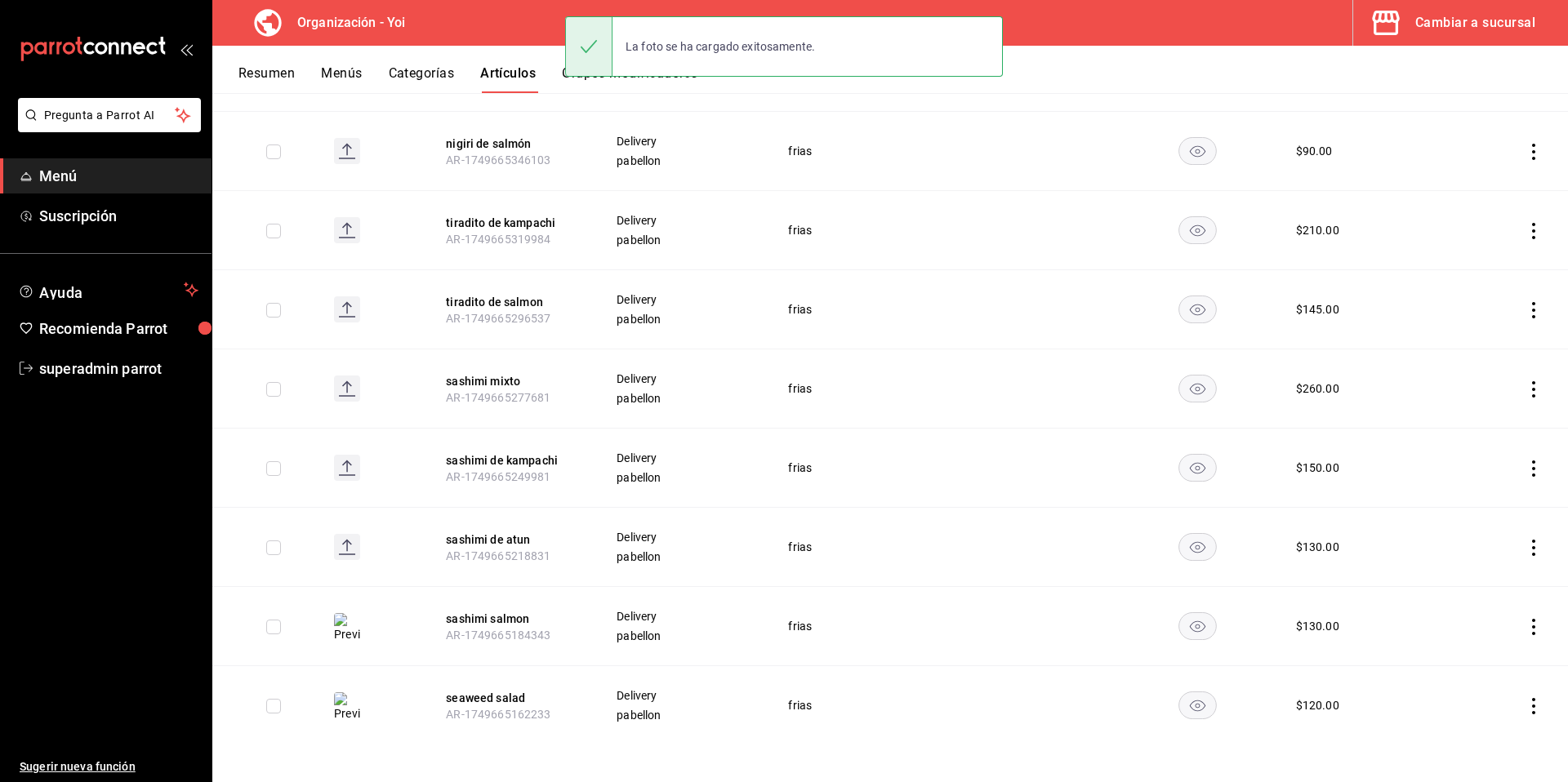 click 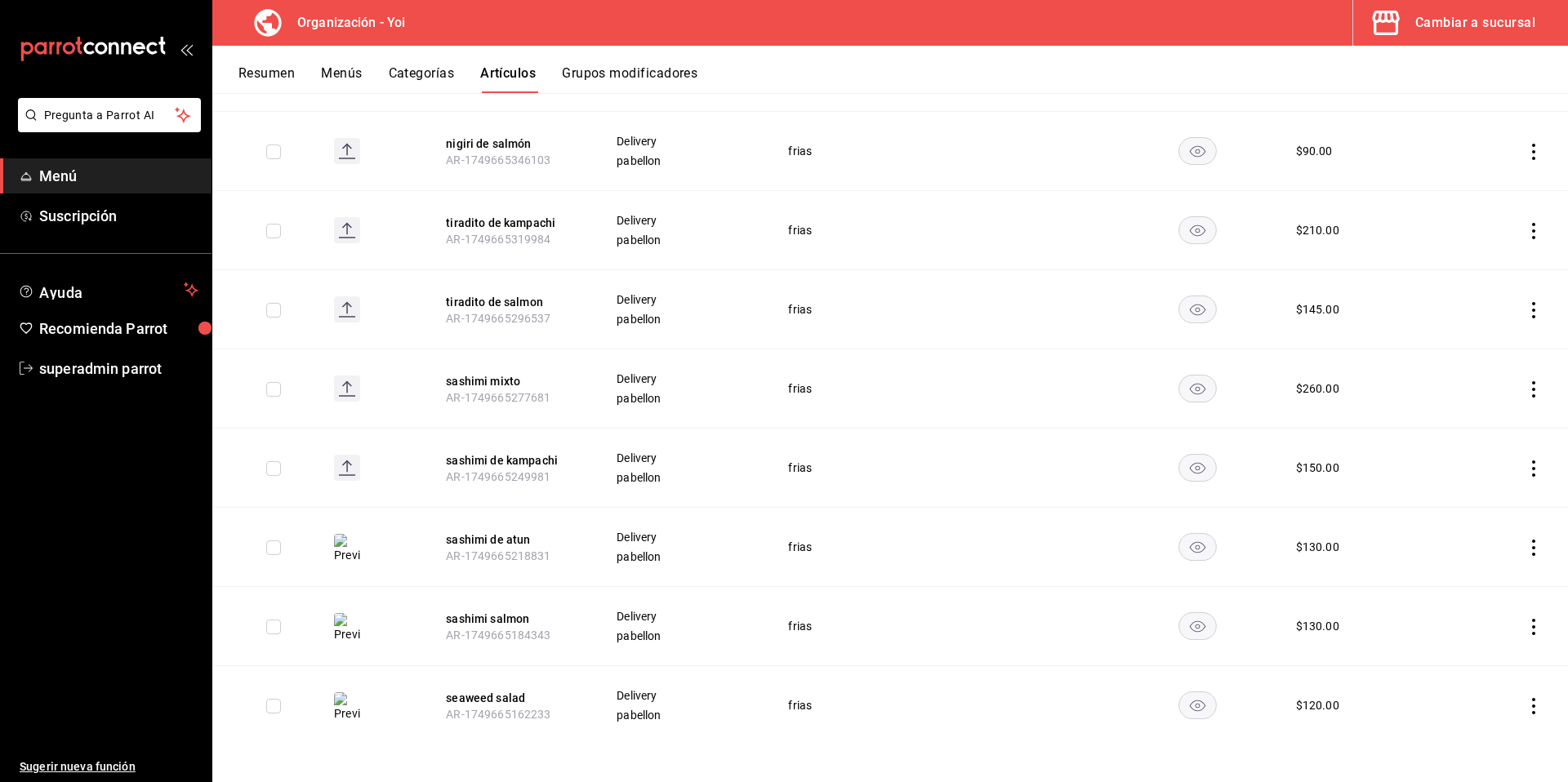 click 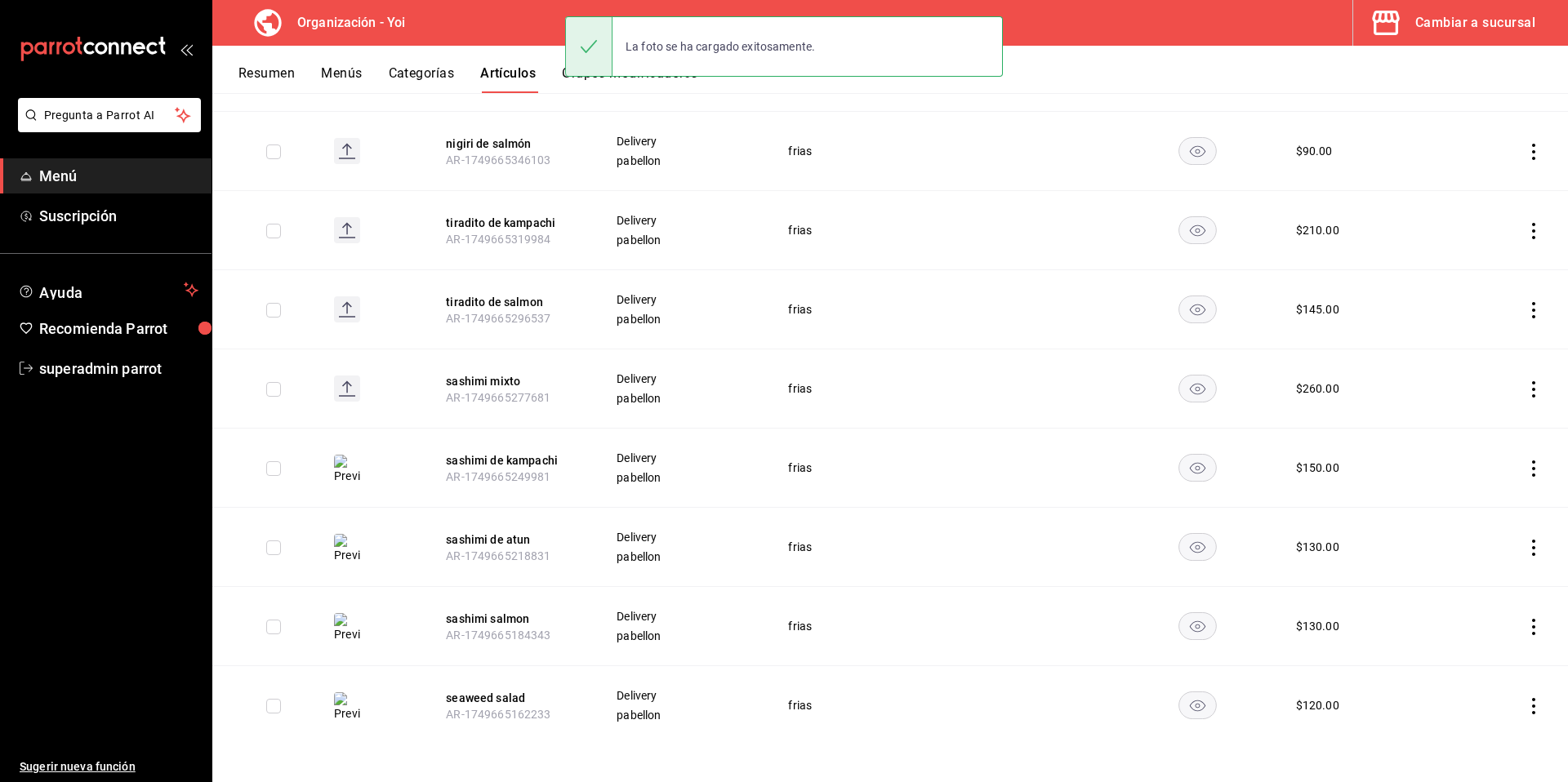 click 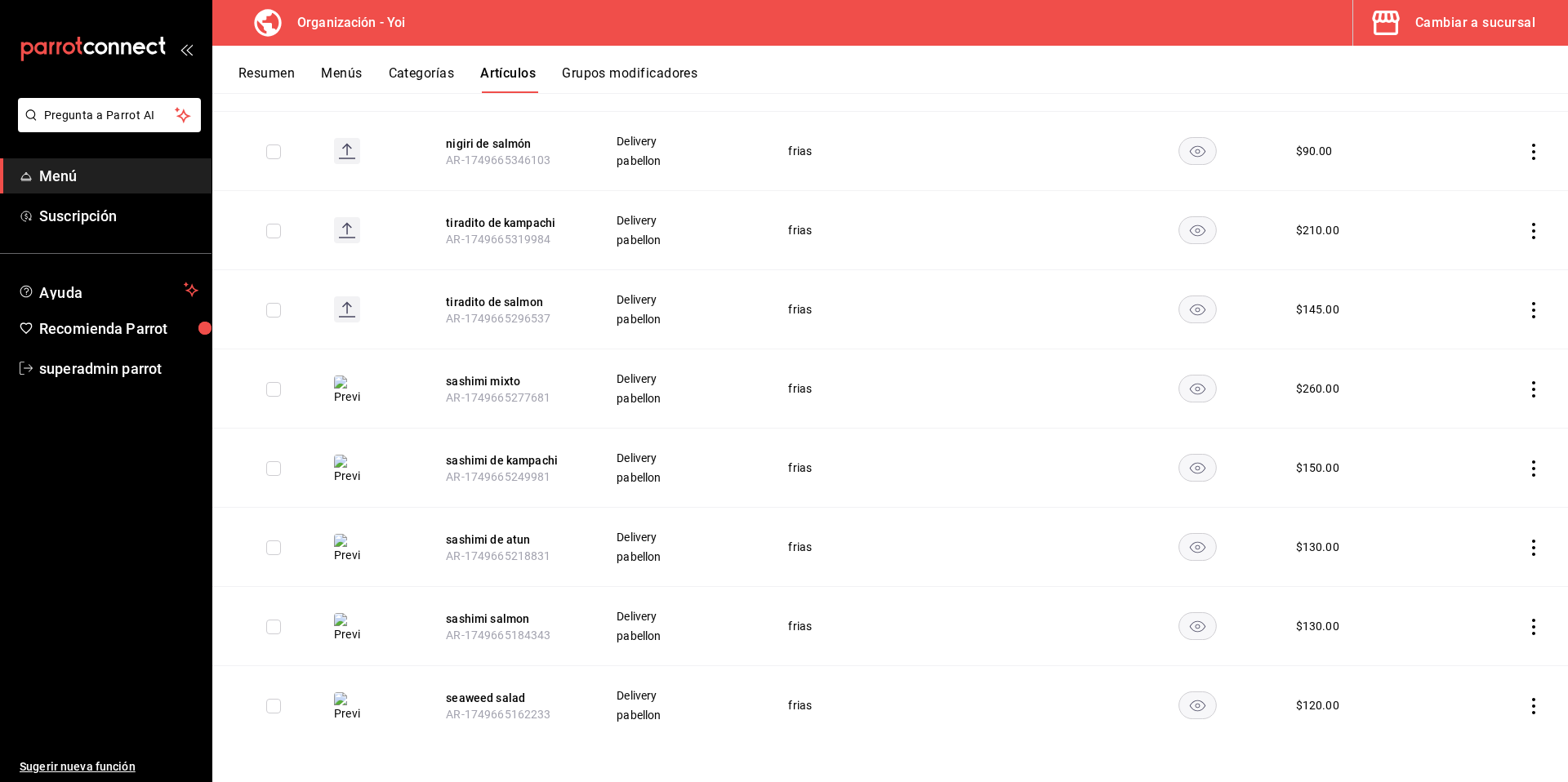 click at bounding box center (373, 309) 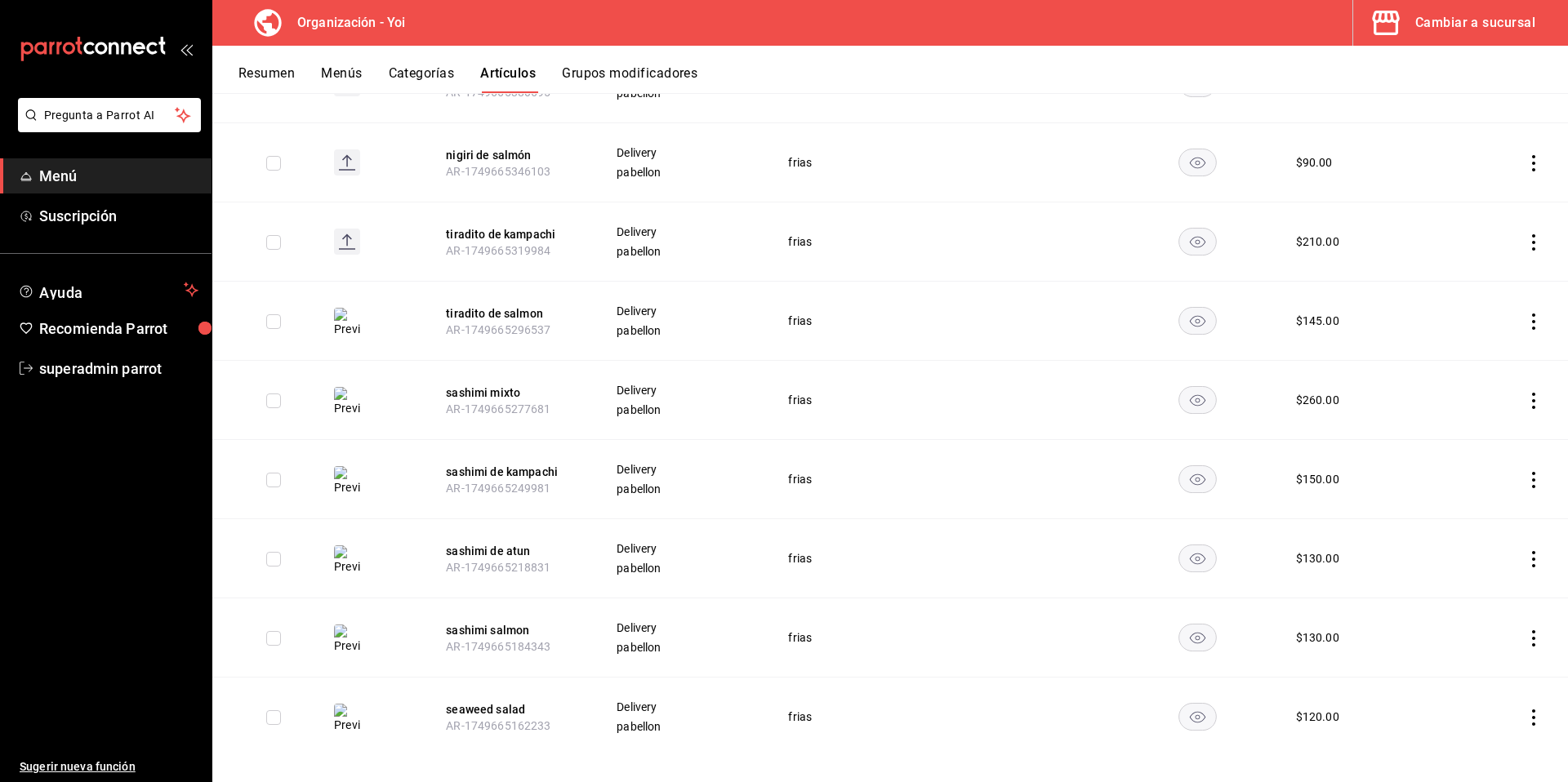 scroll, scrollTop: 342, scrollLeft: 0, axis: vertical 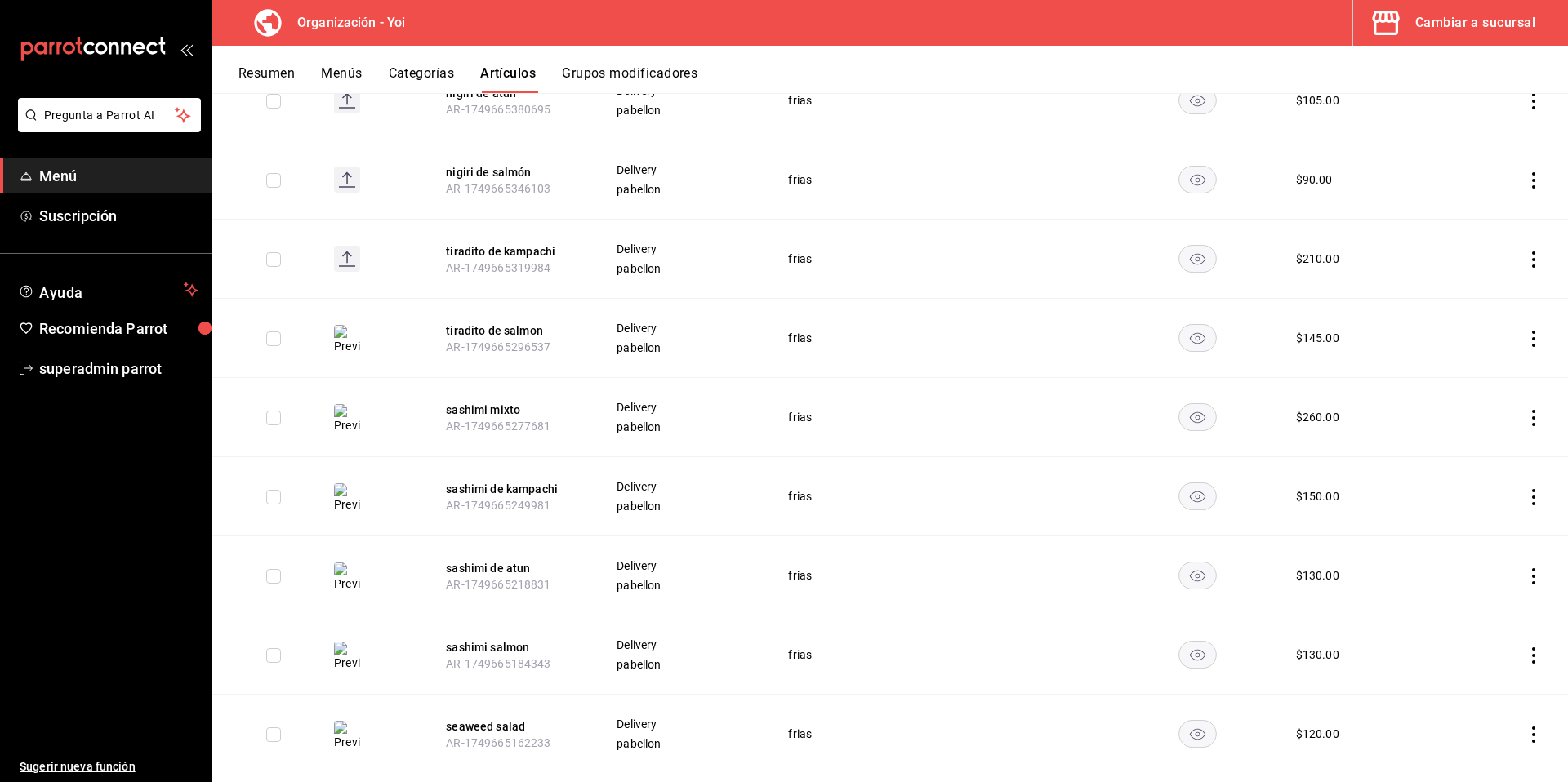click 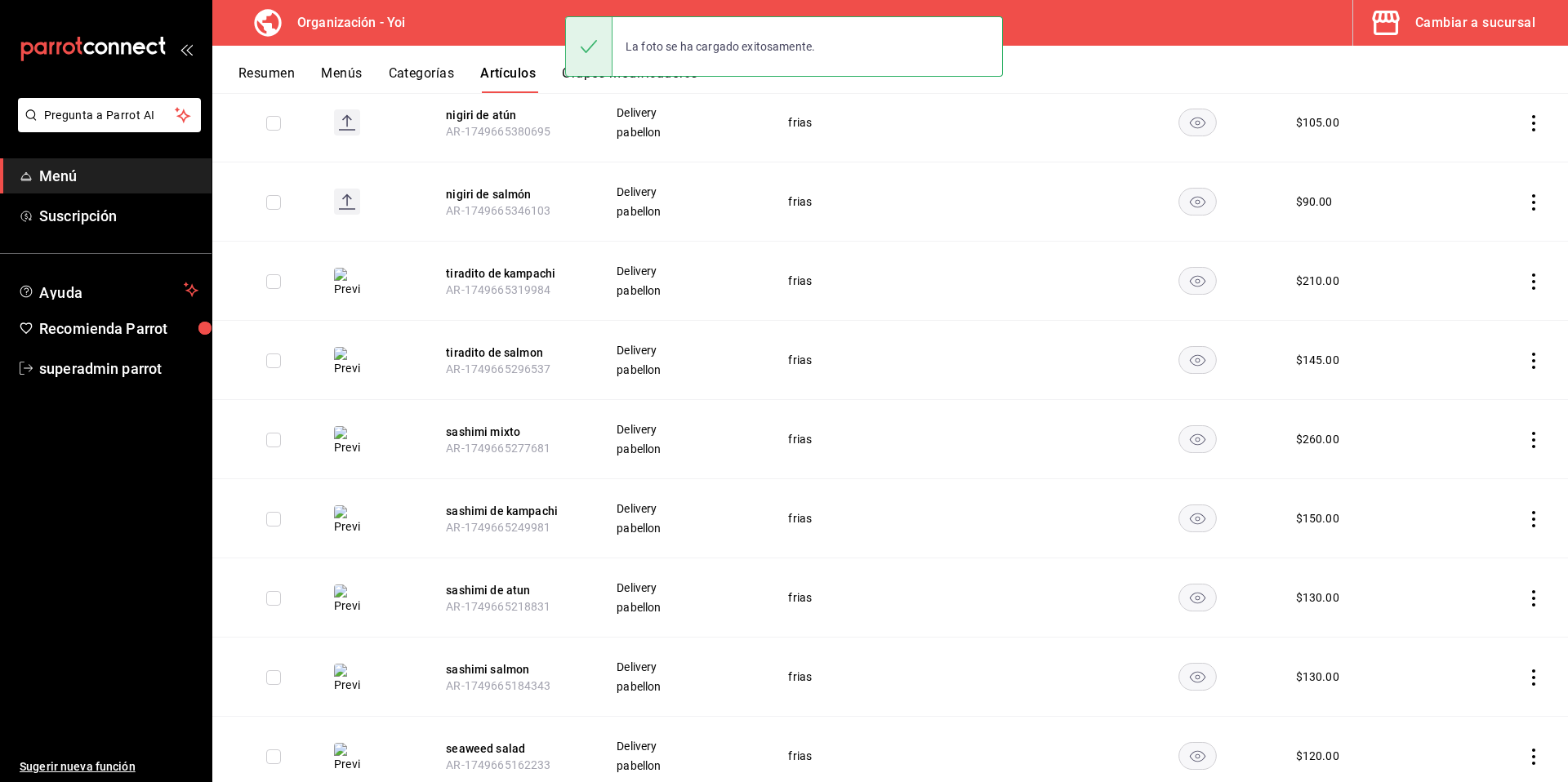 scroll, scrollTop: 312, scrollLeft: 0, axis: vertical 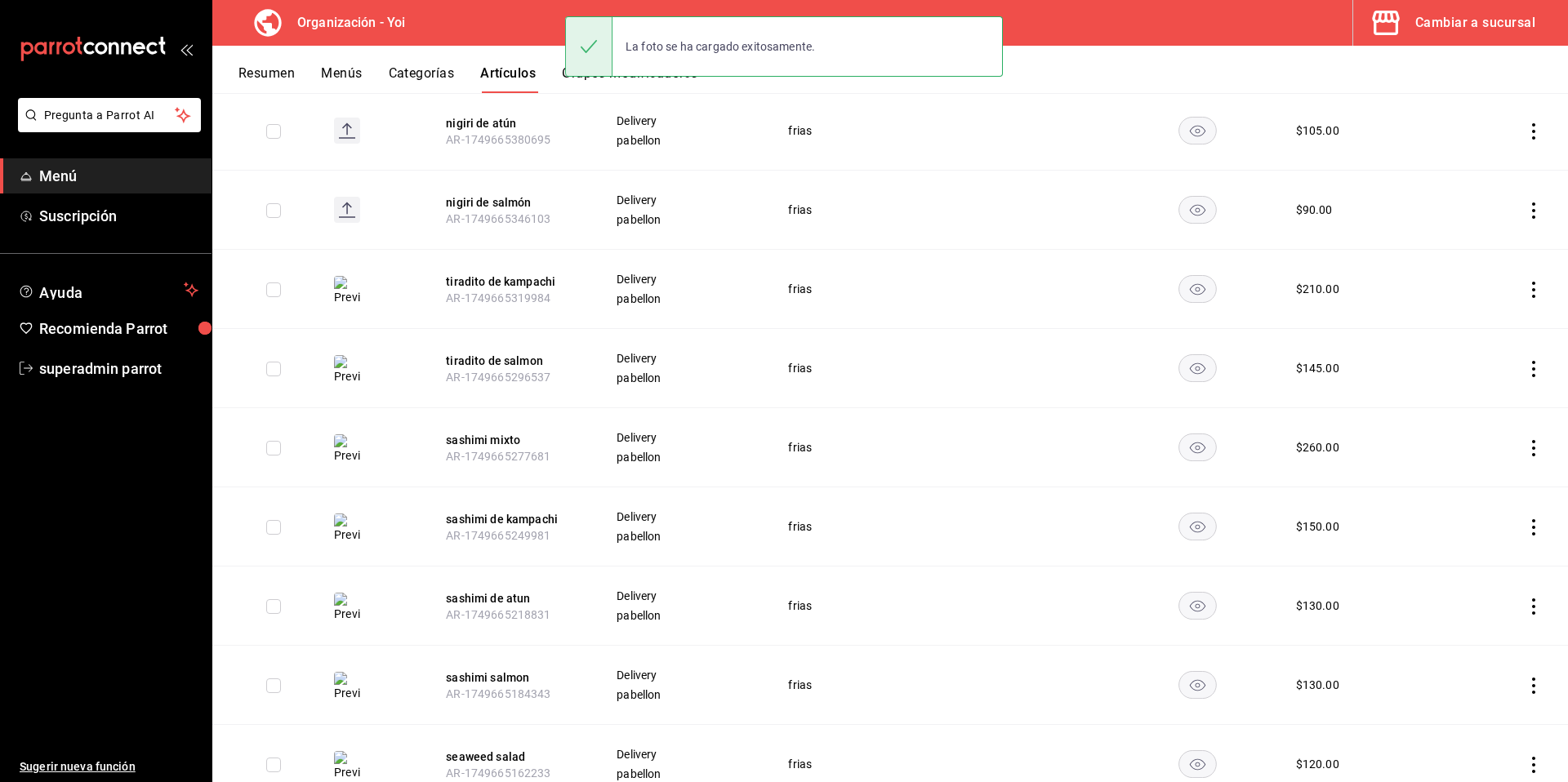click 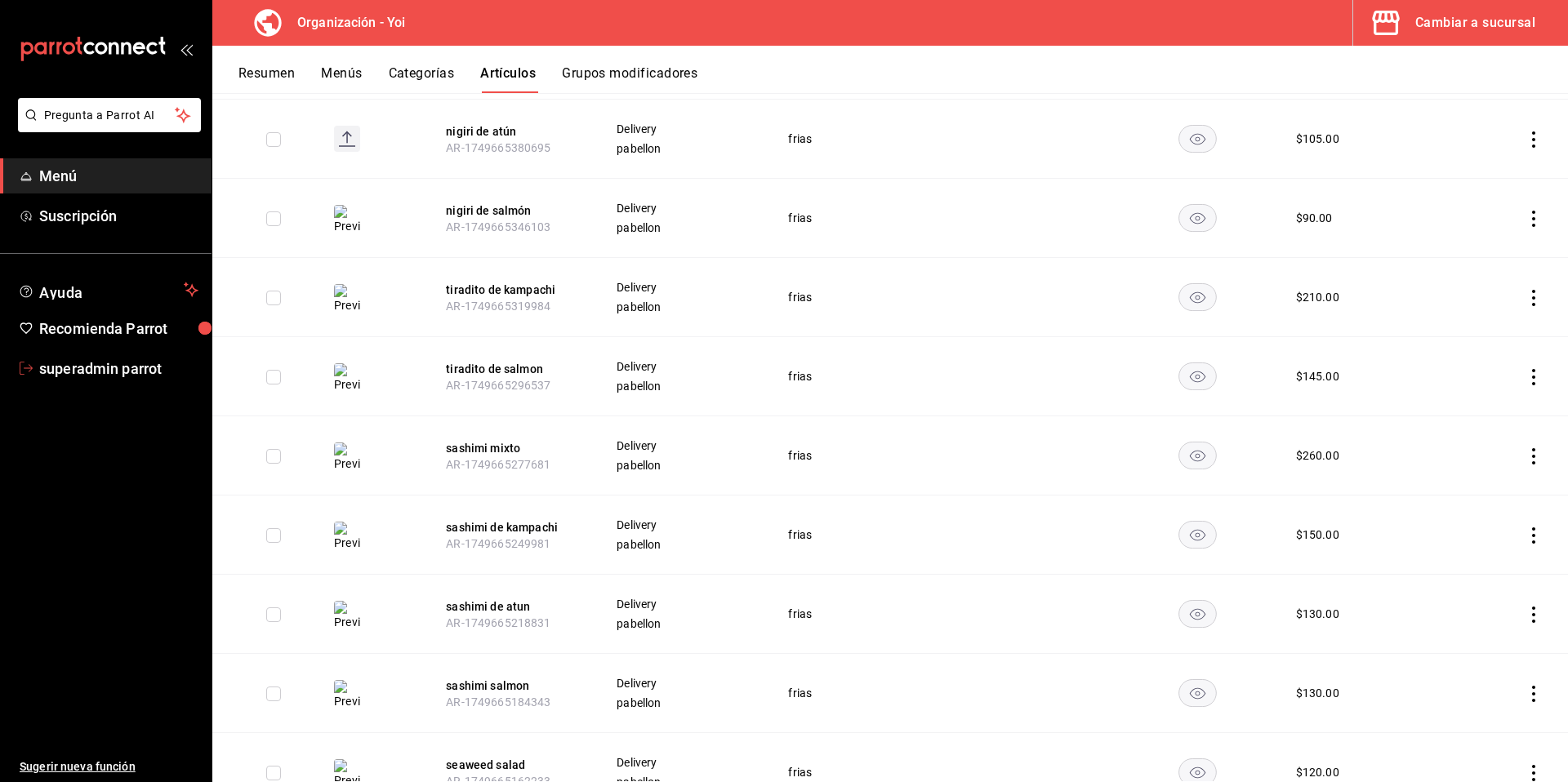scroll, scrollTop: 302, scrollLeft: 0, axis: vertical 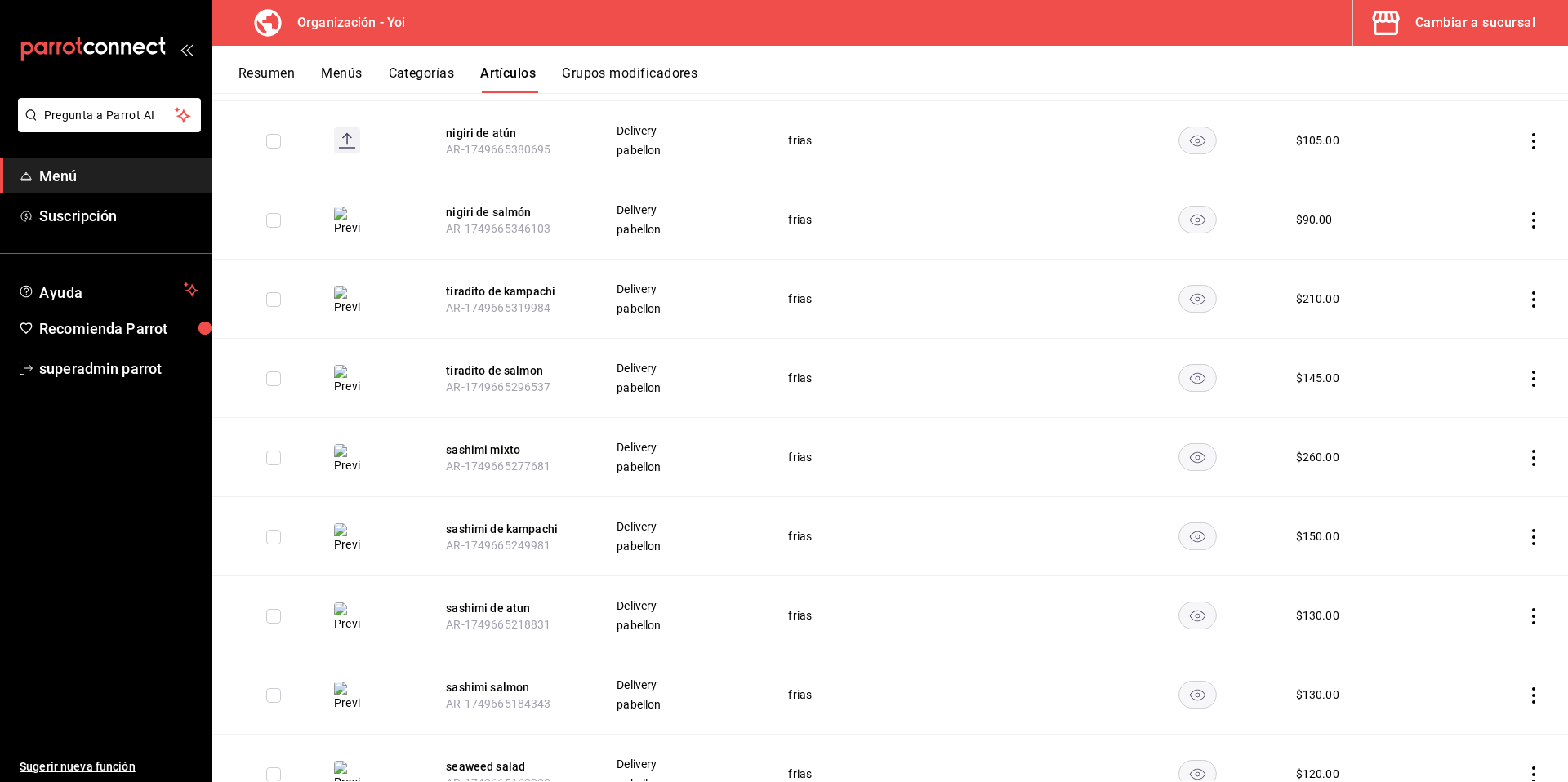 click 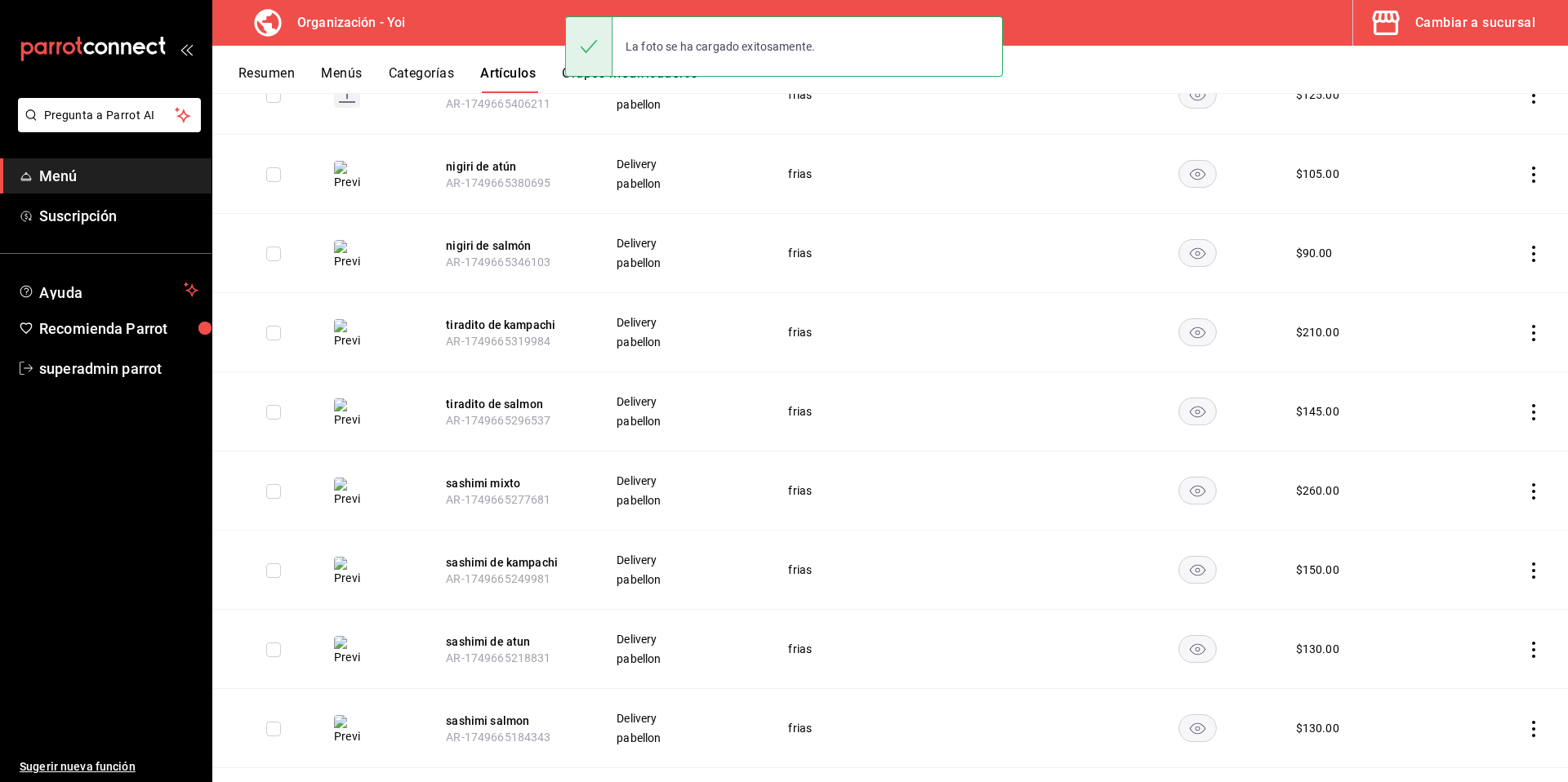 scroll, scrollTop: 240, scrollLeft: 0, axis: vertical 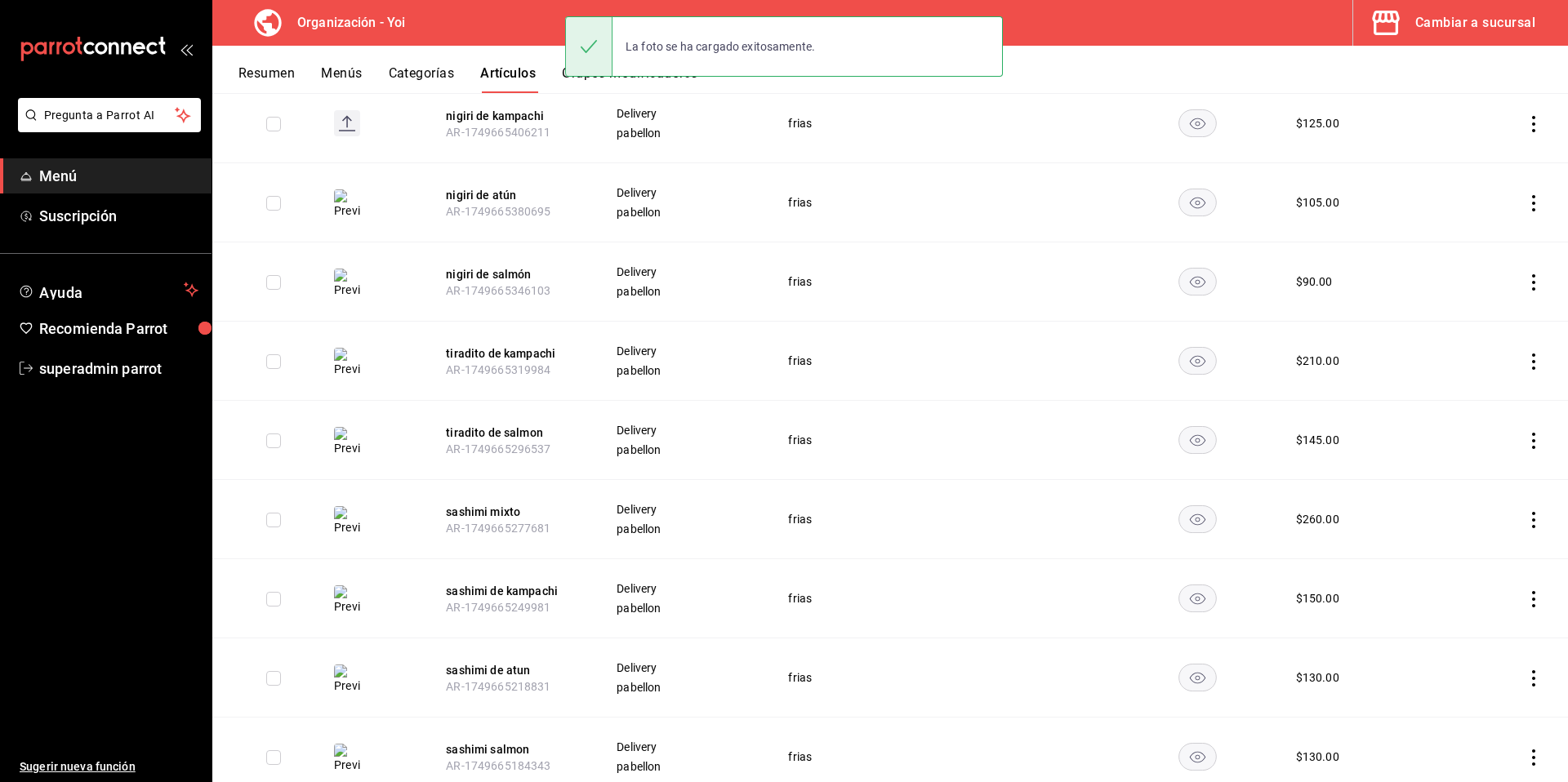 click 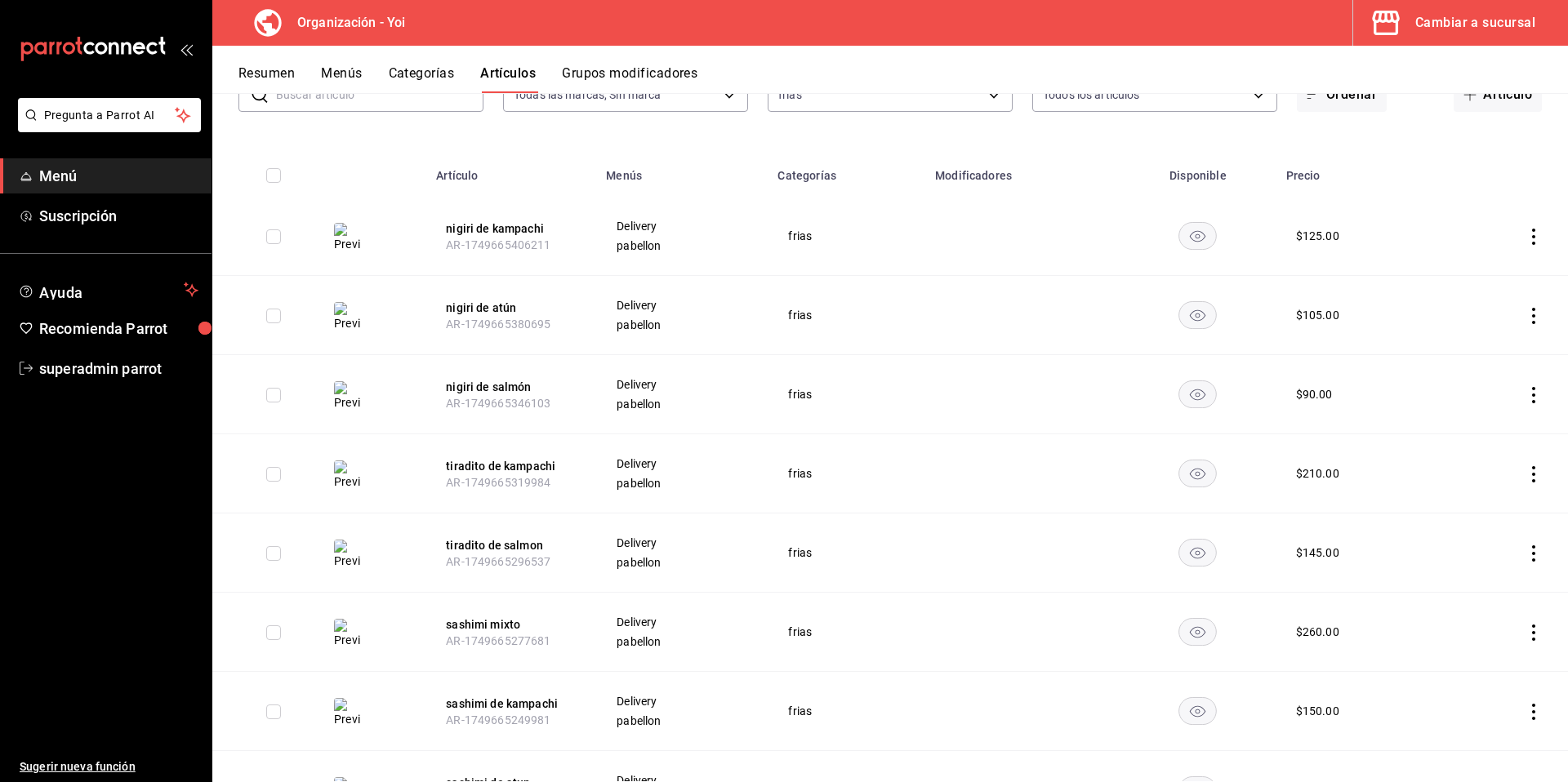 scroll, scrollTop: 0, scrollLeft: 0, axis: both 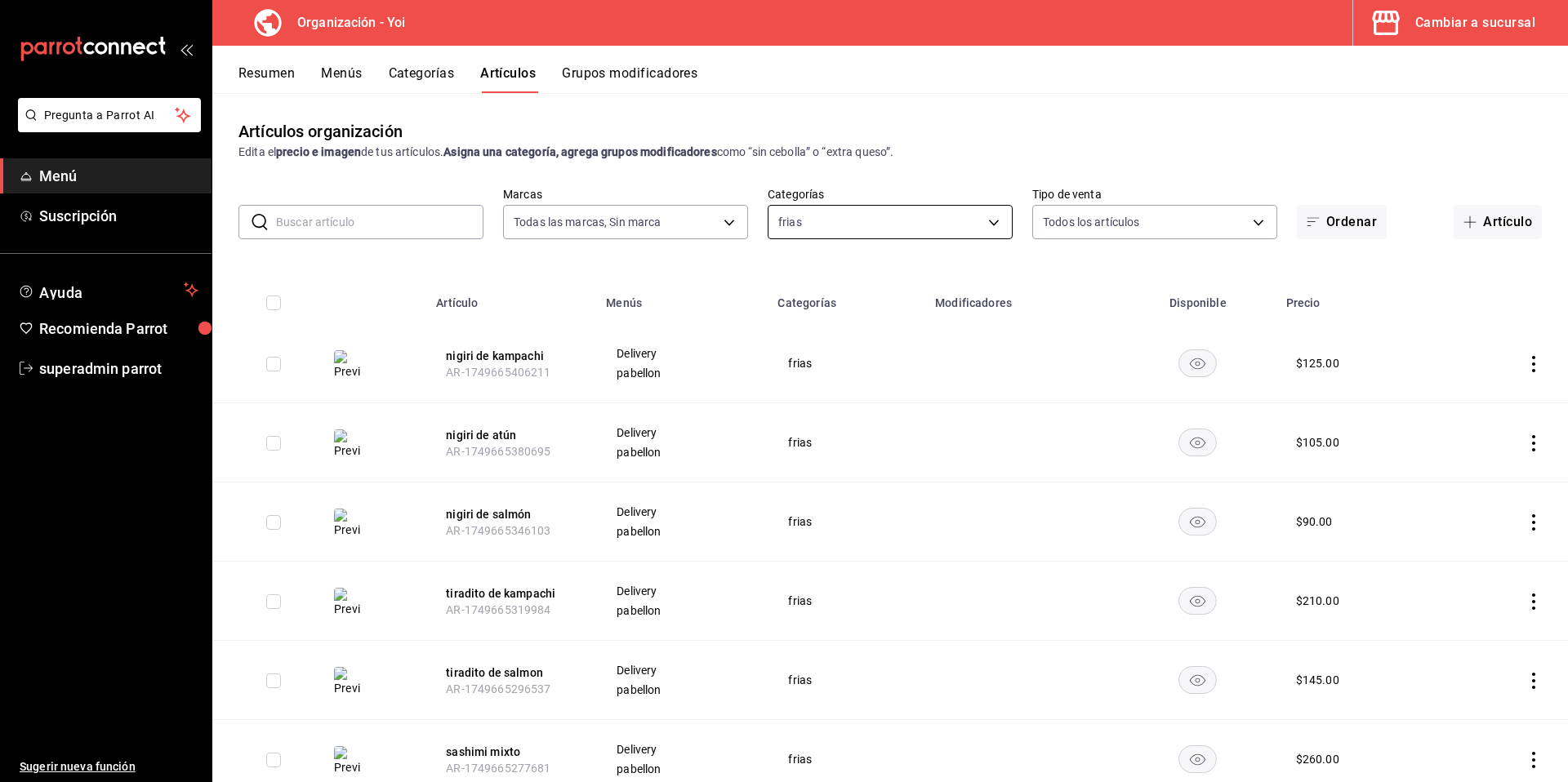 click on "Pregunta a Parrot AI Menú   Suscripción   Ayuda Recomienda Parrot   superadmin parrot   Sugerir nueva función   Organización - Yoi Cambiar a sucursal Resumen Menús Categorías Artículos Grupos modificadores Artículos organización Edita el  precio e imagen  de tus artículos.  Asigna una categoría, agrega grupos modificadores  como “sin cebolla” o “extra queso”. ​ ​ Marcas Todas las marcas, Sin marca 1640c434-c4ef-4a2b-8034-f43ae4bc90cf Categorías frias 19bd0911-6f84-4dcf-b19b-3dc5f1631231 Tipo de venta Todos los artículos ALL Ordenar Artículo Artículo Menús Categorías Modificadores Disponible Precio nigiri de kampachi AR-1749665406211 Delivery pabellon frias $ 125.00 nigiri de atún AR-1749665380695 Delivery pabellon frias $ 105.00 nigiri de salmón AR-1749665346103 Delivery pabellon frias $ 90.00 tiradito de kampachi AR-1749665319984 Delivery pabellon frias $ 210.00 tiradito de salmon AR-1749665296537 Delivery pabellon frias $ 145.00 sashimi mixto AR-1749665277681 Delivery pabellon" at bounding box center (784, 391) 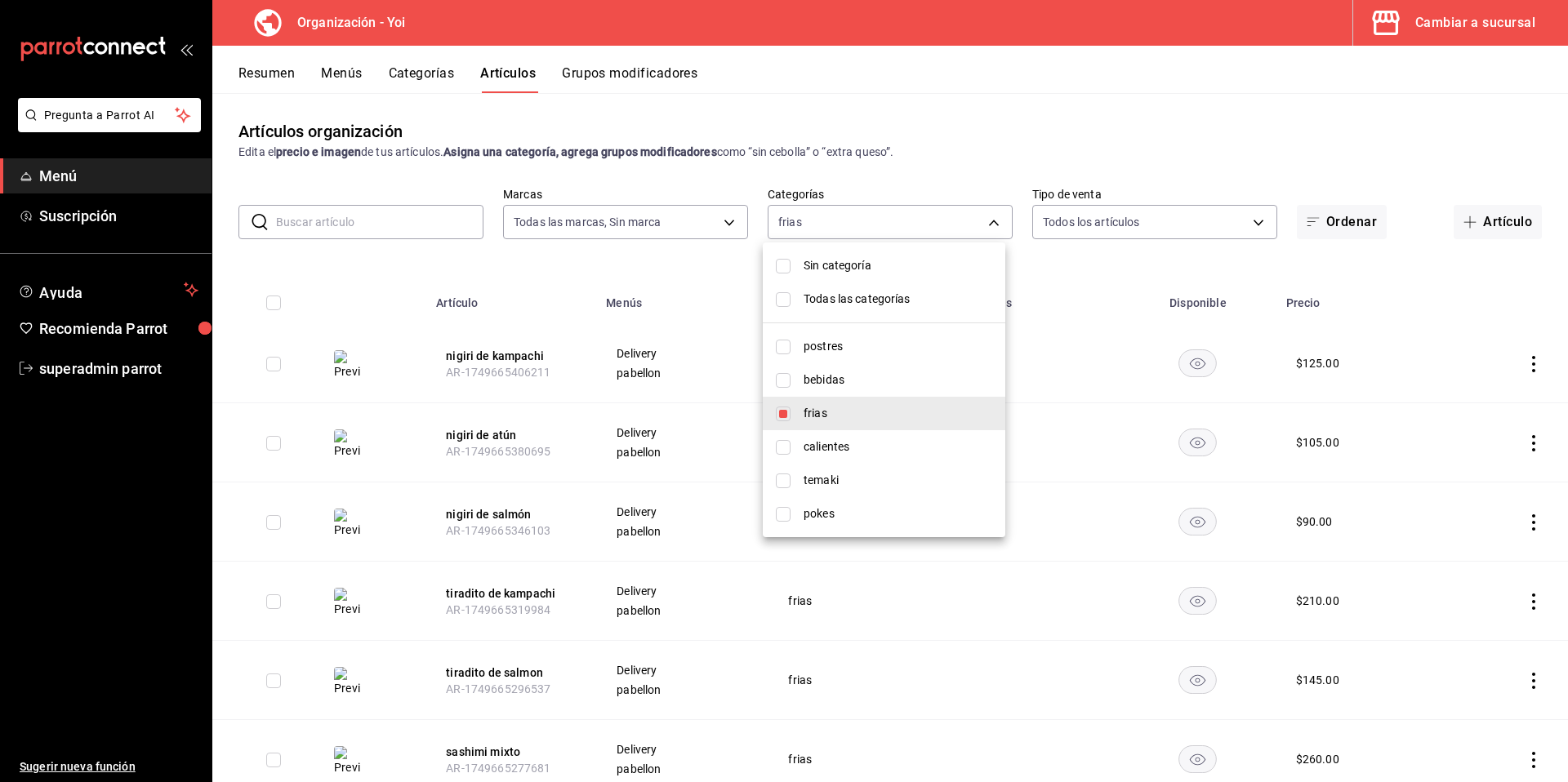 click at bounding box center (783, 414) 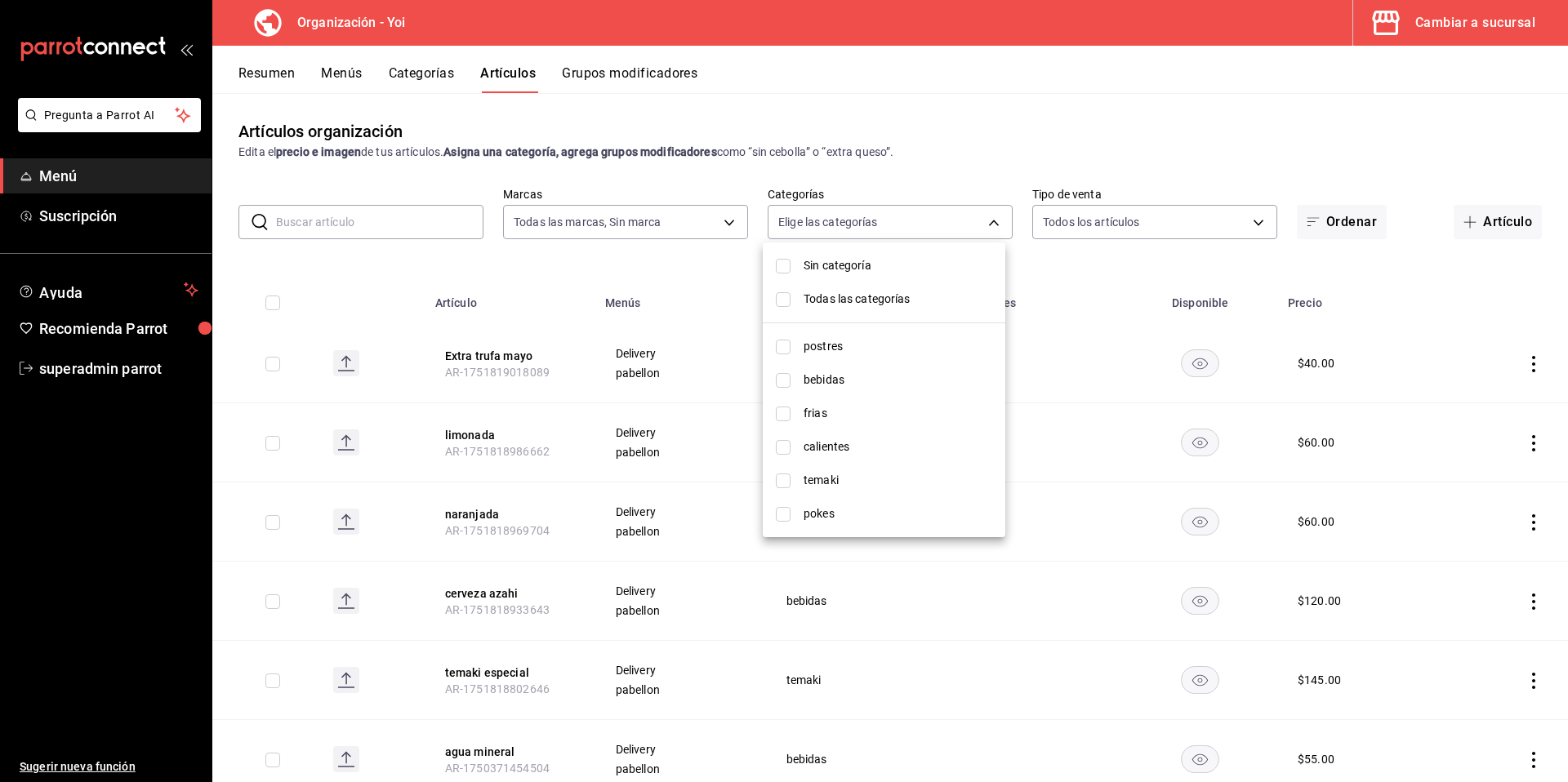 click at bounding box center [783, 447] 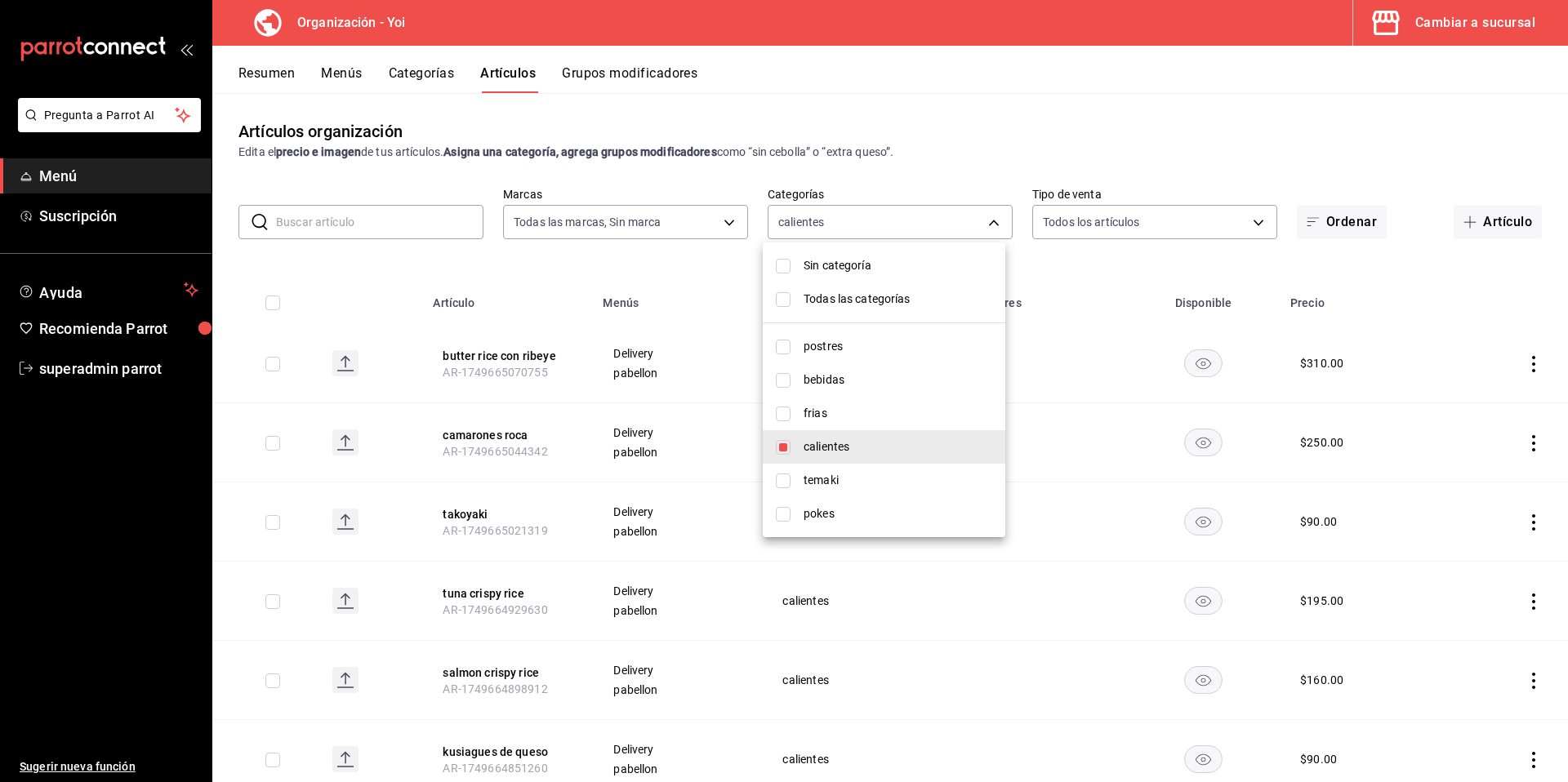 click at bounding box center [784, 391] 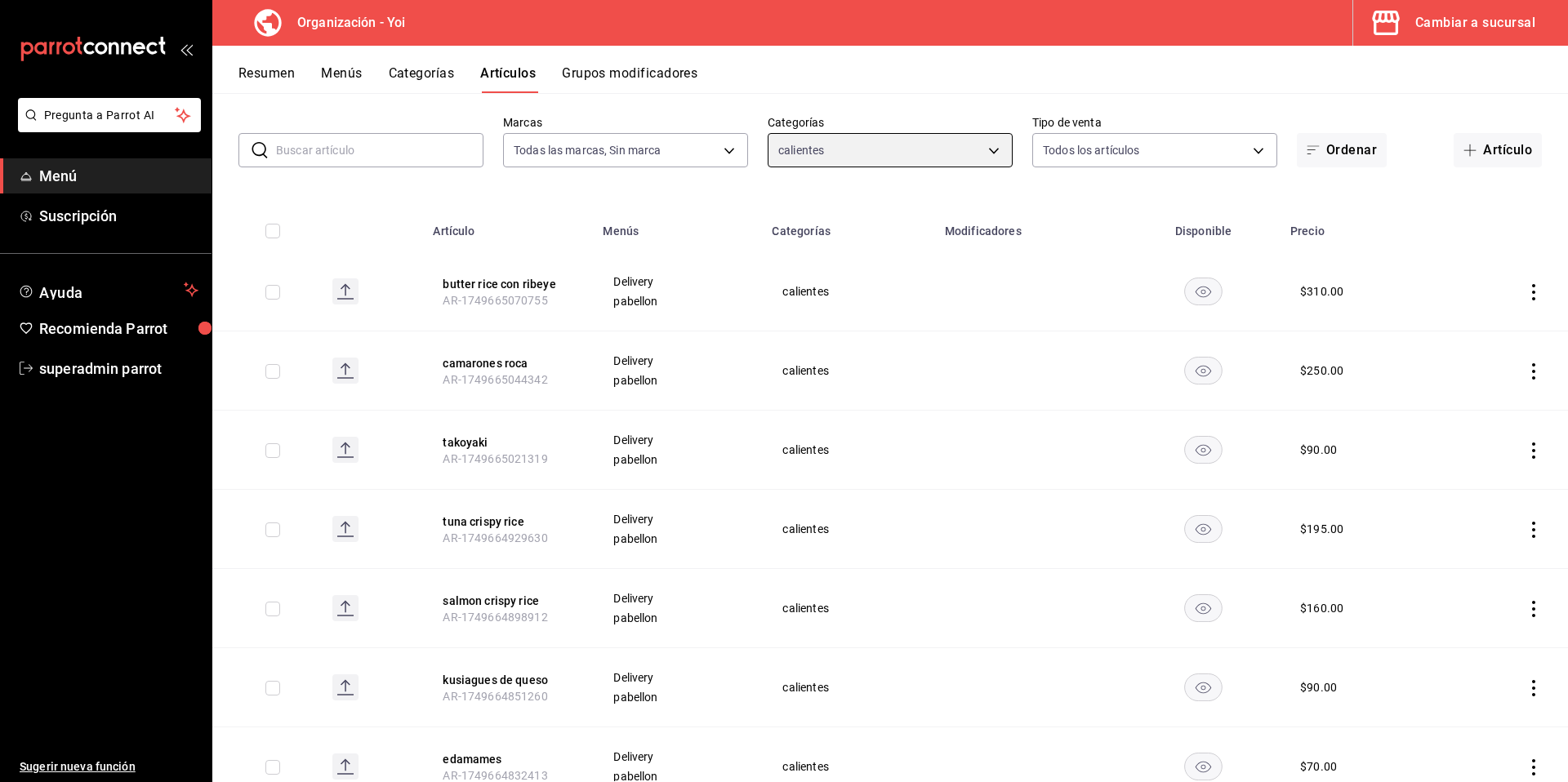 scroll, scrollTop: 136, scrollLeft: 0, axis: vertical 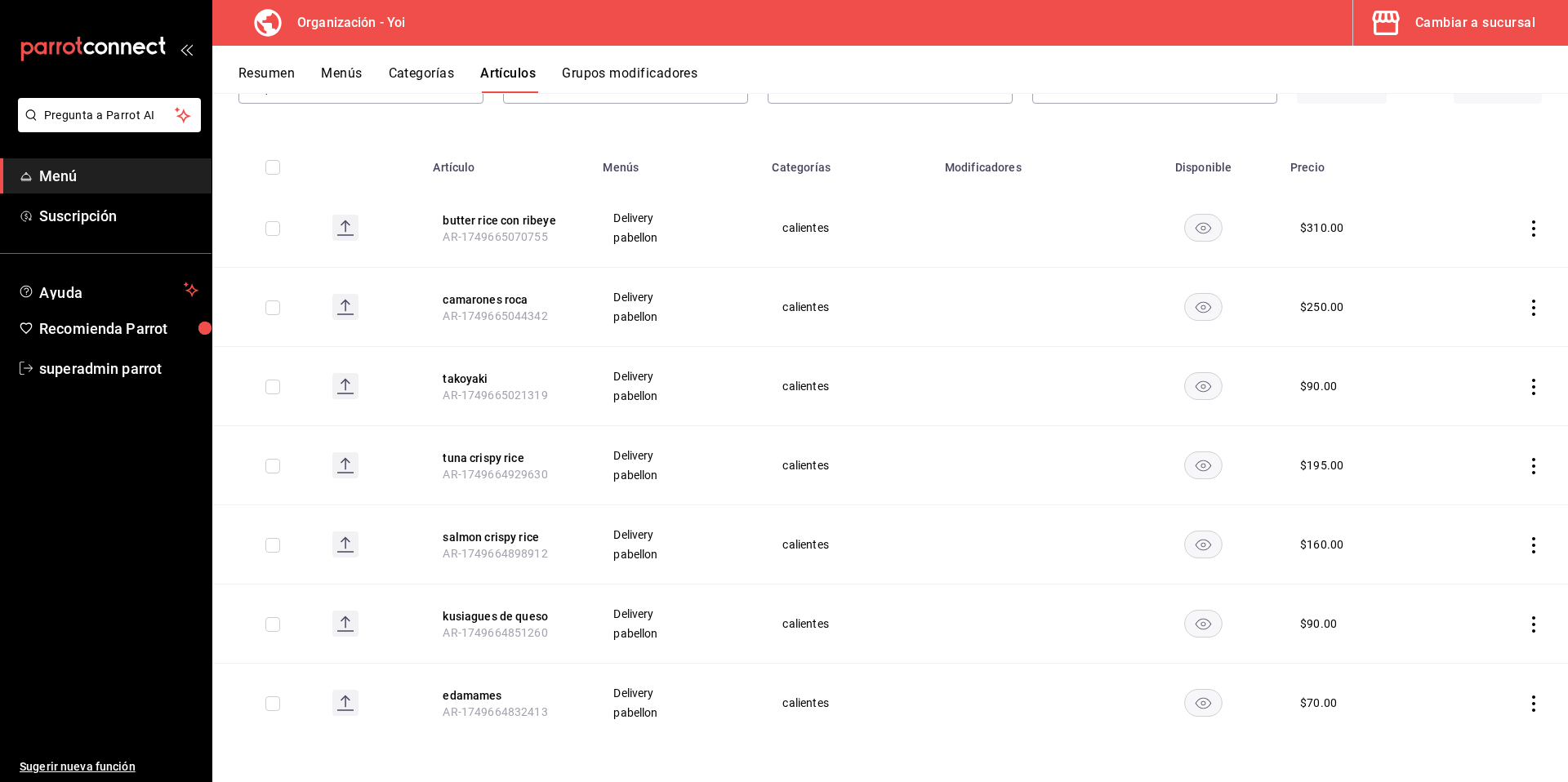 click 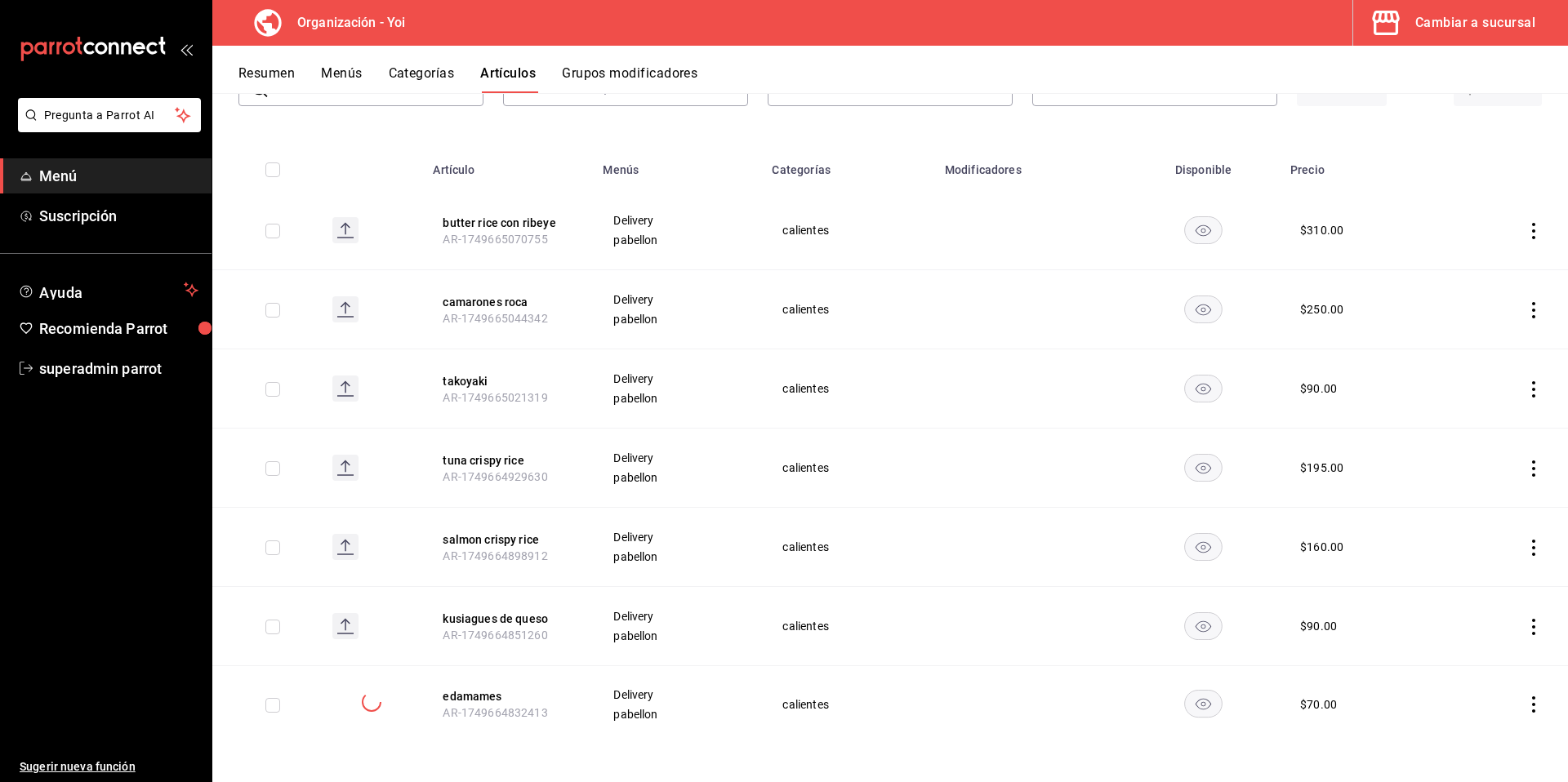 scroll, scrollTop: 136, scrollLeft: 0, axis: vertical 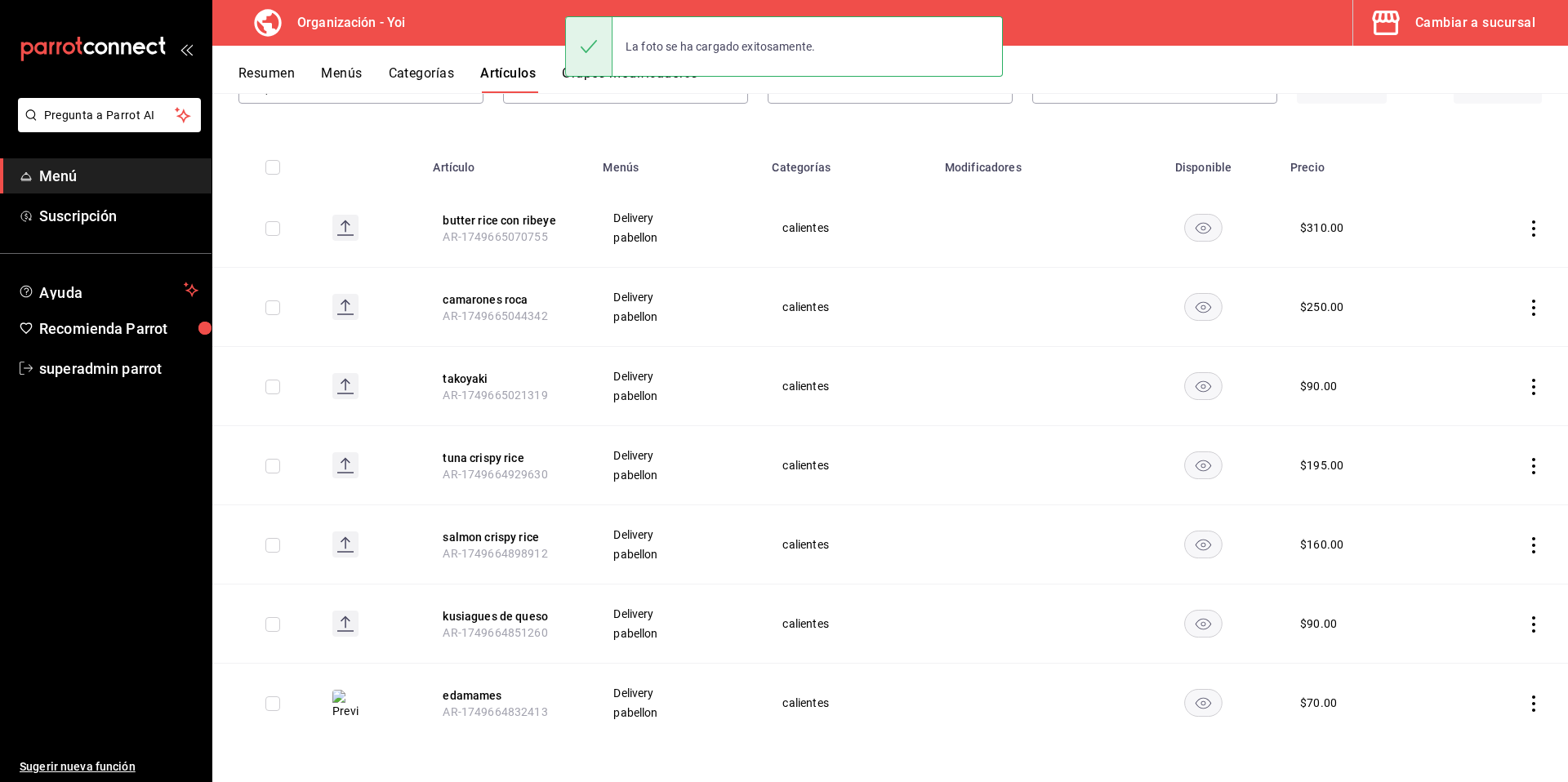 click 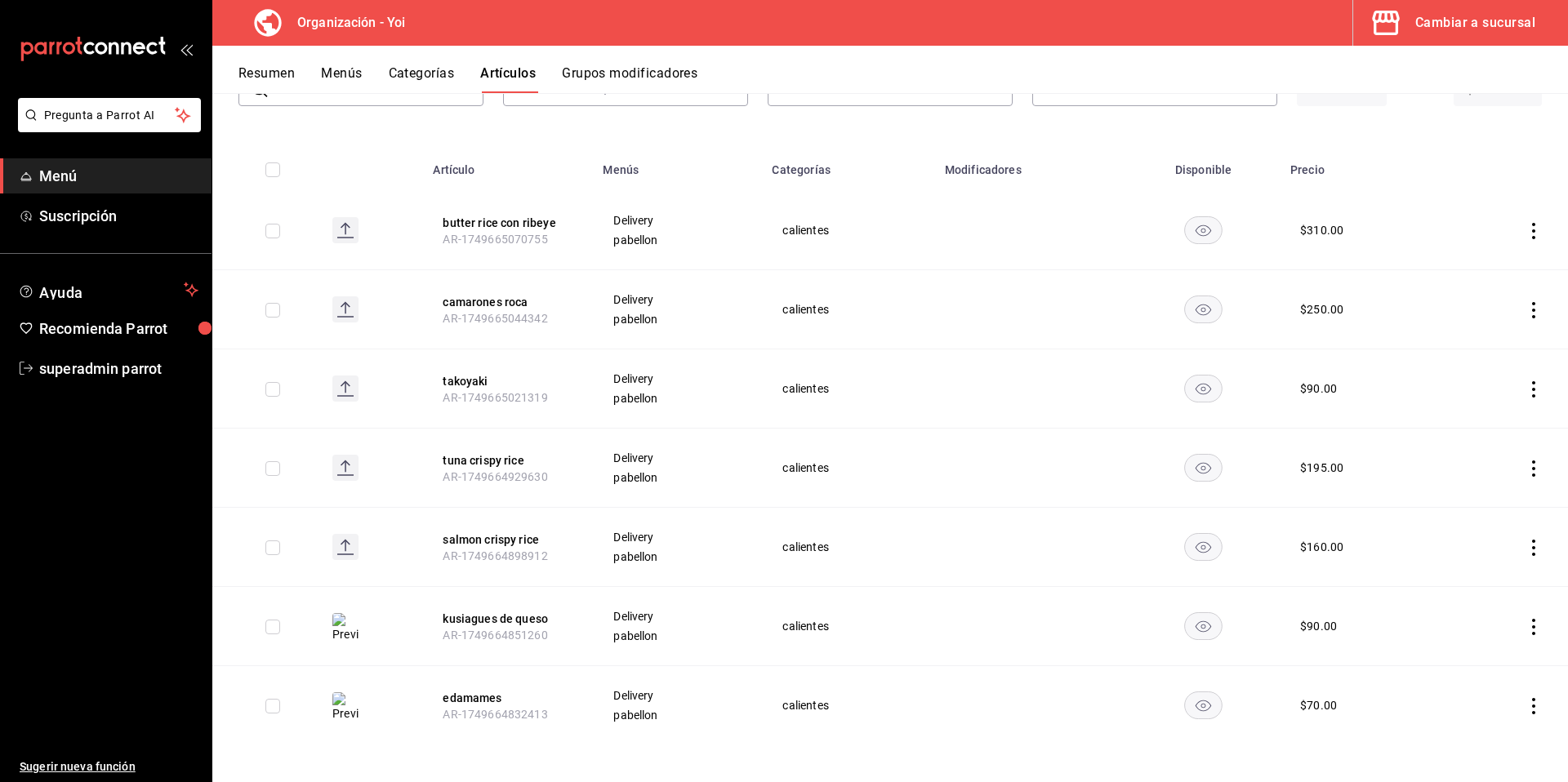 click 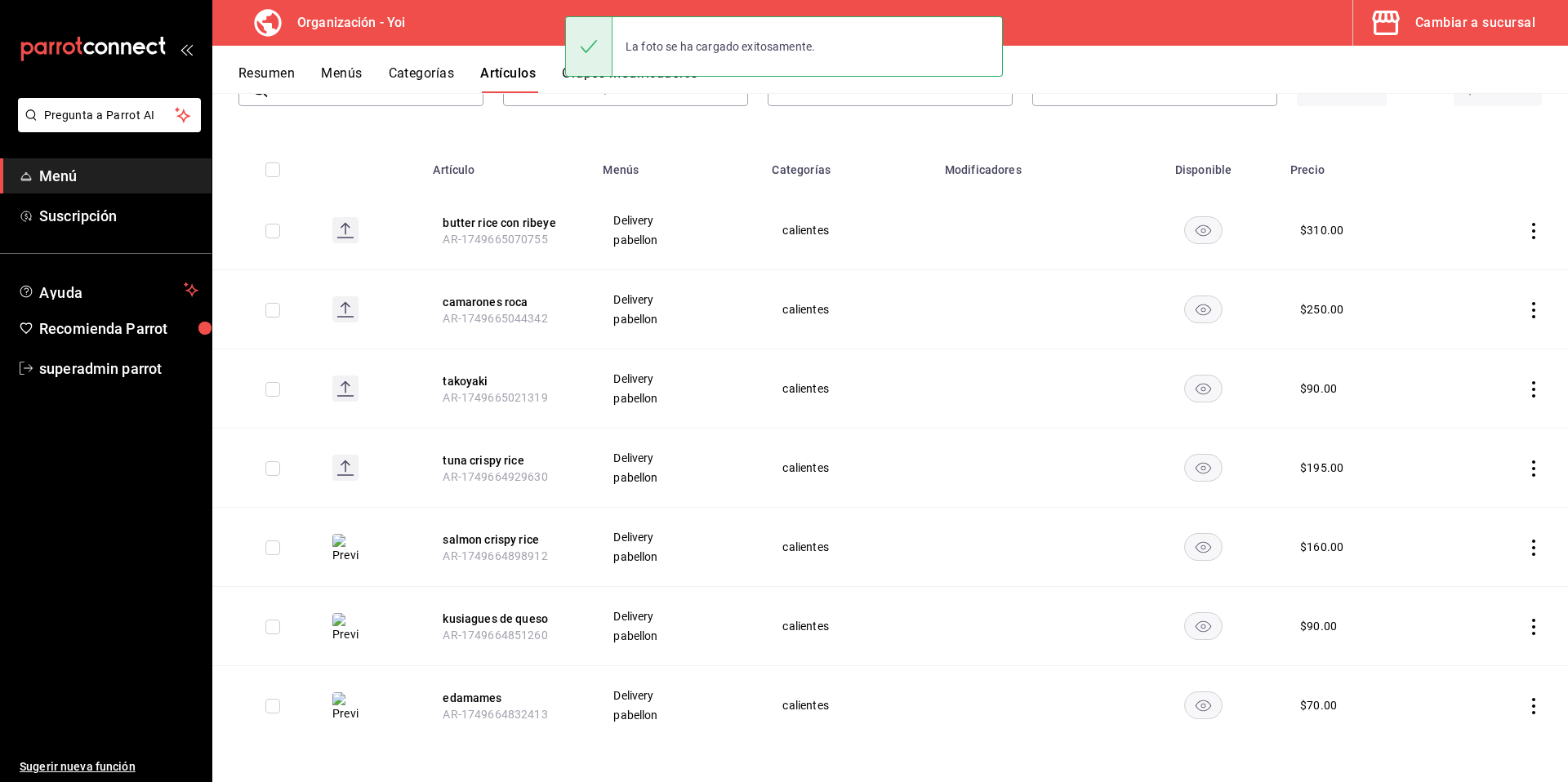 click 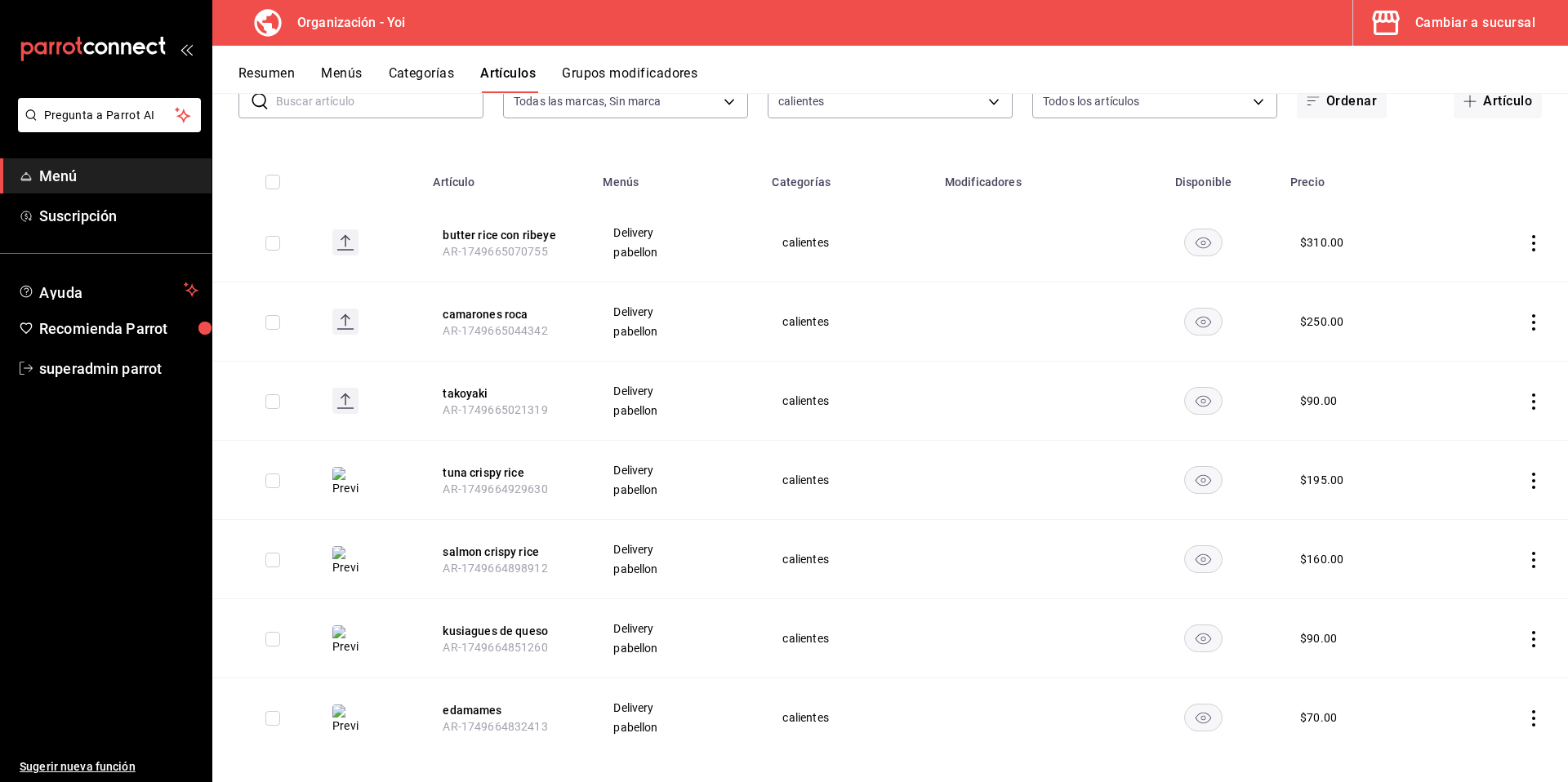 scroll, scrollTop: 107, scrollLeft: 0, axis: vertical 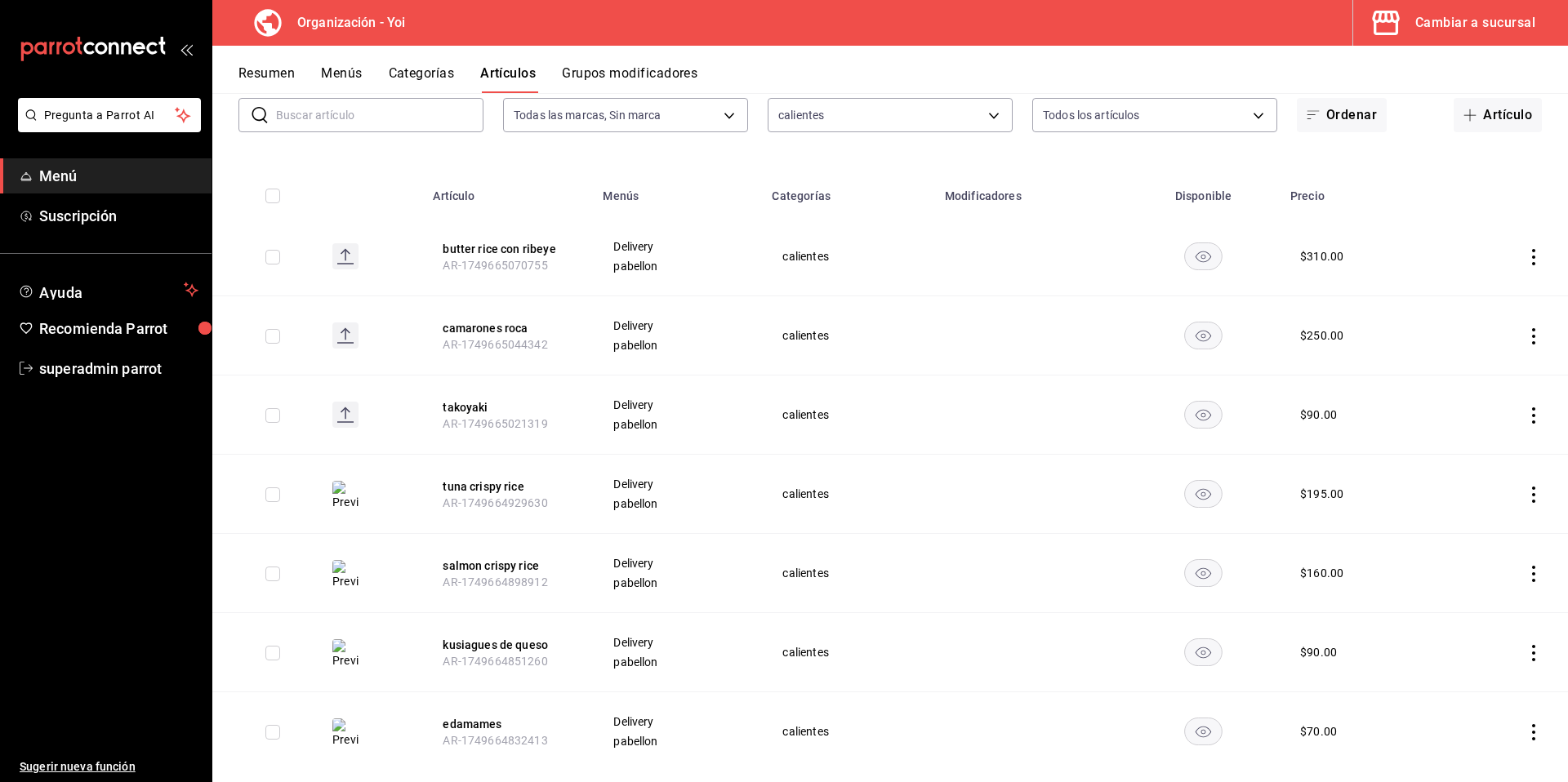 click 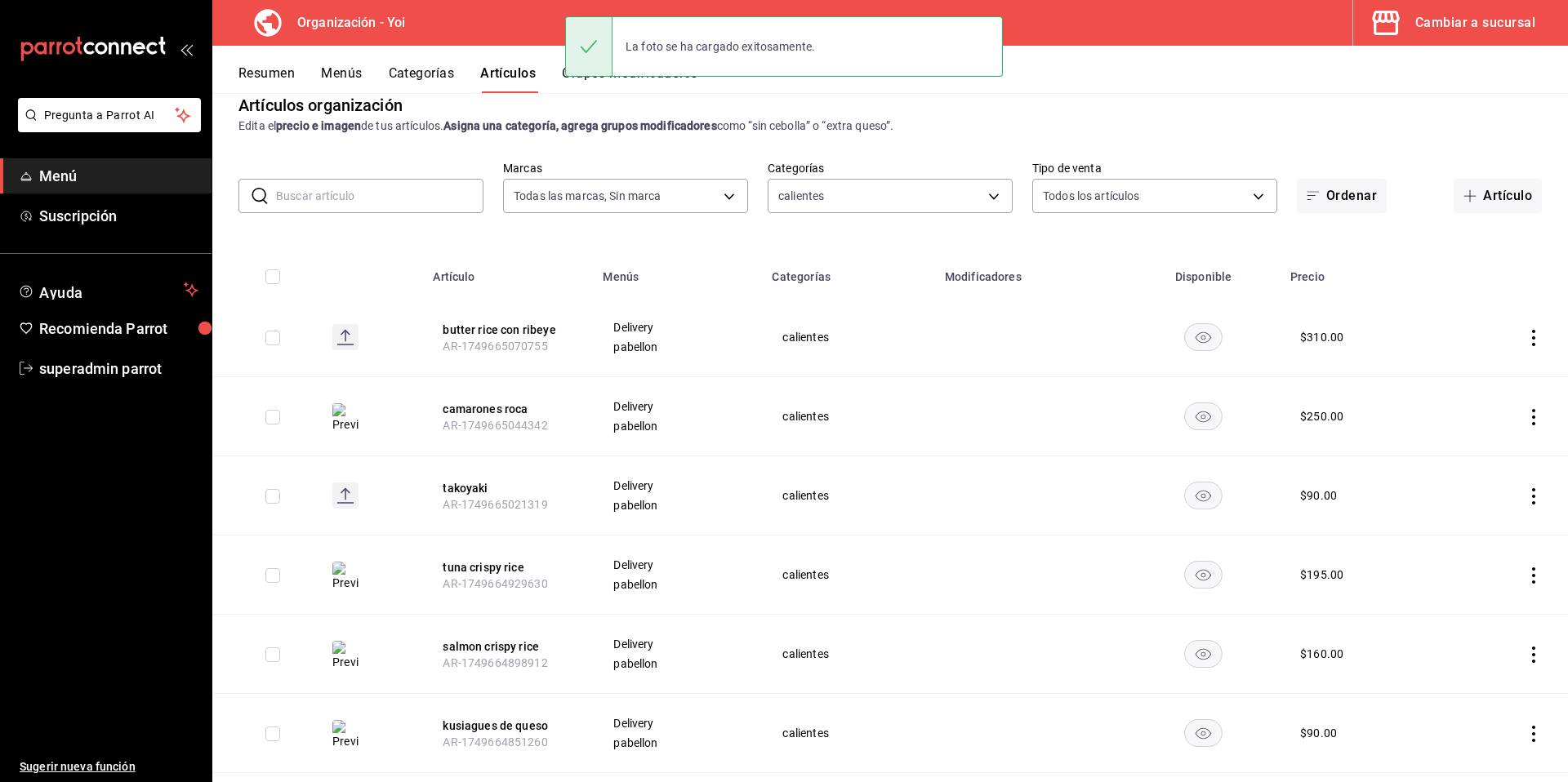 scroll, scrollTop: 17, scrollLeft: 0, axis: vertical 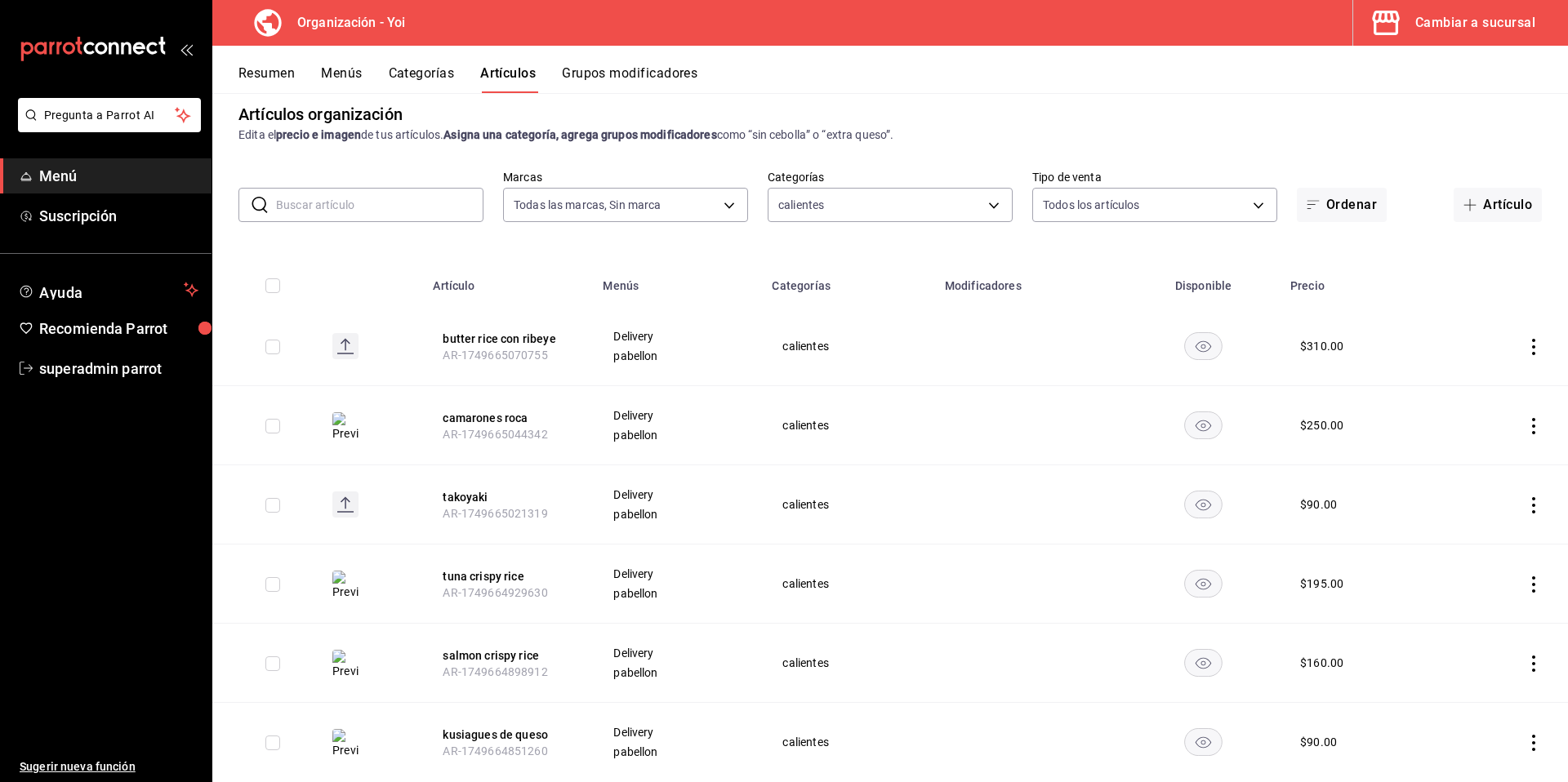 click 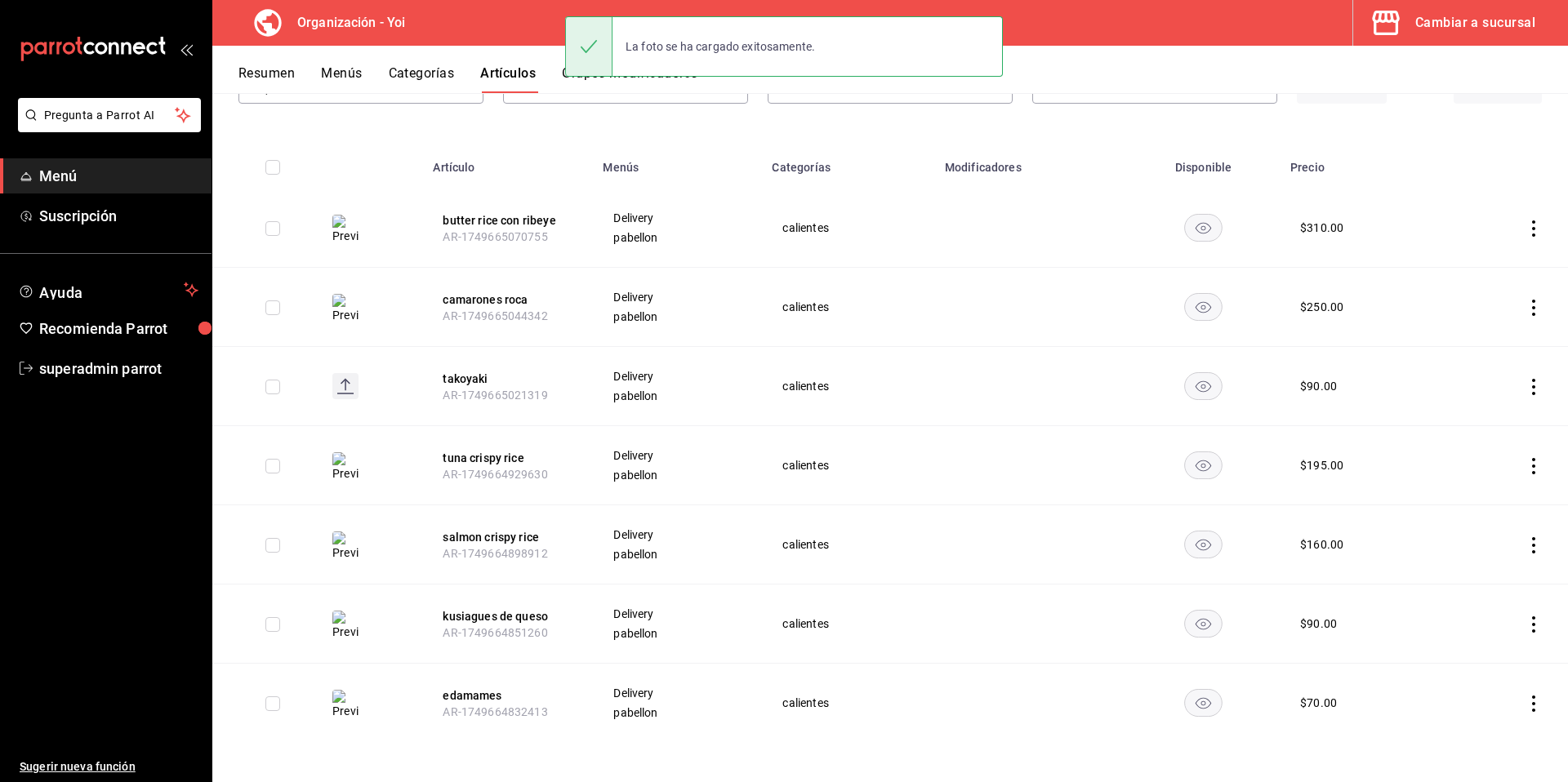scroll, scrollTop: 0, scrollLeft: 0, axis: both 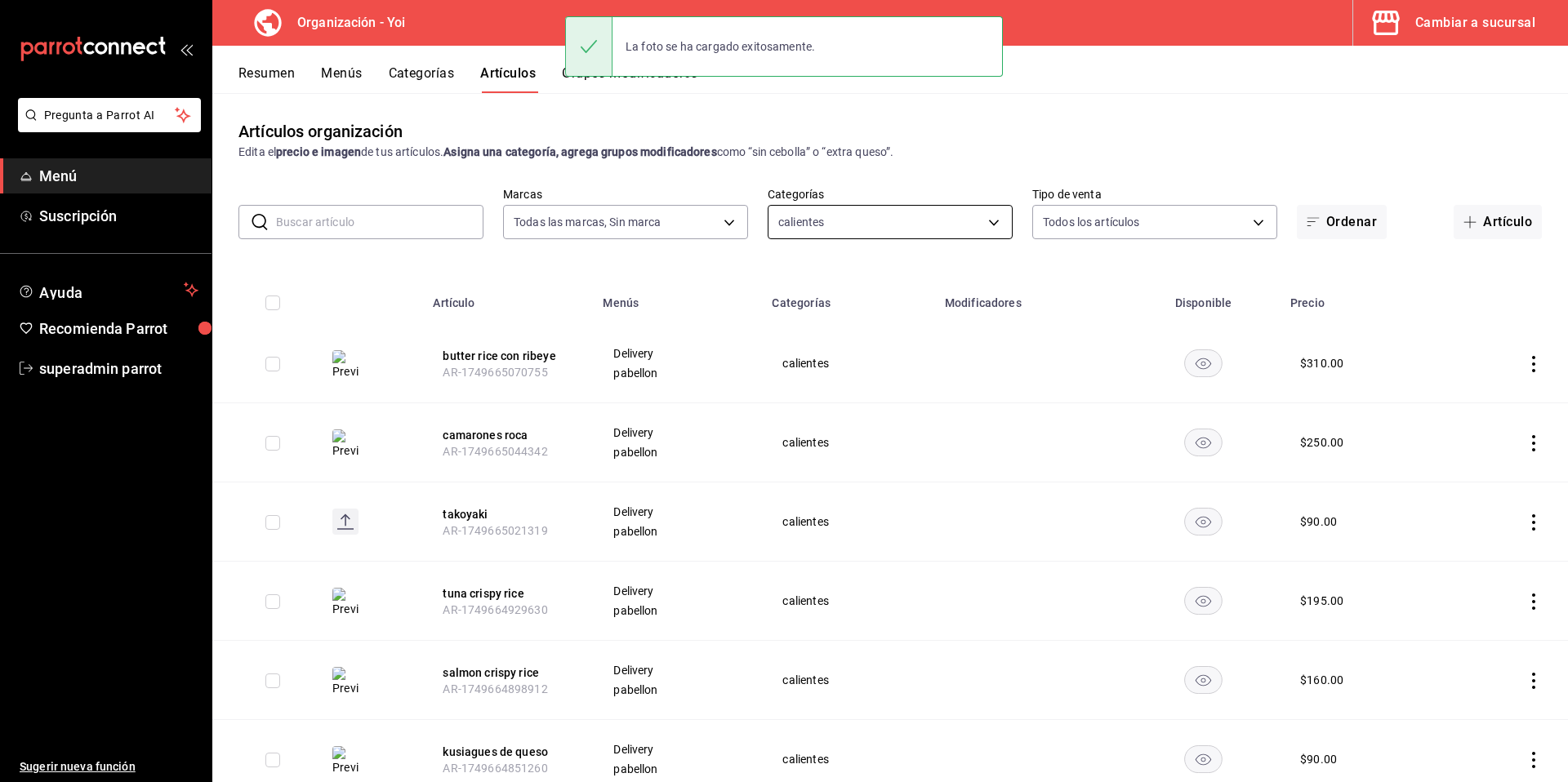 click on "Pregunta a Parrot AI Menú   Suscripción   Ayuda Recomienda Parrot   superadmin parrot   Sugerir nueva función   Organización - Yoi Cambiar a sucursal Resumen Menús Categorías Artículos Grupos modificadores Artículos organización Edita el  precio e imagen  de tus artículos.  Asigna una categoría, agrega grupos modificadores  como “sin cebolla” o “extra queso”. ​ ​ Marcas Todas las marcas, Sin marca 1640c434-c4ef-4a2b-8034-f43ae4bc90cf Categorías calientes 42a453e0-2bde-4ec0-875d-309d67a2bfbc Tipo de venta Todos los artículos ALL Ordenar Artículo Artículo Menús Categorías Modificadores Disponible Precio butter [PERSON_NAME] con ribeye AR-1749665070755 Delivery pabellon calientes $ 310.00 camarones roca AR-1749665044342 Delivery pabellon calientes $ 250.00 takoyaki AR-1749665021319 Delivery pabellon calientes $ 90.00 tuna crispy [PERSON_NAME] AR-1749664929630 Delivery pabellon calientes $ 195.00 salmon crispy [PERSON_NAME] AR-1749664898912 Delivery pabellon calientes $ 160.00 kusiagues de queso Delivery $ $" at bounding box center [784, 391] 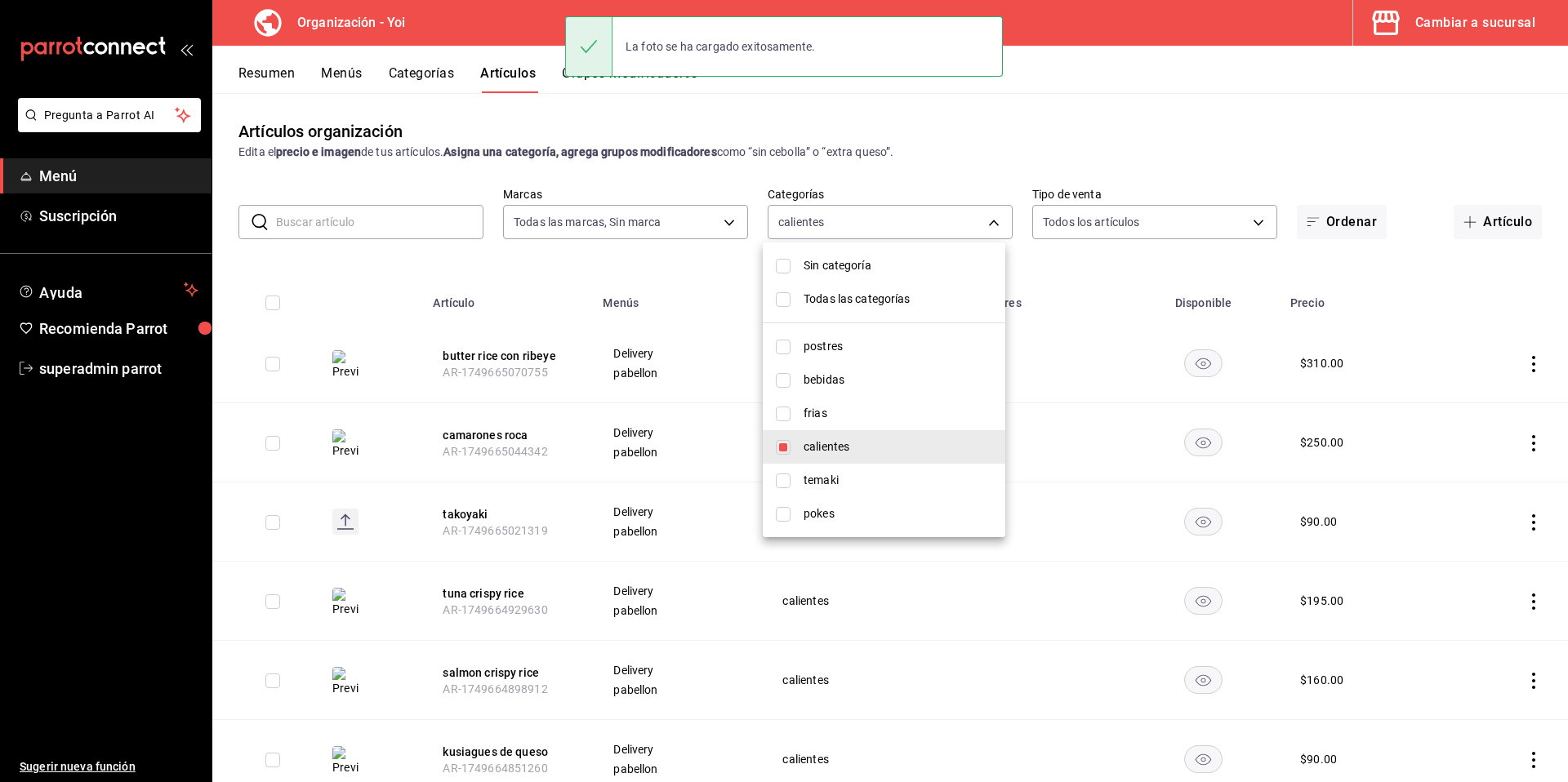 click at bounding box center (783, 447) 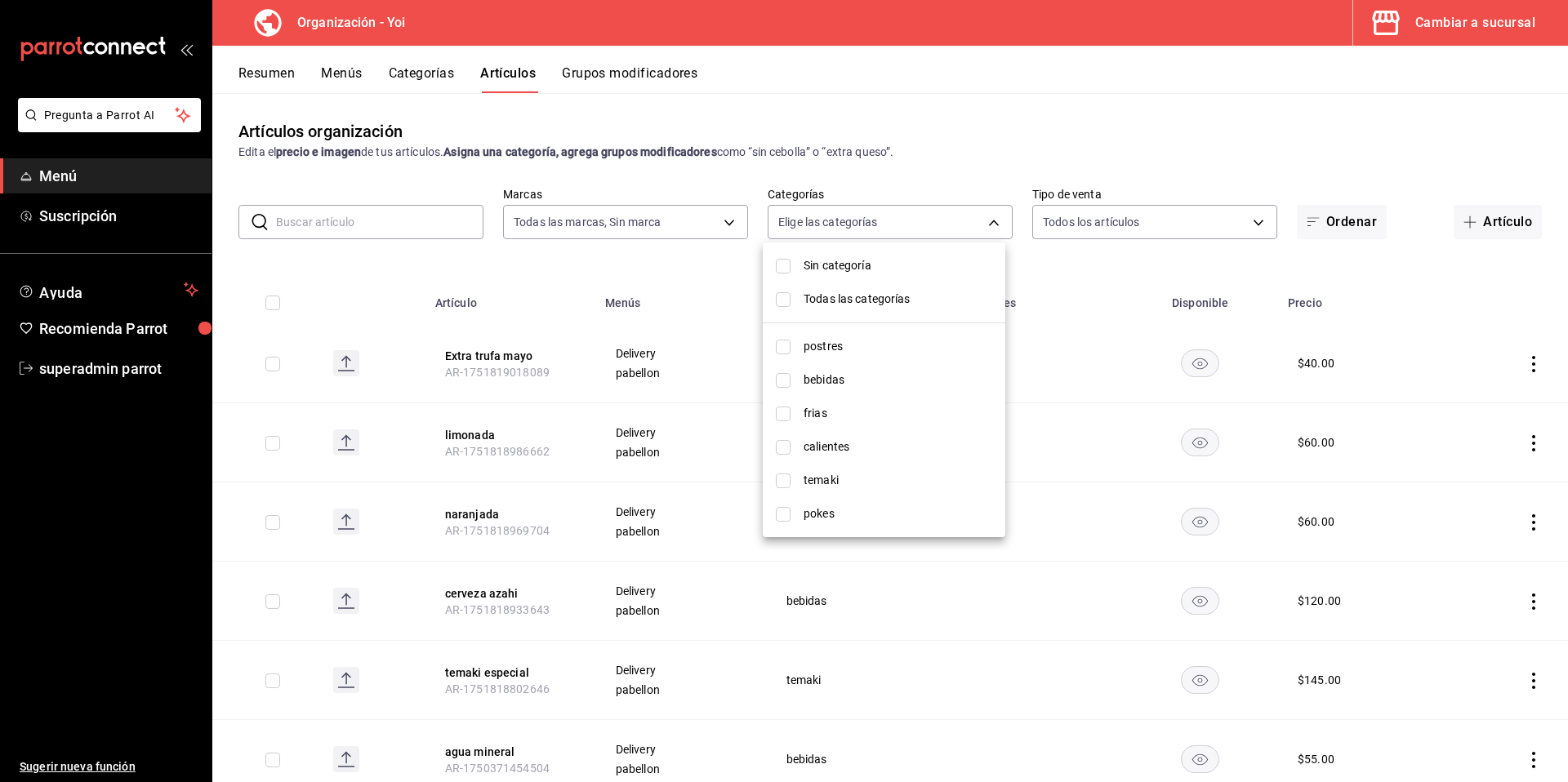 click at bounding box center [783, 514] 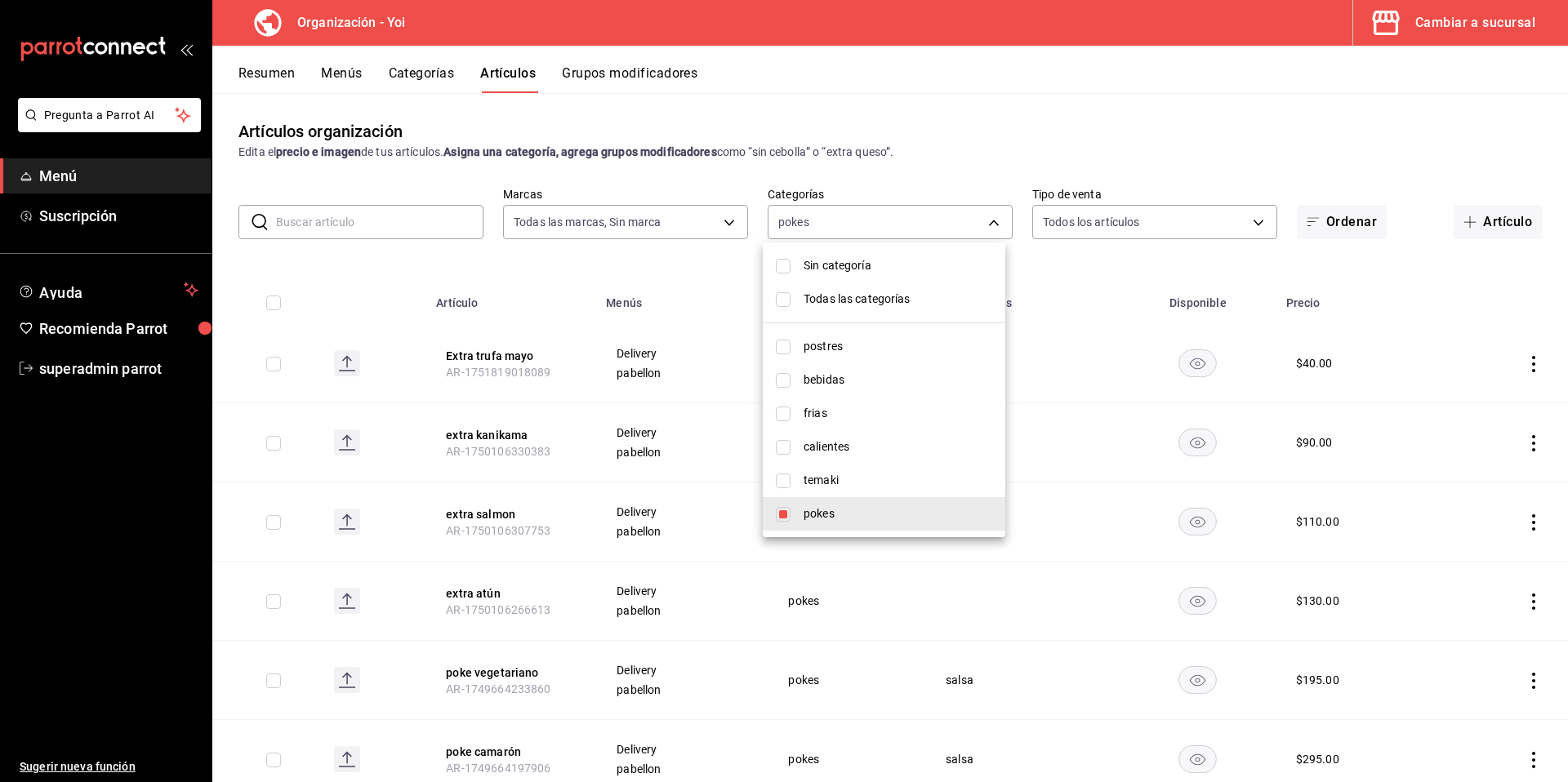 click at bounding box center [784, 391] 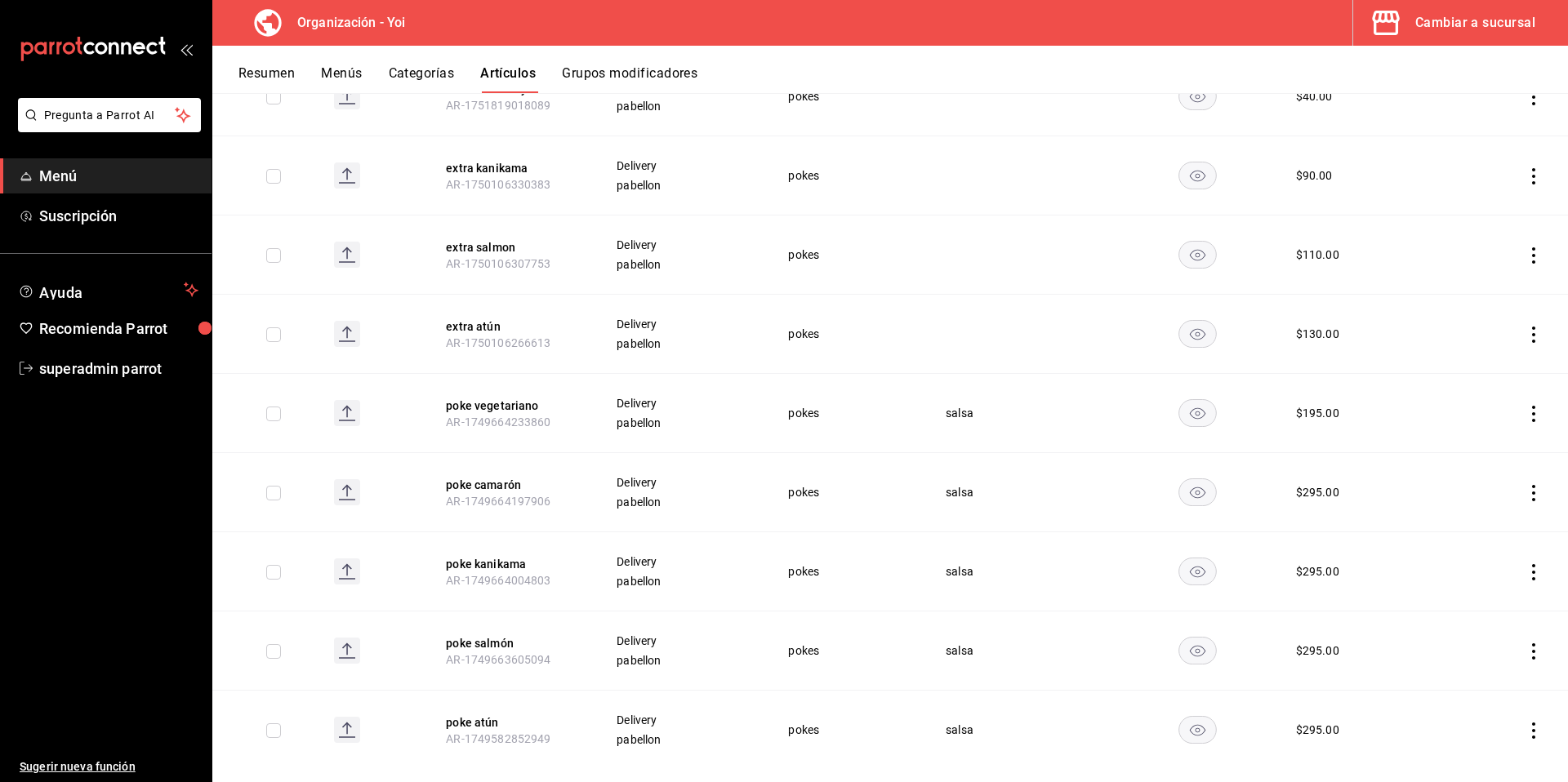 scroll, scrollTop: 294, scrollLeft: 0, axis: vertical 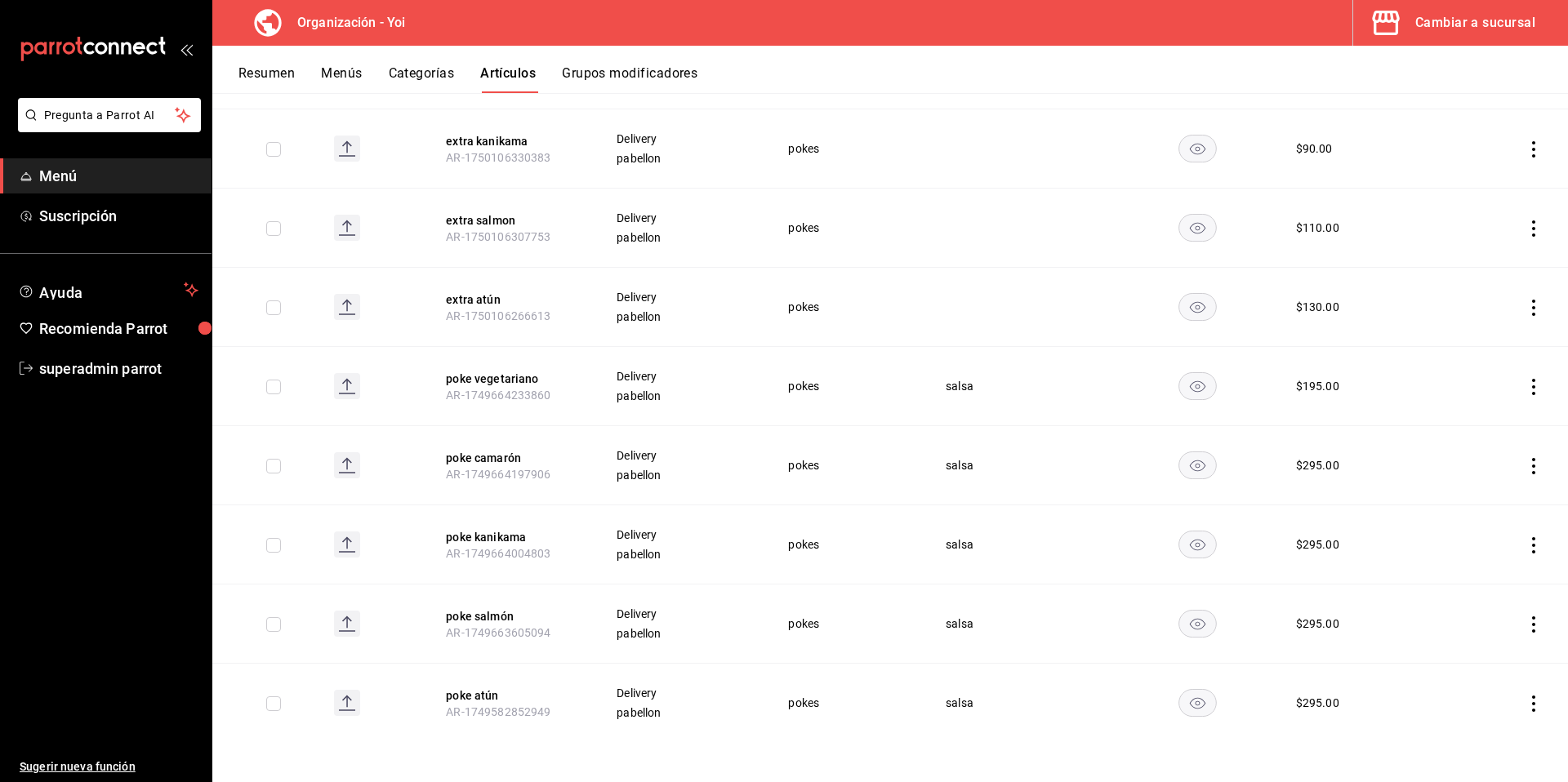 click 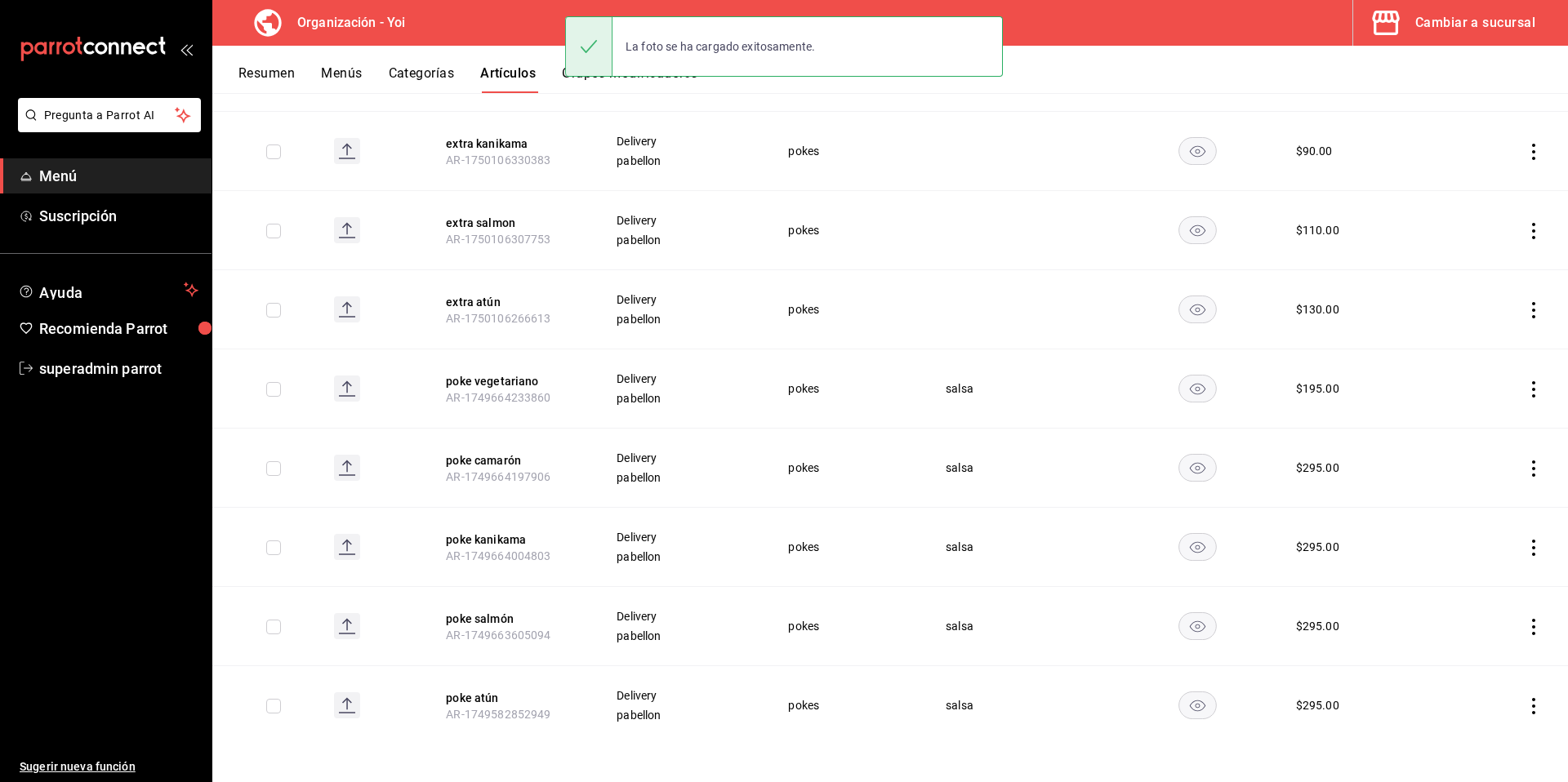 scroll, scrollTop: 294, scrollLeft: 0, axis: vertical 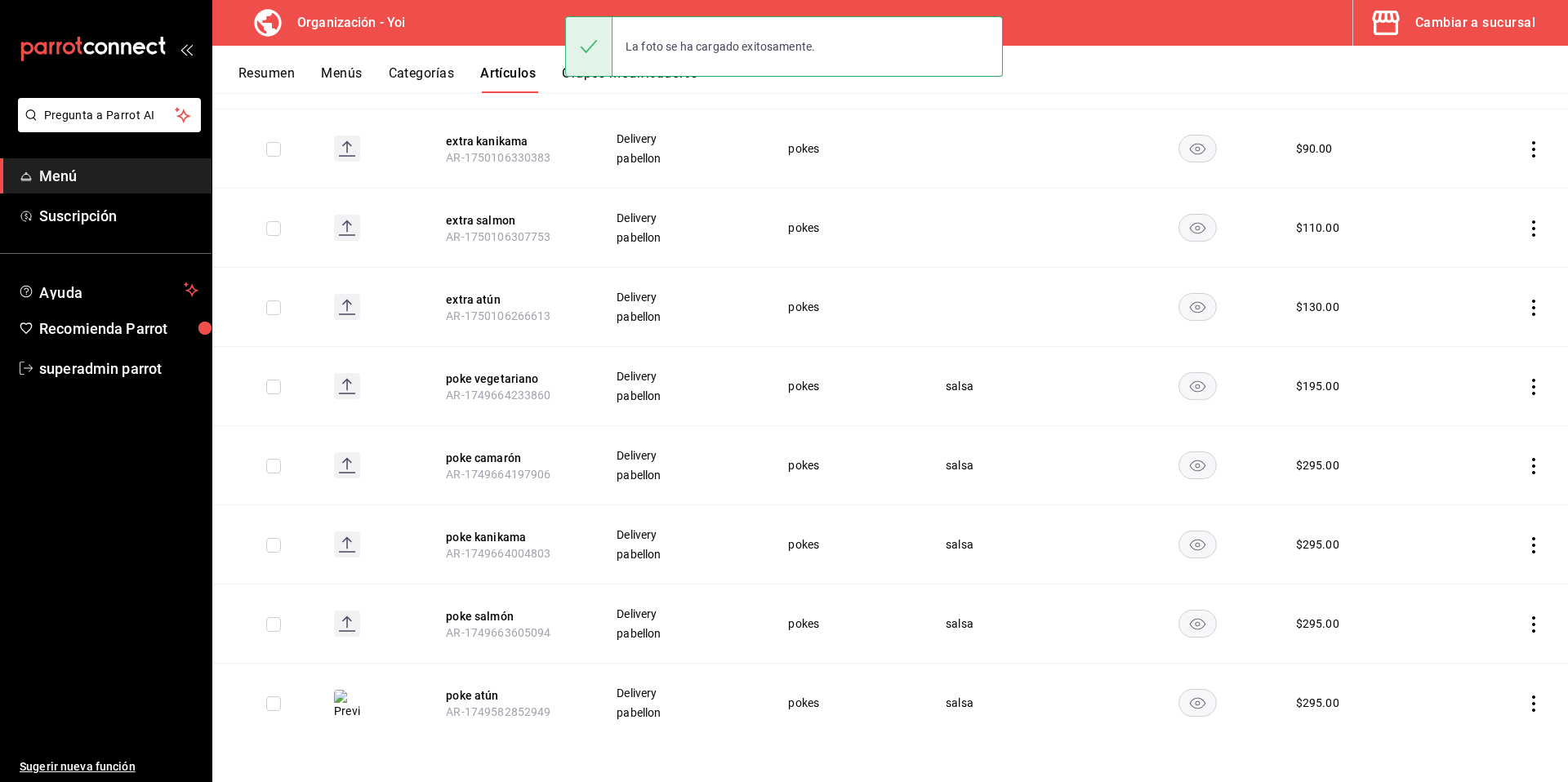 click 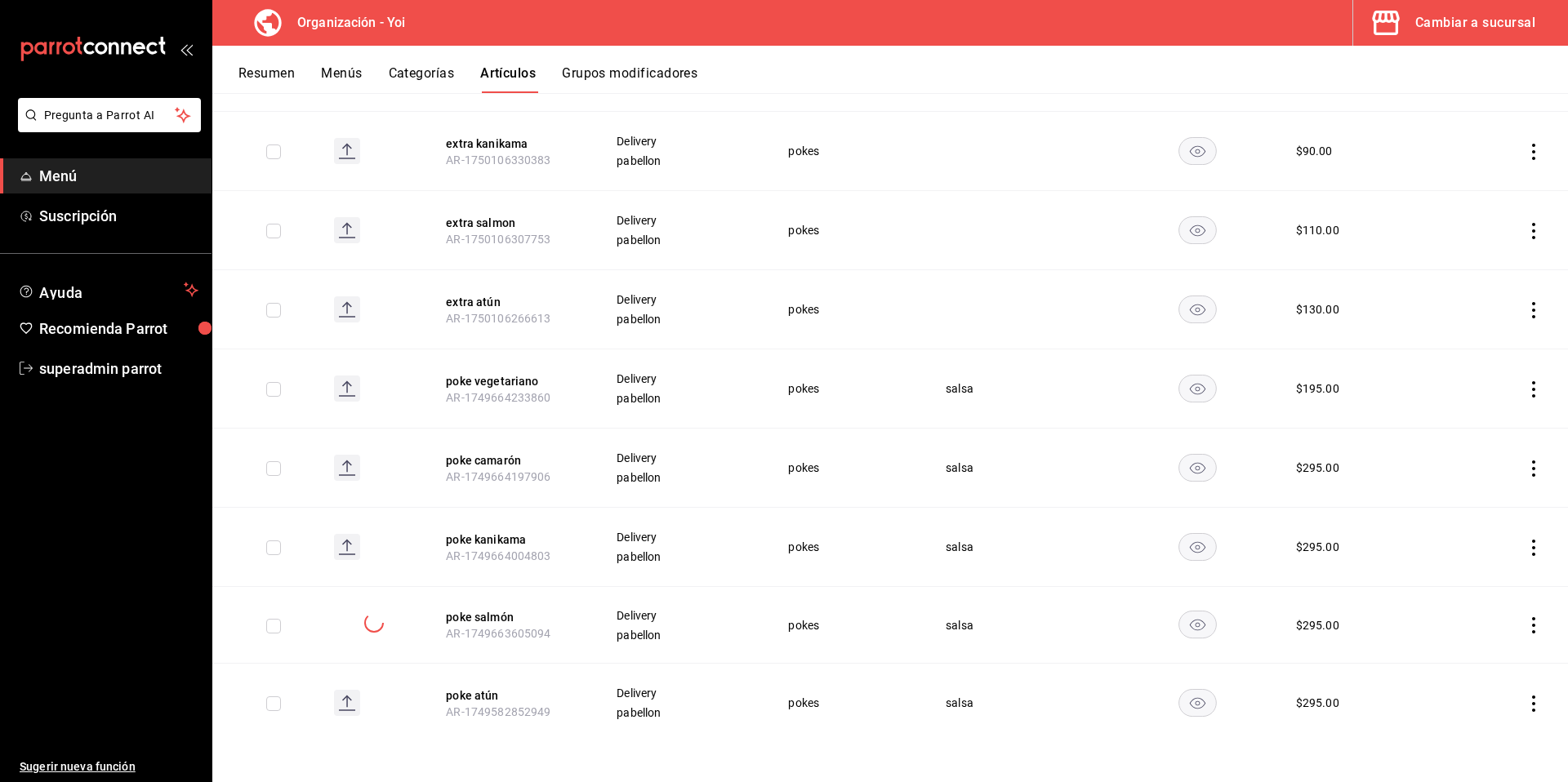scroll, scrollTop: 291, scrollLeft: 0, axis: vertical 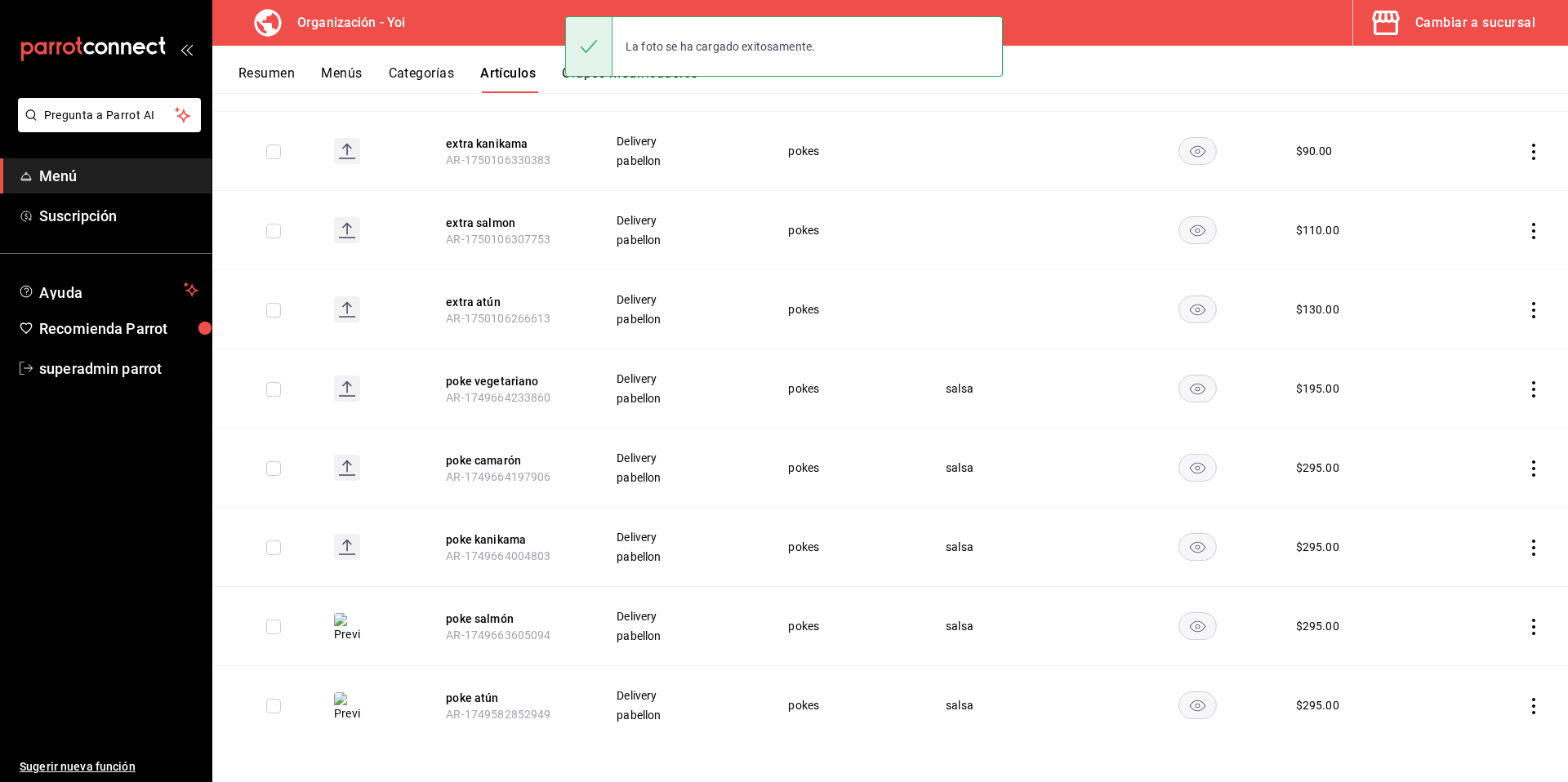 click 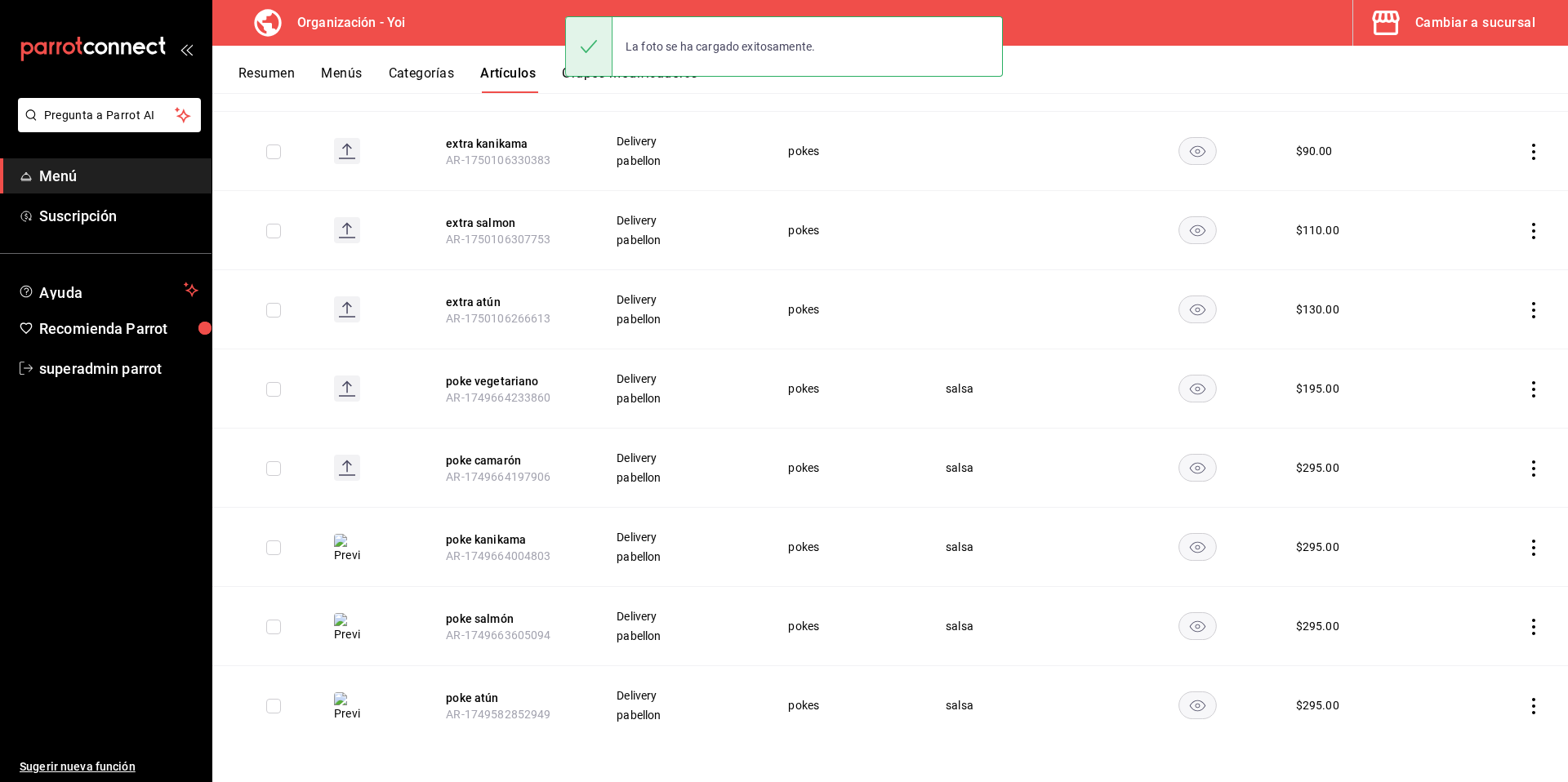 click 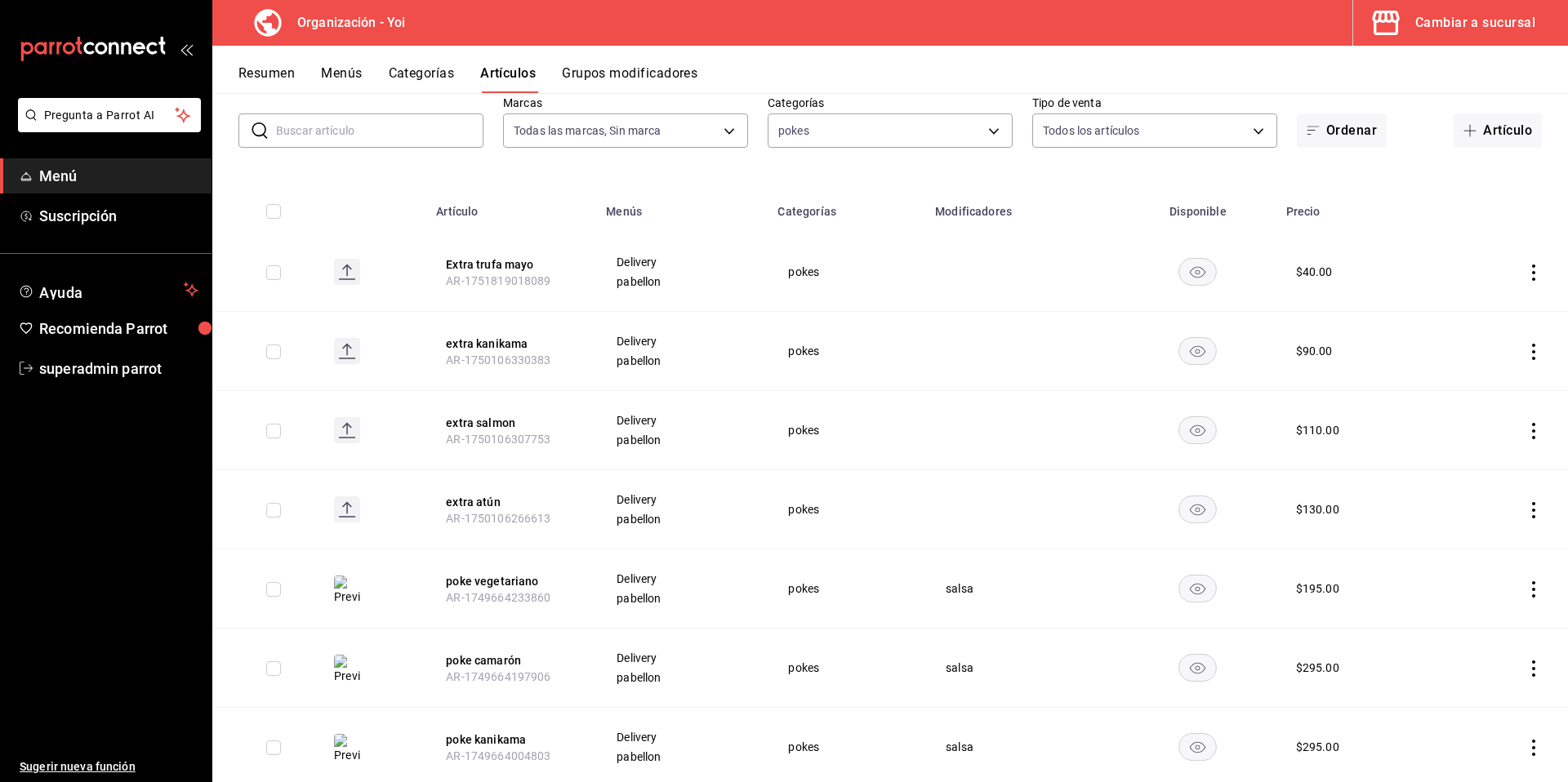 scroll, scrollTop: 0, scrollLeft: 0, axis: both 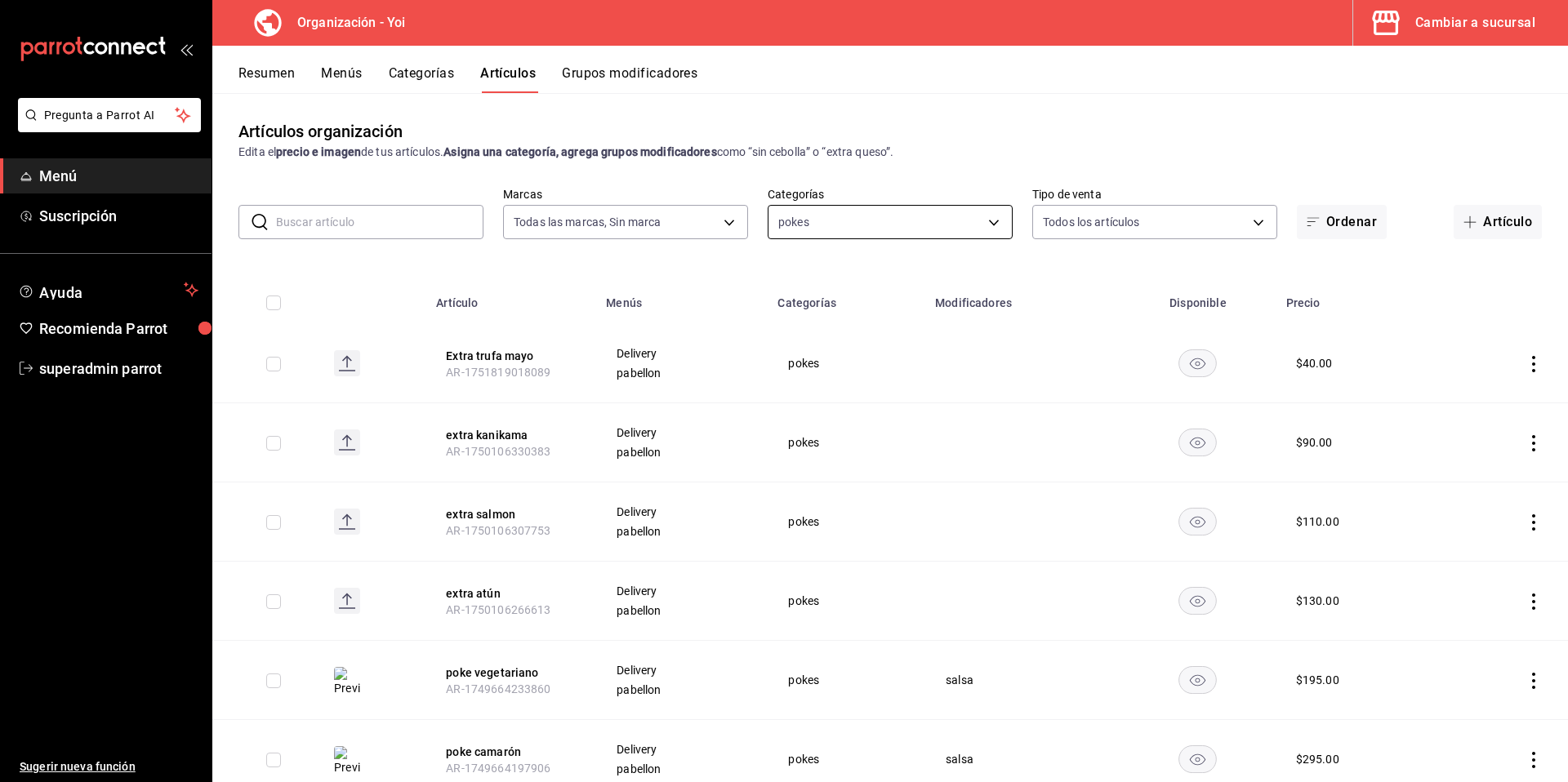 click on "Pregunta a Parrot AI Menú   Suscripción   Ayuda Recomienda Parrot   superadmin parrot   Sugerir nueva función   Organización - Yoi Cambiar a sucursal Resumen Menús Categorías Artículos Grupos modificadores Artículos organización Edita el  precio e imagen  de tus artículos.  Asigna una categoría, agrega grupos modificadores  como “sin cebolla” o “extra queso”. ​ ​ Marcas Todas las marcas, Sin marca 1640c434-c4ef-4a2b-8034-f43ae4bc90cf Categorías pokes 80ef247a-402b-44e1-9555-b147027a1495 Tipo de venta Todos los artículos ALL Ordenar Artículo Artículo Menús Categorías Modificadores Disponible Precio Extra trufa mayo AR-1751819018089 Delivery pabellon pokes $ 40.00 extra kanikama AR-1750106330383 Delivery pabellon pokes $ 90.00 extra salmon AR-1750106307753 Delivery pabellon pokes $ 110.00 extra atún AR-1750106266613 Delivery pabellon pokes $ 130.00 poke vegetariano AR-1749664233860 Delivery pabellon pokes salsa $ 195.00 poke camarón AR-1749664197906 Delivery pabellon pokes salsa $" at bounding box center (784, 391) 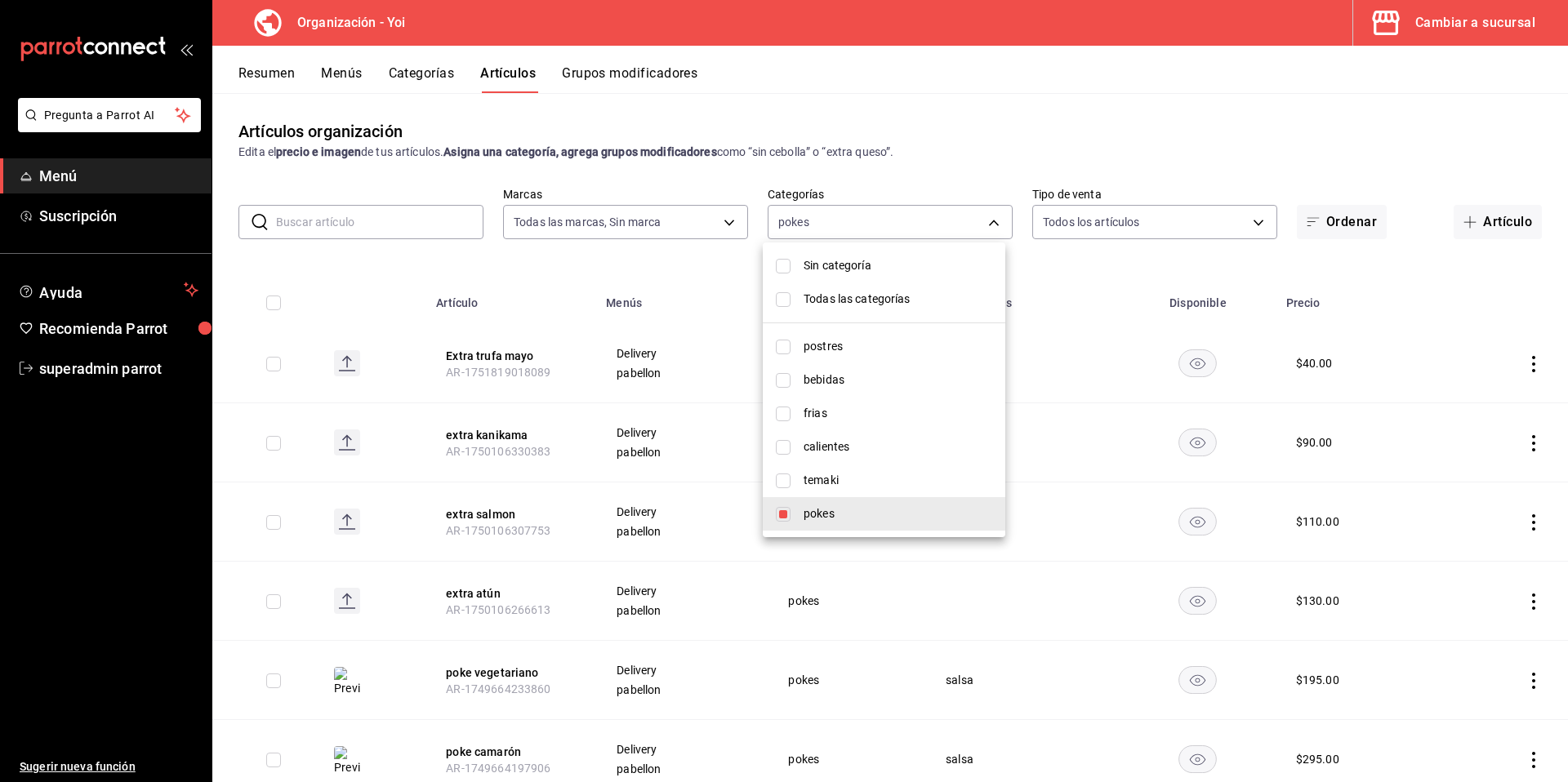 drag, startPoint x: 777, startPoint y: 515, endPoint x: 786, endPoint y: 491, distance: 25.632011 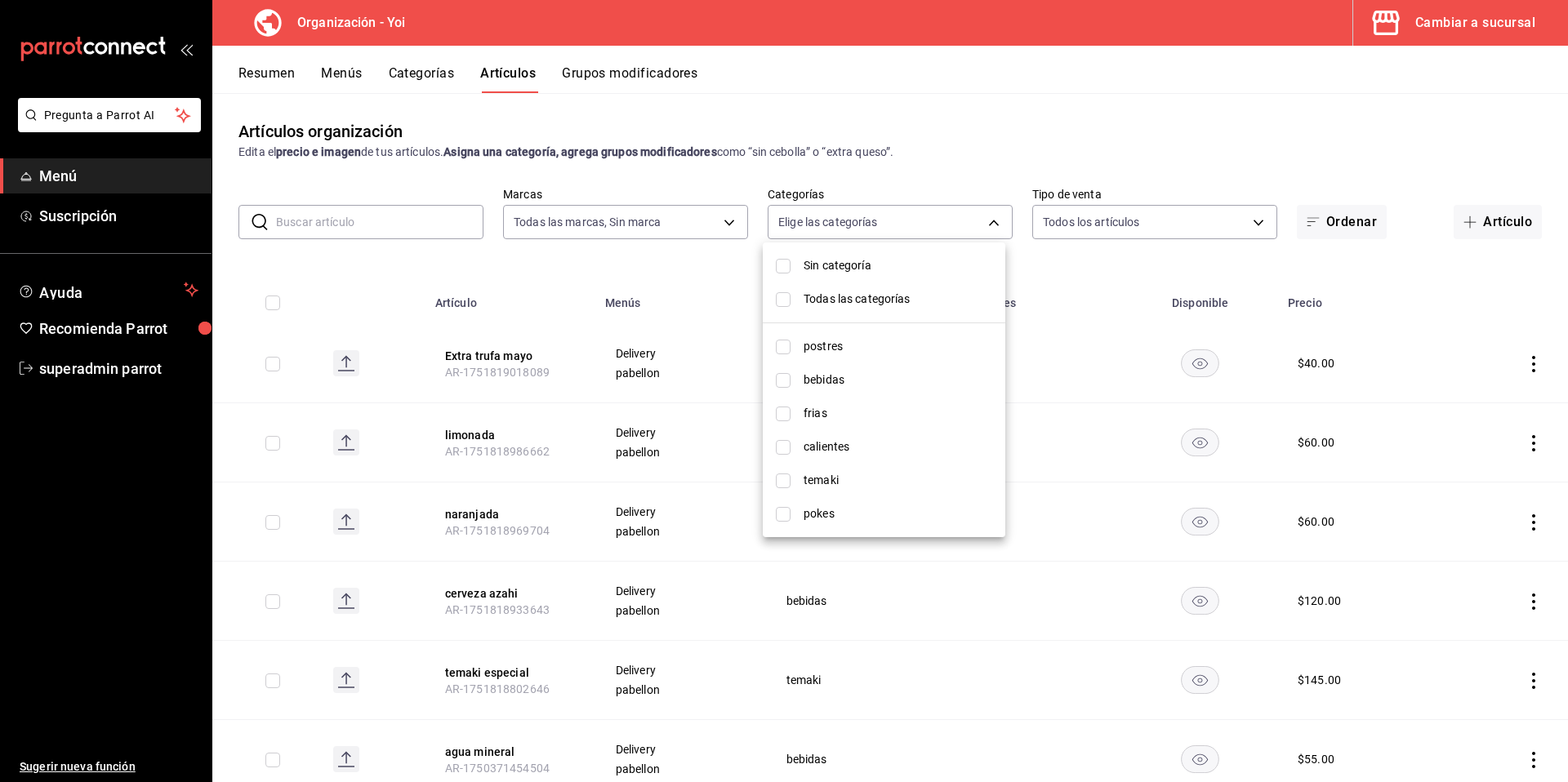 click at bounding box center (783, 481) 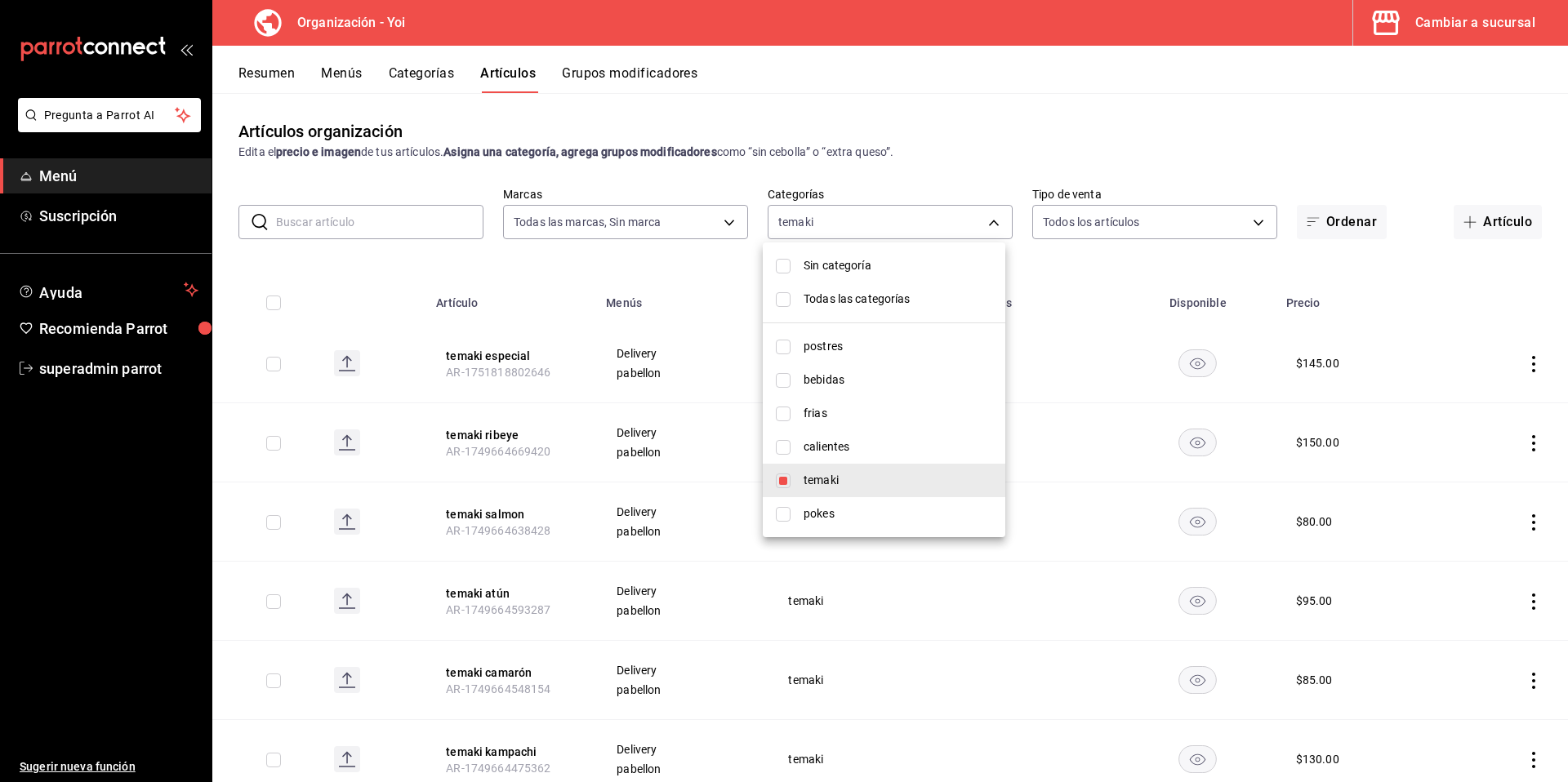 click at bounding box center (784, 391) 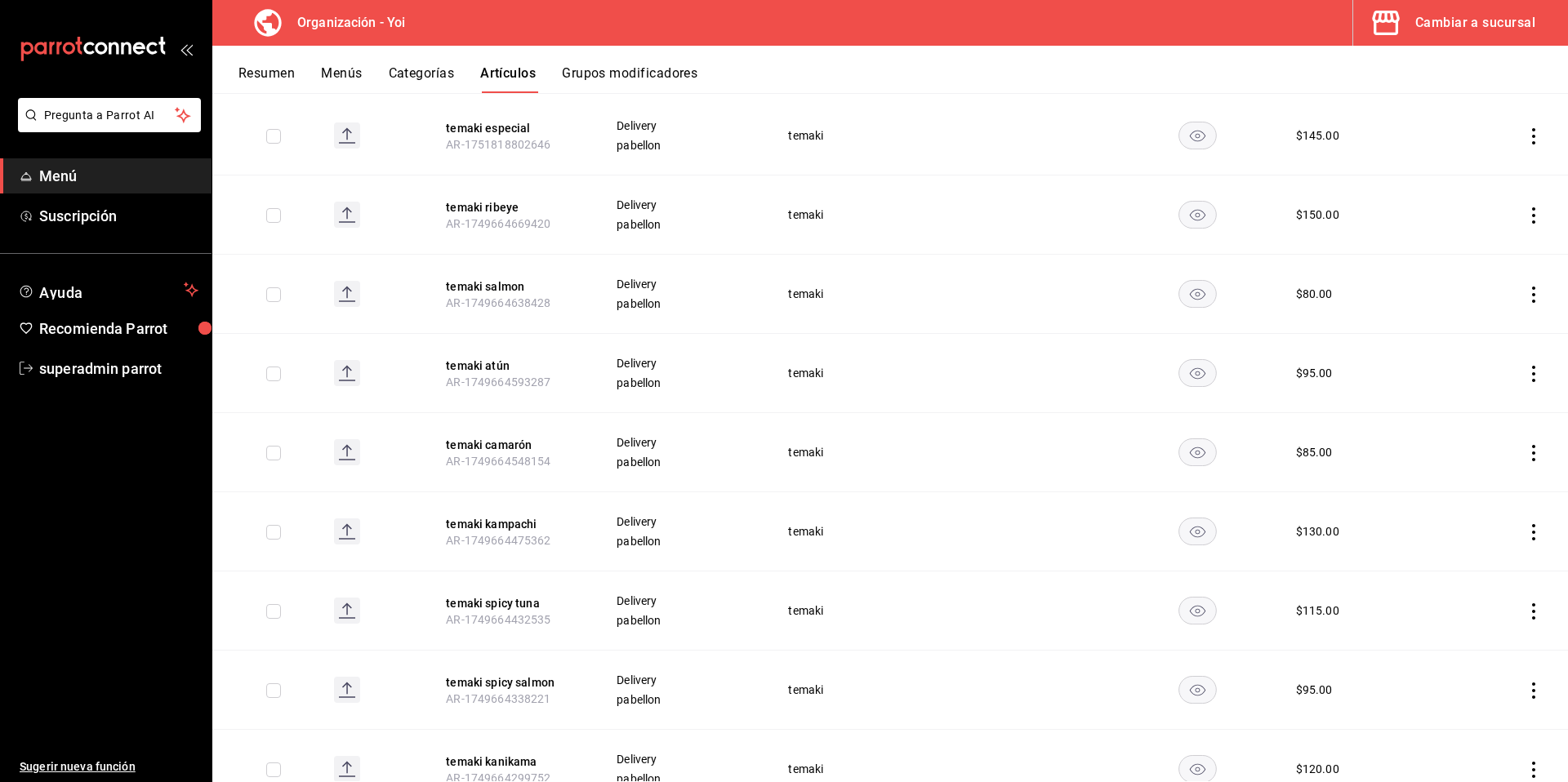 scroll, scrollTop: 294, scrollLeft: 0, axis: vertical 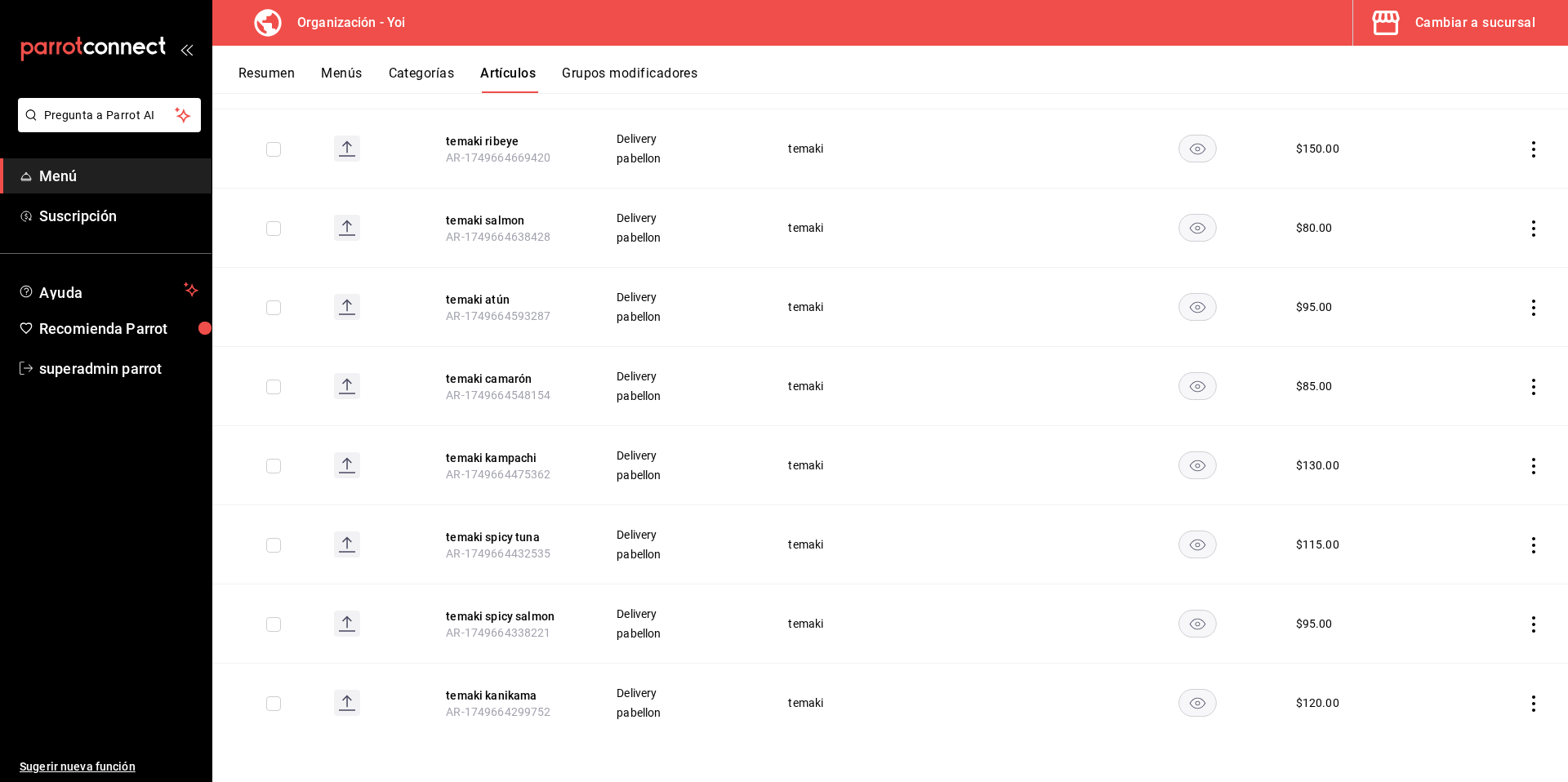 click 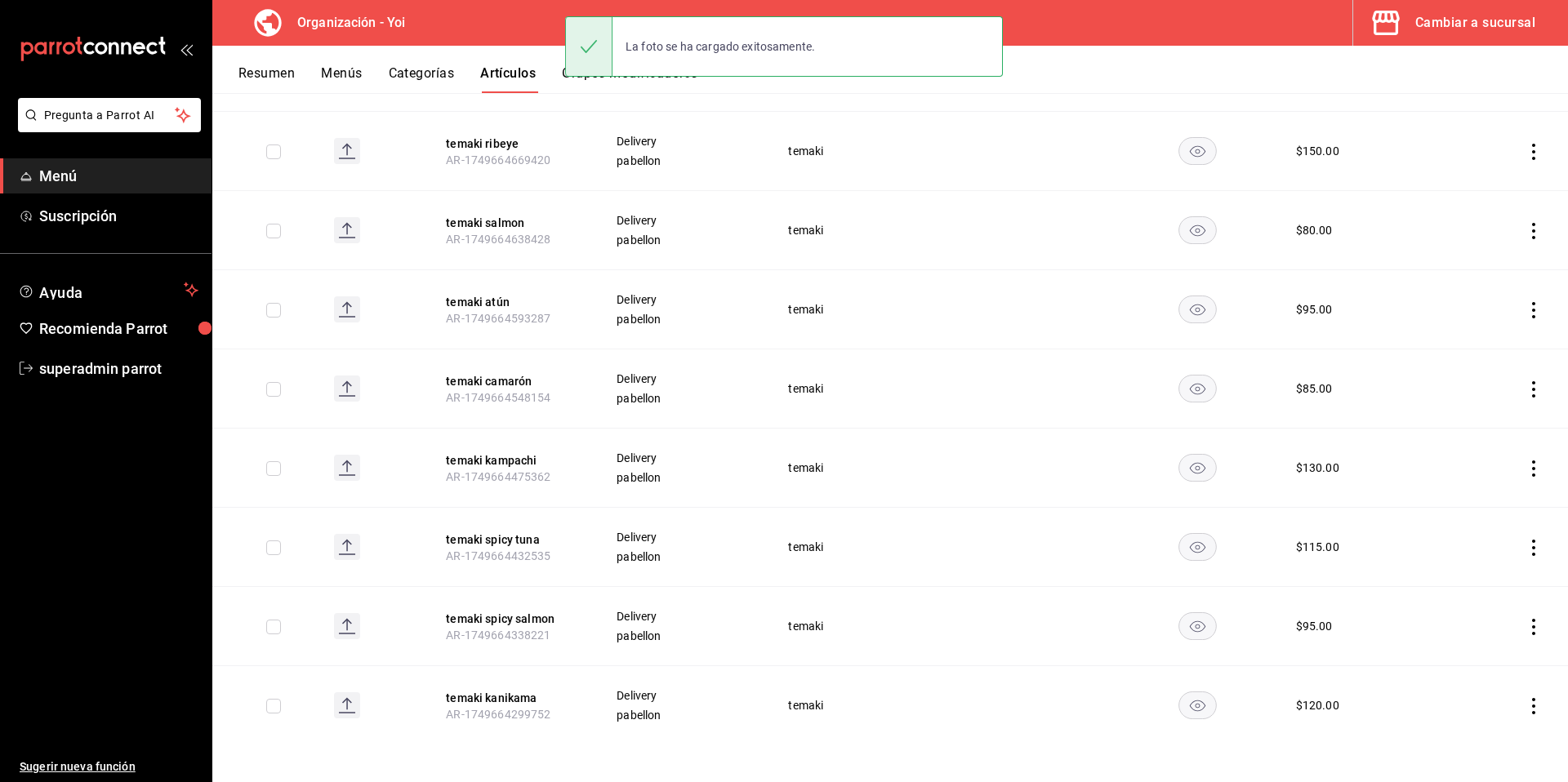 scroll, scrollTop: 294, scrollLeft: 0, axis: vertical 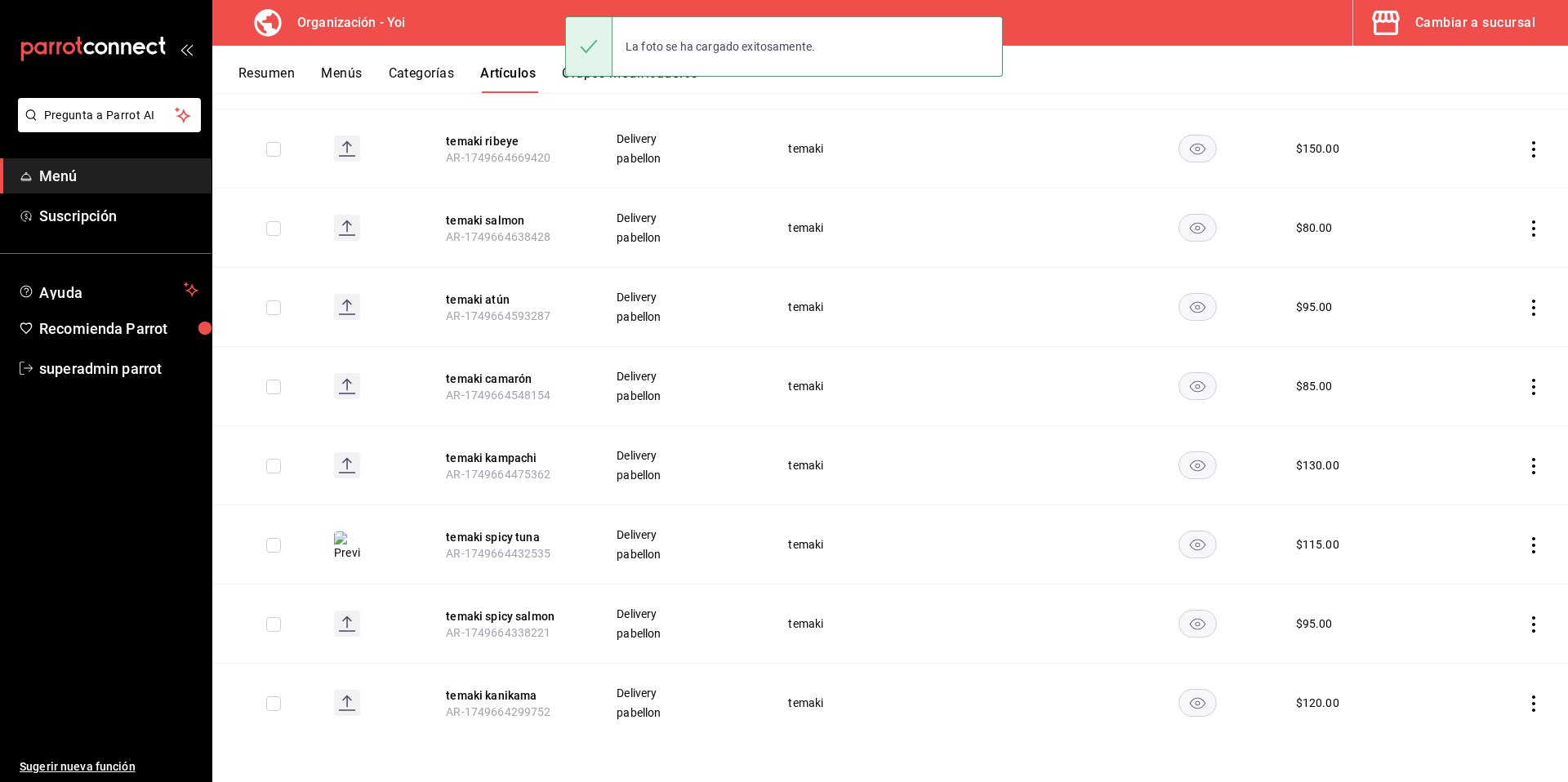 click 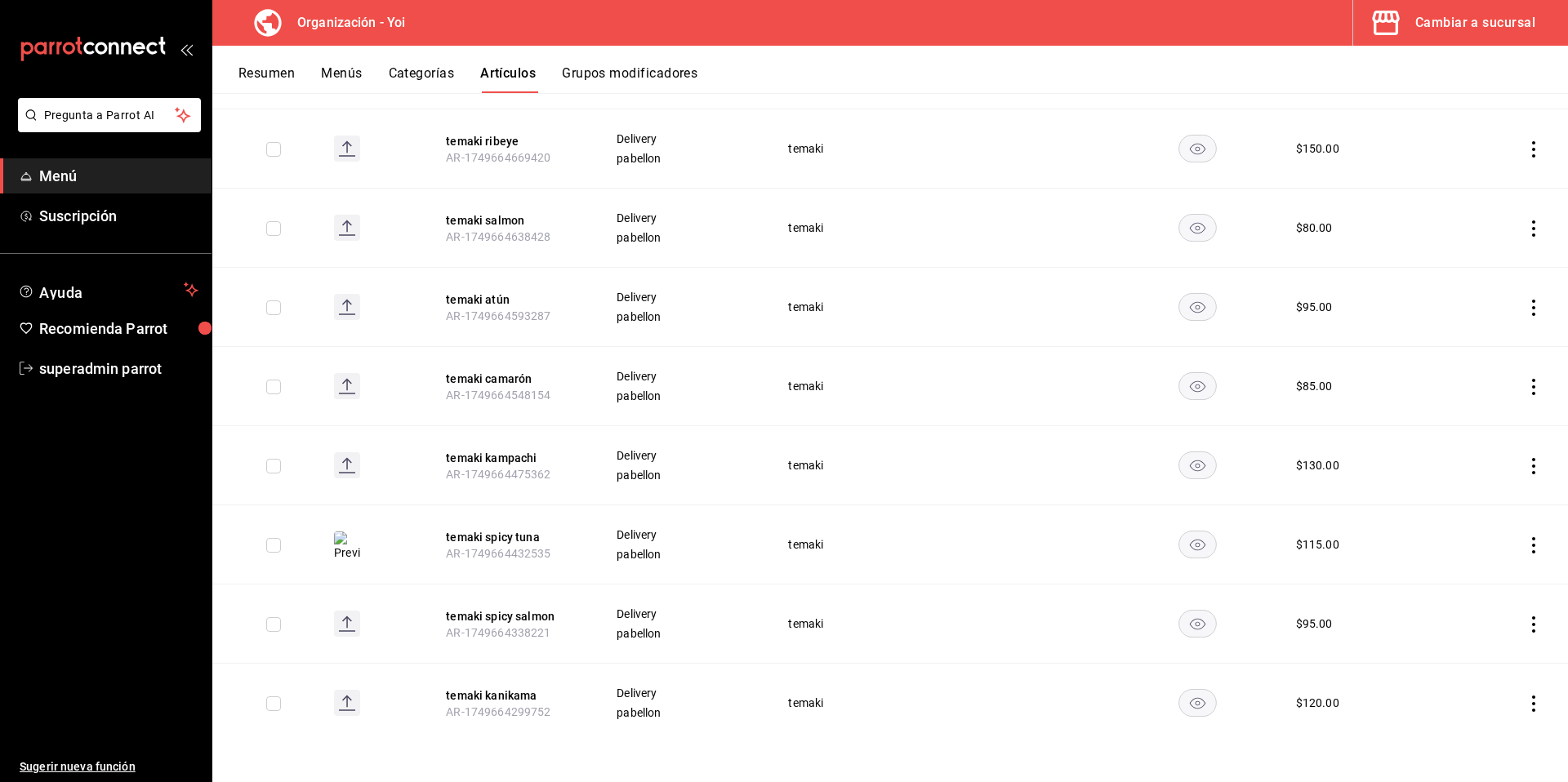 scroll, scrollTop: 291, scrollLeft: 0, axis: vertical 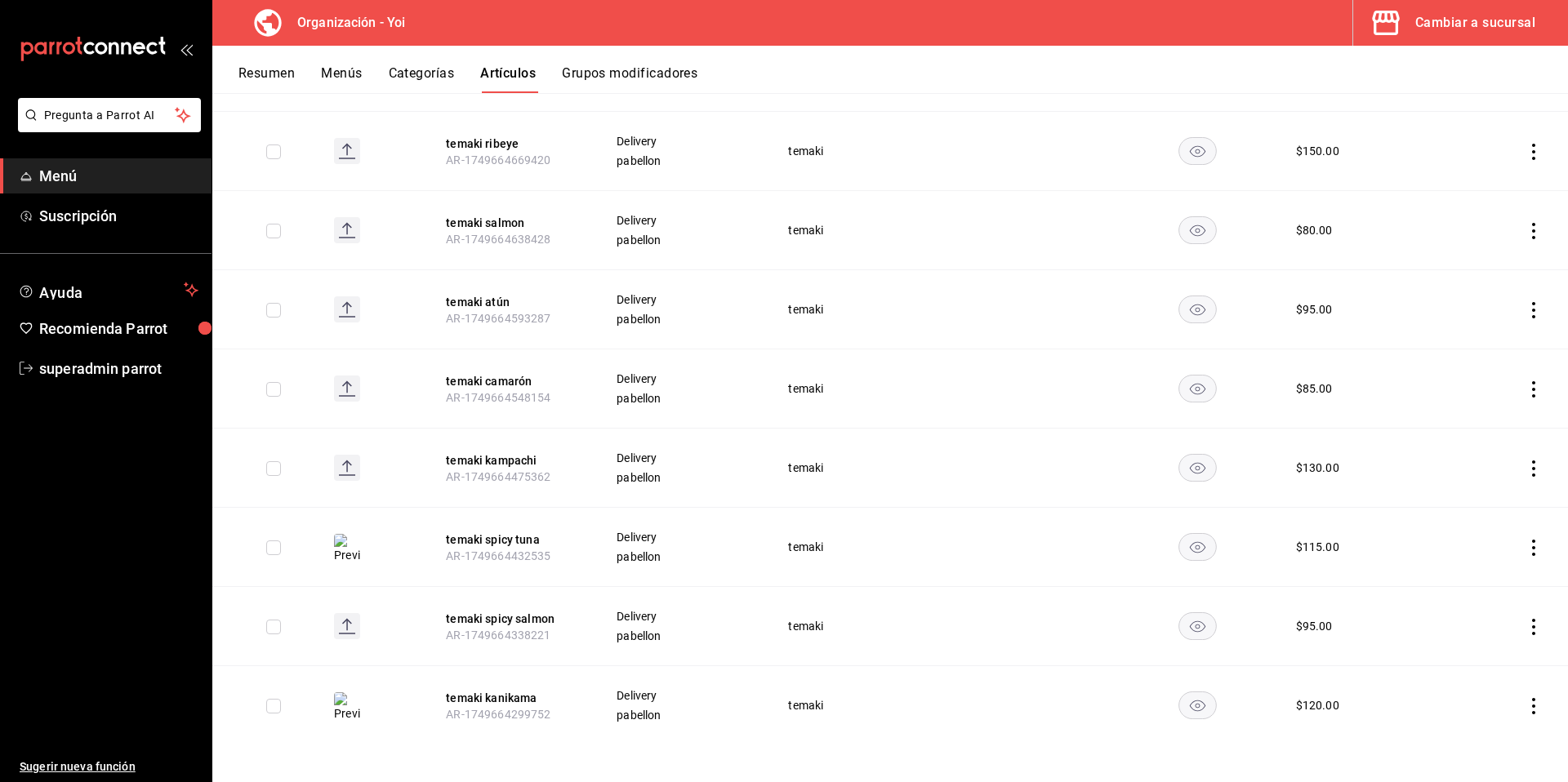 click 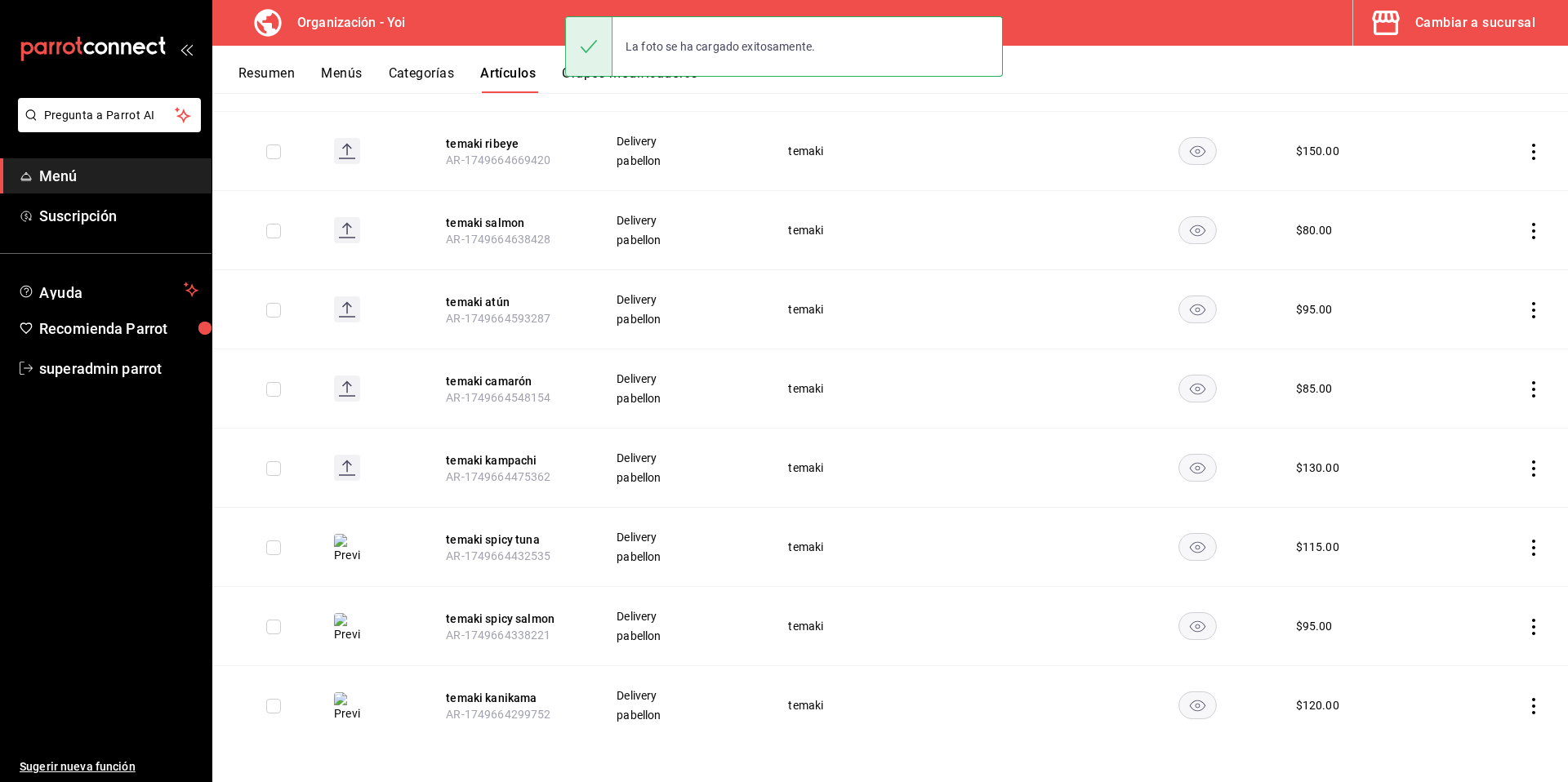 click 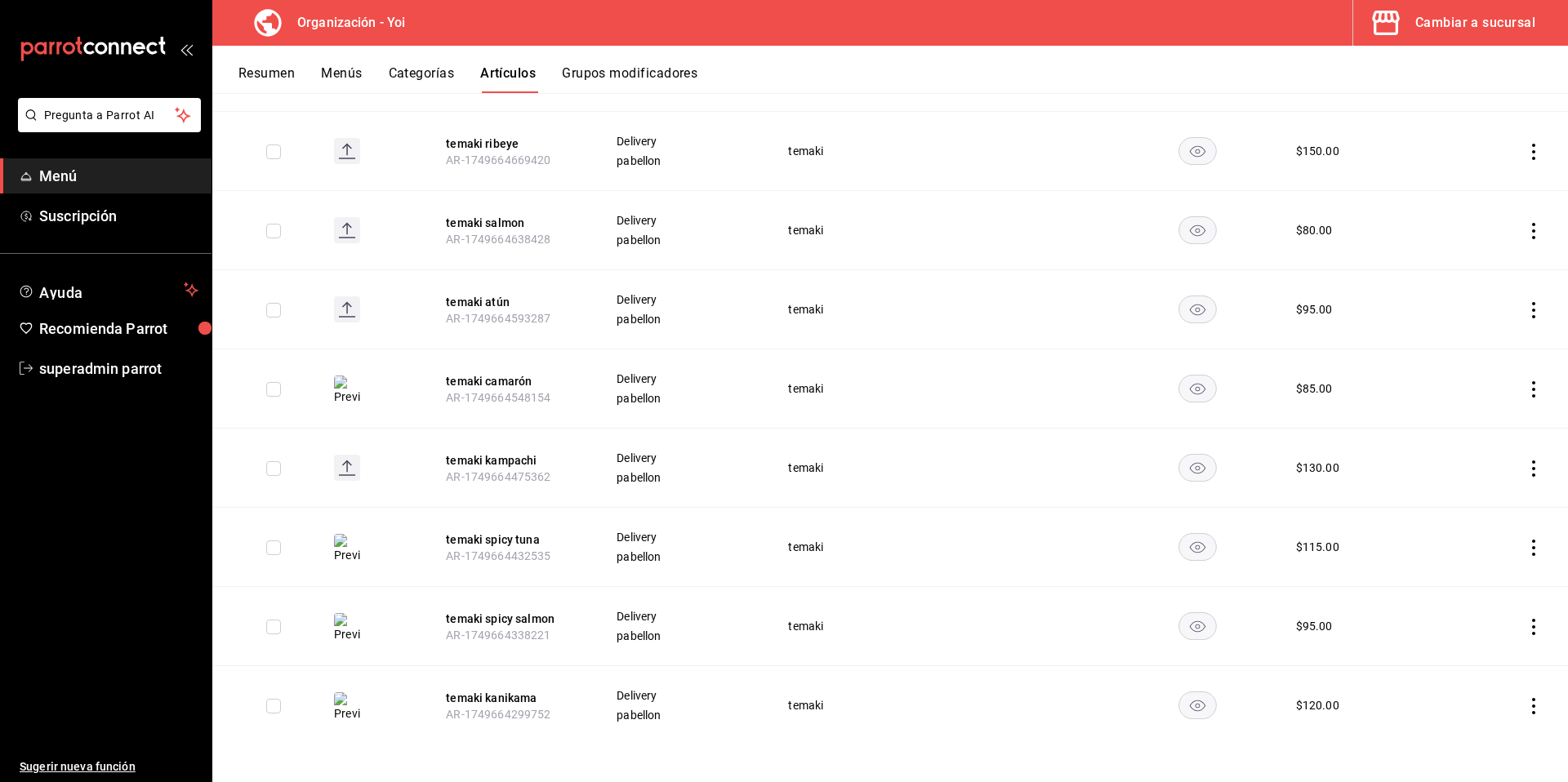click 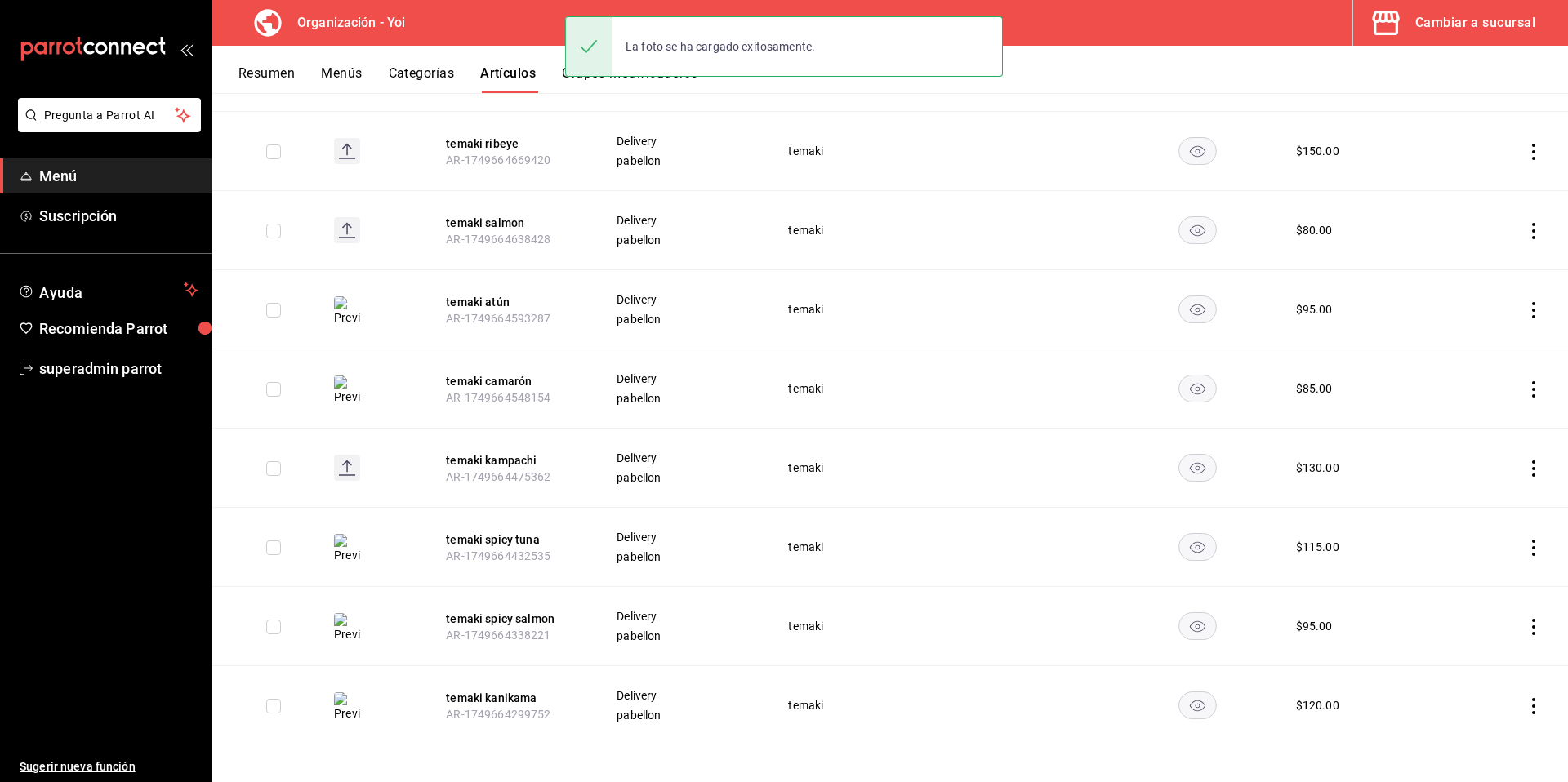 click 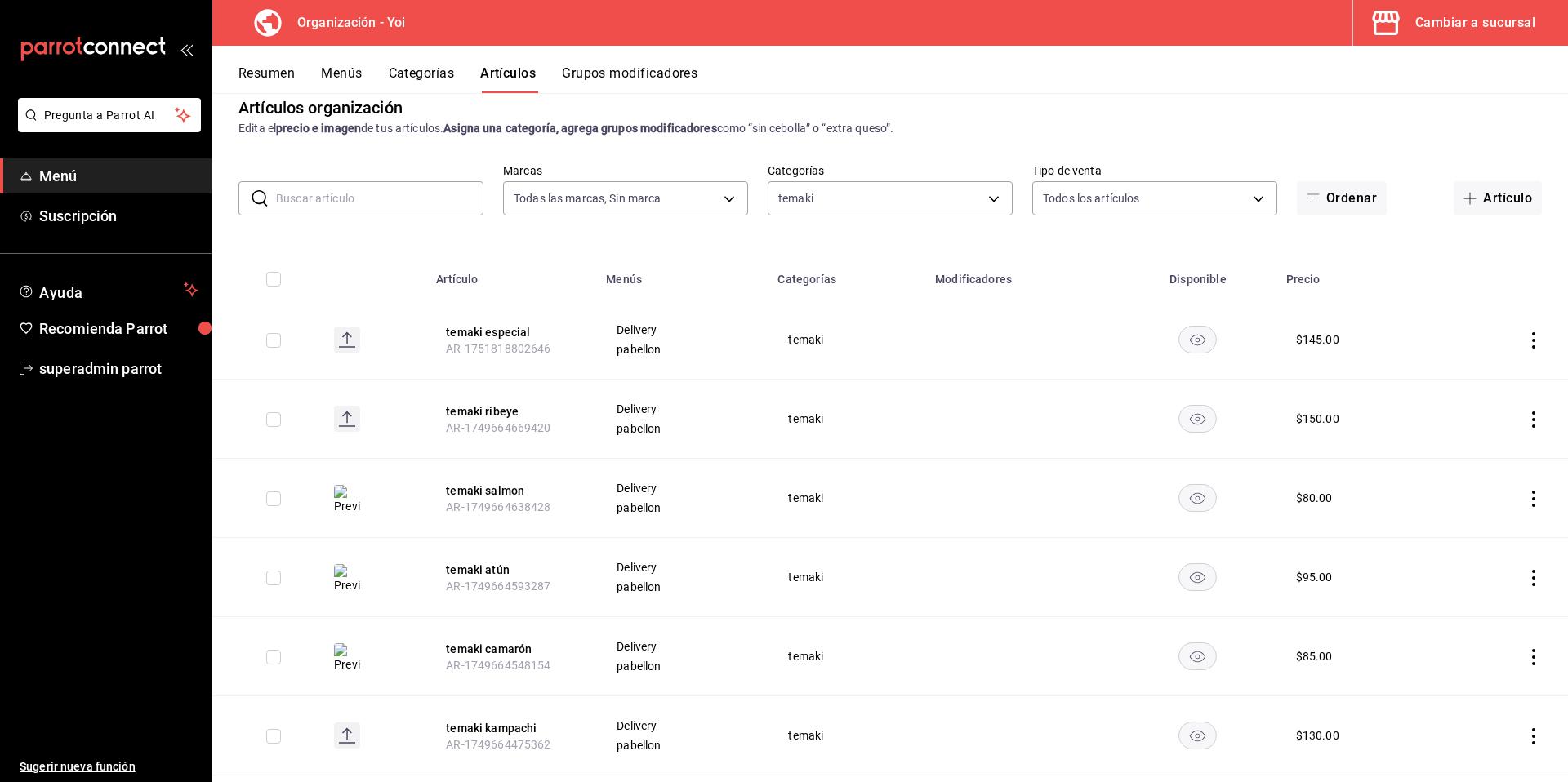 scroll, scrollTop: 0, scrollLeft: 0, axis: both 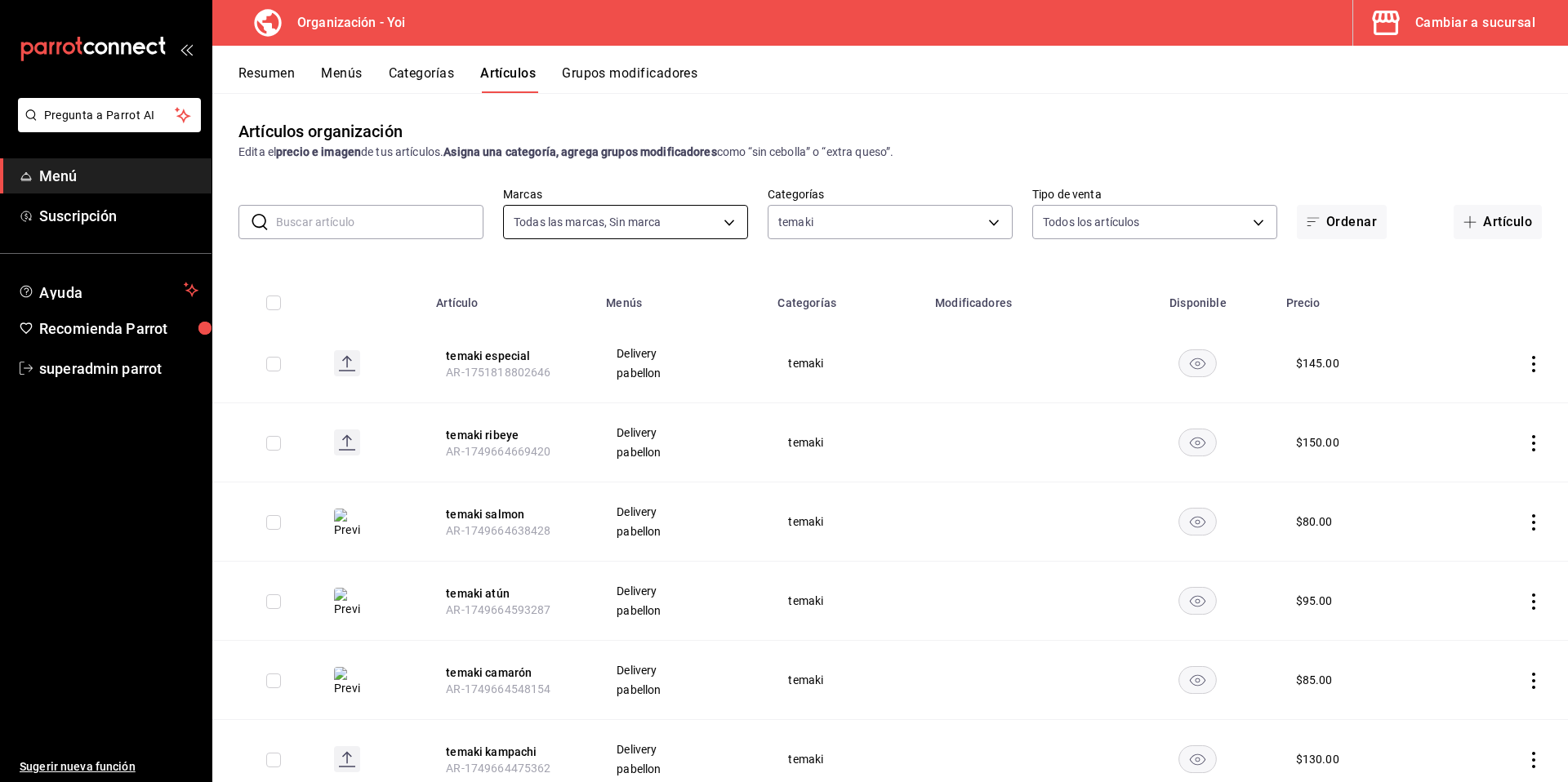 click on "Pregunta a Parrot AI Menú   Suscripción   Ayuda Recomienda Parrot   superadmin parrot   Sugerir nueva función   Organización - Yoi Cambiar a sucursal Resumen Menús Categorías Artículos Grupos modificadores Artículos organización Edita el  precio e imagen  de tus artículos.  Asigna una categoría, agrega grupos modificadores  como “sin cebolla” o “extra queso”. ​ ​ Marcas Todas las marcas, Sin marca 1640c434-c4ef-4a2b-8034-f43ae4bc90cf Categorías temaki 6e1fd140-cb05-4932-93f2-fbd90b664e9c Tipo de venta Todos los artículos ALL Ordenar Artículo Artículo Menús Categorías Modificadores Disponible Precio temaki especial AR-1751818802646 Delivery pabellon temaki $ 145.00 temaki ribeye AR-1749664669420 Delivery pabellon temaki $ 150.00 temaki salmon AR-1749664638428 Delivery pabellon temaki $ 80.00 temaki atún AR-1749664593287 Delivery pabellon temaki $ 95.00 temaki camarón AR-1749664548154 Delivery pabellon temaki $ 85.00 temaki kampachi AR-1749664475362 Delivery pabellon temaki $ $ $" at bounding box center [784, 391] 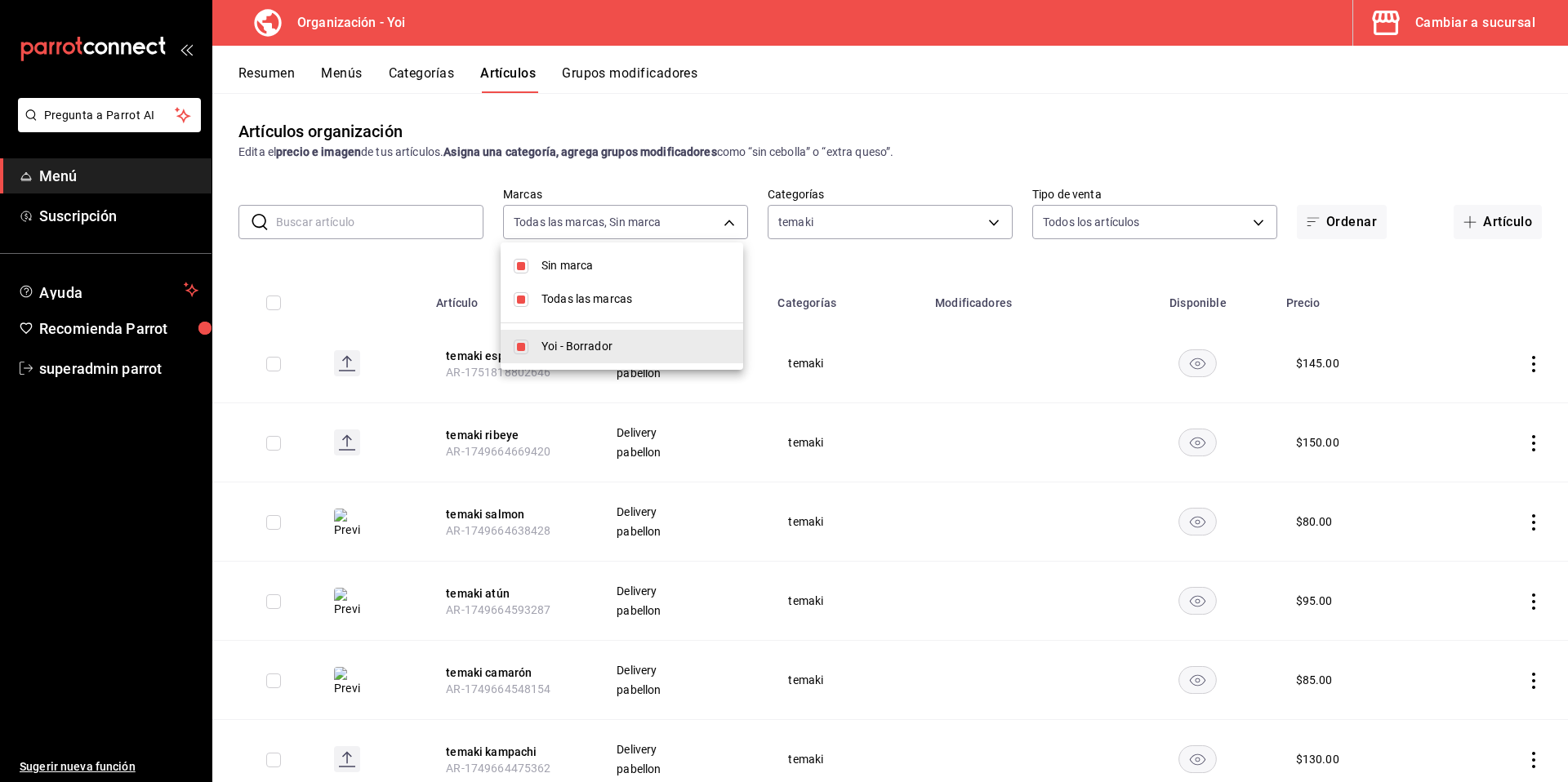 click at bounding box center [784, 391] 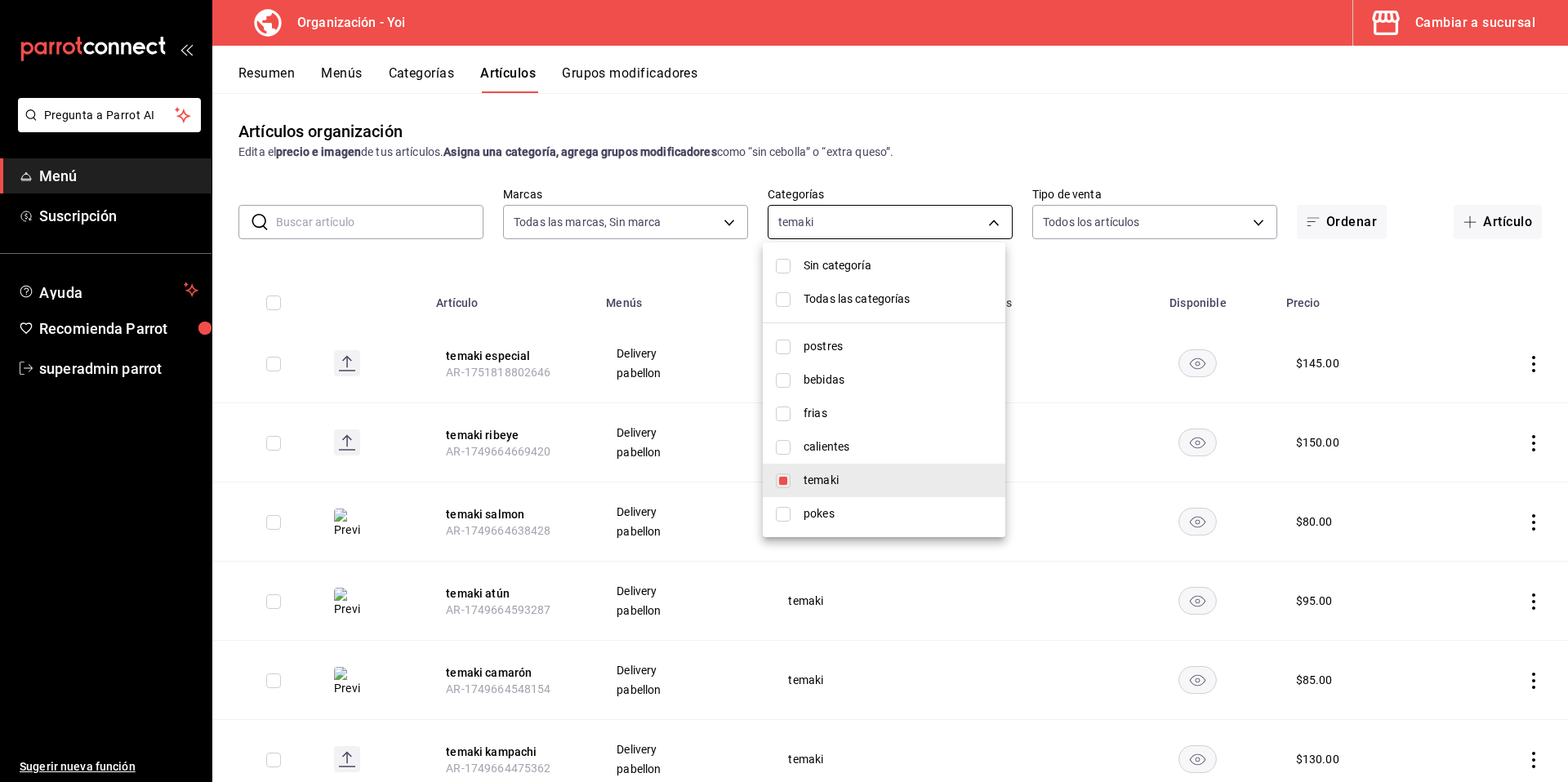 click on "Pregunta a Parrot AI Menú   Suscripción   Ayuda Recomienda Parrot   superadmin parrot   Sugerir nueva función   Organización - Yoi Cambiar a sucursal Resumen Menús Categorías Artículos Grupos modificadores Artículos organización Edita el  precio e imagen  de tus artículos.  Asigna una categoría, agrega grupos modificadores  como “sin cebolla” o “extra queso”. ​ ​ Marcas Todas las marcas, Sin marca 1640c434-c4ef-4a2b-8034-f43ae4bc90cf Categorías temaki 6e1fd140-cb05-4932-93f2-fbd90b664e9c Tipo de venta Todos los artículos ALL Ordenar Artículo Artículo Menús Categorías Modificadores Disponible Precio temaki especial AR-1751818802646 Delivery pabellon temaki $ 145.00 temaki ribeye AR-1749664669420 Delivery pabellon temaki $ 150.00 temaki salmon AR-1749664638428 Delivery pabellon temaki $ 80.00 temaki atún AR-1749664593287 Delivery pabellon temaki $ 95.00 temaki camarón AR-1749664548154 Delivery pabellon temaki $ 85.00 temaki kampachi AR-1749664475362 Delivery pabellon temaki $ $ $" at bounding box center (784, 391) 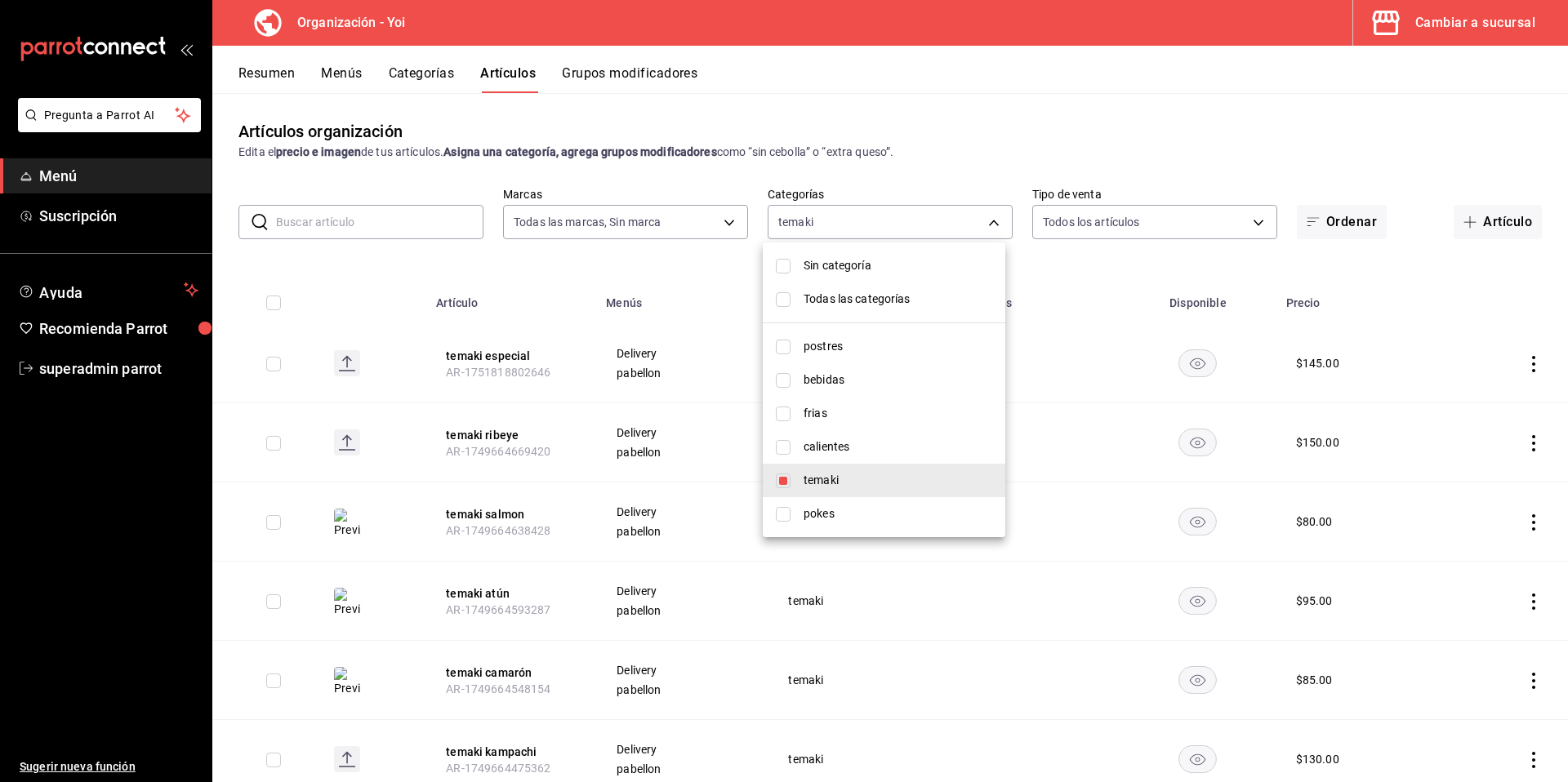 click on "Sin categoría" at bounding box center [884, 265] 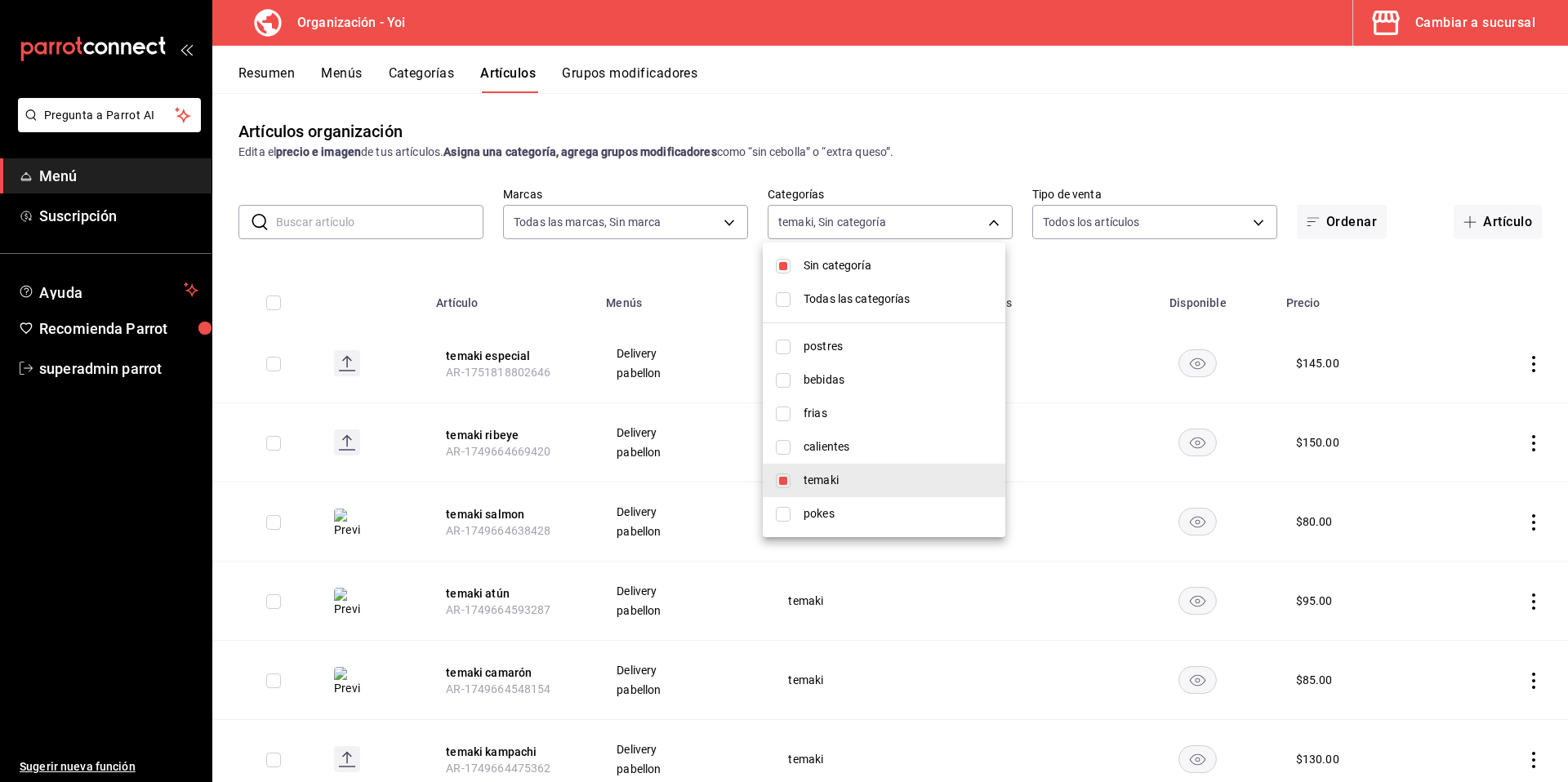 click at bounding box center [783, 300] 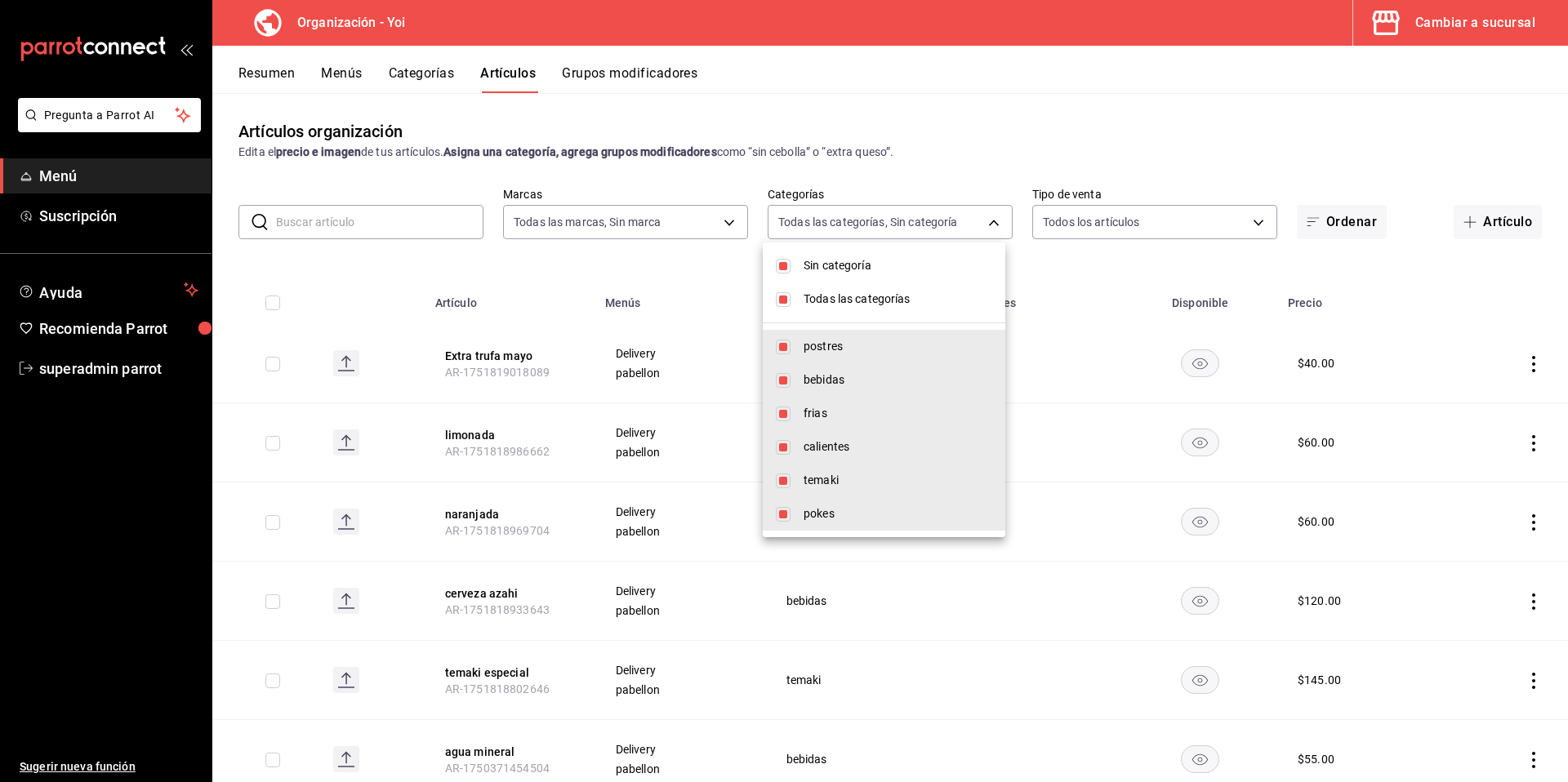 click at bounding box center (784, 391) 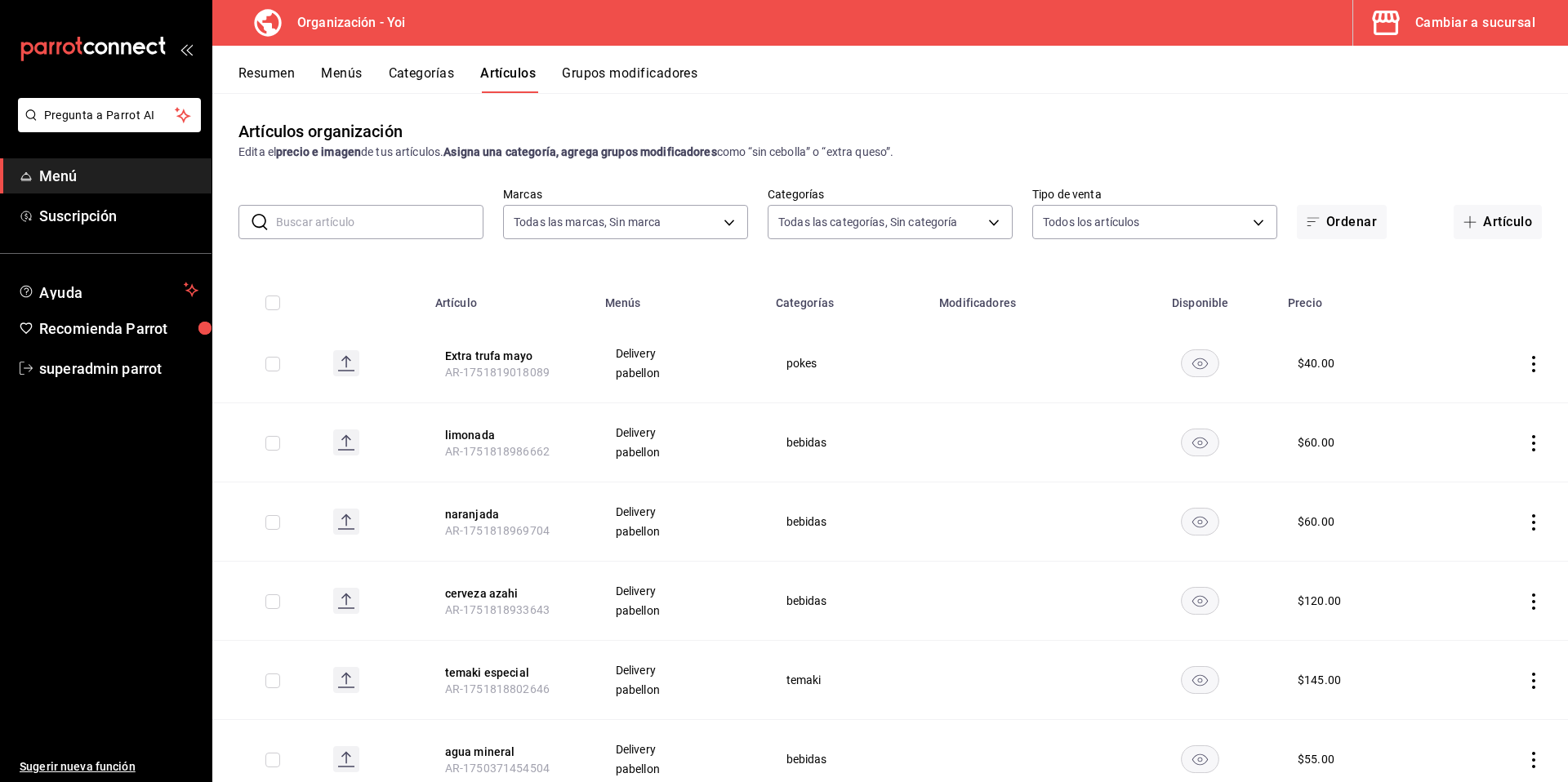 click on "Menús" at bounding box center (341, 79) 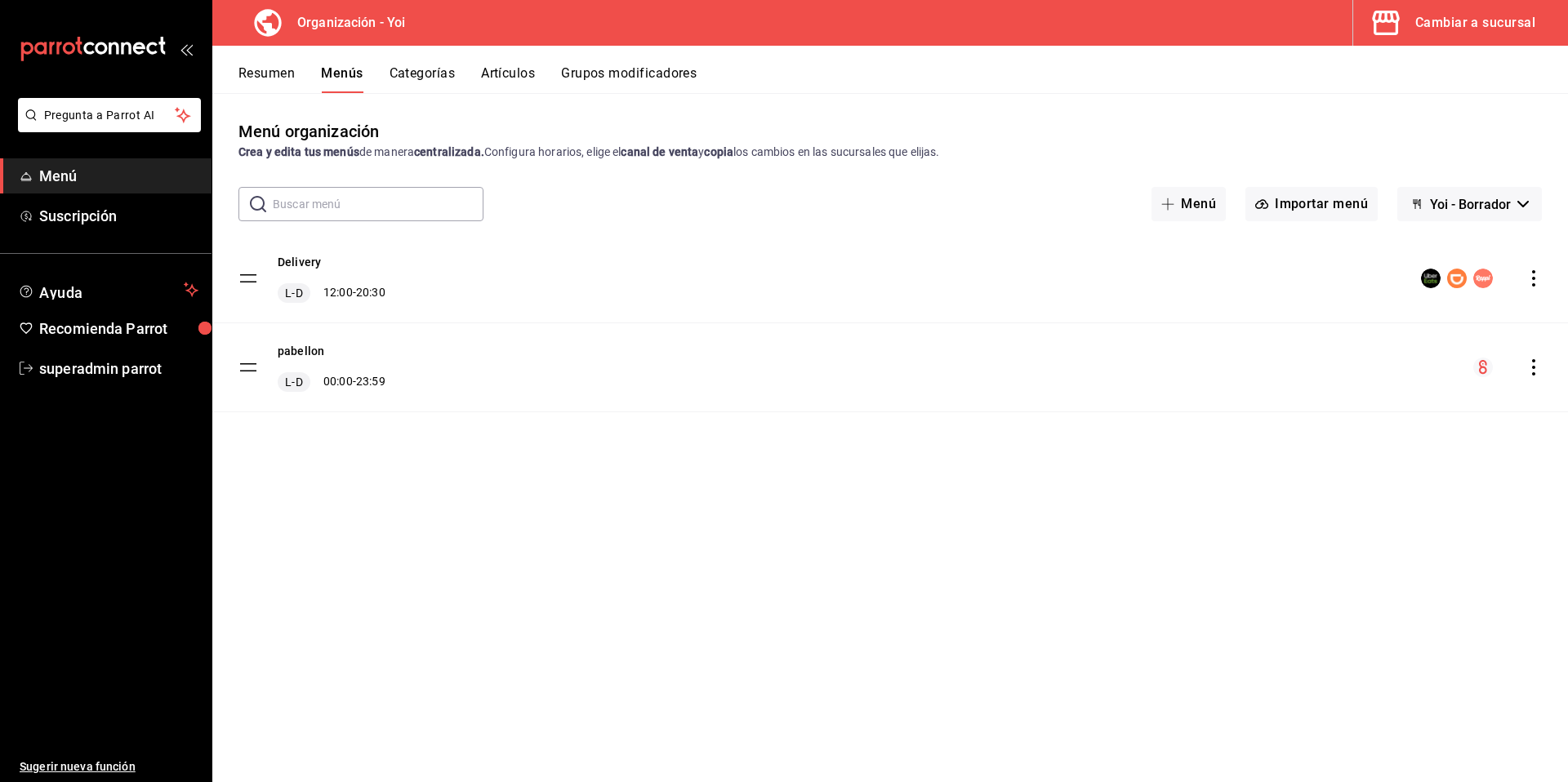 click on "Resumen" at bounding box center (266, 79) 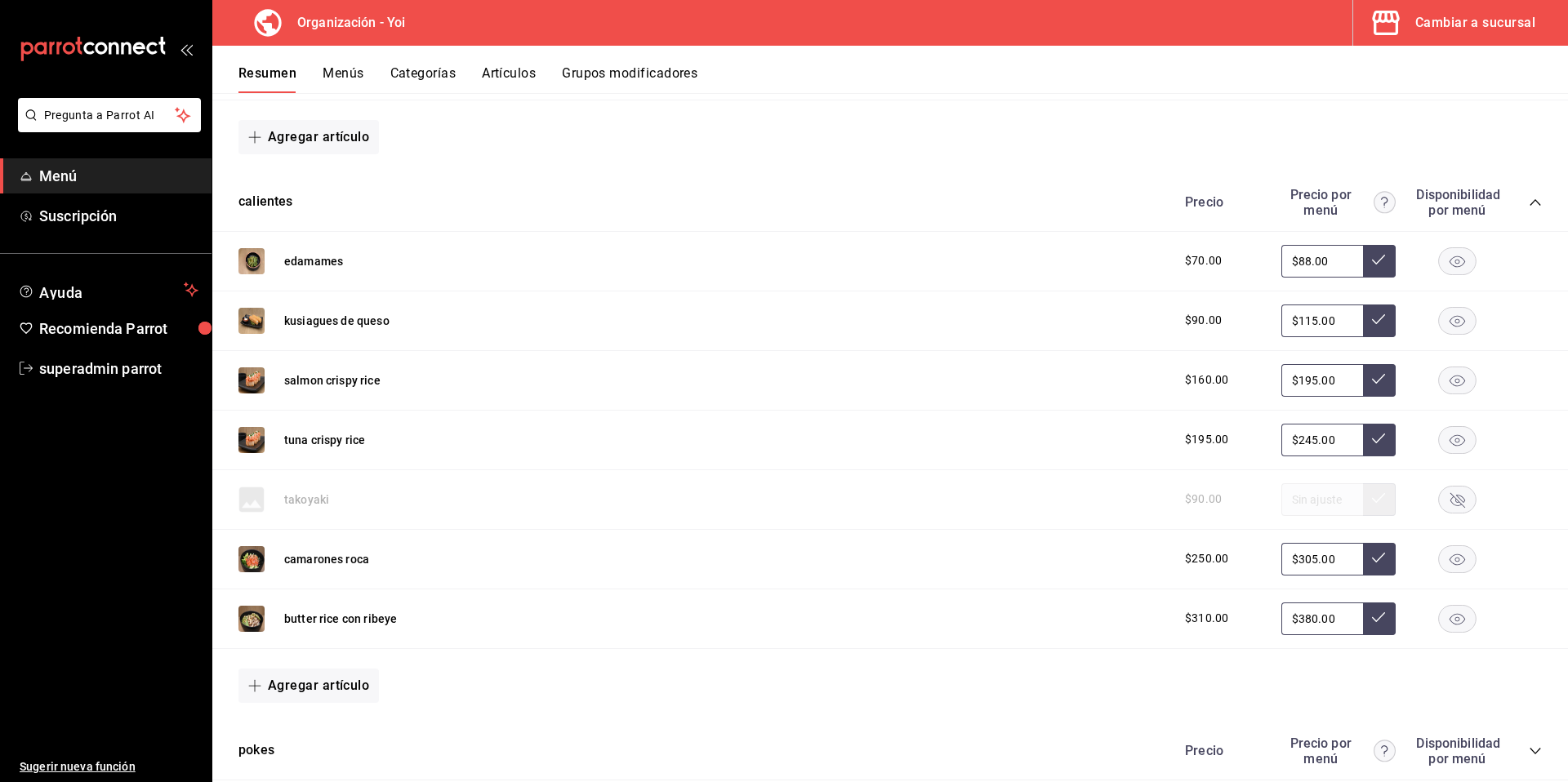 scroll, scrollTop: 1188, scrollLeft: 0, axis: vertical 